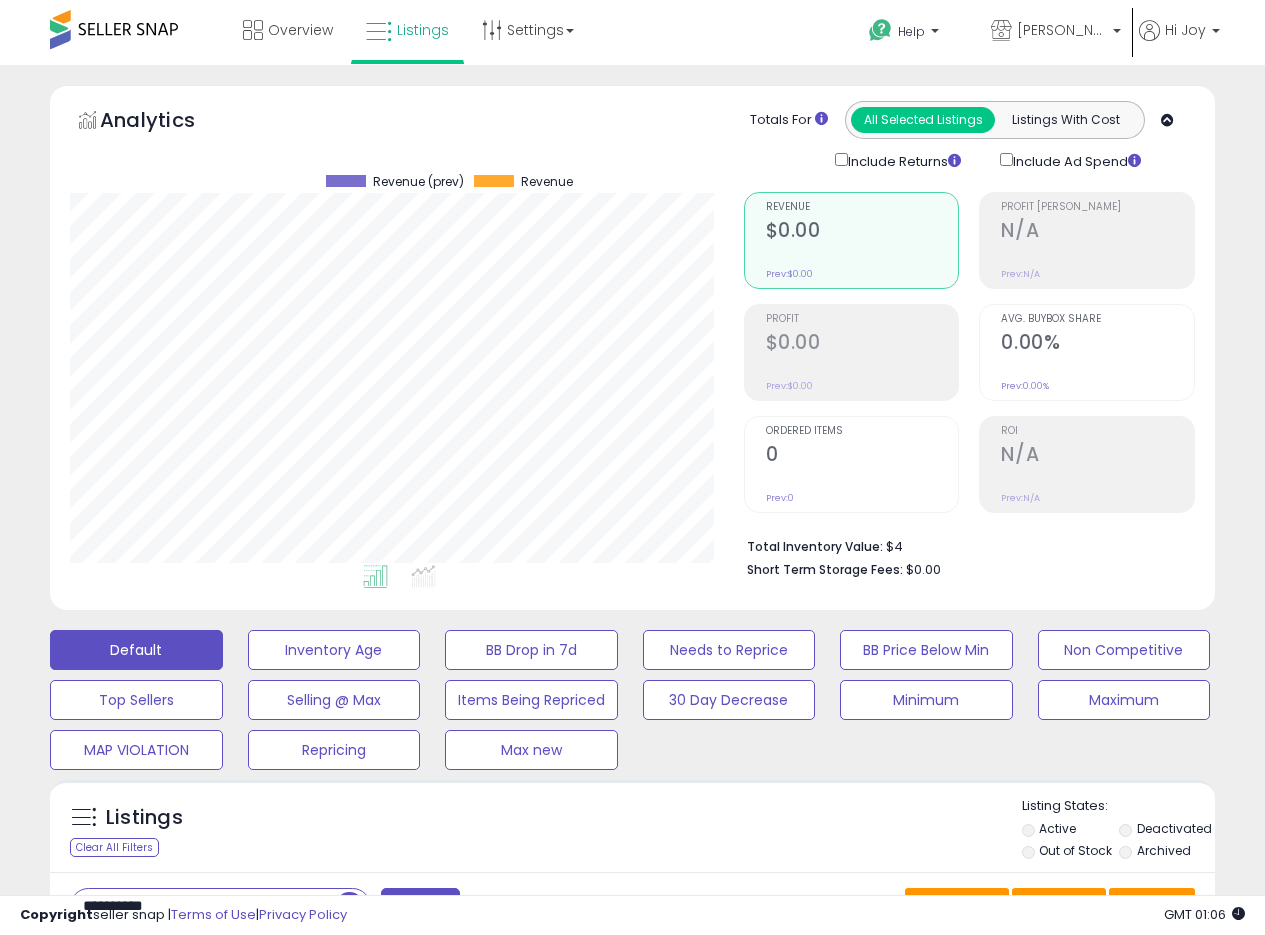 scroll, scrollTop: 458, scrollLeft: 0, axis: vertical 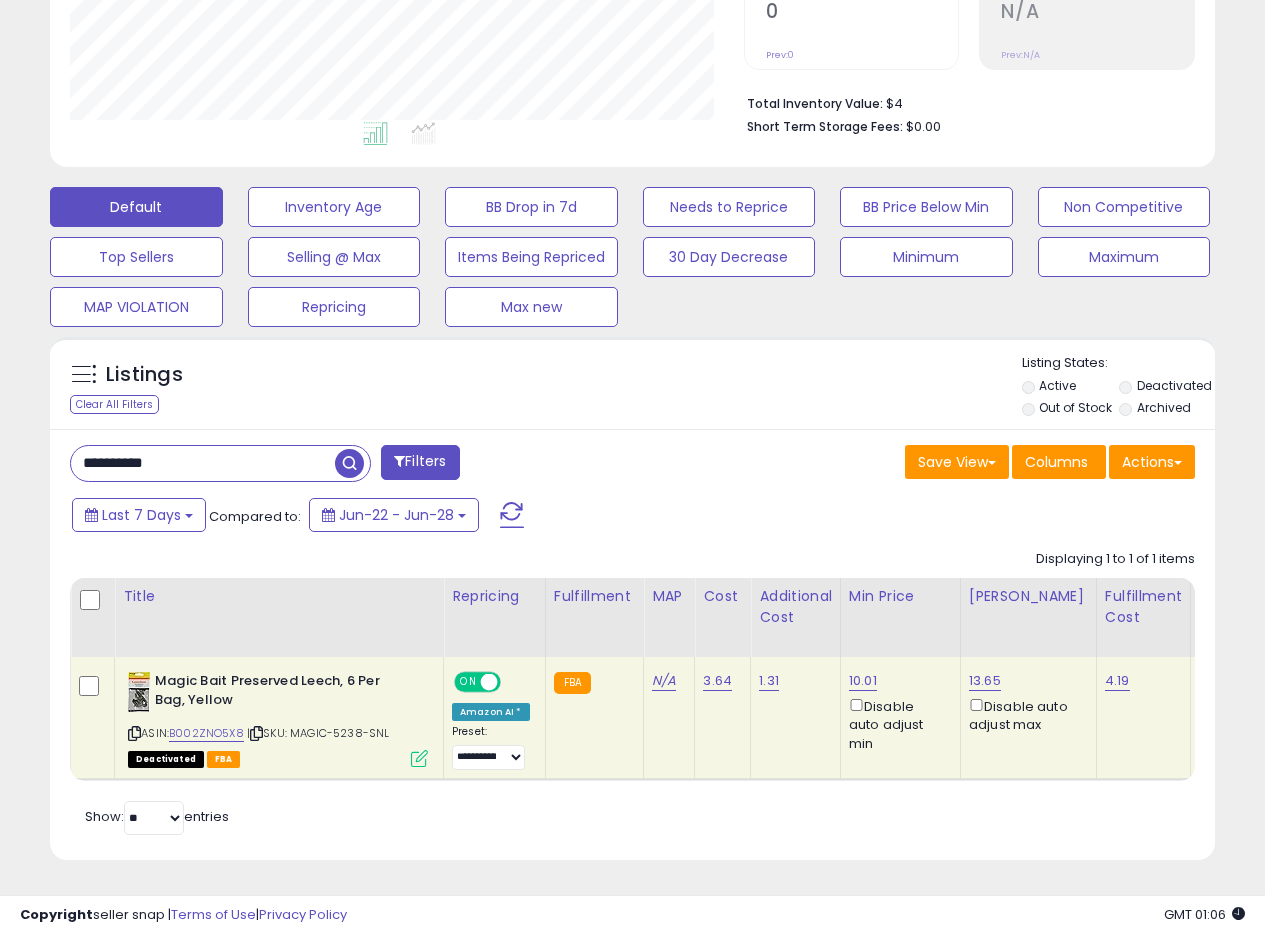 type on "**********" 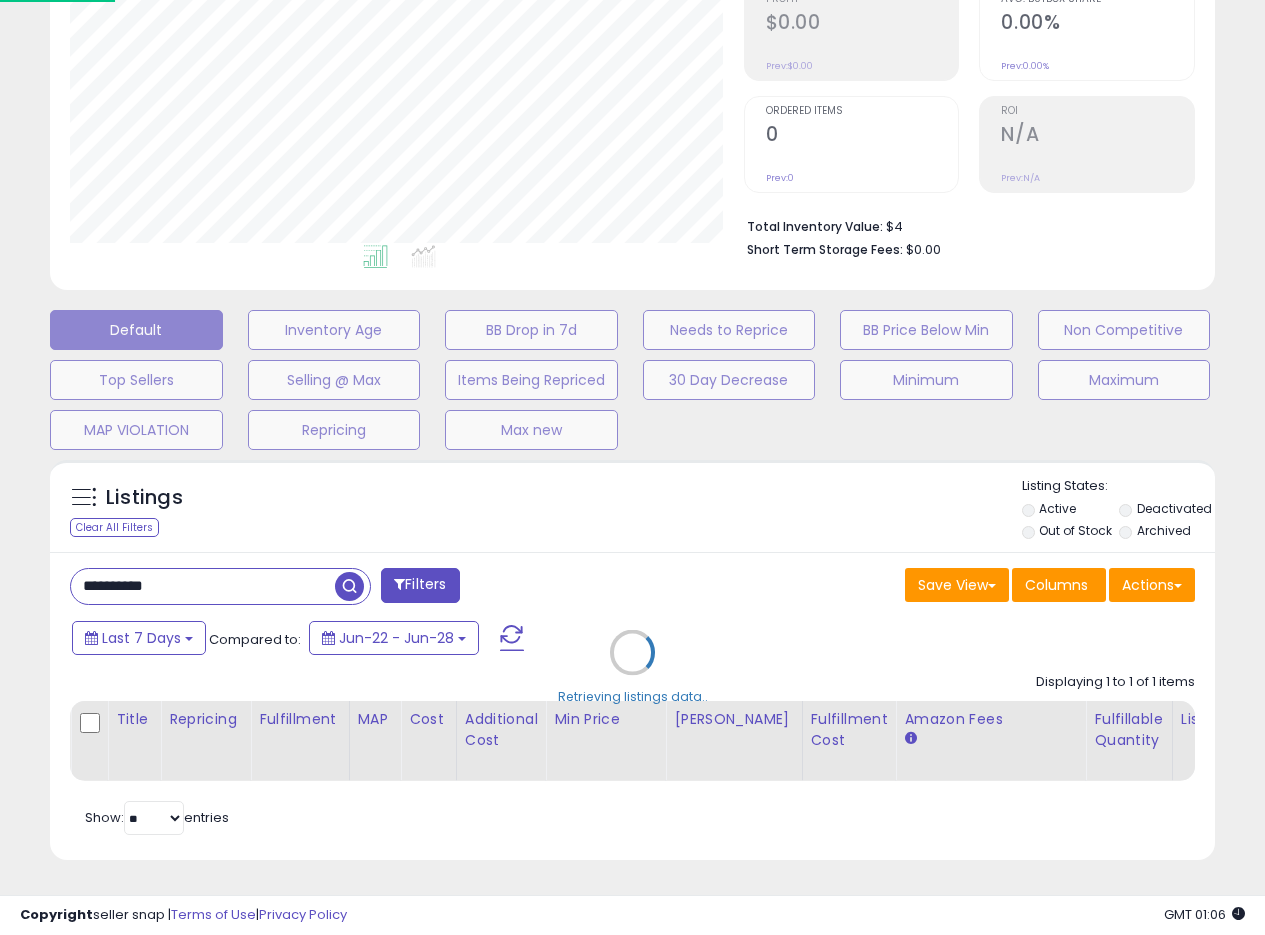 scroll, scrollTop: 999590, scrollLeft: 999317, axis: both 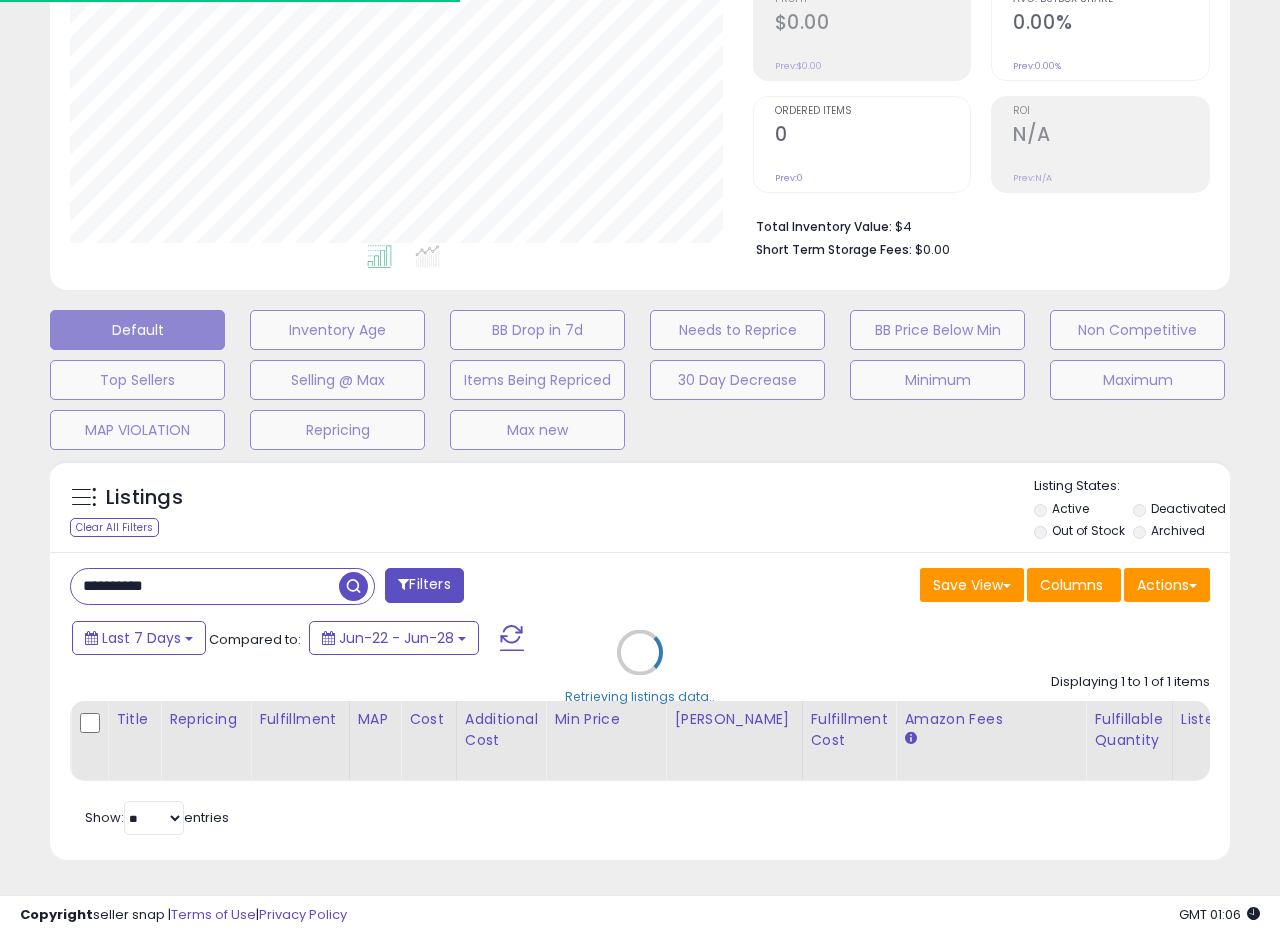 drag, startPoint x: 637, startPoint y: 518, endPoint x: 627, endPoint y: 526, distance: 12.806249 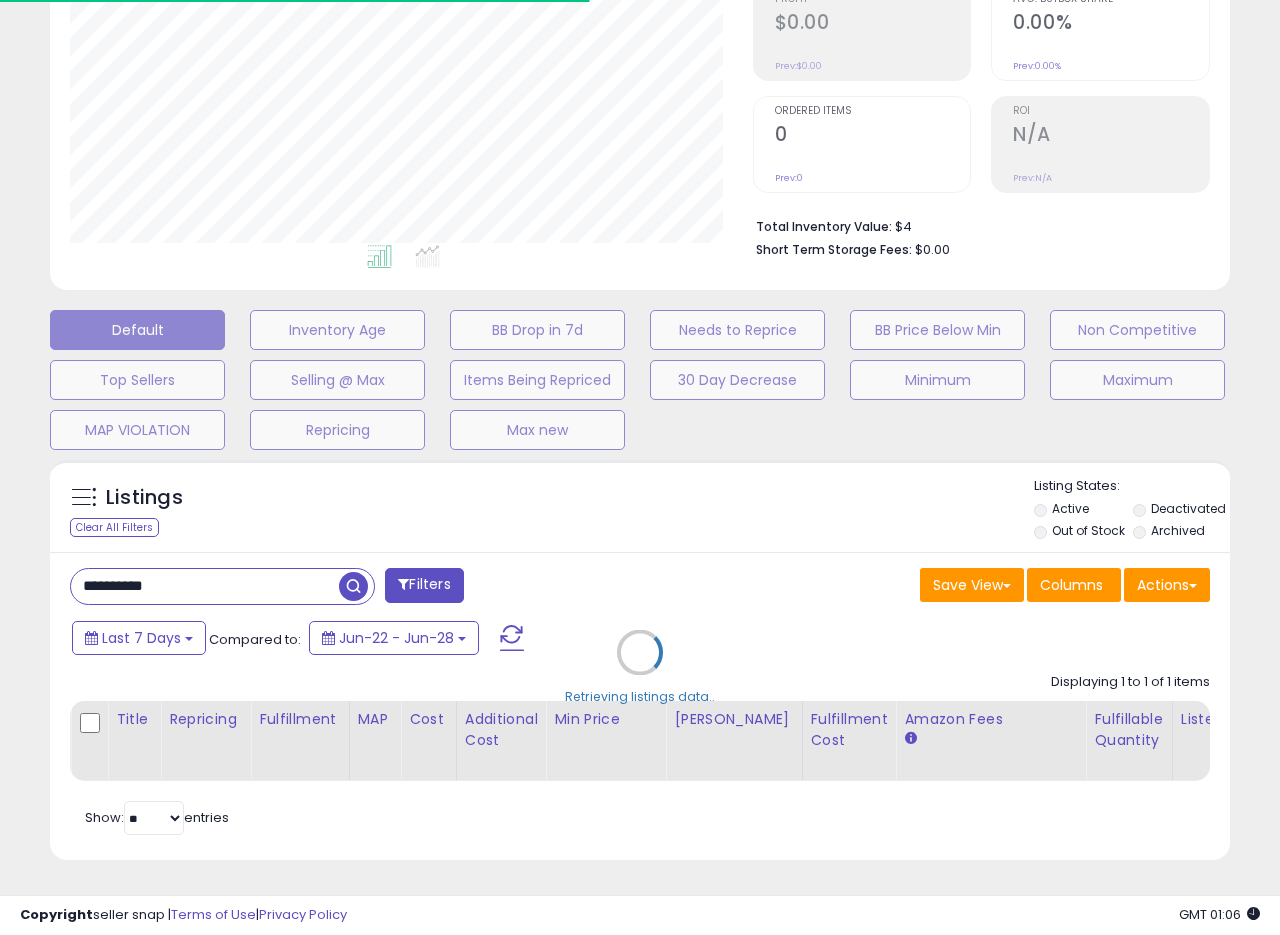 click on "Retrieving listings data.." at bounding box center (640, 667) 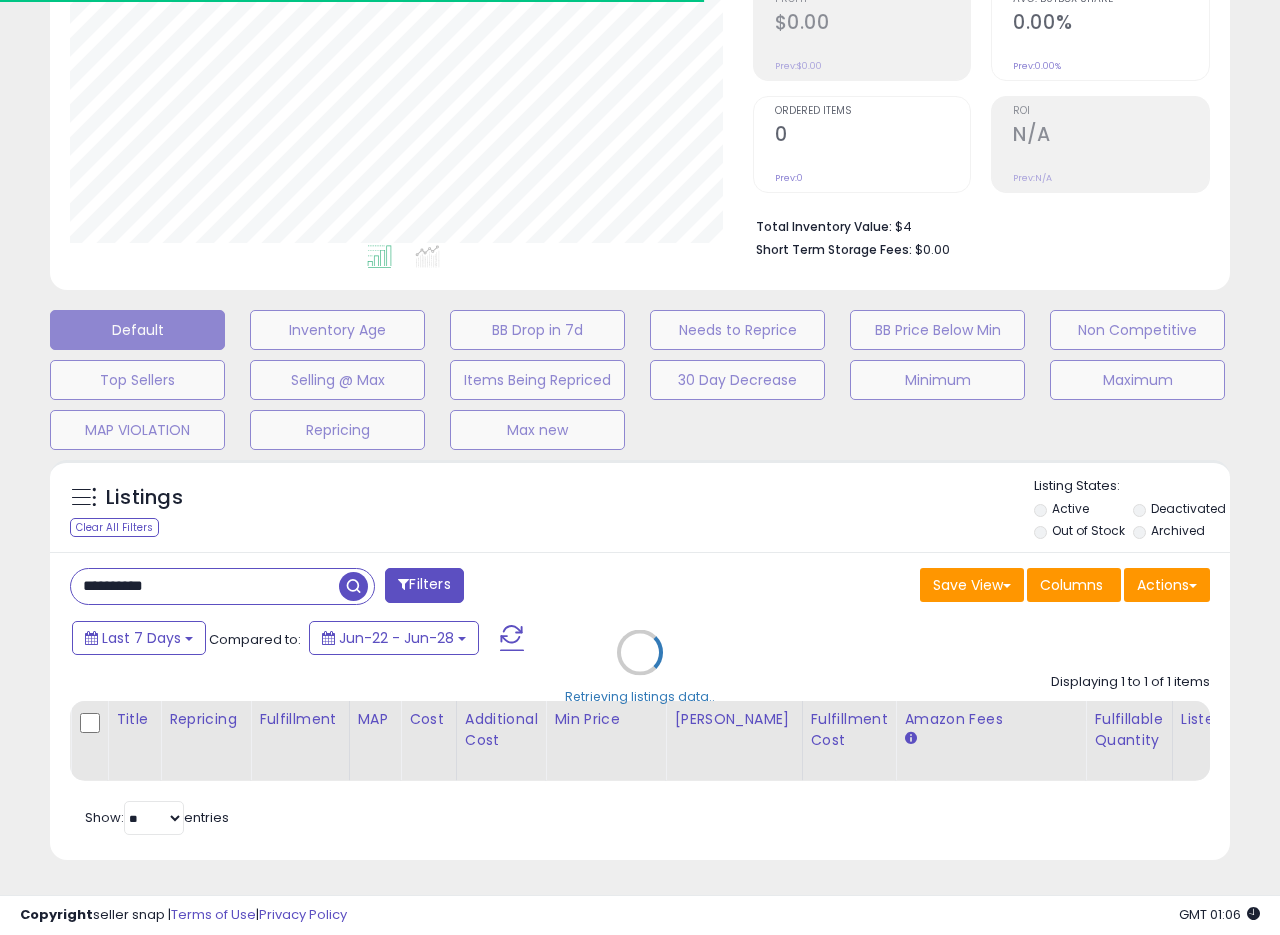 click on "Retrieving listings data.." at bounding box center [640, 667] 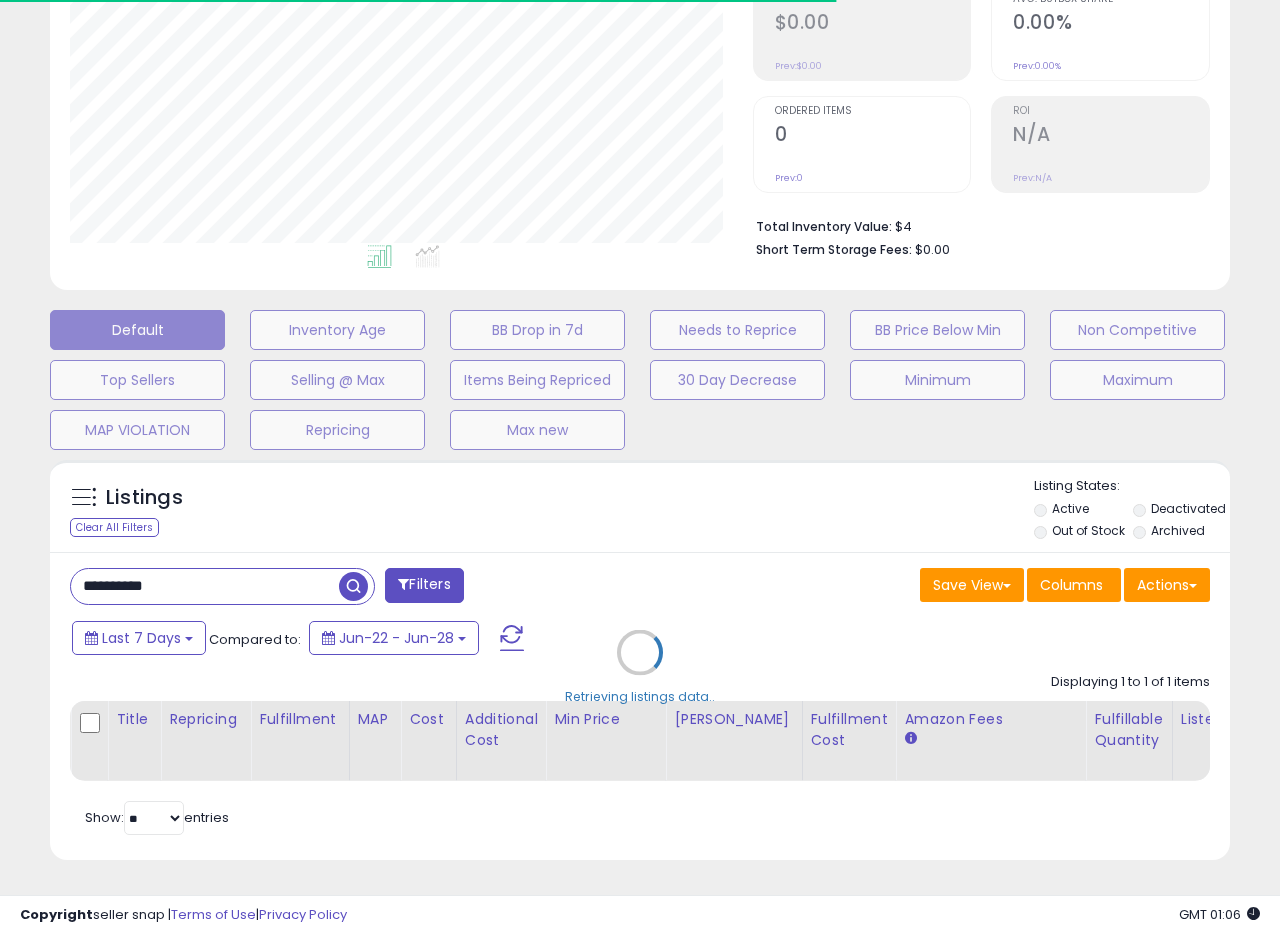 click on "Retrieving listings data.." at bounding box center (640, 667) 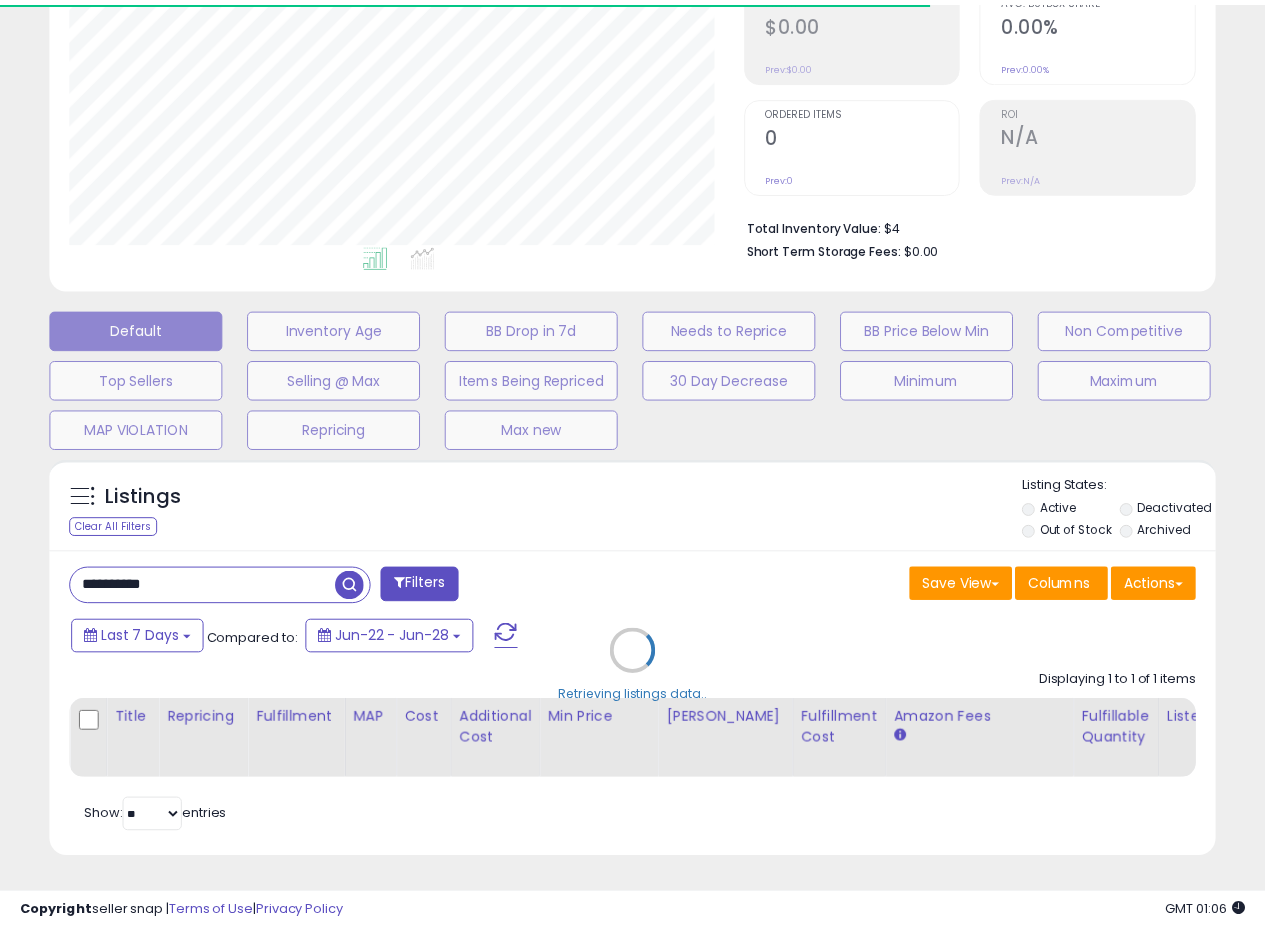 scroll, scrollTop: 410, scrollLeft: 674, axis: both 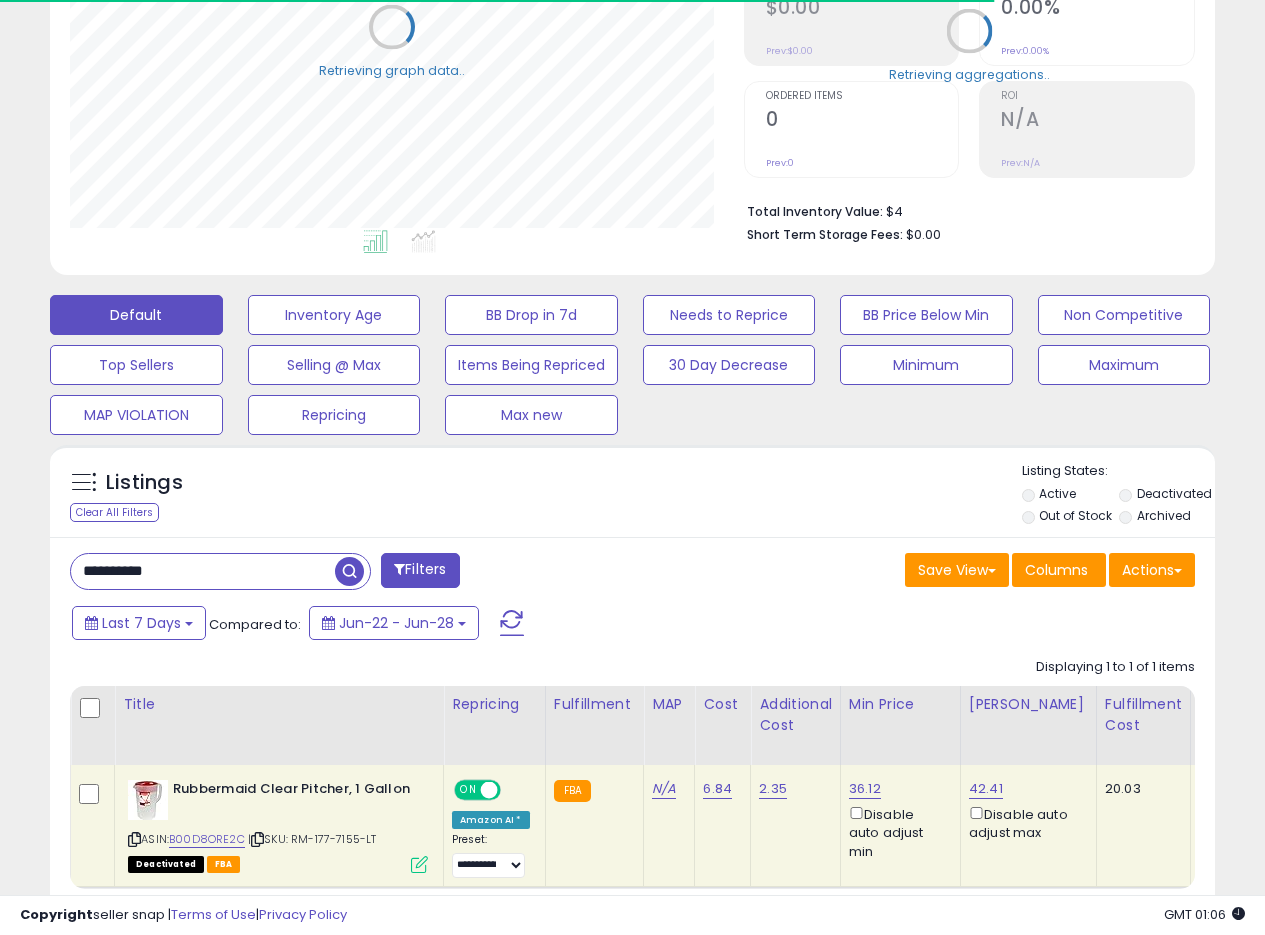 click on "Listings
Clear All Filters
Listing States:" at bounding box center (632, 496) 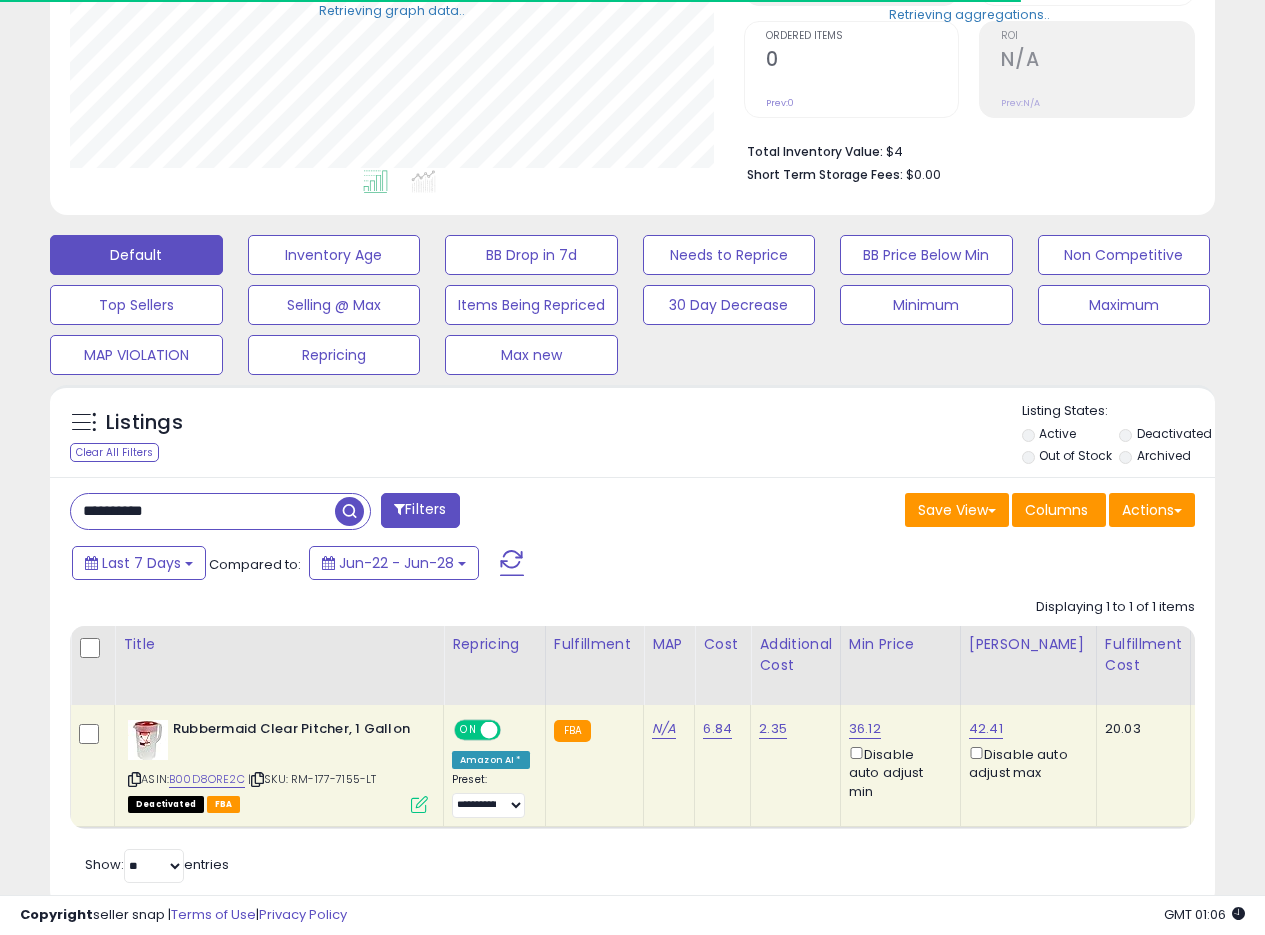 scroll, scrollTop: 458, scrollLeft: 0, axis: vertical 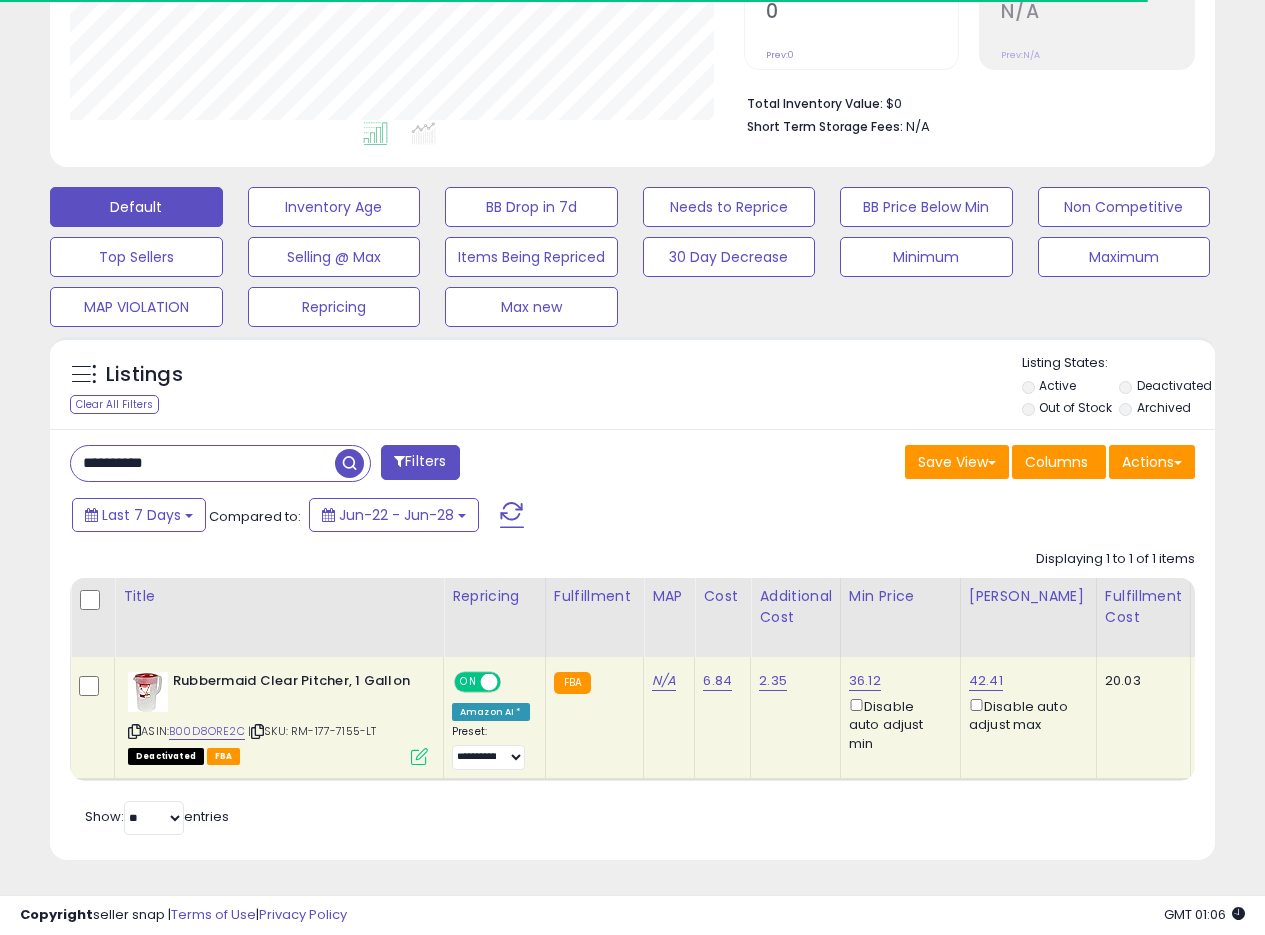 click on "ASIN:  B00D8ORE2C    |   SKU: RM-177-7155-LT Deactivated FBA" at bounding box center [278, 717] 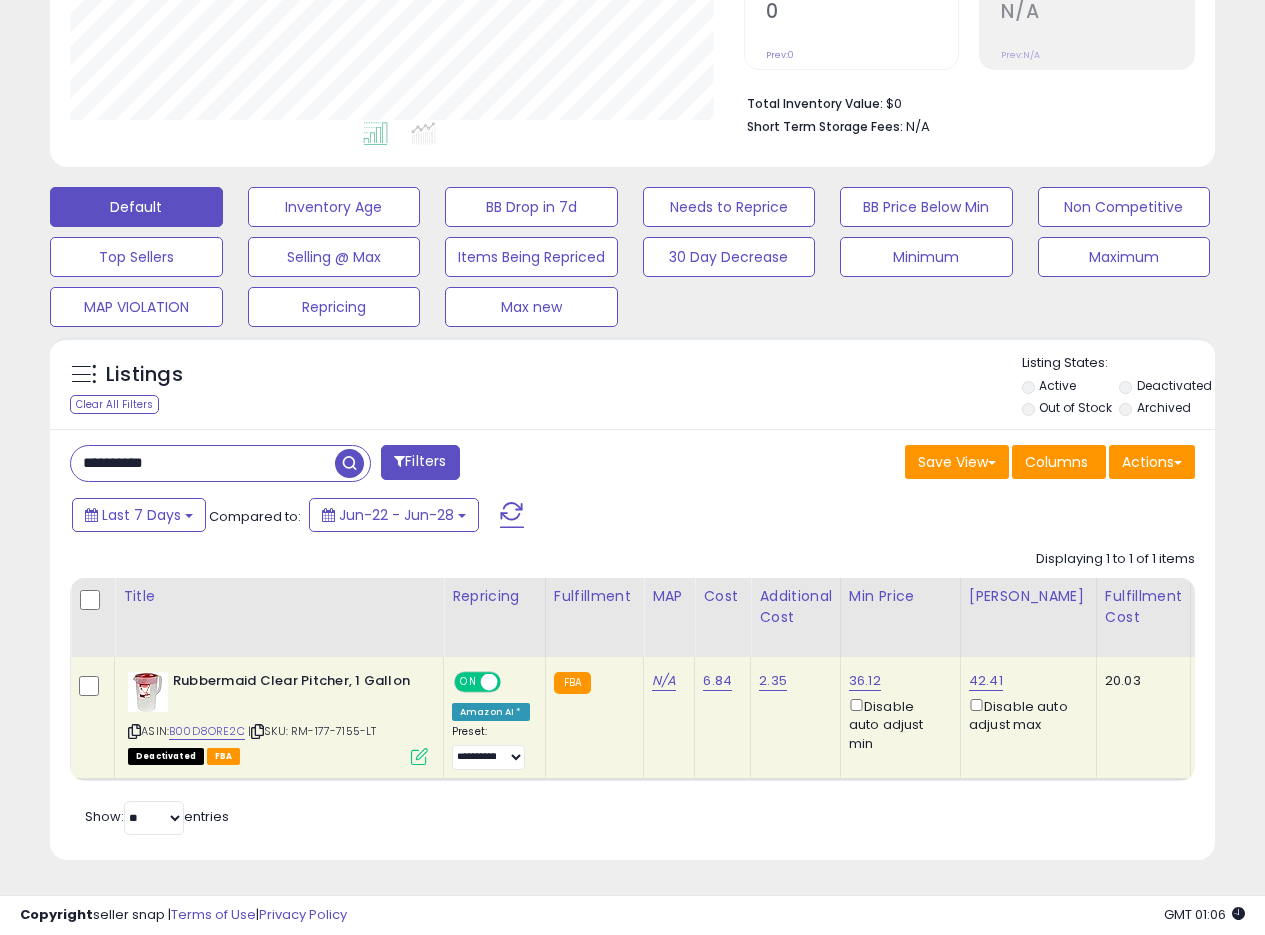 scroll, scrollTop: 999590, scrollLeft: 999326, axis: both 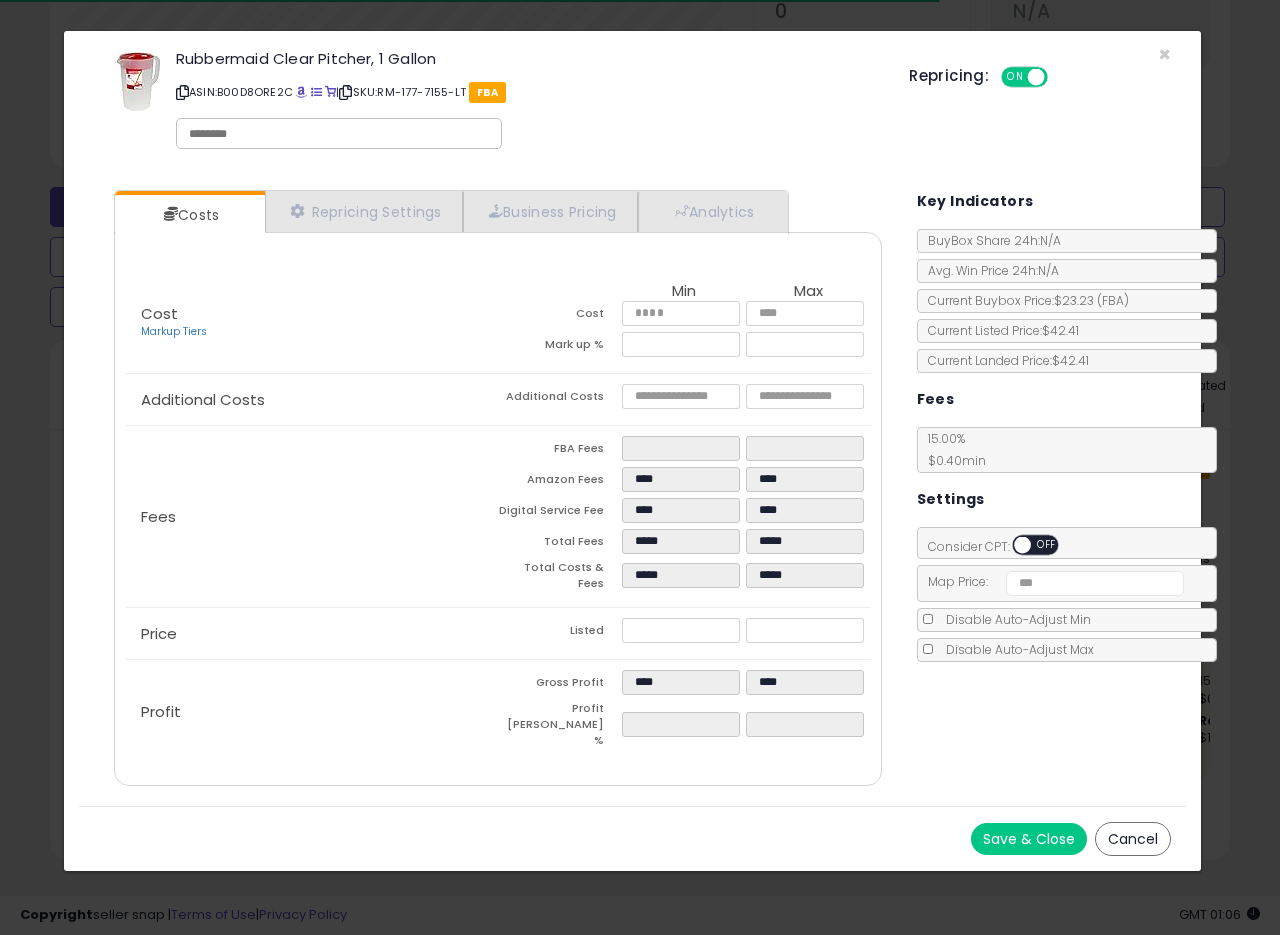 drag, startPoint x: 575, startPoint y: 552, endPoint x: 576, endPoint y: 541, distance: 11.045361 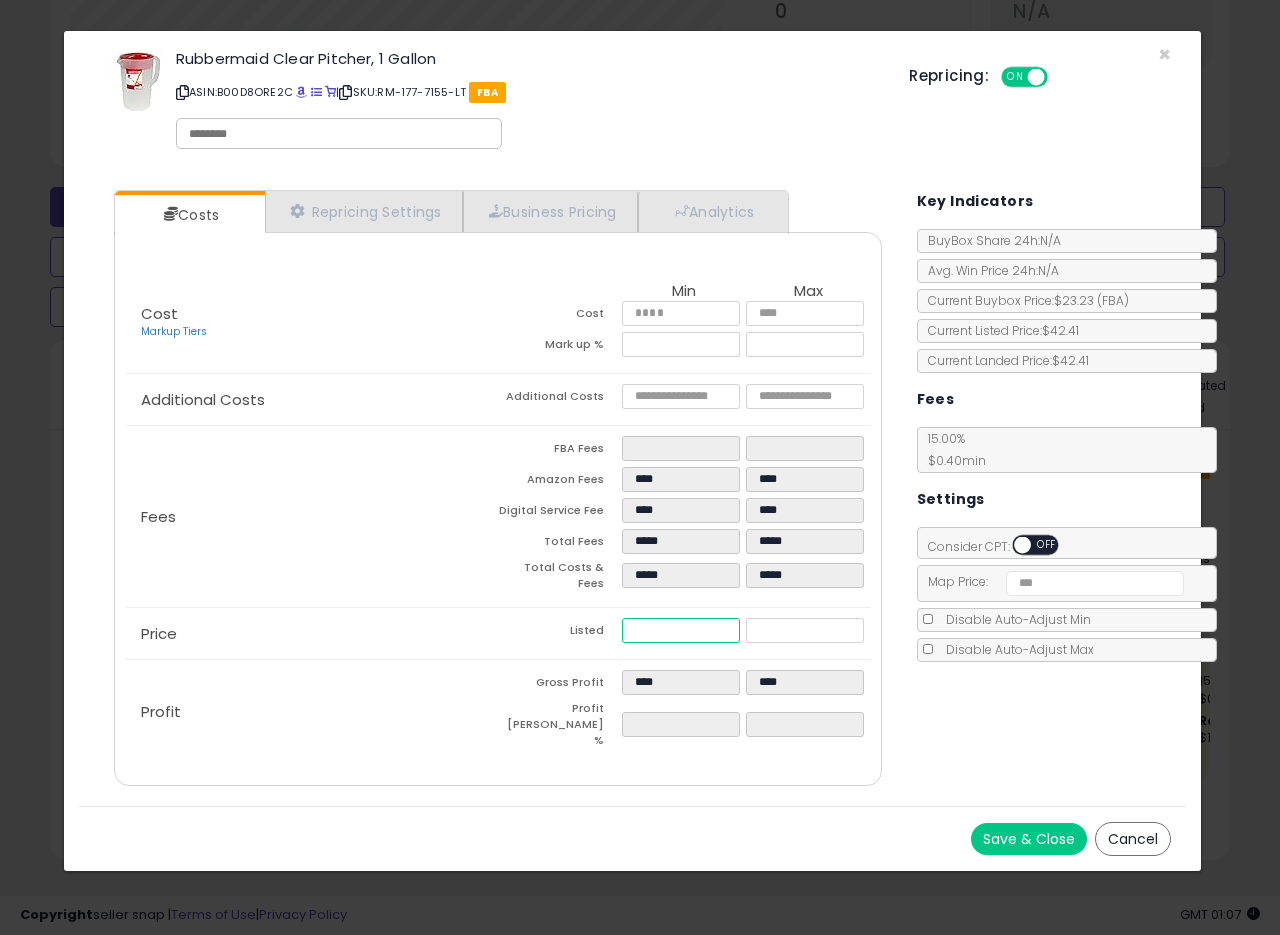 click on "*****" at bounding box center (681, 630) 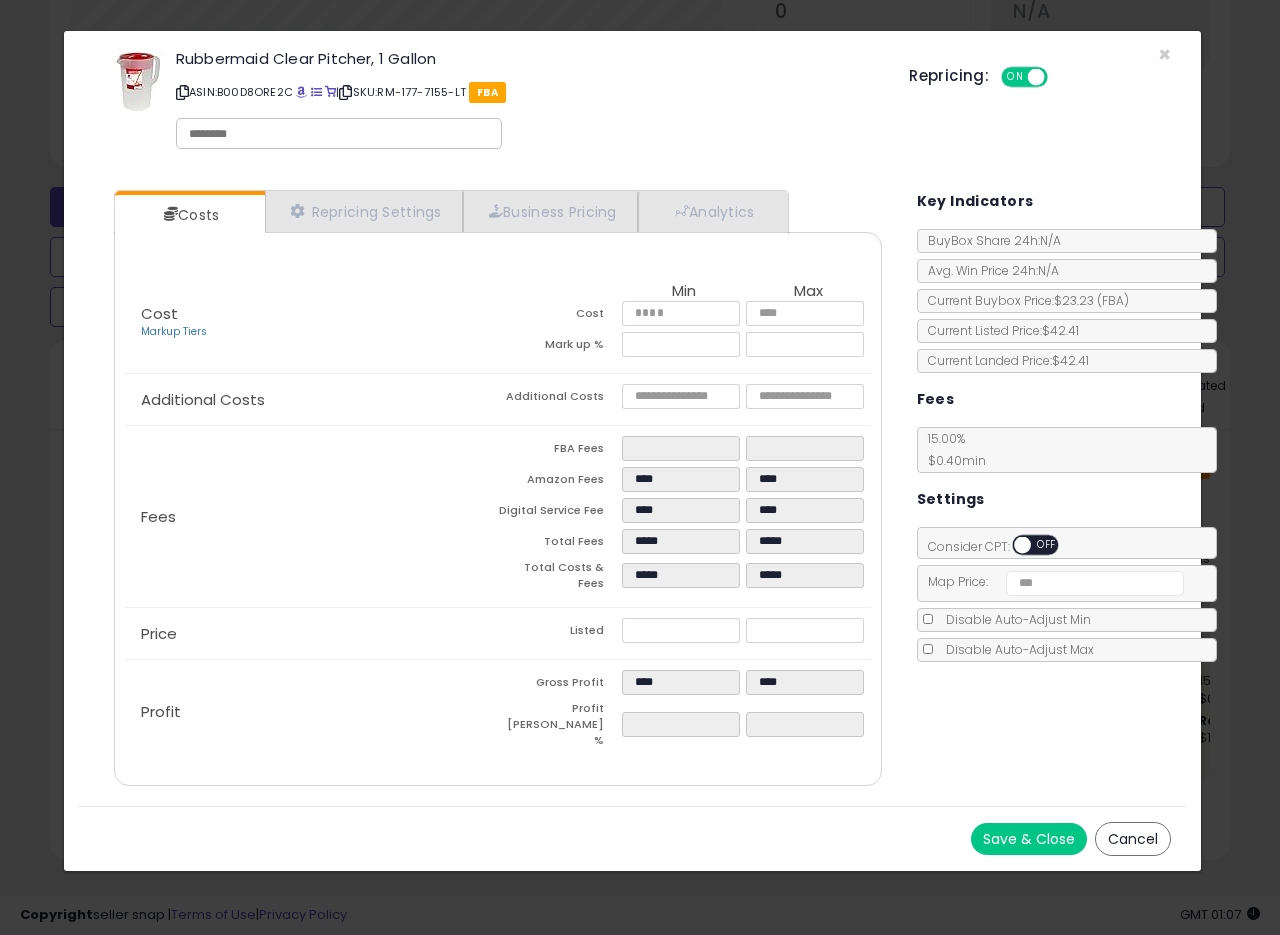 type on "******" 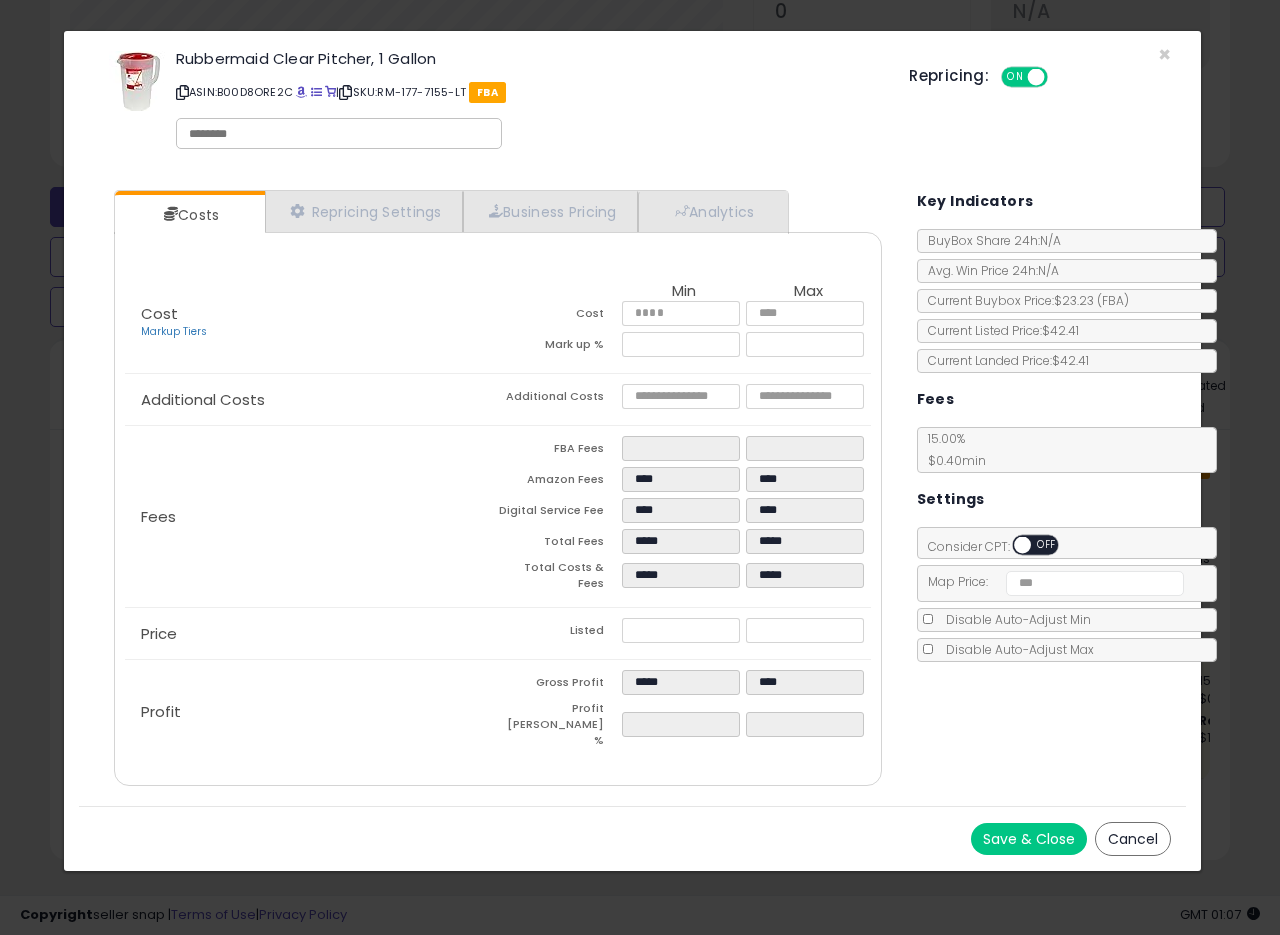 click on "Listed" at bounding box center [560, 633] 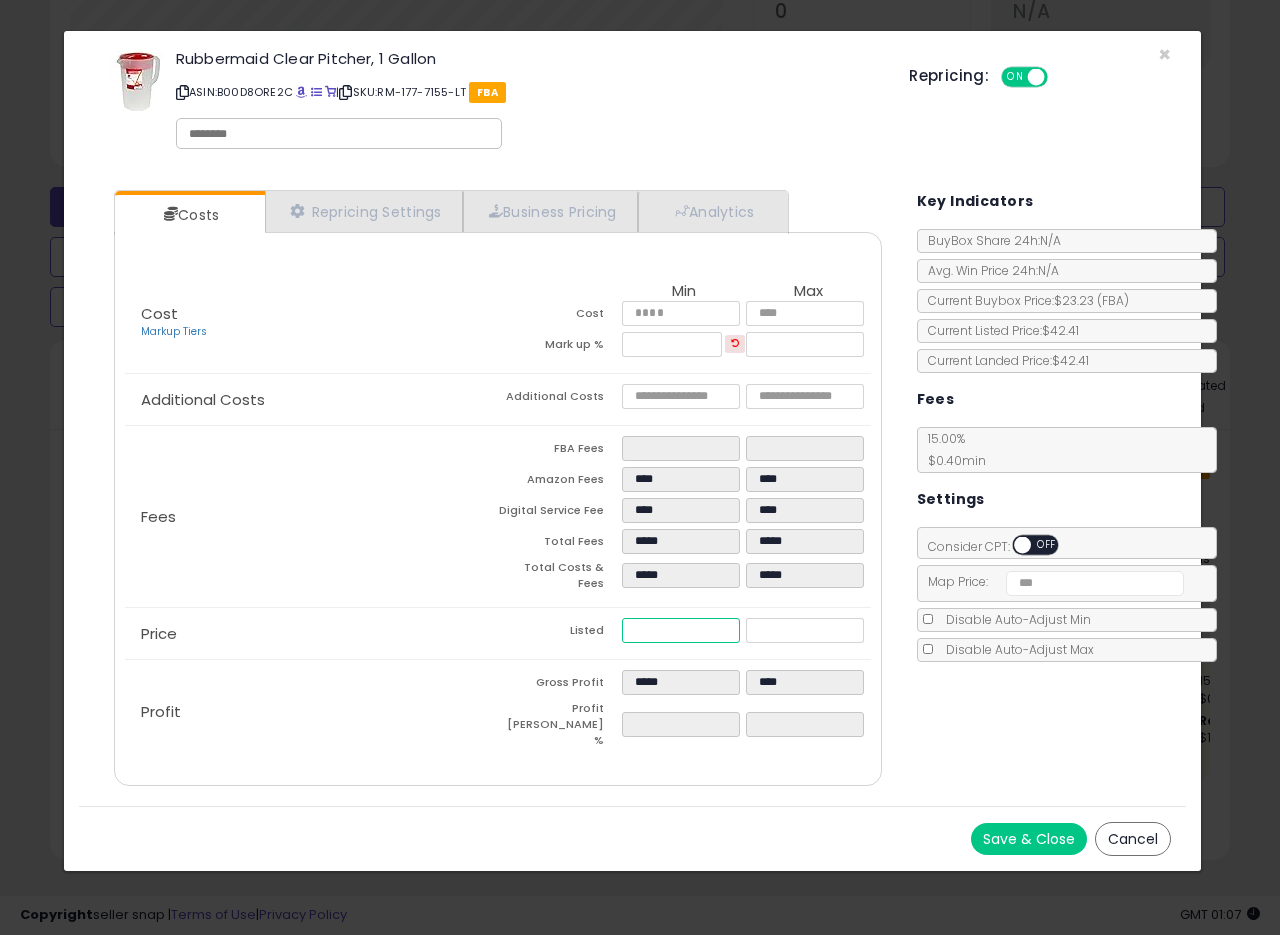 drag, startPoint x: 666, startPoint y: 619, endPoint x: 529, endPoint y: 607, distance: 137.52454 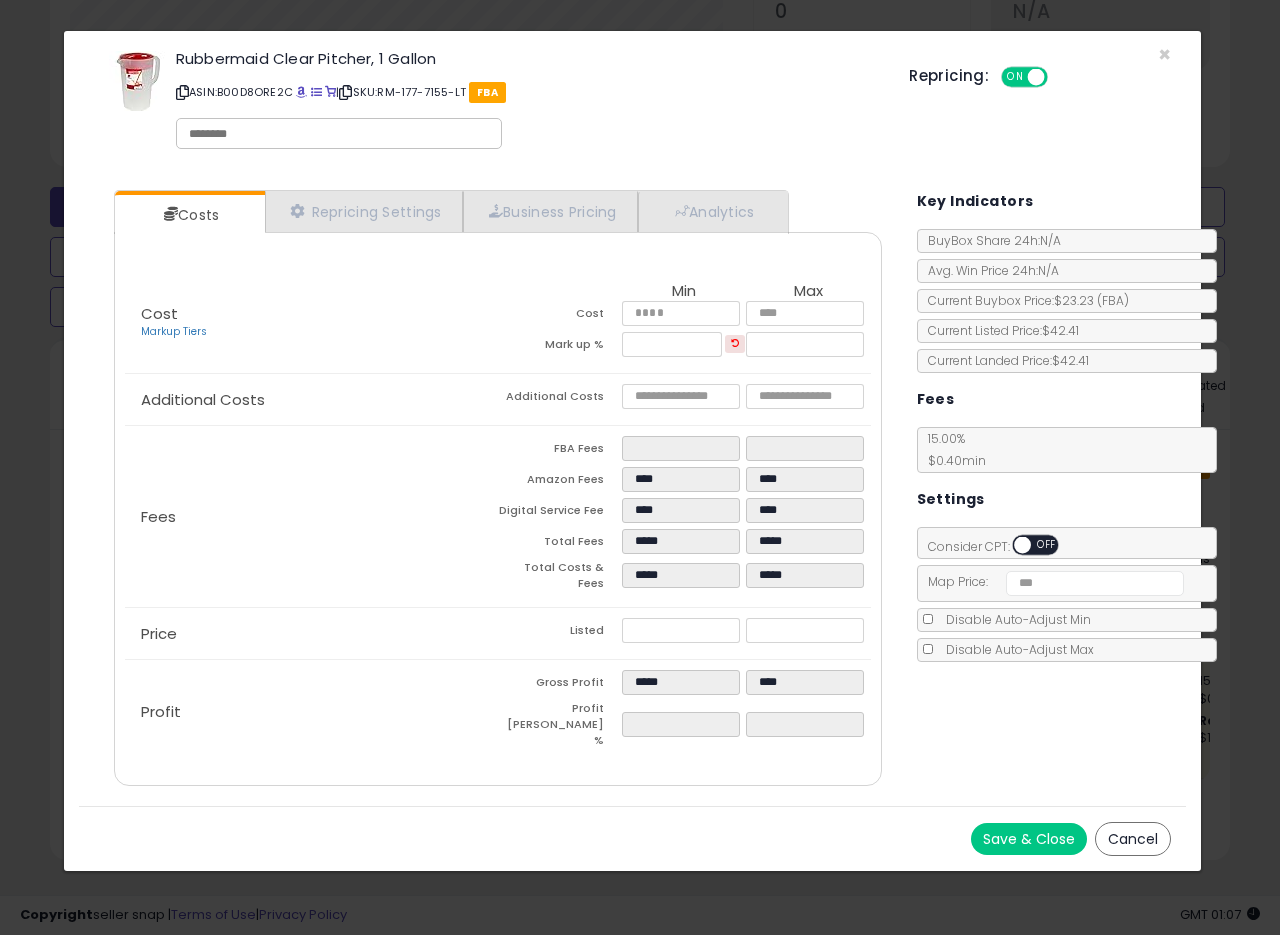click on "Save & Close" at bounding box center [1029, 839] 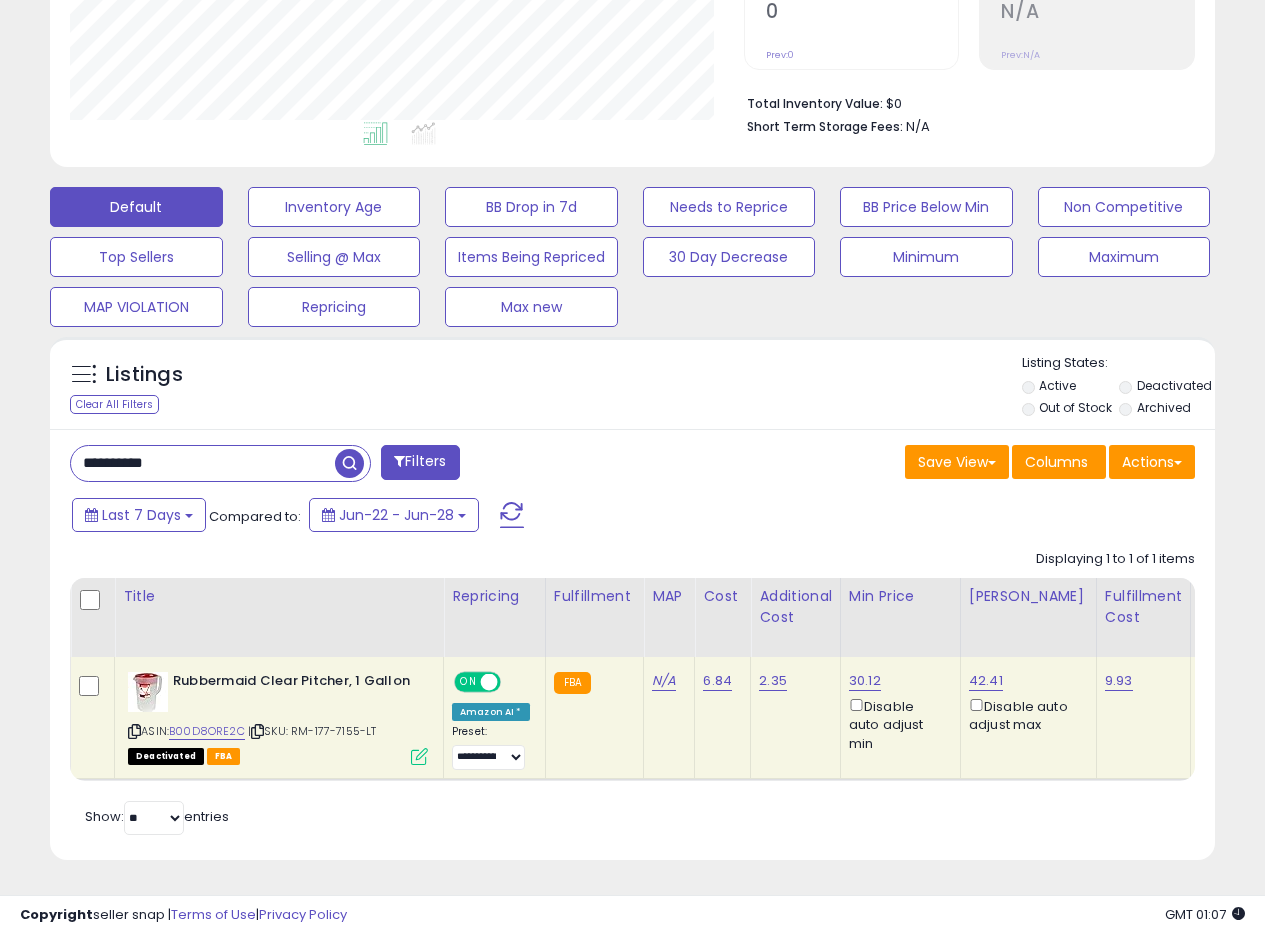 scroll, scrollTop: 410, scrollLeft: 674, axis: both 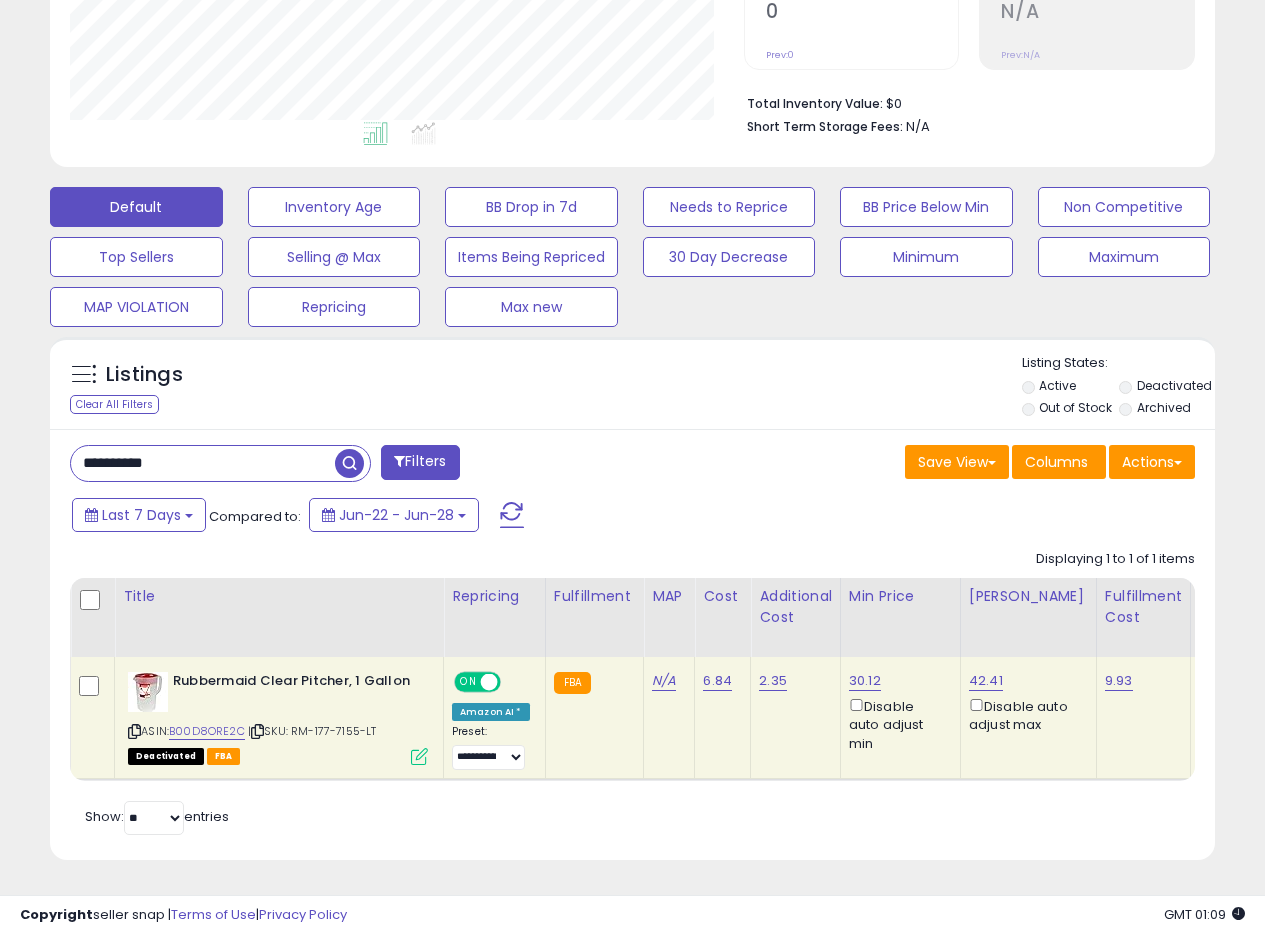 drag, startPoint x: 221, startPoint y: 445, endPoint x: 0, endPoint y: 442, distance: 221.02036 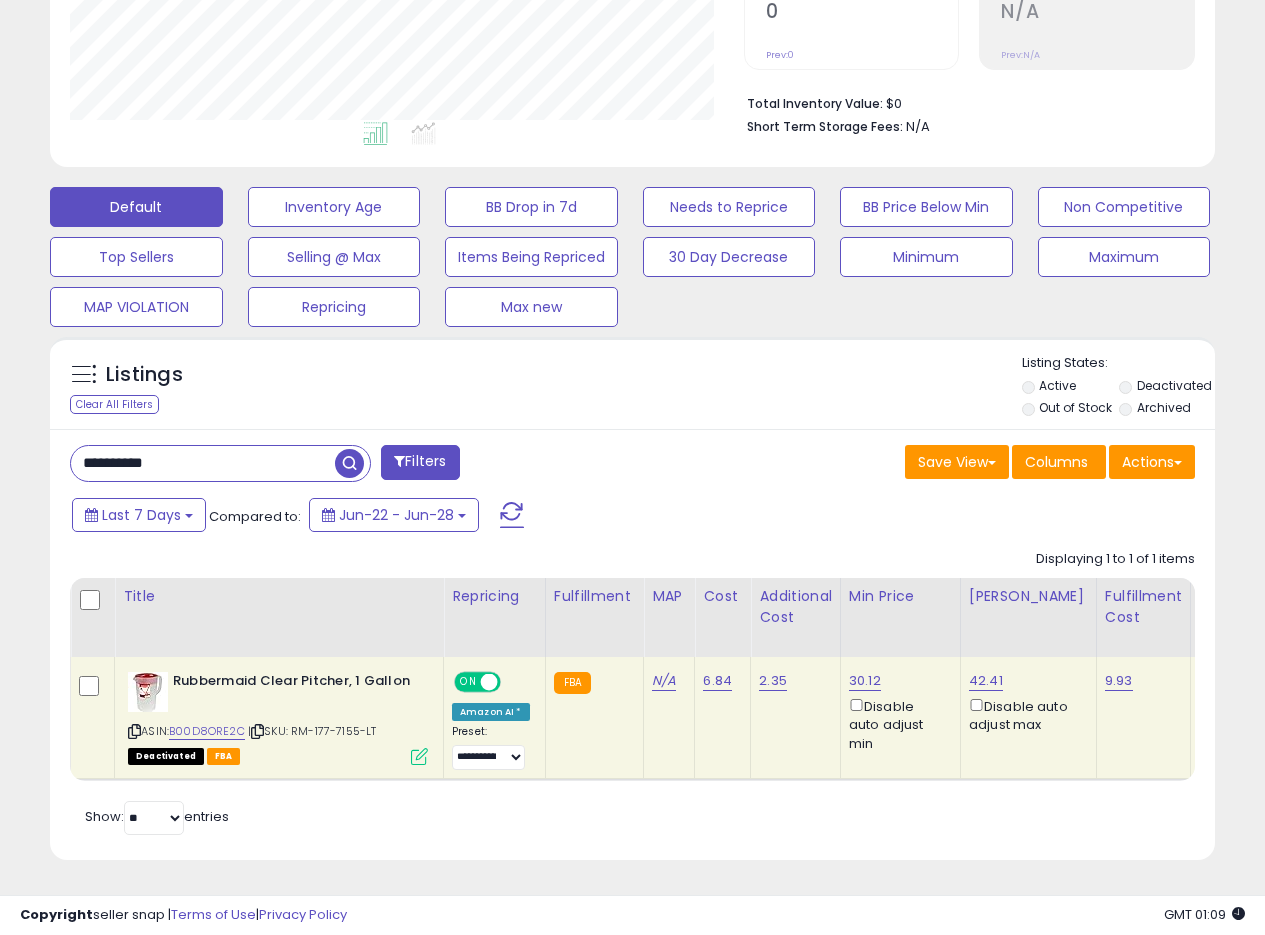 paste 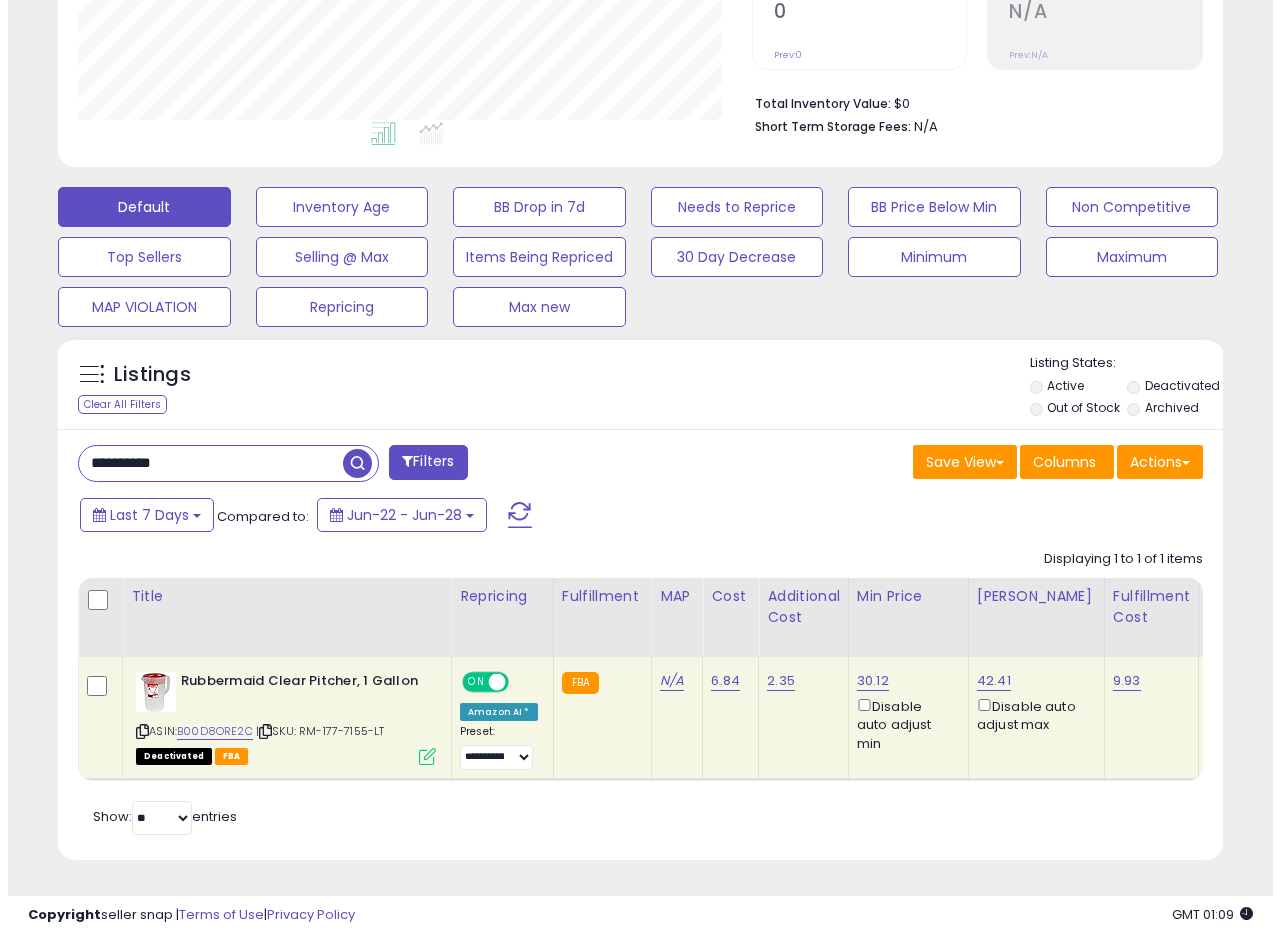 scroll, scrollTop: 335, scrollLeft: 0, axis: vertical 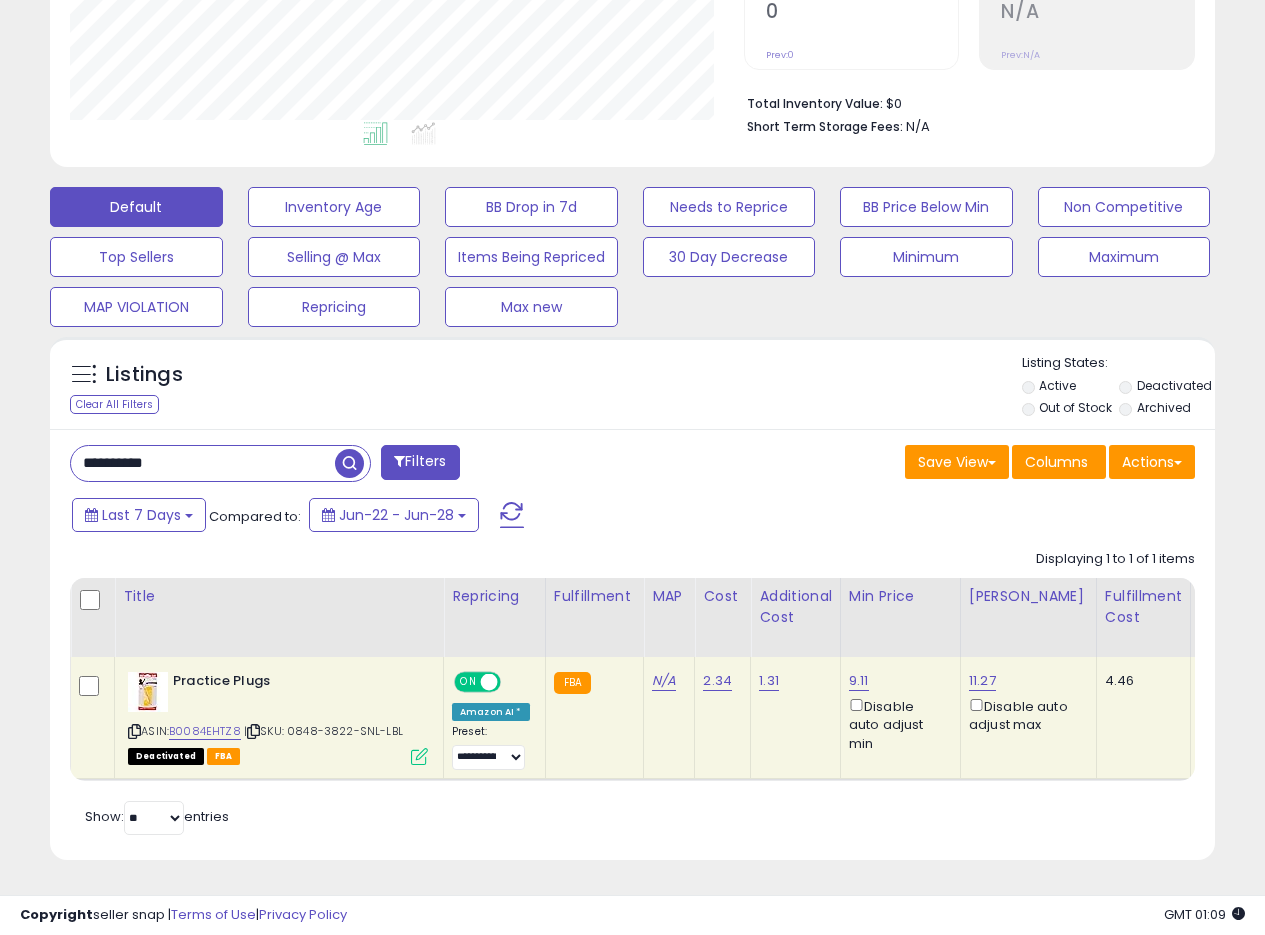 click on "Listings
Clear All Filters
Listing States:" at bounding box center [632, 388] 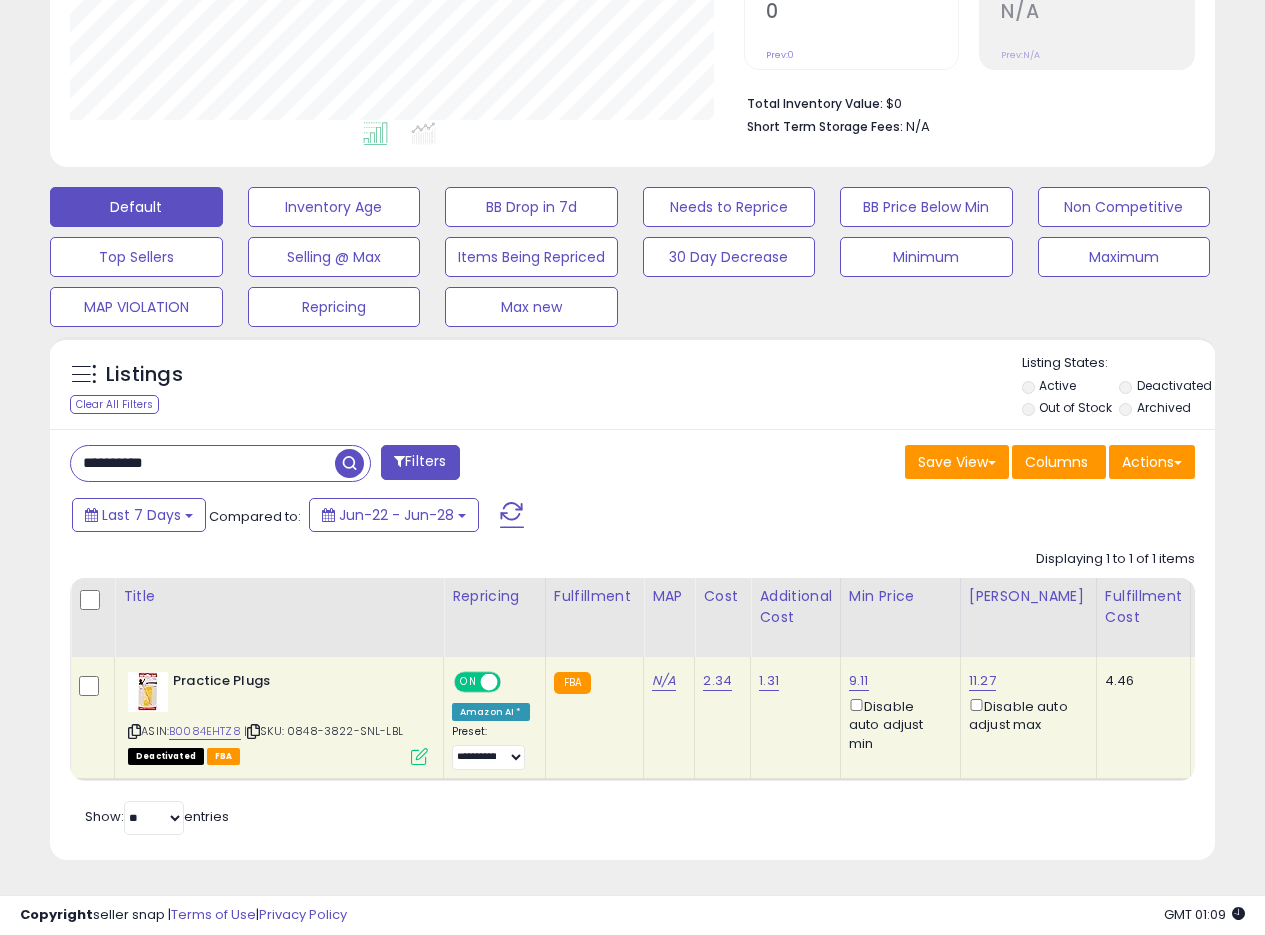 click on "Listings
Clear All Filters
Listing States:" at bounding box center [632, 388] 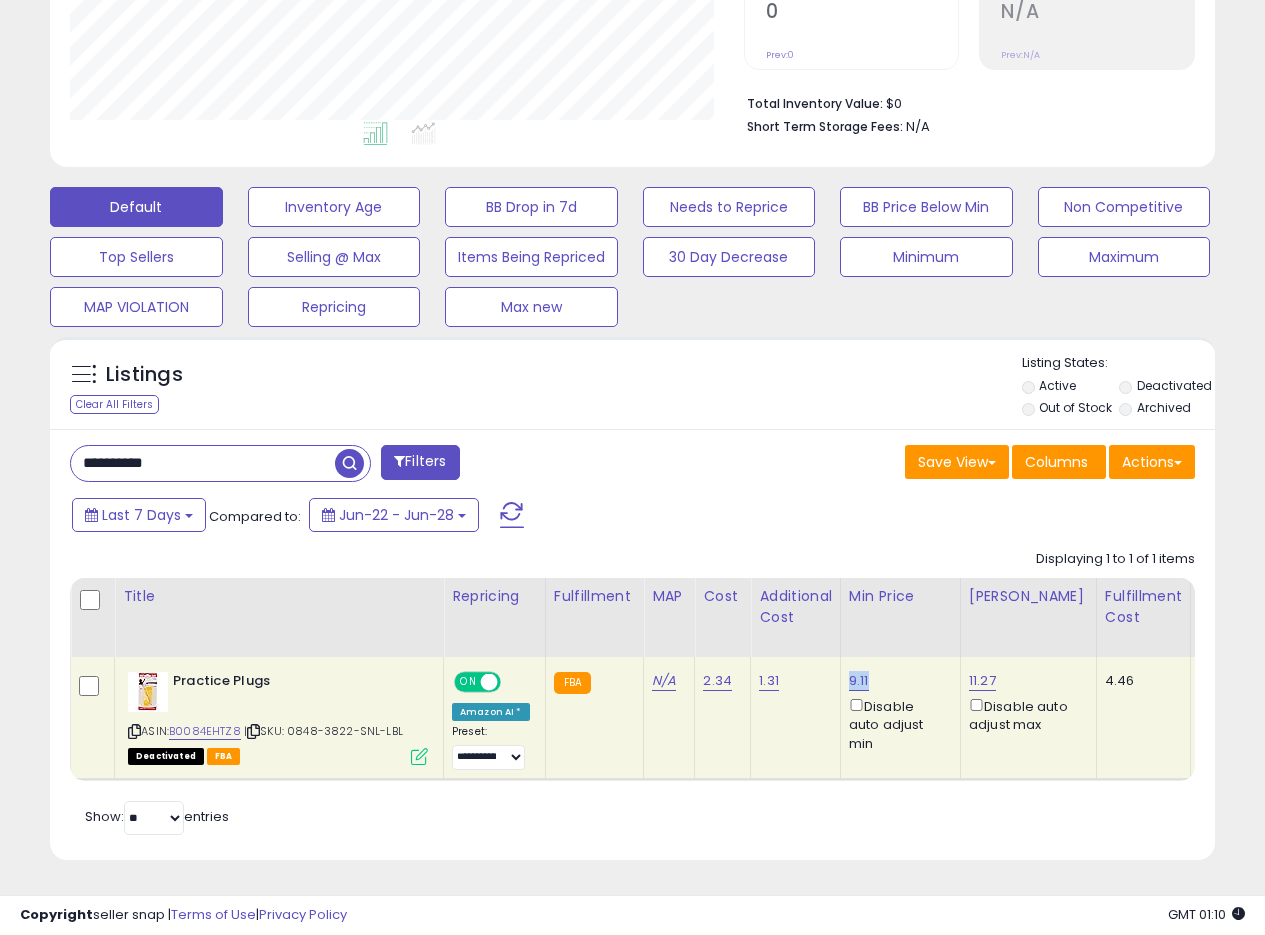 drag, startPoint x: 880, startPoint y: 663, endPoint x: 989, endPoint y: 58, distance: 614.7406 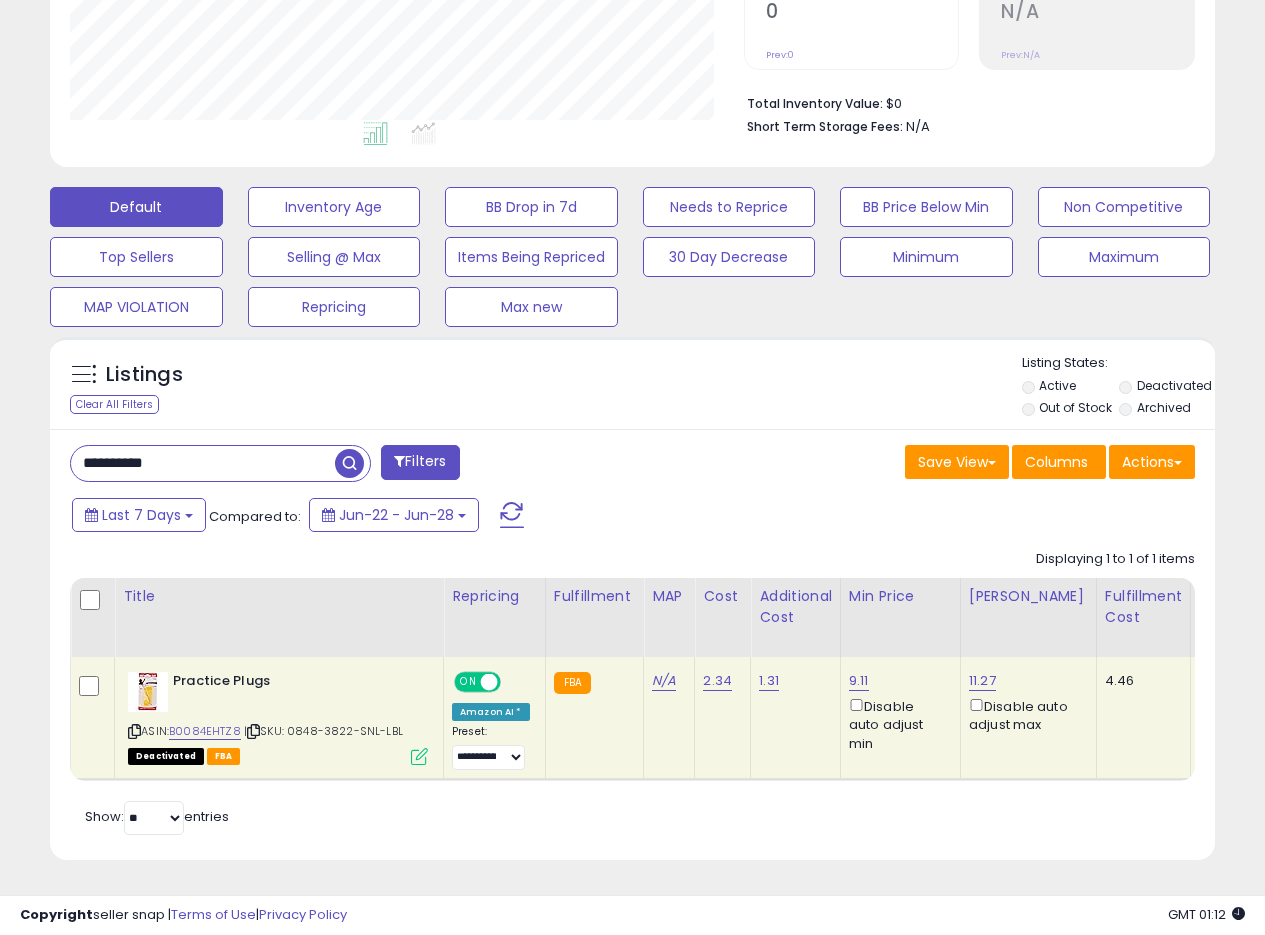 drag, startPoint x: 209, startPoint y: 452, endPoint x: 0, endPoint y: 443, distance: 209.1937 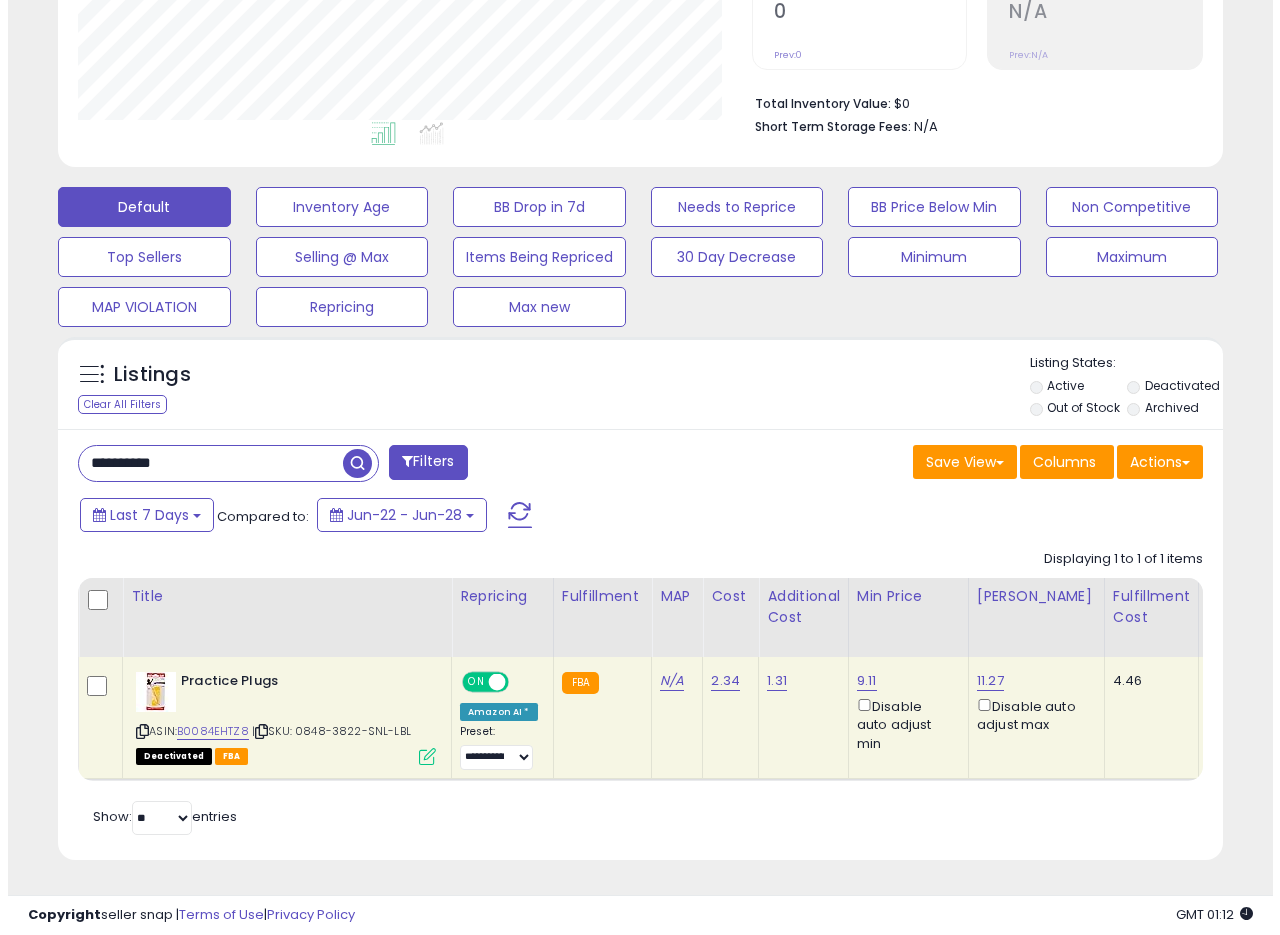 scroll, scrollTop: 335, scrollLeft: 0, axis: vertical 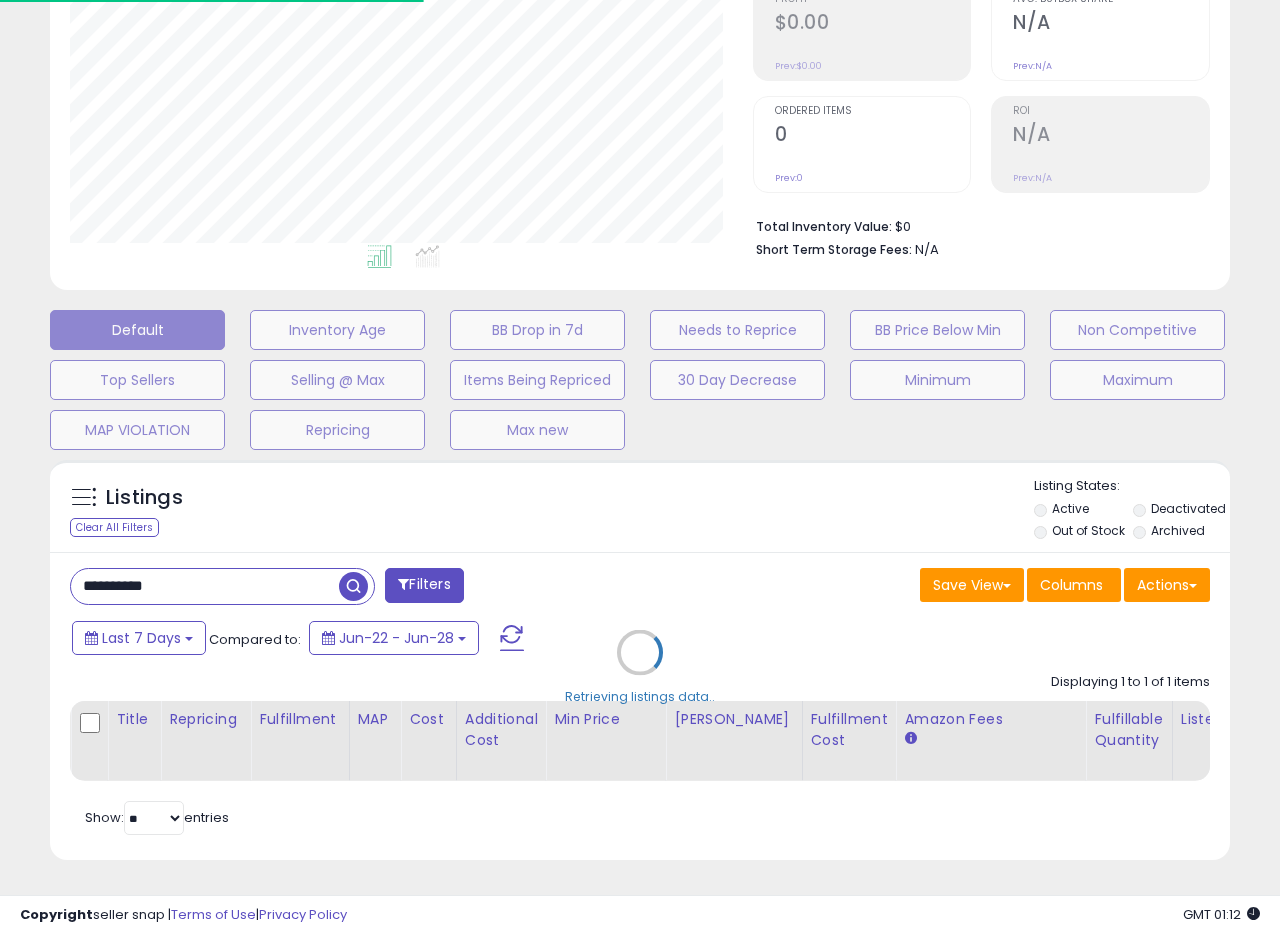 type 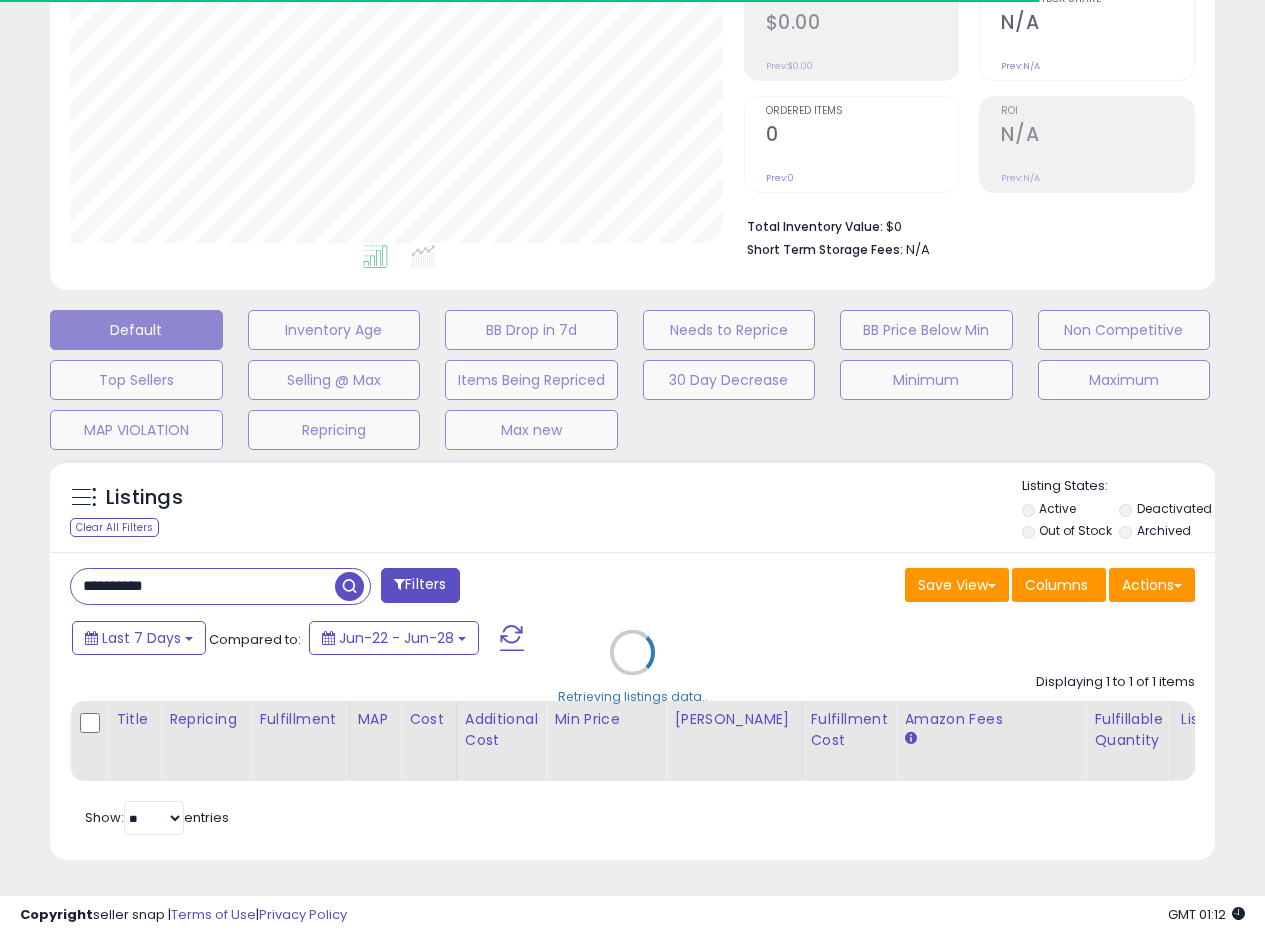 scroll, scrollTop: 322, scrollLeft: 0, axis: vertical 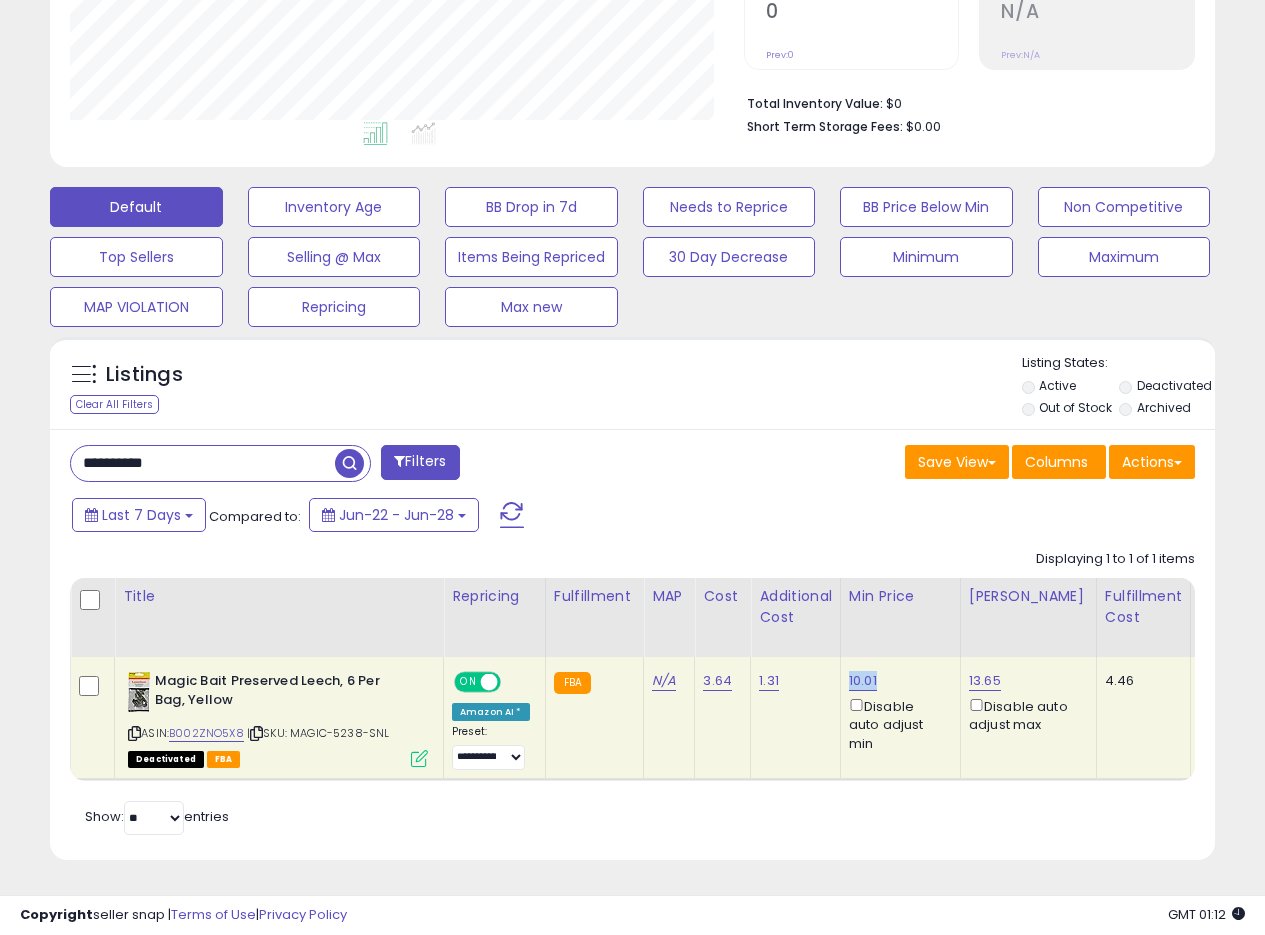 drag, startPoint x: 875, startPoint y: 664, endPoint x: 844, endPoint y: 666, distance: 31.06445 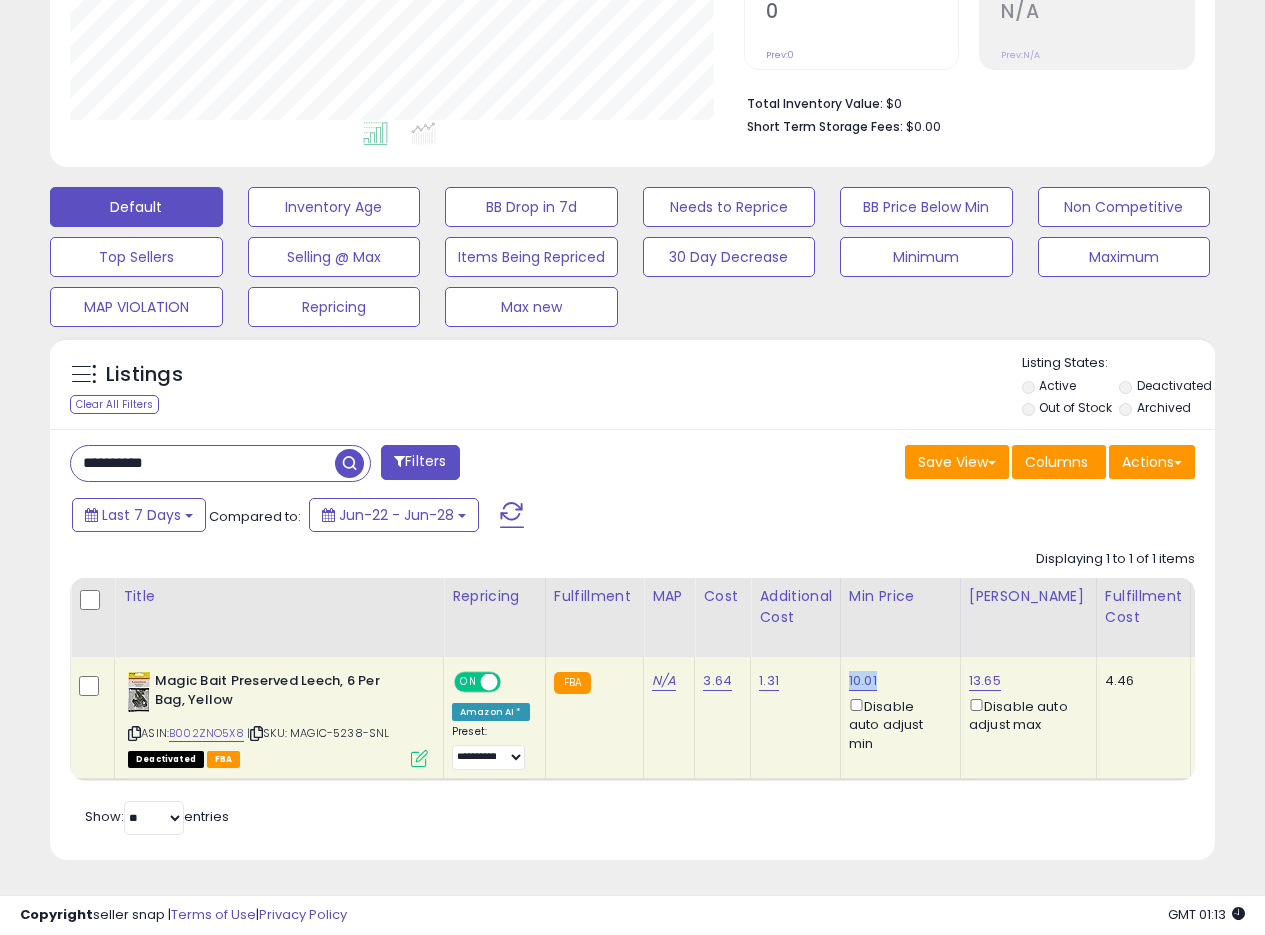 scroll, scrollTop: 0, scrollLeft: 0, axis: both 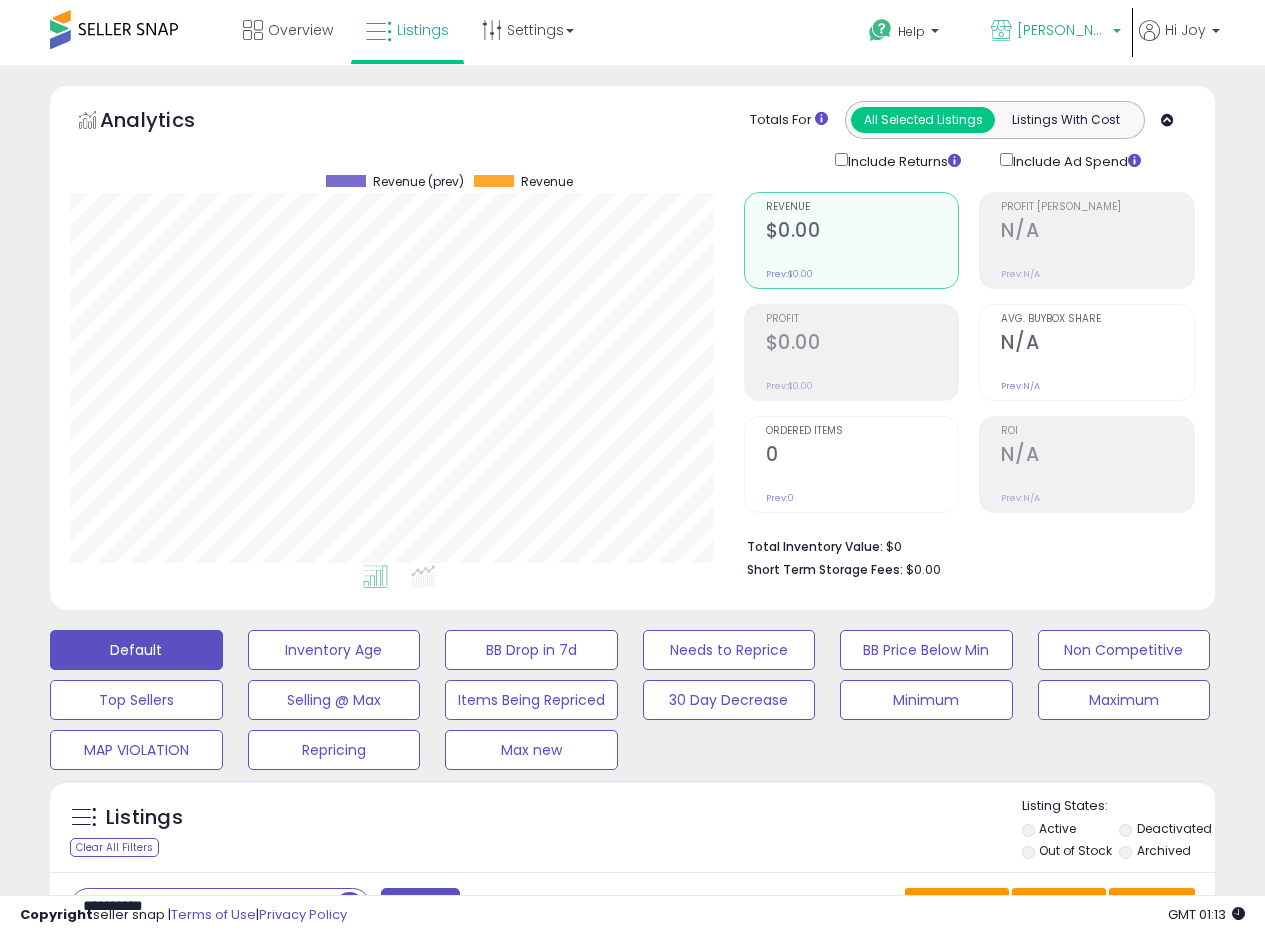 click on "[PERSON_NAME] CA" at bounding box center [1062, 30] 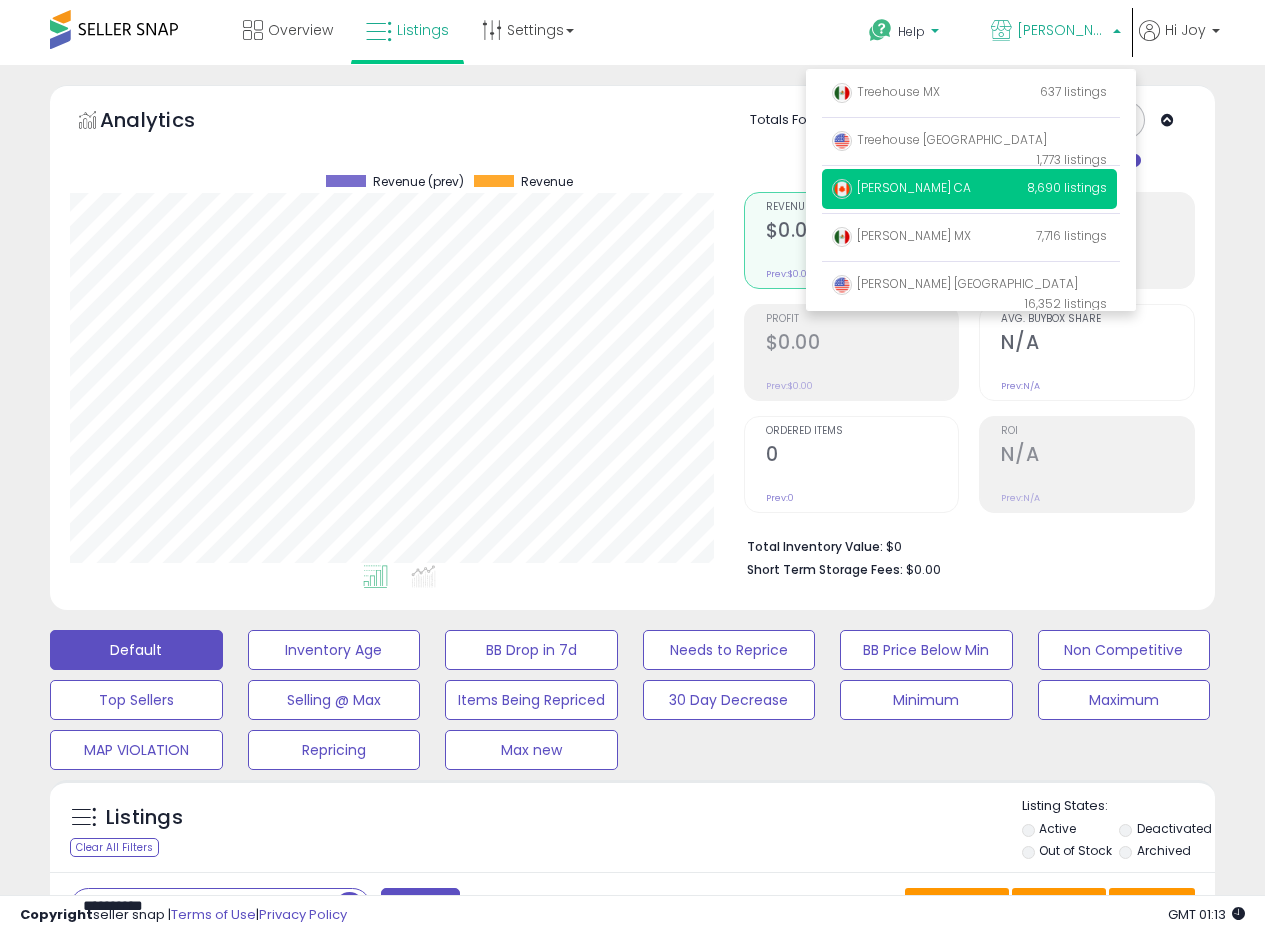 drag, startPoint x: 892, startPoint y: 282, endPoint x: 991, endPoint y: 13, distance: 286.63916 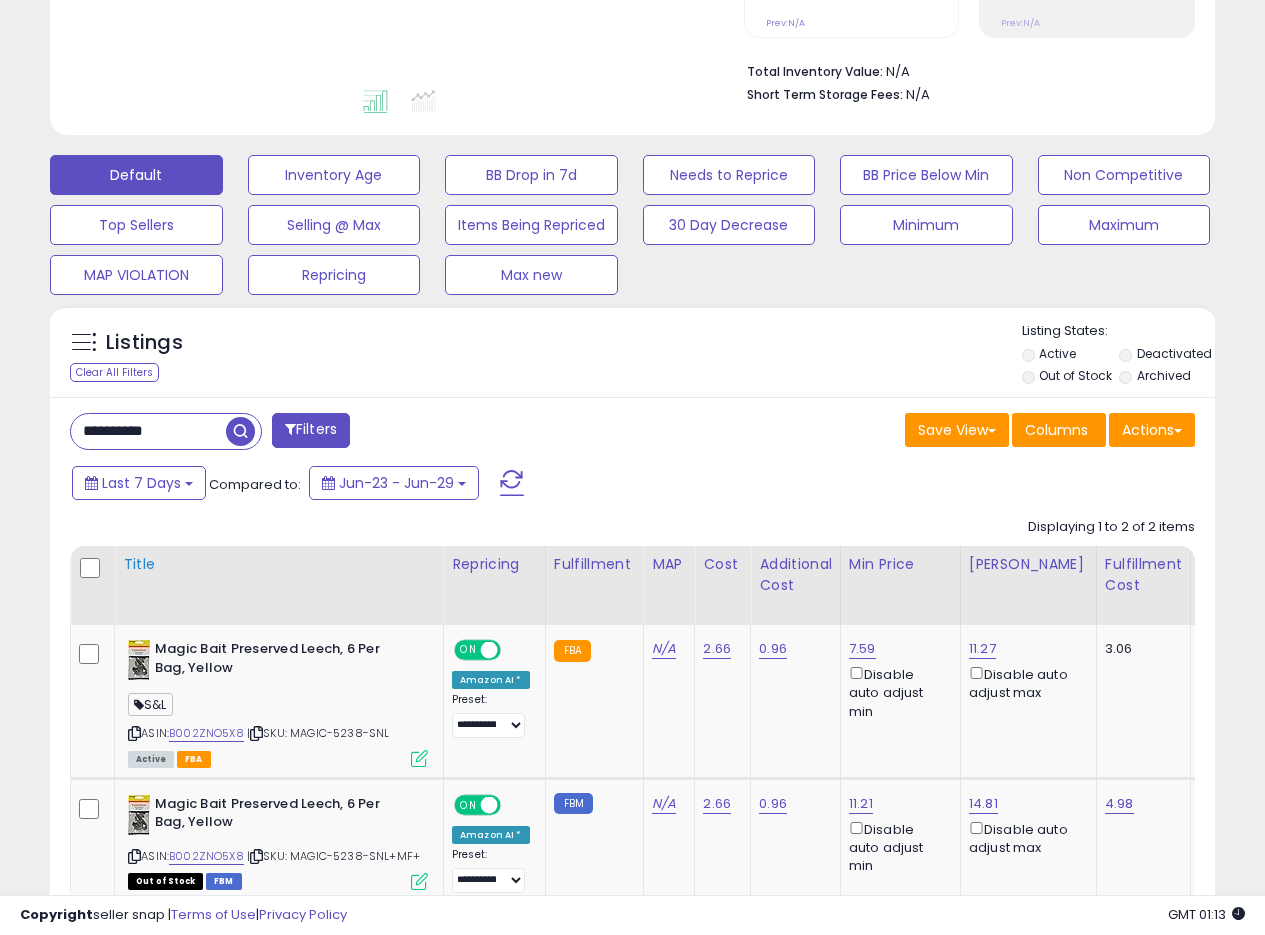 scroll, scrollTop: 600, scrollLeft: 0, axis: vertical 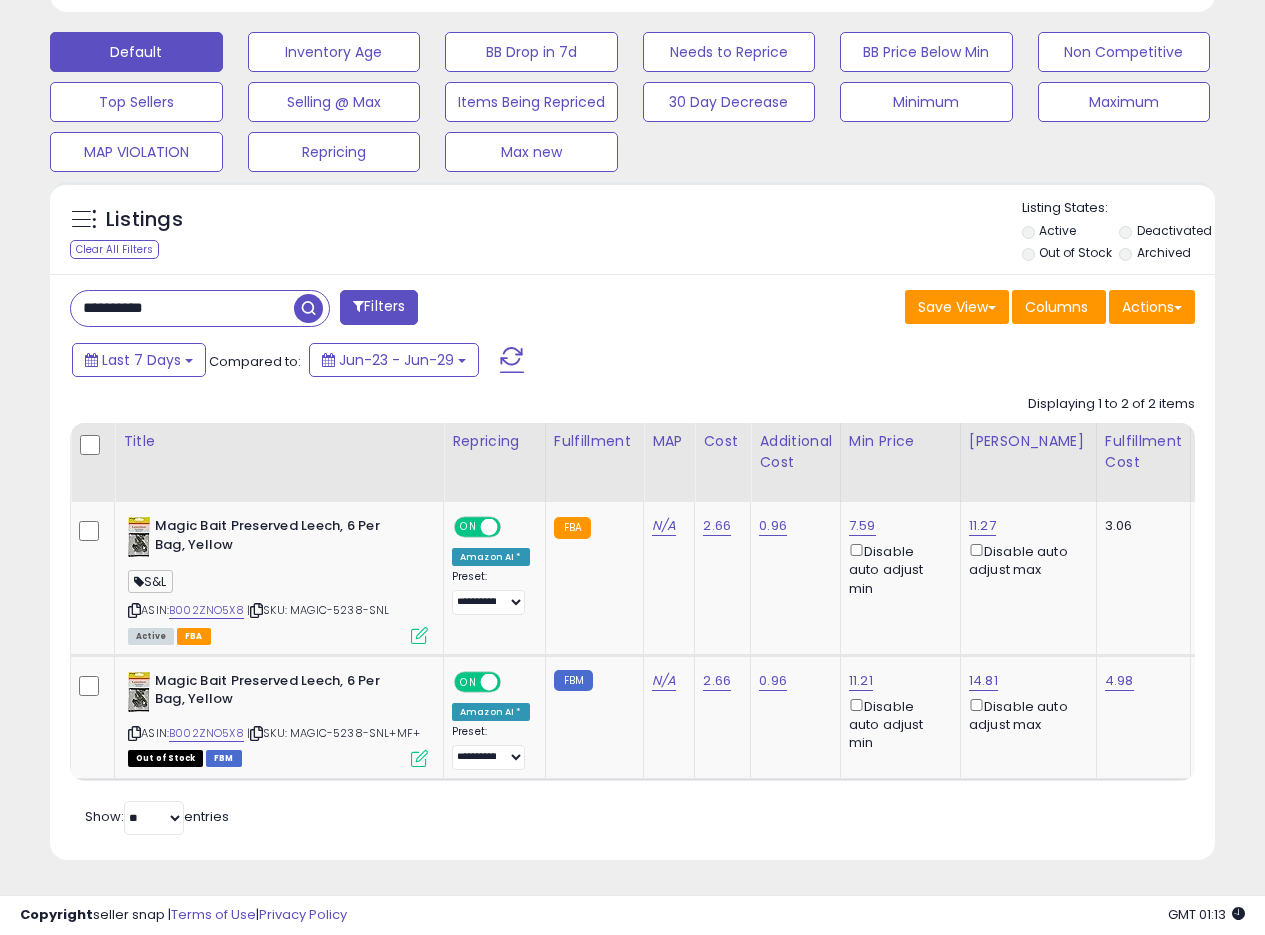 drag, startPoint x: 188, startPoint y: 294, endPoint x: 4, endPoint y: 283, distance: 184.3285 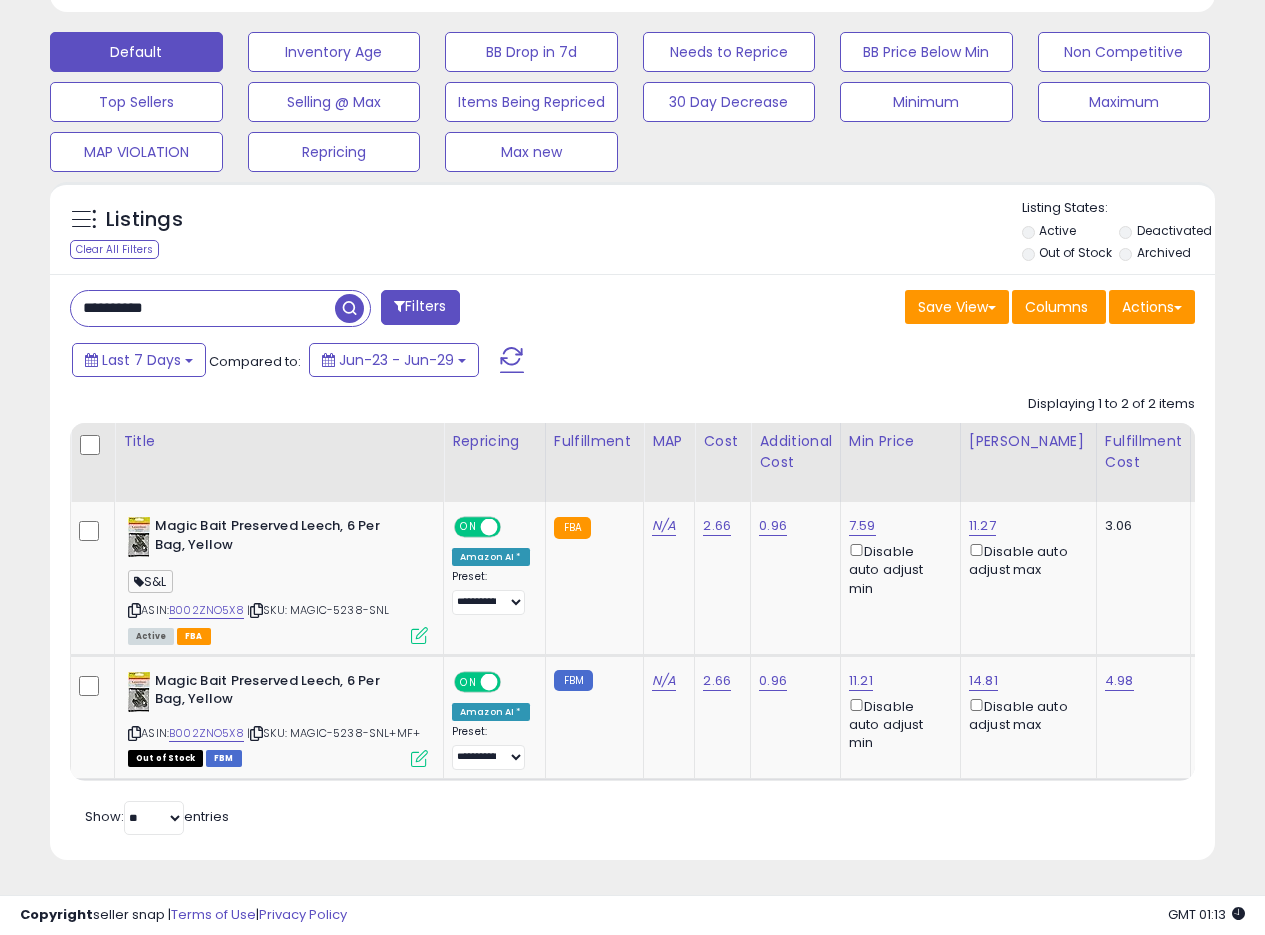 paste 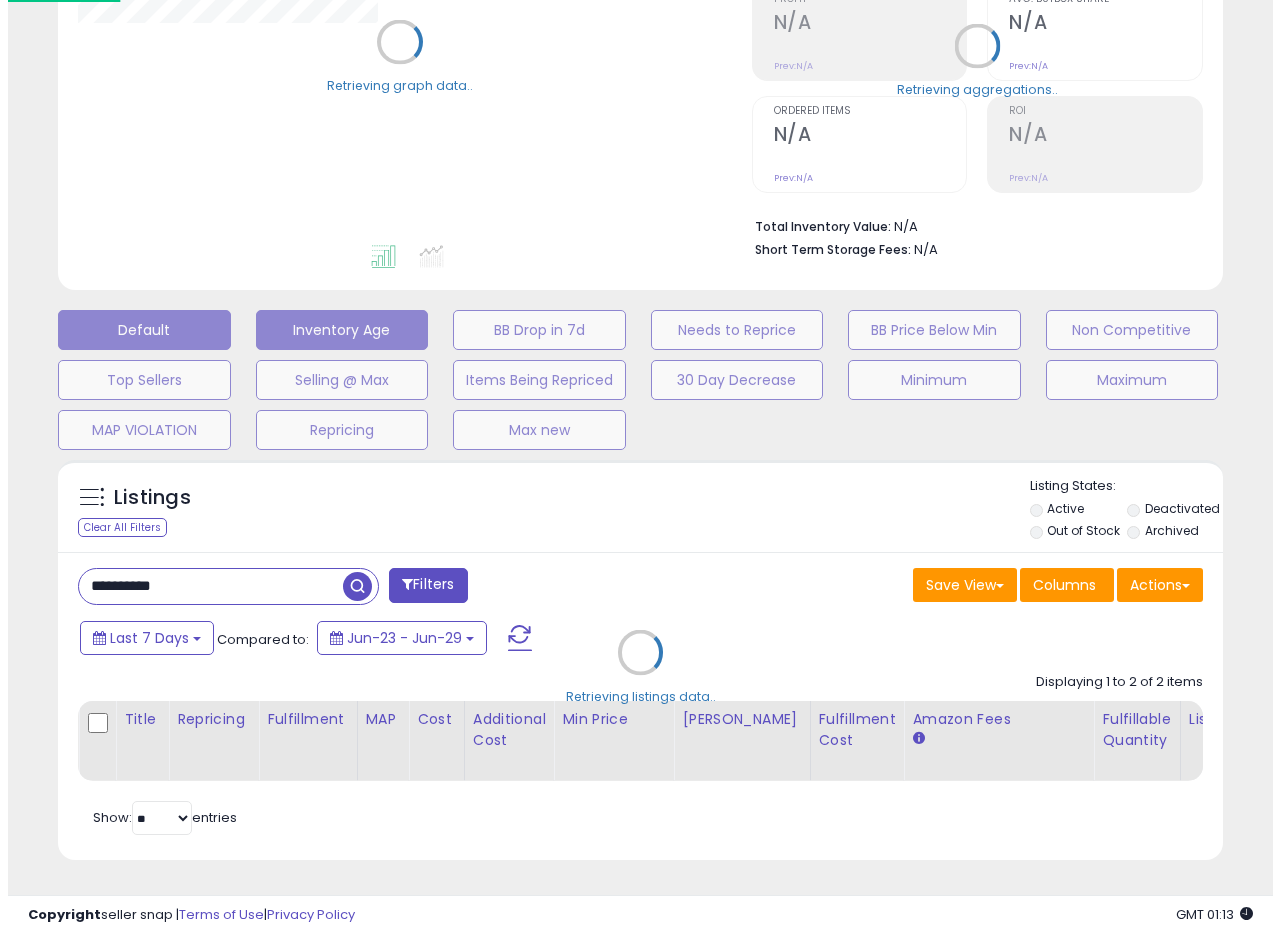 scroll, scrollTop: 335, scrollLeft: 0, axis: vertical 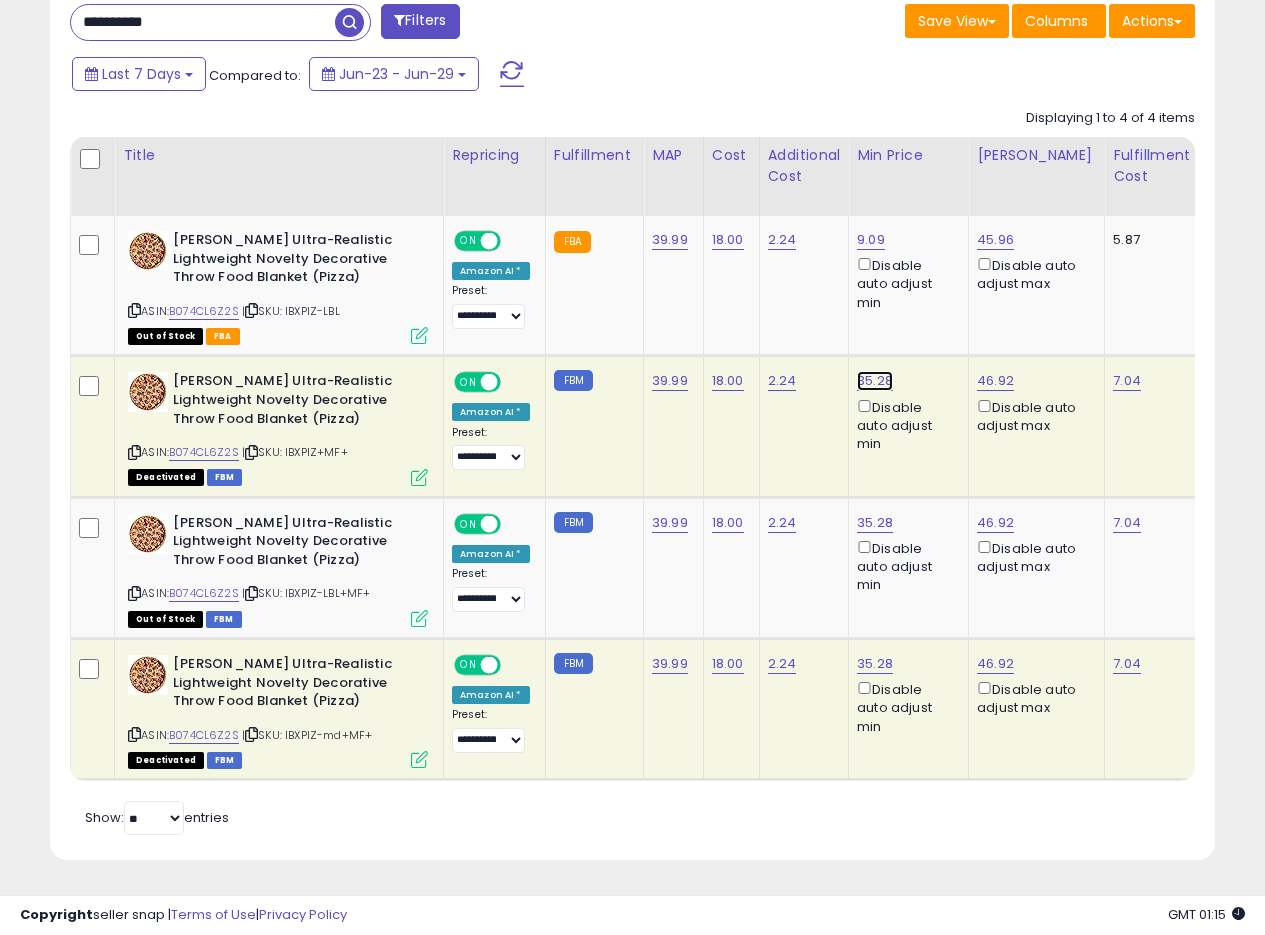 click on "35.28" at bounding box center (875, 381) 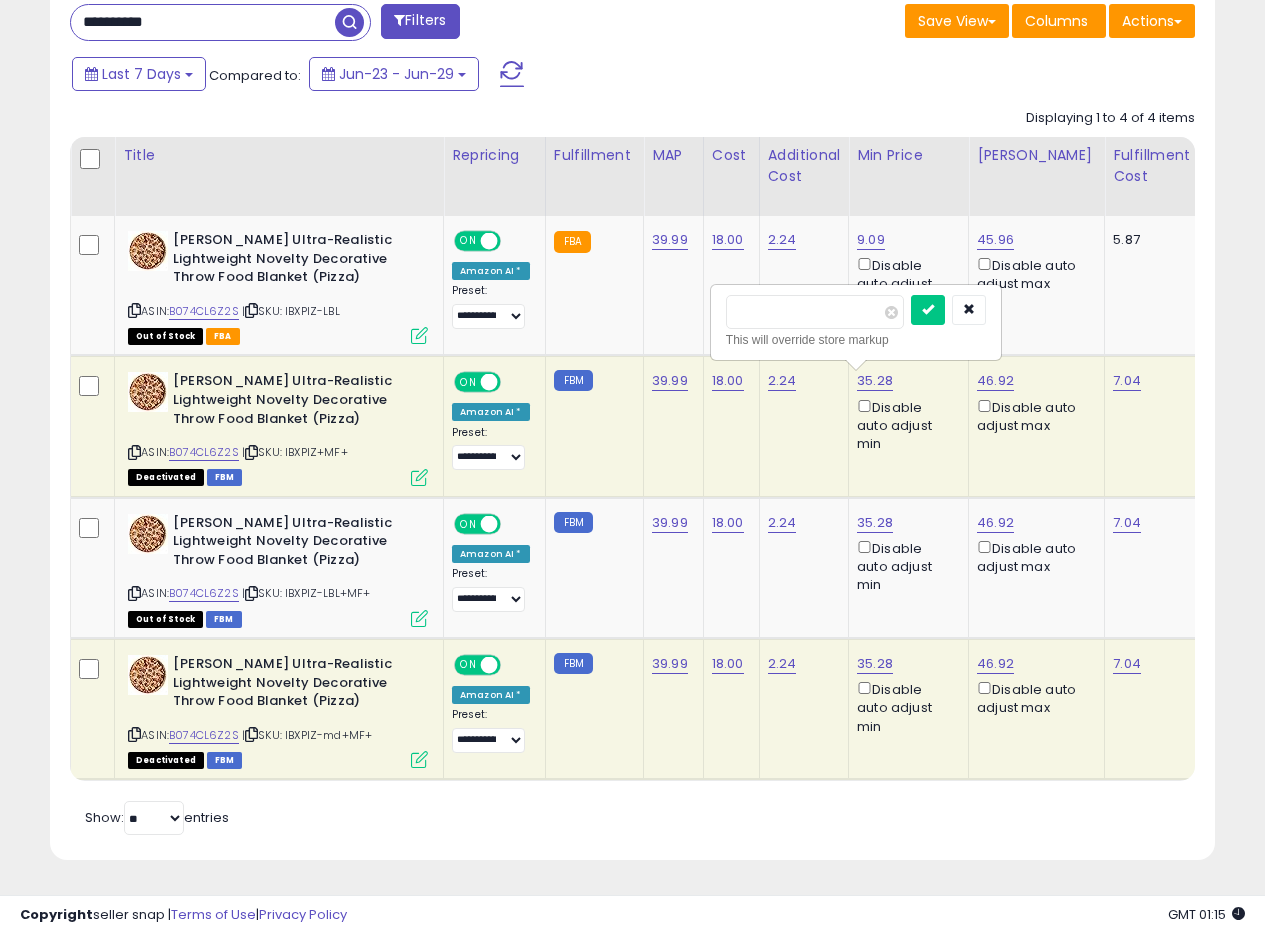 click on "*****" at bounding box center (815, 312) 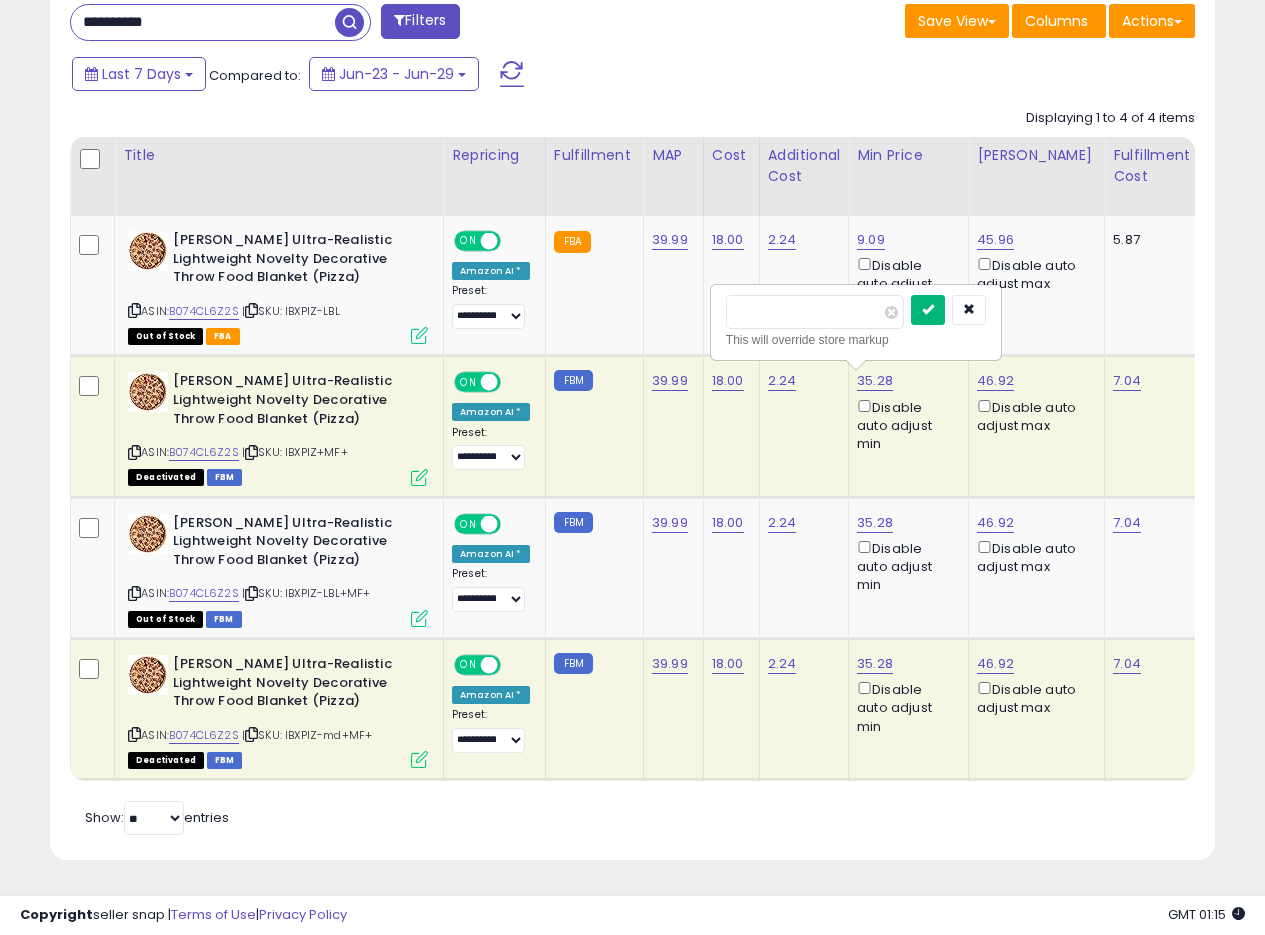 type on "*****" 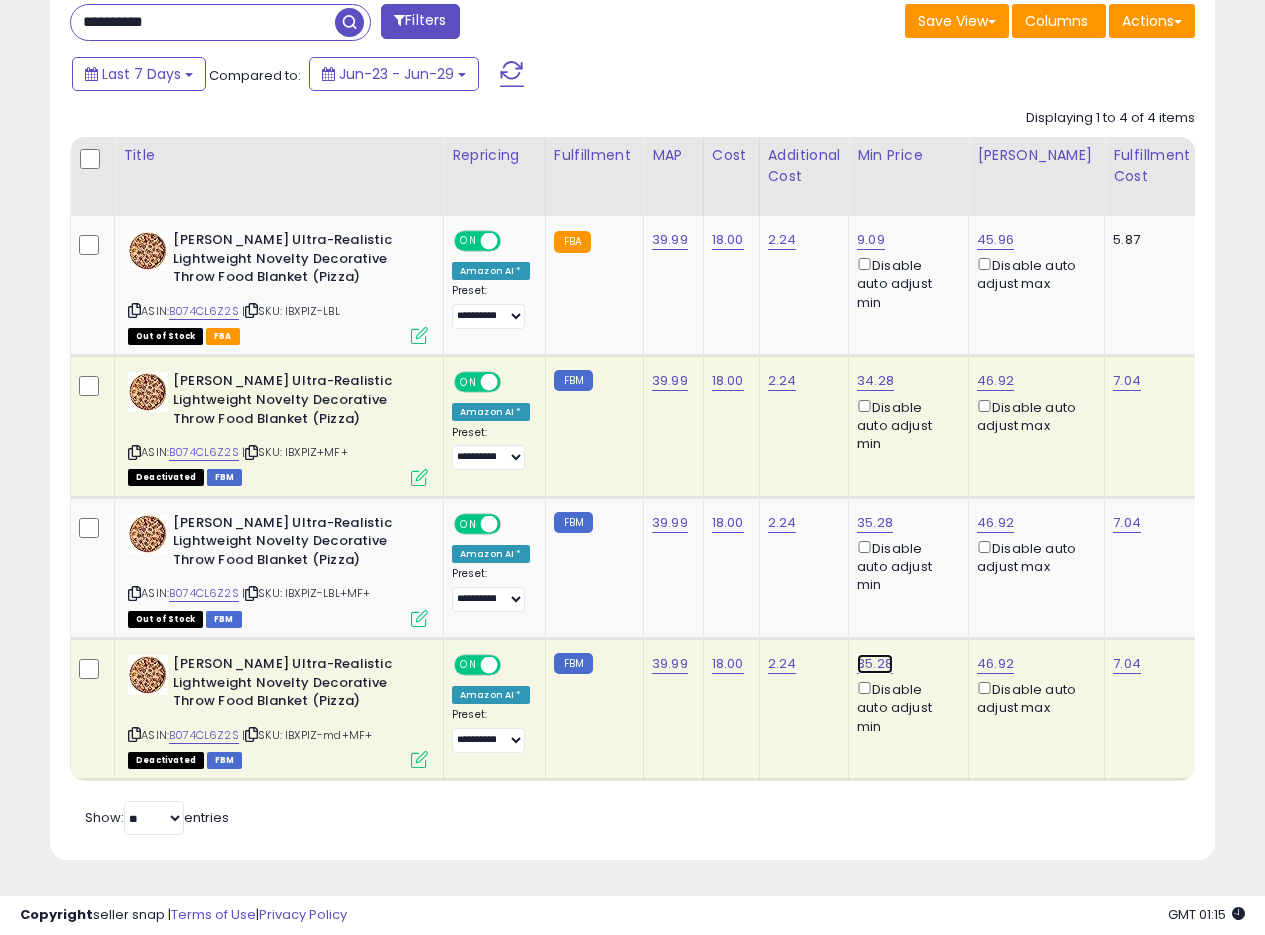 click on "35.28" at bounding box center [875, 381] 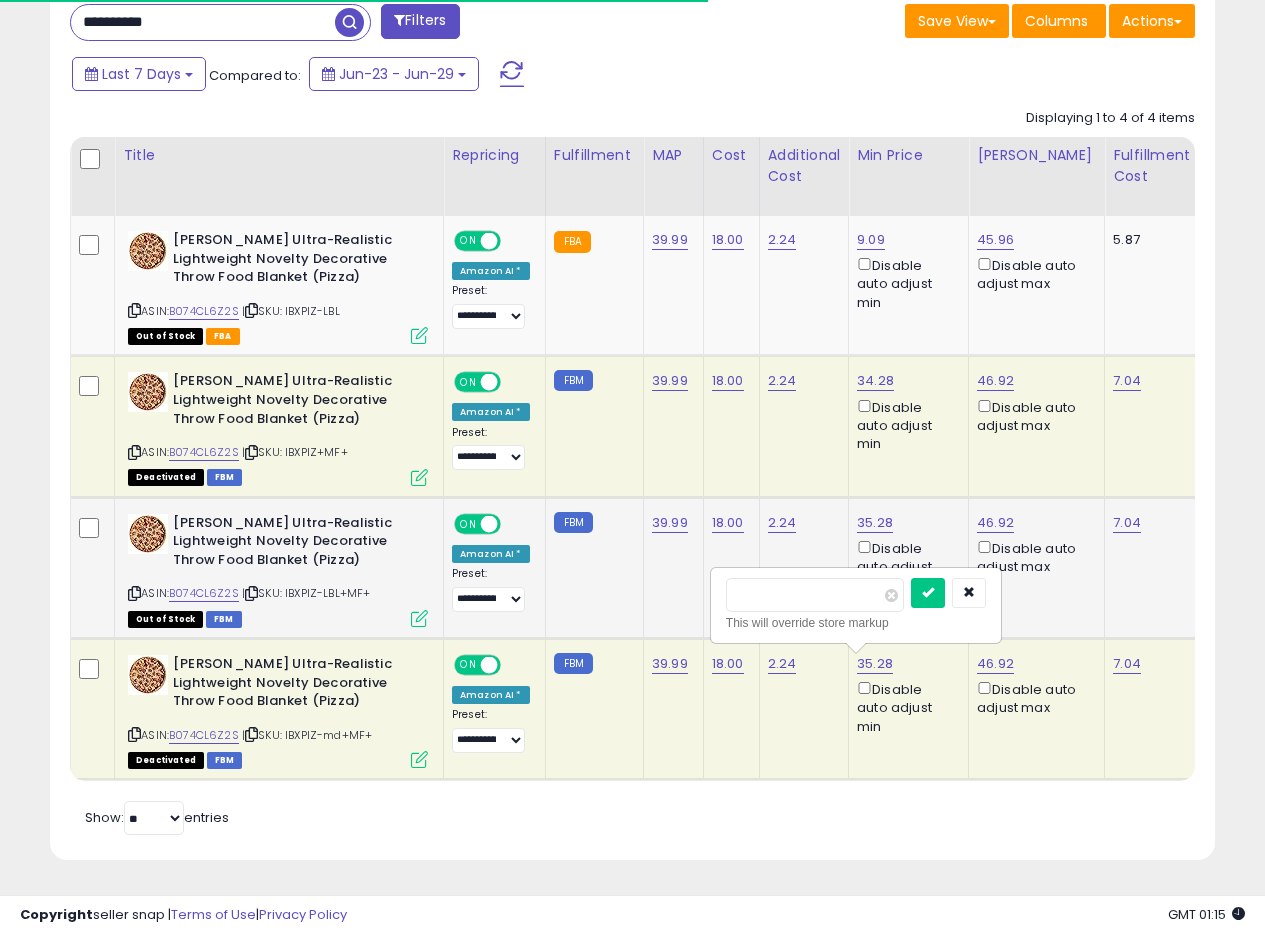 drag, startPoint x: 818, startPoint y: 573, endPoint x: 583, endPoint y: 578, distance: 235.05319 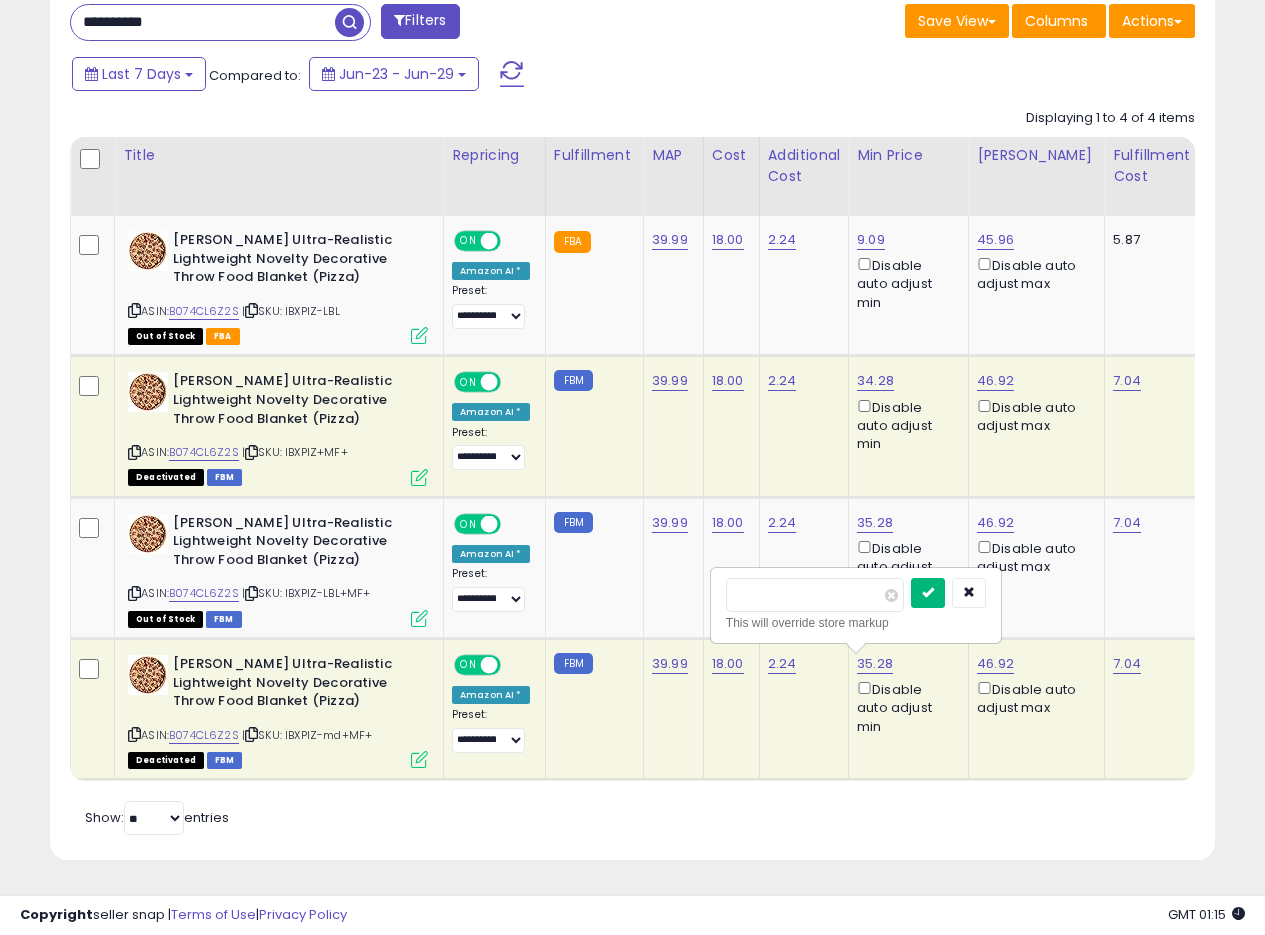 type on "*****" 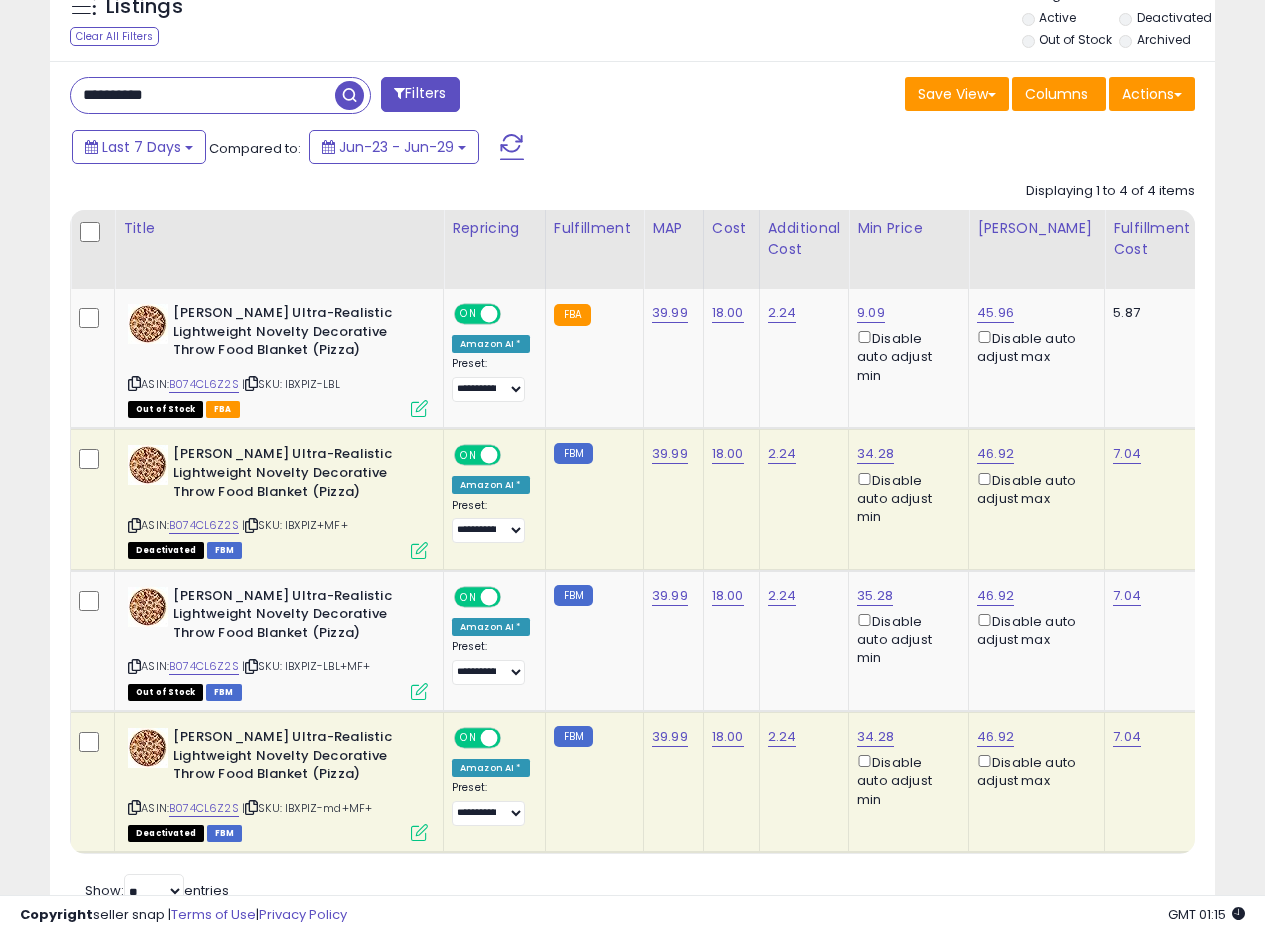 scroll, scrollTop: 699, scrollLeft: 0, axis: vertical 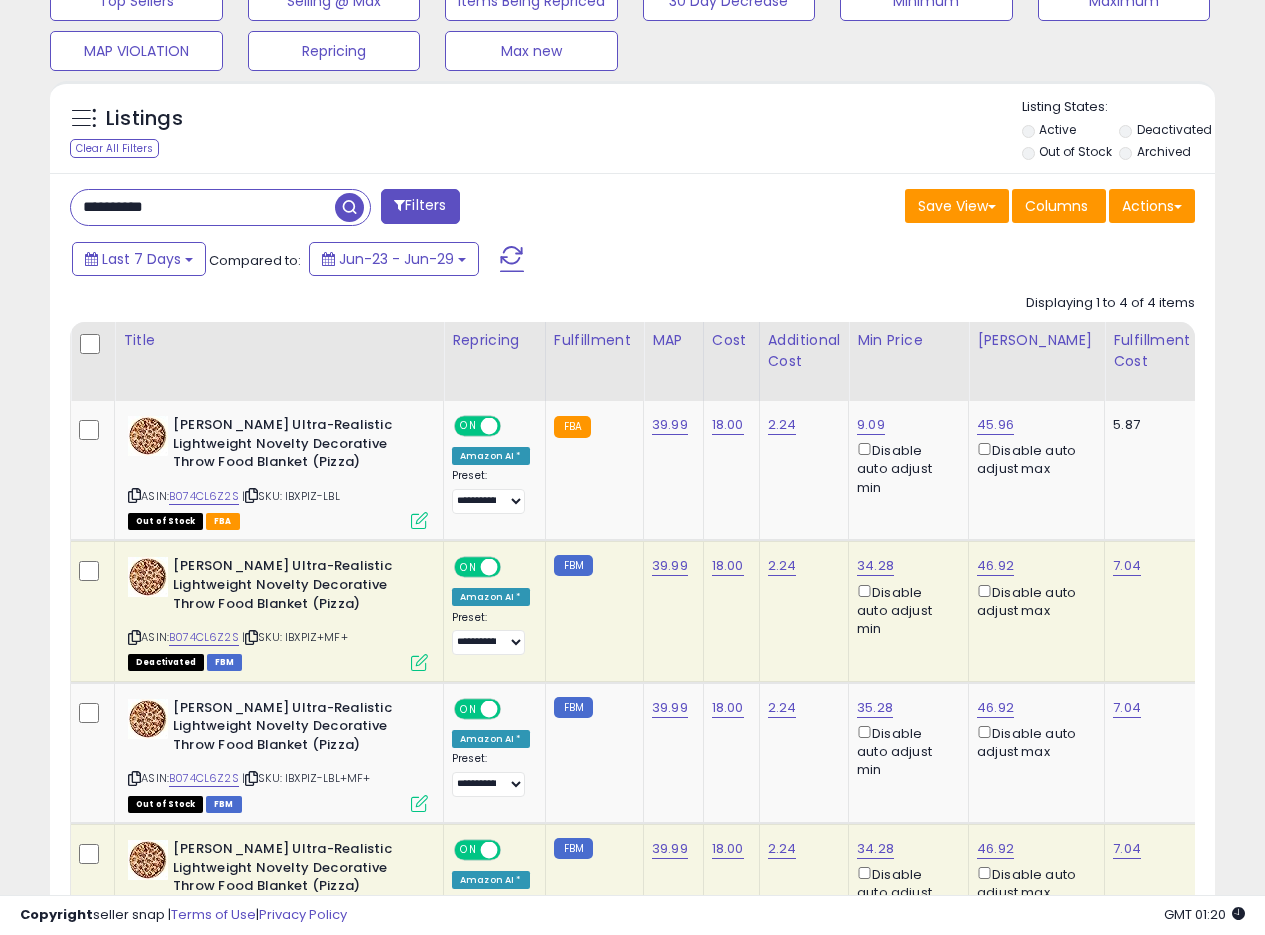 drag, startPoint x: 221, startPoint y: 215, endPoint x: 0, endPoint y: 193, distance: 222.09232 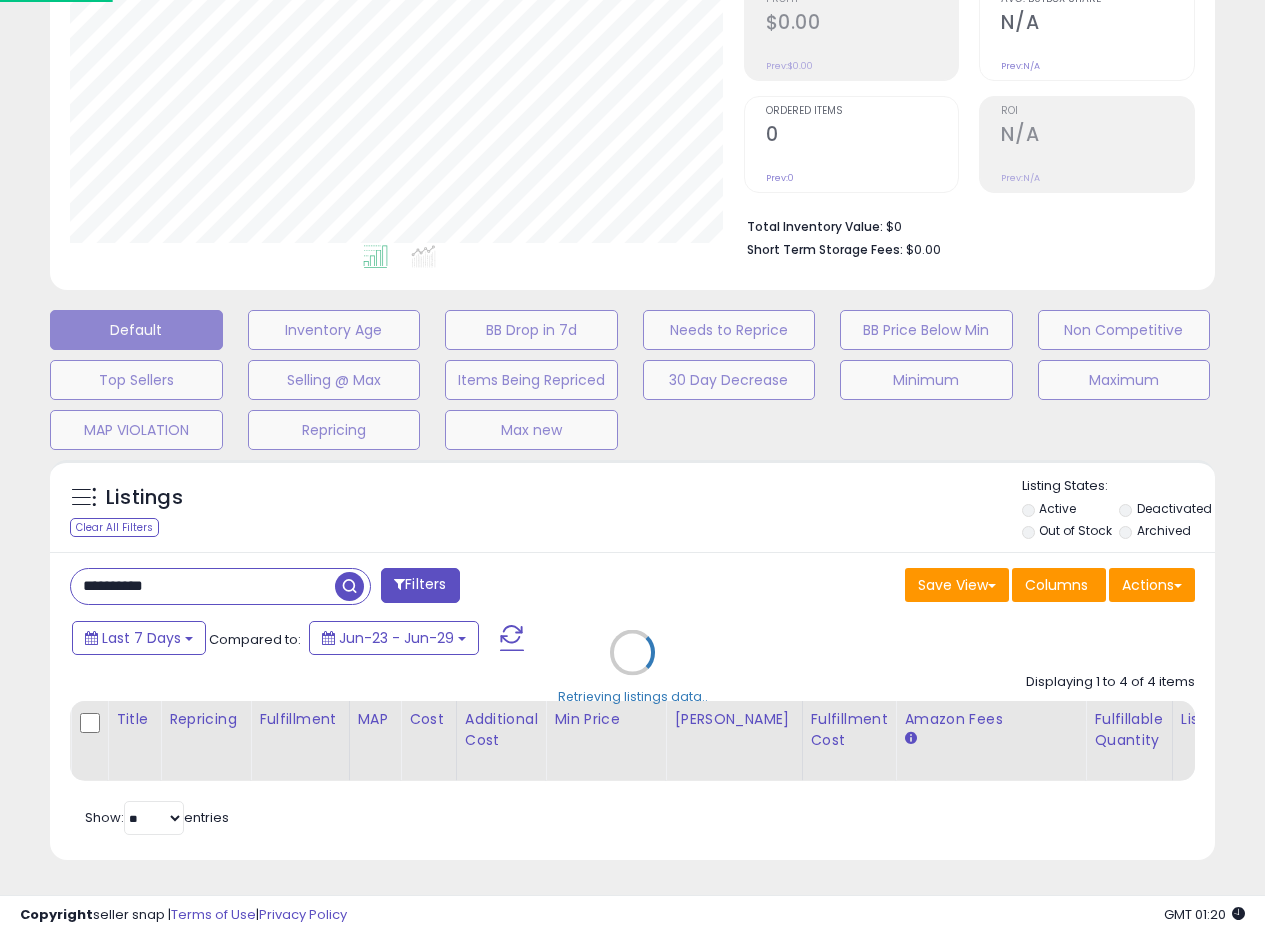 scroll, scrollTop: 999590, scrollLeft: 999317, axis: both 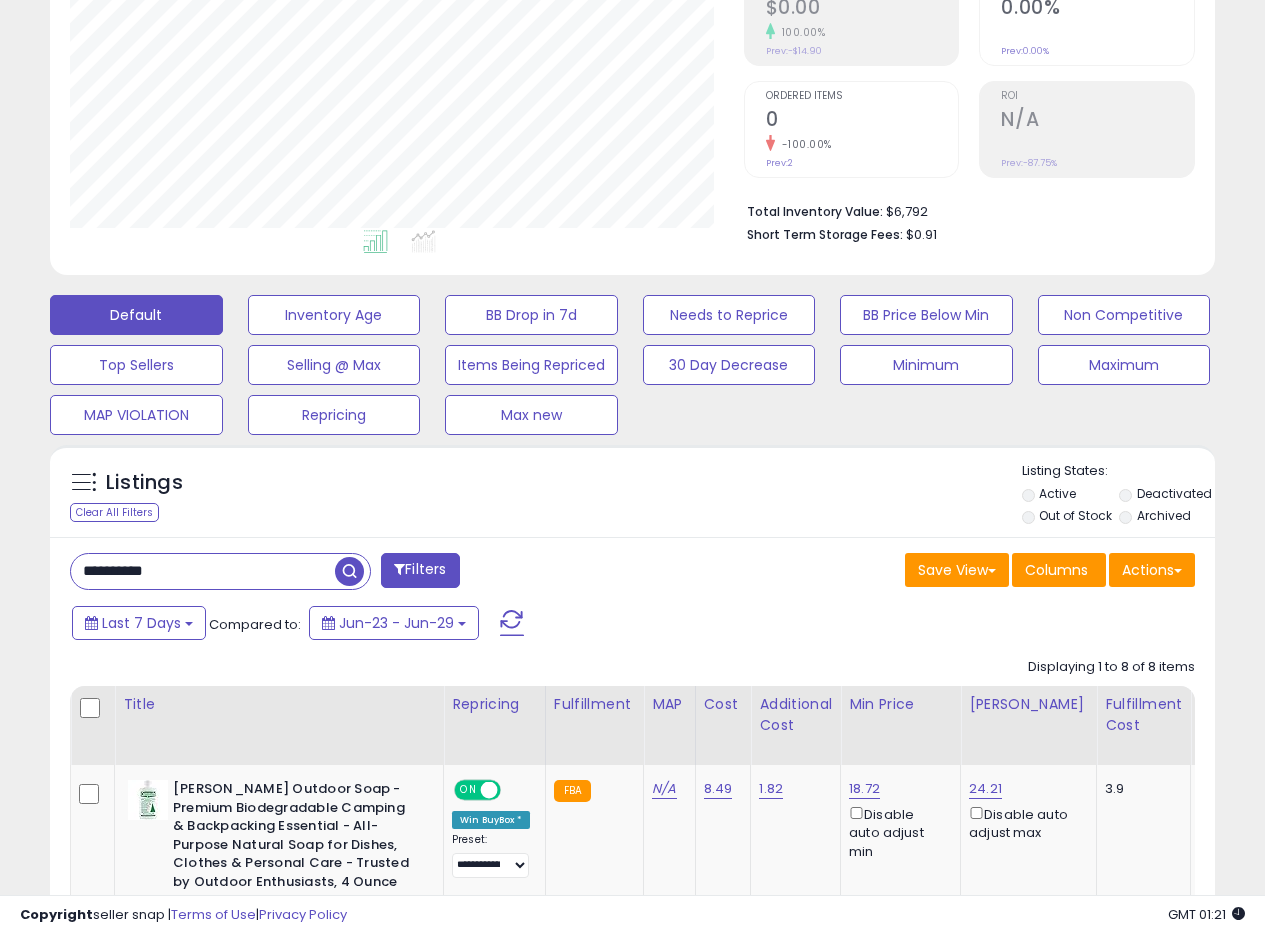 type 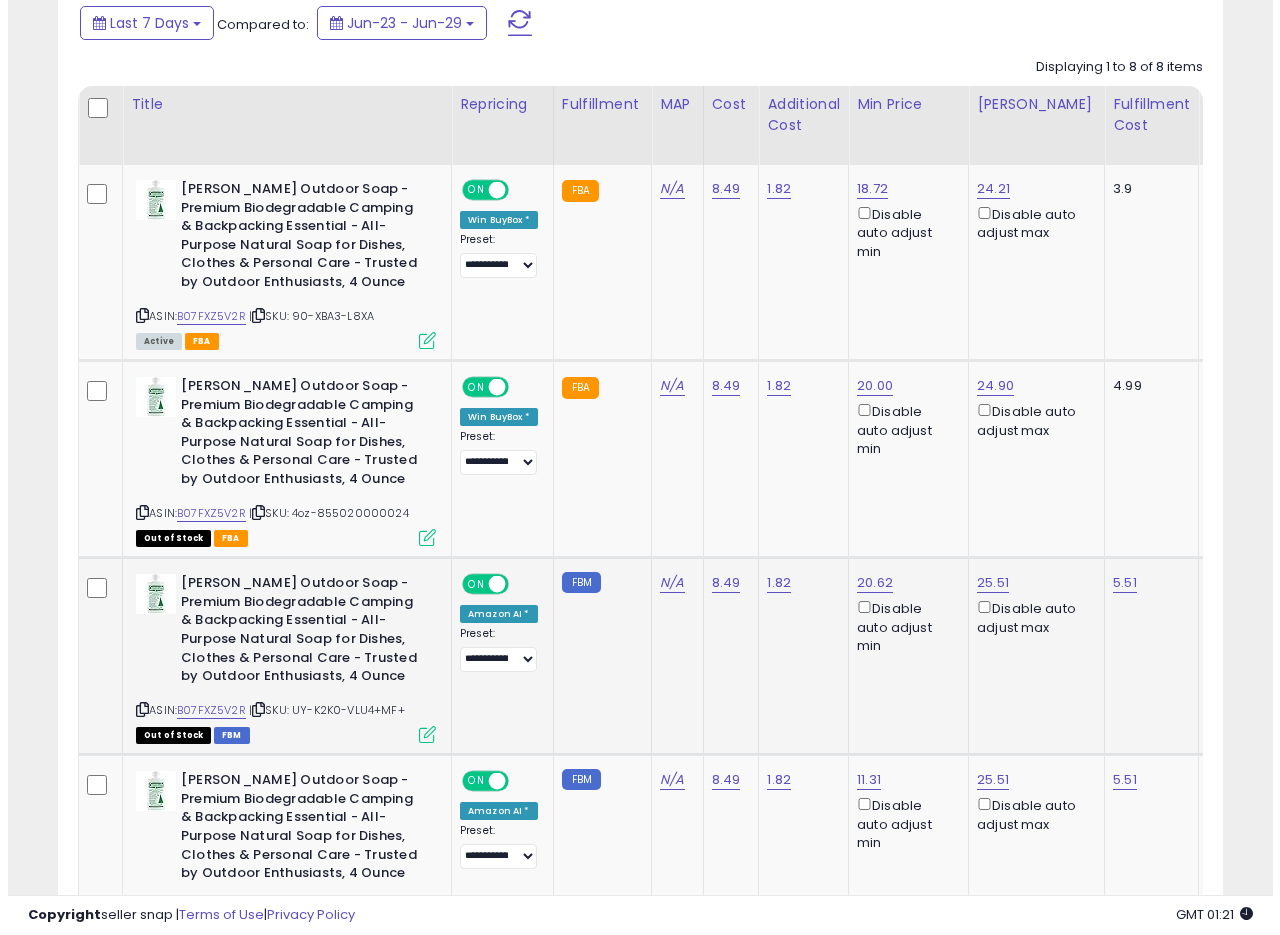 scroll, scrollTop: 1135, scrollLeft: 0, axis: vertical 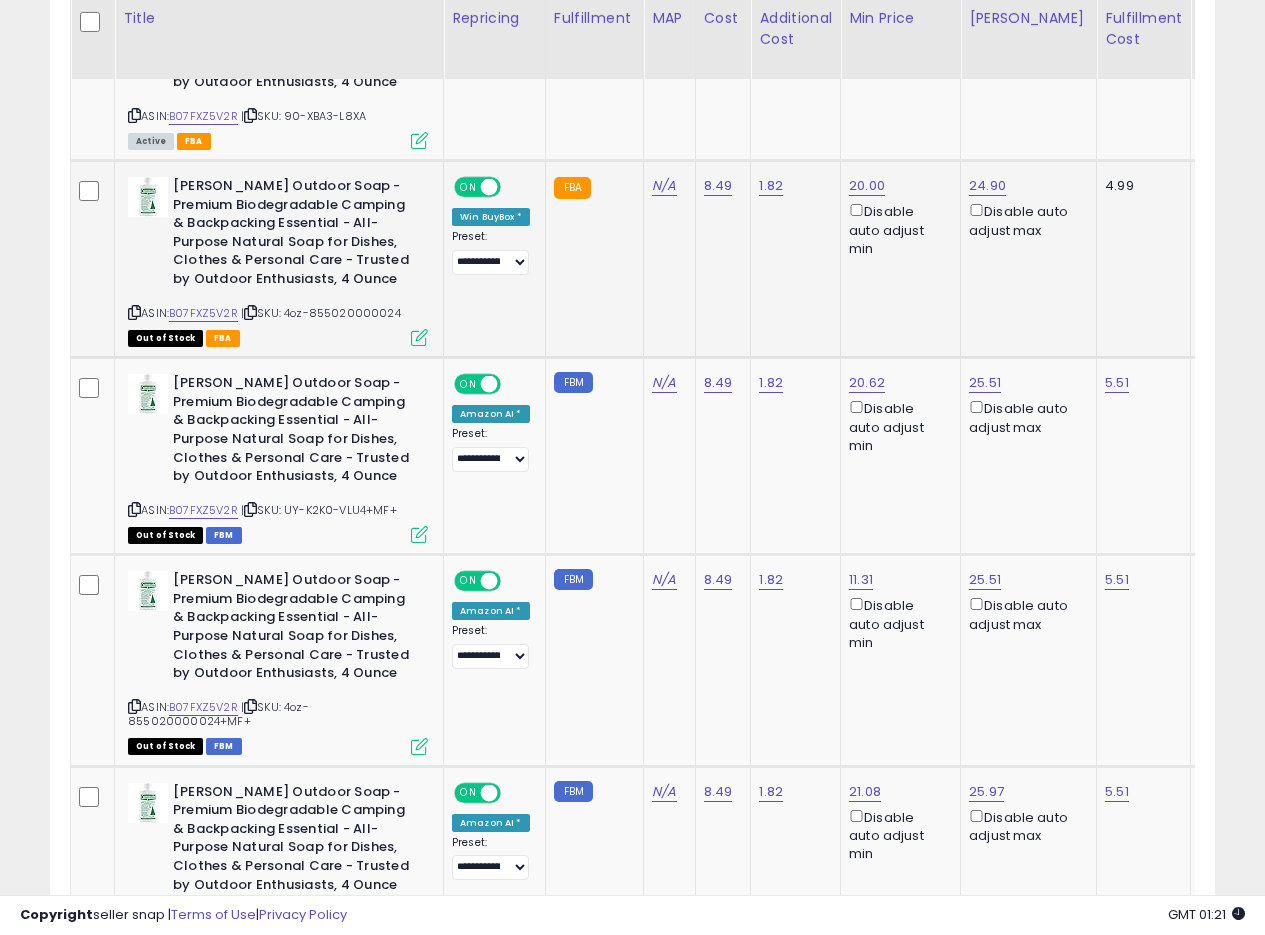 click at bounding box center (419, 337) 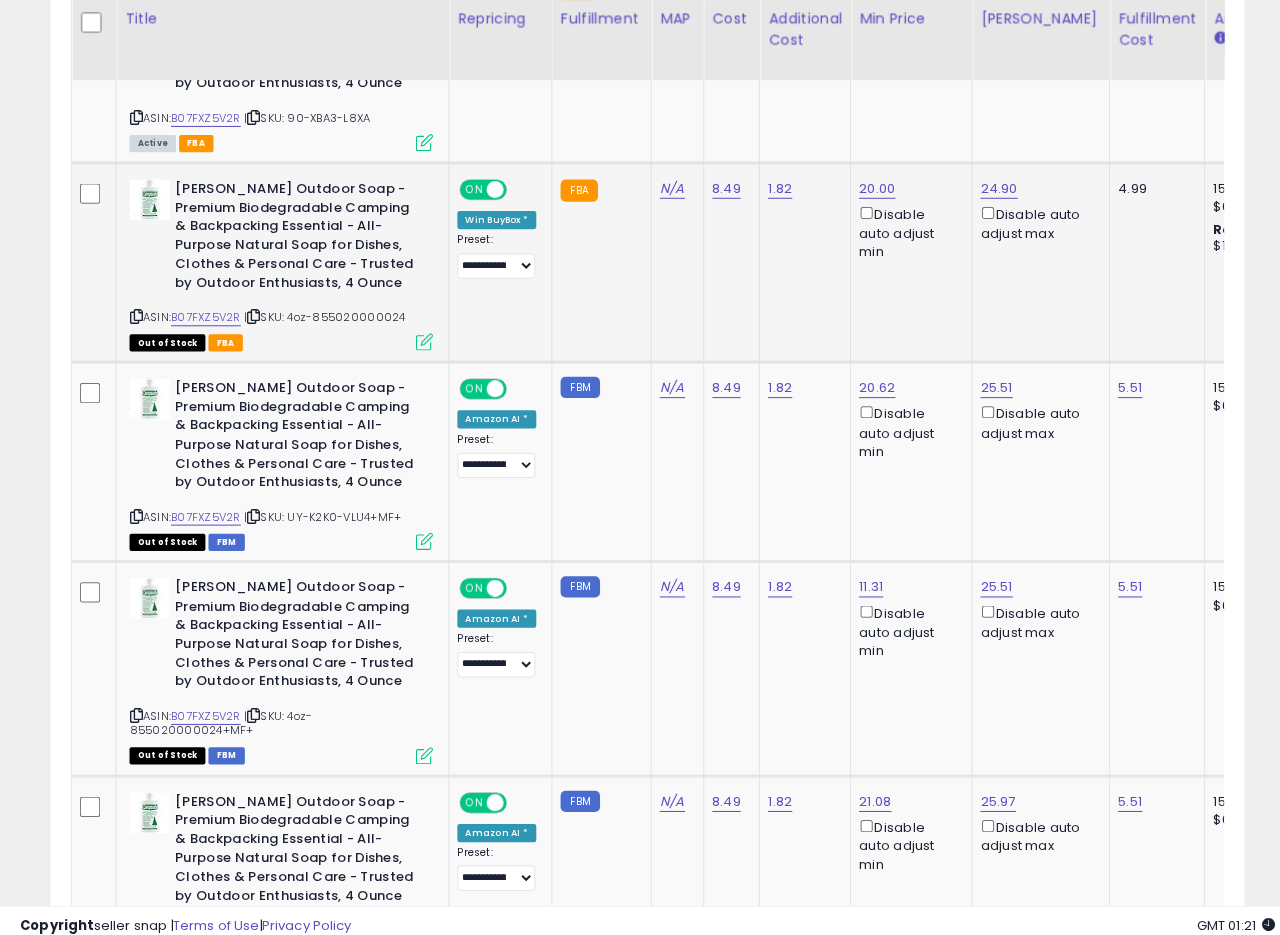 scroll, scrollTop: 999590, scrollLeft: 999317, axis: both 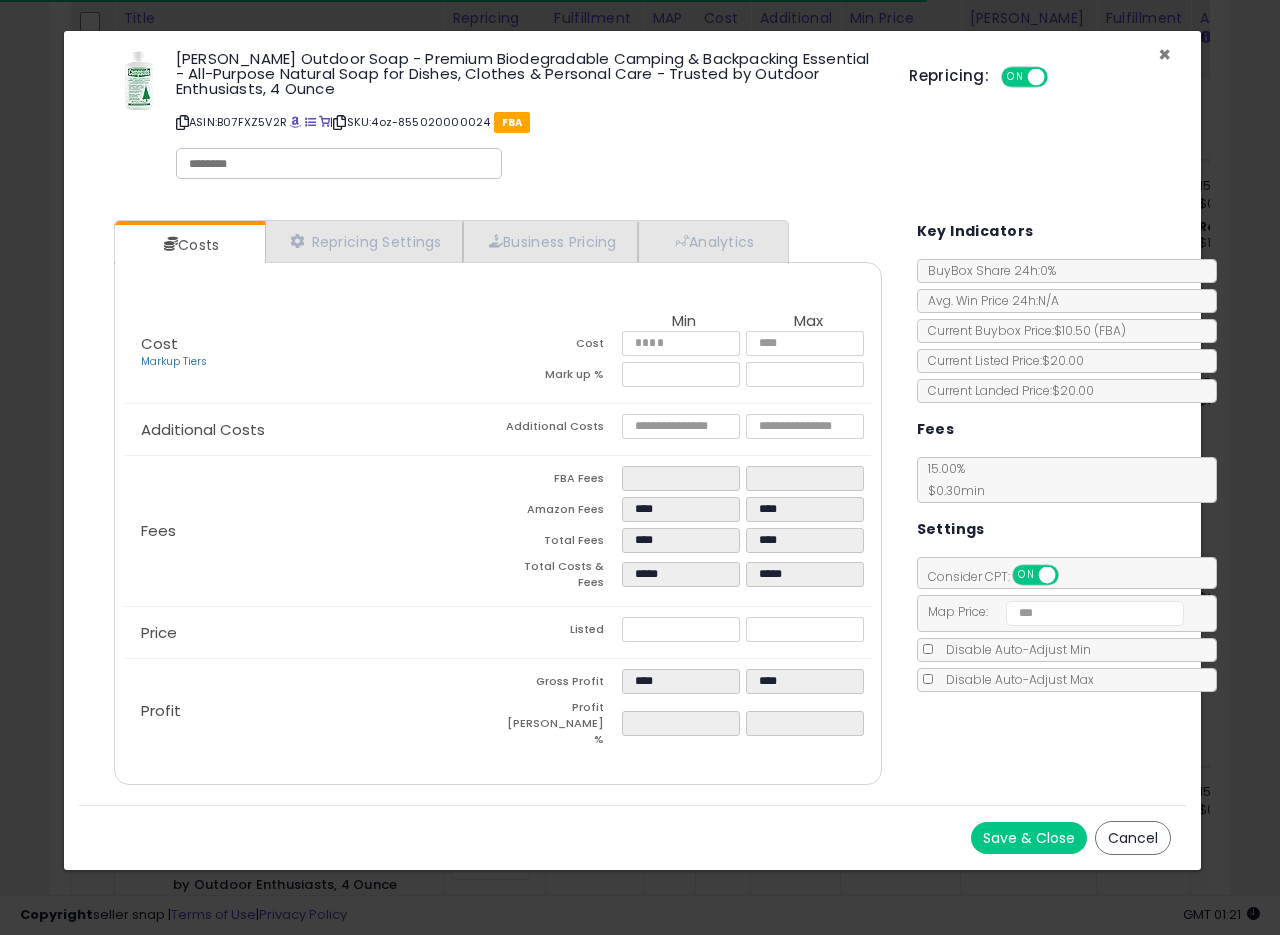 click on "×" at bounding box center [1164, 54] 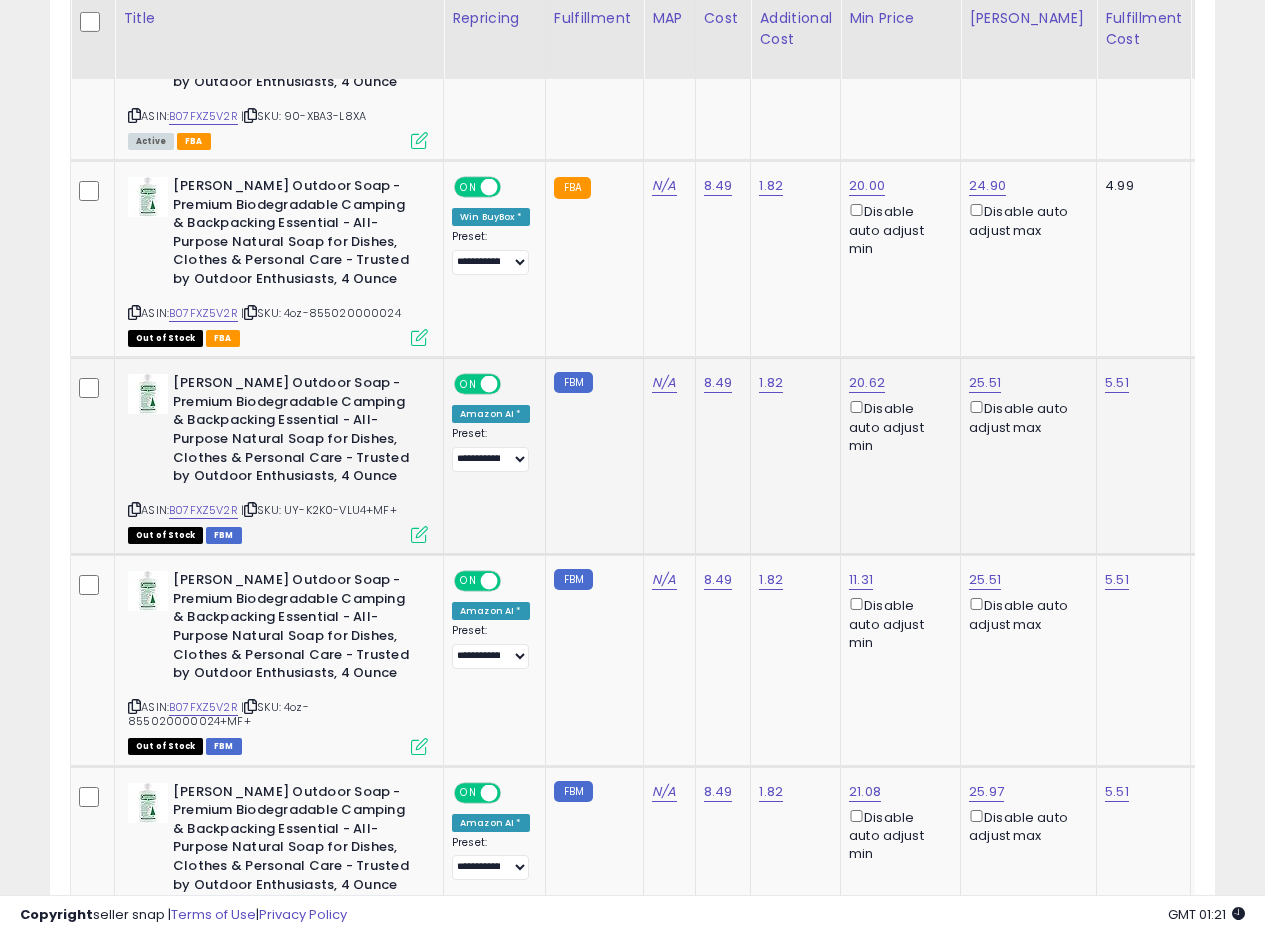 scroll, scrollTop: 410, scrollLeft: 674, axis: both 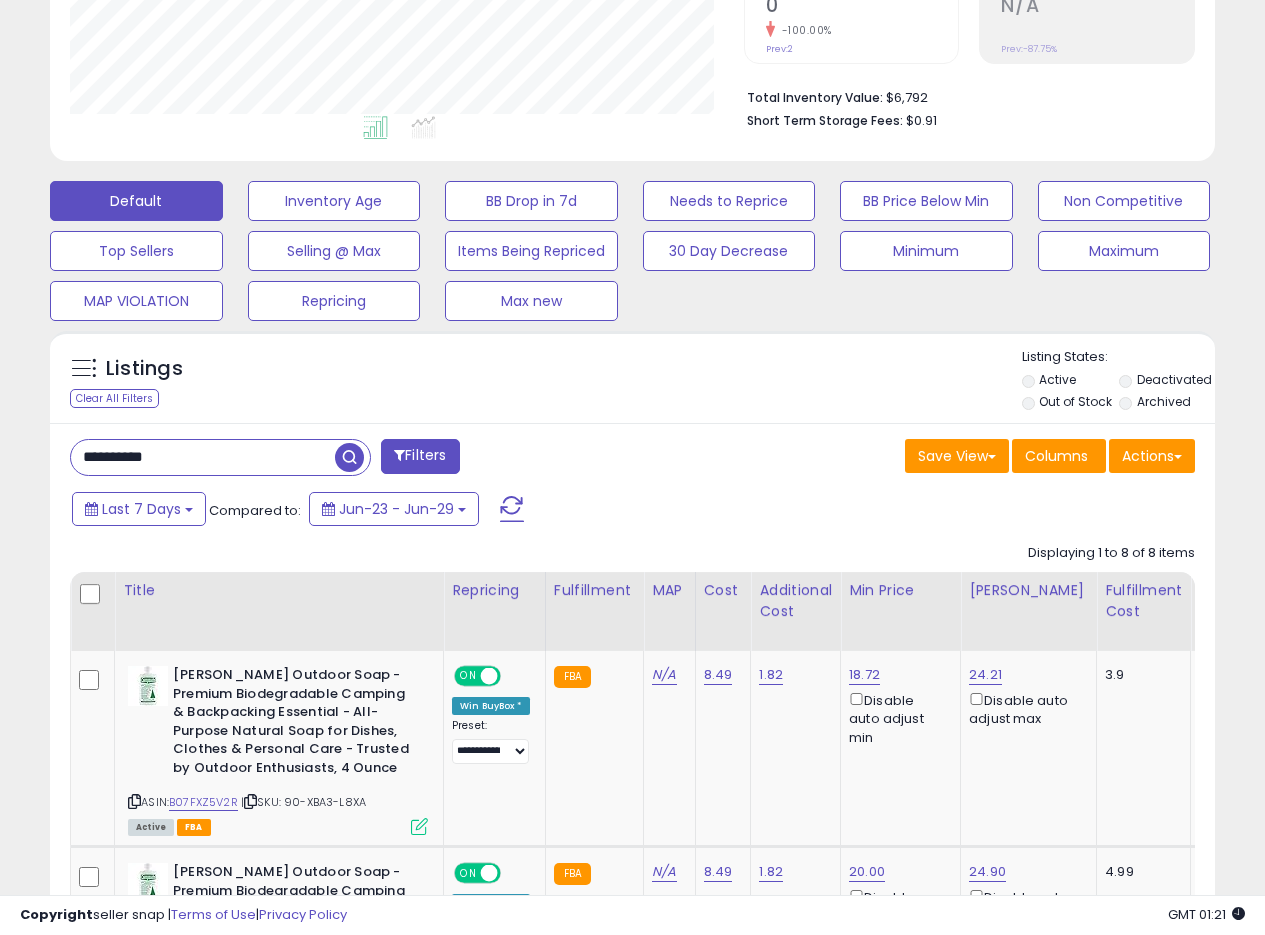 click on "Listings
Clear All Filters" at bounding box center [632, 377] 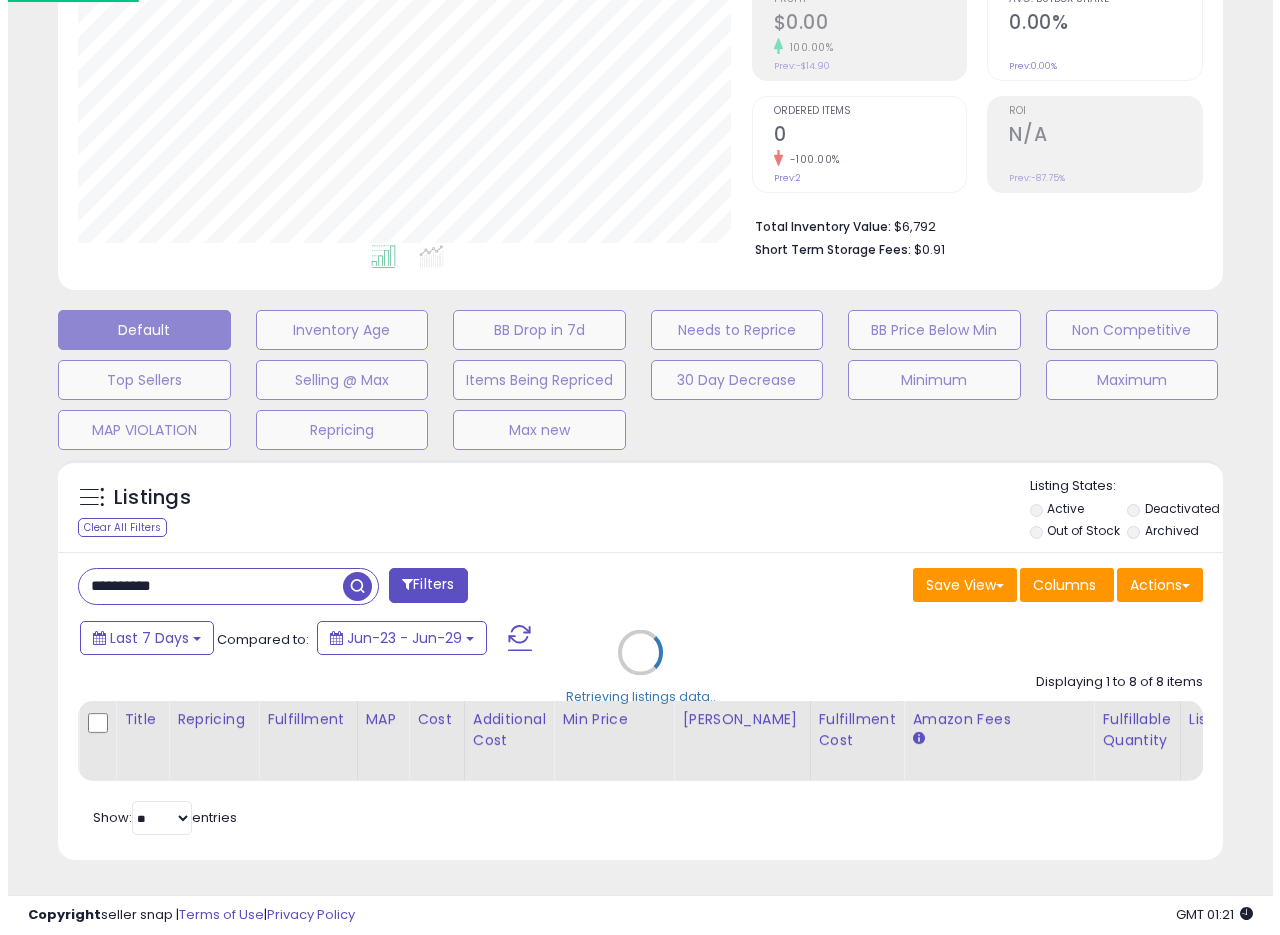 scroll, scrollTop: 335, scrollLeft: 0, axis: vertical 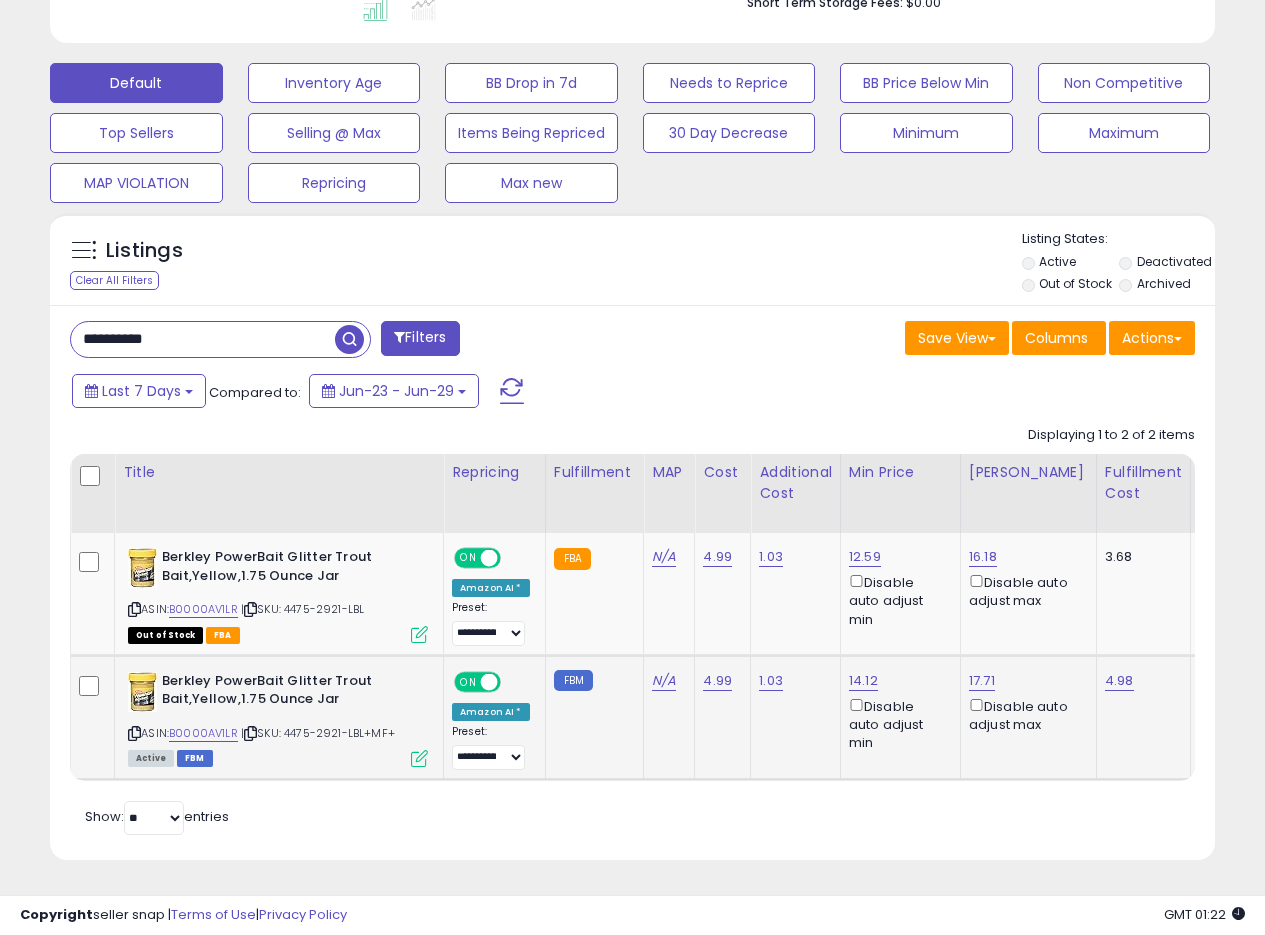 click at bounding box center (419, 758) 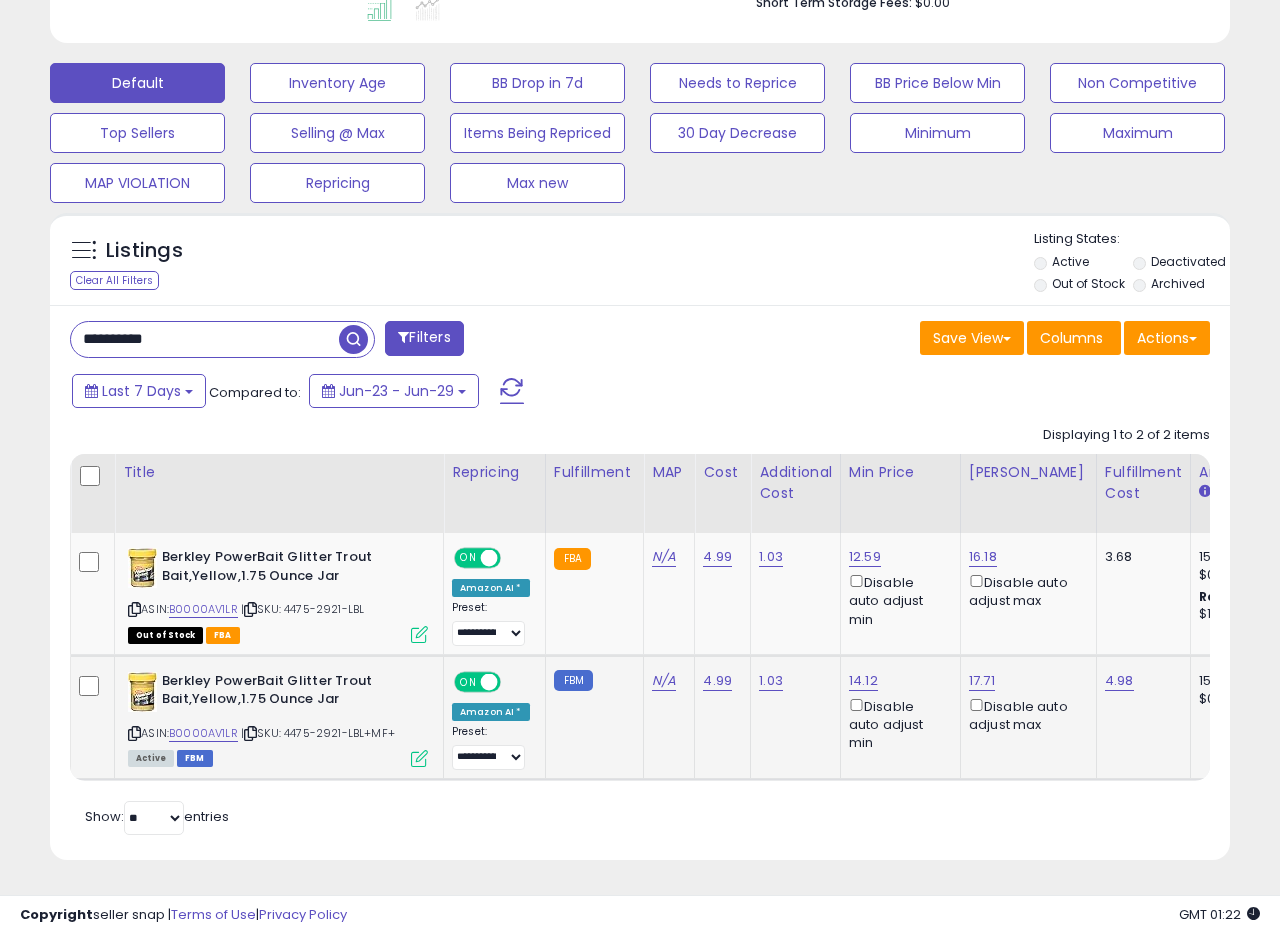 scroll, scrollTop: 999590, scrollLeft: 999317, axis: both 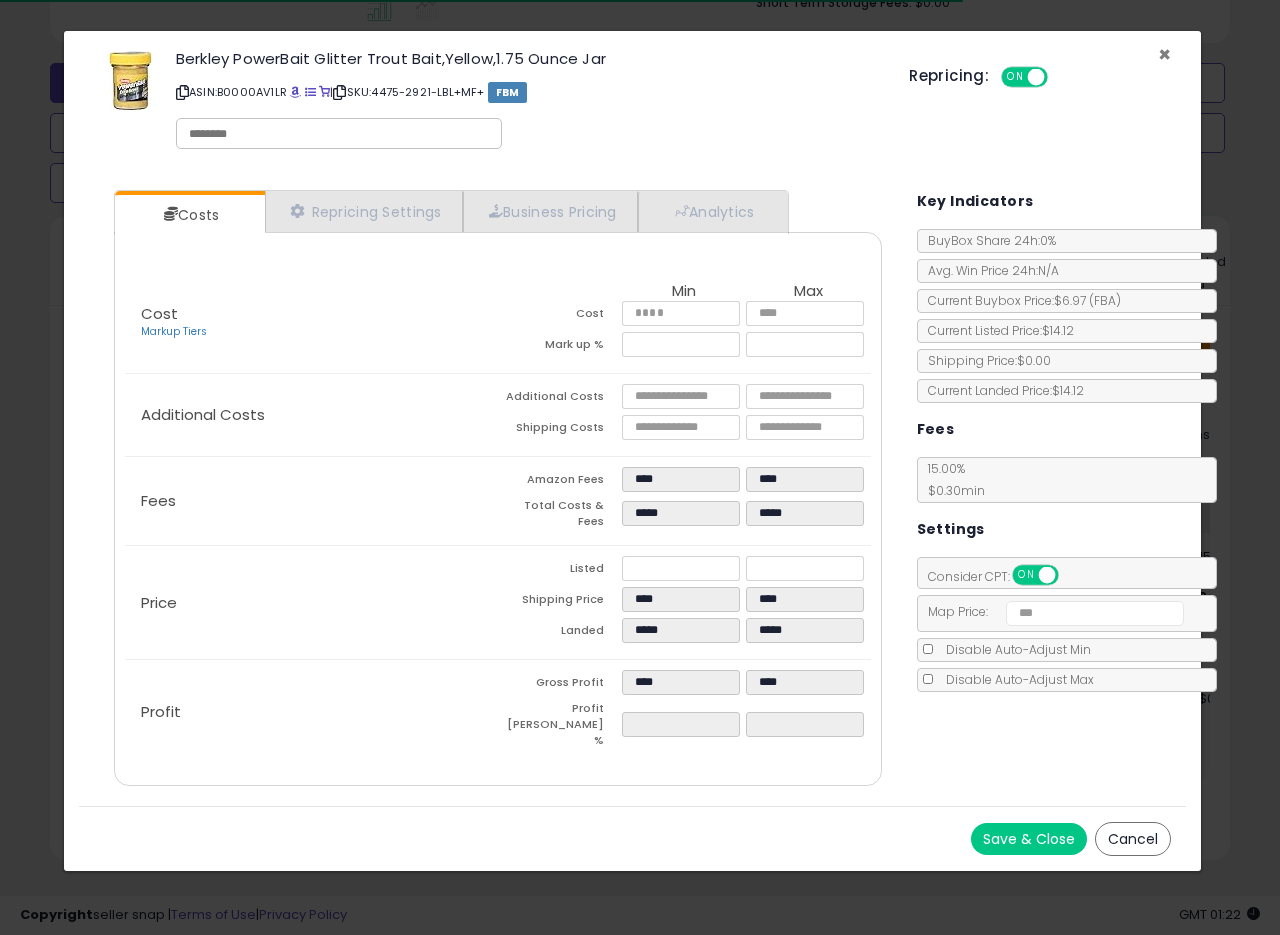 click on "×" at bounding box center [1164, 54] 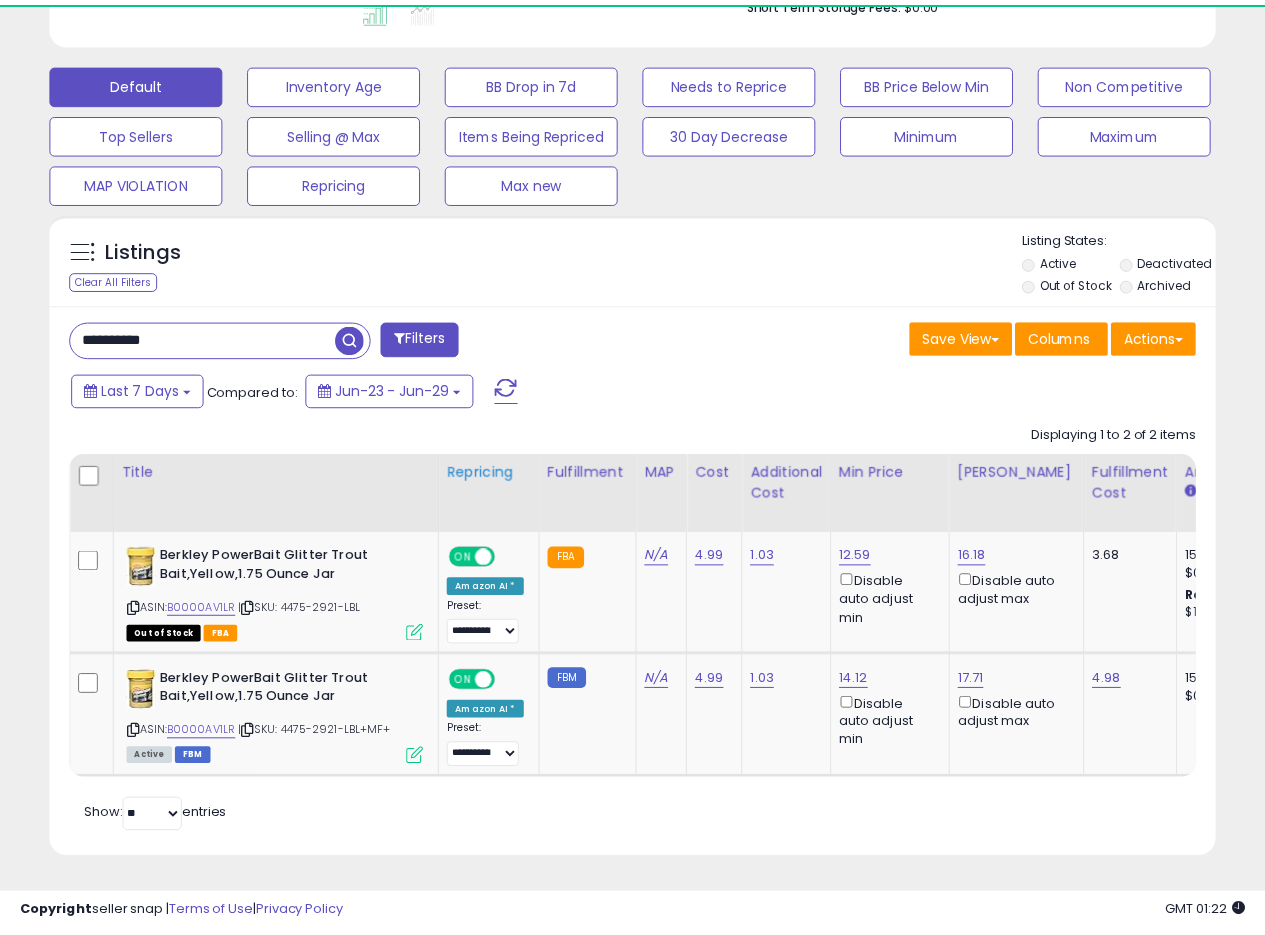 scroll, scrollTop: 410, scrollLeft: 674, axis: both 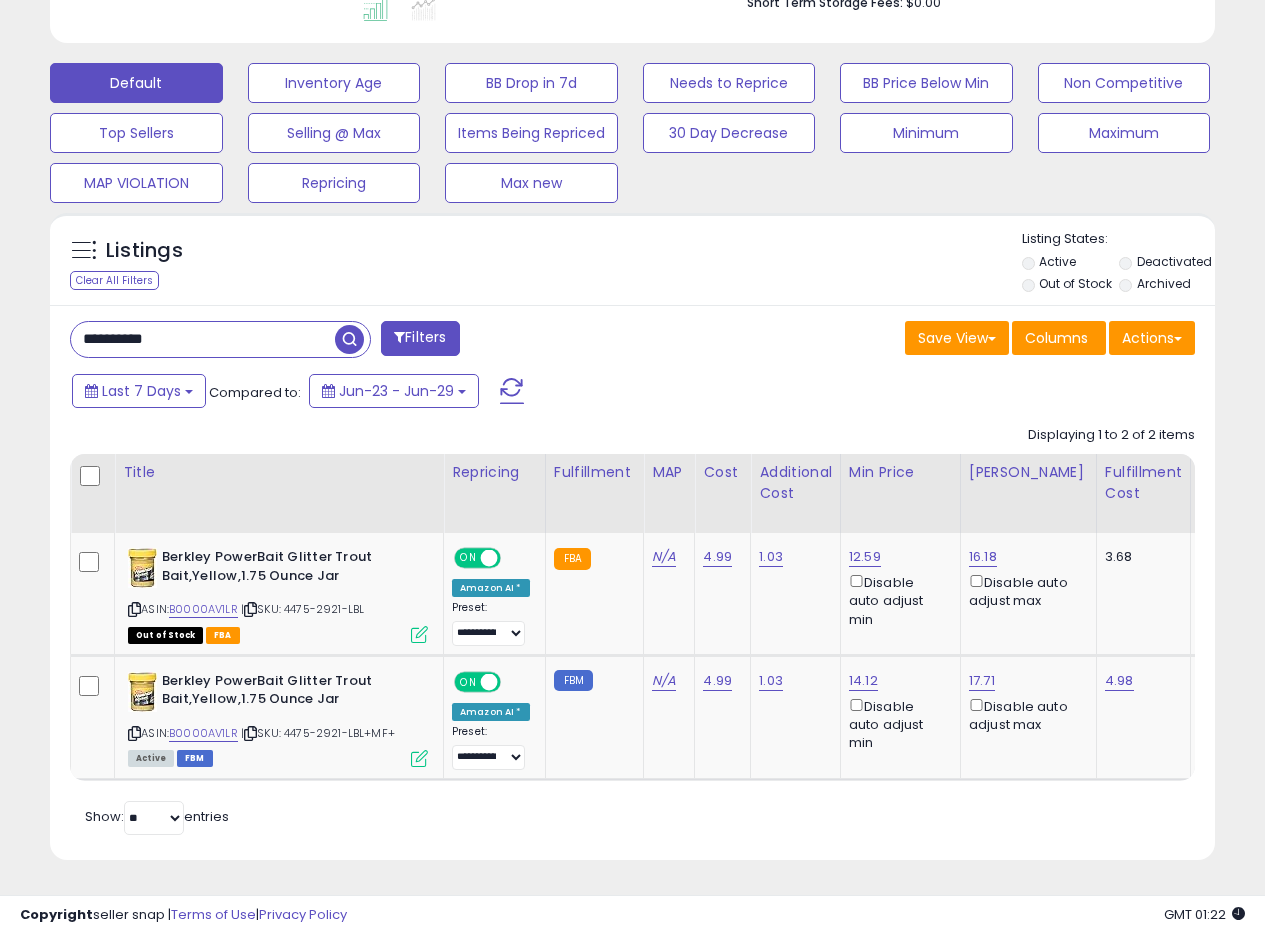 click on "Last 7 Days
Compared to:
Jun-23 - Jun-29" at bounding box center (489, 393) 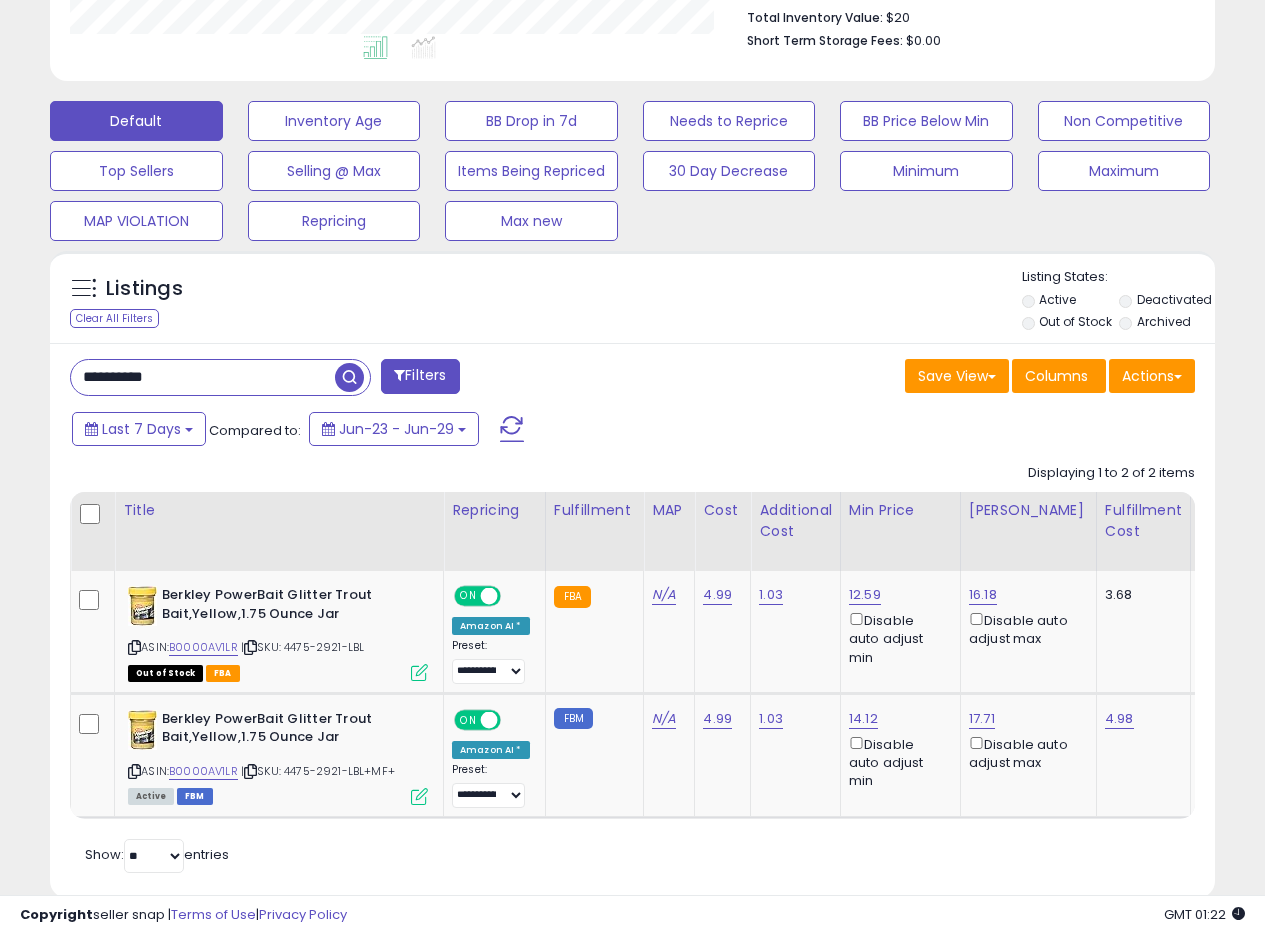 scroll, scrollTop: 482, scrollLeft: 0, axis: vertical 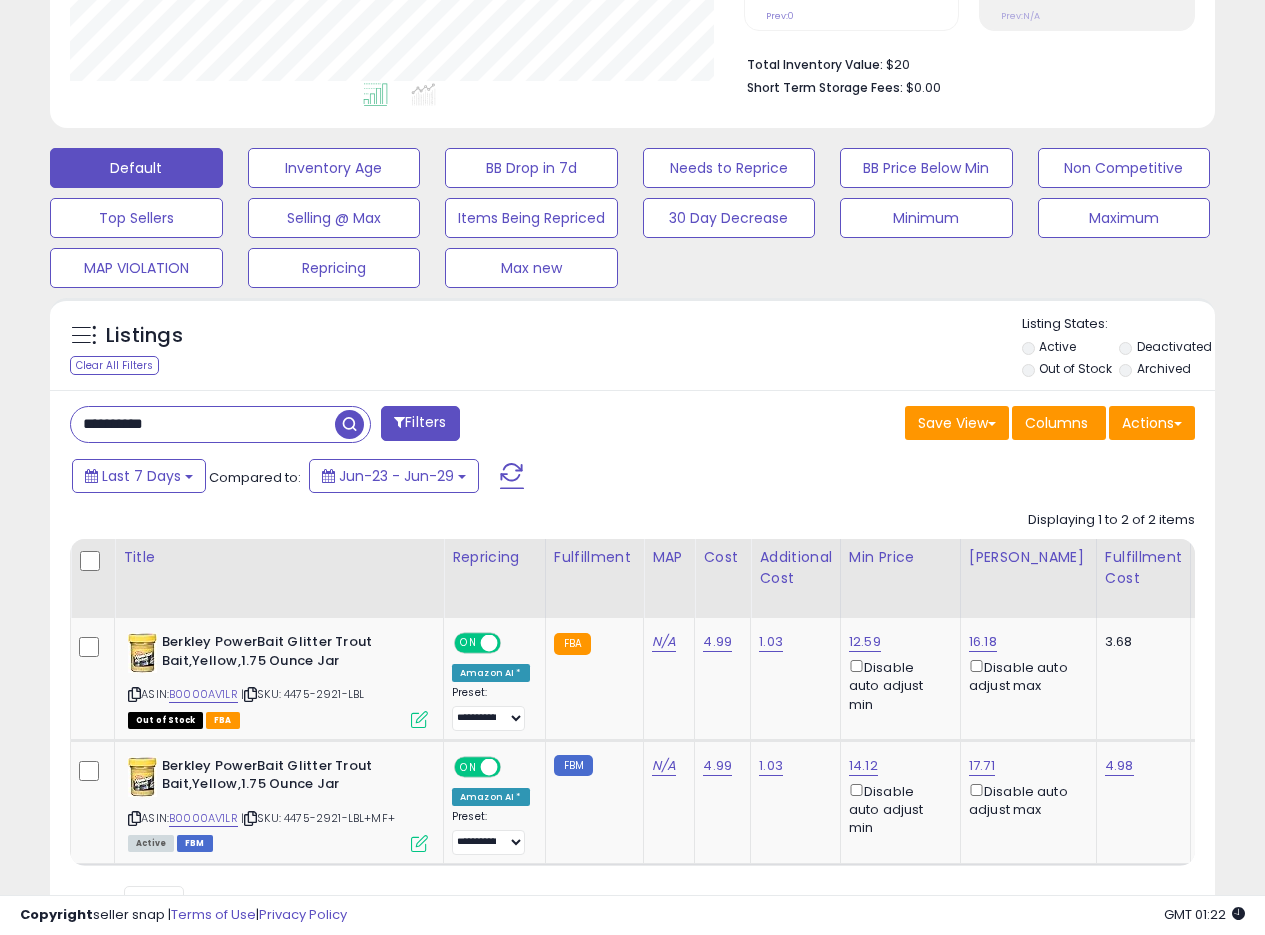 click on "**********" at bounding box center (632, 667) 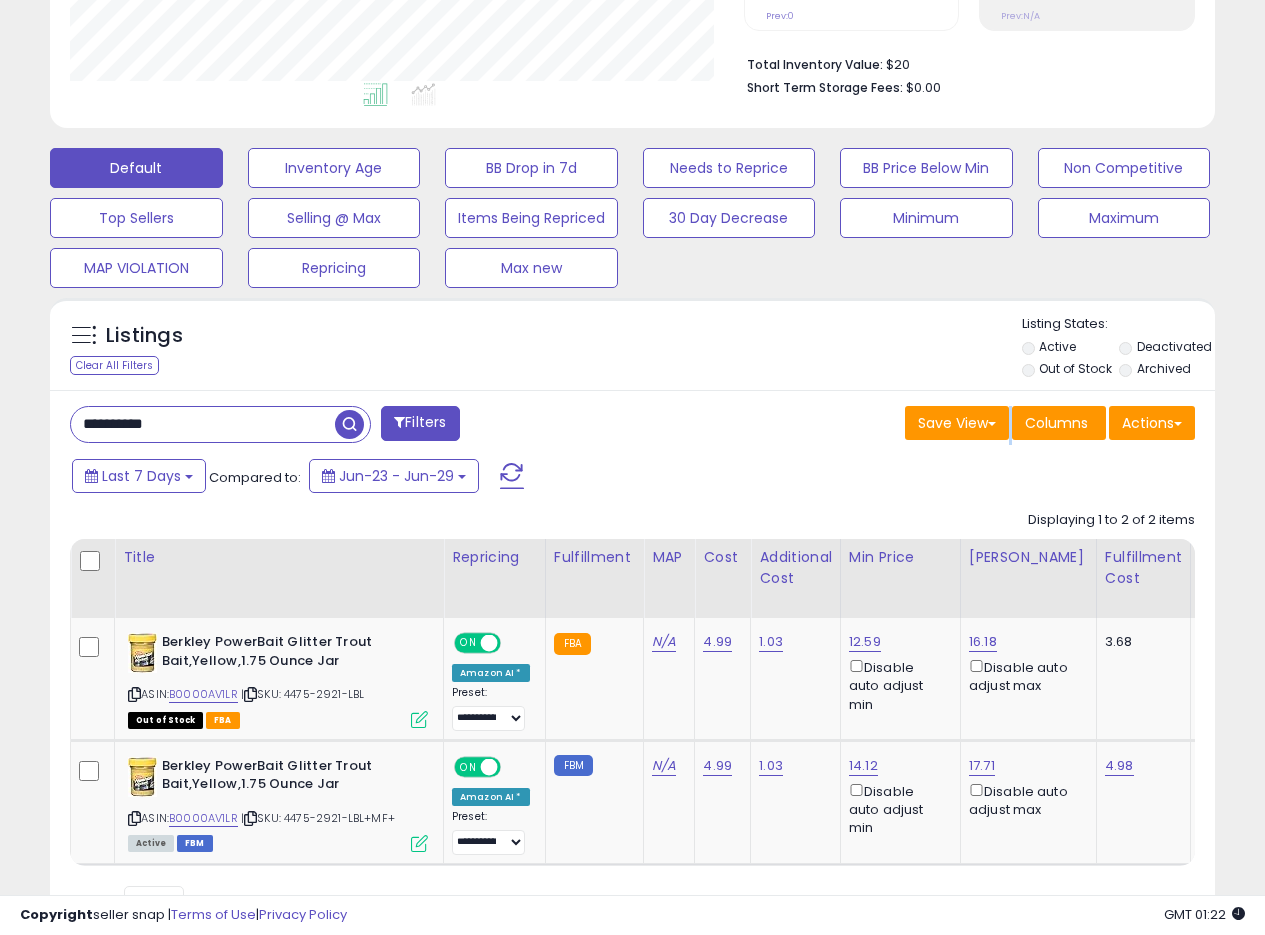 click on "**********" at bounding box center [632, 667] 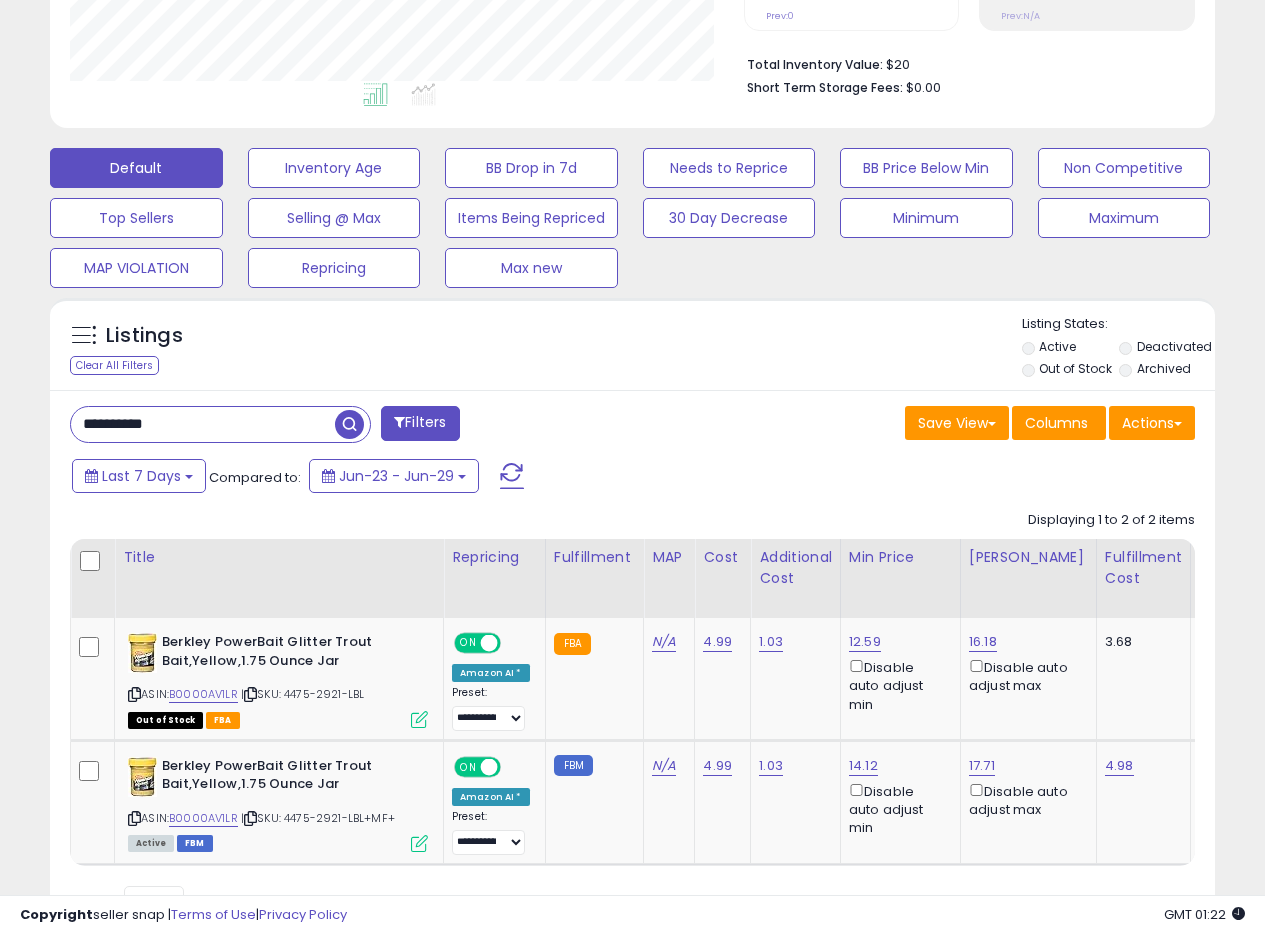 click on "Listings
Clear All Filters
Listing States:" at bounding box center (632, 349) 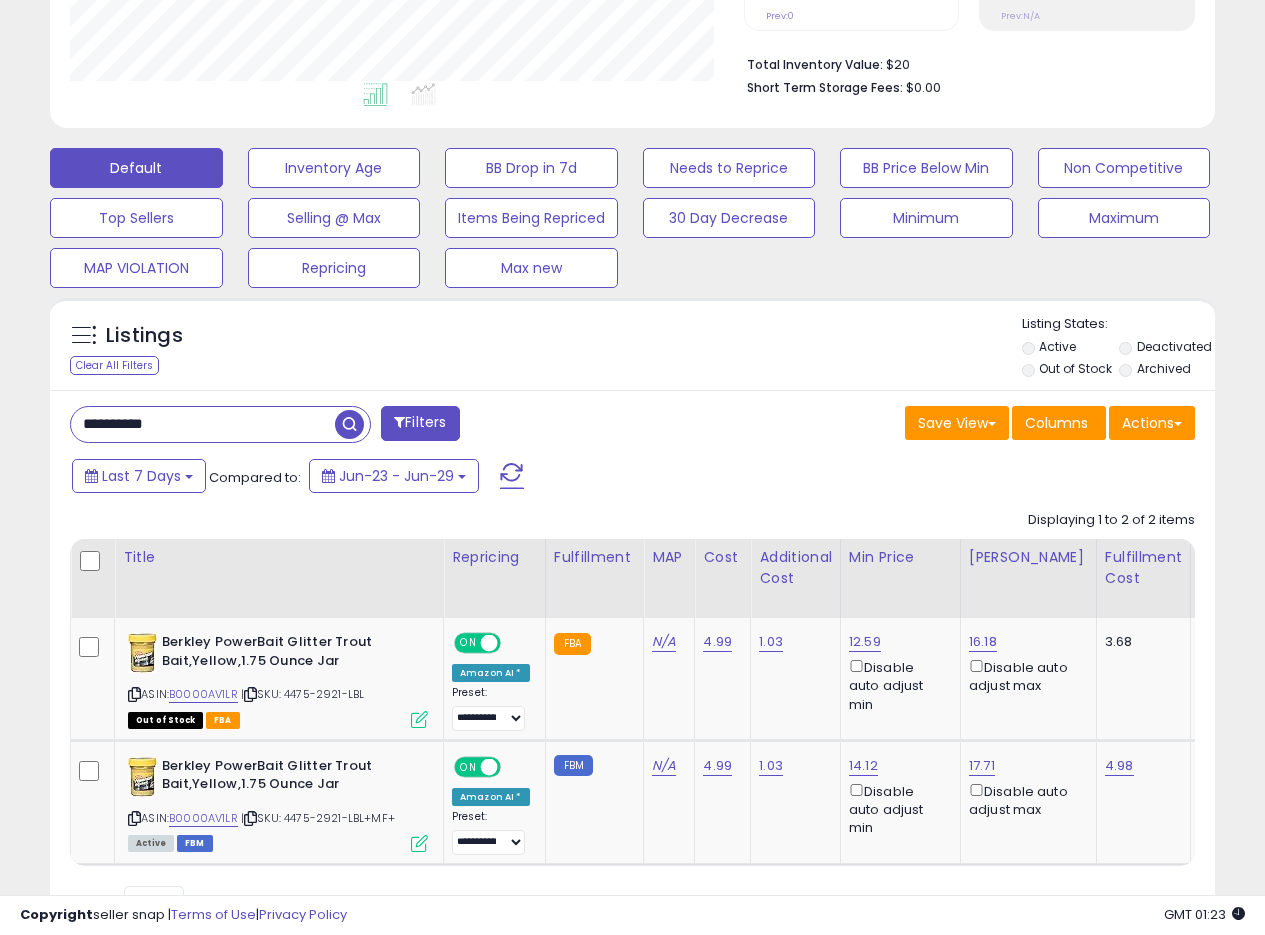 click on "Listings
Clear All Filters
Listing States:" at bounding box center [632, 349] 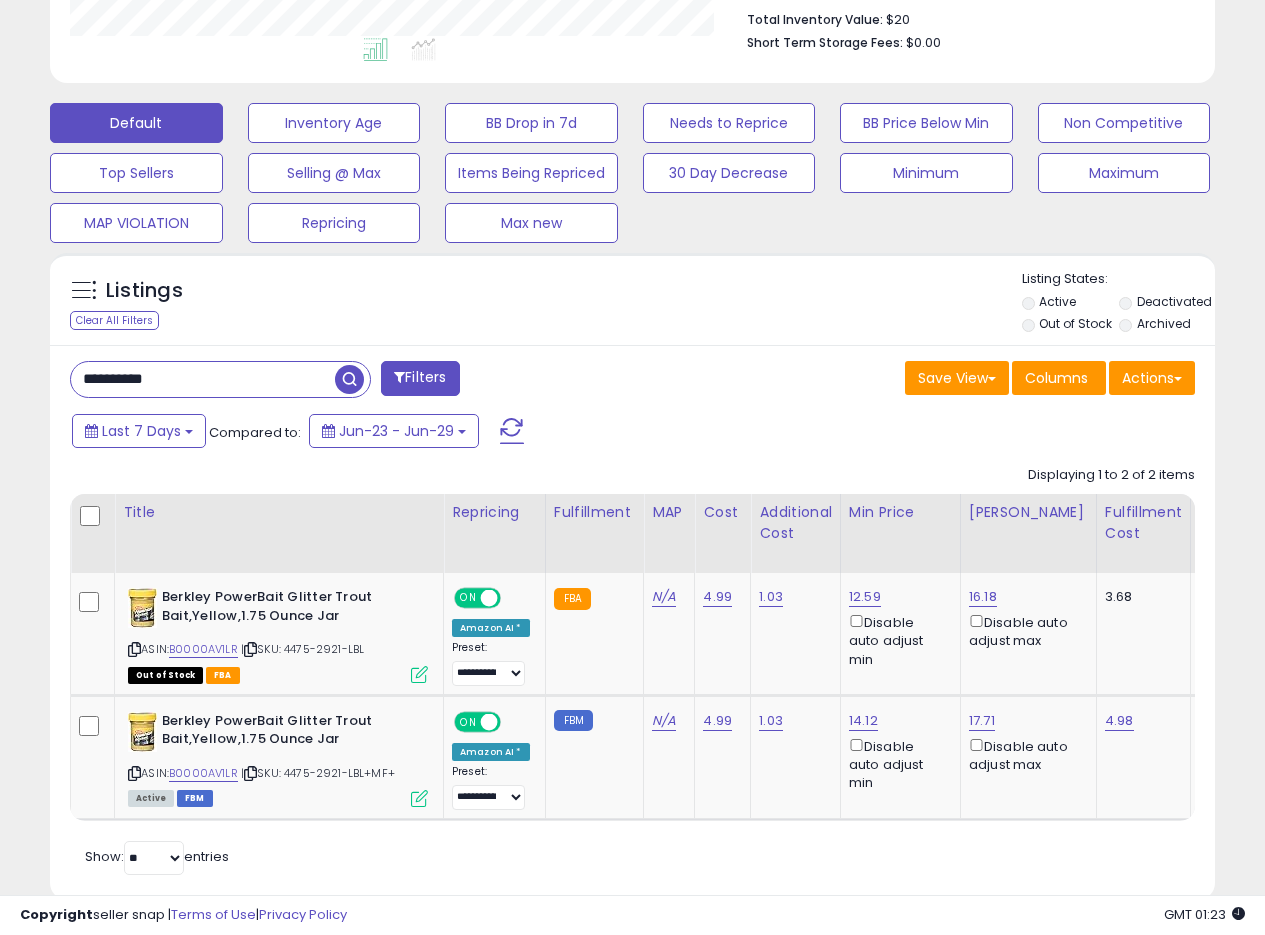 scroll, scrollTop: 482, scrollLeft: 0, axis: vertical 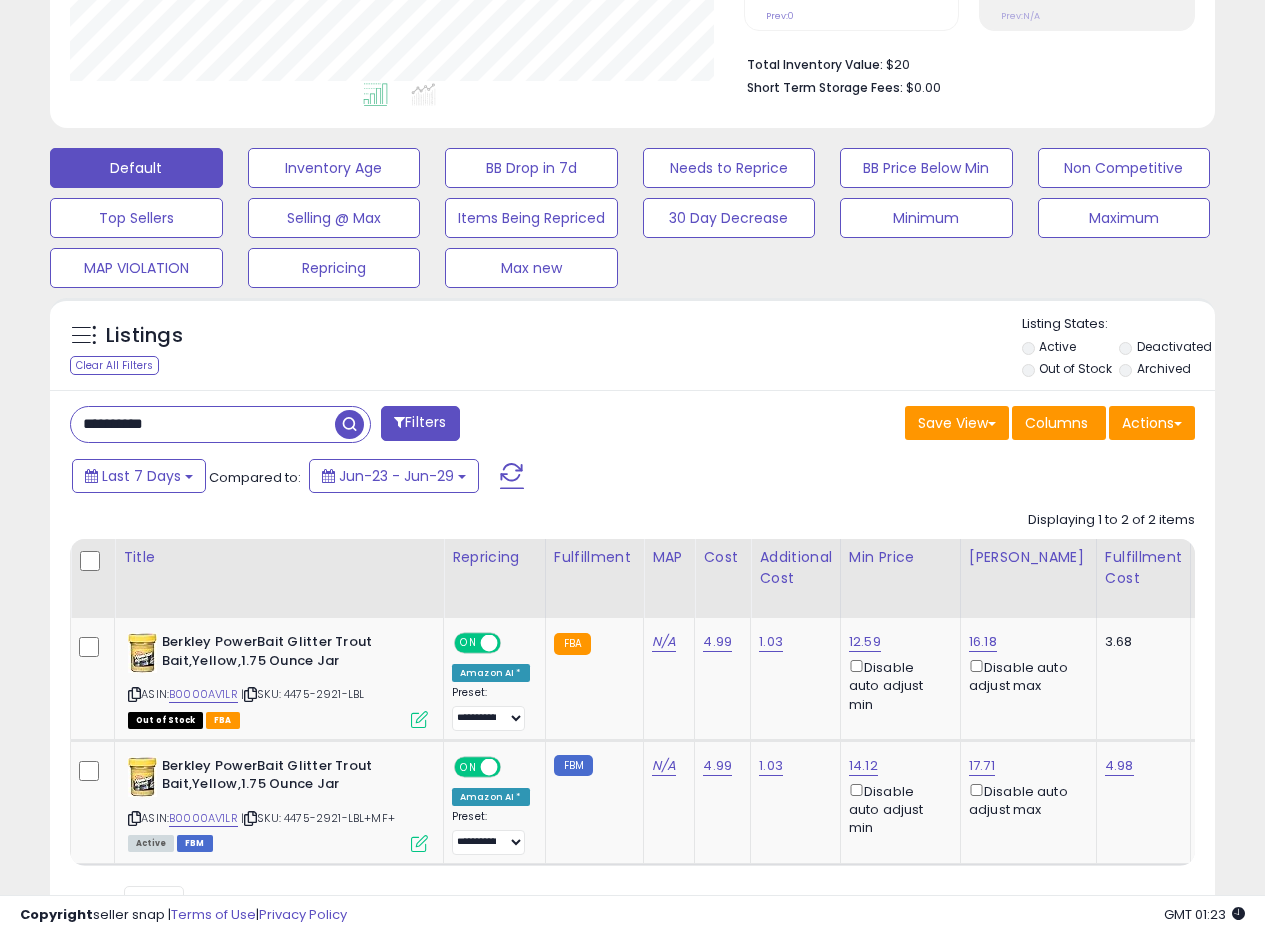 drag, startPoint x: 196, startPoint y: 426, endPoint x: 0, endPoint y: 406, distance: 197.01776 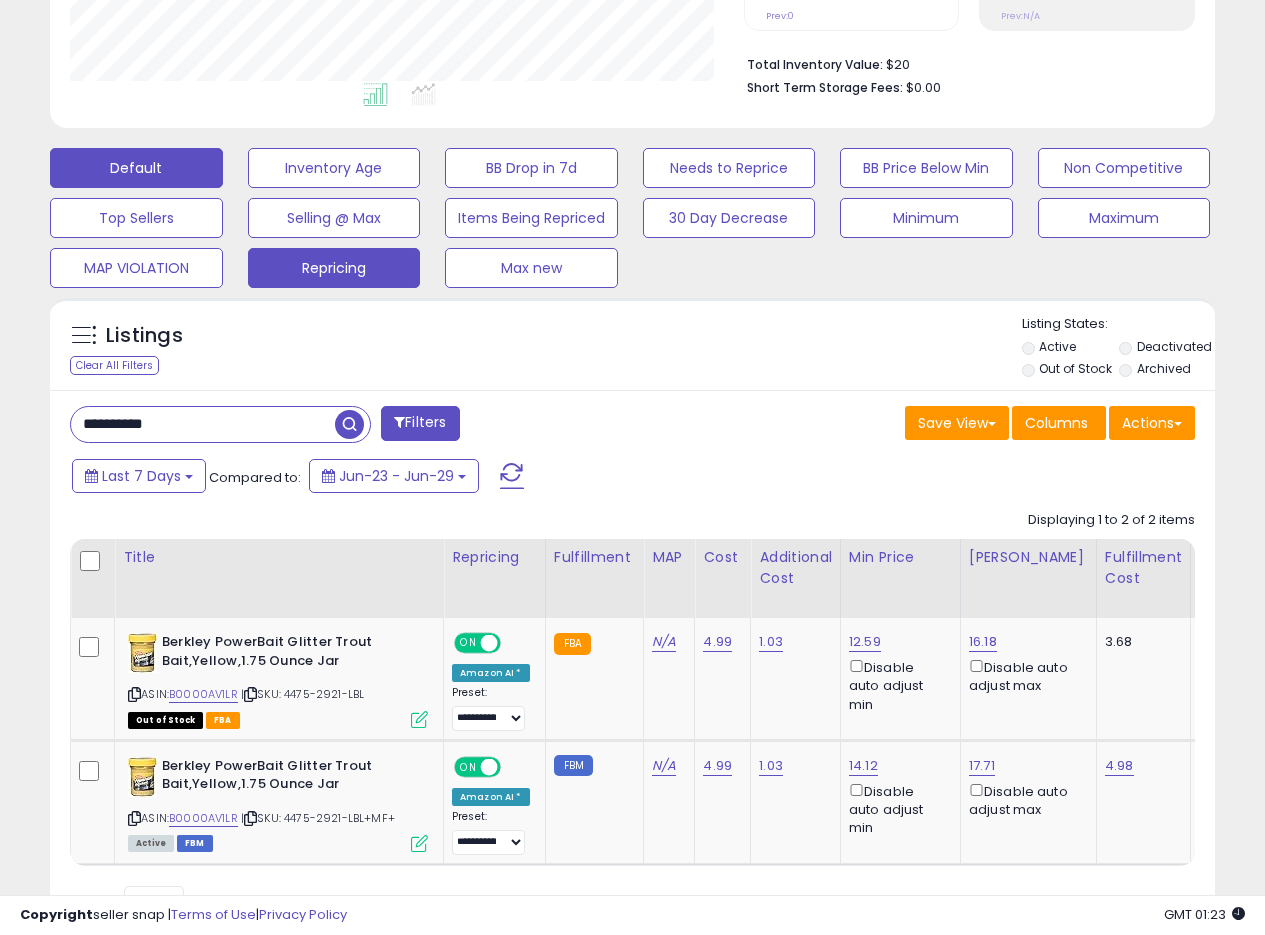 scroll, scrollTop: 999590, scrollLeft: 999317, axis: both 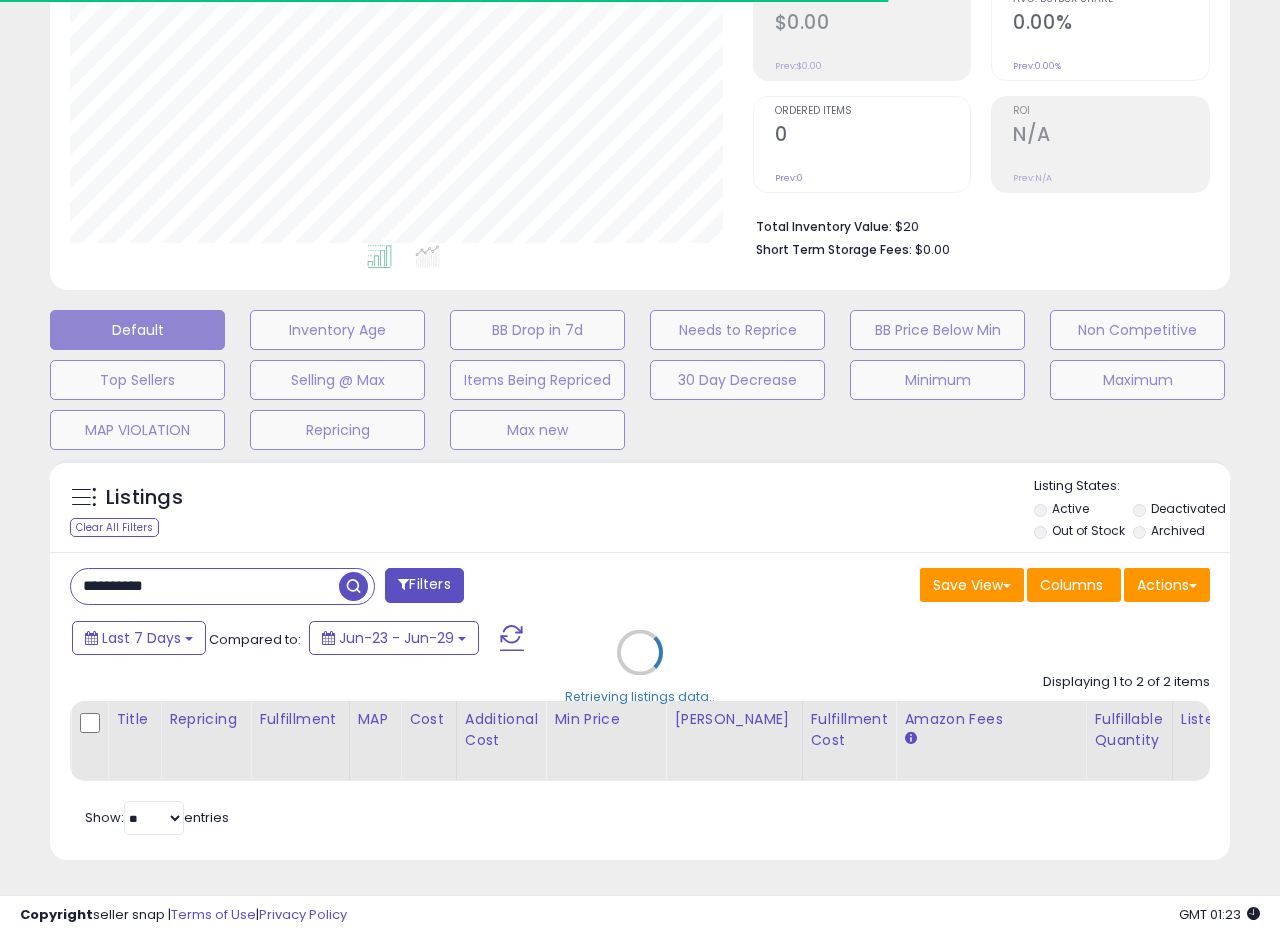 click on "Retrieving listings data.." at bounding box center [640, 667] 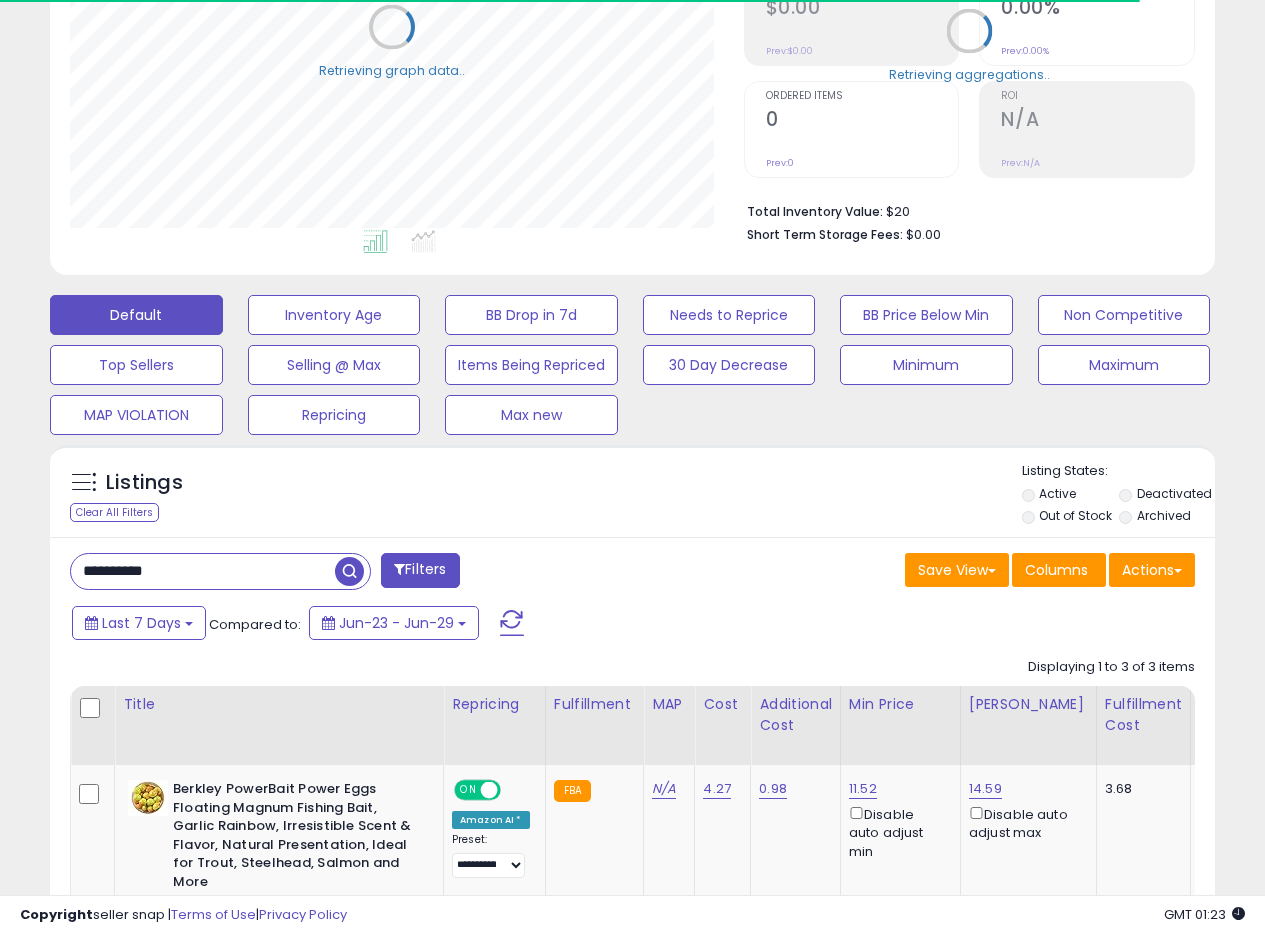 scroll, scrollTop: 410, scrollLeft: 674, axis: both 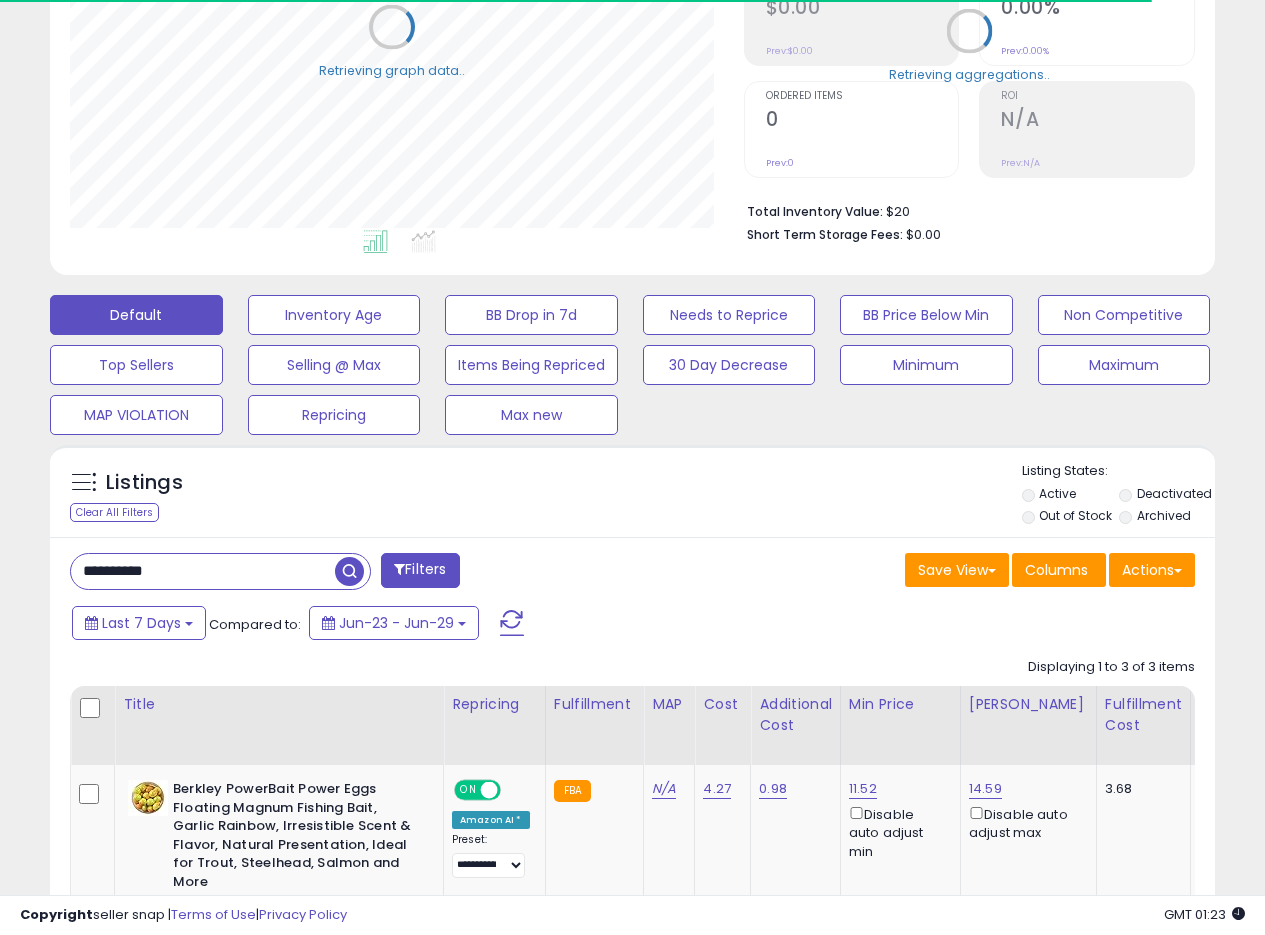 click on "Listings
Clear All Filters
Listing States:" at bounding box center (632, 496) 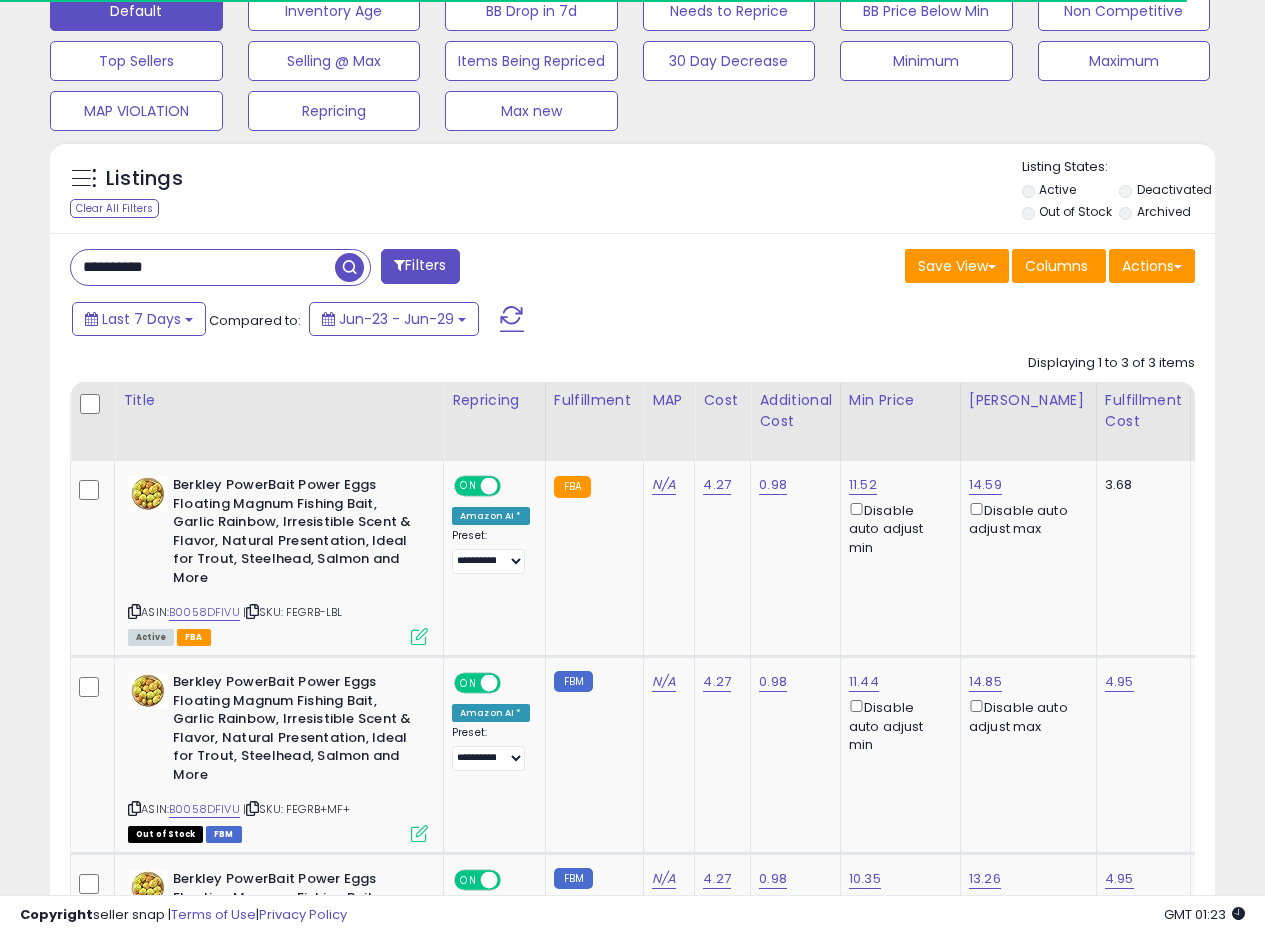 scroll, scrollTop: 691, scrollLeft: 0, axis: vertical 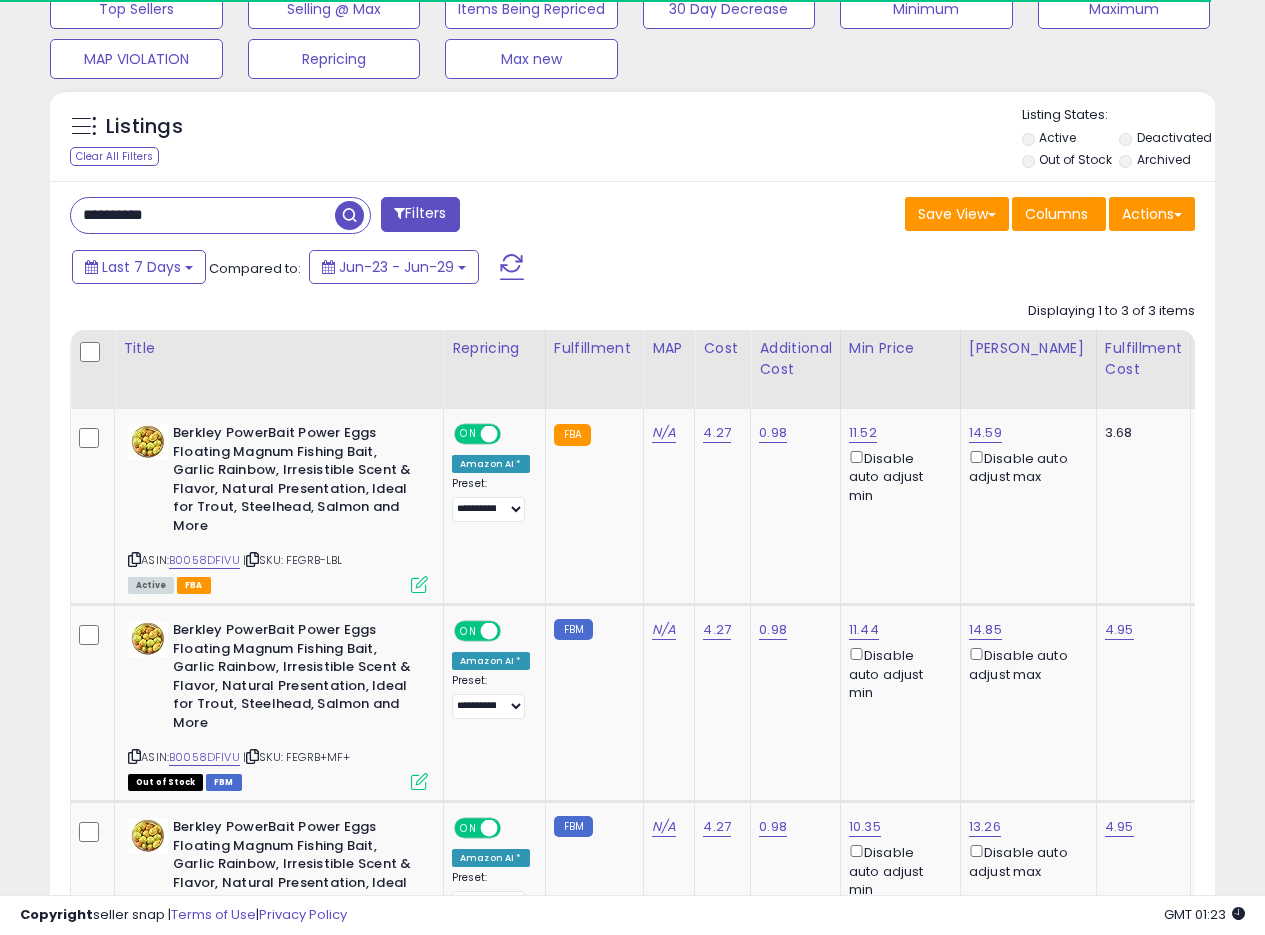 click on "Save View
Save As New View
Update Current View
Columns
Actions
Import  Export Visible Columns" at bounding box center [922, 216] 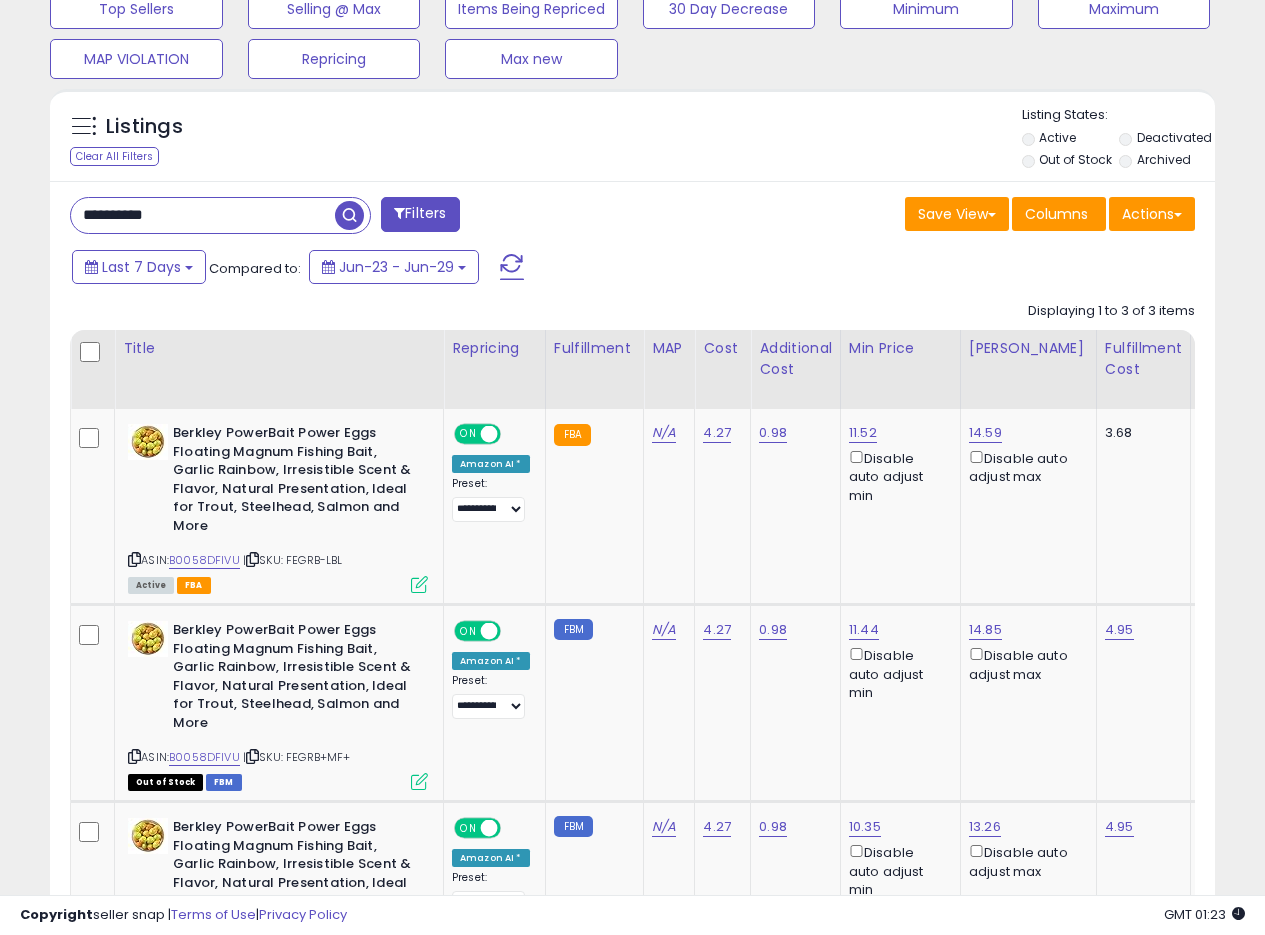 scroll, scrollTop: 999590, scrollLeft: 999326, axis: both 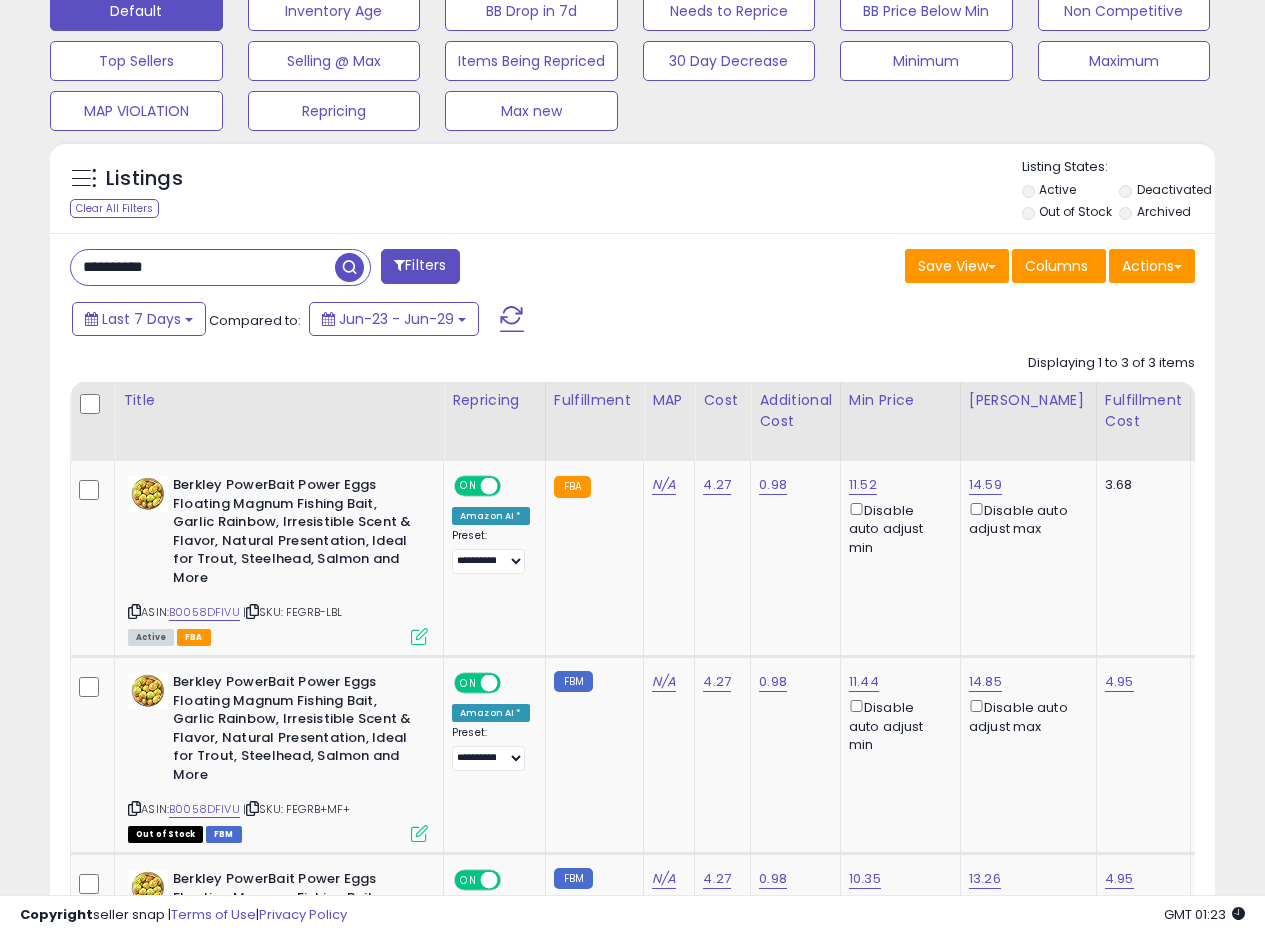 click on "**********" at bounding box center [632, 682] 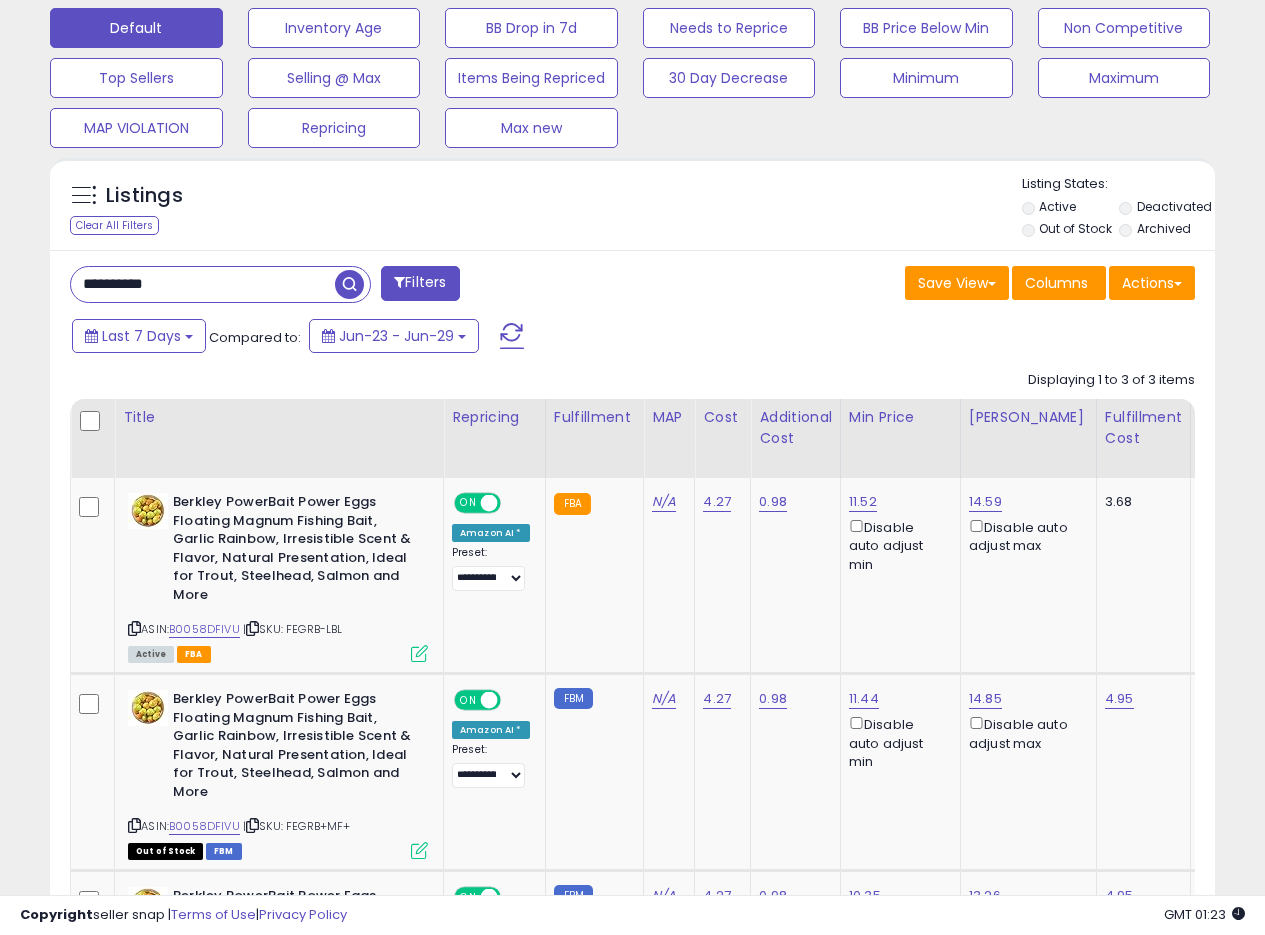 scroll, scrollTop: 616, scrollLeft: 0, axis: vertical 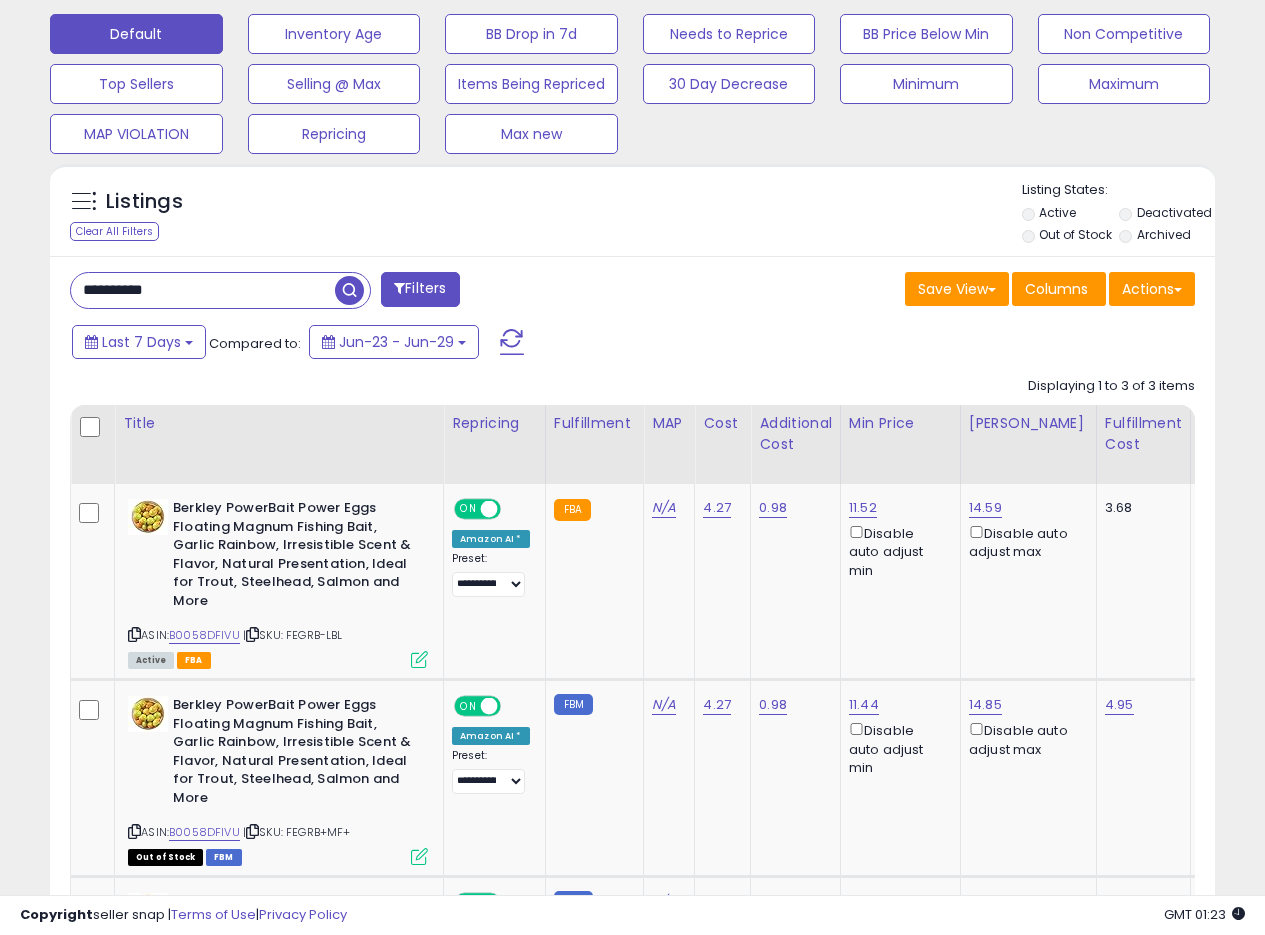 click on "Save View
Save As New View
Update Current View
Columns
Actions
Import  Export Visible Columns" at bounding box center [922, 291] 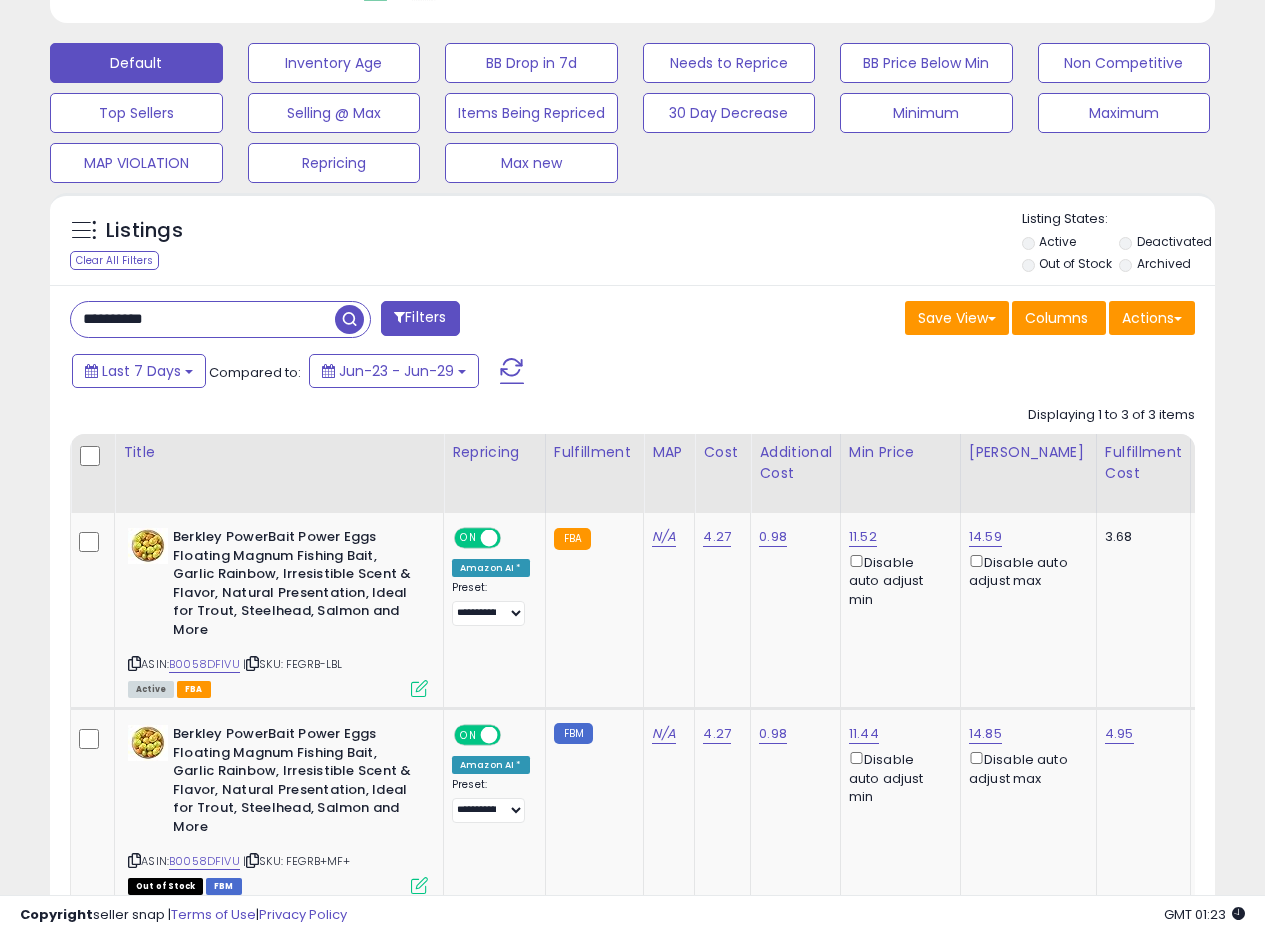 scroll, scrollTop: 585, scrollLeft: 0, axis: vertical 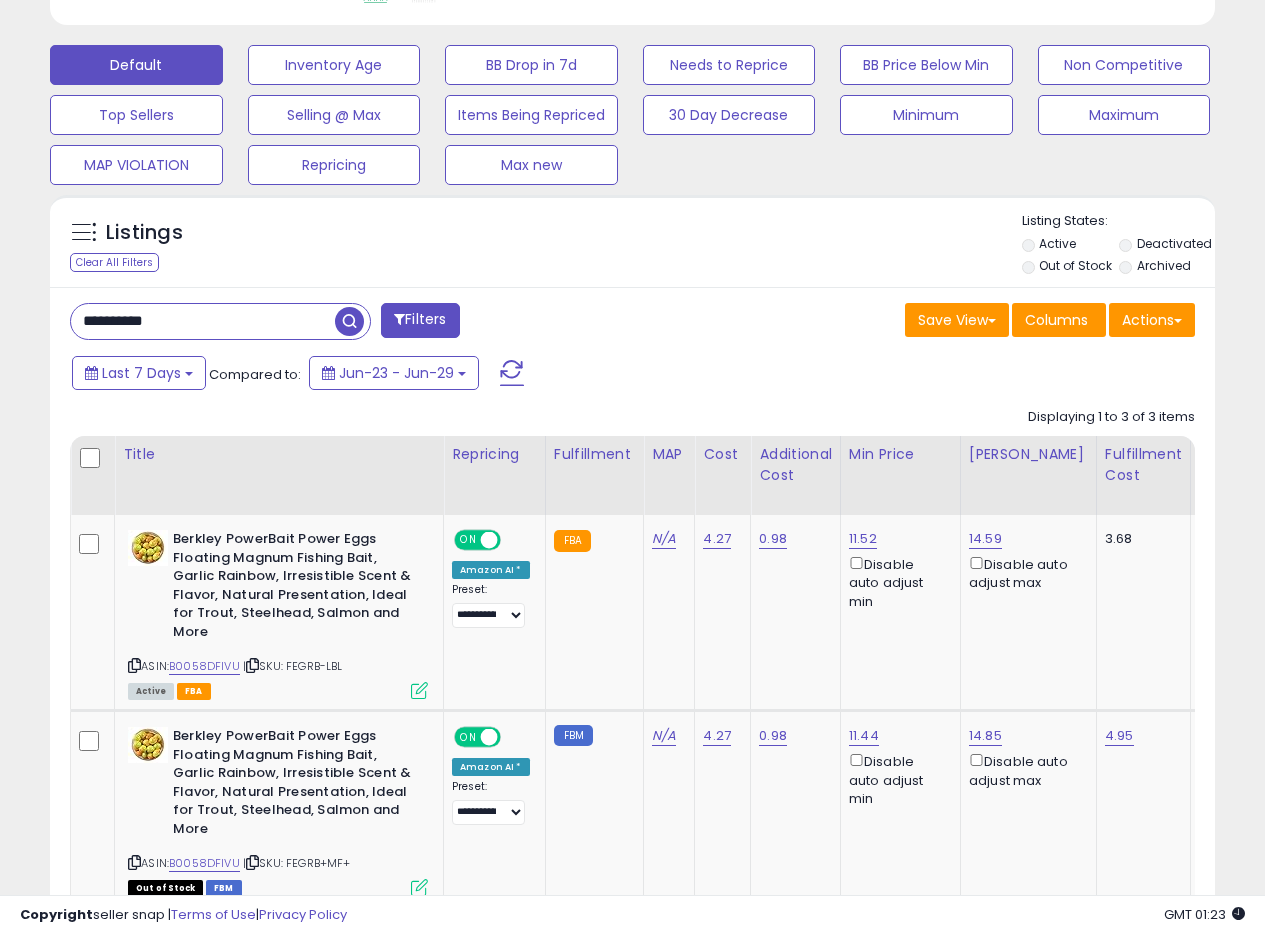 click on "**********" at bounding box center [632, 736] 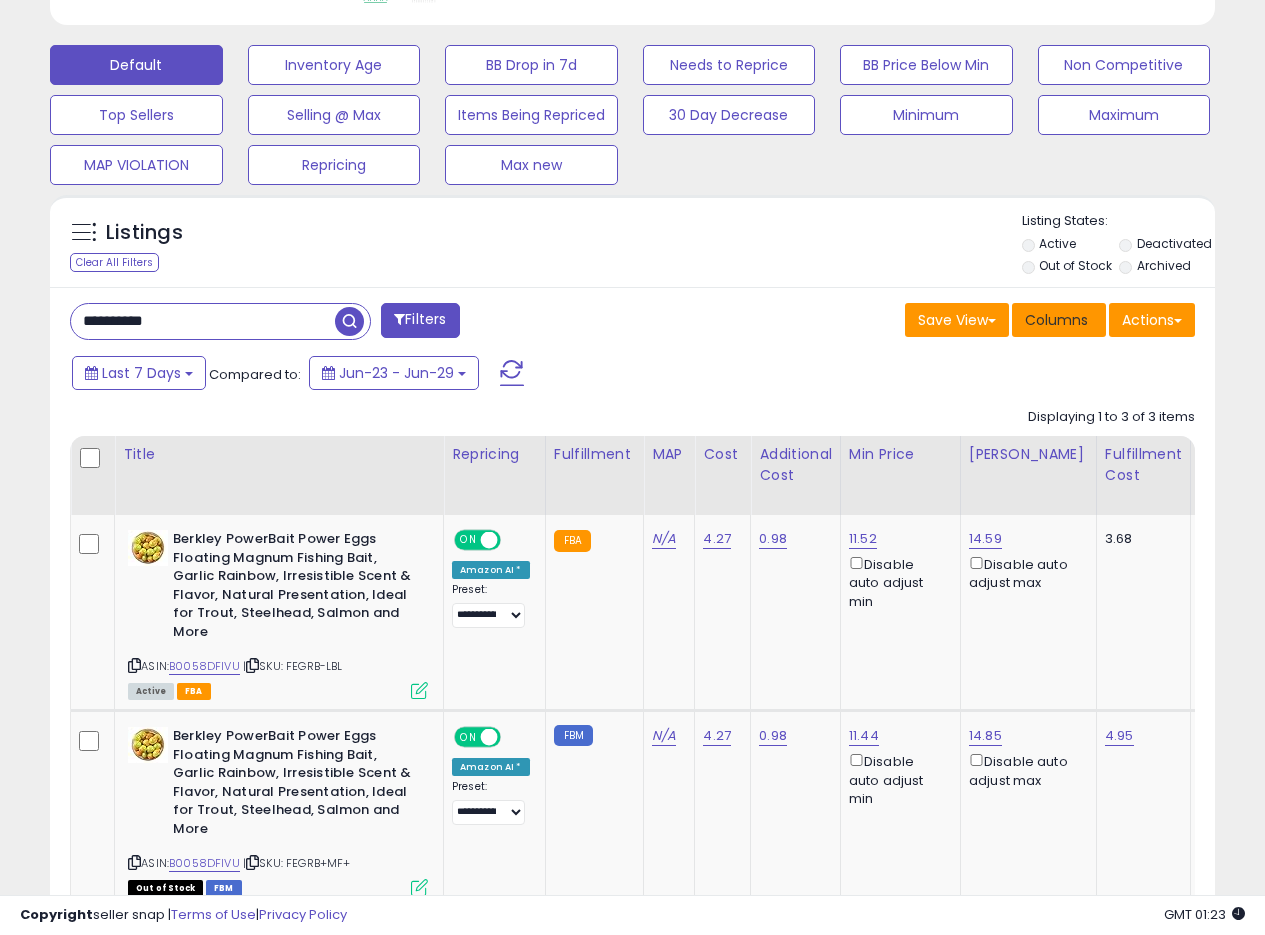 drag, startPoint x: 669, startPoint y: 285, endPoint x: 1091, endPoint y: 329, distance: 424.28763 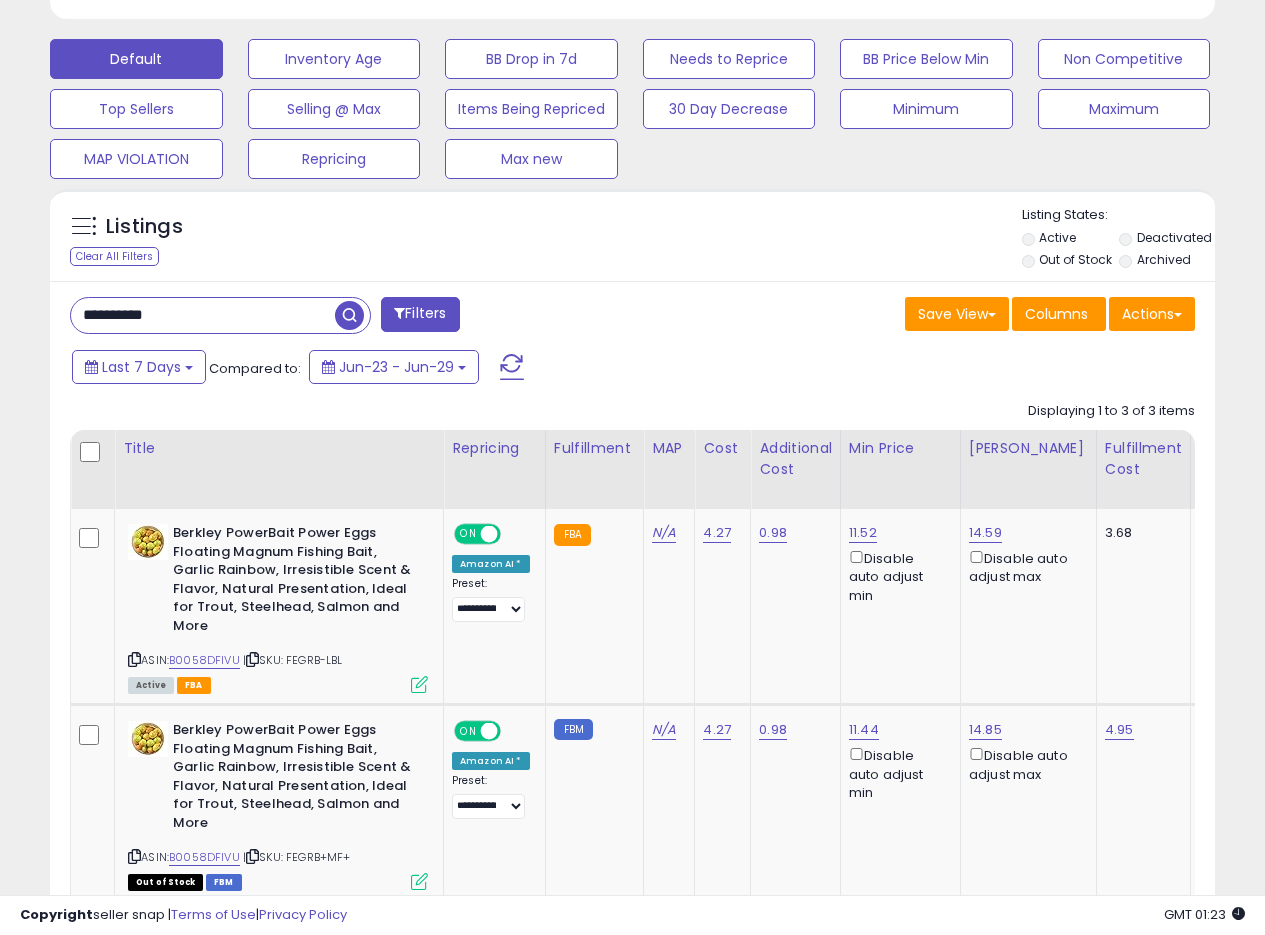 click on "Listings
Clear All Filters
Listing States:" at bounding box center (632, 240) 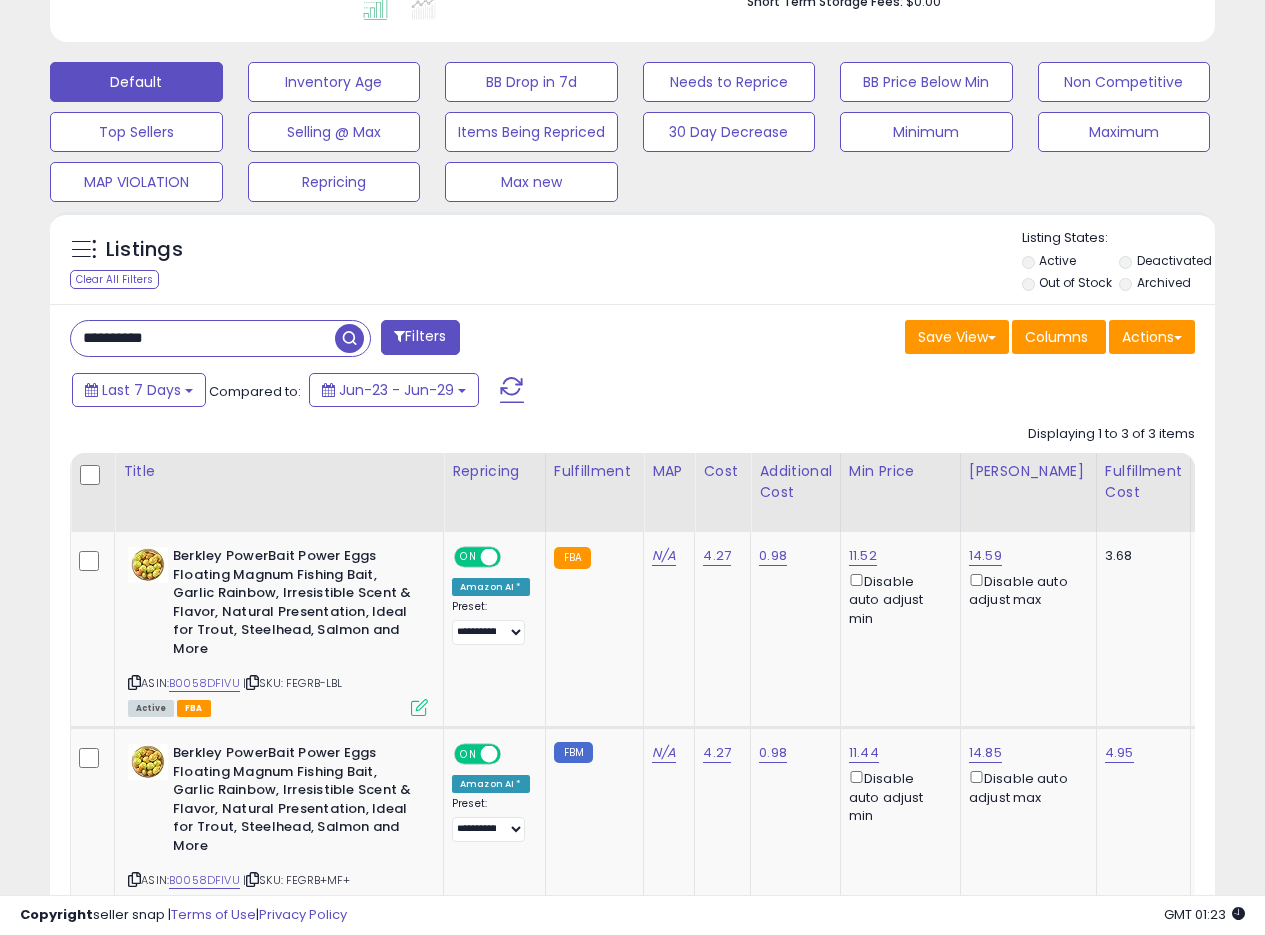 scroll, scrollTop: 566, scrollLeft: 0, axis: vertical 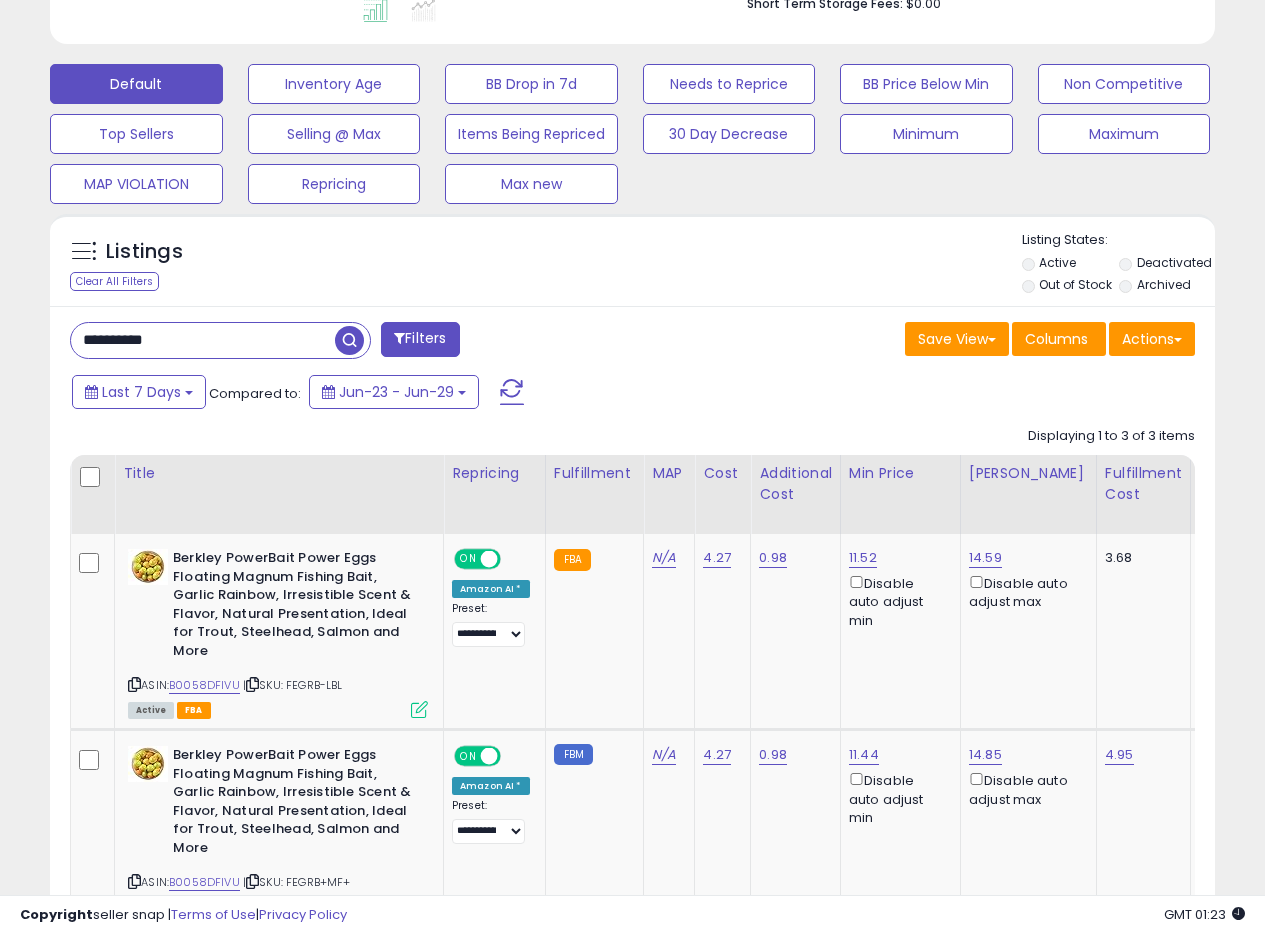 click on "Listings
Clear All Filters
Listing States:" at bounding box center [632, 265] 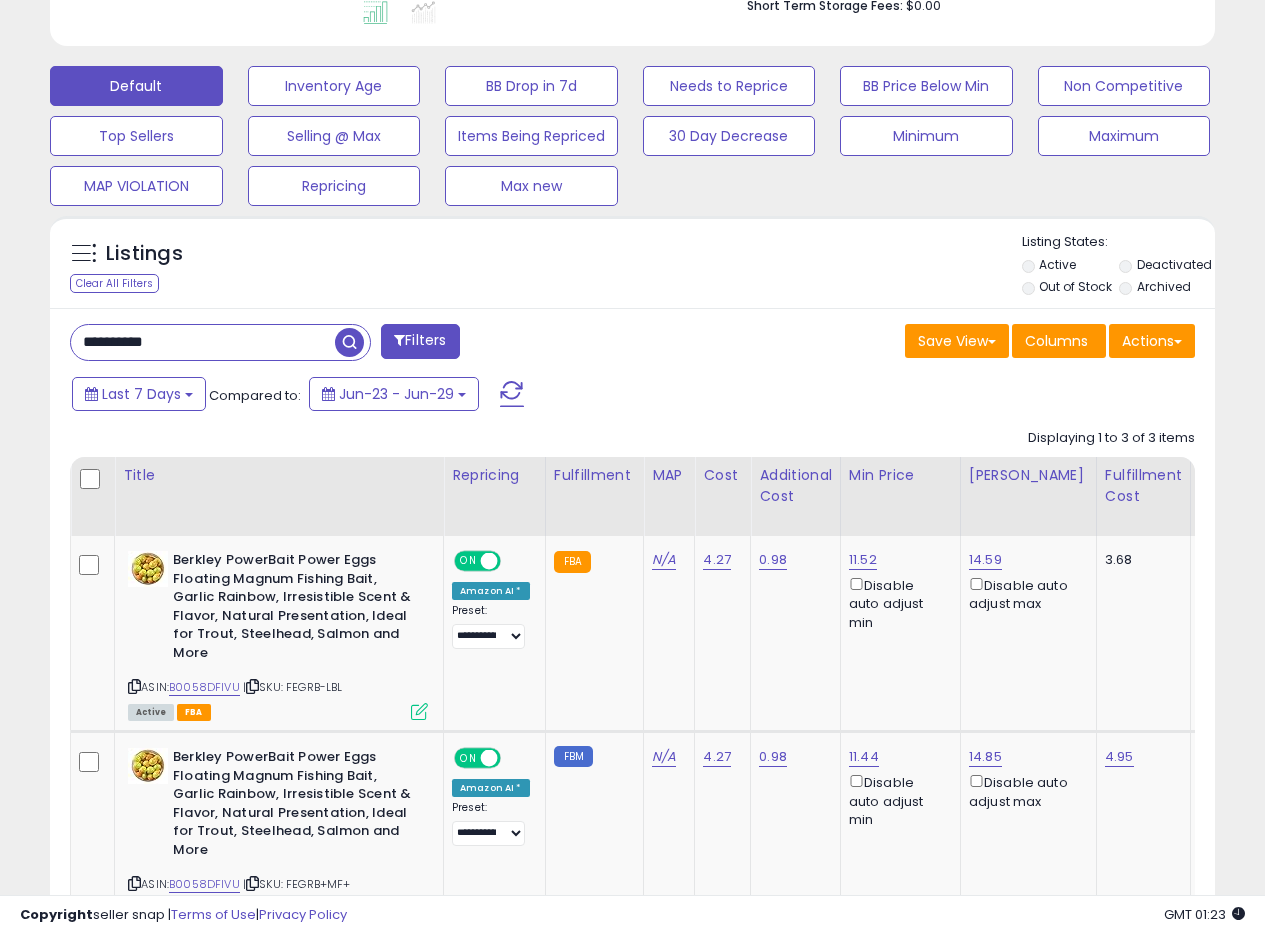 click on "Listings
Clear All Filters" at bounding box center [632, 262] 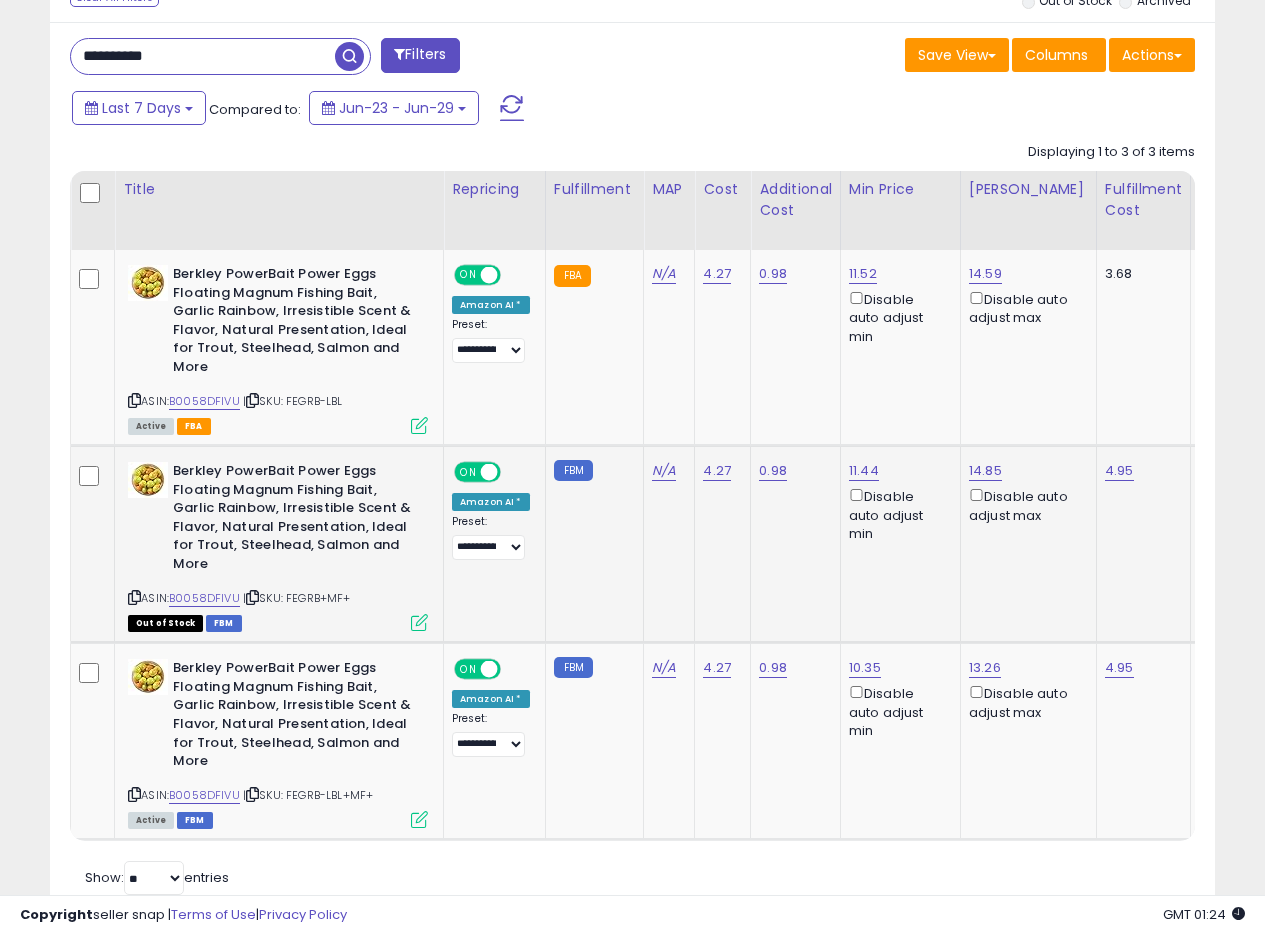 scroll, scrollTop: 854, scrollLeft: 0, axis: vertical 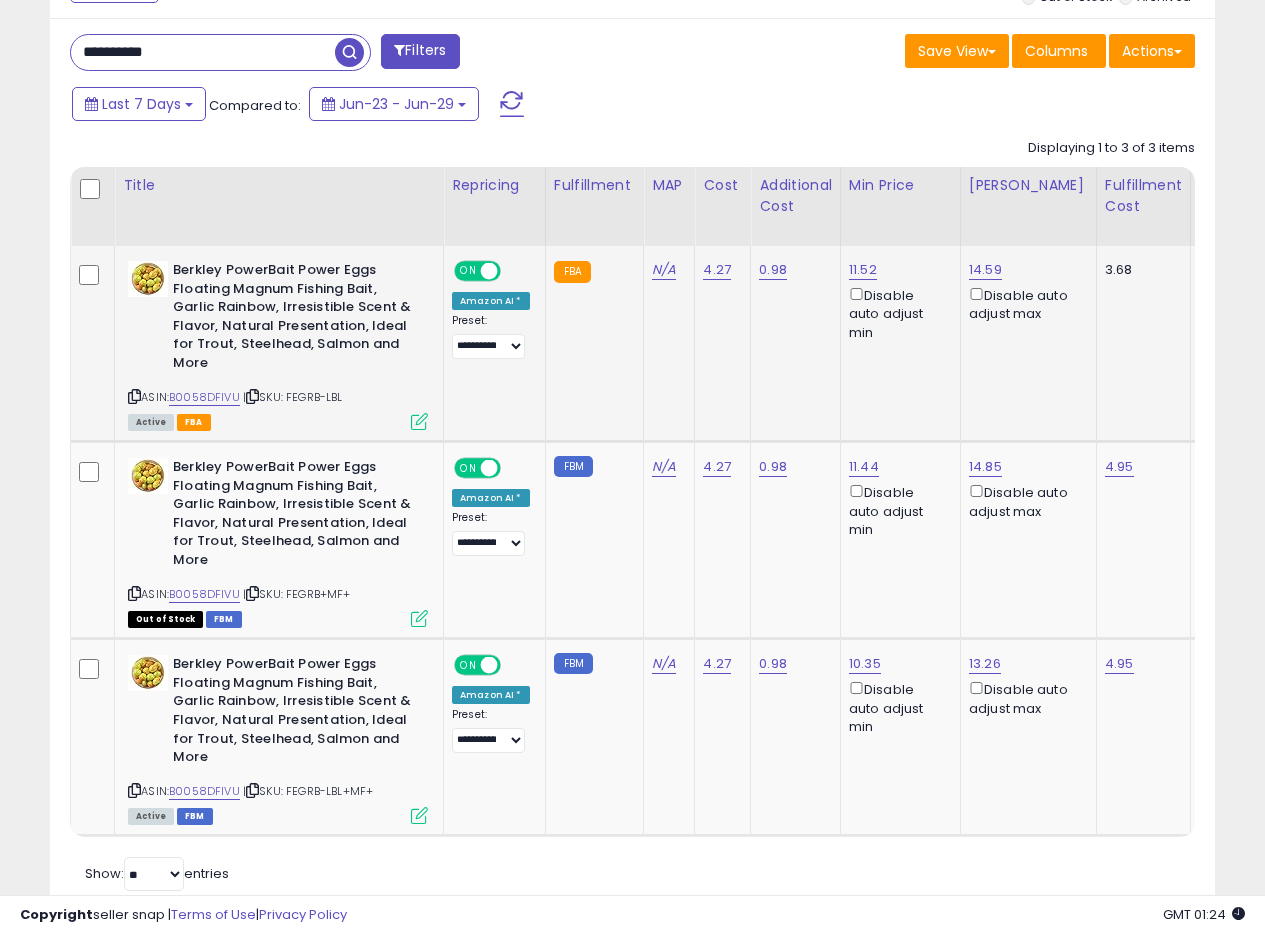 click on "4.27" 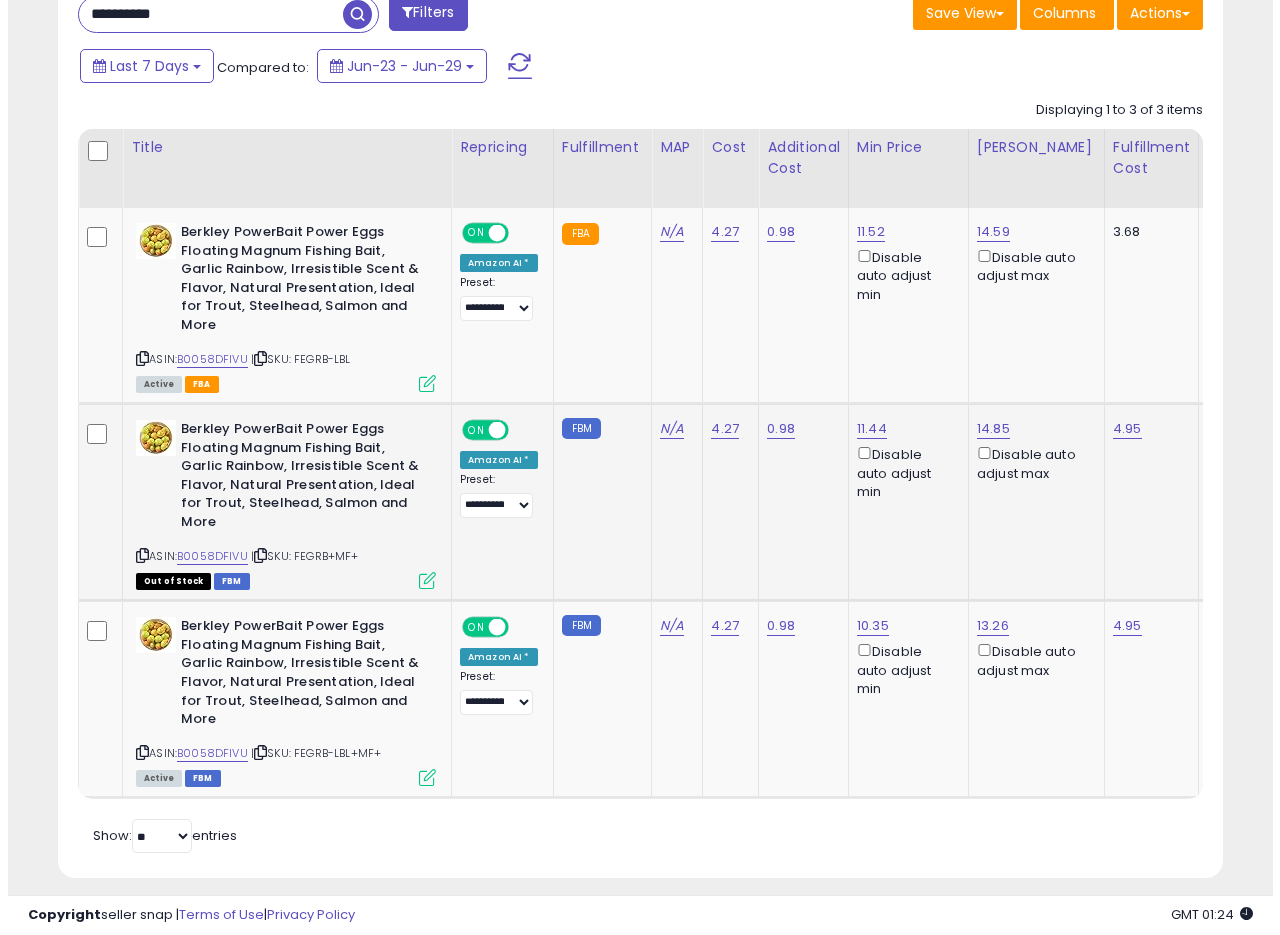 scroll, scrollTop: 925, scrollLeft: 0, axis: vertical 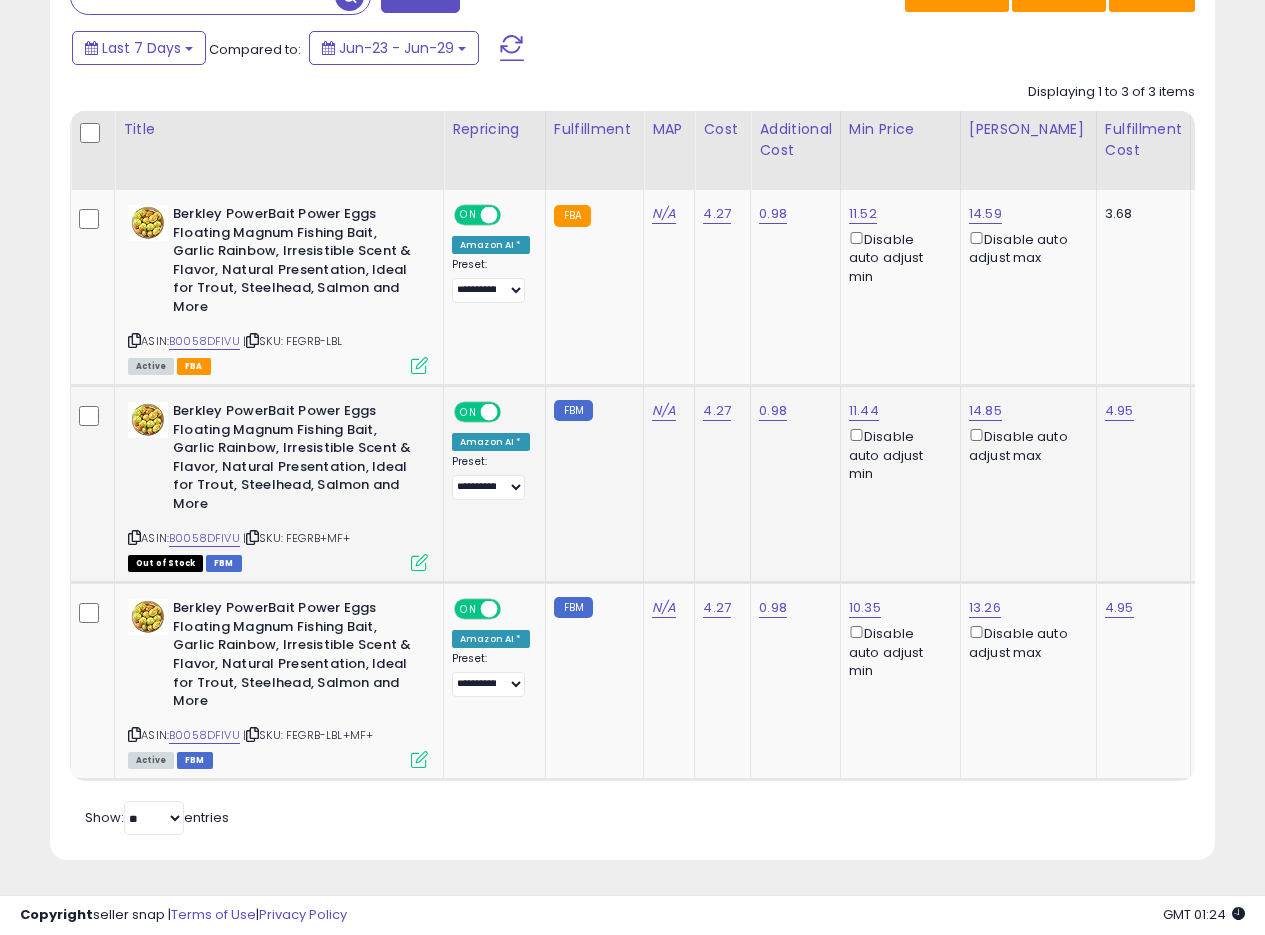 click on "N/A" 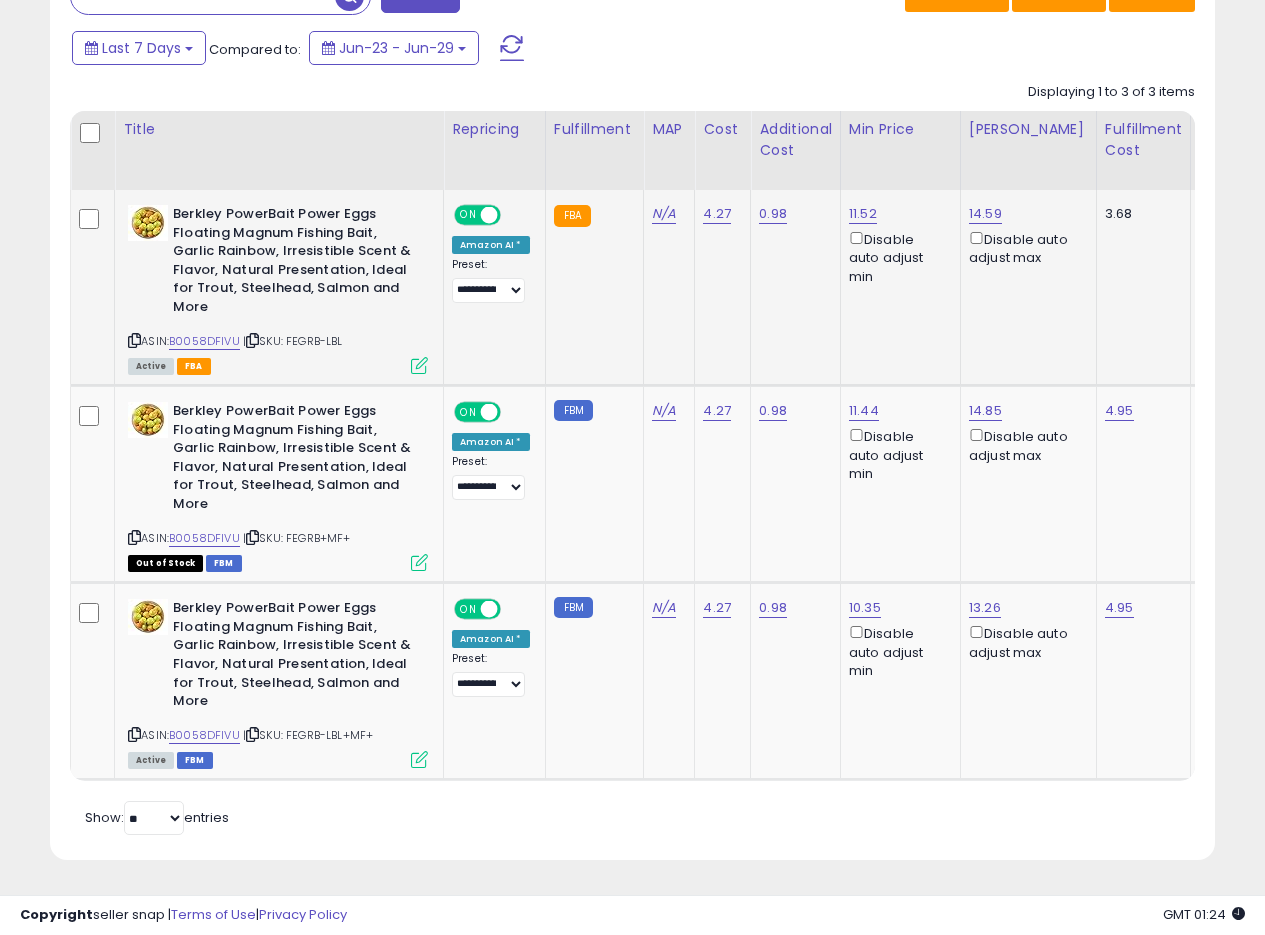 click at bounding box center (419, 365) 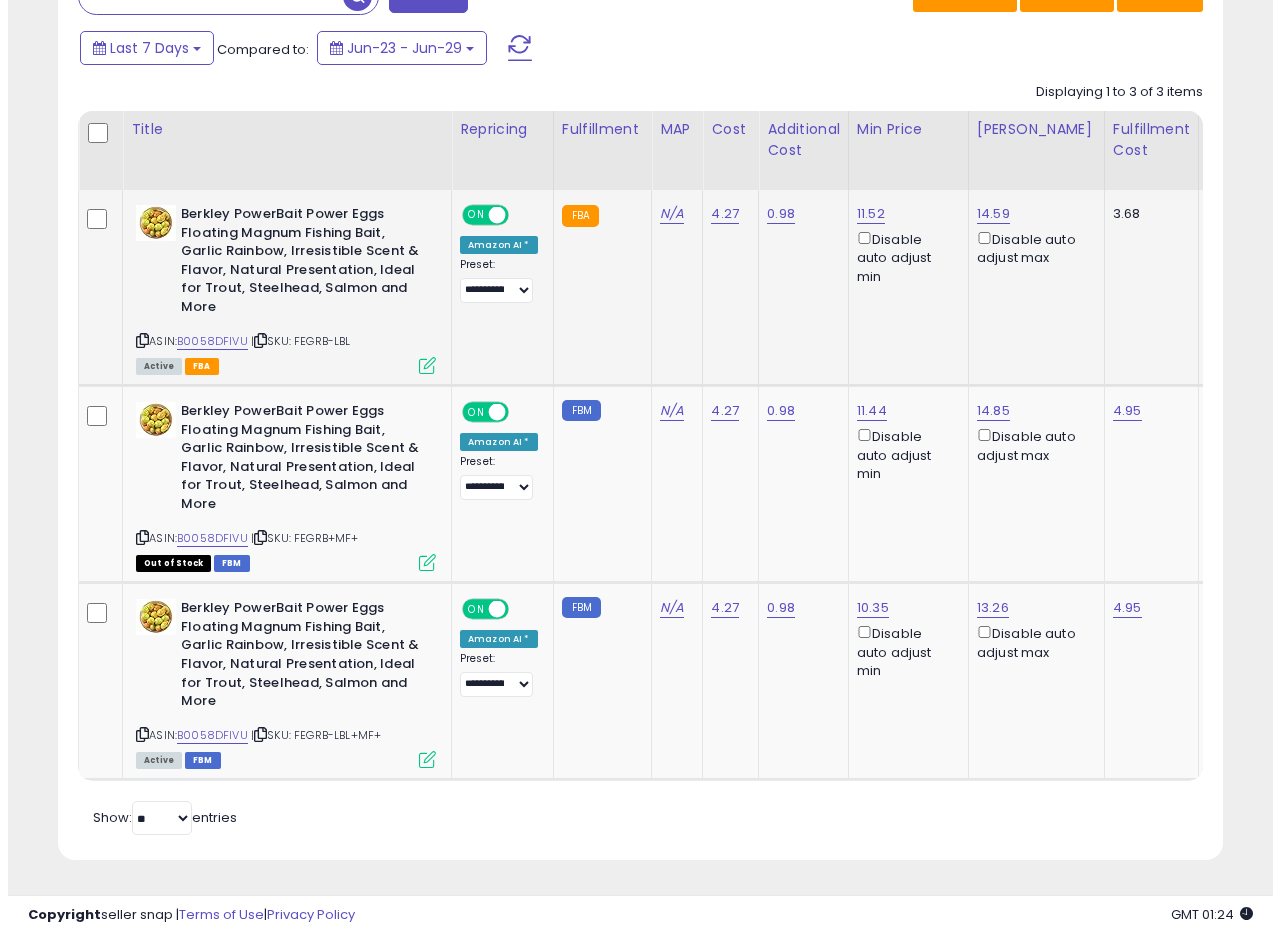 scroll, scrollTop: 999590, scrollLeft: 999317, axis: both 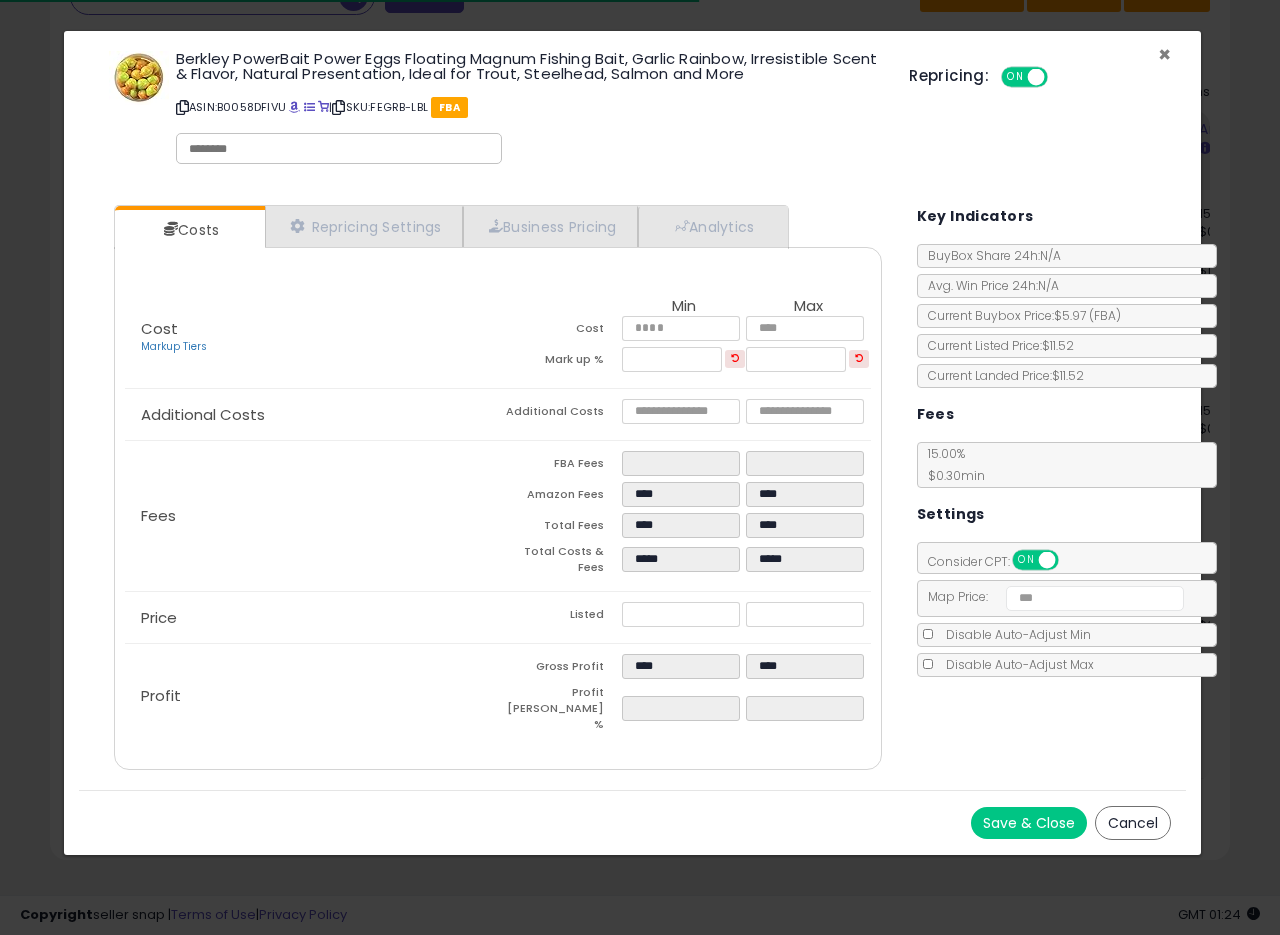 click on "×" at bounding box center (1164, 54) 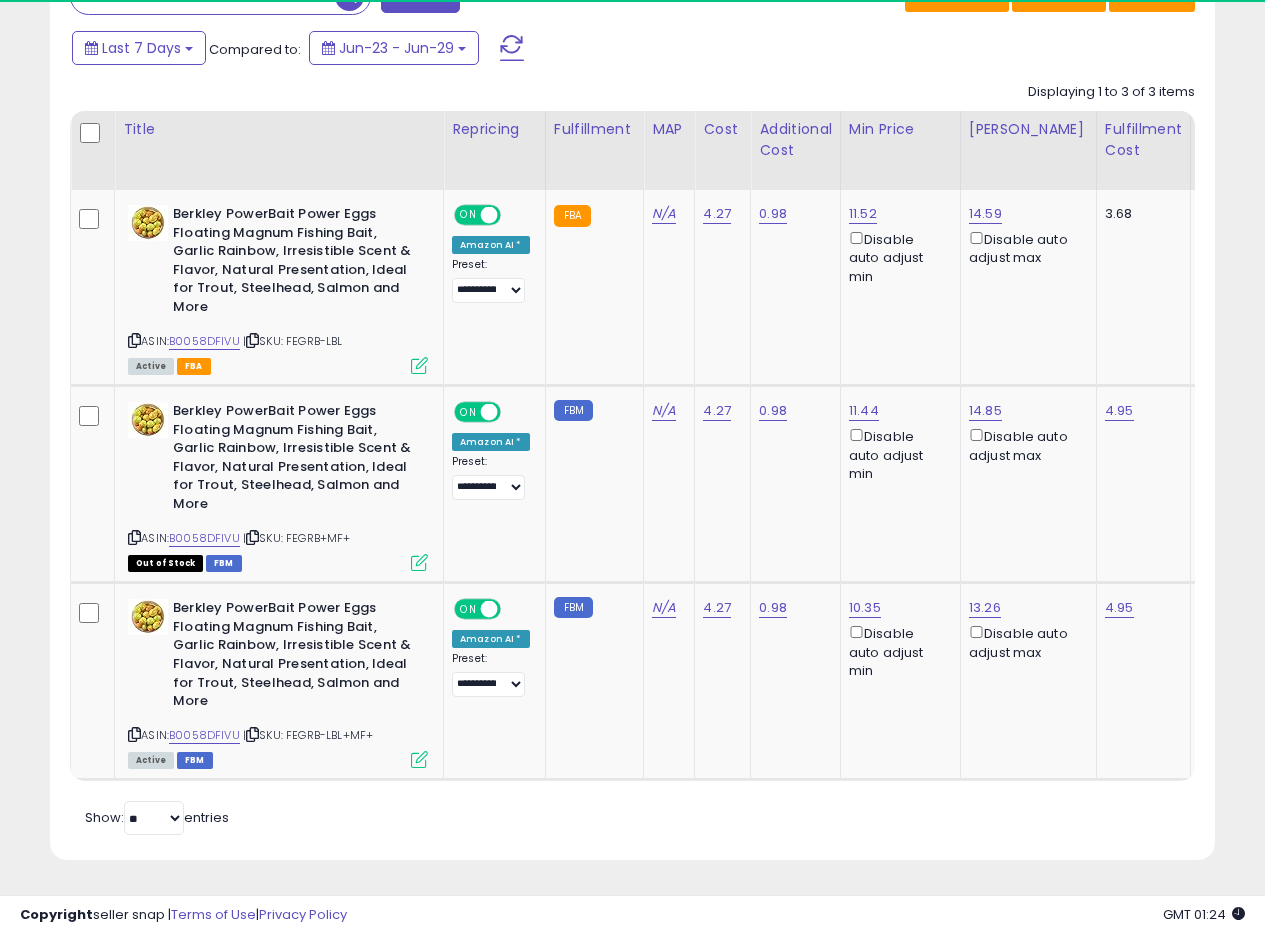 scroll, scrollTop: 410, scrollLeft: 674, axis: both 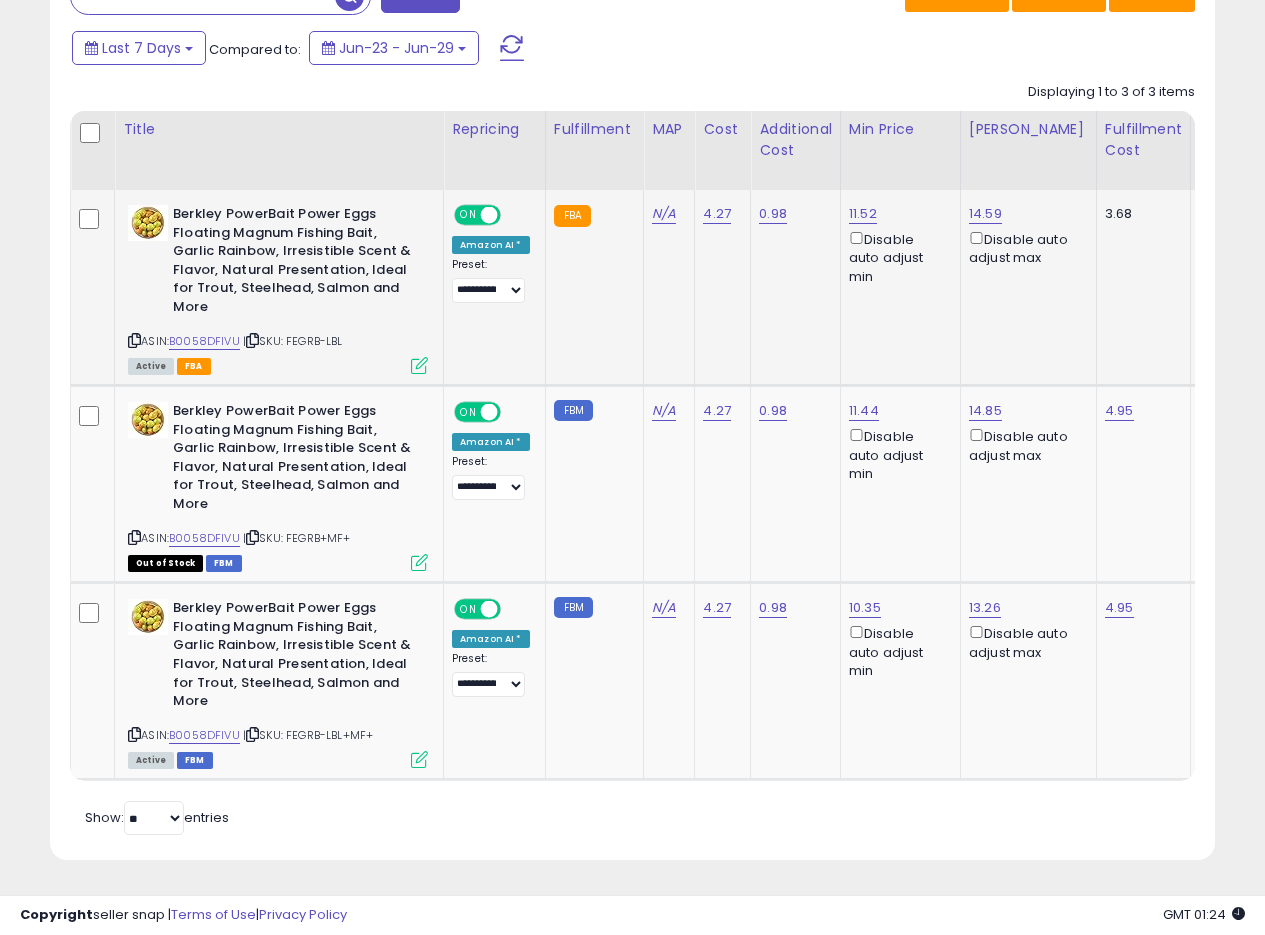 click at bounding box center [419, 365] 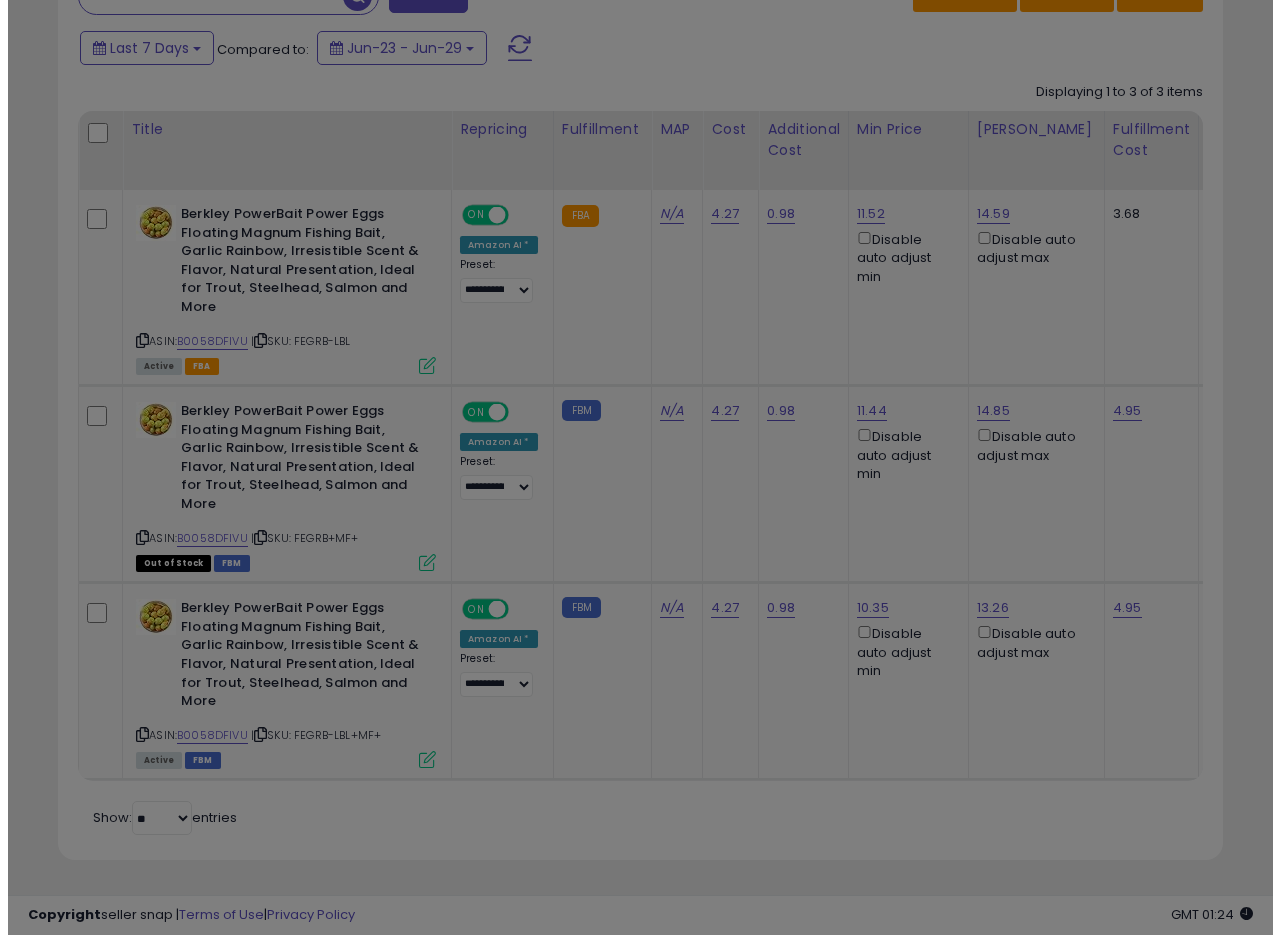 scroll, scrollTop: 999590, scrollLeft: 999317, axis: both 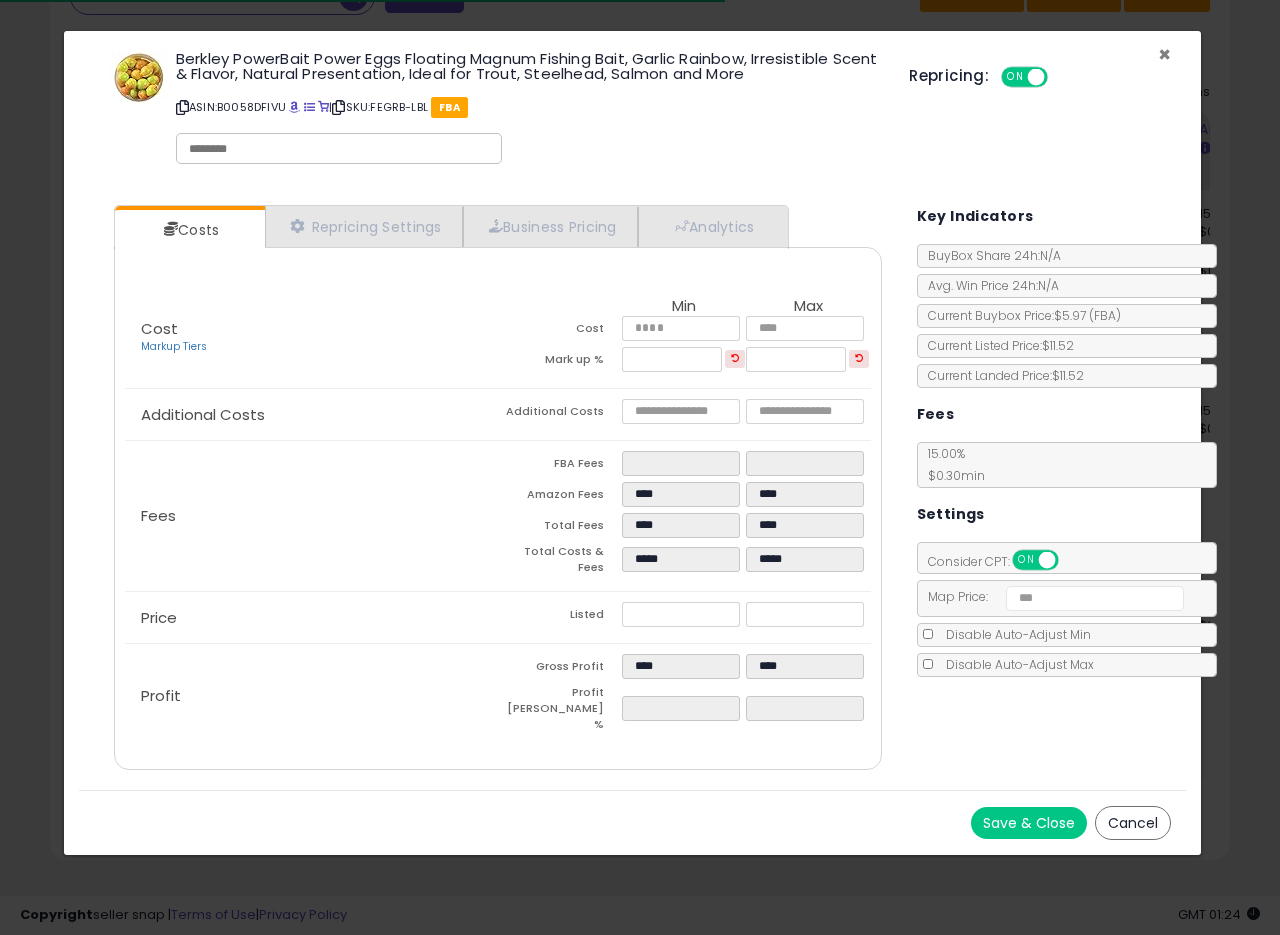 click on "×" at bounding box center [1164, 54] 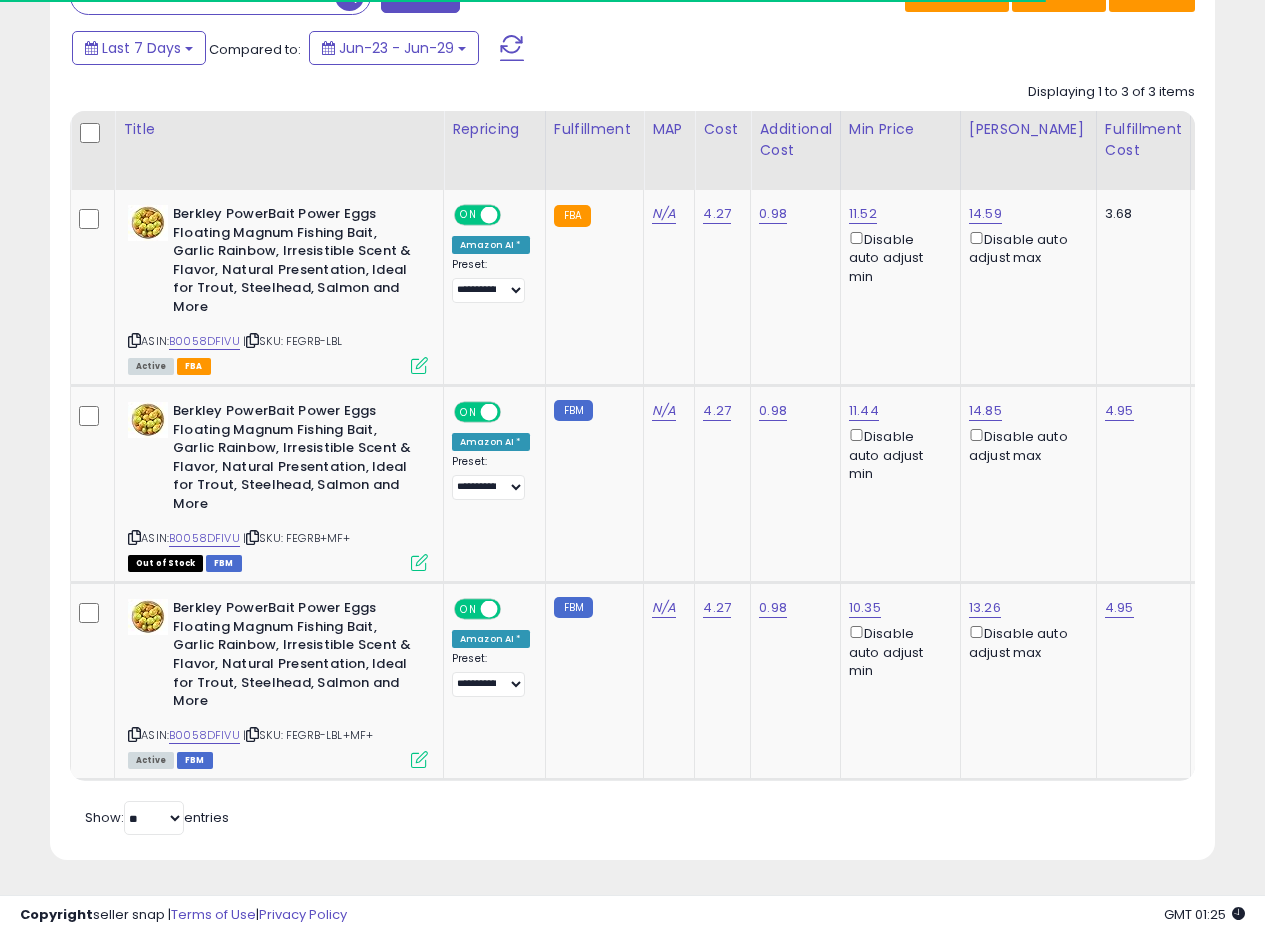 scroll, scrollTop: 410, scrollLeft: 674, axis: both 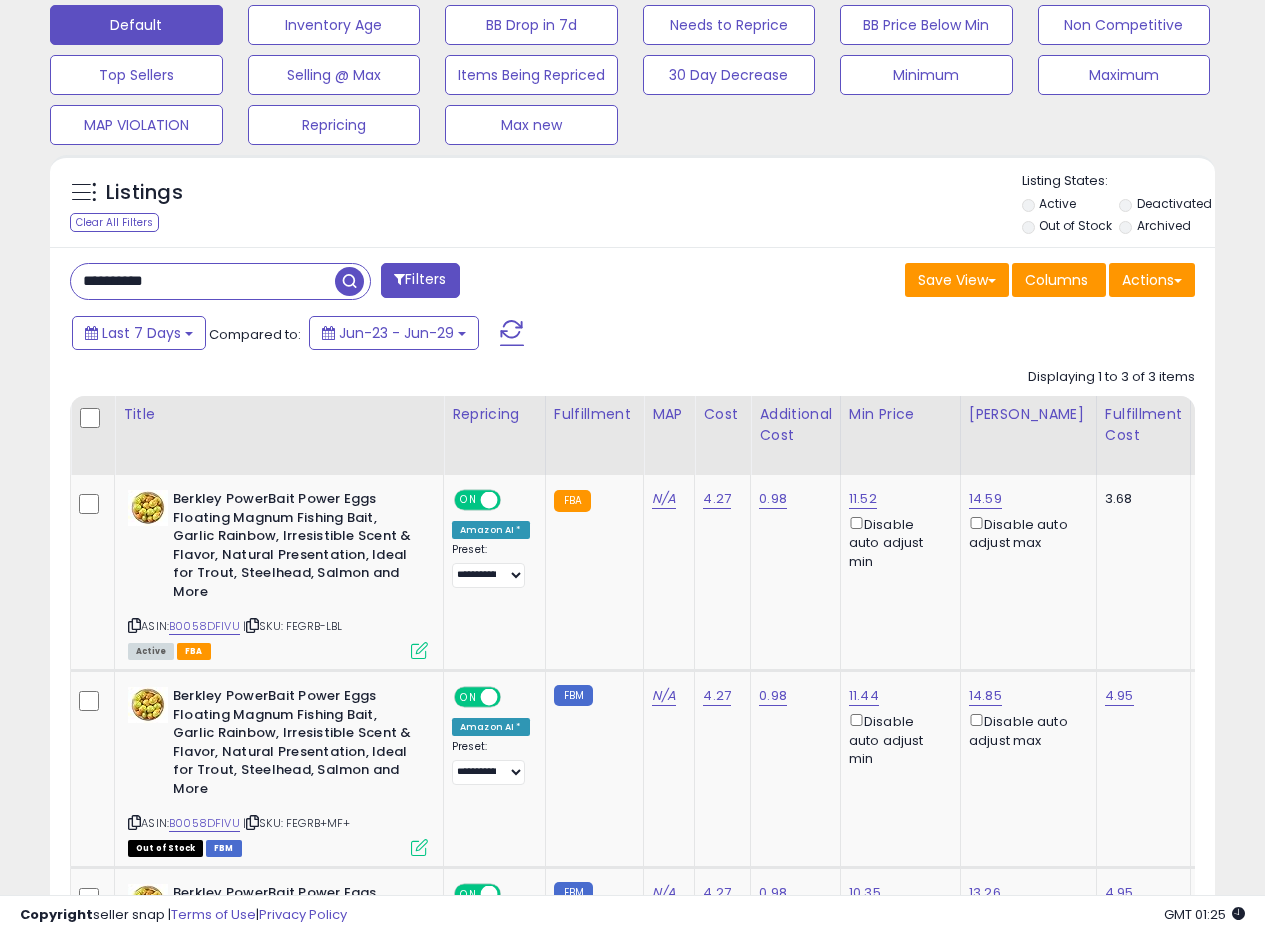 drag, startPoint x: 228, startPoint y: 284, endPoint x: 0, endPoint y: 243, distance: 231.65707 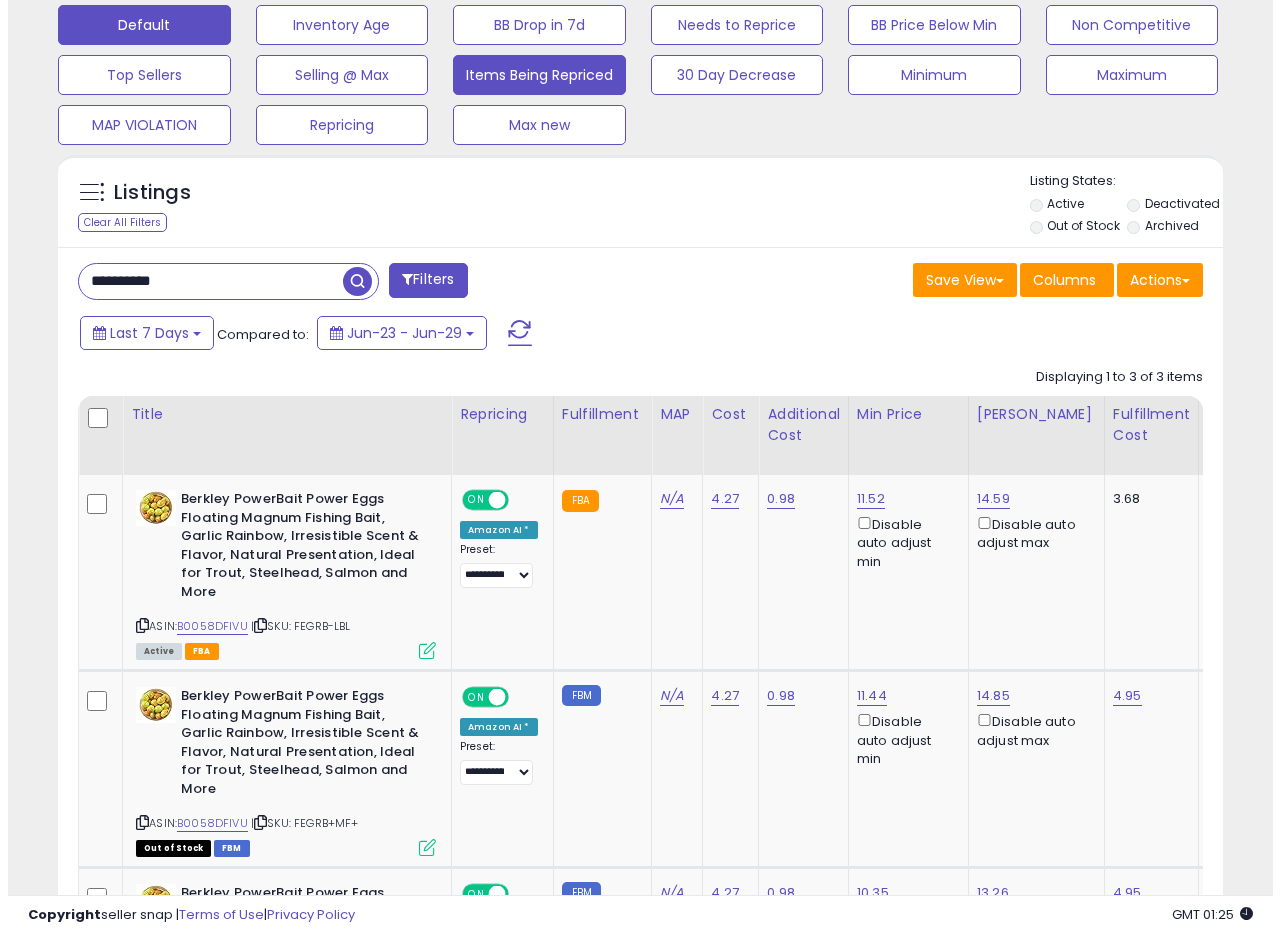scroll, scrollTop: 335, scrollLeft: 0, axis: vertical 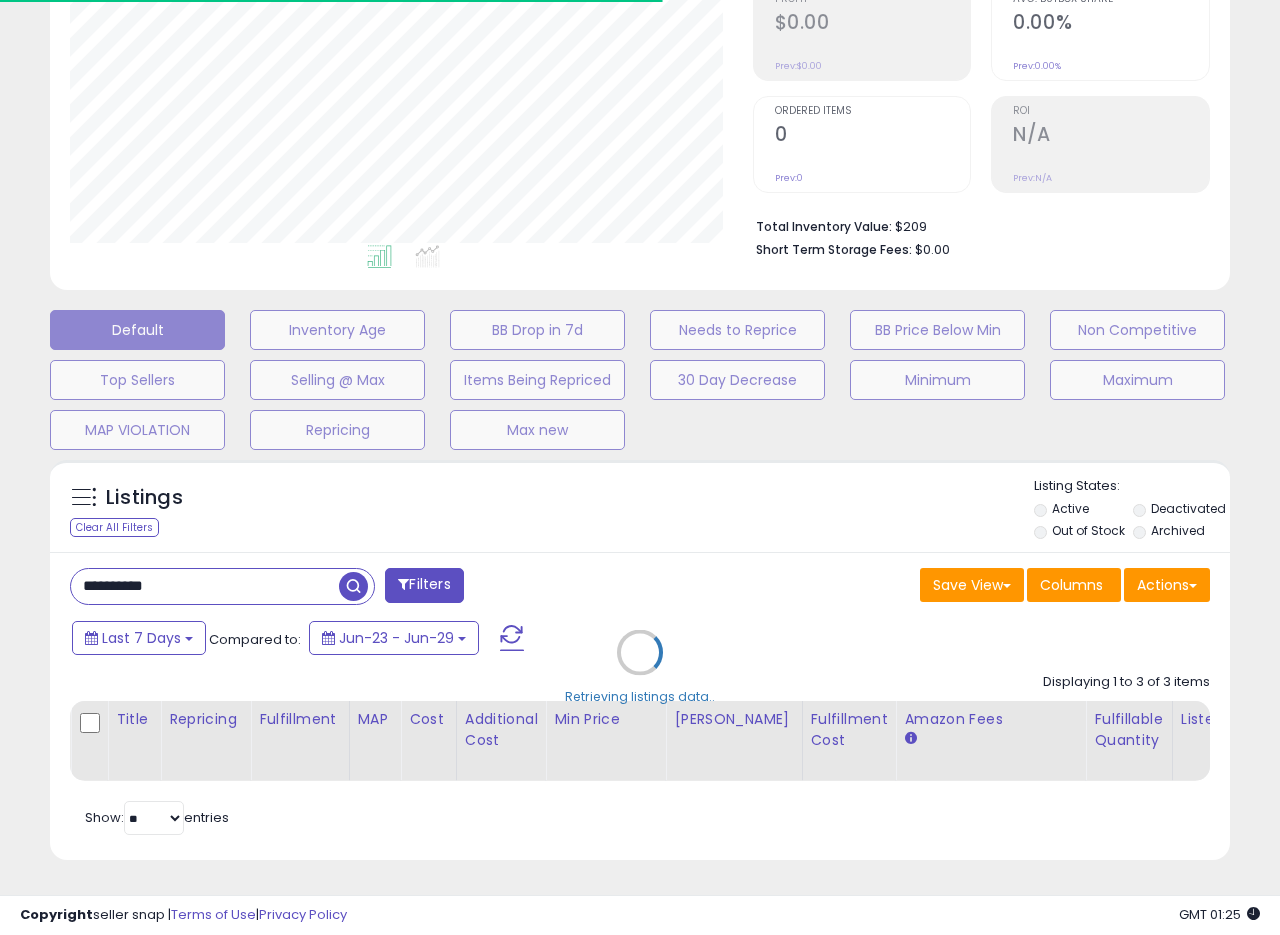click on "Retrieving listings data.." at bounding box center [640, 667] 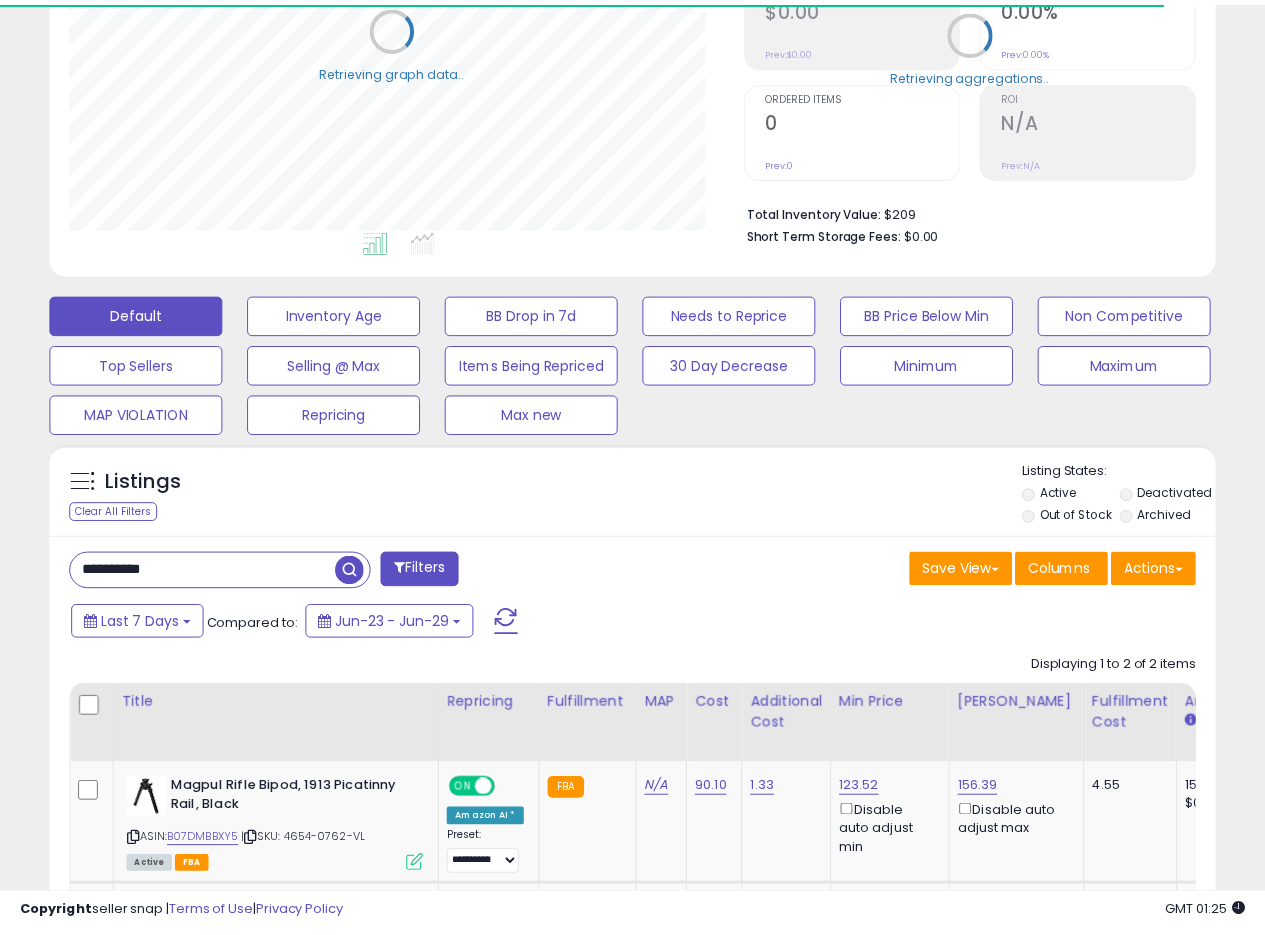 scroll, scrollTop: 410, scrollLeft: 674, axis: both 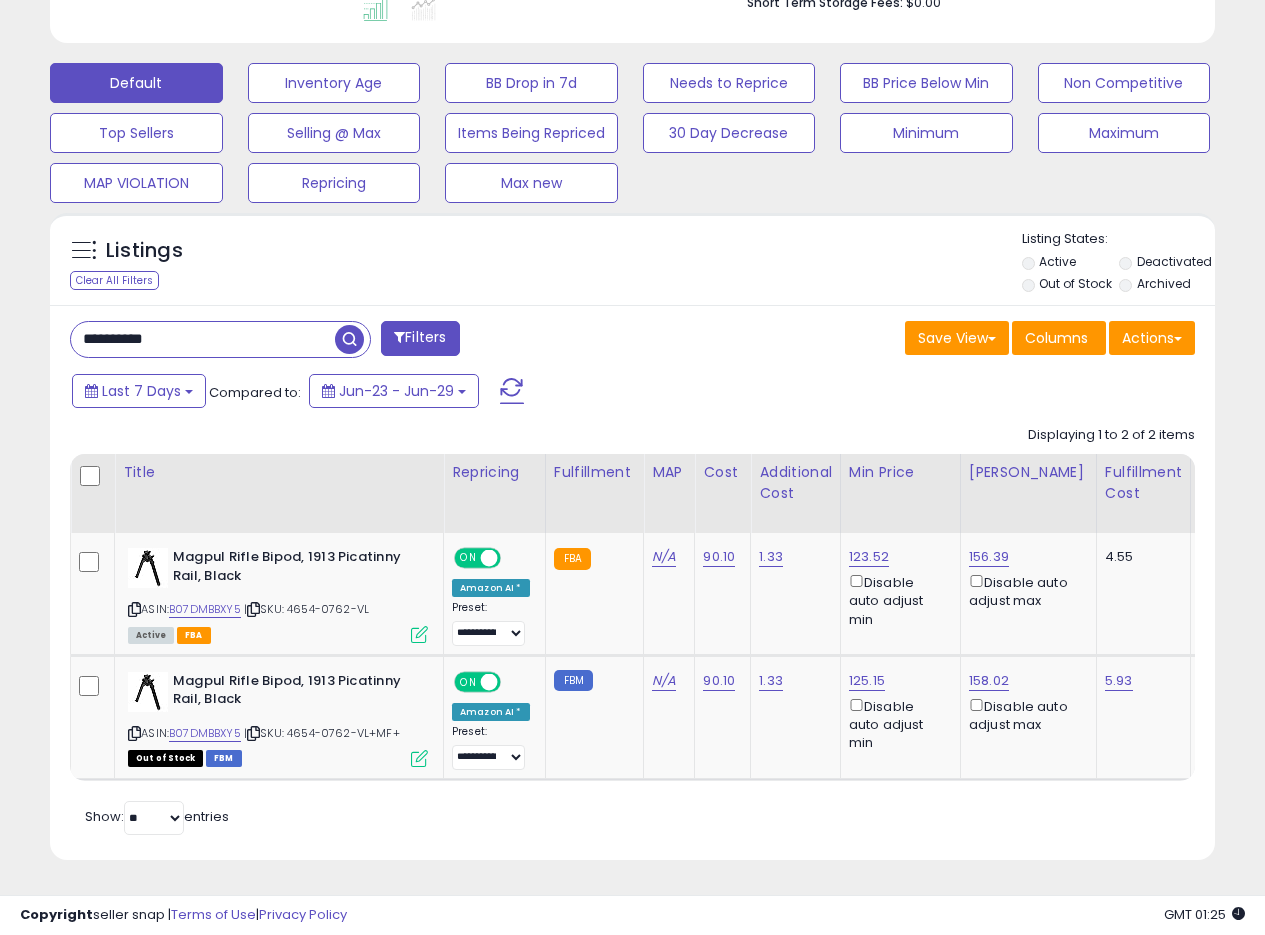 drag, startPoint x: 240, startPoint y: 314, endPoint x: 0, endPoint y: 284, distance: 241.86774 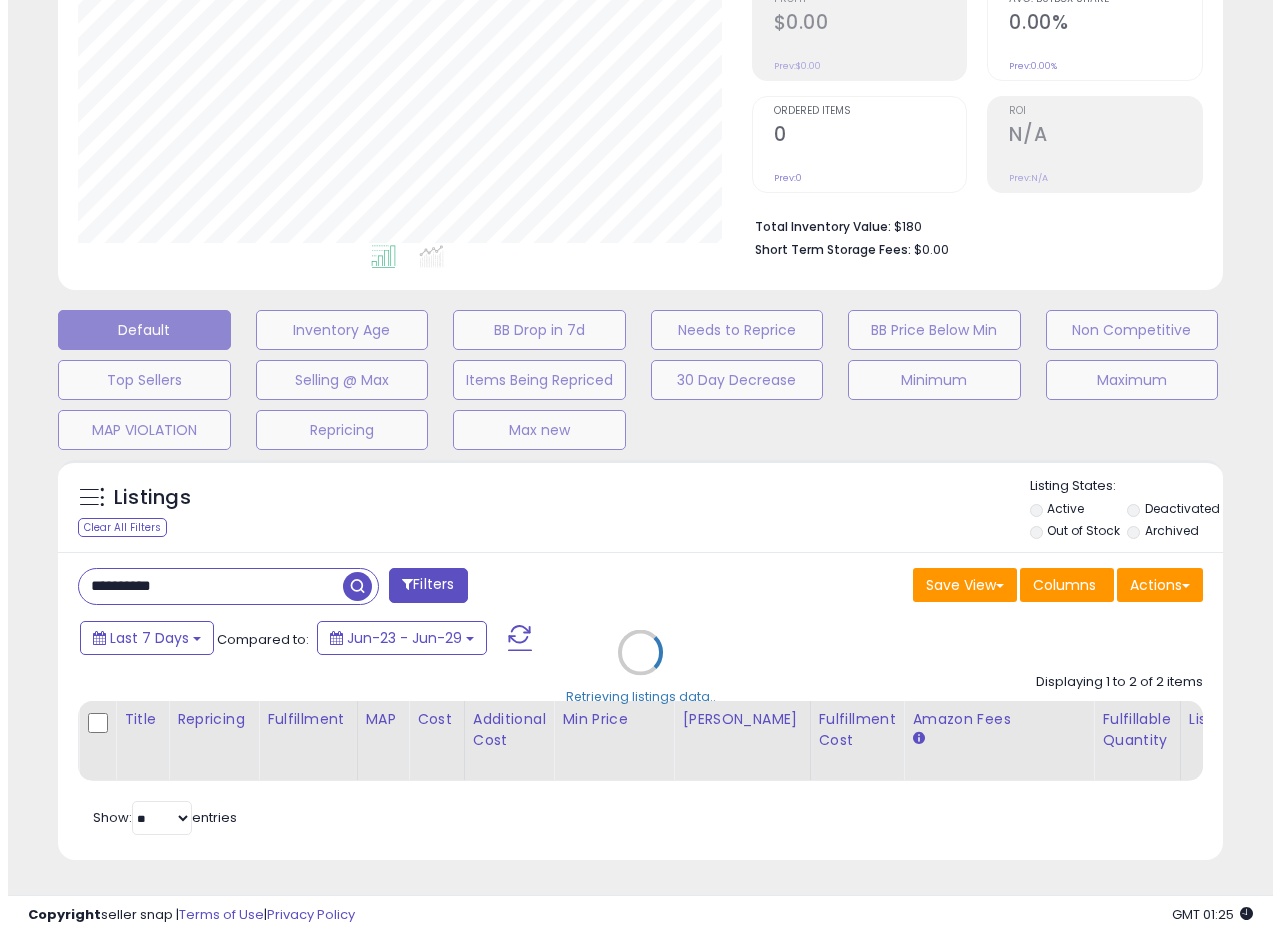 scroll, scrollTop: 335, scrollLeft: 0, axis: vertical 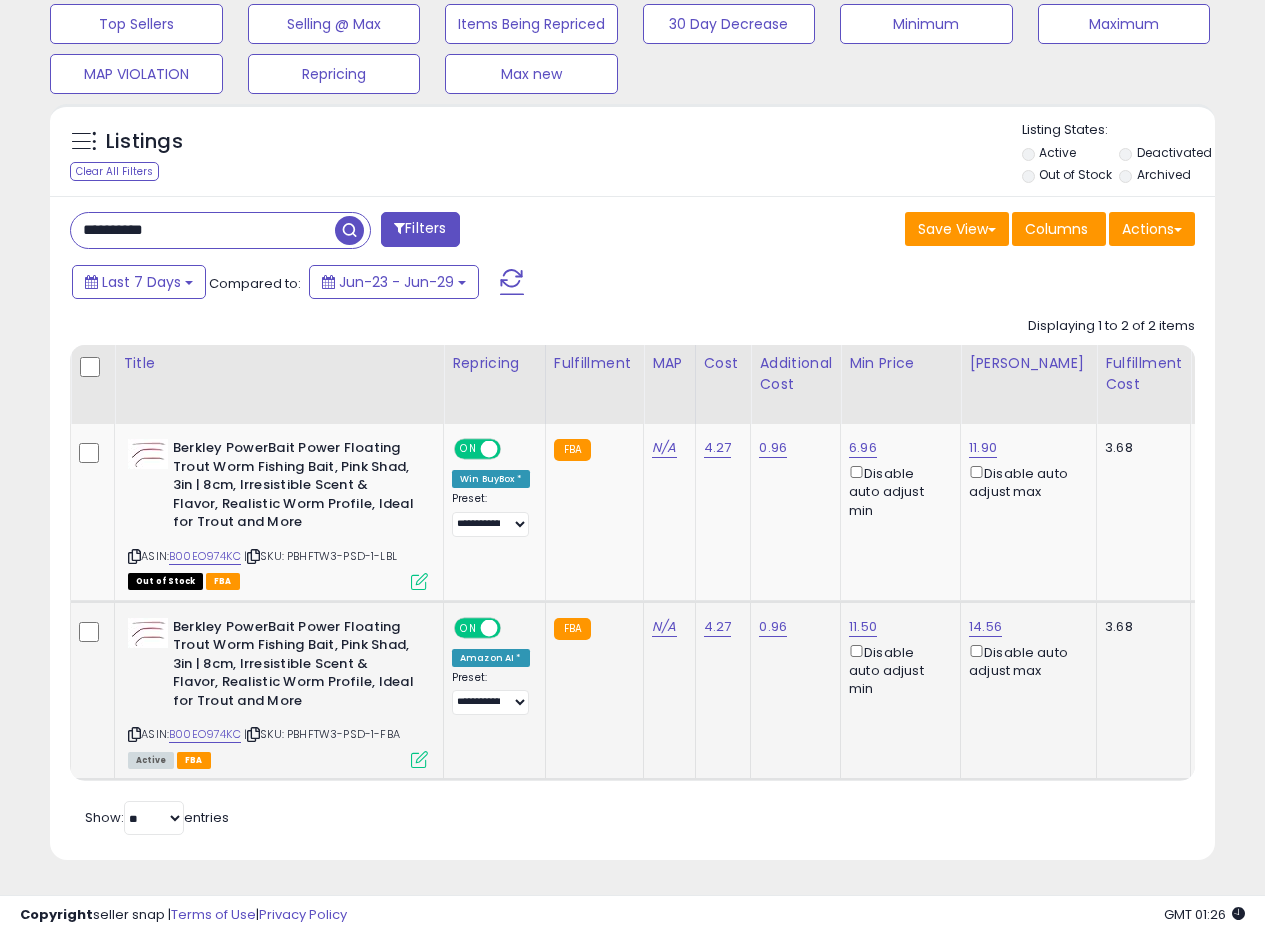 click at bounding box center (419, 759) 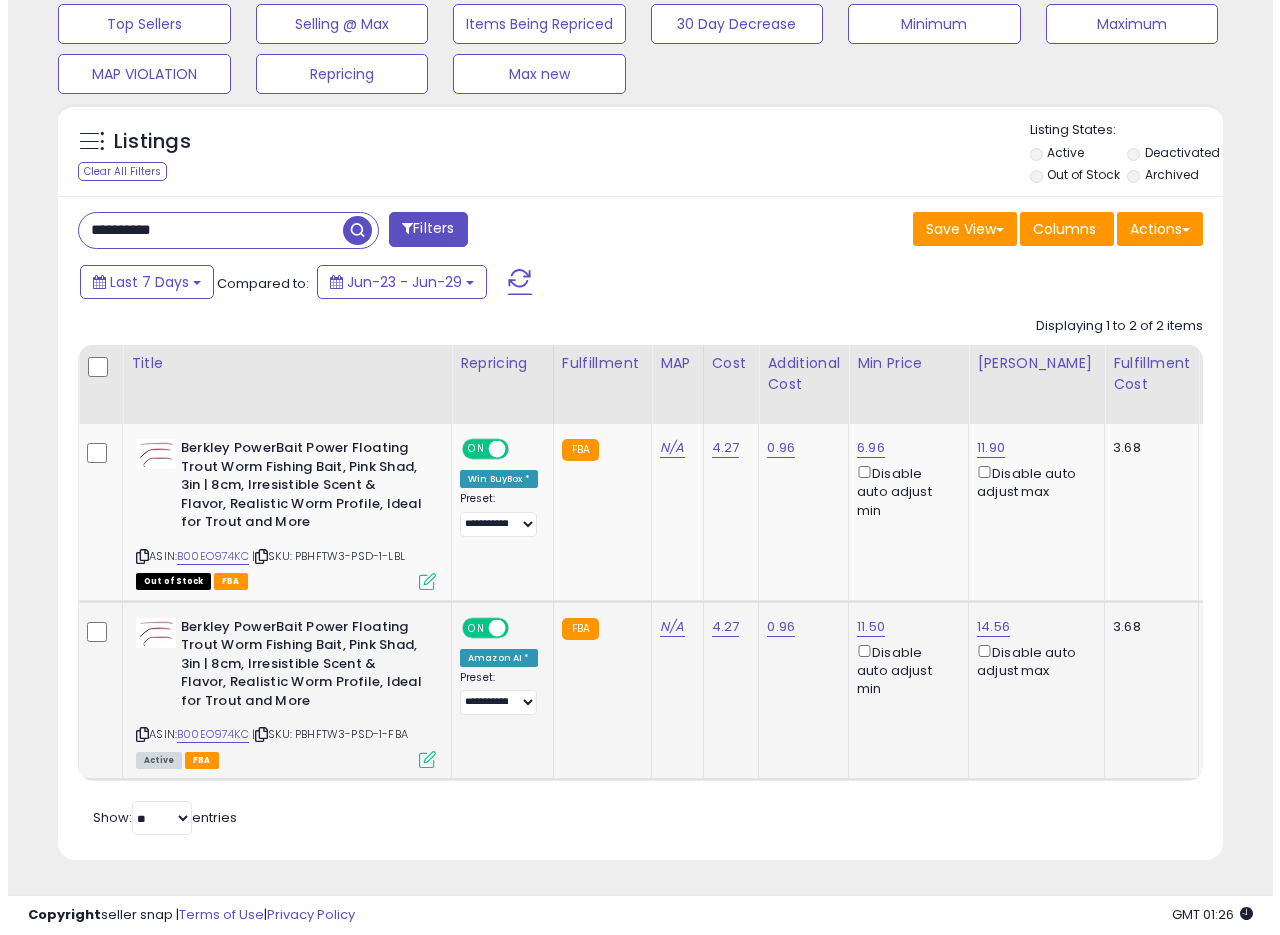 scroll, scrollTop: 999590, scrollLeft: 999317, axis: both 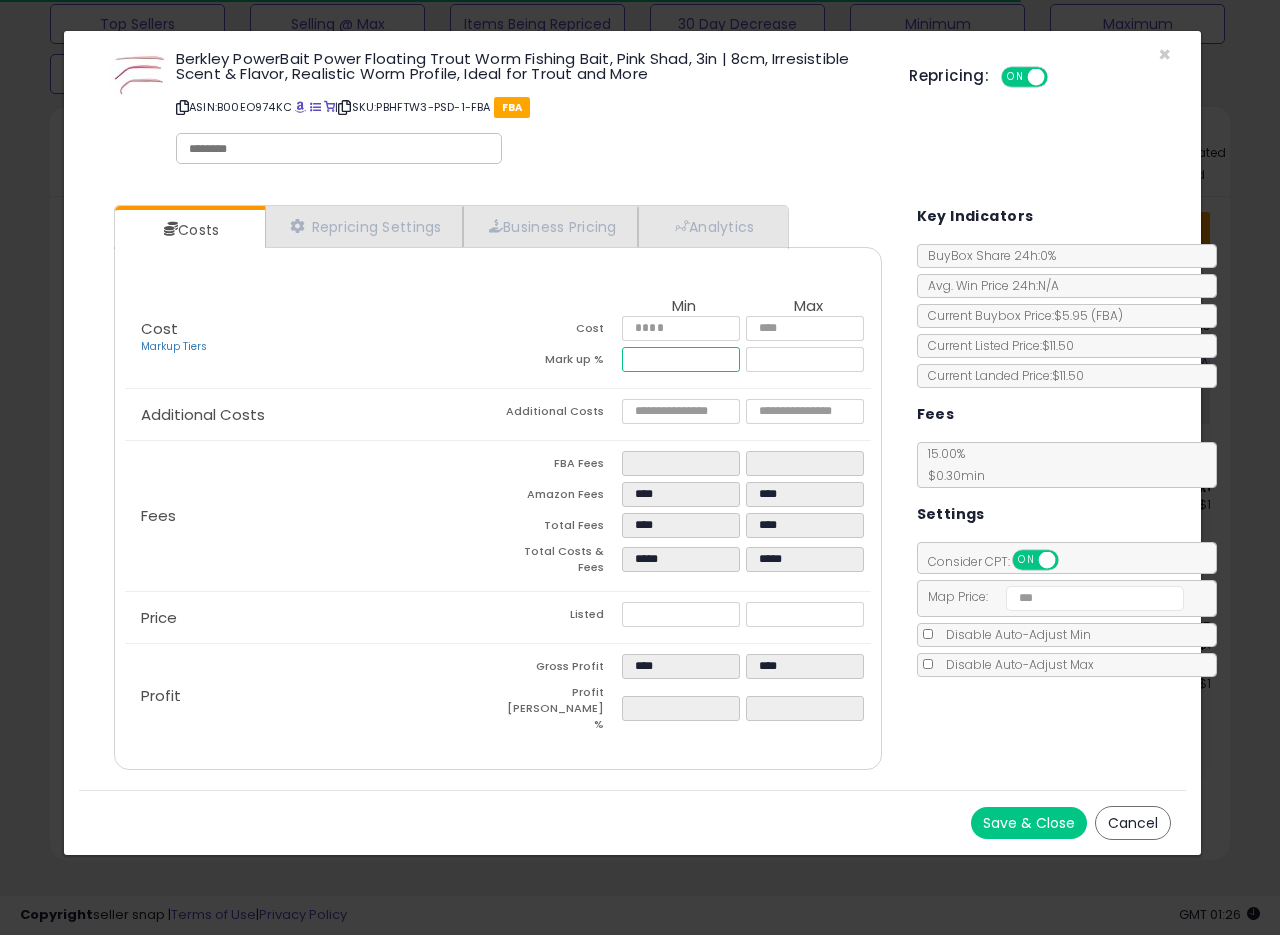 drag, startPoint x: 682, startPoint y: 356, endPoint x: 649, endPoint y: 356, distance: 33 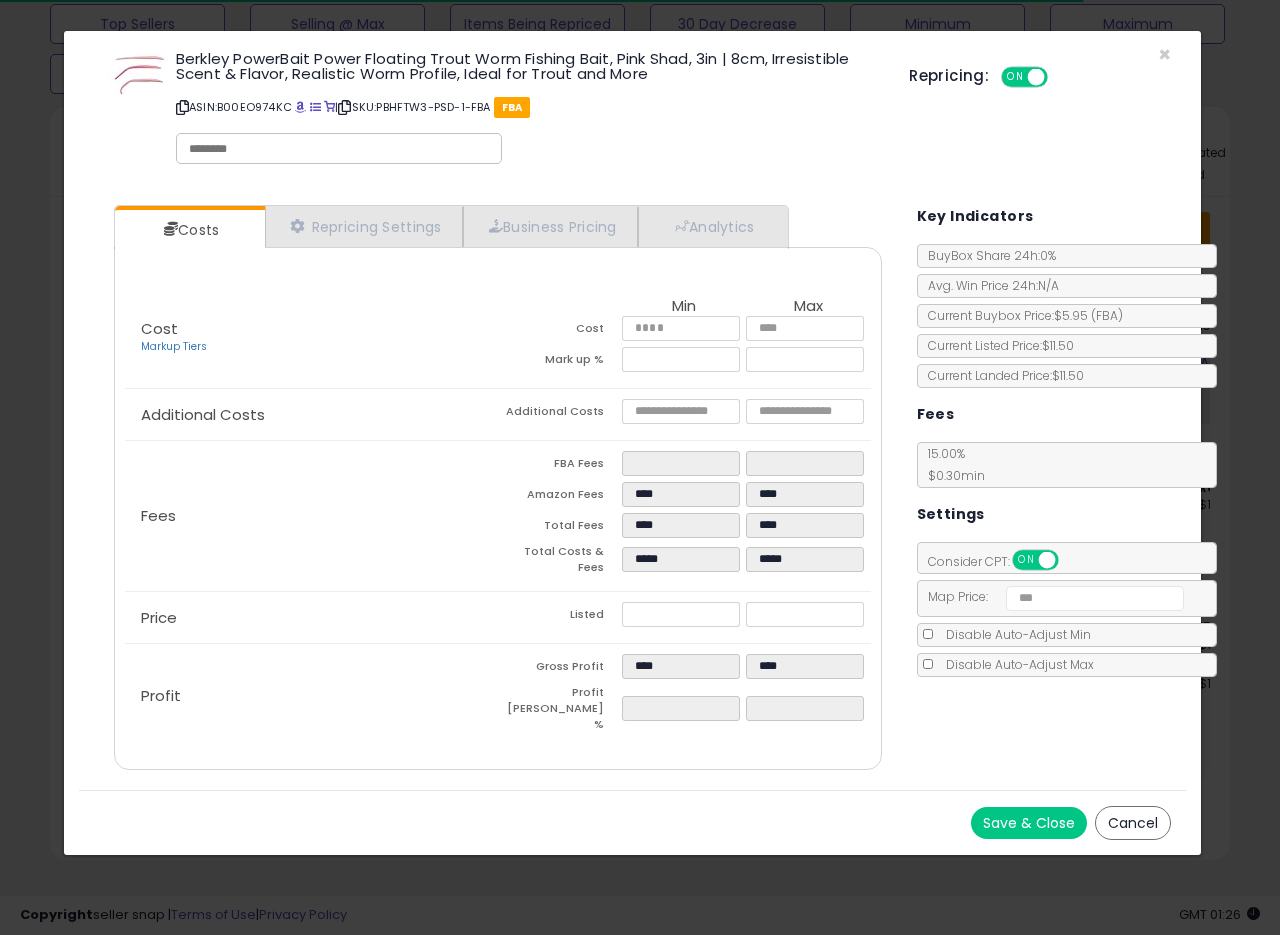 type on "*****" 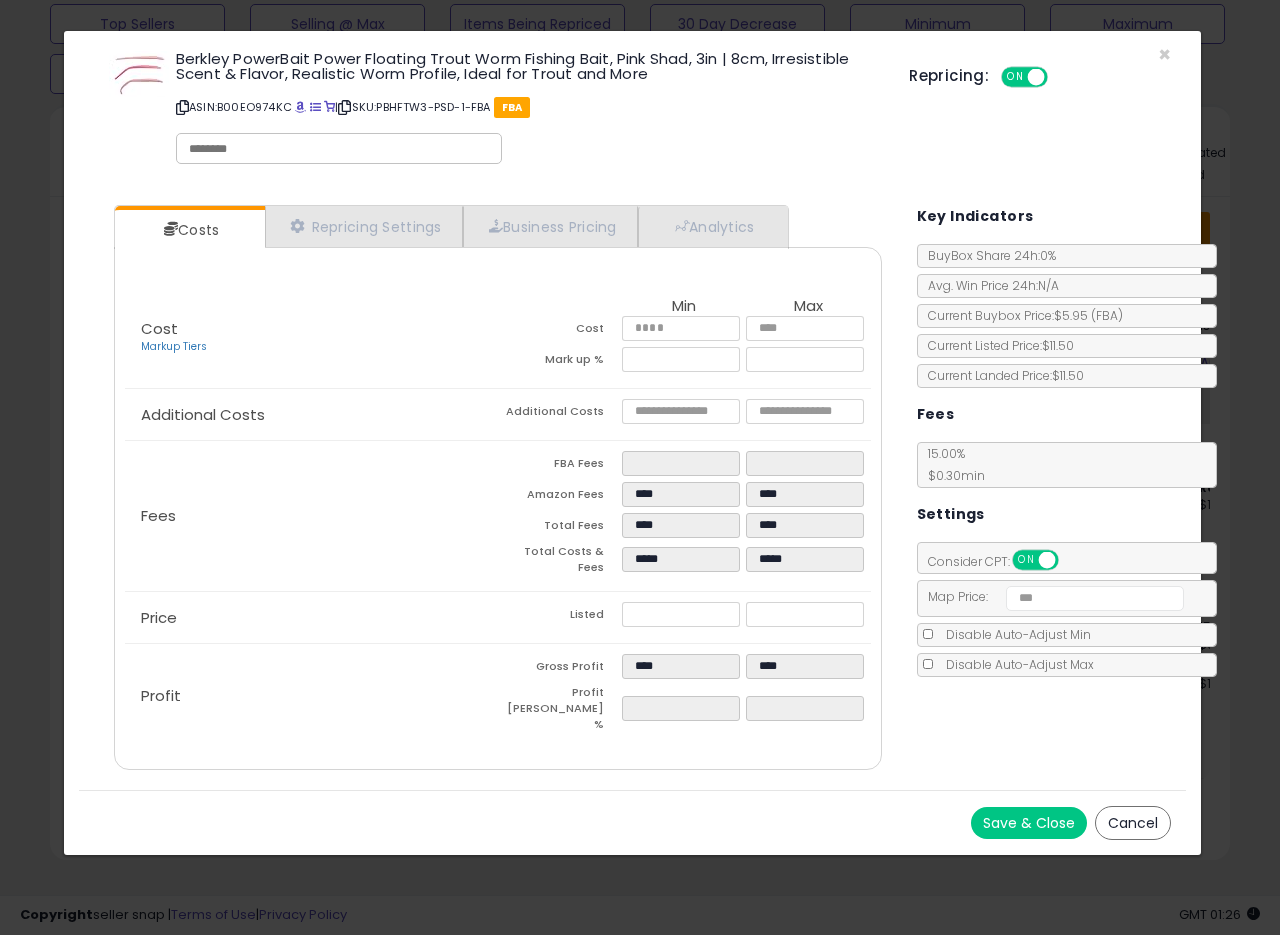 click on "Fees
FBA Fees
****
****
Amazon Fees
****
****
Total Fees
****
****
Total Costs & Fees
*****
*****" 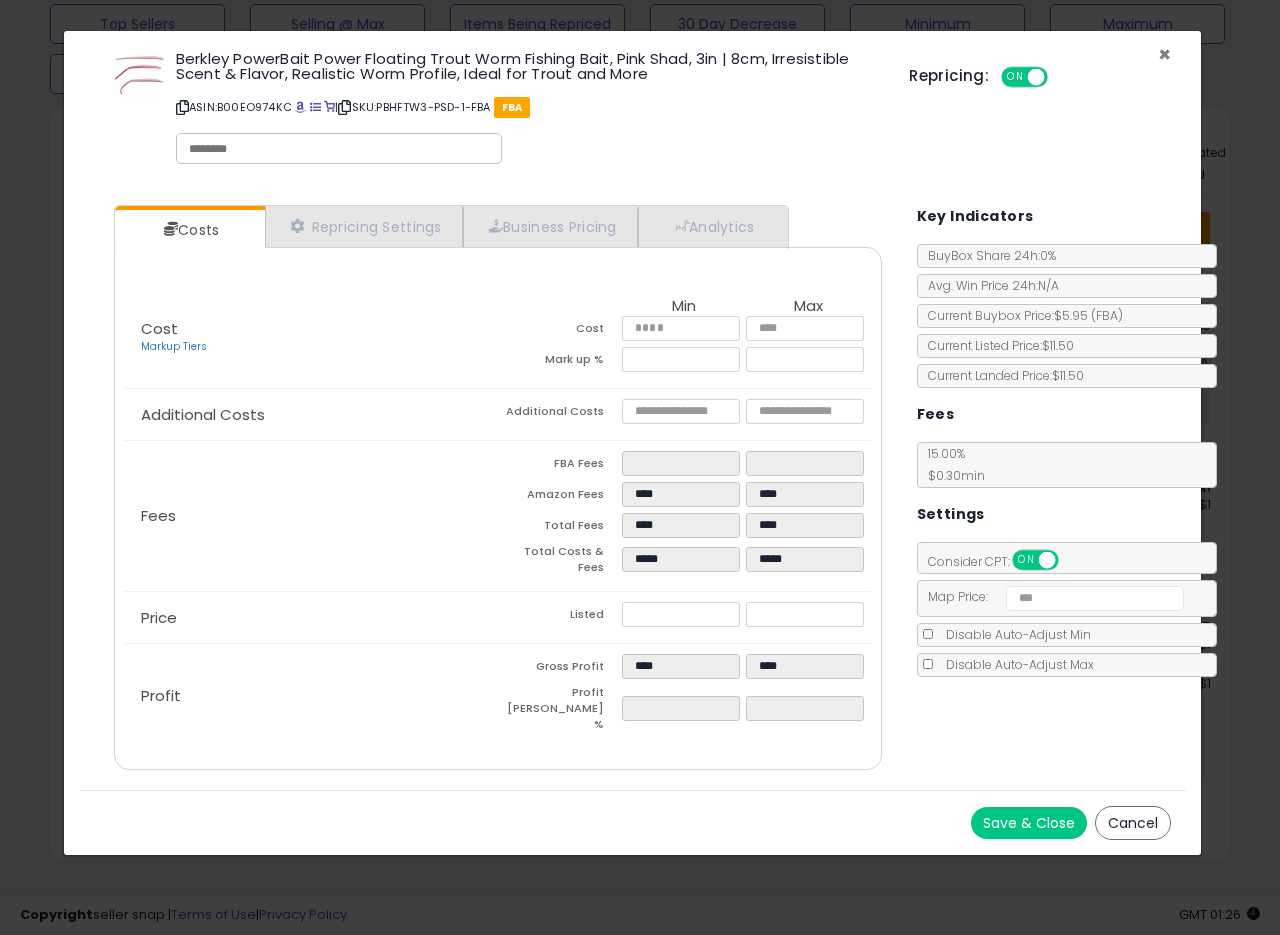 click on "×" at bounding box center [1164, 54] 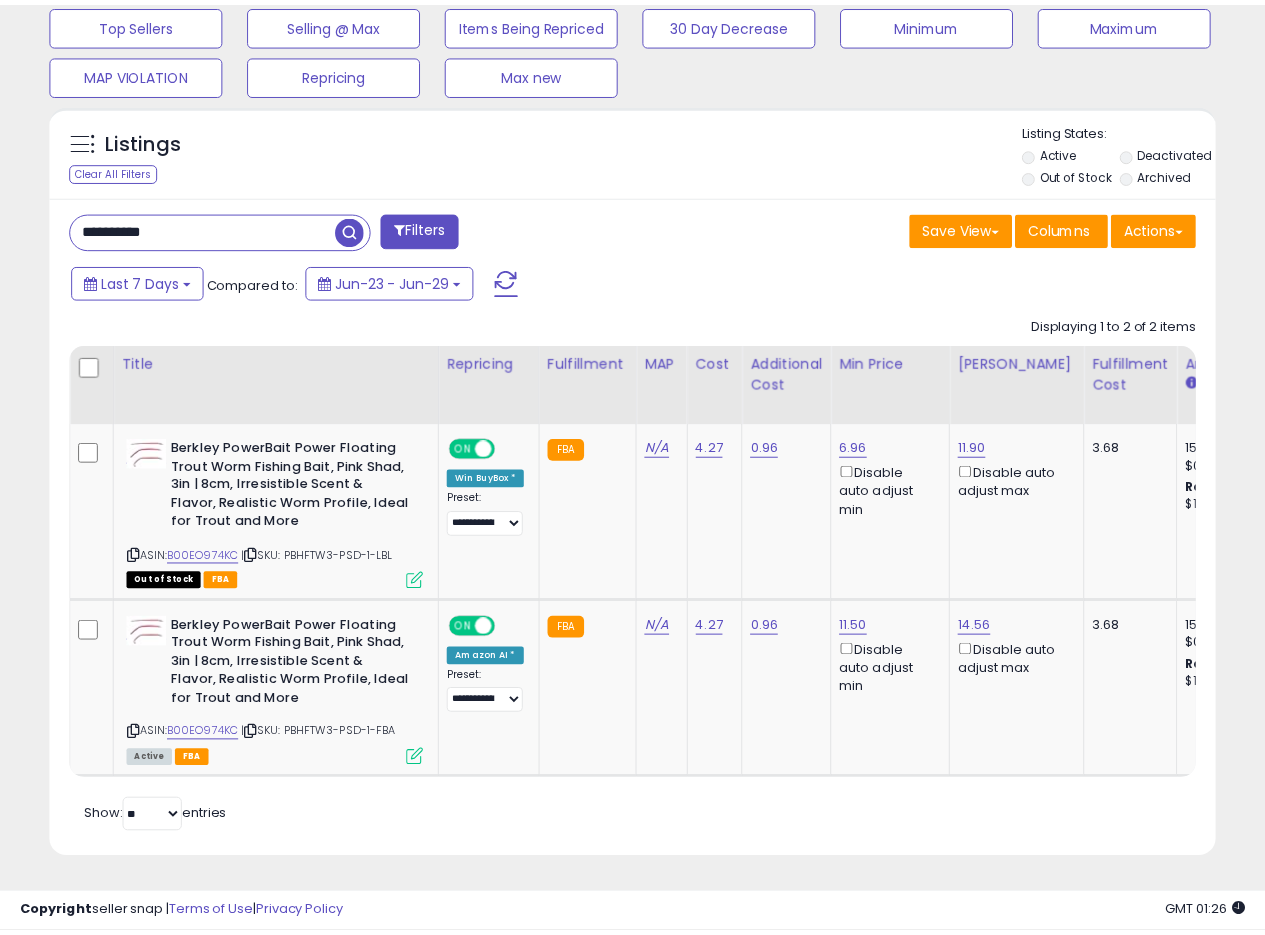 scroll, scrollTop: 410, scrollLeft: 674, axis: both 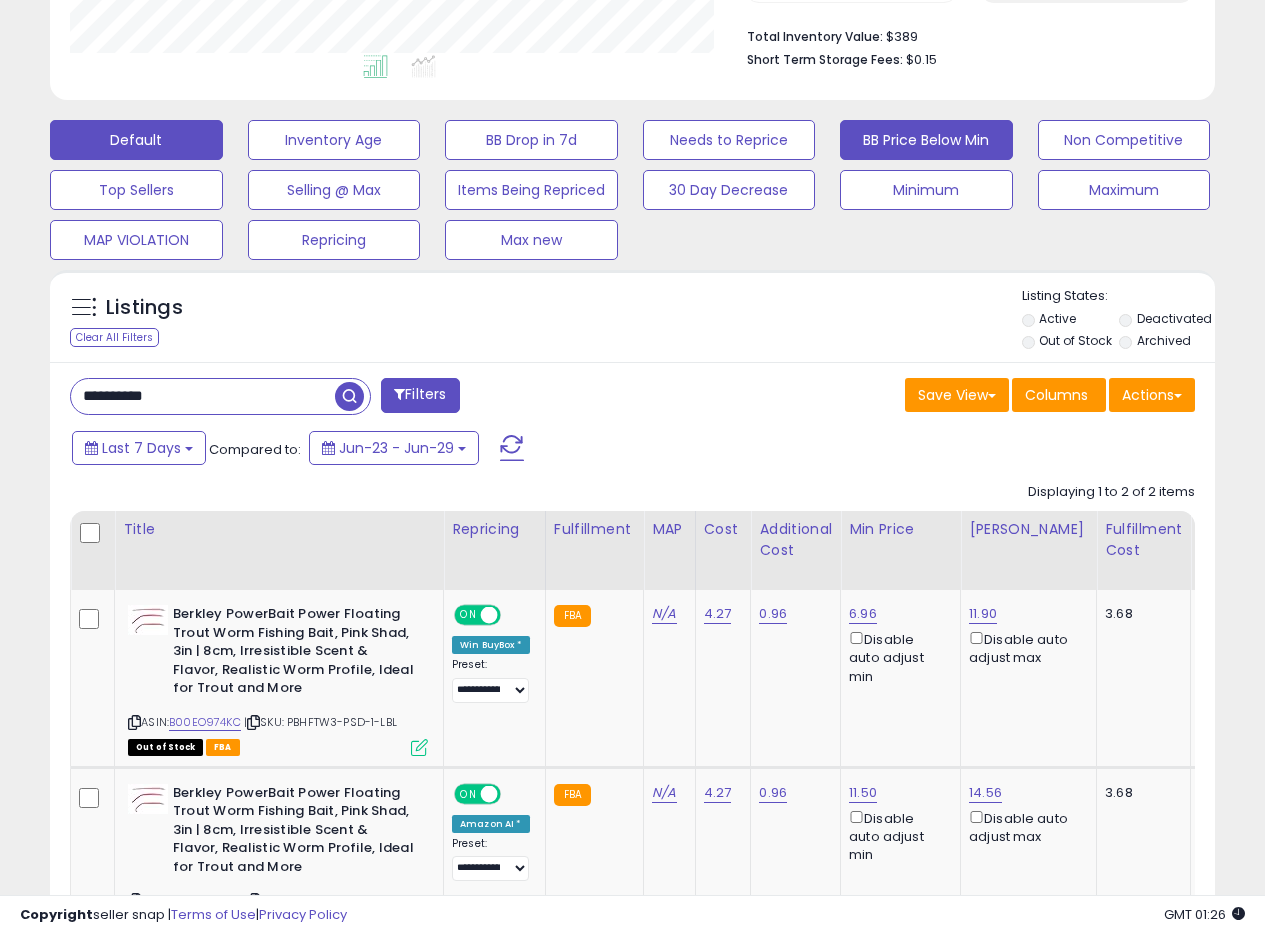 drag, startPoint x: 821, startPoint y: 317, endPoint x: 955, endPoint y: 135, distance: 226.00885 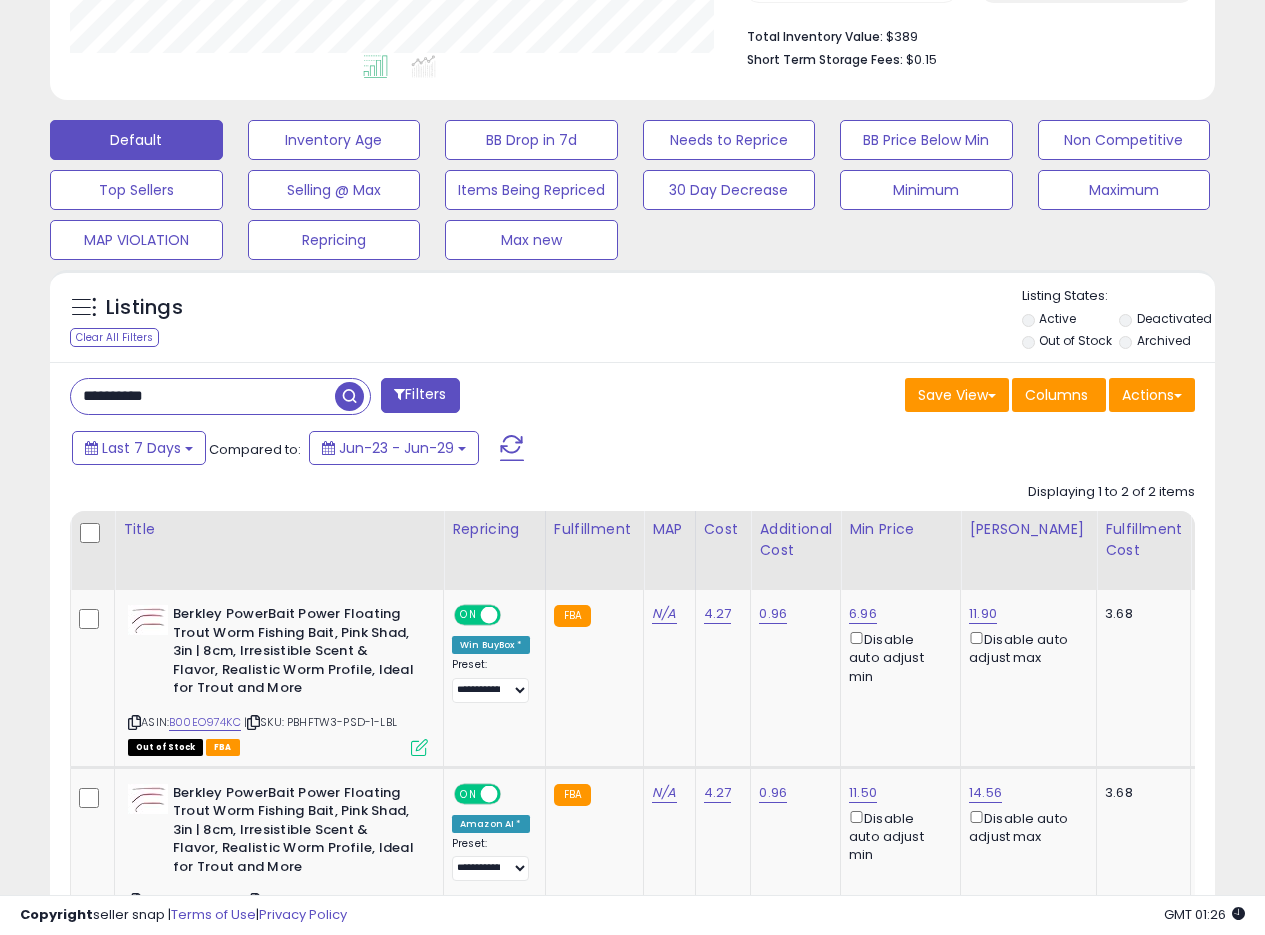drag, startPoint x: 252, startPoint y: 391, endPoint x: 0, endPoint y: 356, distance: 254.41895 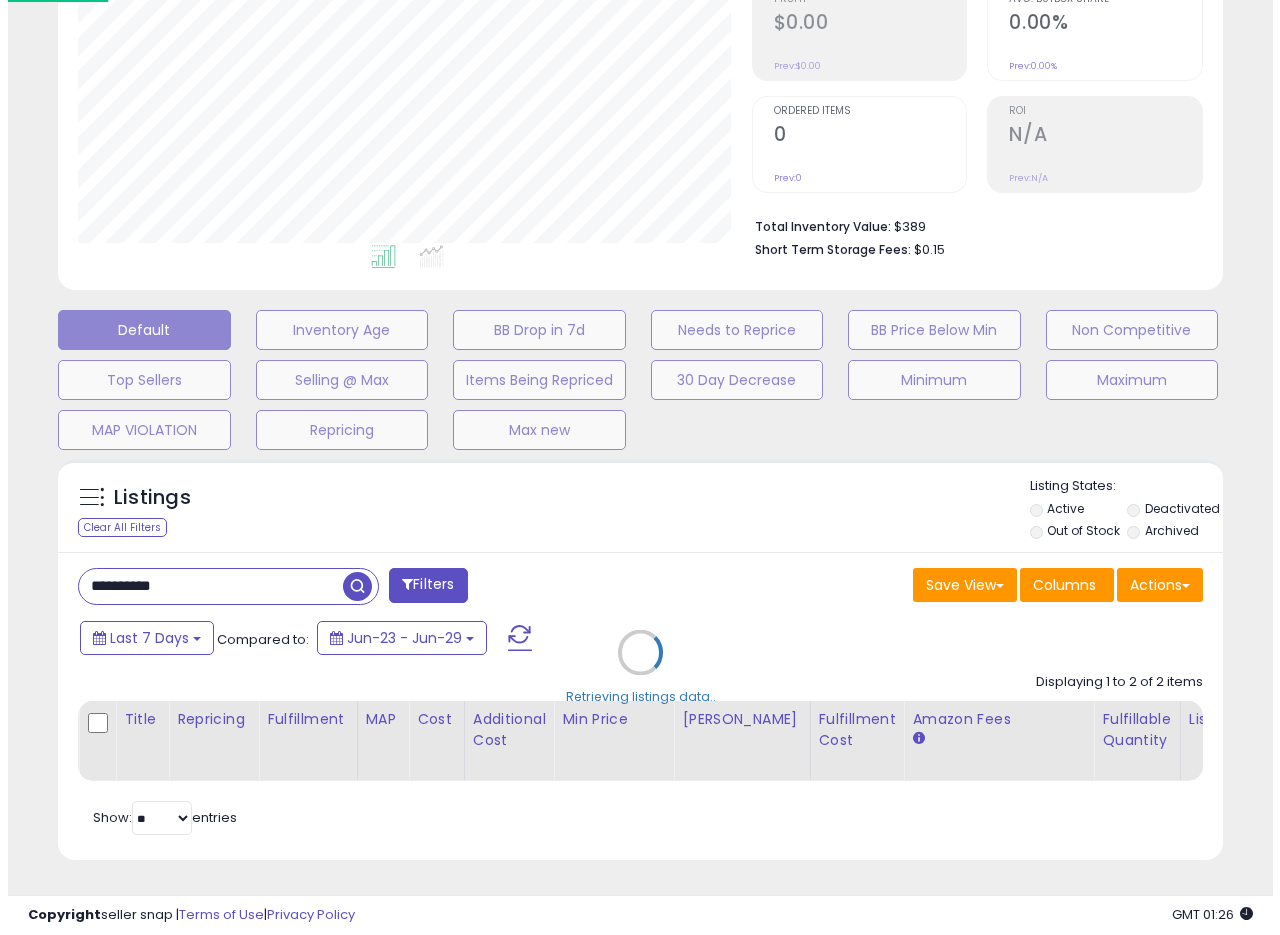 scroll, scrollTop: 335, scrollLeft: 0, axis: vertical 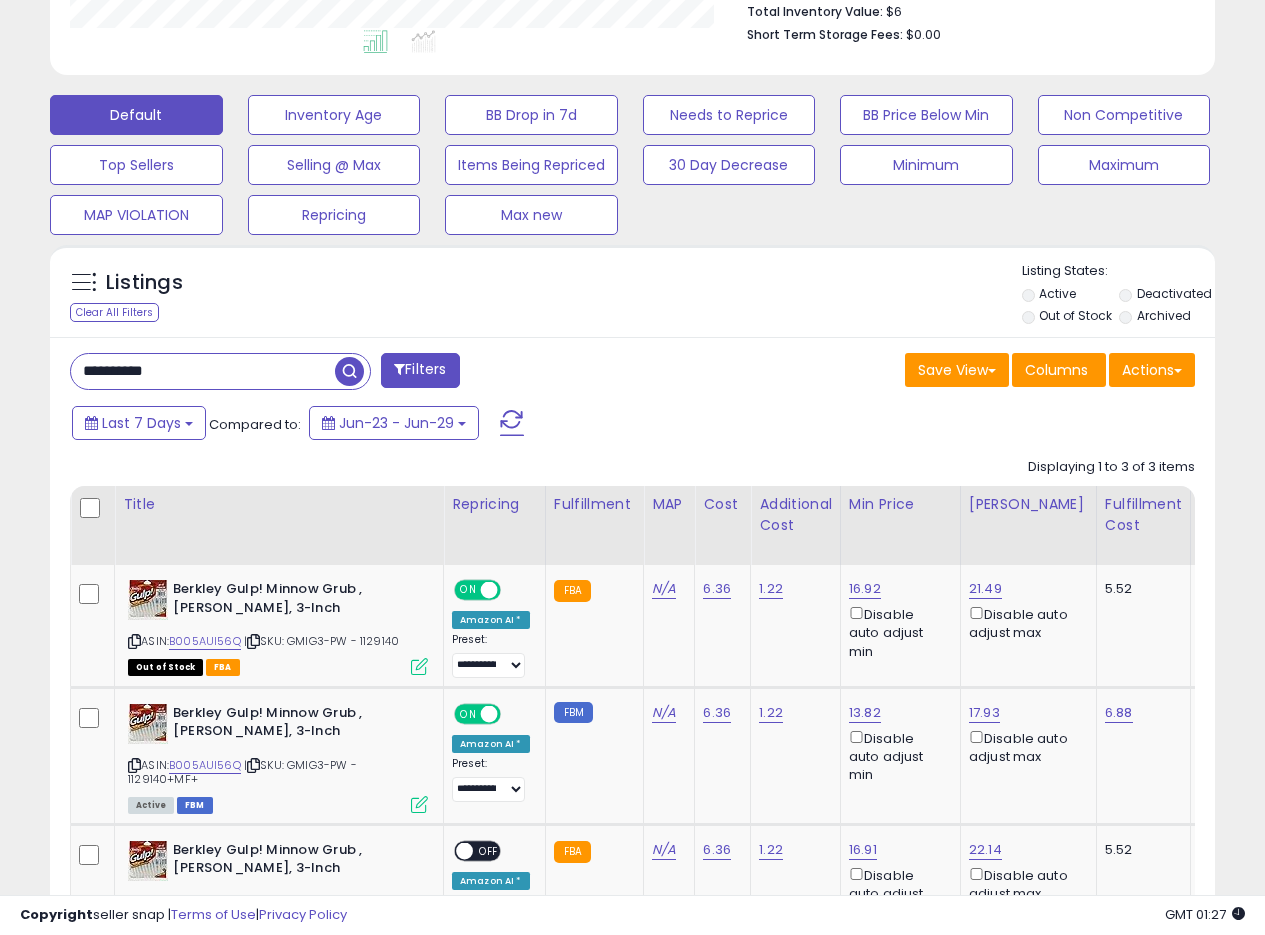 click on "**********" at bounding box center [632, 683] 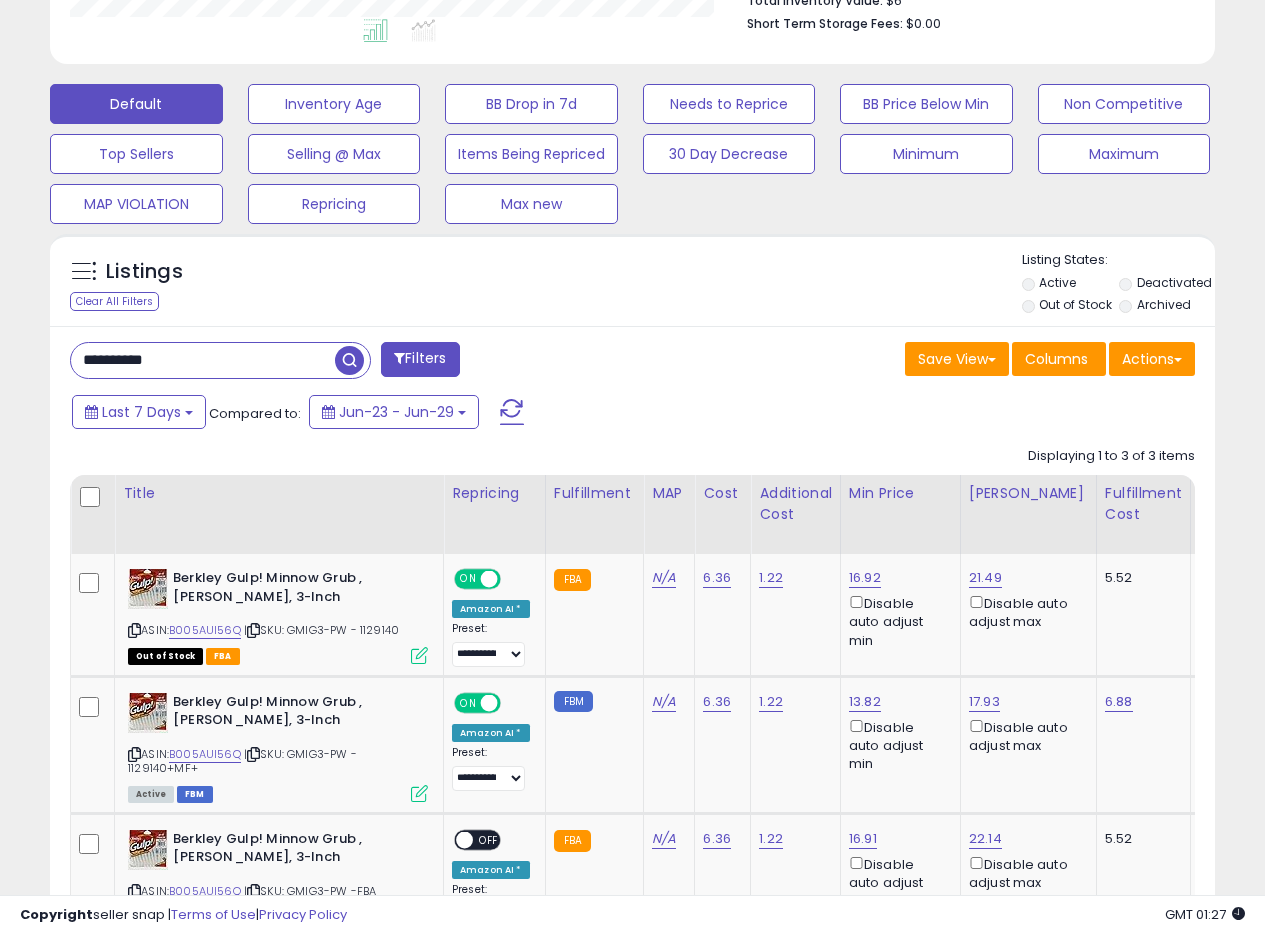 click on "**********" at bounding box center (632, 672) 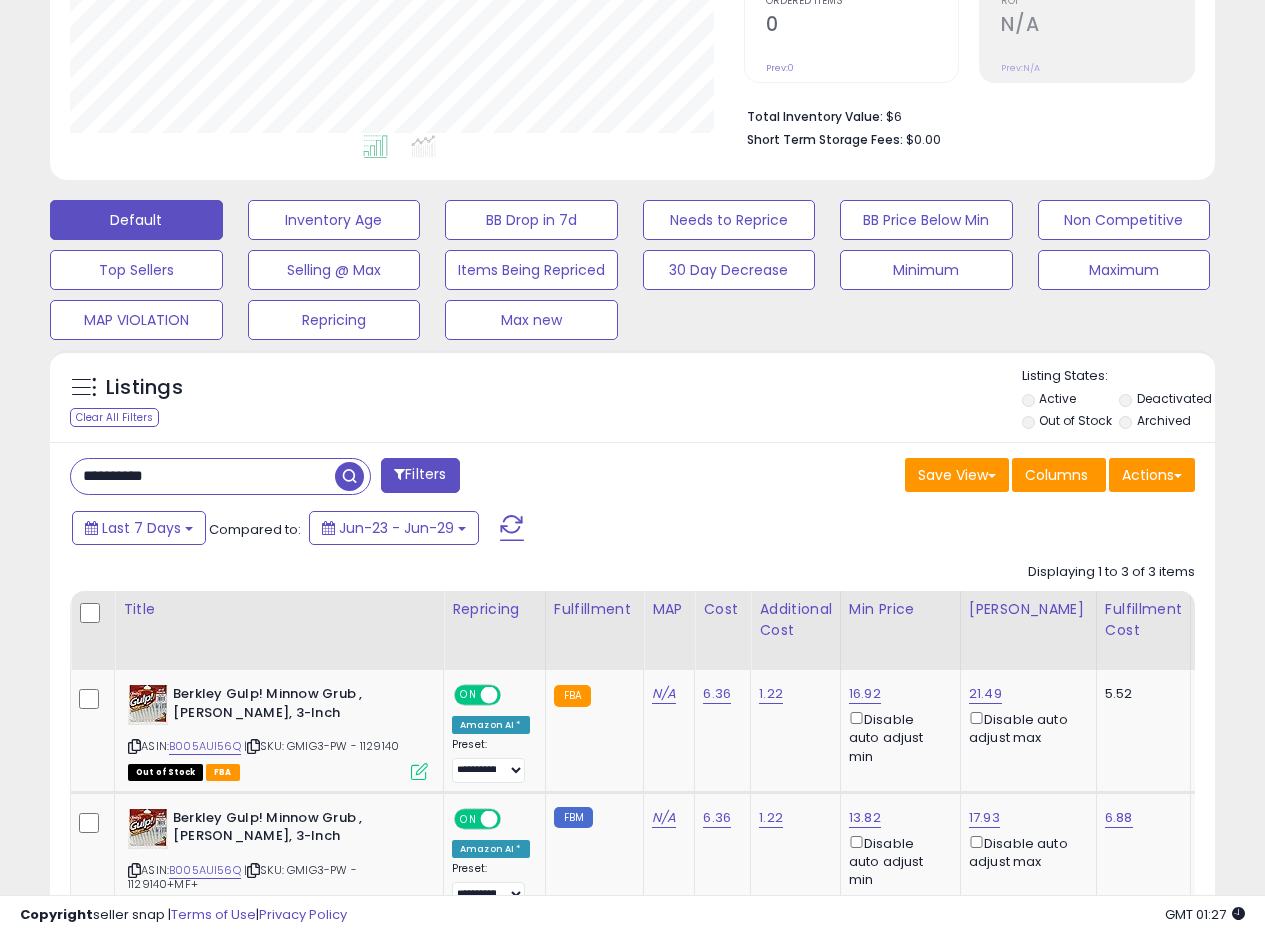 scroll, scrollTop: 419, scrollLeft: 0, axis: vertical 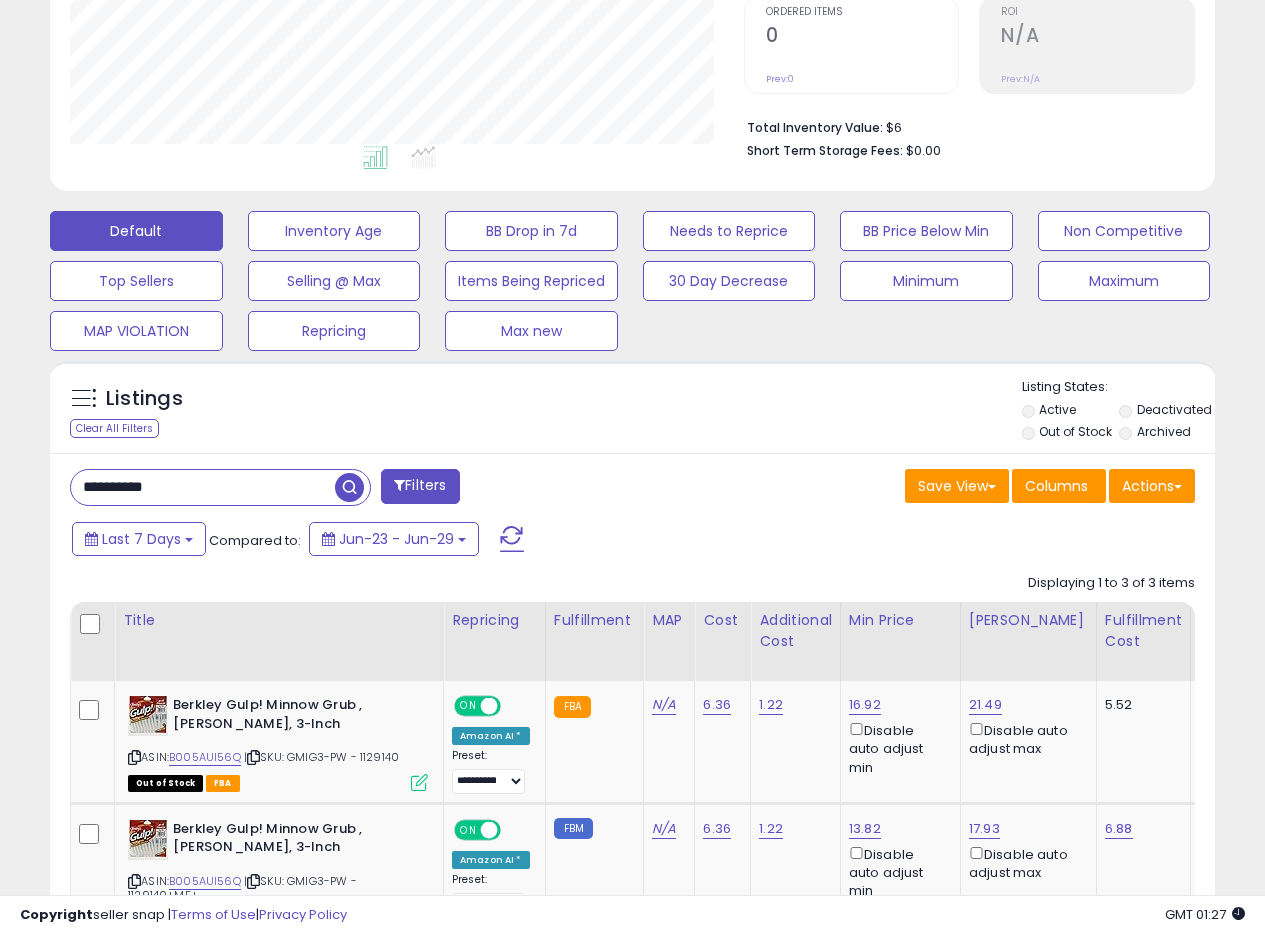 click on "Listings
Clear All Filters
Listing States:" at bounding box center [632, 412] 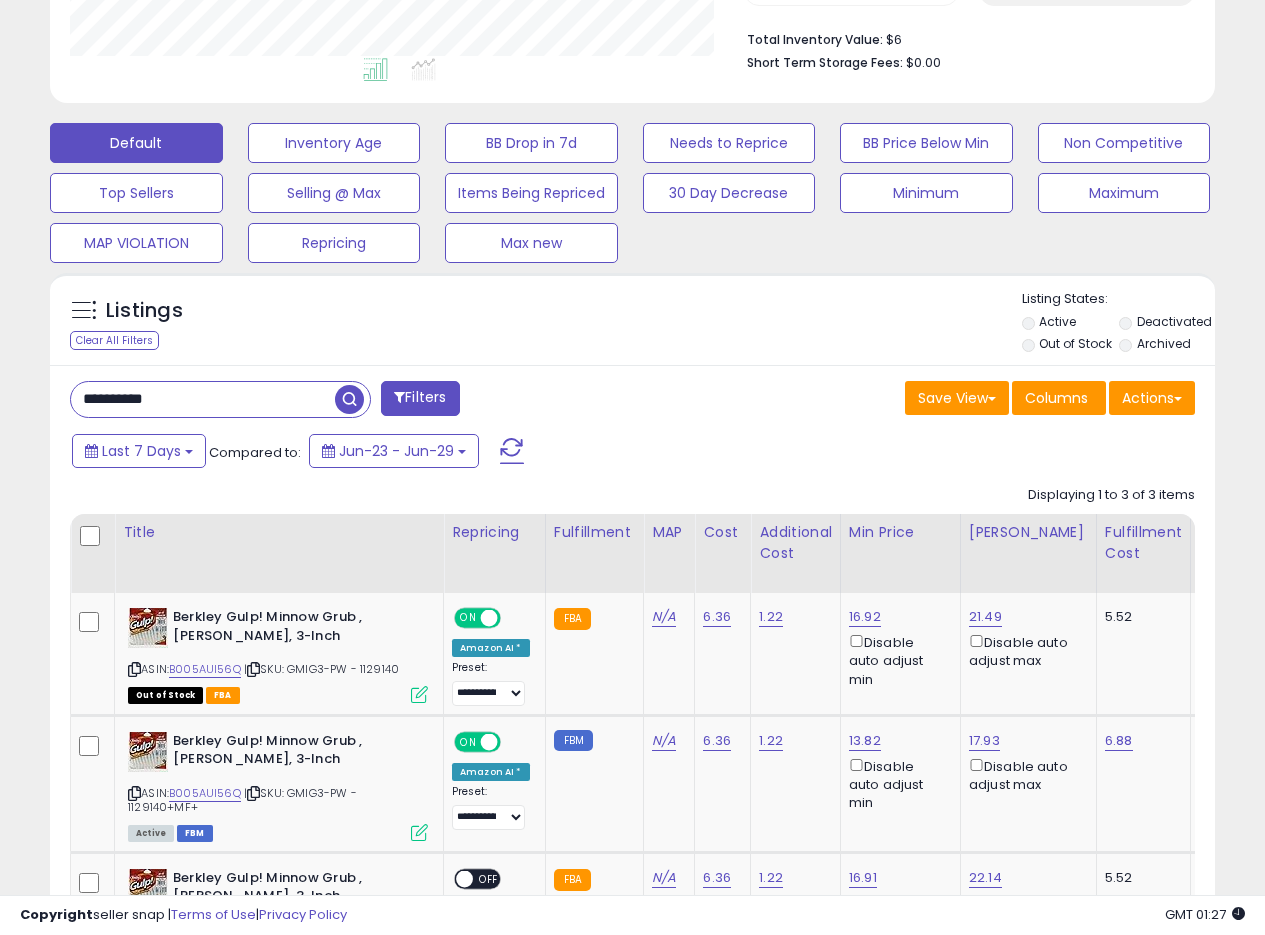 scroll, scrollTop: 533, scrollLeft: 0, axis: vertical 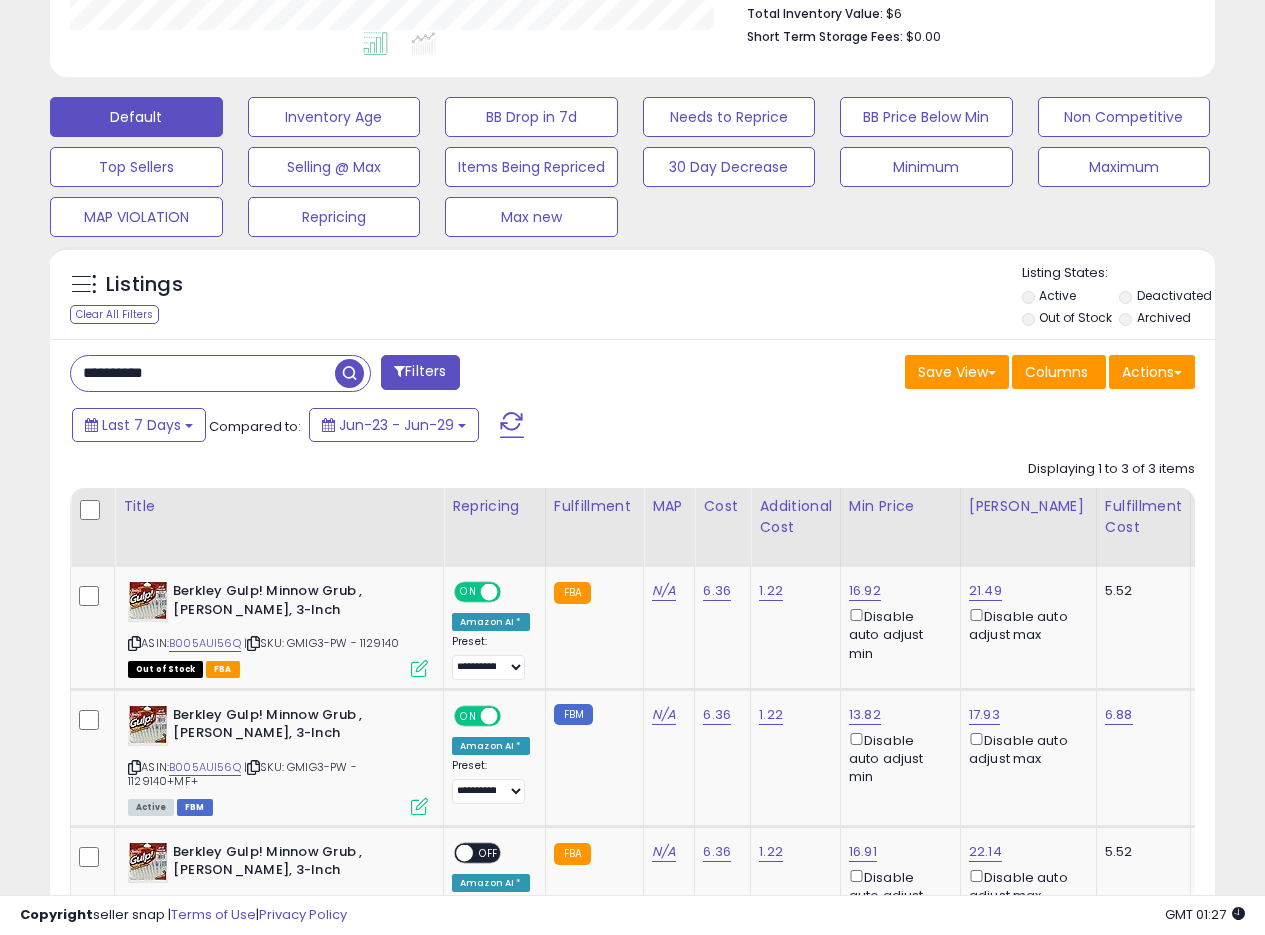click on "Listings
Clear All Filters
Listing States:" at bounding box center (632, 298) 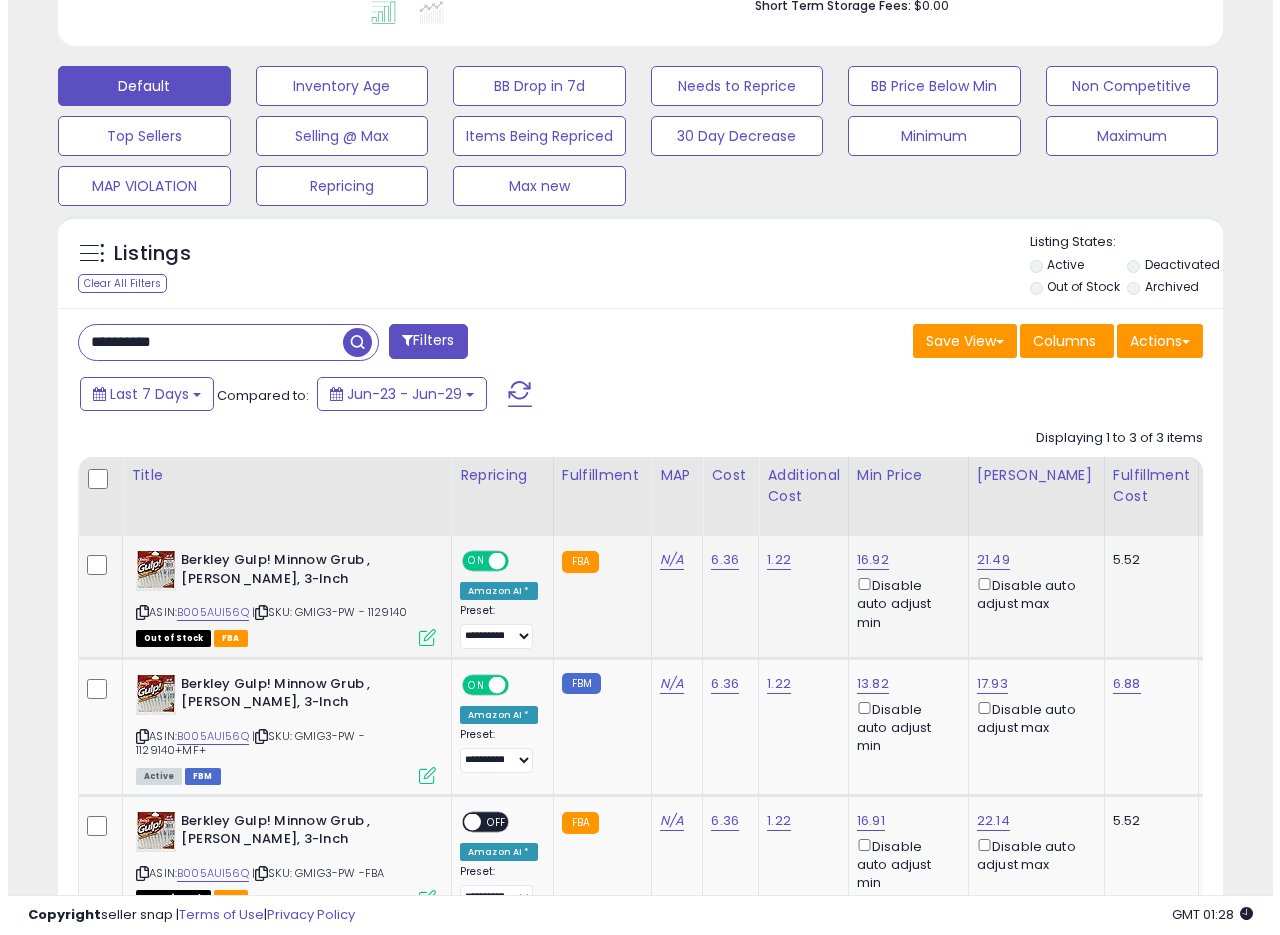 scroll, scrollTop: 719, scrollLeft: 0, axis: vertical 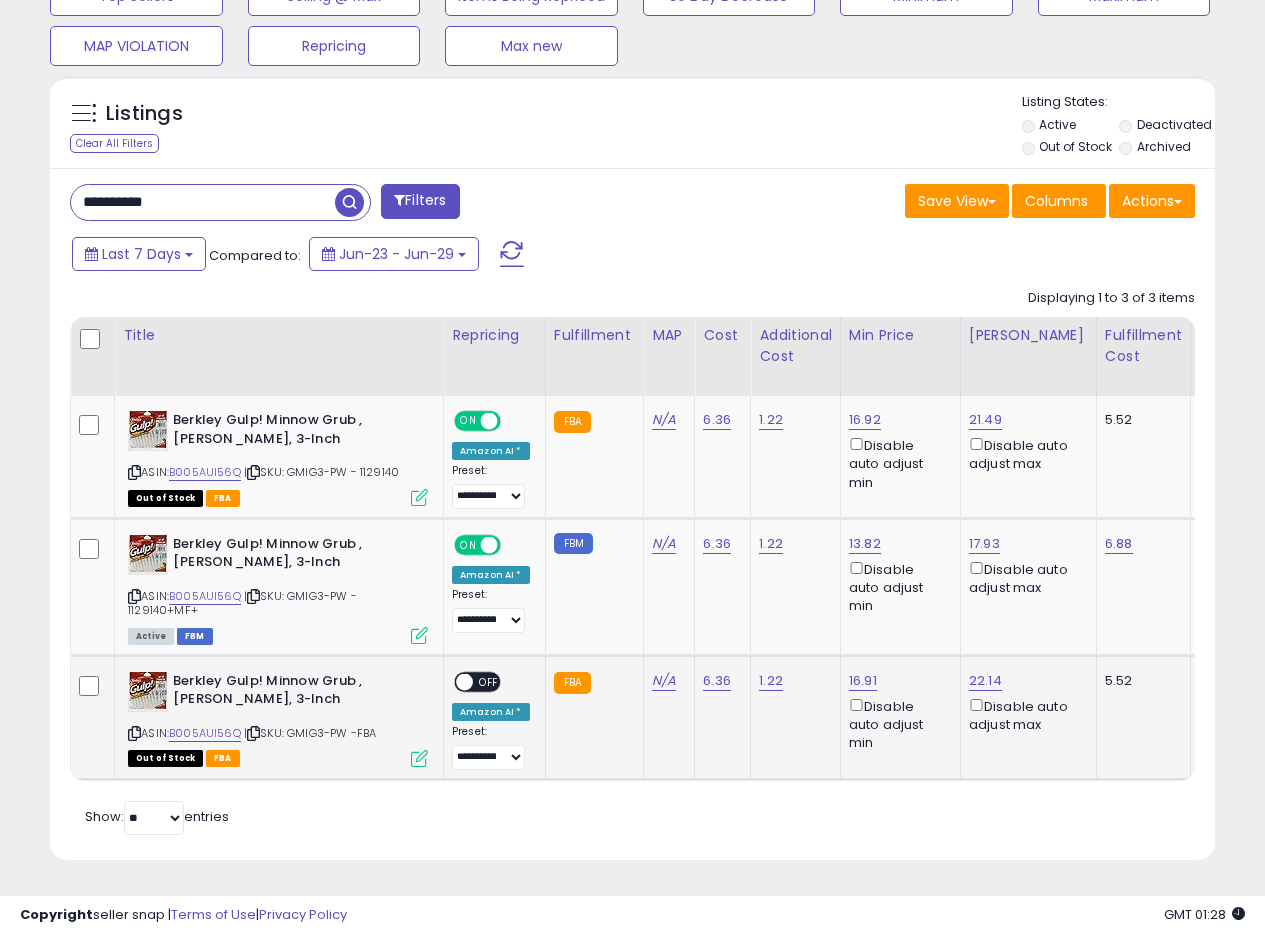 click at bounding box center (419, 758) 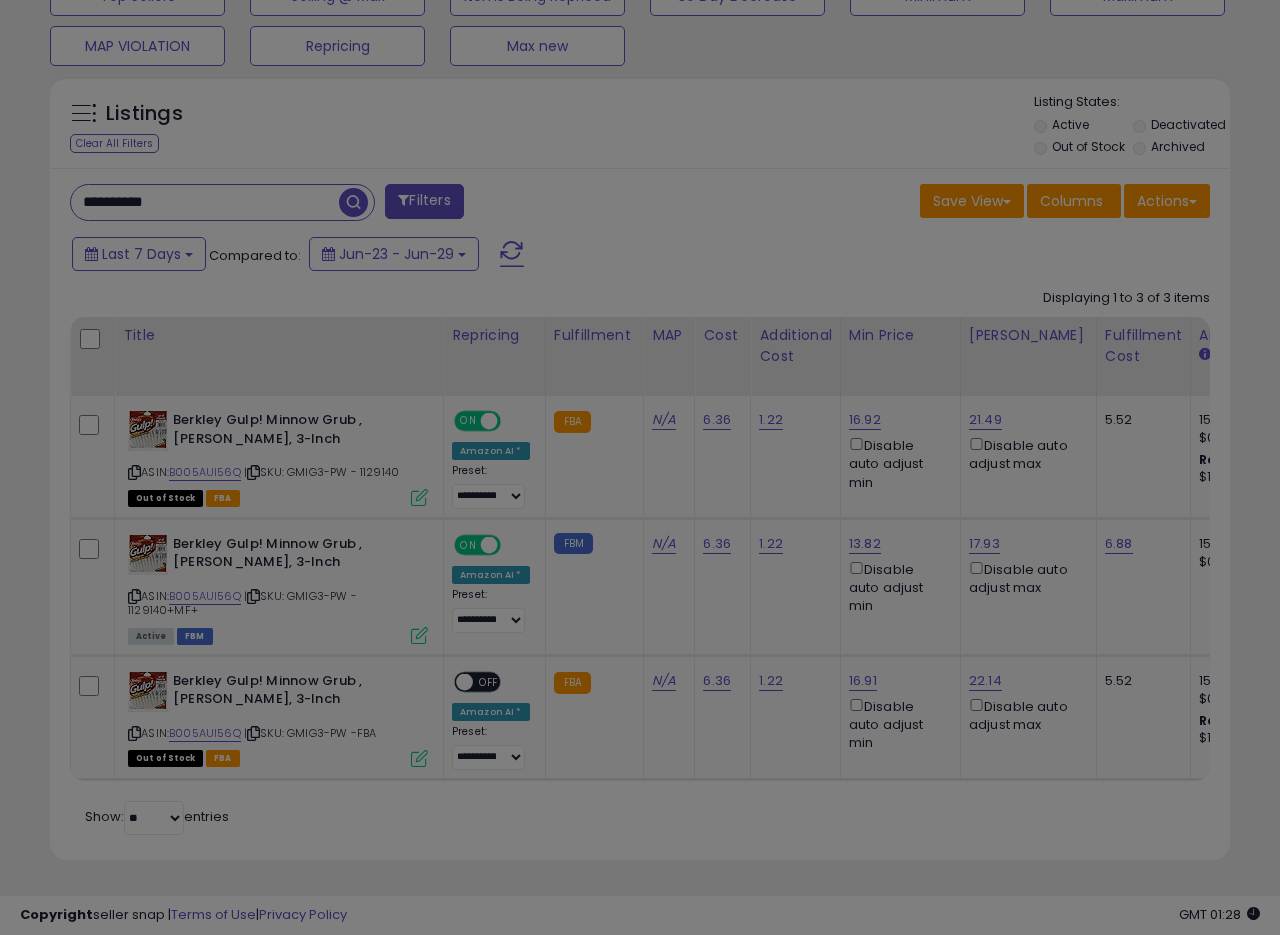 scroll, scrollTop: 999590, scrollLeft: 999317, axis: both 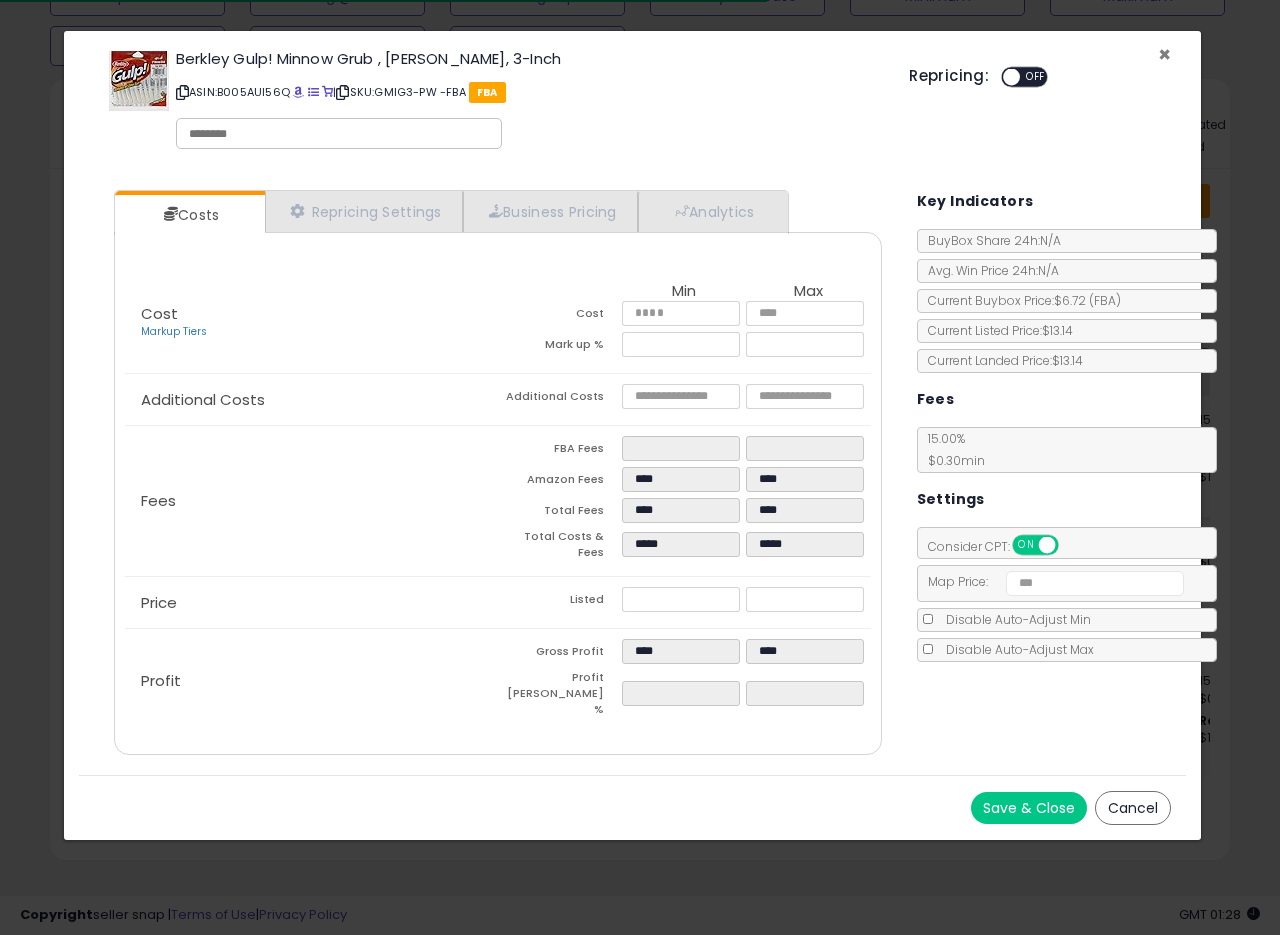 click on "×" at bounding box center [1164, 54] 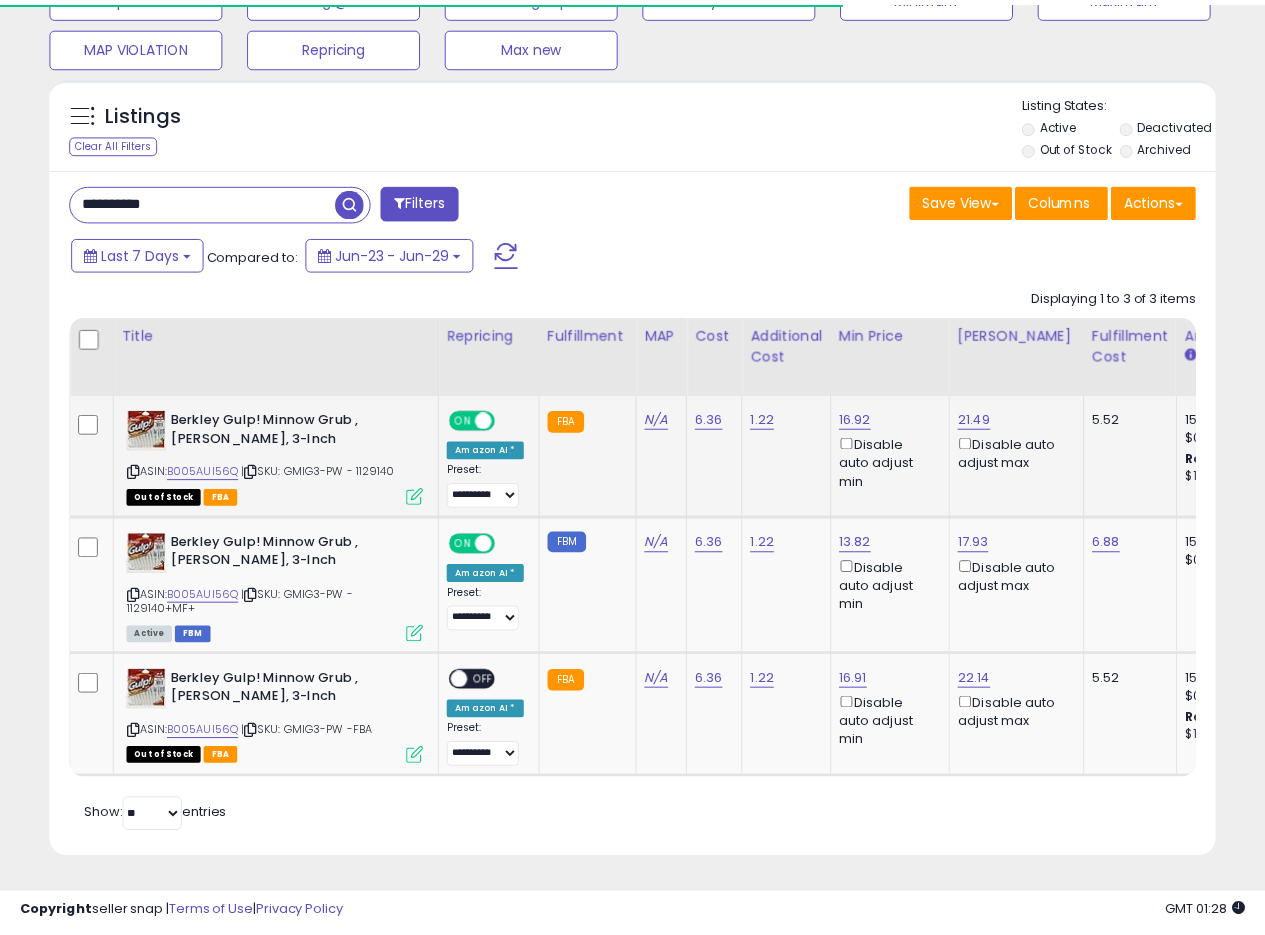 scroll, scrollTop: 410, scrollLeft: 674, axis: both 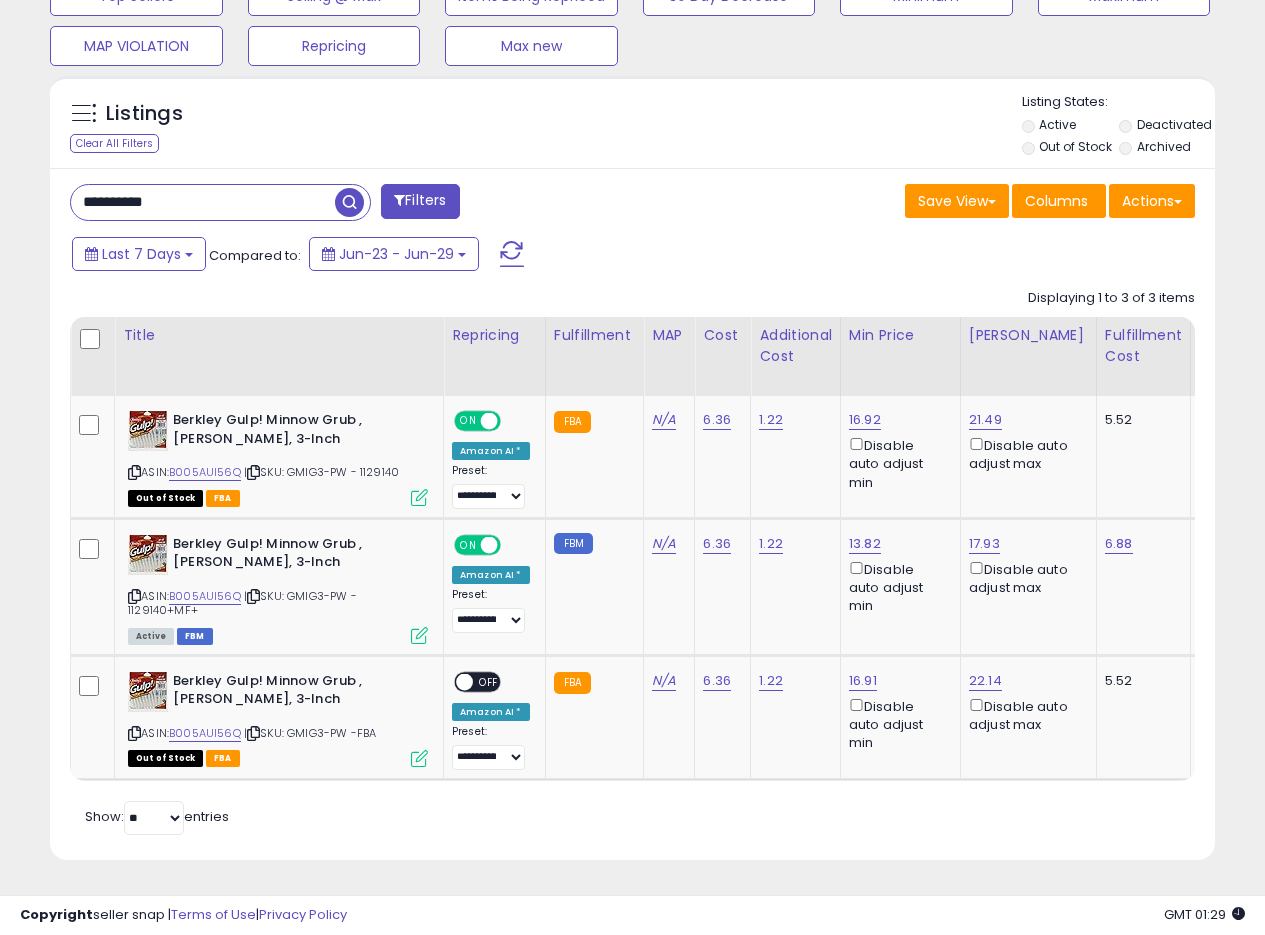 drag, startPoint x: 224, startPoint y: 178, endPoint x: 0, endPoint y: 168, distance: 224.2231 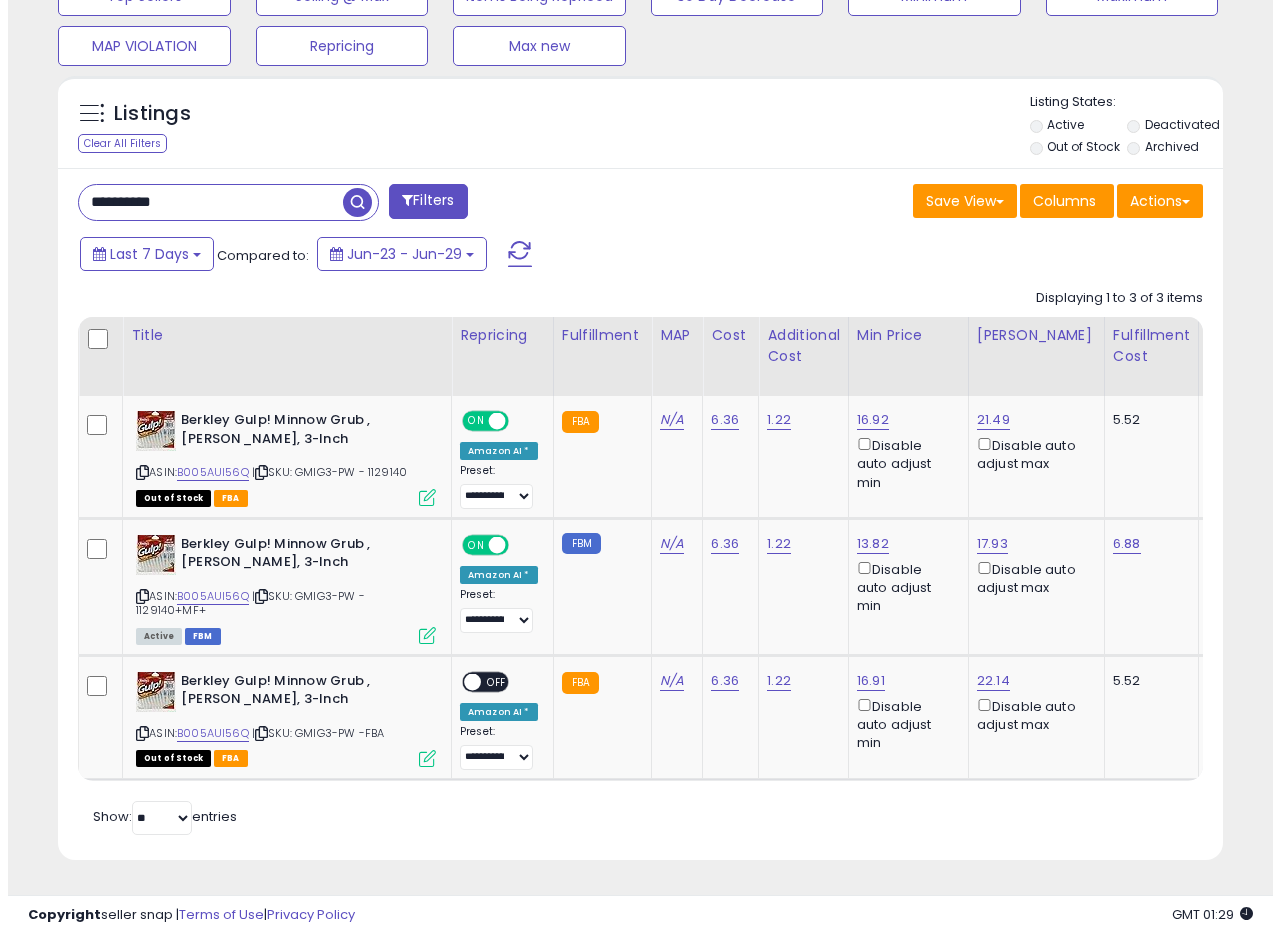 scroll, scrollTop: 335, scrollLeft: 0, axis: vertical 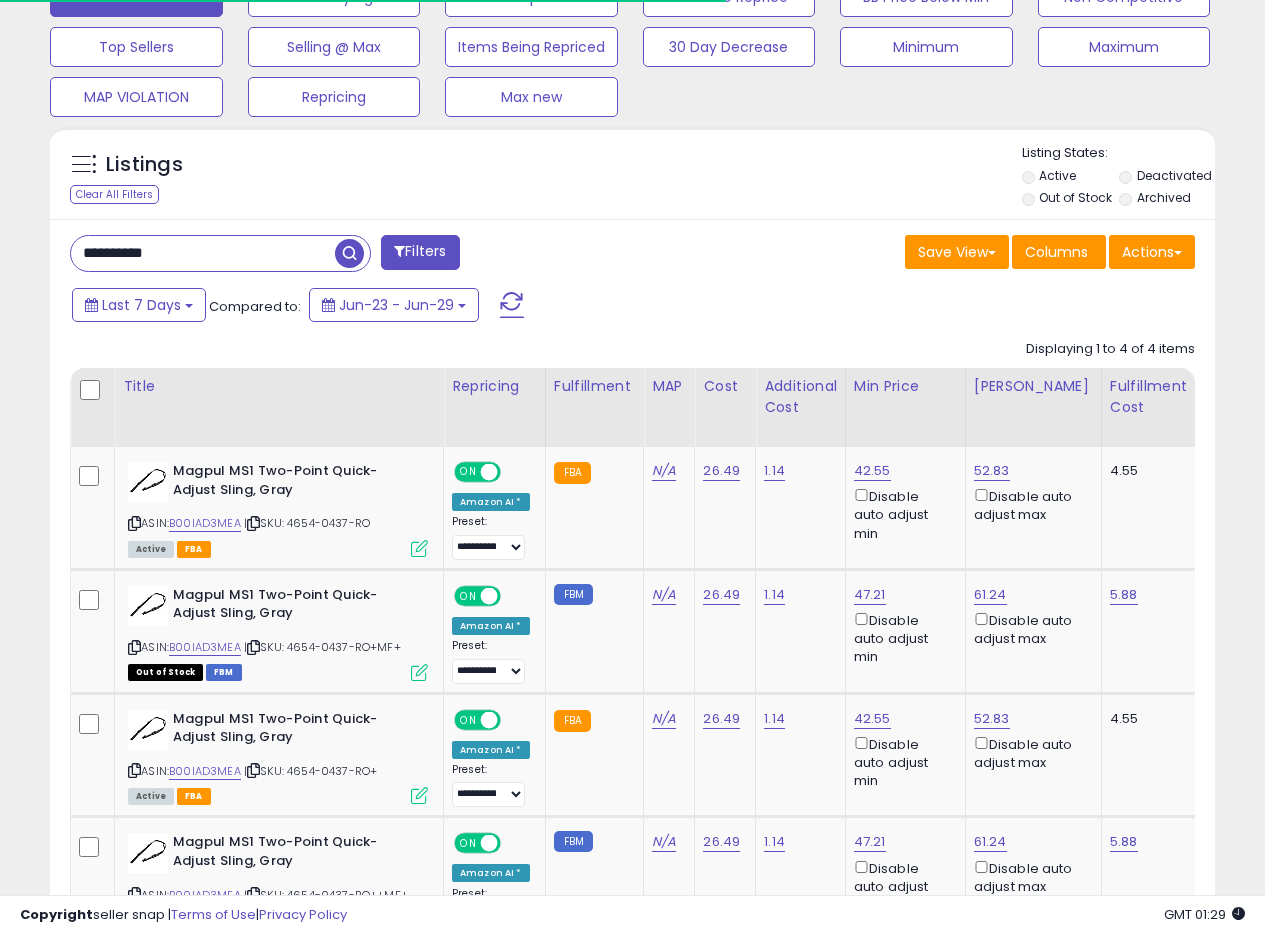 drag, startPoint x: 747, startPoint y: 253, endPoint x: 875, endPoint y: 99, distance: 200.24985 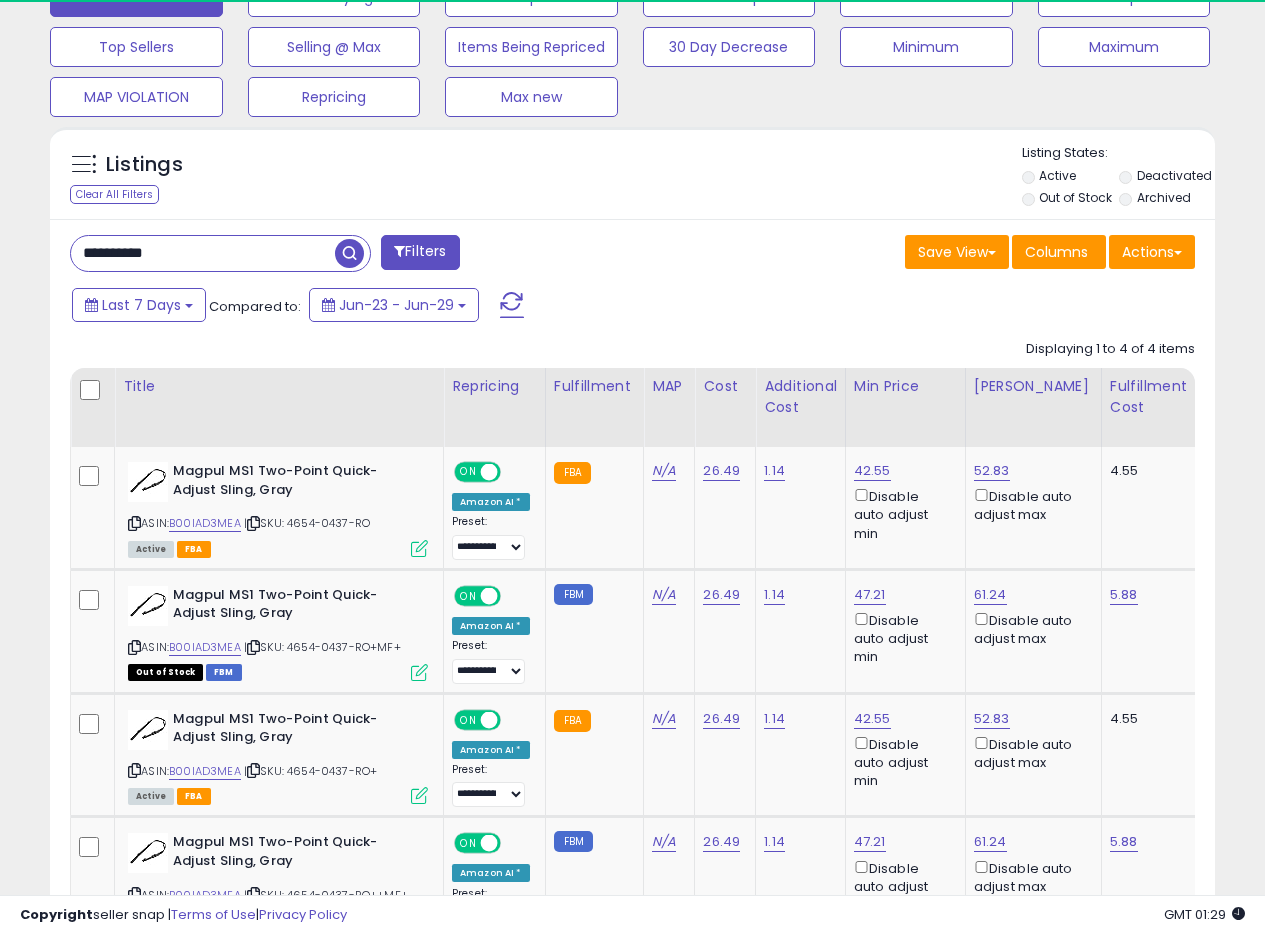 scroll, scrollTop: 999590, scrollLeft: 999326, axis: both 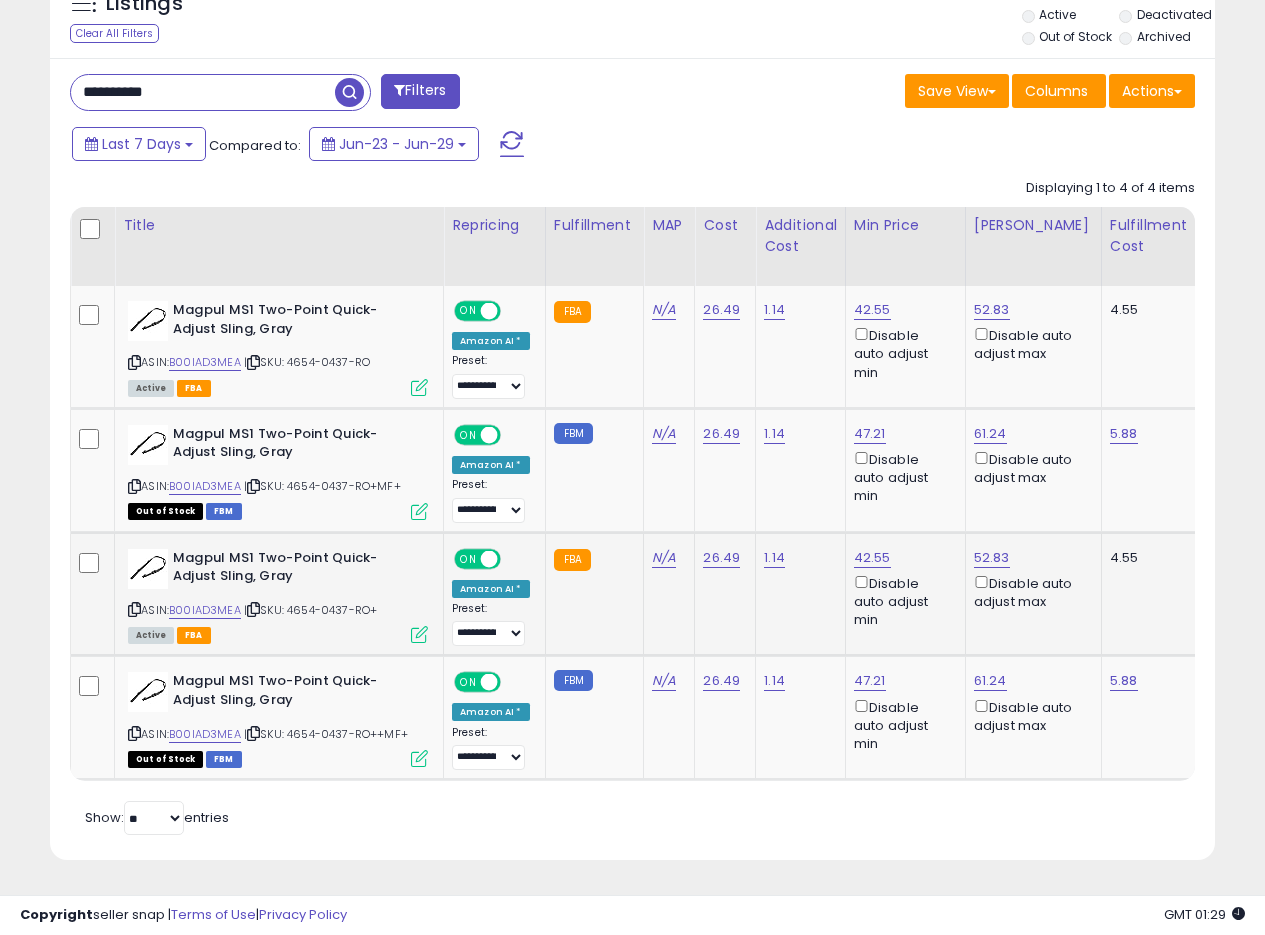 click at bounding box center [419, 634] 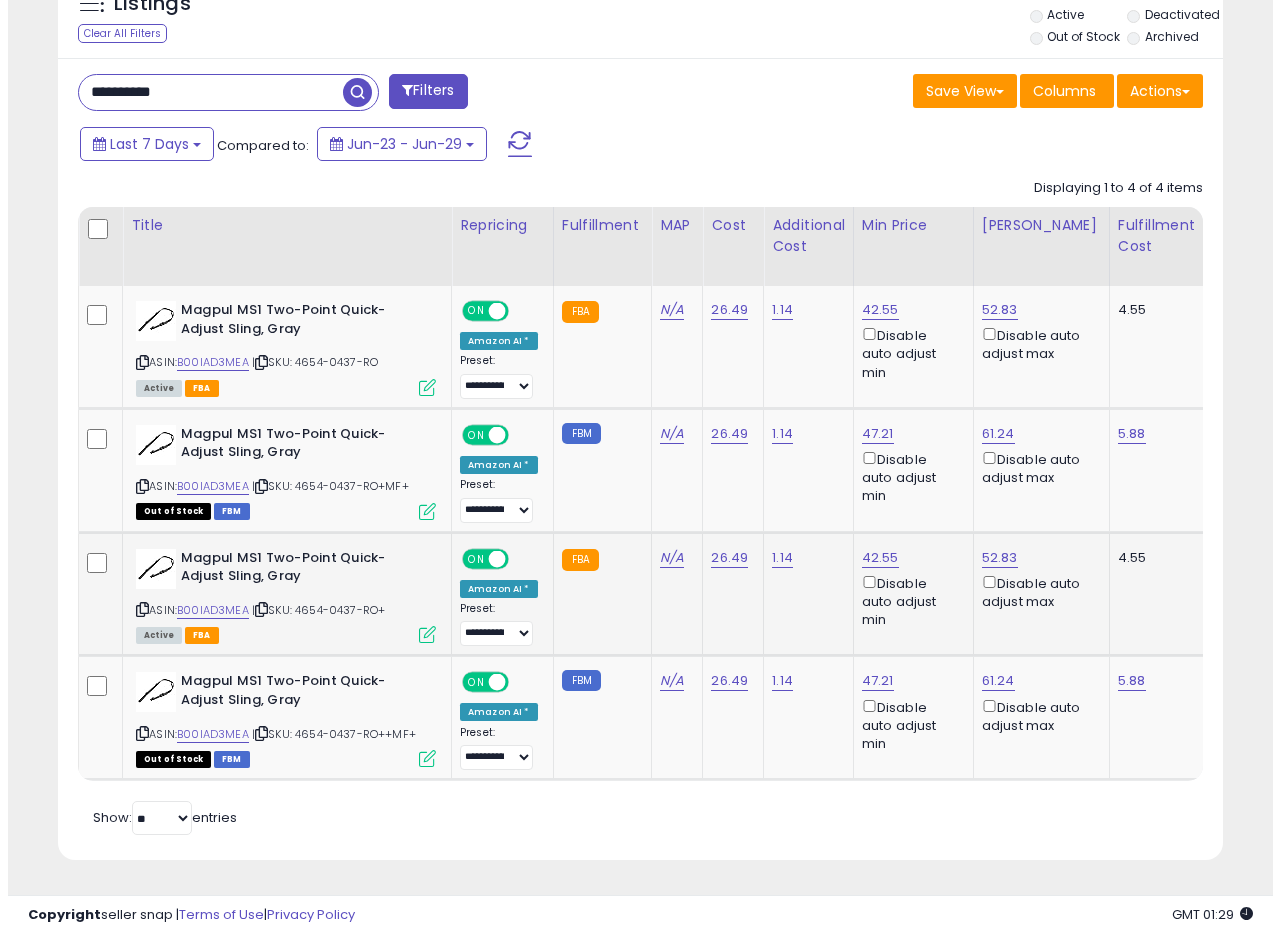 scroll, scrollTop: 999590, scrollLeft: 999317, axis: both 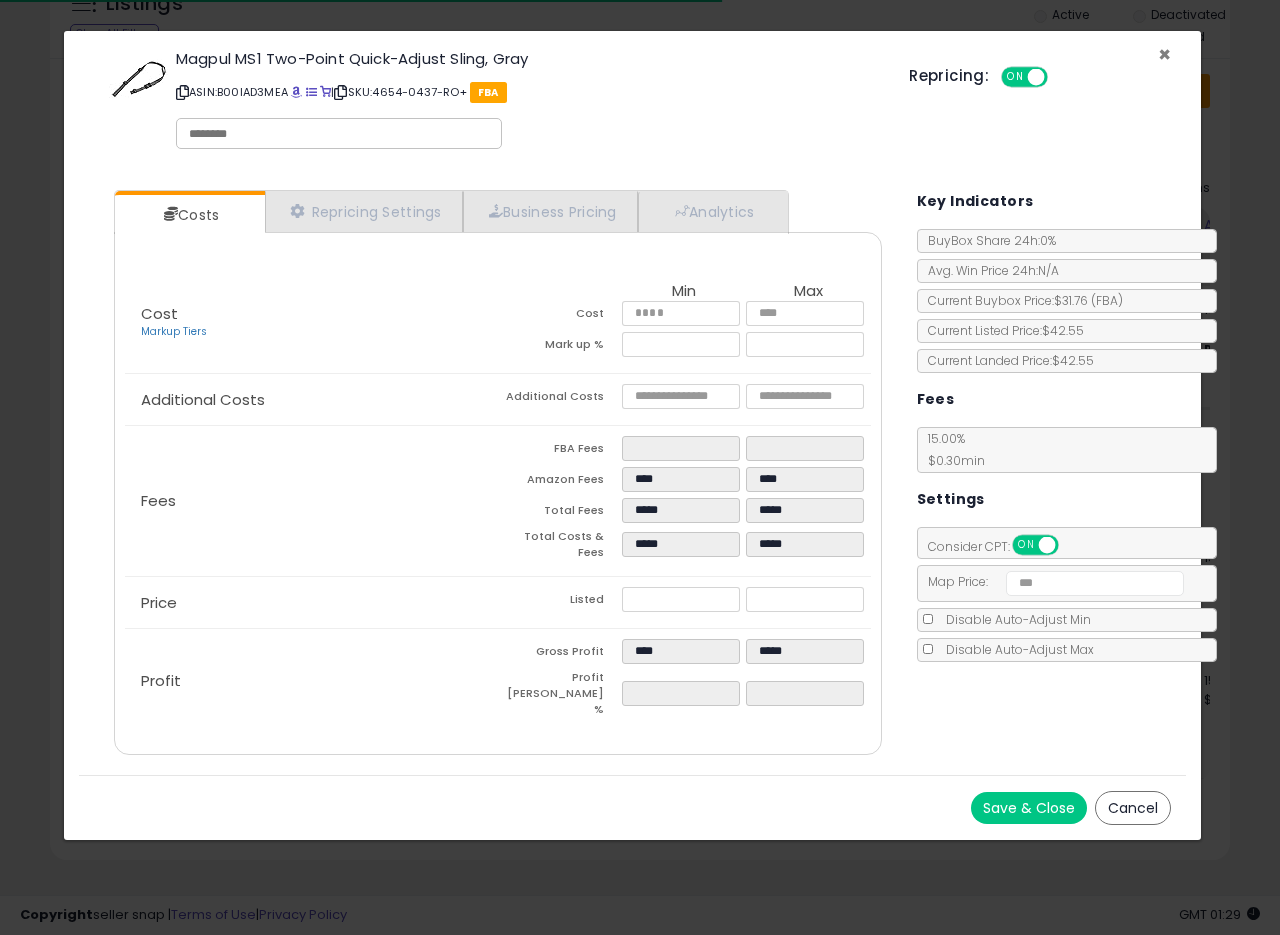 click on "×" at bounding box center [1164, 54] 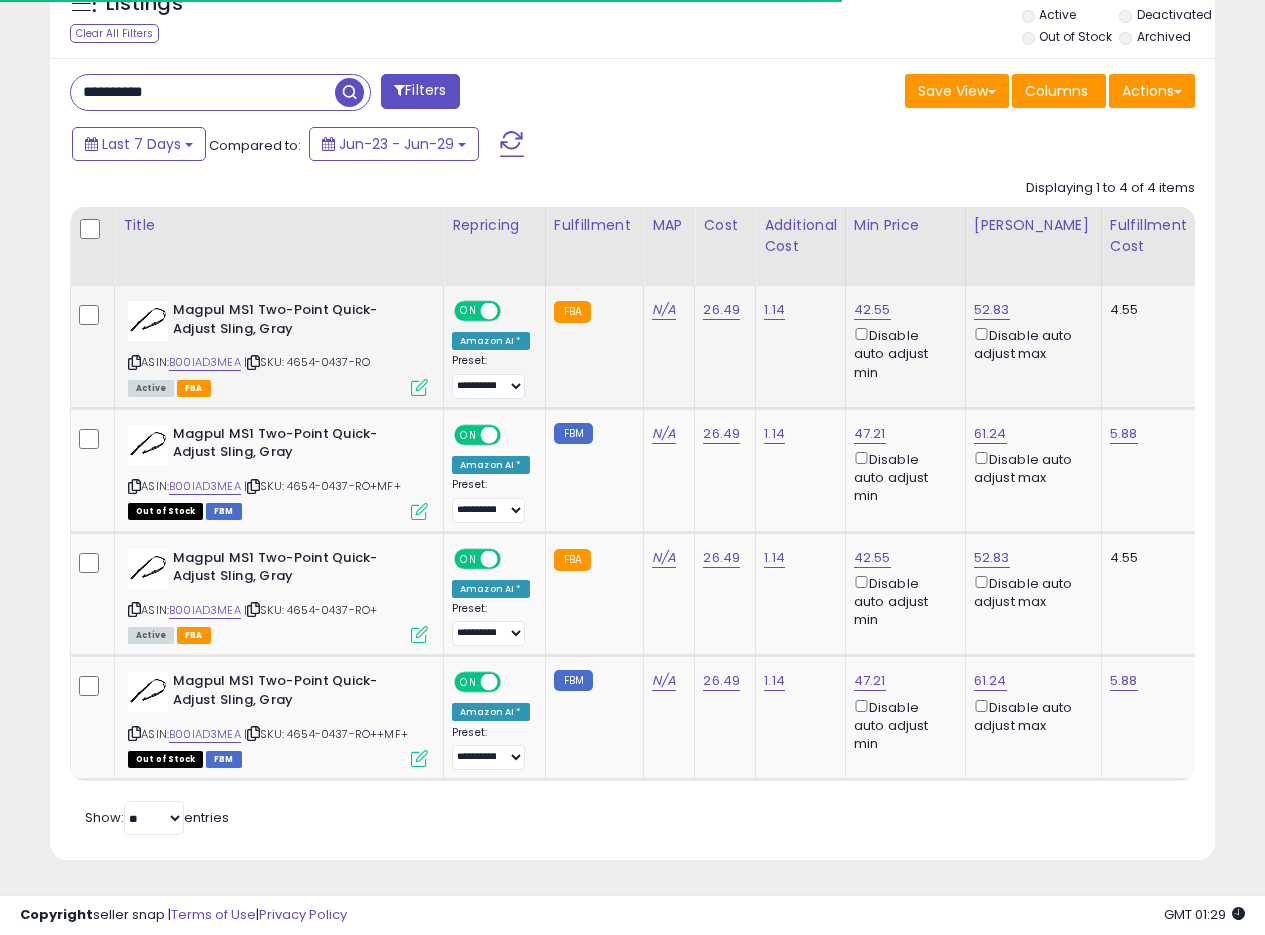 scroll, scrollTop: 410, scrollLeft: 674, axis: both 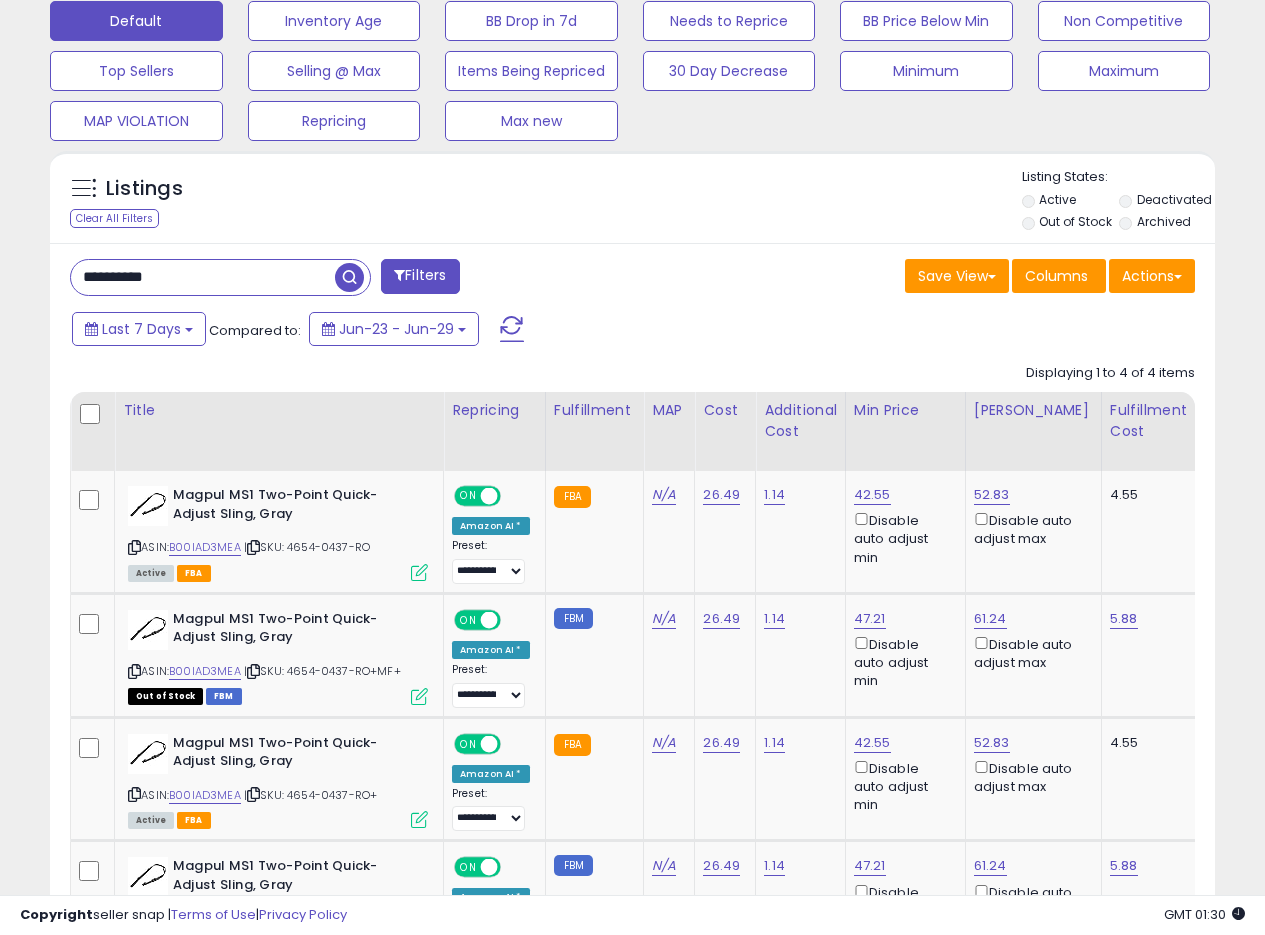 drag, startPoint x: 193, startPoint y: 280, endPoint x: 0, endPoint y: 249, distance: 195.47379 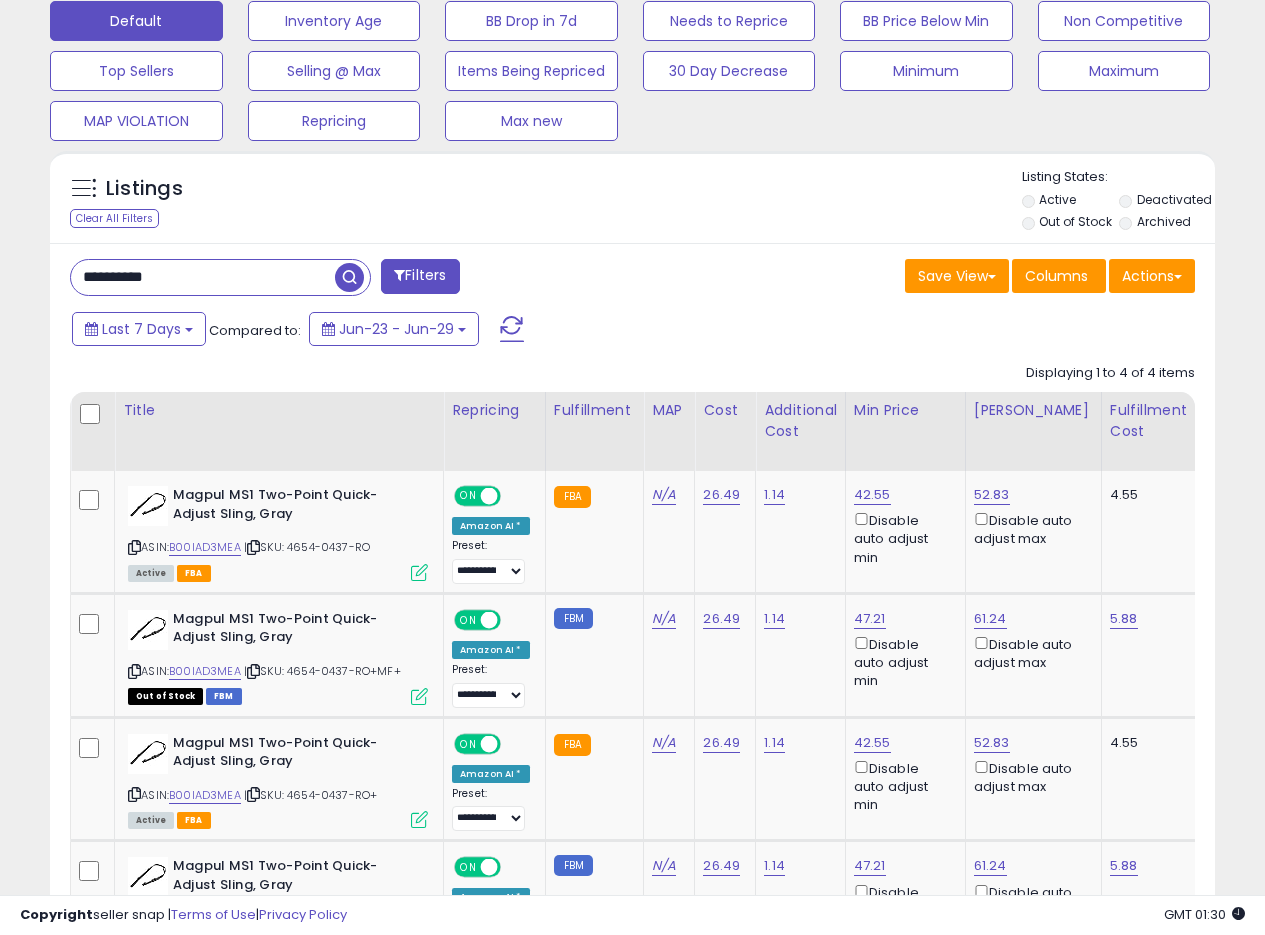 paste 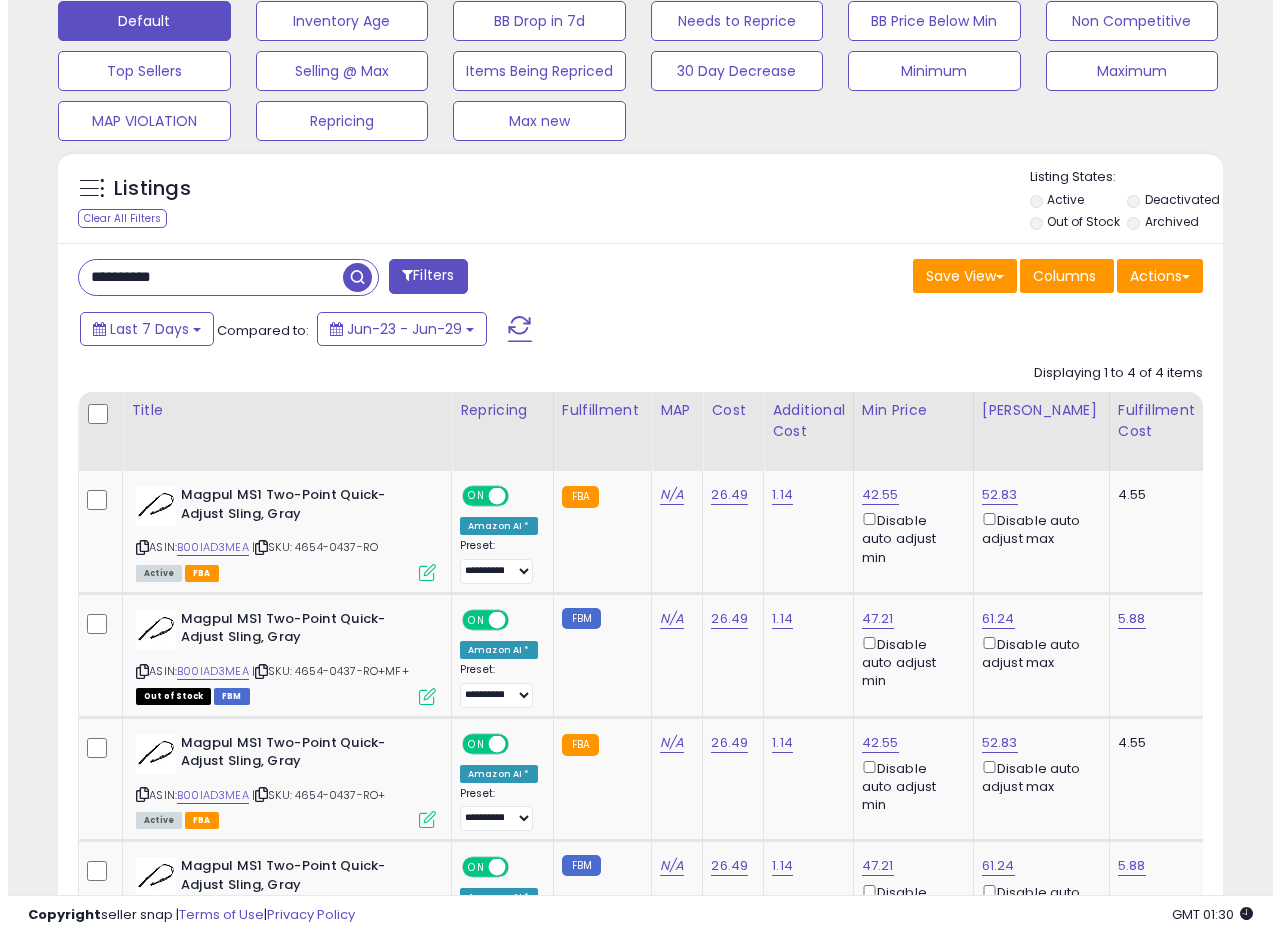 scroll, scrollTop: 335, scrollLeft: 0, axis: vertical 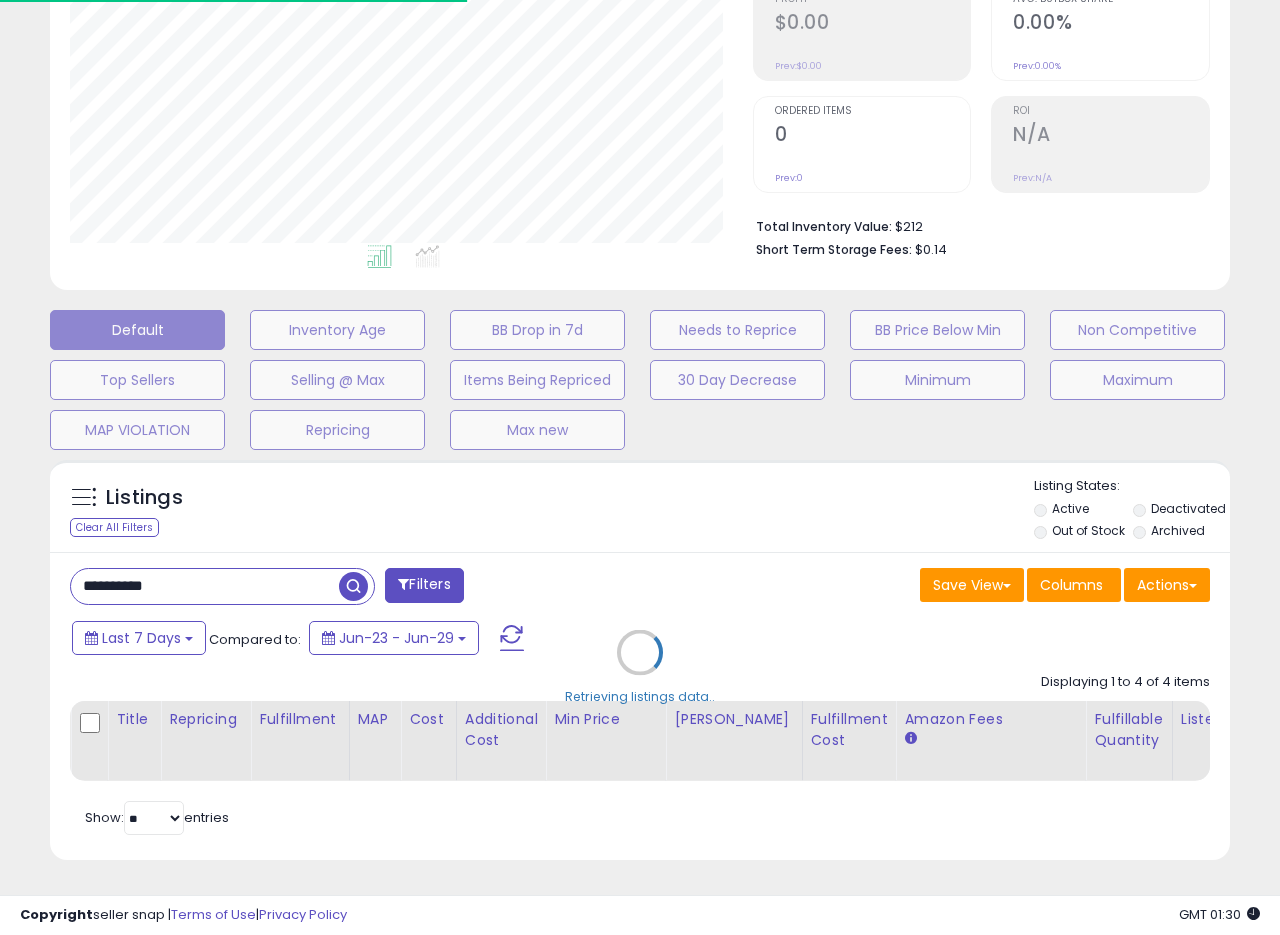 click on "Retrieving listings data.." at bounding box center [640, 667] 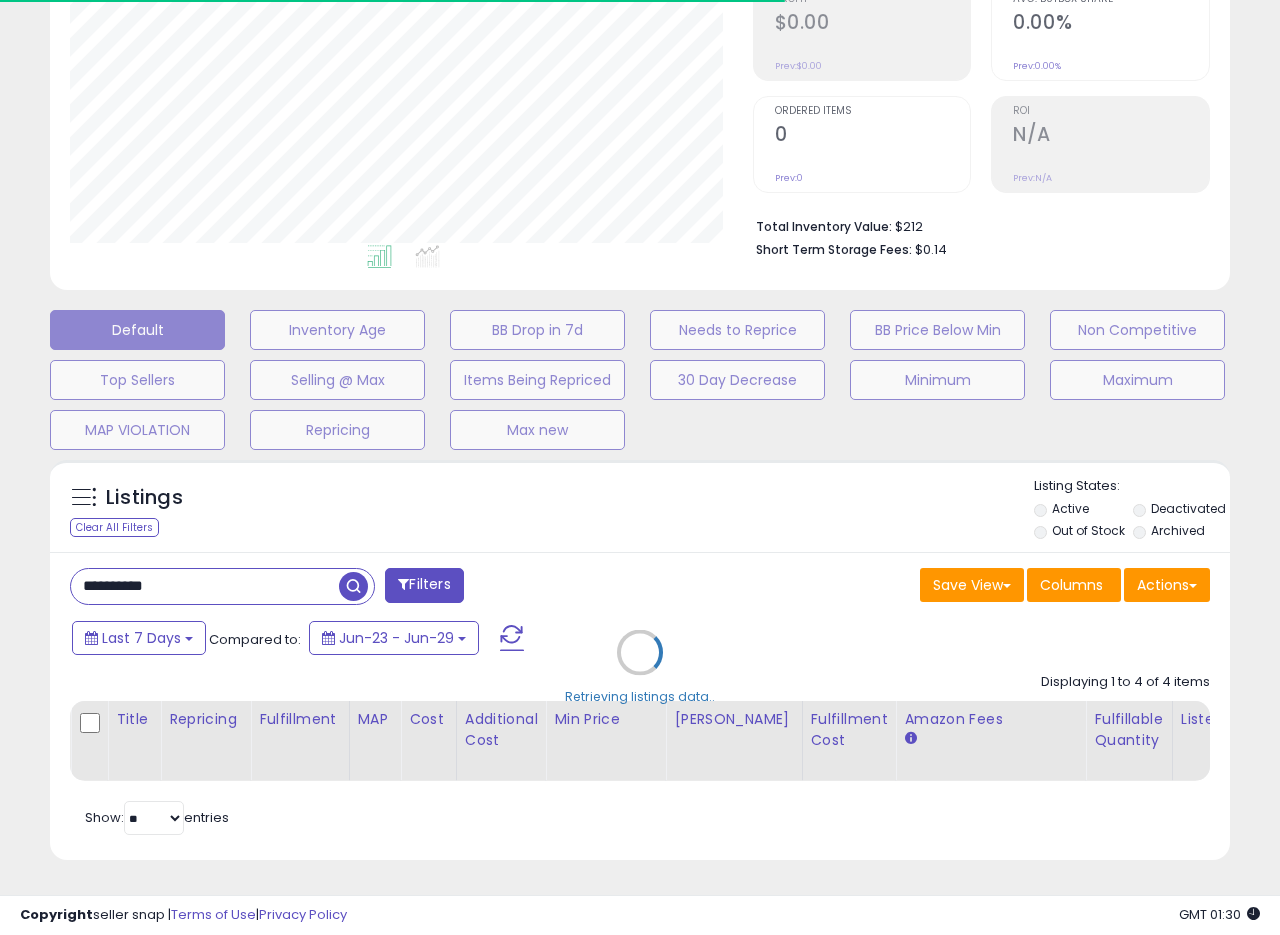 click on "Retrieving listings data.." at bounding box center [640, 667] 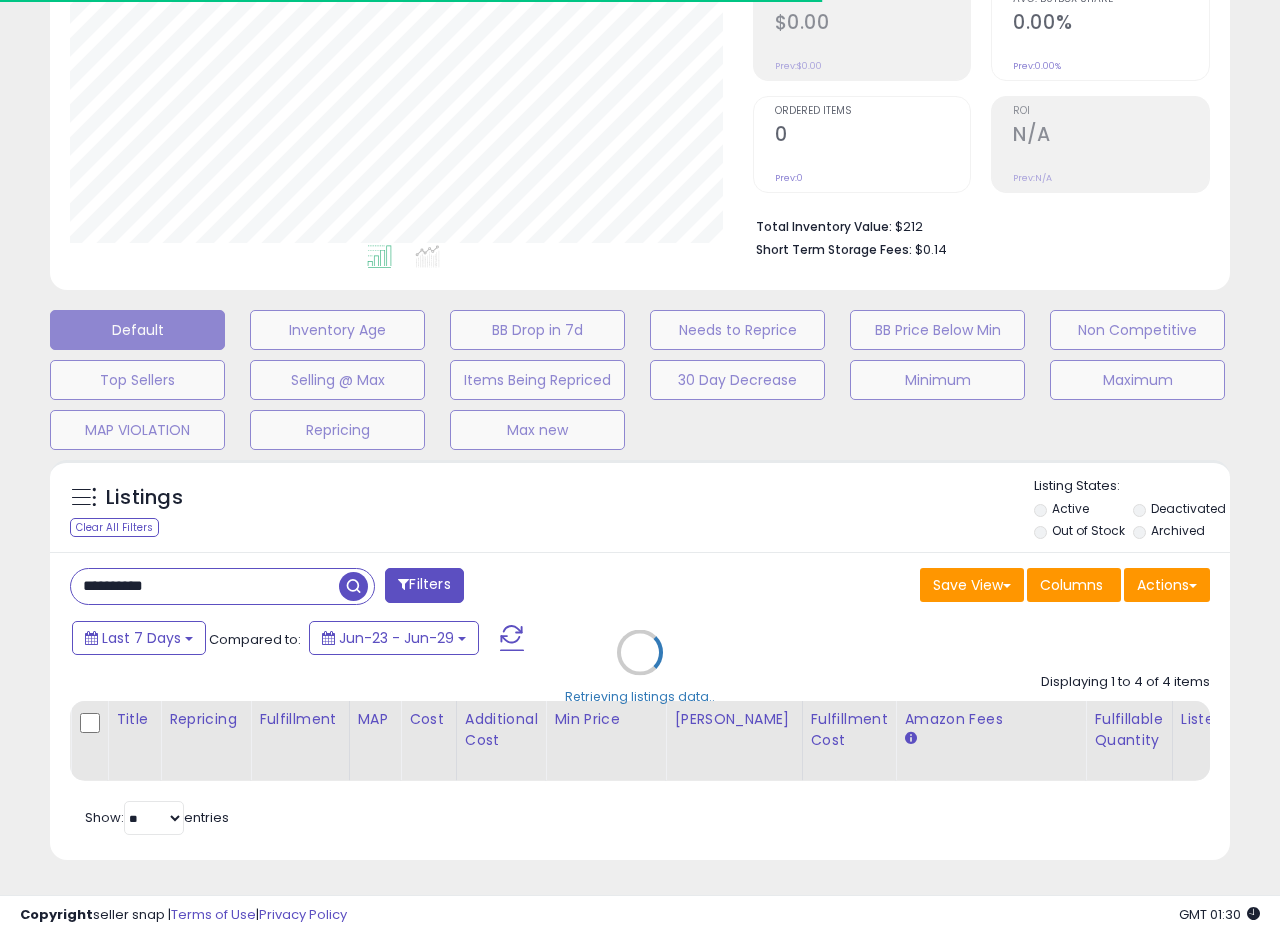 click on "Retrieving listings data.." at bounding box center (640, 667) 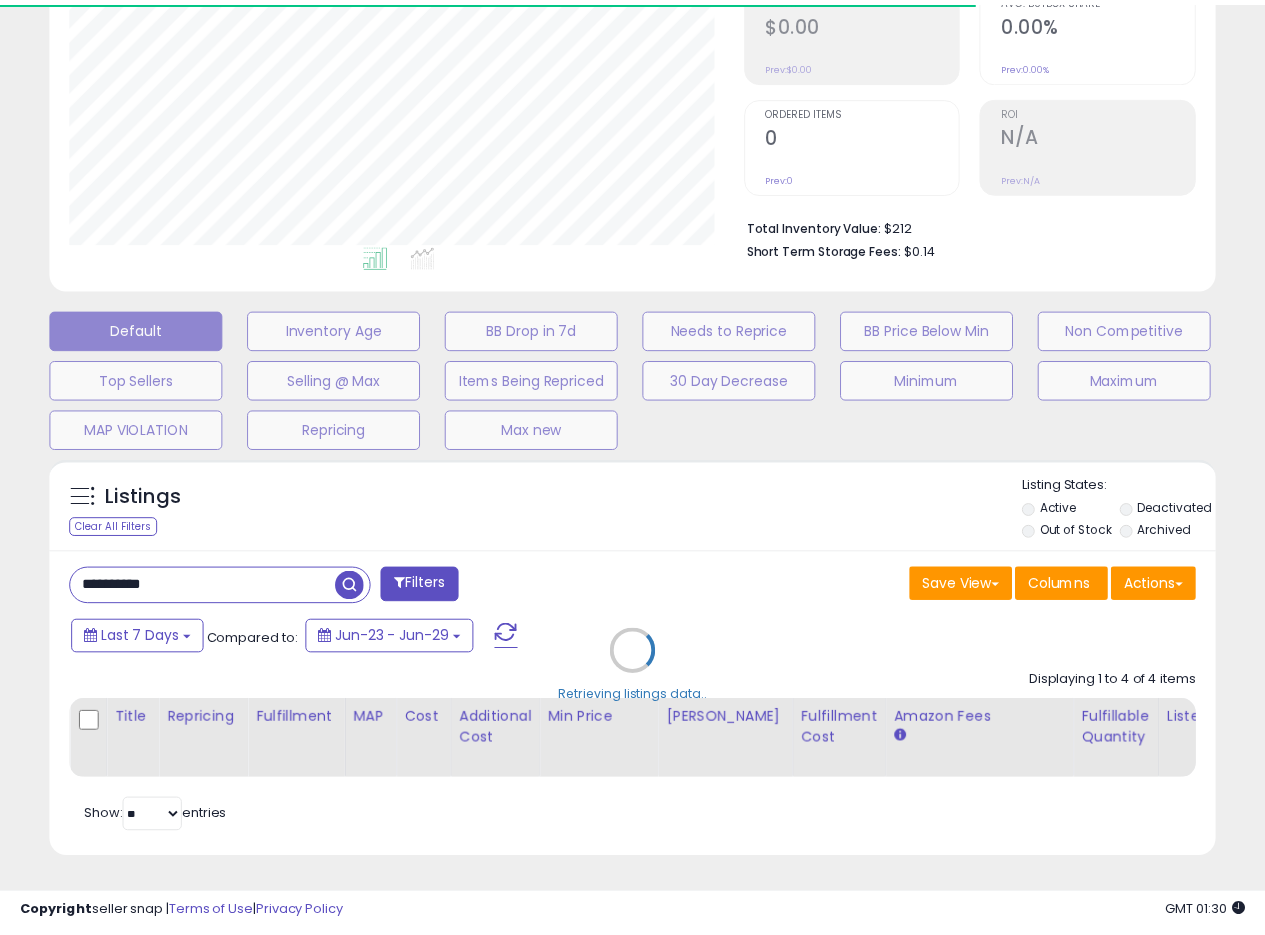 scroll, scrollTop: 410, scrollLeft: 674, axis: both 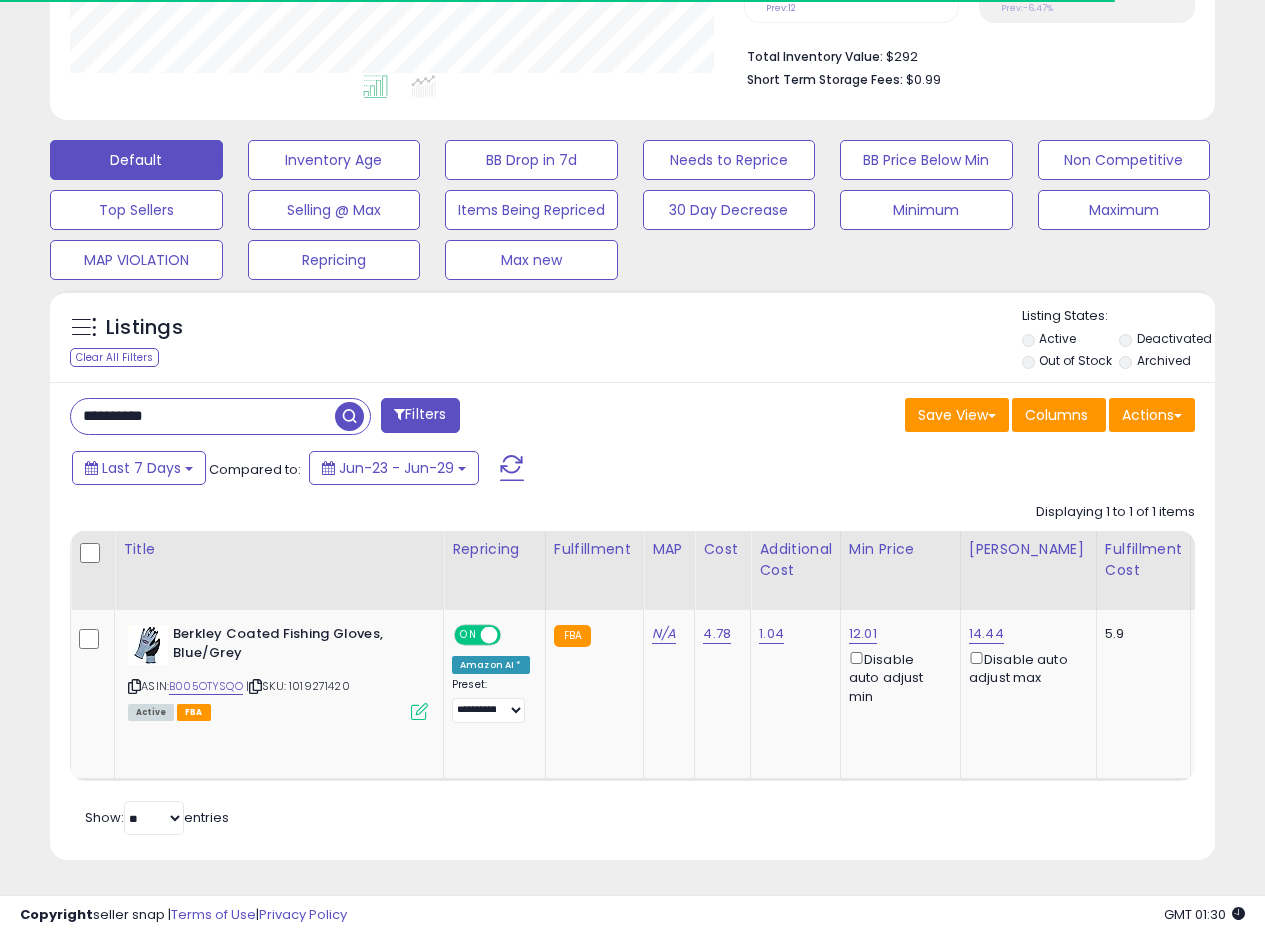 click on "**********" at bounding box center [632, 621] 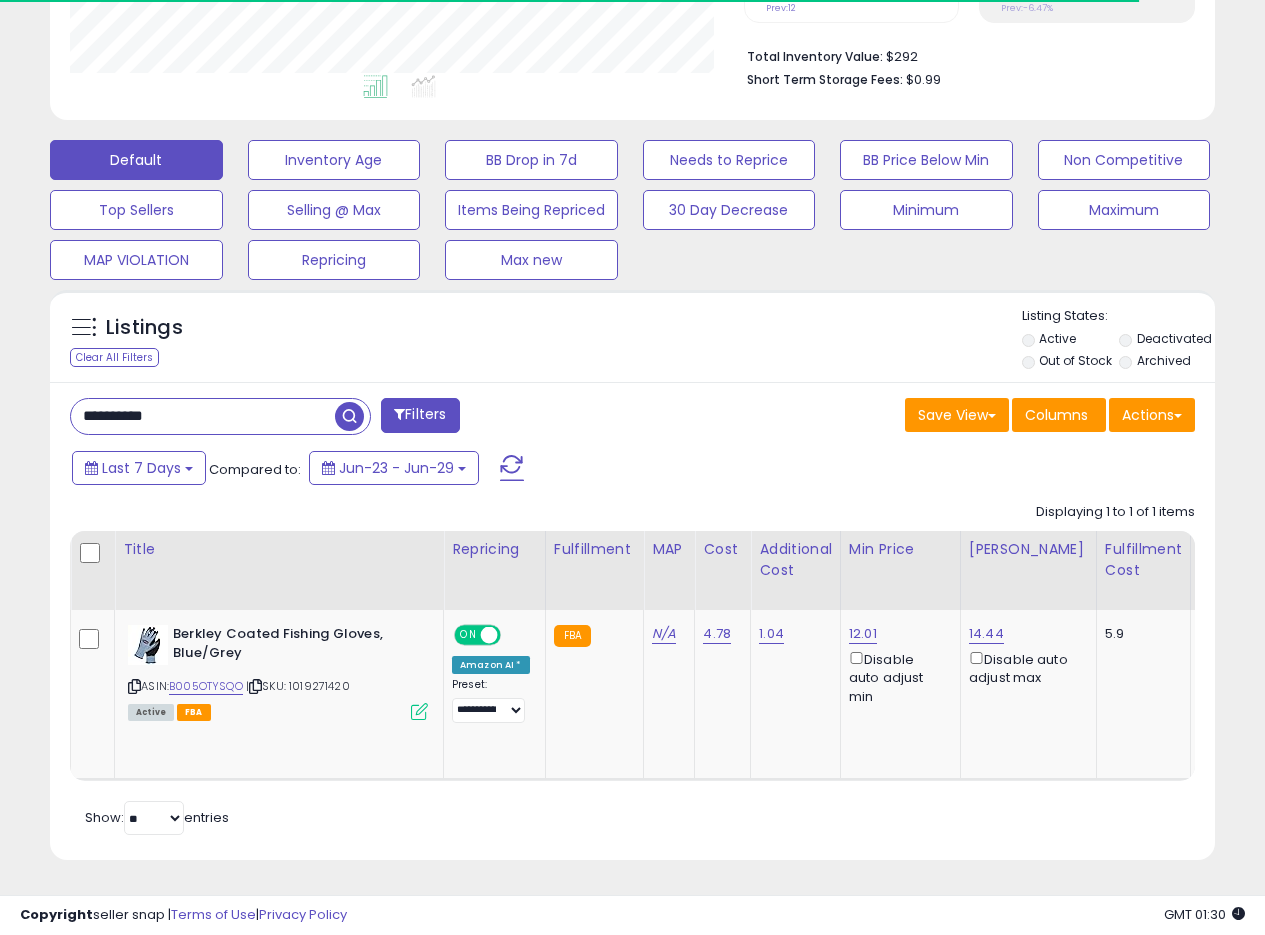 scroll, scrollTop: 468, scrollLeft: 0, axis: vertical 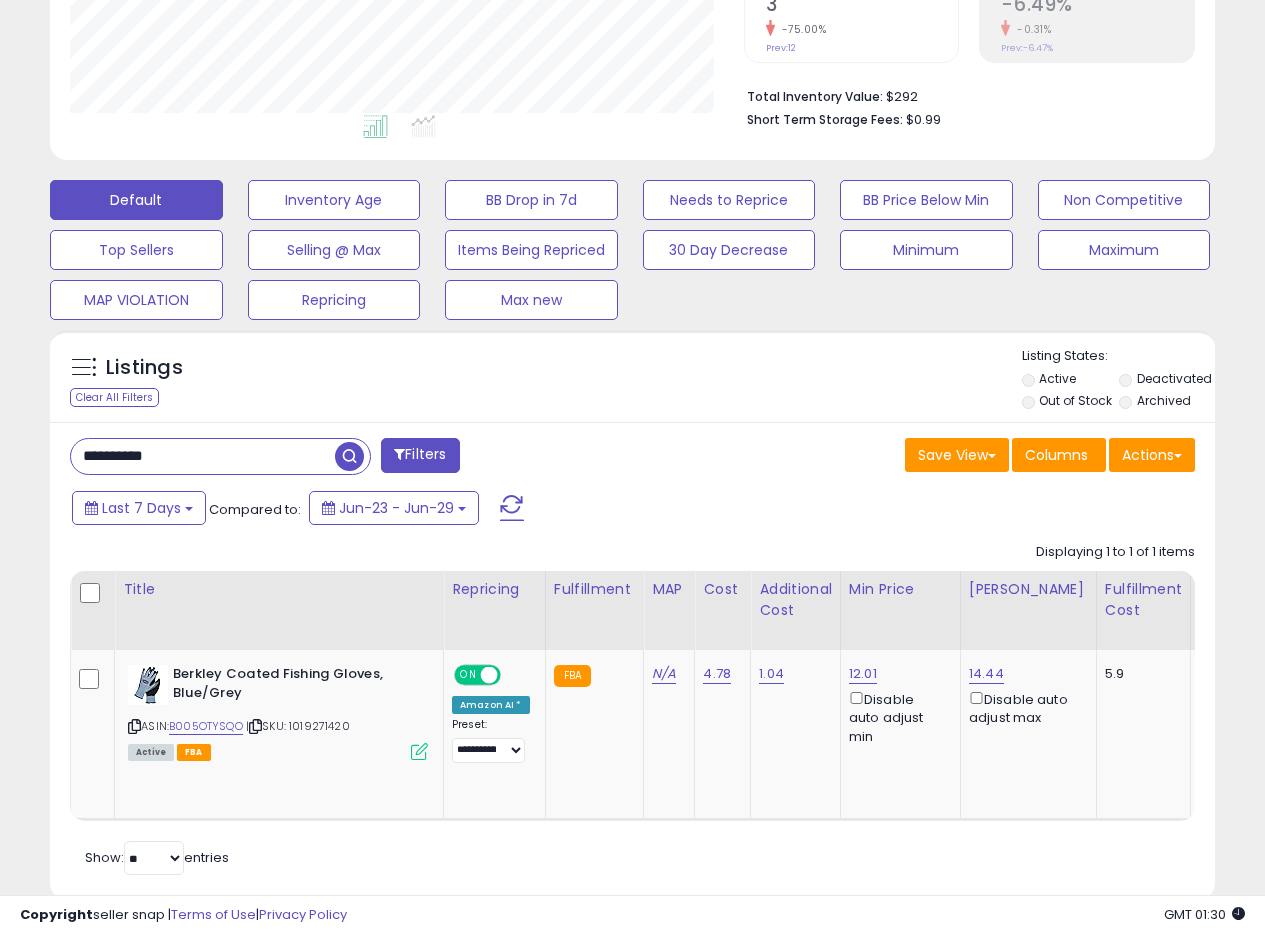 click on "Listings
Clear All Filters
Listing States:" at bounding box center (632, 381) 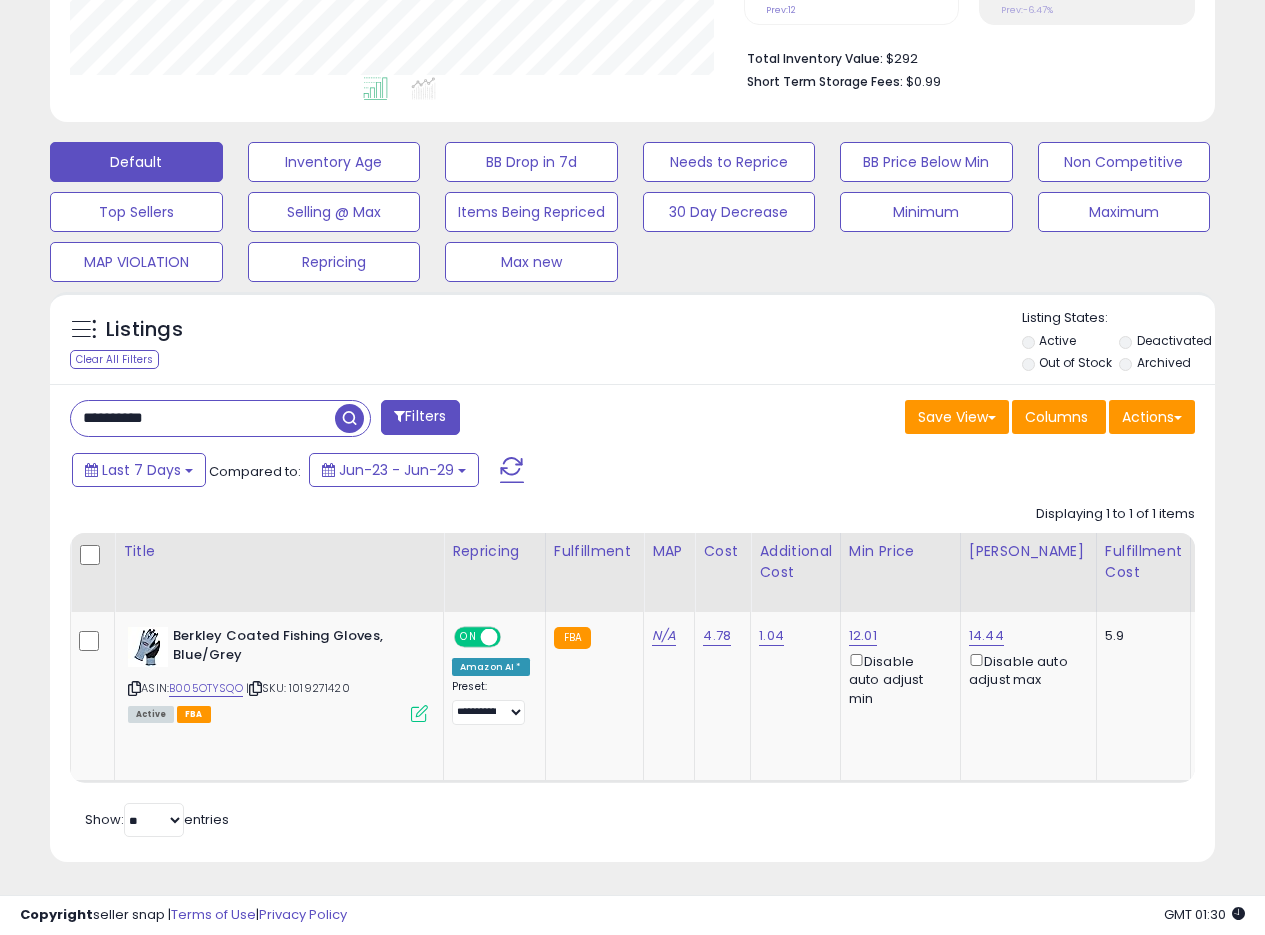 scroll, scrollTop: 505, scrollLeft: 0, axis: vertical 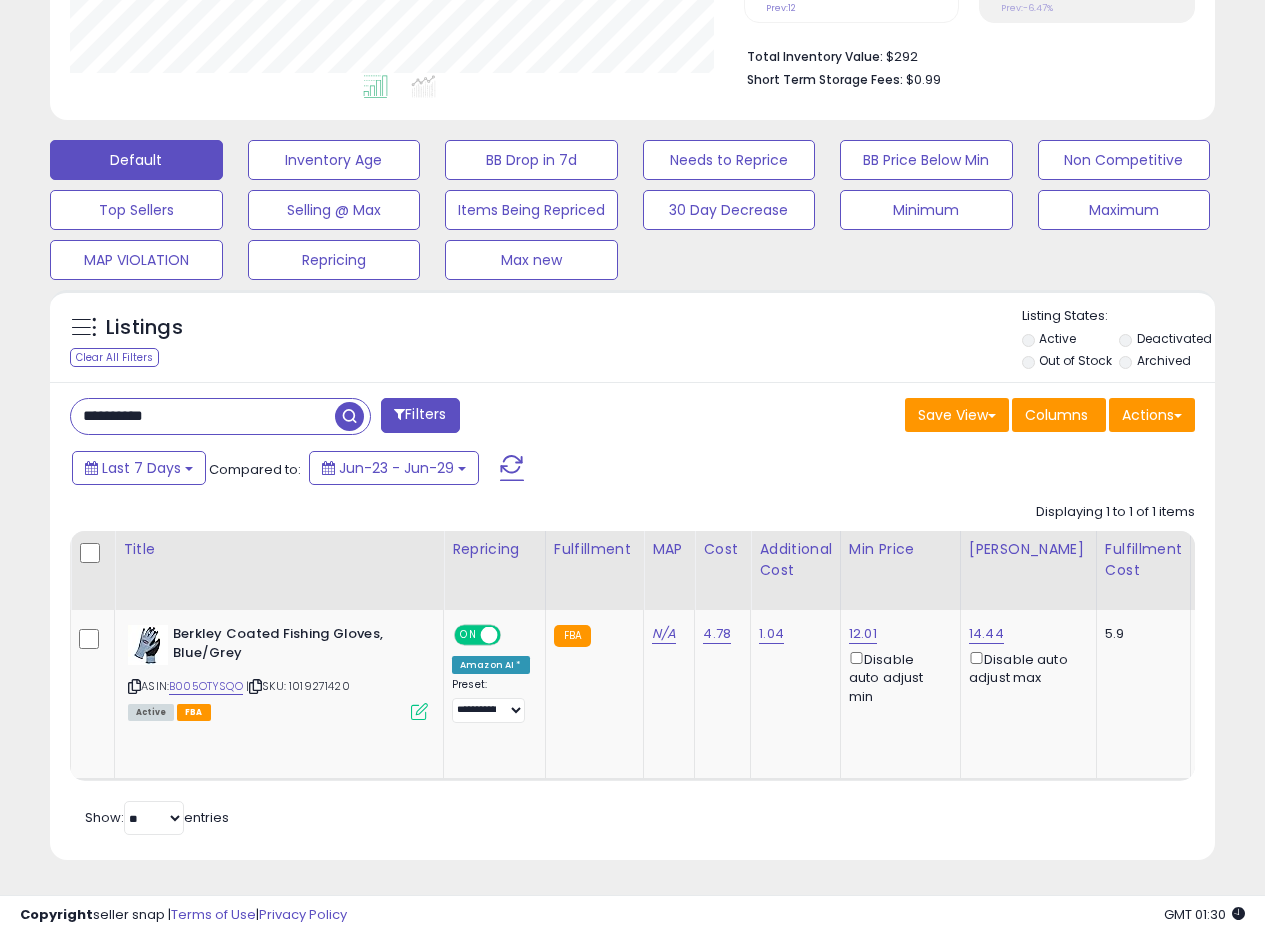 click on "Listings
Clear All Filters
Listing States:" at bounding box center [632, 341] 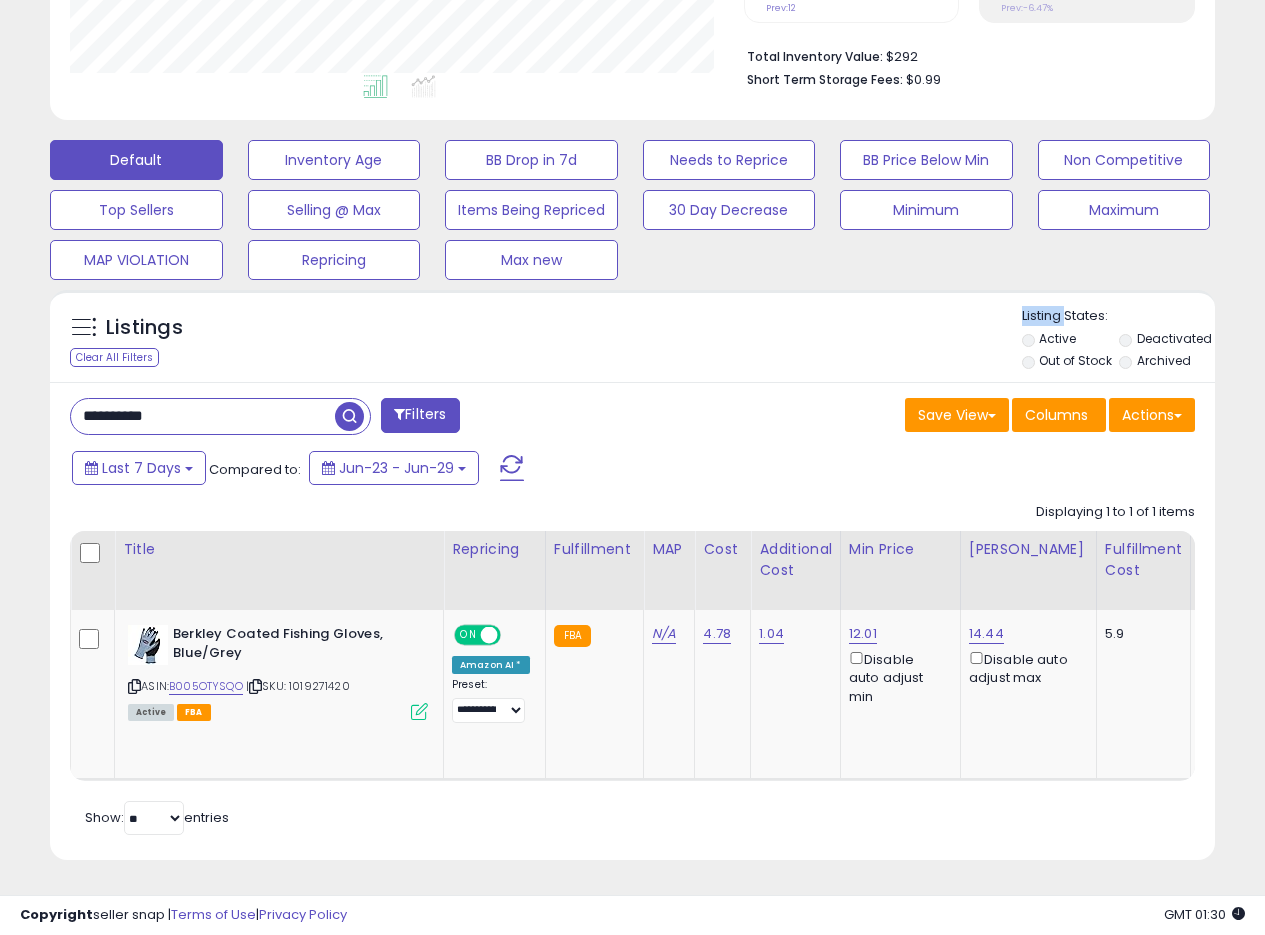 click on "Listings
Clear All Filters
Listing States:" at bounding box center (632, 341) 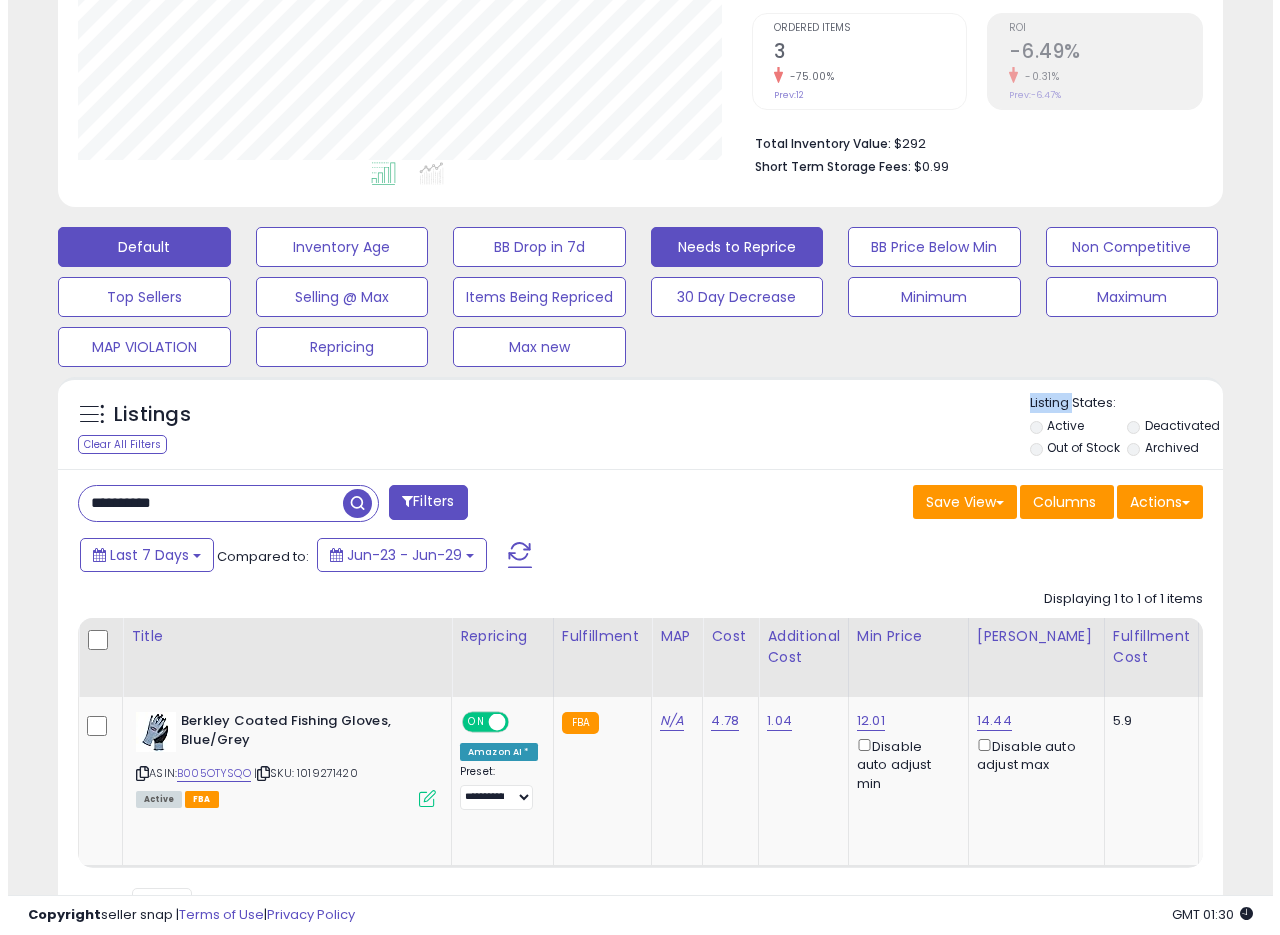 scroll, scrollTop: 305, scrollLeft: 0, axis: vertical 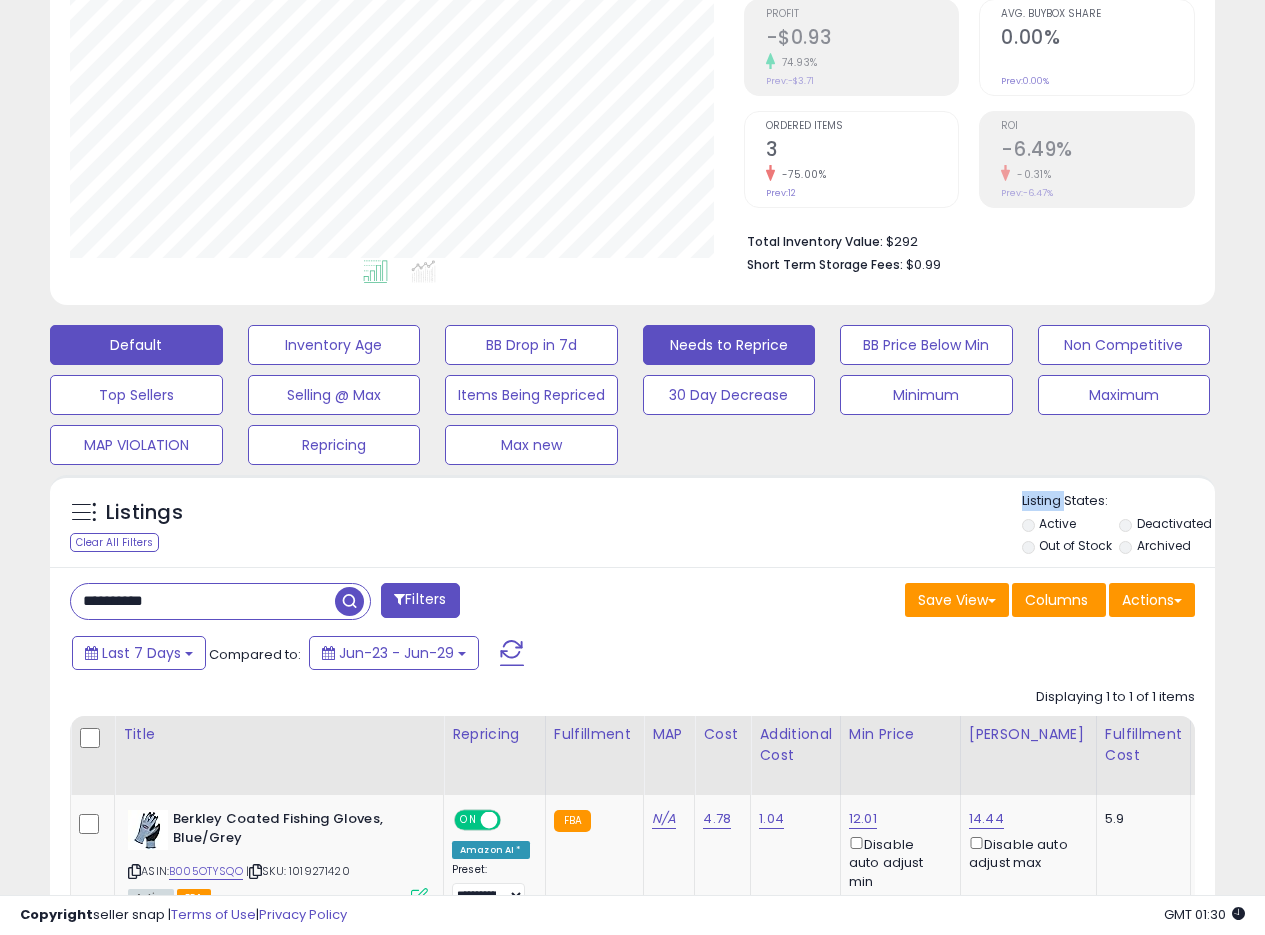 click on "Needs to Reprice" at bounding box center (334, 345) 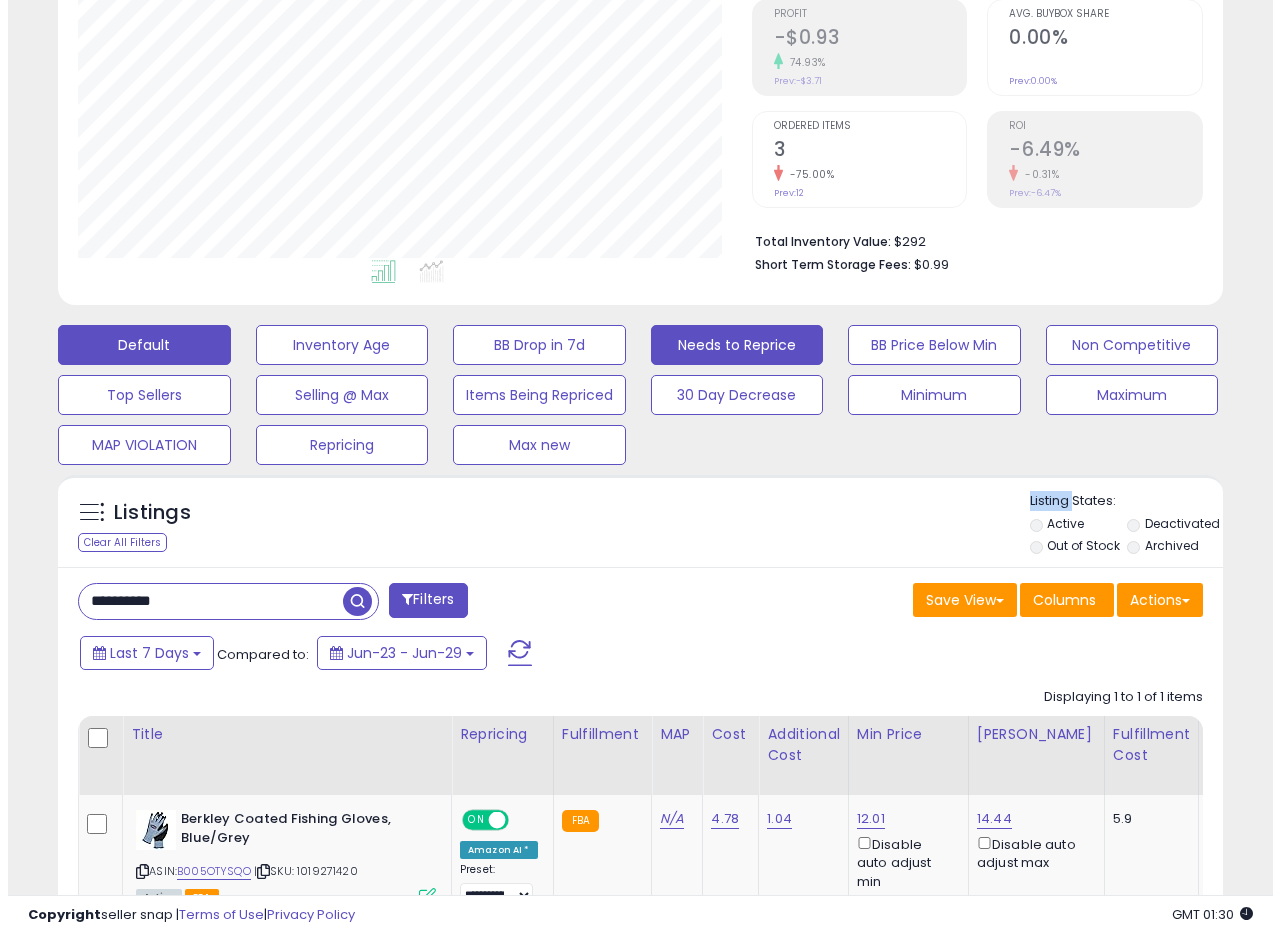 scroll, scrollTop: 999590, scrollLeft: 999317, axis: both 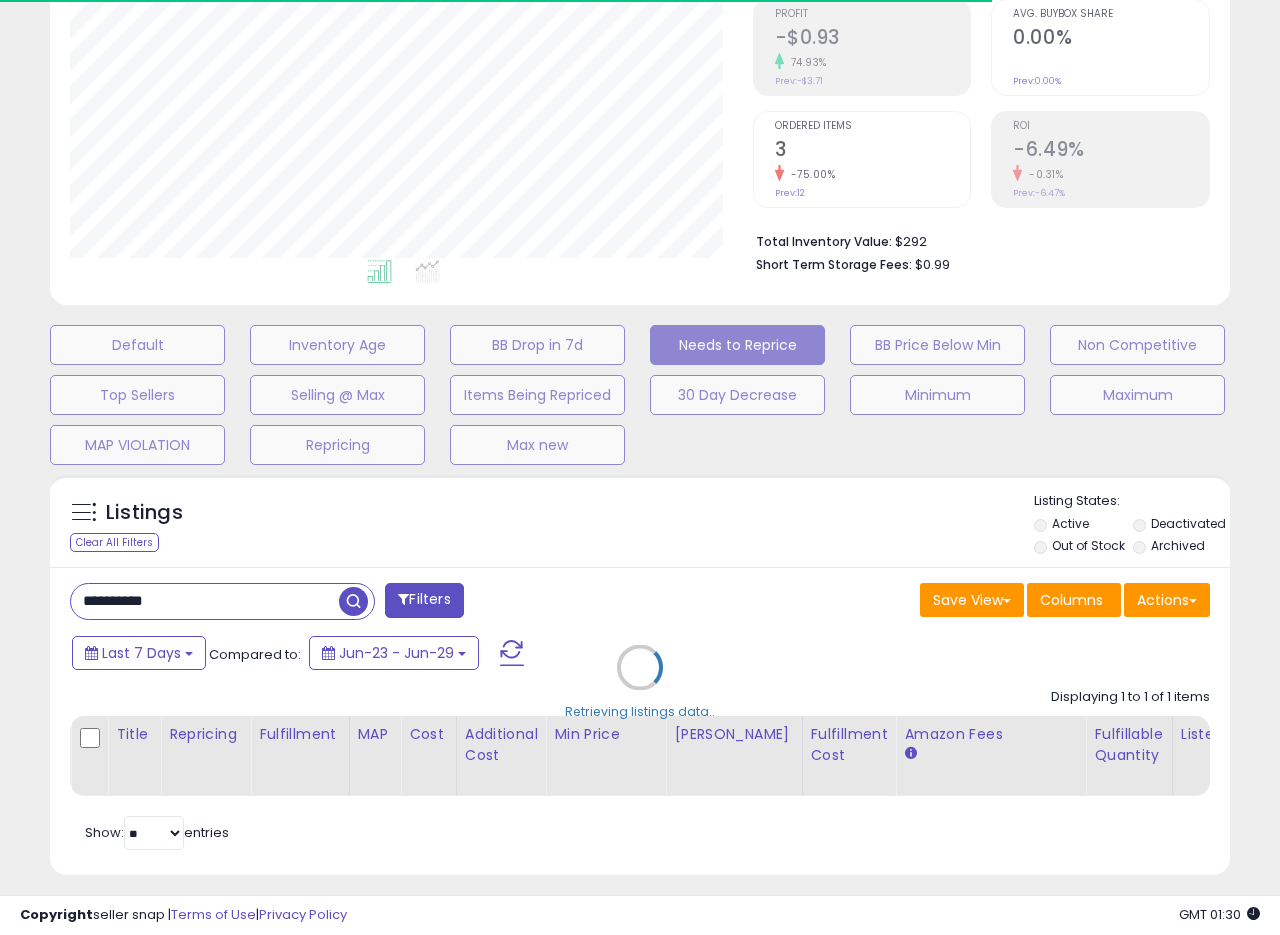 click on "Retrieving listings data.." at bounding box center [640, 682] 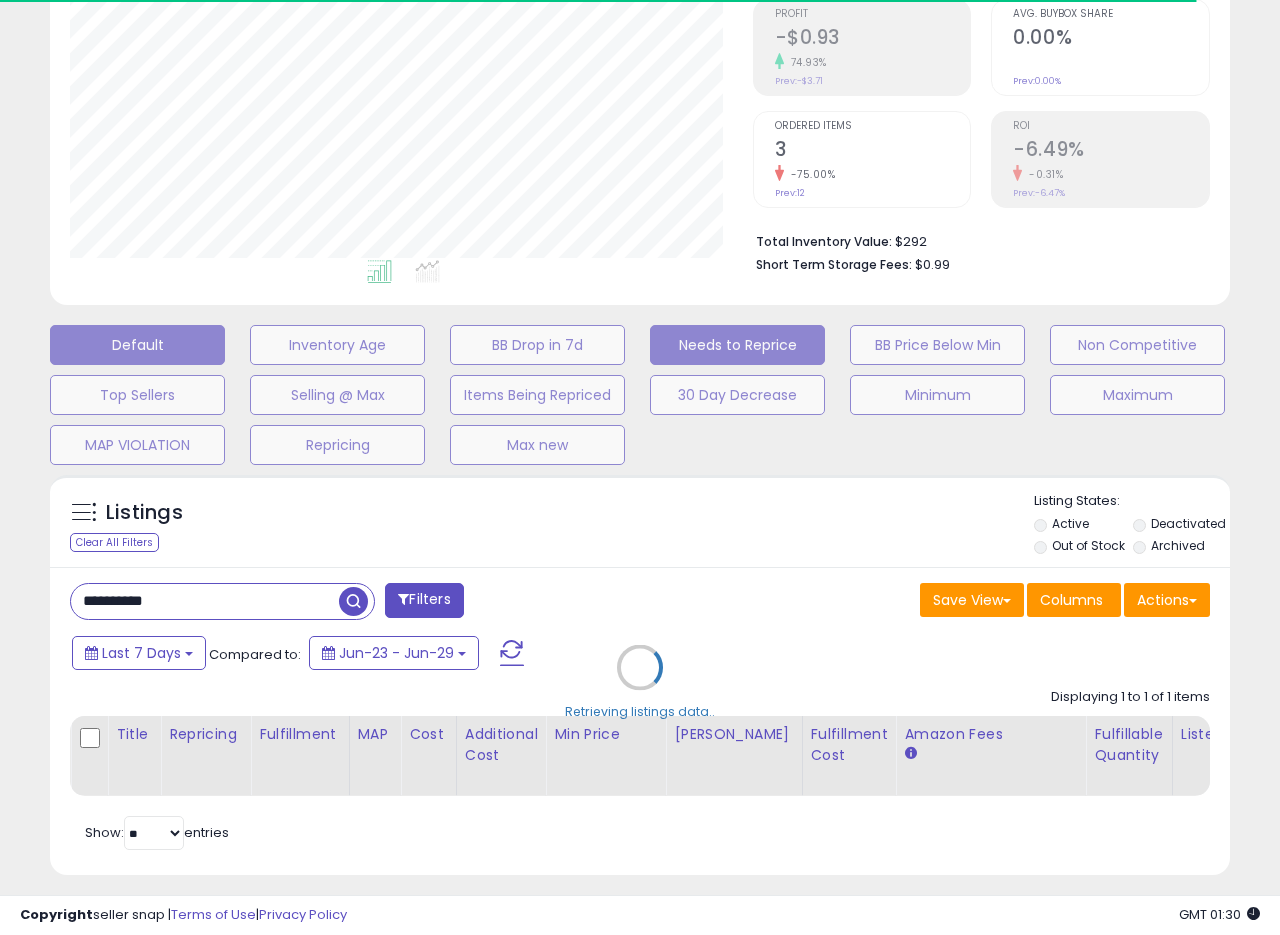 click on "Default" at bounding box center (137, 345) 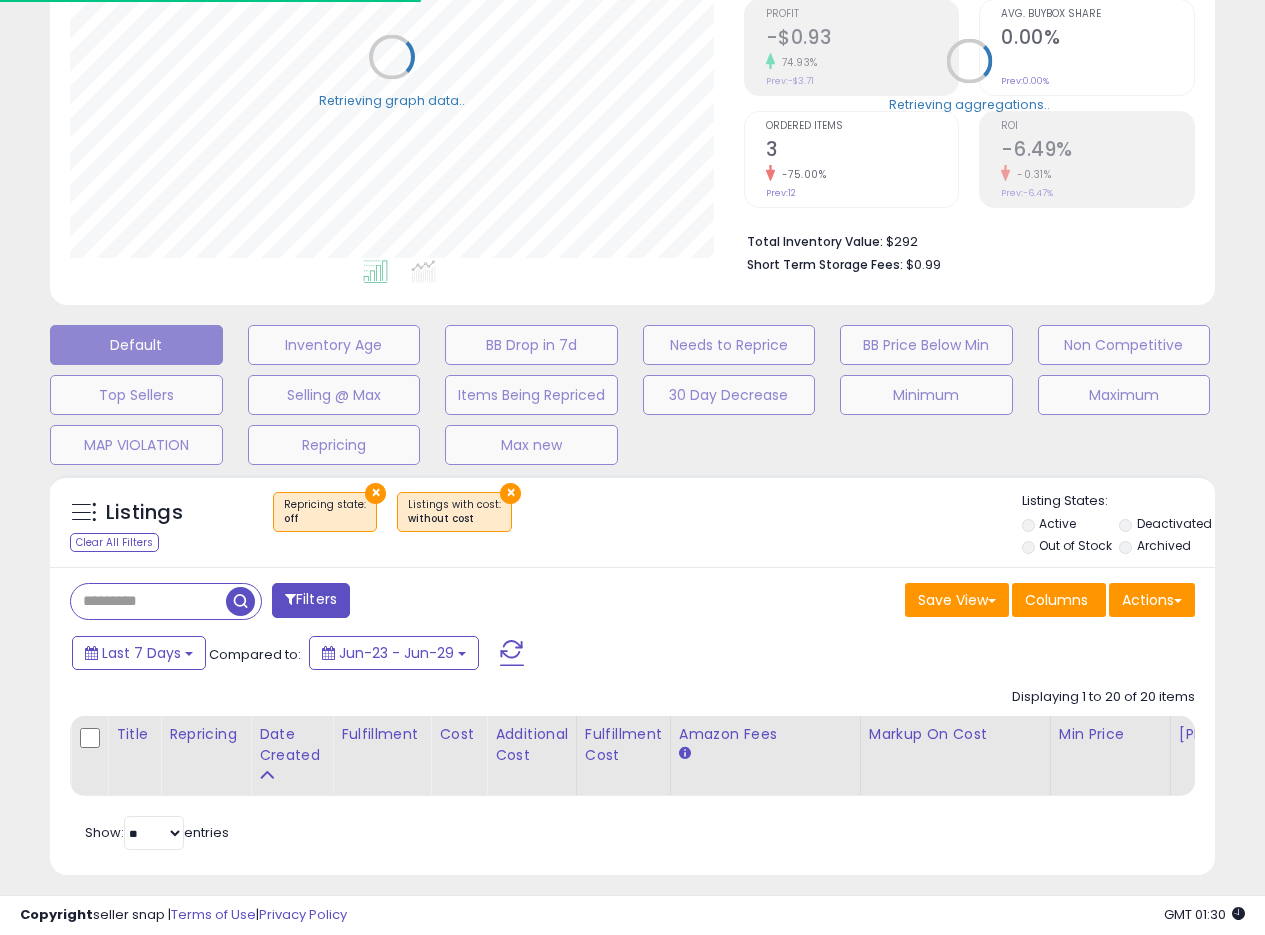 scroll, scrollTop: 410, scrollLeft: 674, axis: both 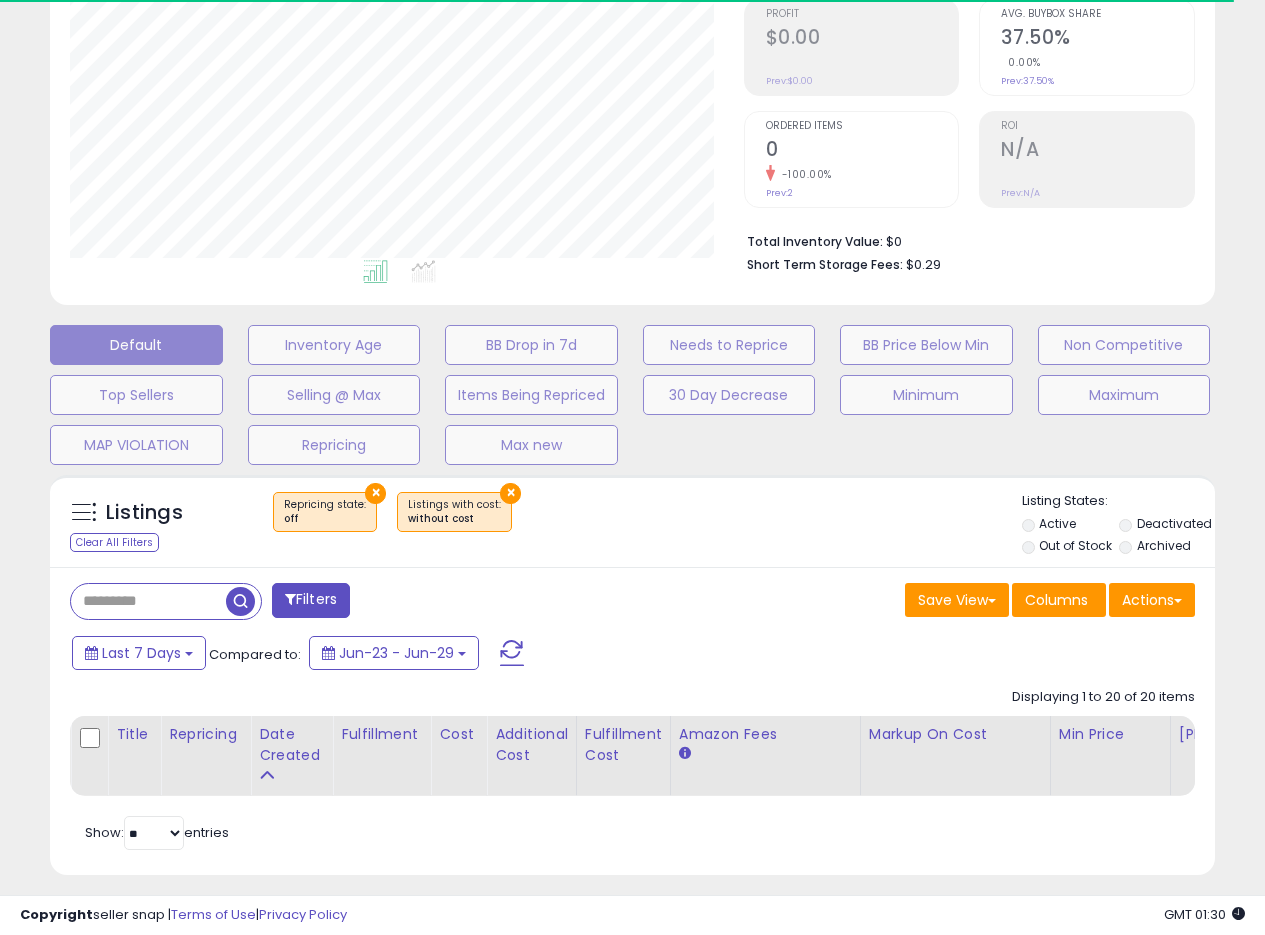 drag, startPoint x: 607, startPoint y: 540, endPoint x: 629, endPoint y: 542, distance: 22.090721 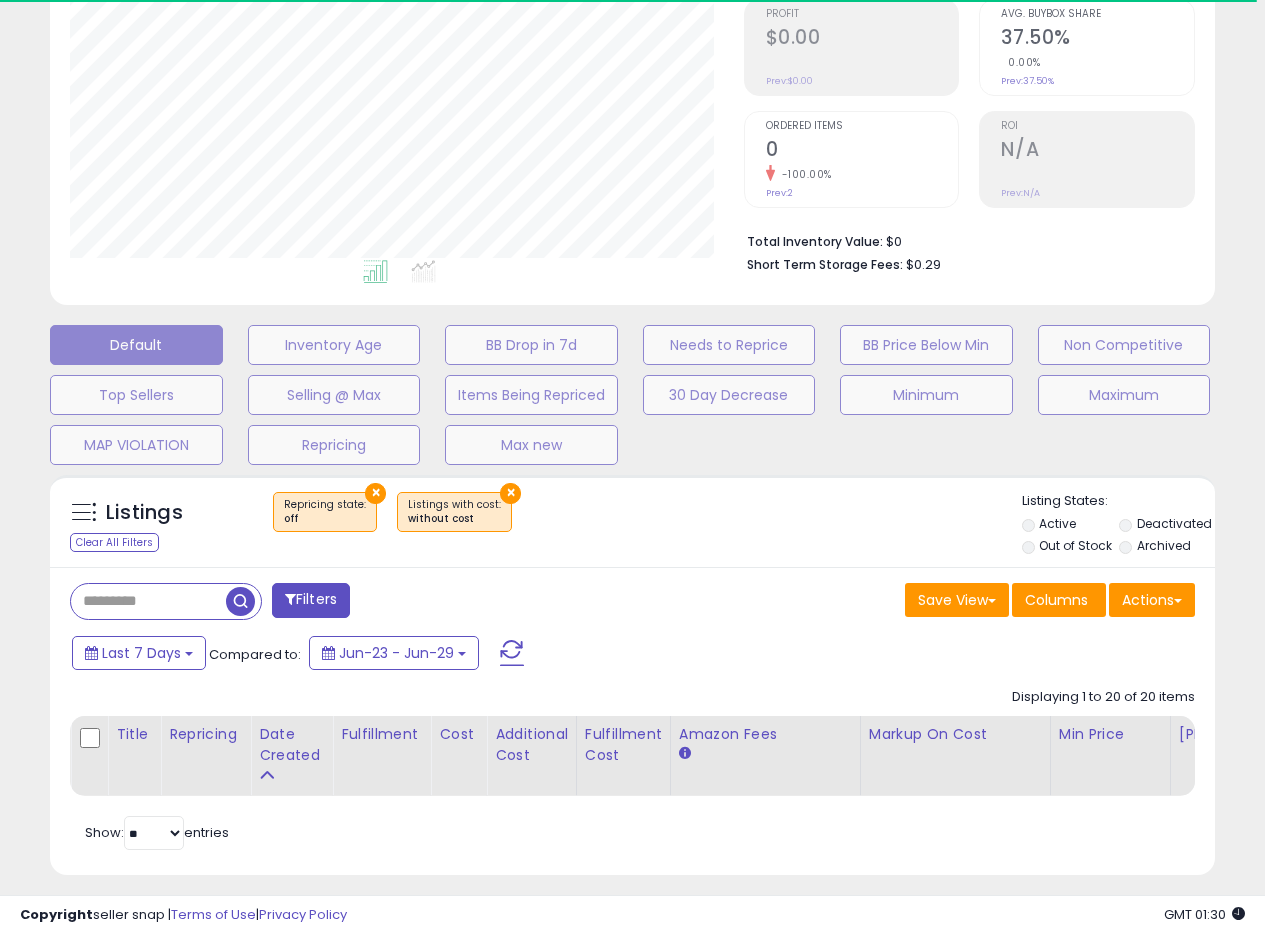scroll, scrollTop: 335, scrollLeft: 0, axis: vertical 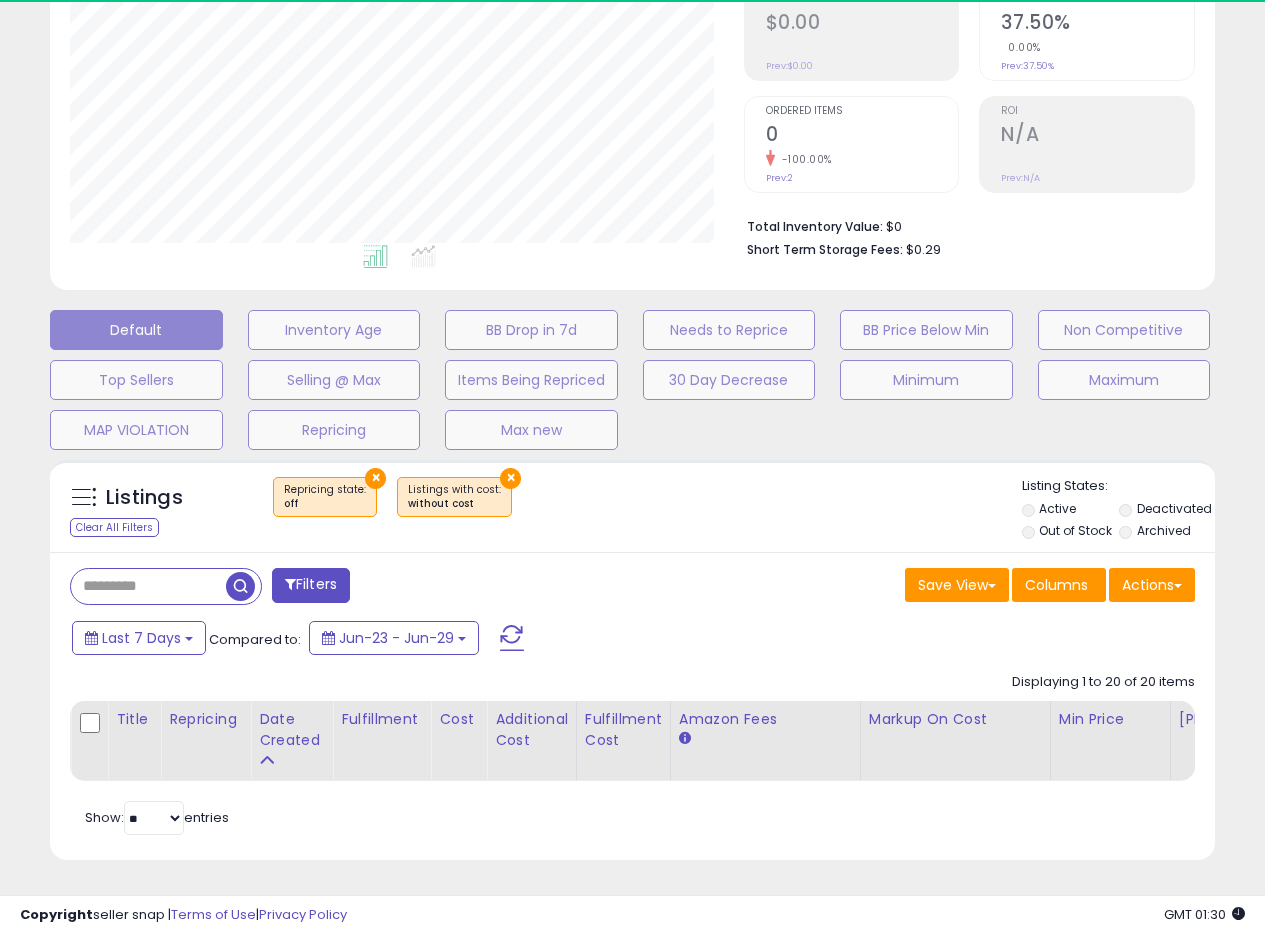 click on "Deactivated" at bounding box center (1166, 511) 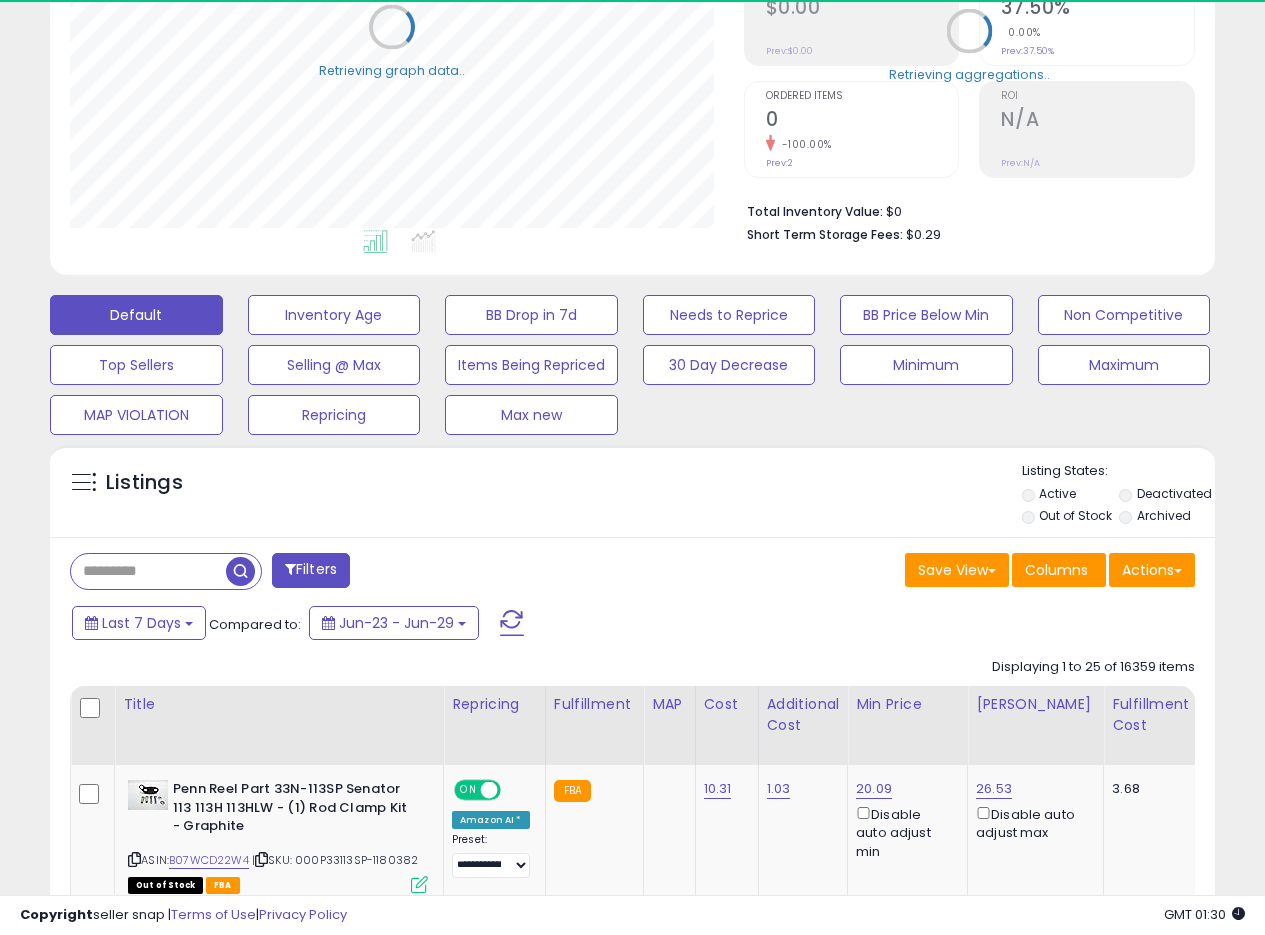 select on "**" 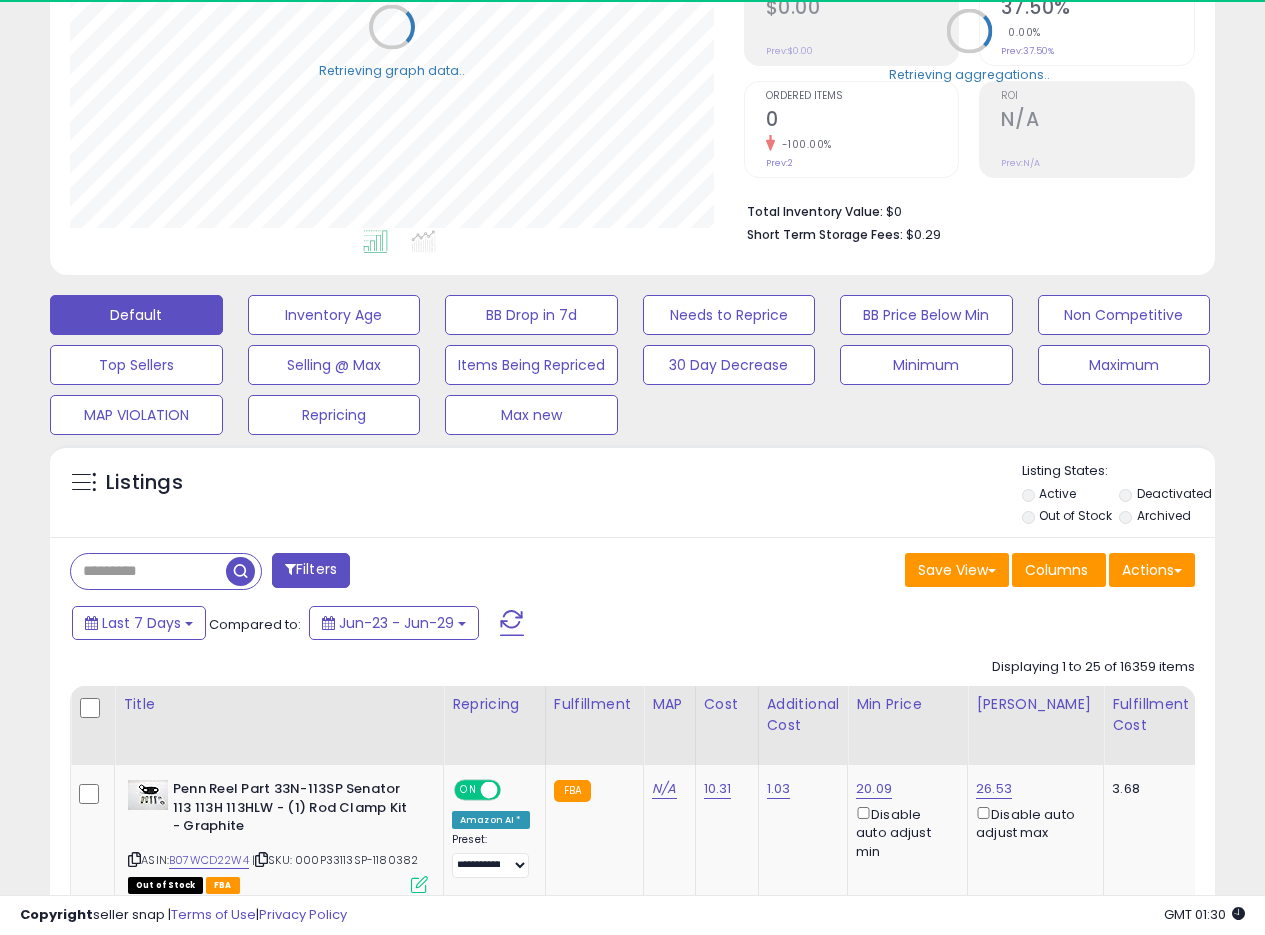 scroll, scrollTop: 999590, scrollLeft: 999326, axis: both 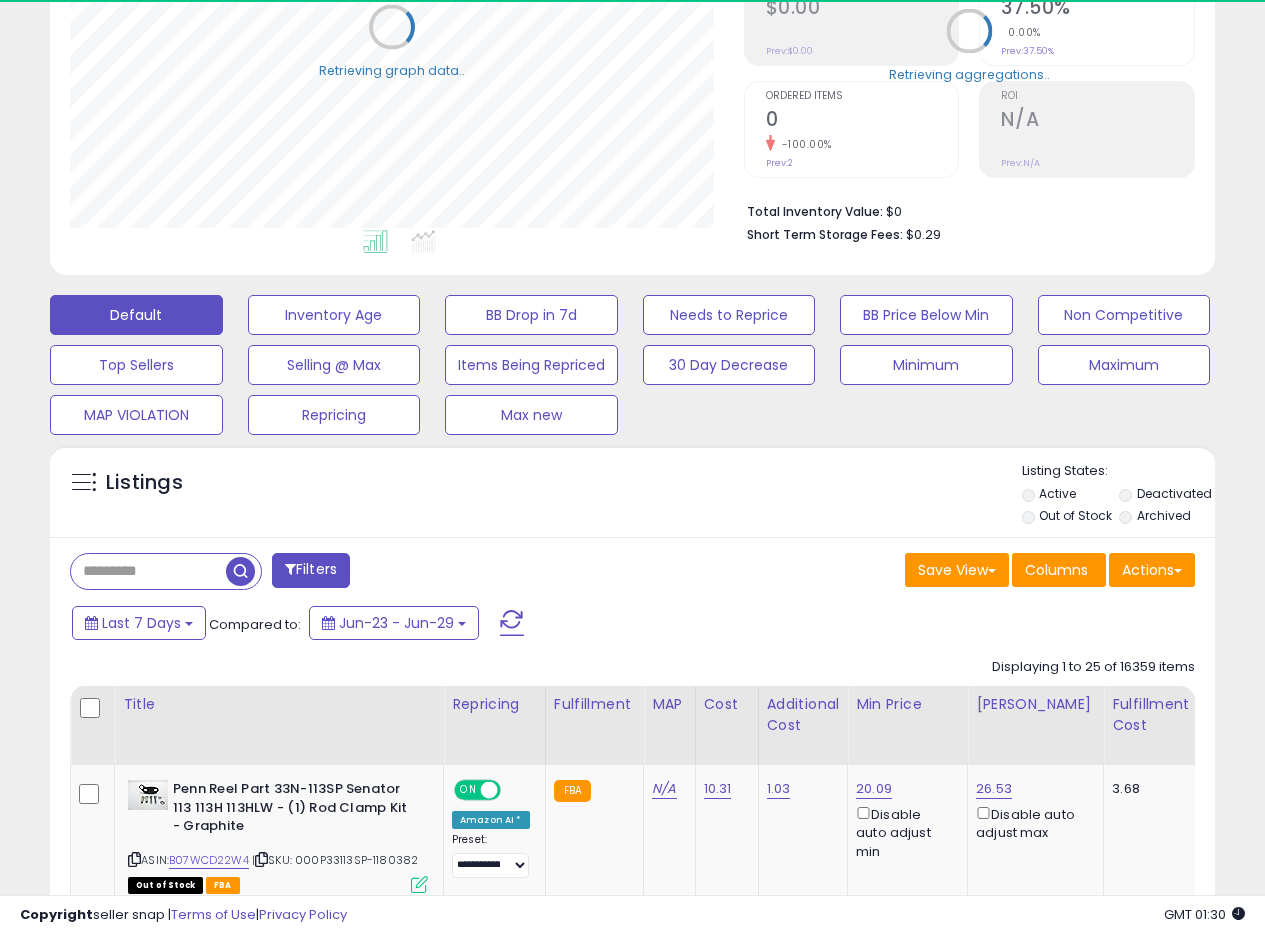 click at bounding box center [148, 571] 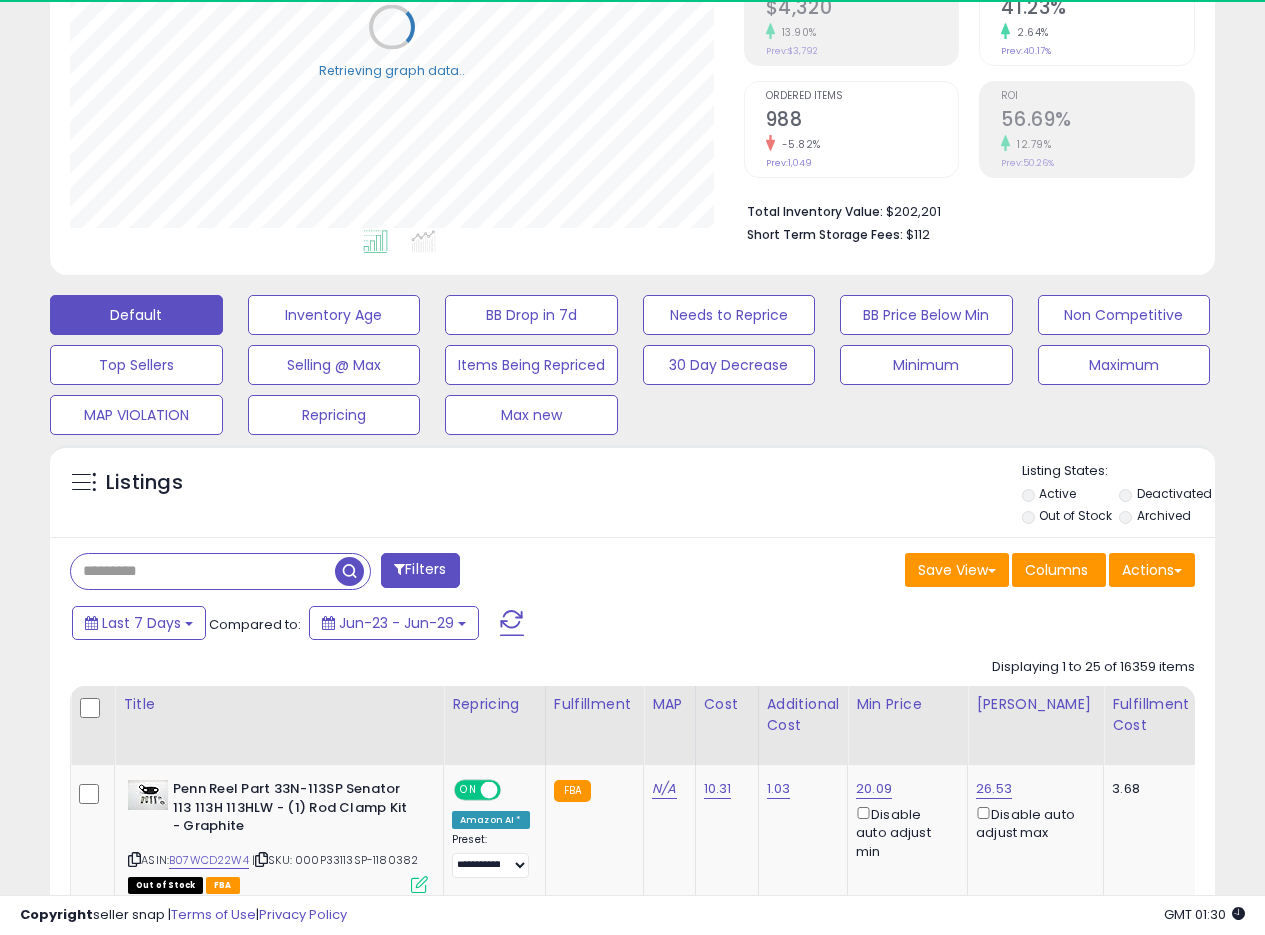 paste on "**********" 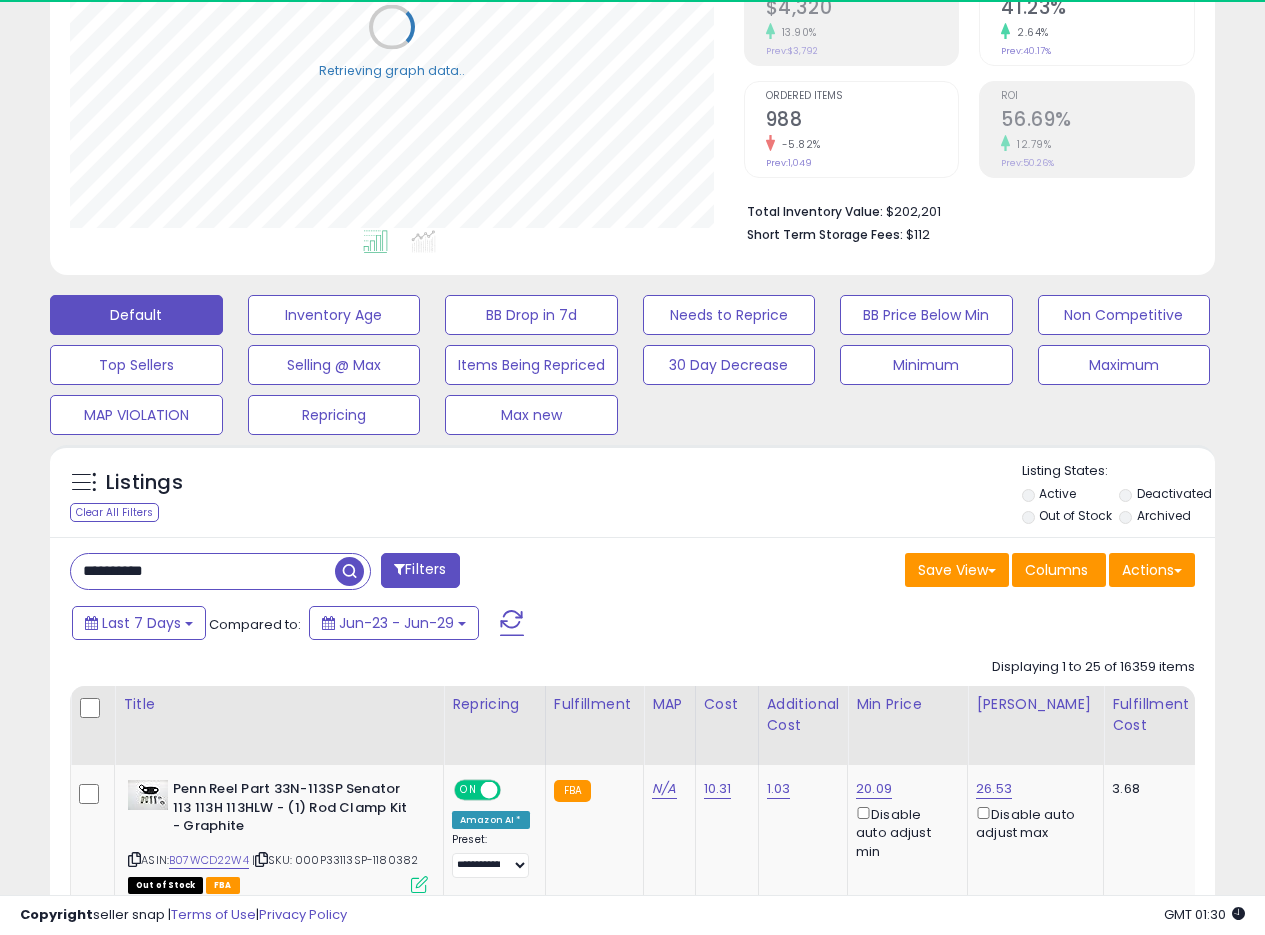 click on "Deactivated" at bounding box center (1174, 493) 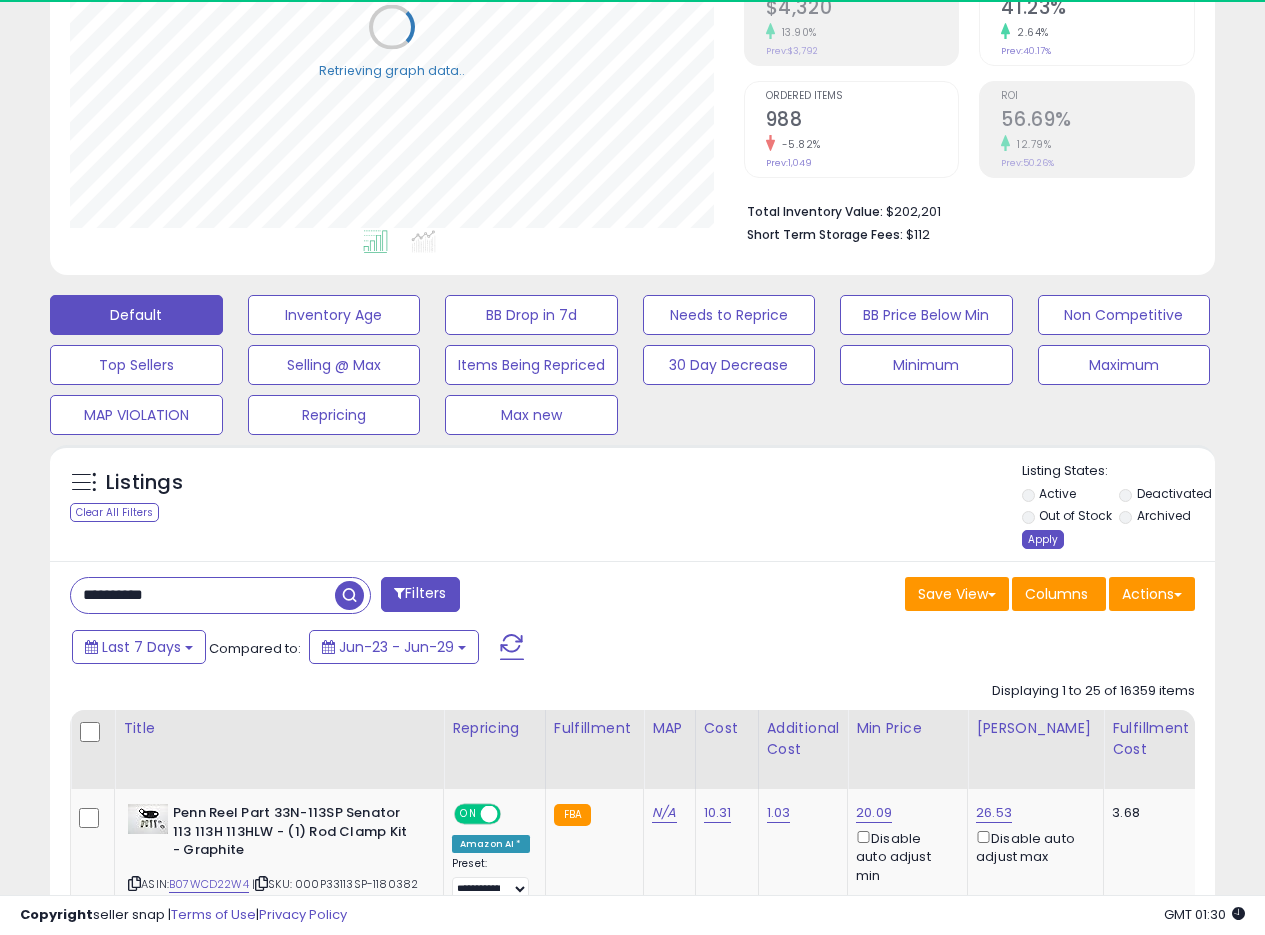 click on "Apply" at bounding box center [1043, 539] 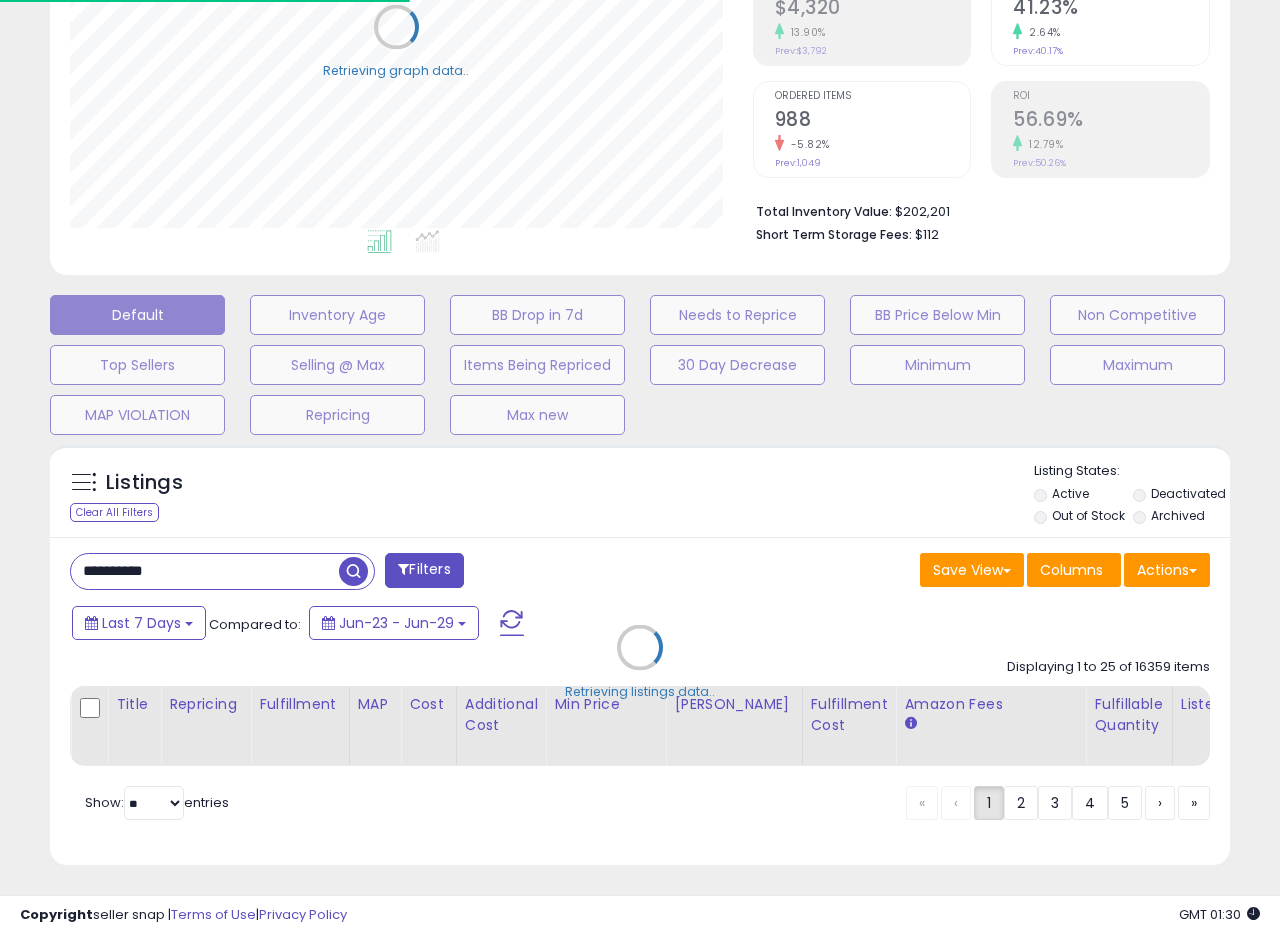 scroll, scrollTop: 999590, scrollLeft: 999317, axis: both 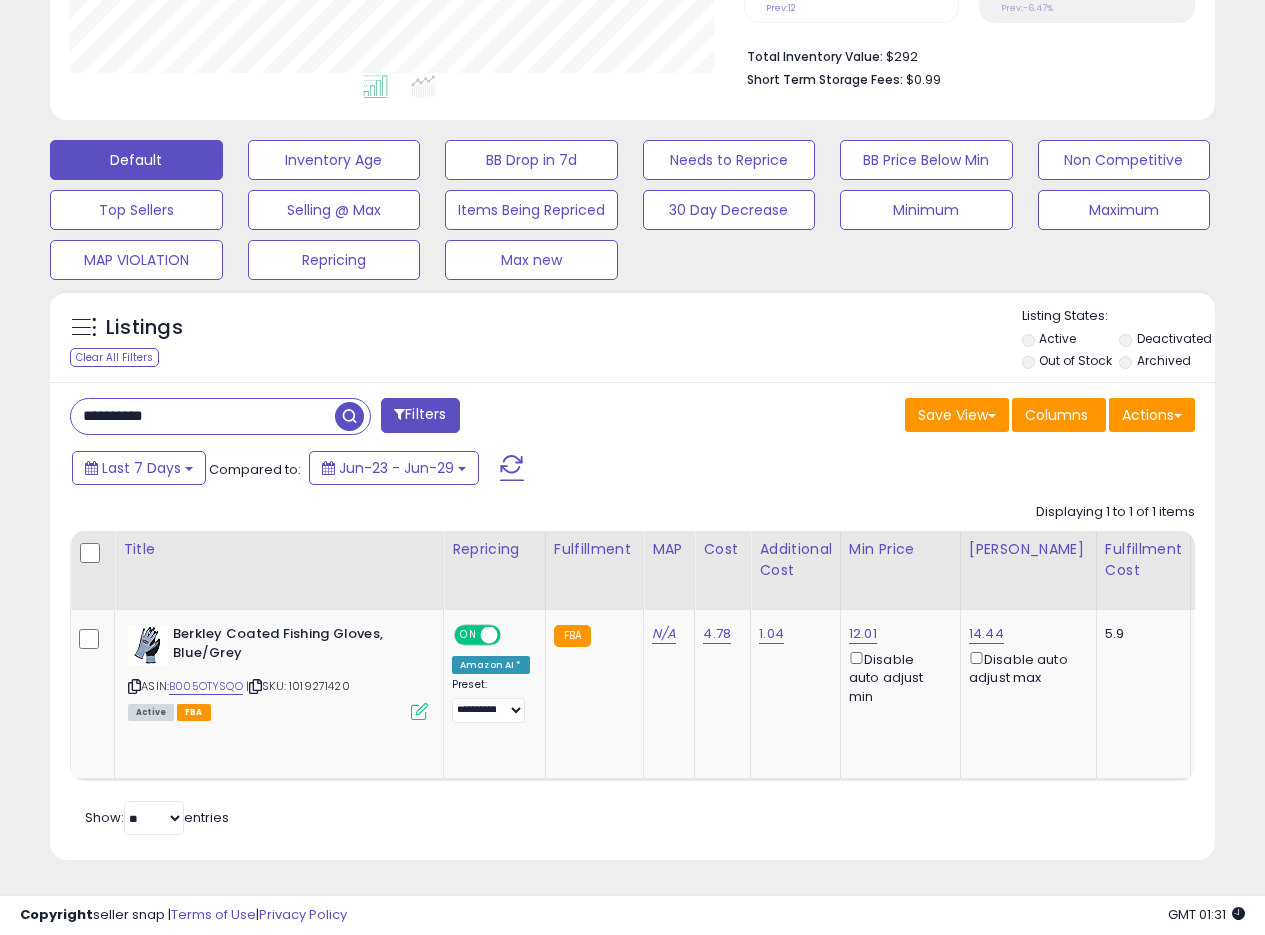 click on "Last 7 Days
Compared to:
Jun-23 - Jun-29" at bounding box center [489, 470] 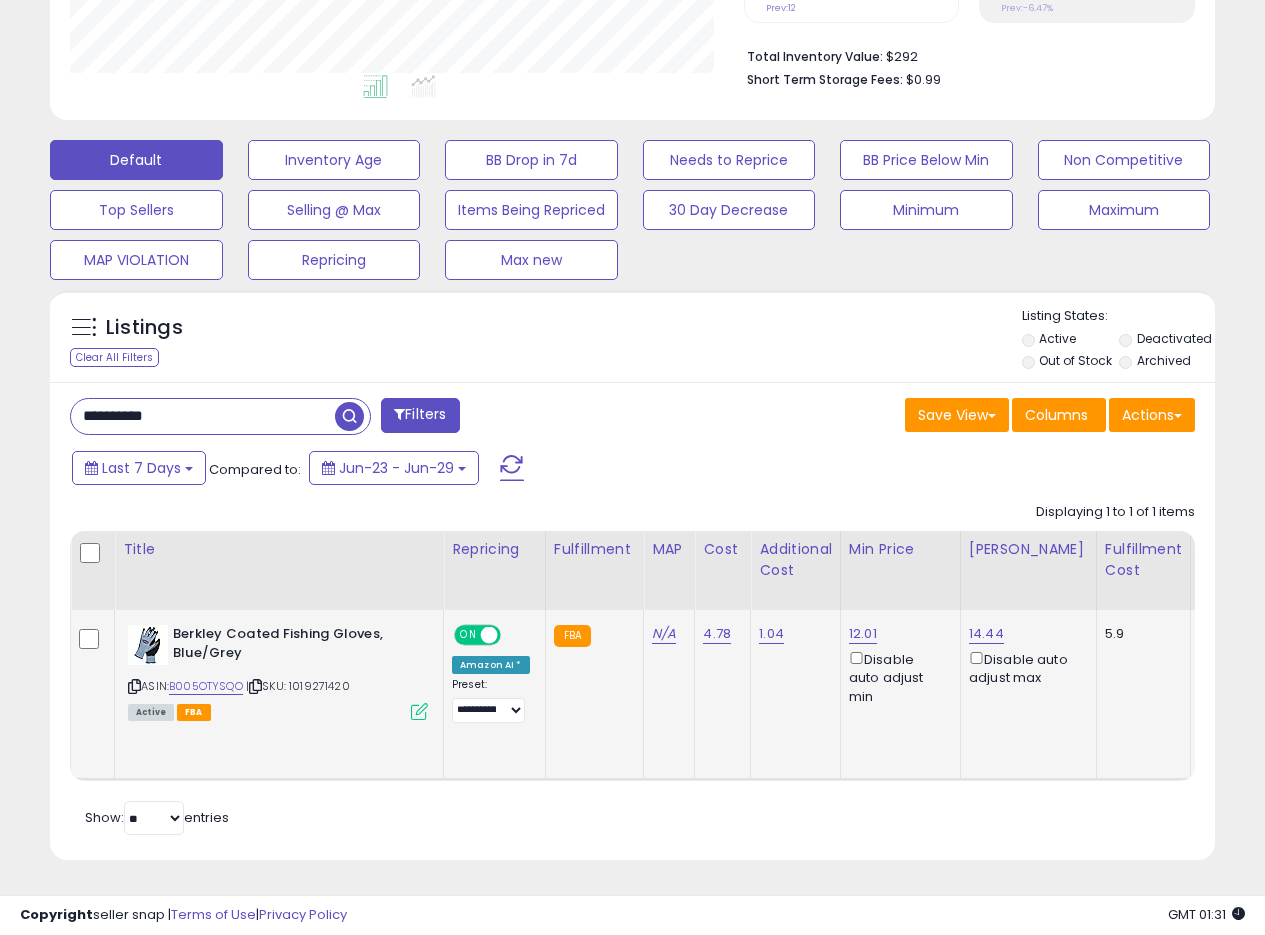 click at bounding box center (419, 711) 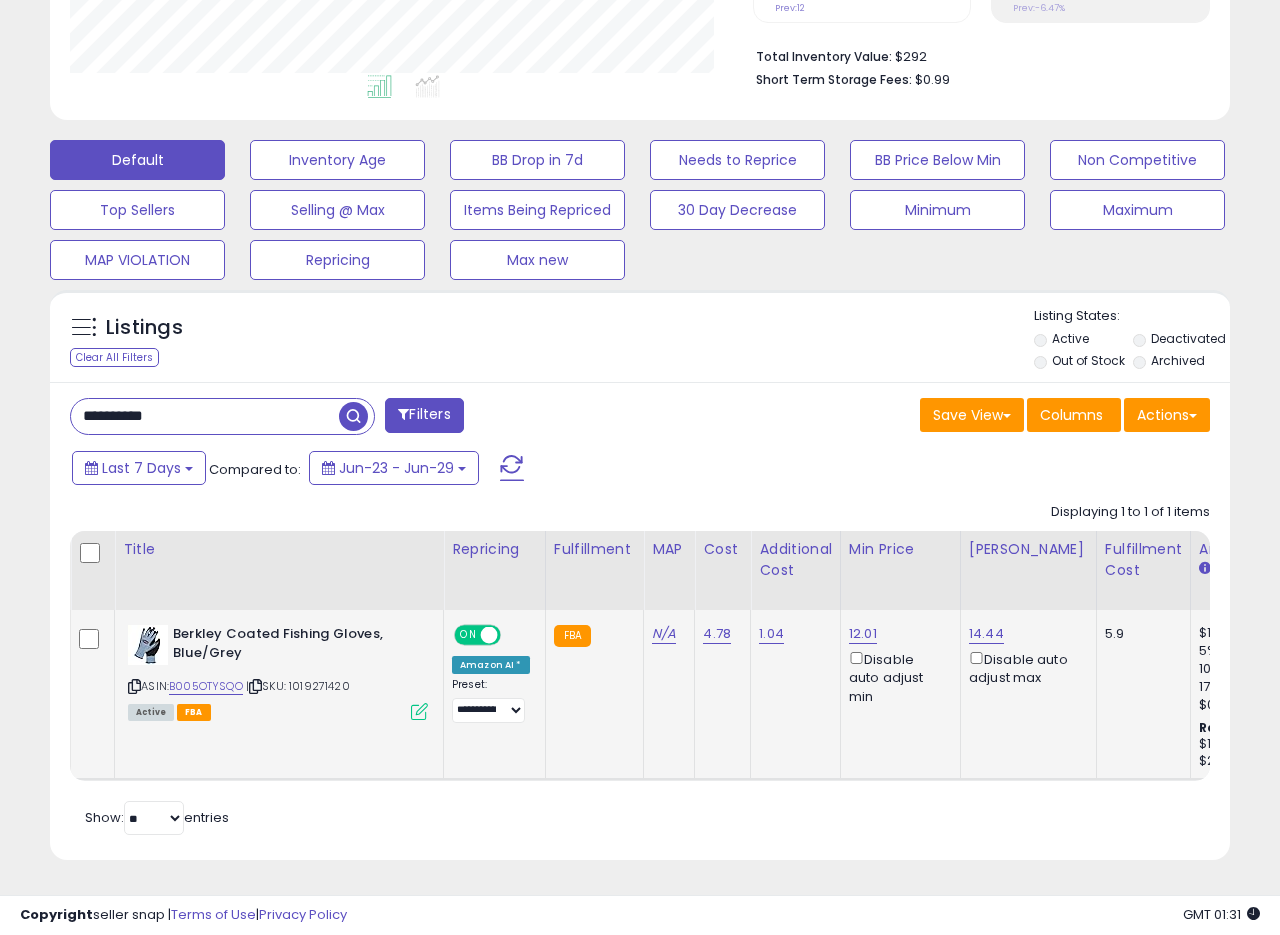 scroll, scrollTop: 999590, scrollLeft: 999317, axis: both 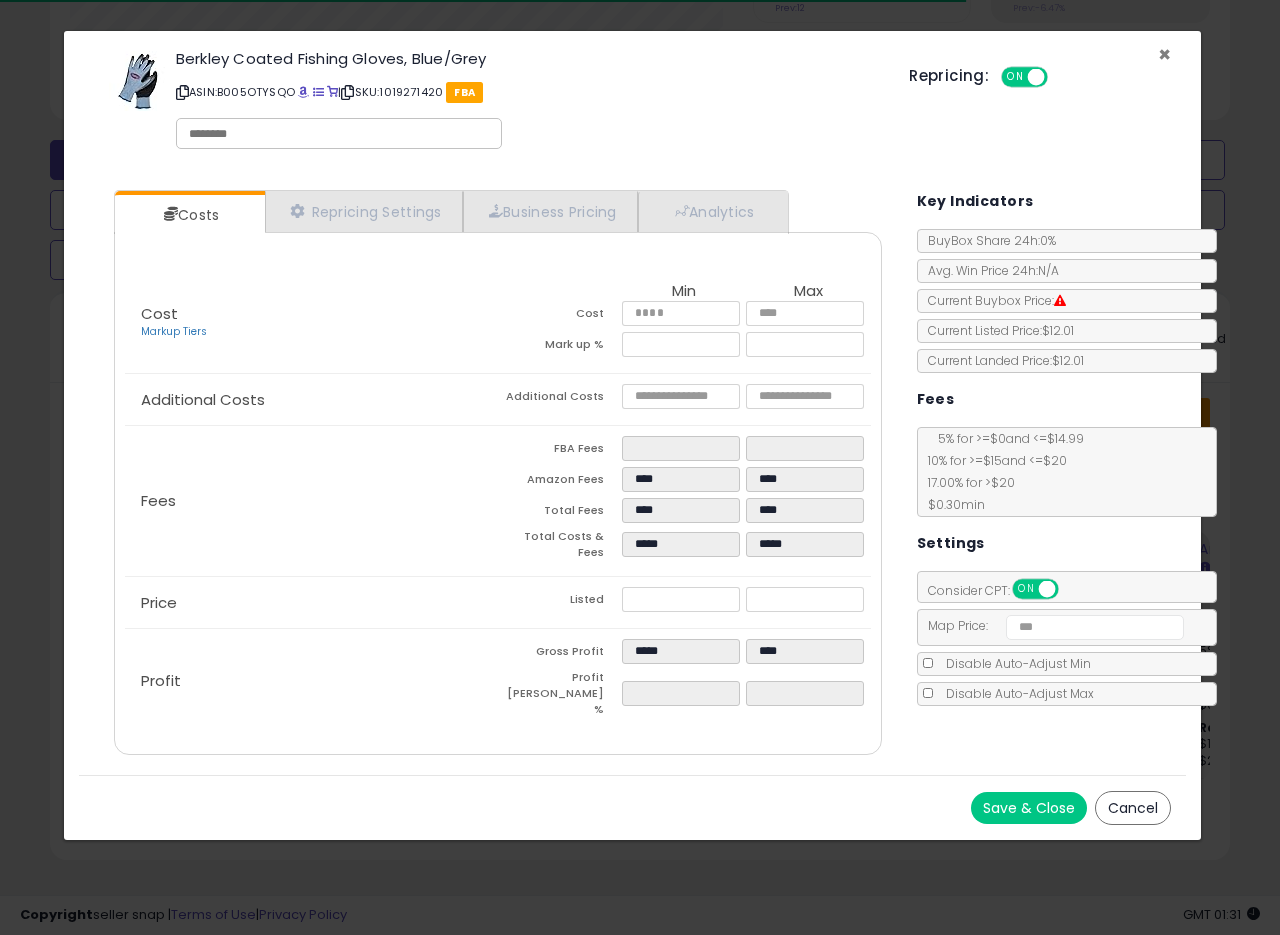 click on "×" at bounding box center [1164, 54] 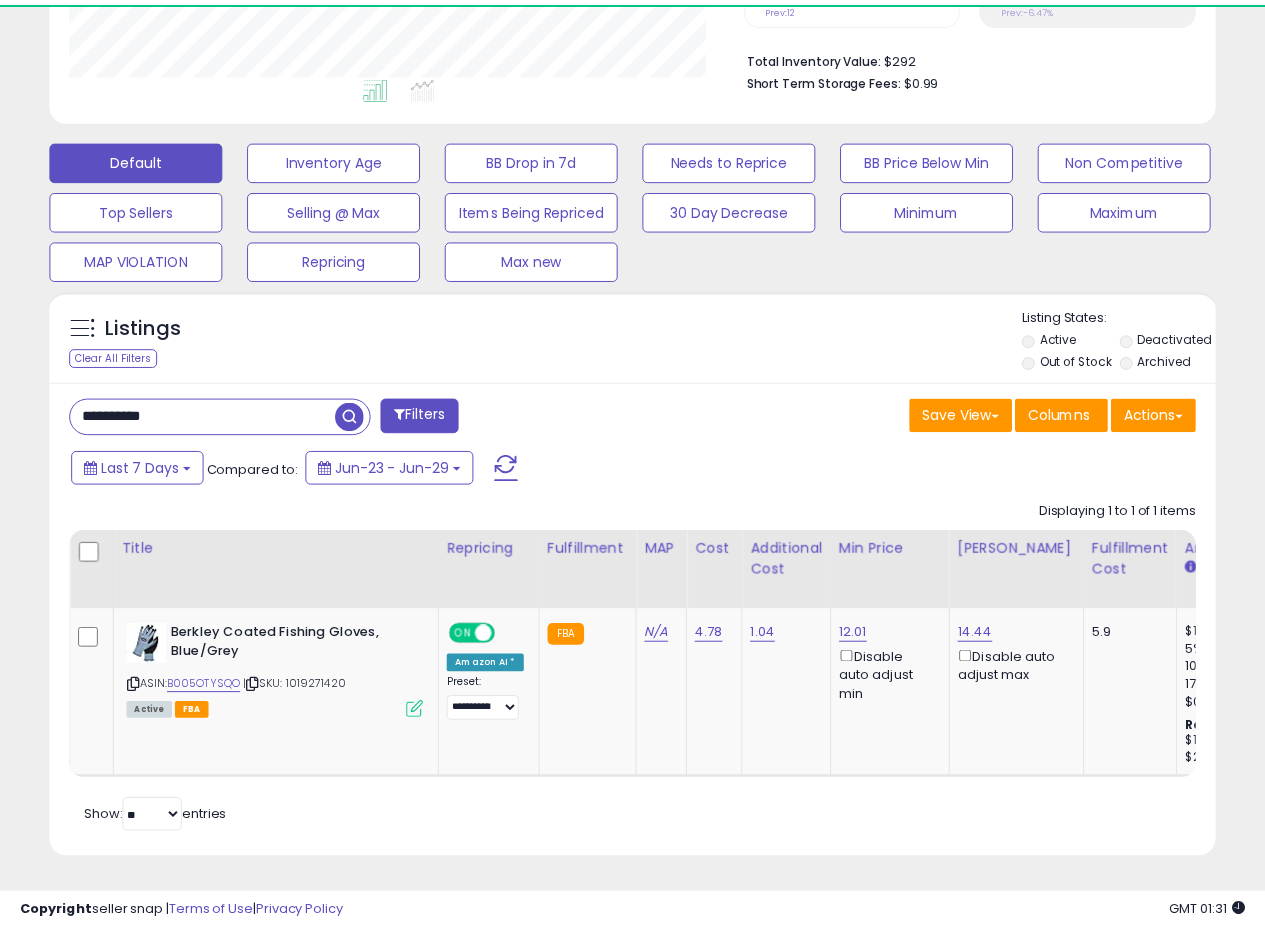 scroll, scrollTop: 410, scrollLeft: 674, axis: both 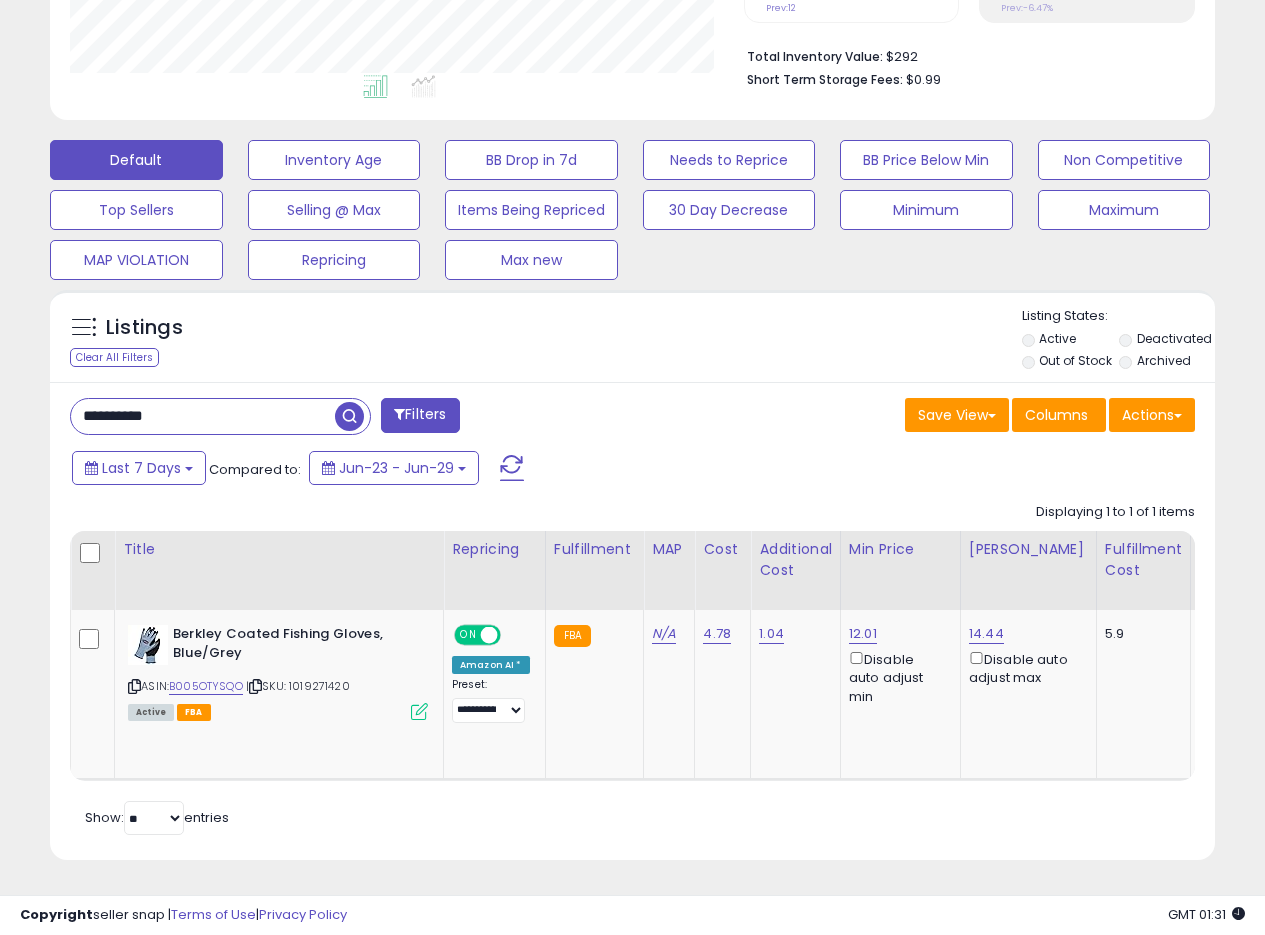 drag, startPoint x: 202, startPoint y: 402, endPoint x: 0, endPoint y: 417, distance: 202.55617 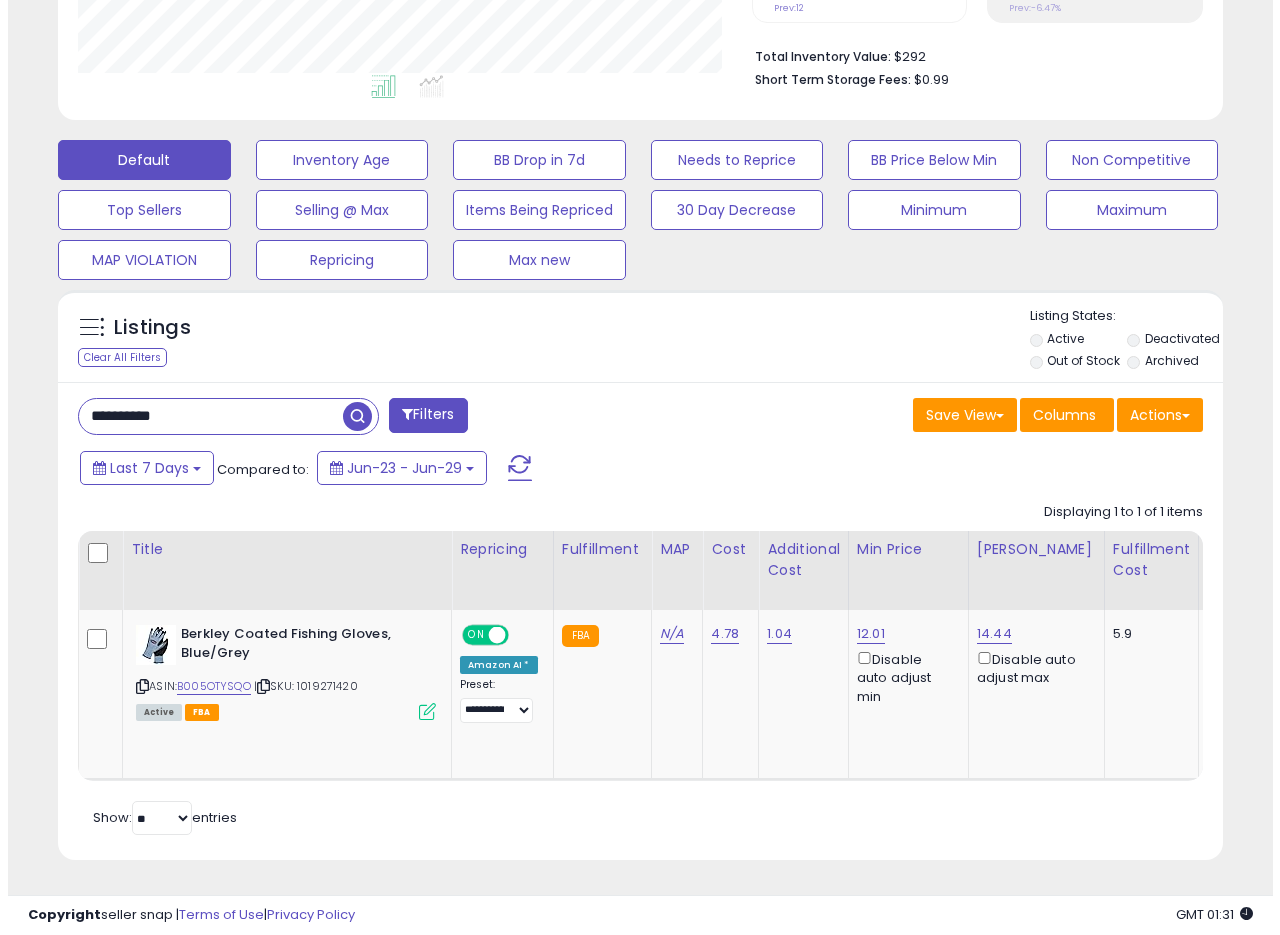 scroll, scrollTop: 335, scrollLeft: 0, axis: vertical 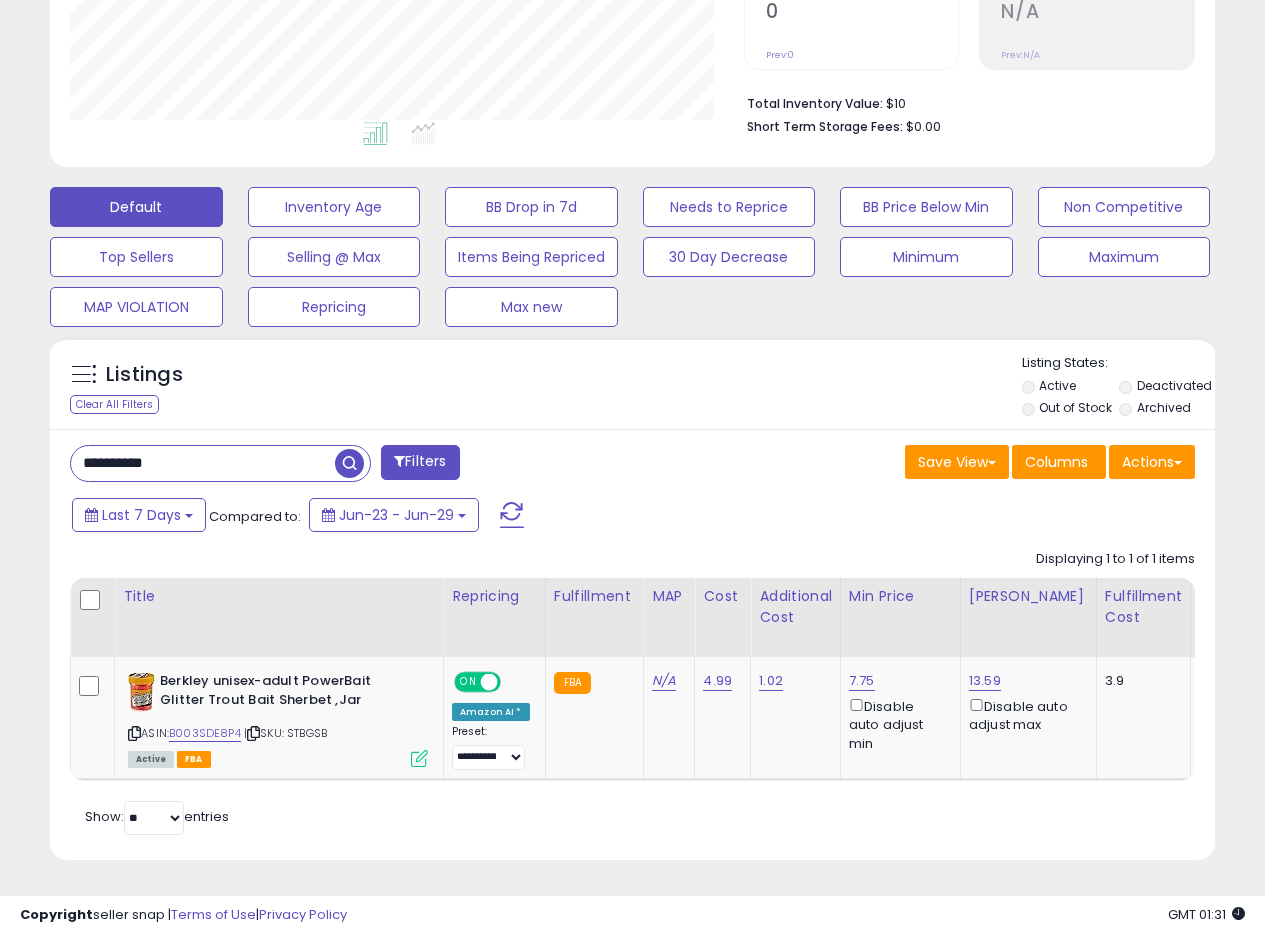 drag, startPoint x: 250, startPoint y: 450, endPoint x: 18, endPoint y: 427, distance: 233.1373 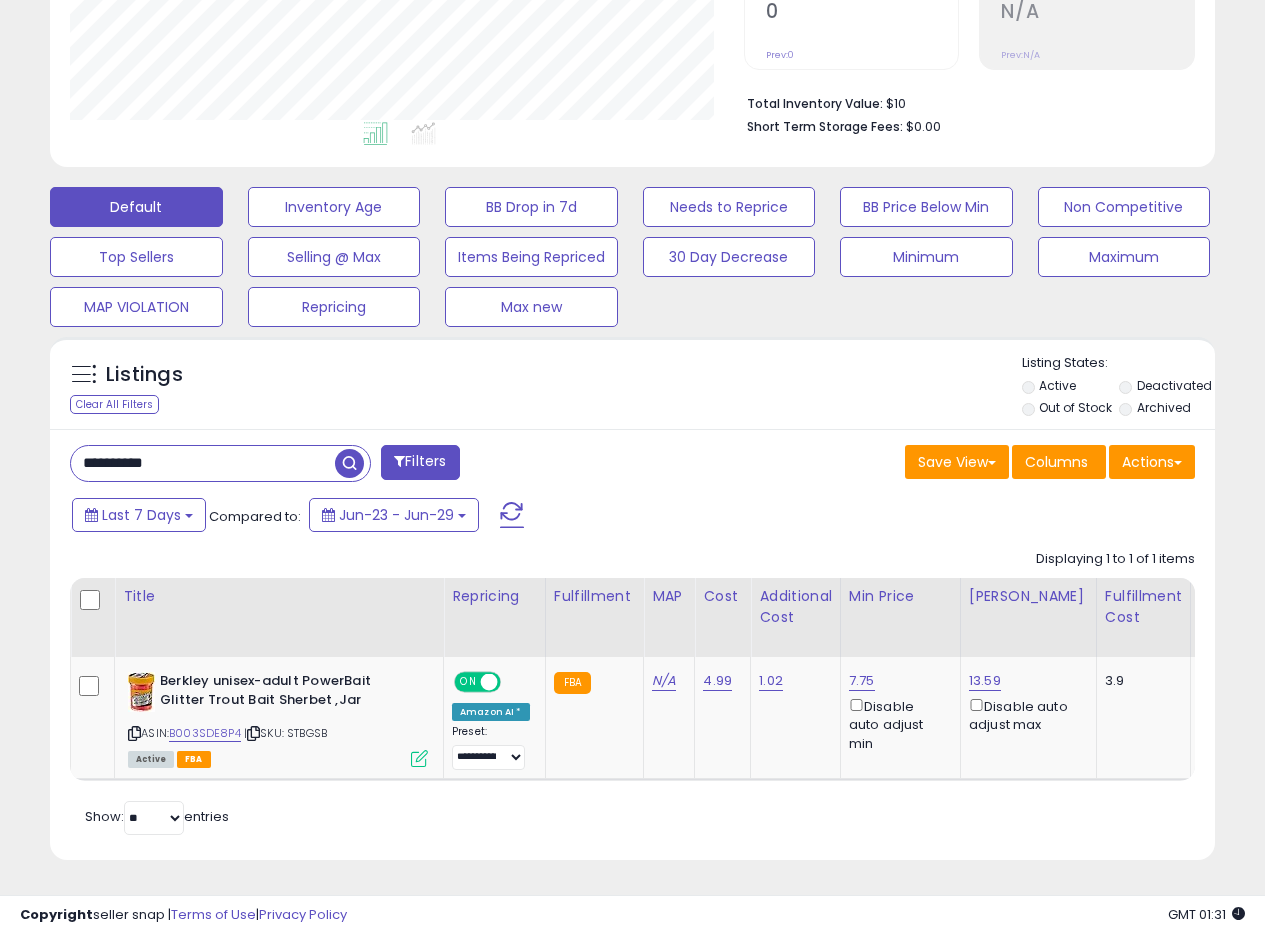 paste 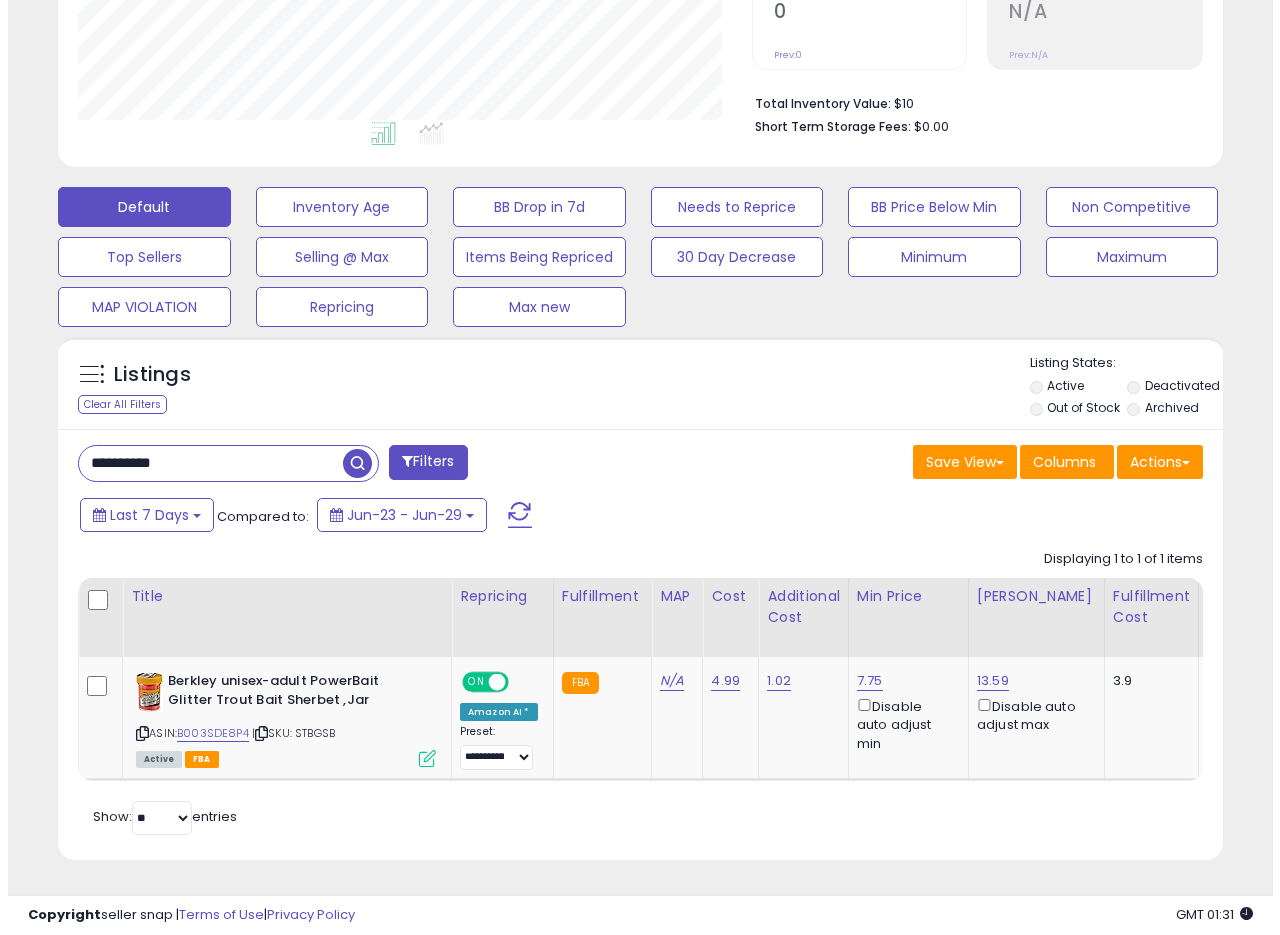 scroll, scrollTop: 335, scrollLeft: 0, axis: vertical 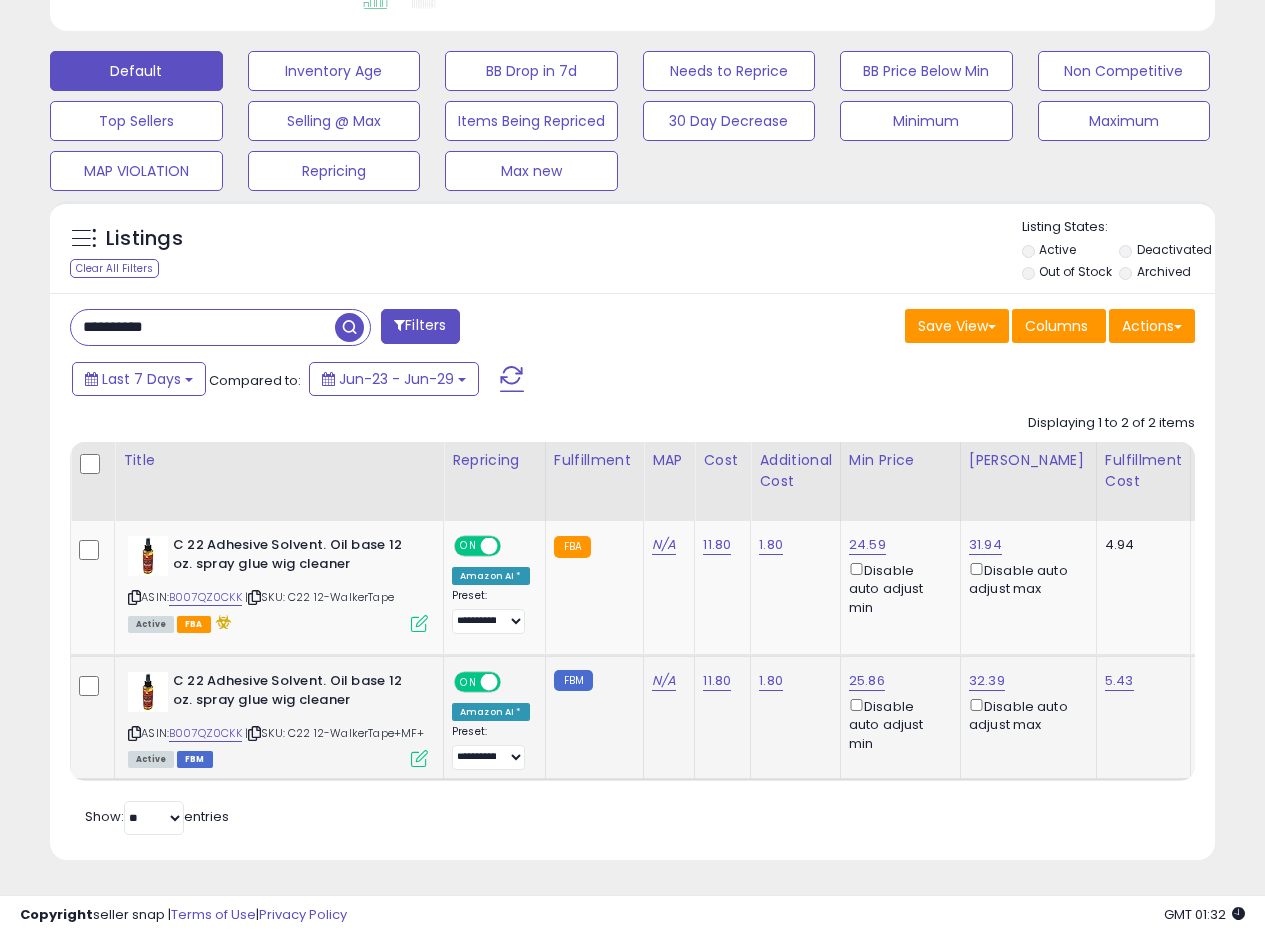 click at bounding box center (419, 758) 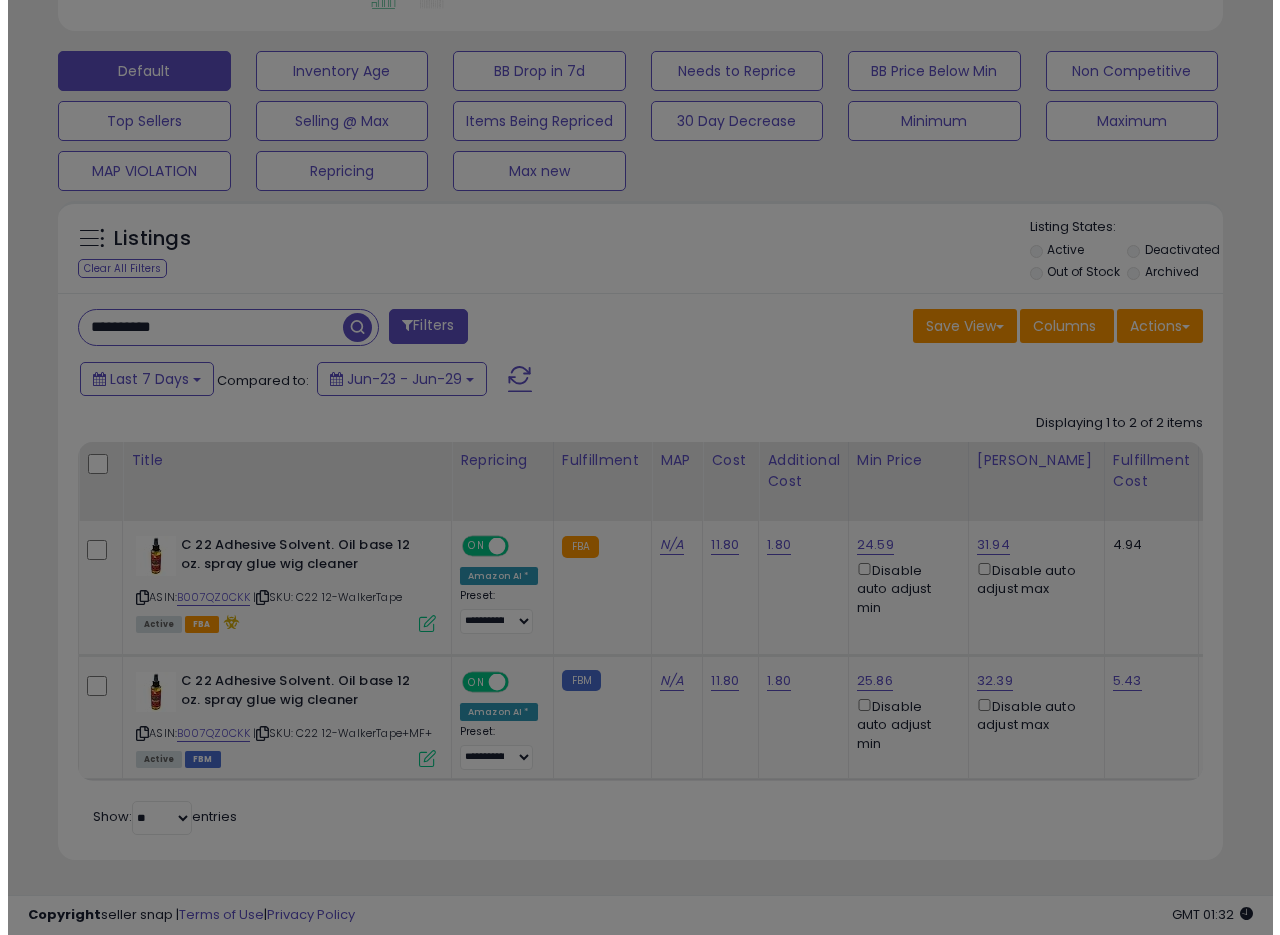 scroll, scrollTop: 999590, scrollLeft: 999317, axis: both 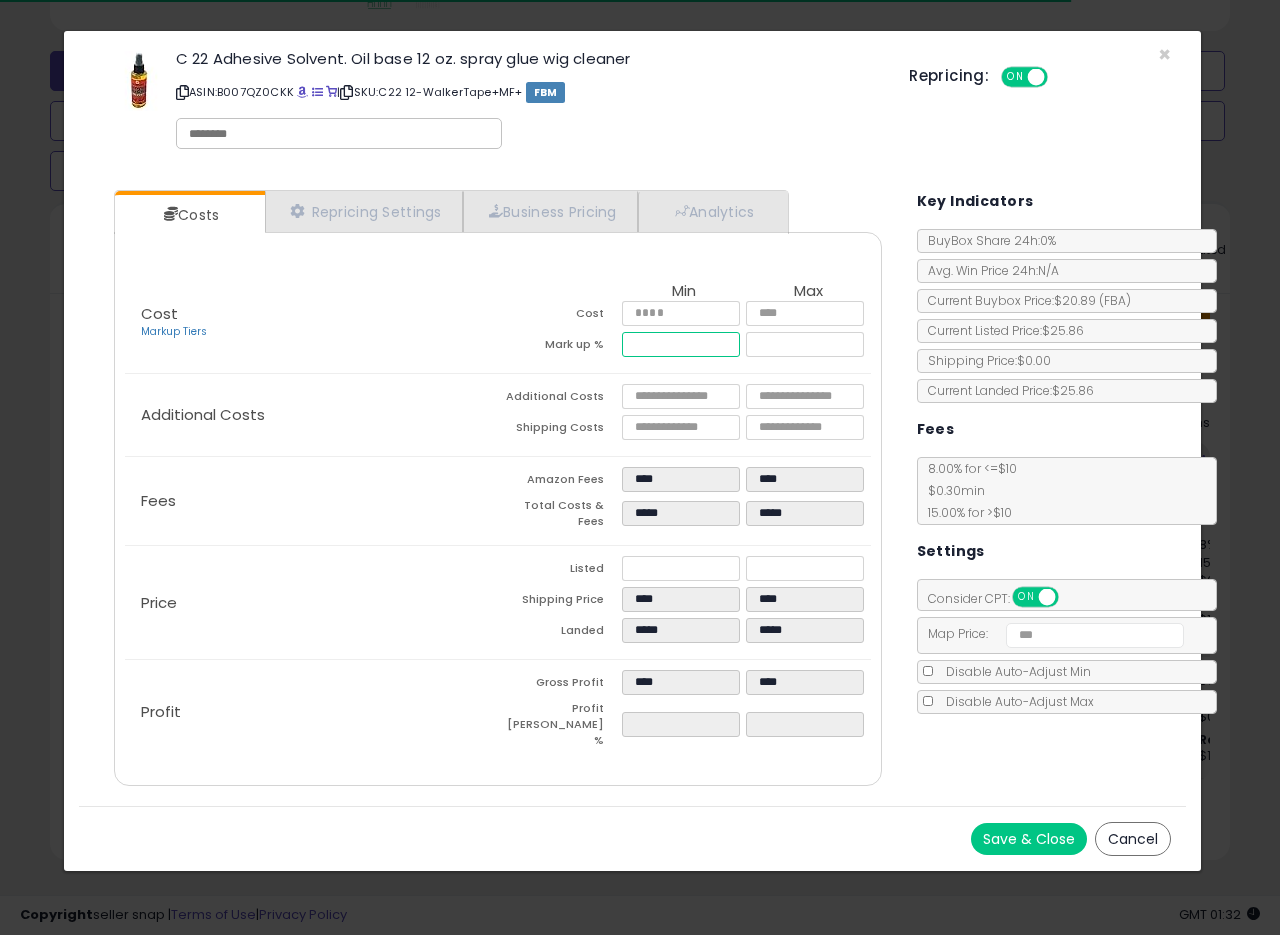drag, startPoint x: 643, startPoint y: 346, endPoint x: 660, endPoint y: 335, distance: 20.248457 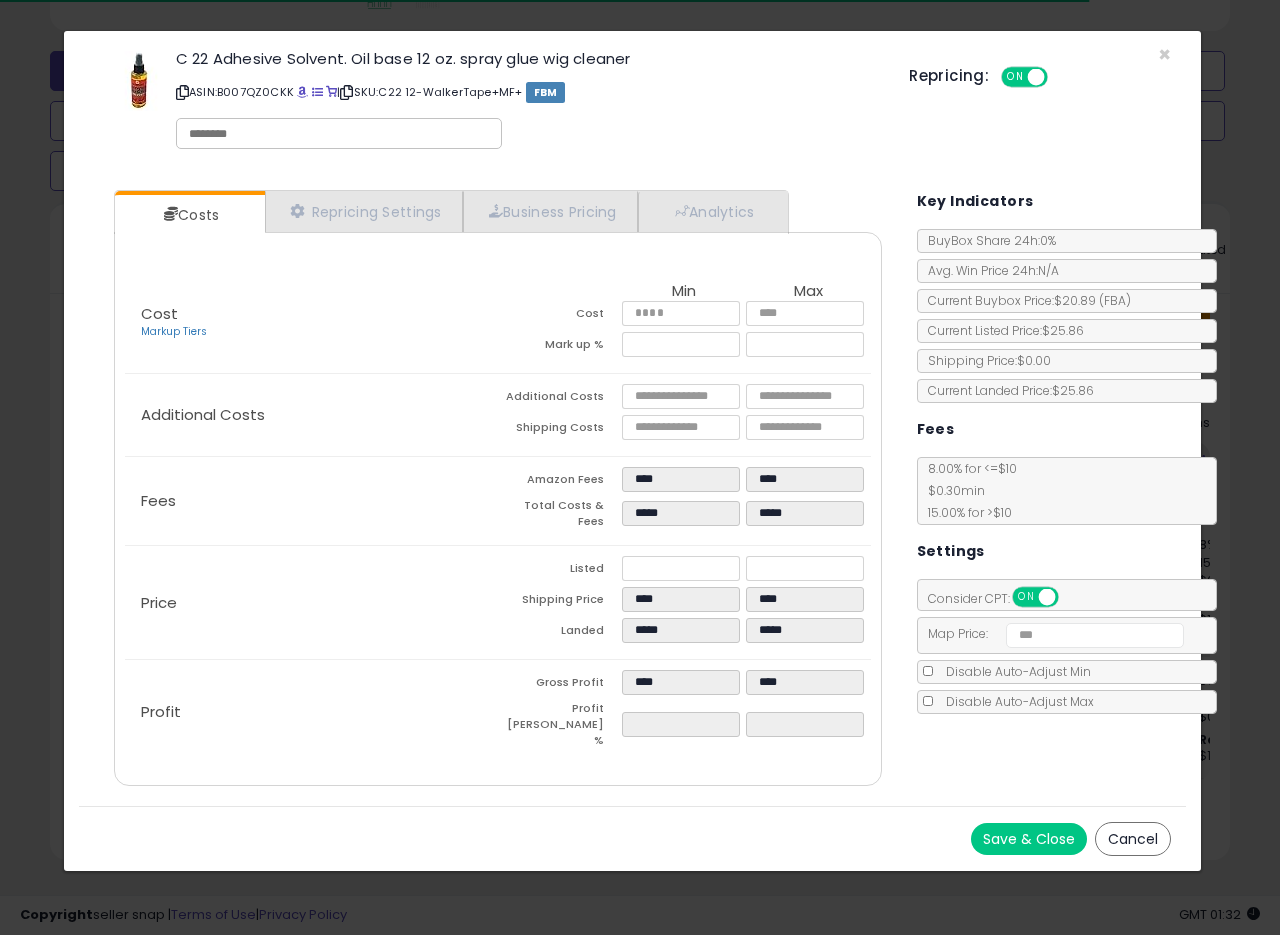 type on "*****" 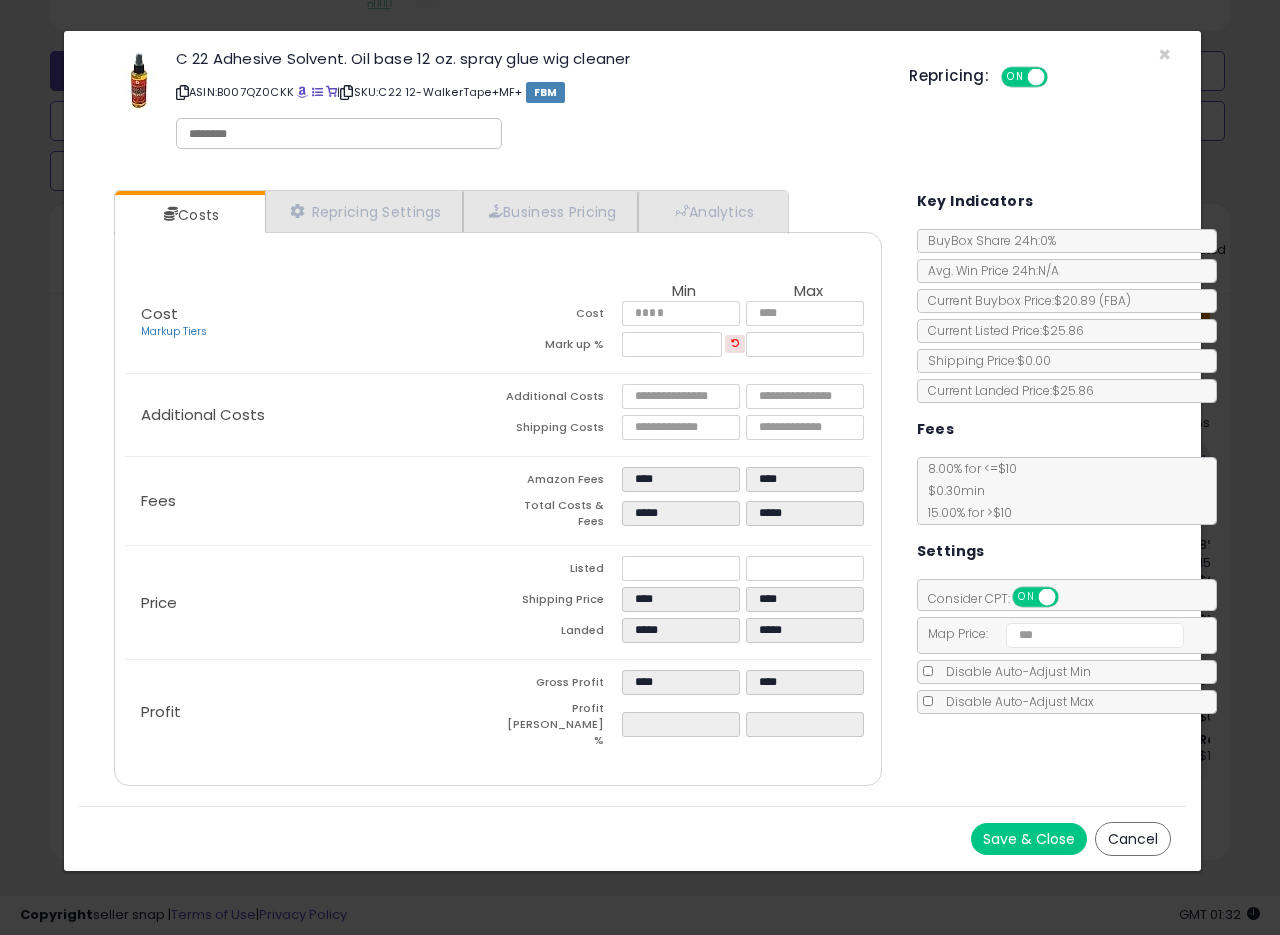 click on "Additional Costs" at bounding box center [560, 399] 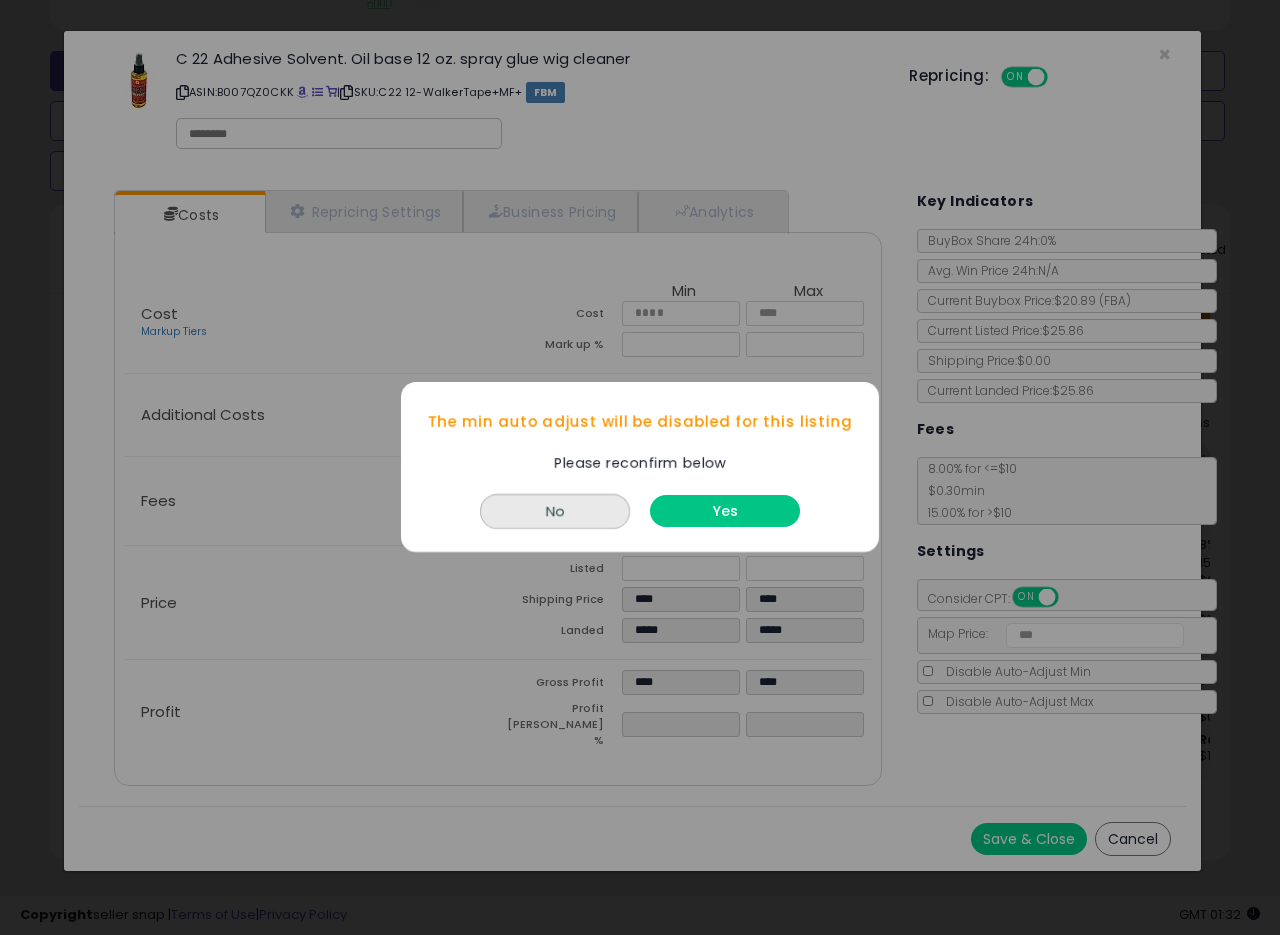 click on "Yes" at bounding box center [725, 507] 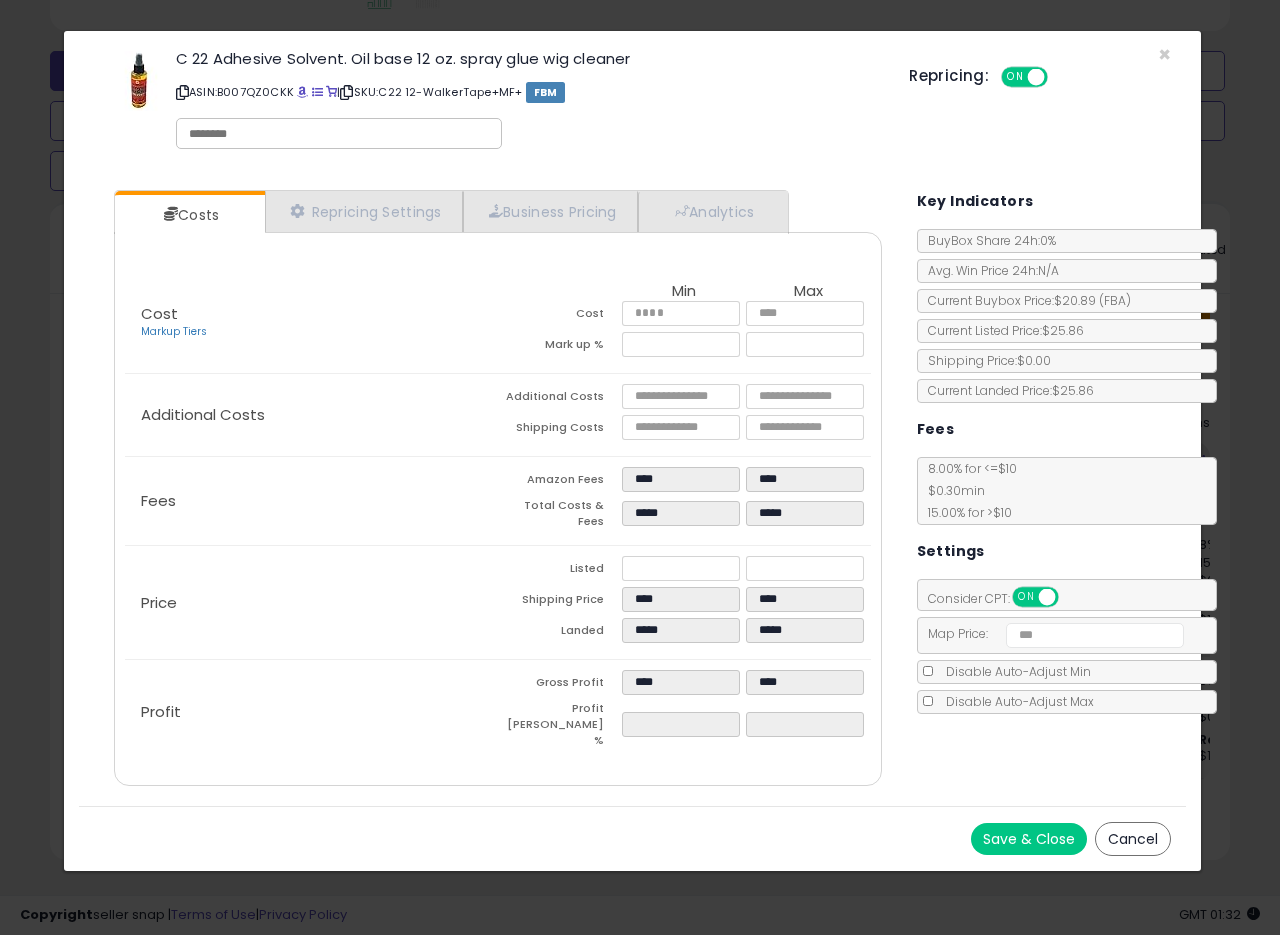 click on "Disable Auto-Adjust Max" 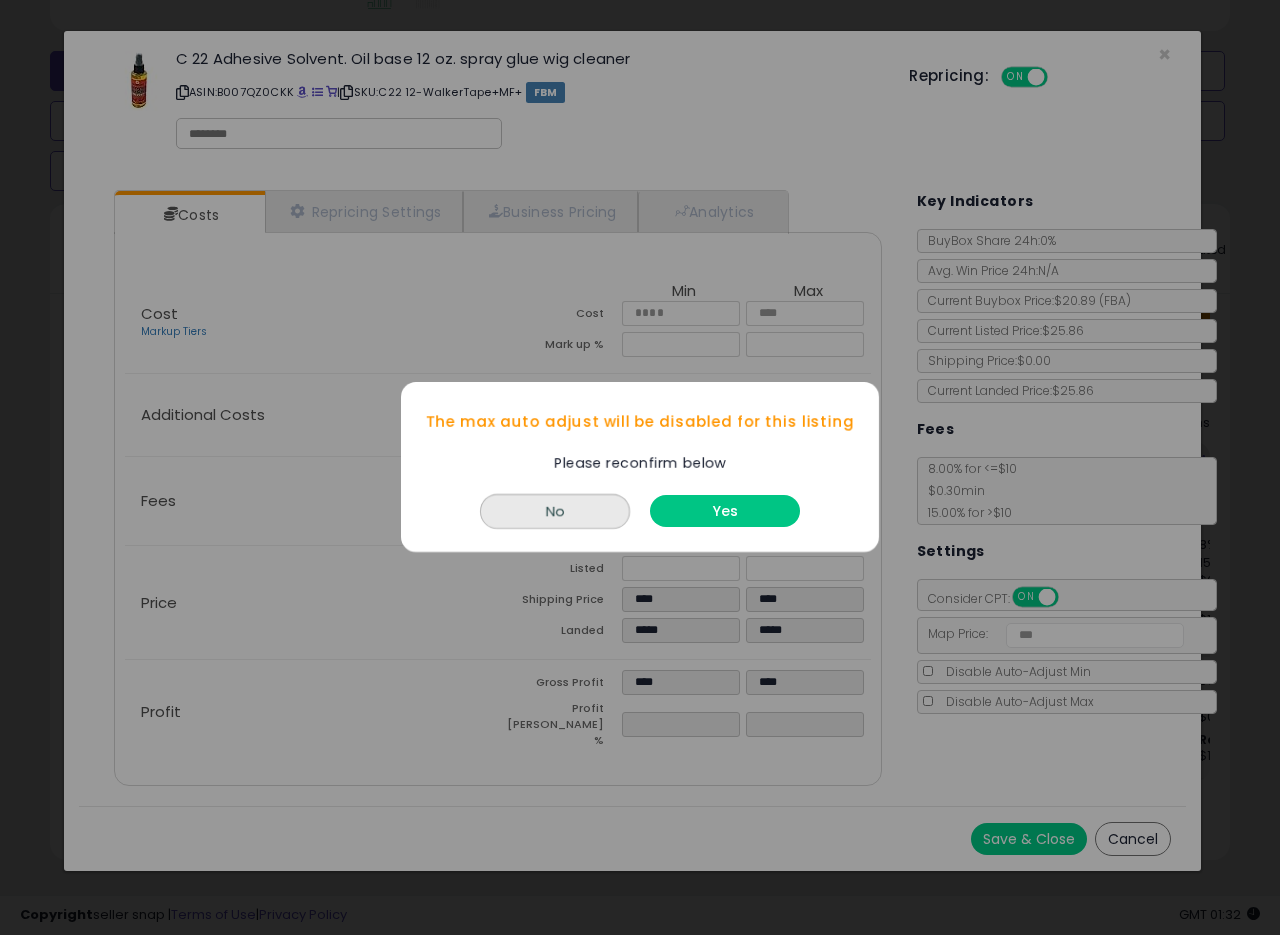 drag, startPoint x: 741, startPoint y: 500, endPoint x: 904, endPoint y: 652, distance: 222.8744 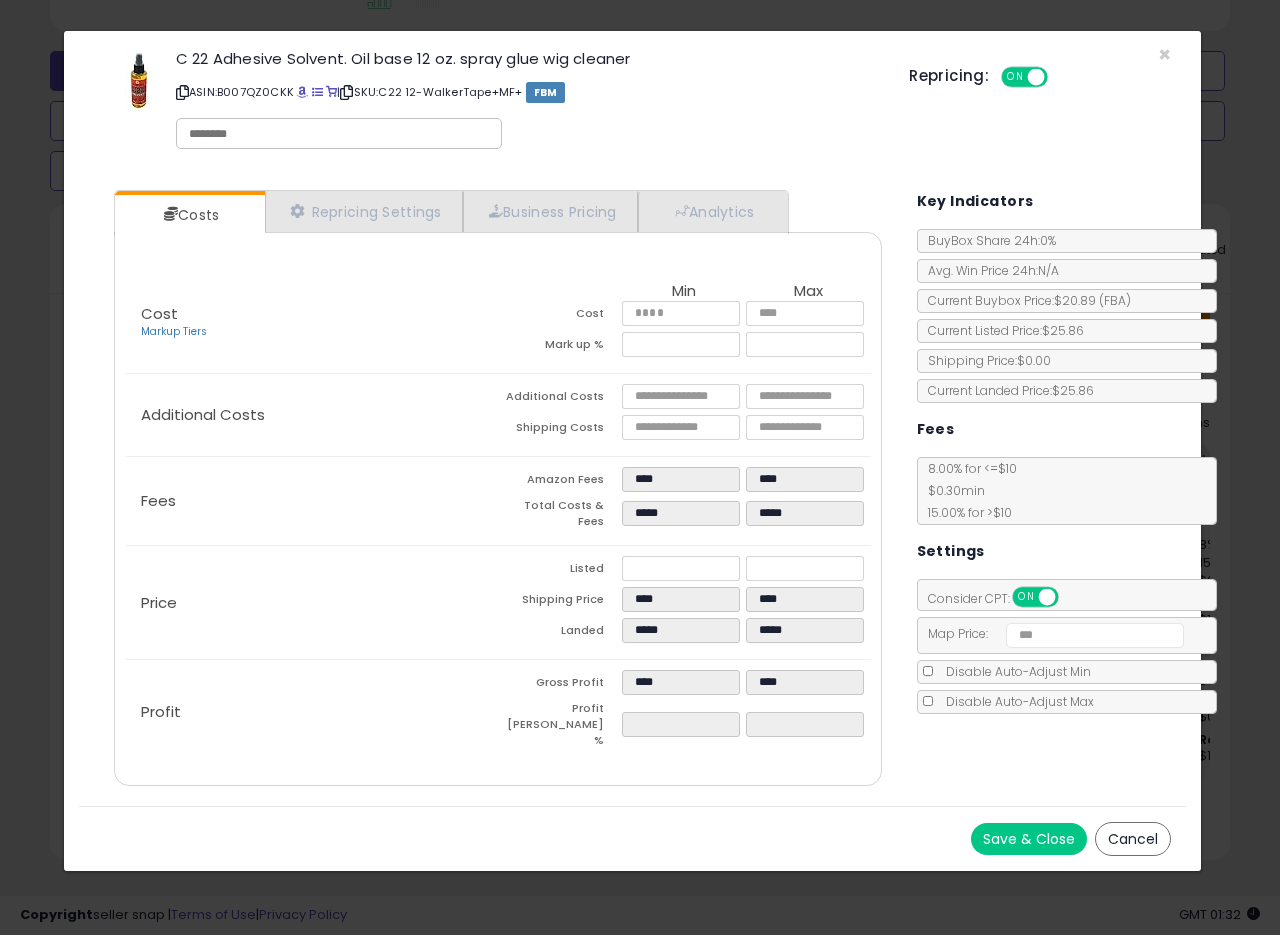 click on "Save & Close" at bounding box center [1029, 839] 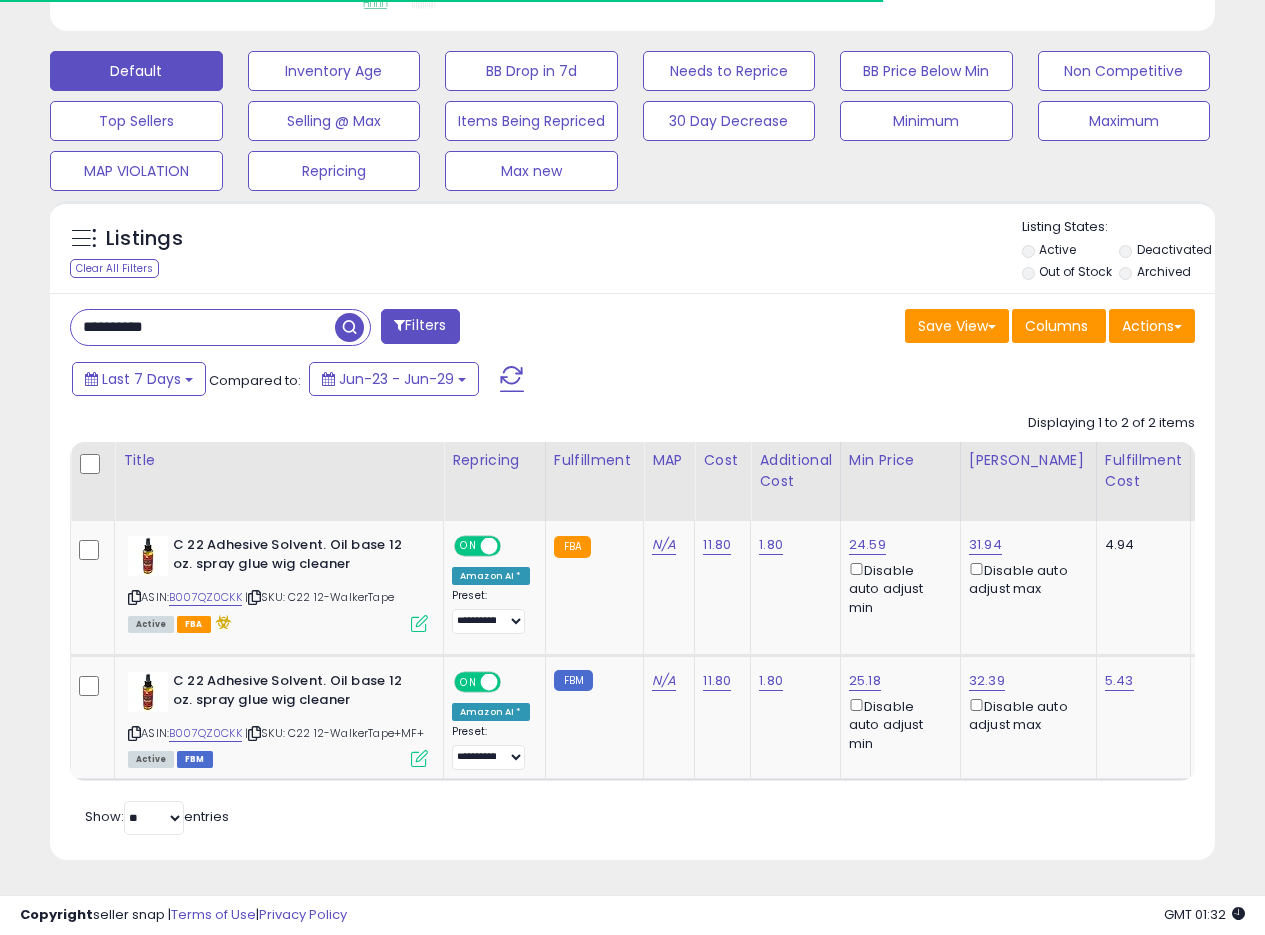 scroll, scrollTop: 410, scrollLeft: 674, axis: both 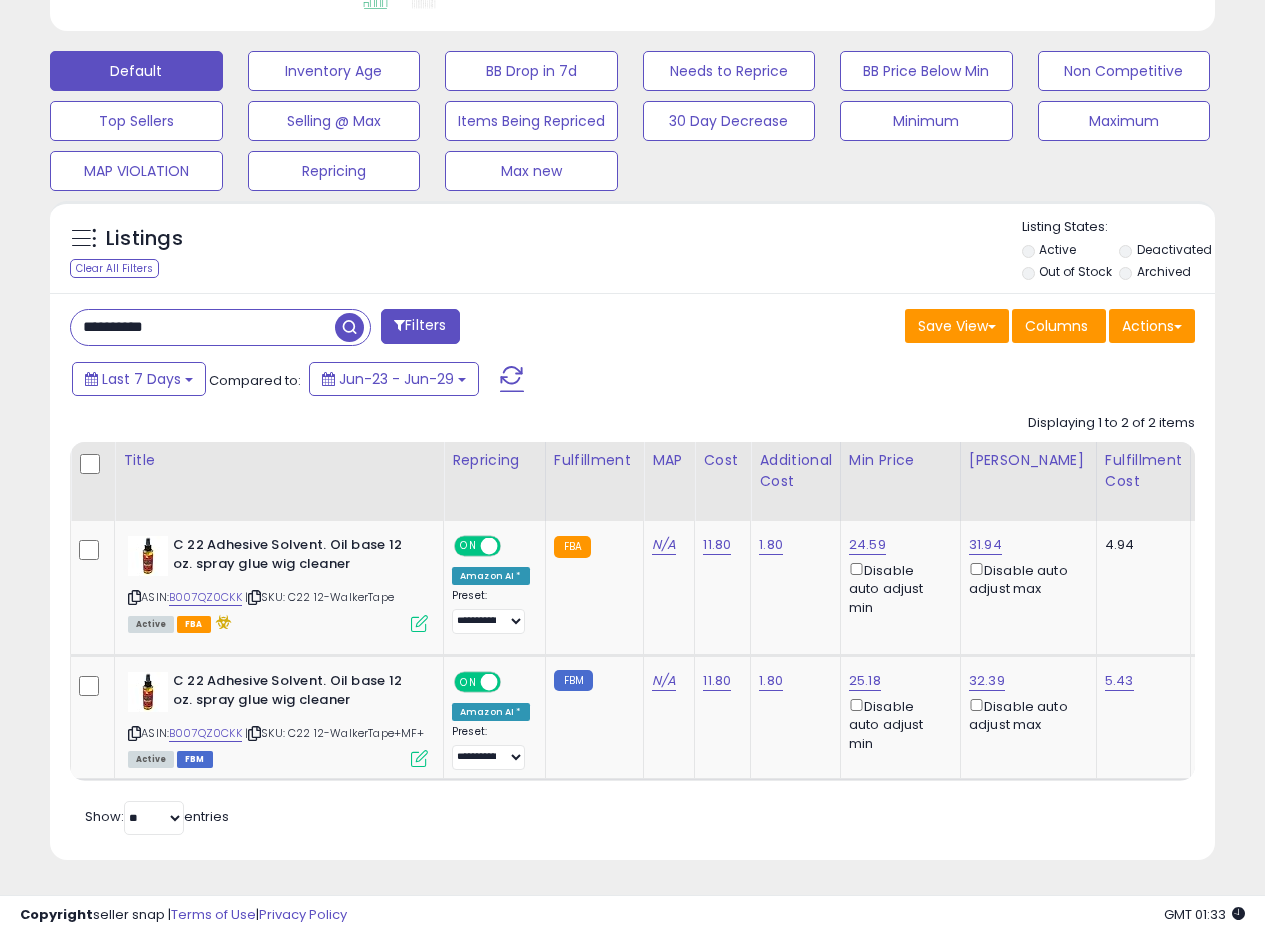 drag, startPoint x: 200, startPoint y: 308, endPoint x: 2, endPoint y: 284, distance: 199.44925 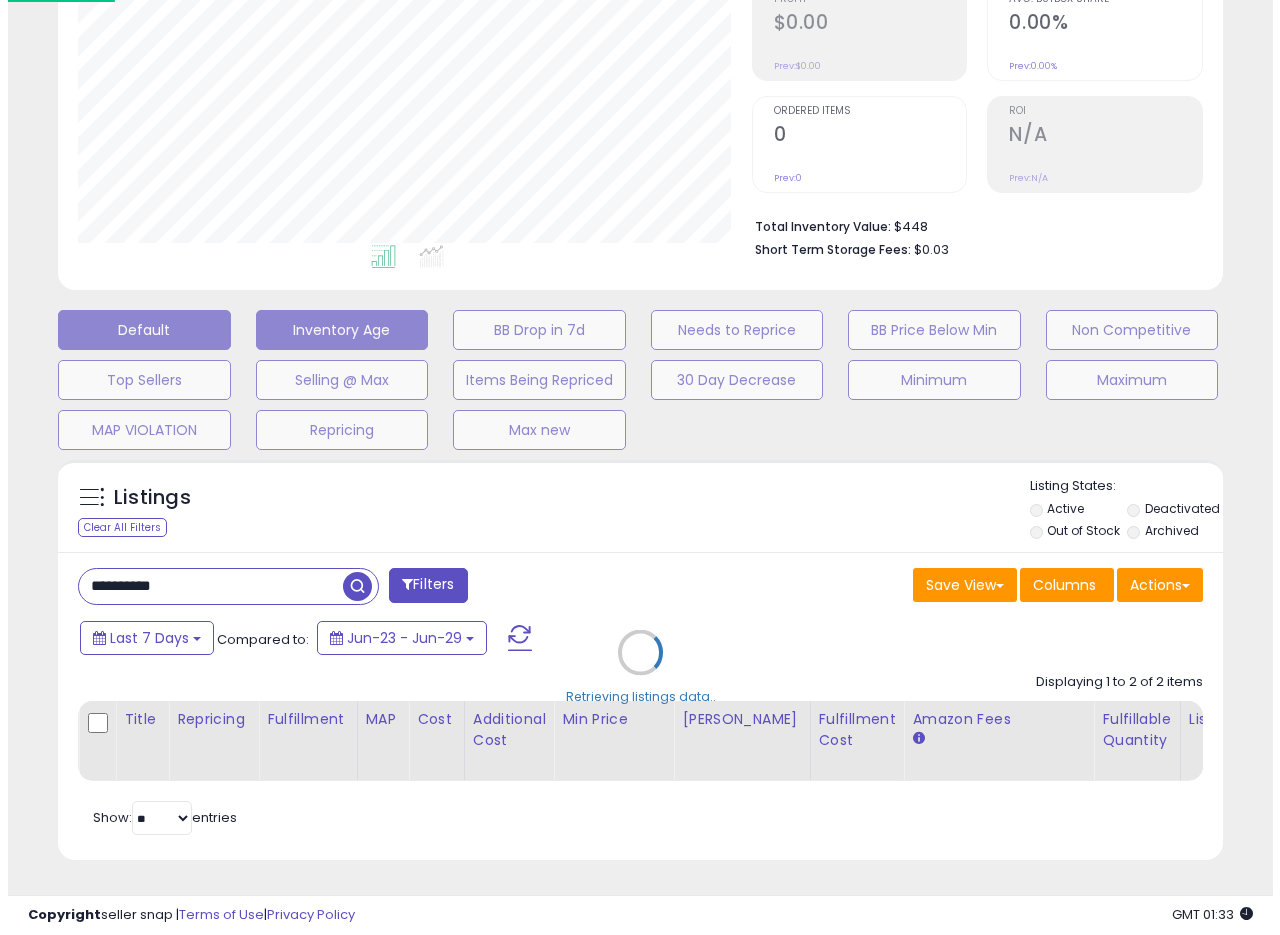 scroll, scrollTop: 335, scrollLeft: 0, axis: vertical 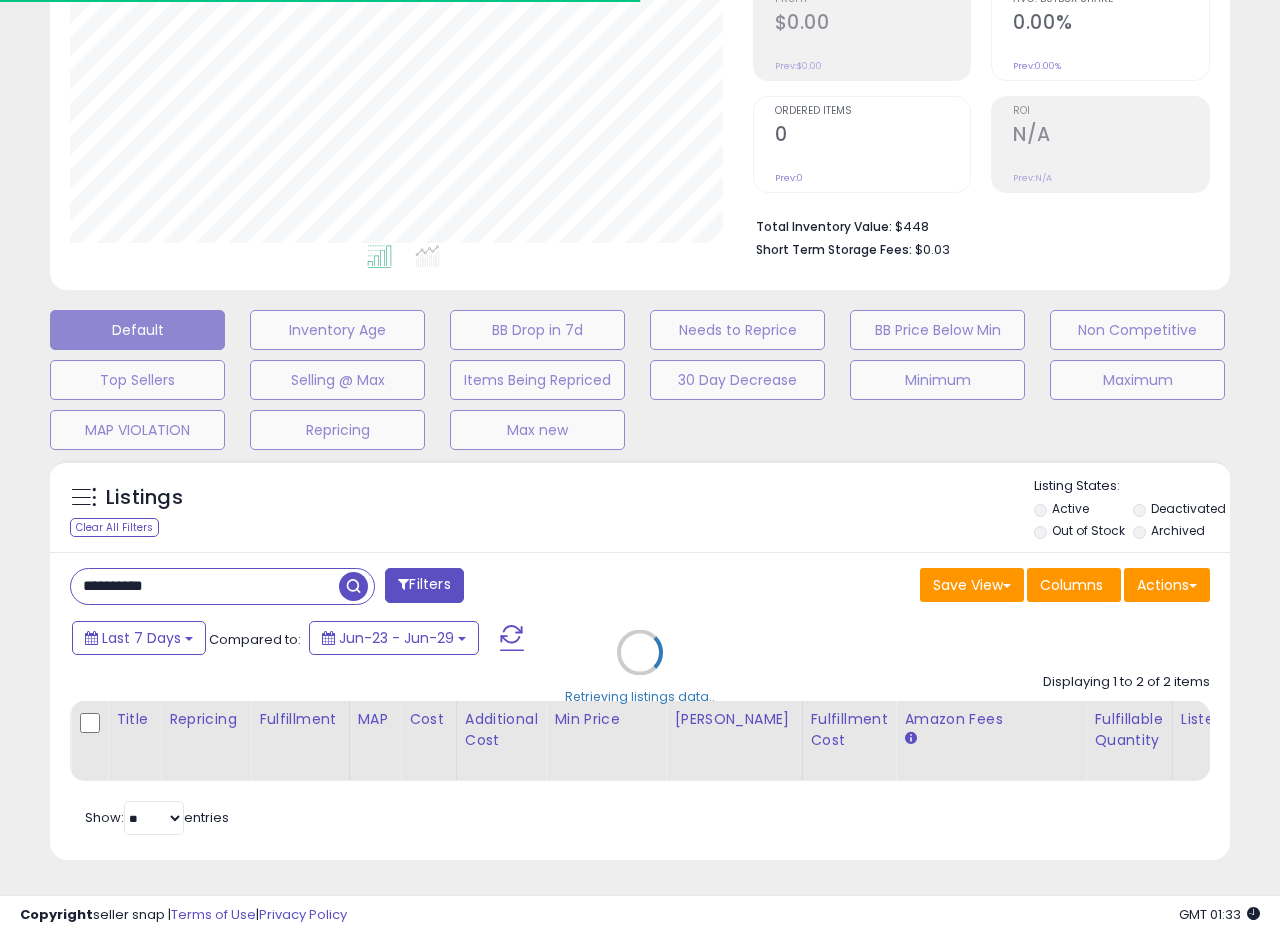 click on "Retrieving listings data.." at bounding box center [640, 667] 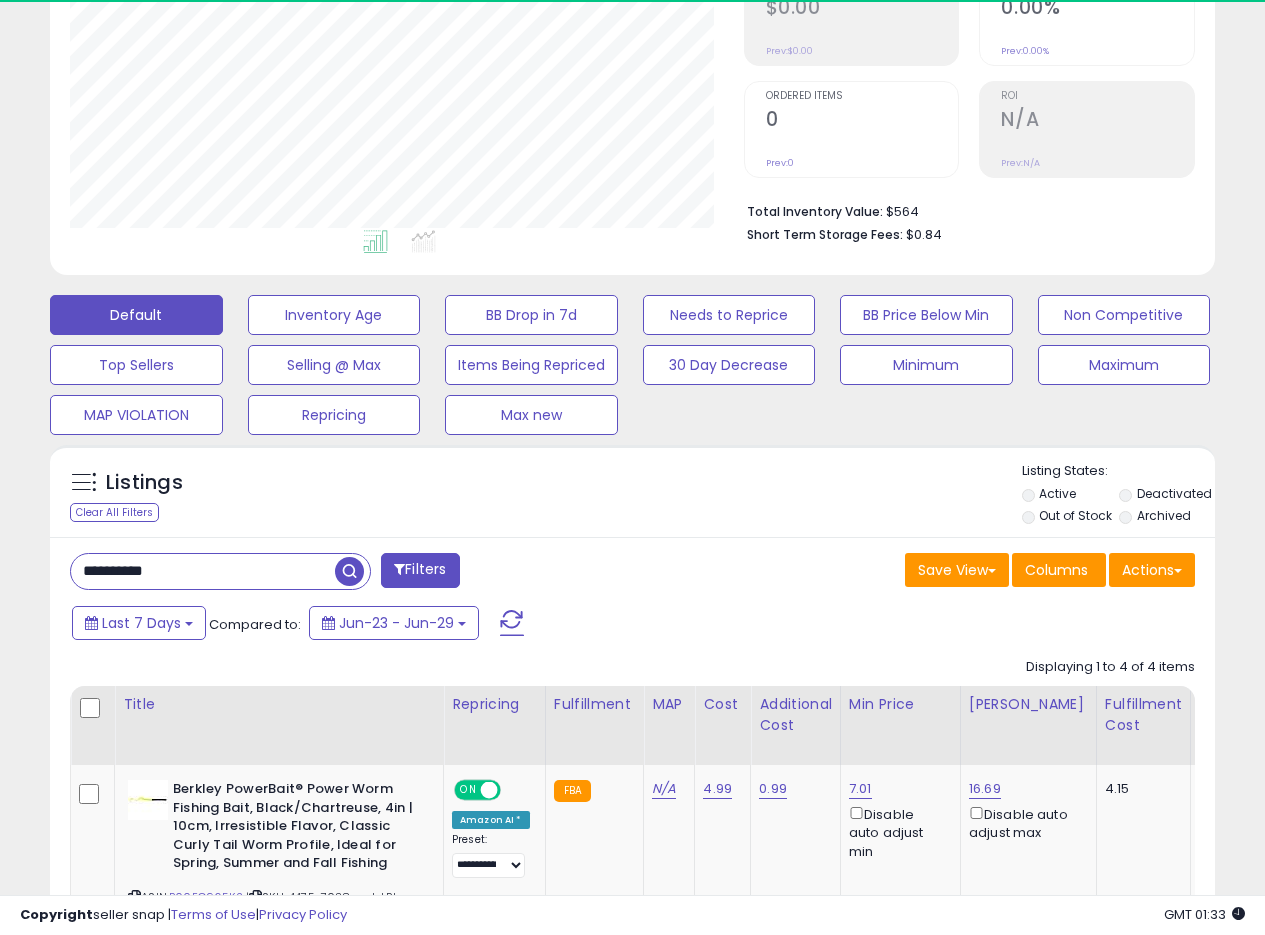 scroll, scrollTop: 999590, scrollLeft: 999326, axis: both 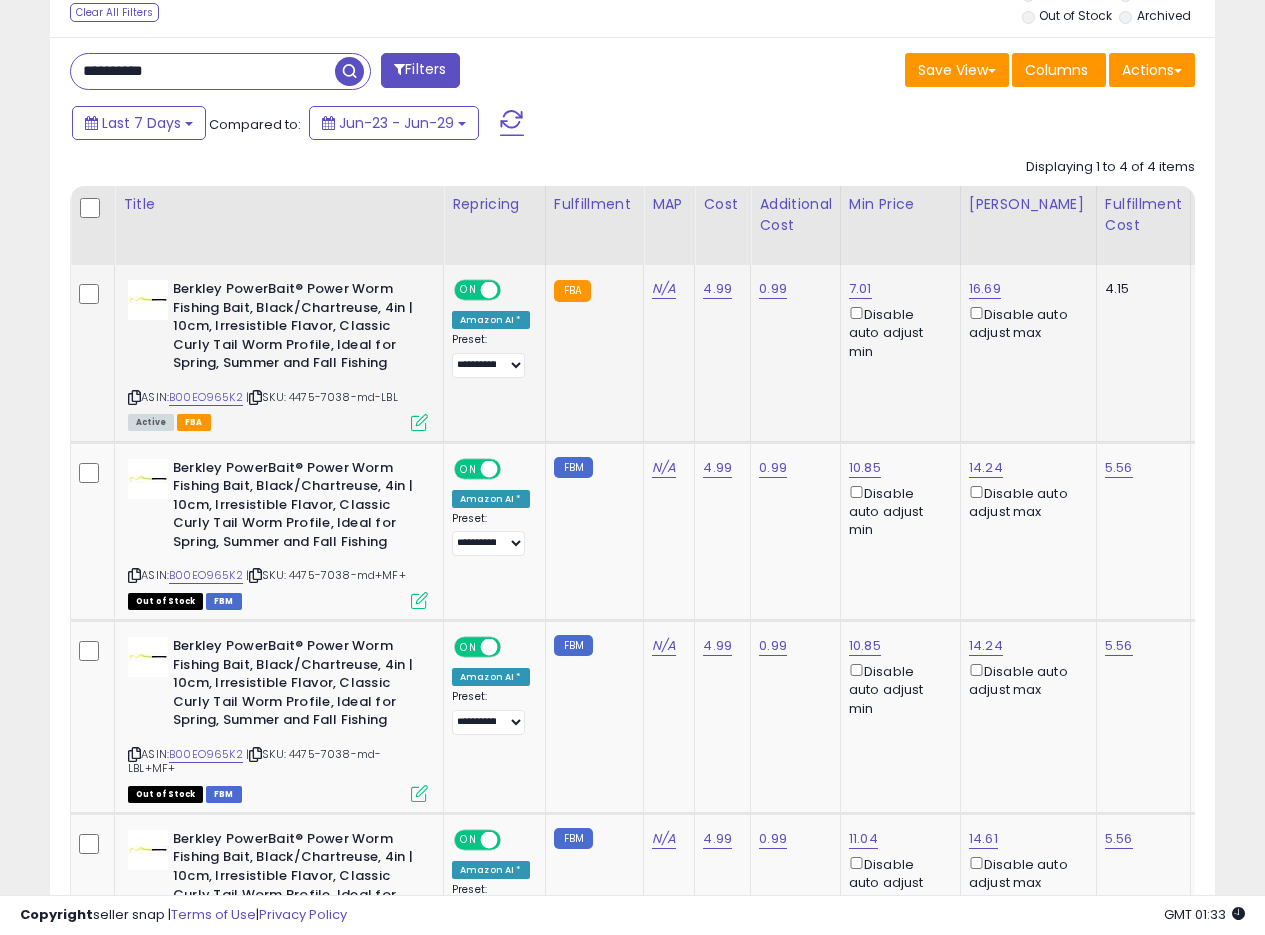 click at bounding box center (419, 422) 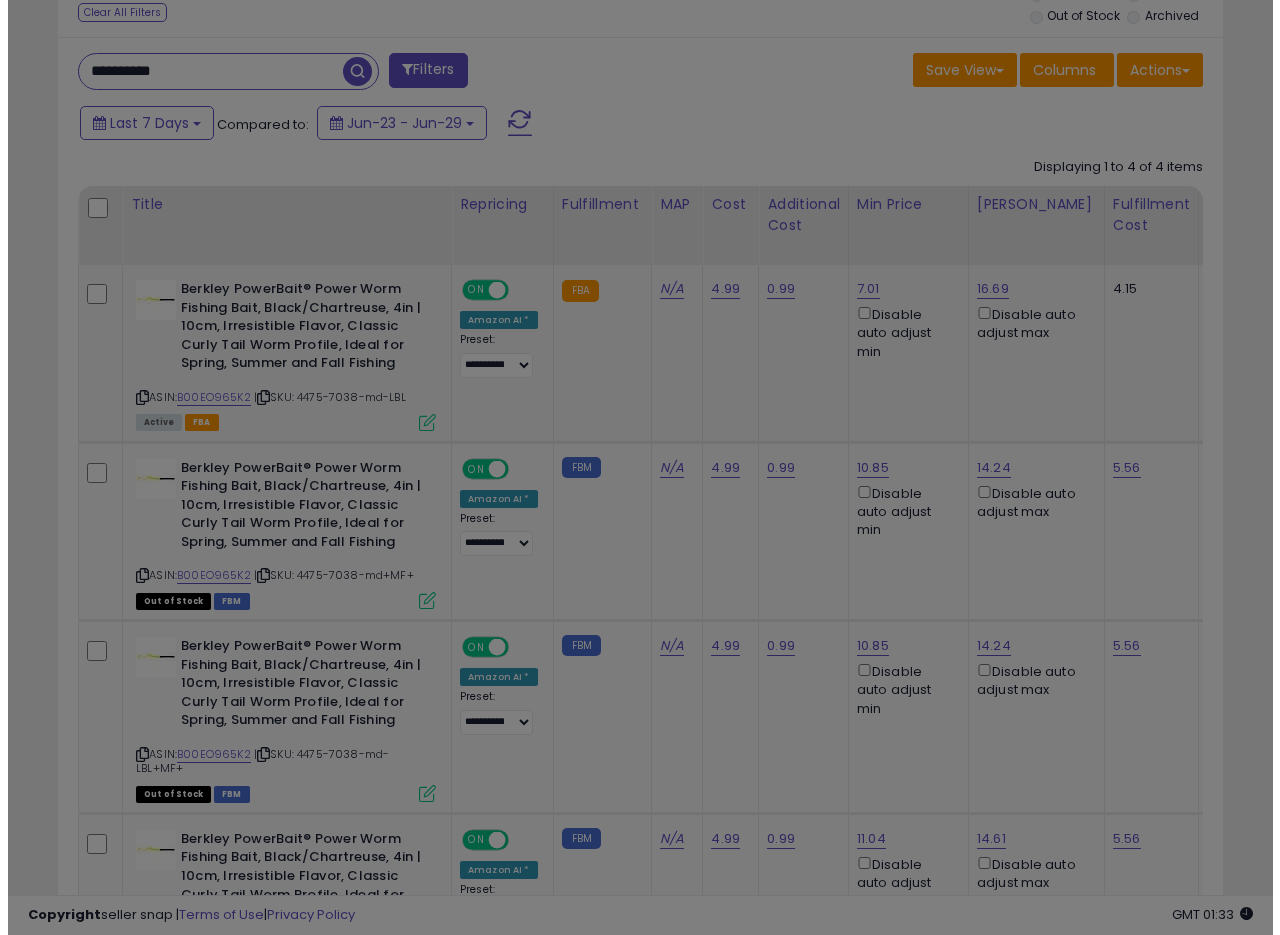 scroll, scrollTop: 999590, scrollLeft: 999317, axis: both 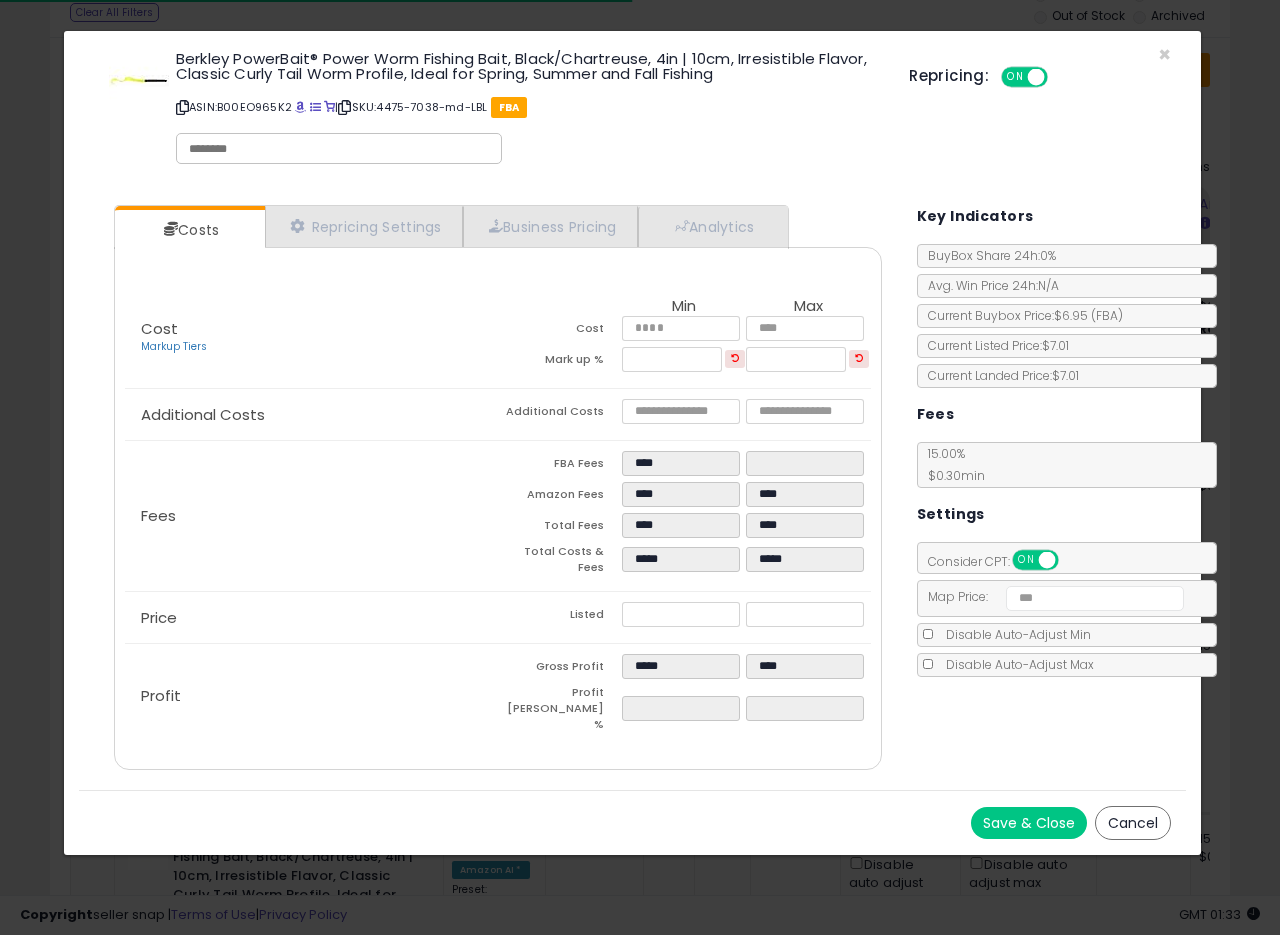 click on "Berkley PowerBait® Power Worm Fishing Bait, Black/Chartreuse, 4in | 10cm, Irresistible Flavor, Classic Curly Tail Worm Profile, Ideal for Spring, Summer and Fall Fishing
ASIN:  B00EO965K2
|
SKU:  4475-7038-md-LBL
FBA
Repricing:
ON   OFF" at bounding box center [632, 110] 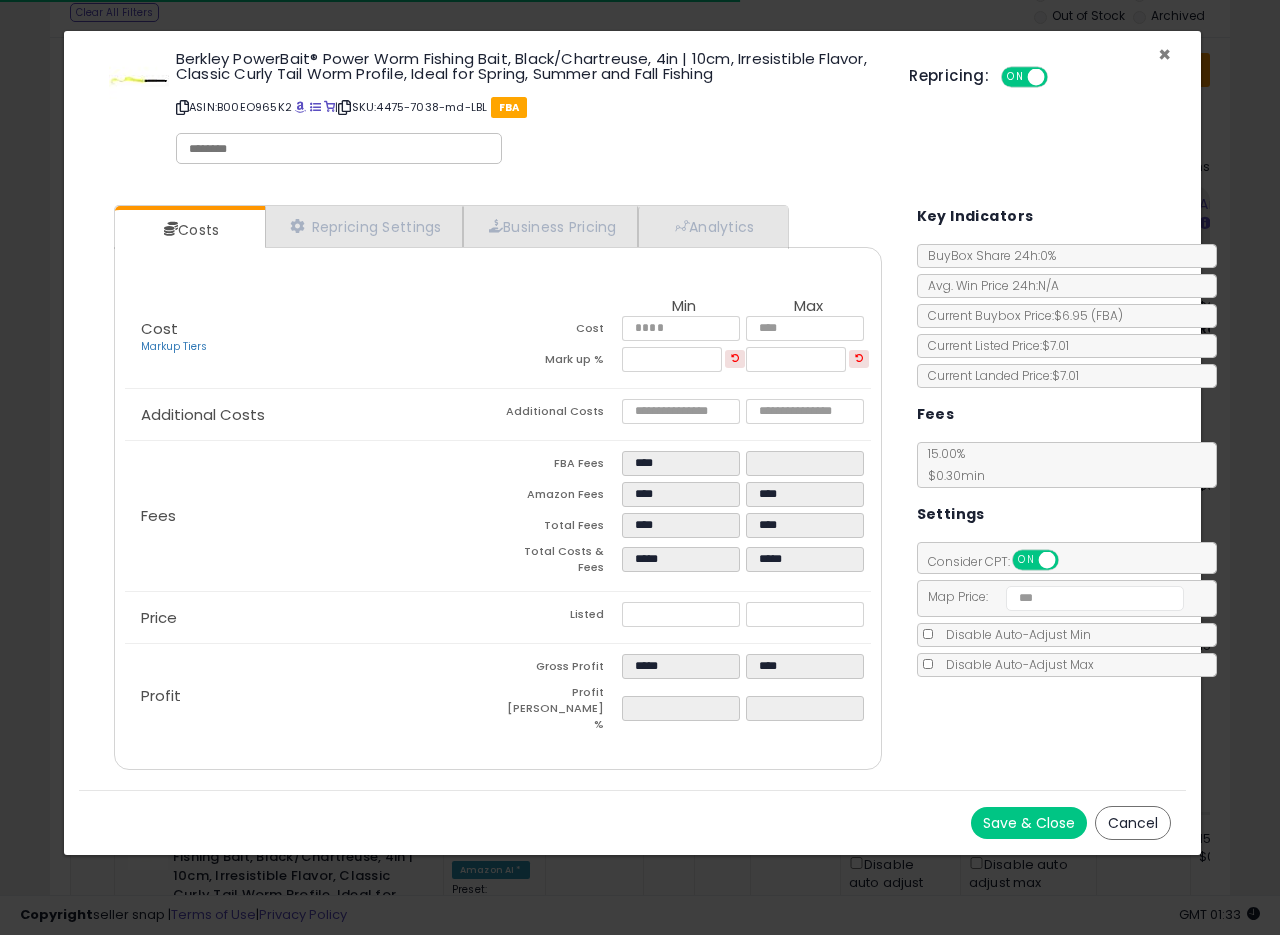 click on "×" at bounding box center [1164, 54] 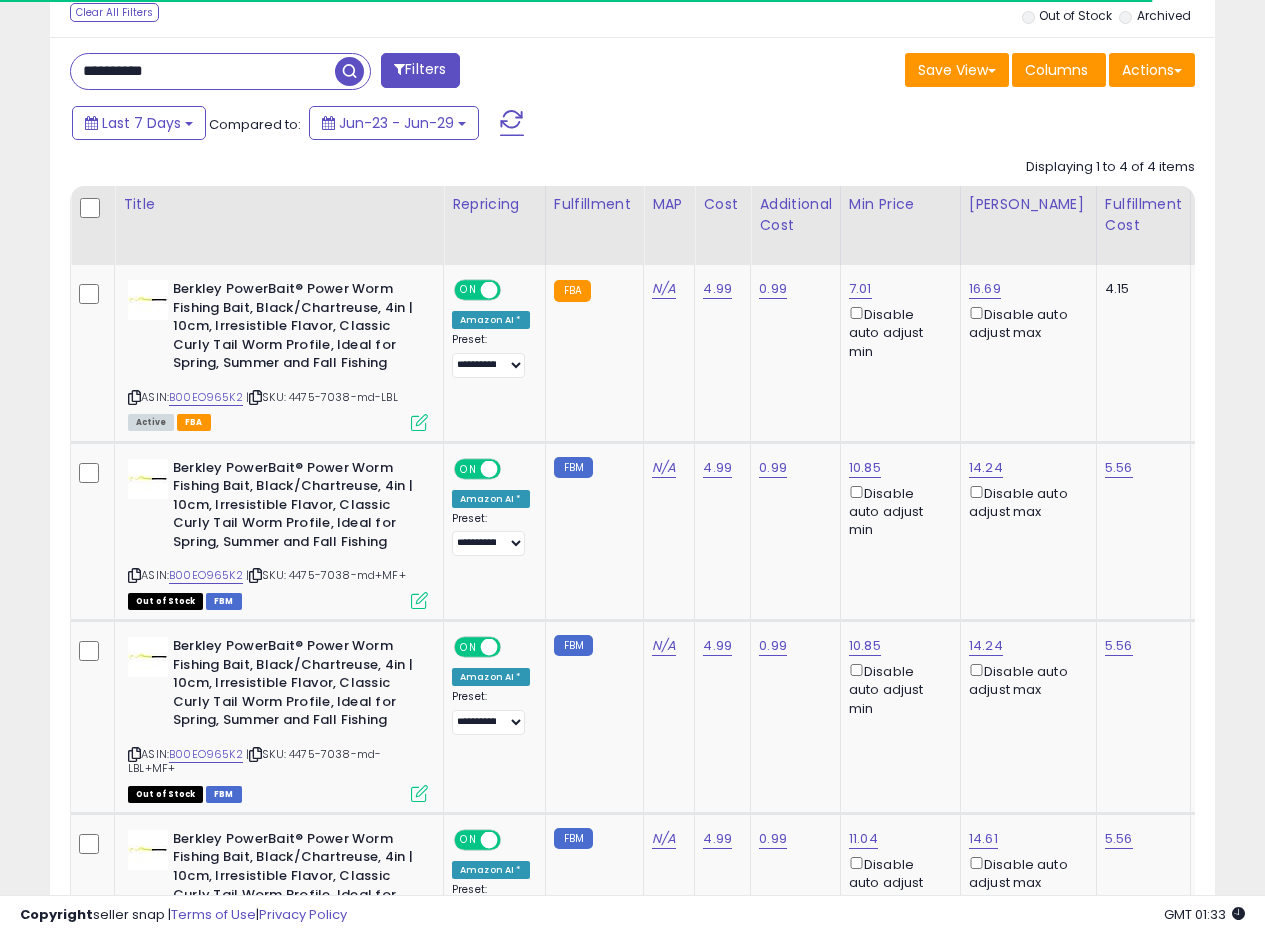 scroll, scrollTop: 410, scrollLeft: 674, axis: both 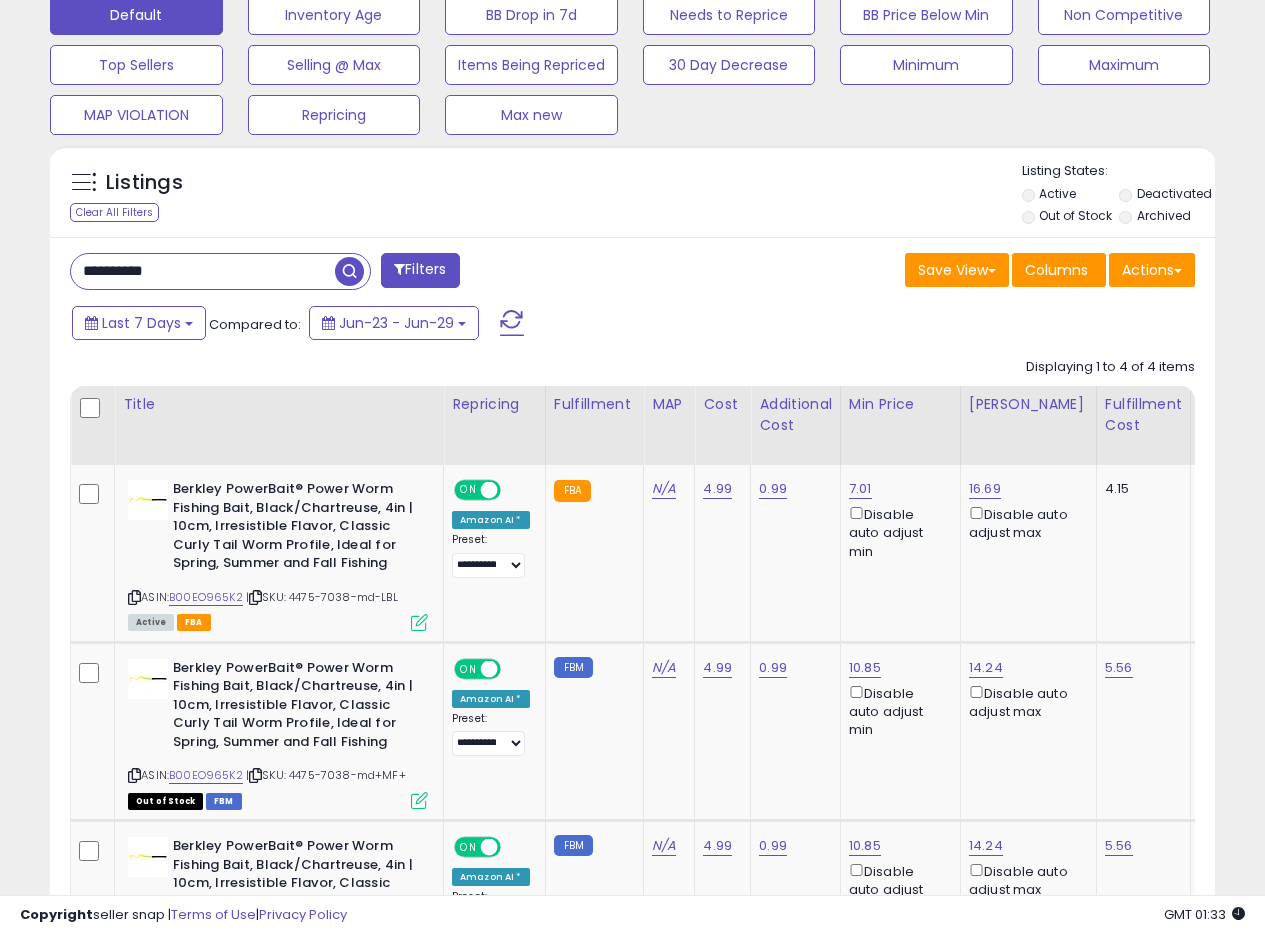 drag, startPoint x: 176, startPoint y: 272, endPoint x: 0, endPoint y: 246, distance: 177.9101 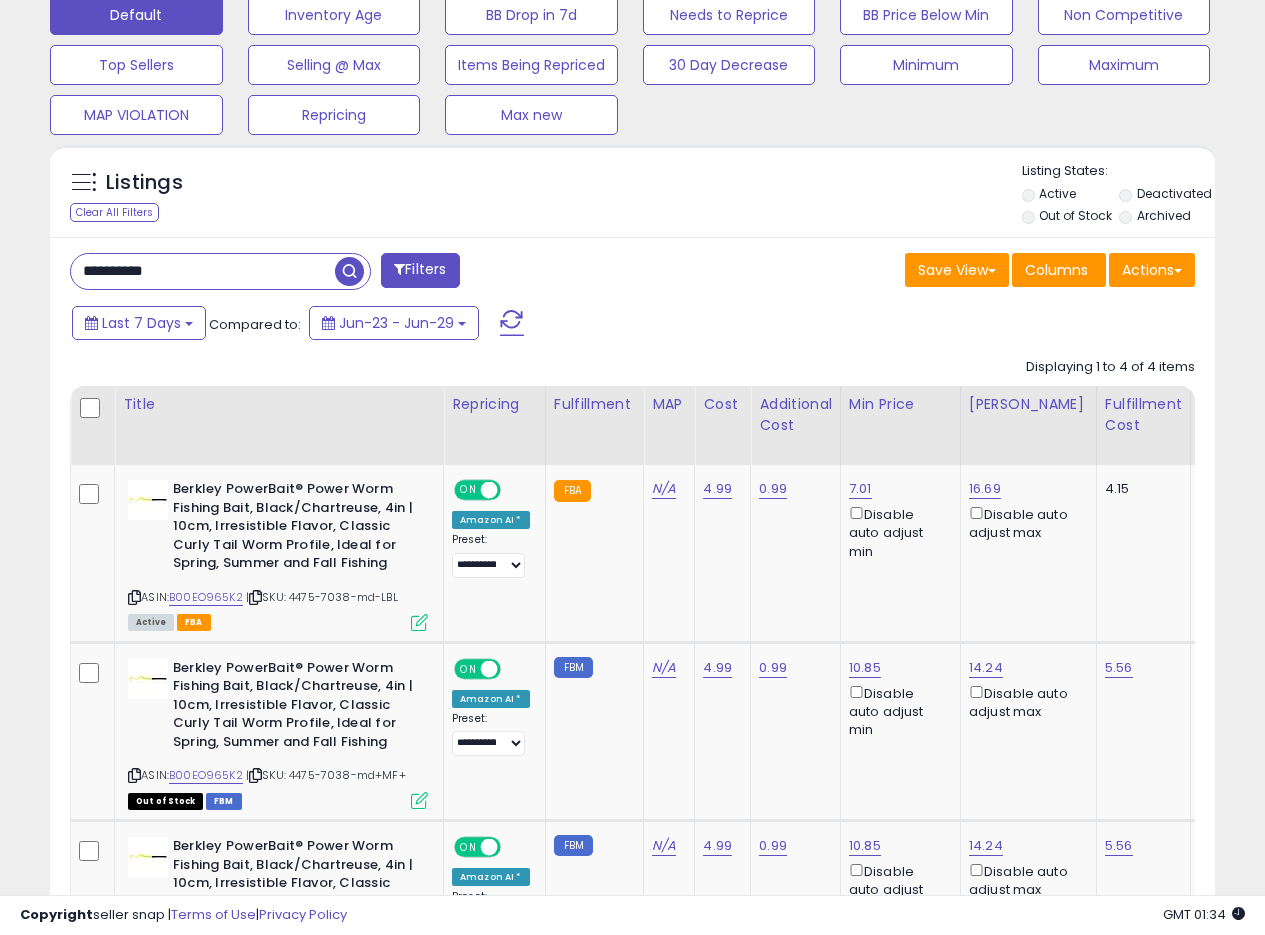 paste 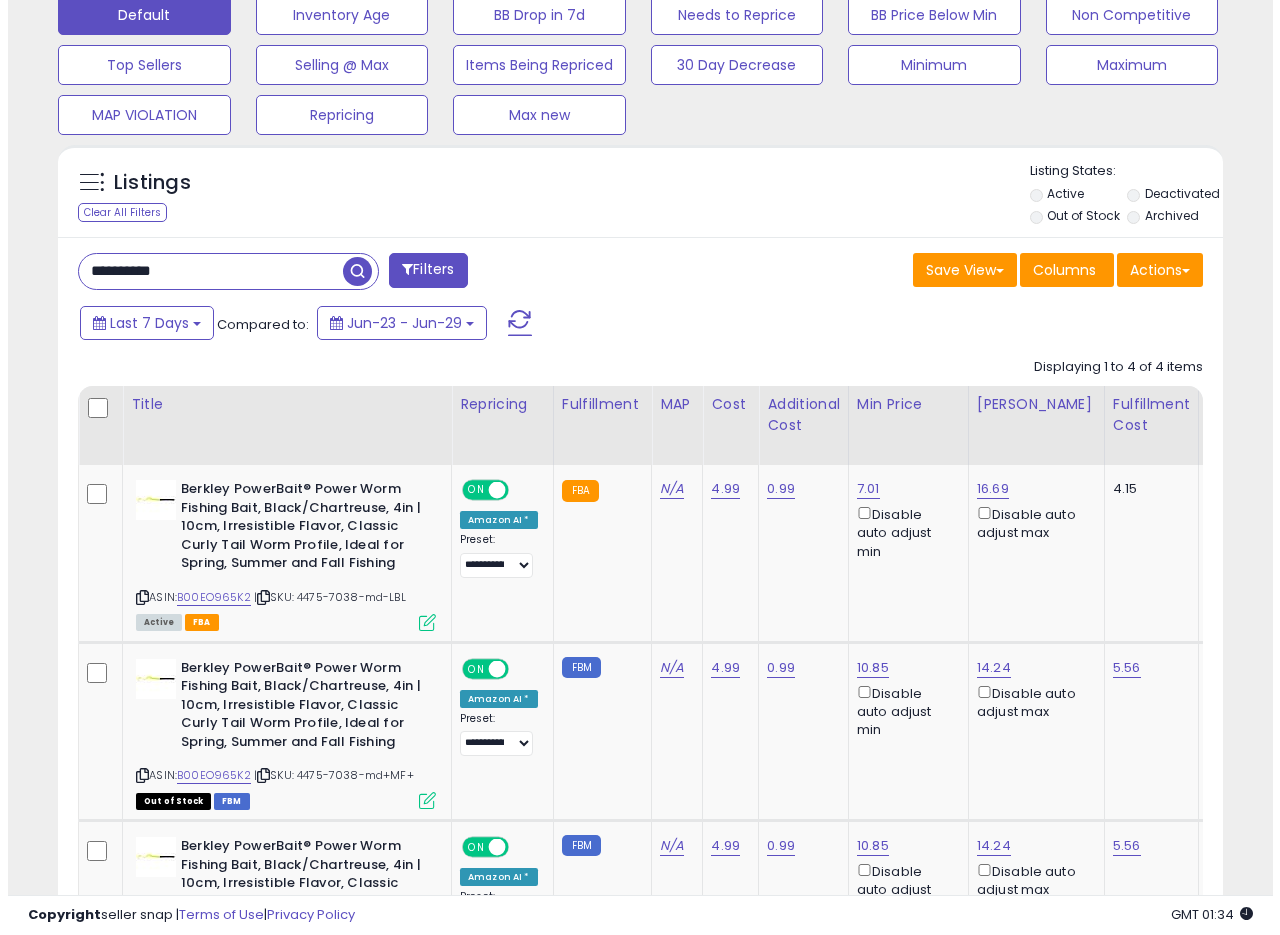 scroll, scrollTop: 335, scrollLeft: 0, axis: vertical 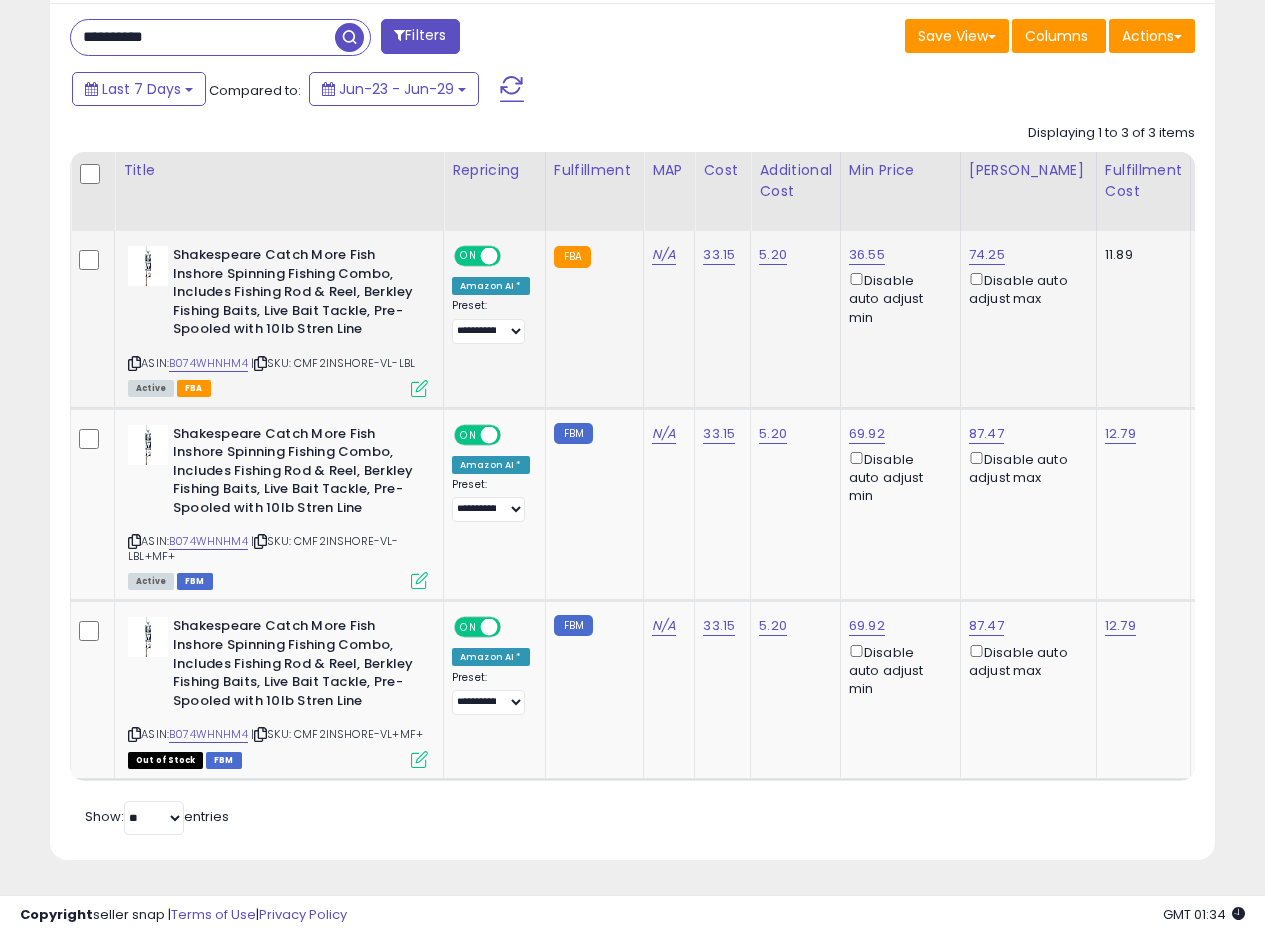 click at bounding box center [419, 388] 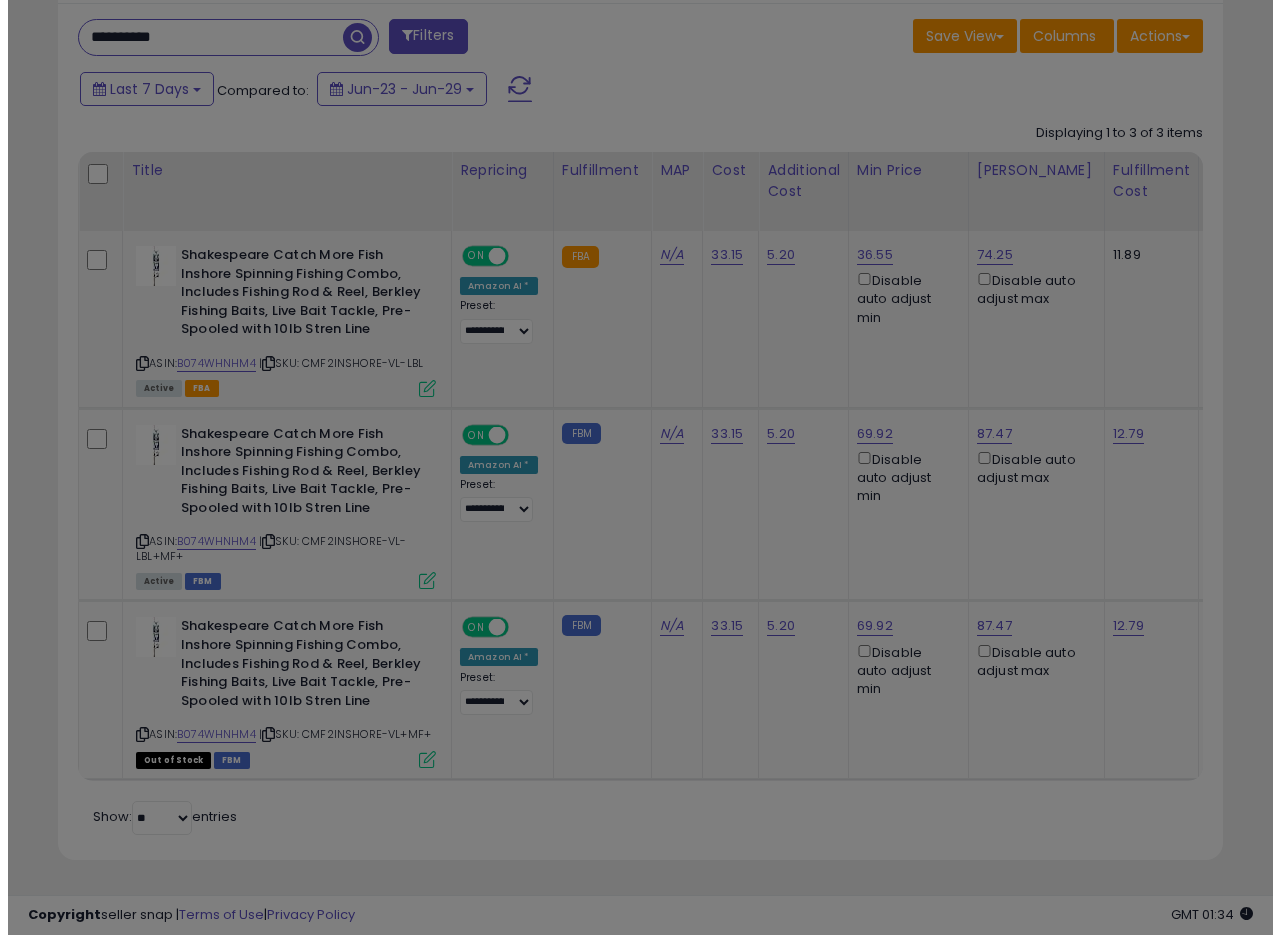 scroll, scrollTop: 999590, scrollLeft: 999317, axis: both 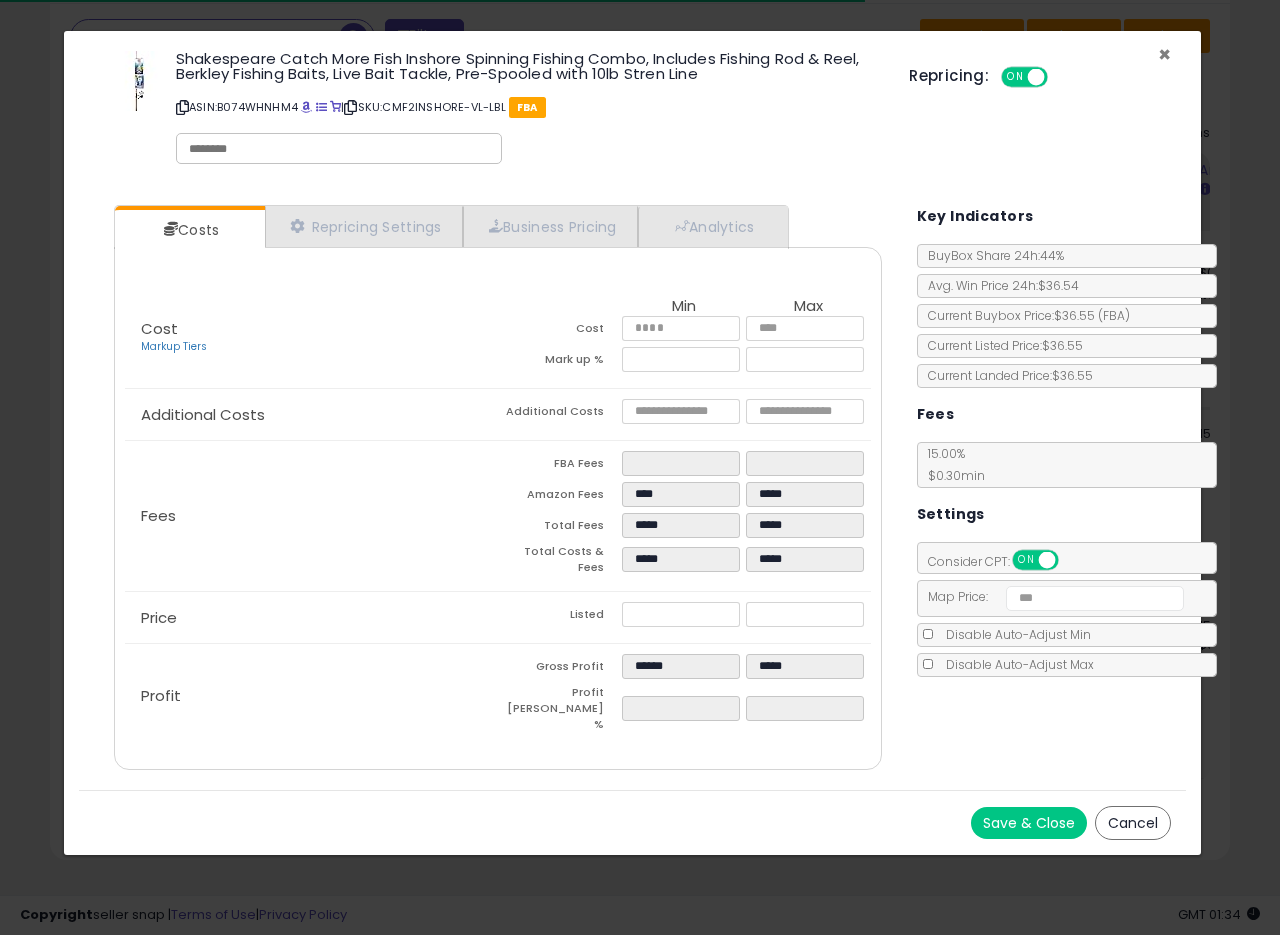 click on "×" at bounding box center (1164, 54) 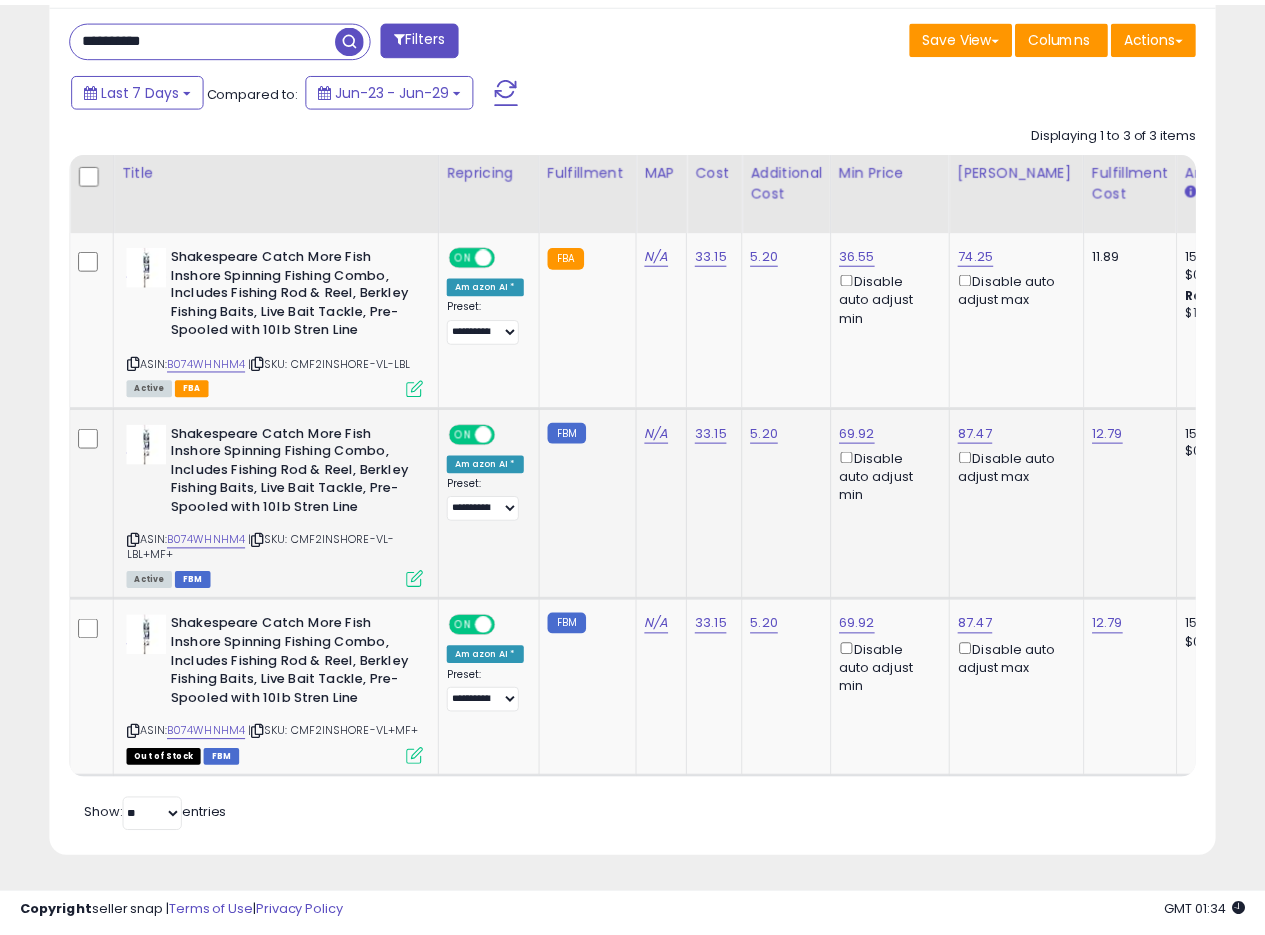 scroll, scrollTop: 410, scrollLeft: 674, axis: both 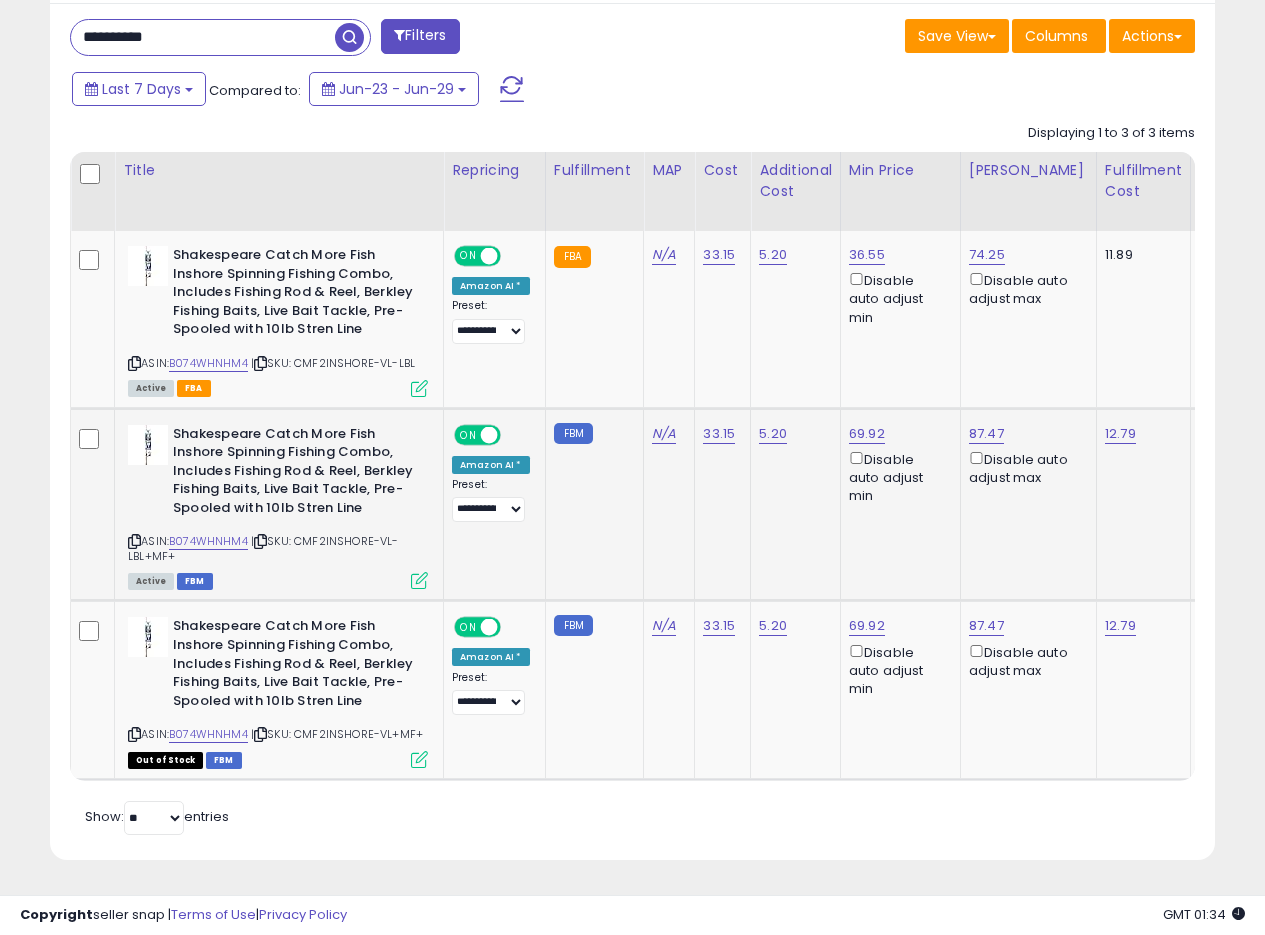 click on "FBM" 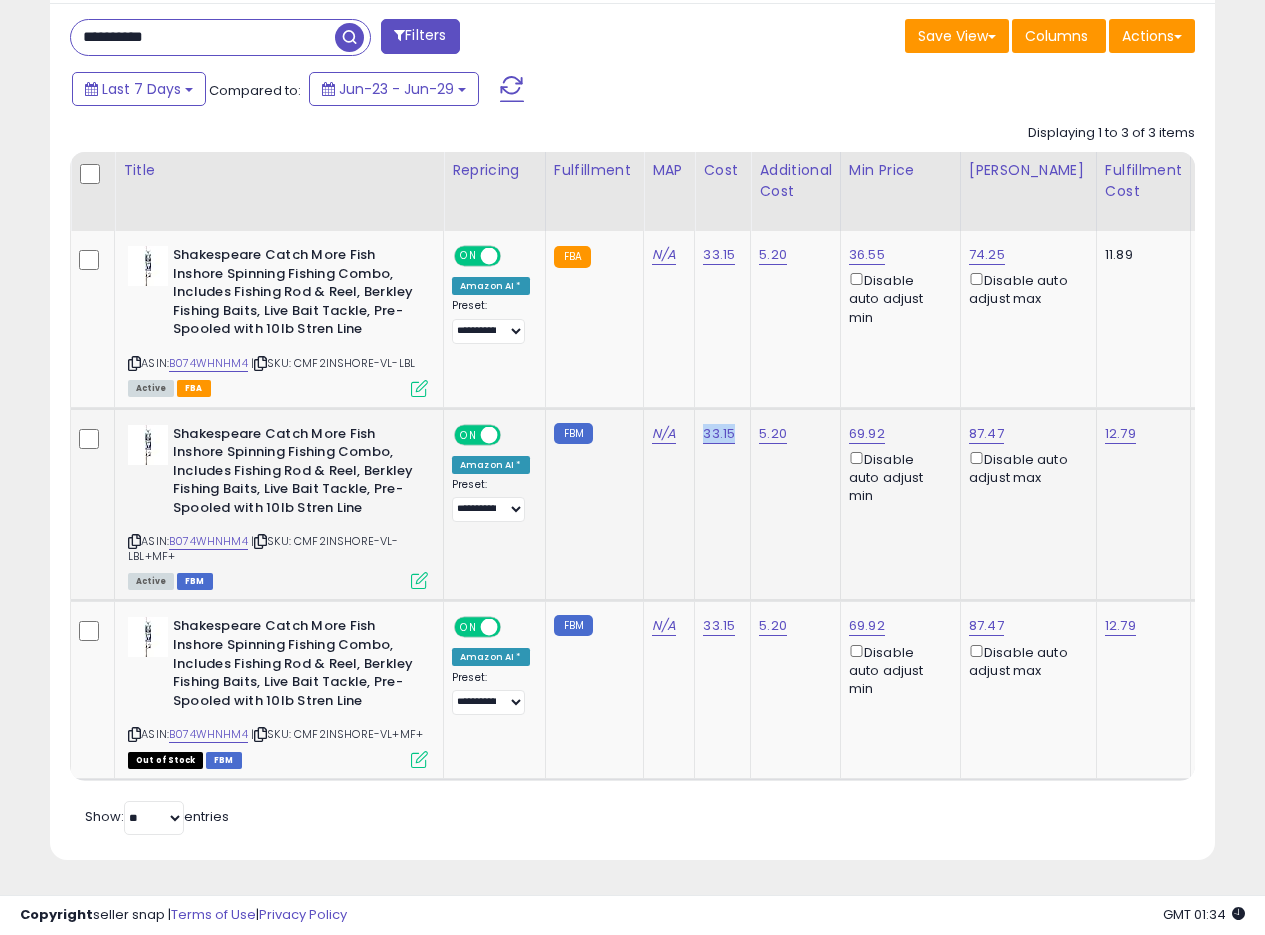 click on "33.15" 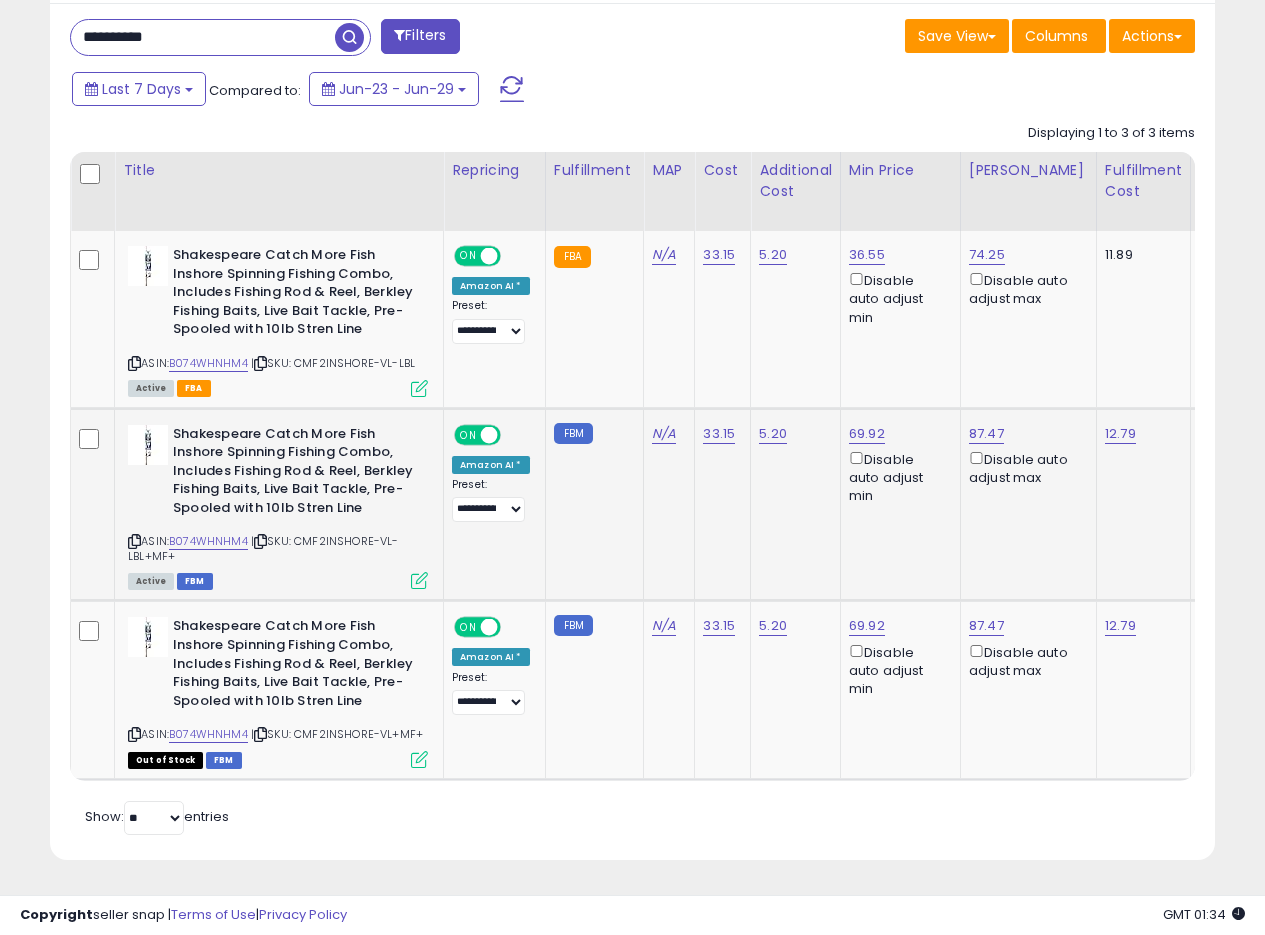 click on "33.15" 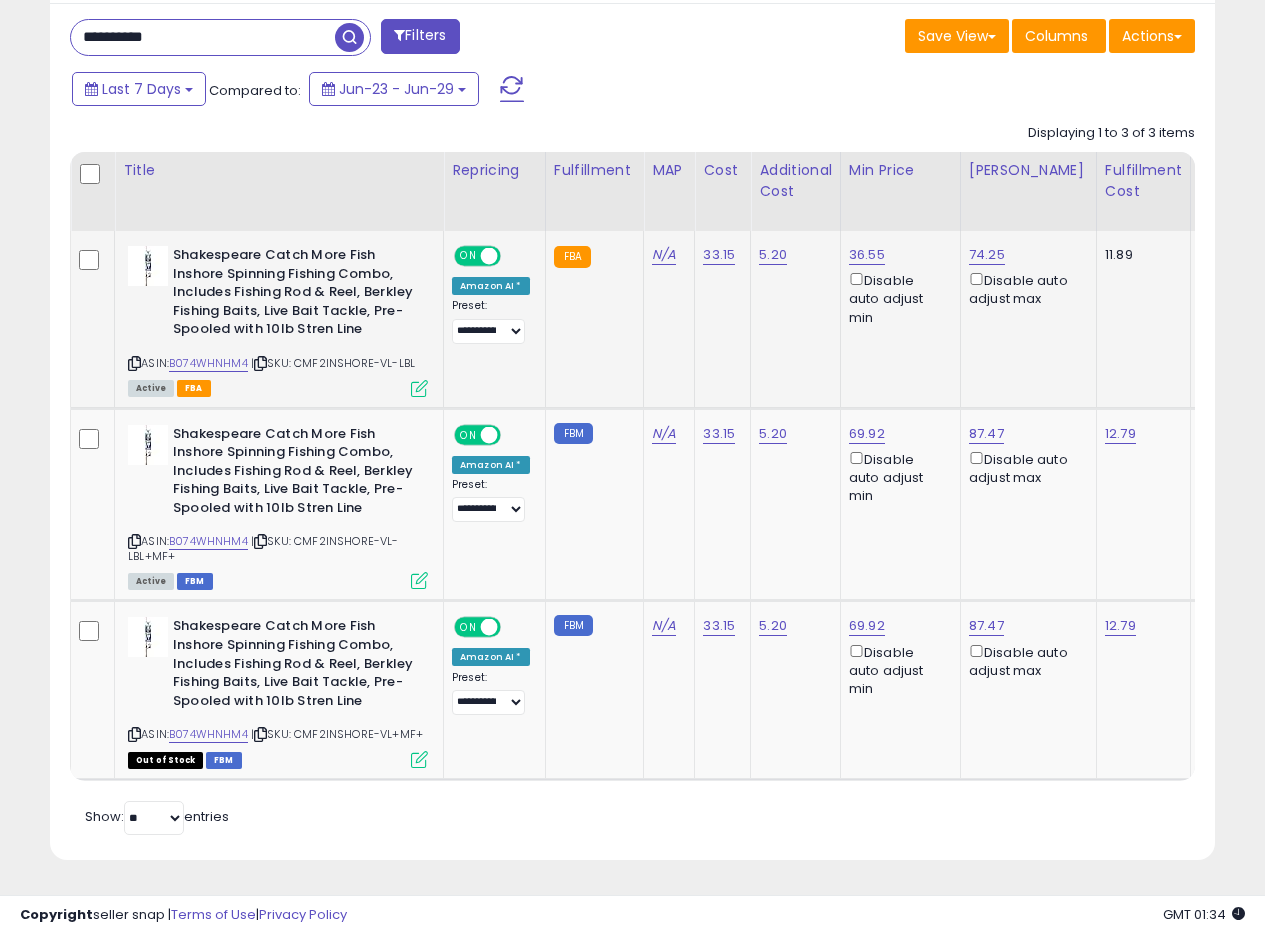 scroll, scrollTop: 784, scrollLeft: 0, axis: vertical 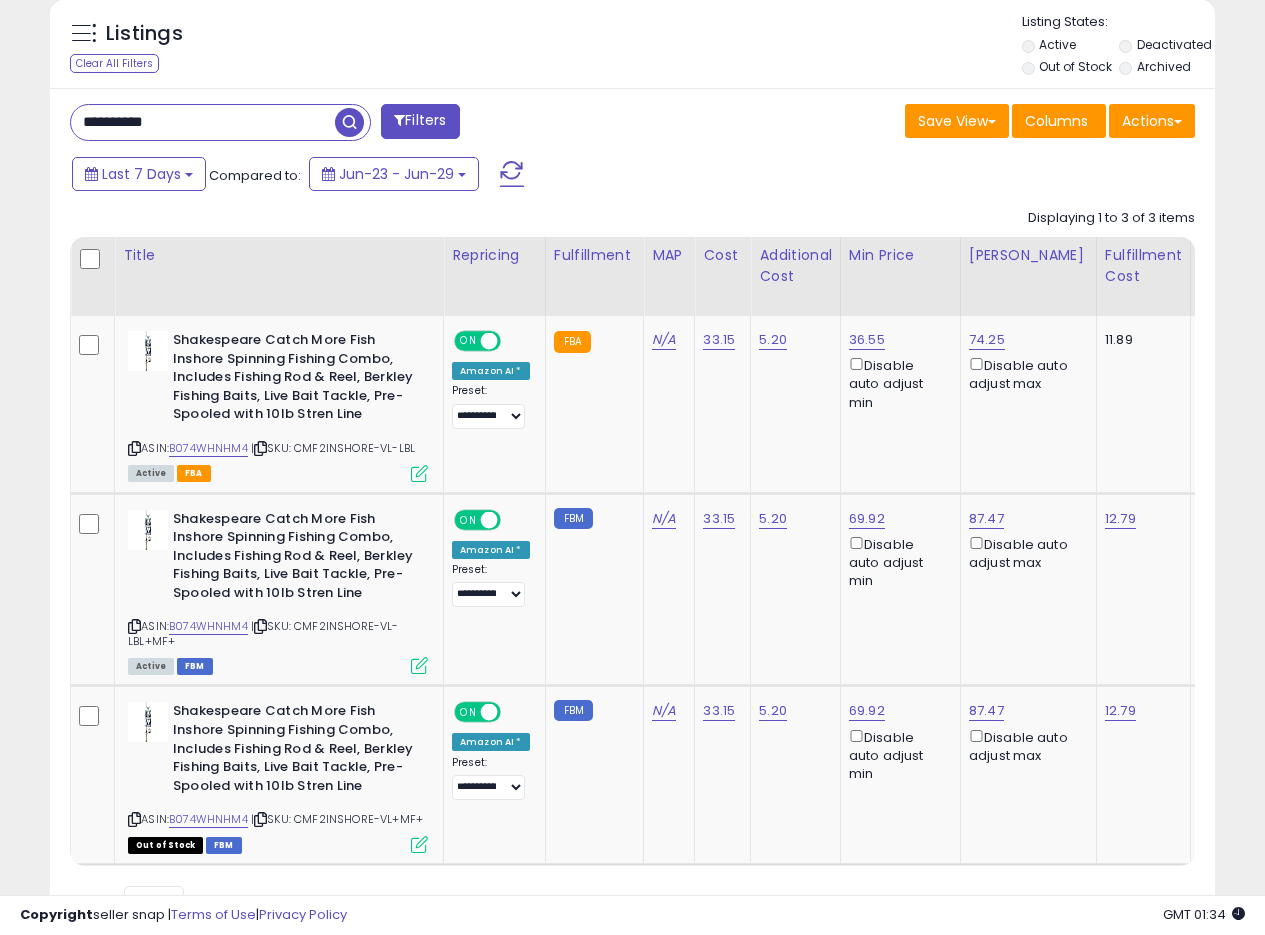 click on "**********" at bounding box center [203, 122] 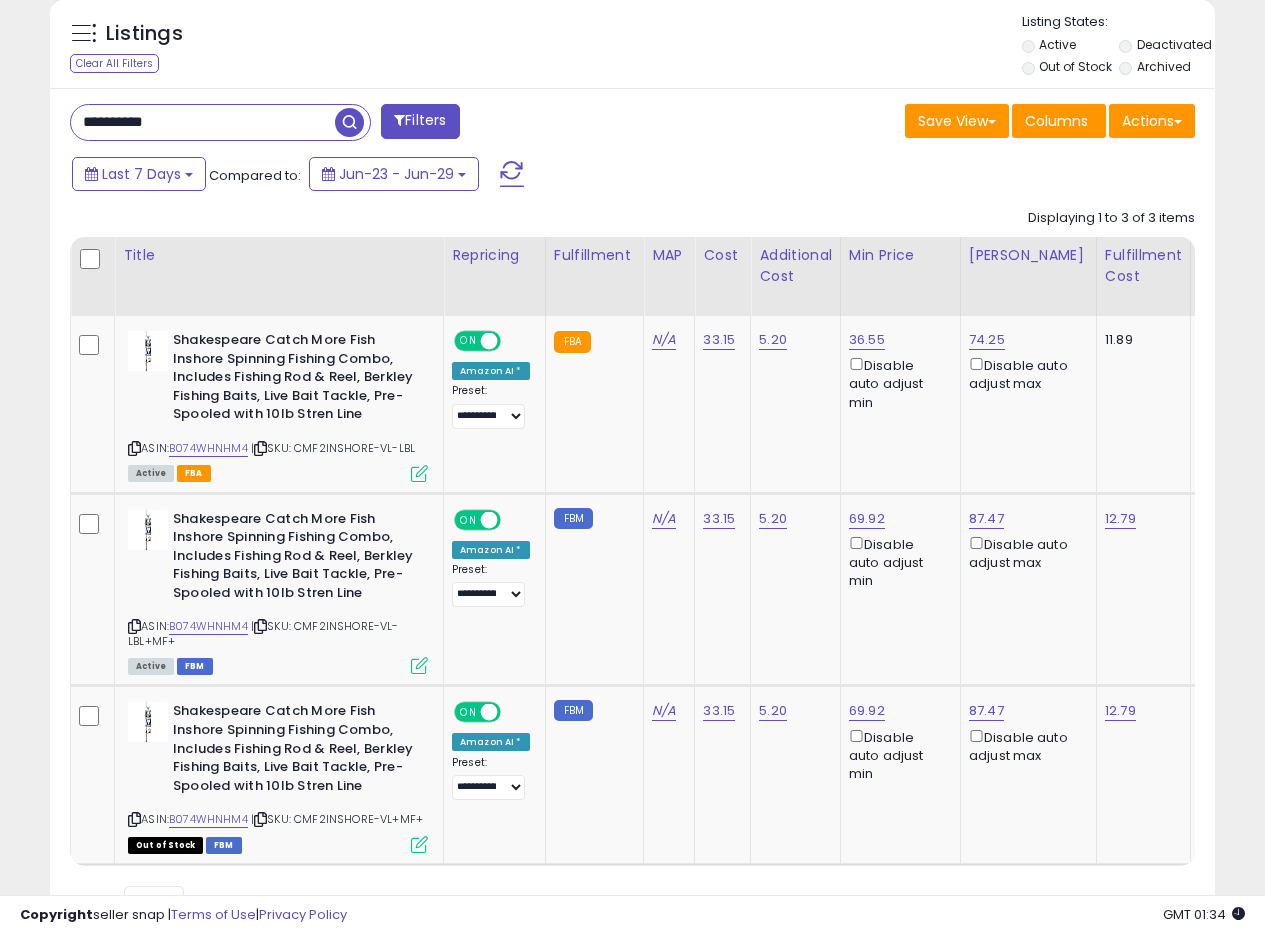 drag, startPoint x: 211, startPoint y: 134, endPoint x: 15, endPoint y: 101, distance: 198.75865 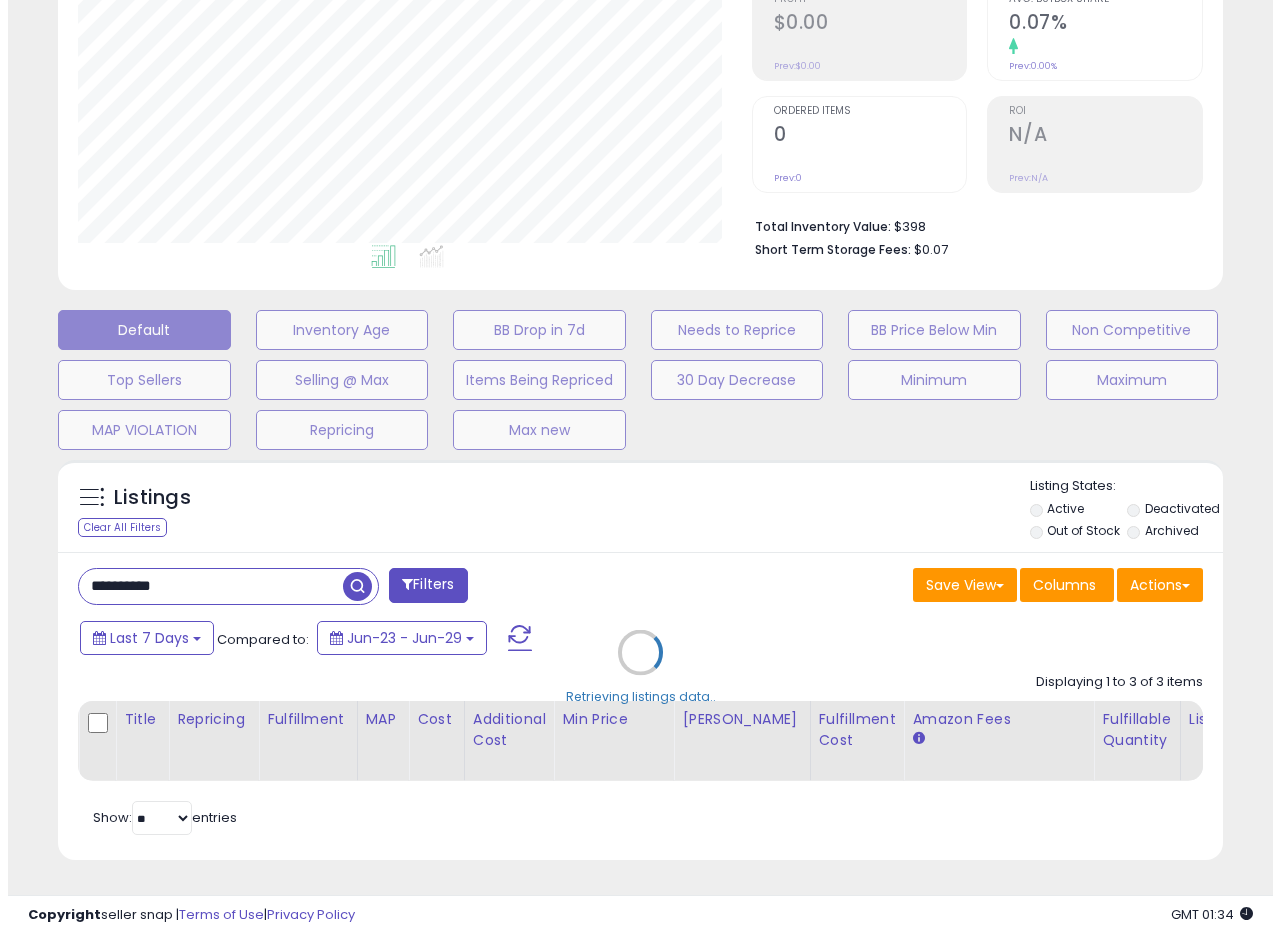 scroll, scrollTop: 335, scrollLeft: 0, axis: vertical 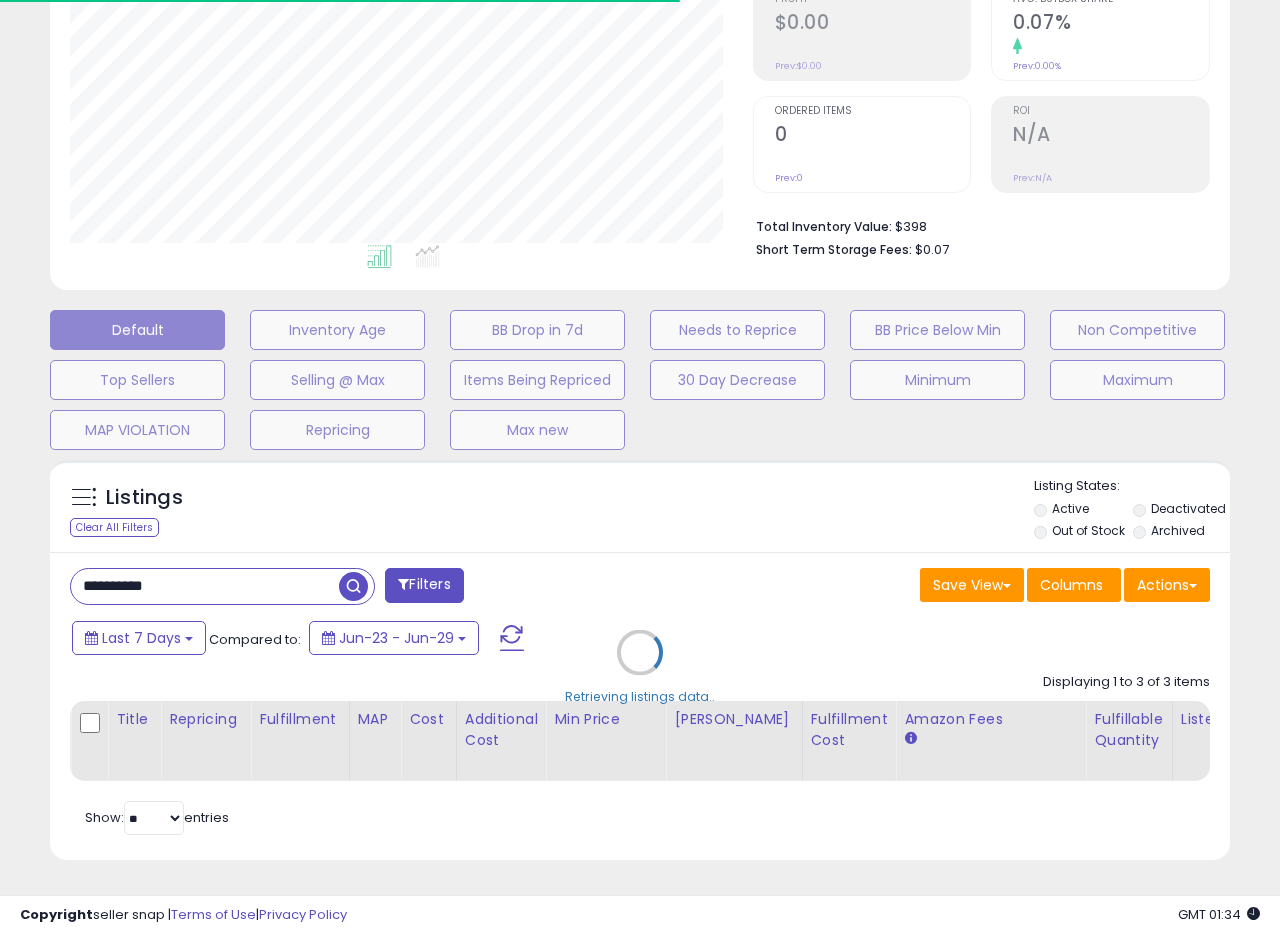 click on "Retrieving listings data.." at bounding box center [640, 667] 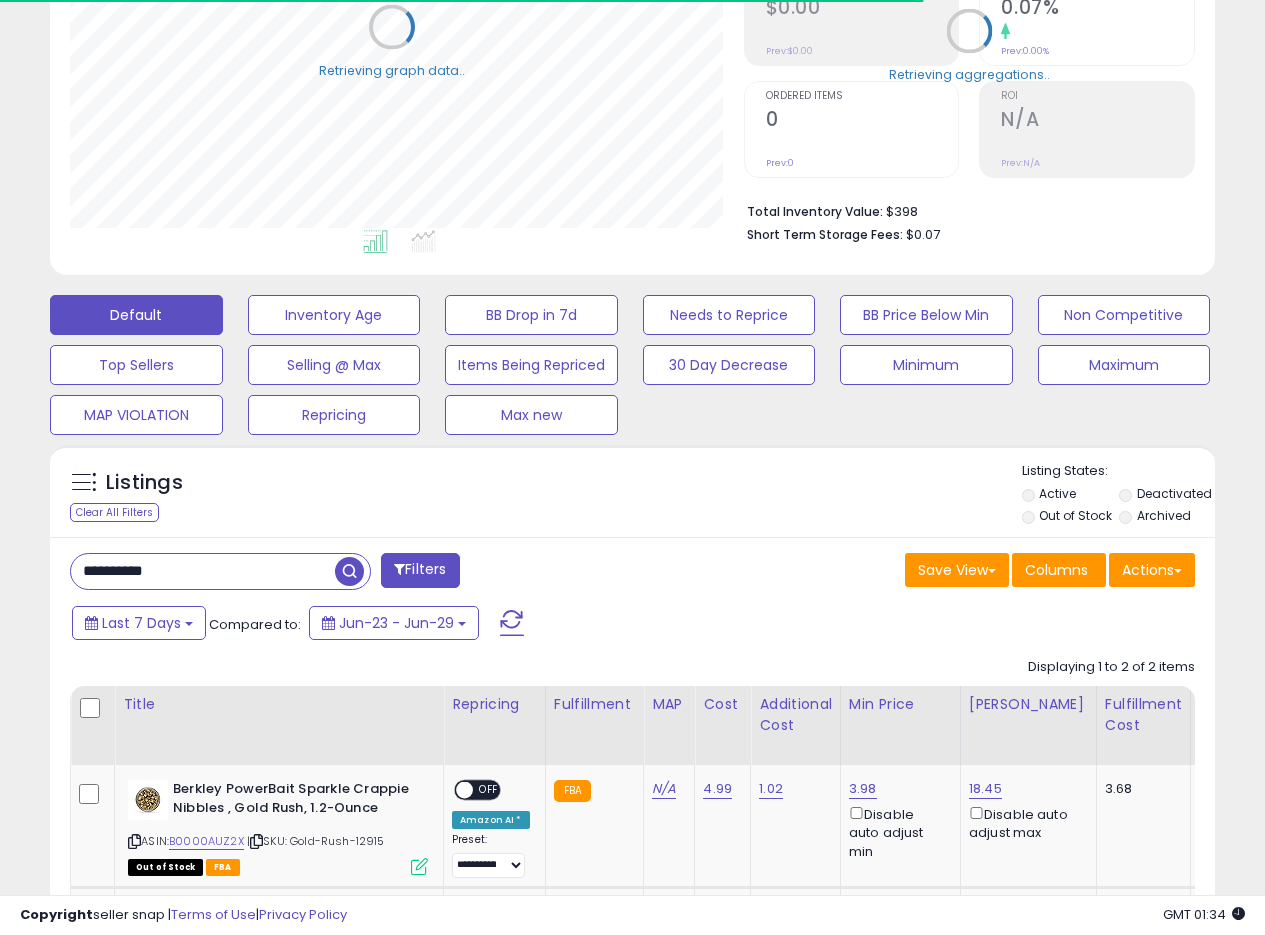 scroll, scrollTop: 410, scrollLeft: 674, axis: both 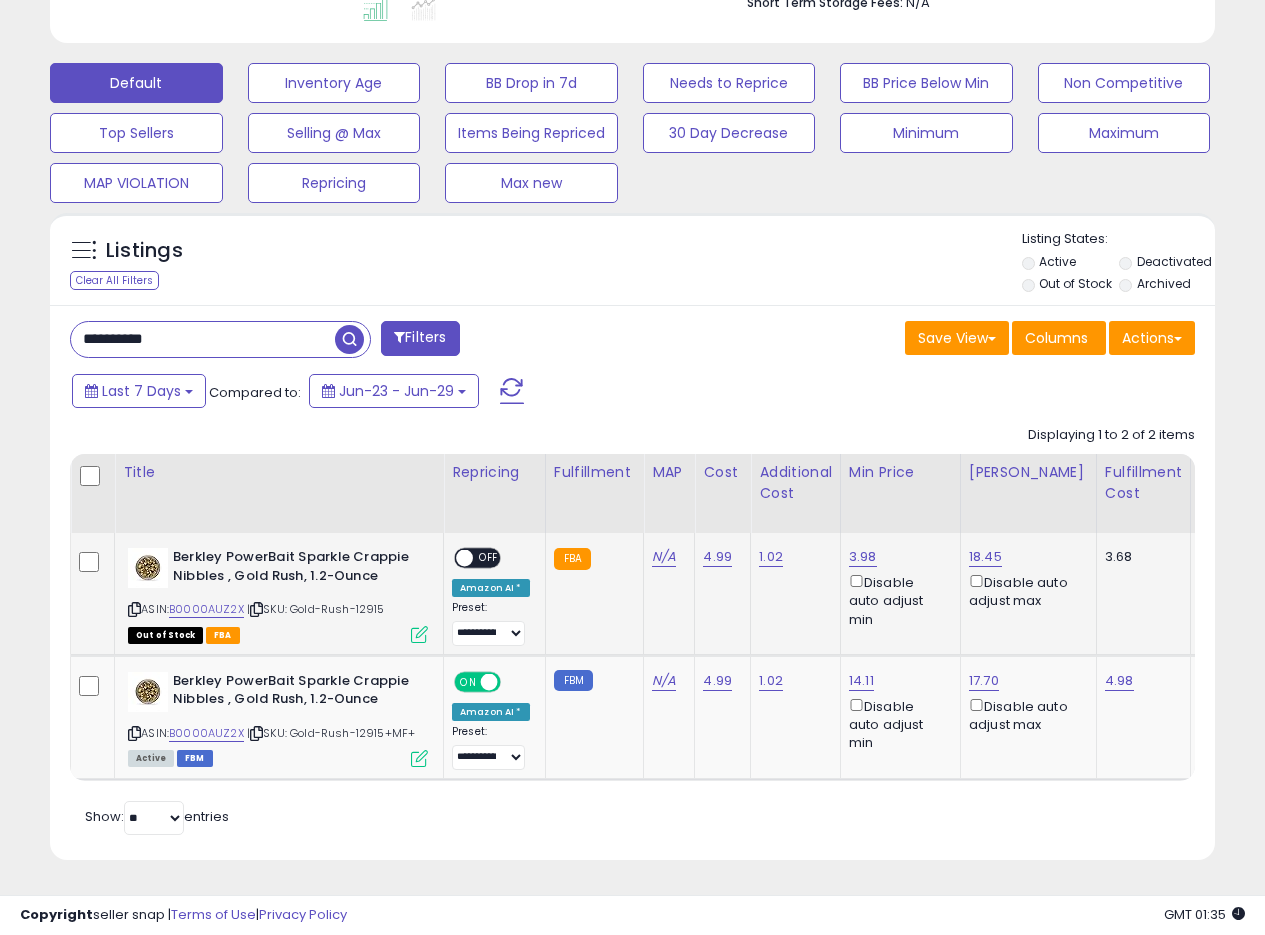 click at bounding box center (419, 634) 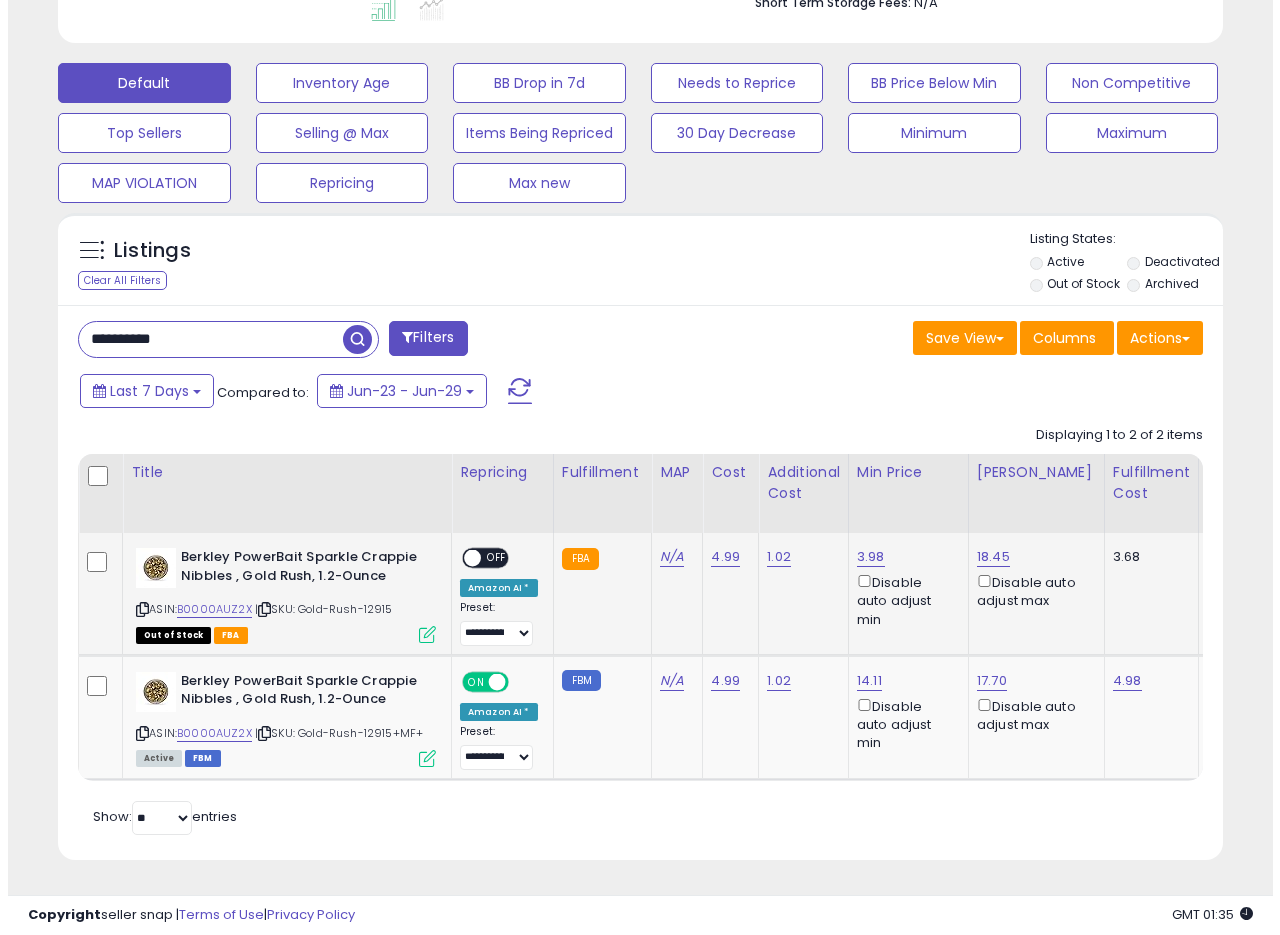 scroll, scrollTop: 999590, scrollLeft: 999317, axis: both 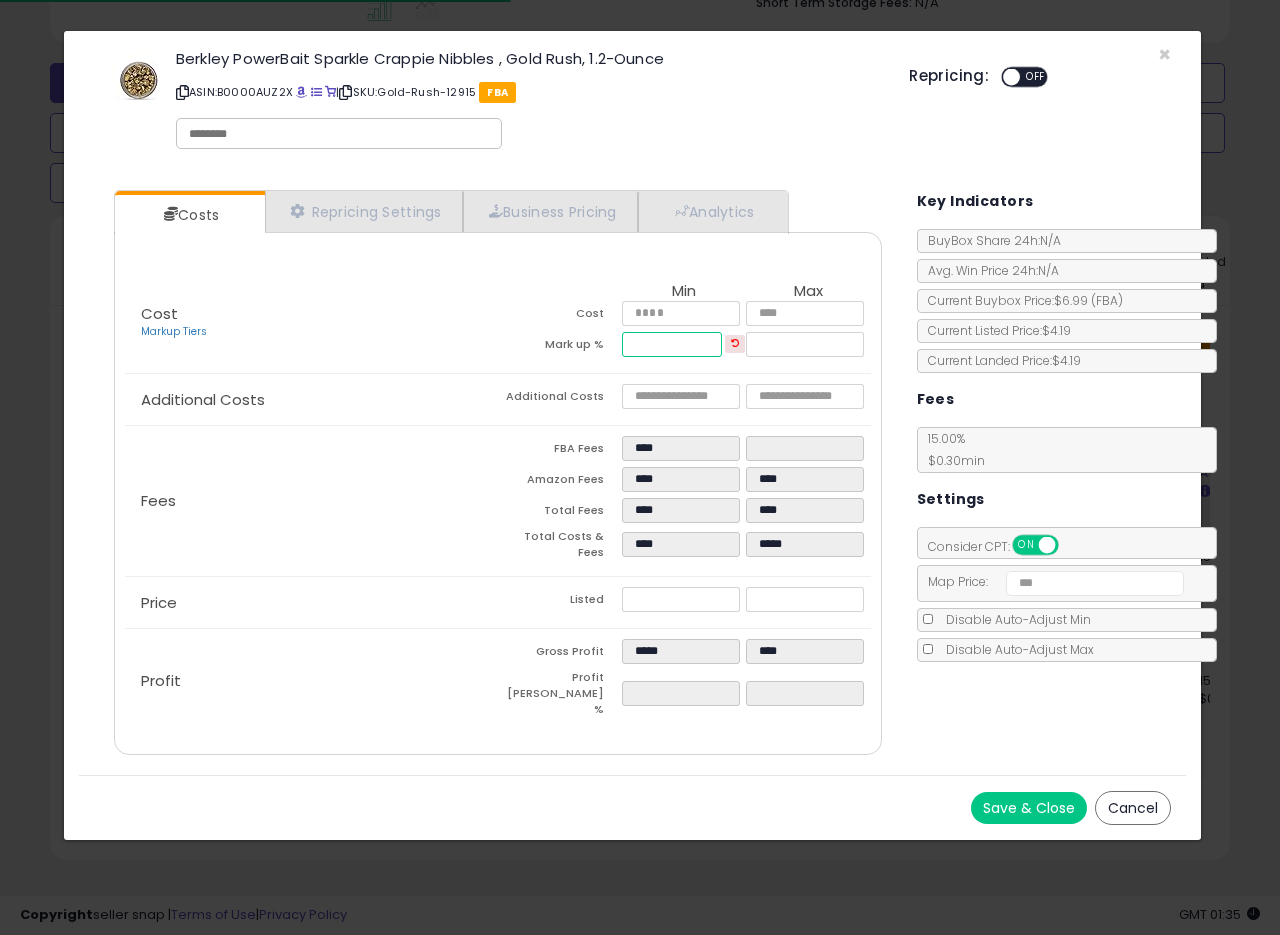 drag, startPoint x: 683, startPoint y: 346, endPoint x: 589, endPoint y: 347, distance: 94.00532 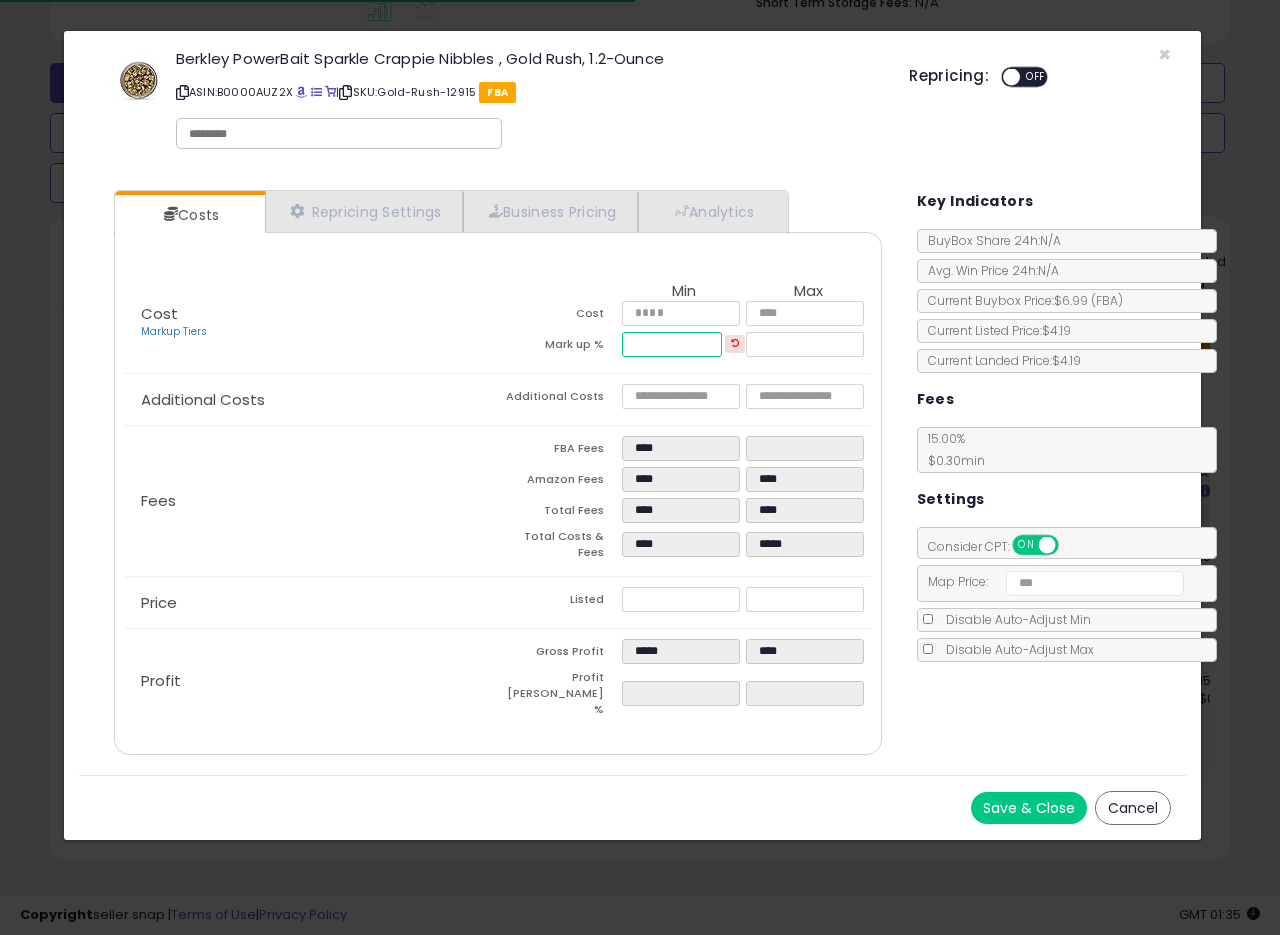 type on "**" 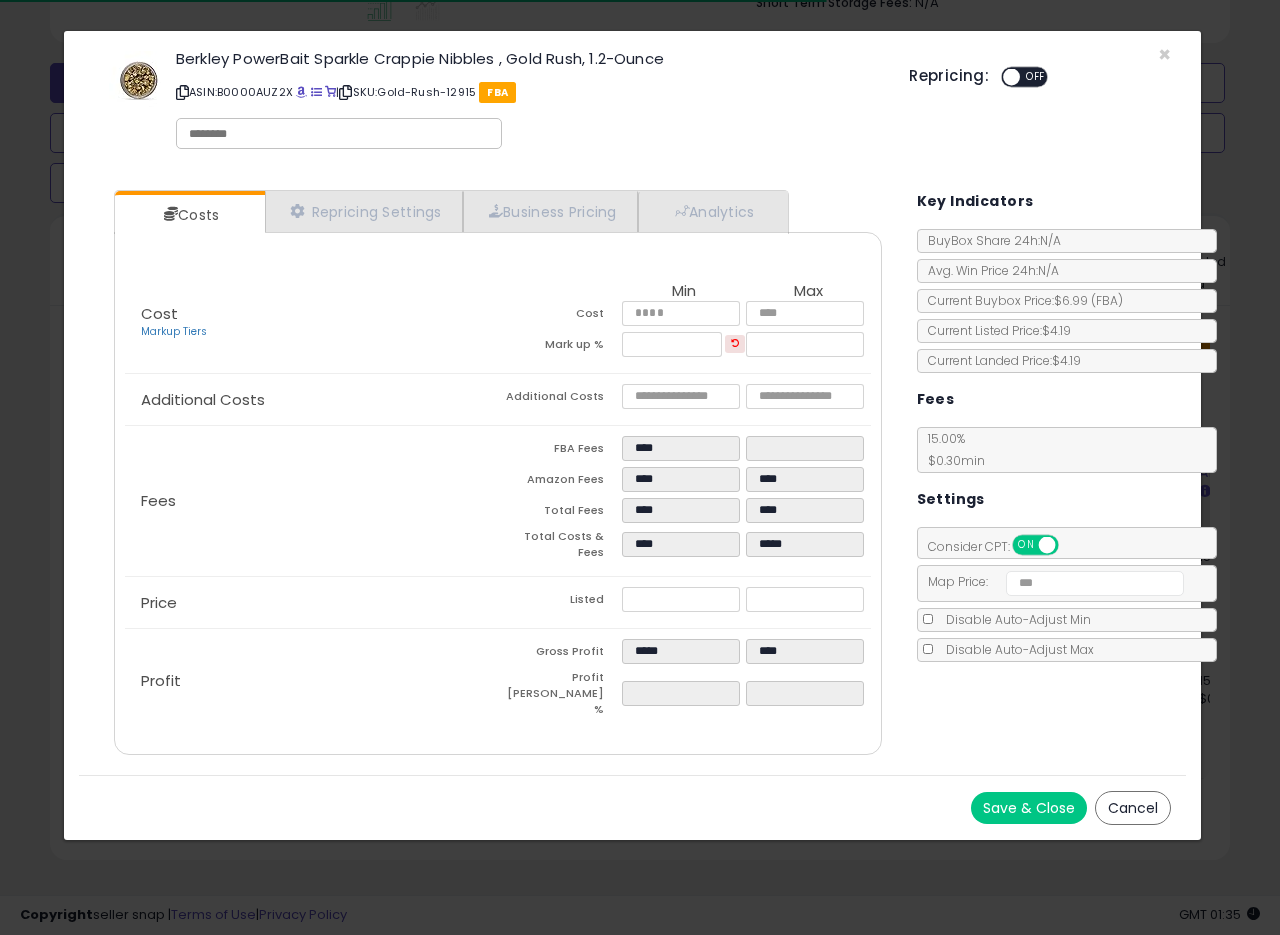 type on "*****" 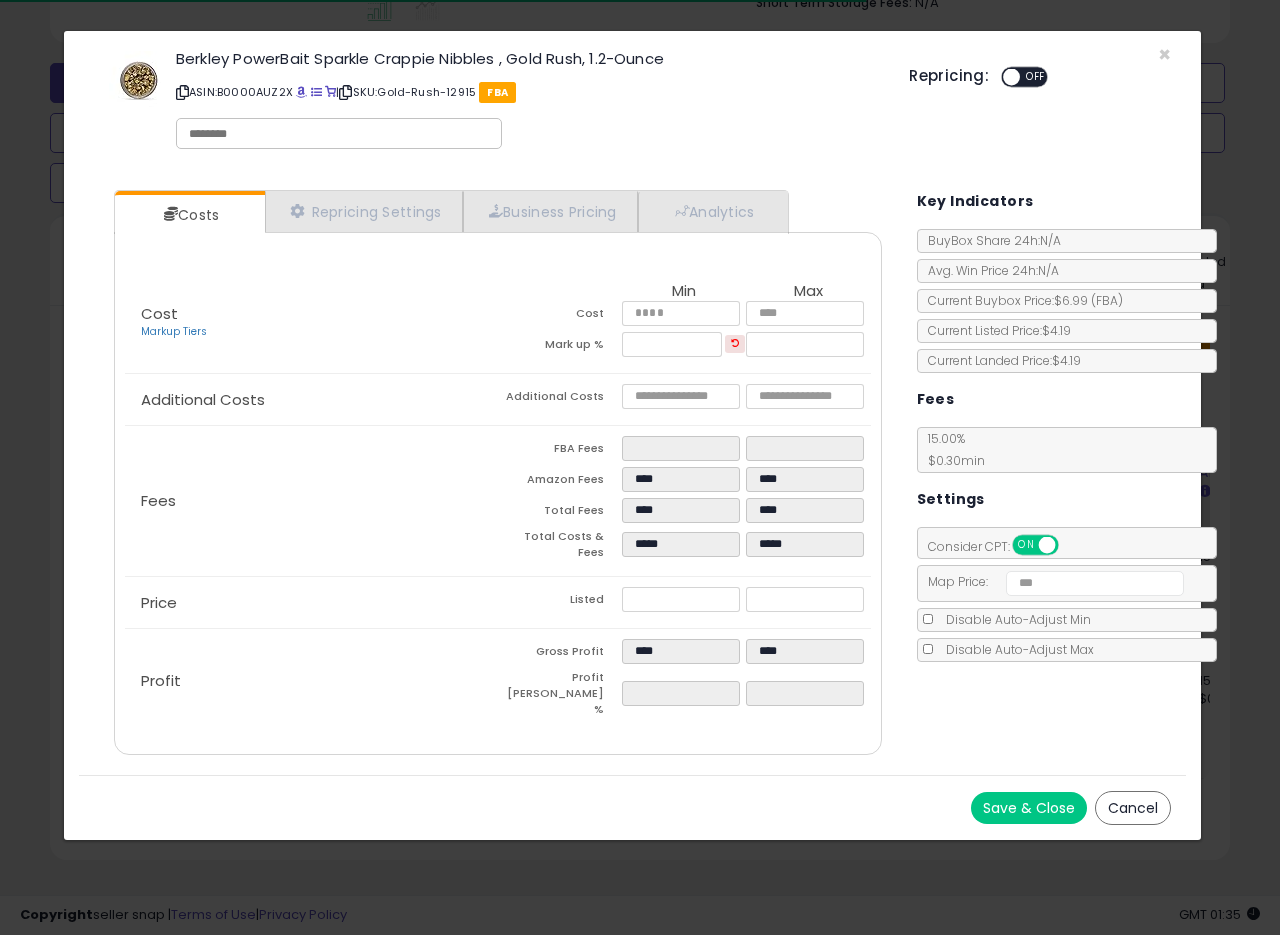 drag, startPoint x: 1033, startPoint y: 76, endPoint x: 939, endPoint y: 142, distance: 114.85643 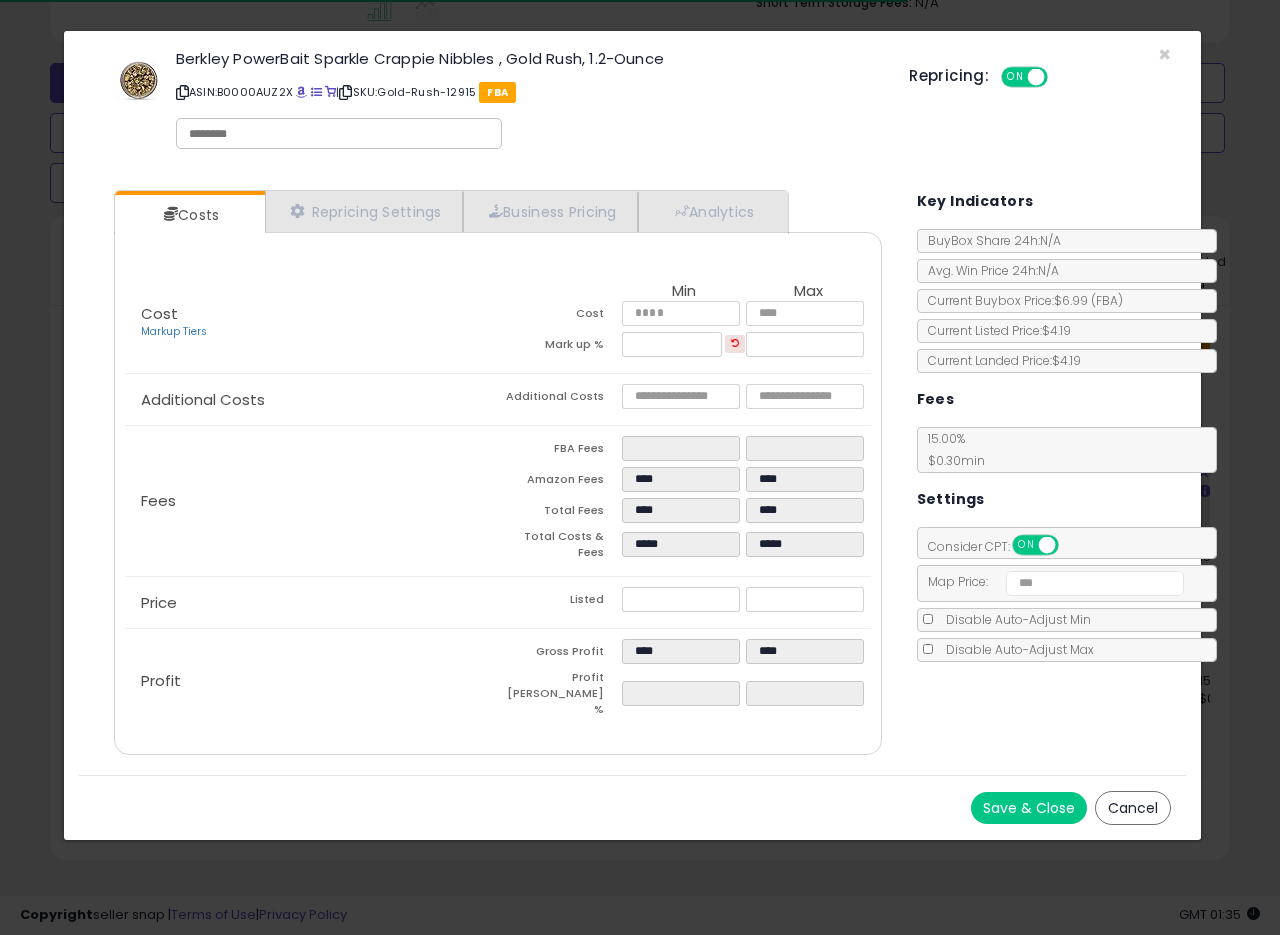 click on "Additional Costs" at bounding box center [311, 400] 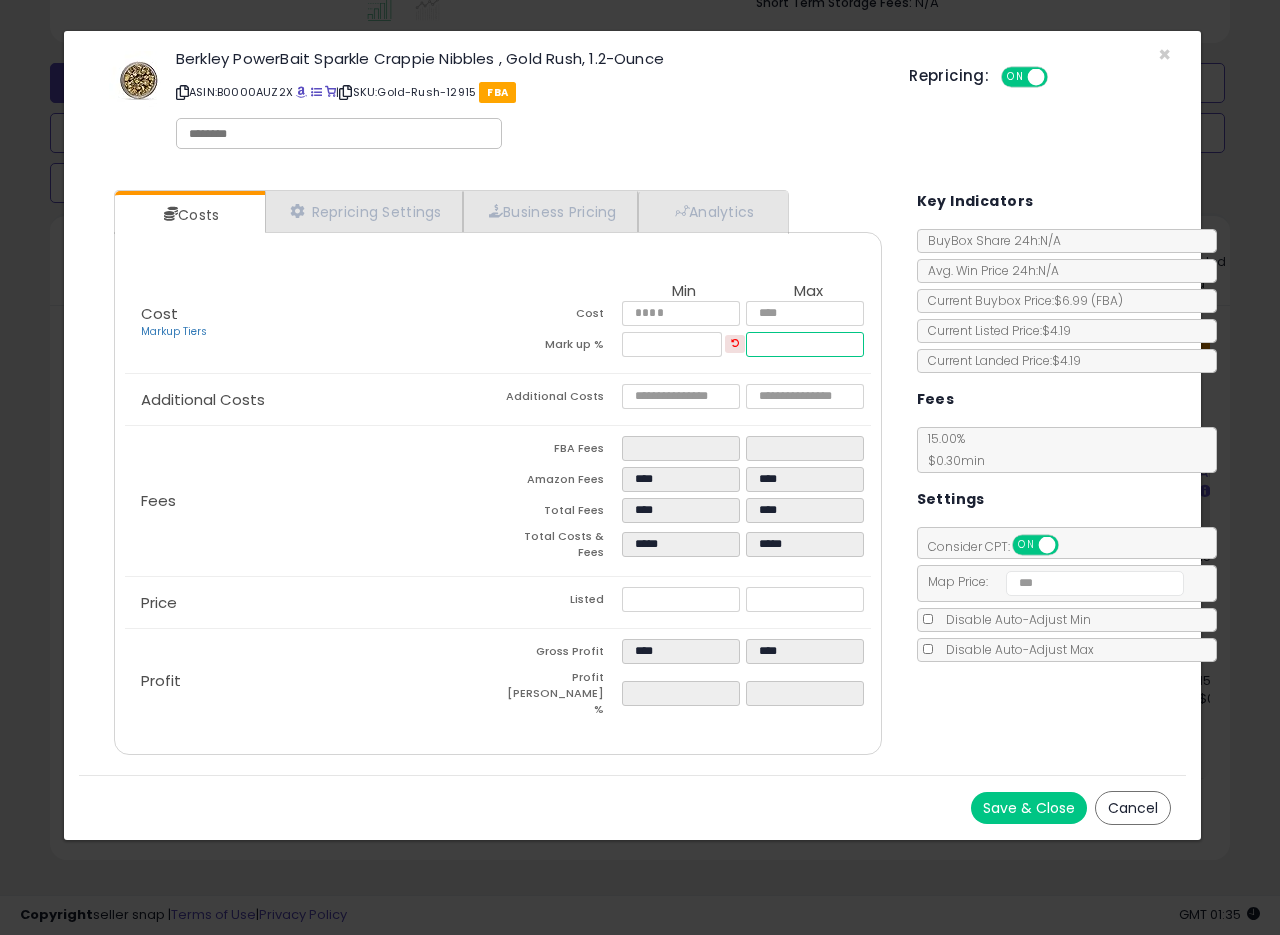 drag, startPoint x: 813, startPoint y: 346, endPoint x: 680, endPoint y: 342, distance: 133.06013 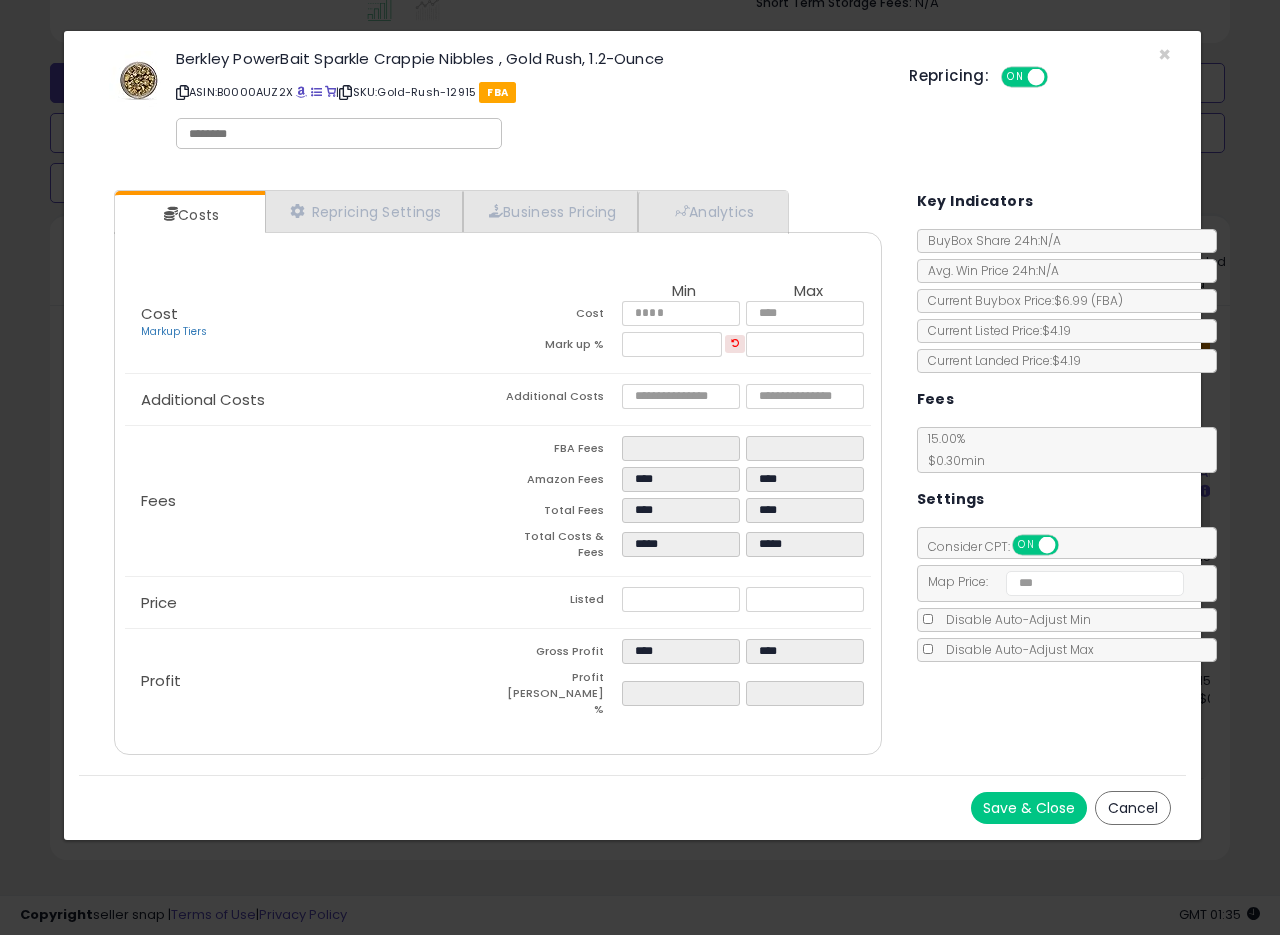 type on "*****" 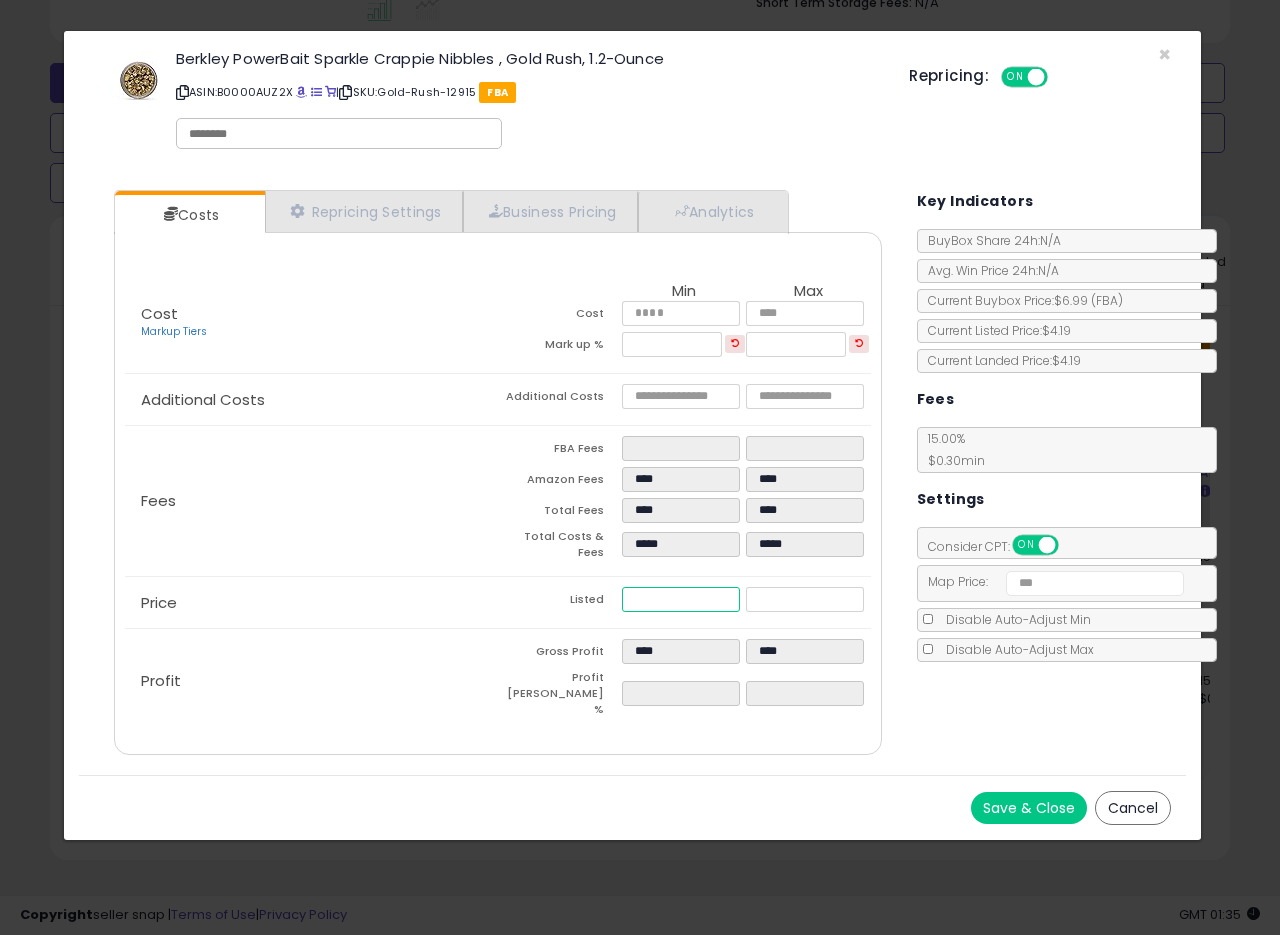 drag, startPoint x: 676, startPoint y: 587, endPoint x: 560, endPoint y: 582, distance: 116.10771 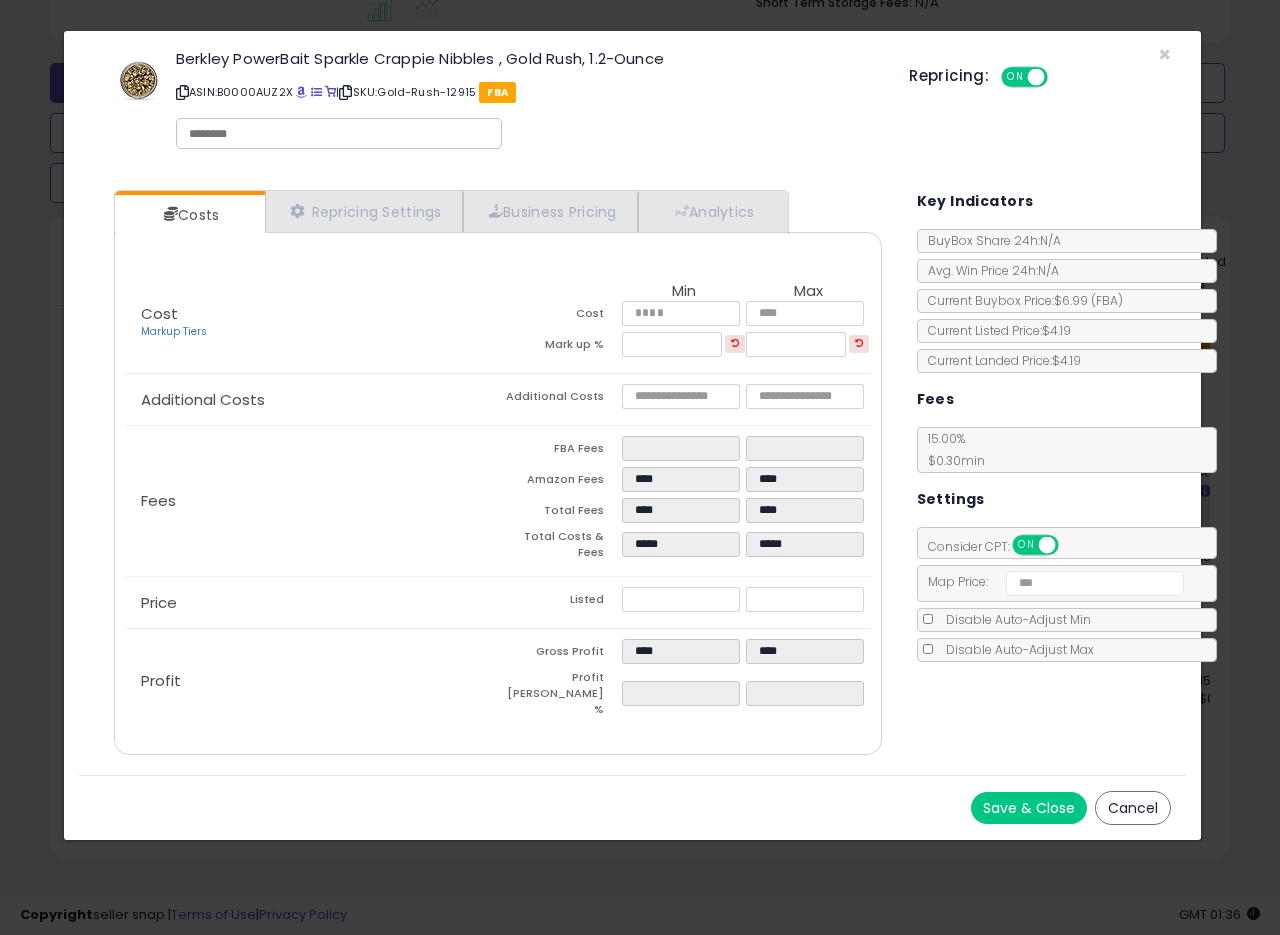 click on "Disable Auto-Adjust Min" 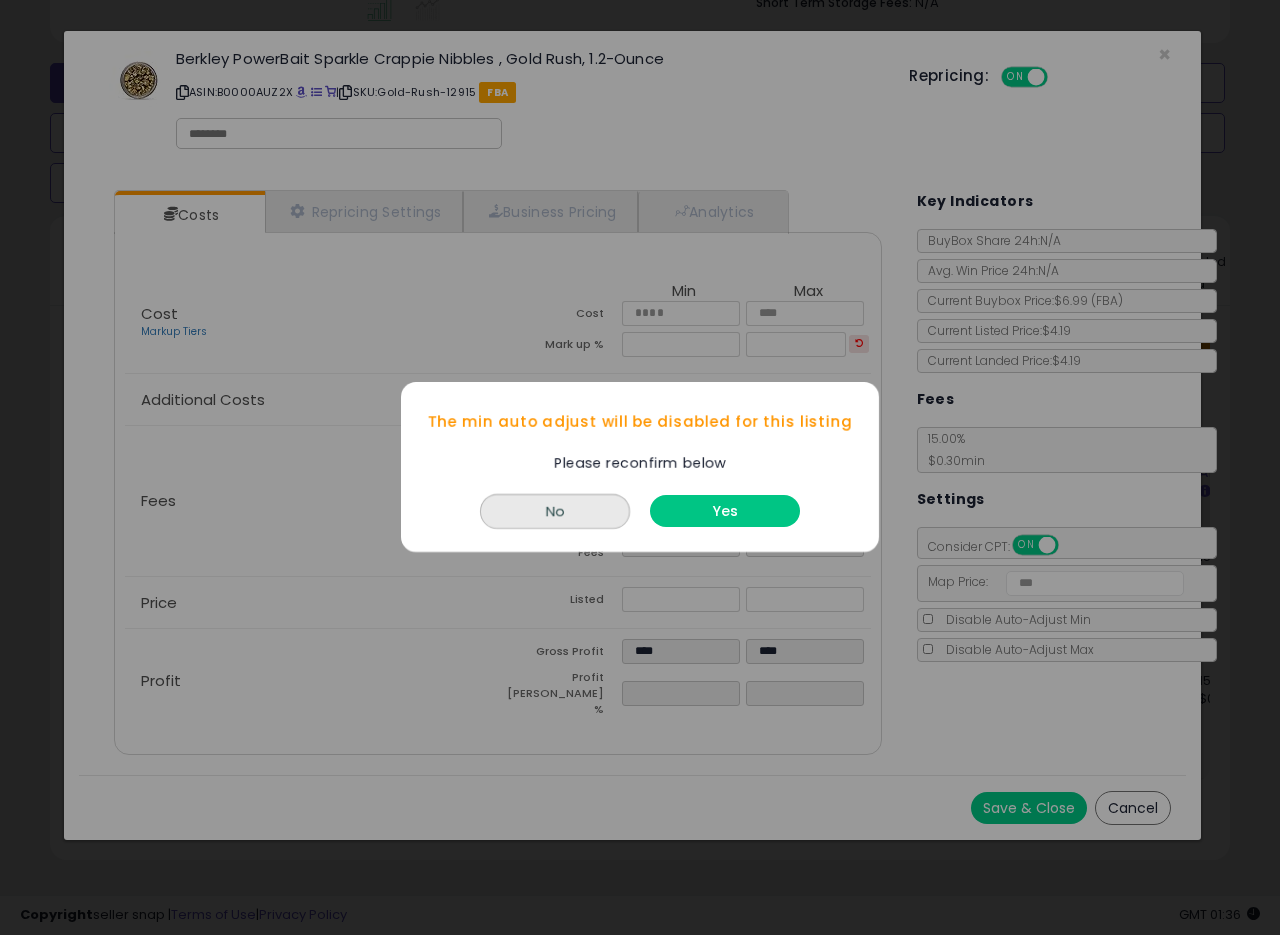 click on "Yes" at bounding box center [725, 512] 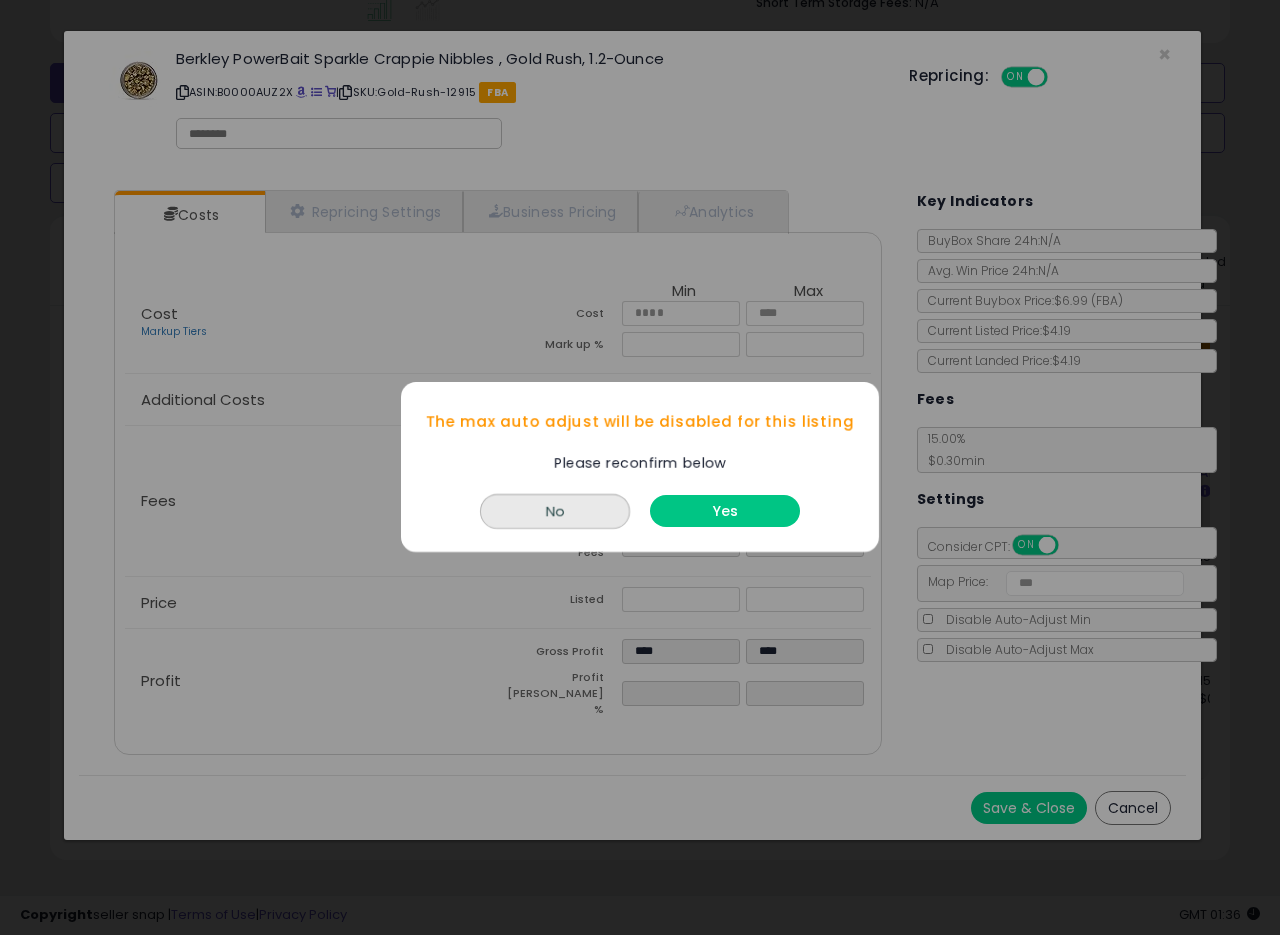click on "Yes" at bounding box center (725, 512) 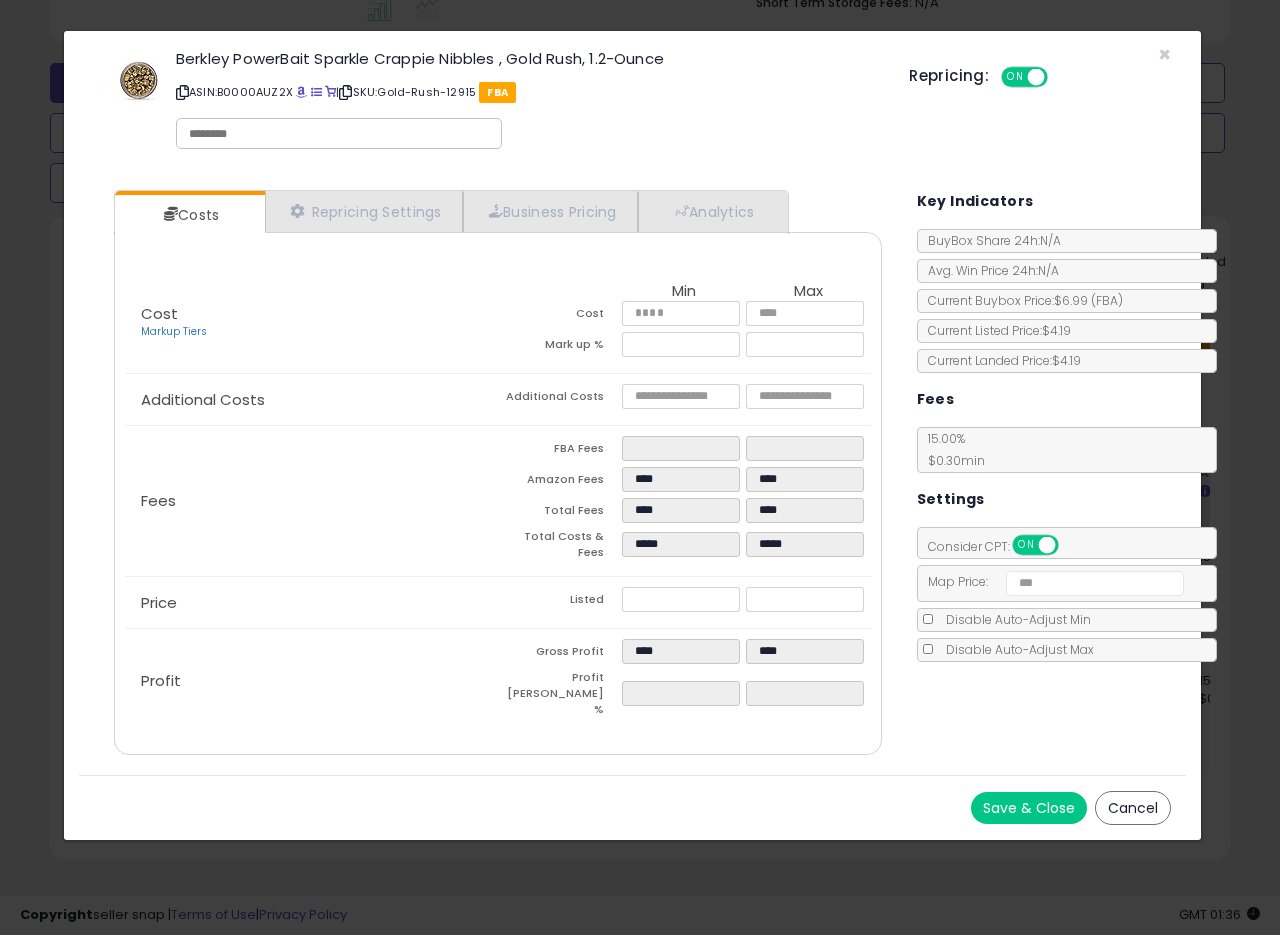 click on "Save & Close" at bounding box center [1029, 808] 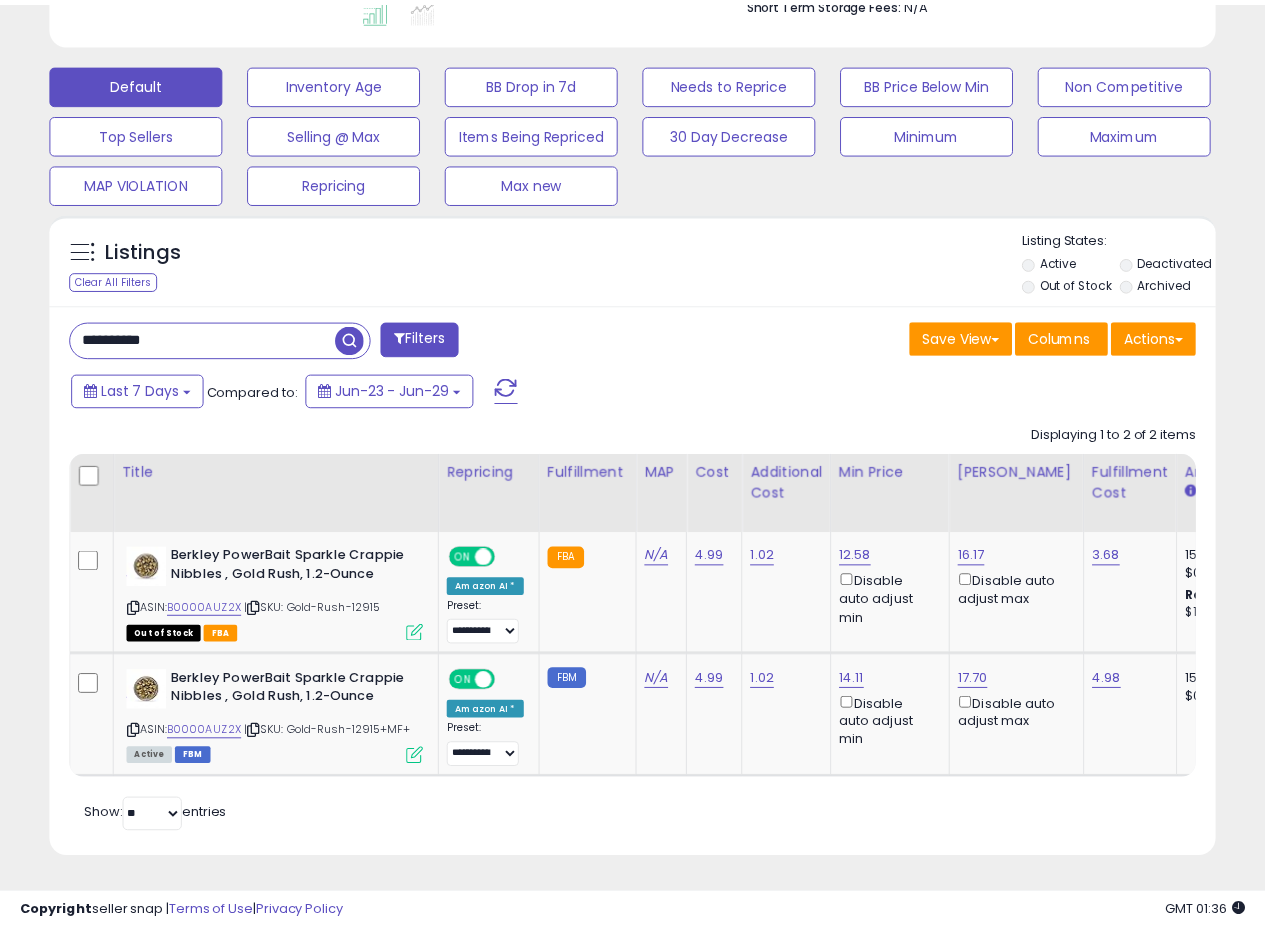 scroll, scrollTop: 410, scrollLeft: 674, axis: both 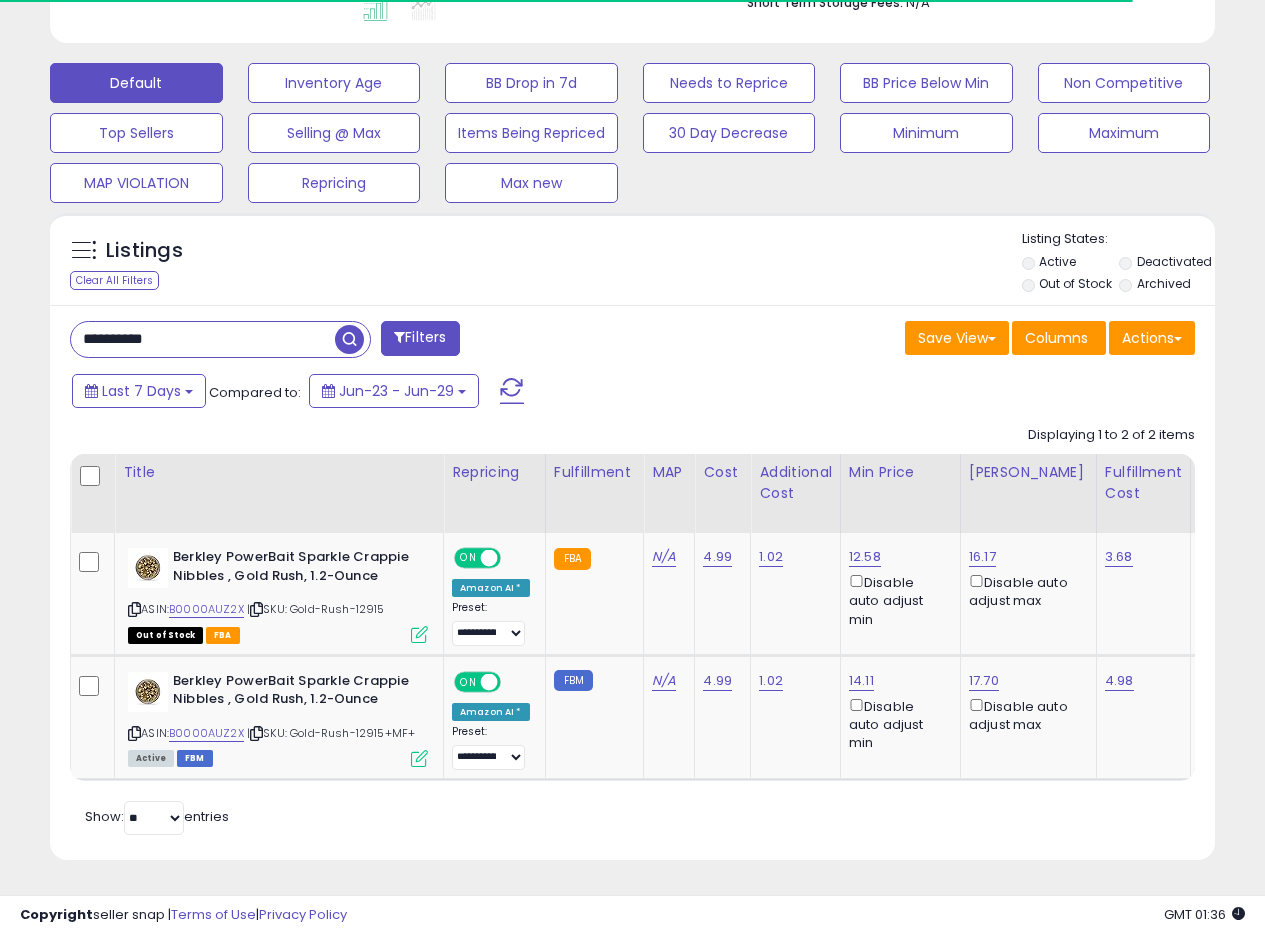 drag, startPoint x: 242, startPoint y: 331, endPoint x: 0, endPoint y: 287, distance: 245.96748 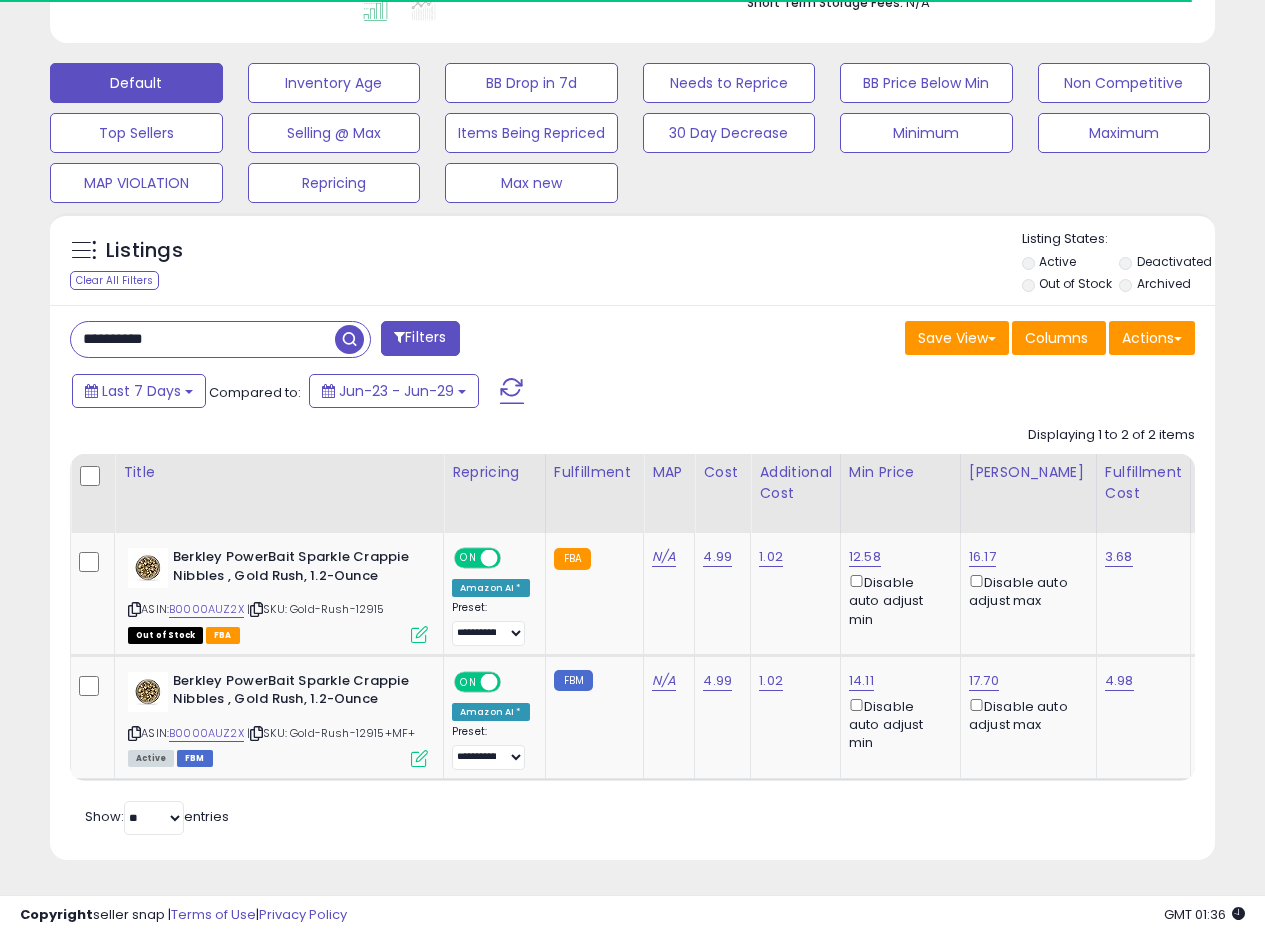 paste 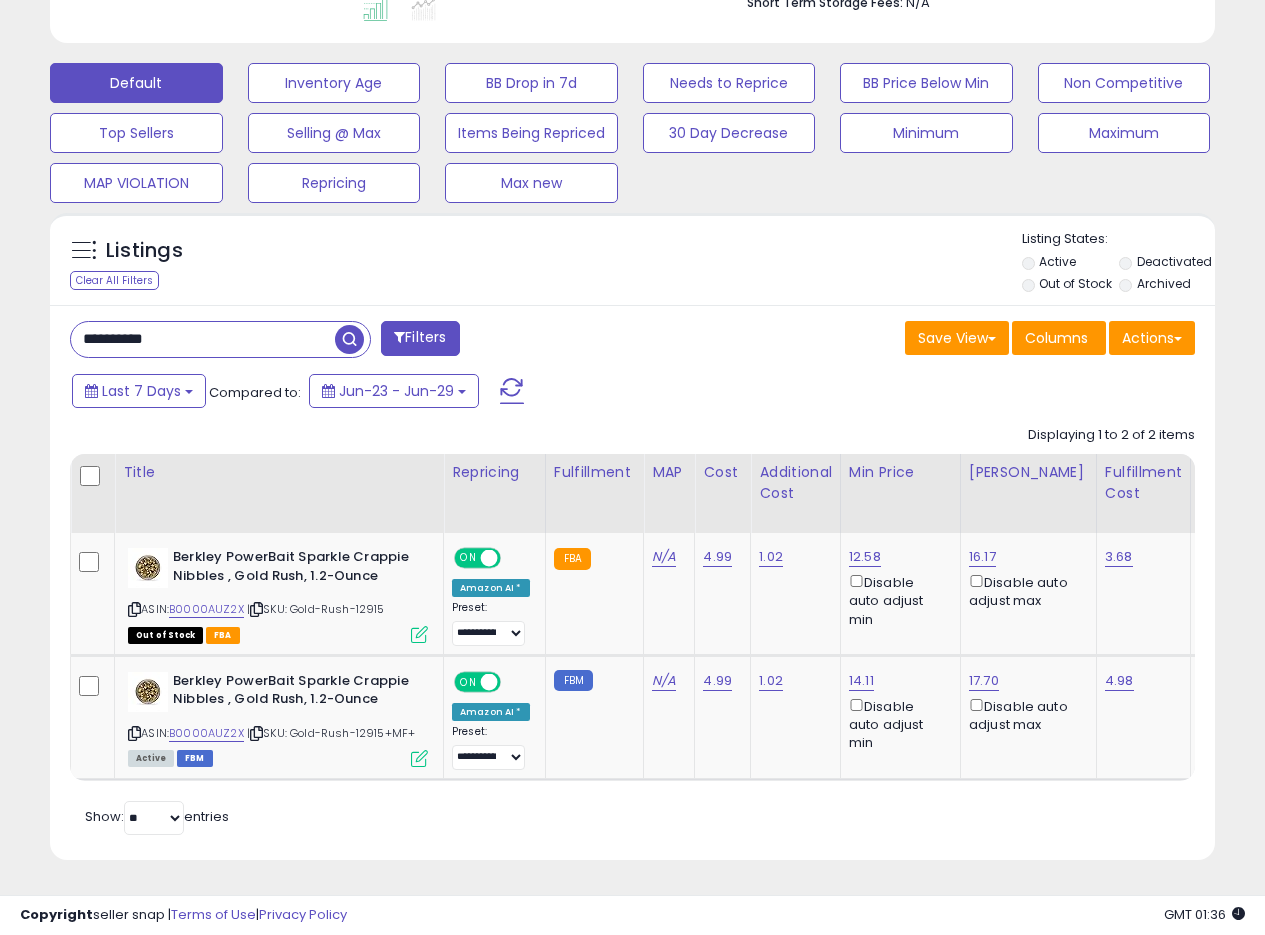 click at bounding box center (349, 339) 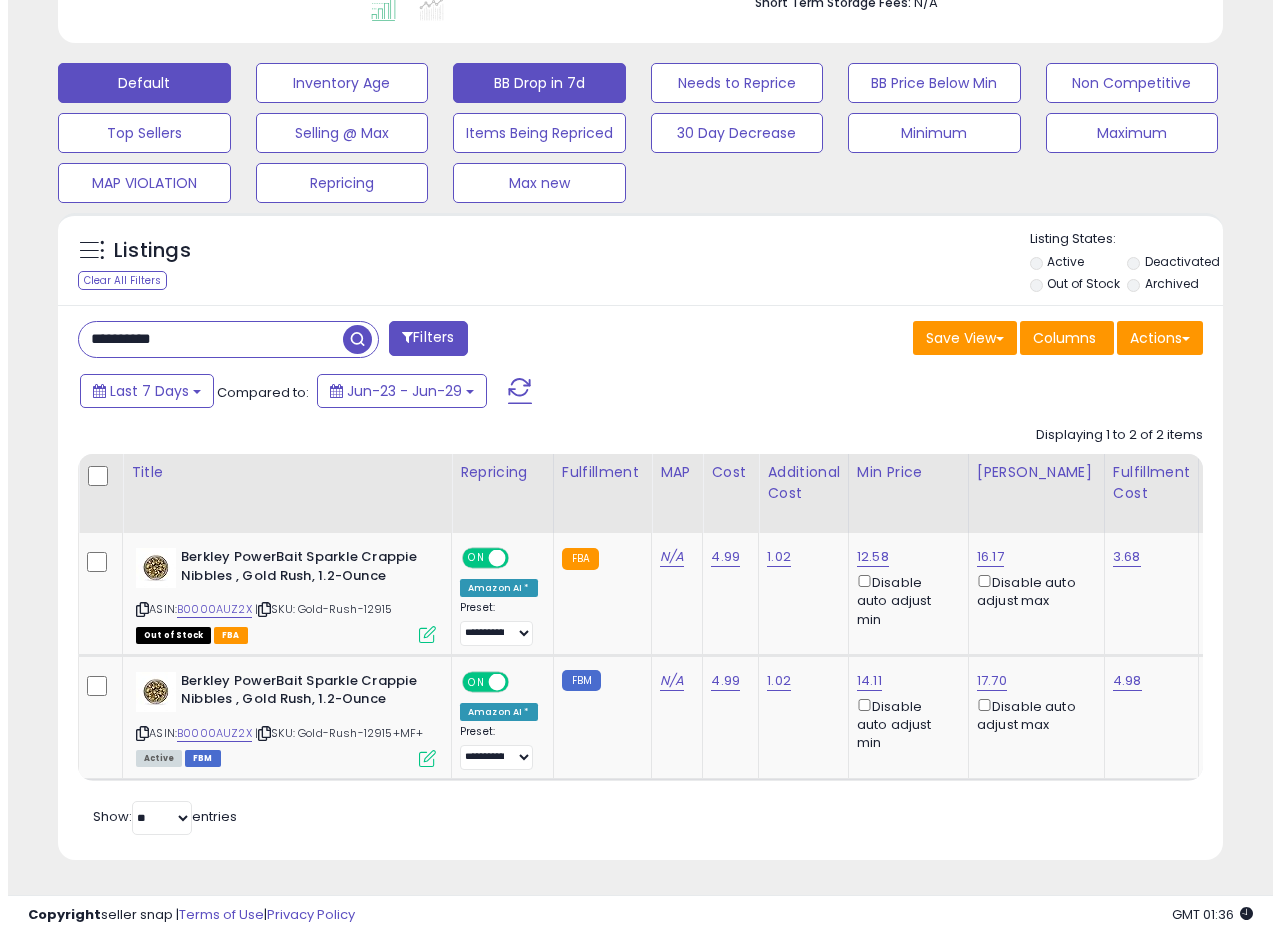scroll, scrollTop: 335, scrollLeft: 0, axis: vertical 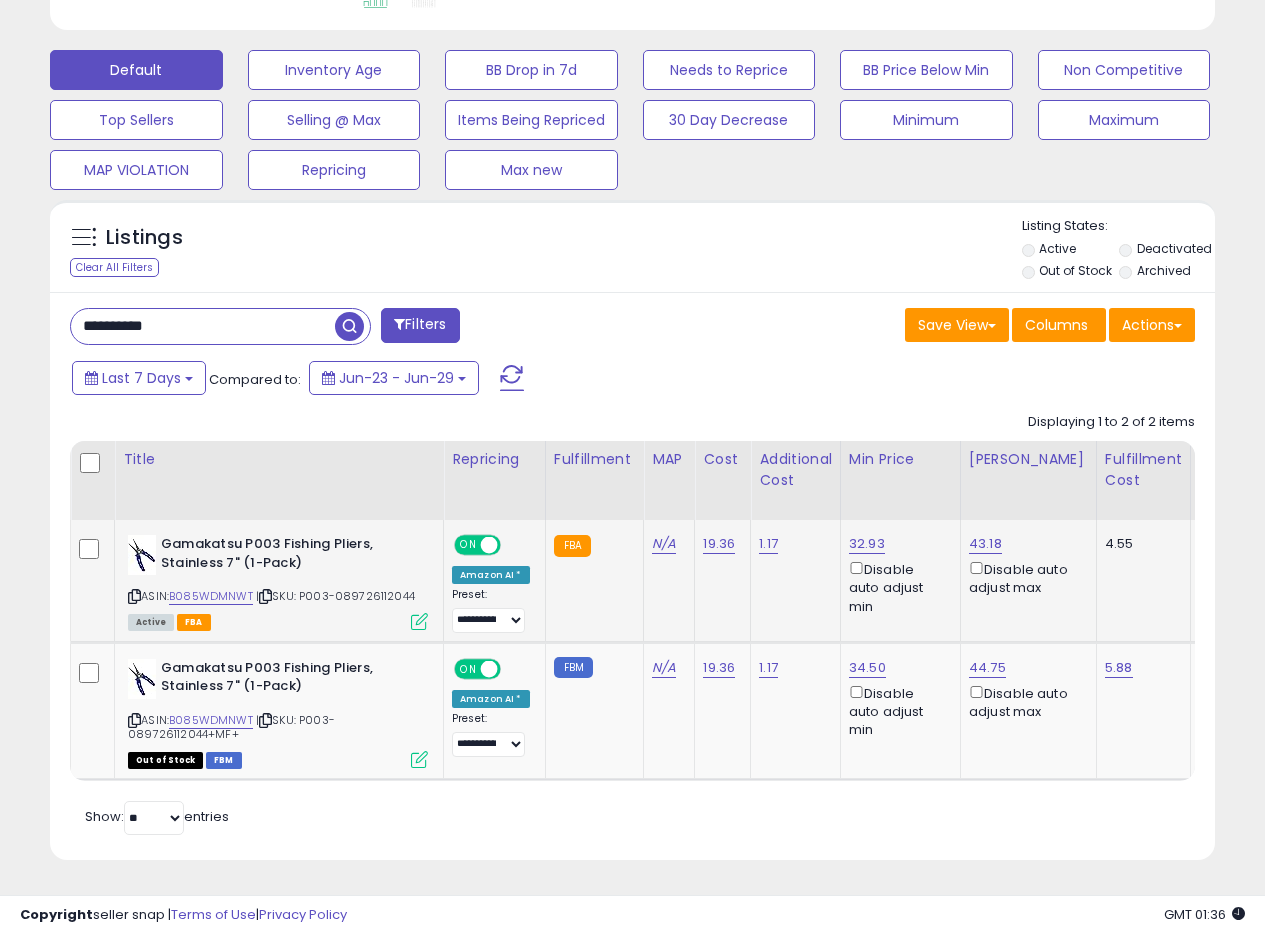 click at bounding box center (419, 621) 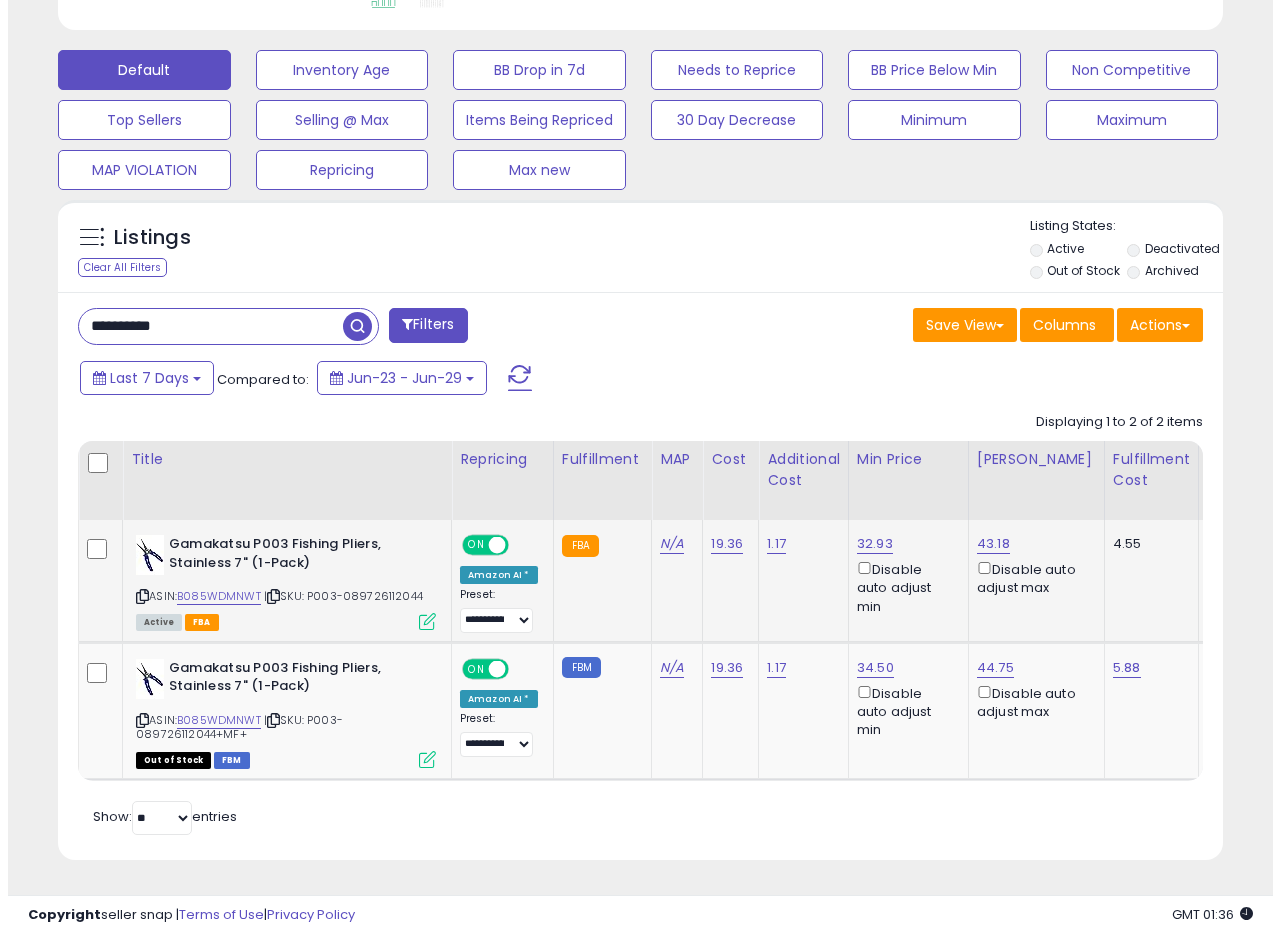 scroll, scrollTop: 999590, scrollLeft: 999317, axis: both 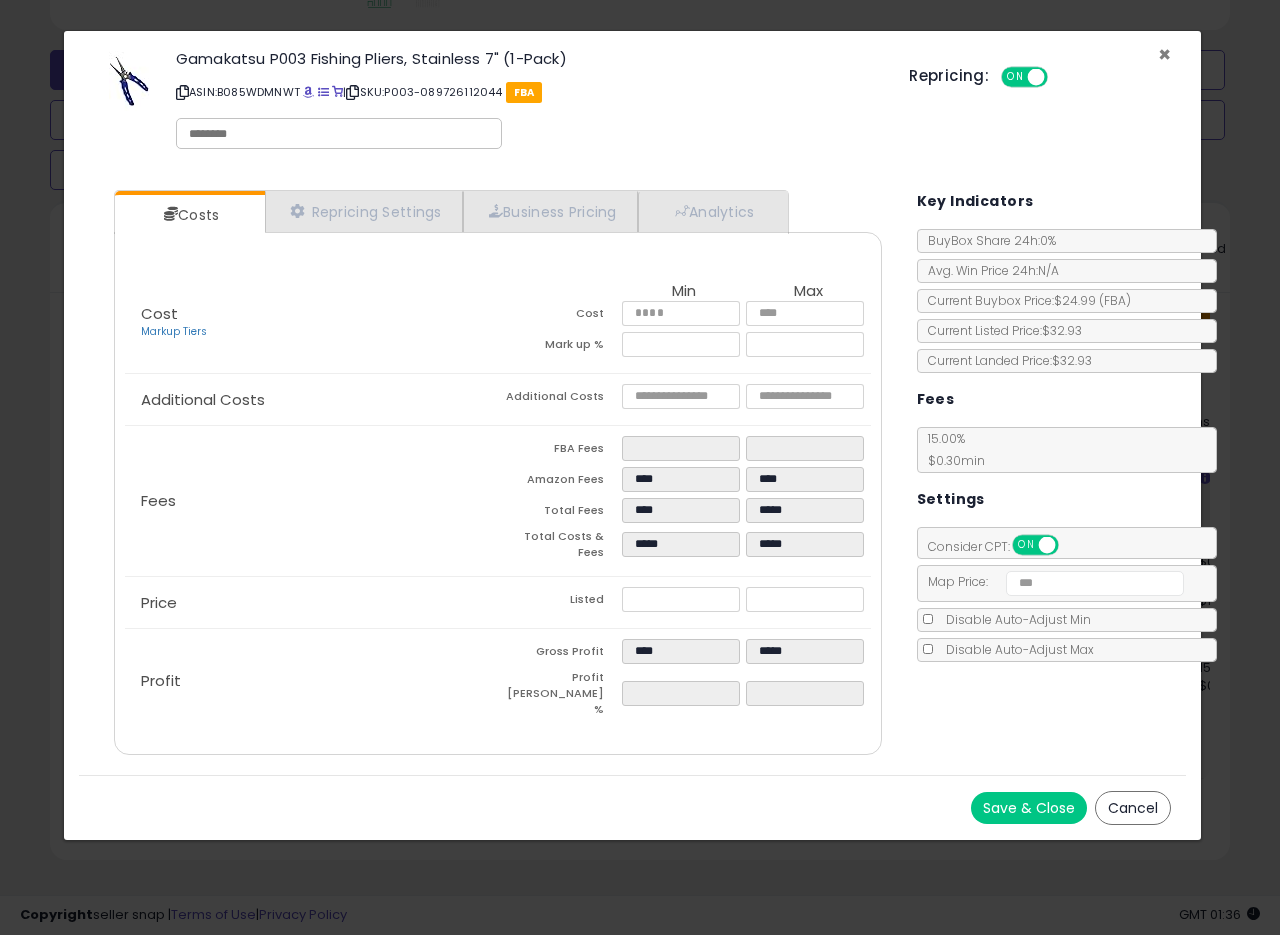 click on "×" at bounding box center (1164, 54) 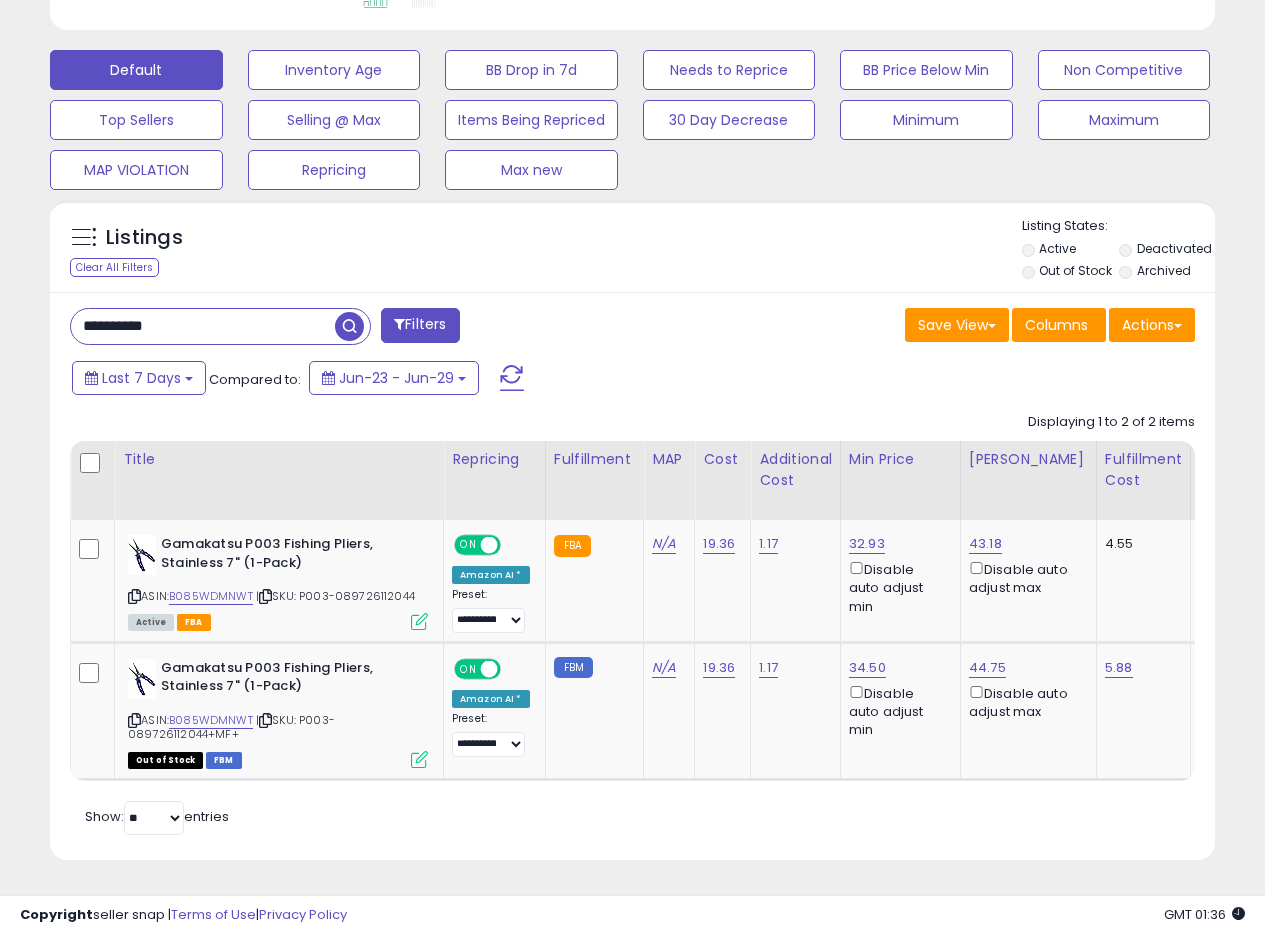 scroll, scrollTop: 410, scrollLeft: 674, axis: both 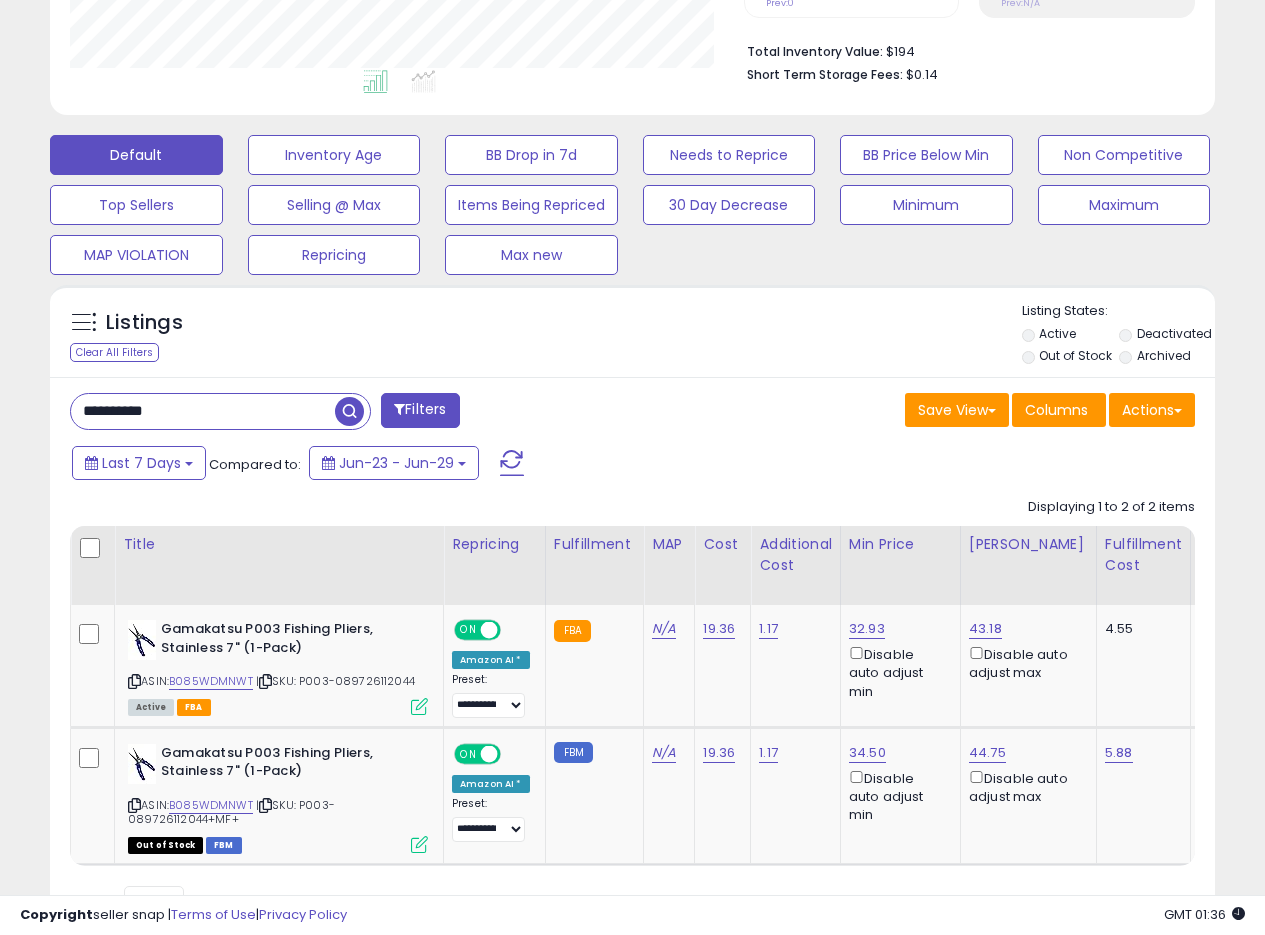 drag, startPoint x: 133, startPoint y: 414, endPoint x: 71, endPoint y: 391, distance: 66.12866 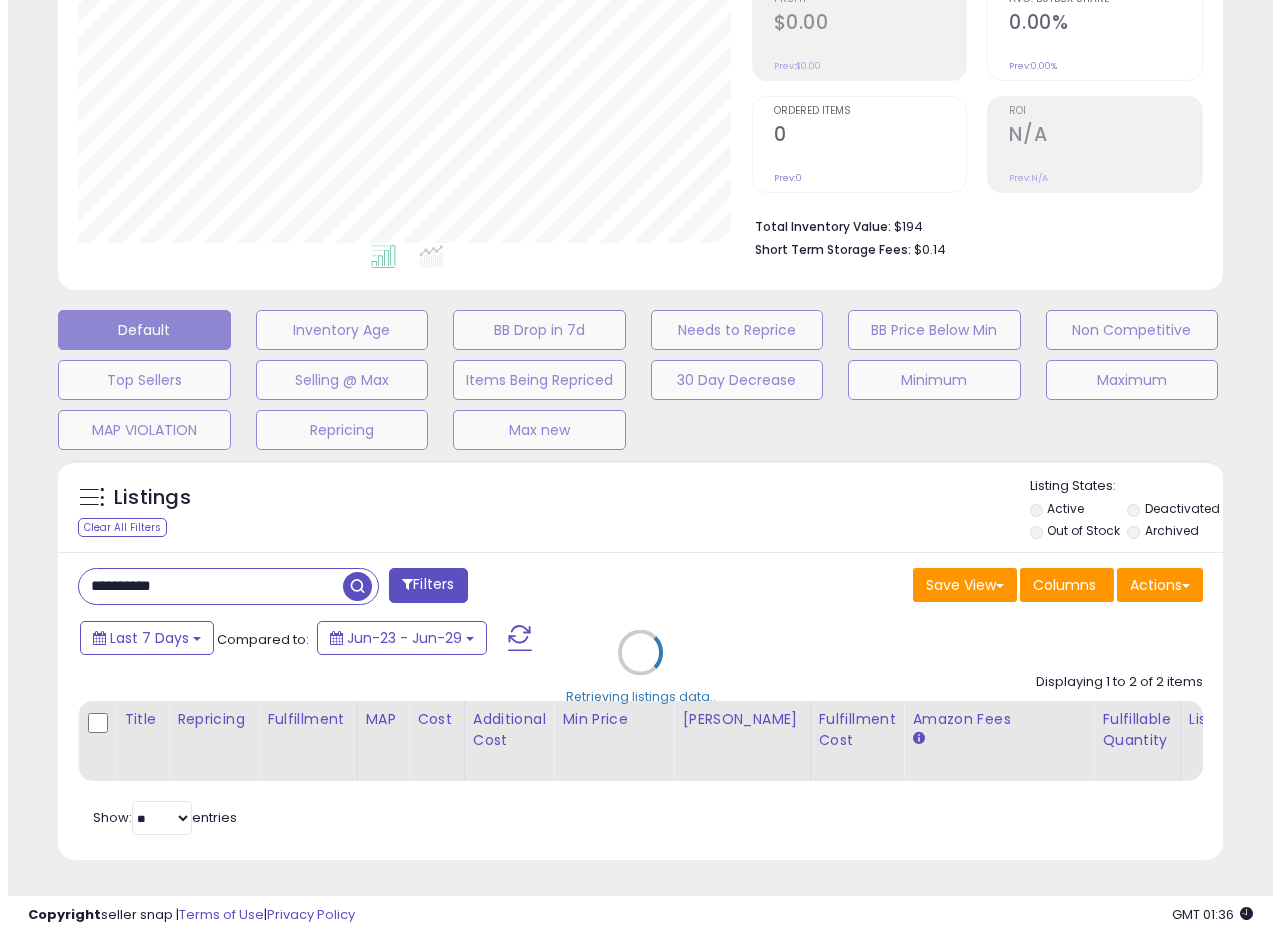 scroll, scrollTop: 335, scrollLeft: 0, axis: vertical 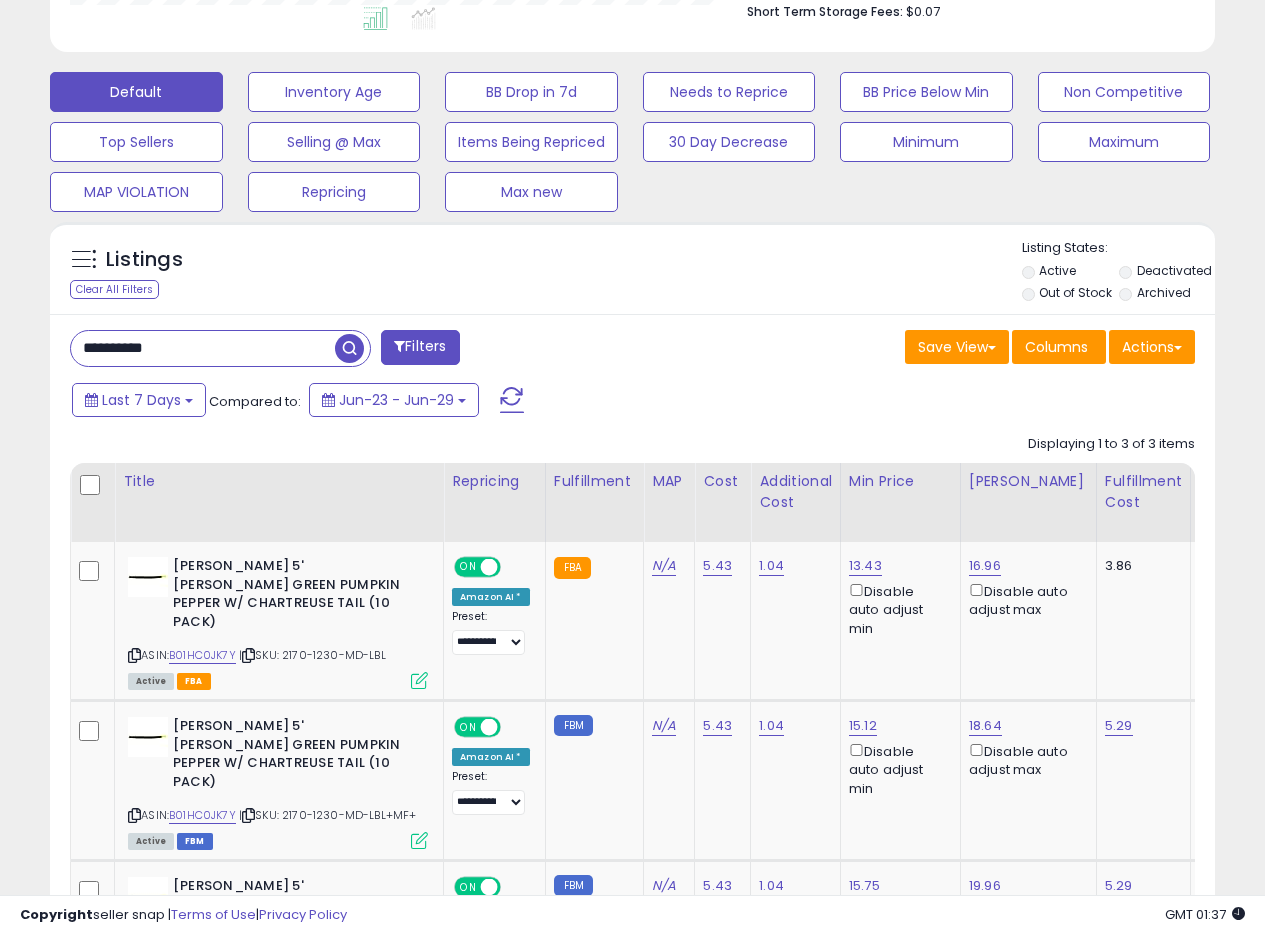 click on "Save View
Save As New View
Update Current View
Columns
Actions
Import  Export Visible Columns" at bounding box center (922, 349) 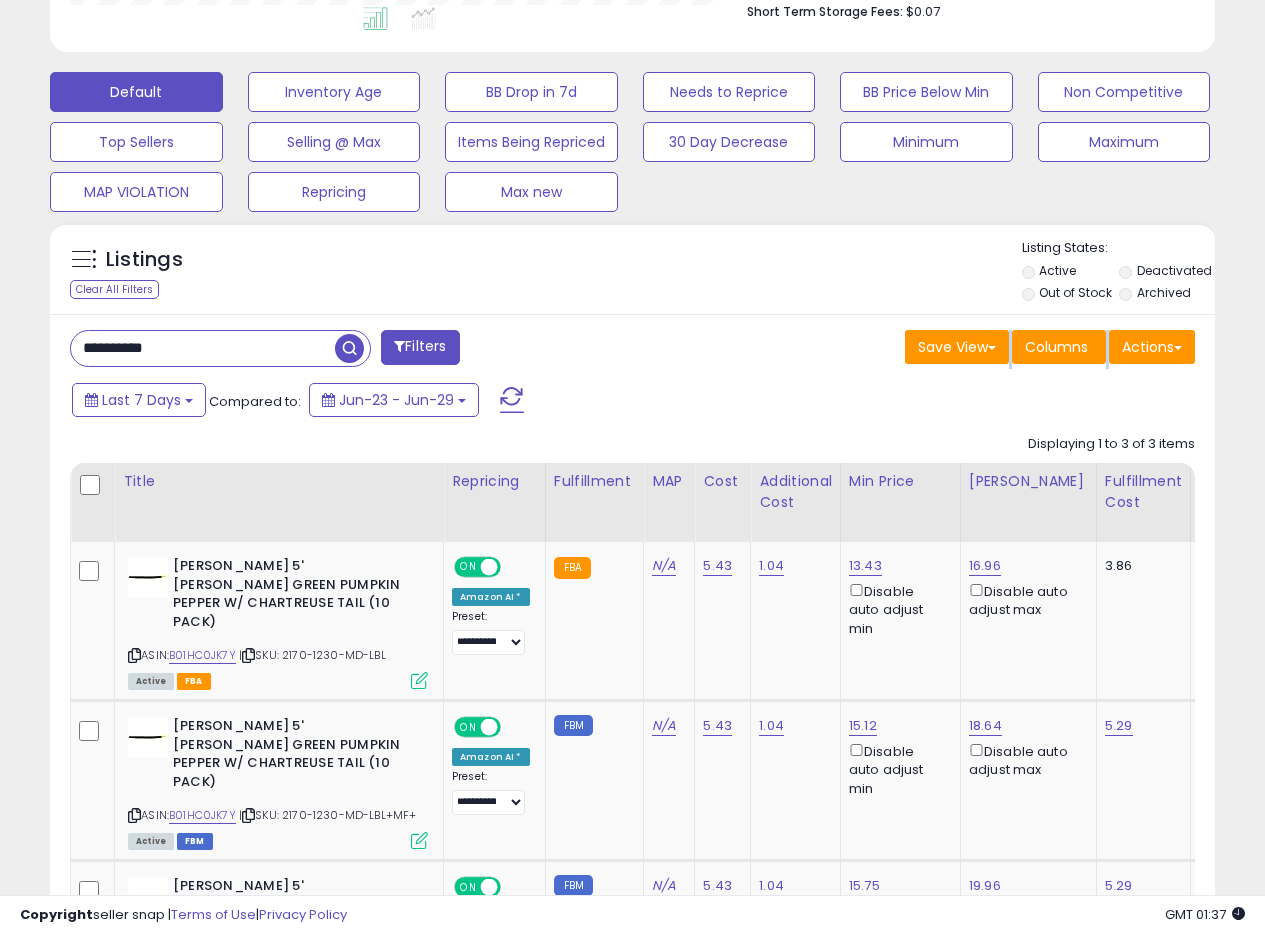 click on "**********" at bounding box center (632, 707) 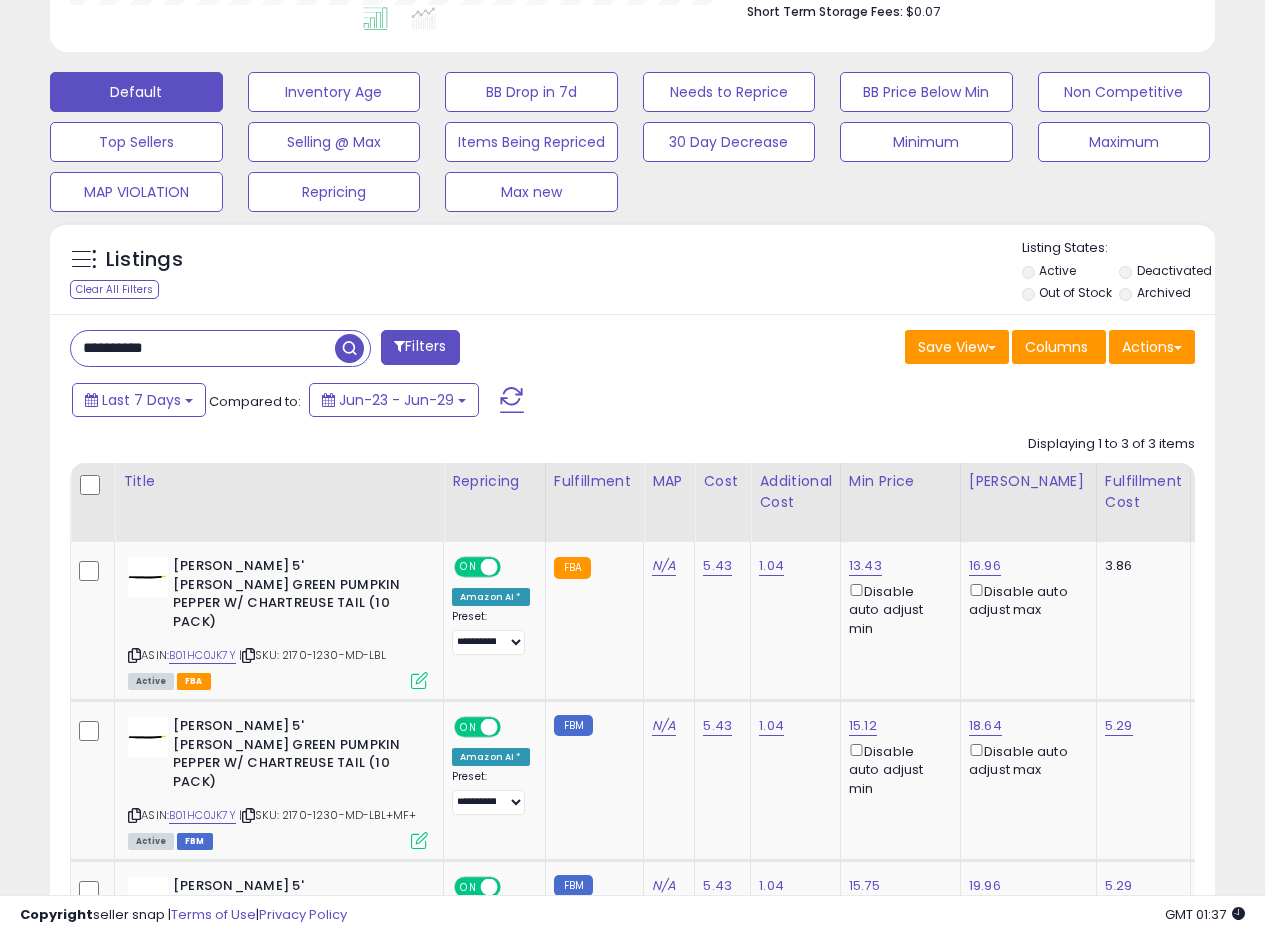 click on "Last 7 Days
Compared to:
Jun-23 - Jun-29" at bounding box center [489, 402] 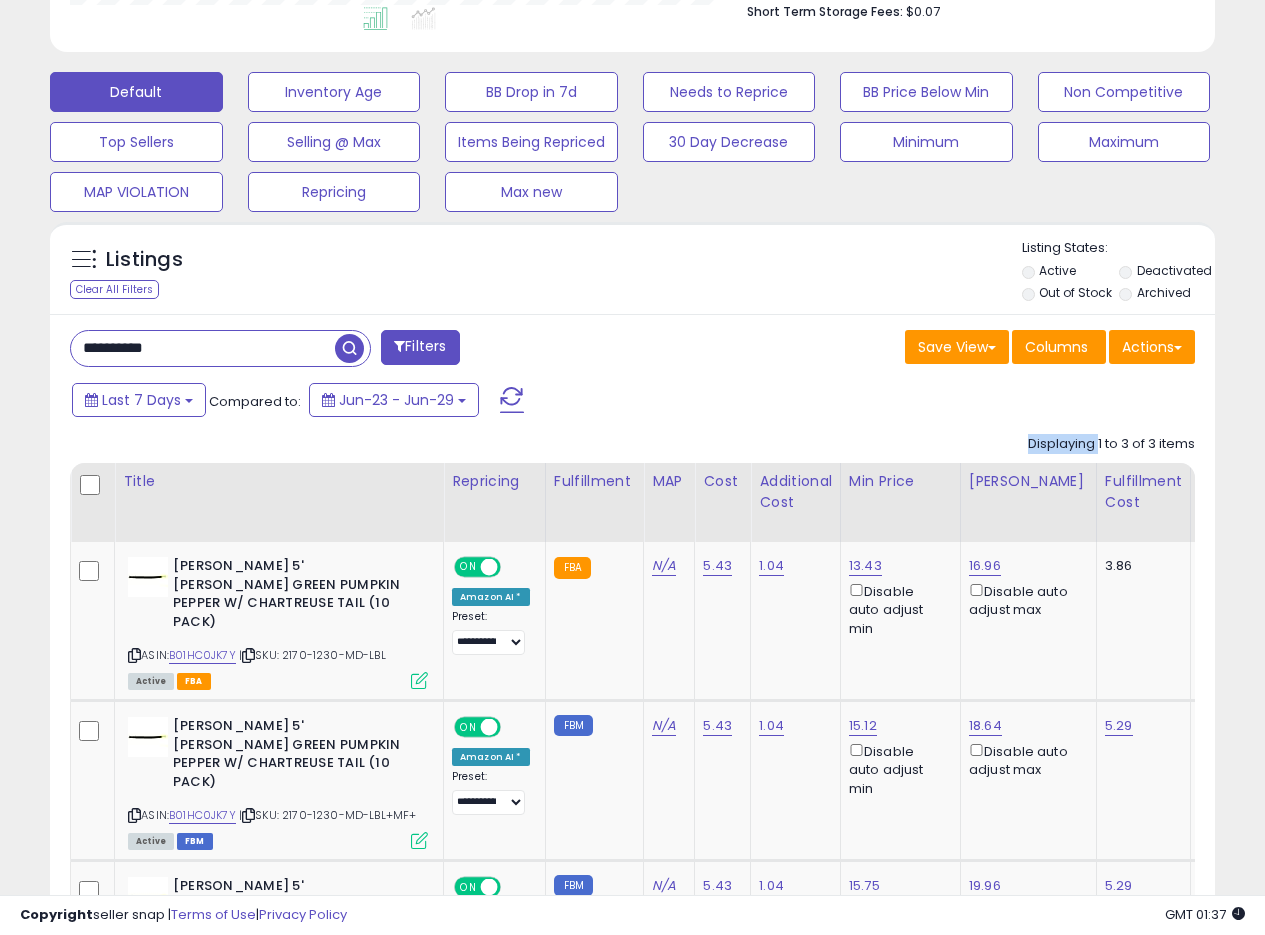 click on "Last 7 Days
Compared to:
Jun-23 - Jun-29" at bounding box center (489, 402) 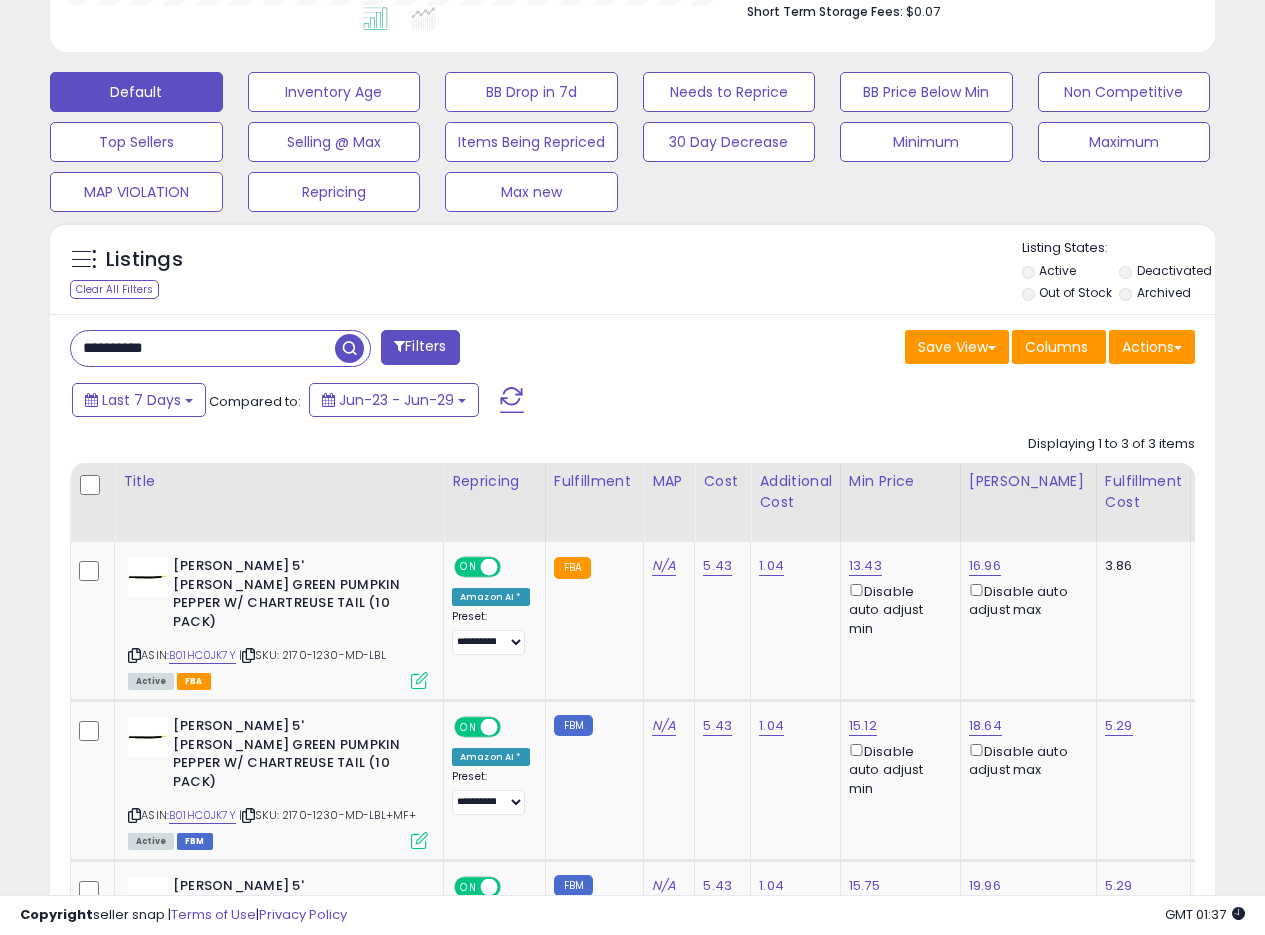 click on "Last 7 Days
Compared to:
Jun-23 - Jun-29" at bounding box center [489, 402] 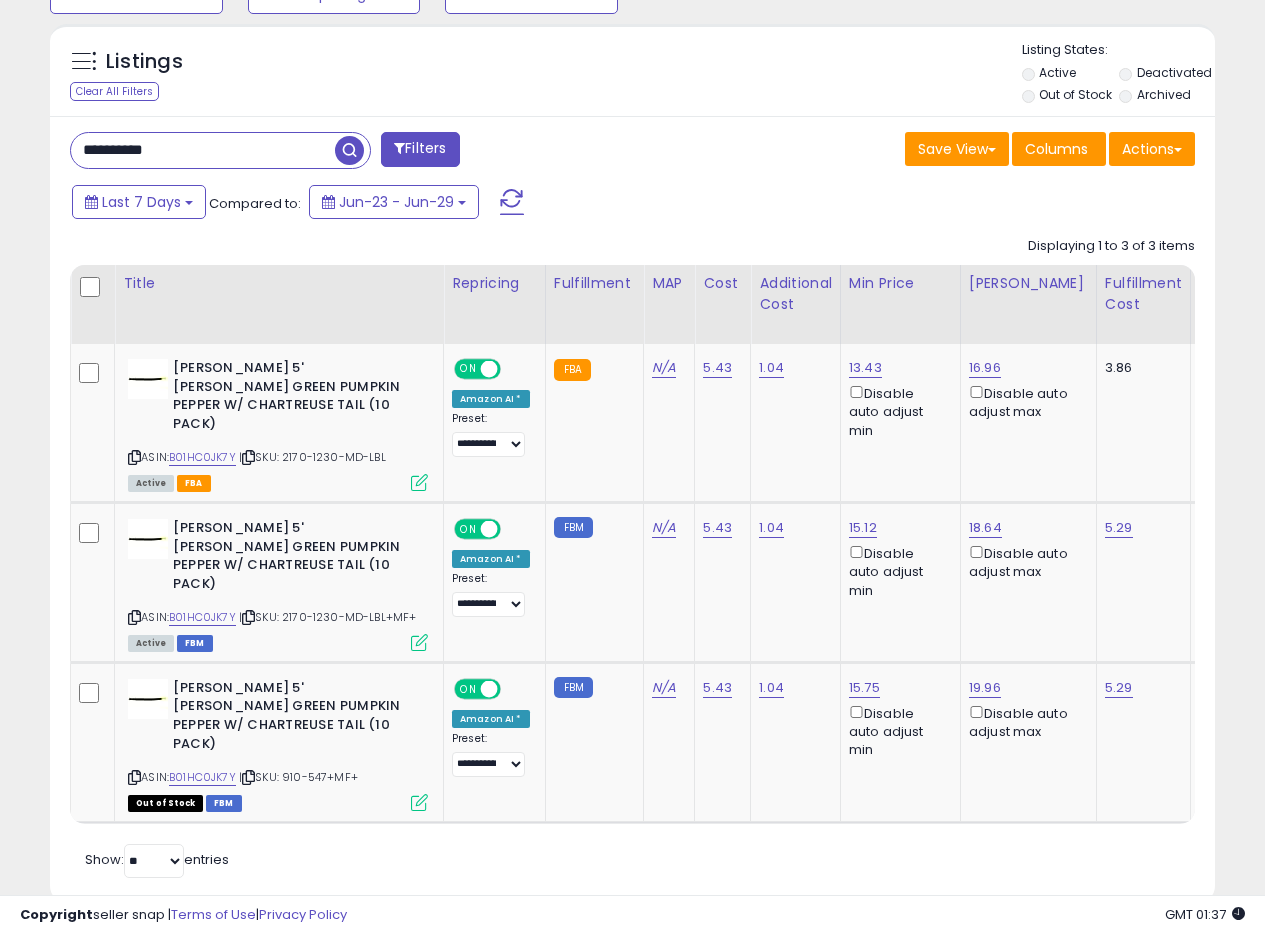 scroll, scrollTop: 758, scrollLeft: 0, axis: vertical 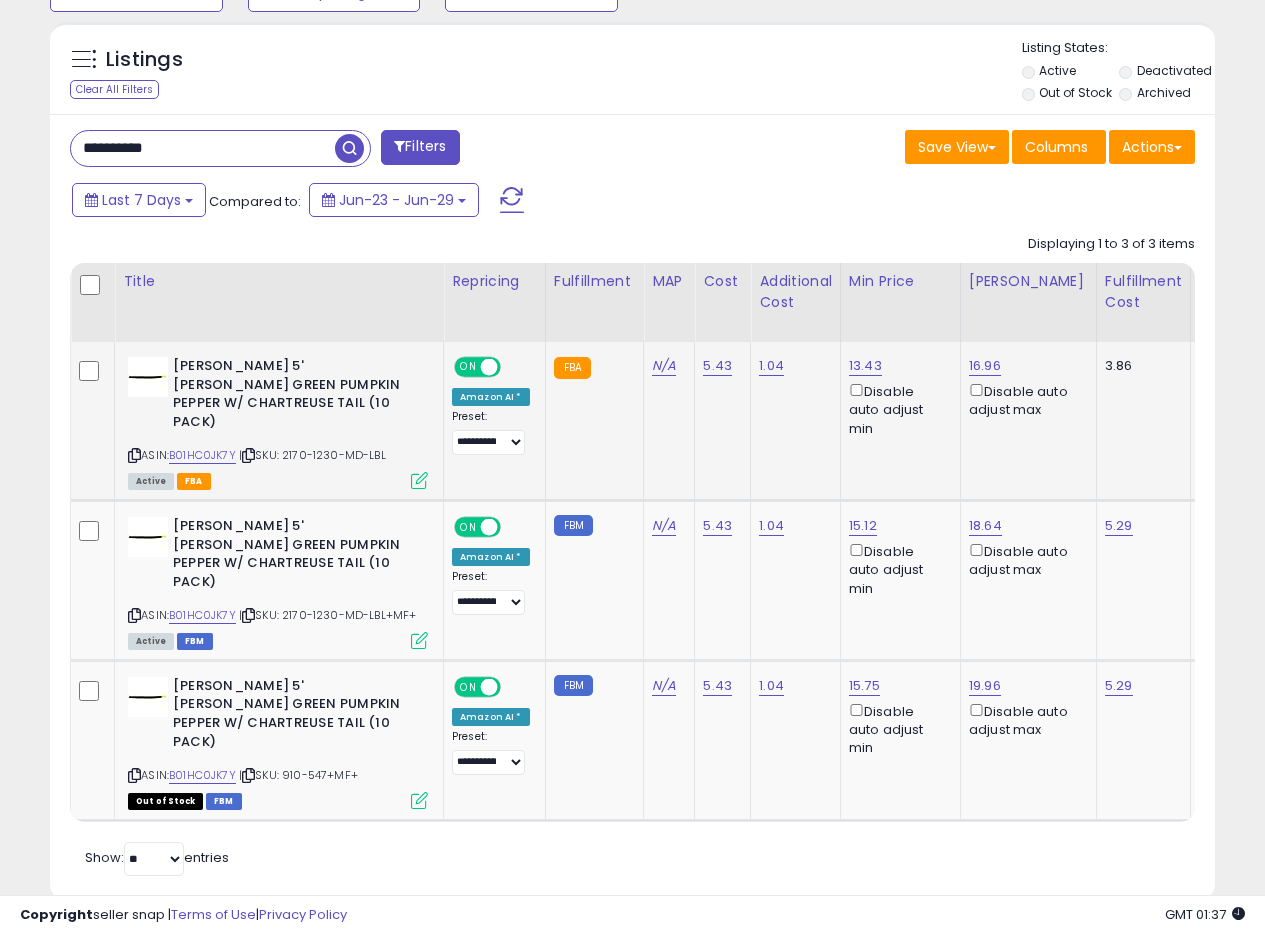 click on "FBA" 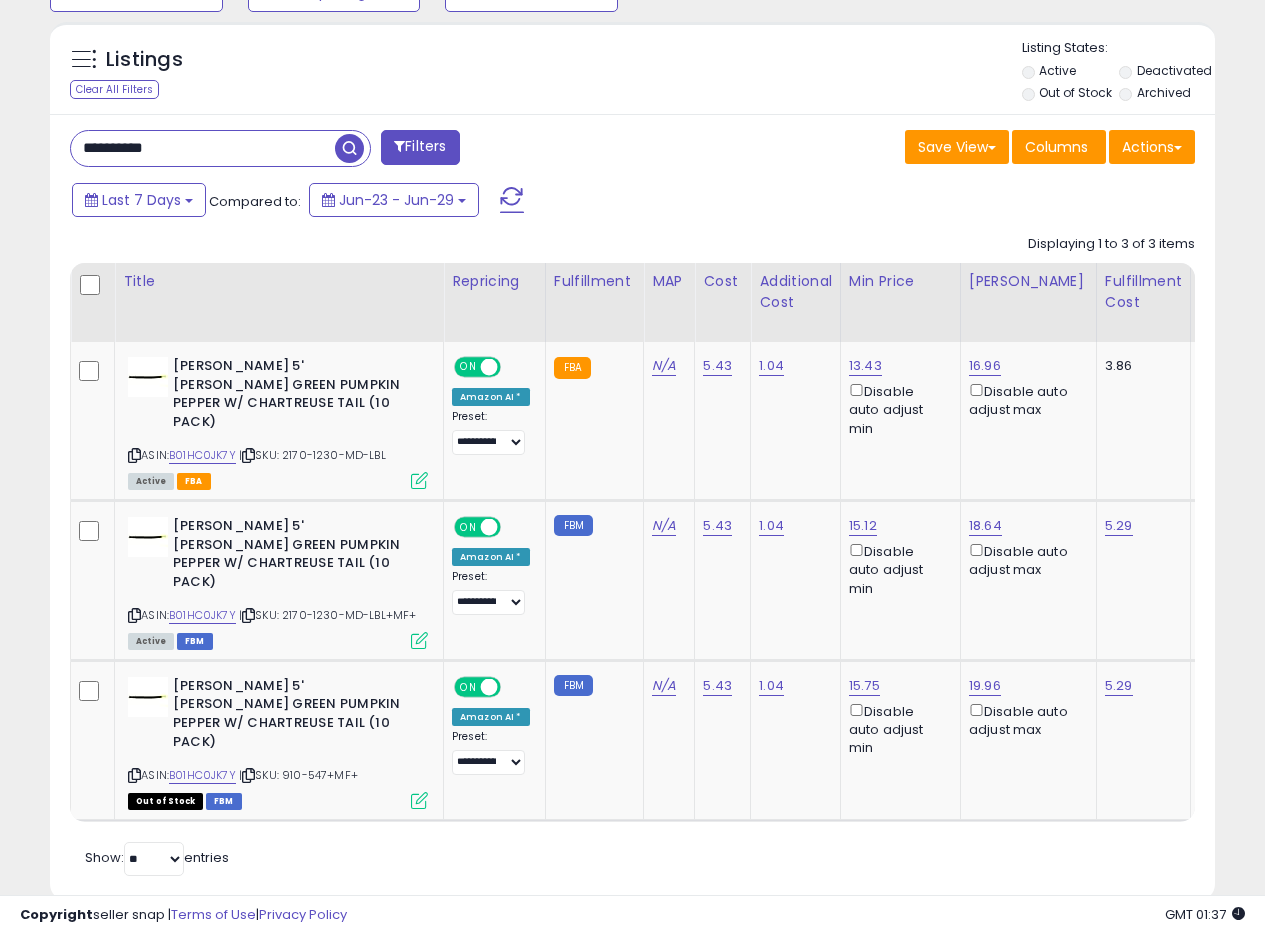 drag, startPoint x: 198, startPoint y: 162, endPoint x: 46, endPoint y: 158, distance: 152.05263 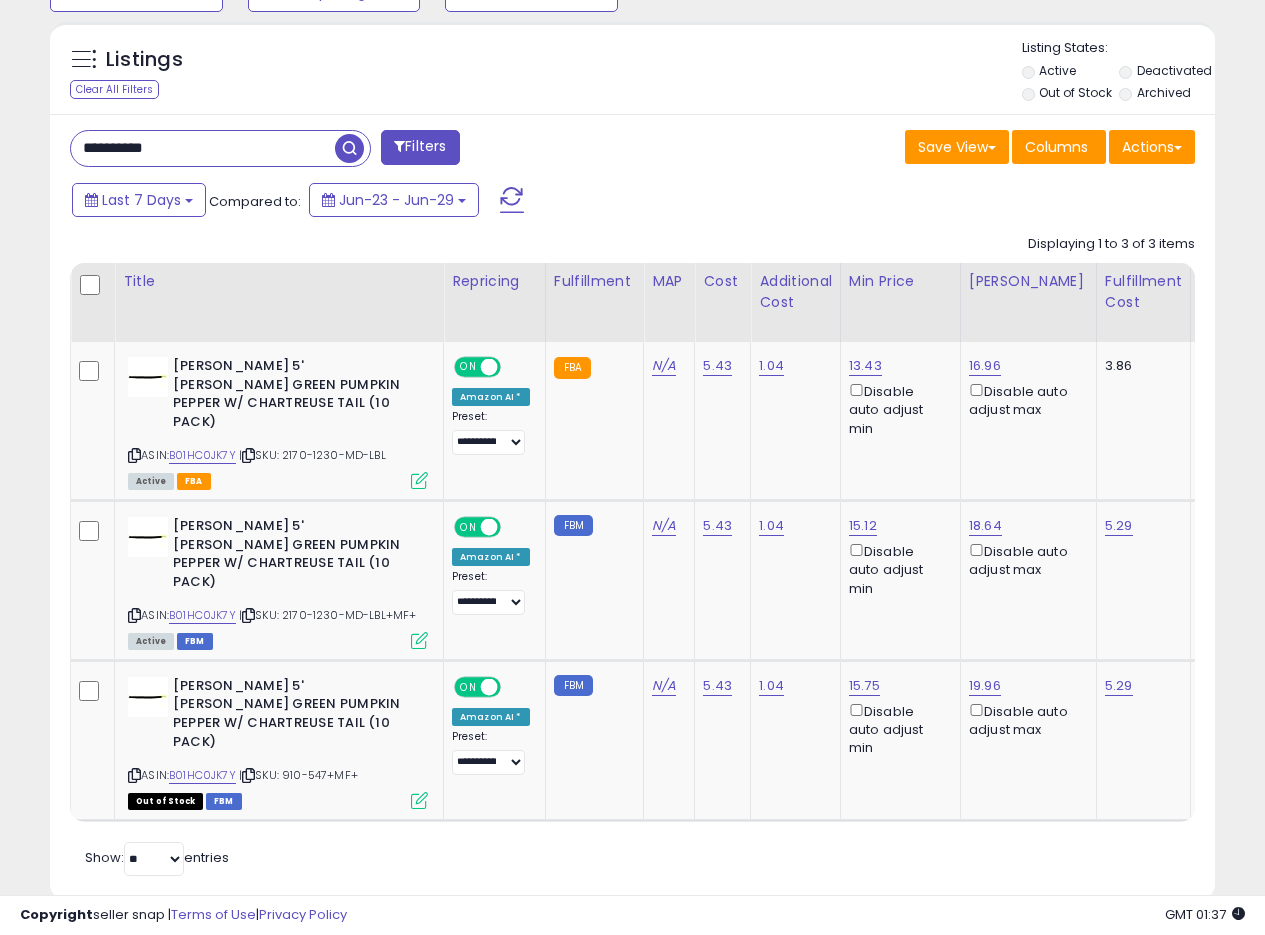 paste 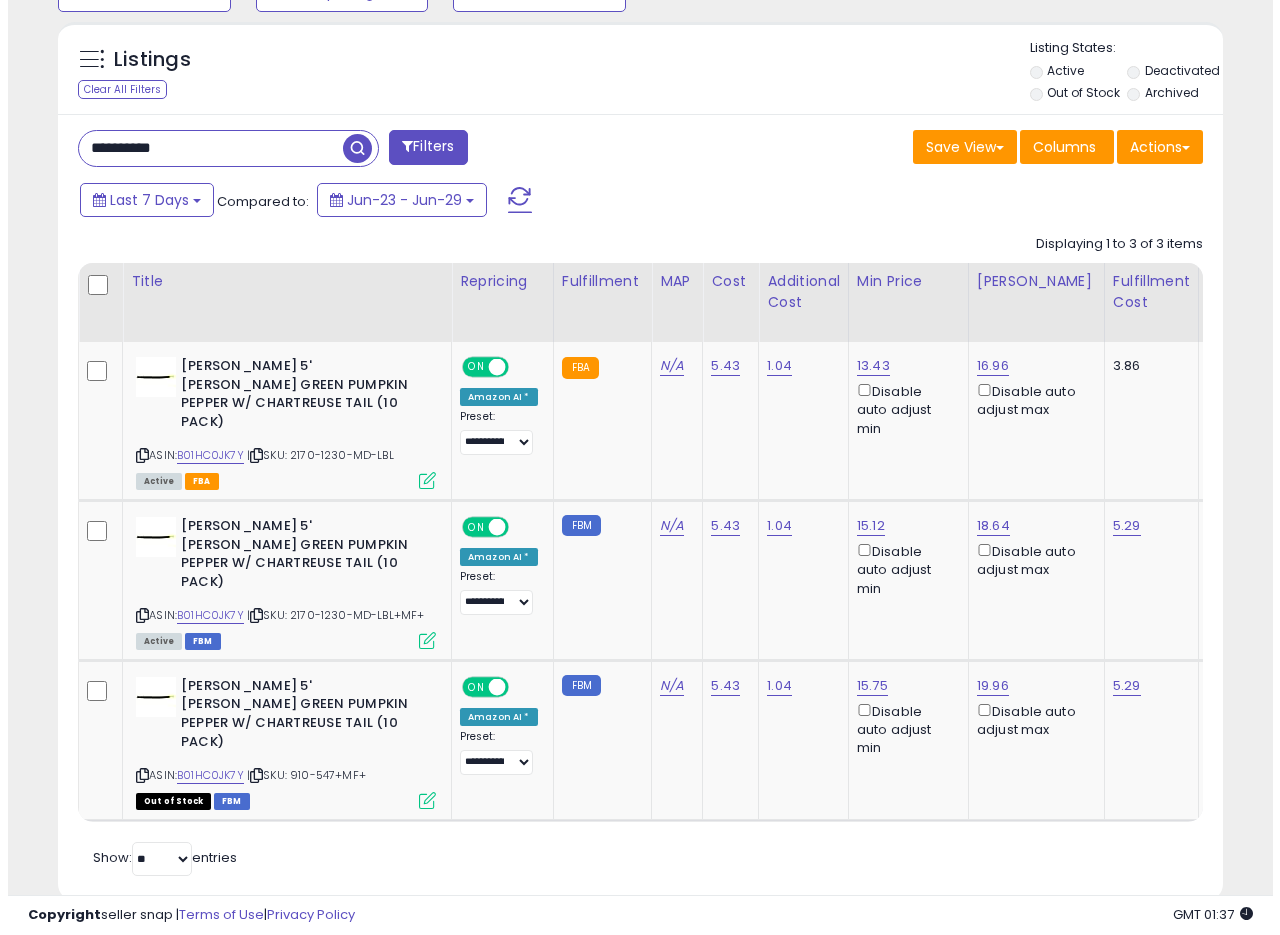 scroll, scrollTop: 335, scrollLeft: 0, axis: vertical 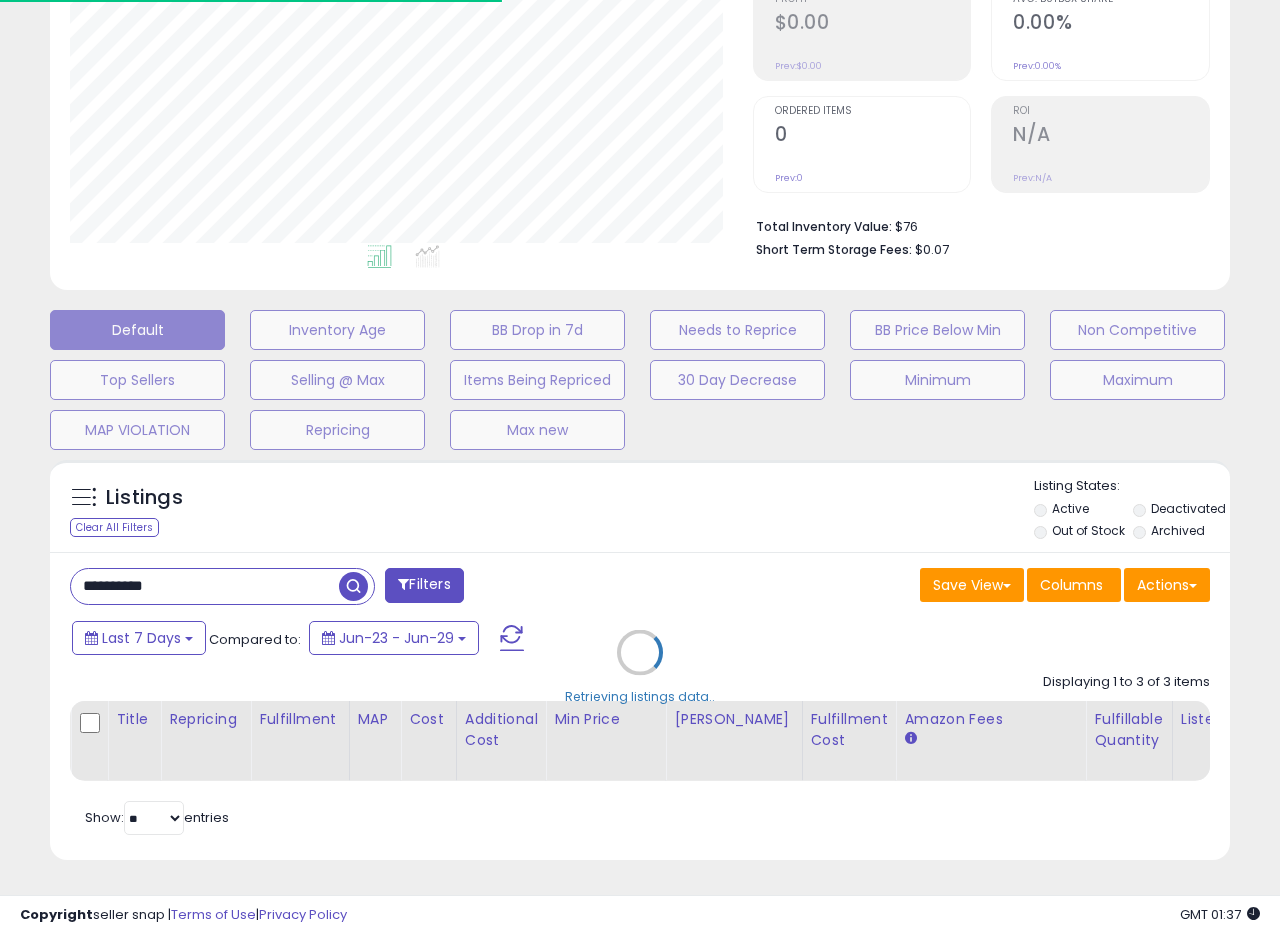 drag, startPoint x: 708, startPoint y: 472, endPoint x: 698, endPoint y: 502, distance: 31.622776 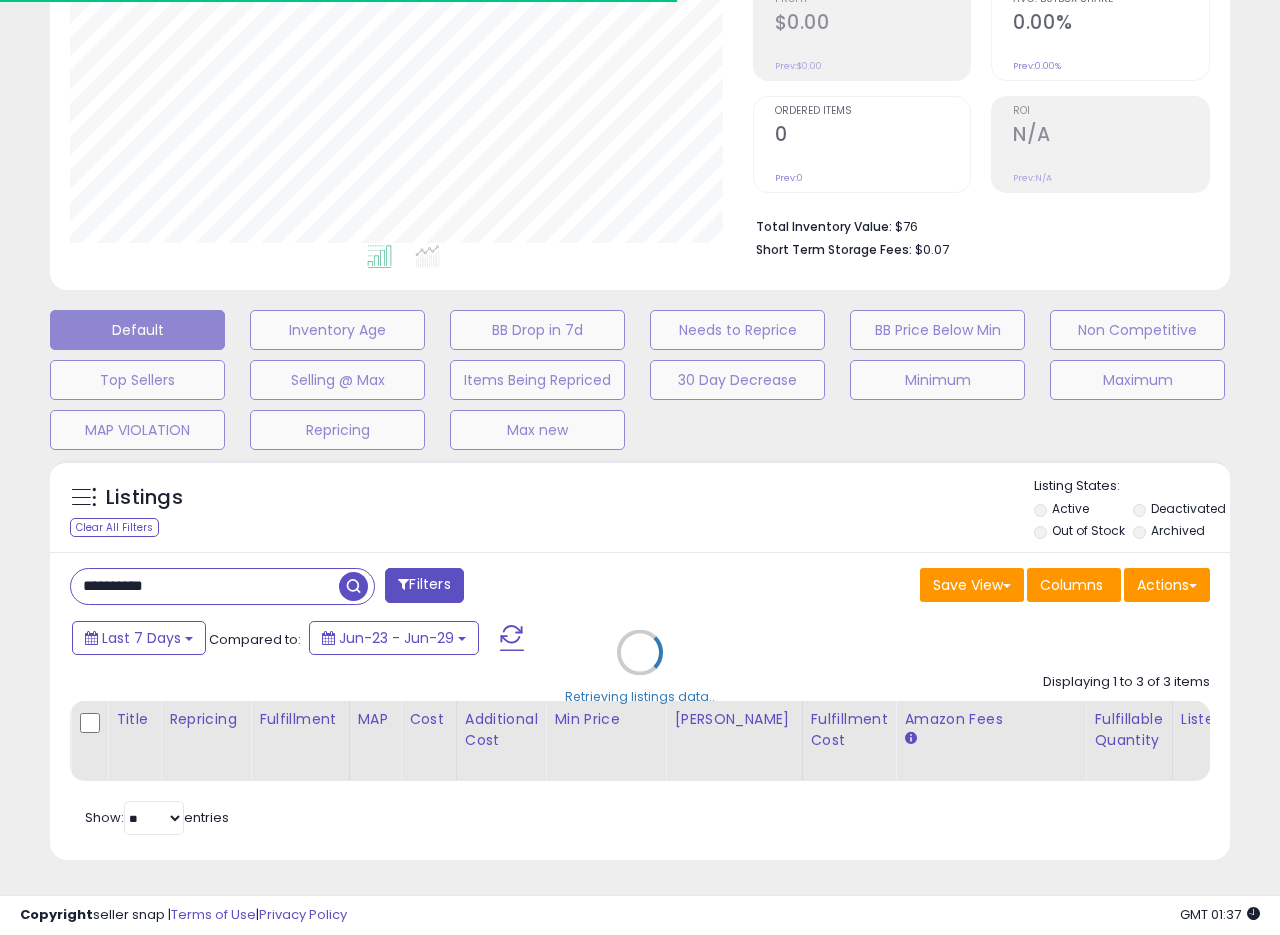 click on "Retrieving listings data.." at bounding box center (640, 667) 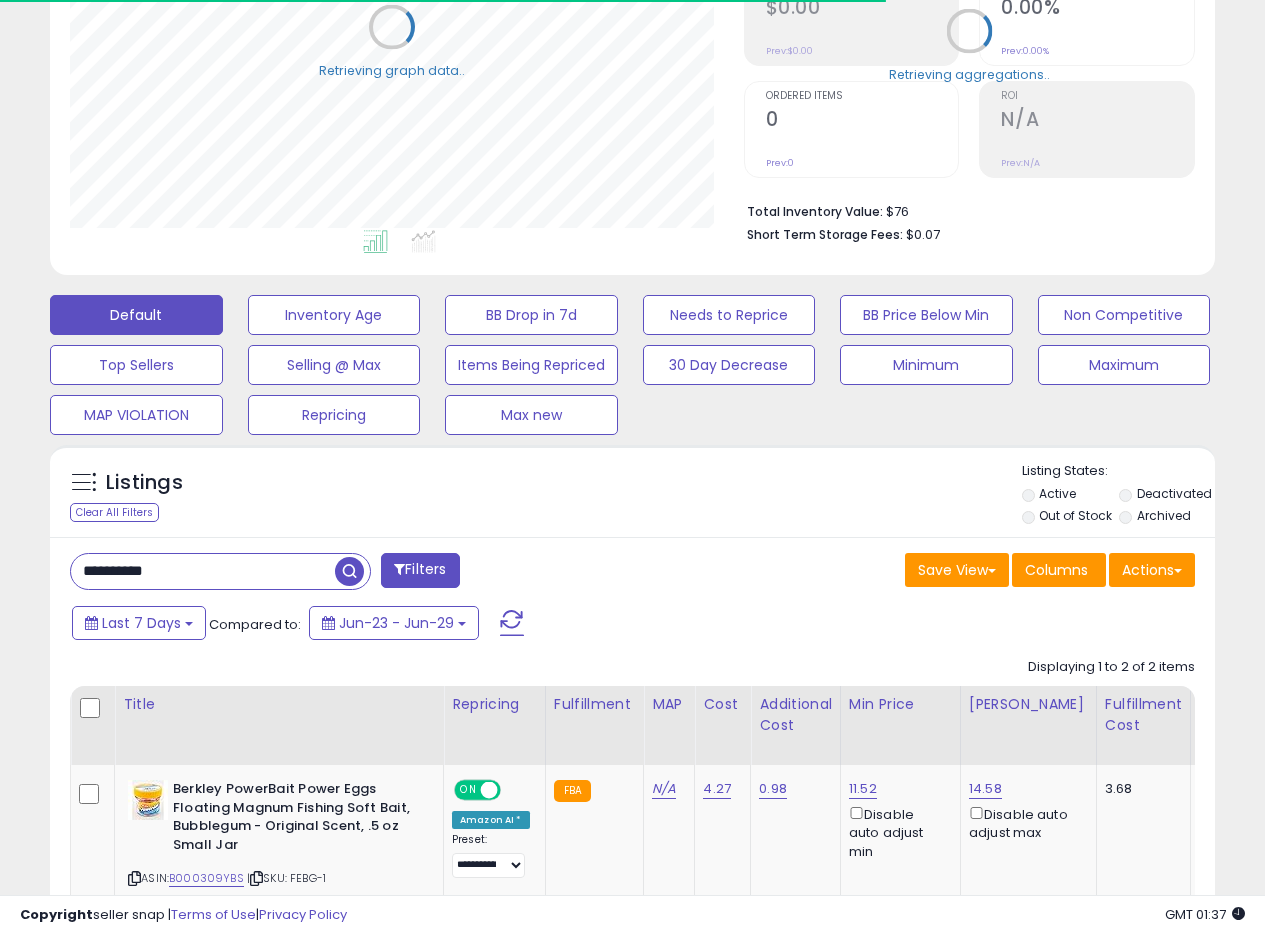scroll, scrollTop: 410, scrollLeft: 674, axis: both 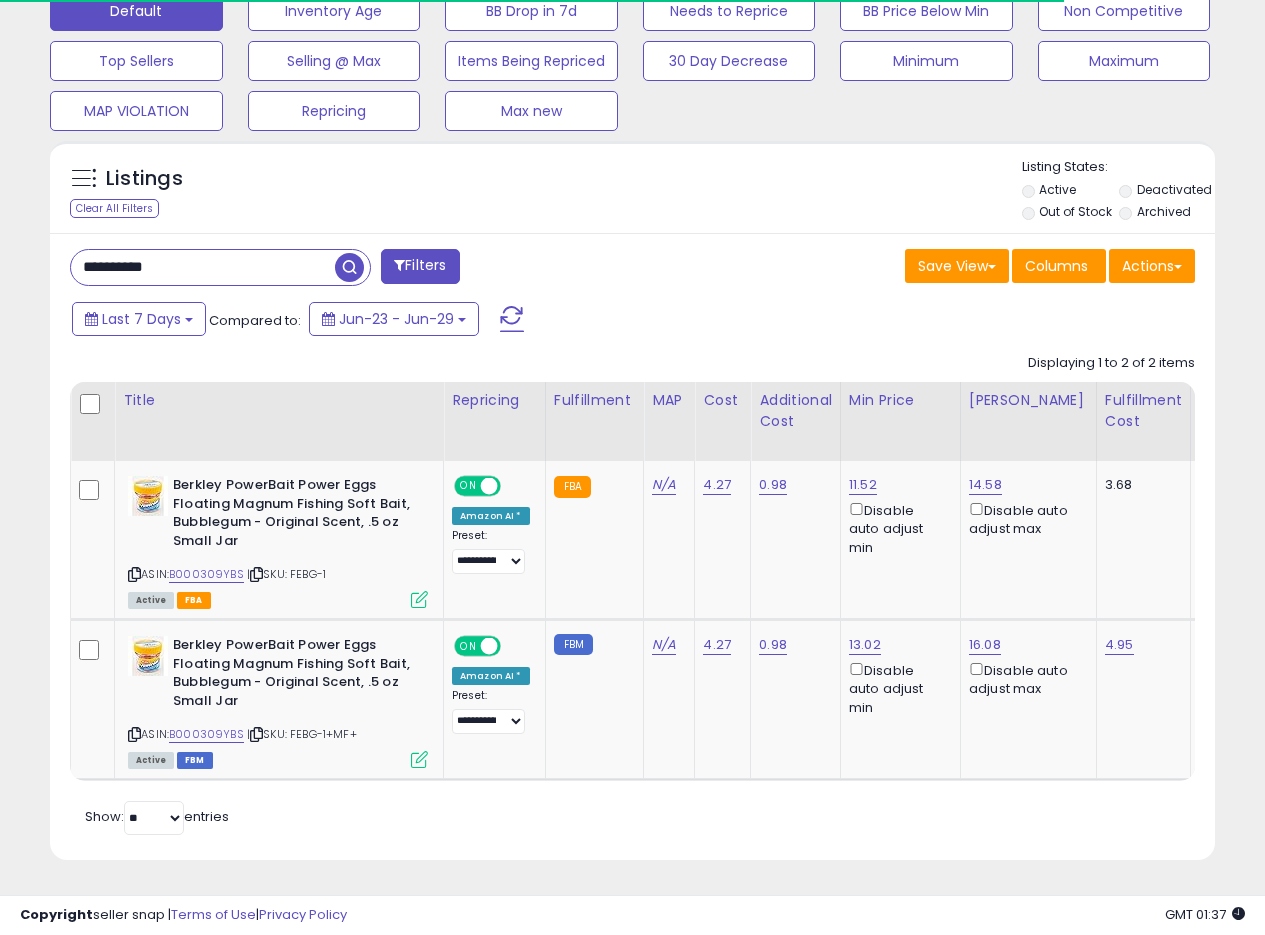 click on "Save View
Save As New View
Update Current View
Columns
Actions
Import  Export Visible Columns" at bounding box center (922, 268) 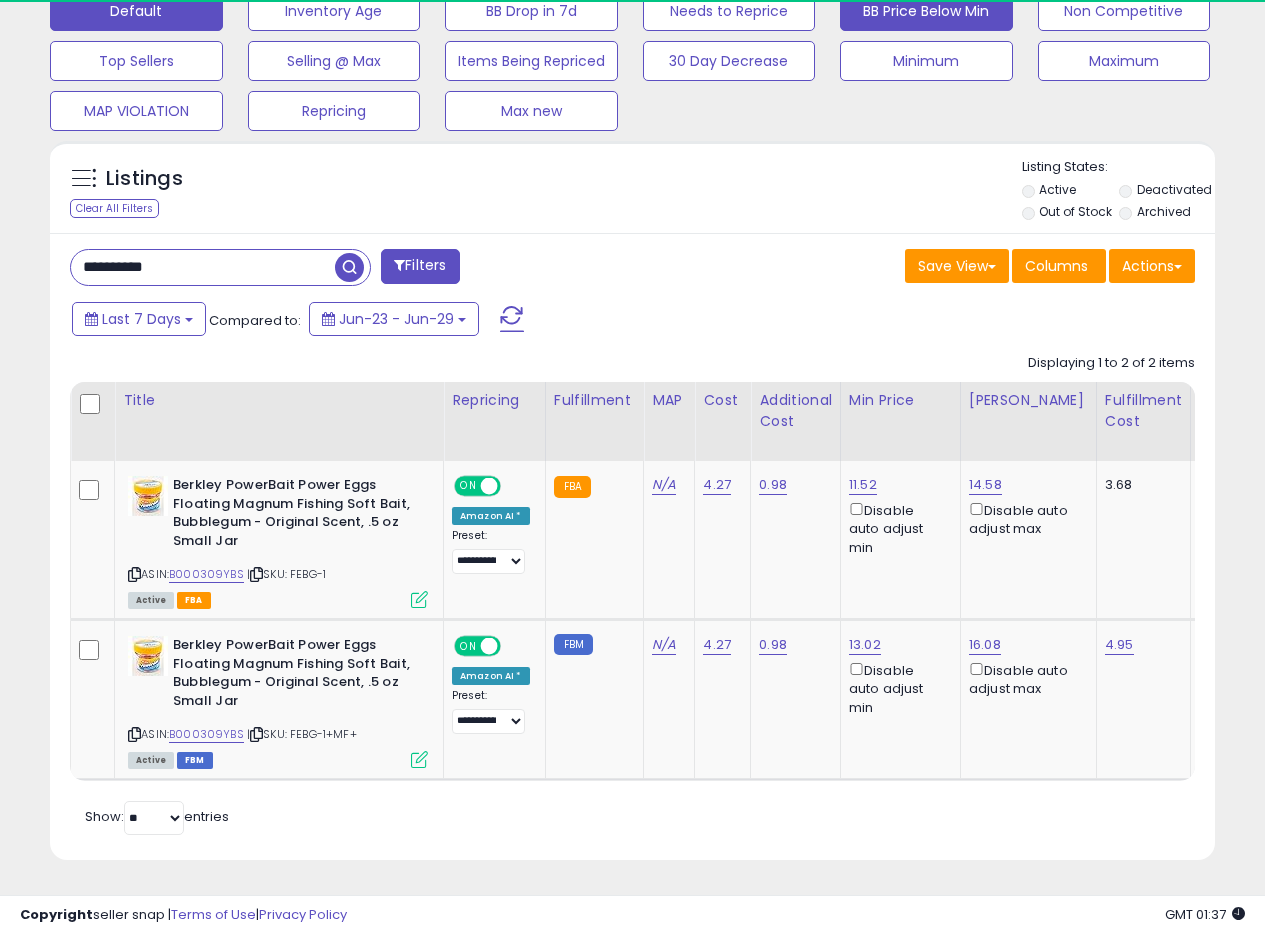 scroll, scrollTop: 999590, scrollLeft: 999326, axis: both 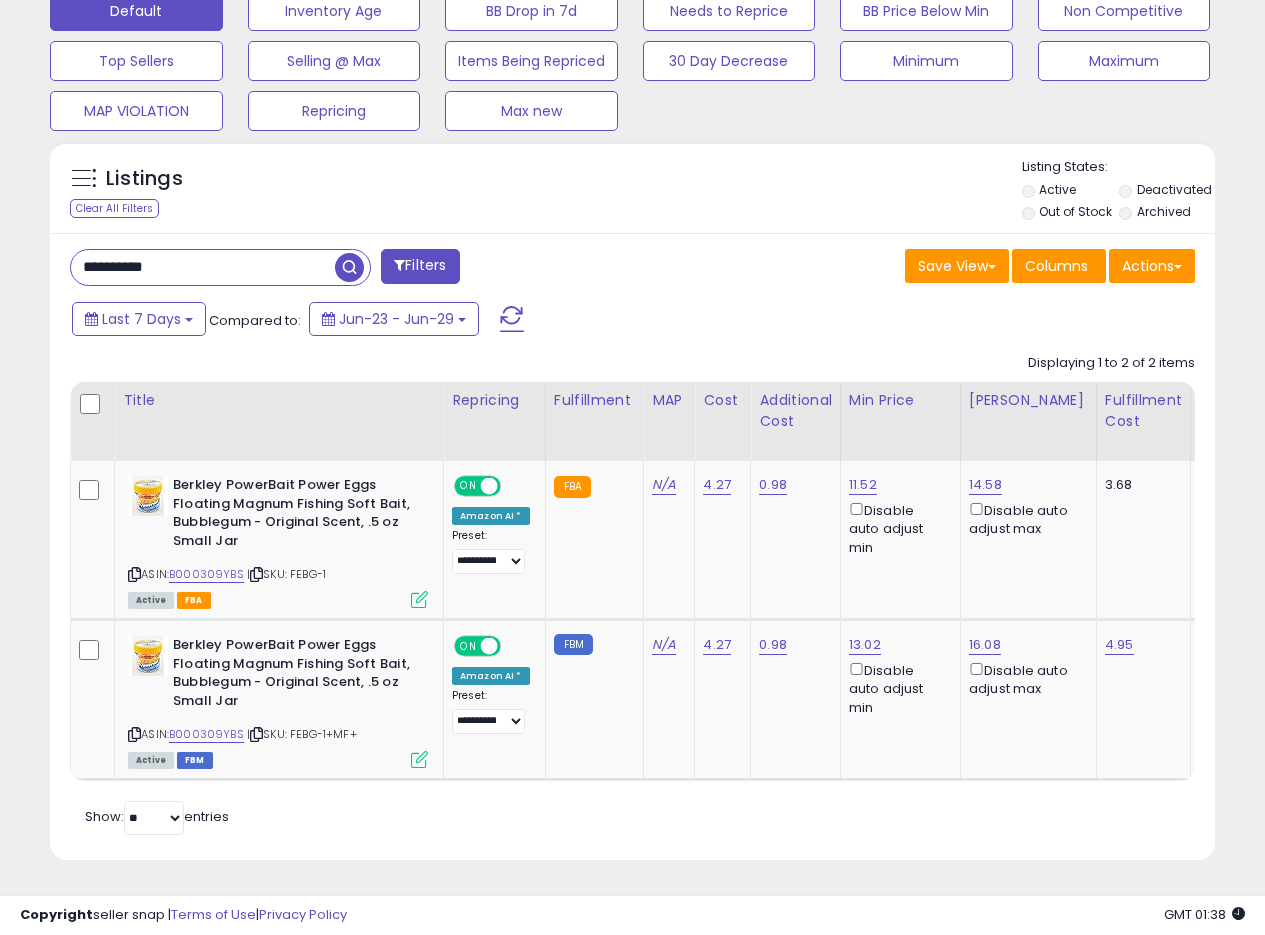 drag, startPoint x: 203, startPoint y: 256, endPoint x: 4, endPoint y: 234, distance: 200.21239 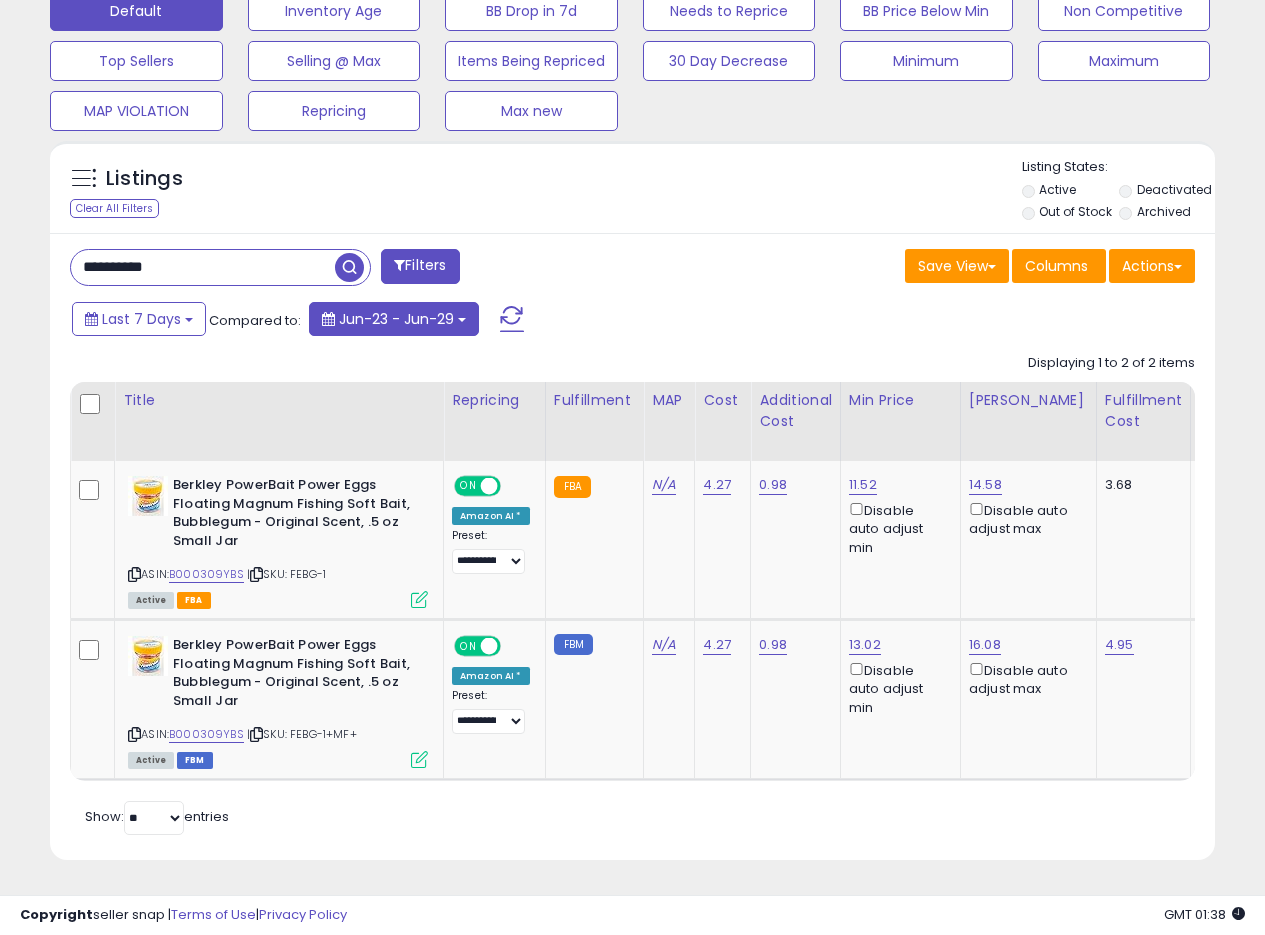 paste 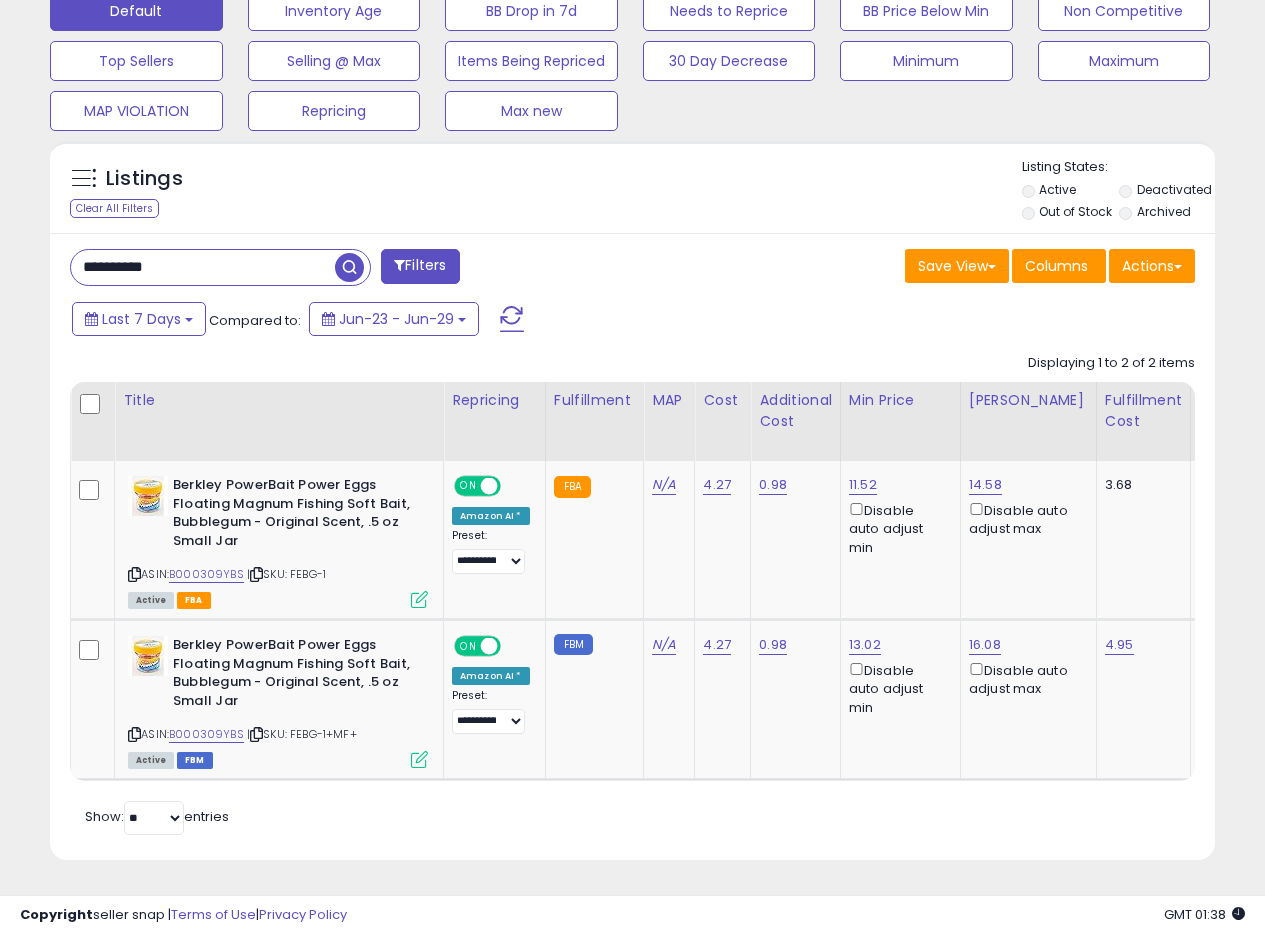 click at bounding box center [349, 267] 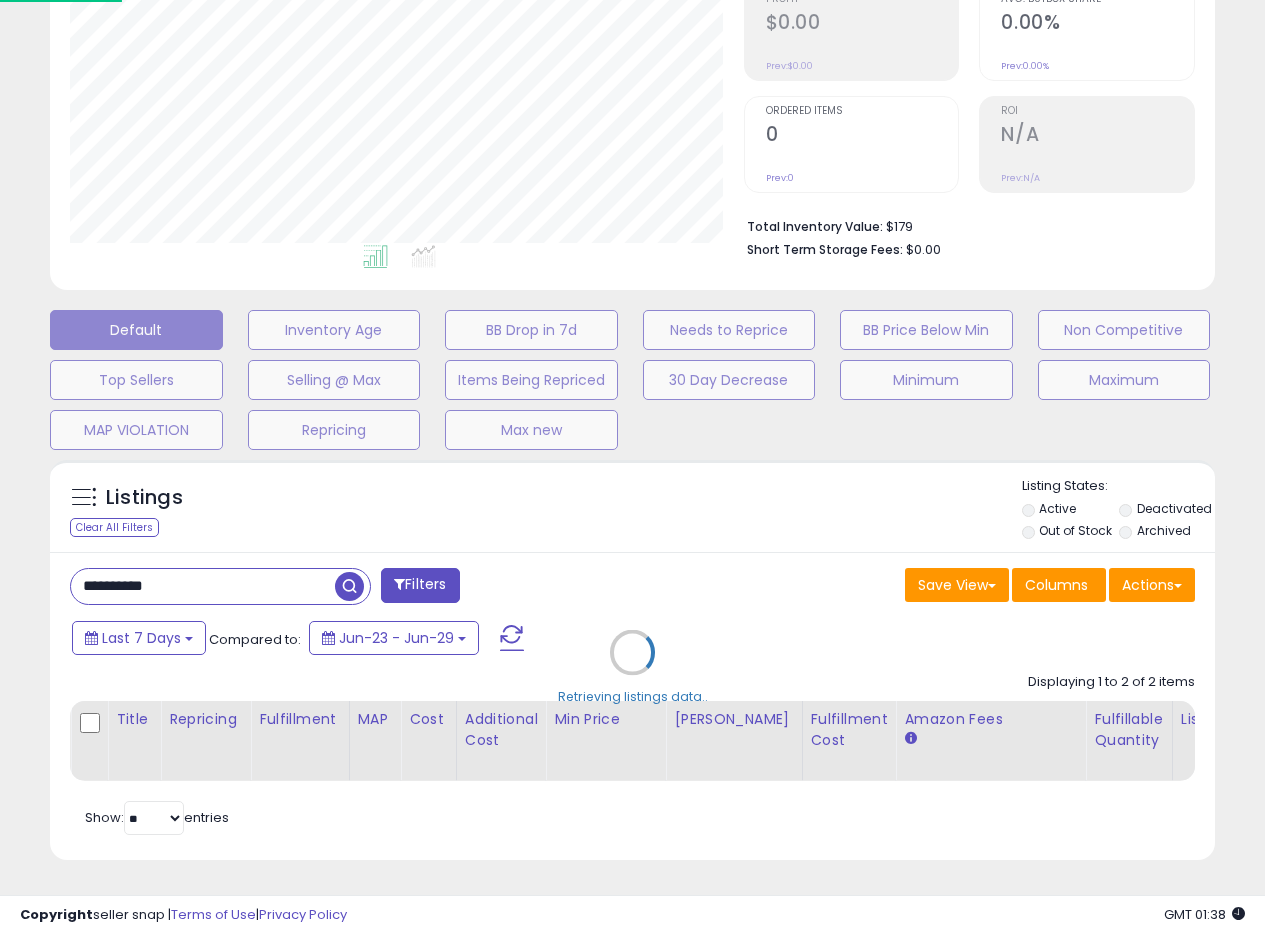 scroll, scrollTop: 999590, scrollLeft: 999317, axis: both 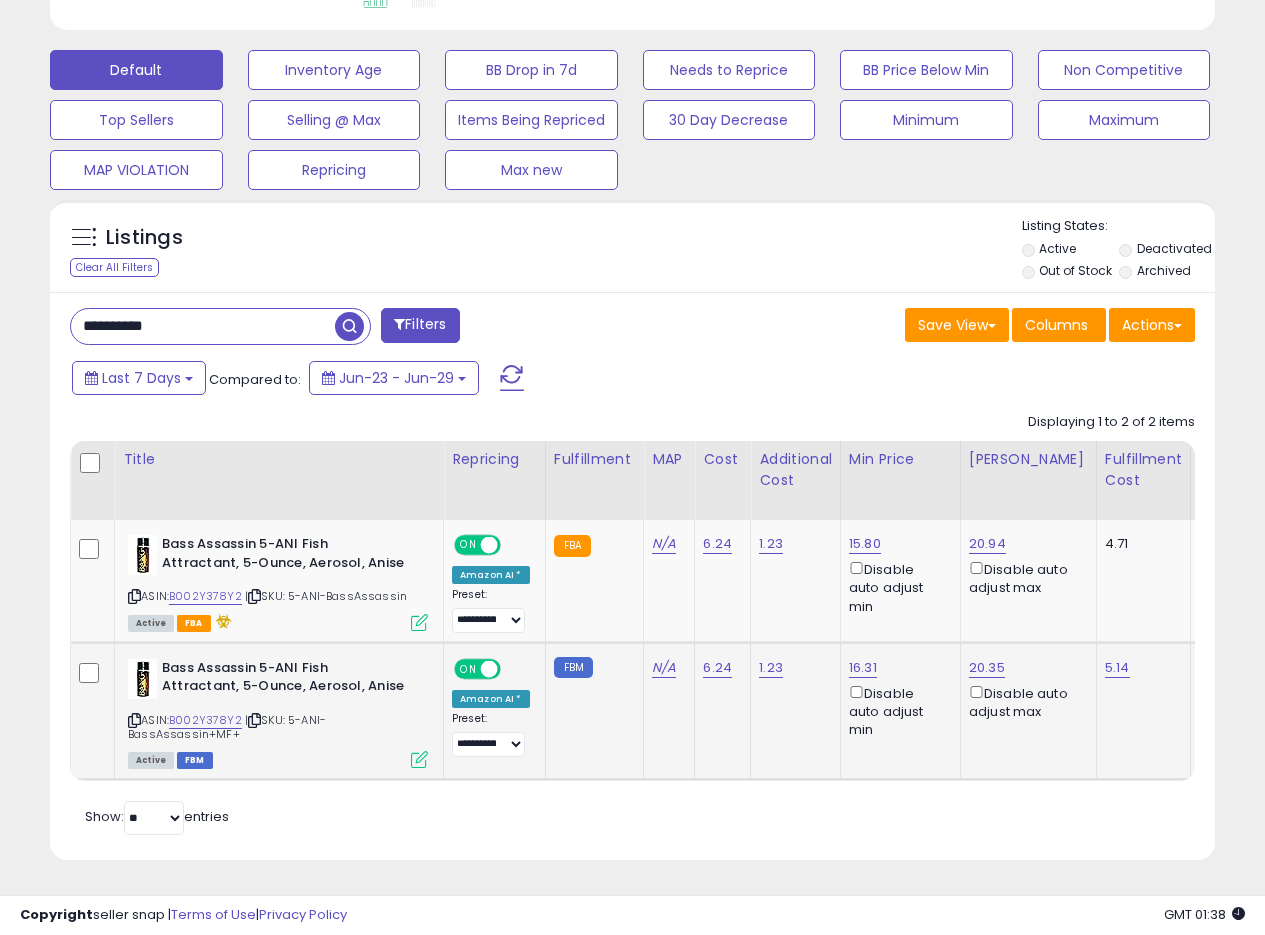 click at bounding box center [419, 759] 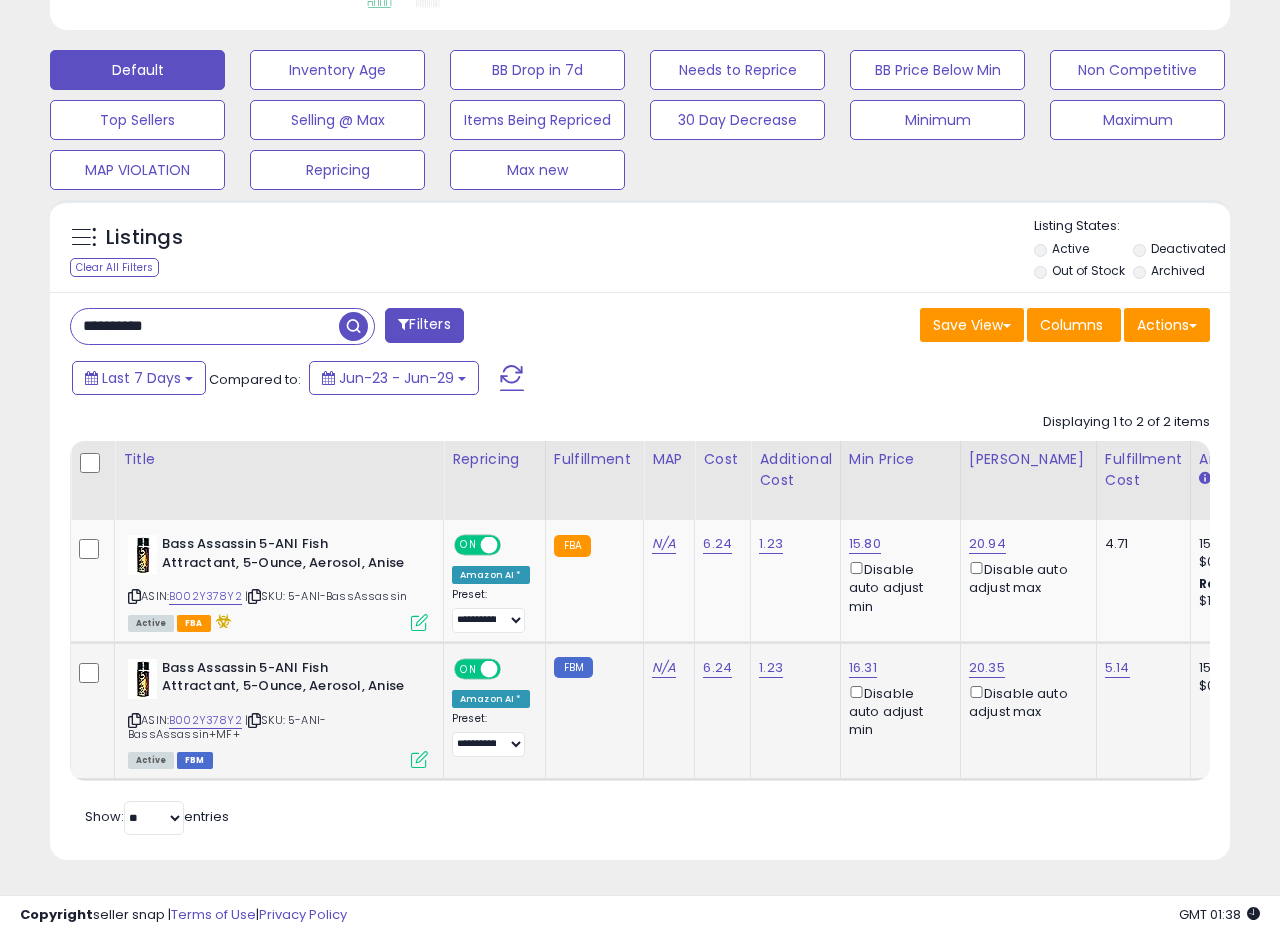 scroll, scrollTop: 999590, scrollLeft: 999317, axis: both 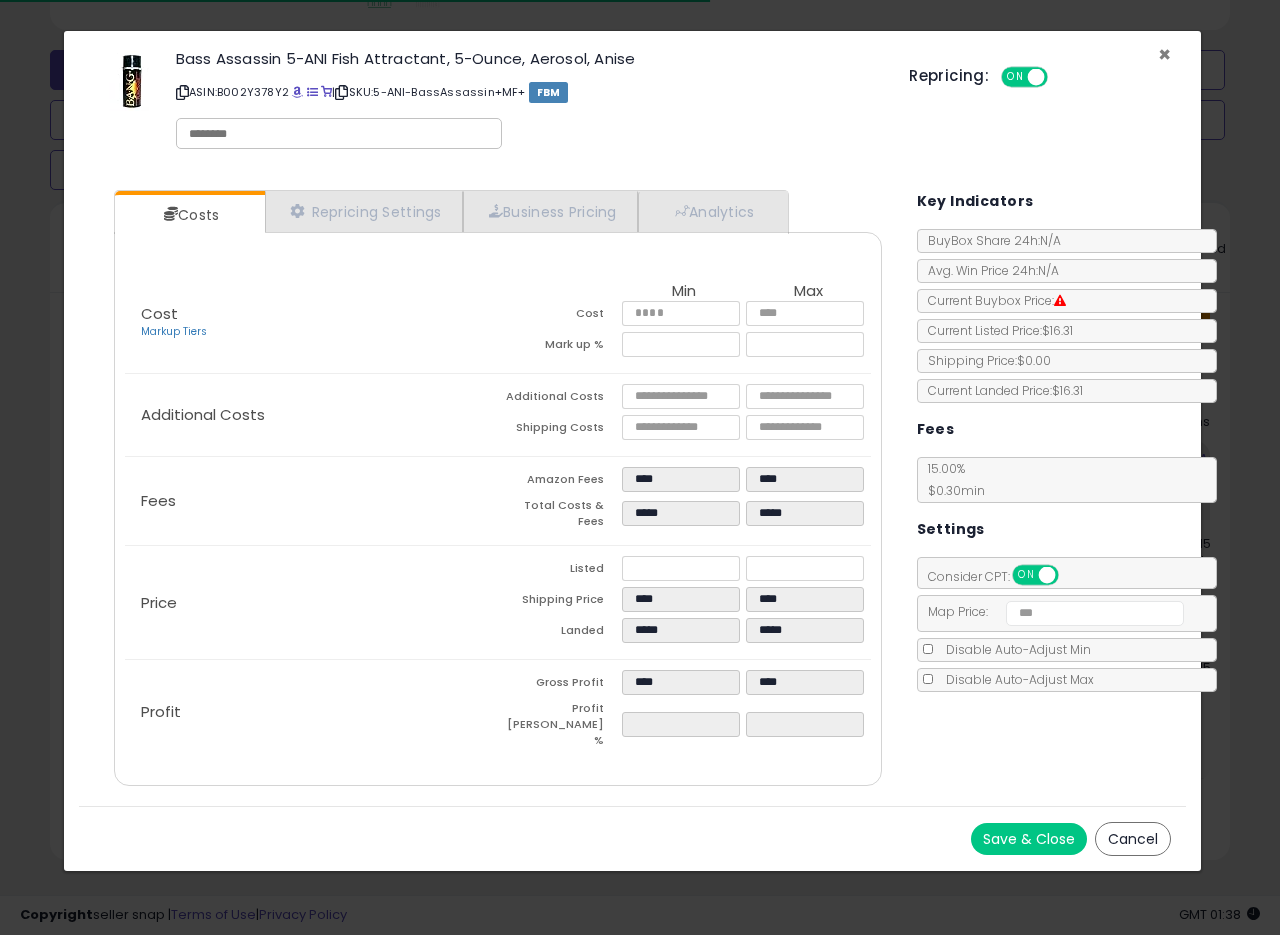 click on "×" at bounding box center [1164, 54] 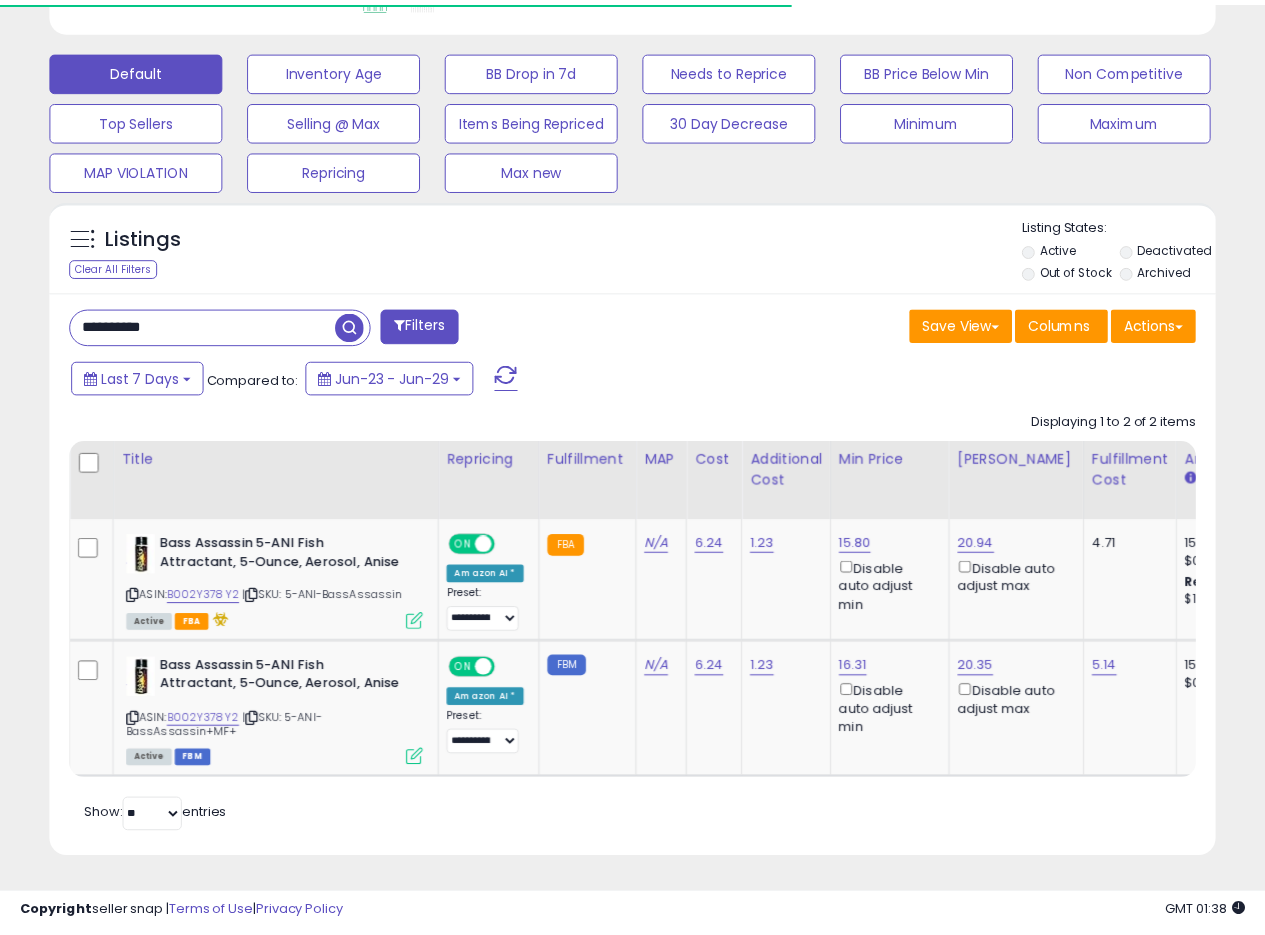 scroll, scrollTop: 410, scrollLeft: 674, axis: both 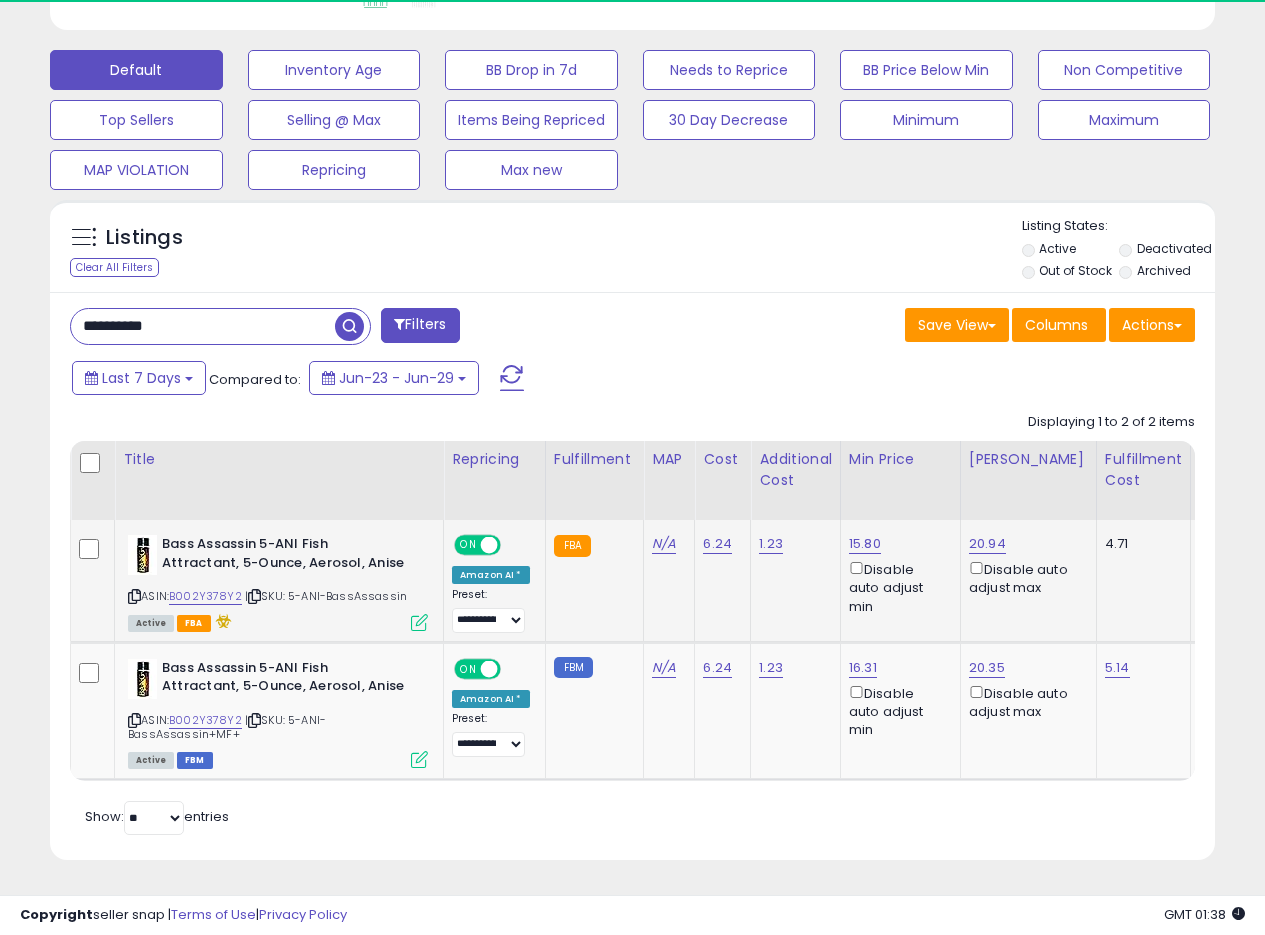 click at bounding box center [419, 622] 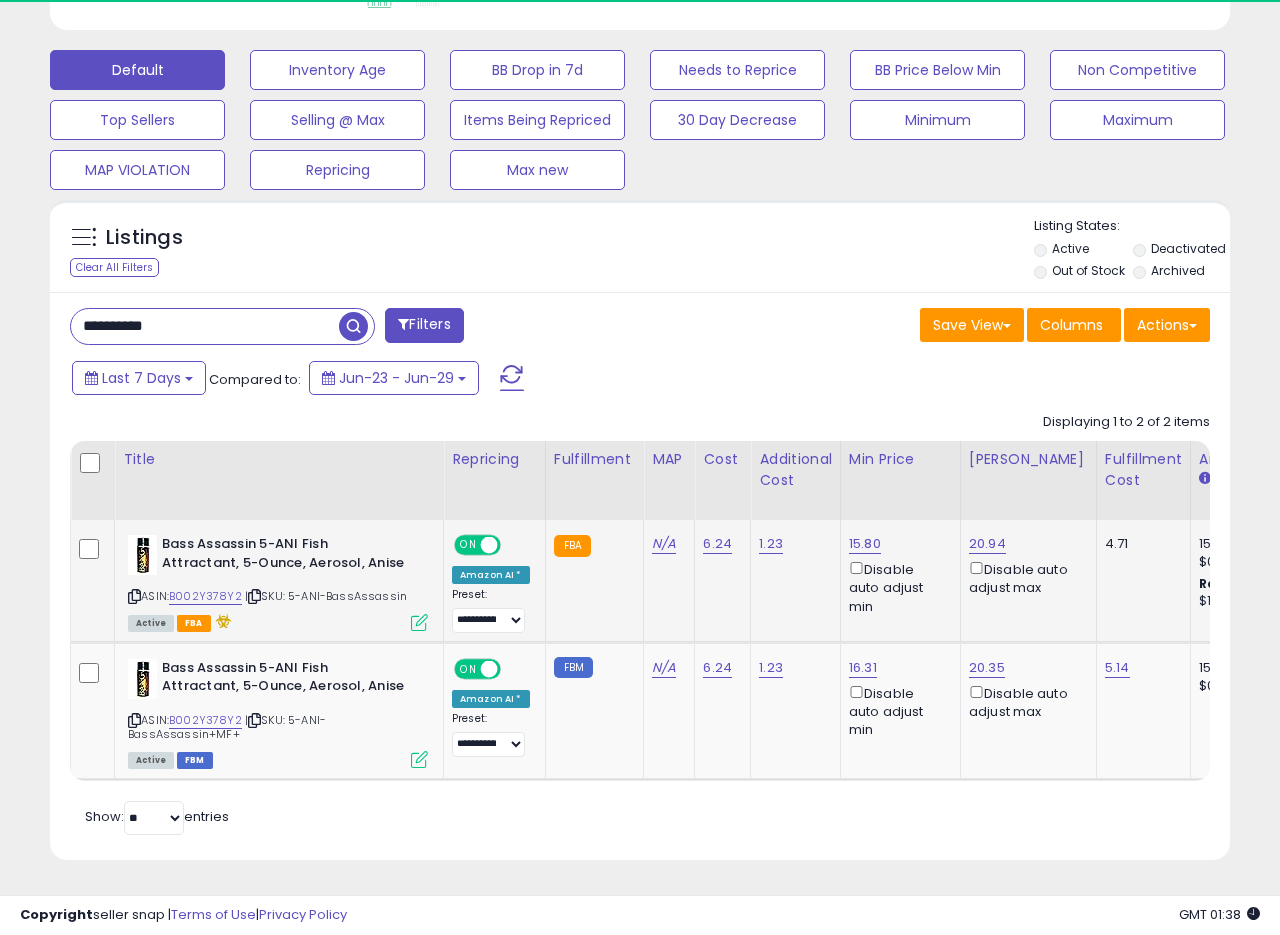 scroll, scrollTop: 999590, scrollLeft: 999317, axis: both 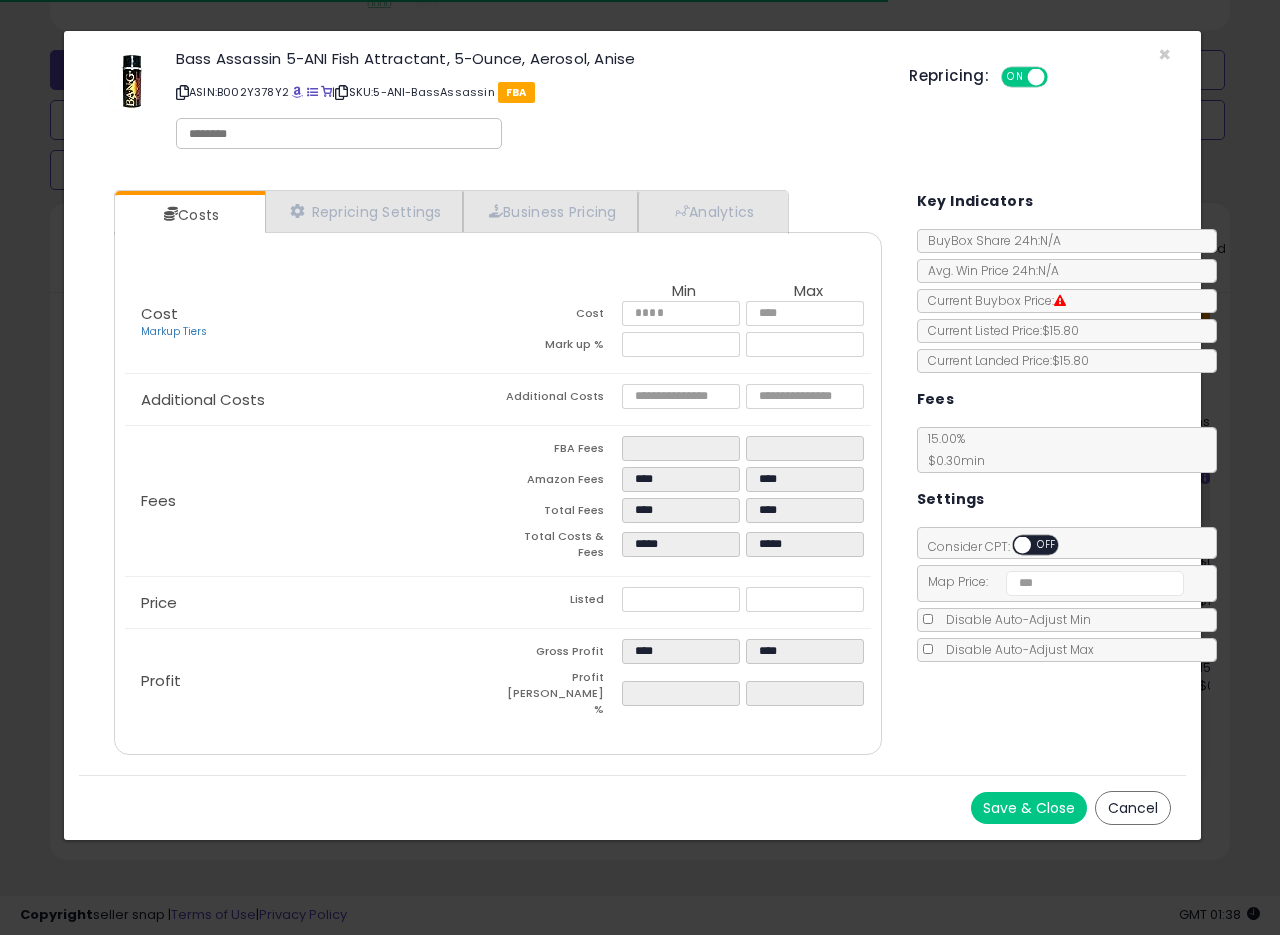 click on "Bass Assassin 5-ANI Fish Attractant, 5-Ounce, Aerosol, Anise
ASIN:  B002Y378Y2
|
SKU:  5-ANI-BassAssassin
FBA
Repricing:
ON   OFF" at bounding box center [632, 103] 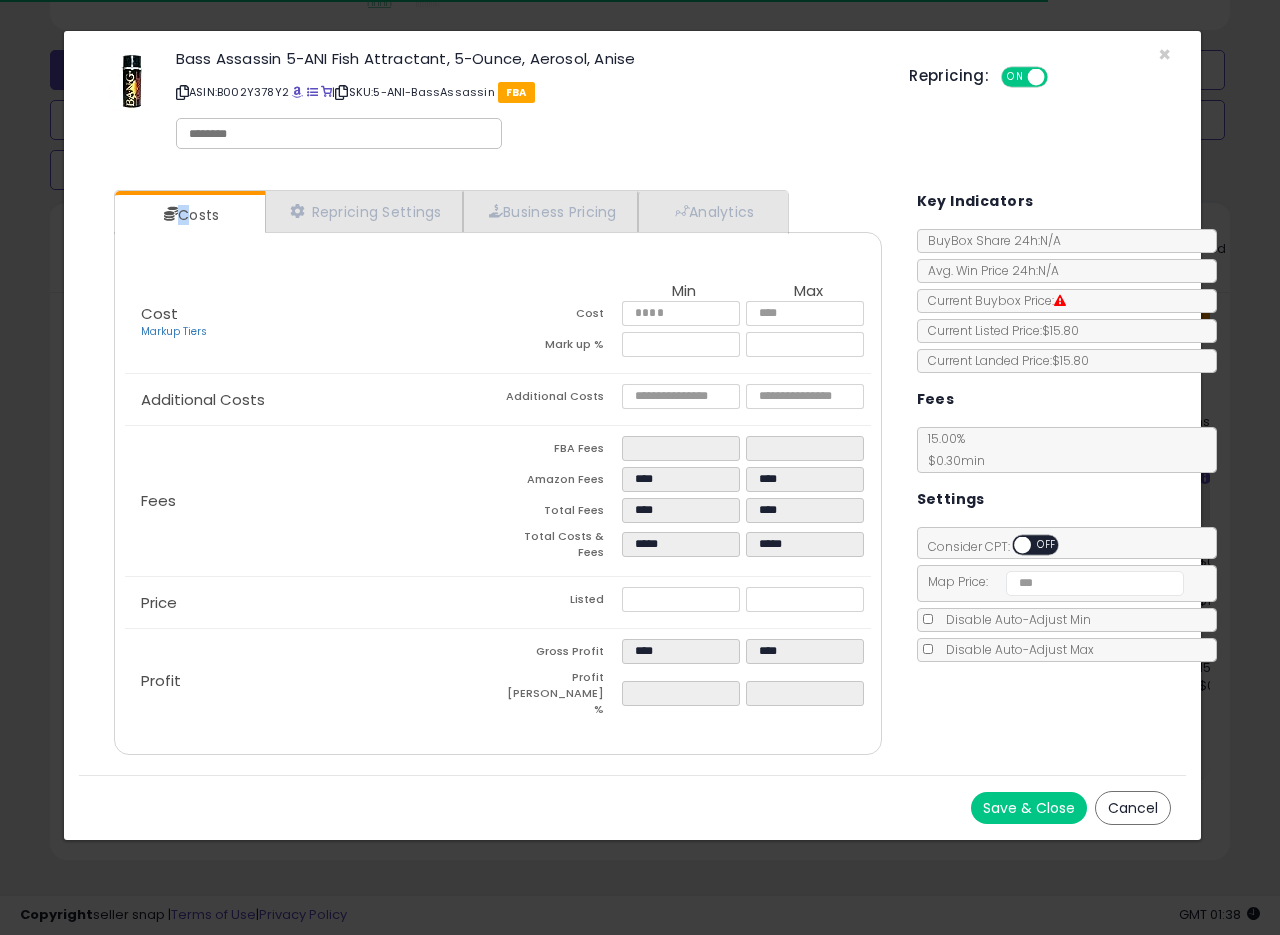 click on "Bass Assassin 5-ANI Fish Attractant, 5-Ounce, Aerosol, Anise
ASIN:  B002Y378Y2
|
SKU:  5-ANI-BassAssassin
FBA
Repricing:
ON   OFF" at bounding box center (632, 103) 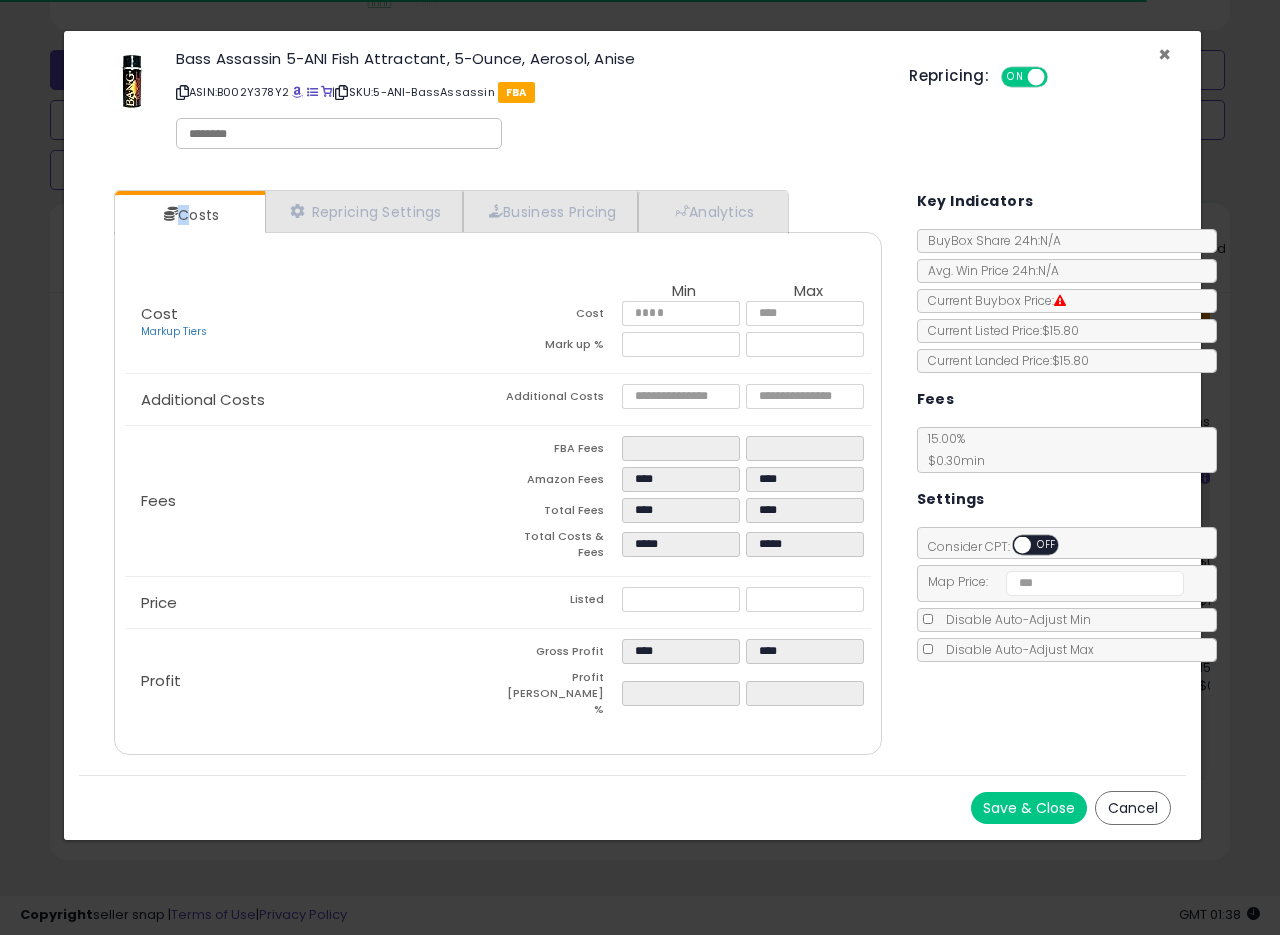 click on "×" at bounding box center [1164, 54] 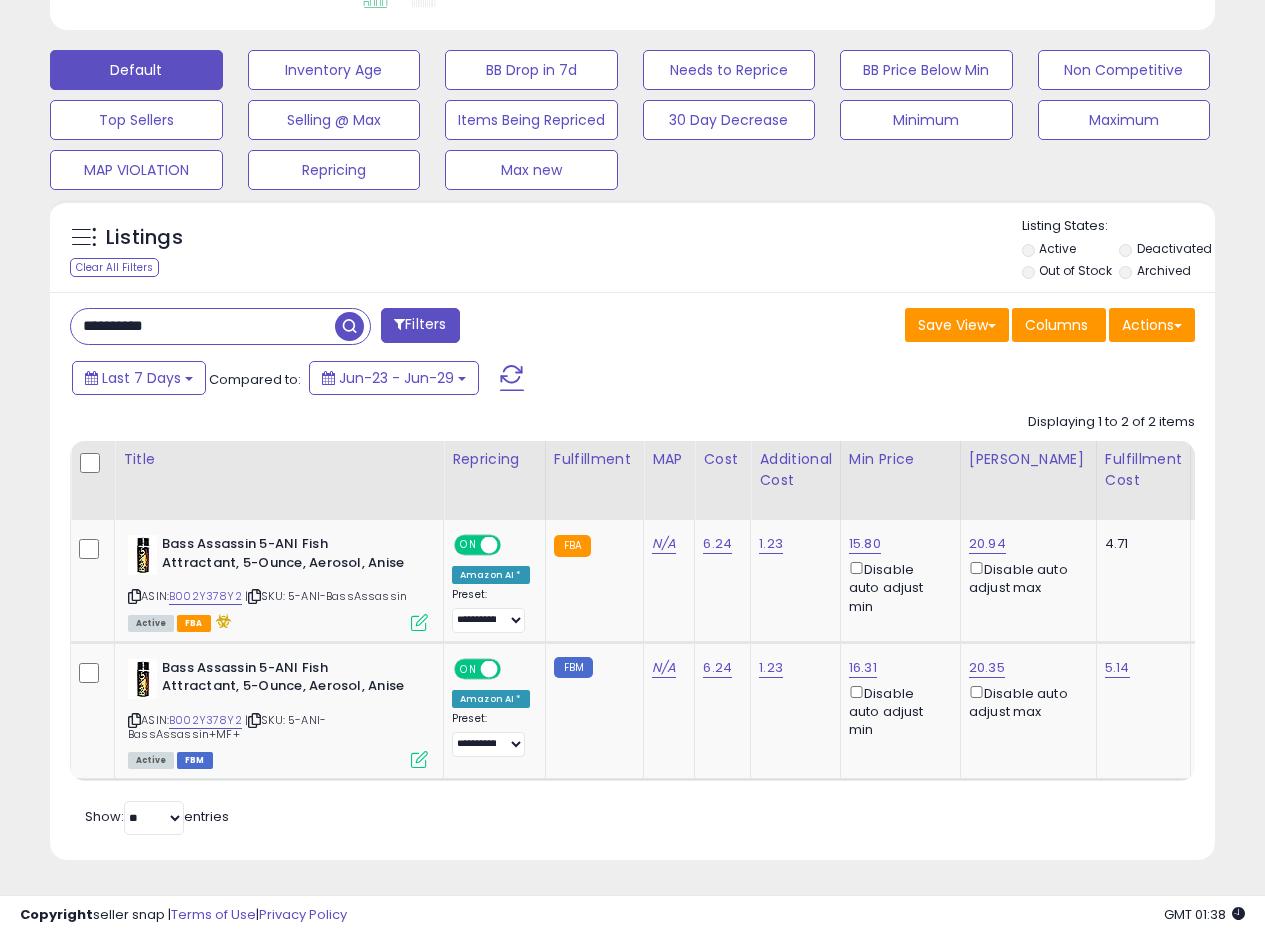 scroll, scrollTop: 410, scrollLeft: 674, axis: both 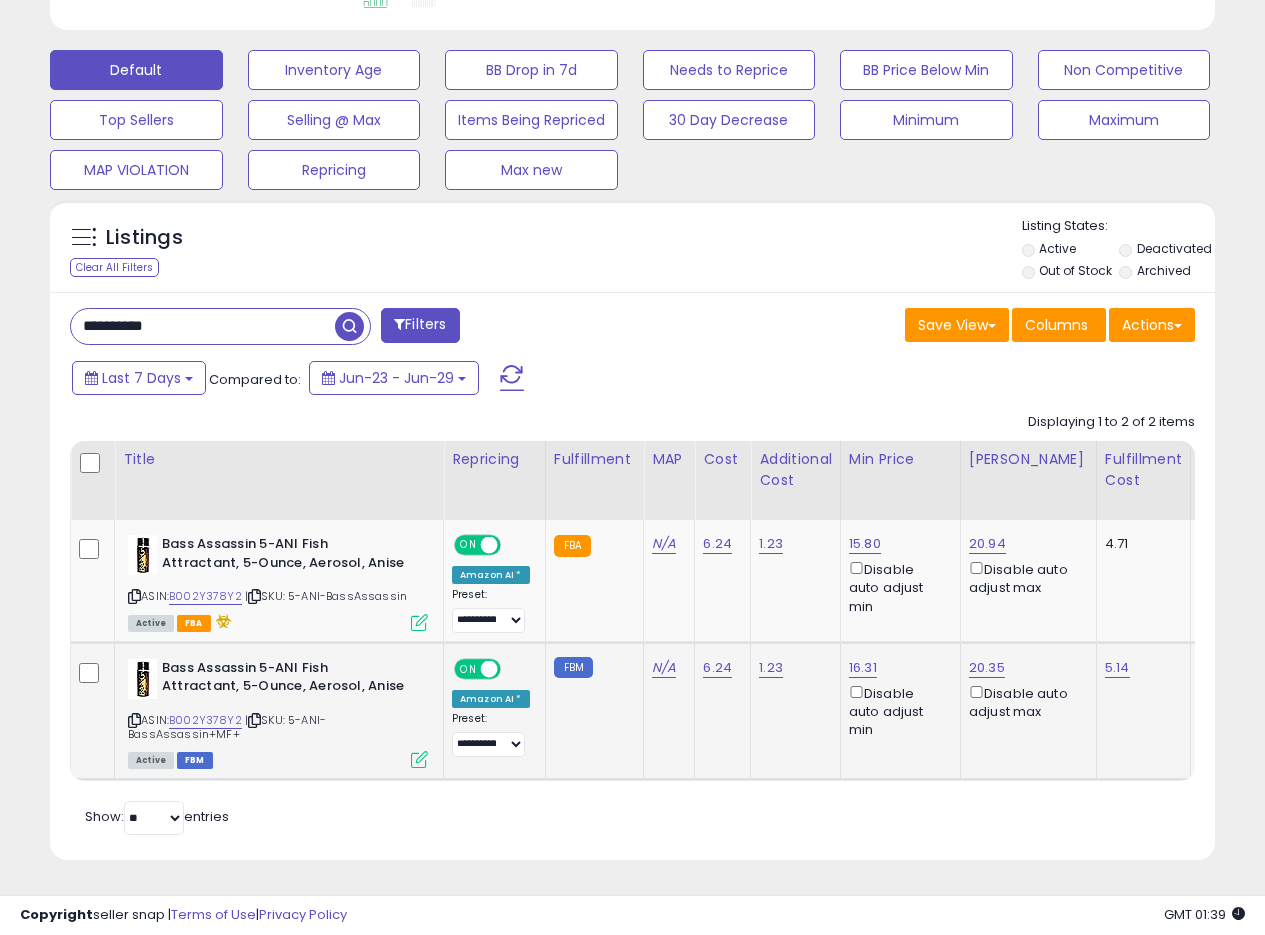 click at bounding box center (419, 759) 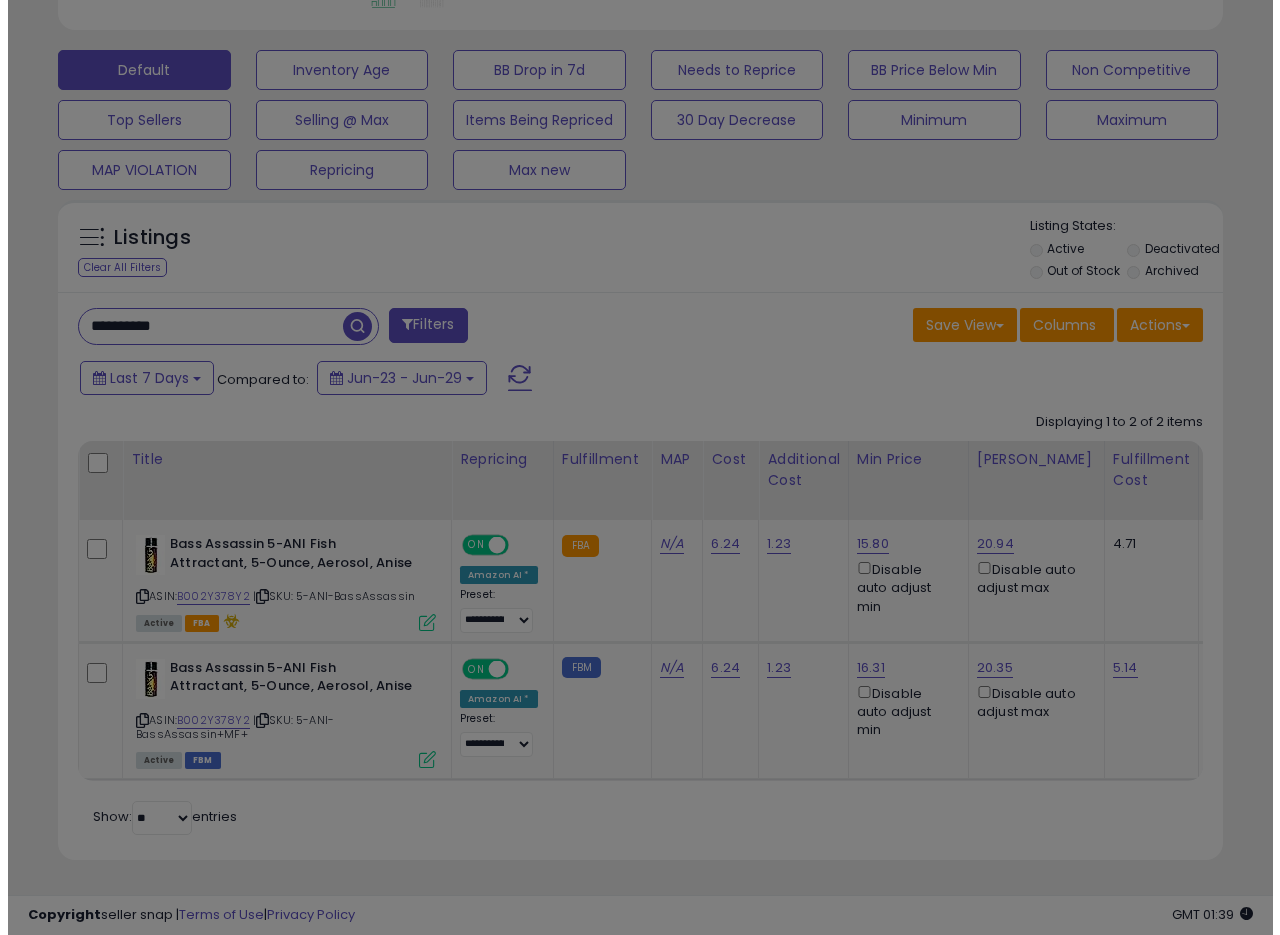 scroll, scrollTop: 999590, scrollLeft: 999317, axis: both 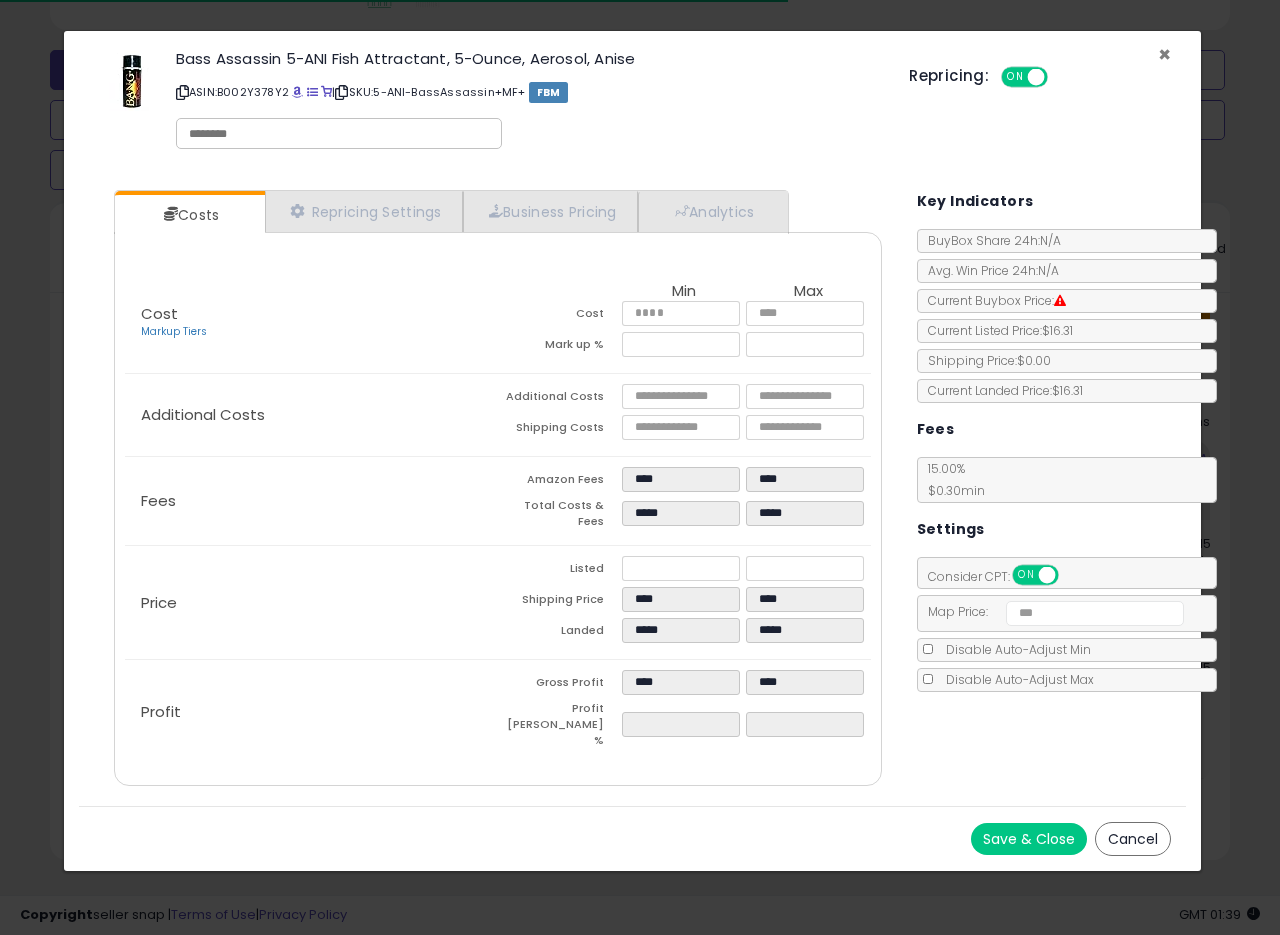 click on "×" at bounding box center [1164, 54] 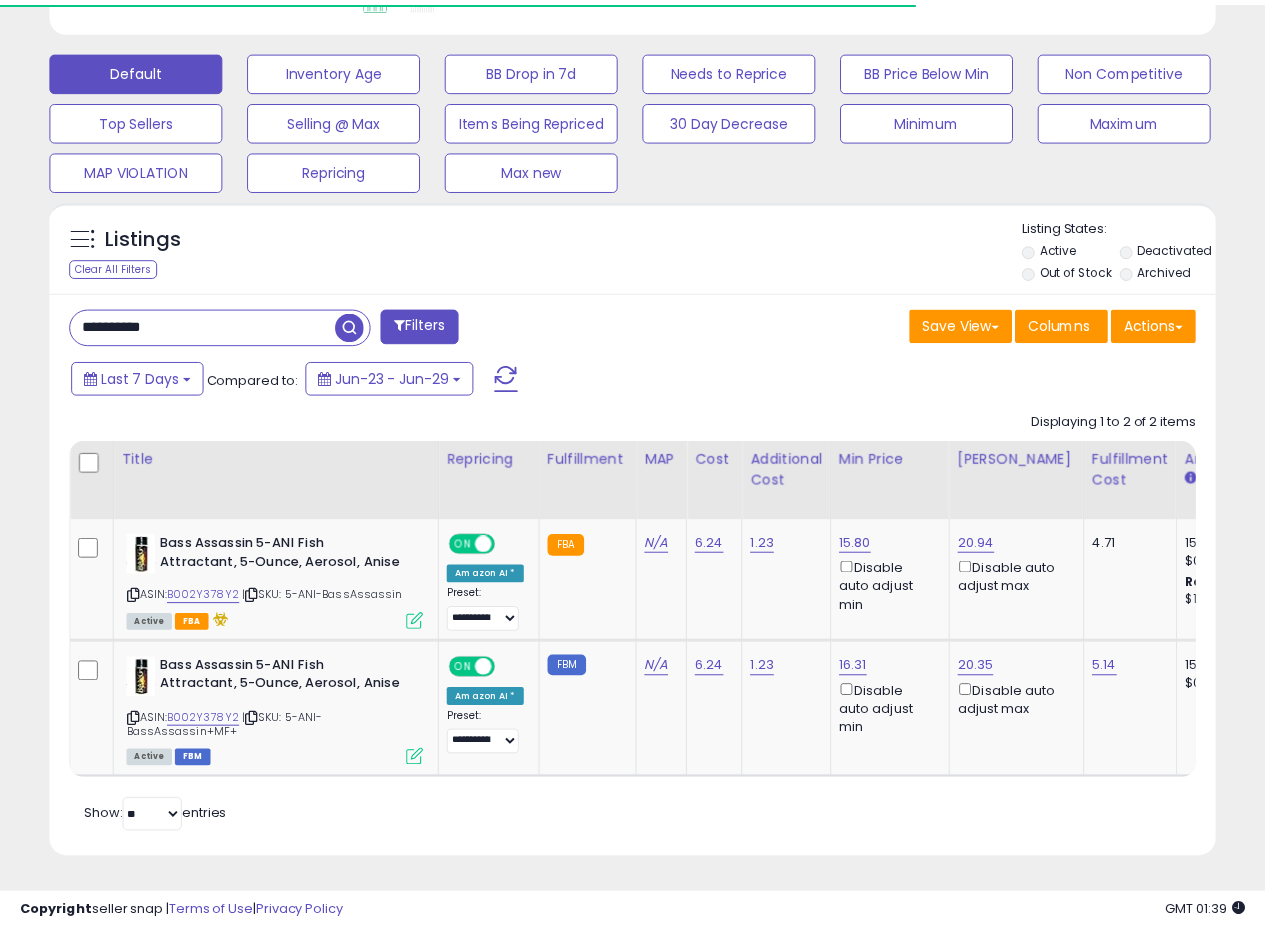 scroll, scrollTop: 410, scrollLeft: 674, axis: both 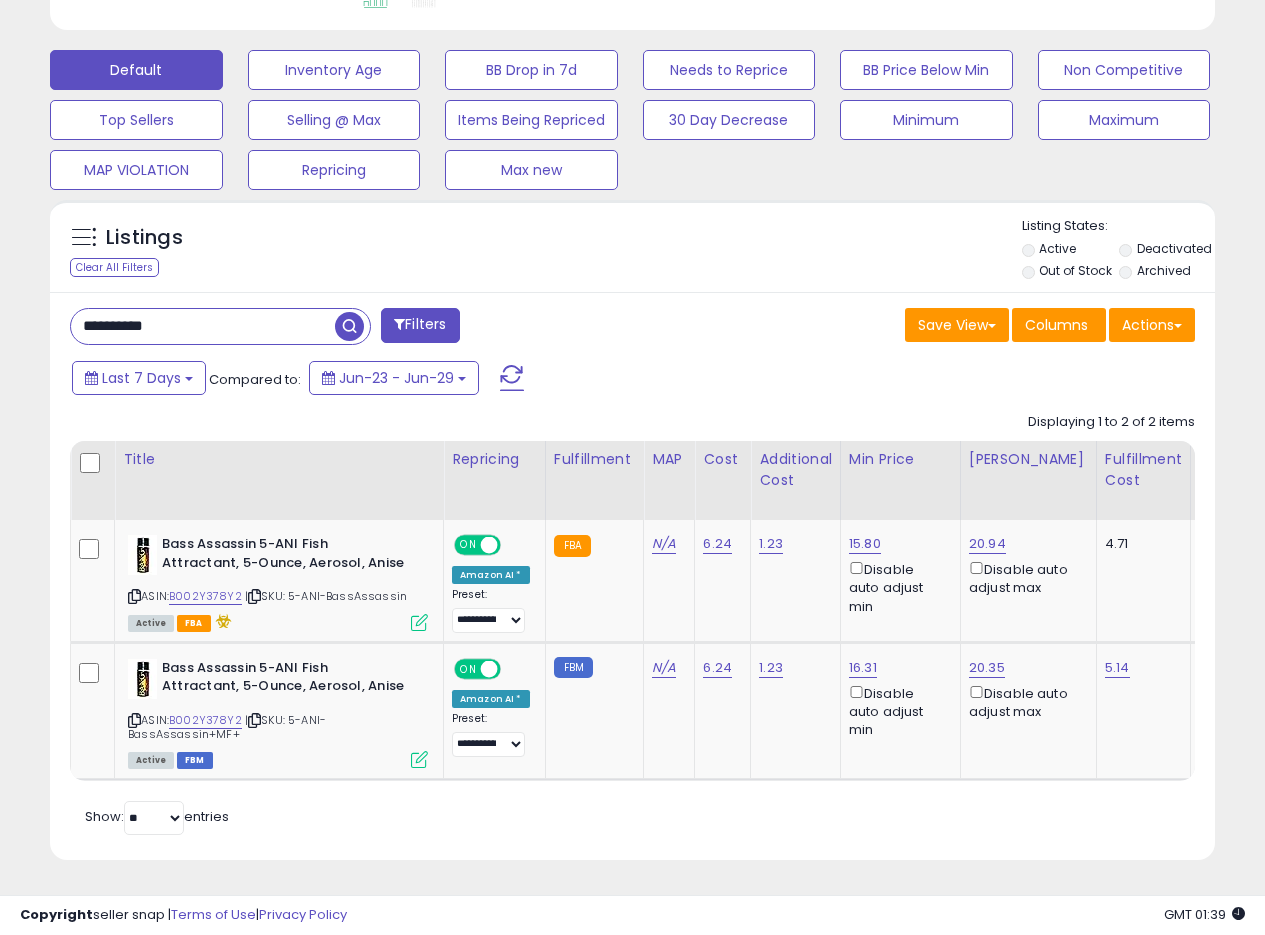drag, startPoint x: 243, startPoint y: 315, endPoint x: 0, endPoint y: 293, distance: 243.99385 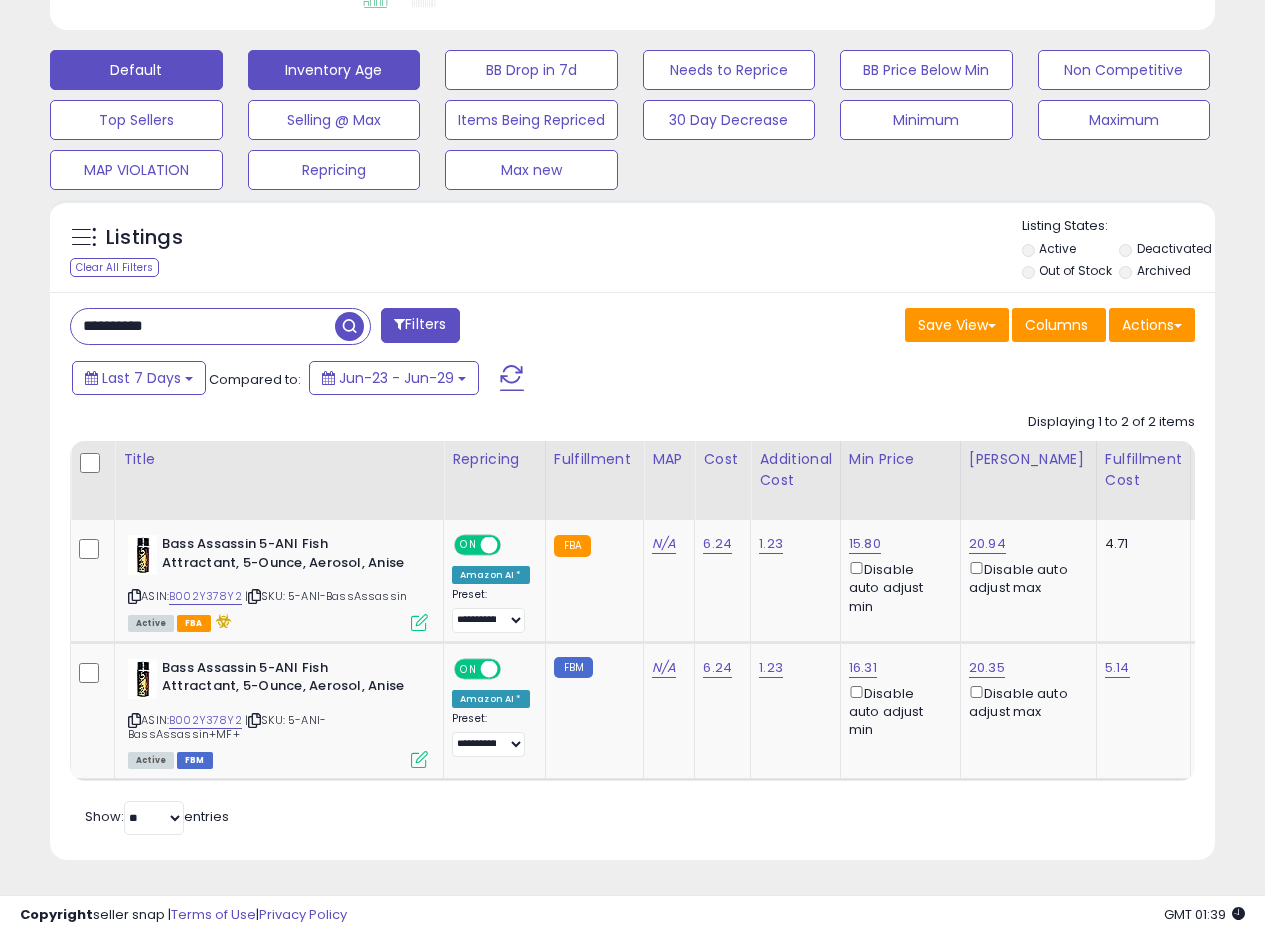 scroll, scrollTop: 999590, scrollLeft: 999317, axis: both 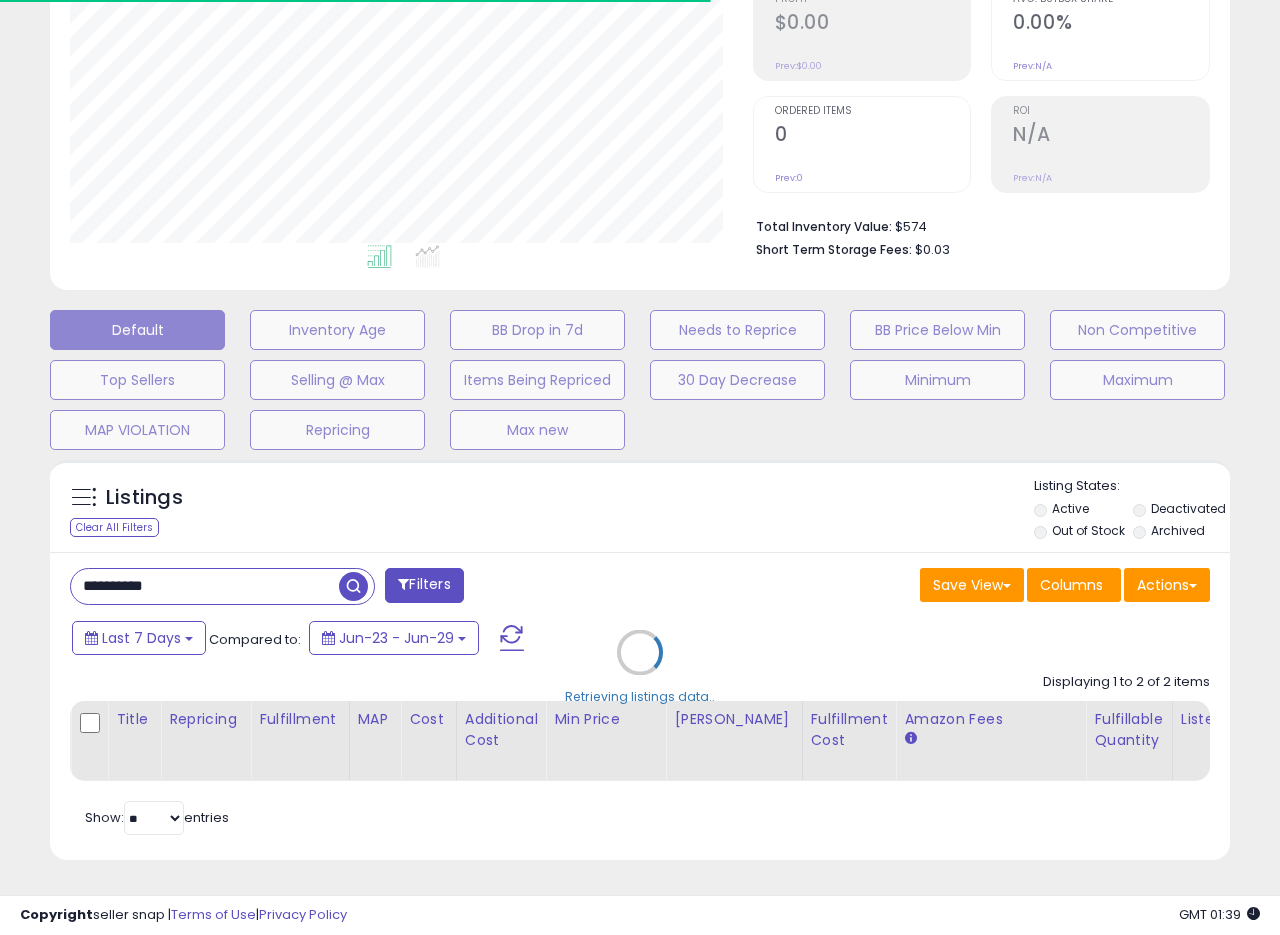 click on "Retrieving listings data.." at bounding box center [640, 667] 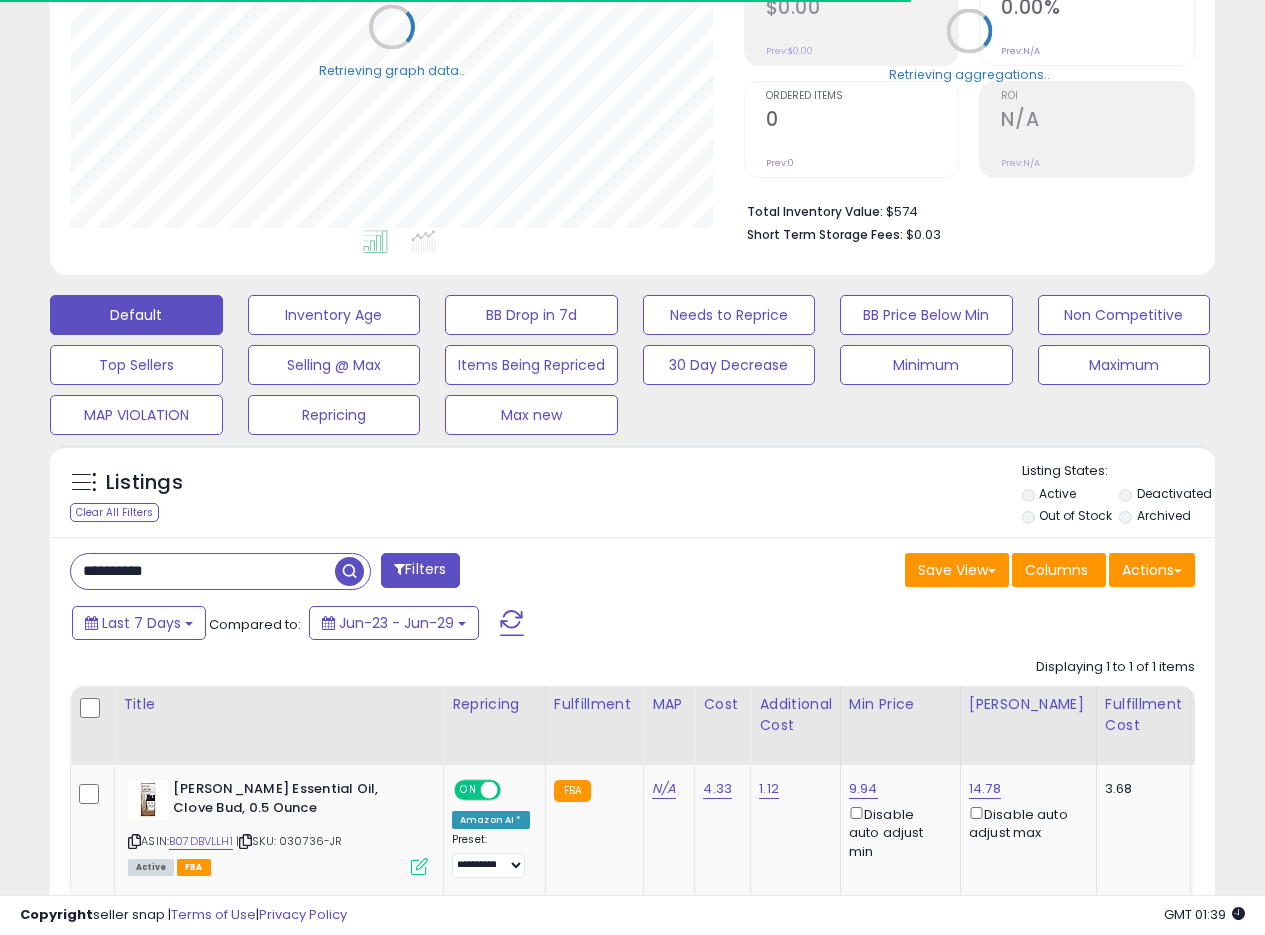 scroll, scrollTop: 410, scrollLeft: 674, axis: both 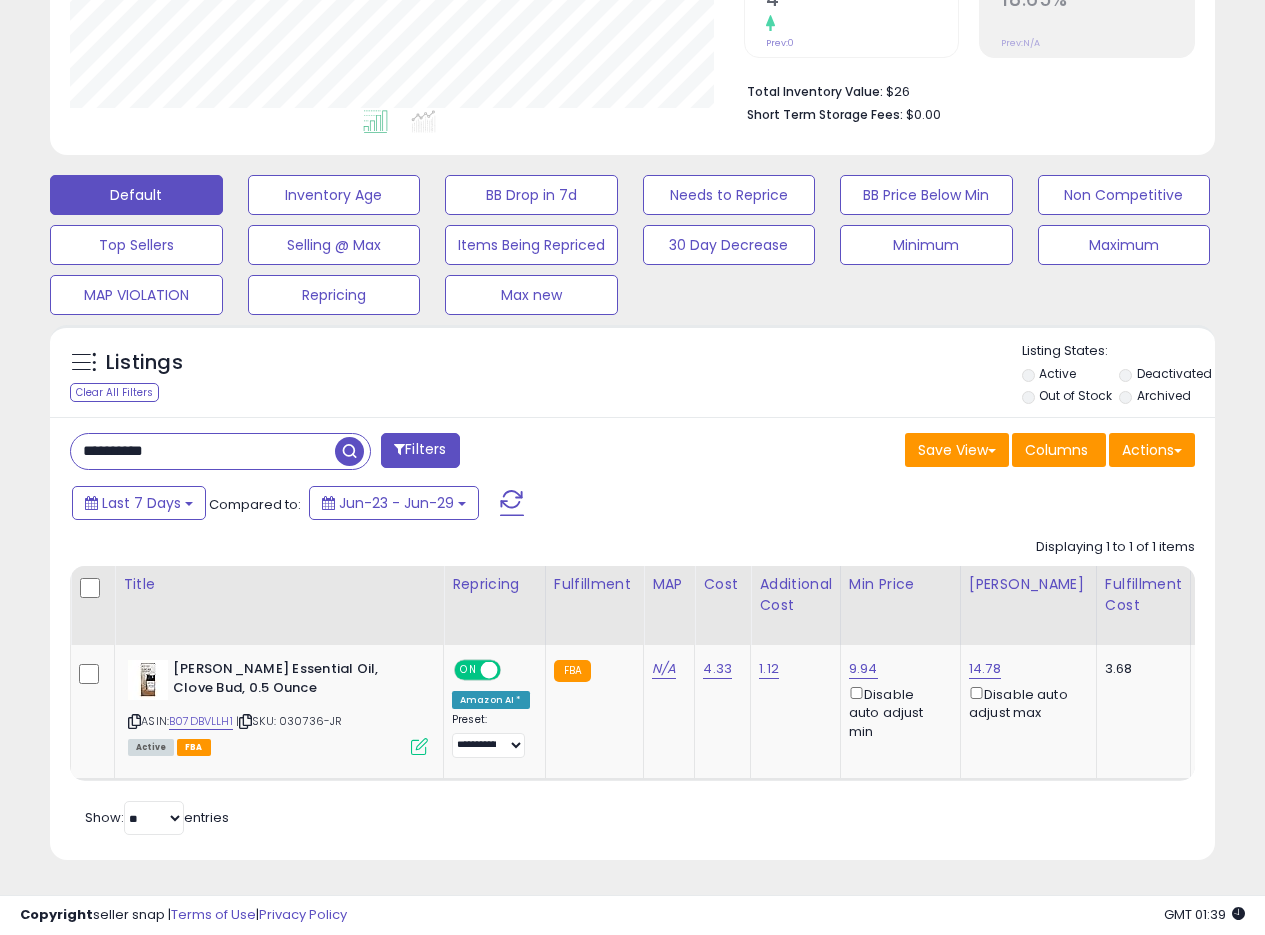 drag, startPoint x: 215, startPoint y: 435, endPoint x: 0, endPoint y: 426, distance: 215.1883 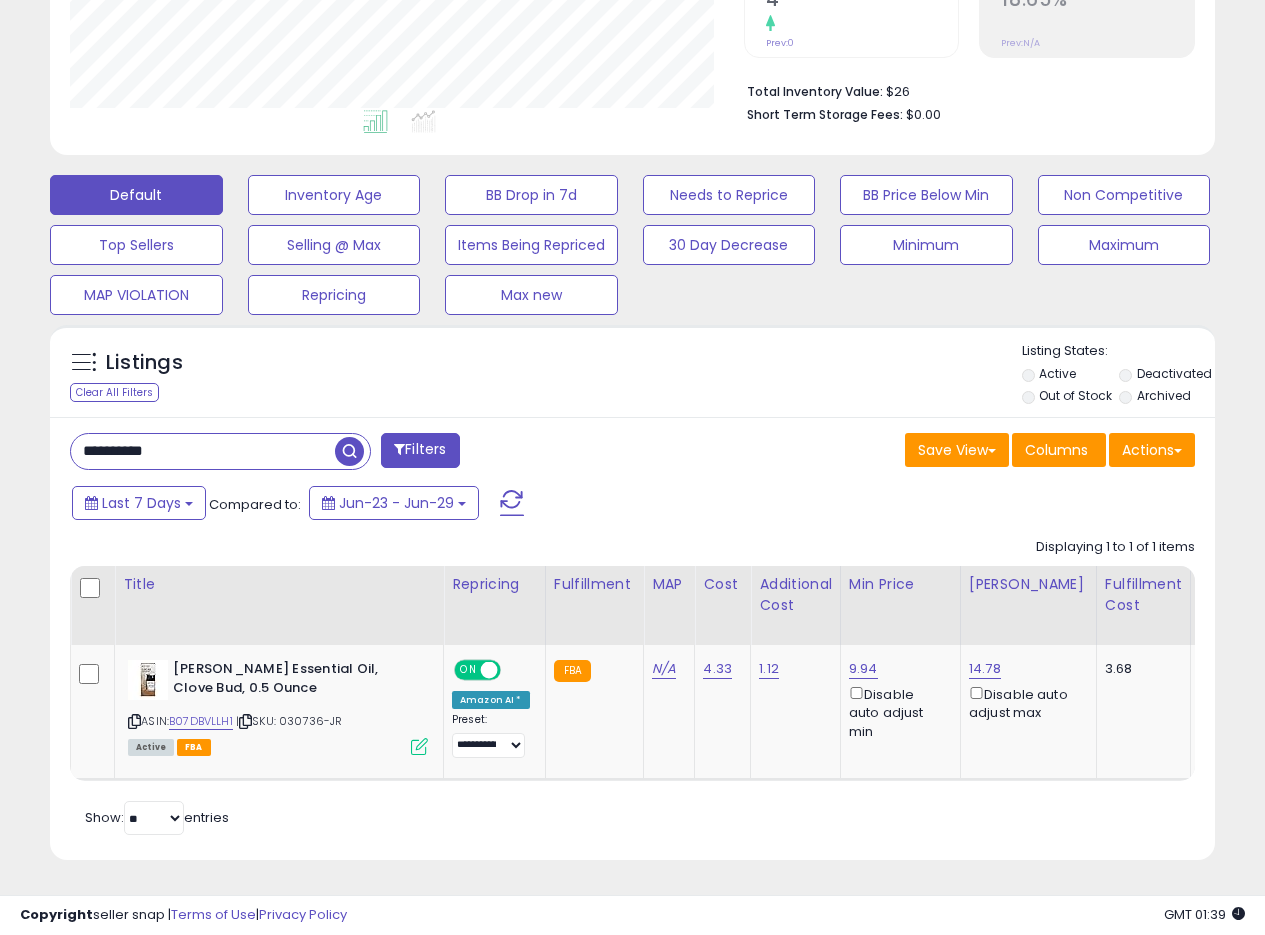 paste 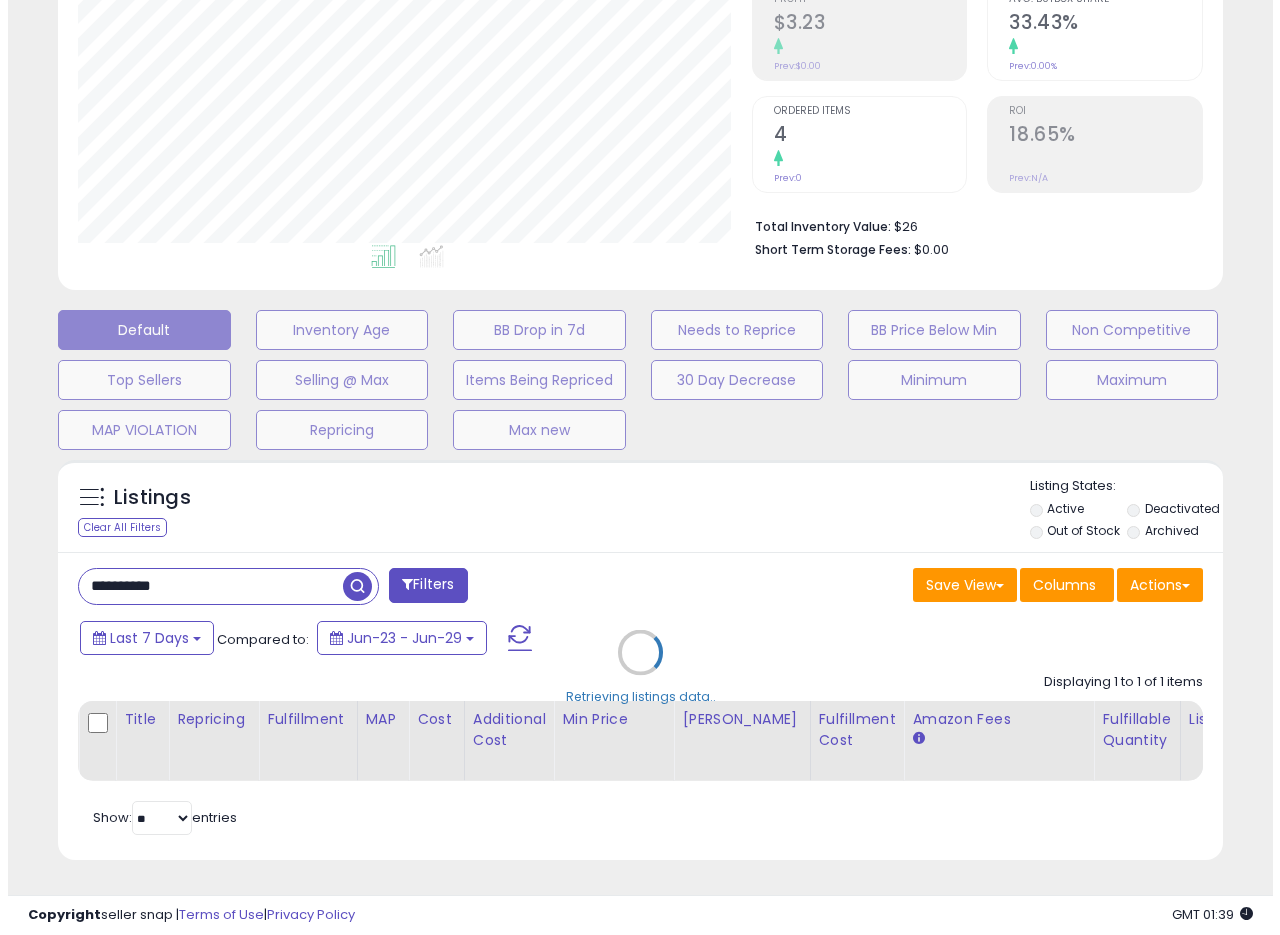 scroll, scrollTop: 335, scrollLeft: 0, axis: vertical 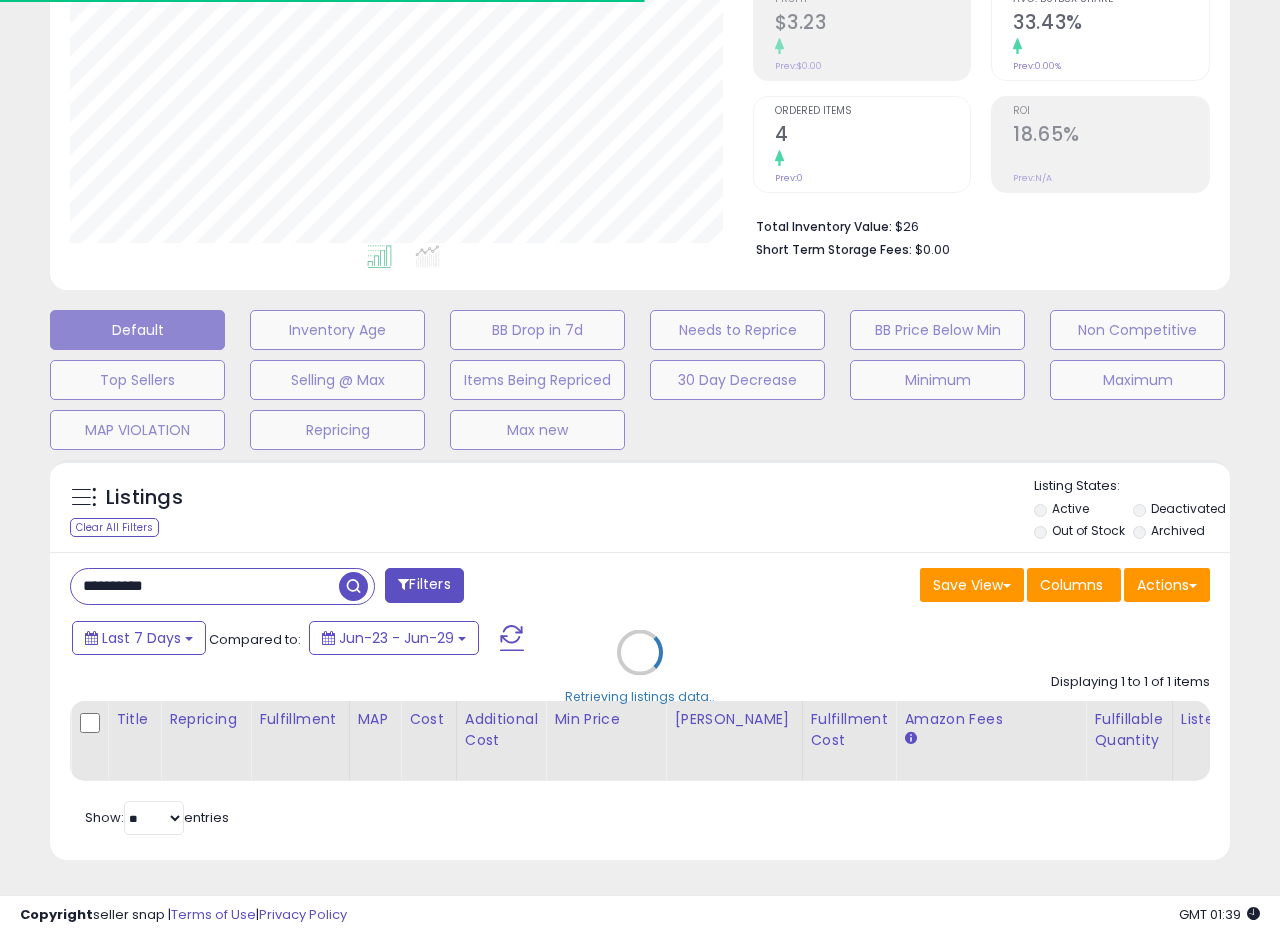 click on "Retrieving listings data.." at bounding box center [640, 667] 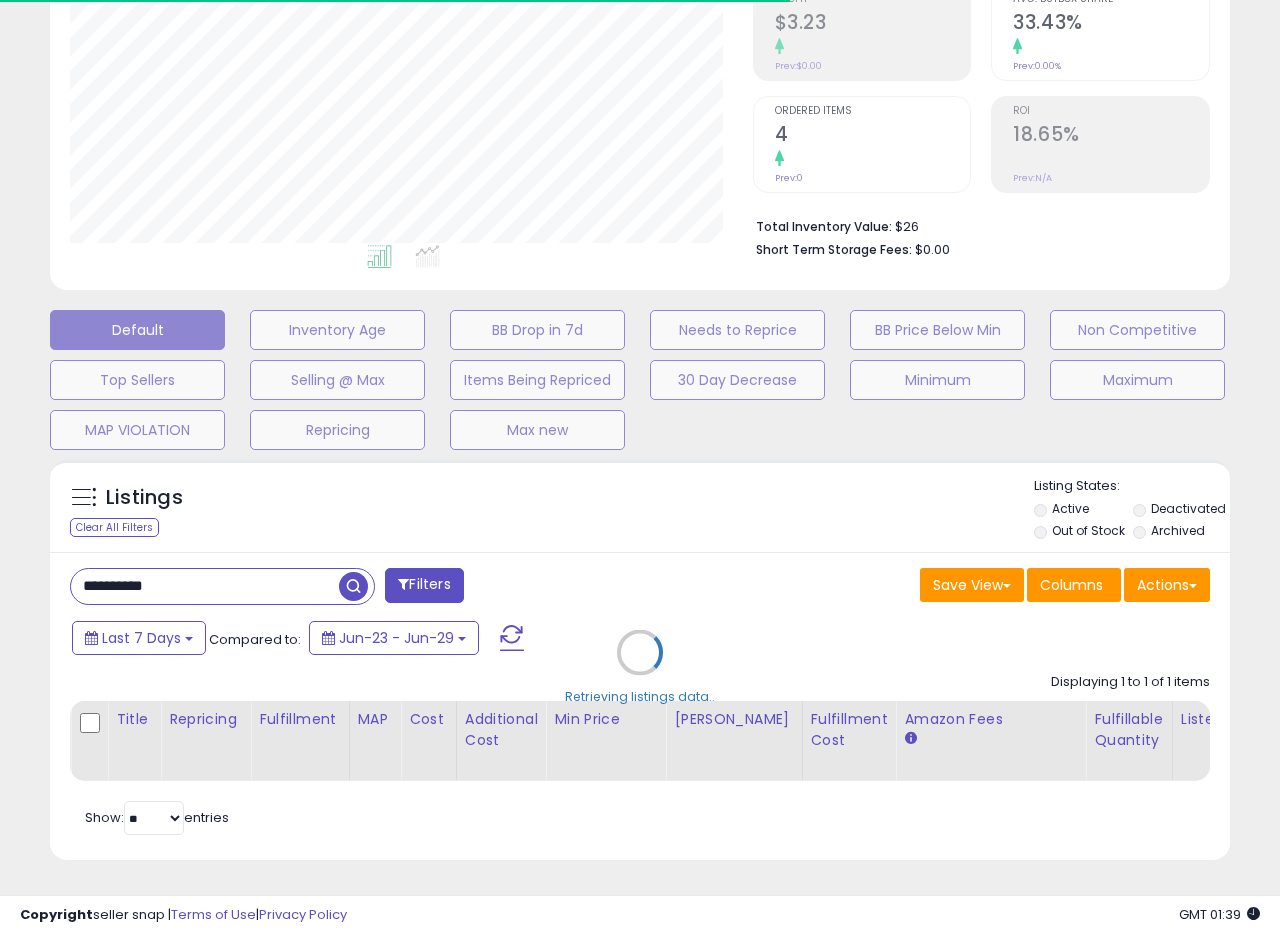 click on "Retrieving listings data.." at bounding box center (640, 667) 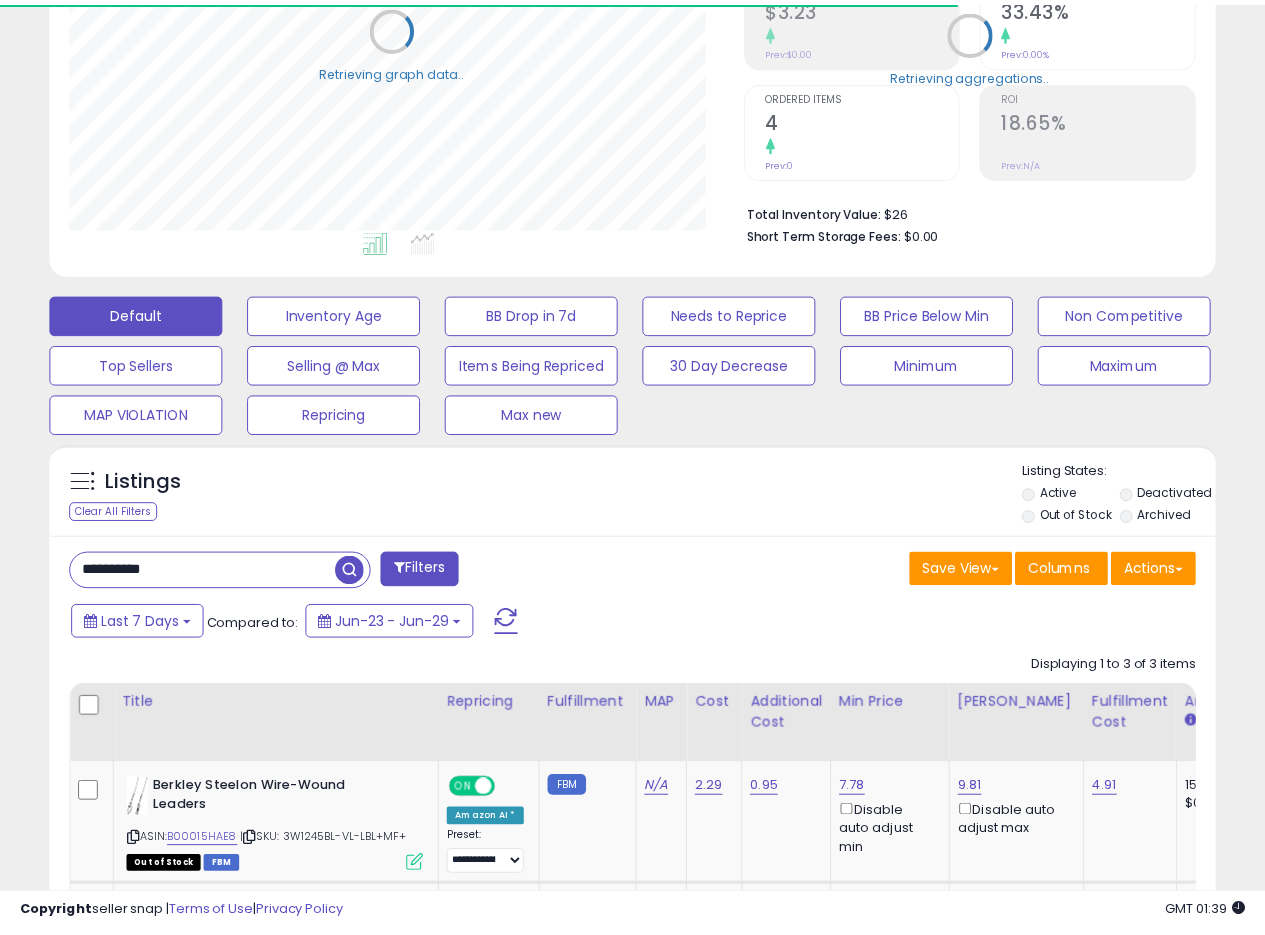 scroll, scrollTop: 410, scrollLeft: 674, axis: both 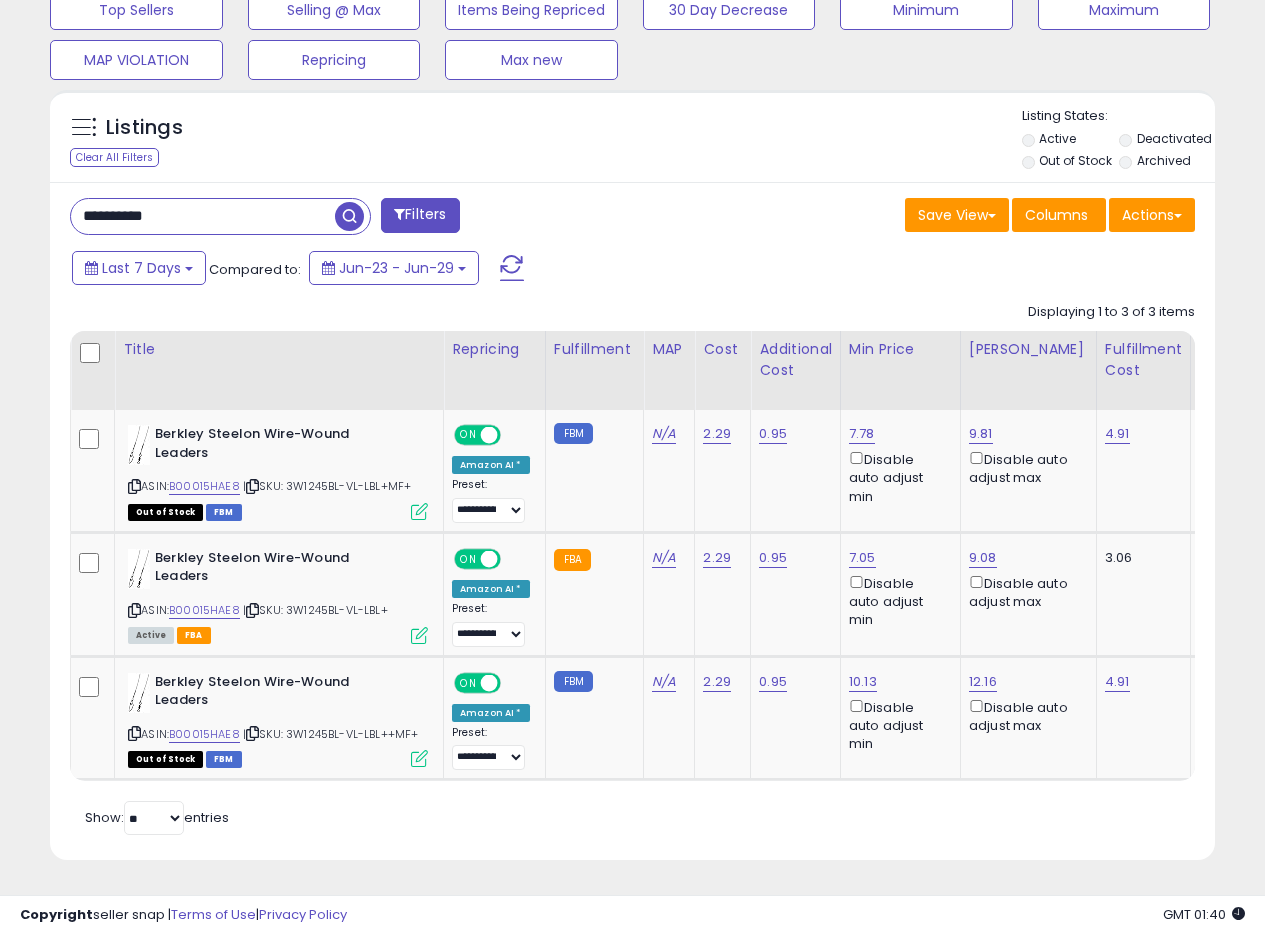 drag, startPoint x: 191, startPoint y: 198, endPoint x: 0, endPoint y: 153, distance: 196.22946 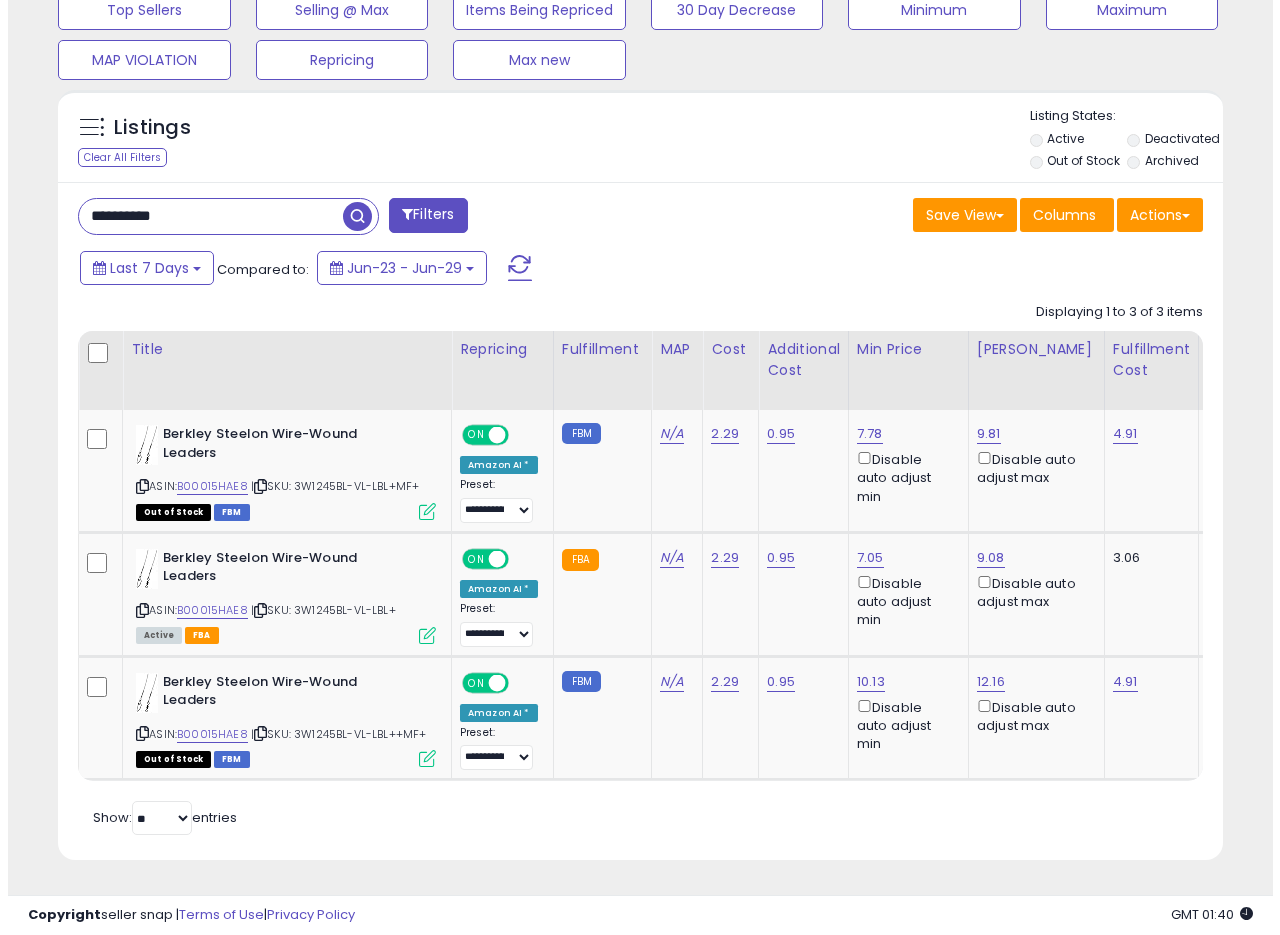scroll, scrollTop: 335, scrollLeft: 0, axis: vertical 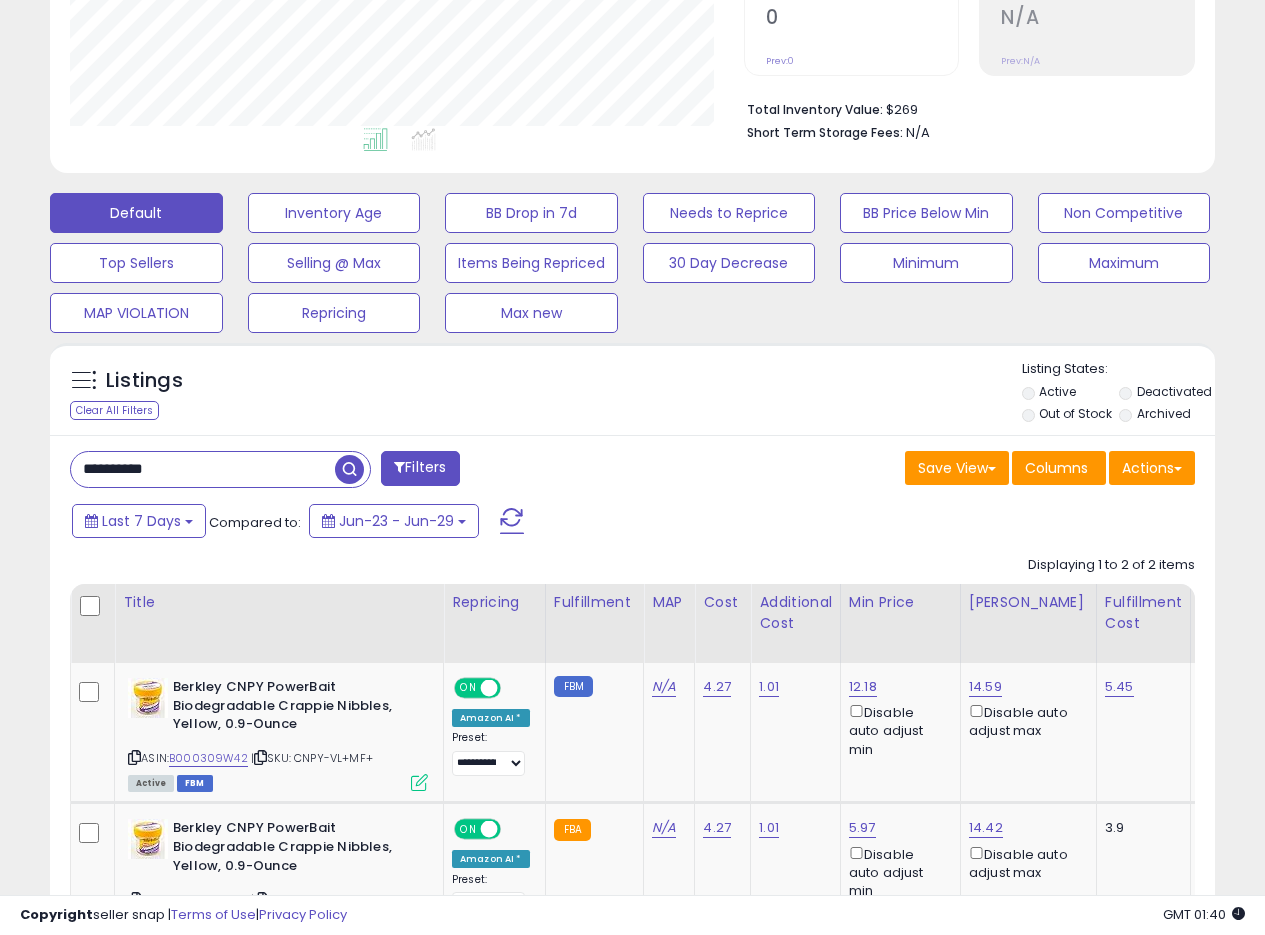 click on "Listings
Clear All Filters
Listing States:" at bounding box center [632, 394] 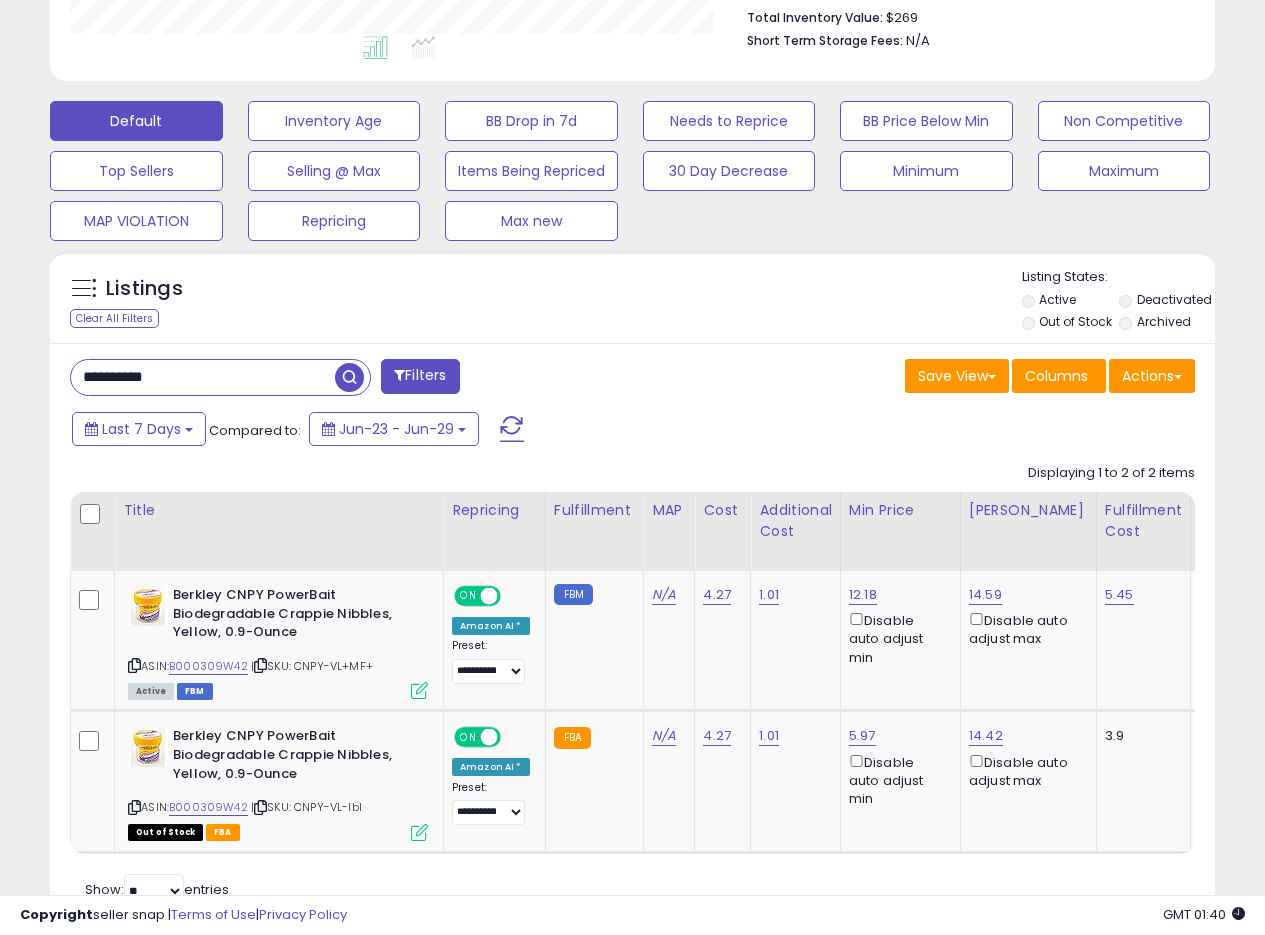 scroll, scrollTop: 542, scrollLeft: 0, axis: vertical 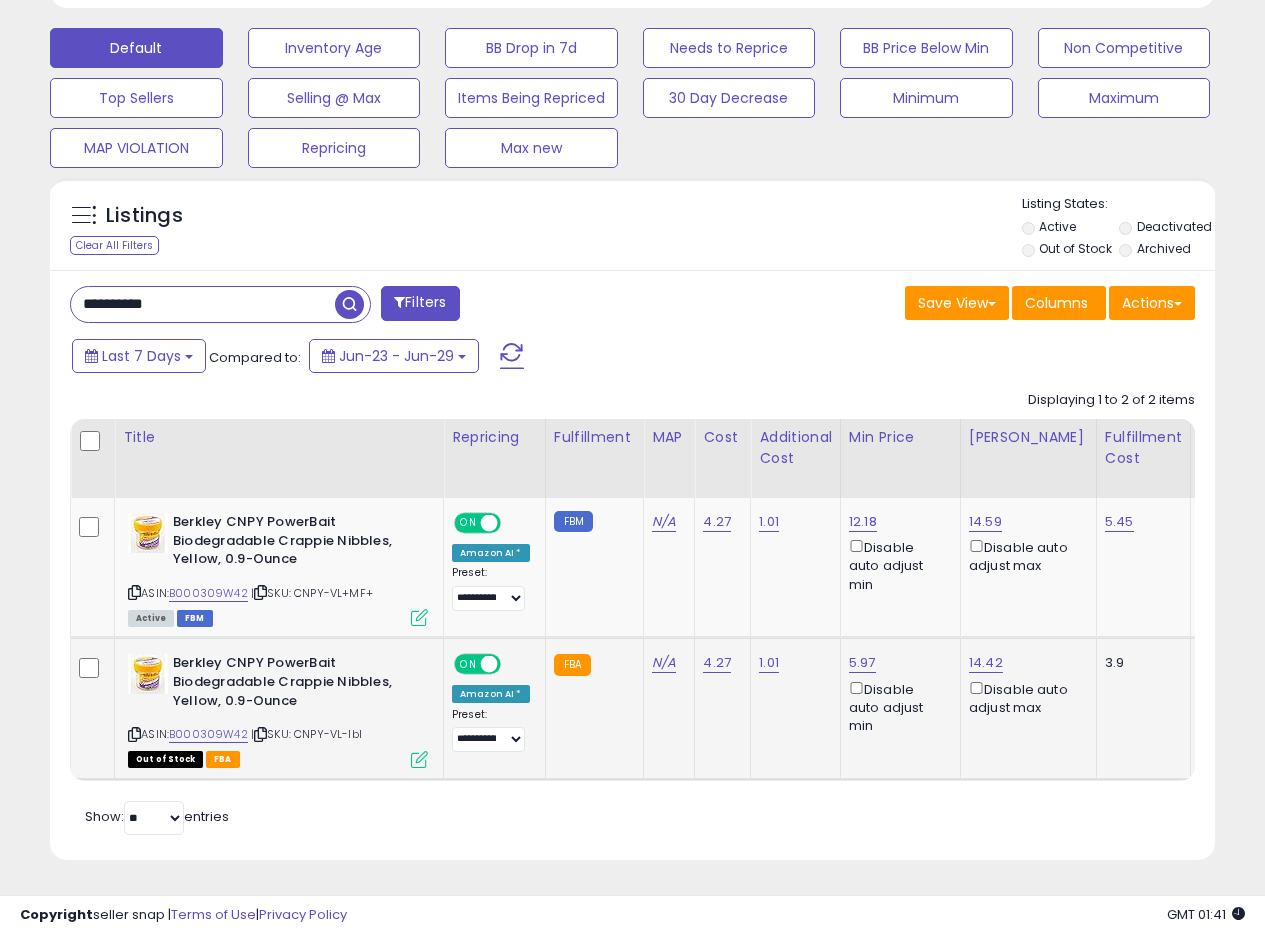 click at bounding box center [419, 759] 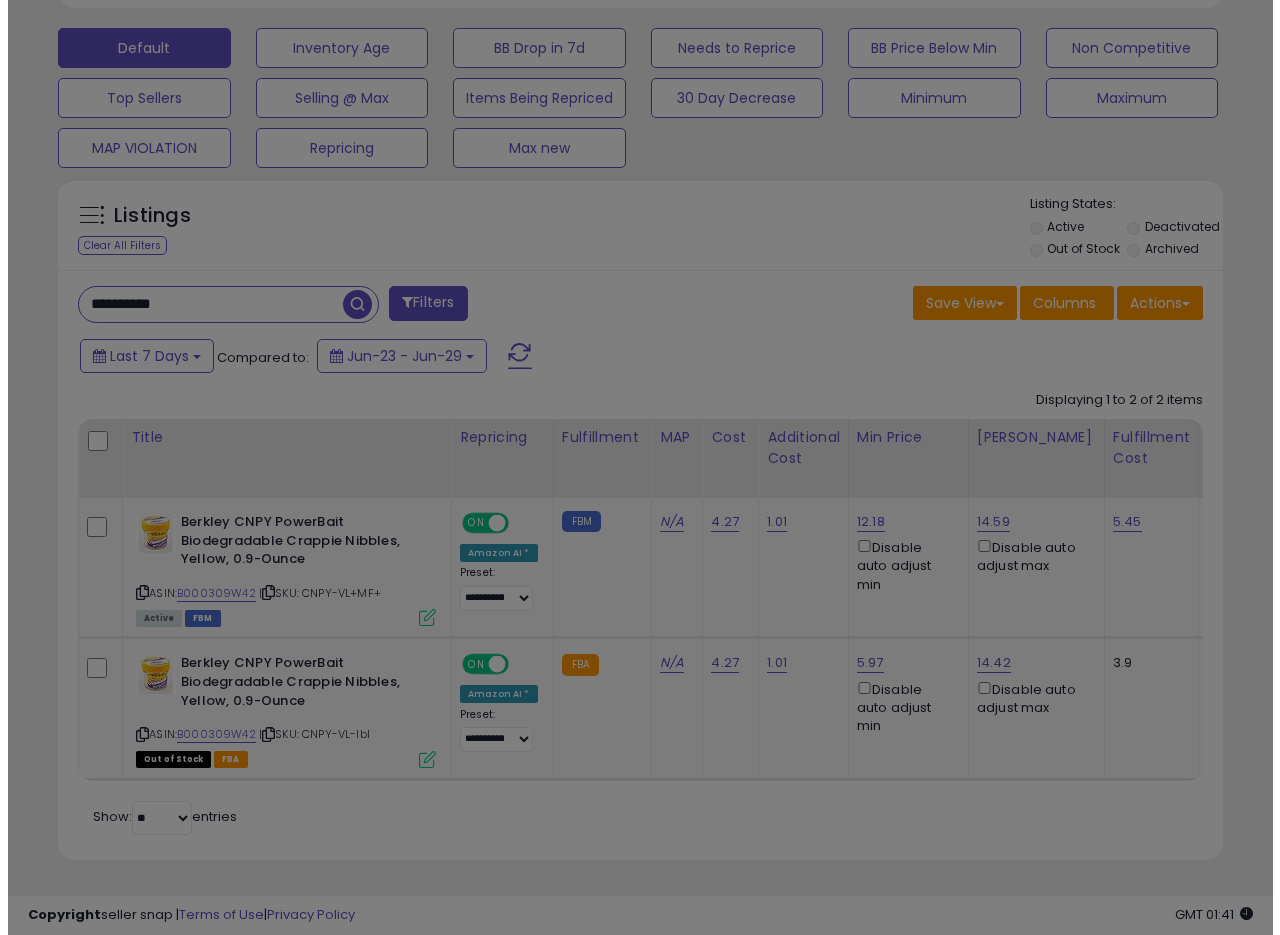 scroll, scrollTop: 999590, scrollLeft: 999317, axis: both 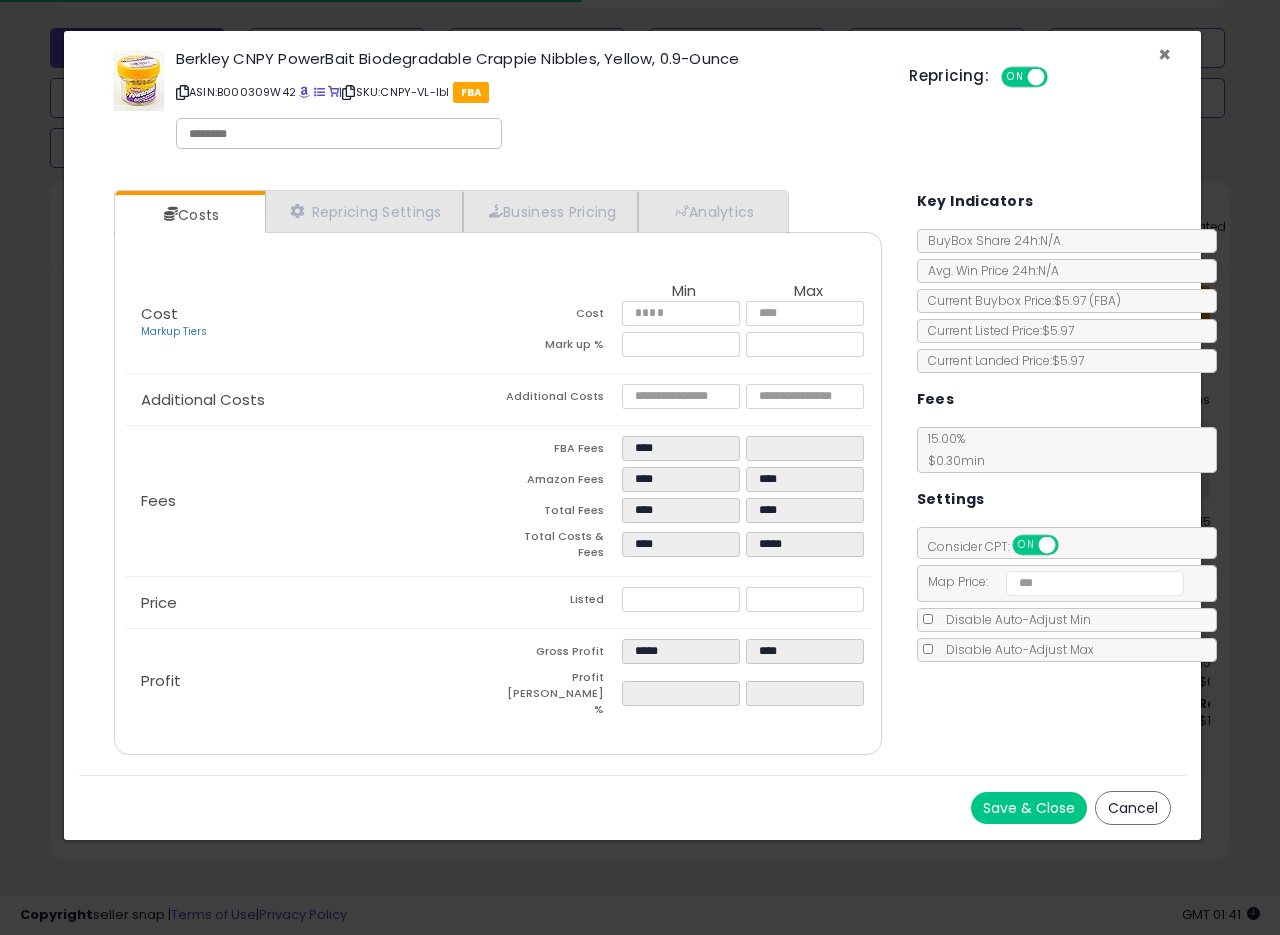 click on "×" at bounding box center [1164, 54] 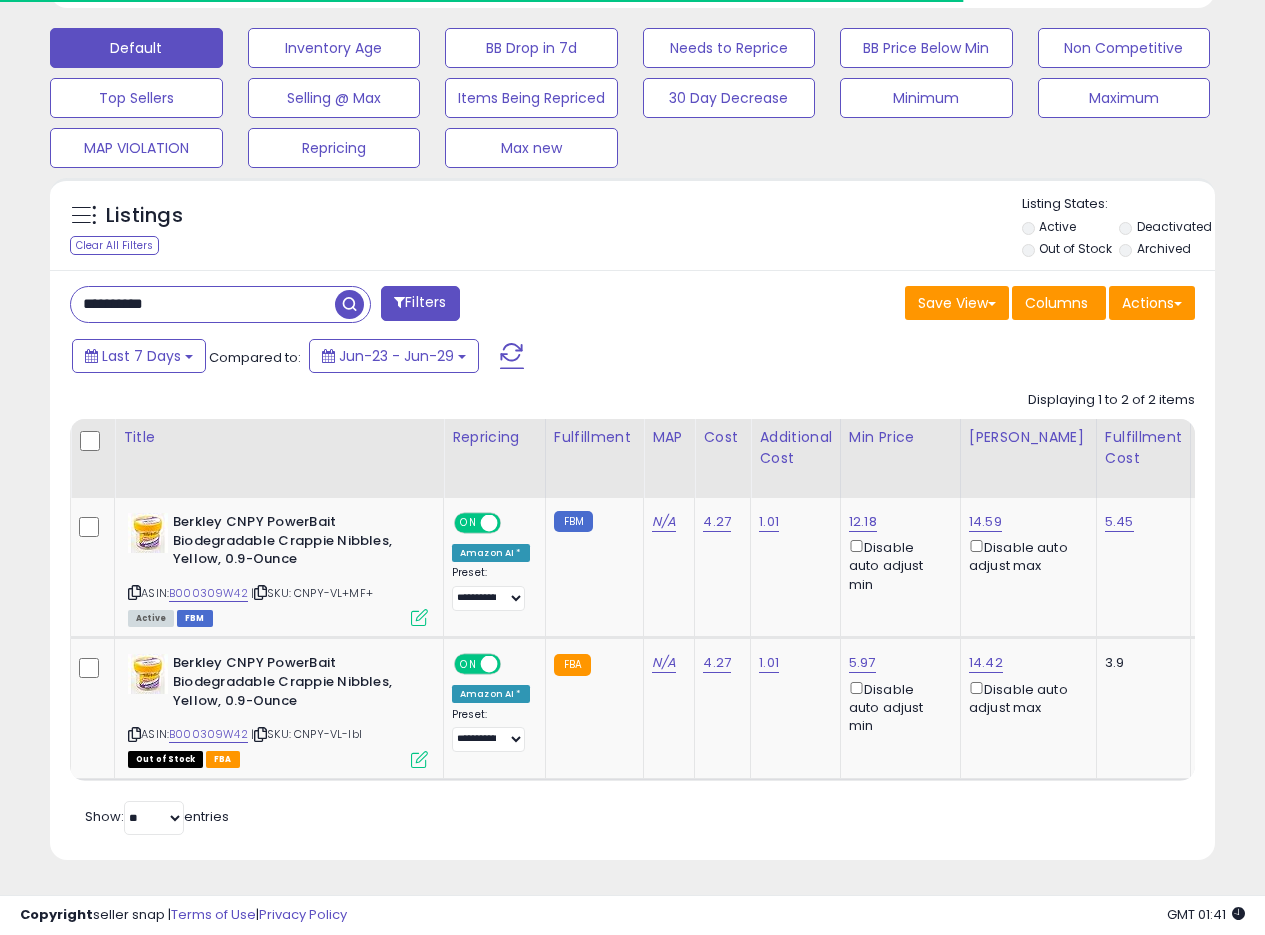 scroll, scrollTop: 410, scrollLeft: 674, axis: both 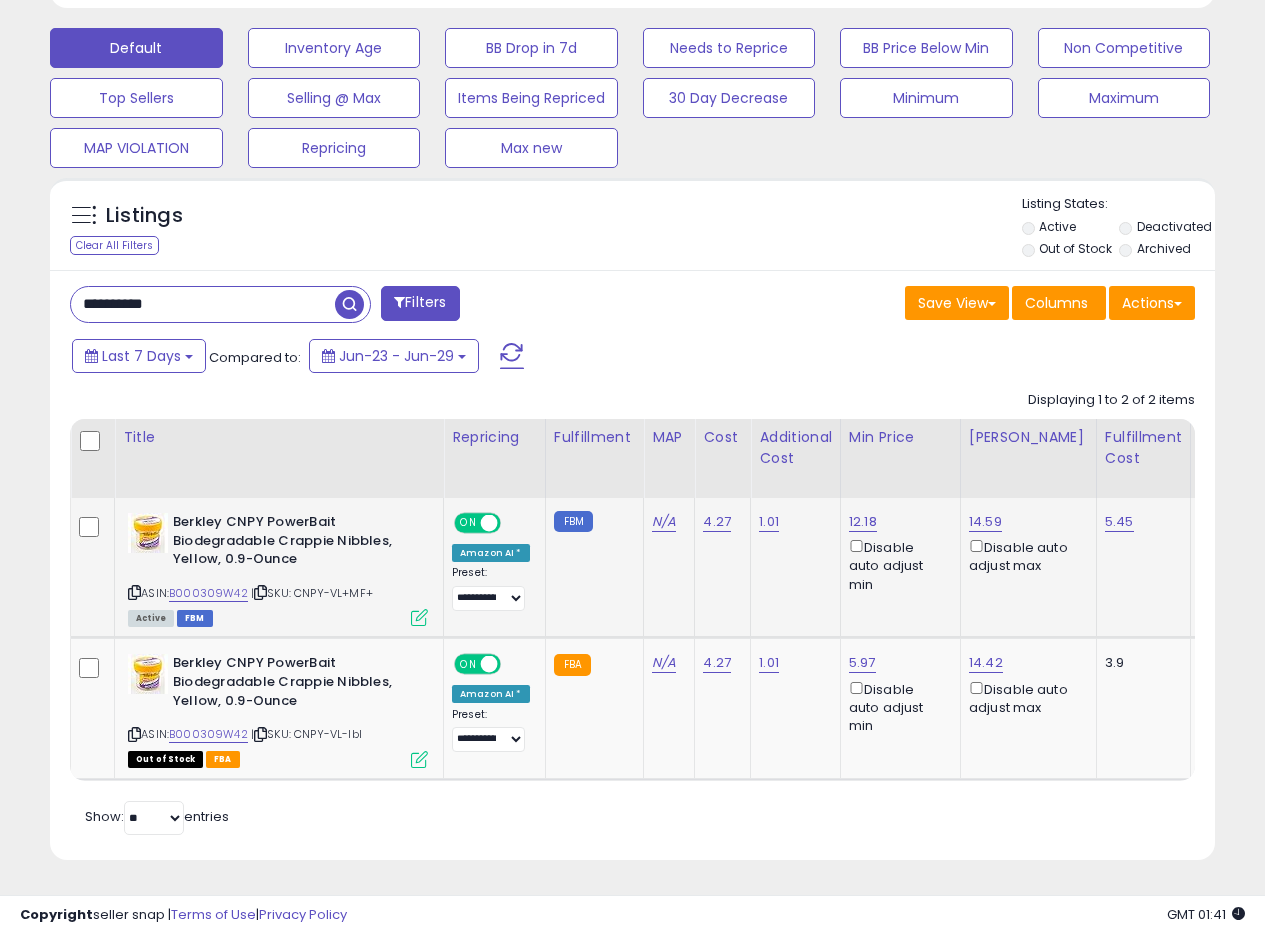 click at bounding box center [419, 617] 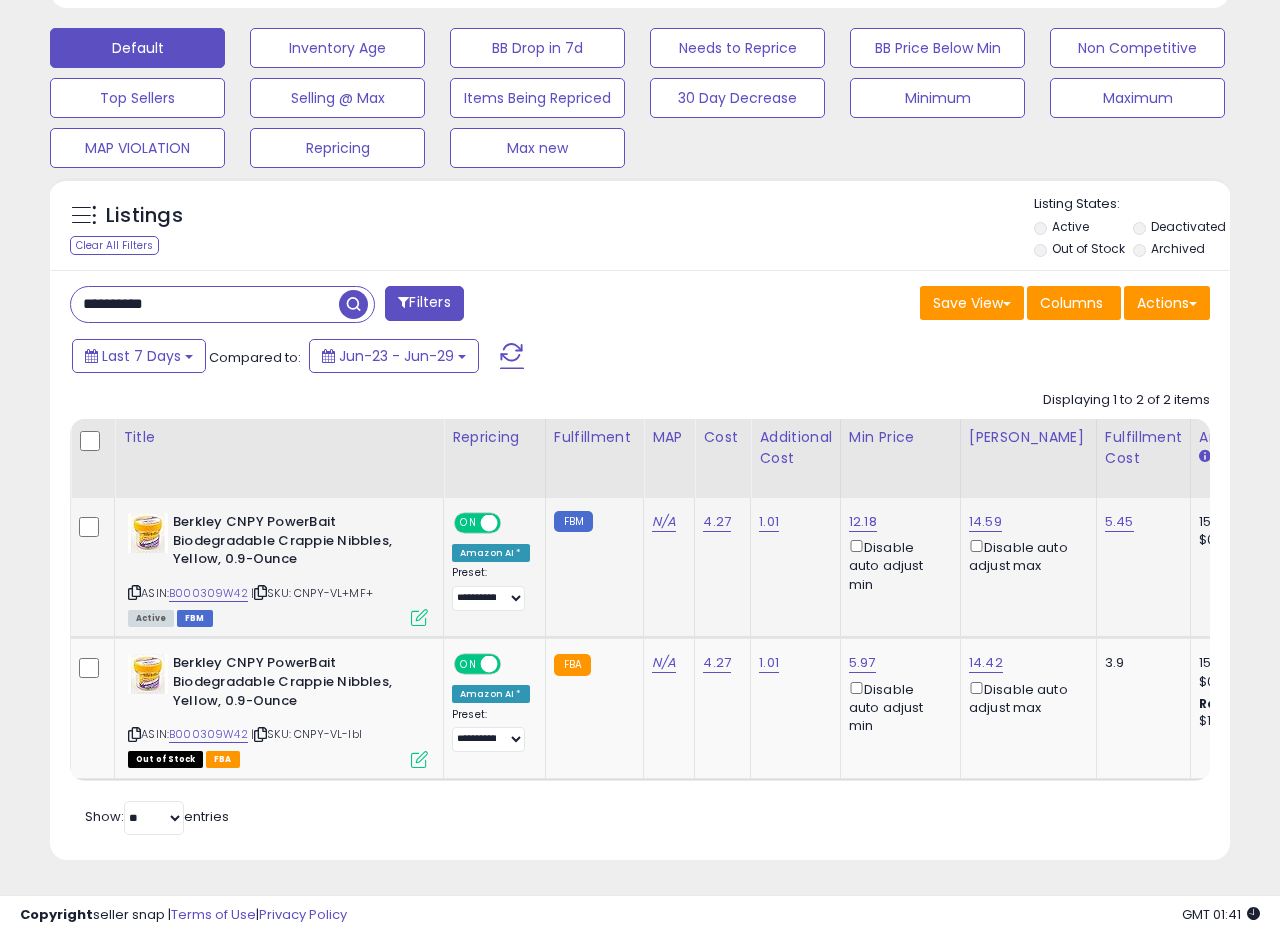 scroll, scrollTop: 999590, scrollLeft: 999317, axis: both 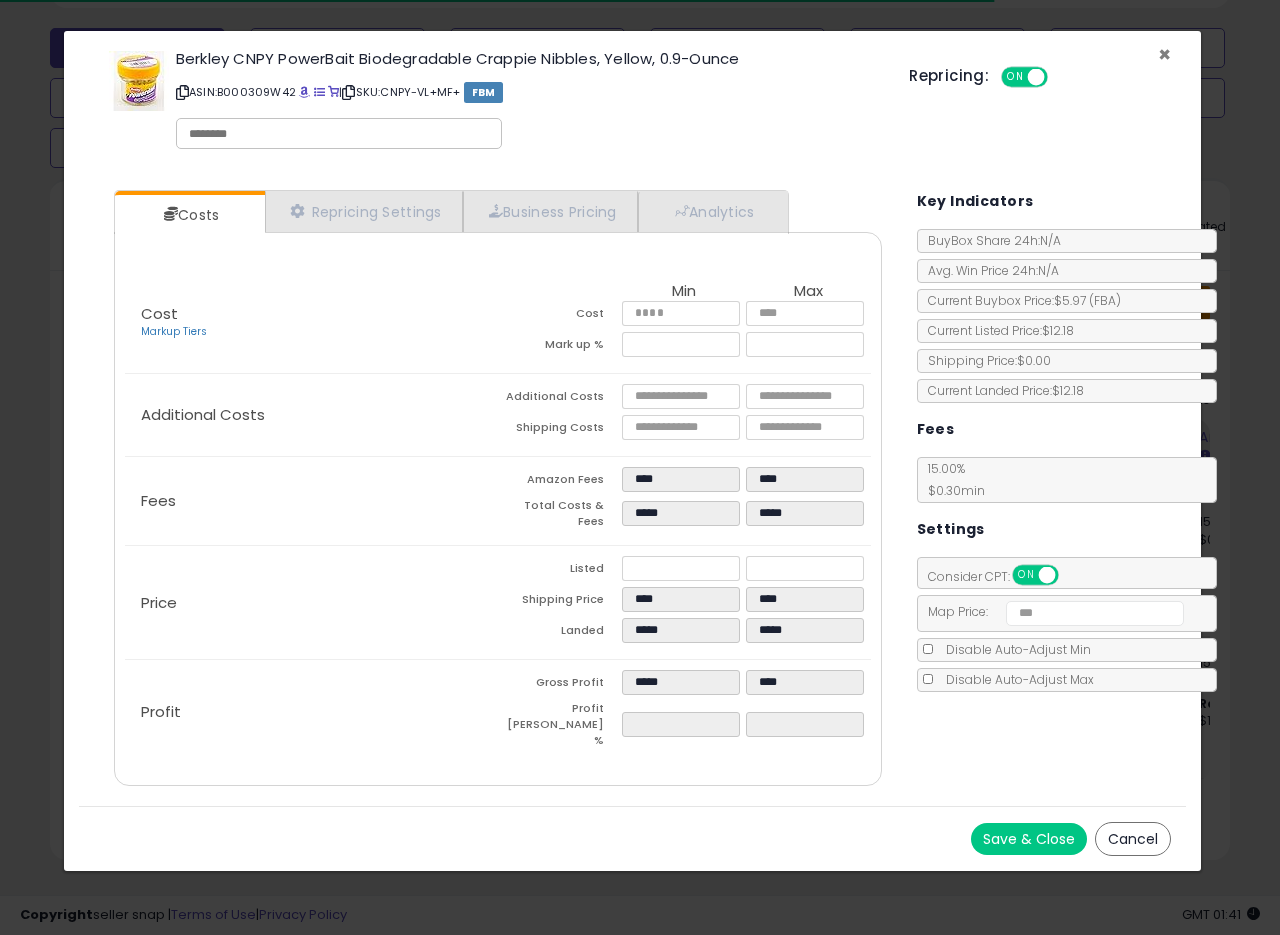 click on "×" at bounding box center (1164, 54) 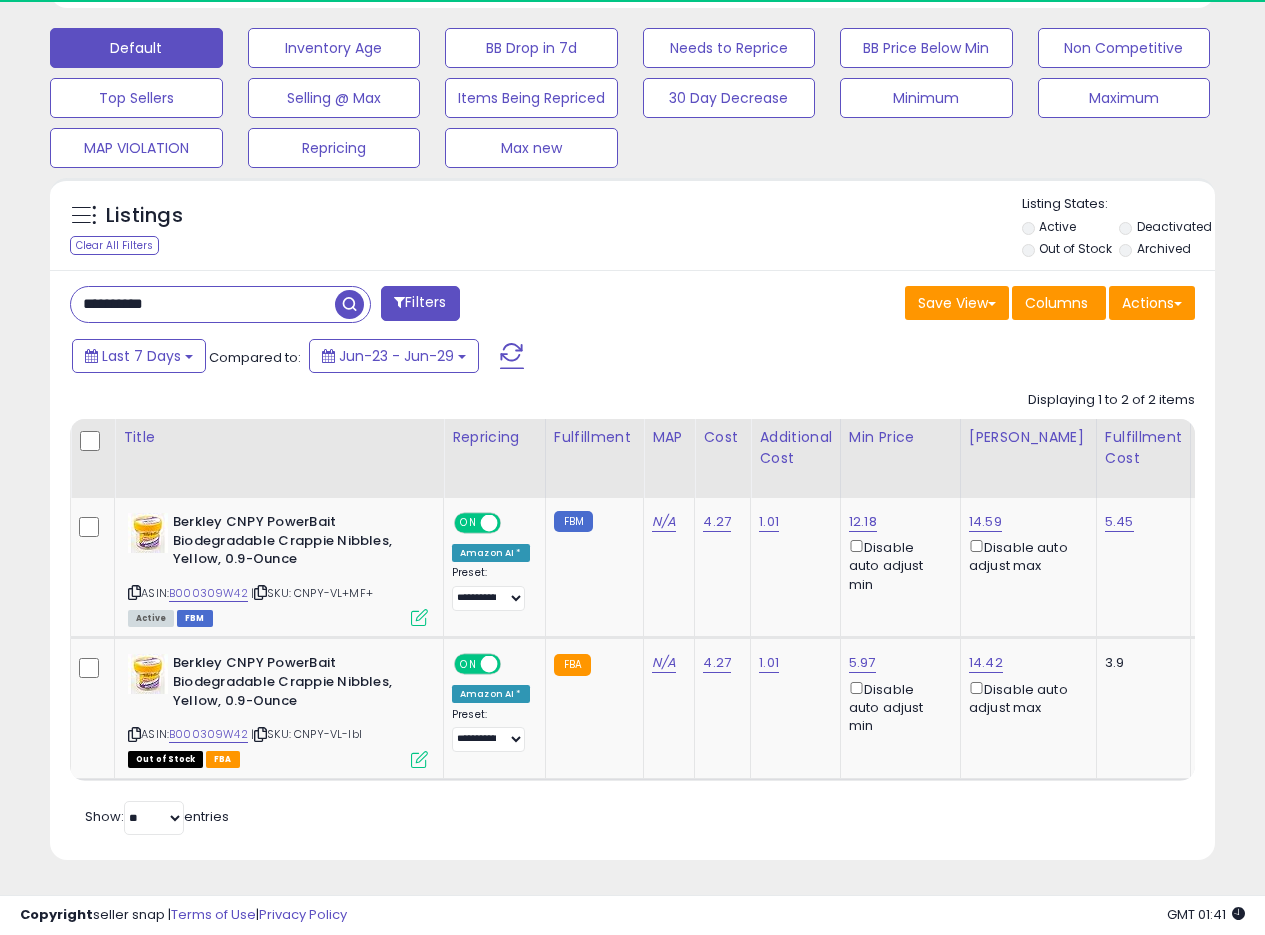 scroll, scrollTop: 410, scrollLeft: 674, axis: both 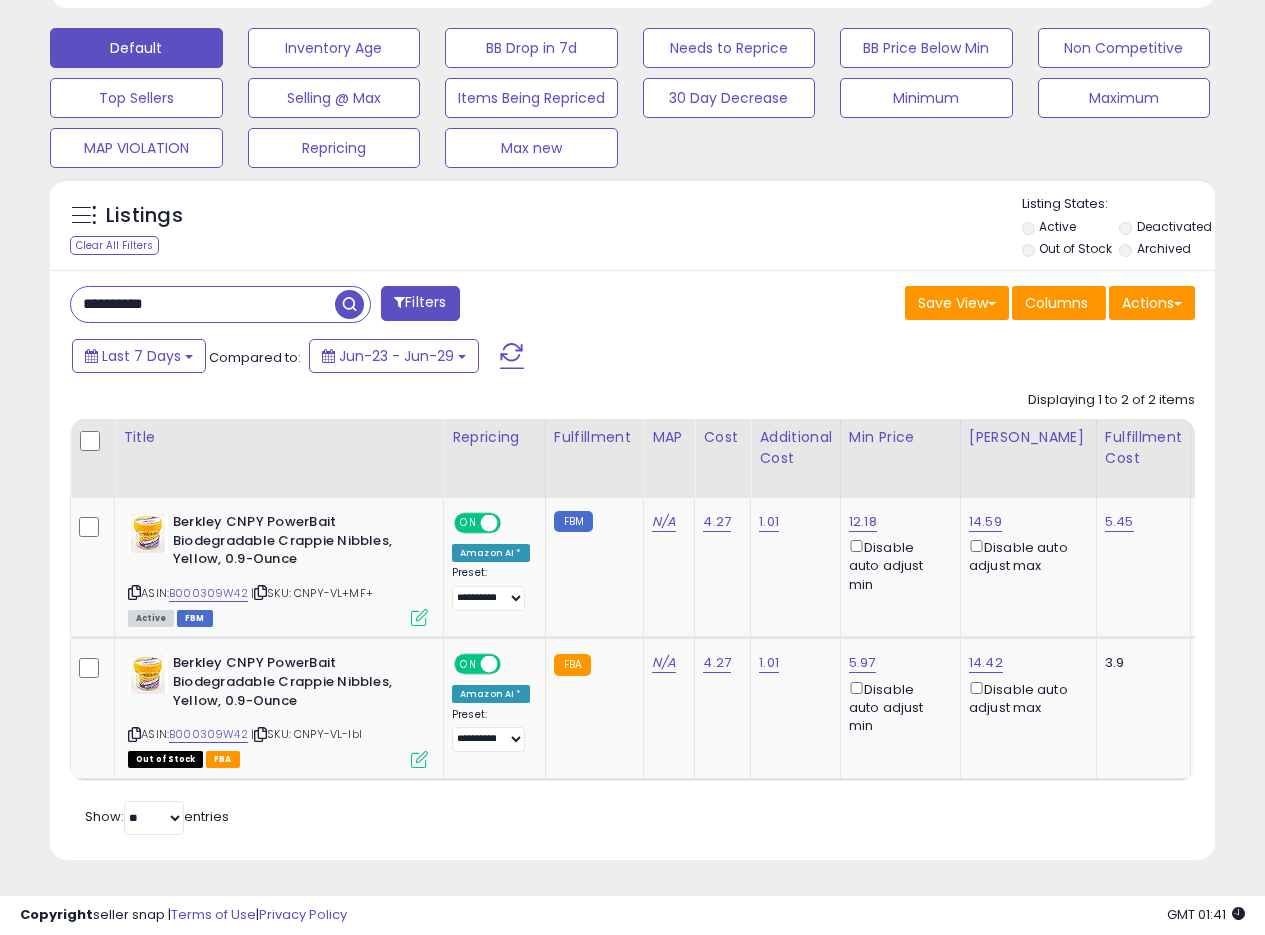 drag, startPoint x: 209, startPoint y: 289, endPoint x: 7, endPoint y: 272, distance: 202.71408 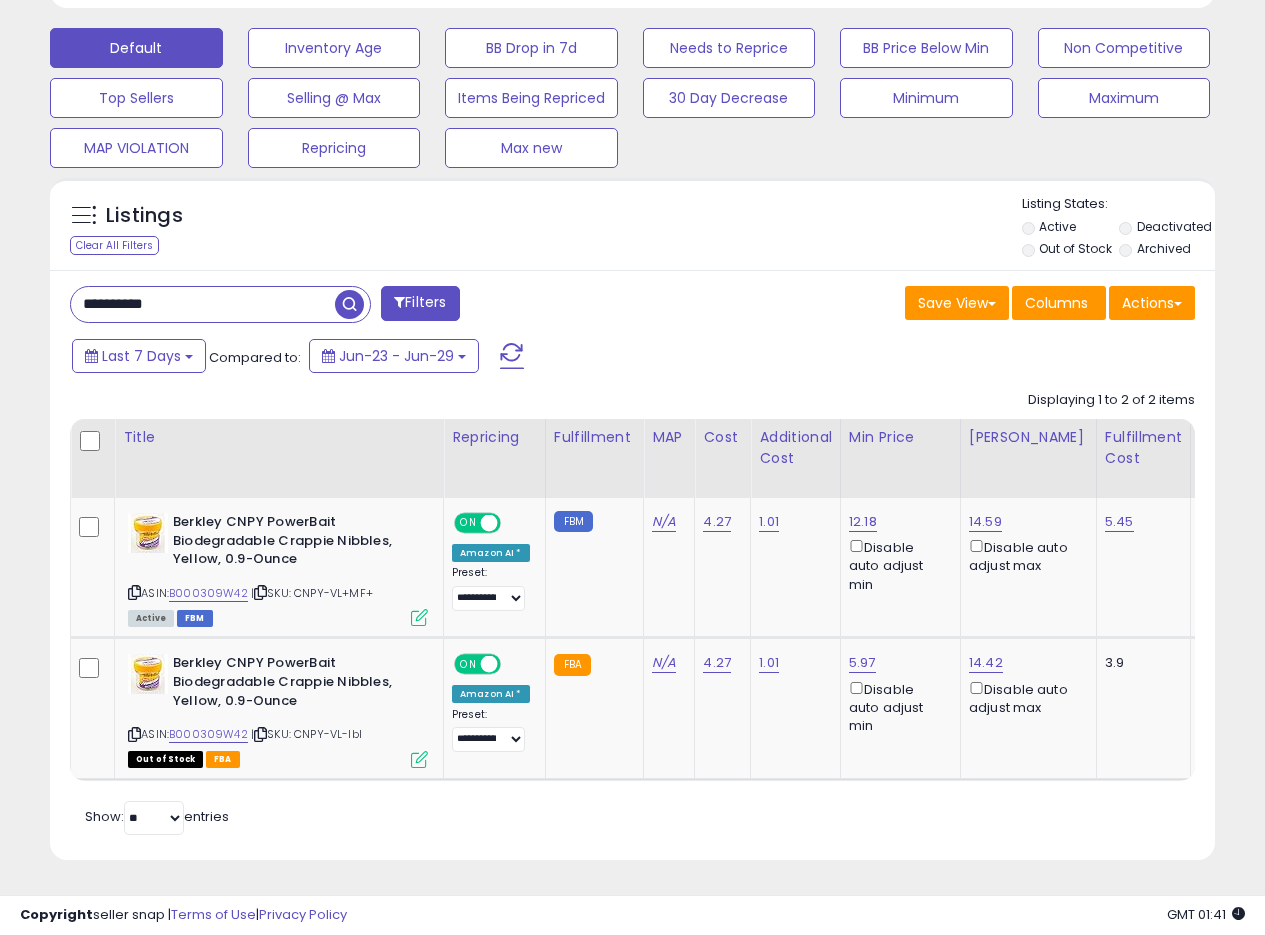 paste 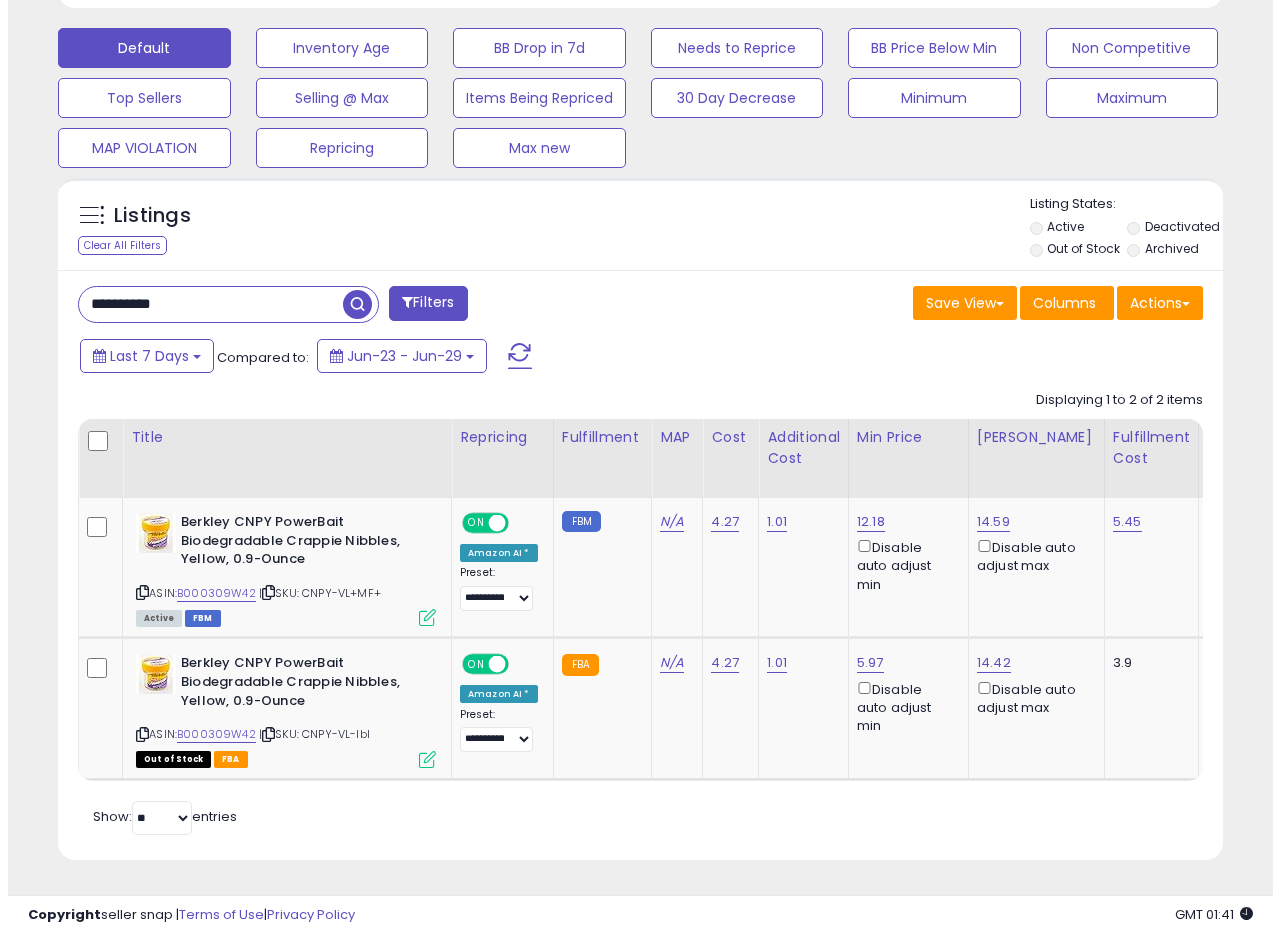 scroll, scrollTop: 335, scrollLeft: 0, axis: vertical 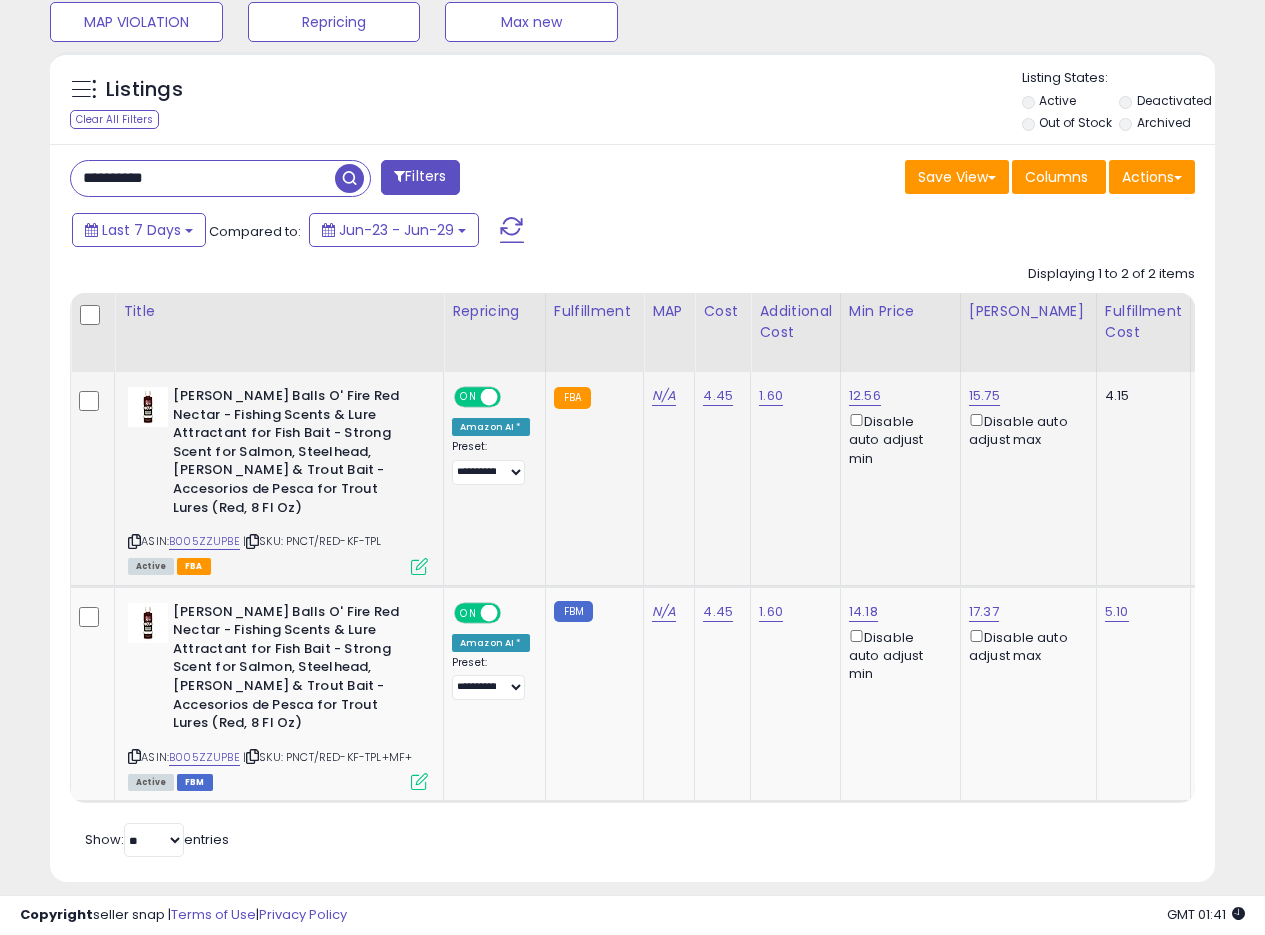 click on "FBA" 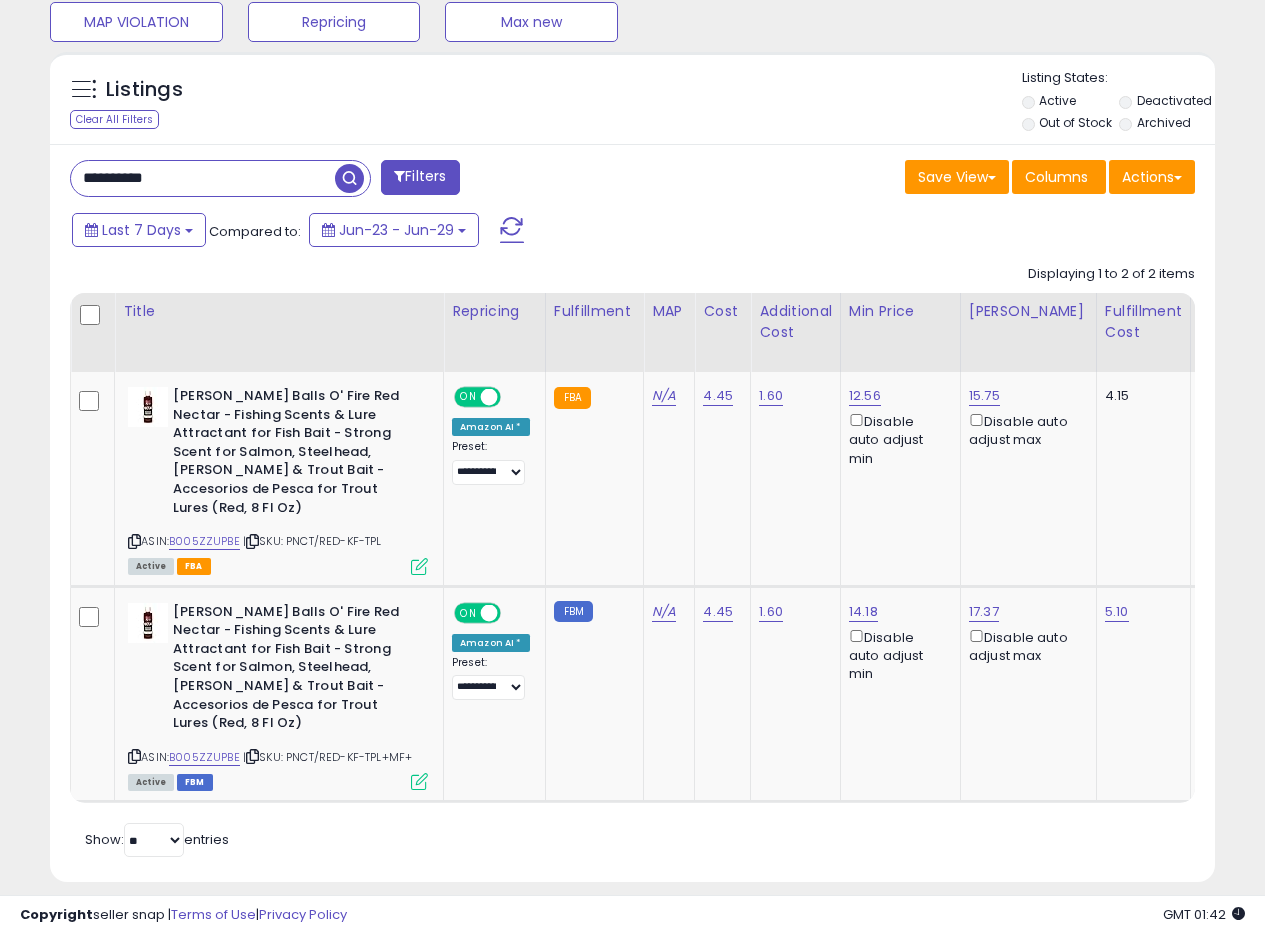 drag, startPoint x: 177, startPoint y: 181, endPoint x: 0, endPoint y: 142, distance: 181.2457 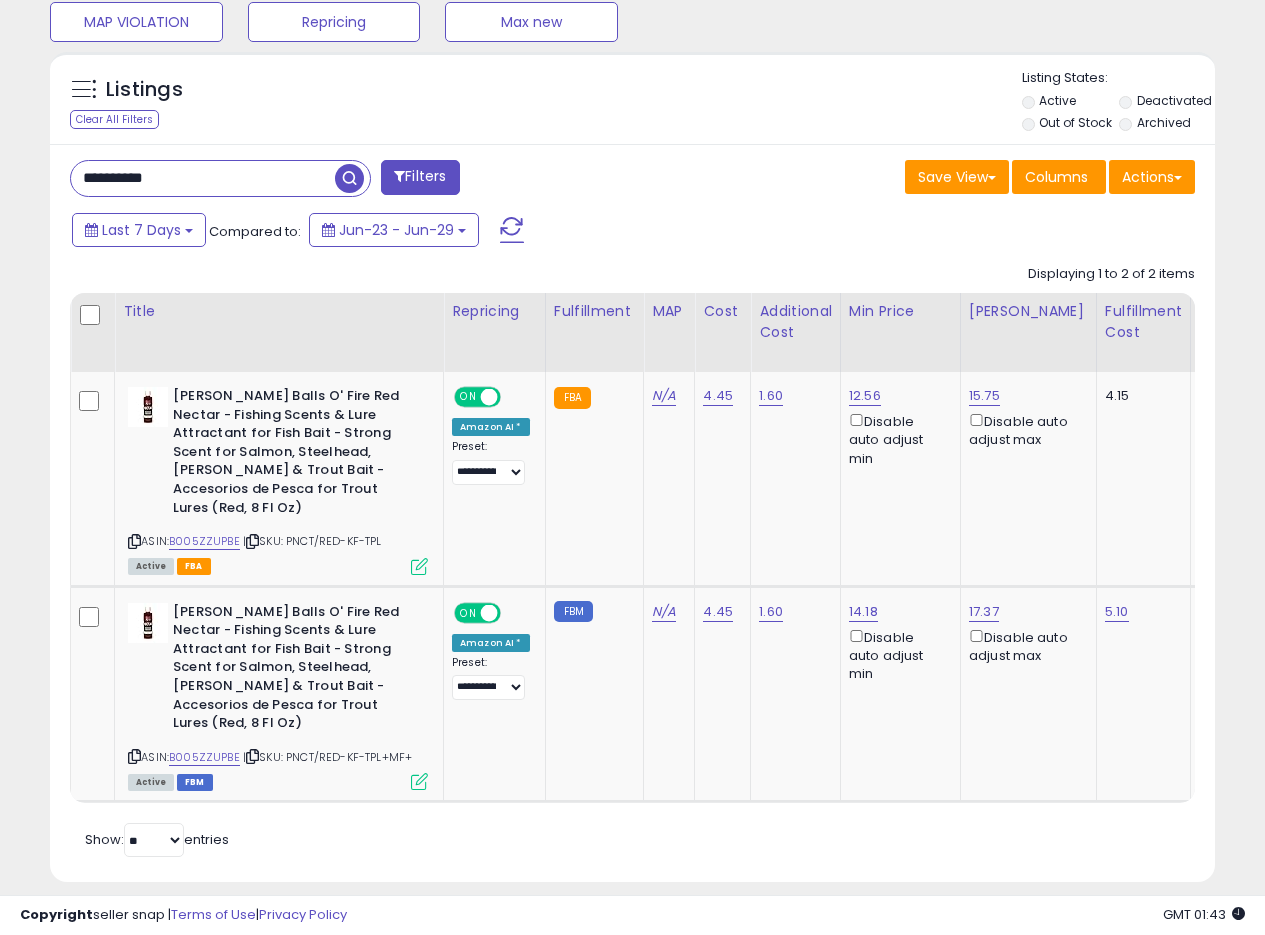 click at bounding box center (349, 178) 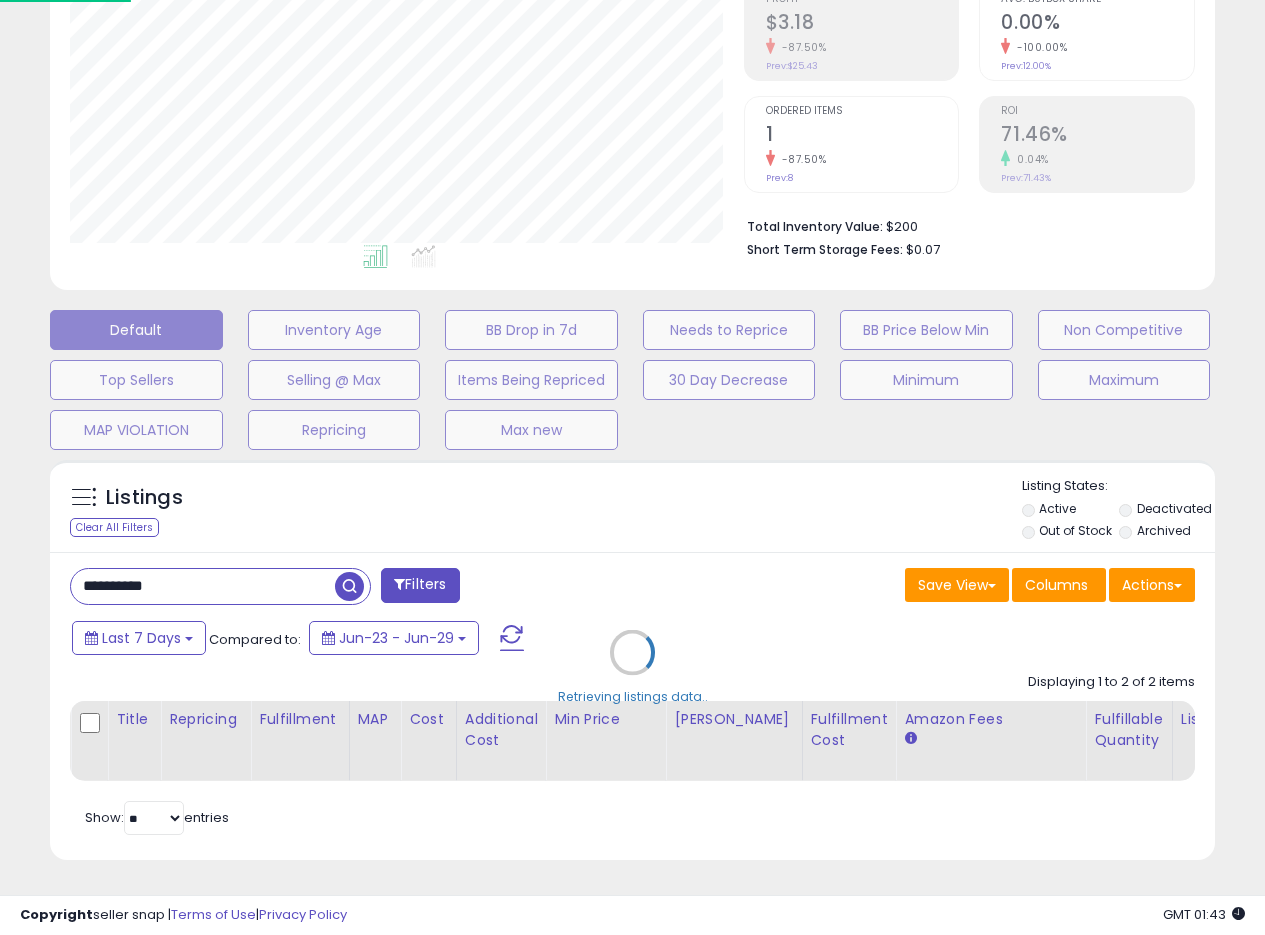 scroll, scrollTop: 999590, scrollLeft: 999317, axis: both 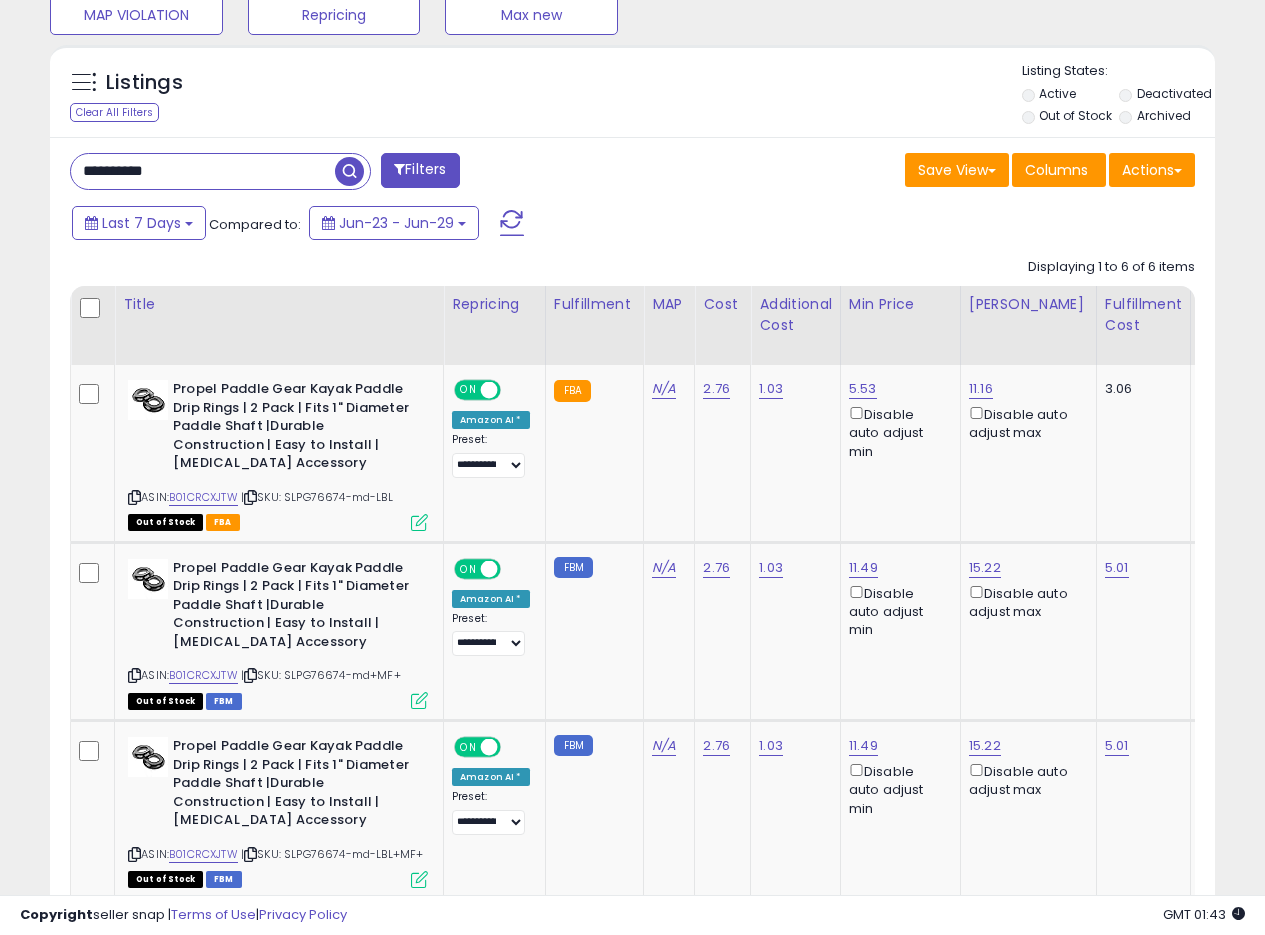 drag, startPoint x: 198, startPoint y: 163, endPoint x: 0, endPoint y: 157, distance: 198.09088 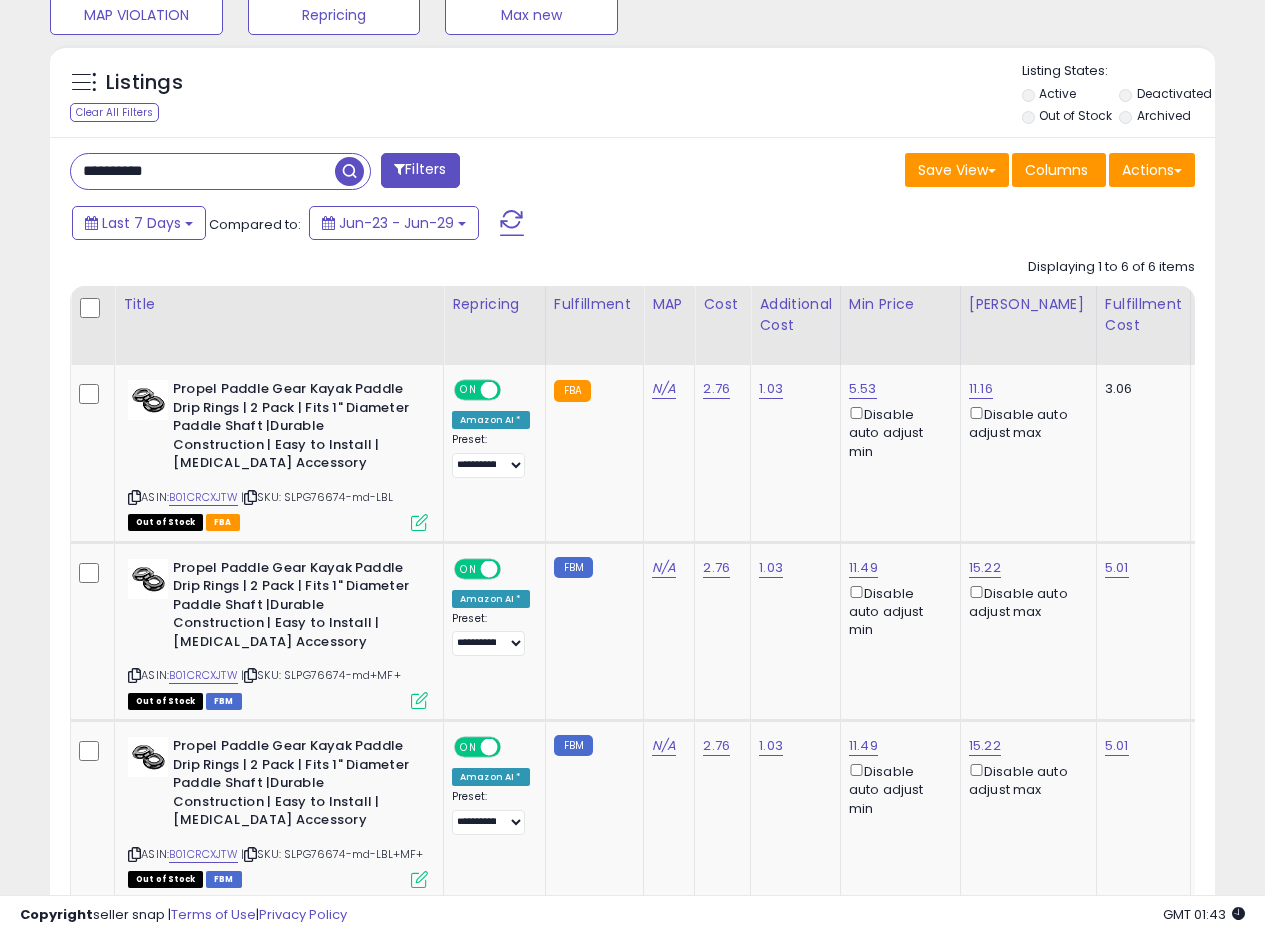 paste 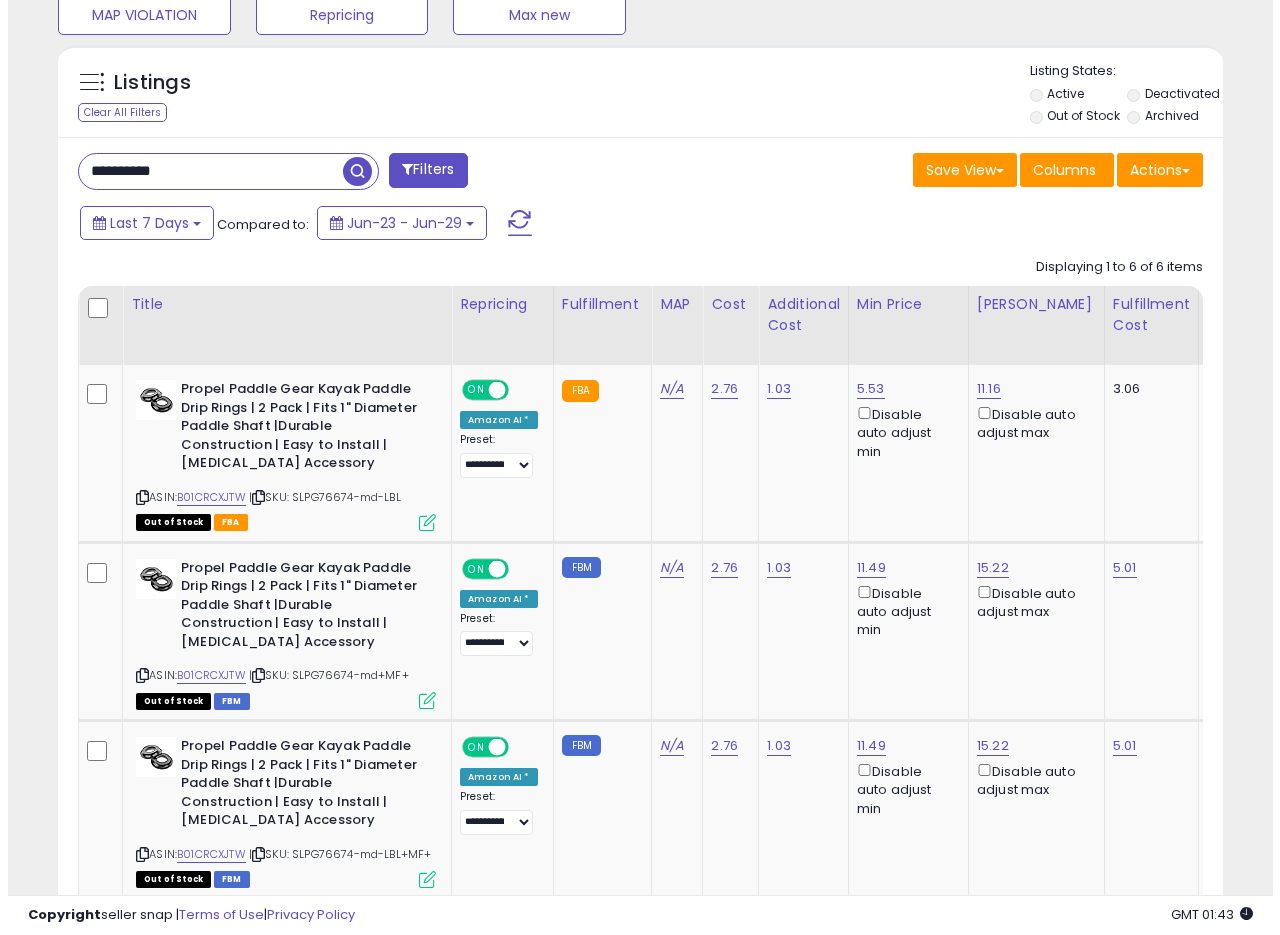 scroll, scrollTop: 335, scrollLeft: 0, axis: vertical 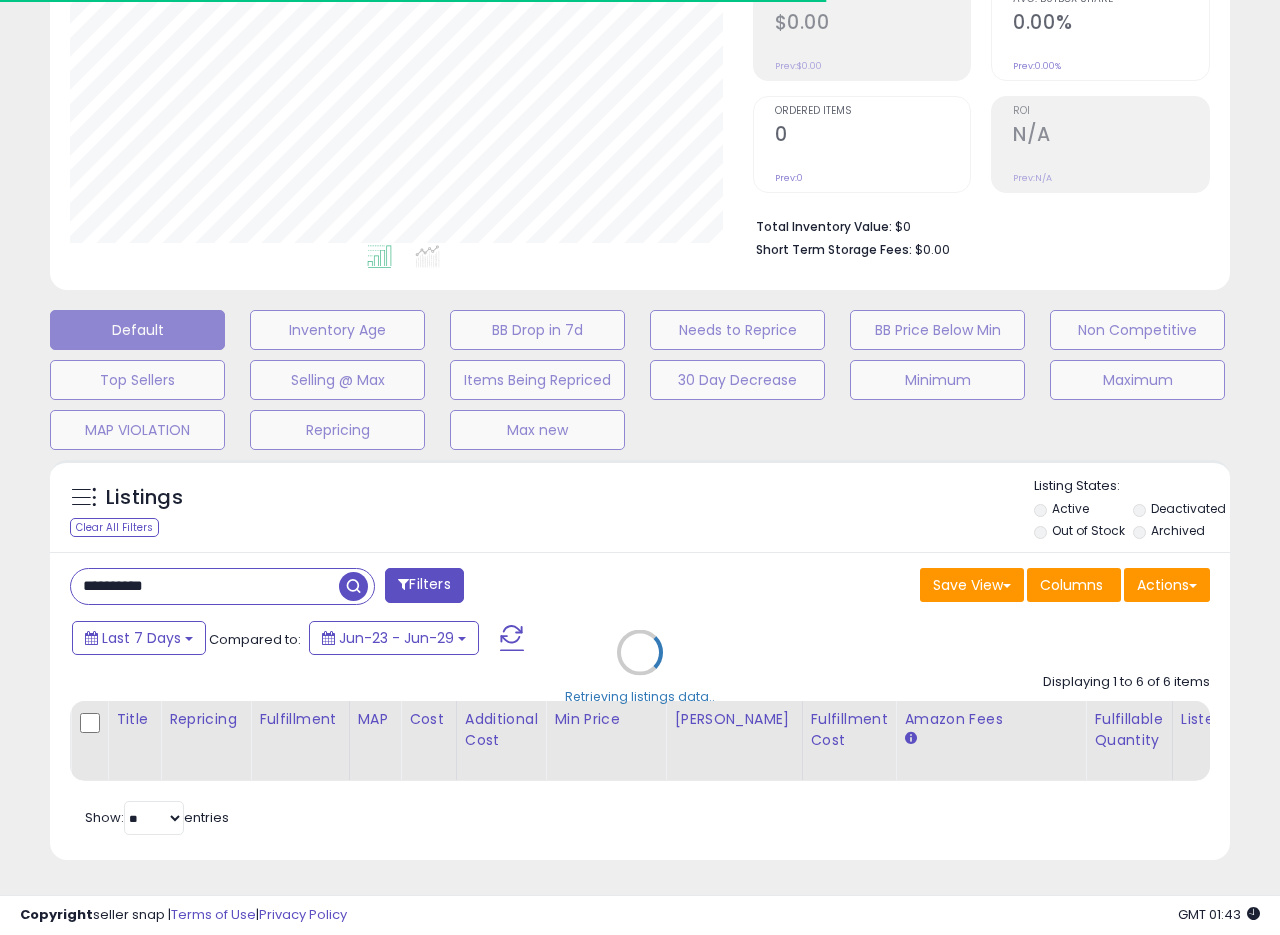click on "Retrieving listings data.." at bounding box center [640, 667] 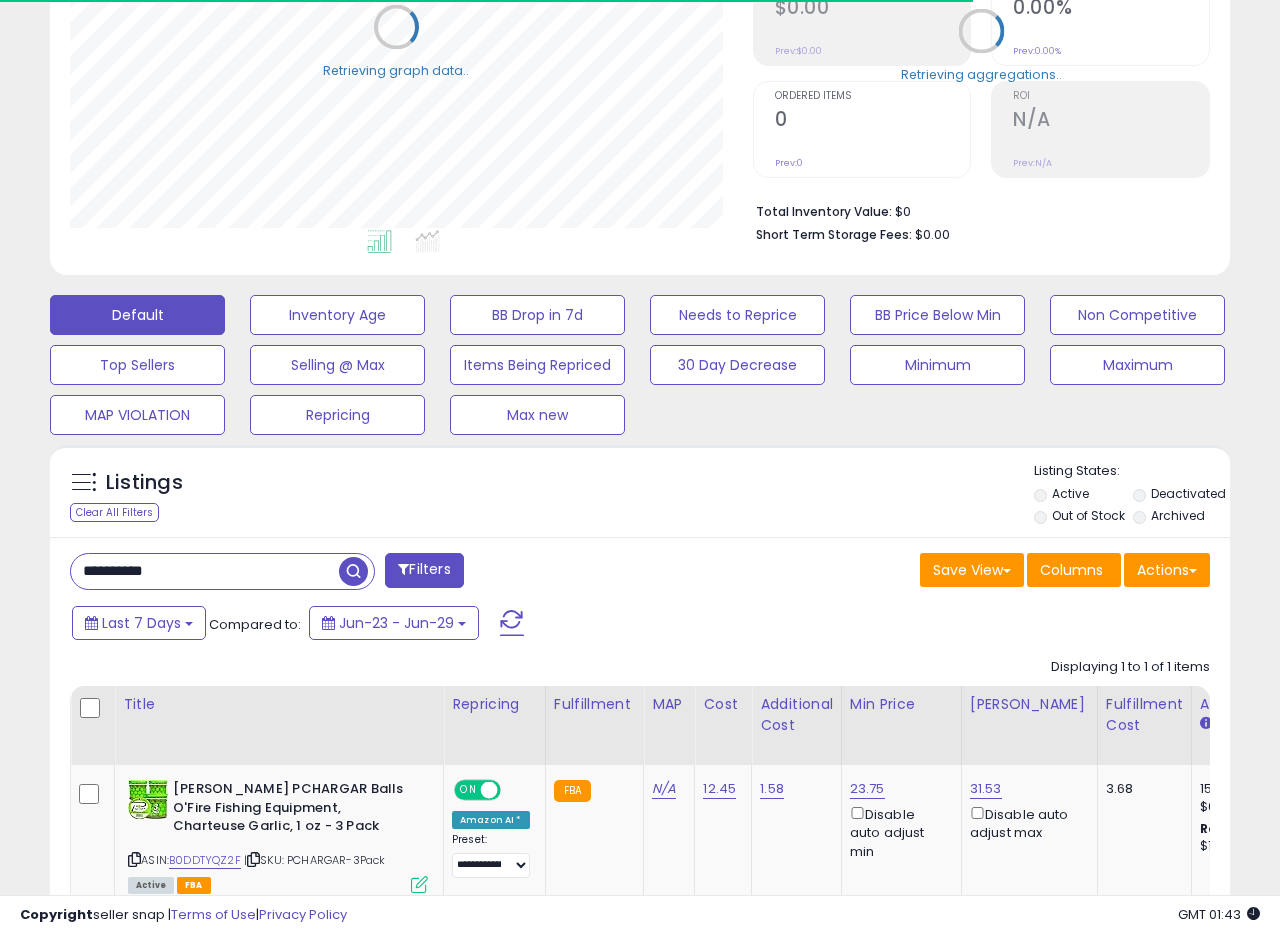 click on "Listings
Clear All Filters
Active" at bounding box center [640, 715] 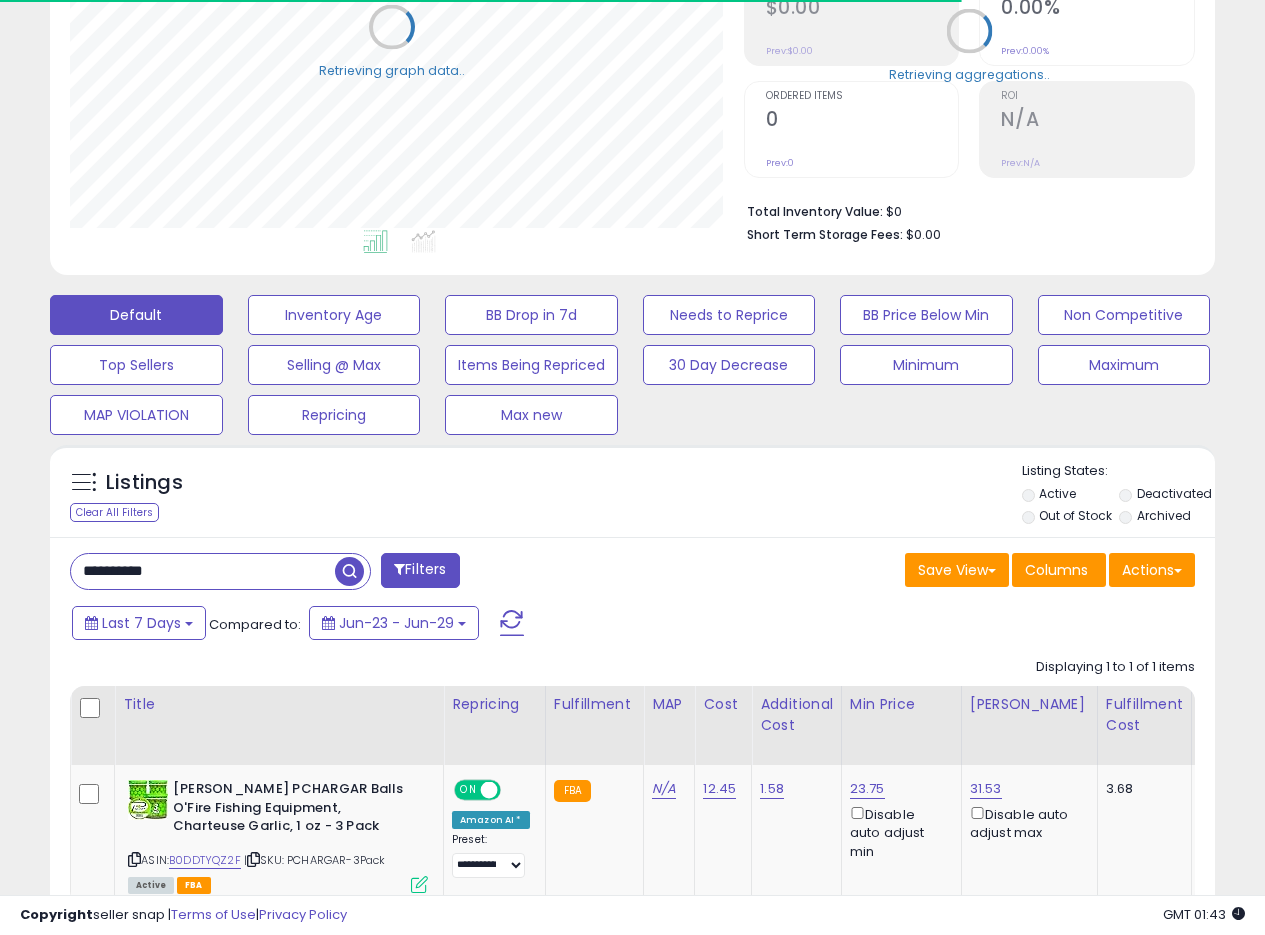 scroll, scrollTop: 410, scrollLeft: 674, axis: both 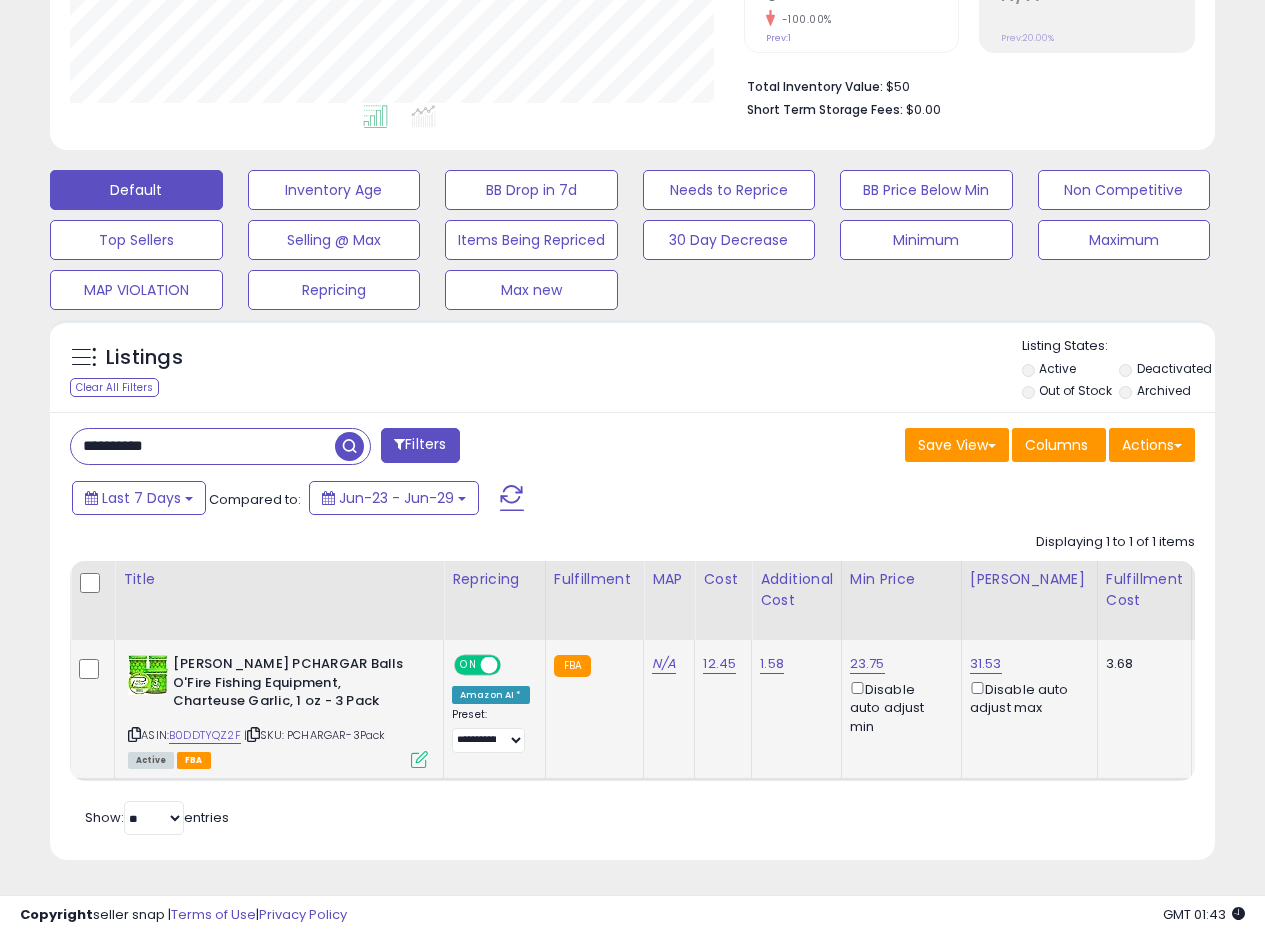 click at bounding box center (419, 759) 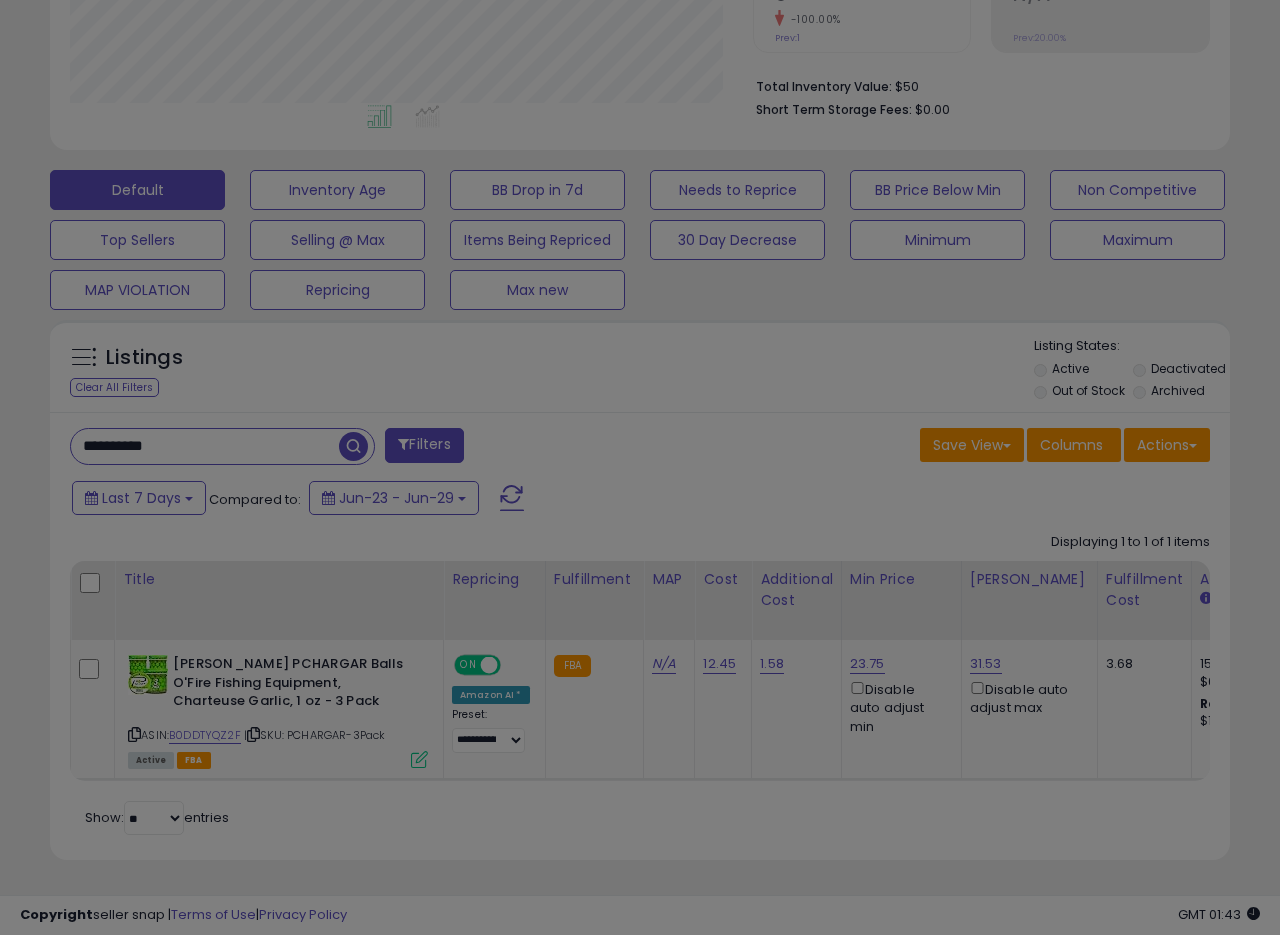scroll, scrollTop: 999590, scrollLeft: 999317, axis: both 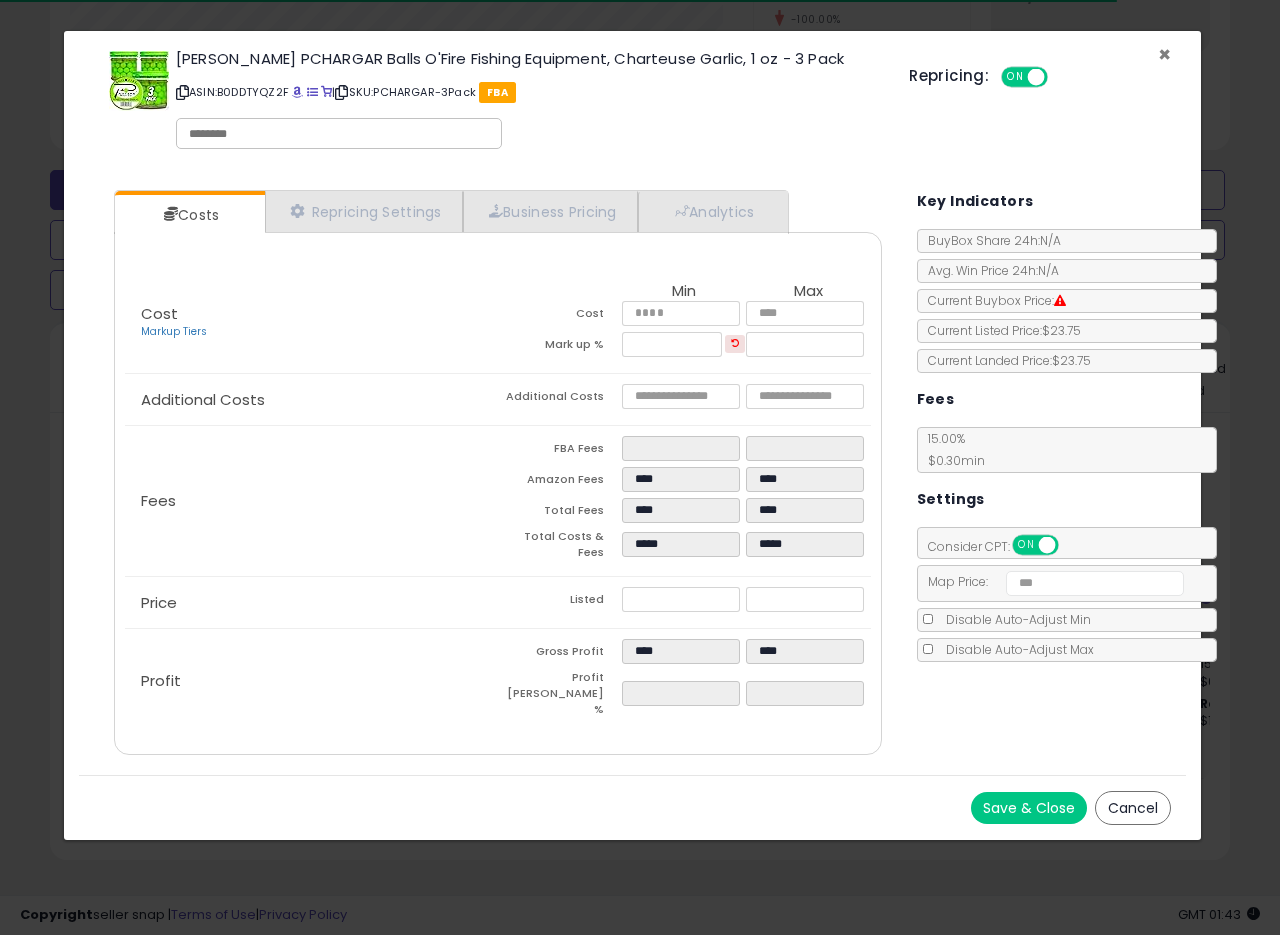 click on "×" at bounding box center [1164, 54] 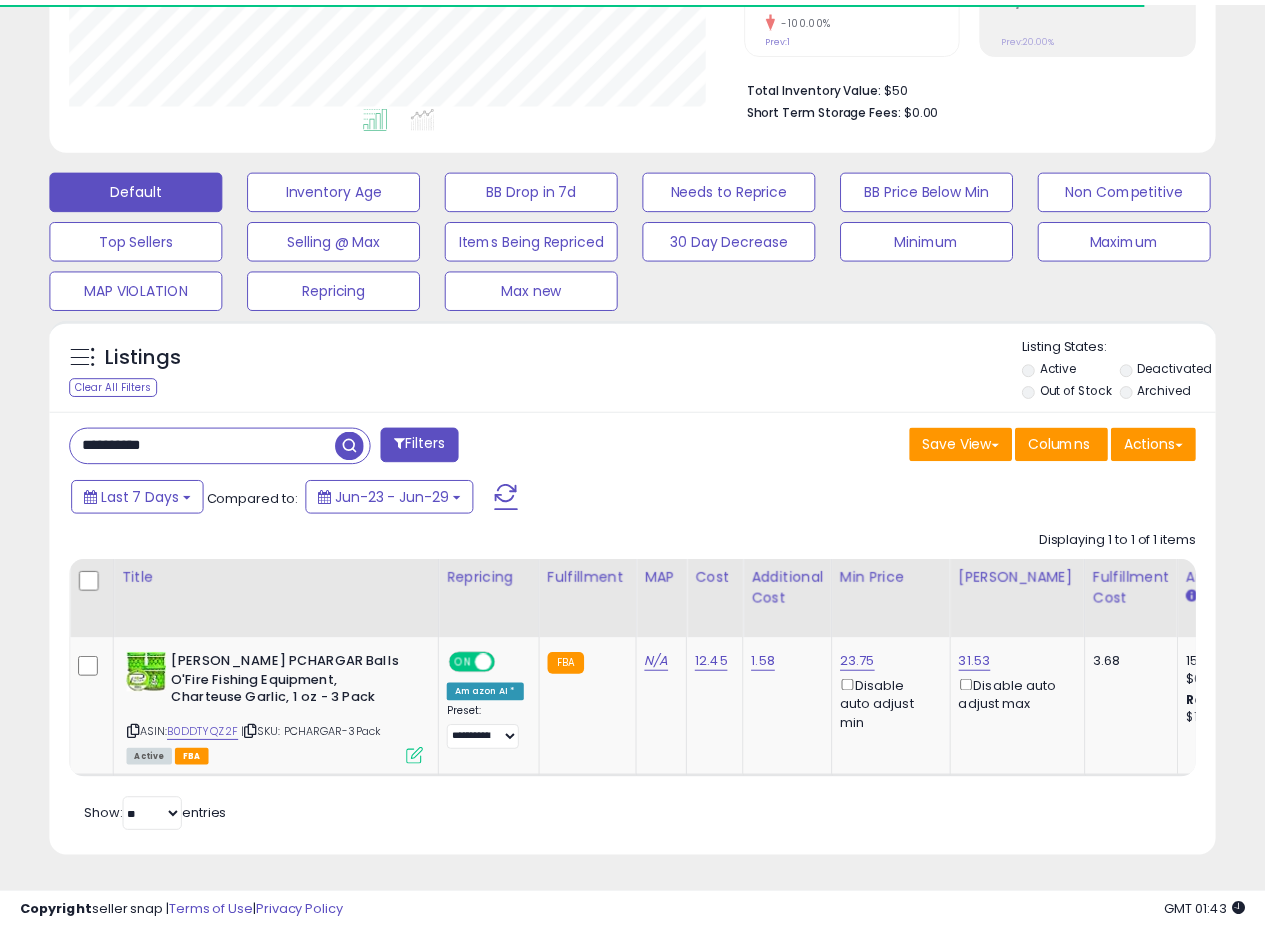 scroll, scrollTop: 410, scrollLeft: 674, axis: both 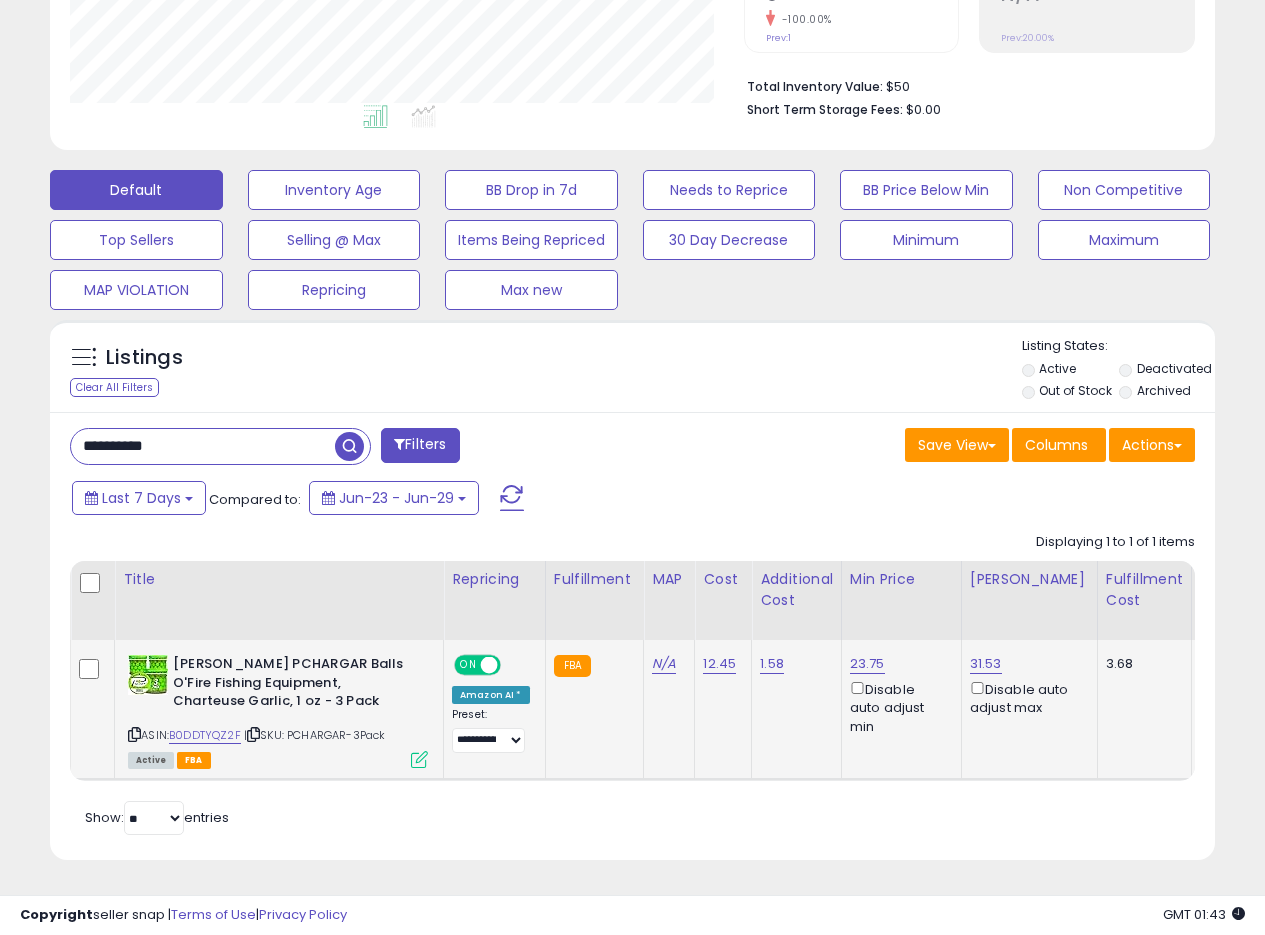 click on "23.75  Disable auto adjust min" at bounding box center [898, 695] 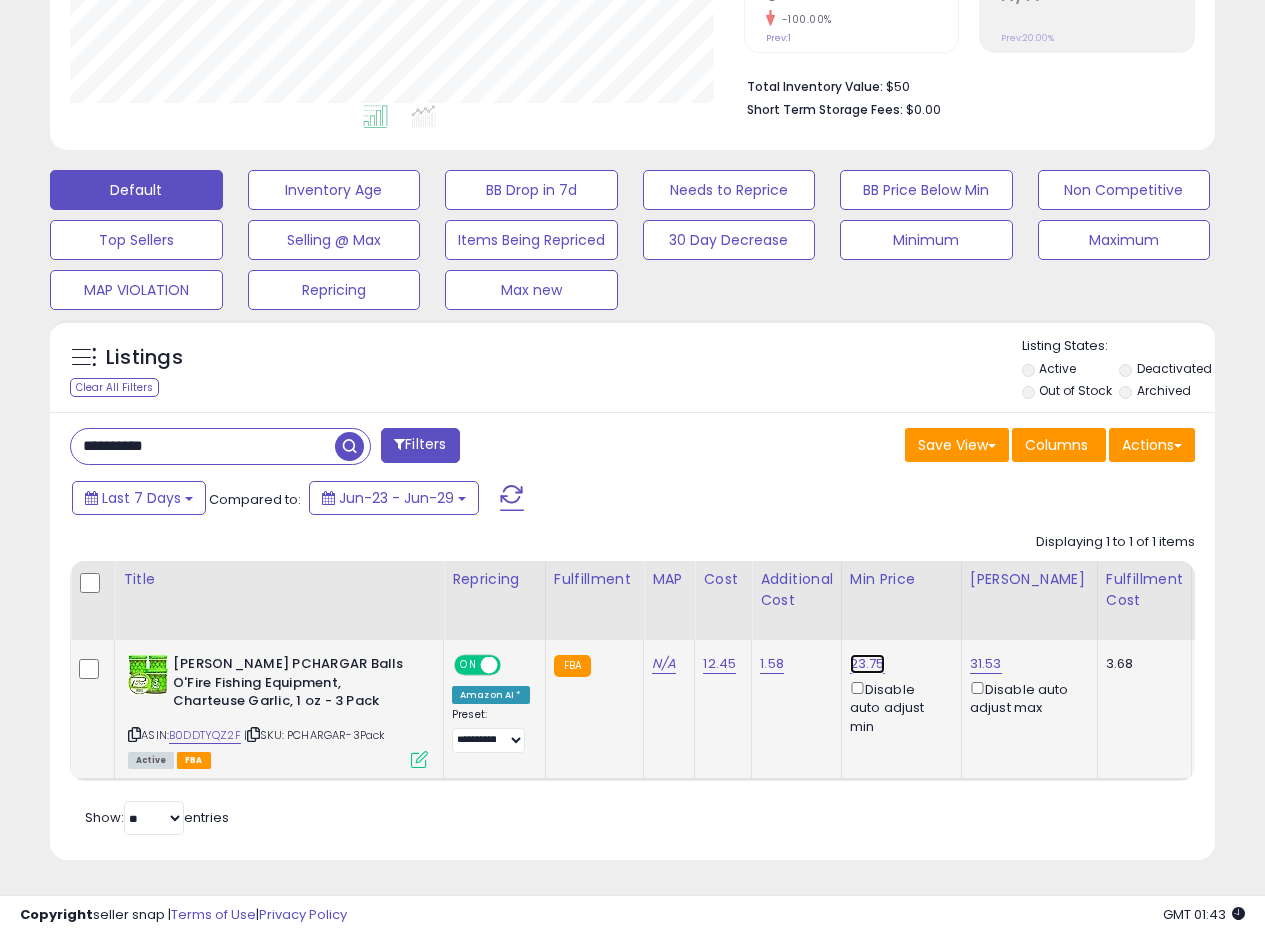 click on "23.75" at bounding box center (867, 664) 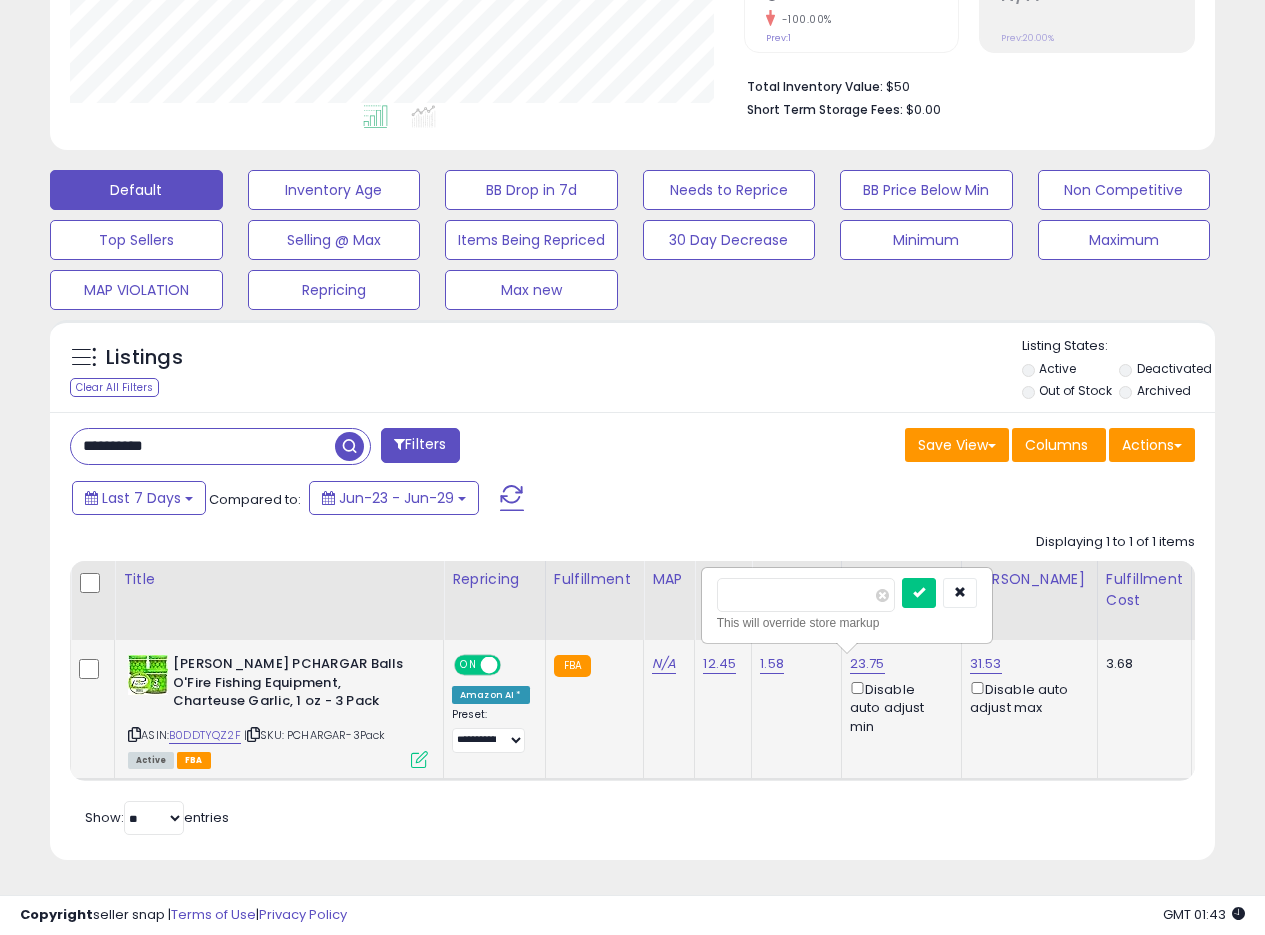 drag, startPoint x: 759, startPoint y: 578, endPoint x: 780, endPoint y: 578, distance: 21 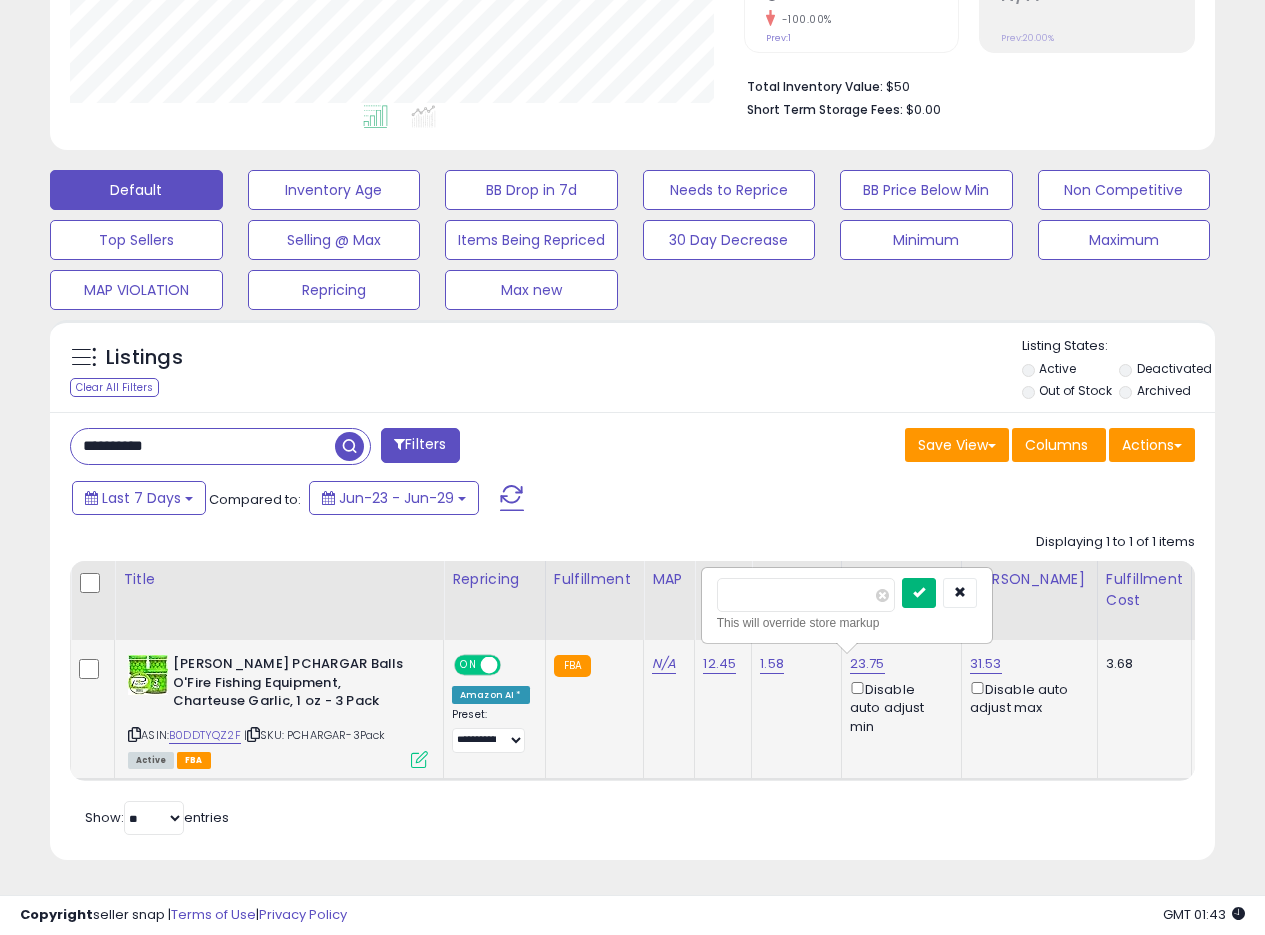 type on "*****" 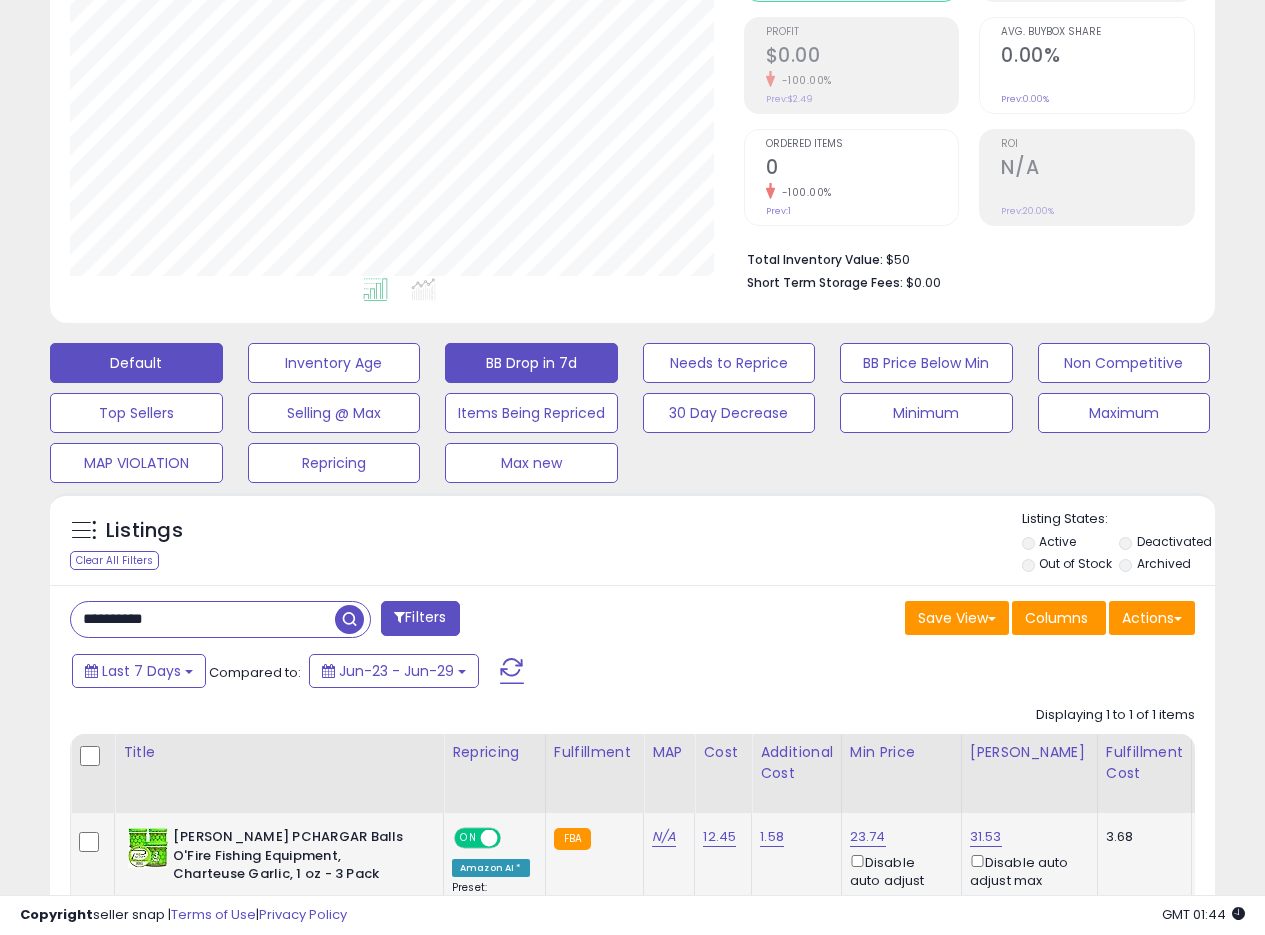 scroll, scrollTop: 275, scrollLeft: 0, axis: vertical 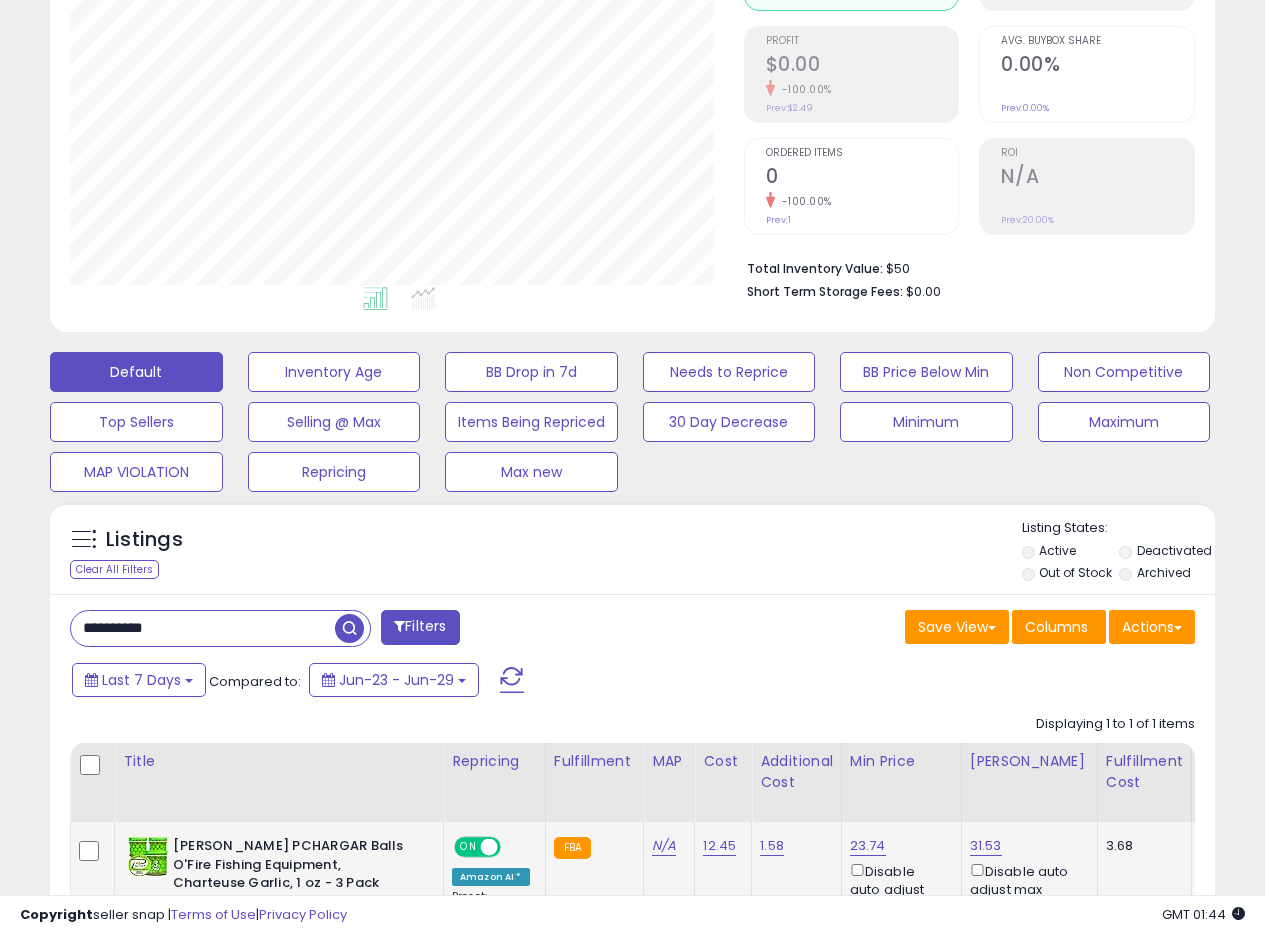 click on "Save View
Save As New View
Update Current View
Columns
Actions
Import  Export Visible Columns" at bounding box center [922, 629] 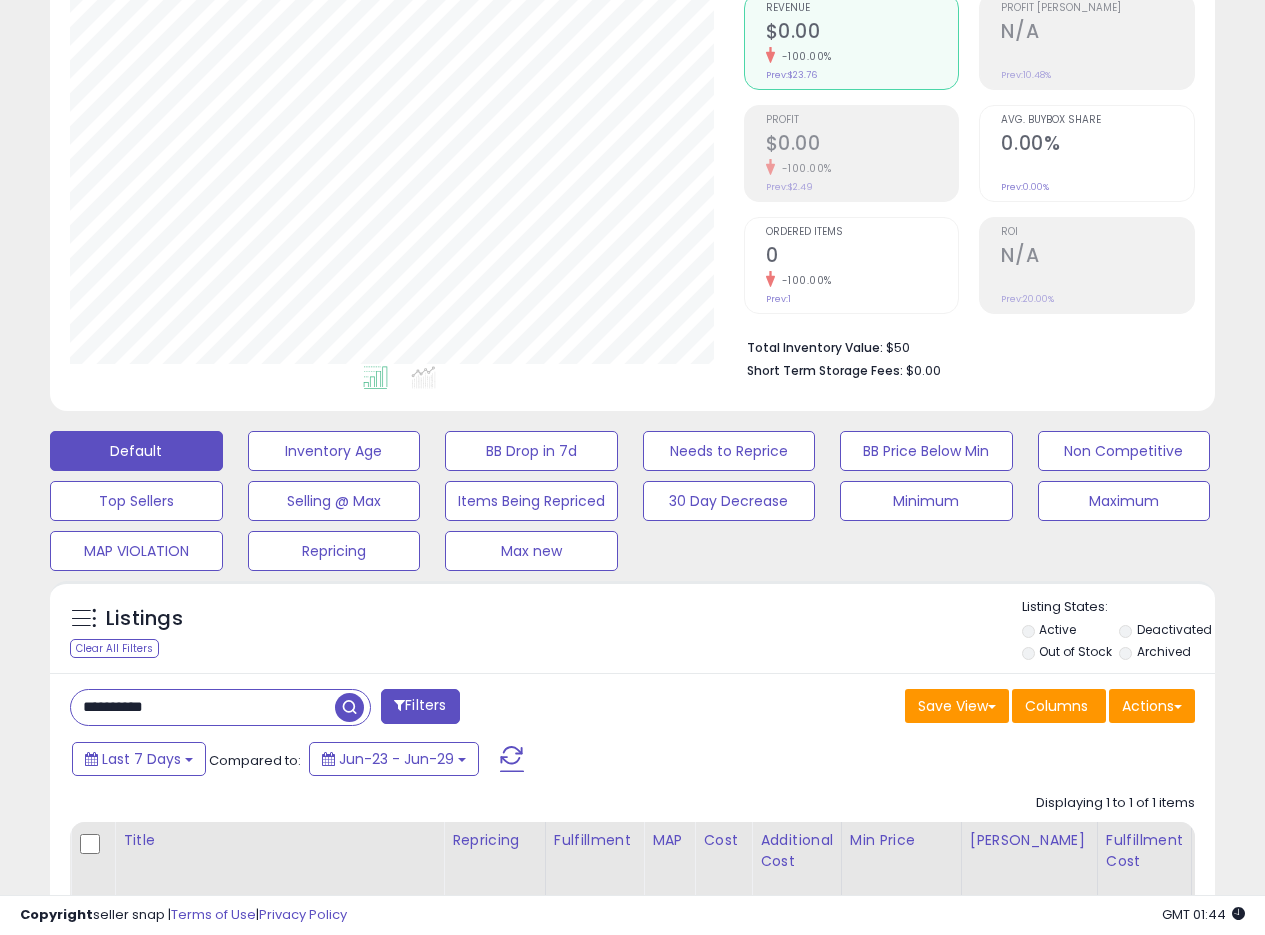scroll, scrollTop: 198, scrollLeft: 0, axis: vertical 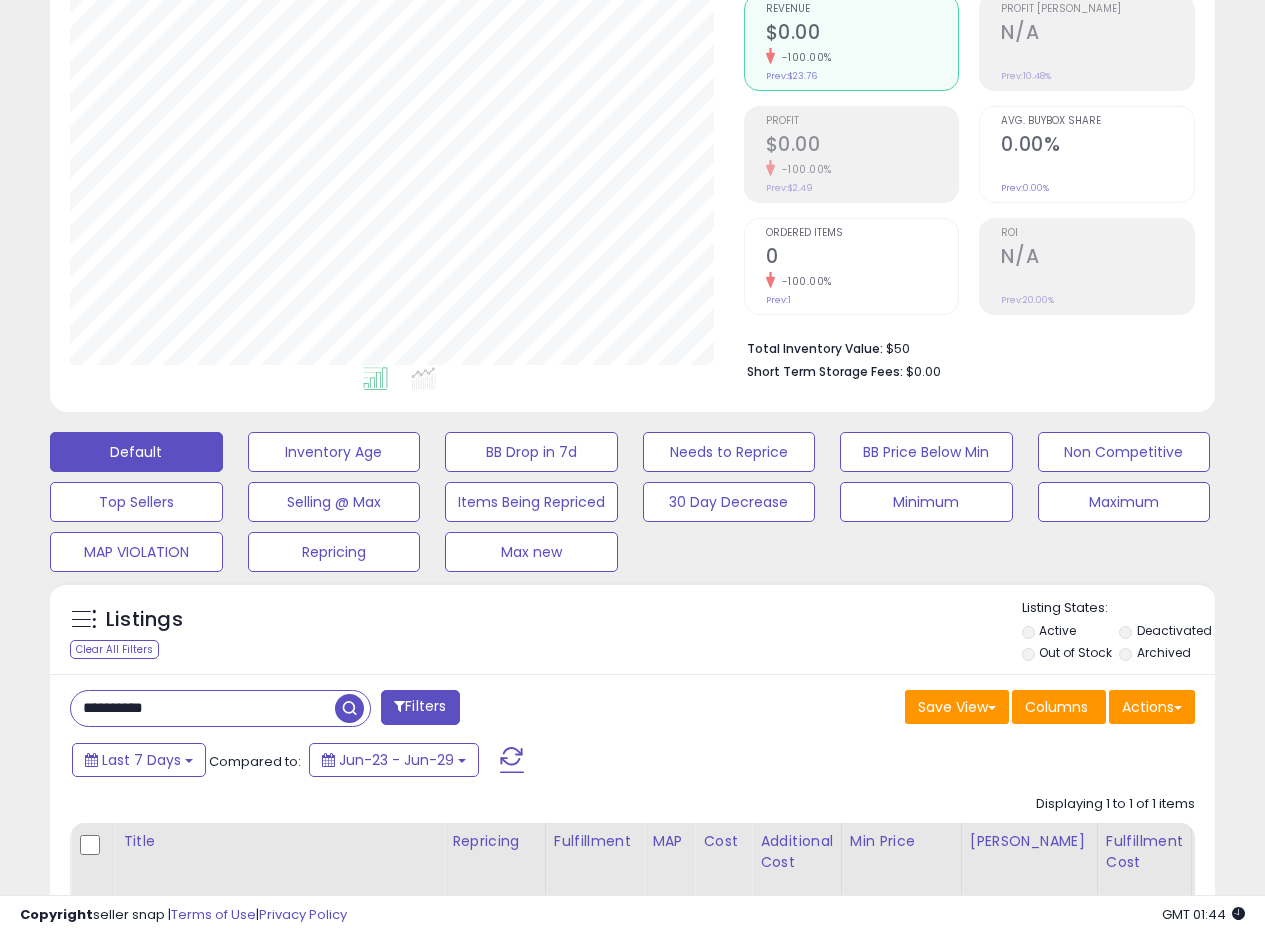 click on "Listings
Clear All Filters
Listing States:" at bounding box center [632, 633] 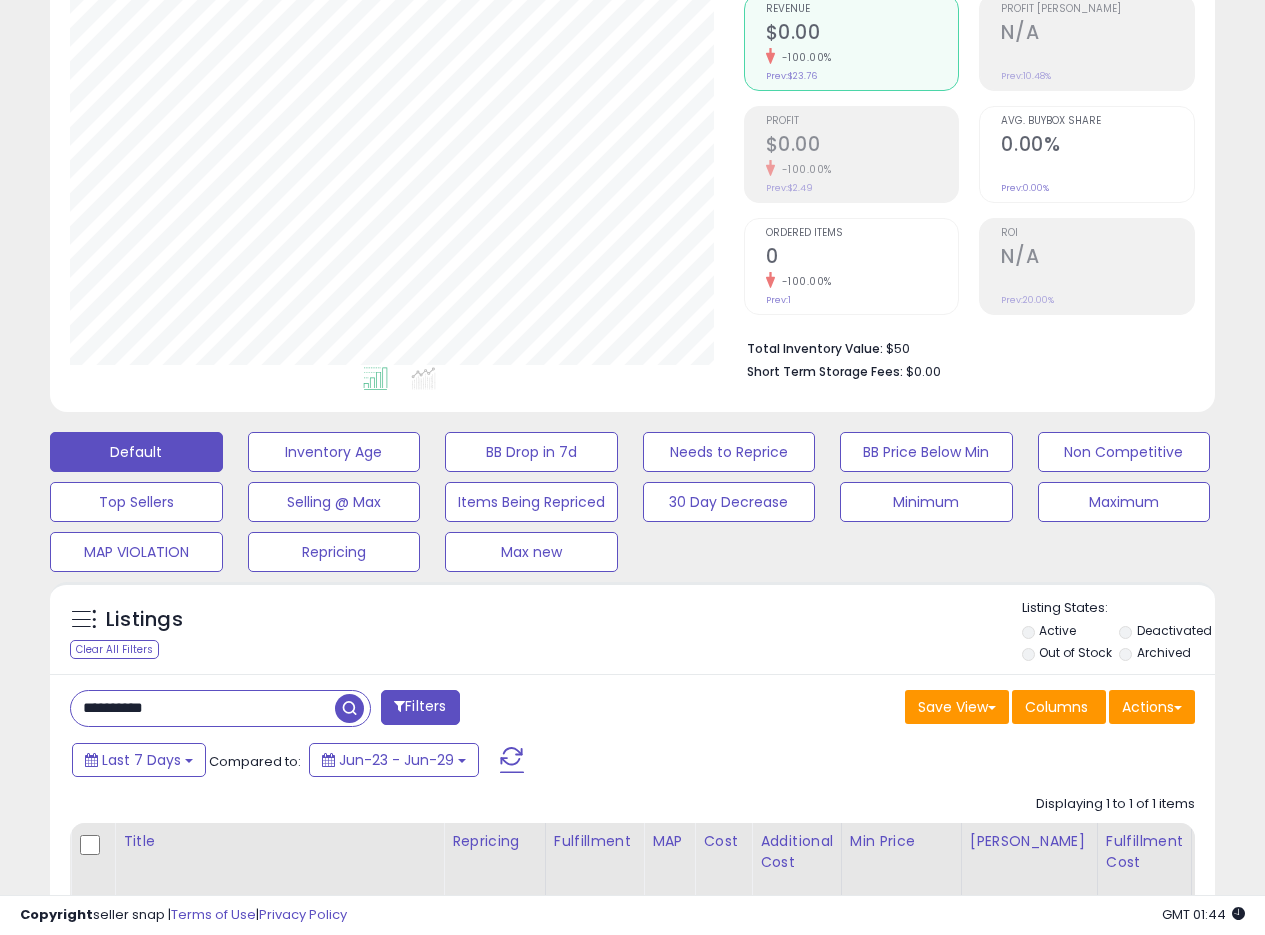 click on "Listings
Clear All Filters
Listing States:" at bounding box center (632, 633) 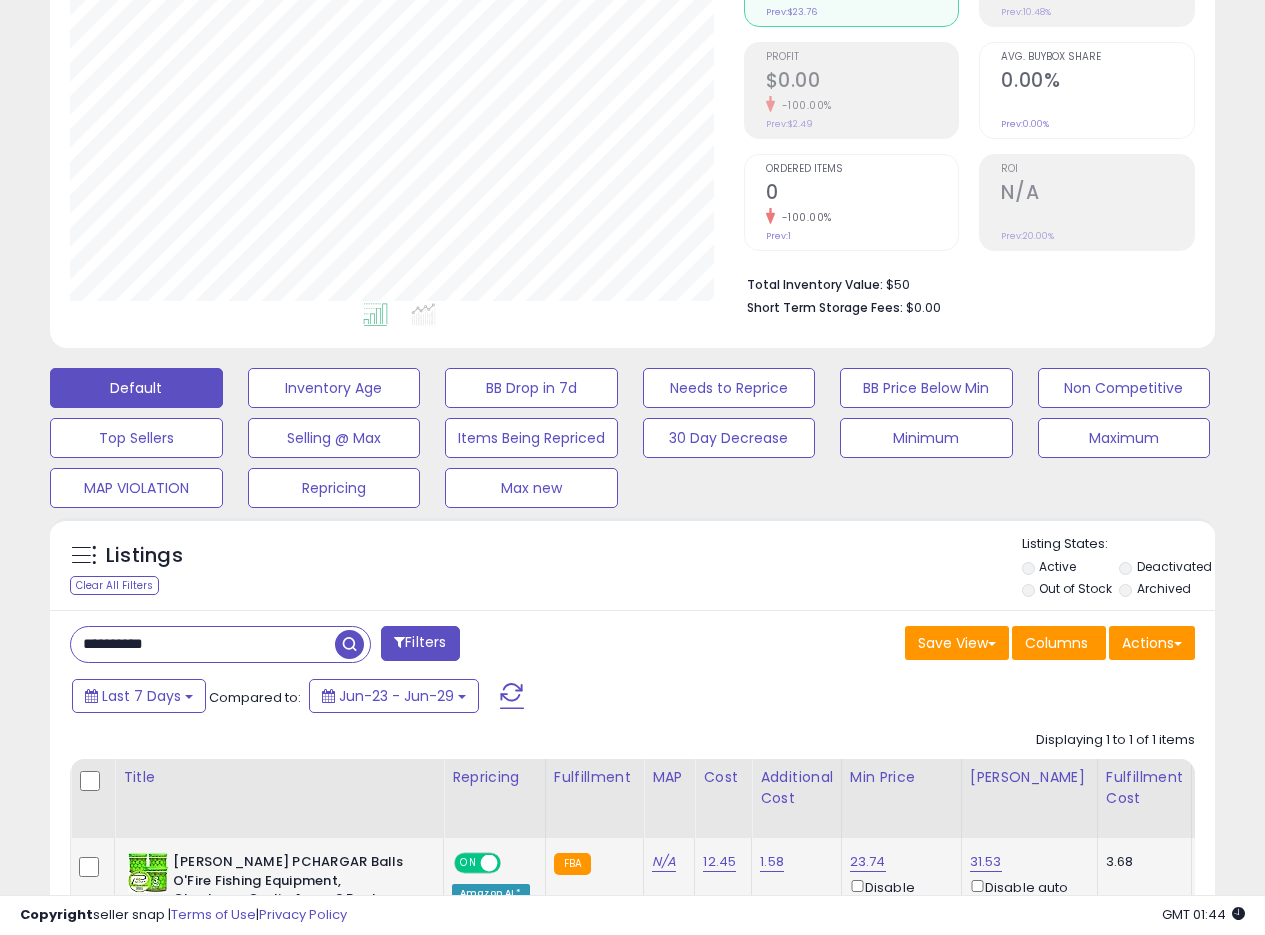 scroll, scrollTop: 298, scrollLeft: 0, axis: vertical 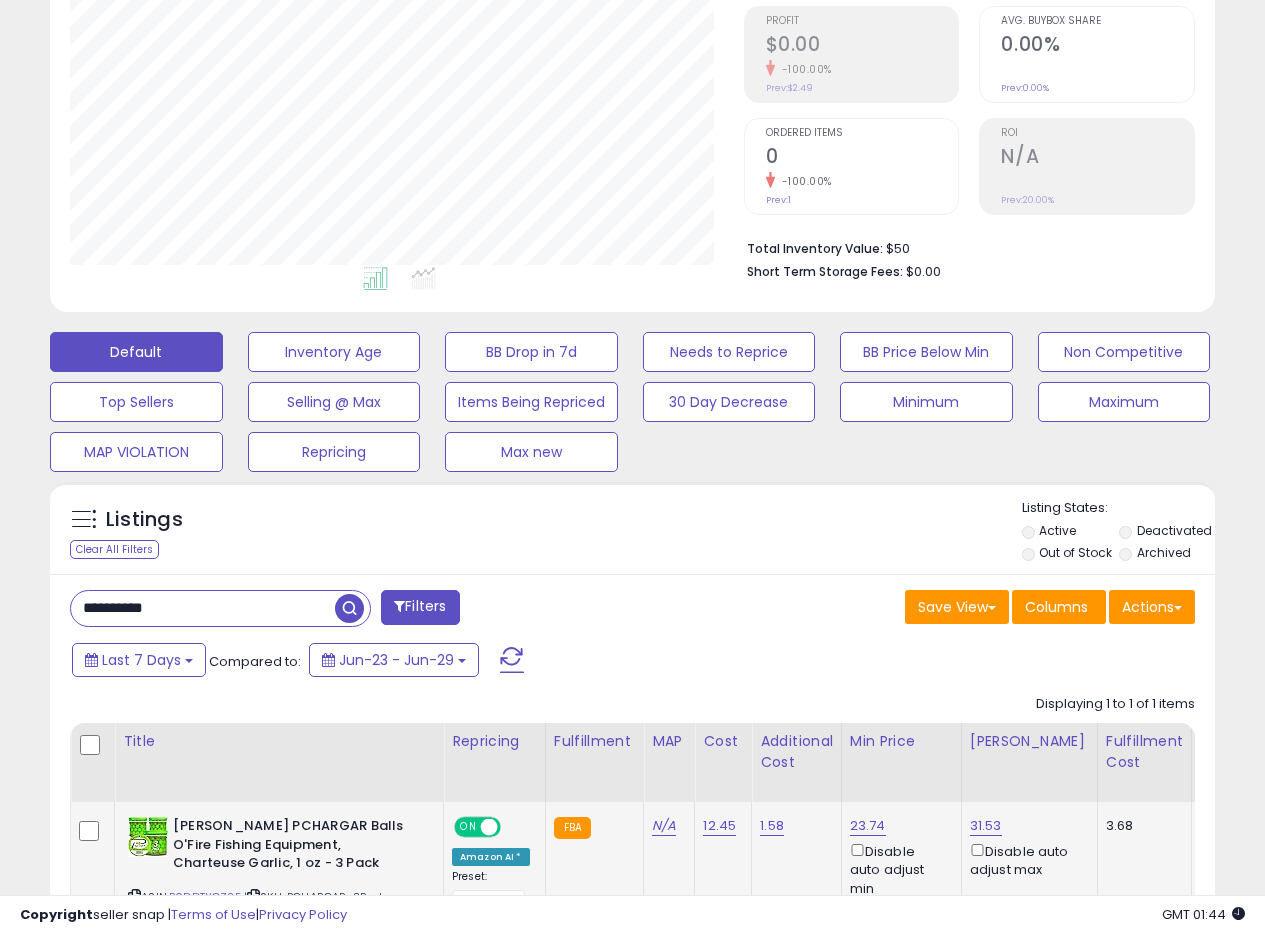 click on "Listings
Clear All Filters
Listing States:" at bounding box center (632, 533) 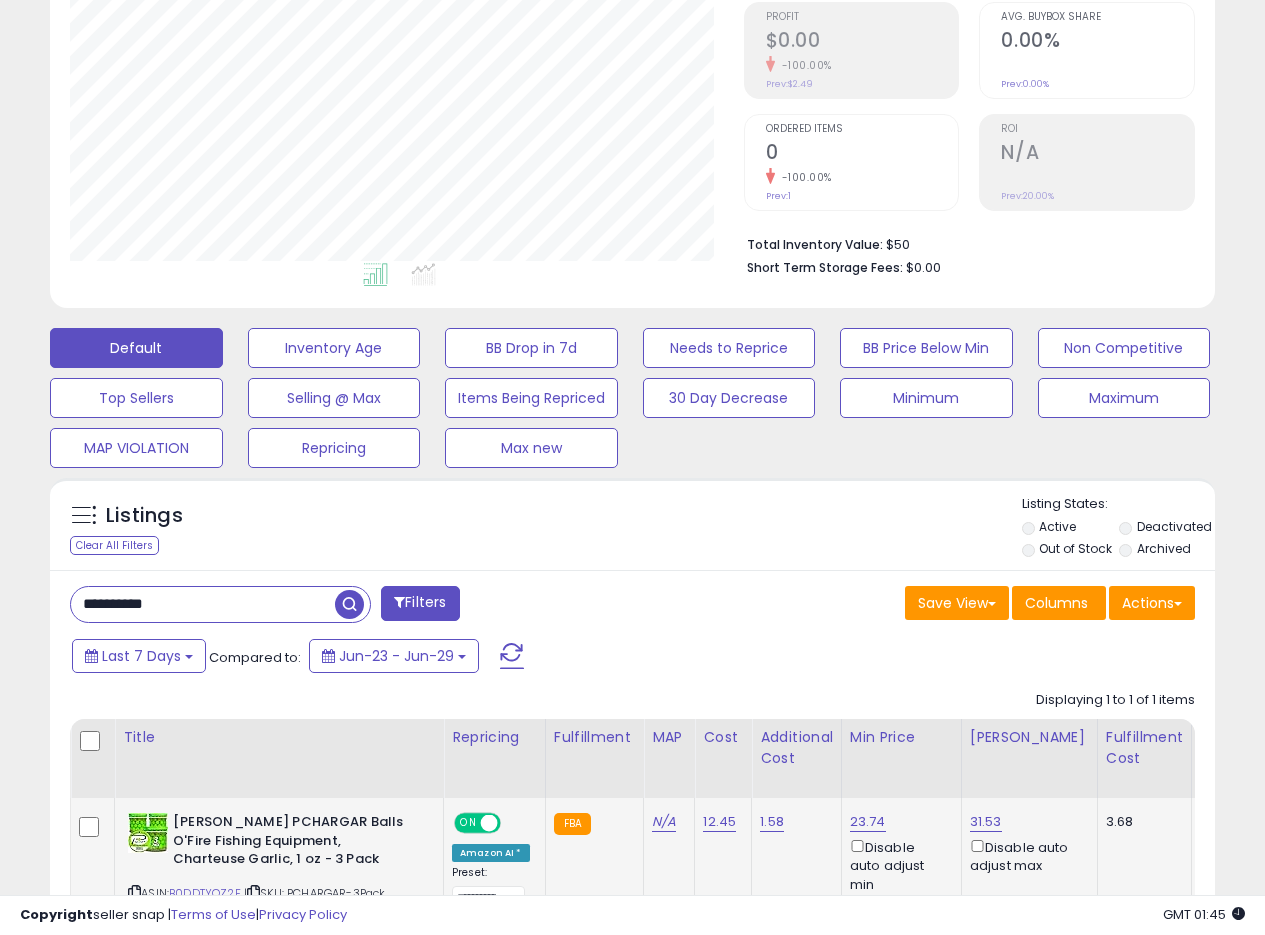 scroll, scrollTop: 298, scrollLeft: 0, axis: vertical 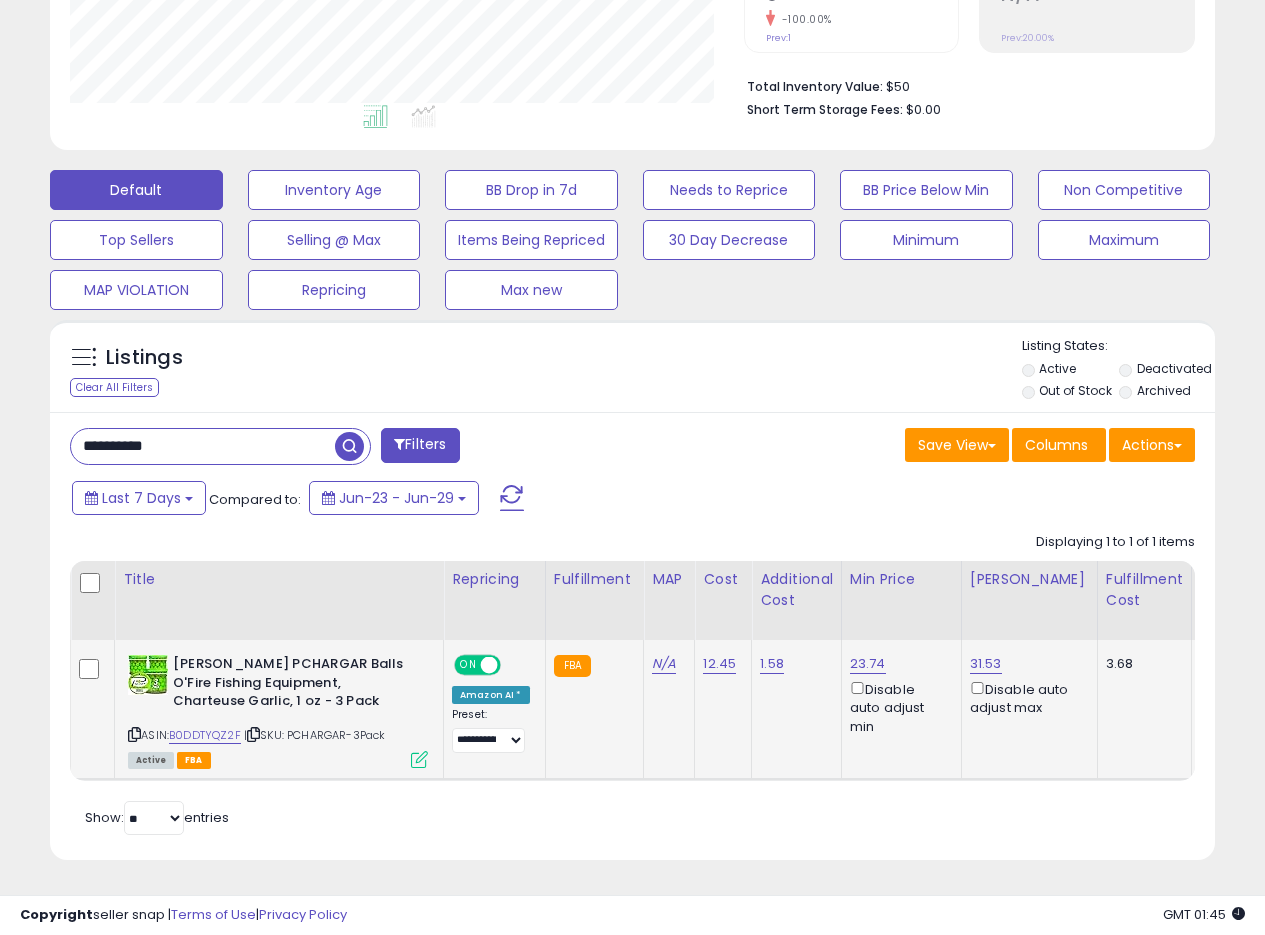 click on "**********" at bounding box center [632, 636] 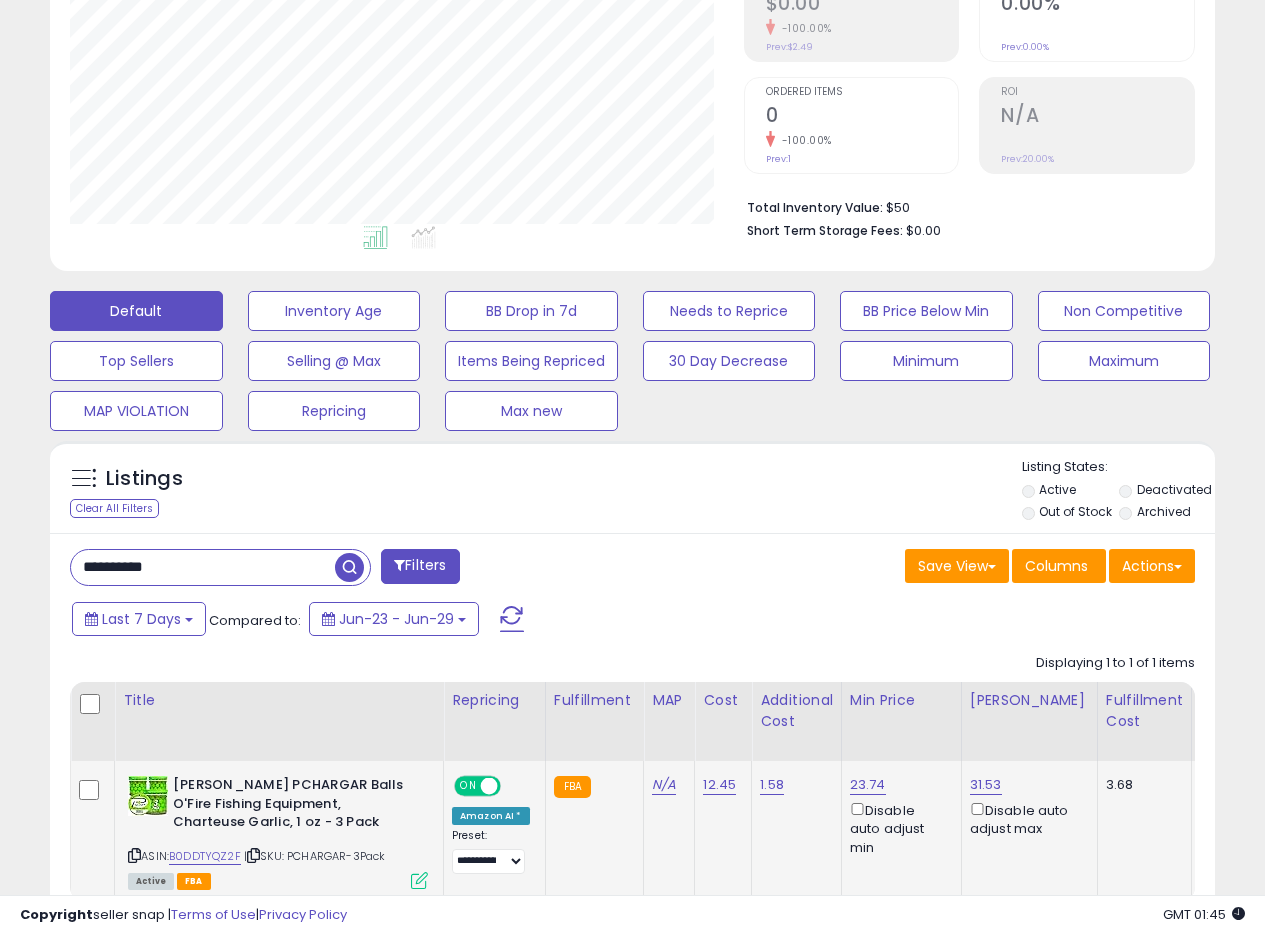 scroll, scrollTop: 375, scrollLeft: 0, axis: vertical 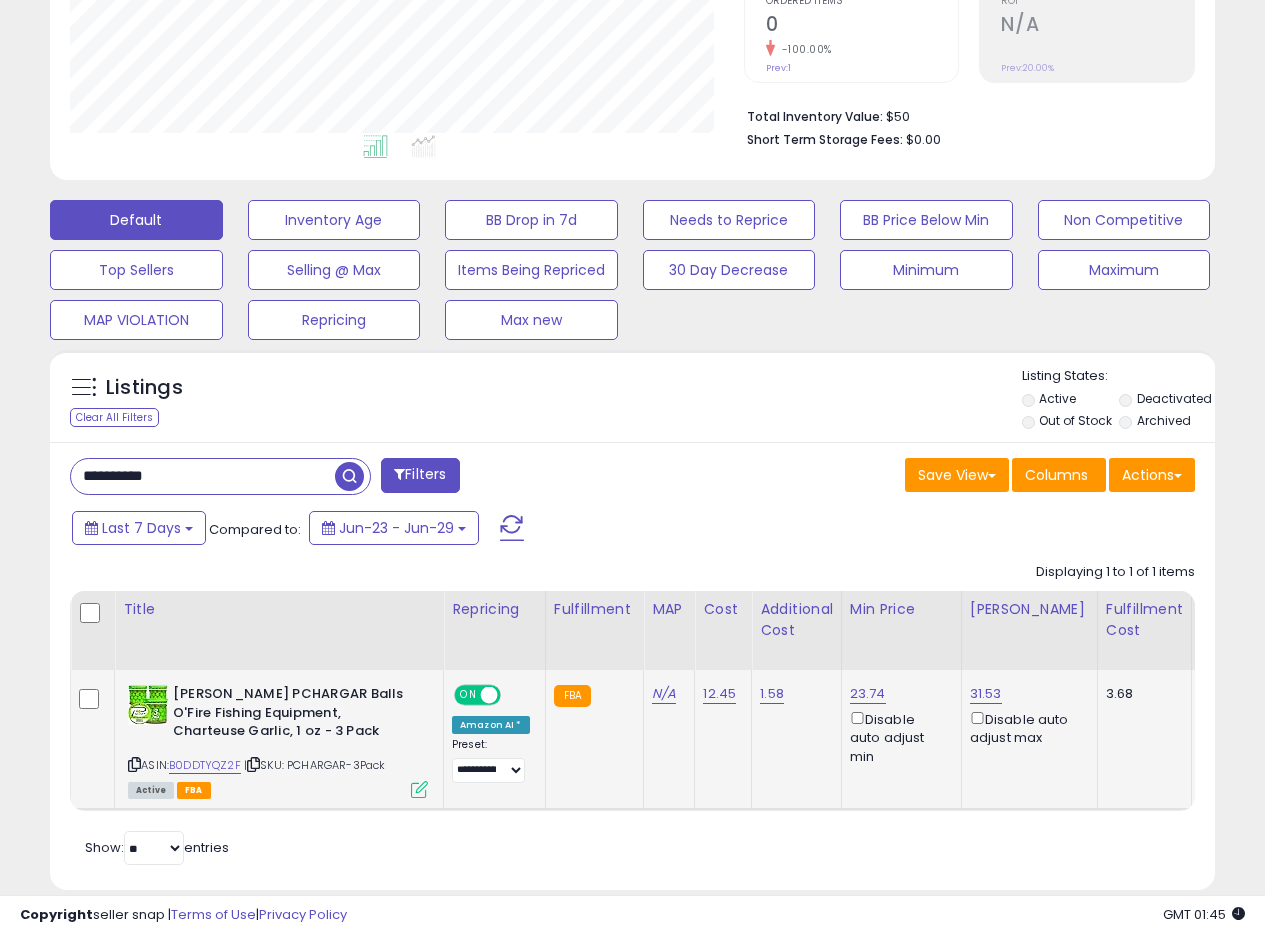 click on "Save View
Save As New View
Update Current View
Columns
Actions
Import  Export Visible Columns" at bounding box center [922, 477] 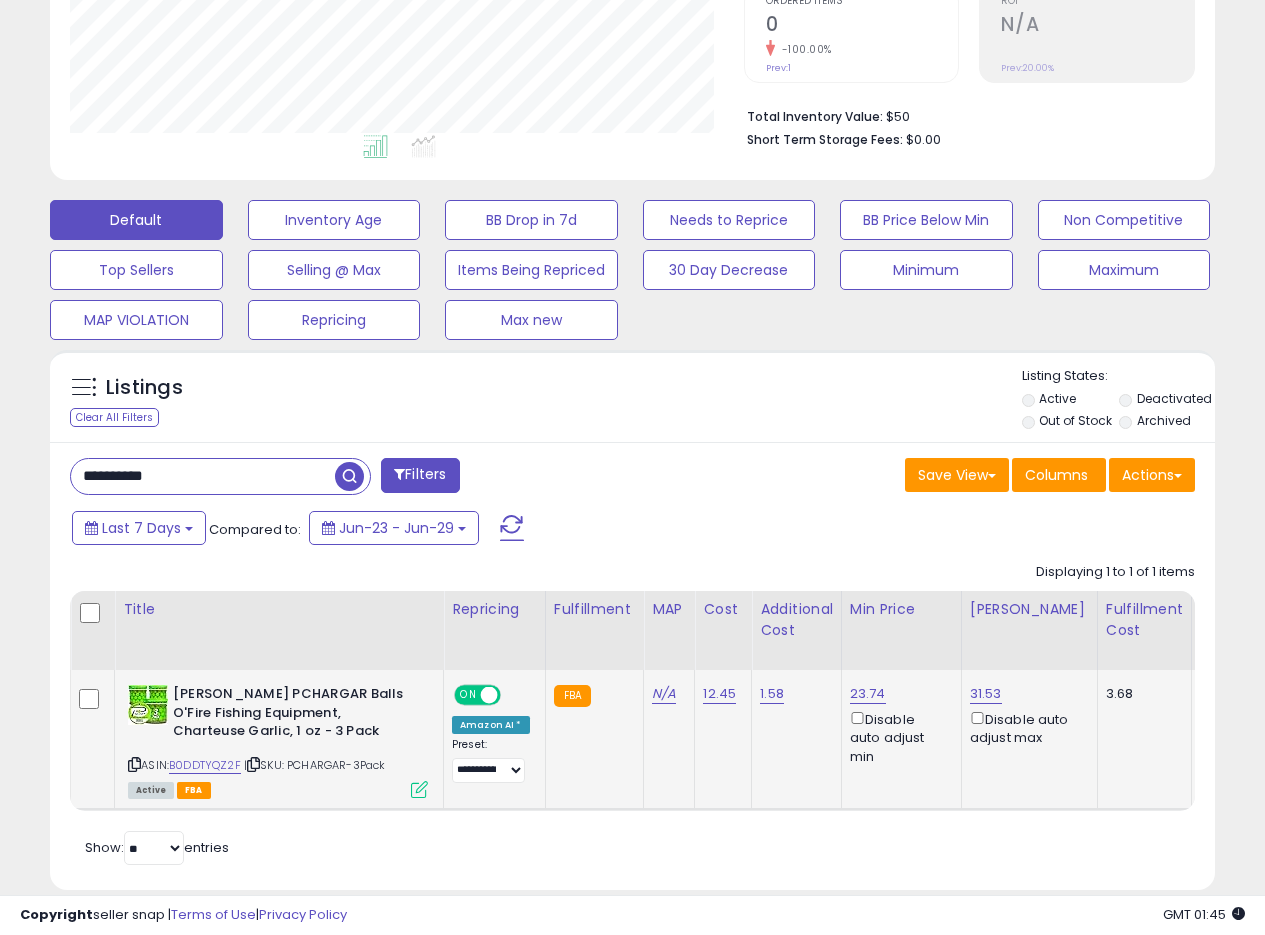 drag, startPoint x: 175, startPoint y: 478, endPoint x: 79, endPoint y: 480, distance: 96.02083 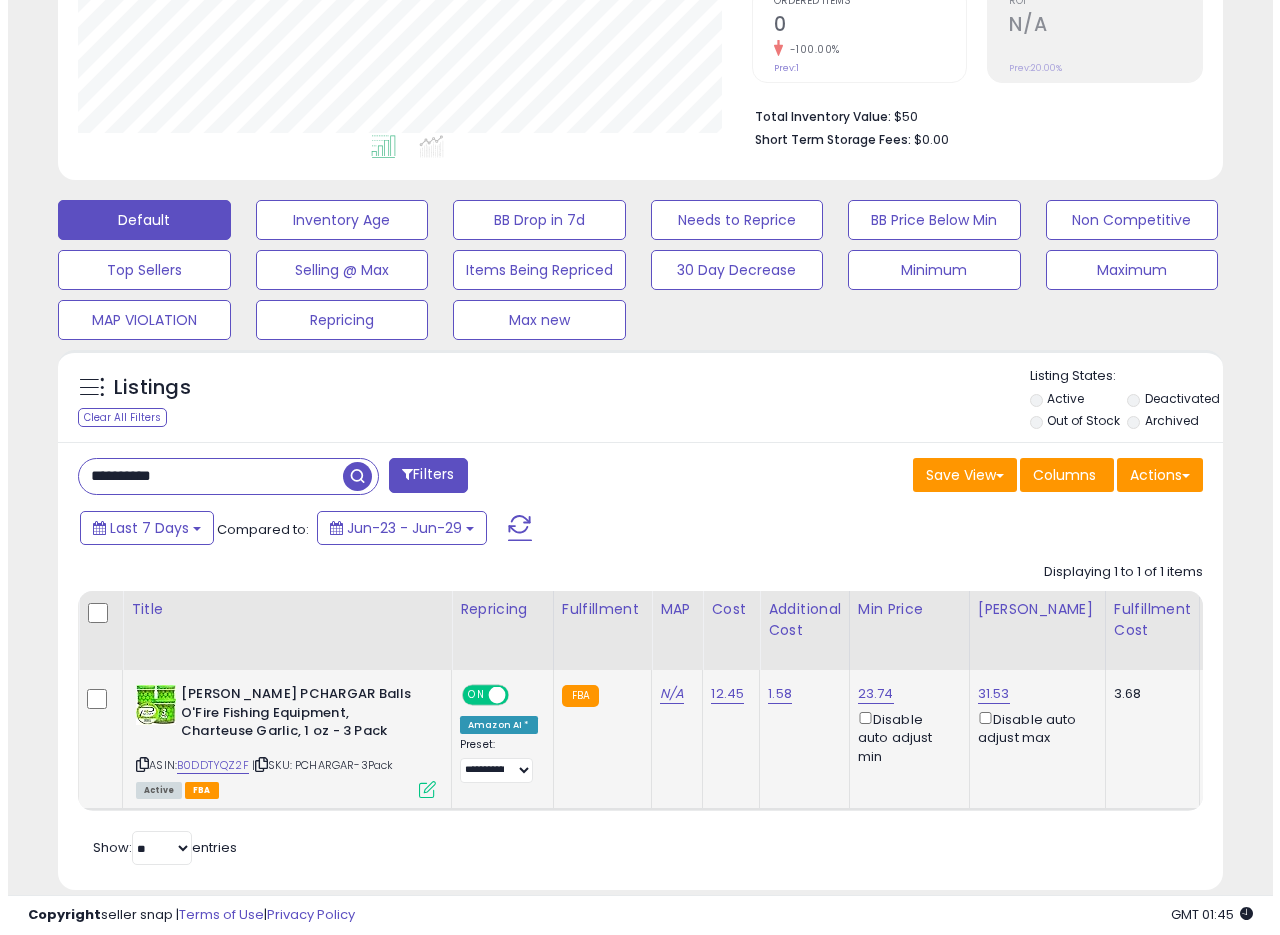 scroll, scrollTop: 335, scrollLeft: 0, axis: vertical 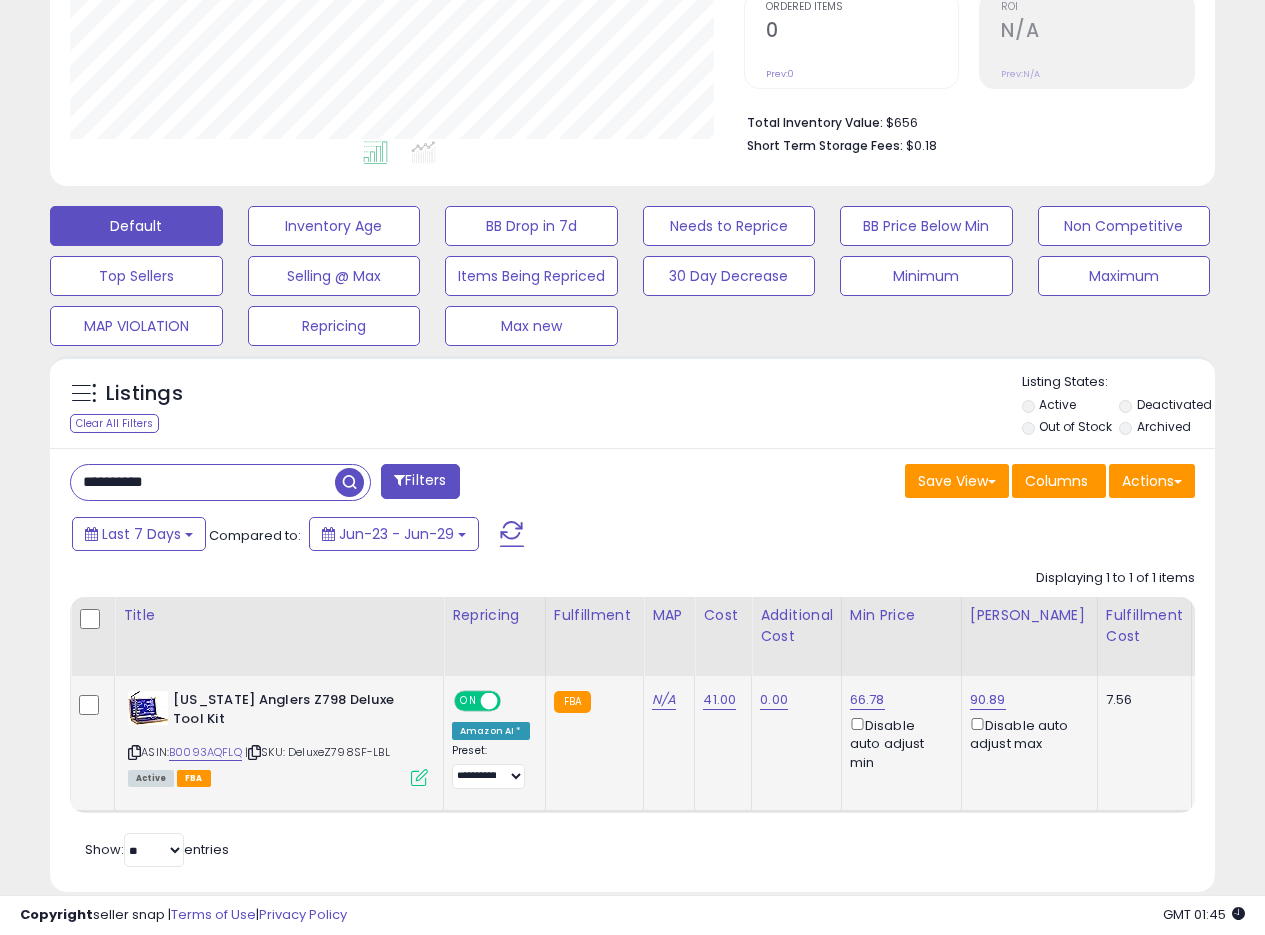 click at bounding box center [419, 777] 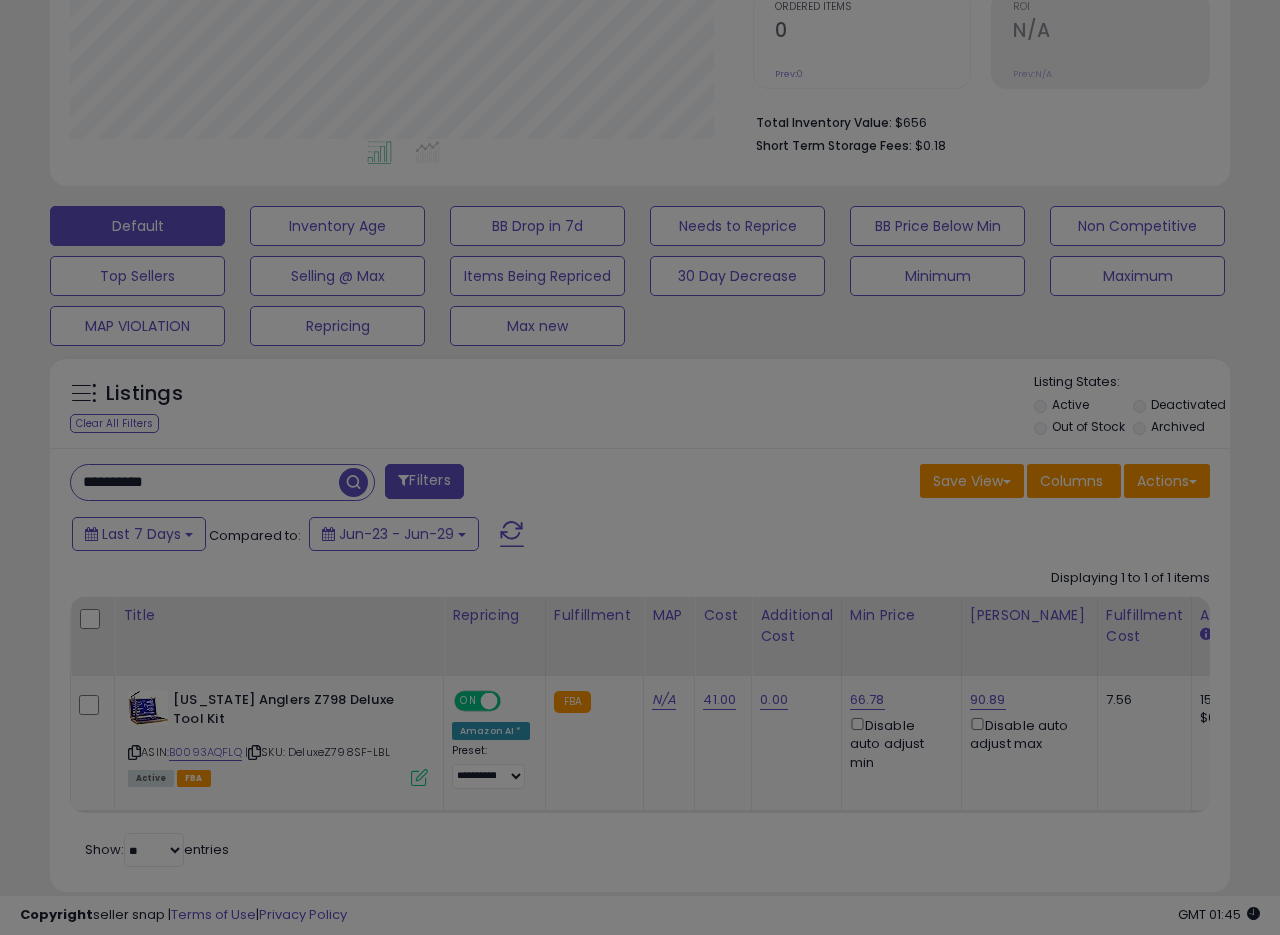 scroll, scrollTop: 999590, scrollLeft: 999317, axis: both 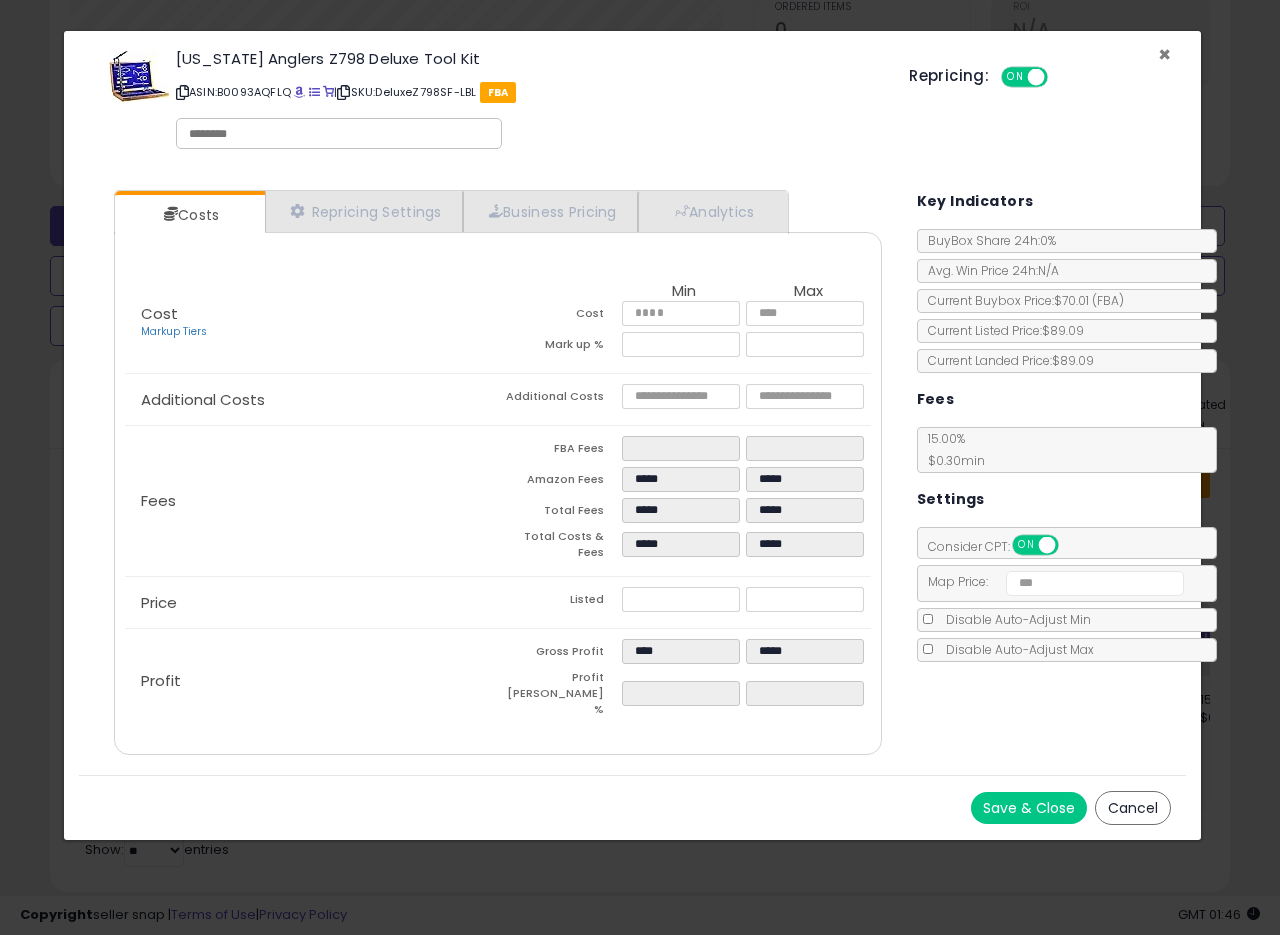 click on "×" at bounding box center (1164, 54) 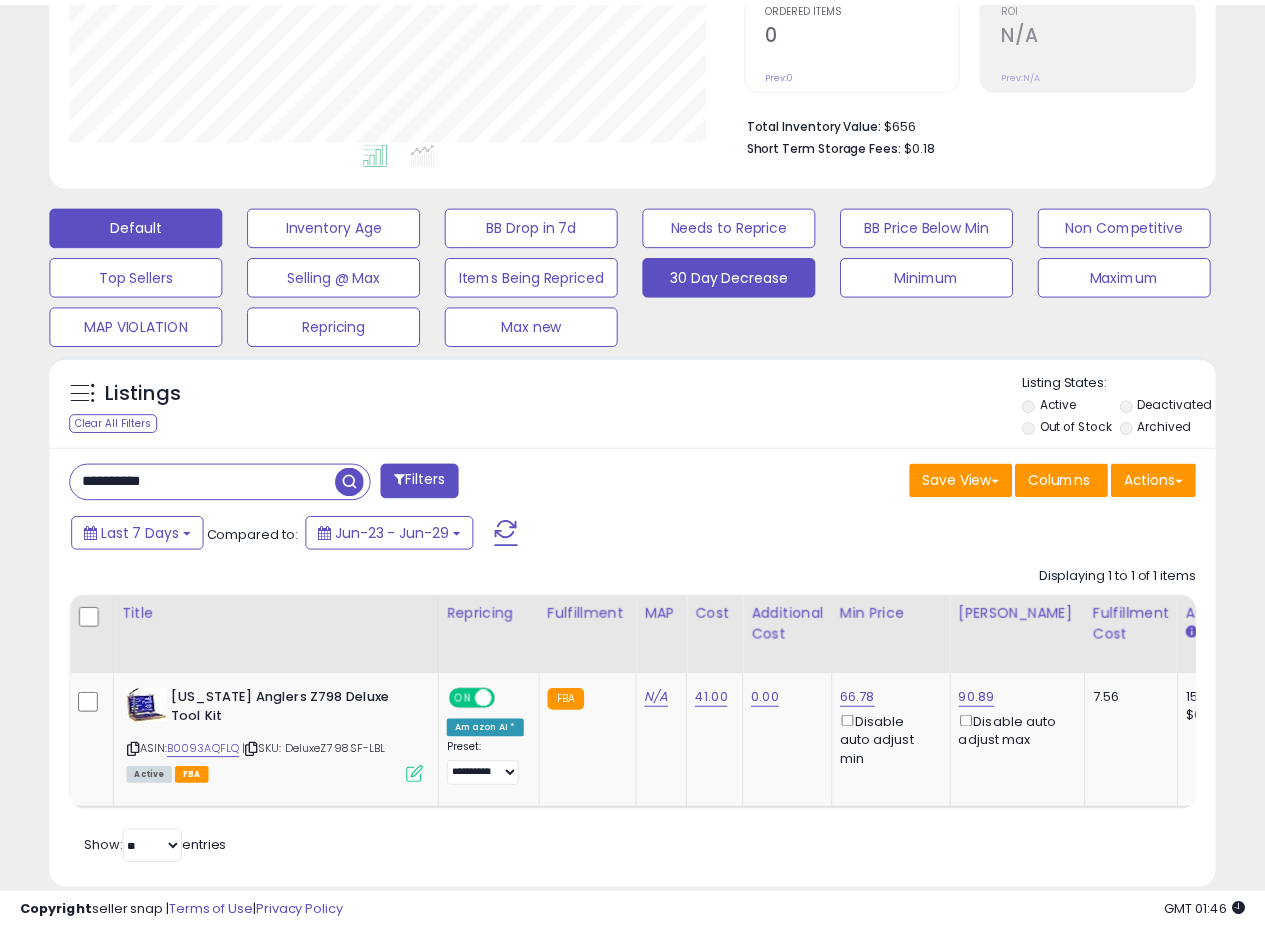 scroll, scrollTop: 410, scrollLeft: 674, axis: both 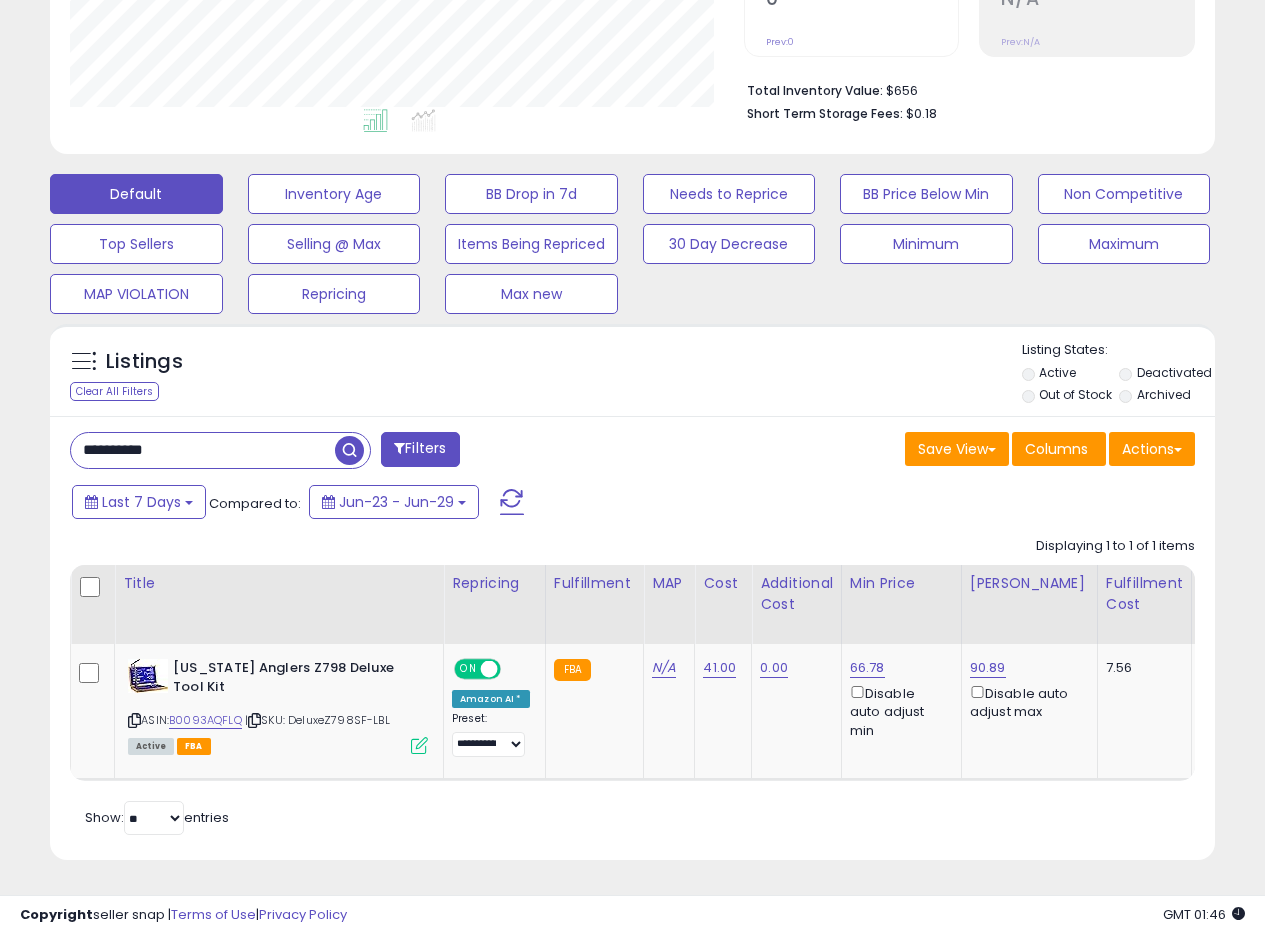 drag, startPoint x: 217, startPoint y: 434, endPoint x: 73, endPoint y: 436, distance: 144.01389 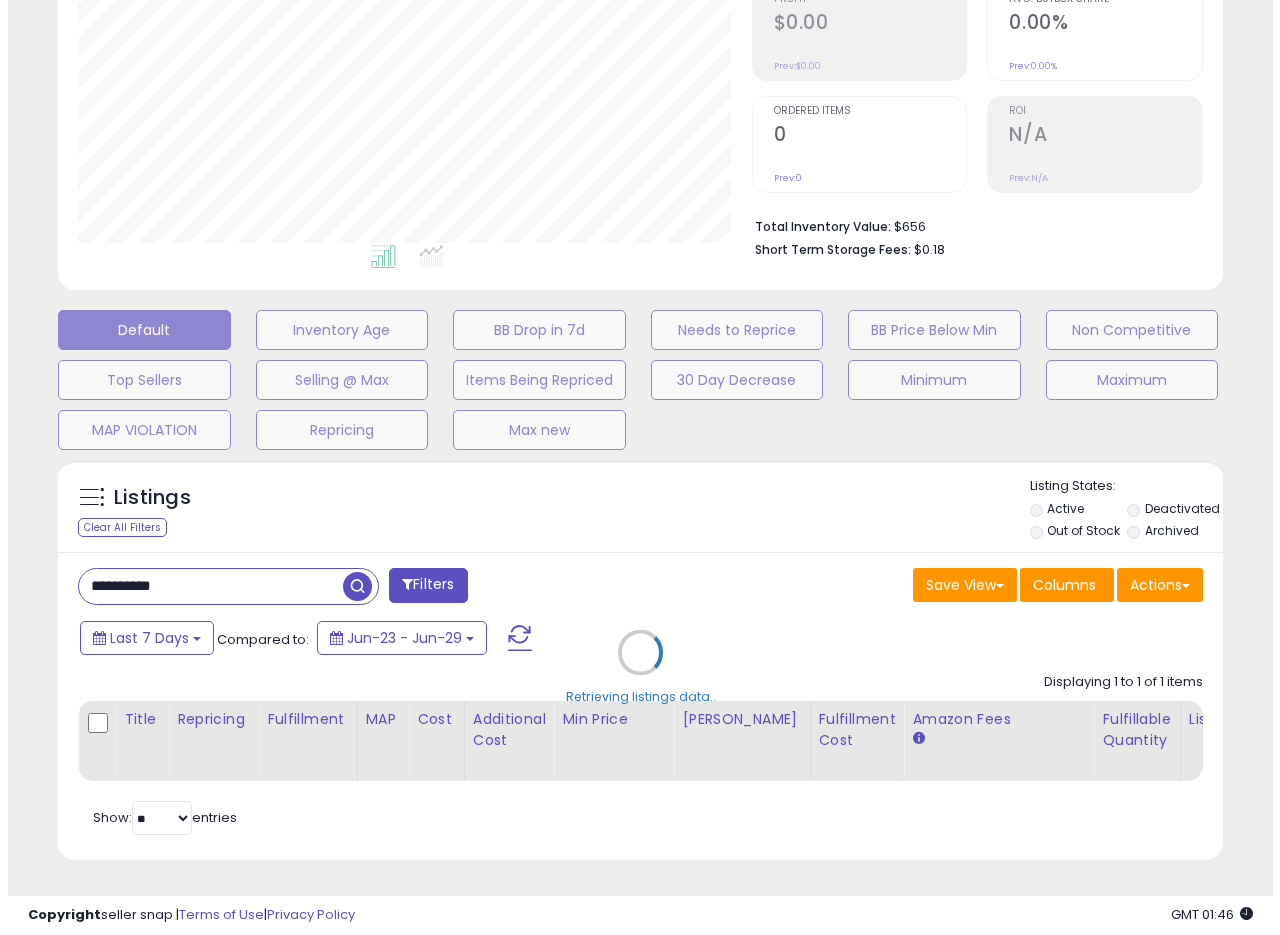 scroll, scrollTop: 335, scrollLeft: 0, axis: vertical 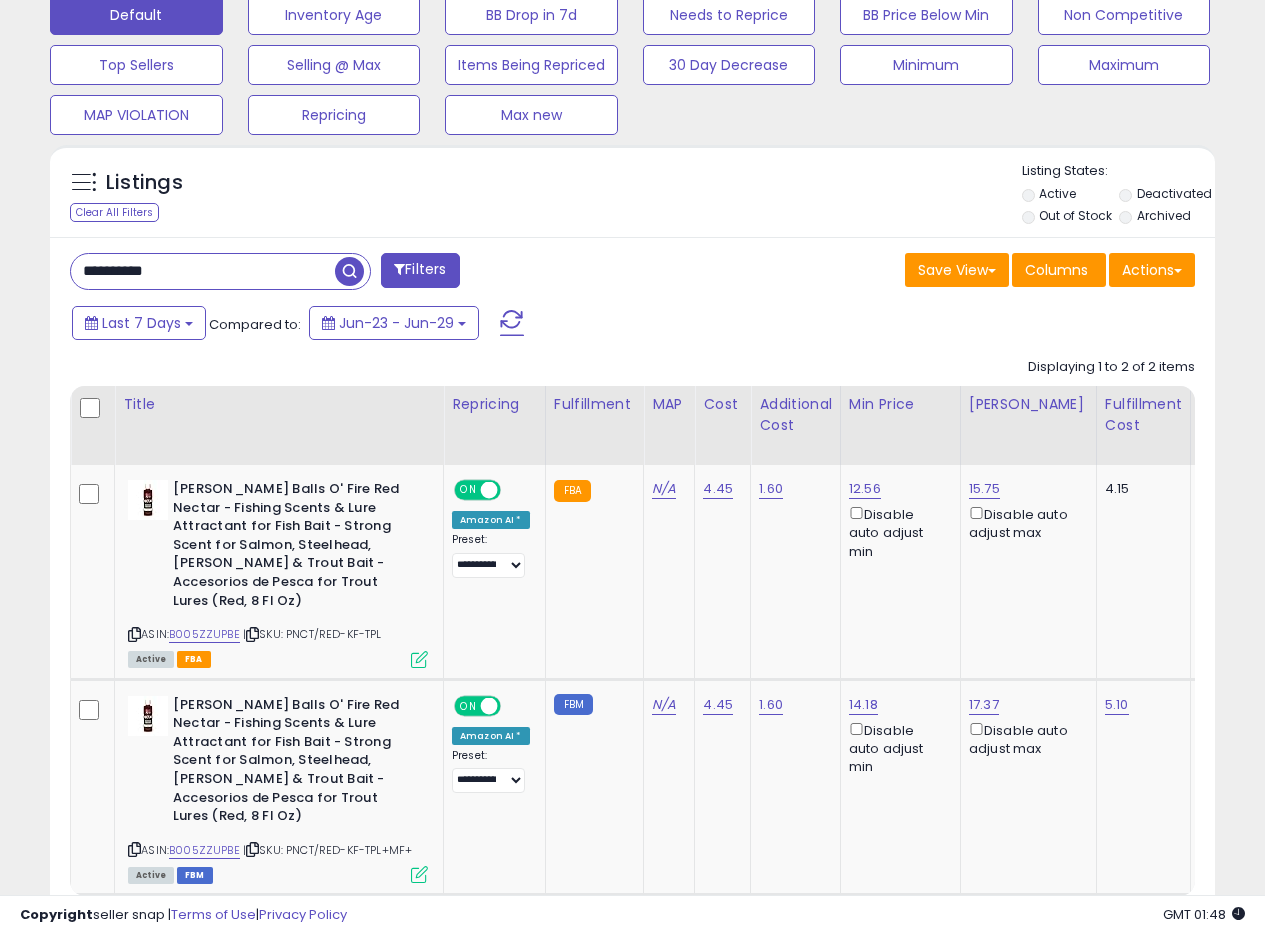 click on "**********" at bounding box center (632, 606) 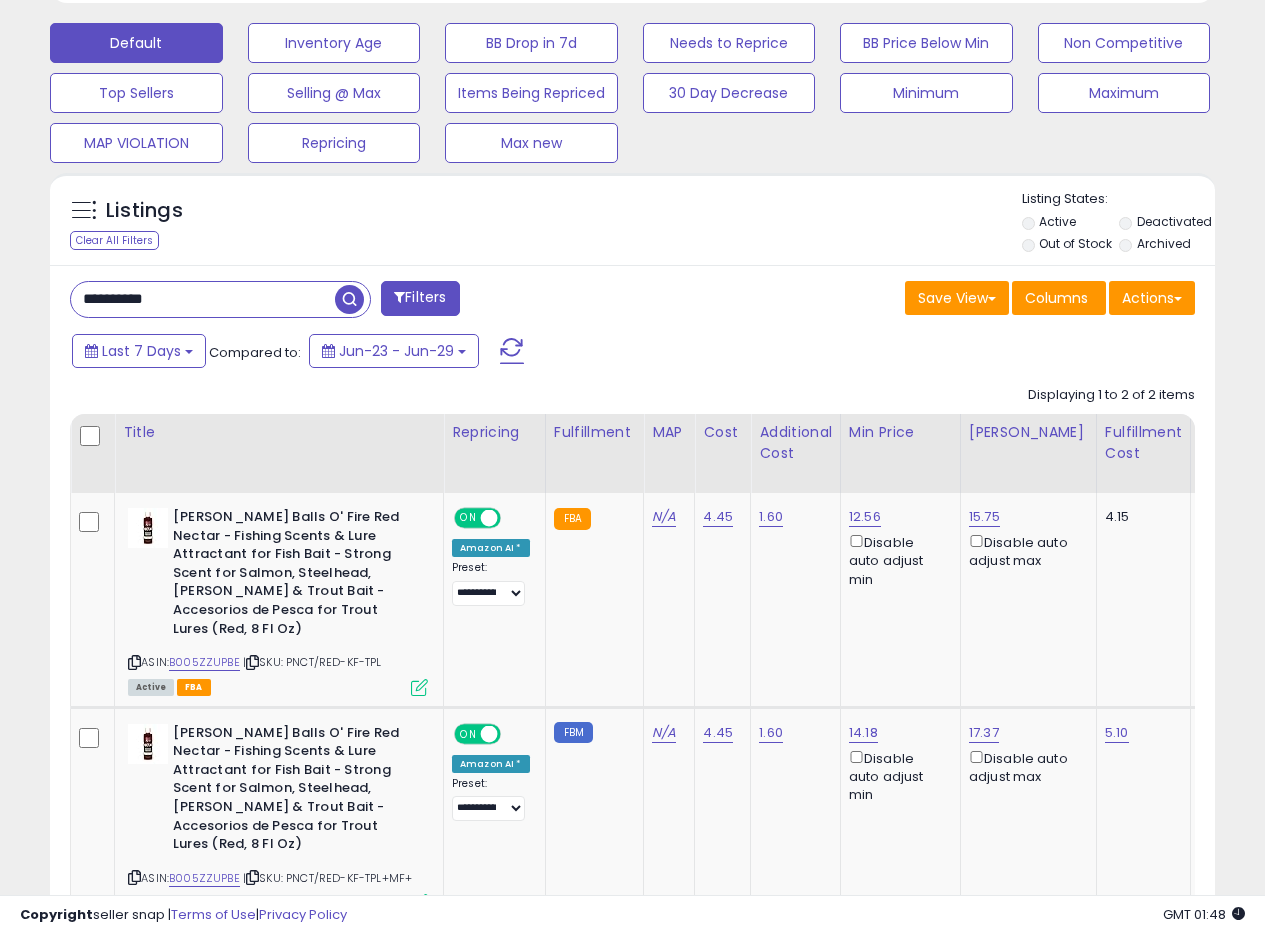 drag, startPoint x: 159, startPoint y: 302, endPoint x: 118, endPoint y: 302, distance: 41 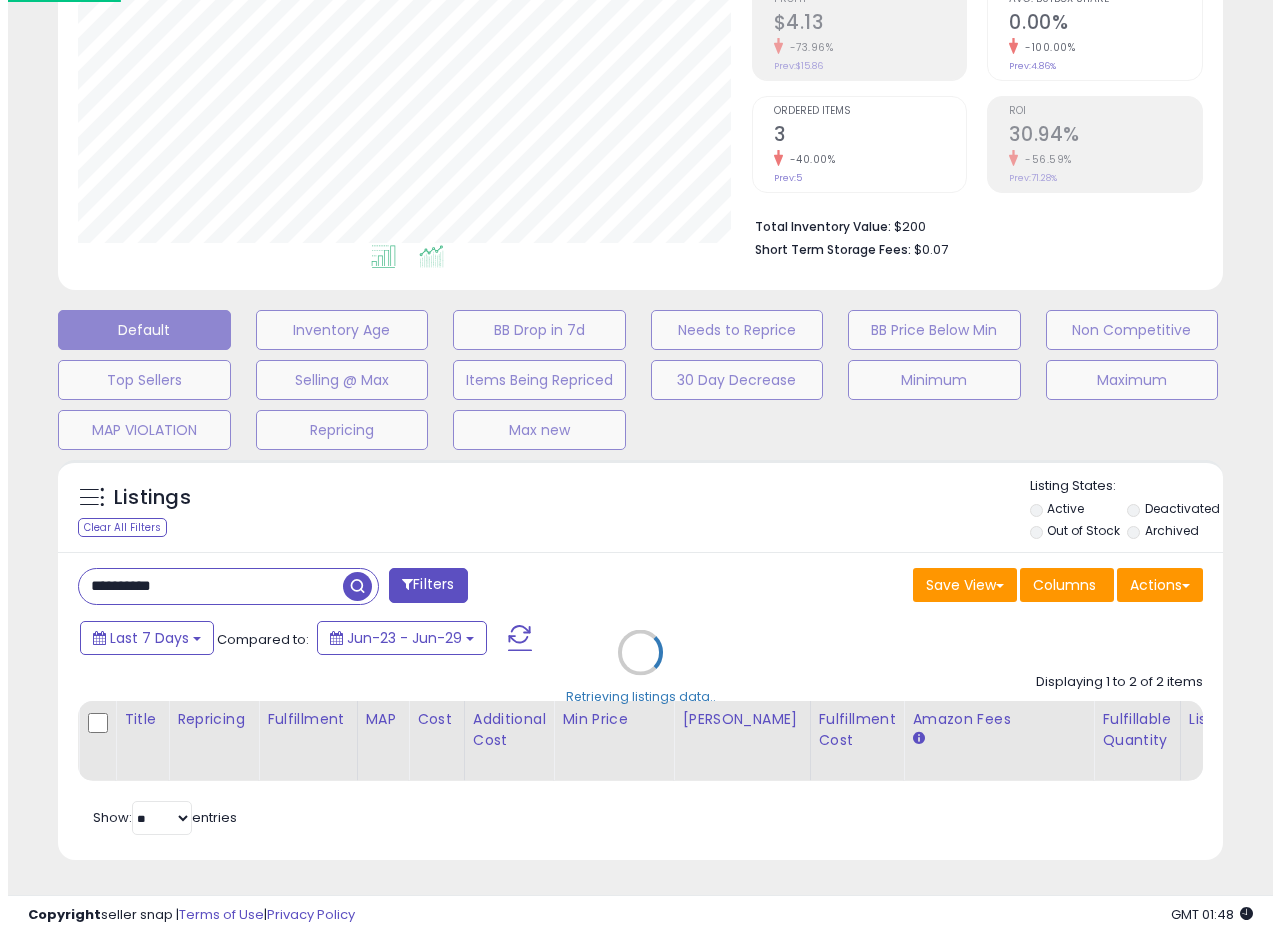 scroll, scrollTop: 335, scrollLeft: 0, axis: vertical 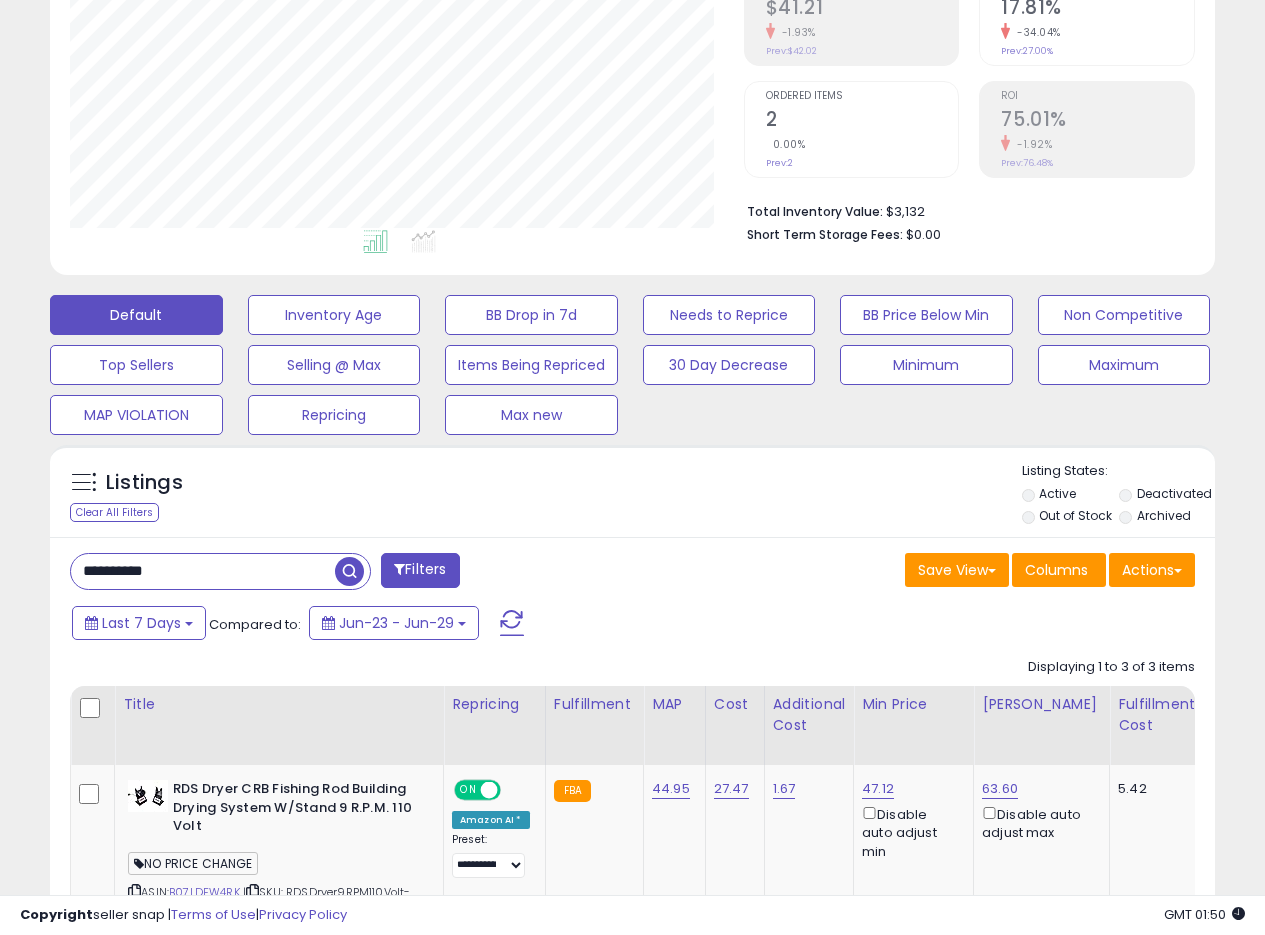 drag, startPoint x: 3, startPoint y: 555, endPoint x: 125, endPoint y: 547, distance: 122.26202 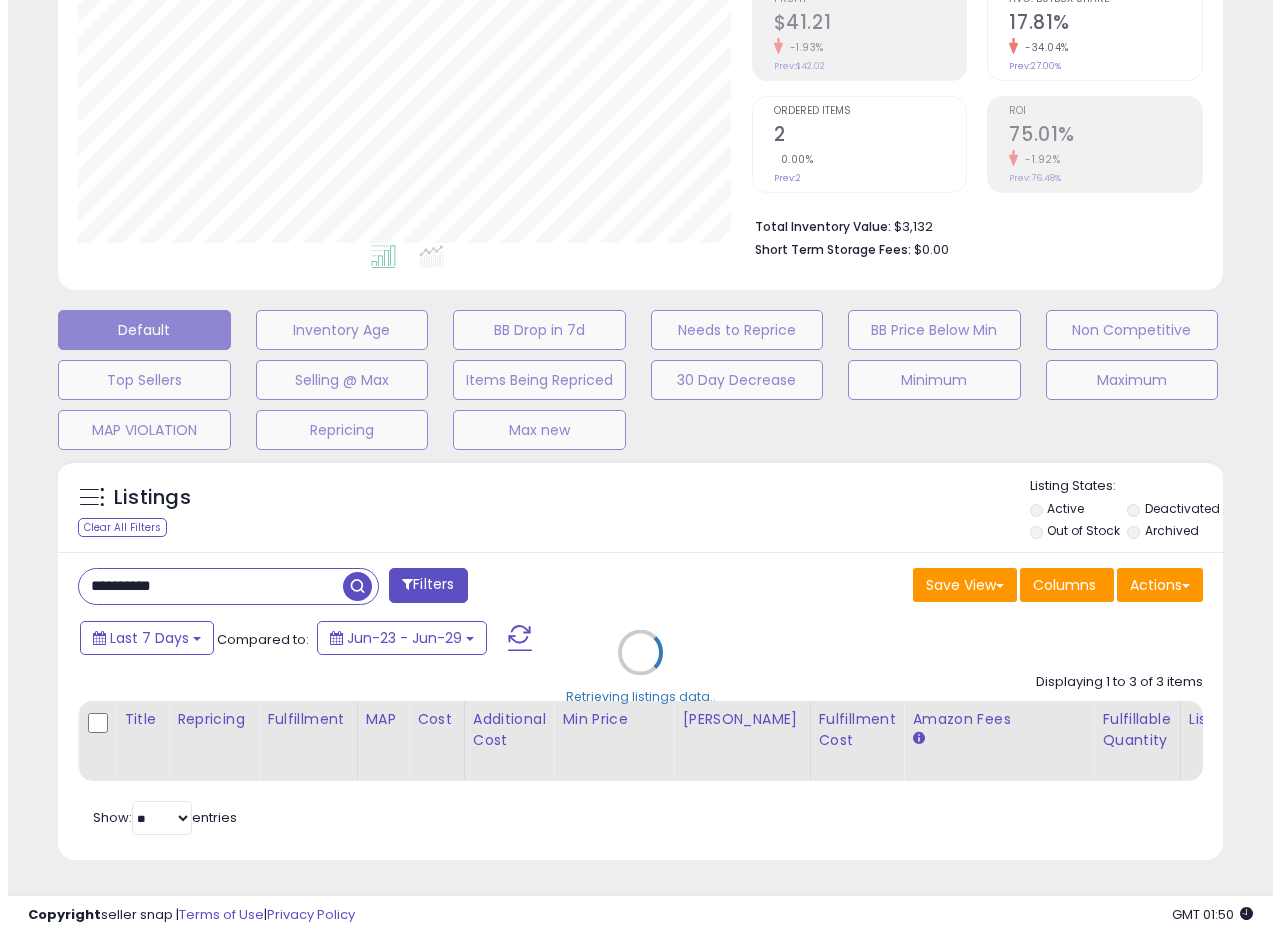 scroll, scrollTop: 999590, scrollLeft: 999317, axis: both 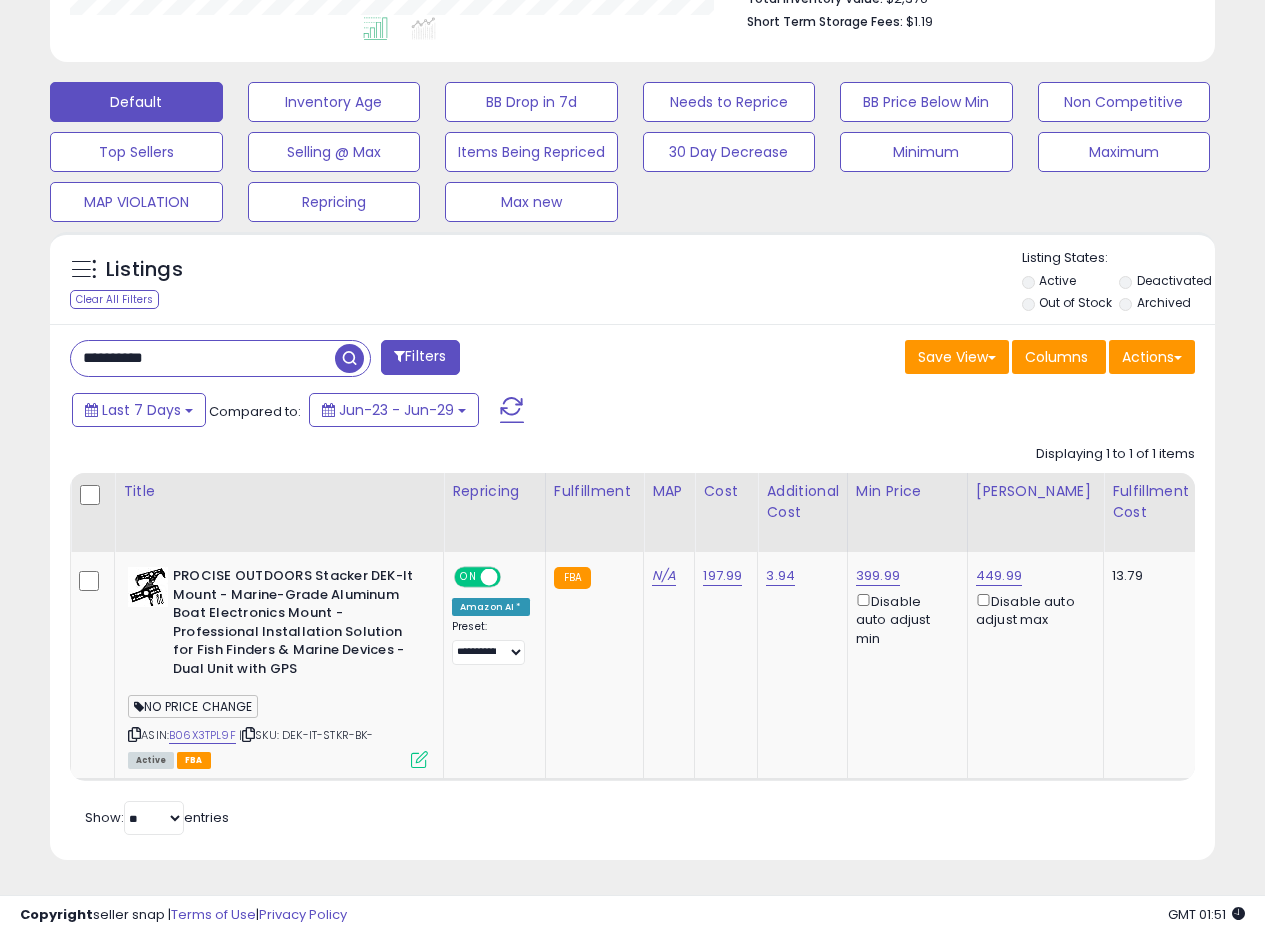 drag, startPoint x: 110, startPoint y: 354, endPoint x: 0, endPoint y: 337, distance: 111.305885 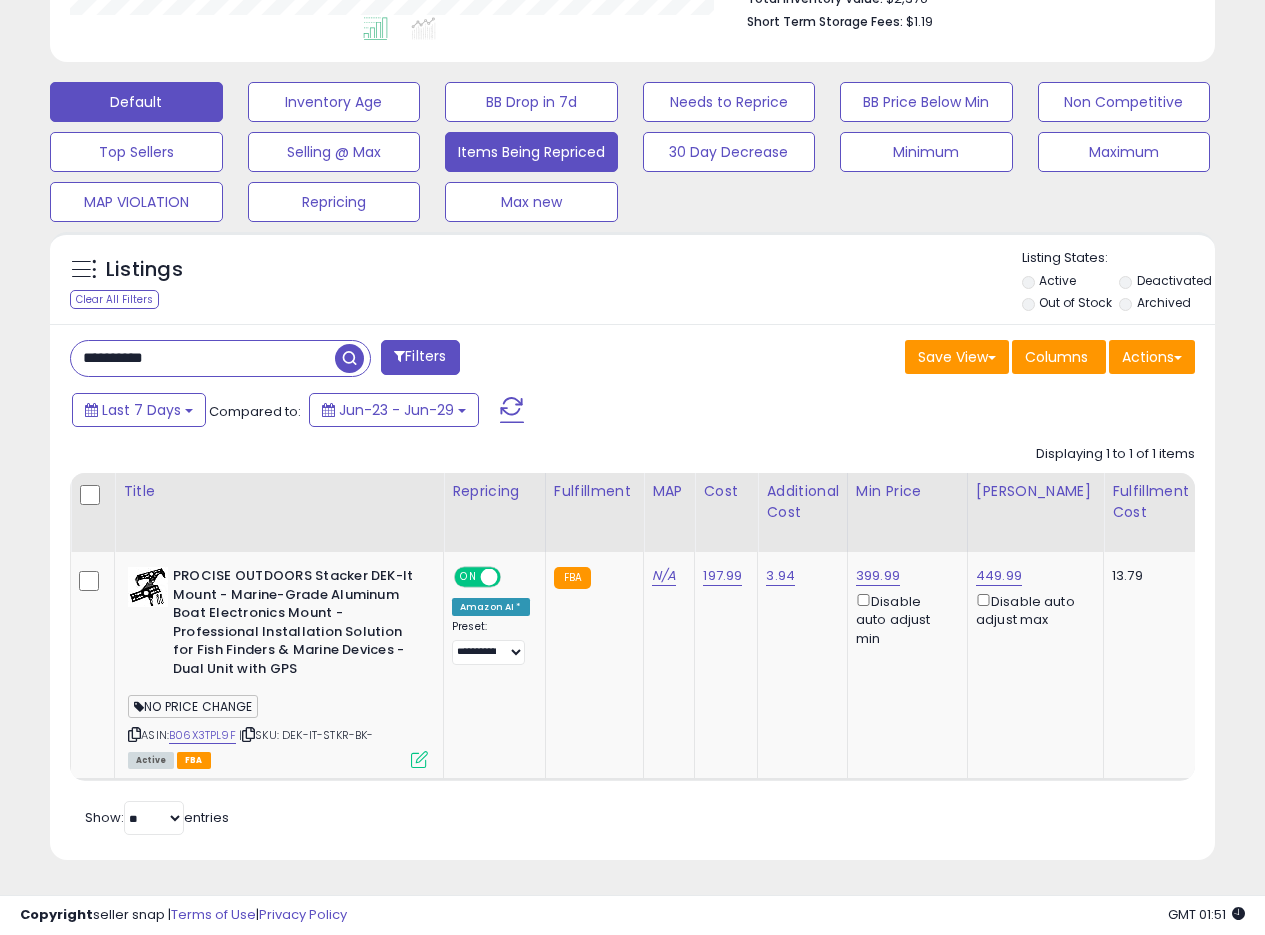 scroll, scrollTop: 999590, scrollLeft: 999317, axis: both 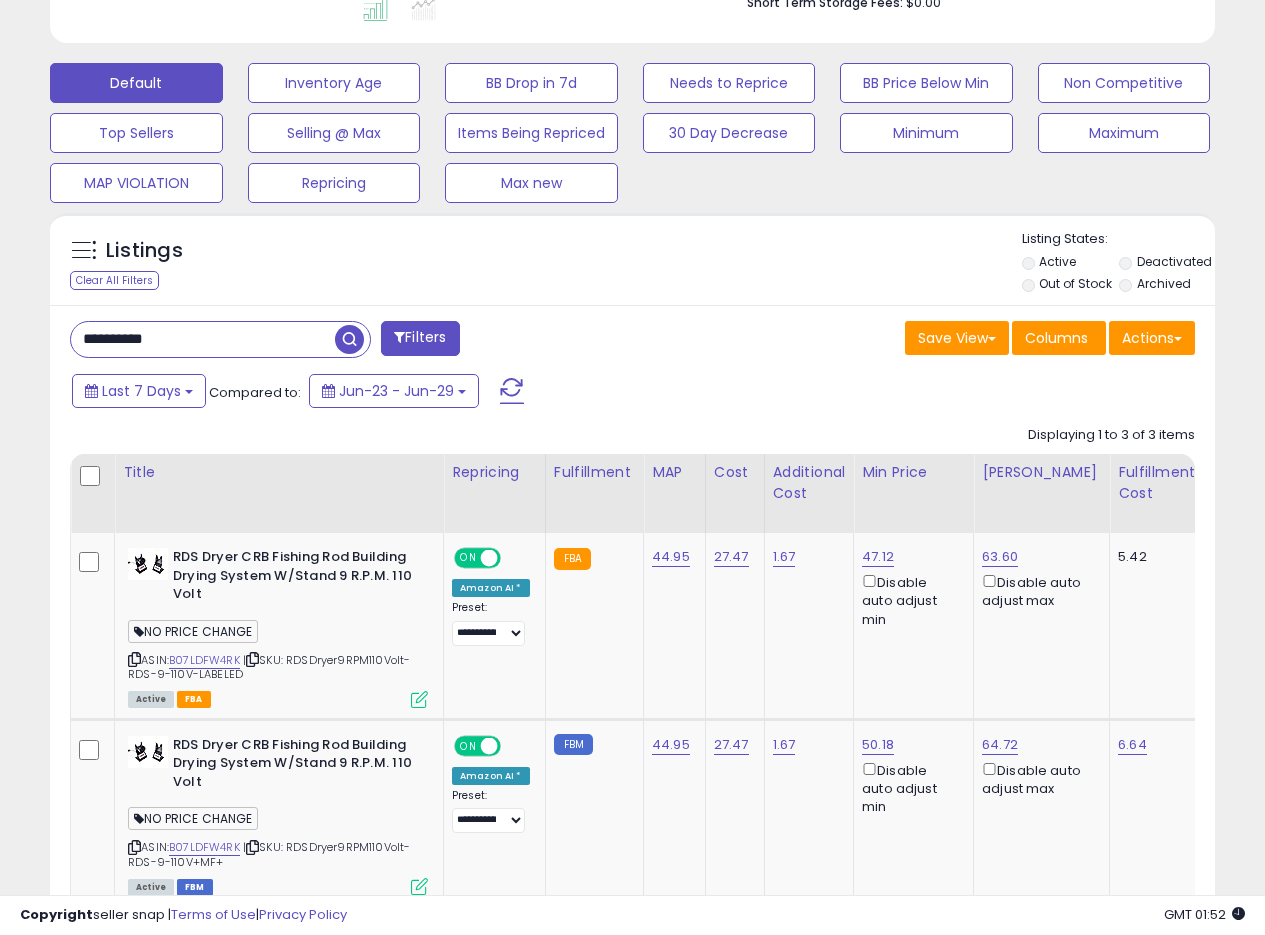 click on "Save View
Save As New View
Update Current View
Columns
Actions
Import  Export Visible Columns" at bounding box center [922, 340] 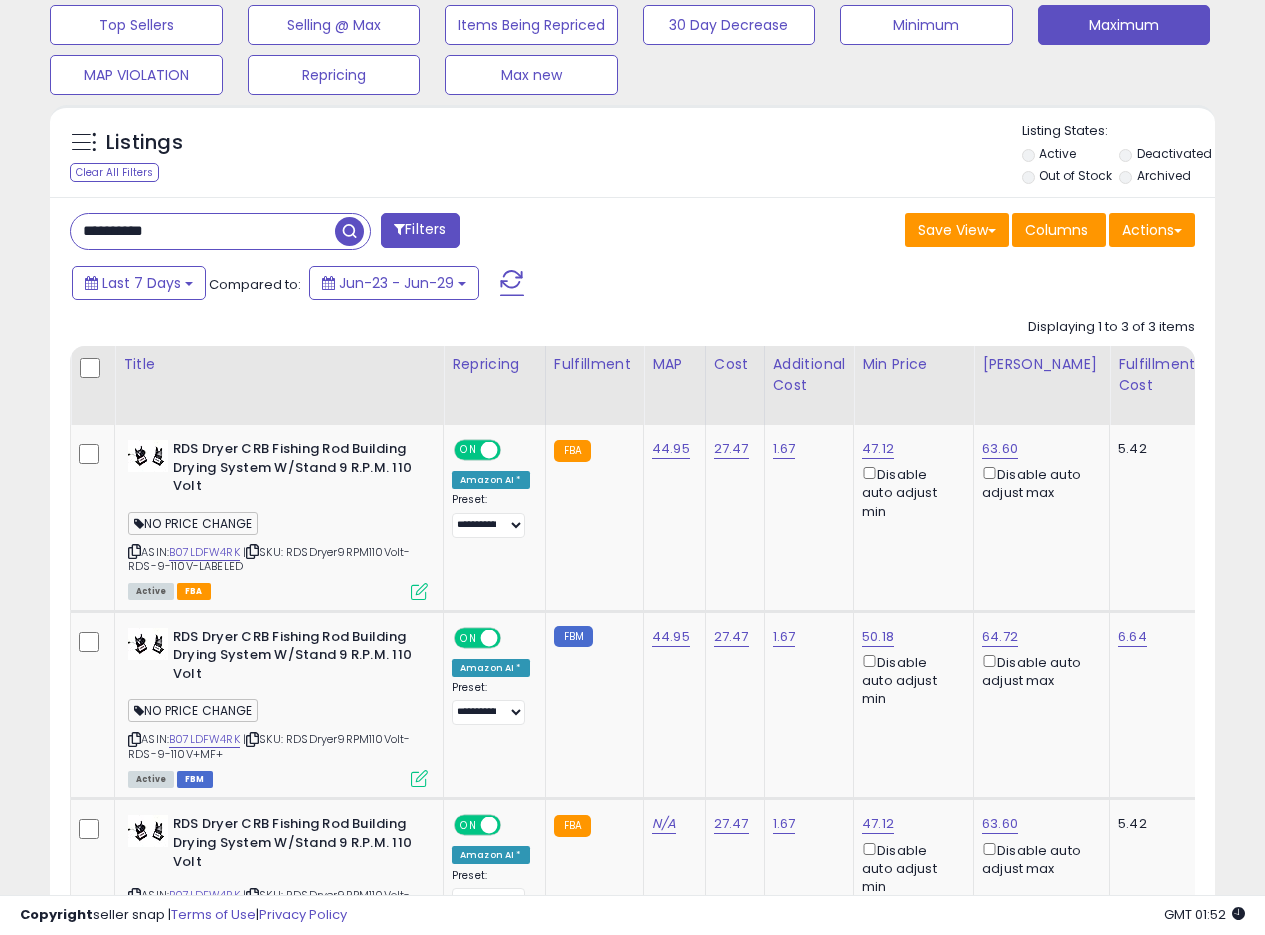 scroll, scrollTop: 665, scrollLeft: 0, axis: vertical 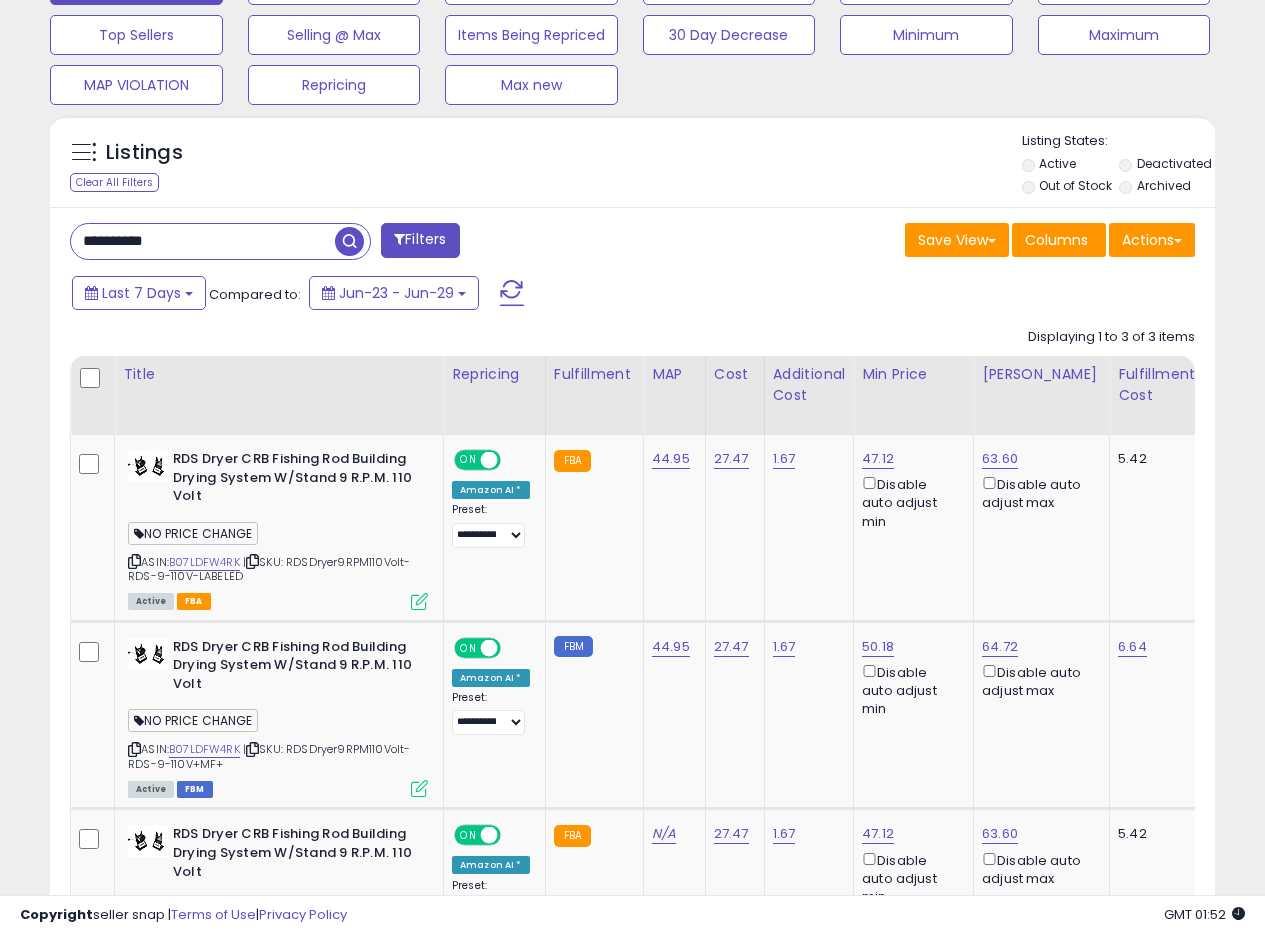 drag, startPoint x: 204, startPoint y: 244, endPoint x: 5, endPoint y: 230, distance: 199.49185 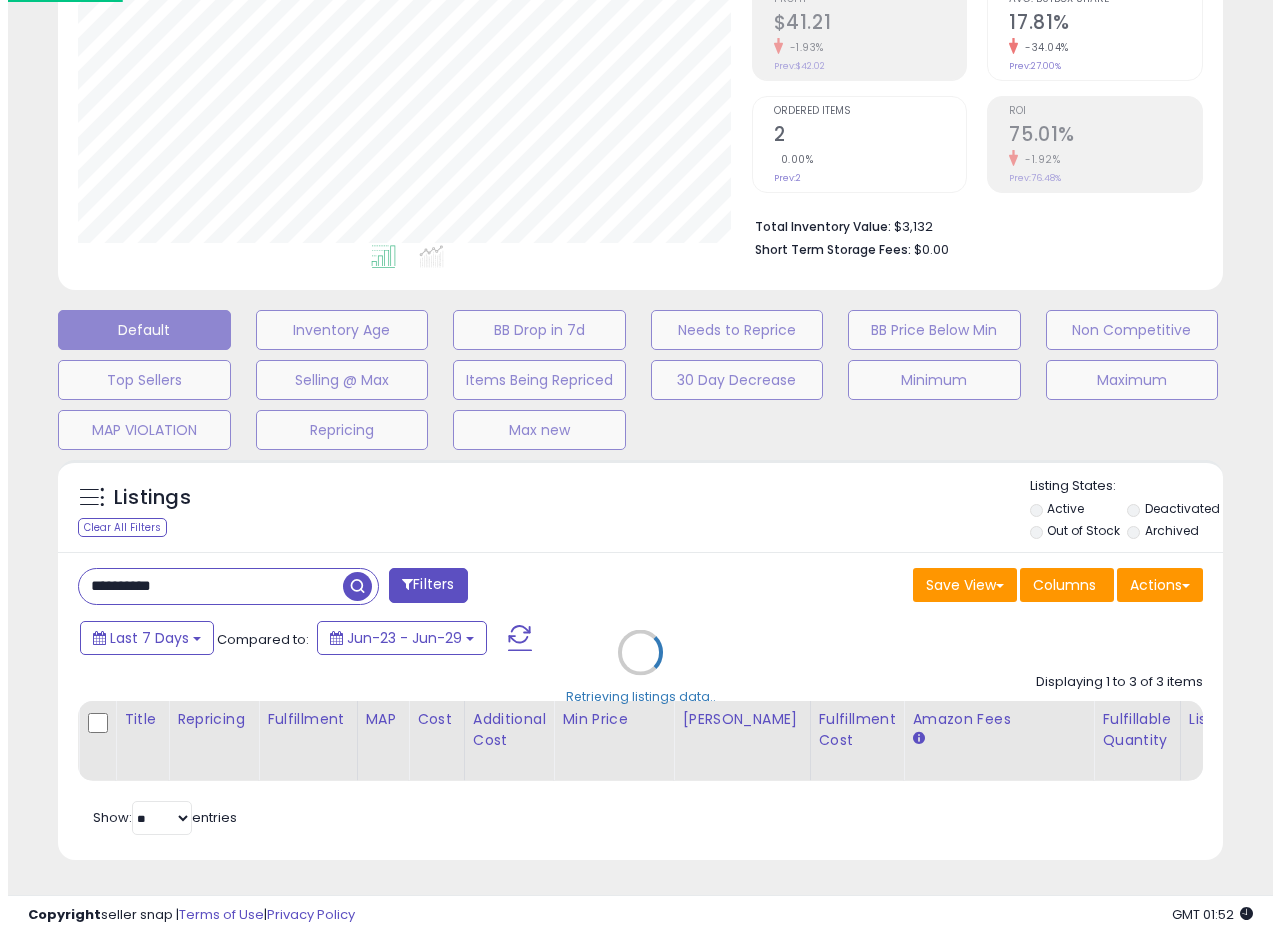scroll, scrollTop: 335, scrollLeft: 0, axis: vertical 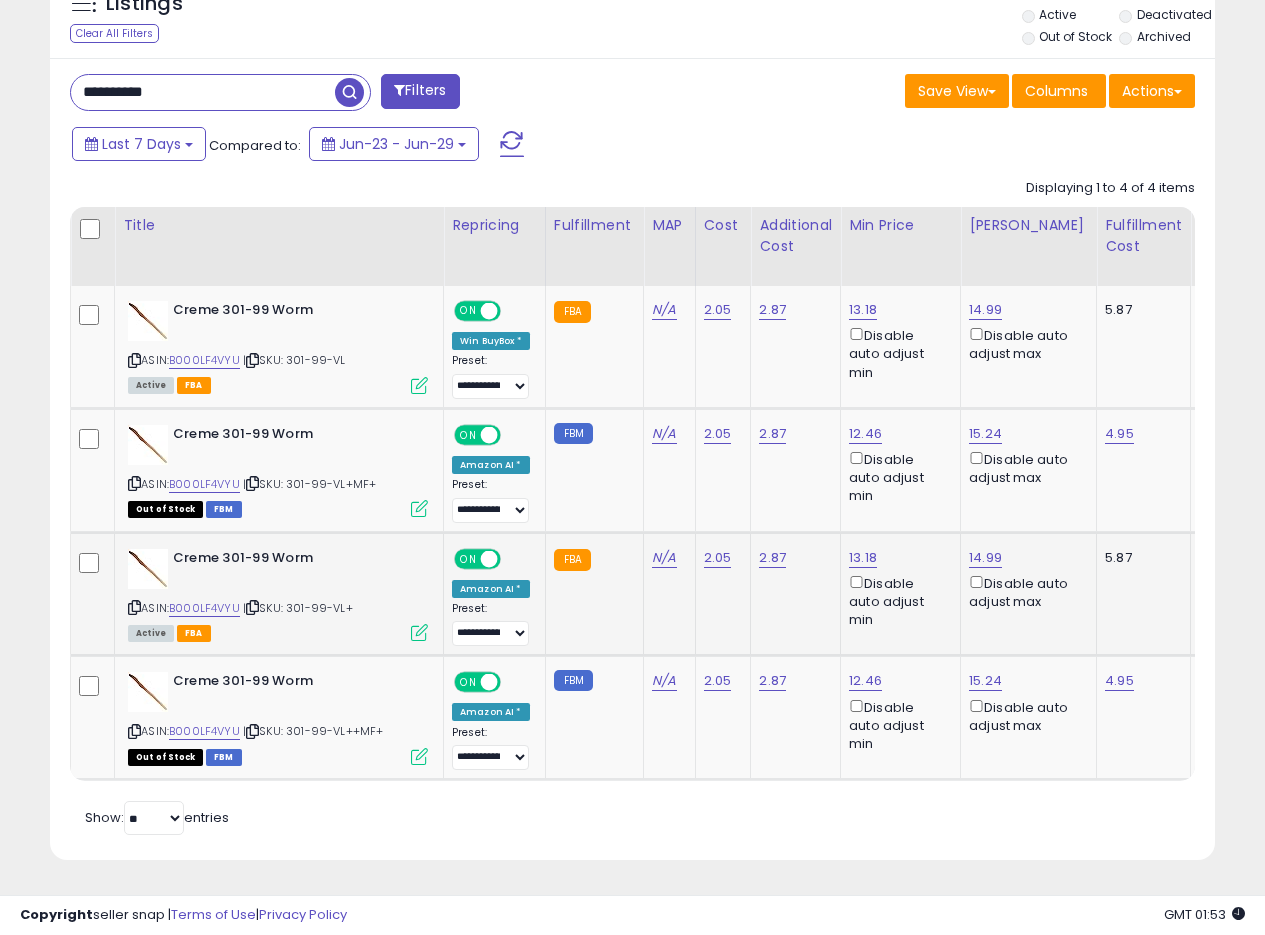 click at bounding box center (419, 632) 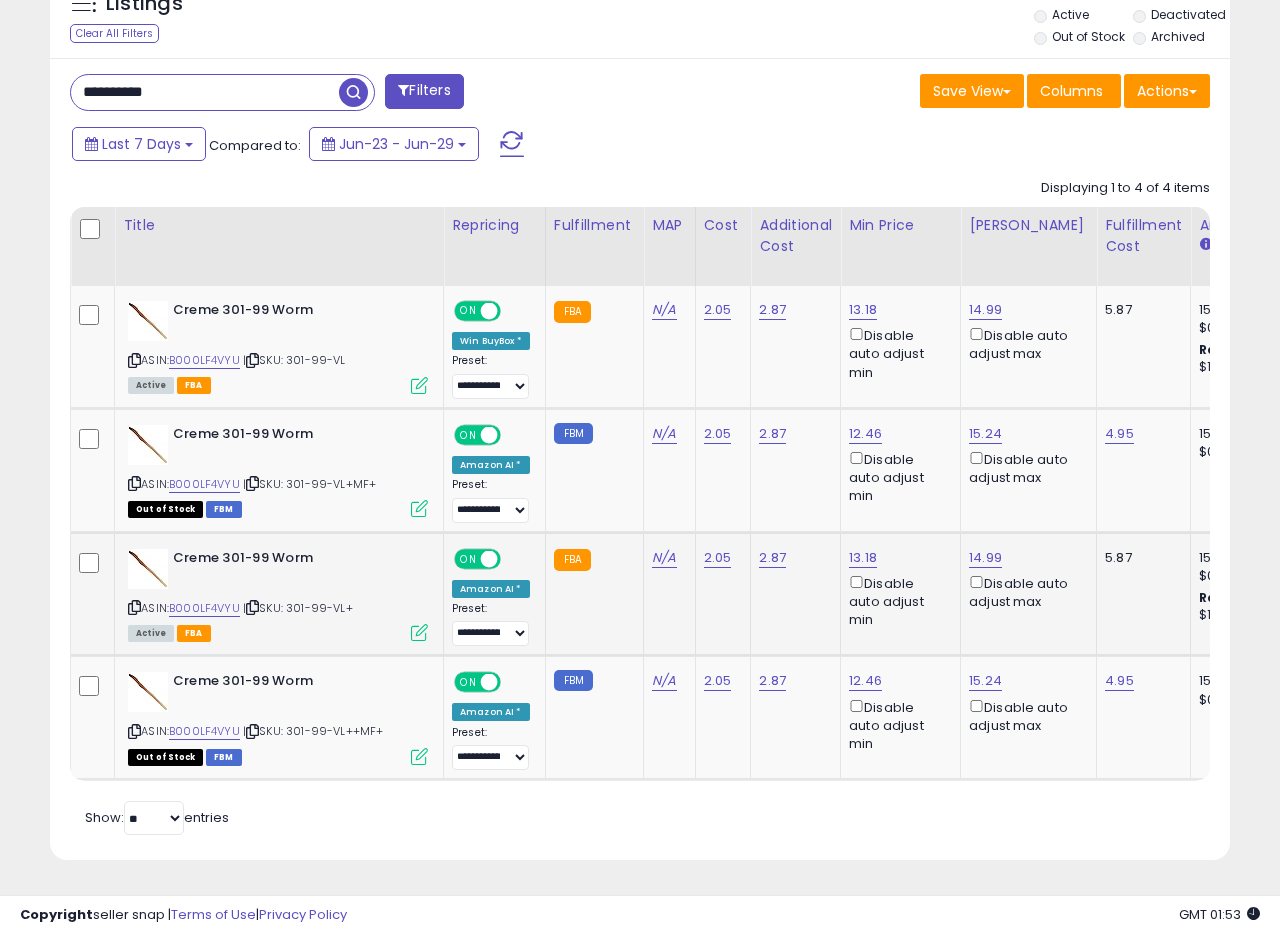 scroll, scrollTop: 999590, scrollLeft: 999317, axis: both 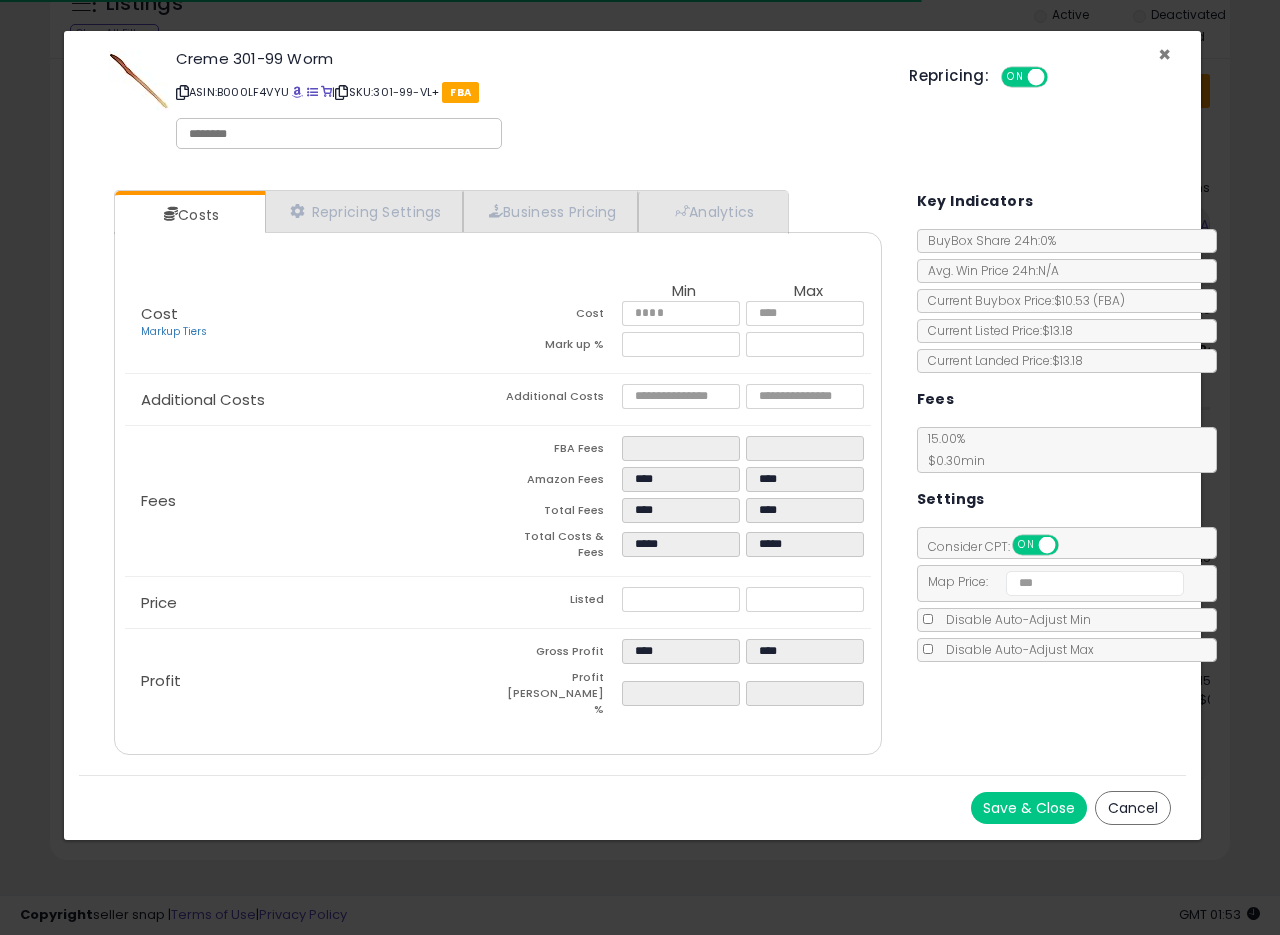 click on "×" at bounding box center (1164, 54) 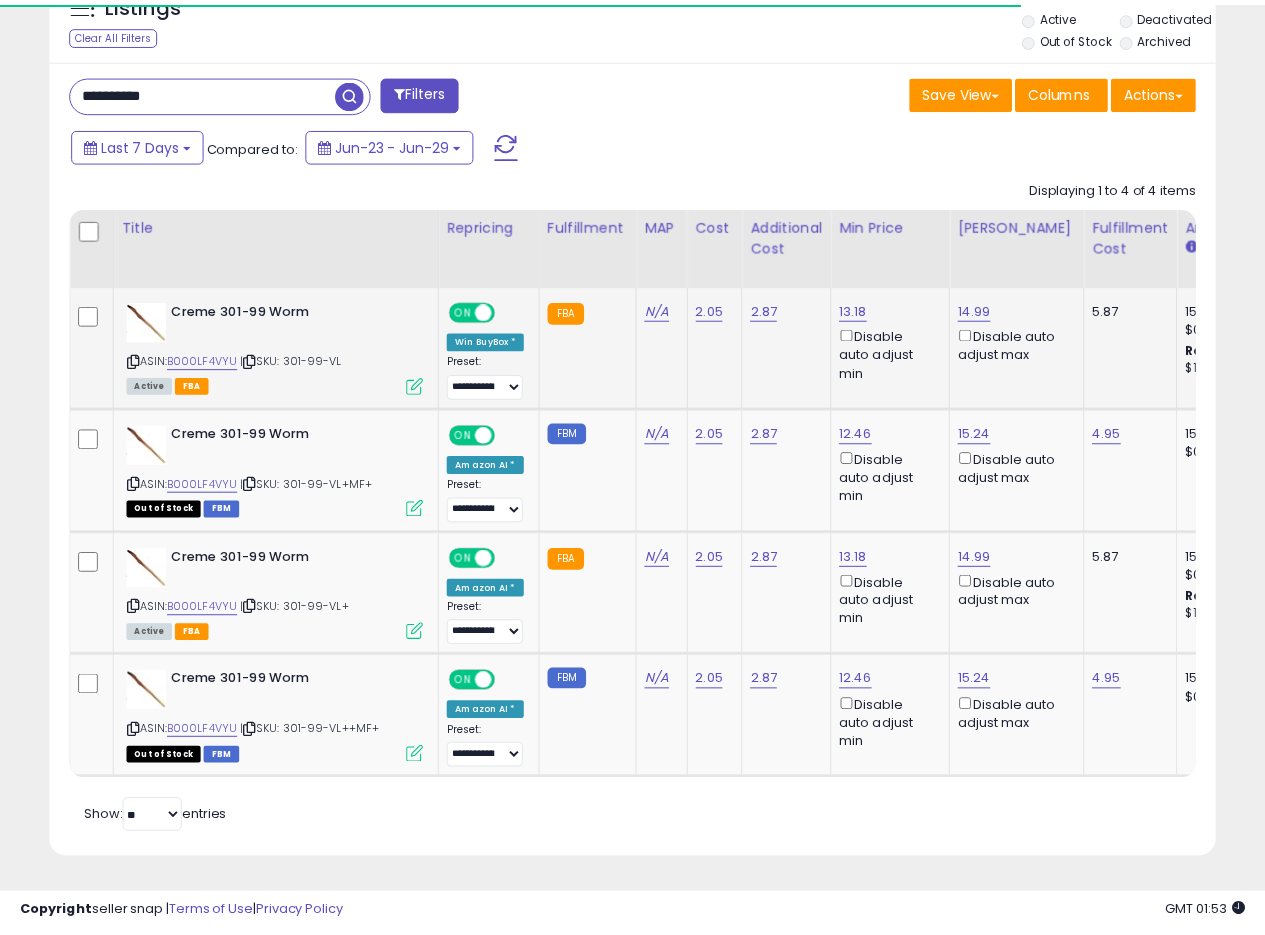 scroll, scrollTop: 410, scrollLeft: 674, axis: both 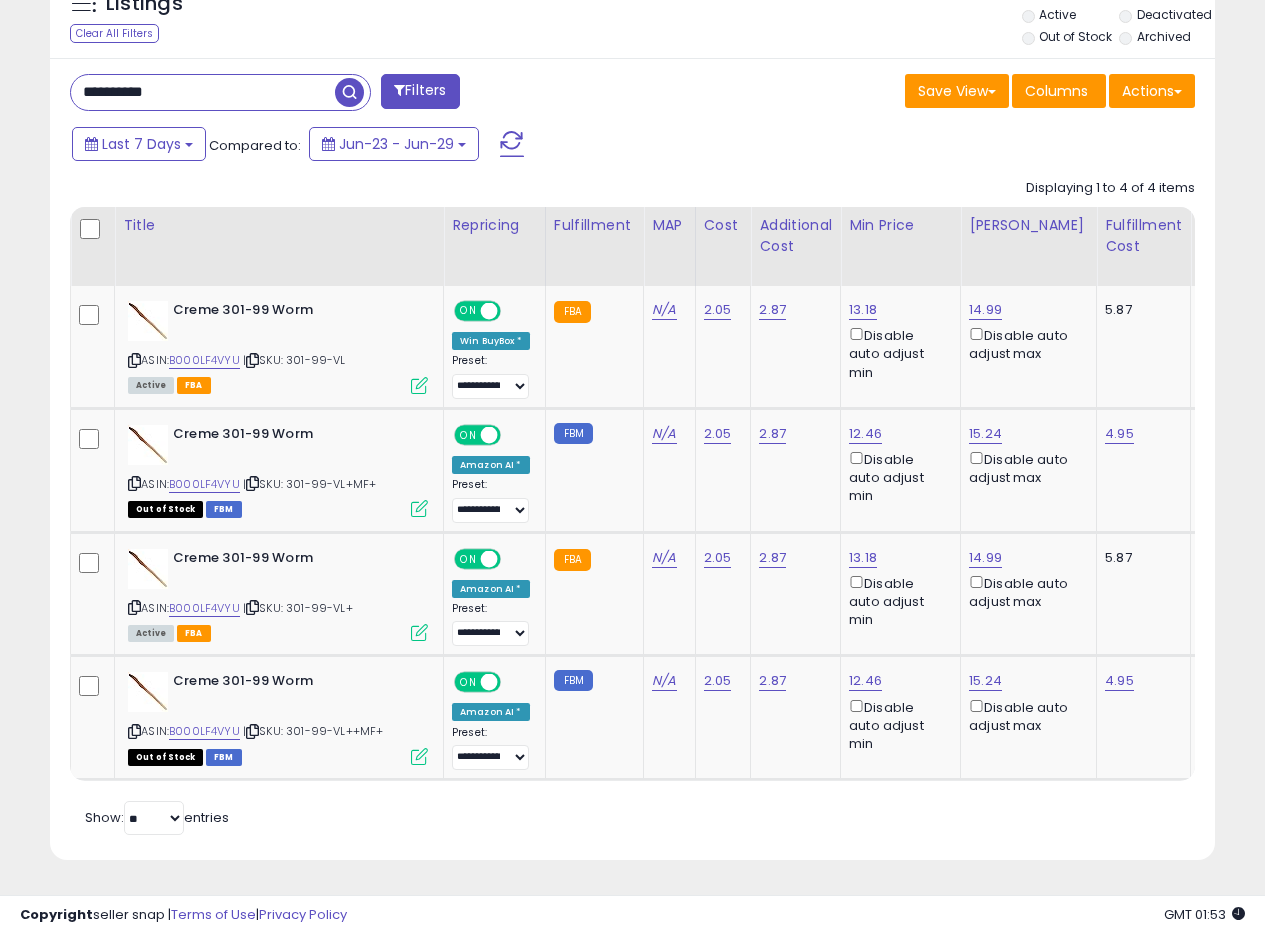 drag, startPoint x: 206, startPoint y: 87, endPoint x: 0, endPoint y: 76, distance: 206.29349 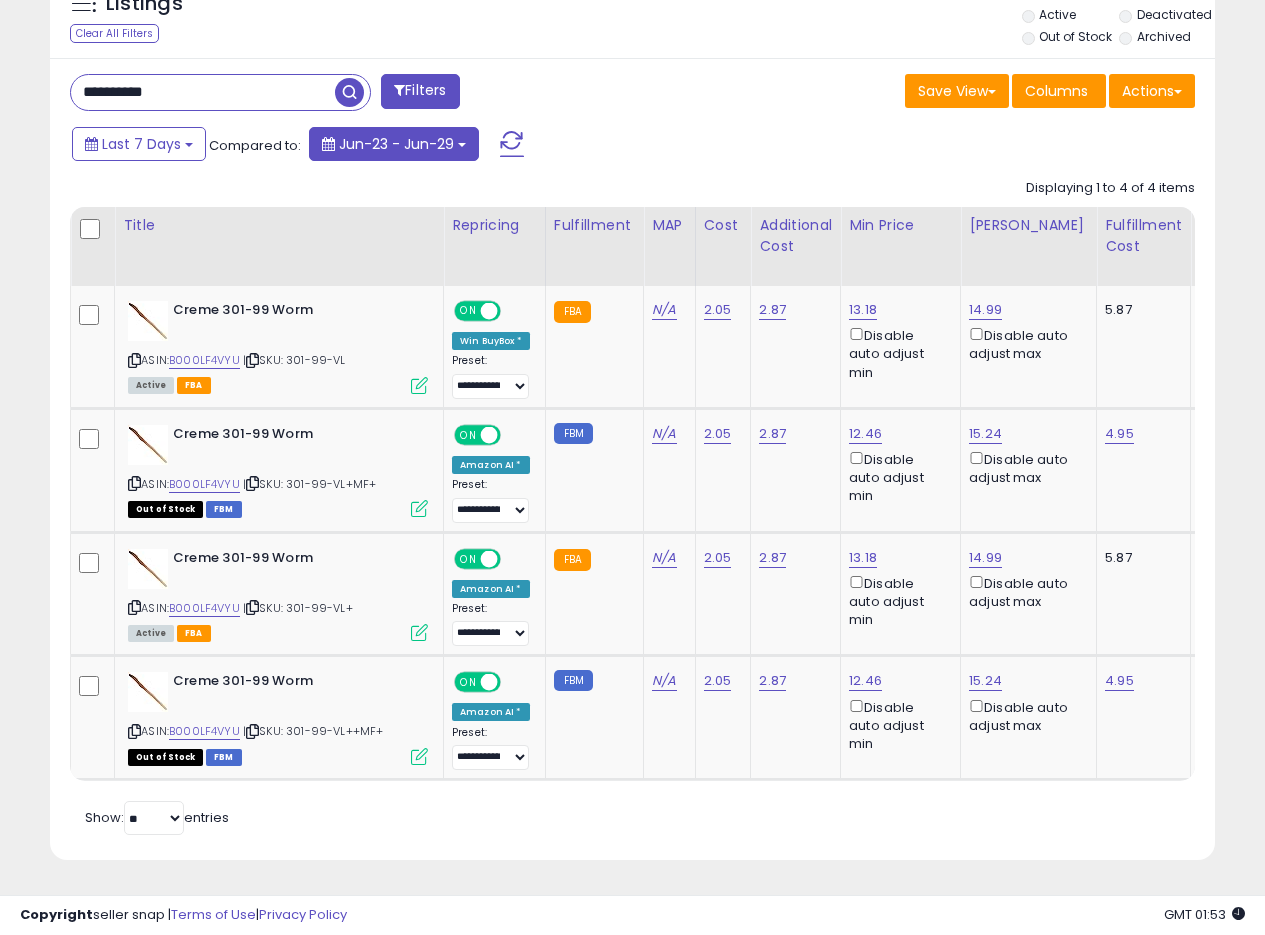 paste 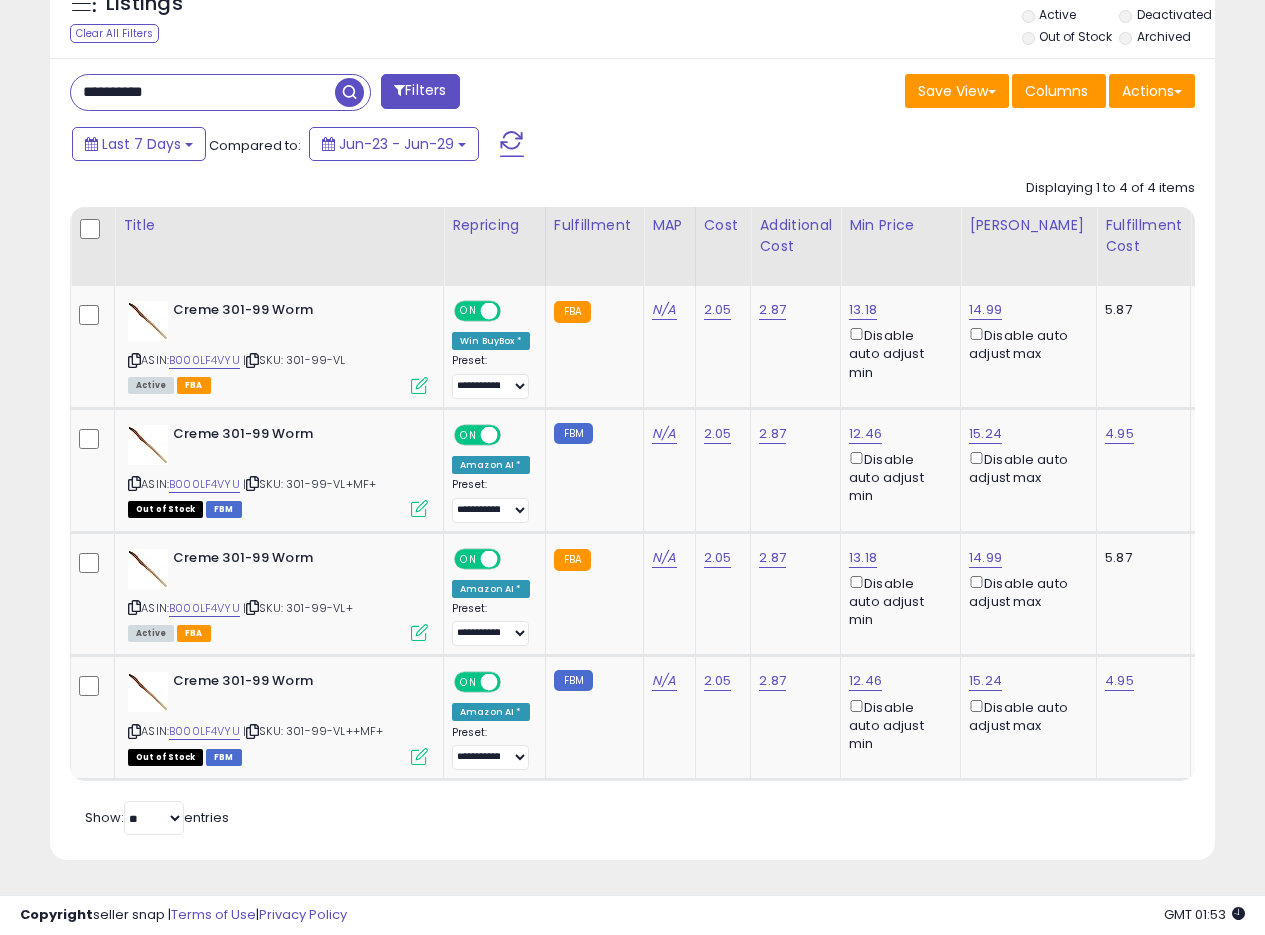 click at bounding box center (349, 92) 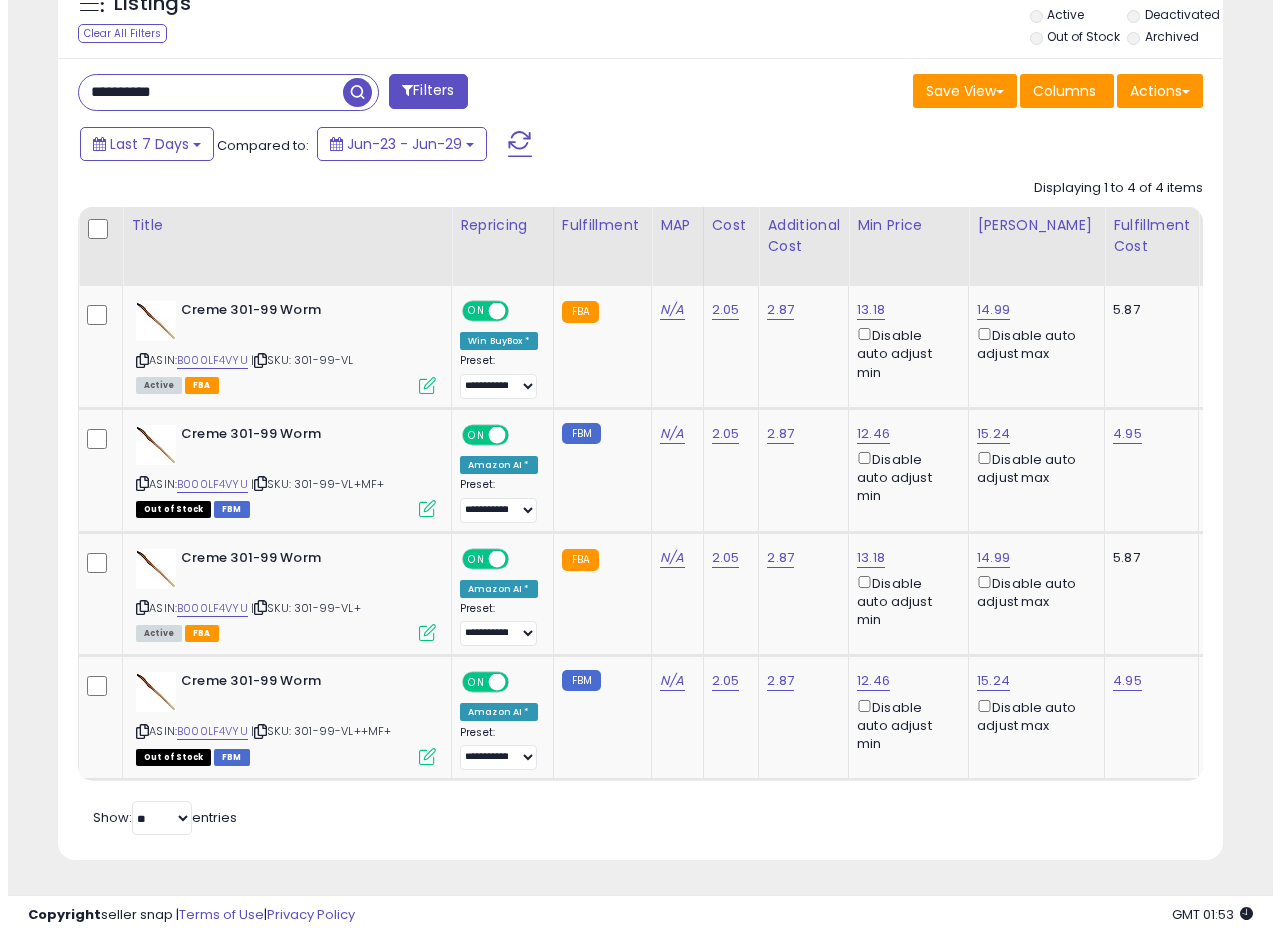 scroll, scrollTop: 335, scrollLeft: 0, axis: vertical 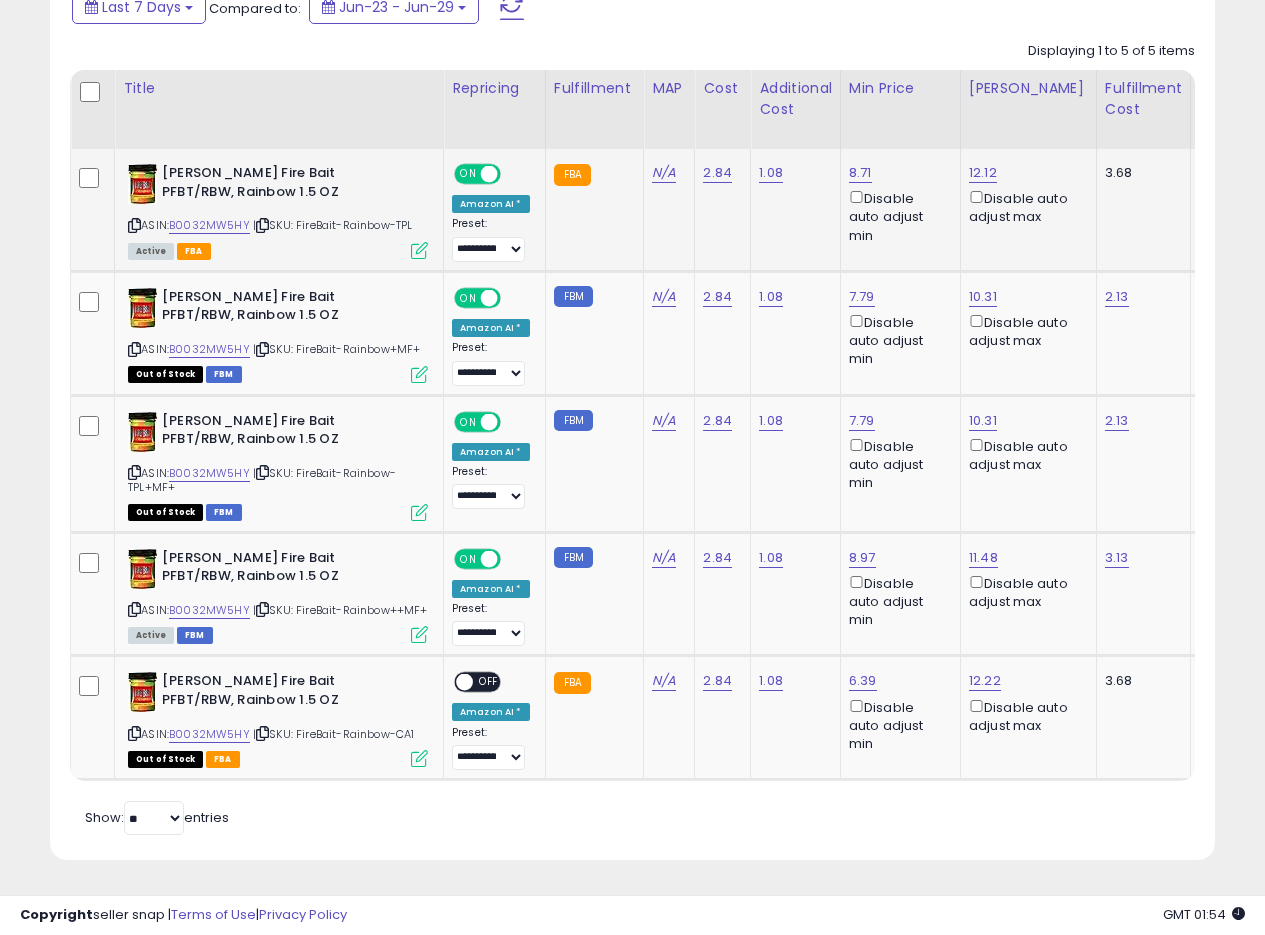 click at bounding box center (419, 250) 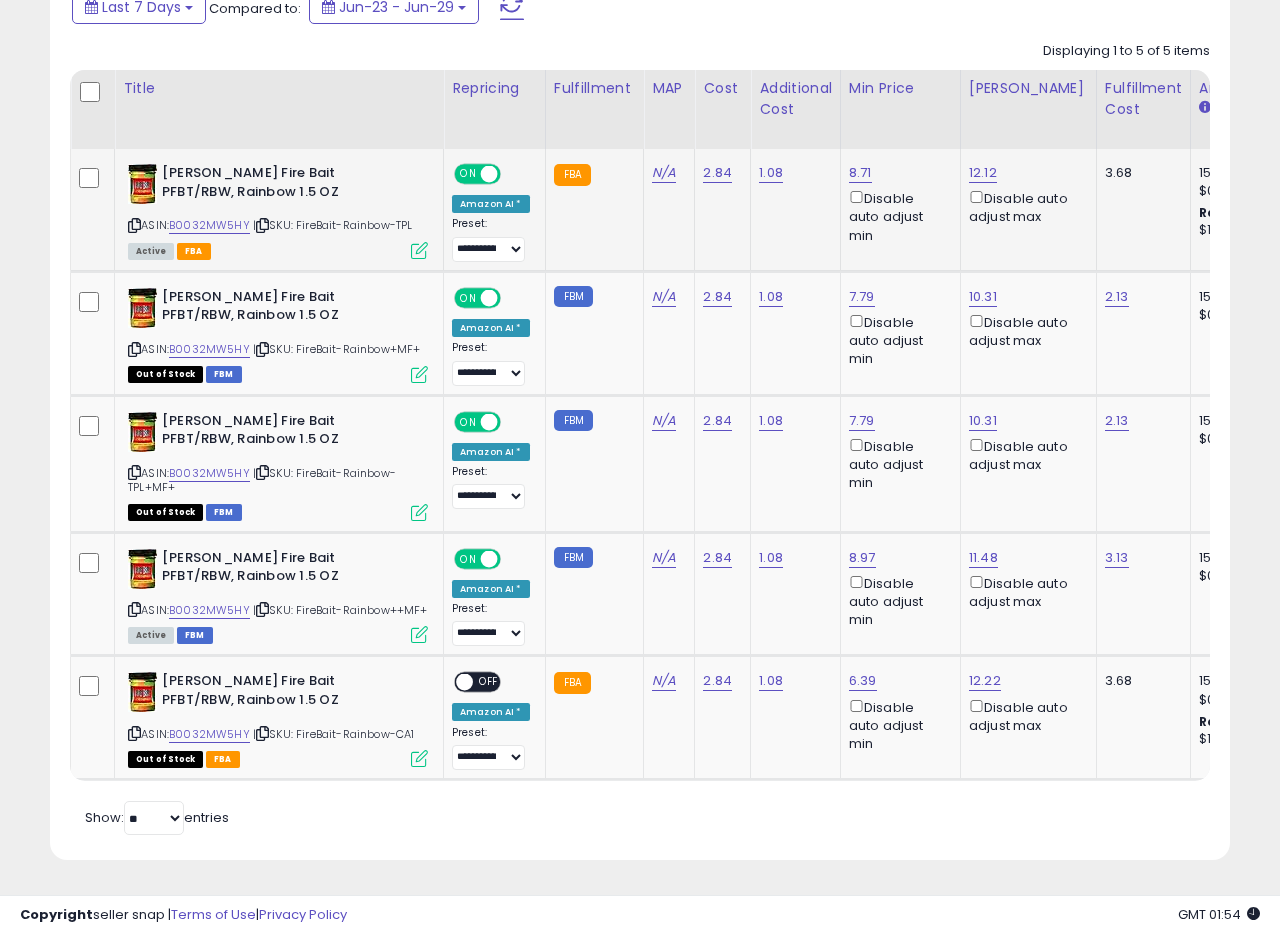 scroll, scrollTop: 999590, scrollLeft: 999317, axis: both 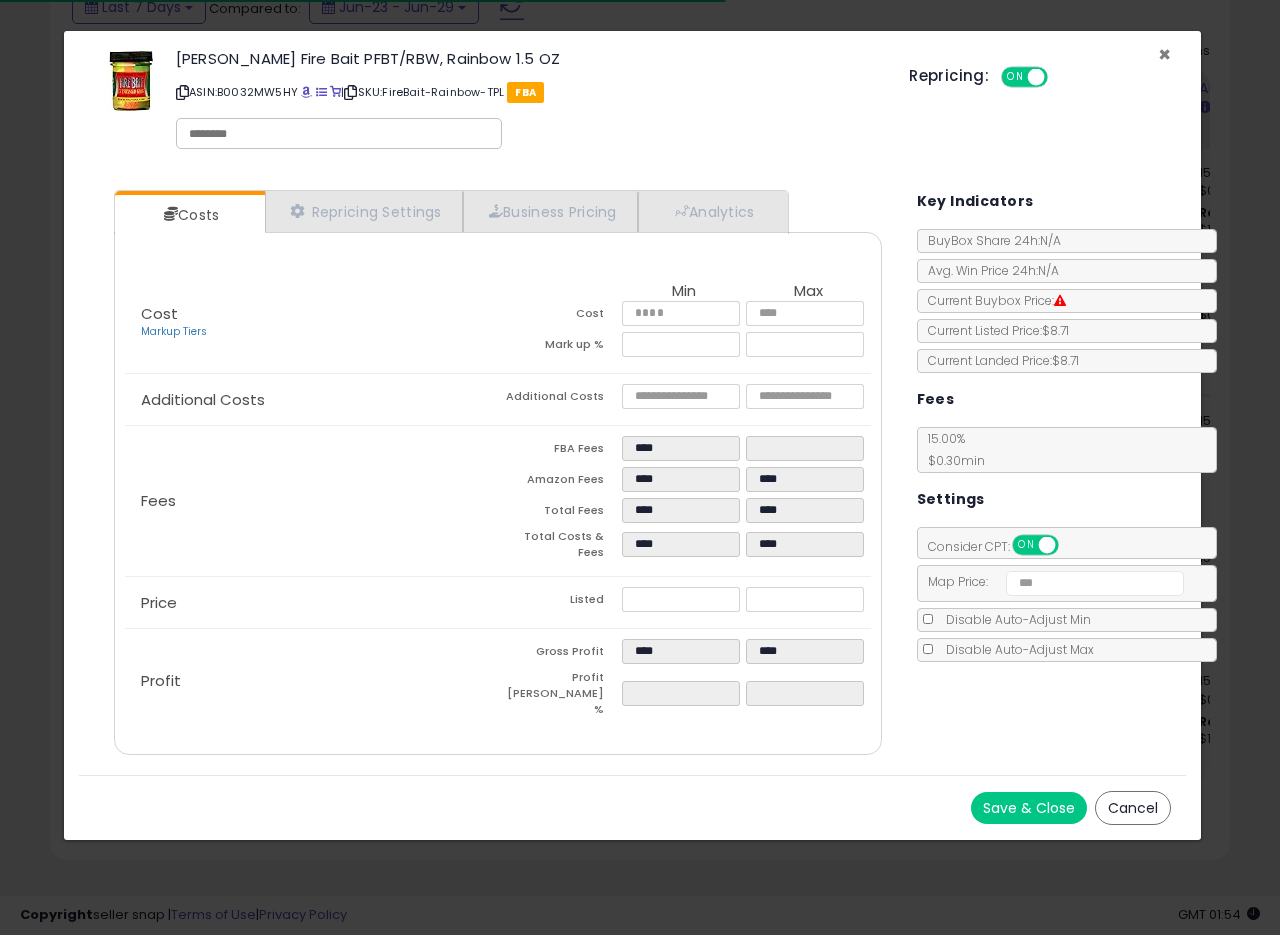 click on "×" at bounding box center (1164, 54) 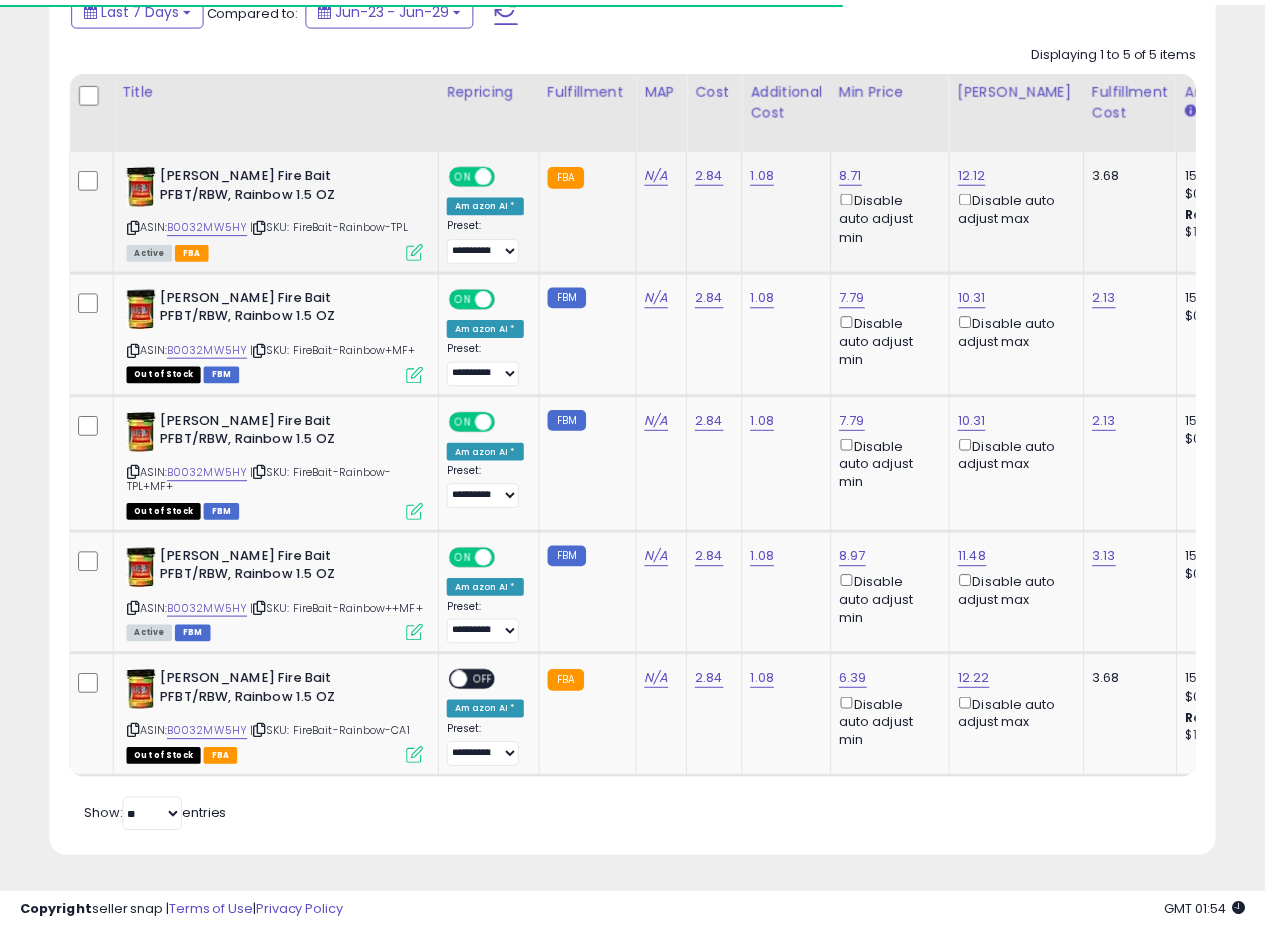 scroll, scrollTop: 410, scrollLeft: 674, axis: both 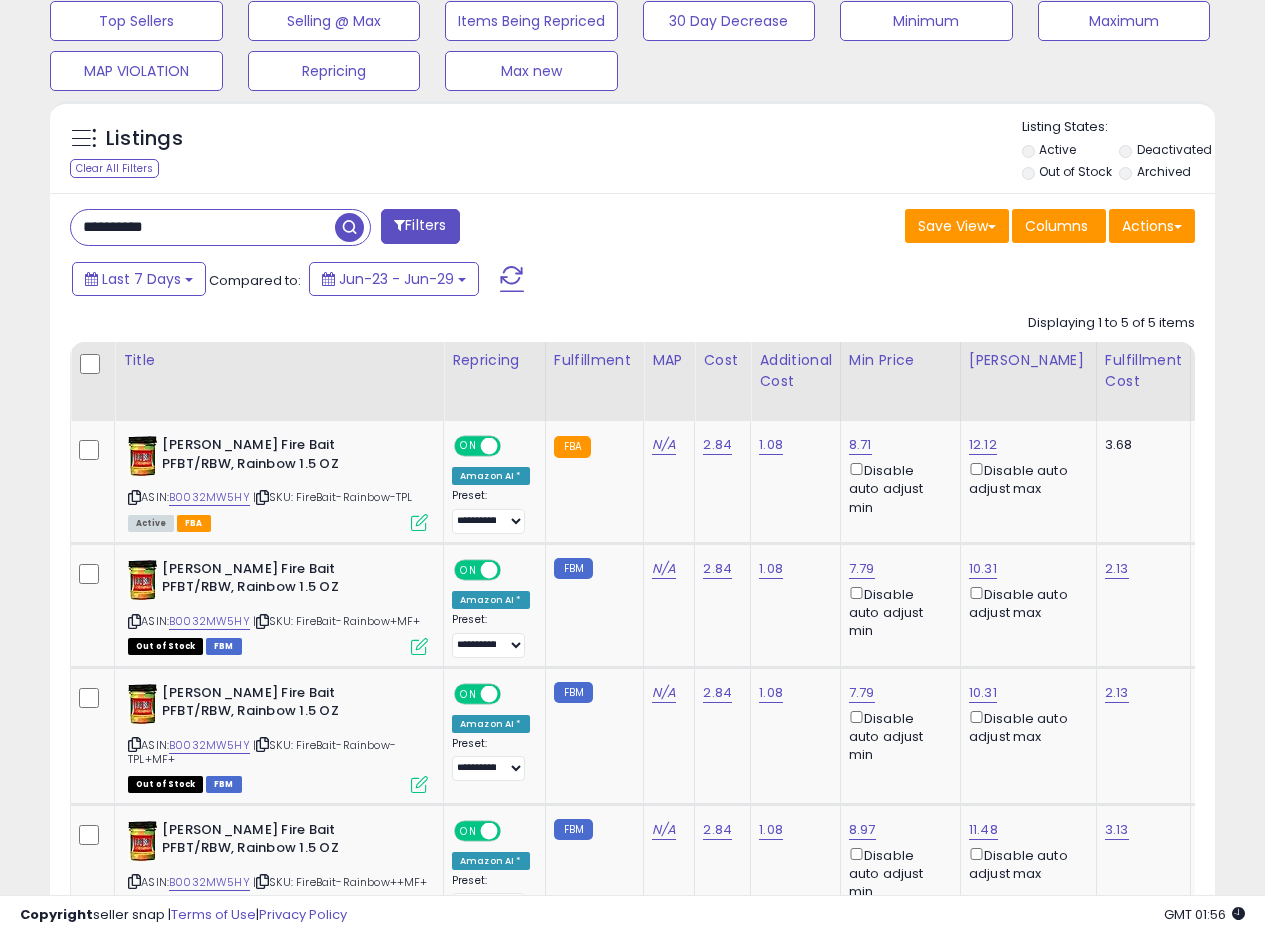 drag, startPoint x: 189, startPoint y: 221, endPoint x: 86, endPoint y: 167, distance: 116.297035 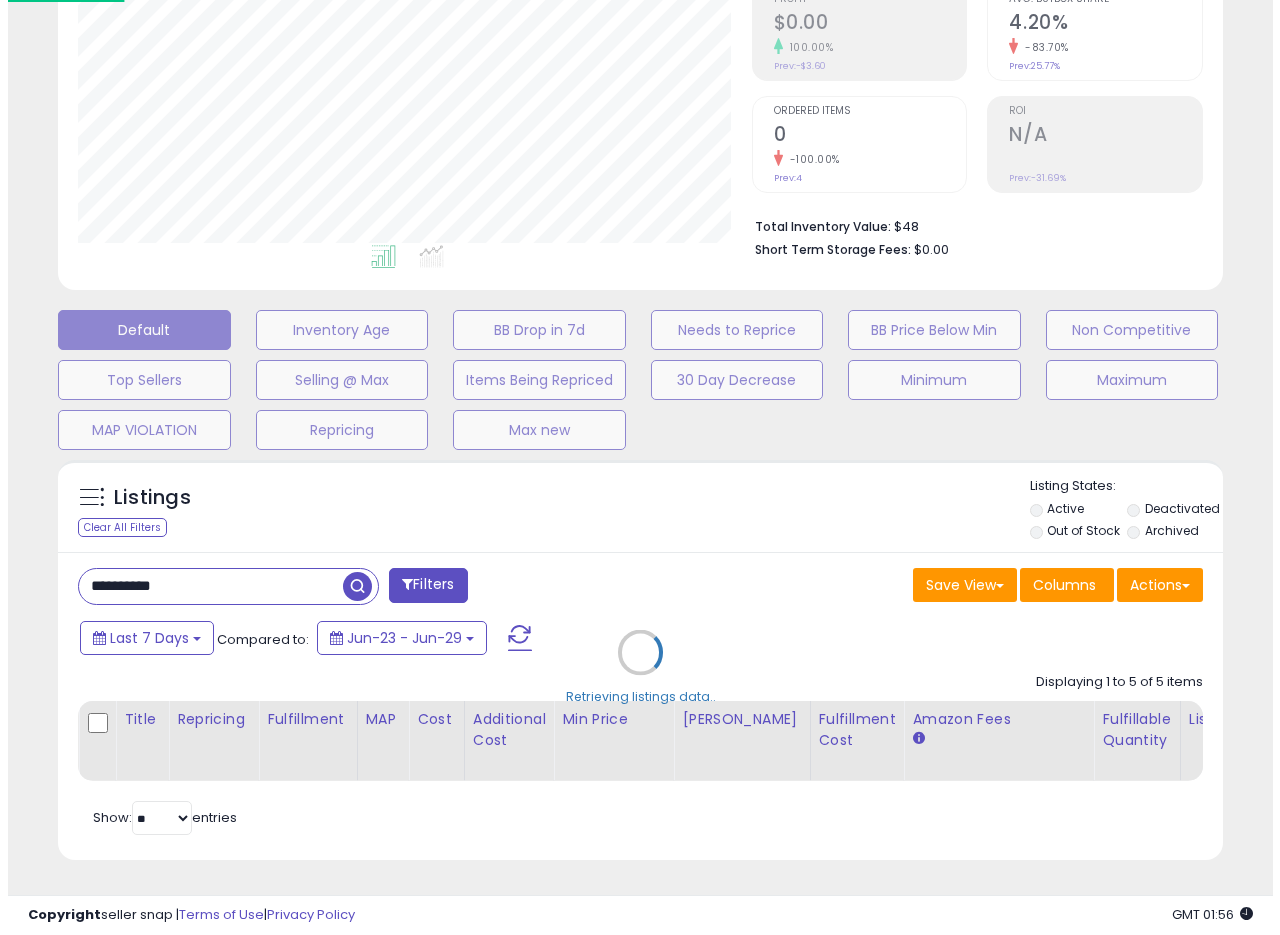 scroll, scrollTop: 335, scrollLeft: 0, axis: vertical 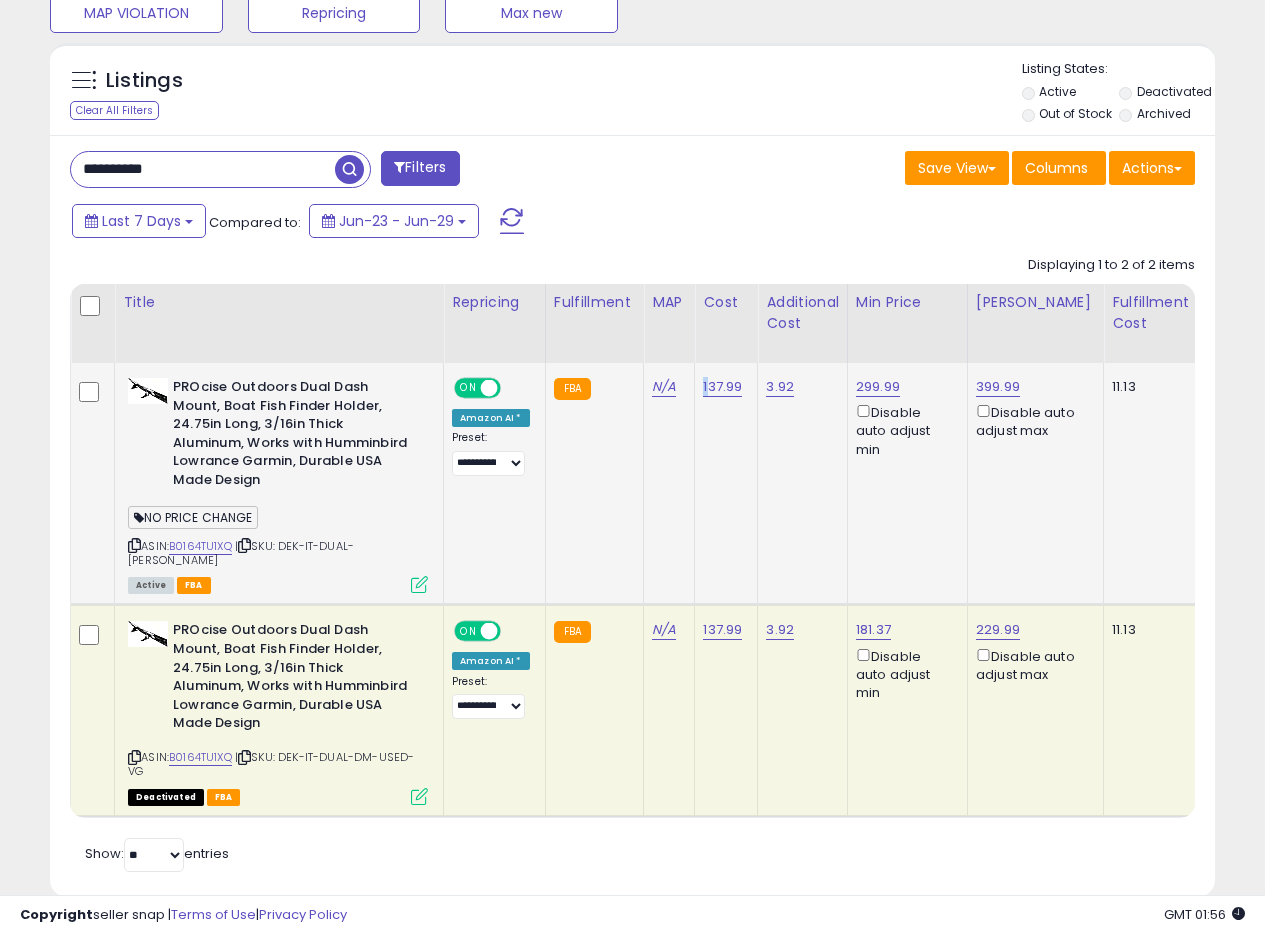 click on "137.99" 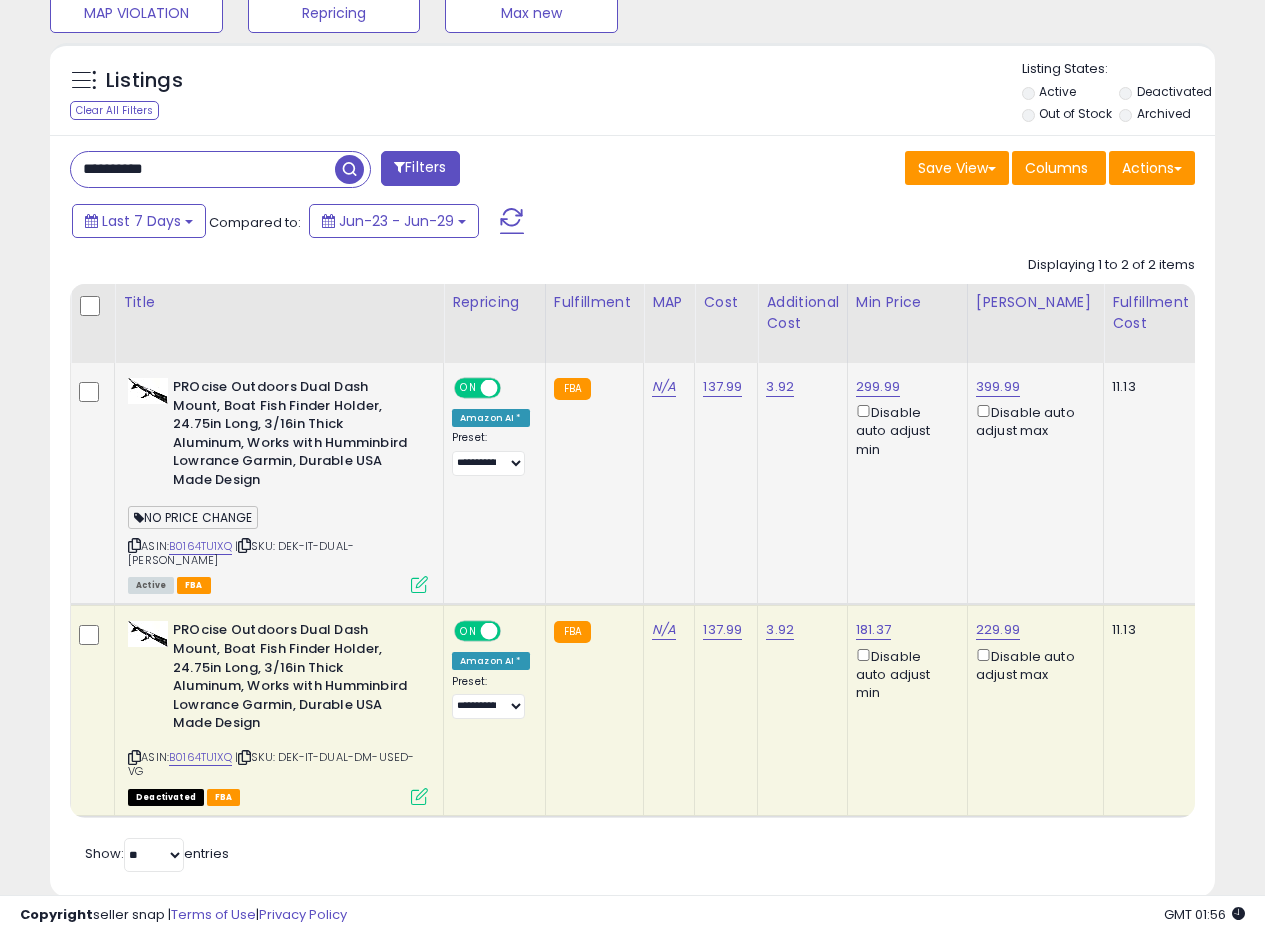 click on "N/A" 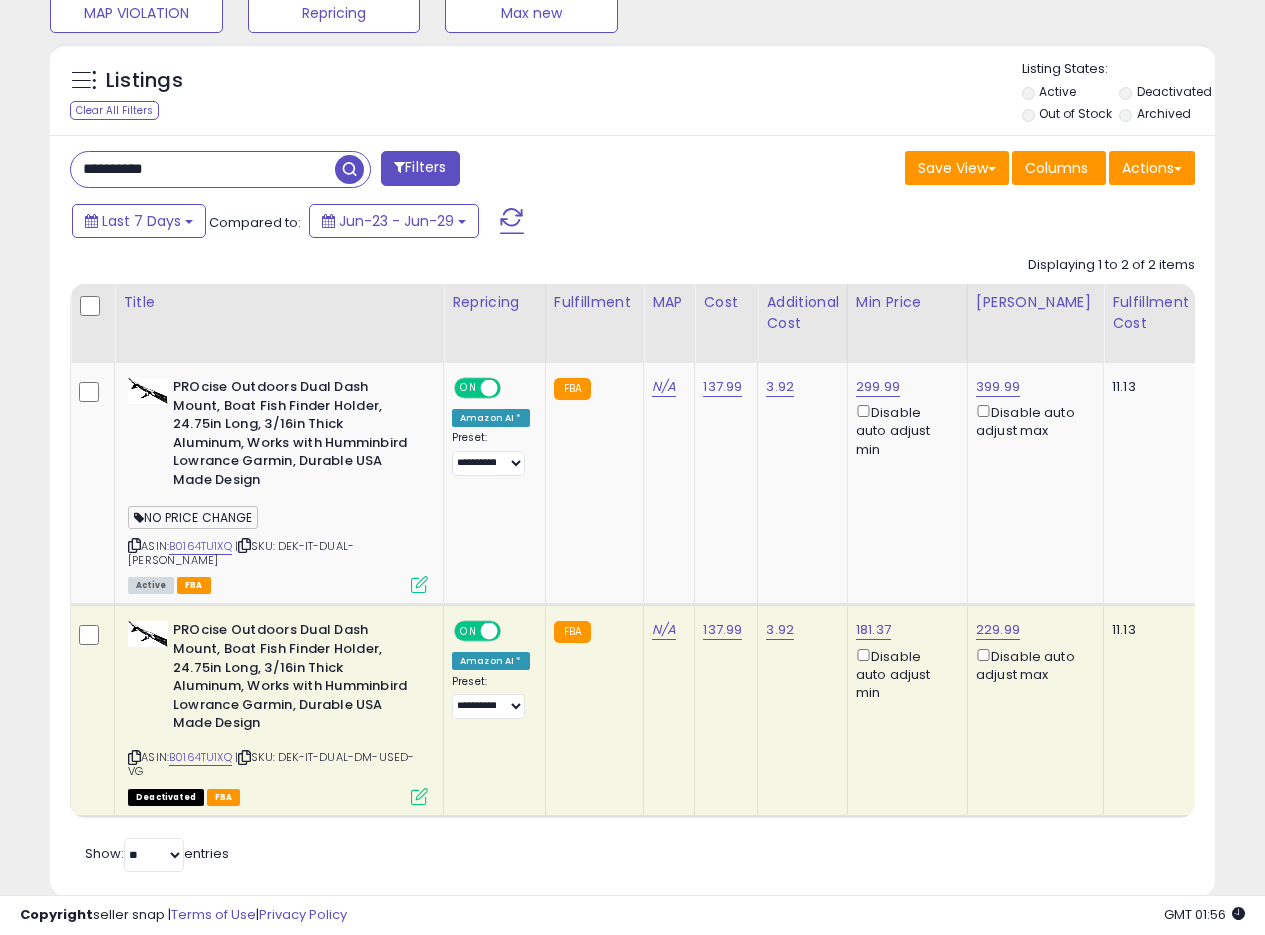 drag, startPoint x: 206, startPoint y: 184, endPoint x: 80, endPoint y: 174, distance: 126.3962 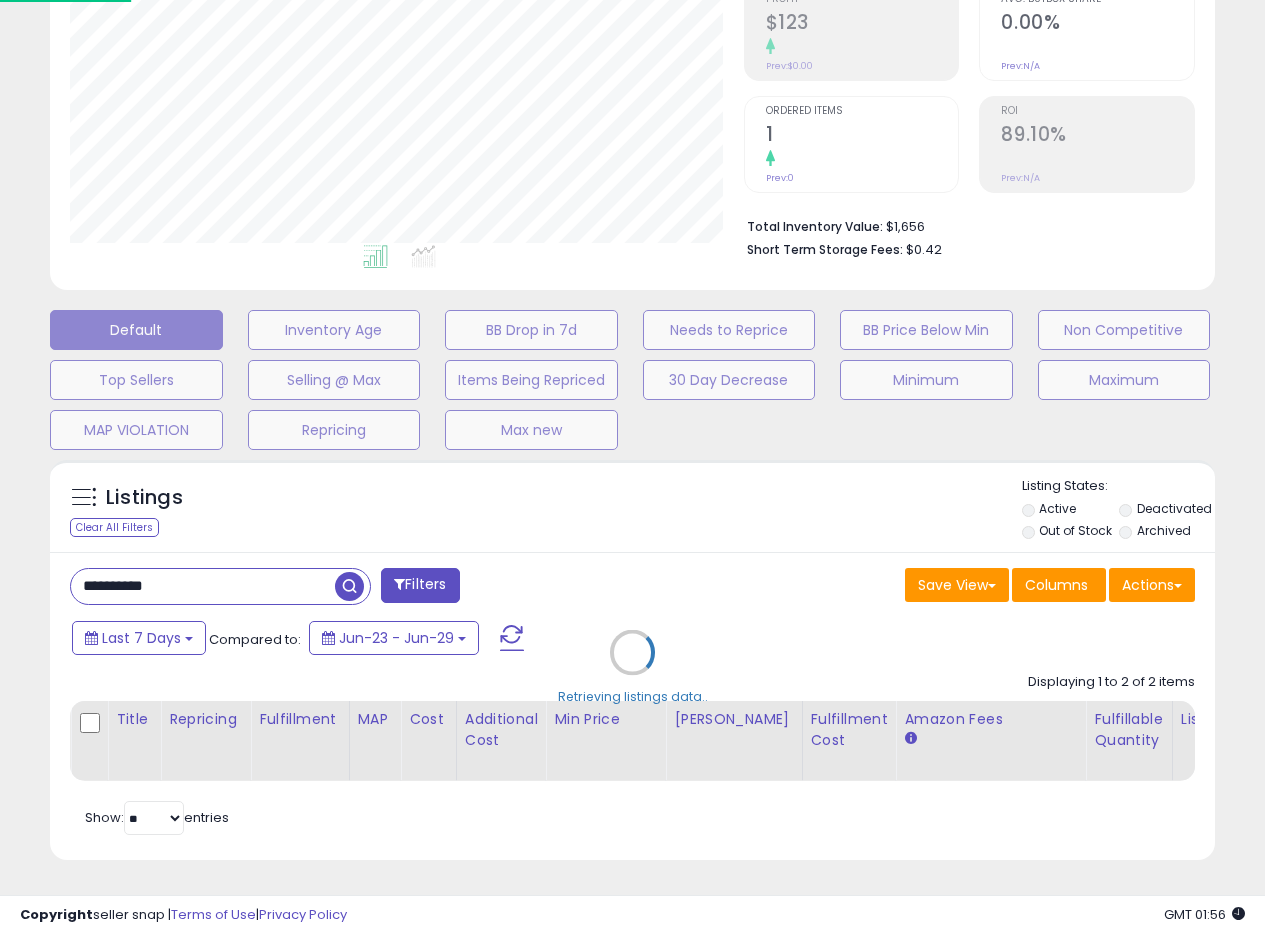 scroll, scrollTop: 999590, scrollLeft: 999317, axis: both 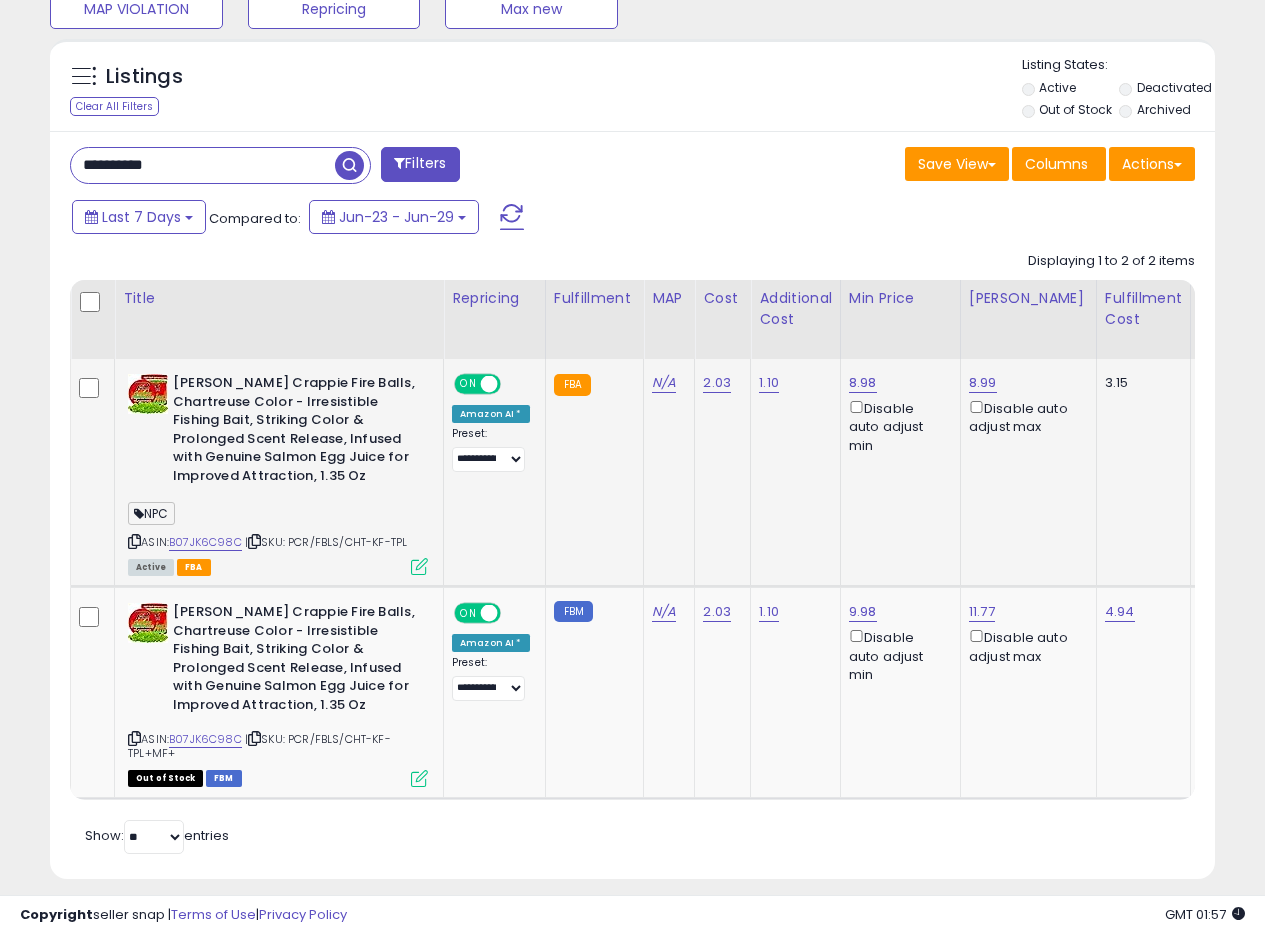 click on "Pautzke Crappie Fire Balls, Chartreuse Color - Irresistible Fishing Bait, Striking Color & Prolonged Scent Release, Infused with Genuine Salmon Egg Juice for Improved Attraction, 1.35 Oz  NPC  ASIN:  B07JK6C98C    |   SKU: PCR/FBLS/CHT-KF-TPL Active FBA" 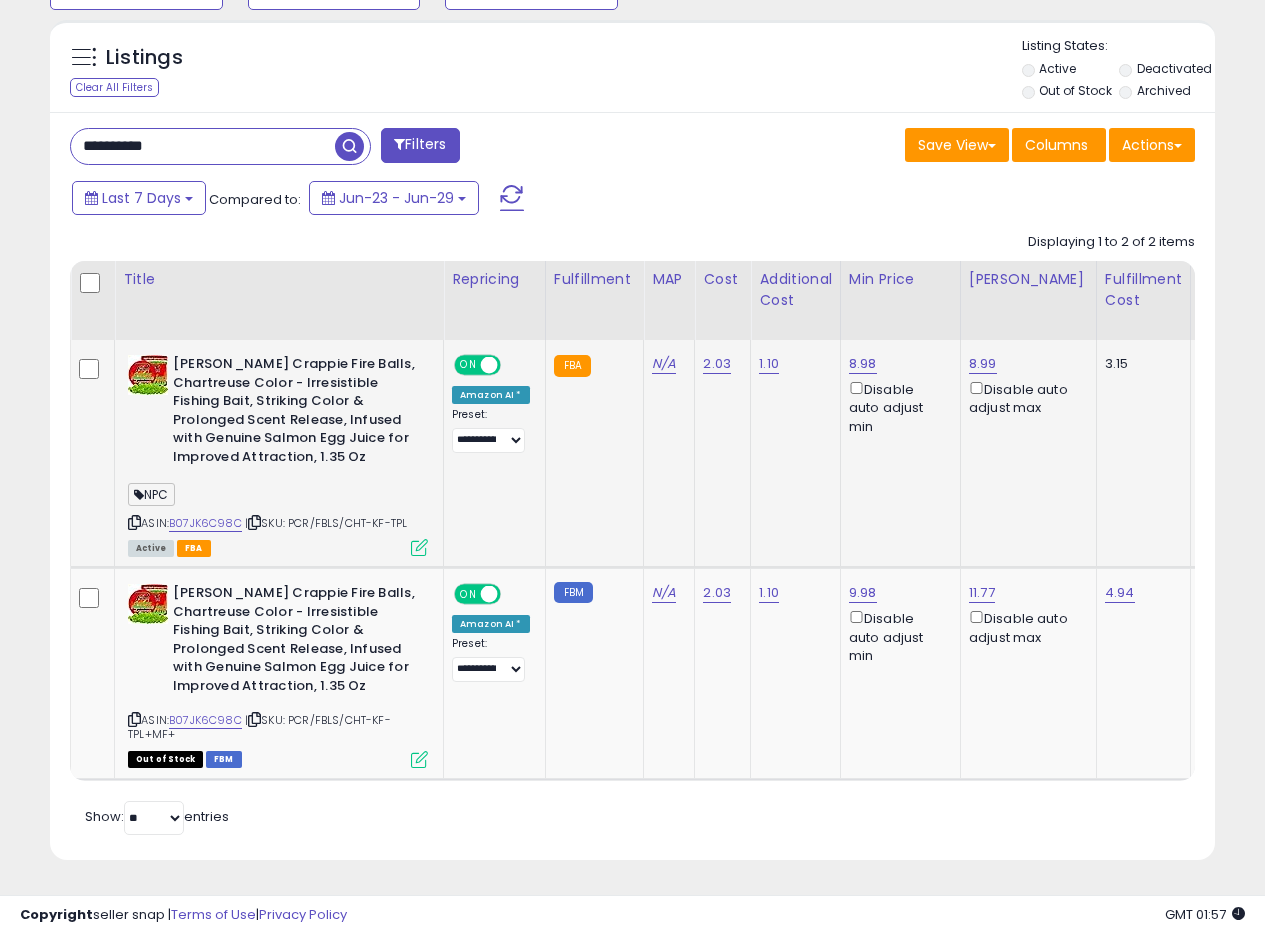 scroll, scrollTop: 775, scrollLeft: 0, axis: vertical 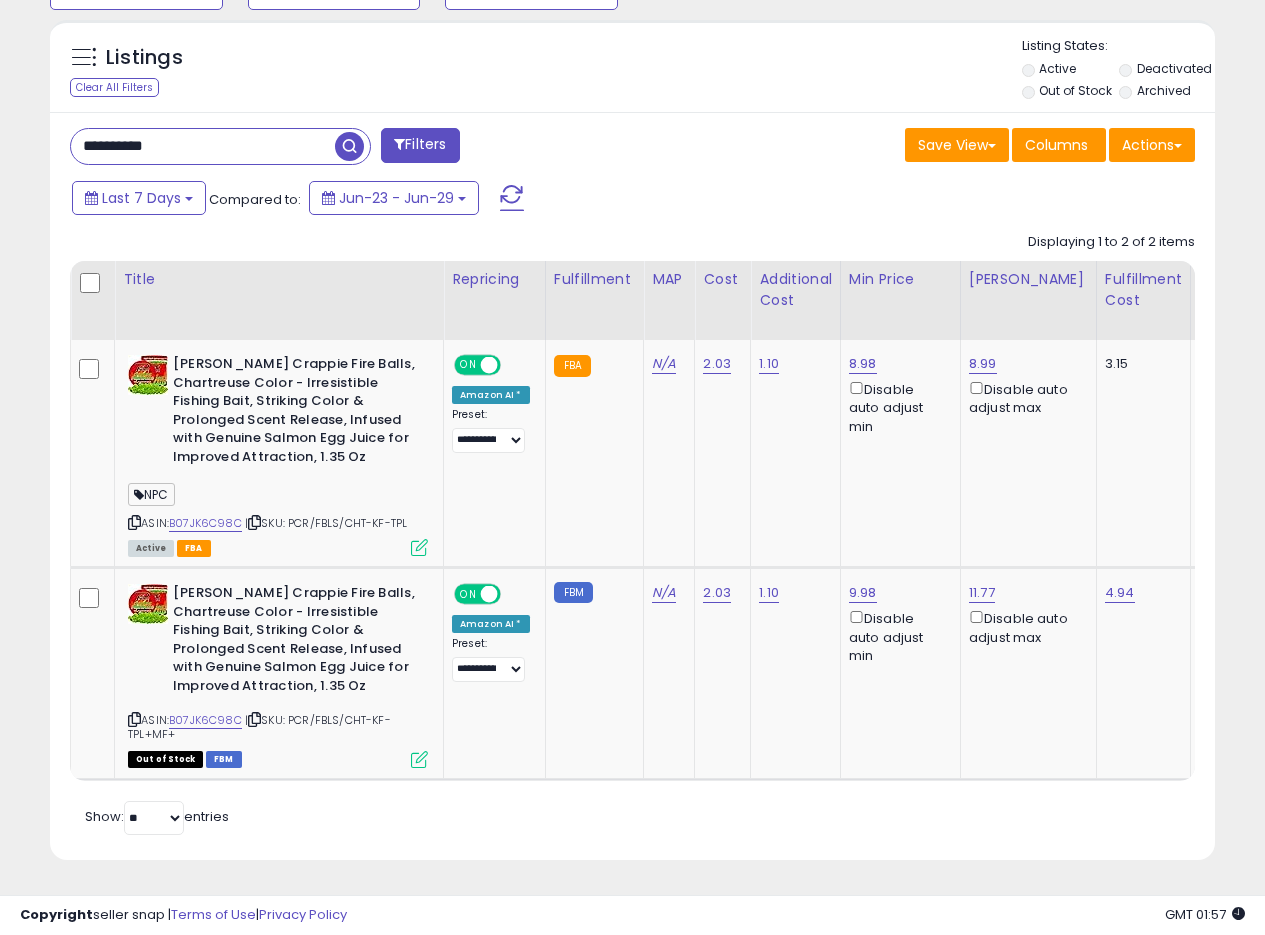 drag, startPoint x: 201, startPoint y: 138, endPoint x: 0, endPoint y: 113, distance: 202.54877 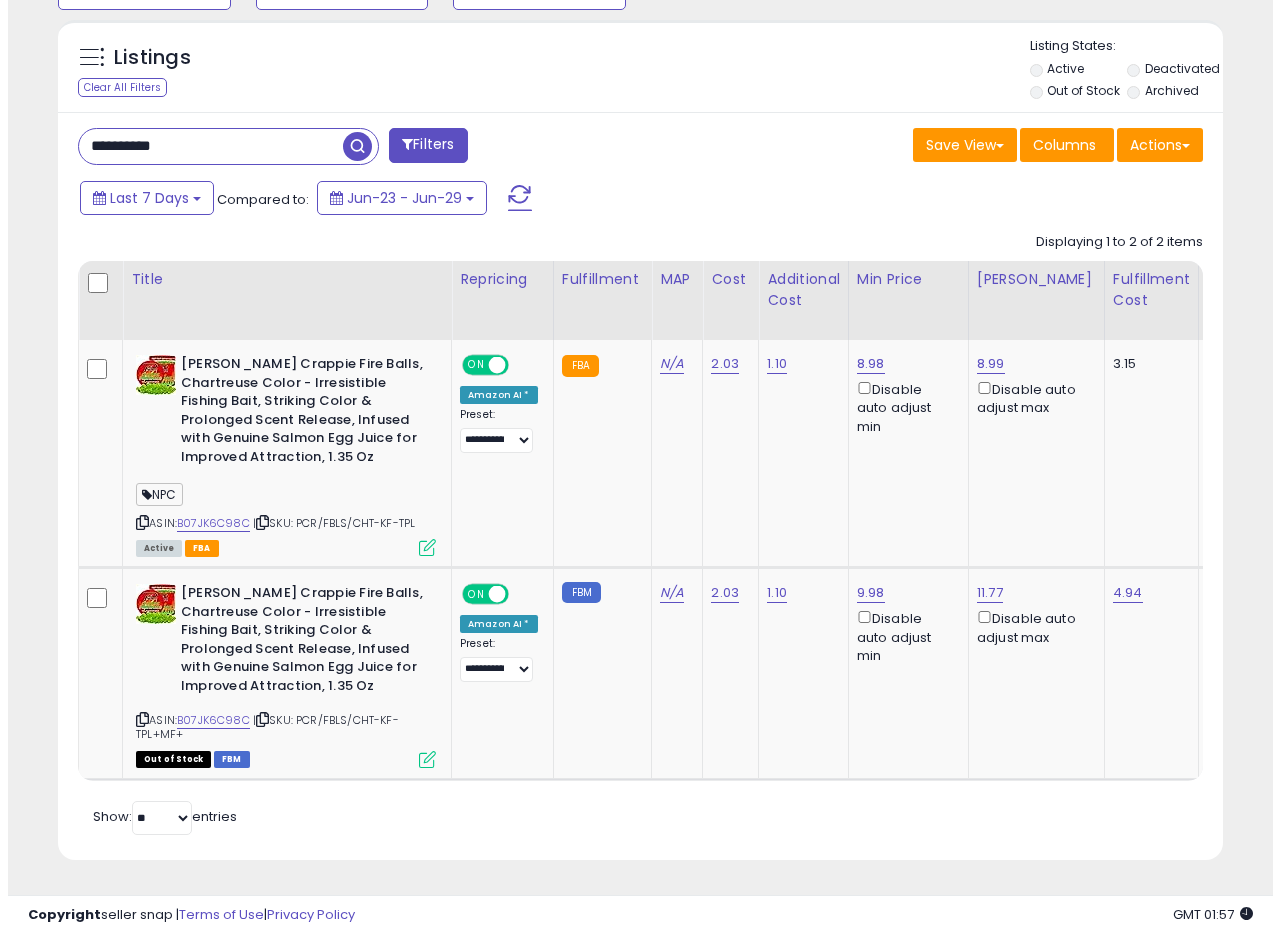 scroll, scrollTop: 335, scrollLeft: 0, axis: vertical 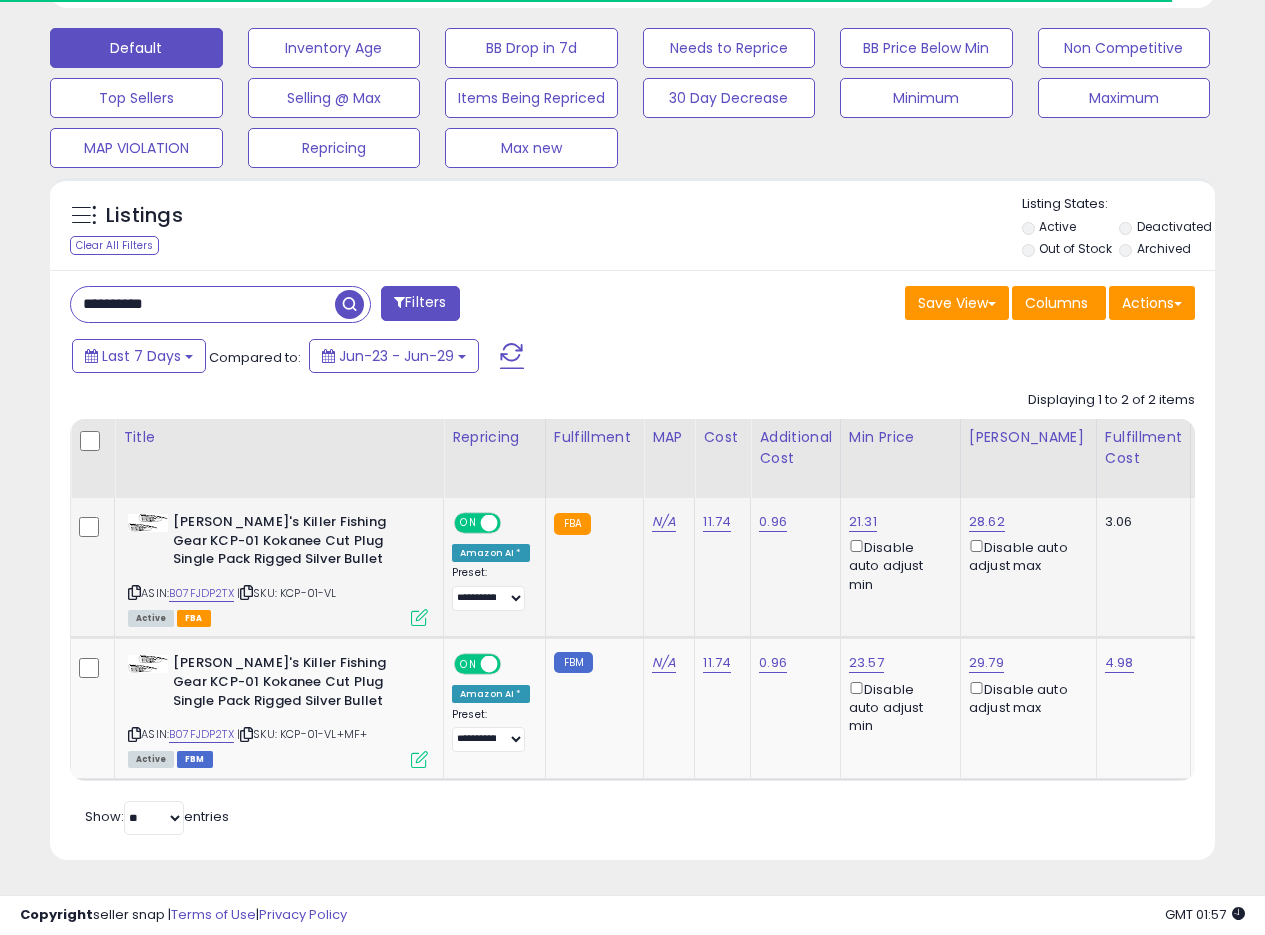click at bounding box center (419, 617) 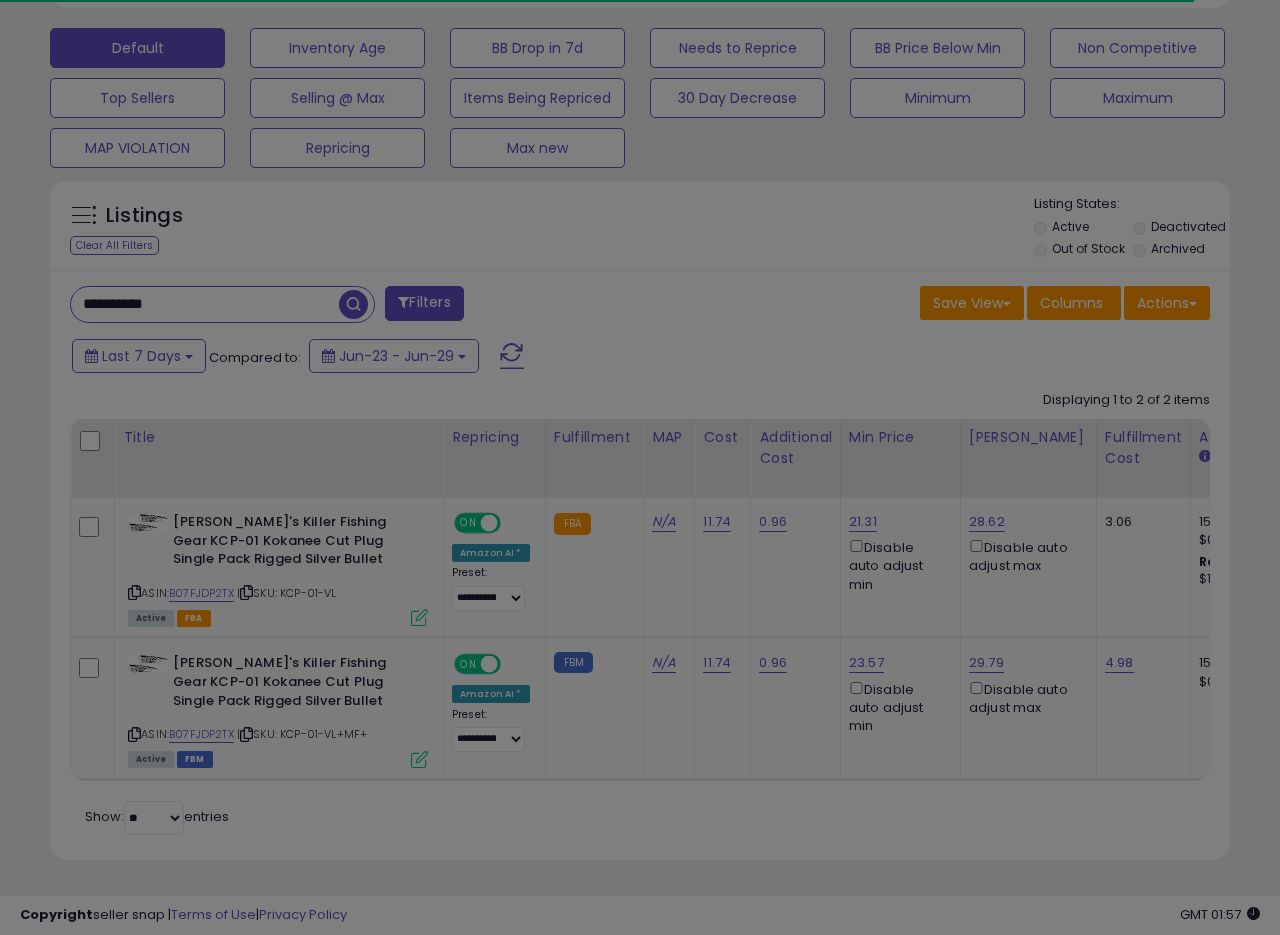 scroll, scrollTop: 999590, scrollLeft: 999317, axis: both 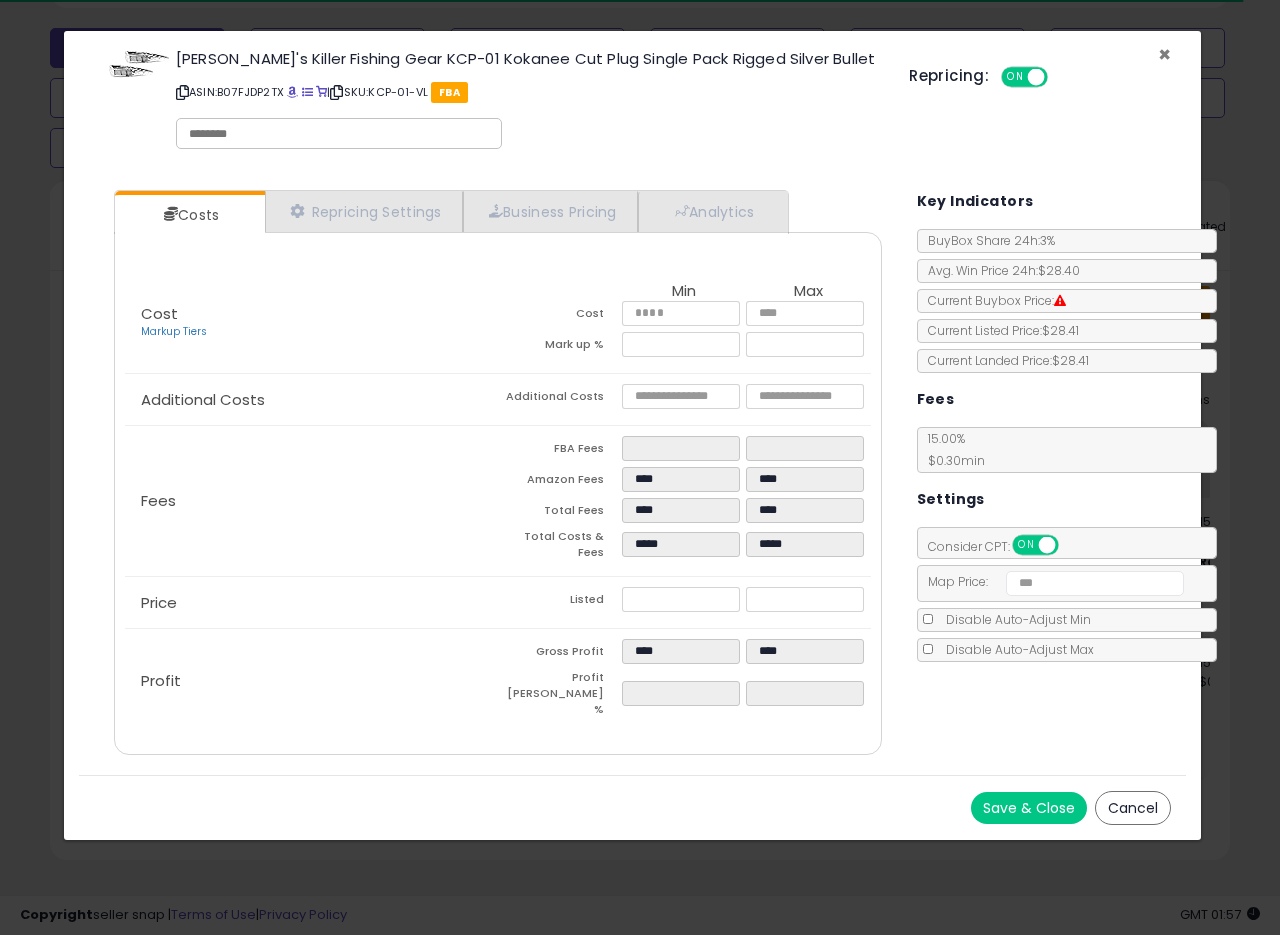 click on "×" at bounding box center [1164, 54] 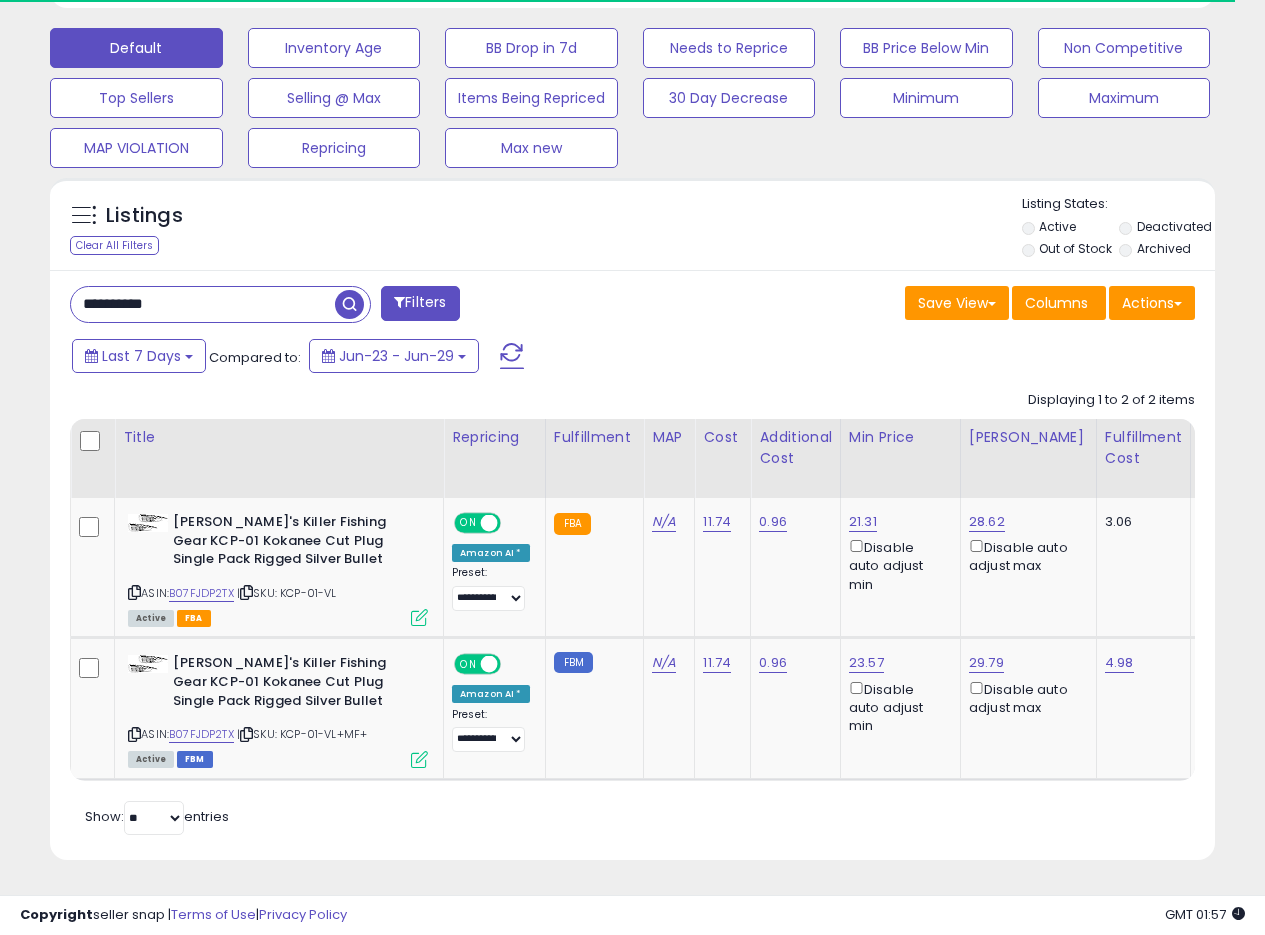 scroll, scrollTop: 410, scrollLeft: 674, axis: both 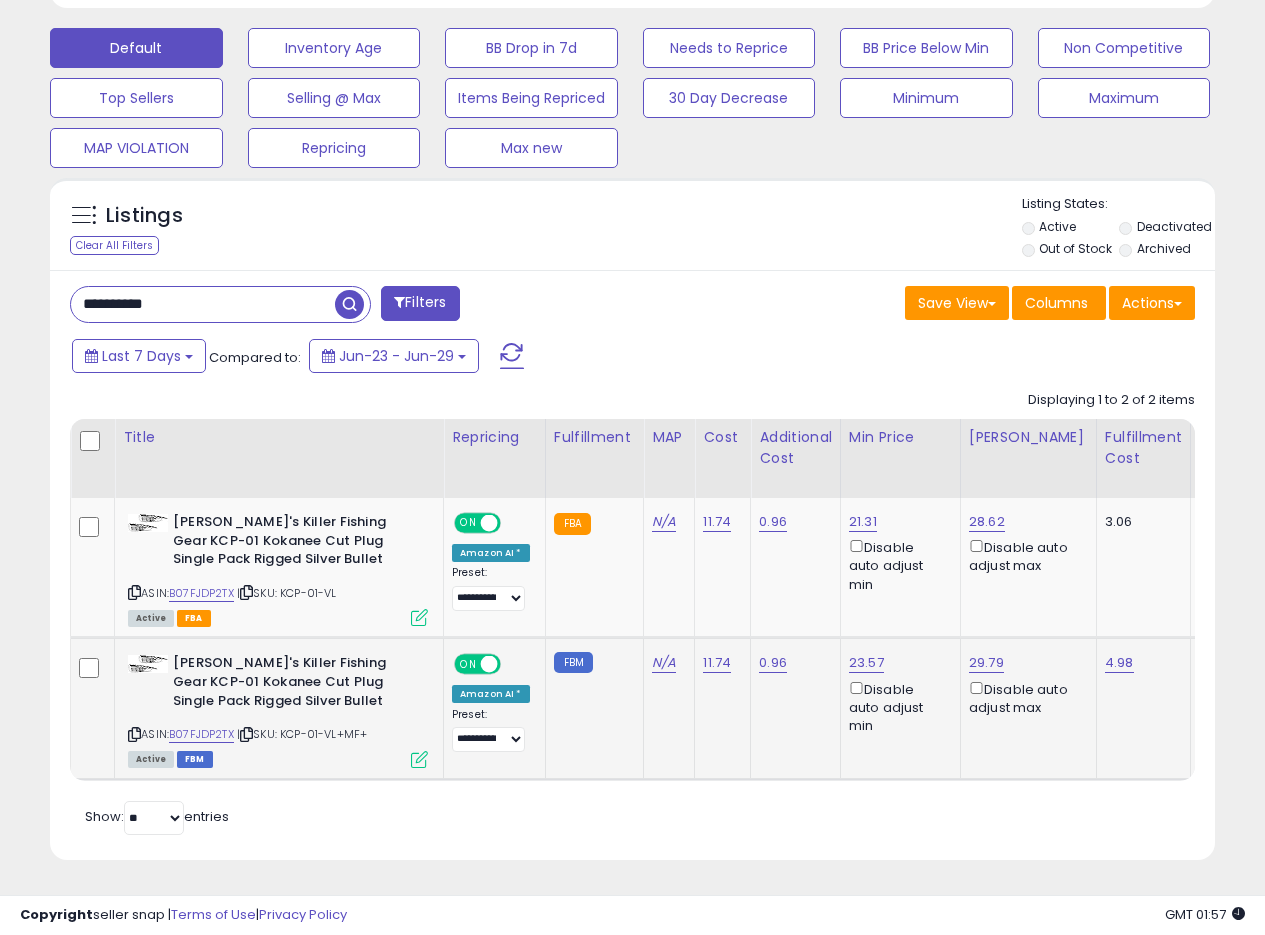 click at bounding box center [419, 759] 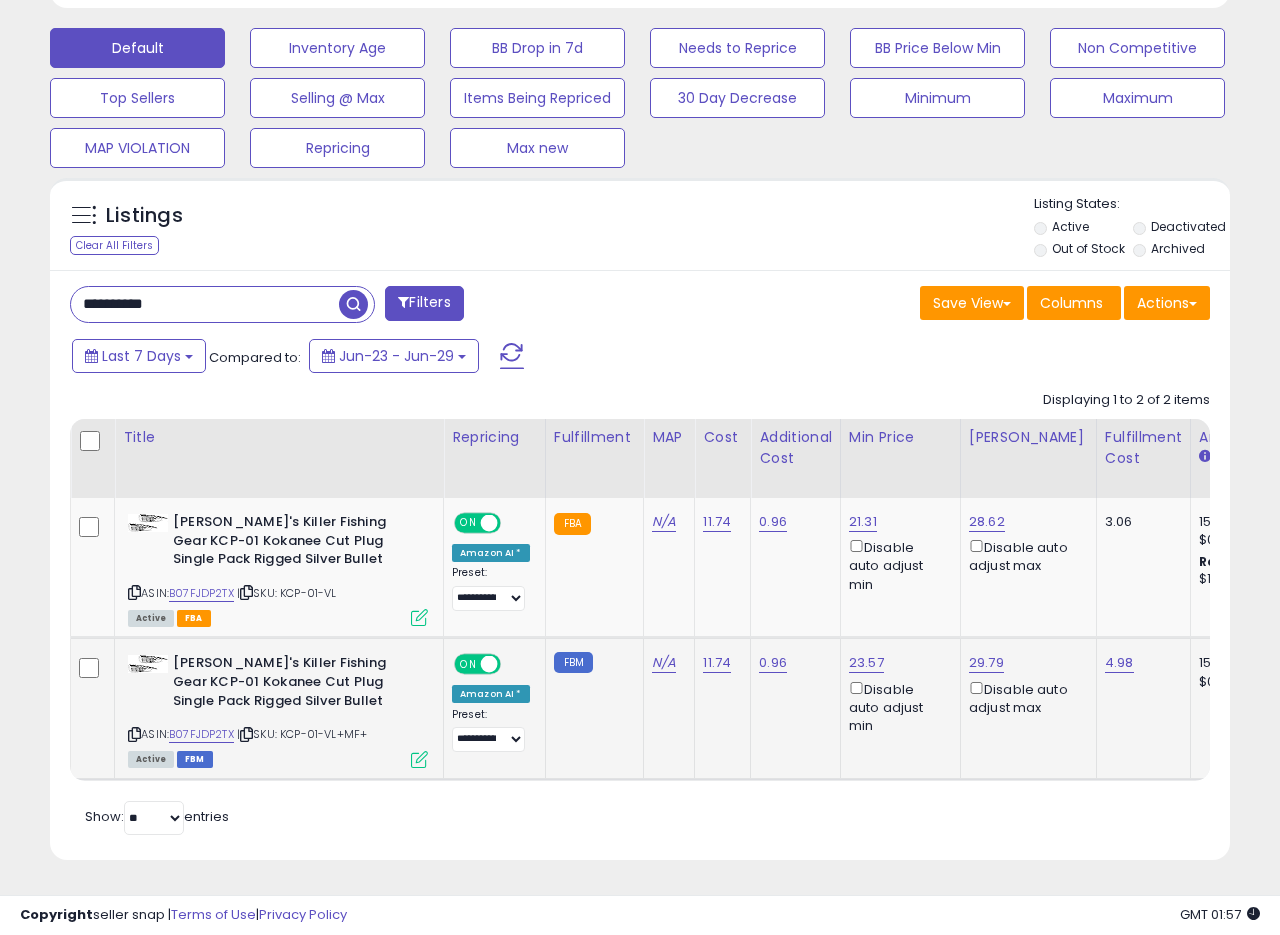 scroll, scrollTop: 999590, scrollLeft: 999317, axis: both 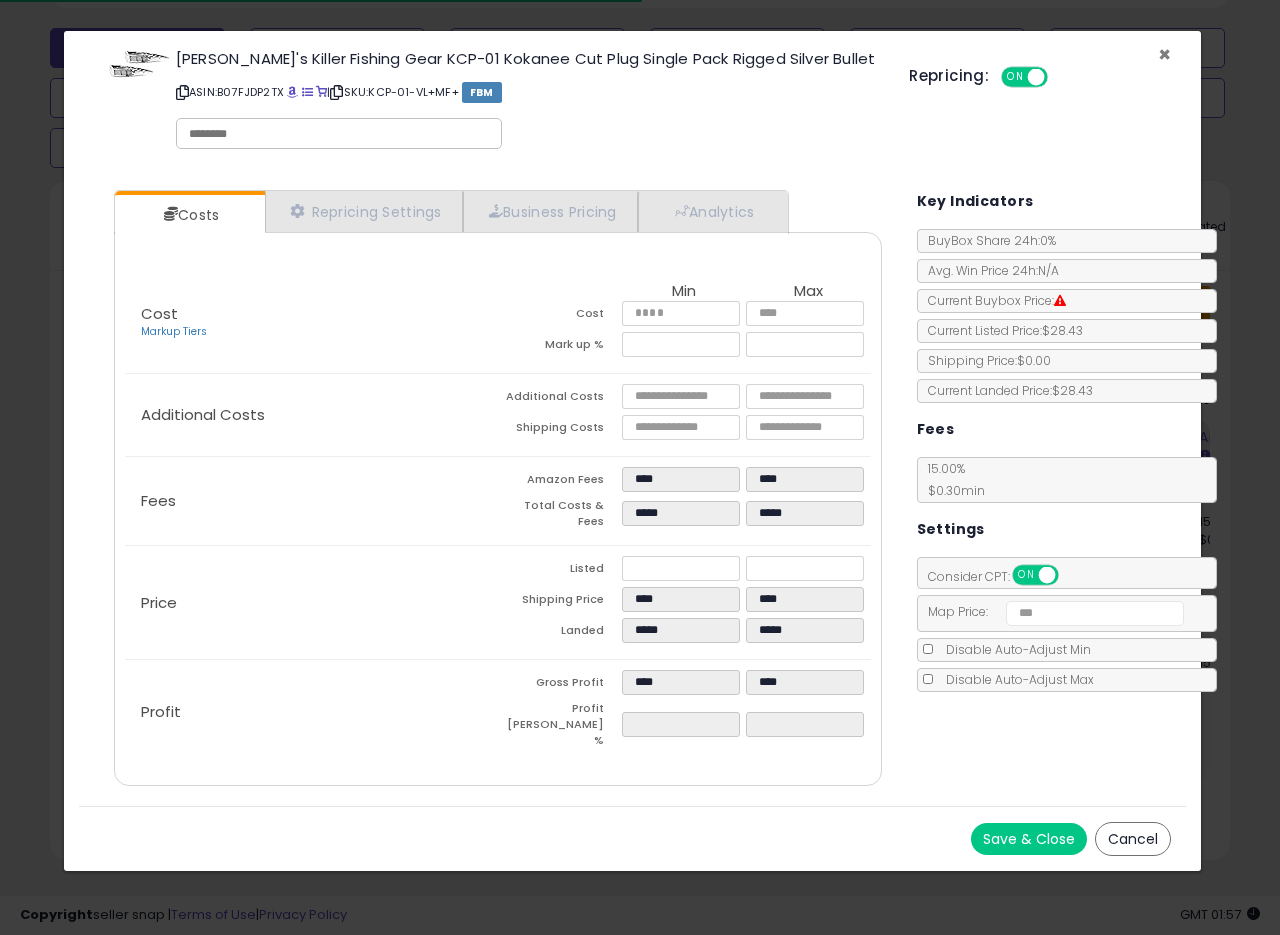 click on "×" at bounding box center (1164, 54) 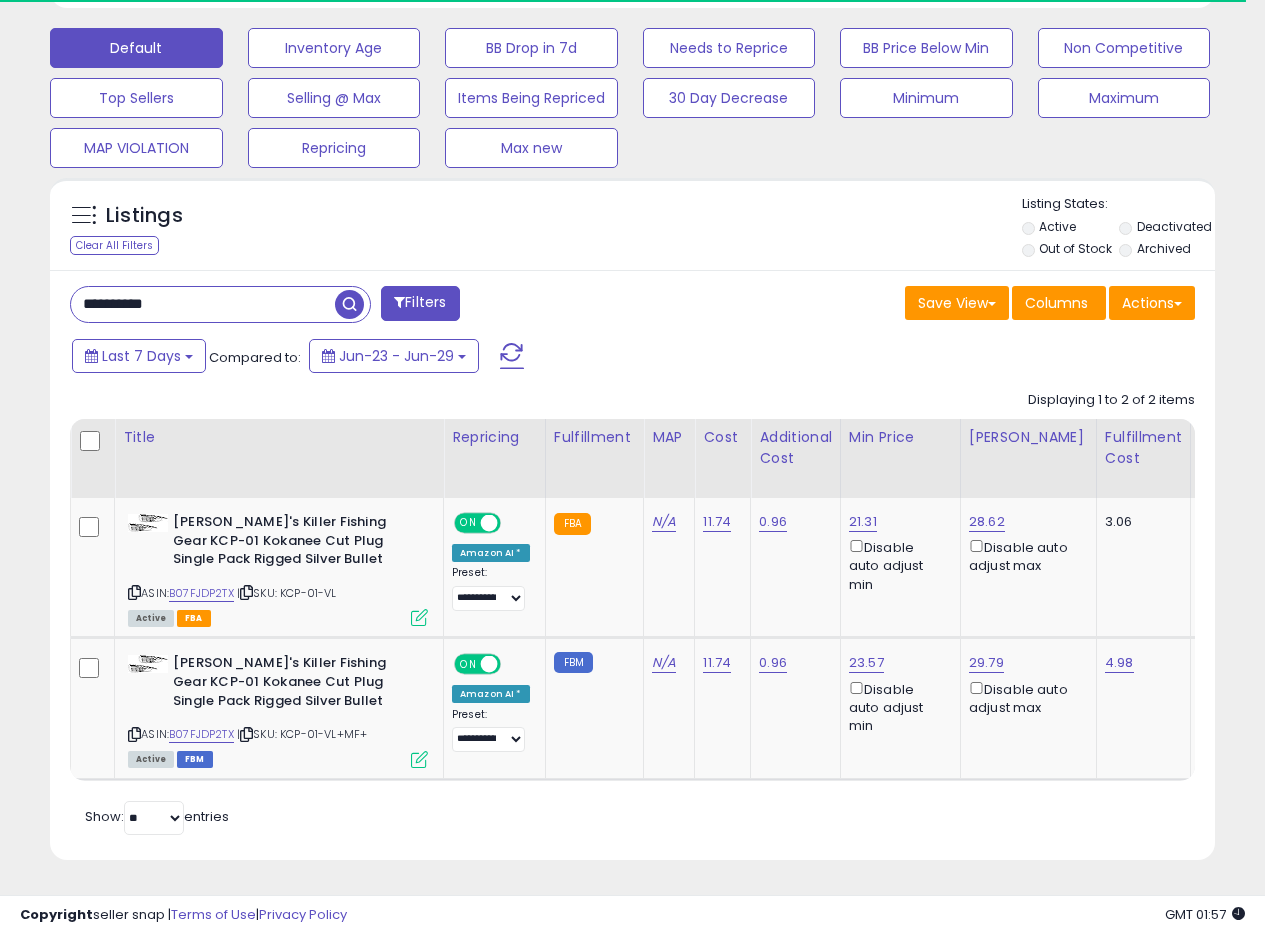 scroll, scrollTop: 410, scrollLeft: 674, axis: both 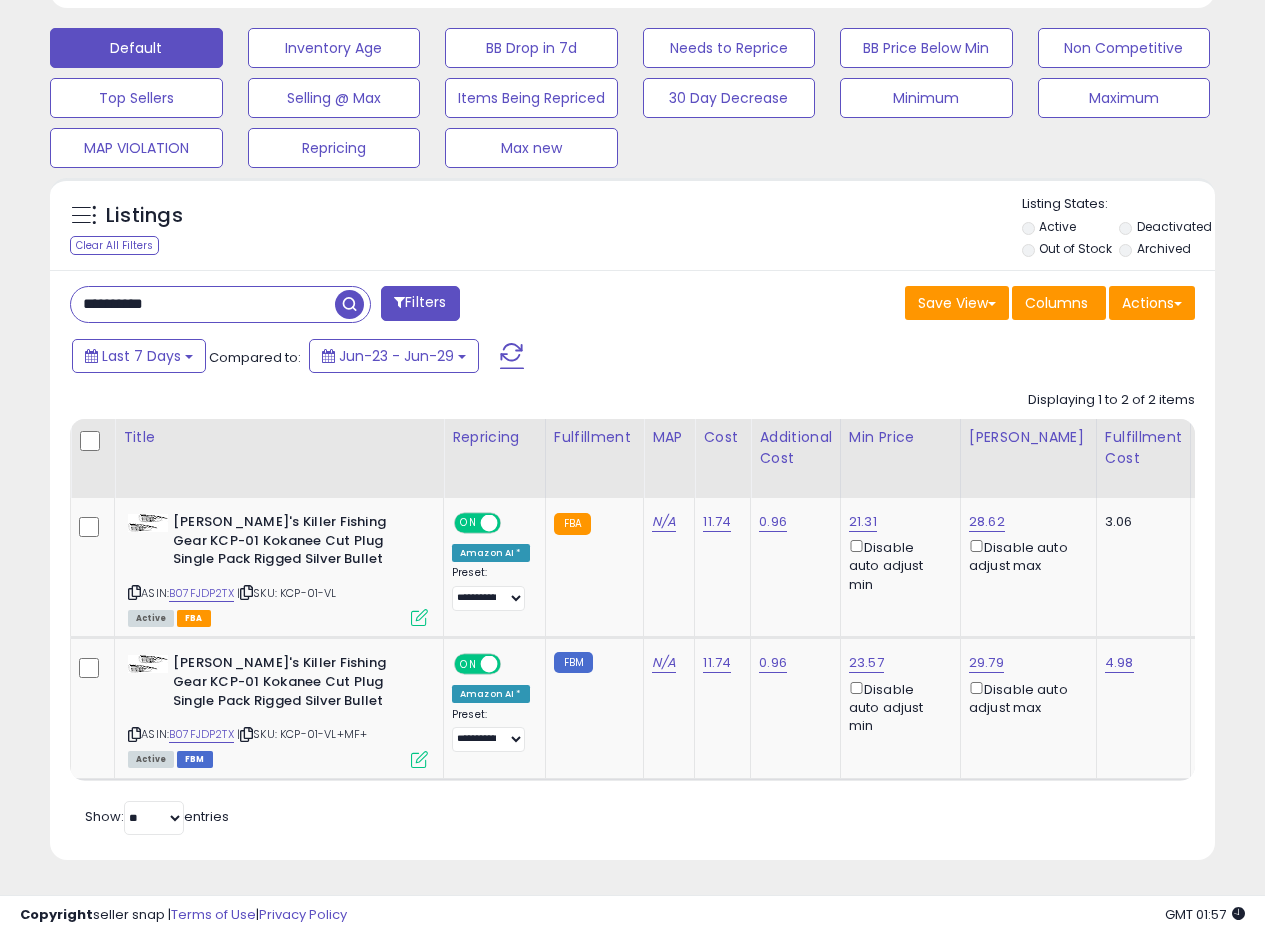 drag, startPoint x: 212, startPoint y: 275, endPoint x: 0, endPoint y: 279, distance: 212.03773 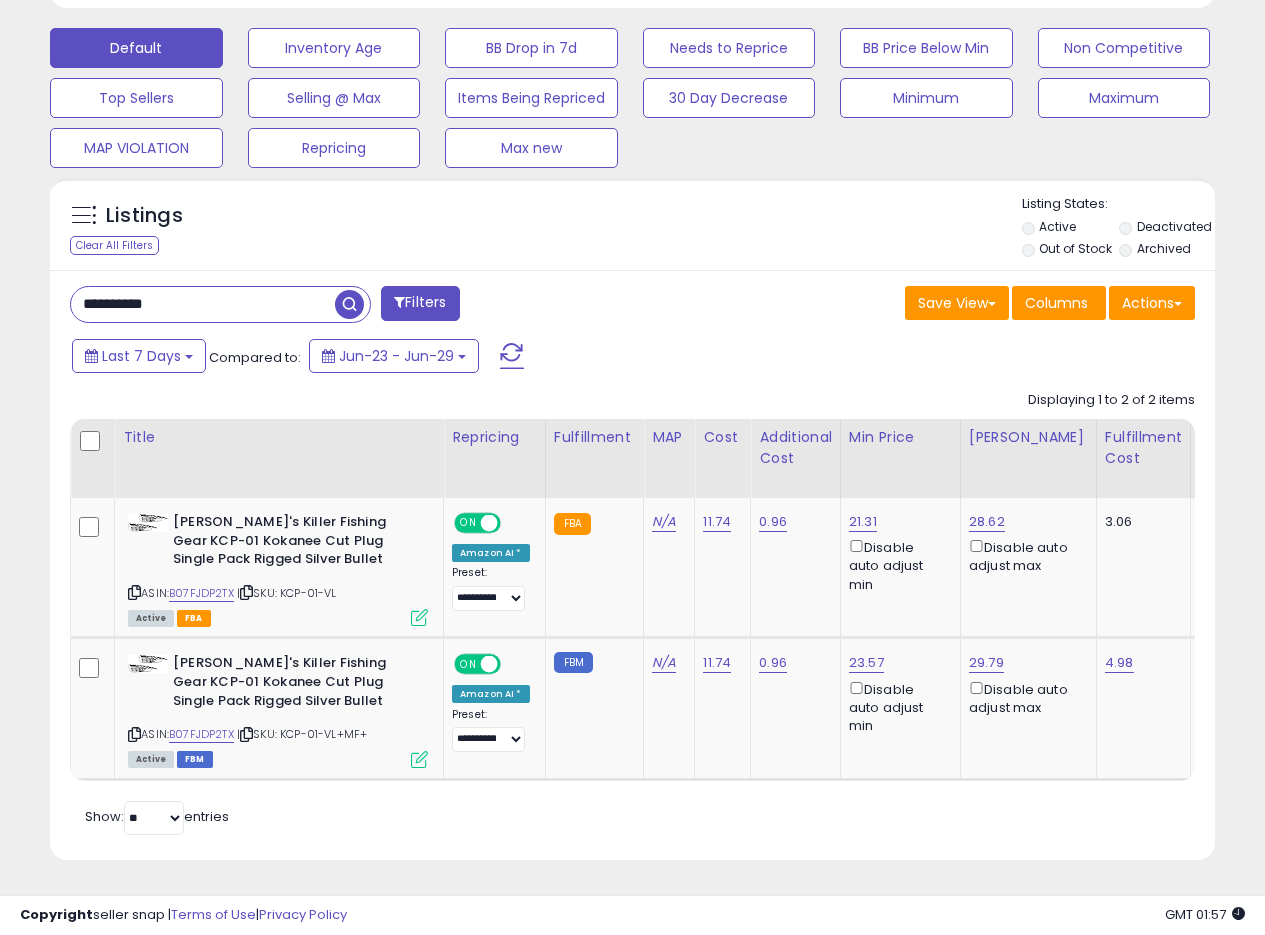 paste 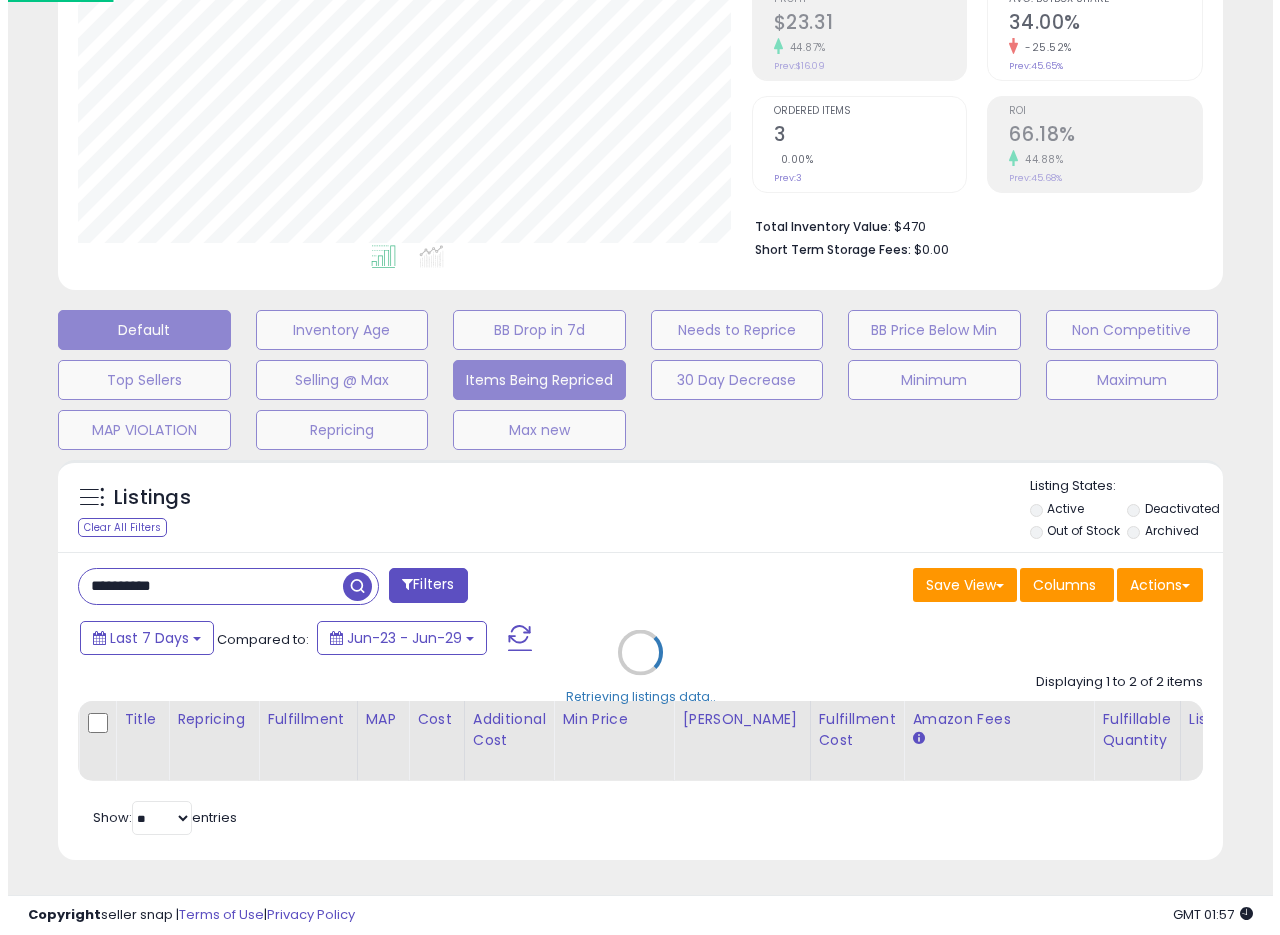 scroll, scrollTop: 335, scrollLeft: 0, axis: vertical 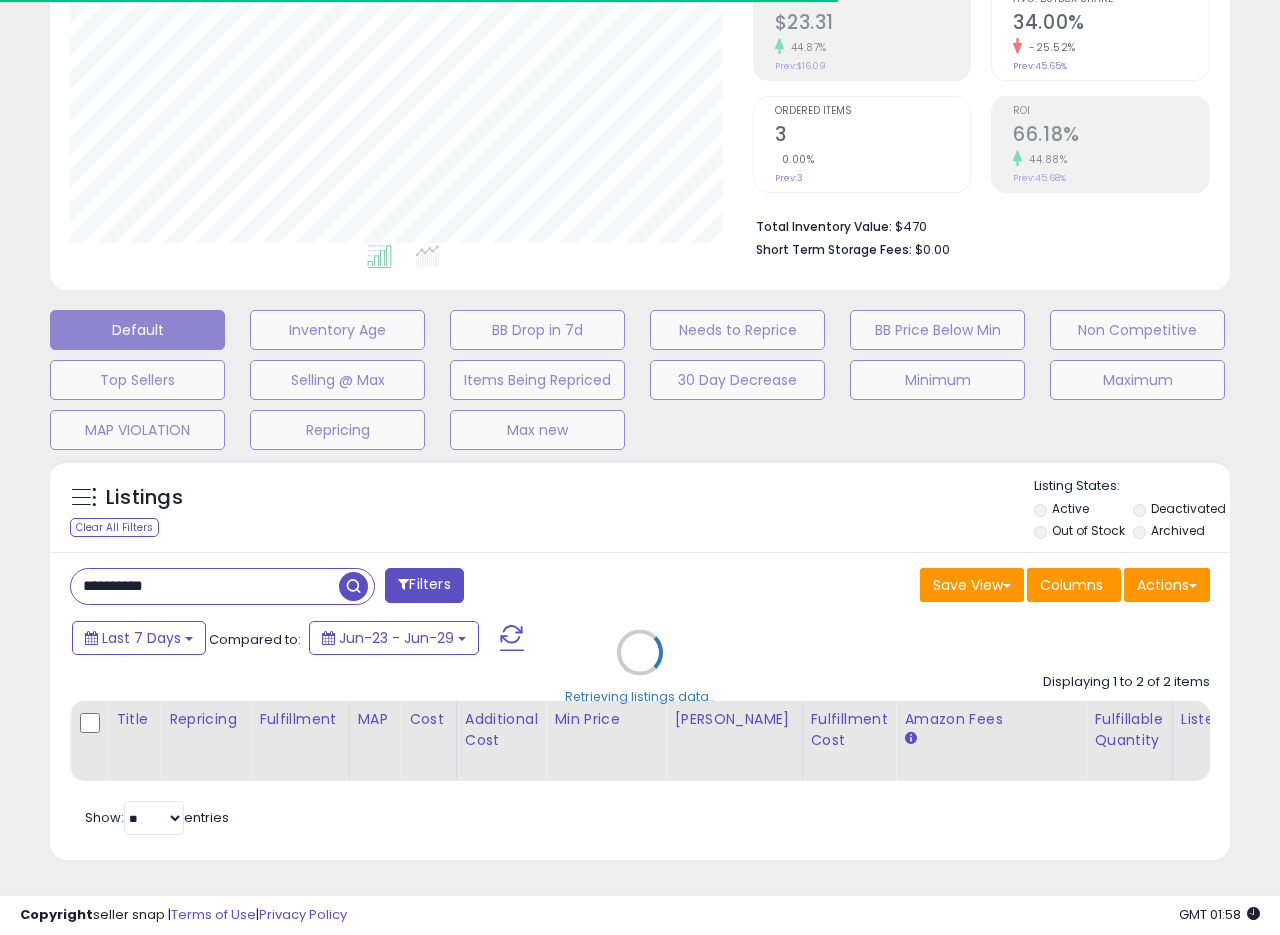 click on "Retrieving listings data.." at bounding box center (640, 667) 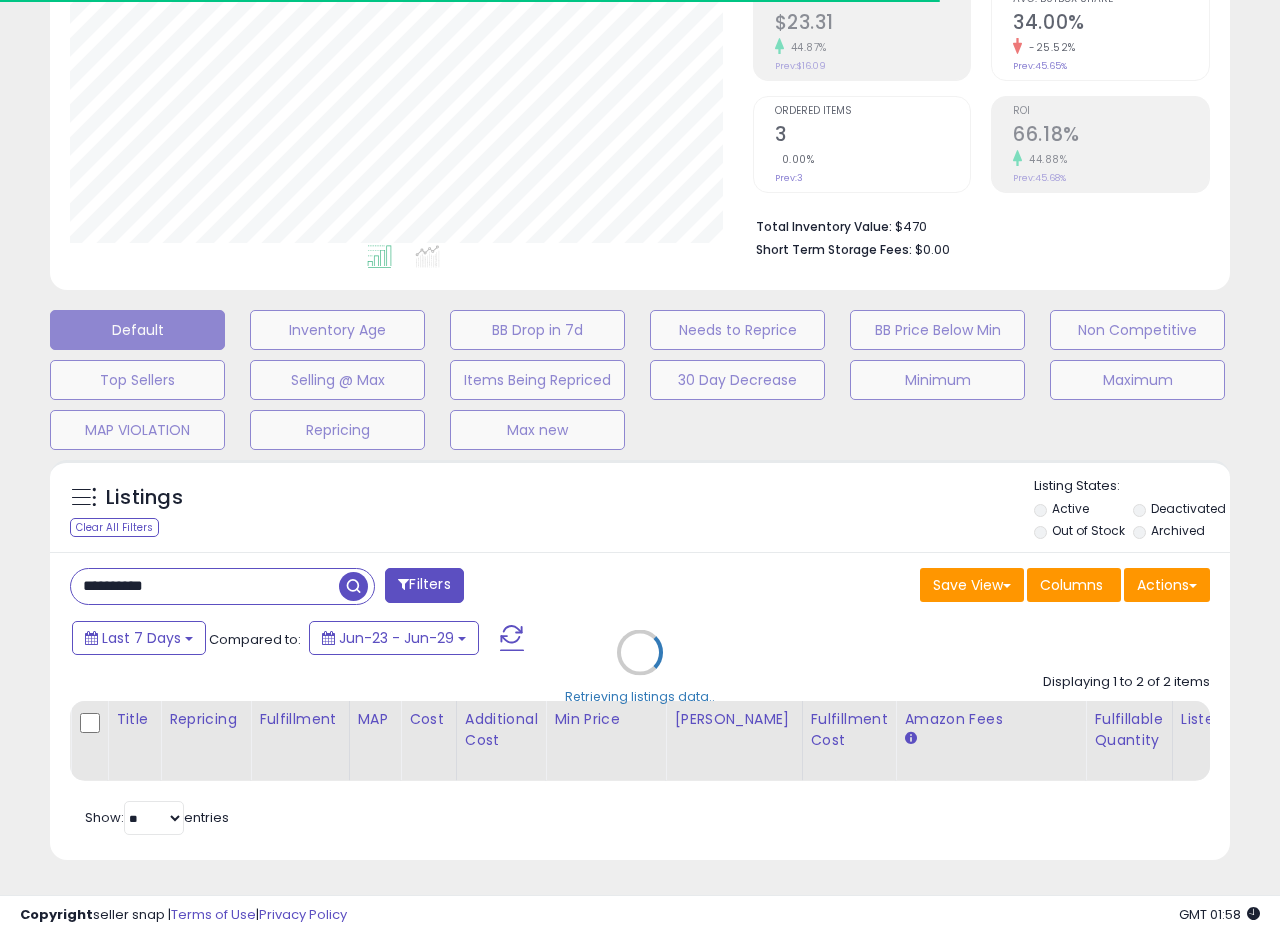 drag, startPoint x: 659, startPoint y: 504, endPoint x: 1279, endPoint y: 404, distance: 628.01276 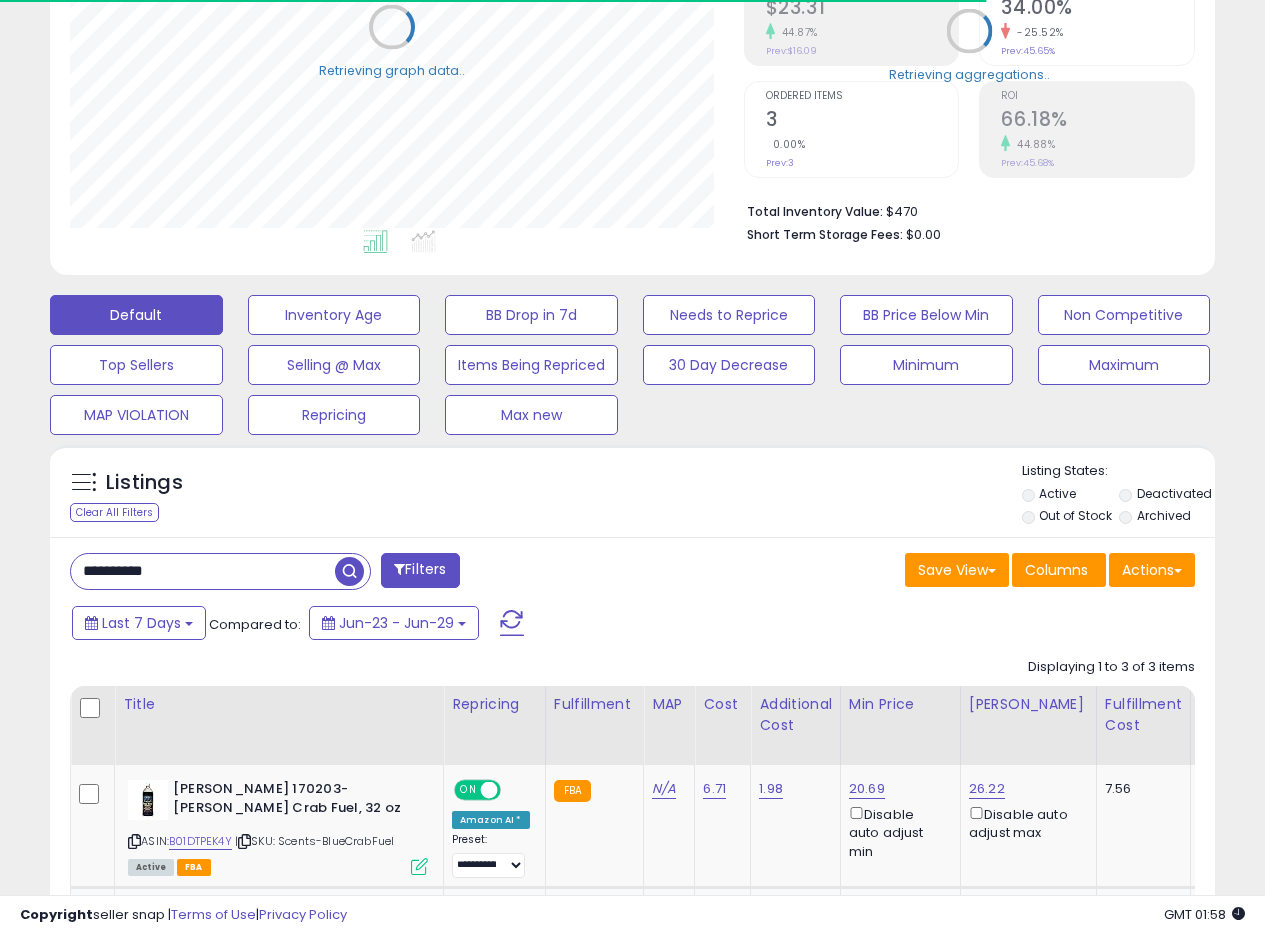 scroll, scrollTop: 410, scrollLeft: 674, axis: both 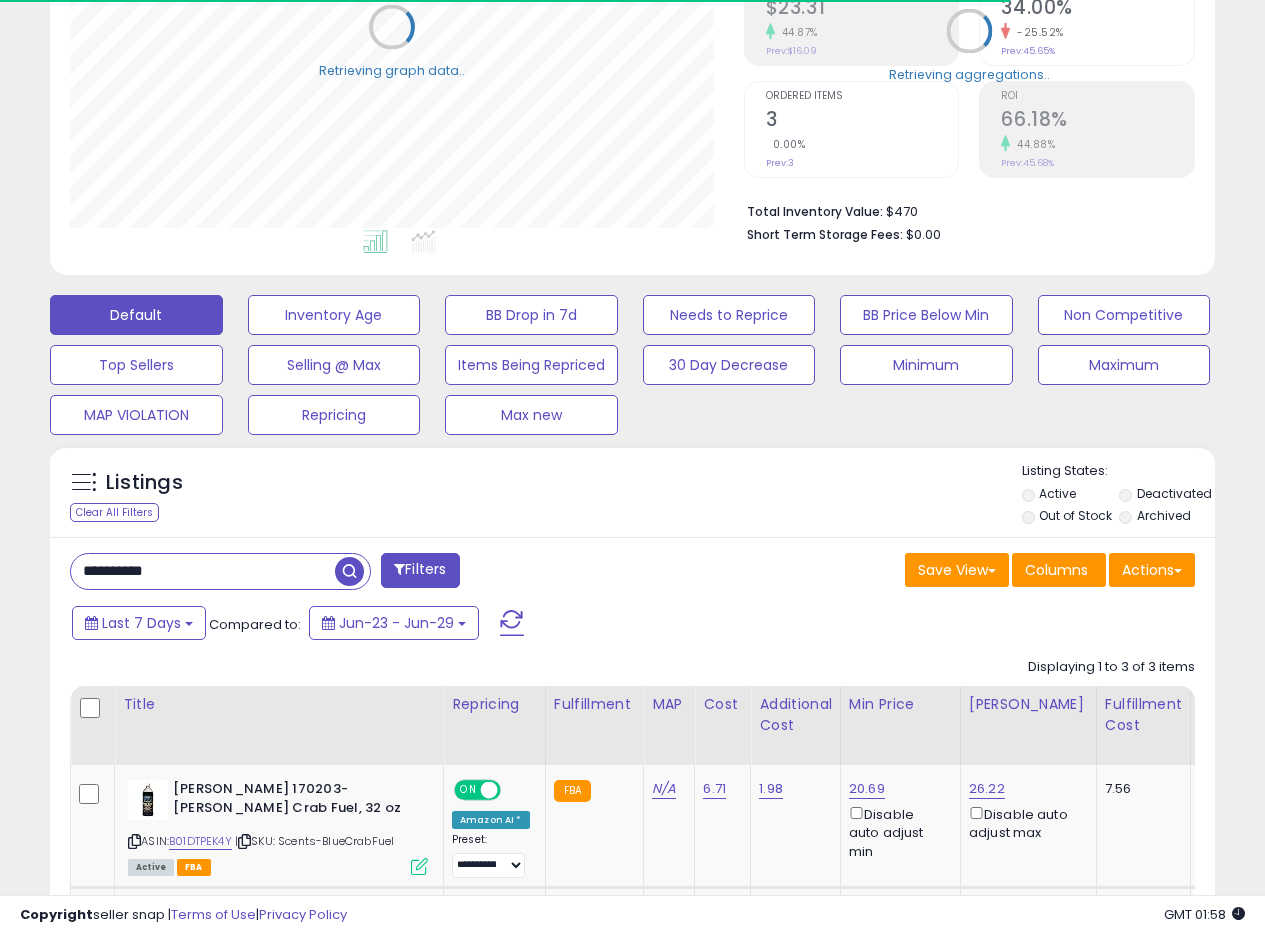 click on "Listings
Clear All Filters" at bounding box center (632, 491) 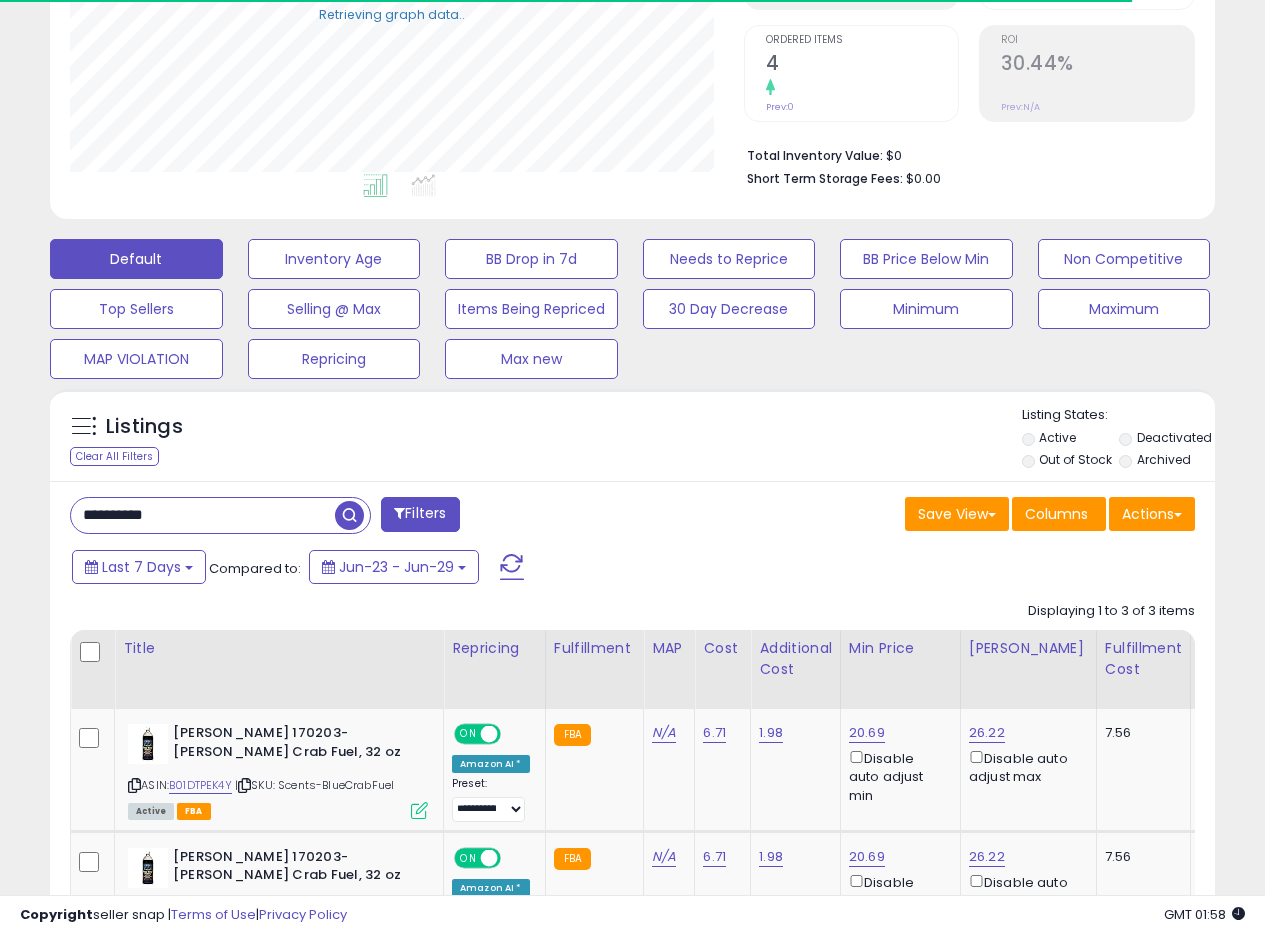 click on "Listings
Clear All Filters
Listing States:" at bounding box center [632, 440] 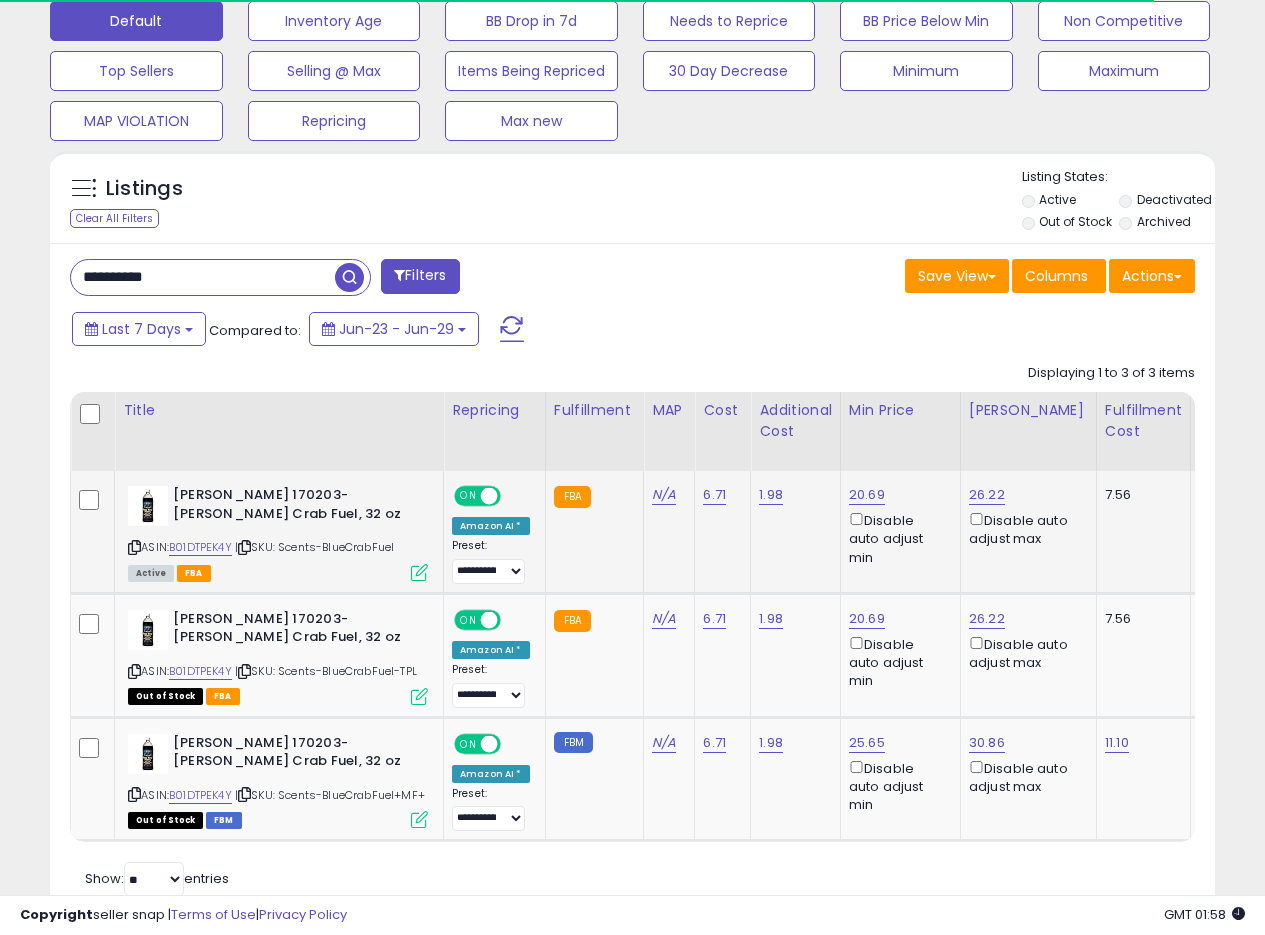scroll, scrollTop: 691, scrollLeft: 0, axis: vertical 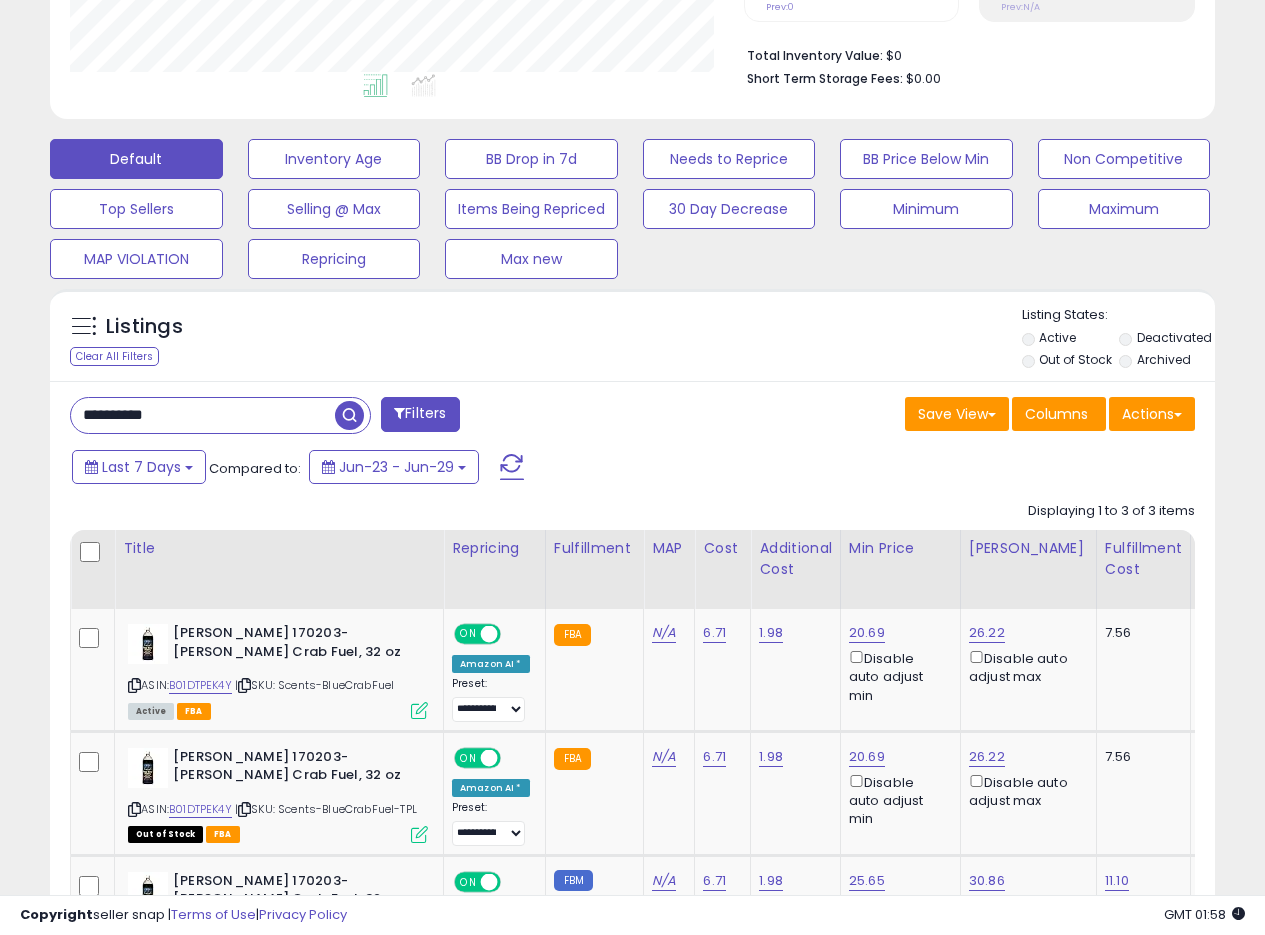 click on "**********" at bounding box center (632, 720) 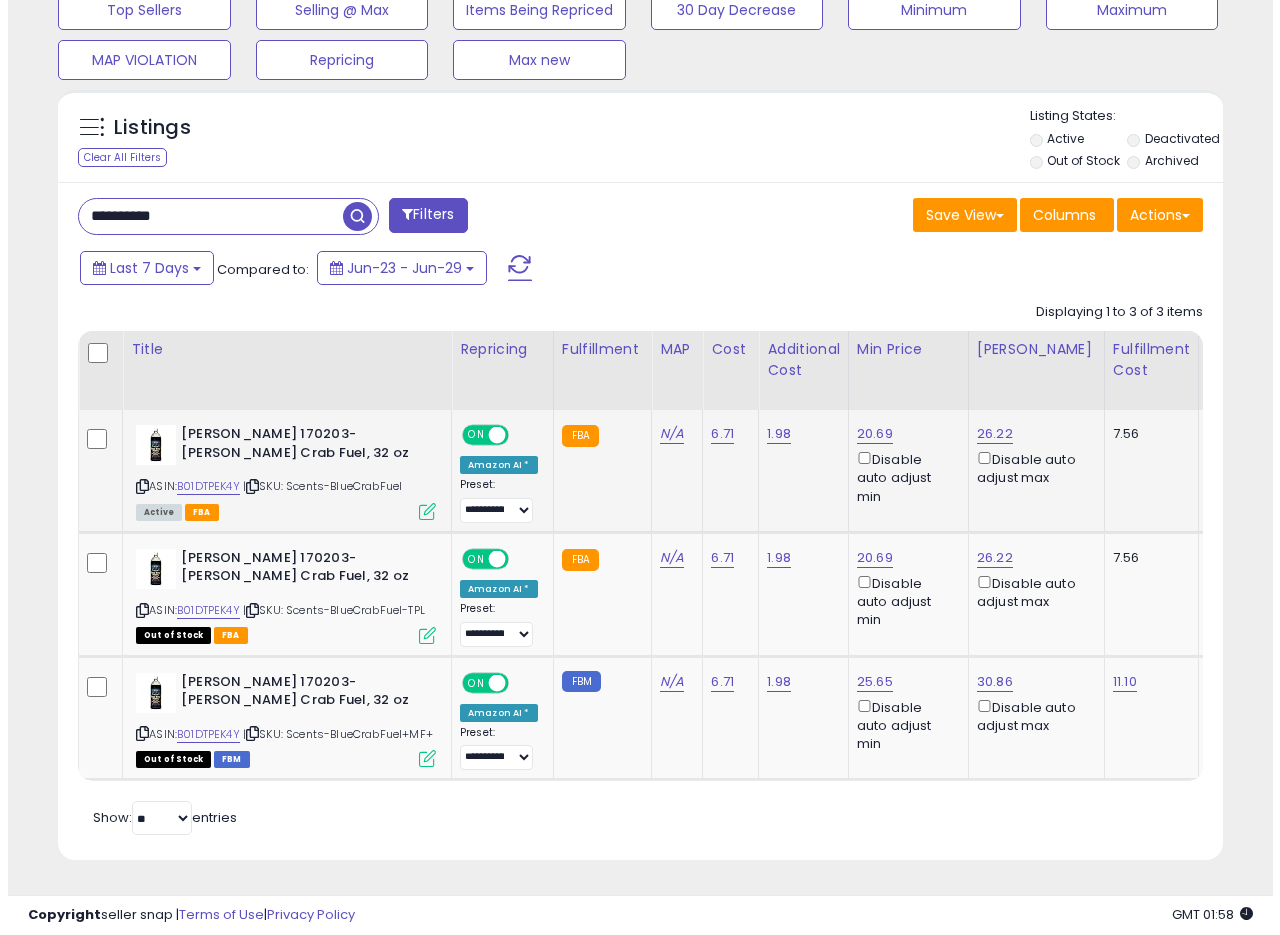 scroll, scrollTop: 719, scrollLeft: 0, axis: vertical 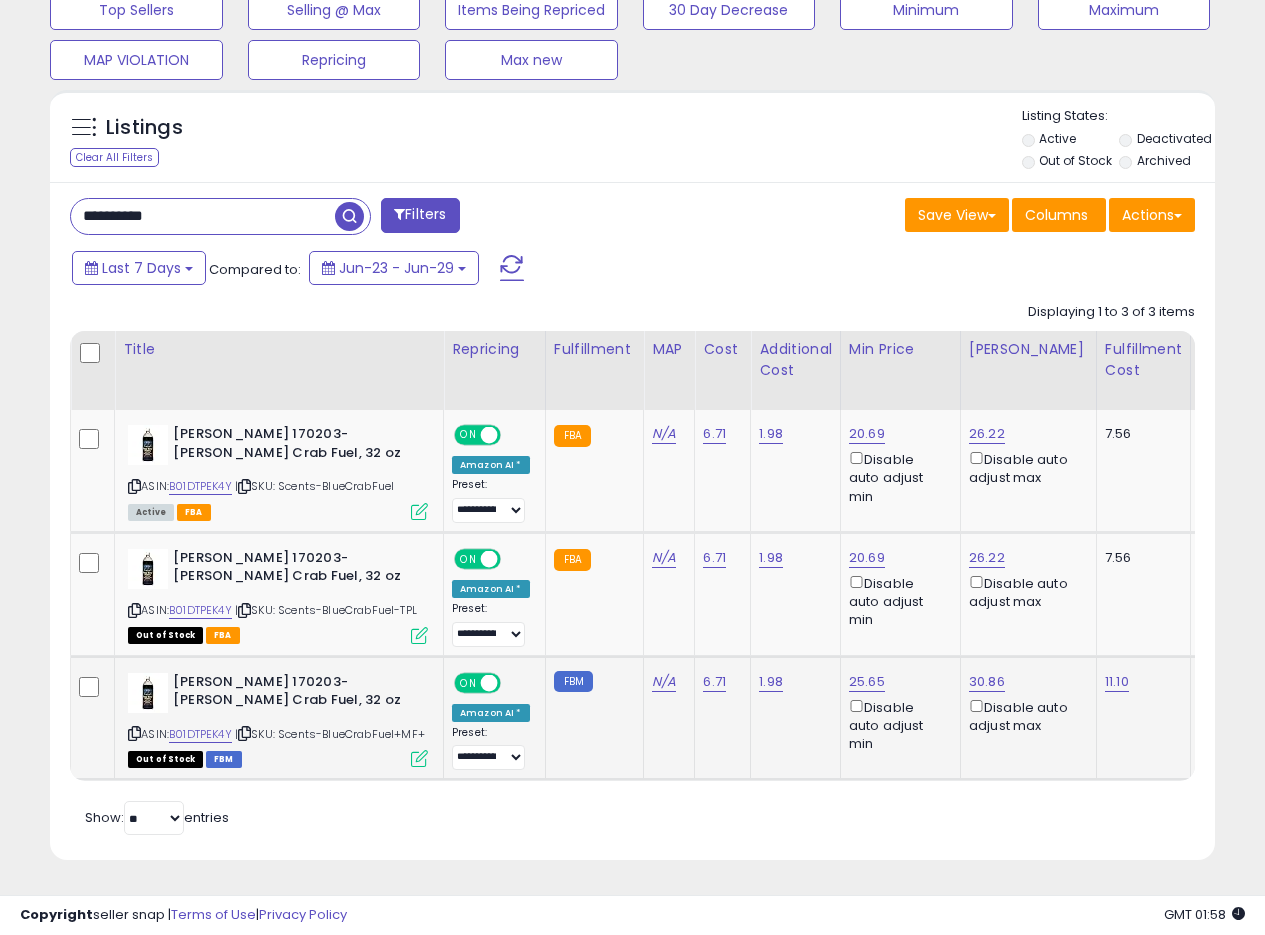 click at bounding box center (419, 758) 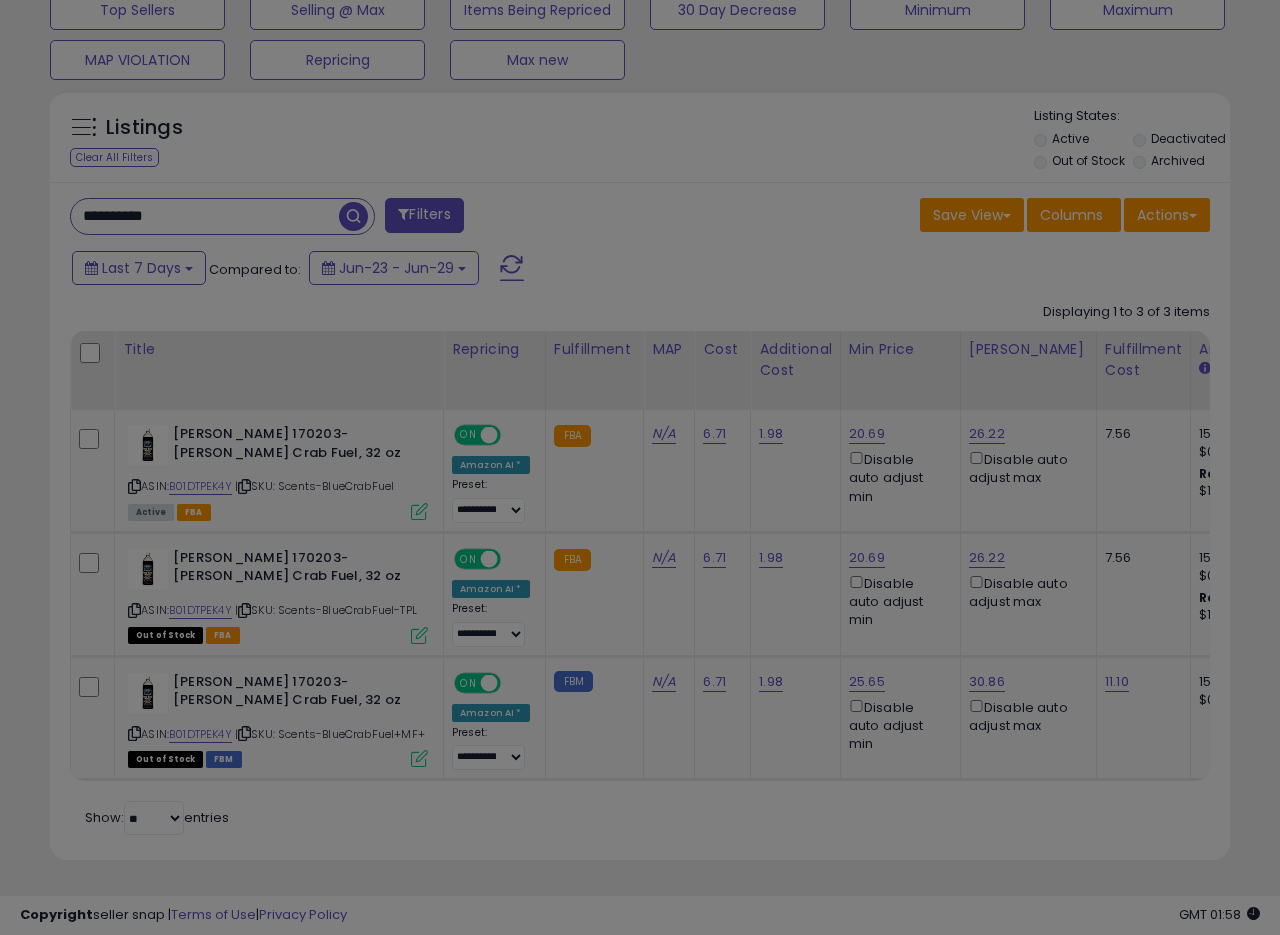 scroll, scrollTop: 999590, scrollLeft: 999317, axis: both 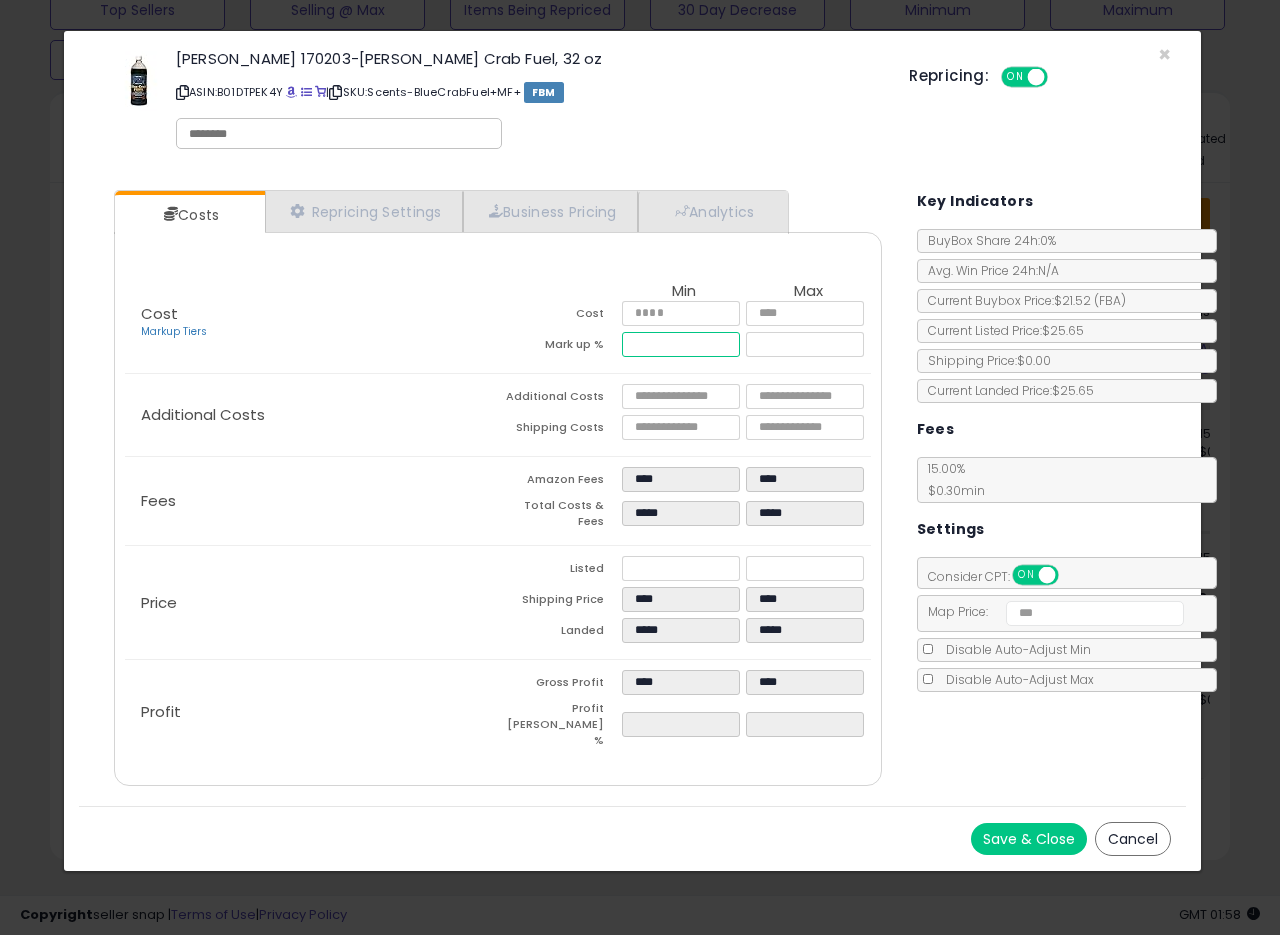 drag, startPoint x: 677, startPoint y: 337, endPoint x: 583, endPoint y: 341, distance: 94.08507 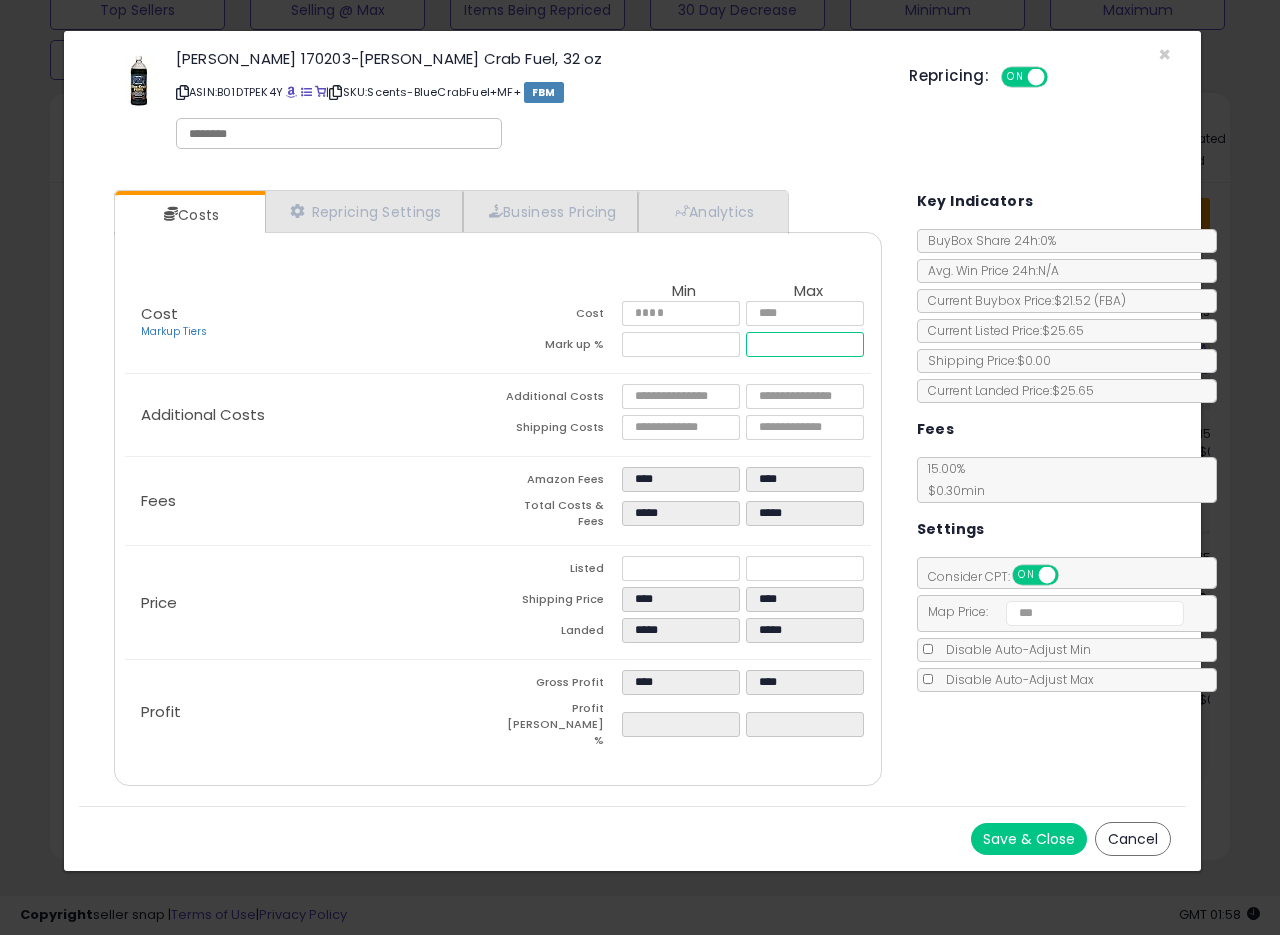 type on "*****" 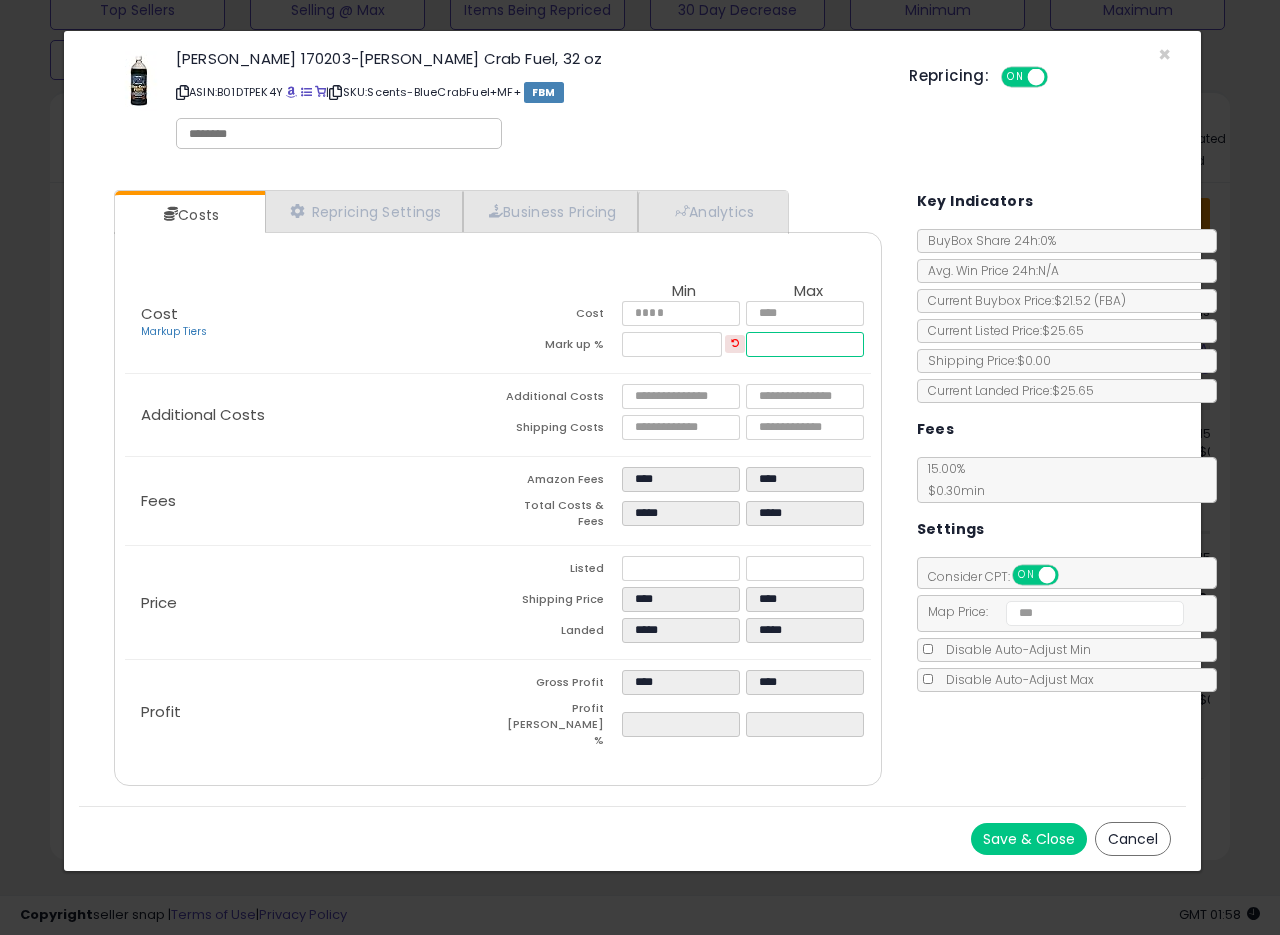 drag, startPoint x: 804, startPoint y: 347, endPoint x: 735, endPoint y: 349, distance: 69.02898 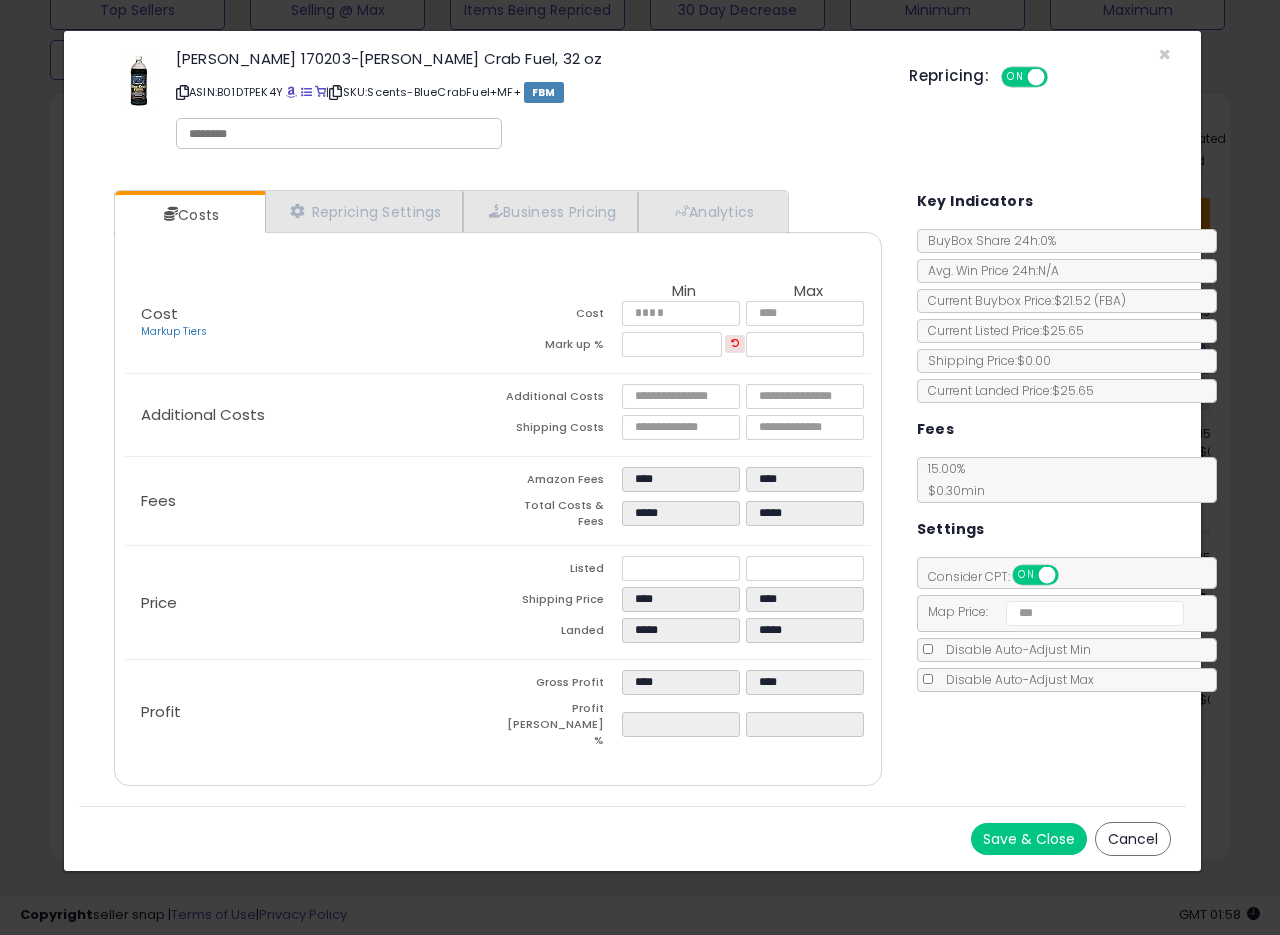 type on "*****" 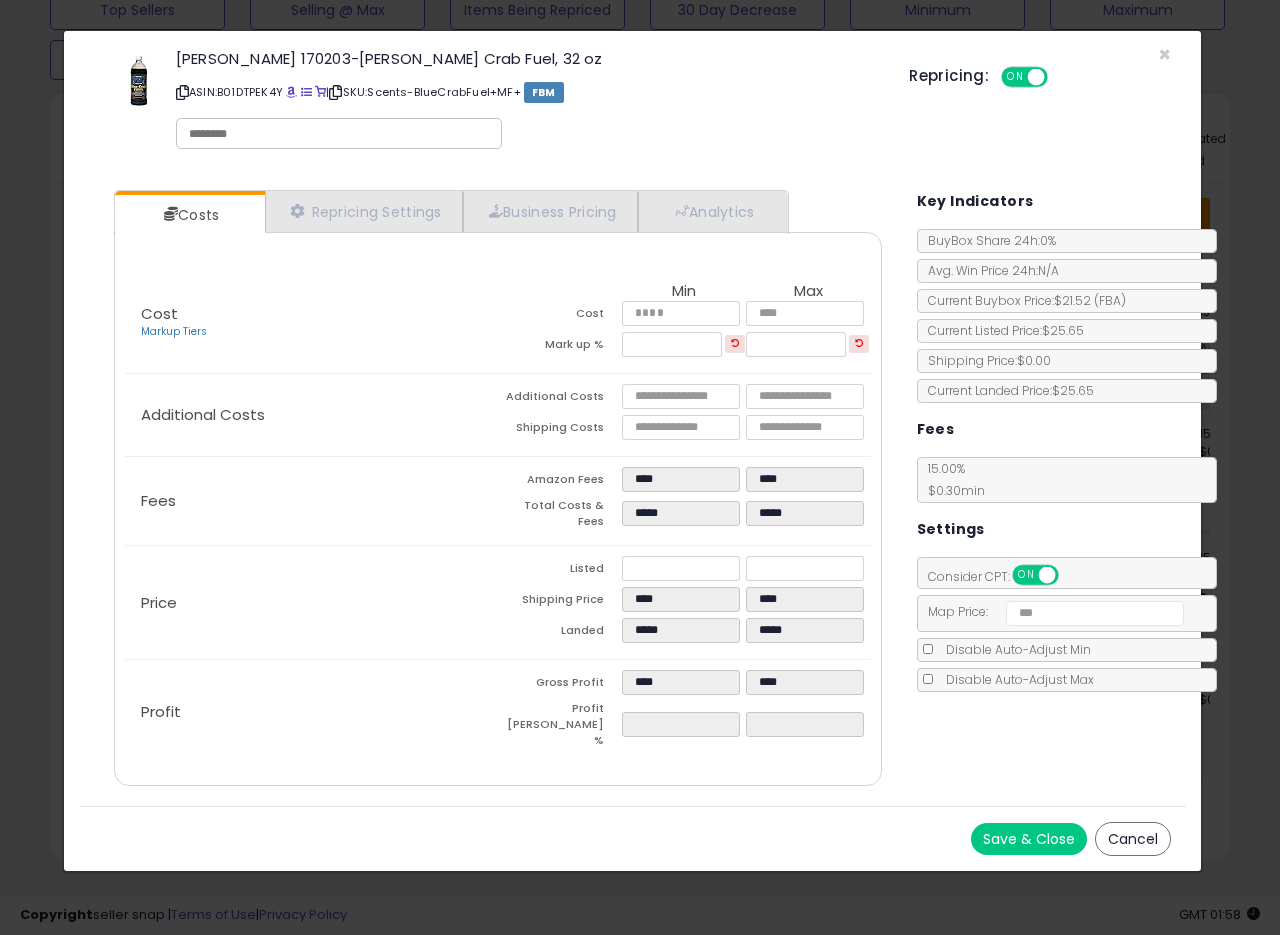 click on "Additional Costs" at bounding box center (560, 399) 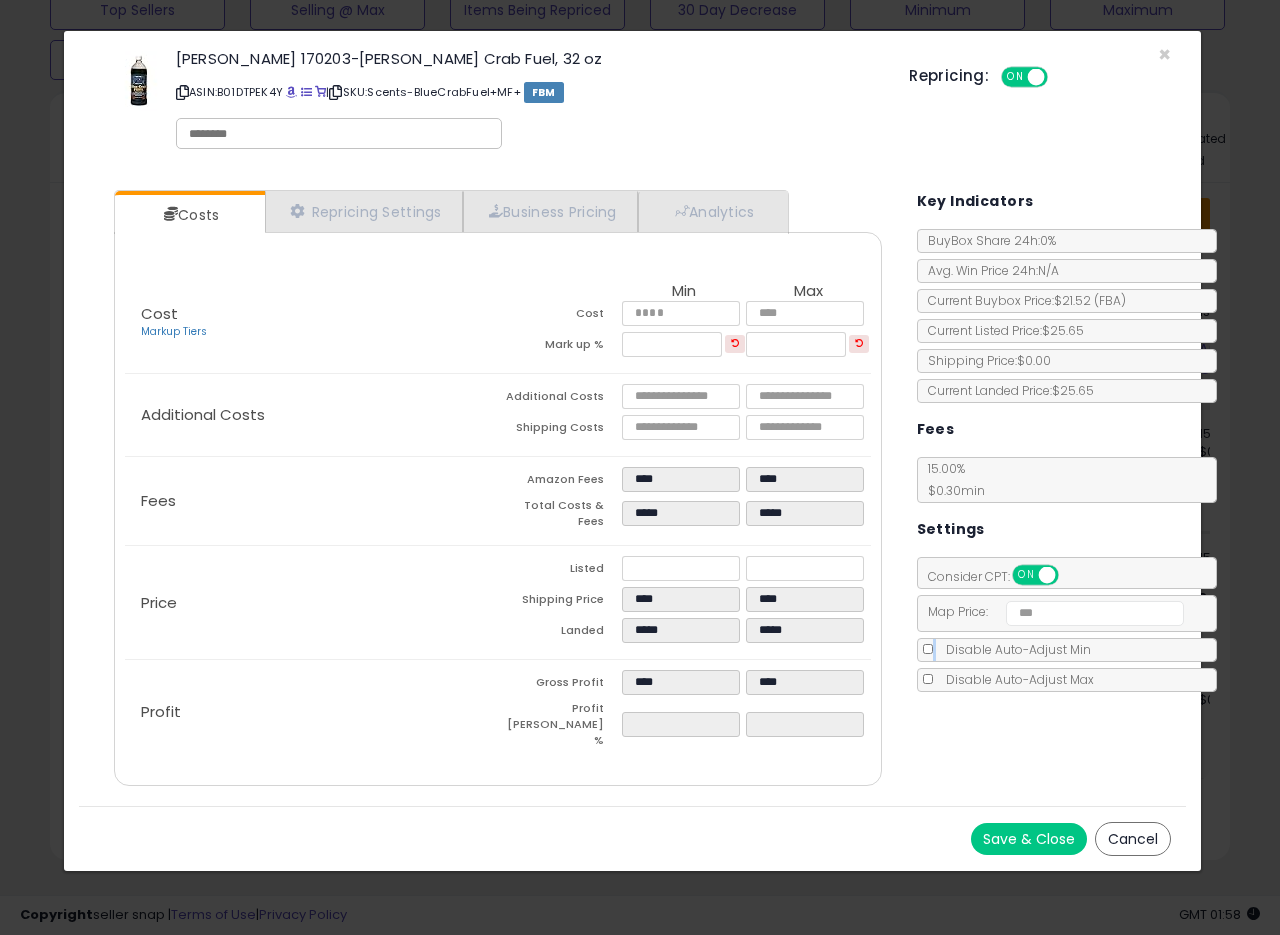 click on "Disable Auto-Adjust Min" 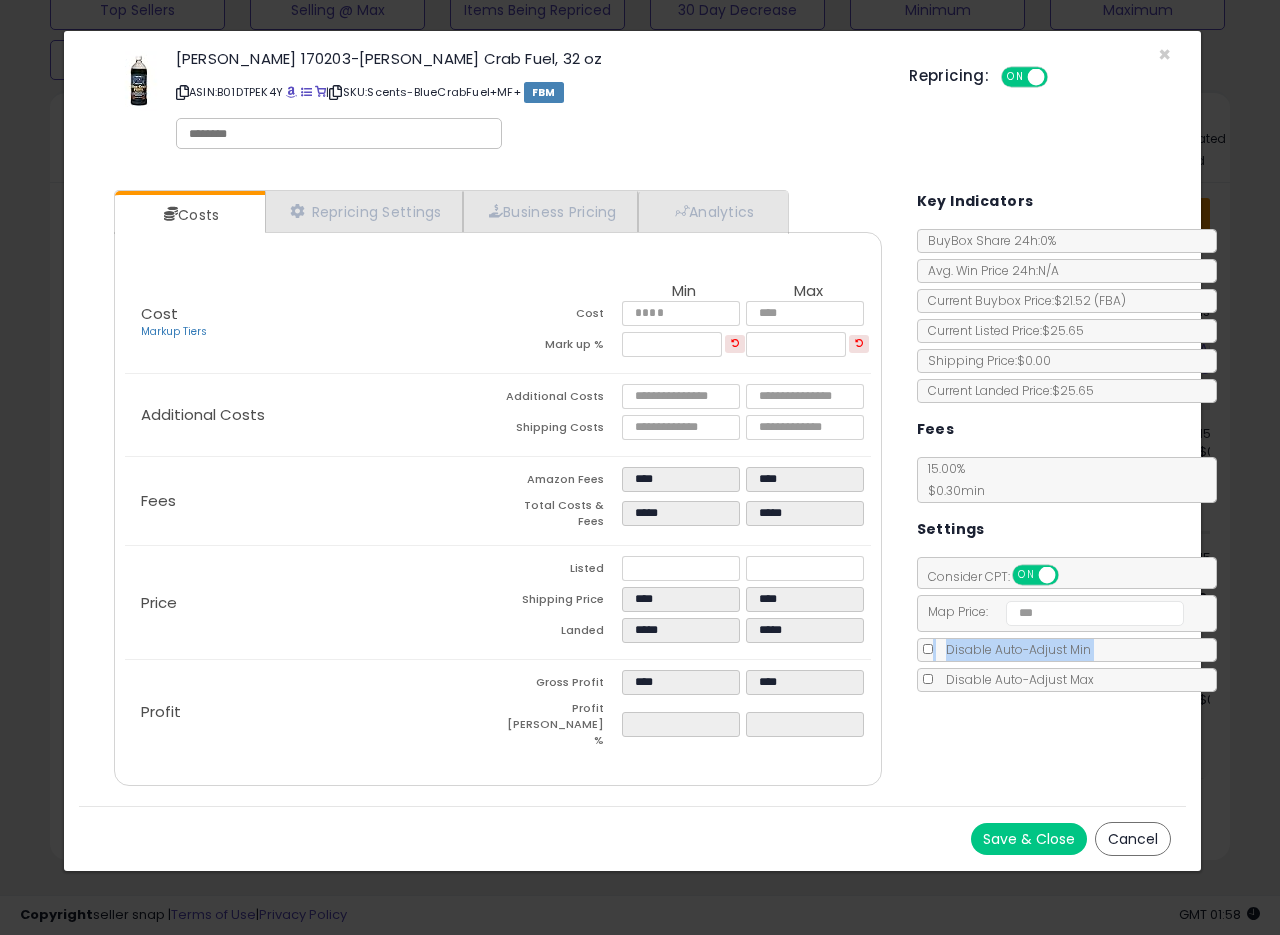 click on "Disable Auto-Adjust Min" 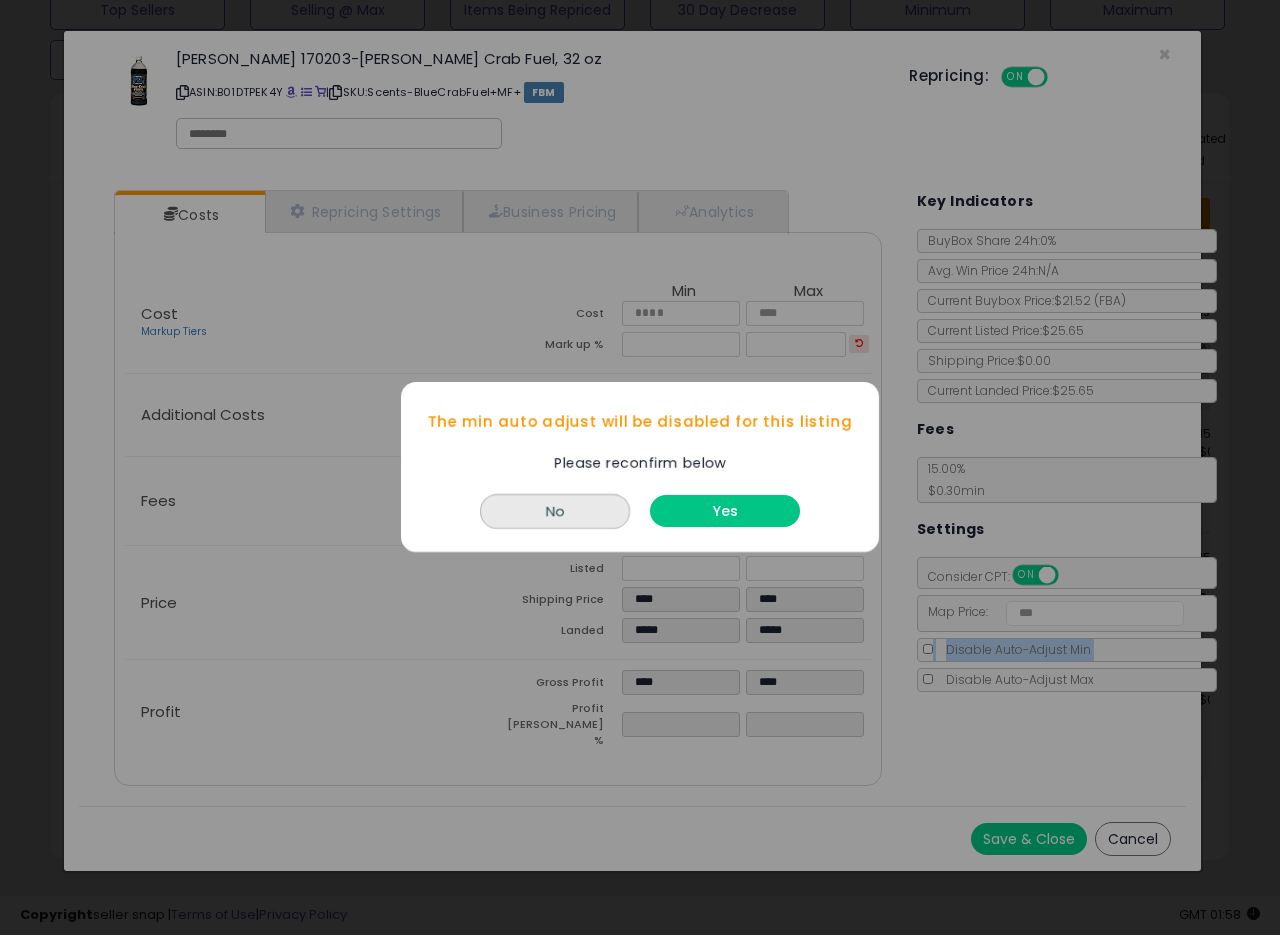 click on "Yes" at bounding box center (725, 512) 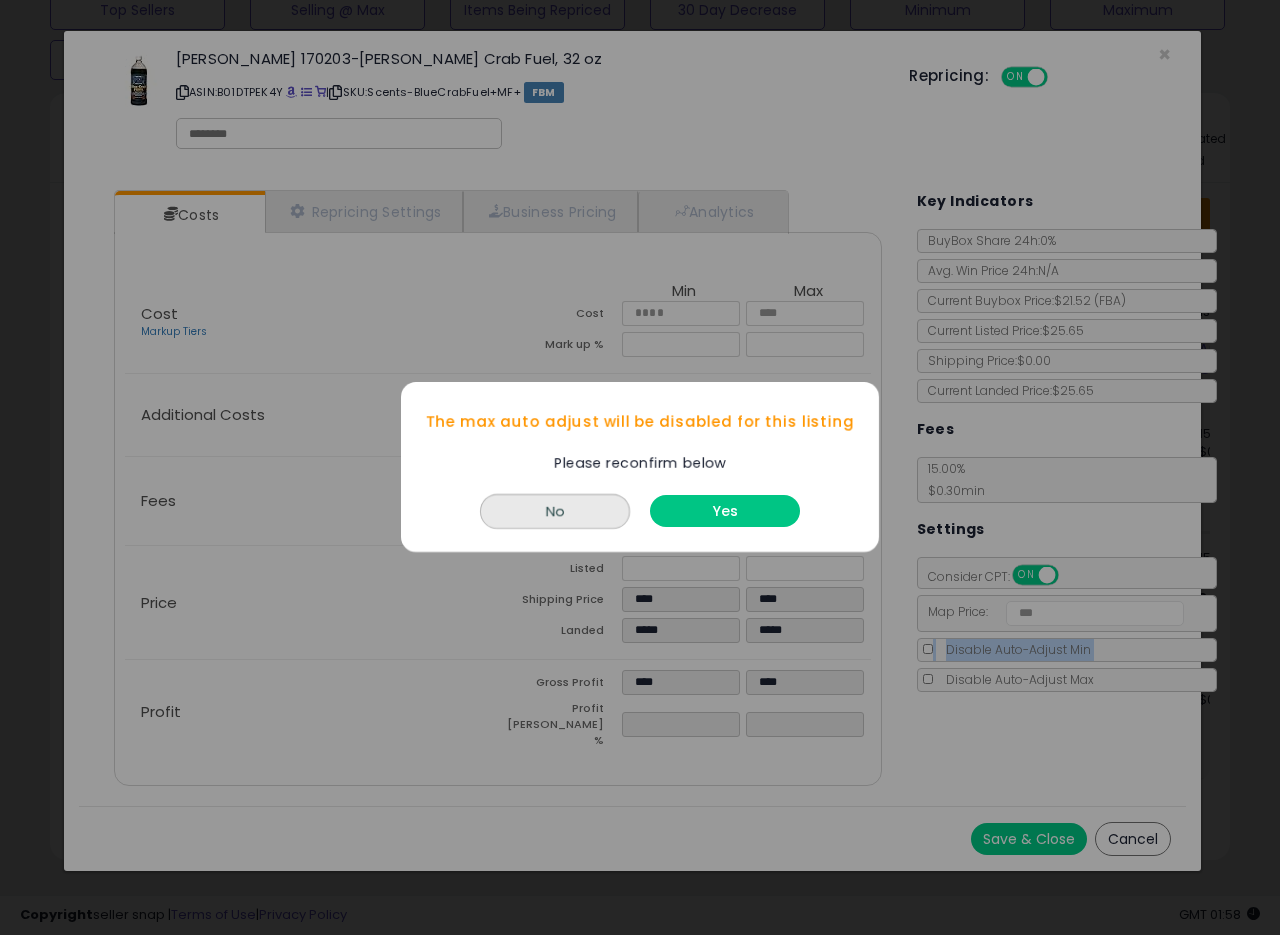 click on "Yes" at bounding box center (725, 512) 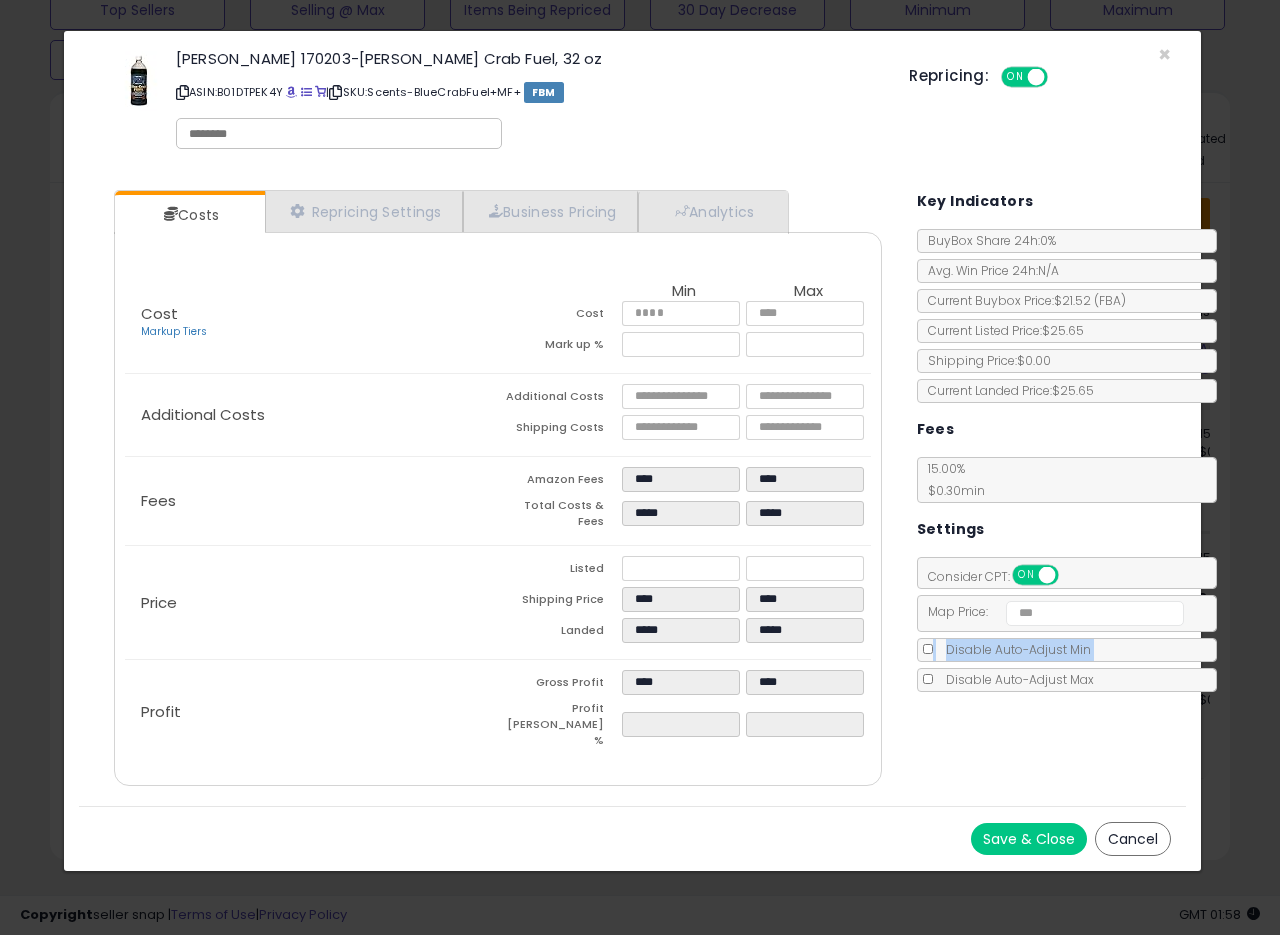 click on "Save & Close" at bounding box center [1029, 839] 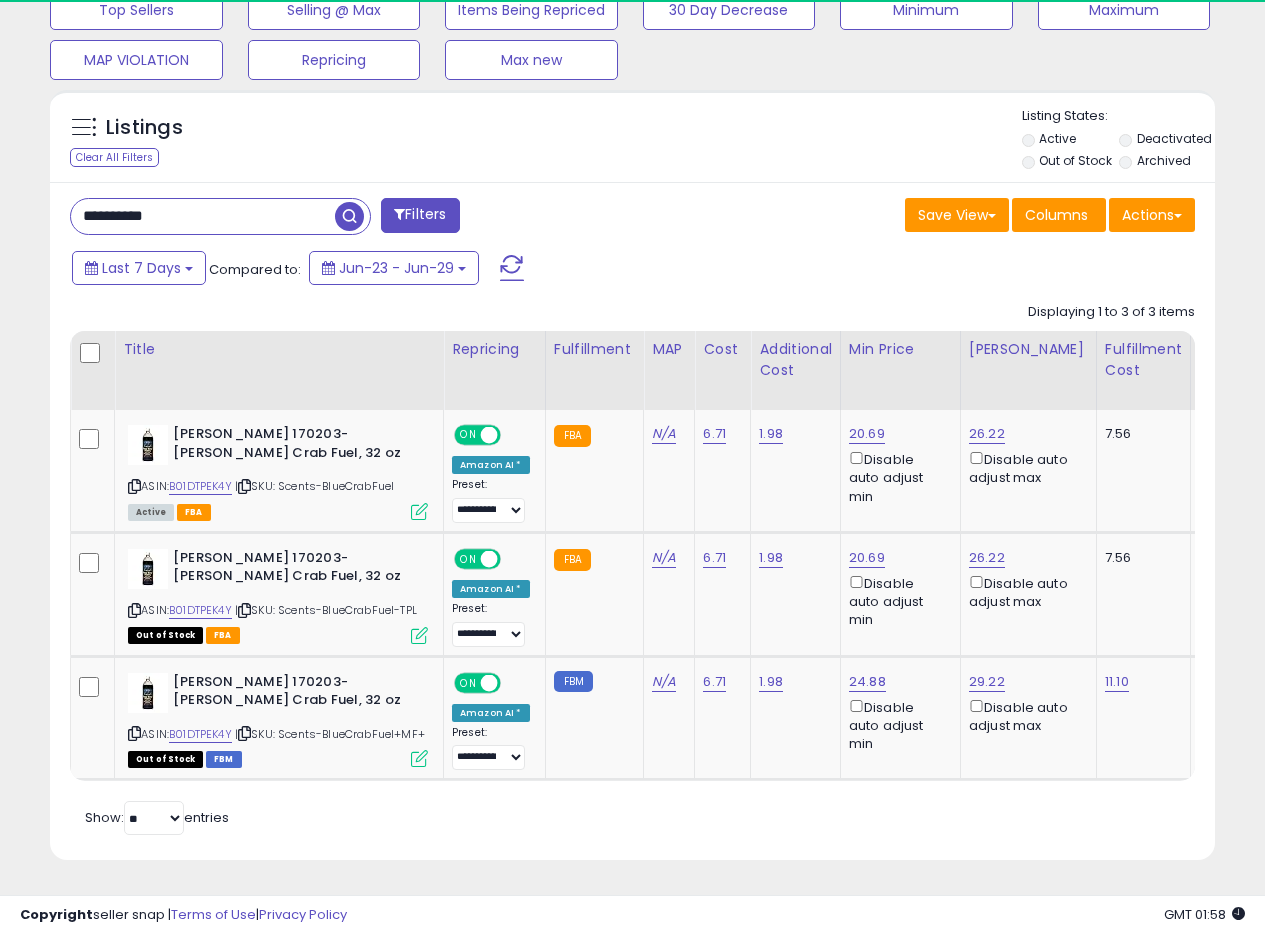 scroll, scrollTop: 410, scrollLeft: 674, axis: both 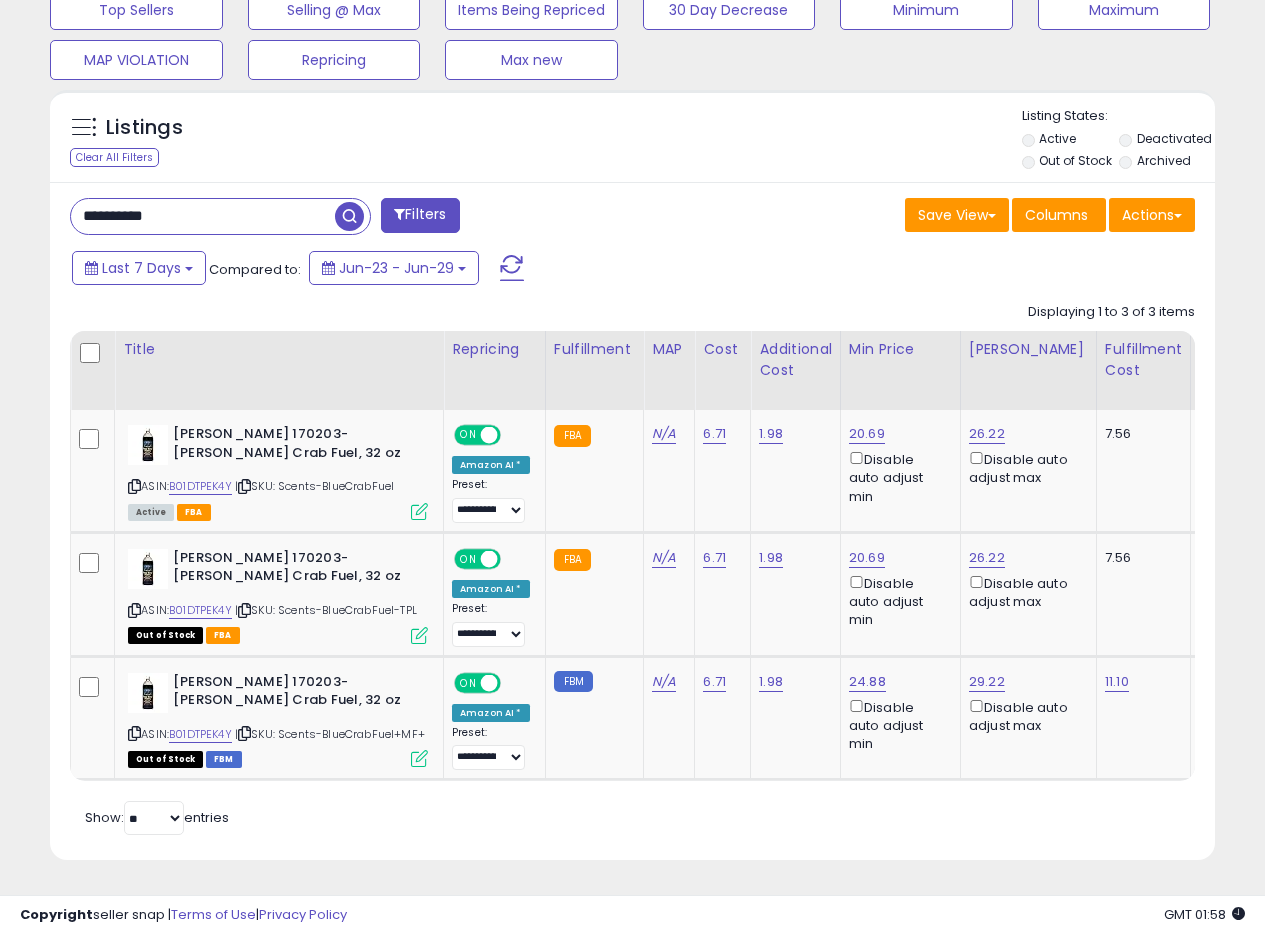 drag, startPoint x: 187, startPoint y: 174, endPoint x: 198, endPoint y: 163, distance: 15.556349 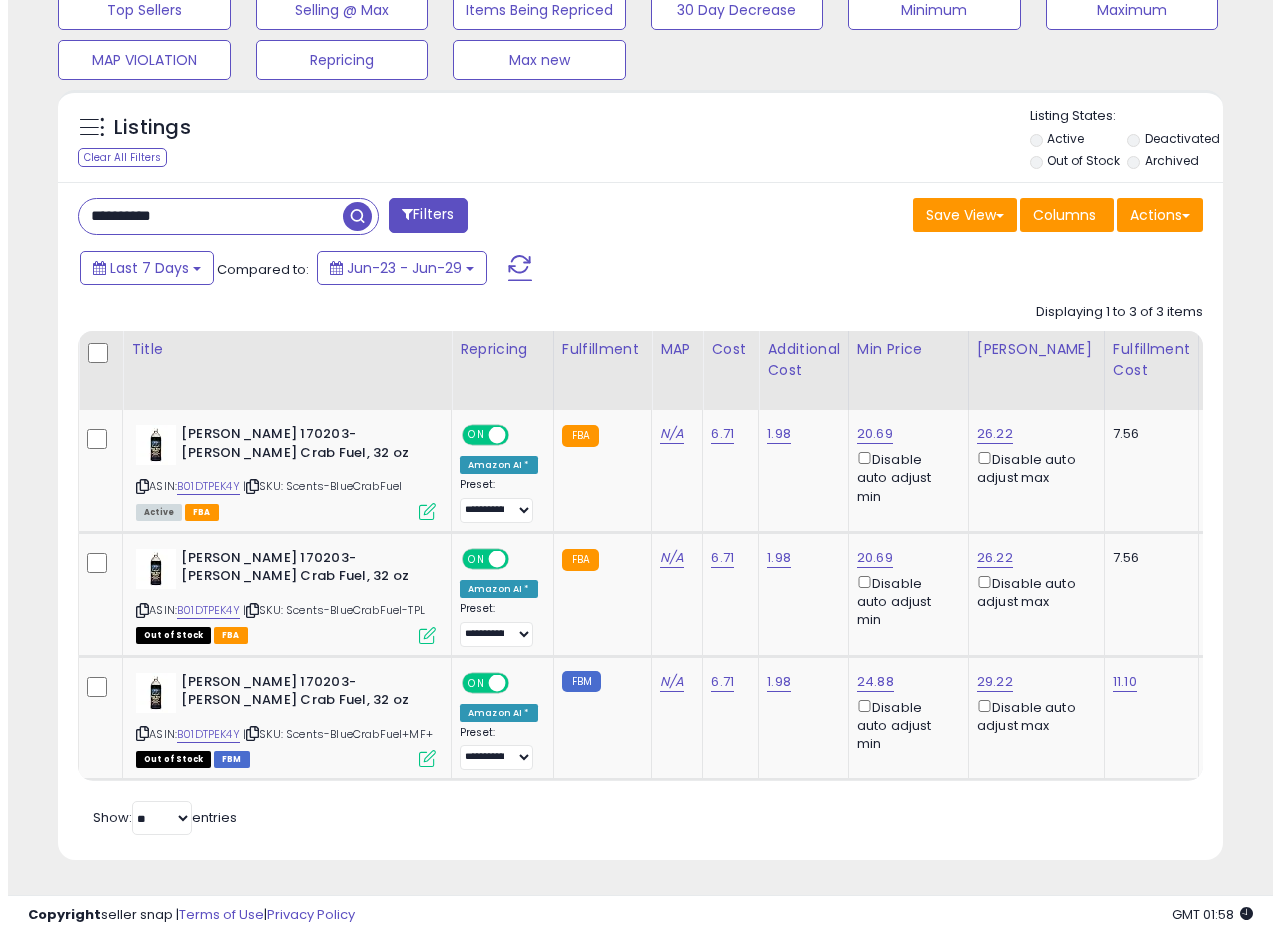 scroll, scrollTop: 335, scrollLeft: 0, axis: vertical 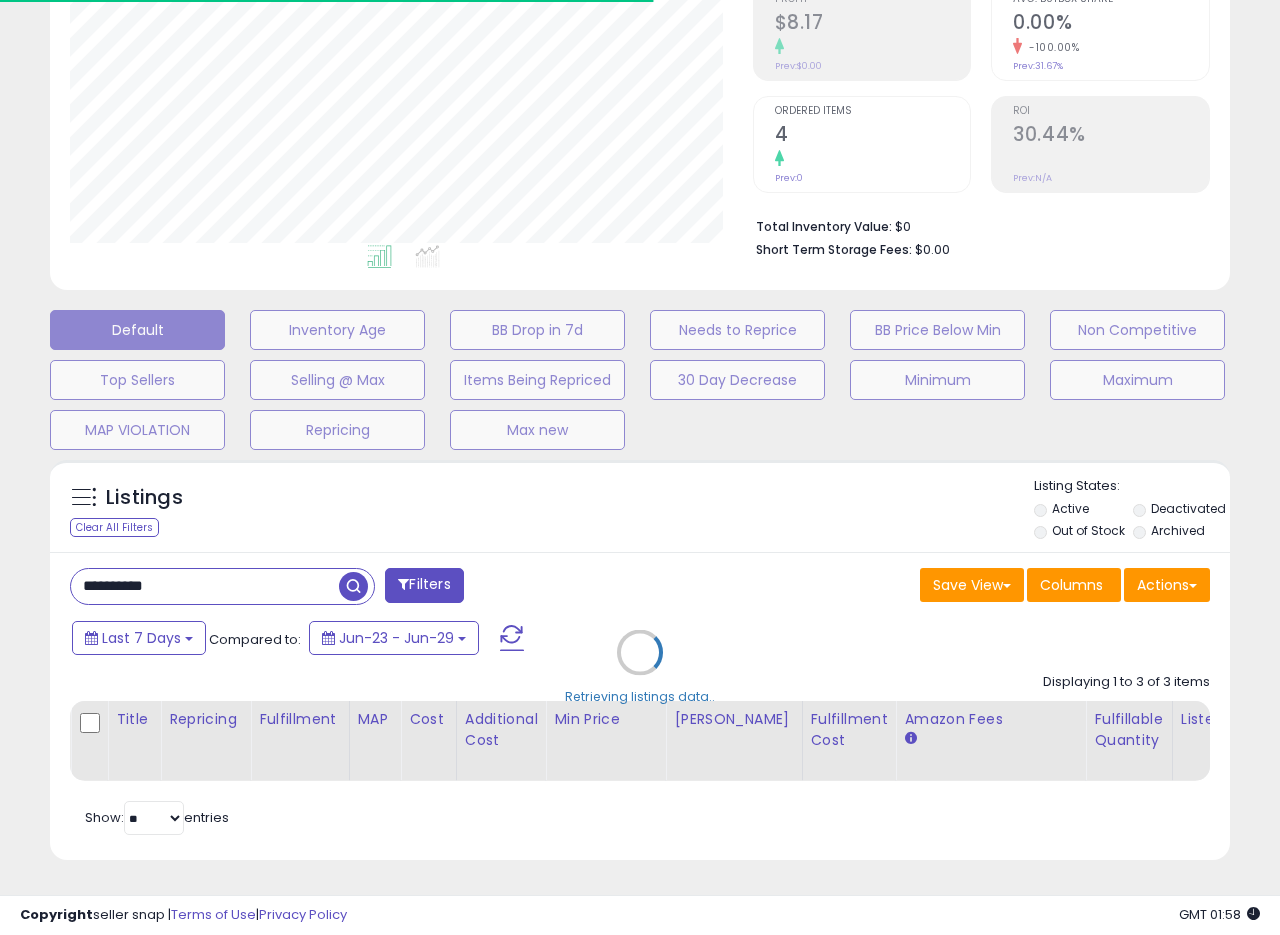 click on "Retrieving listings data.." at bounding box center [640, 667] 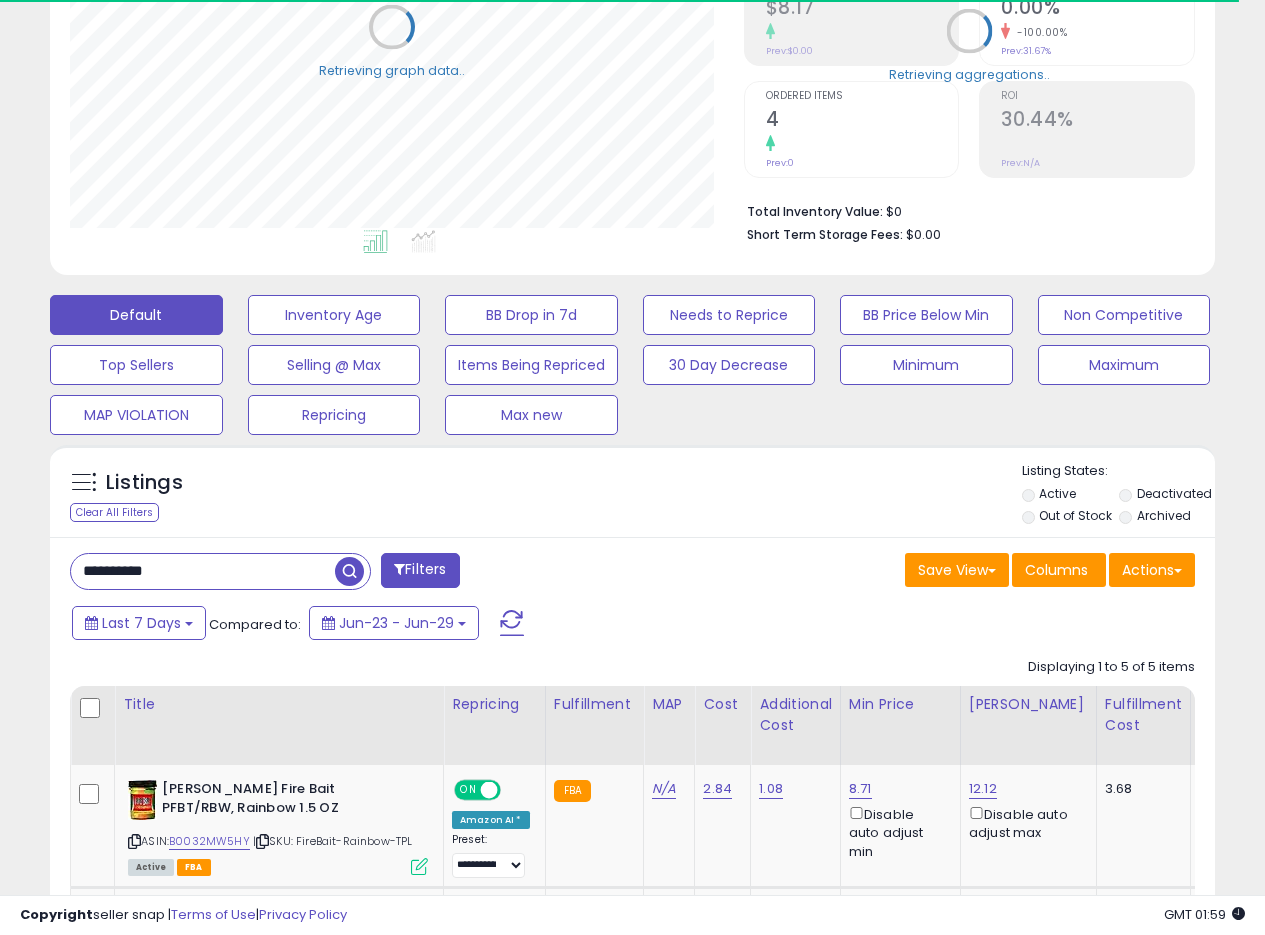scroll, scrollTop: 410, scrollLeft: 674, axis: both 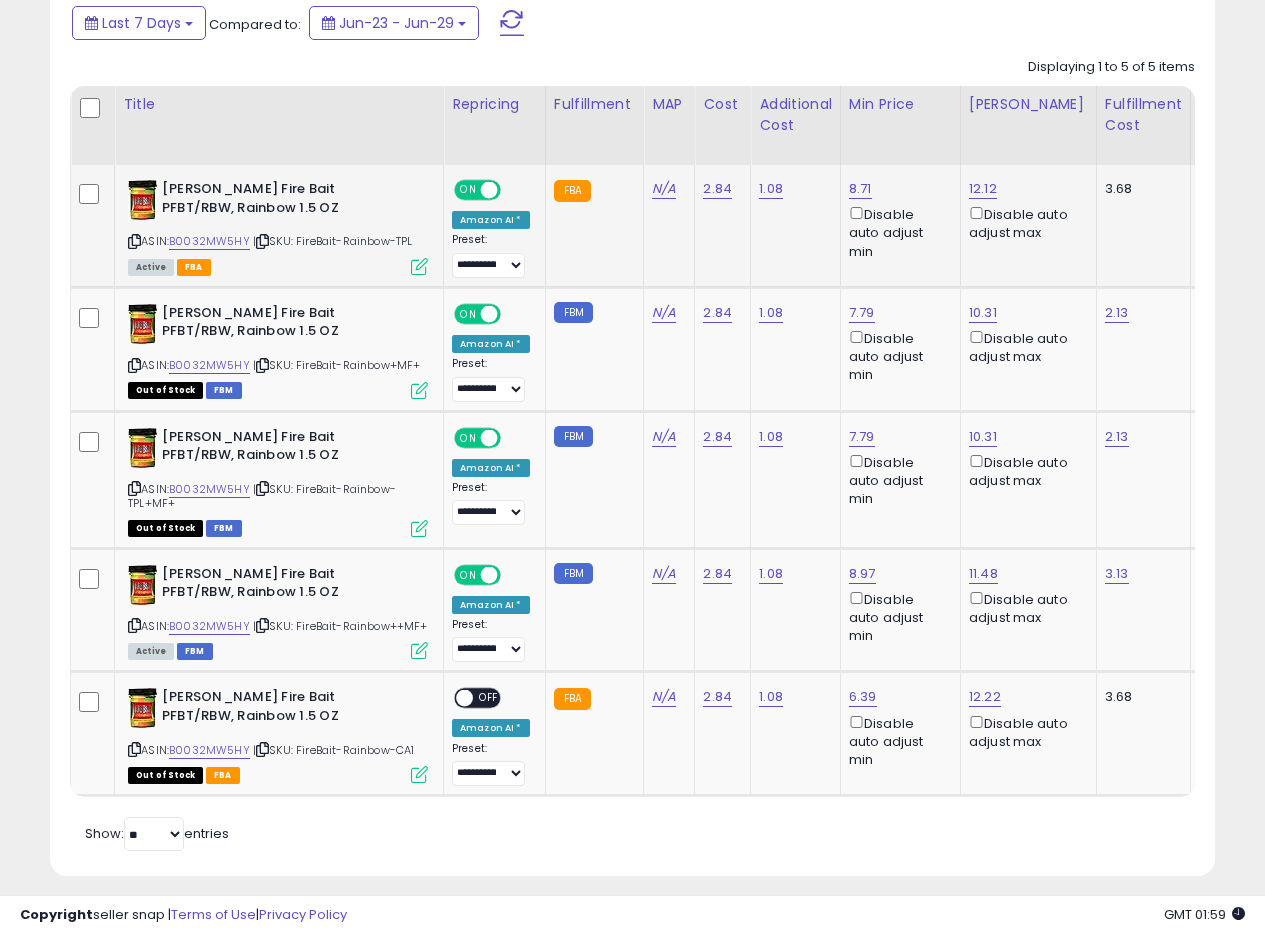 click at bounding box center [419, 266] 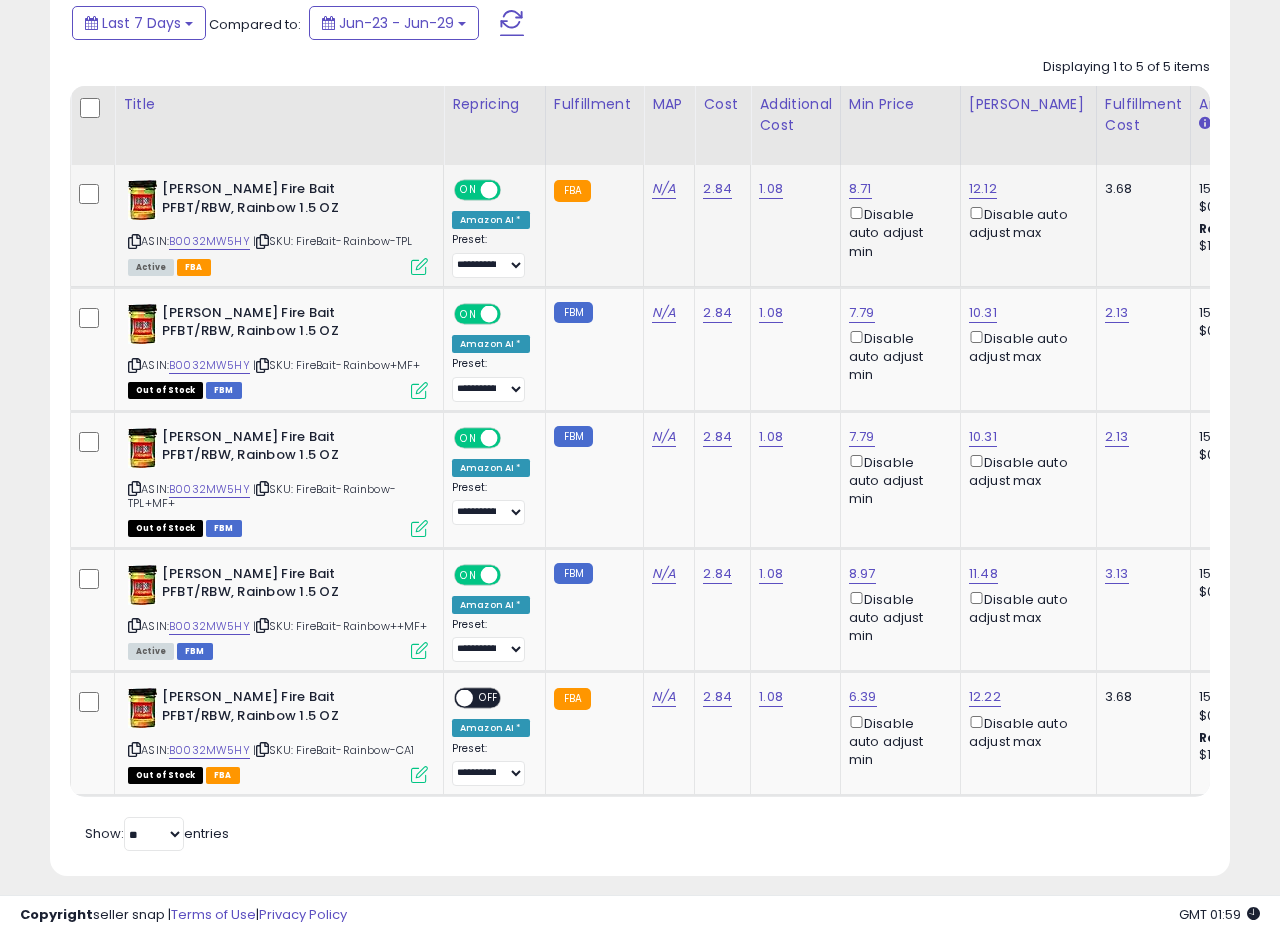 scroll, scrollTop: 999590, scrollLeft: 999317, axis: both 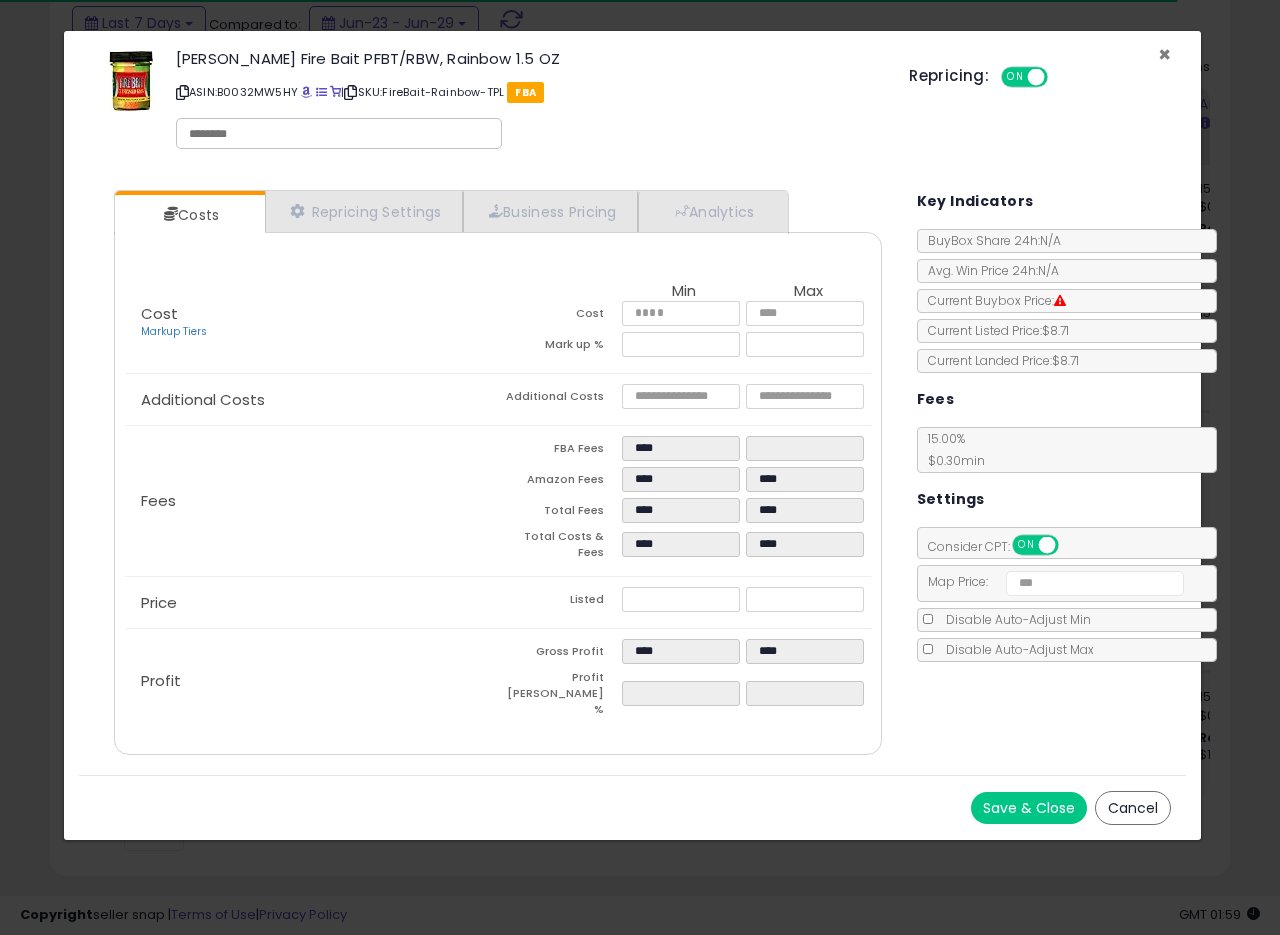 drag, startPoint x: 1164, startPoint y: 48, endPoint x: 1158, endPoint y: 15, distance: 33.54102 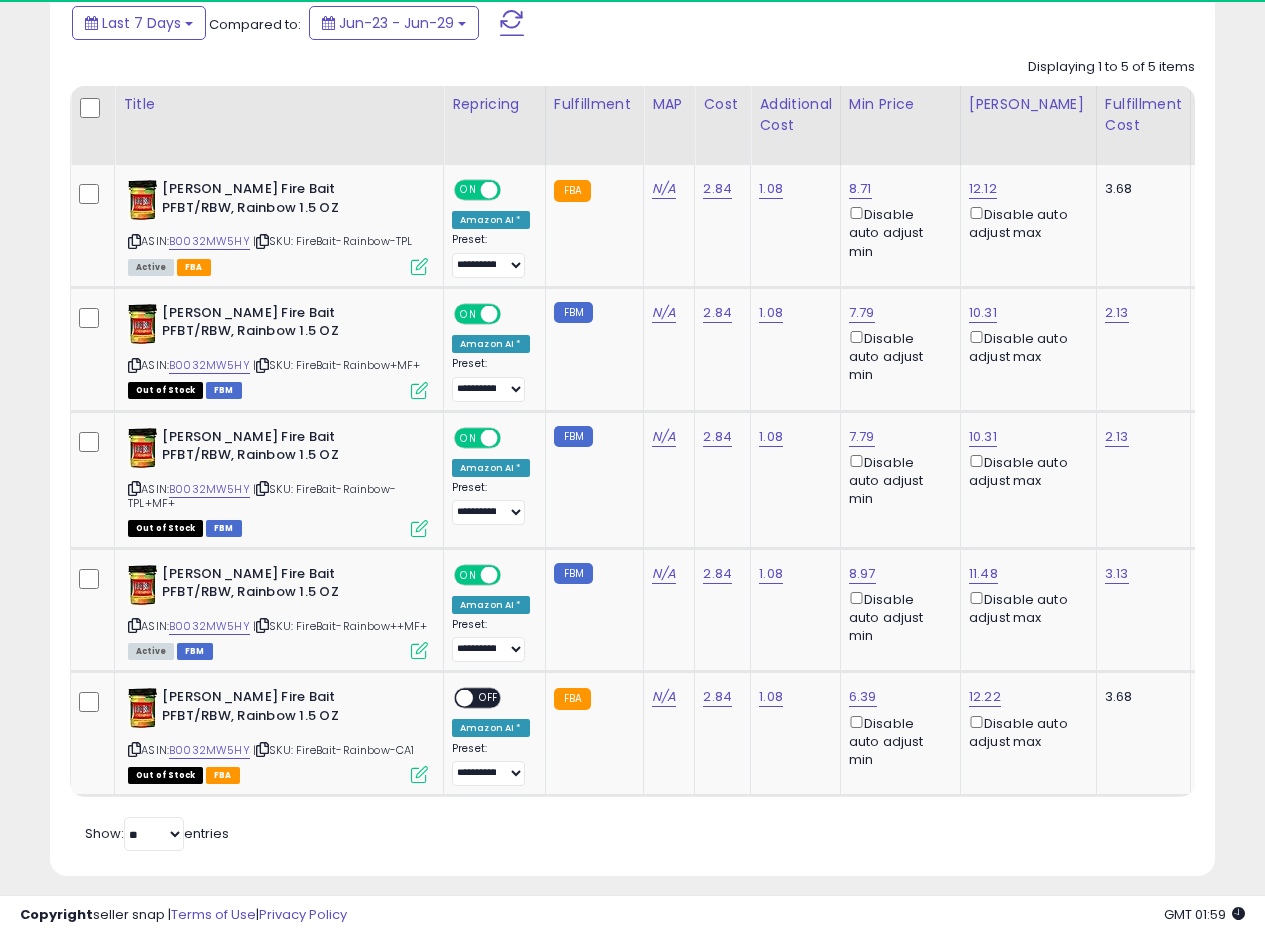 scroll, scrollTop: 410, scrollLeft: 674, axis: both 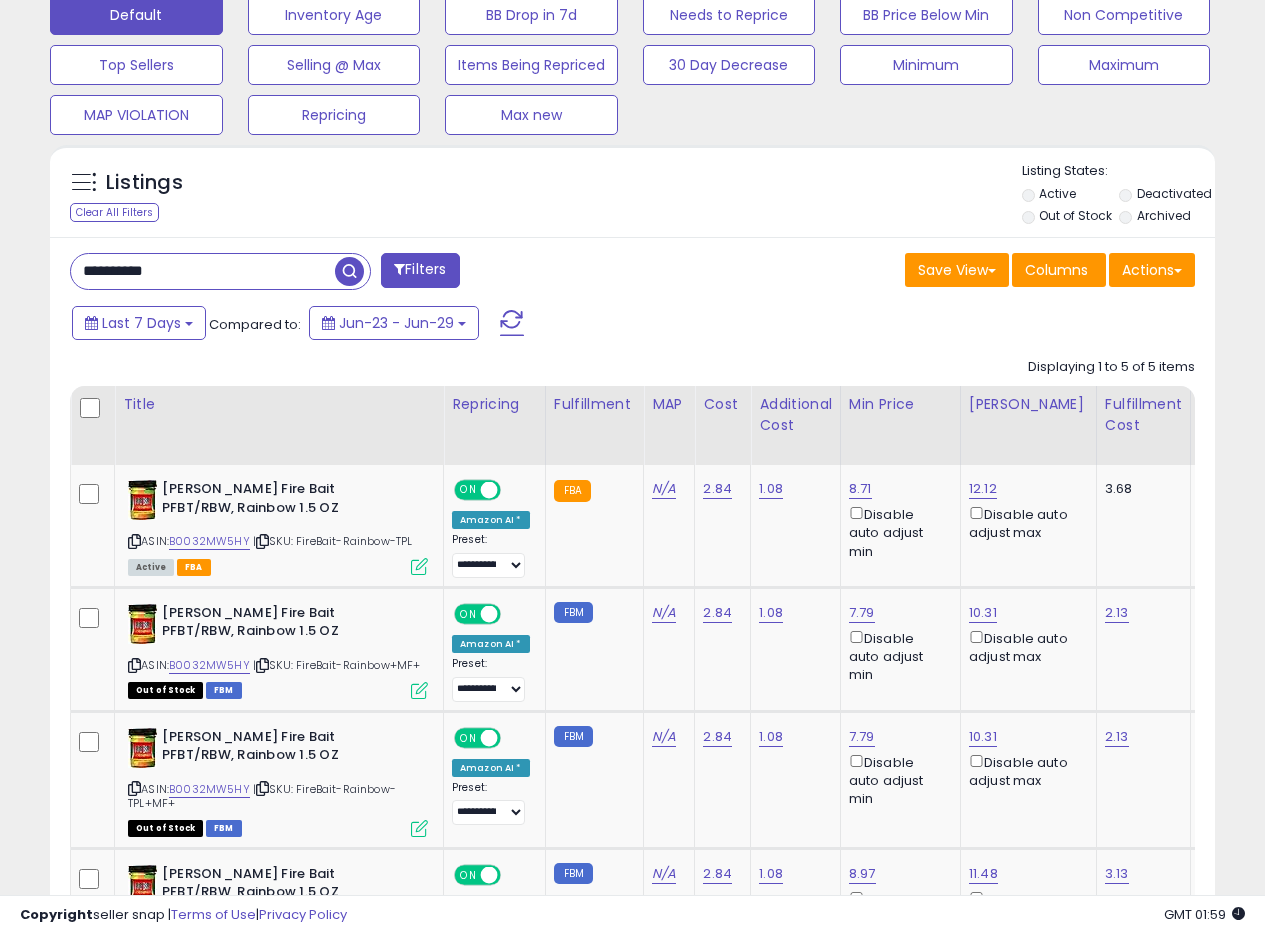 drag, startPoint x: 194, startPoint y: 268, endPoint x: 0, endPoint y: 255, distance: 194.43507 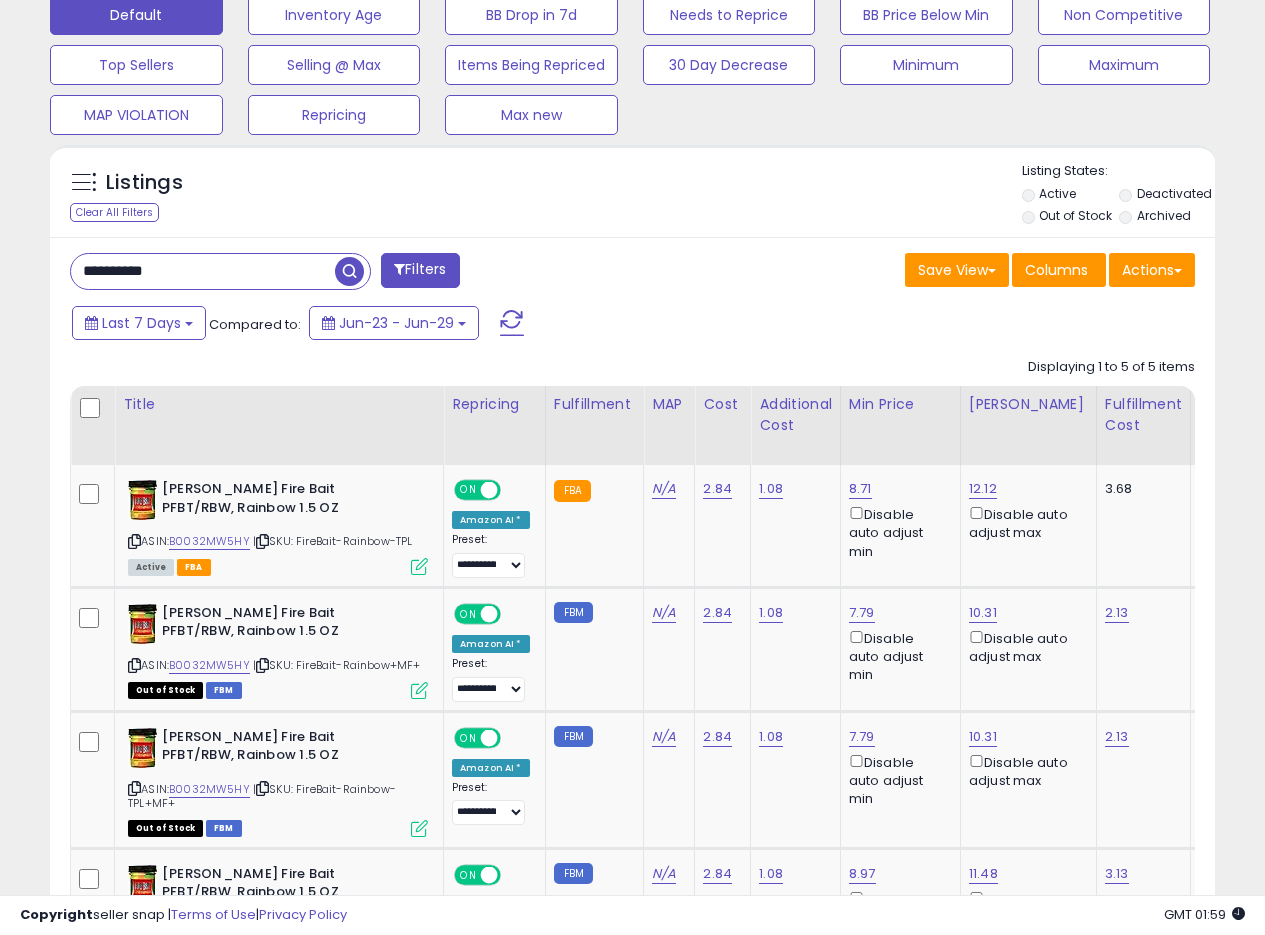 paste 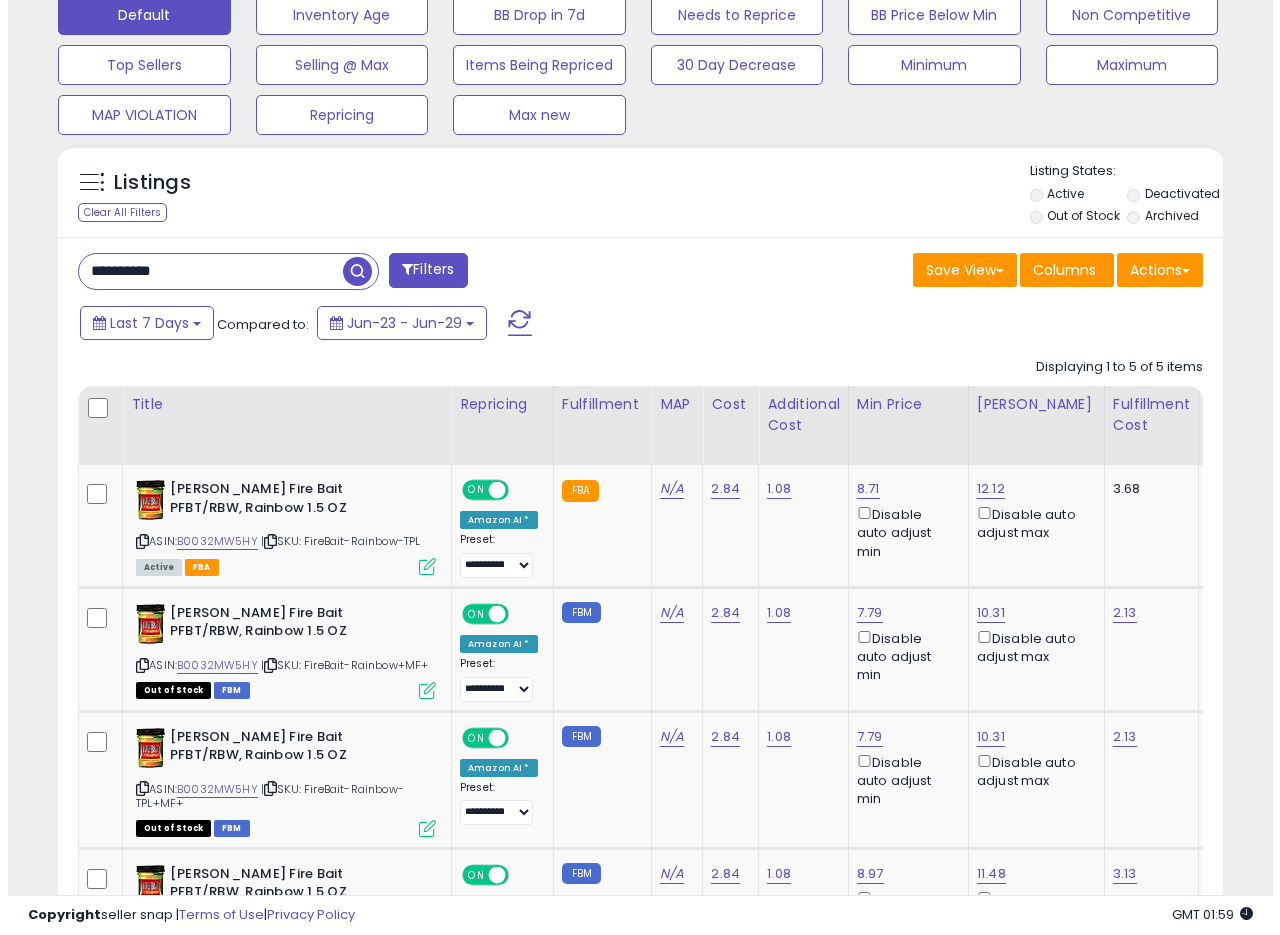 scroll, scrollTop: 335, scrollLeft: 0, axis: vertical 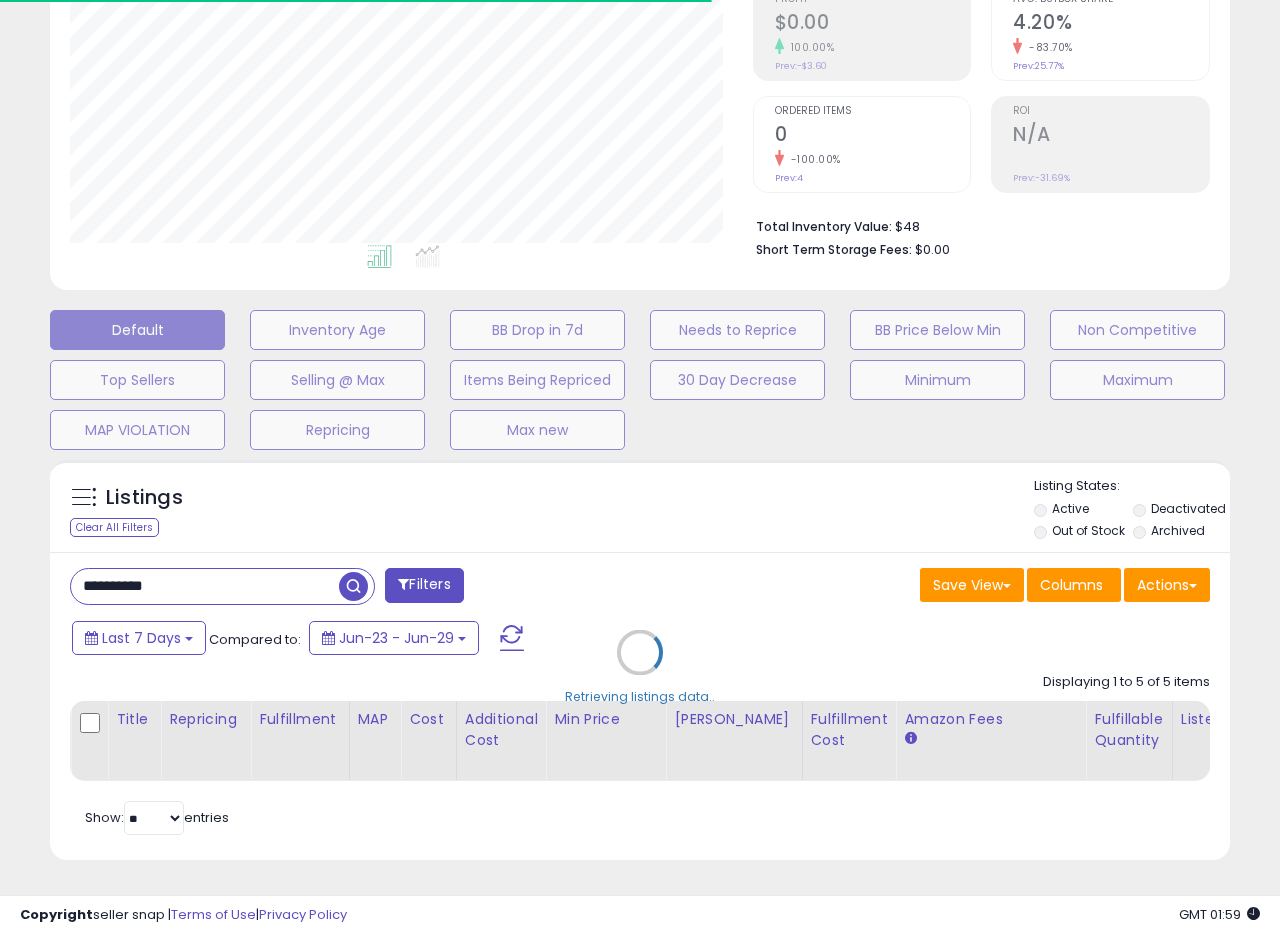 click on "Retrieving listings data.." at bounding box center [640, 667] 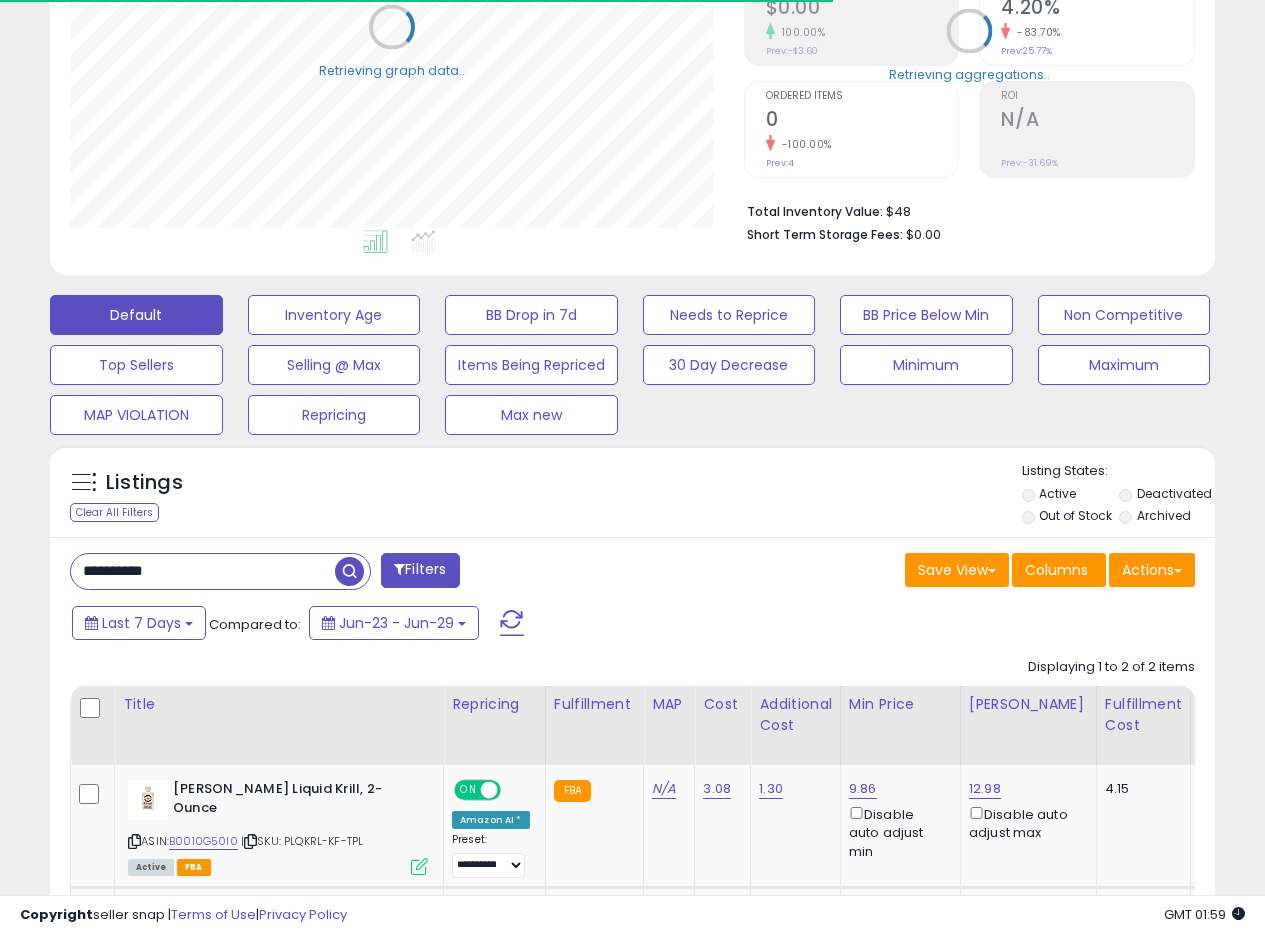 scroll, scrollTop: 410, scrollLeft: 674, axis: both 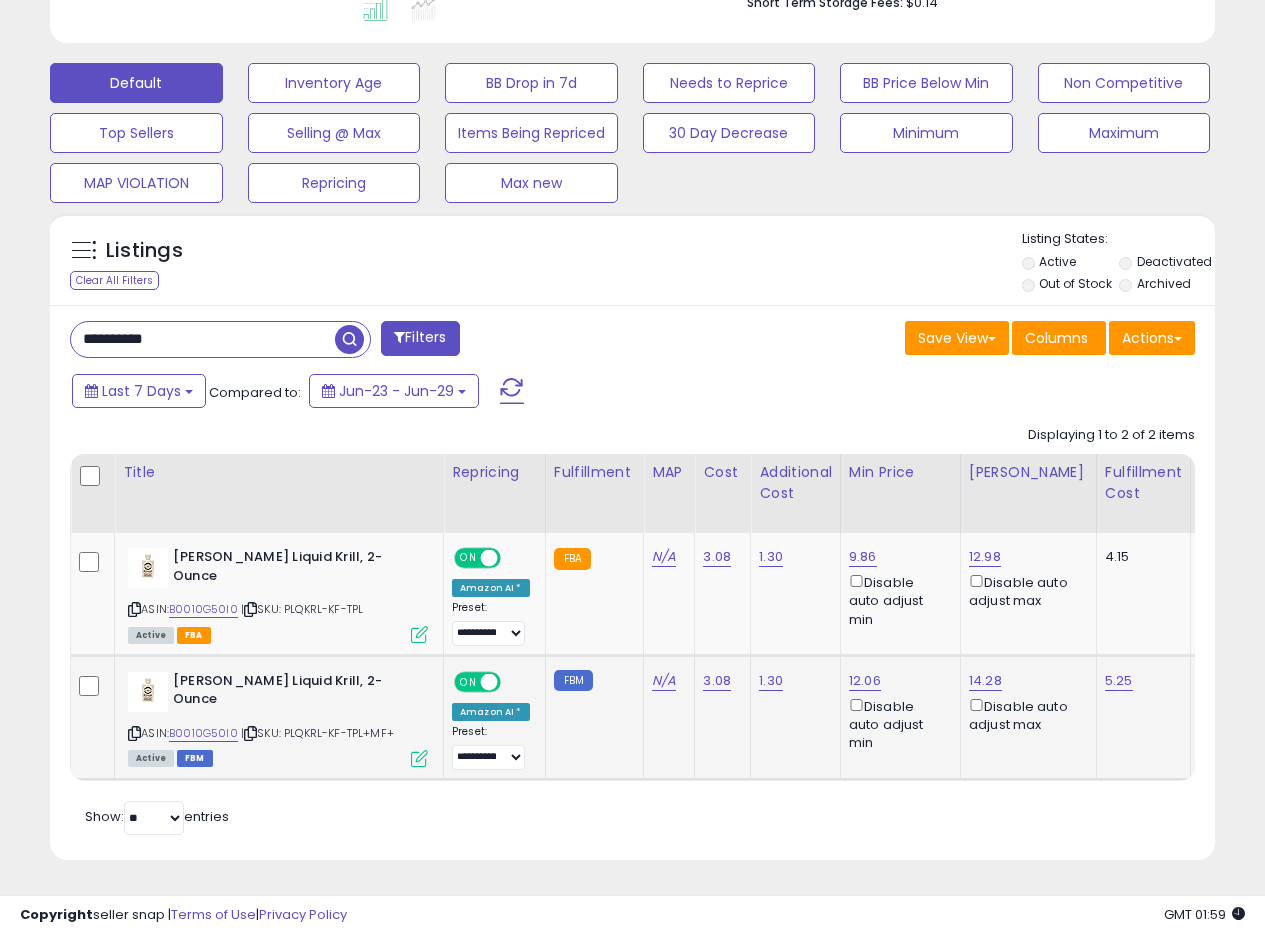 click at bounding box center (419, 758) 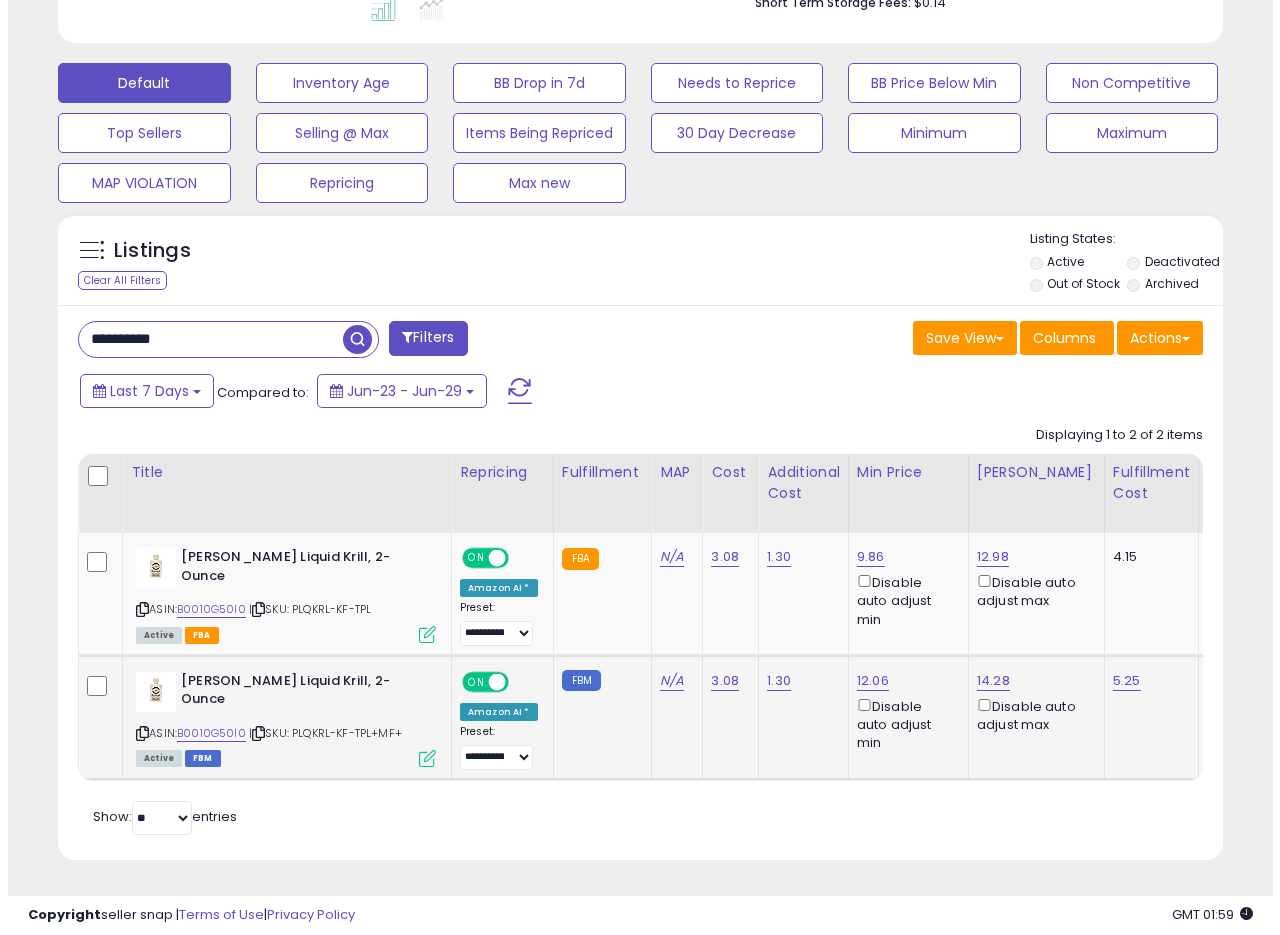 scroll, scrollTop: 999590, scrollLeft: 999317, axis: both 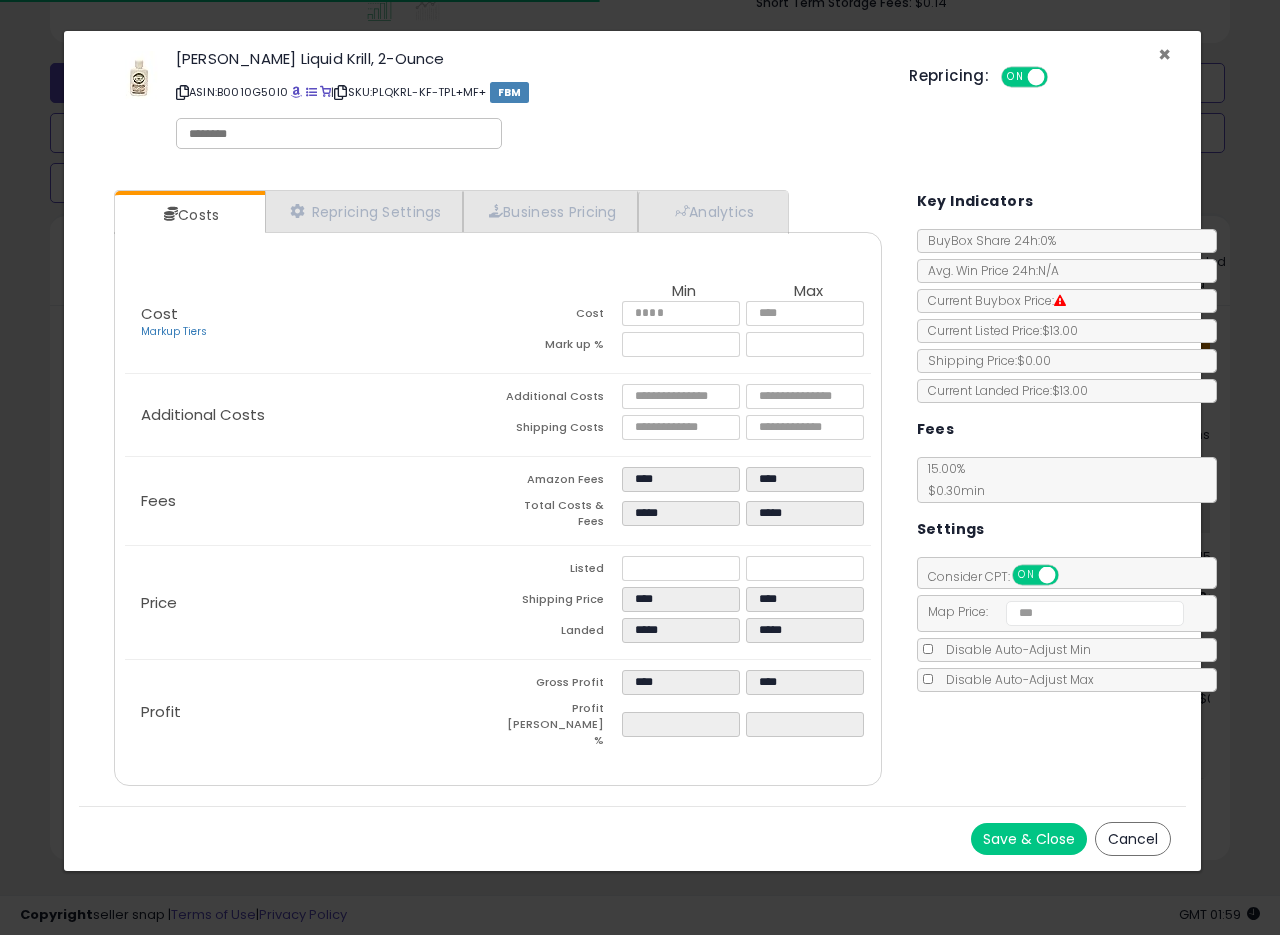 click on "×" at bounding box center [1164, 54] 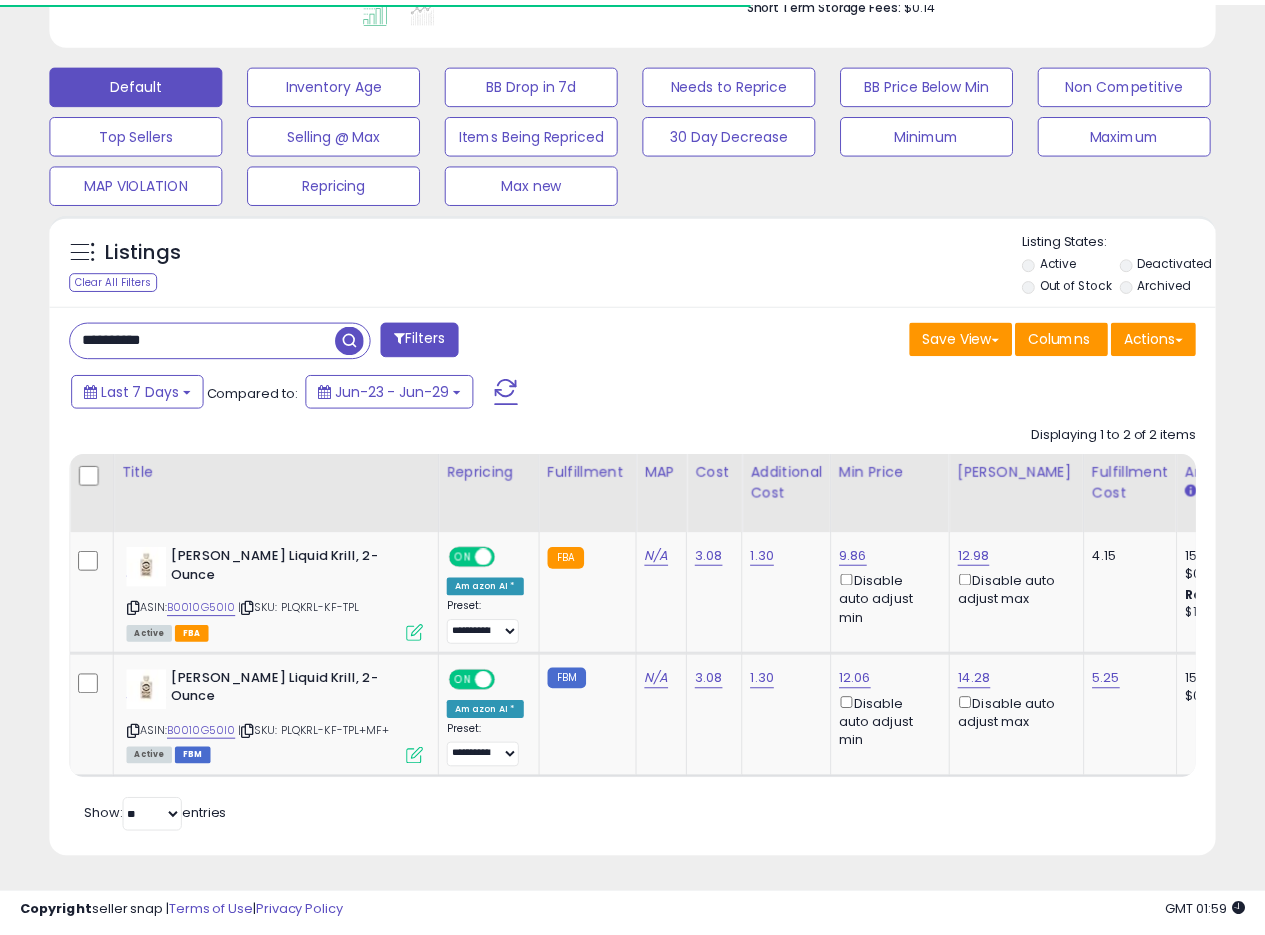 scroll, scrollTop: 410, scrollLeft: 674, axis: both 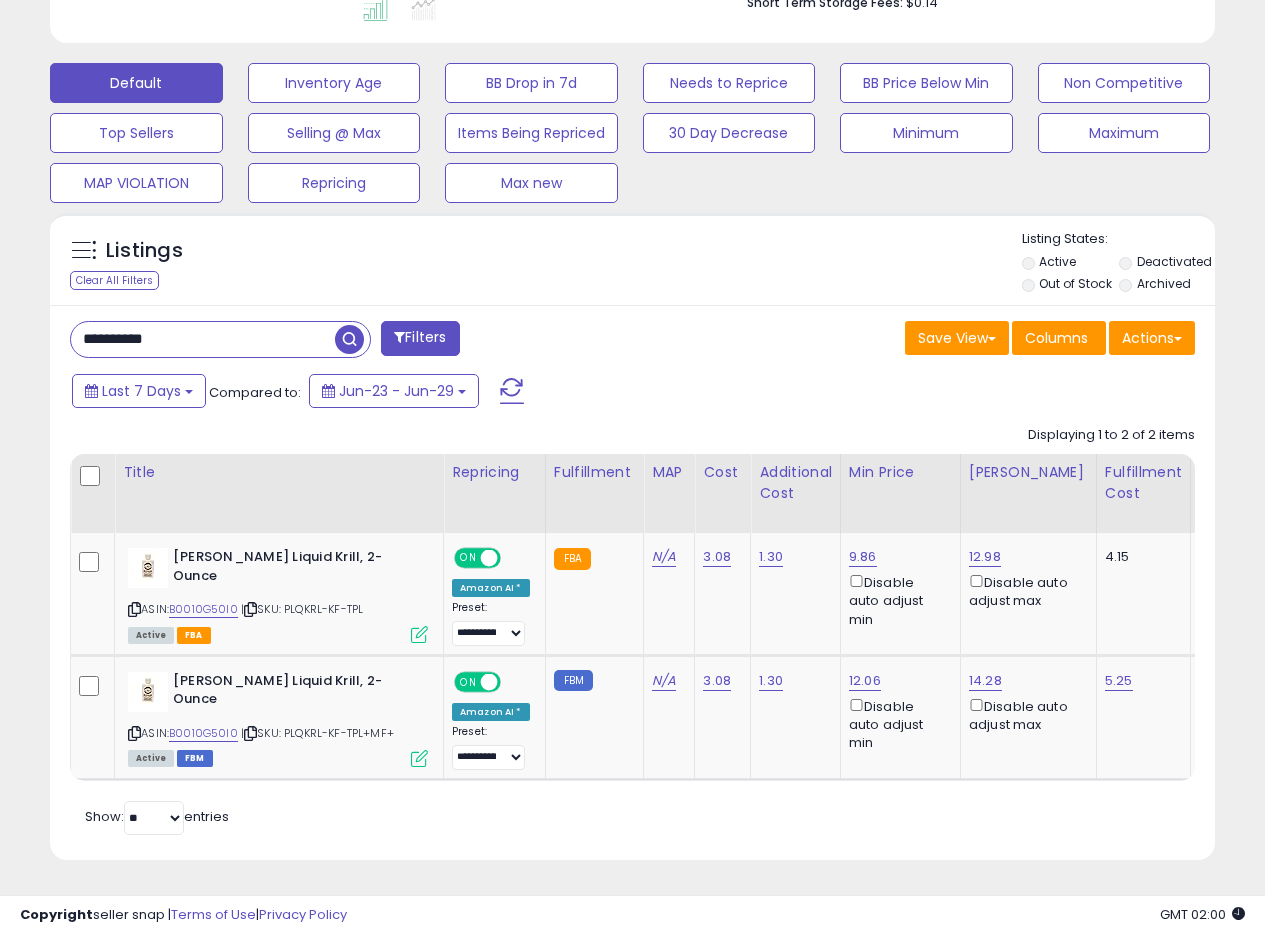 drag, startPoint x: 20, startPoint y: 328, endPoint x: 0, endPoint y: 325, distance: 20.22375 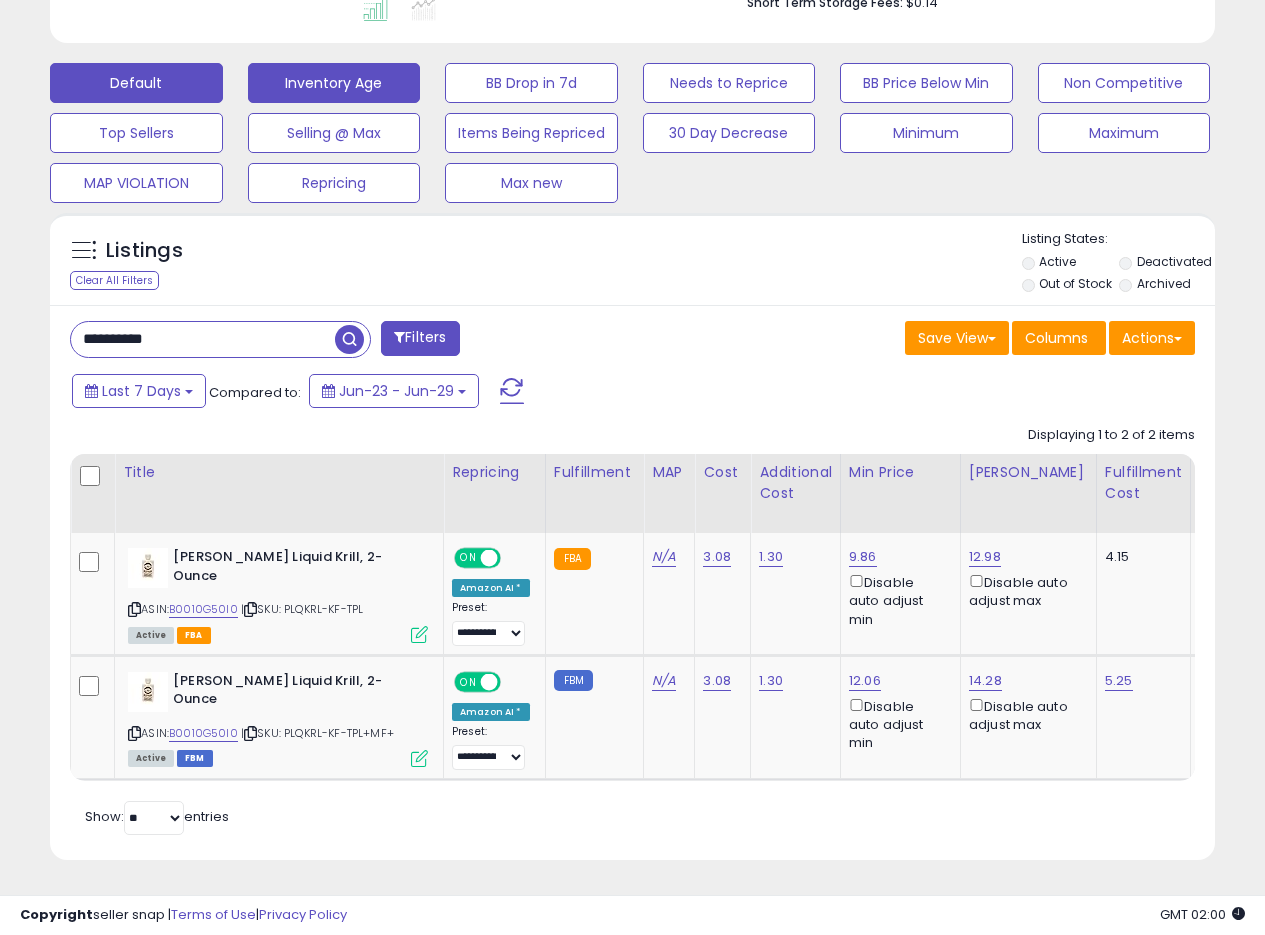 scroll, scrollTop: 999590, scrollLeft: 999317, axis: both 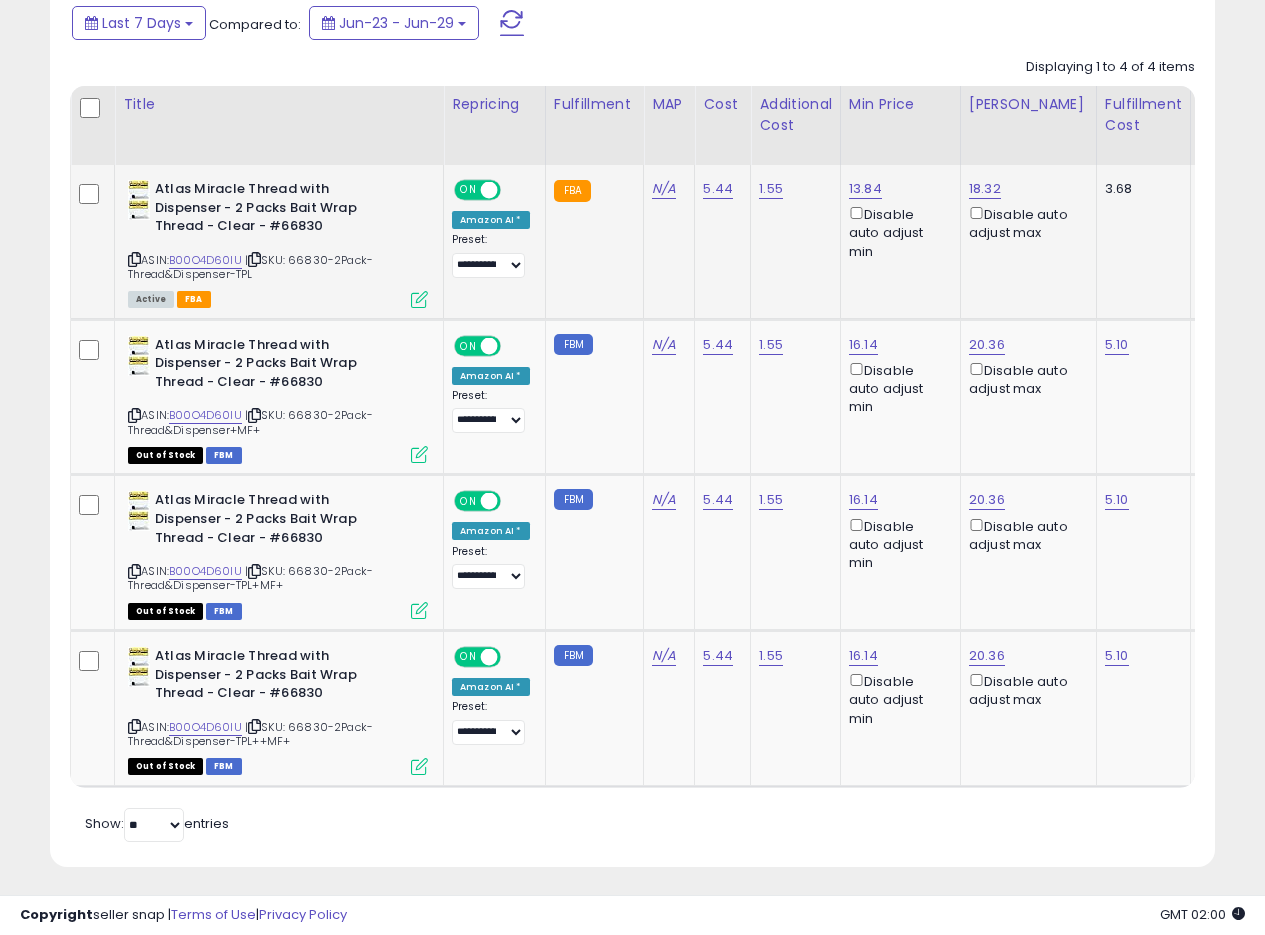 drag, startPoint x: 262, startPoint y: 256, endPoint x: 289, endPoint y: 260, distance: 27.294687 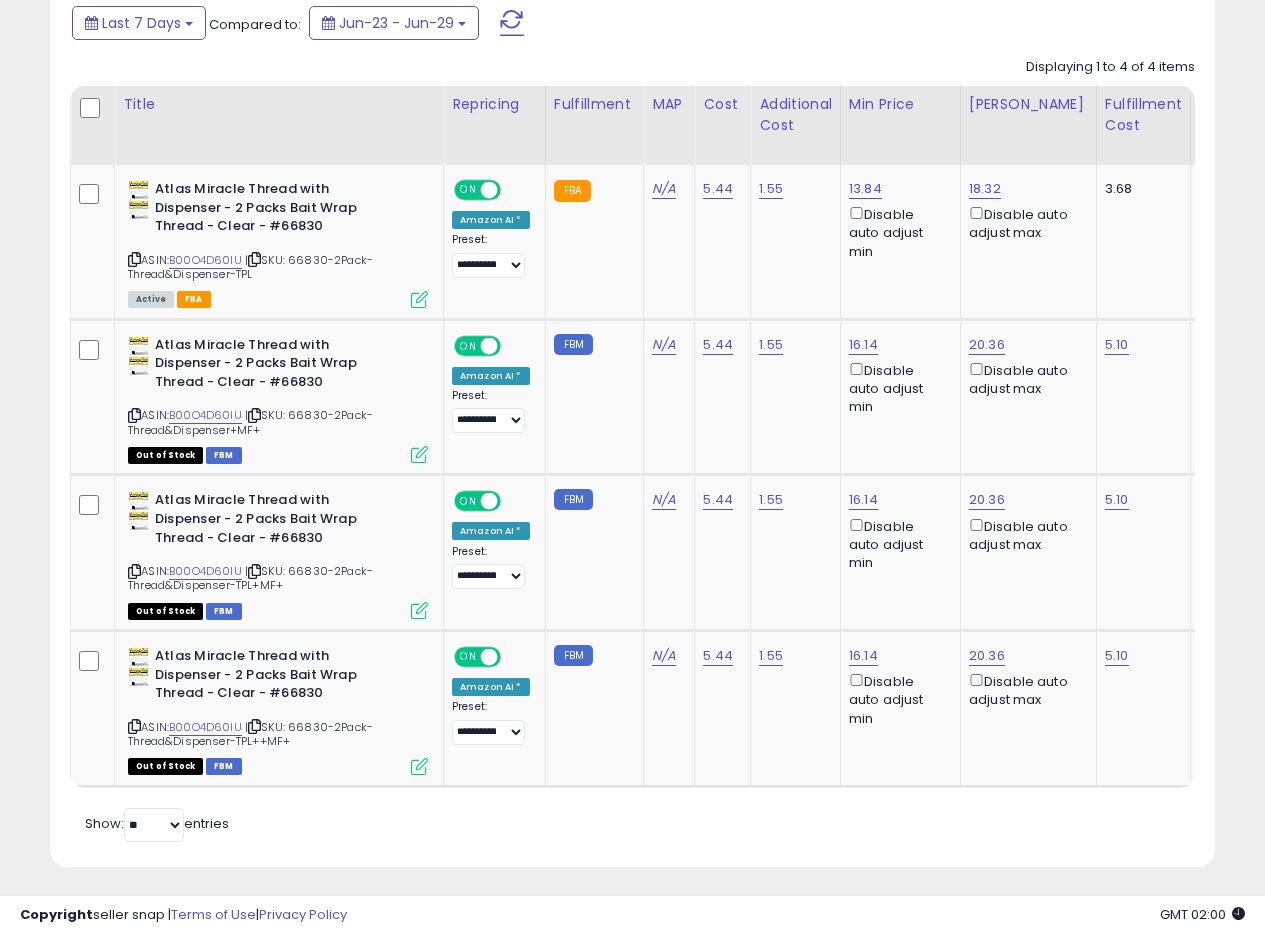 scroll, scrollTop: 535, scrollLeft: 0, axis: vertical 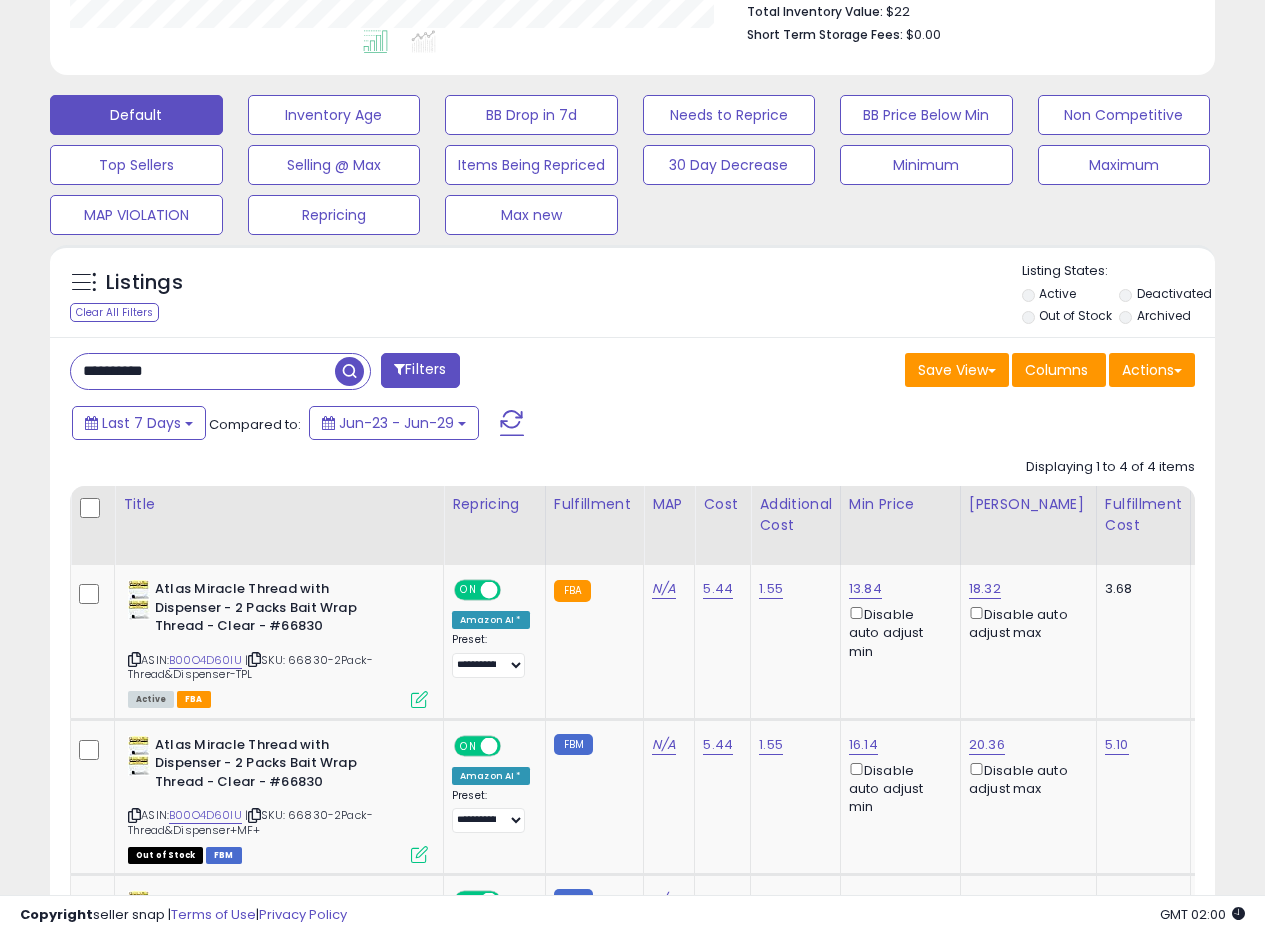 drag, startPoint x: 195, startPoint y: 374, endPoint x: 2, endPoint y: 349, distance: 194.61244 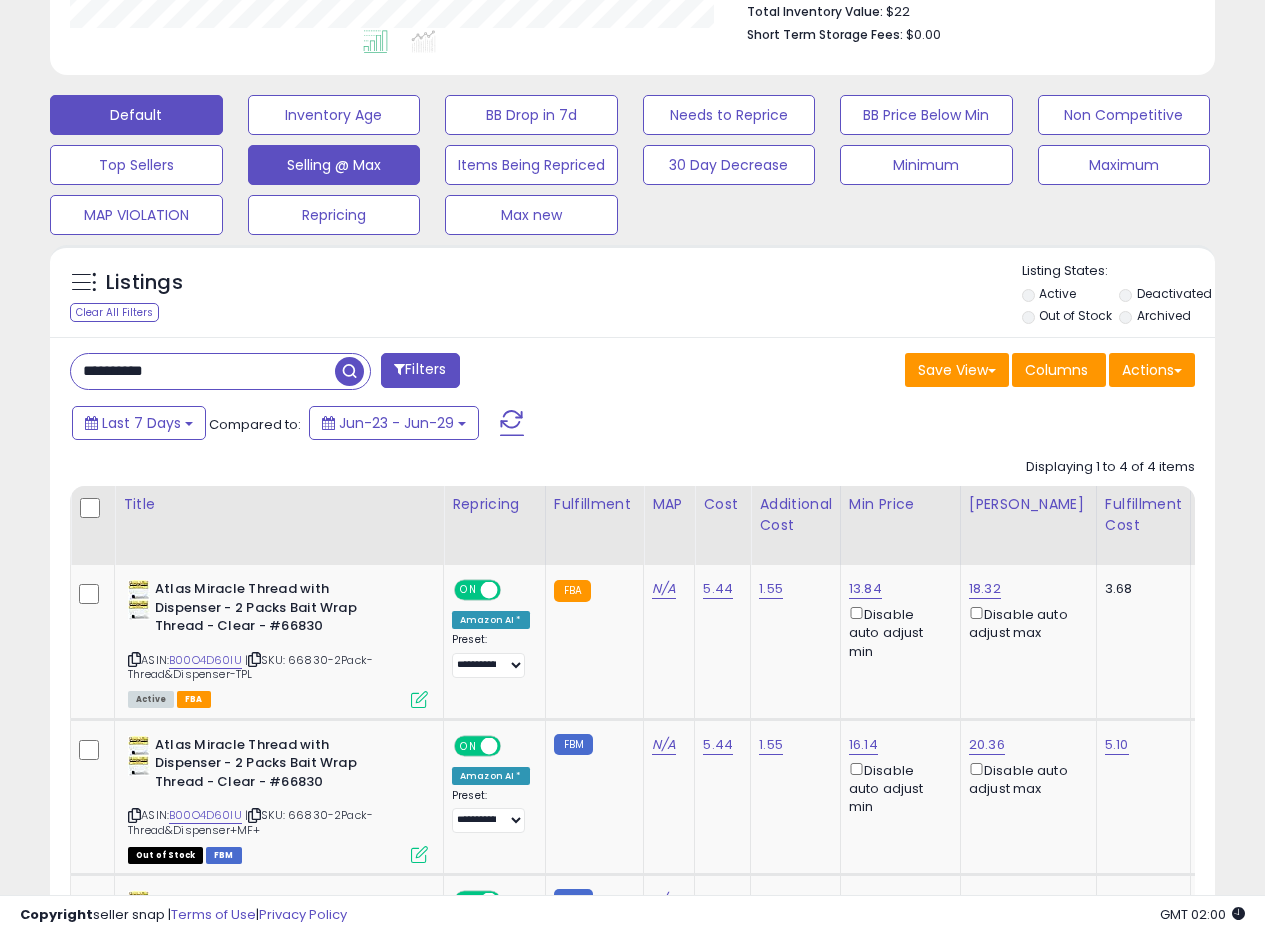scroll, scrollTop: 999590, scrollLeft: 999317, axis: both 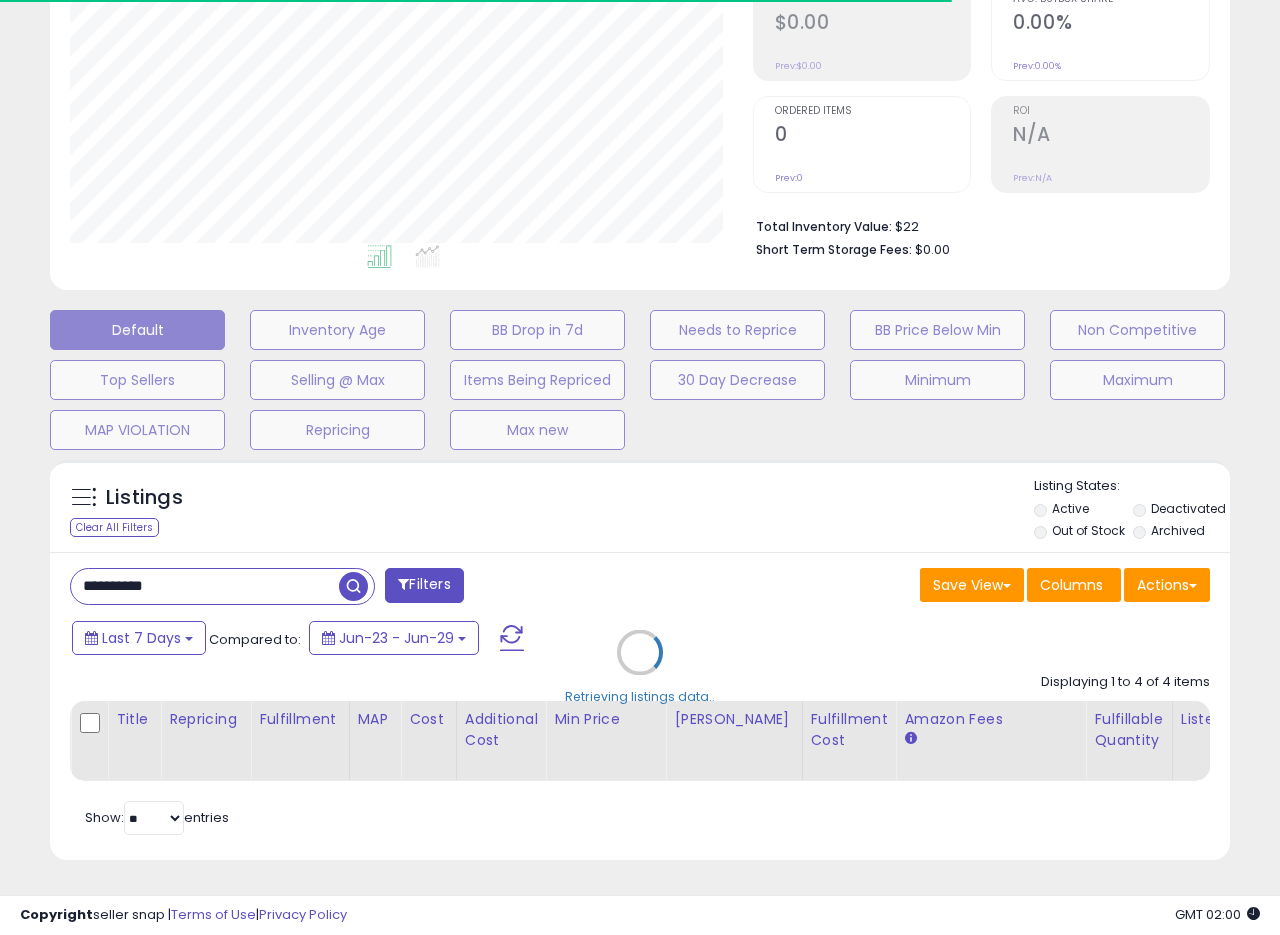 click on "Retrieving listings data.." at bounding box center [640, 667] 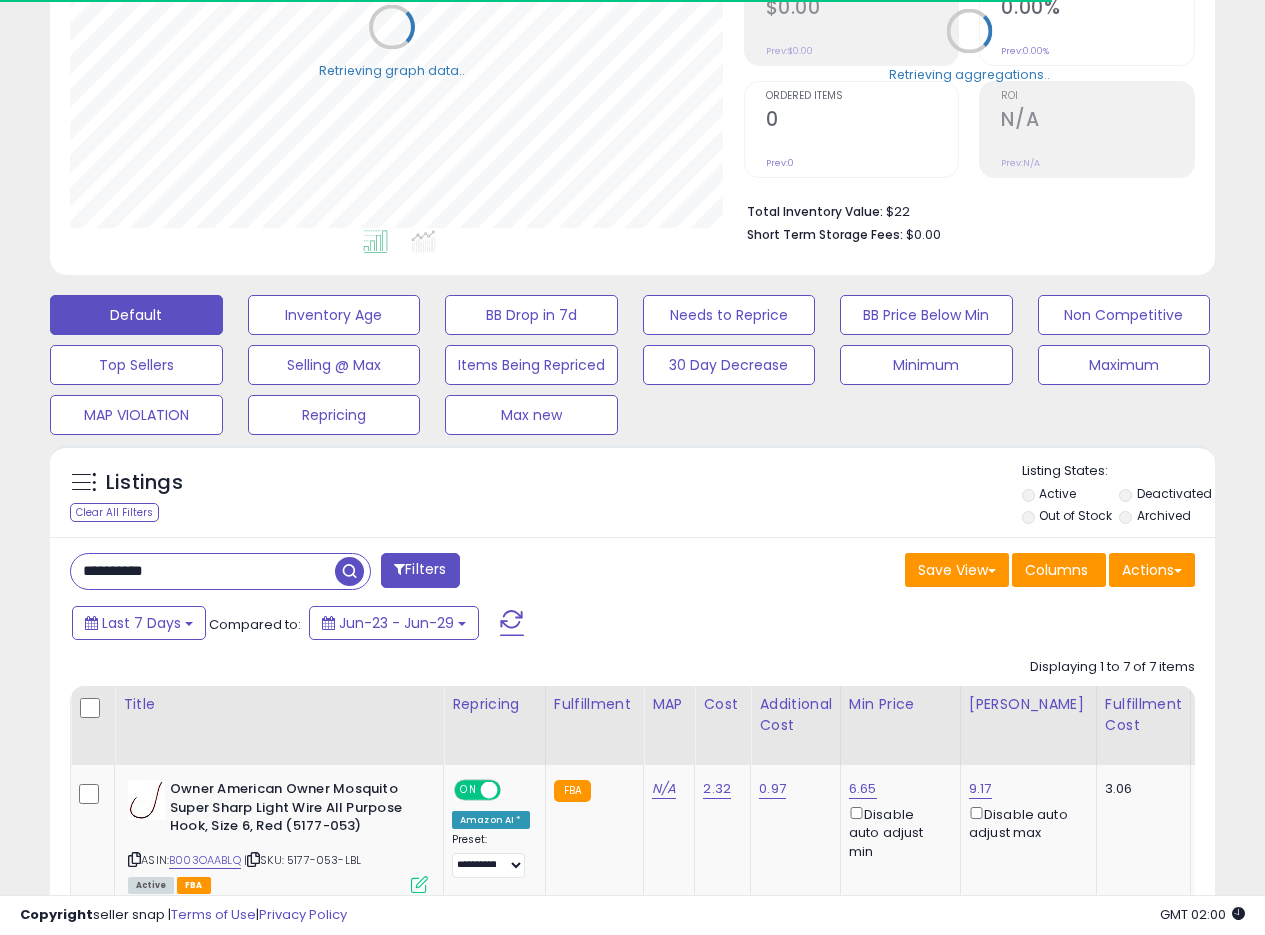 scroll, scrollTop: 410, scrollLeft: 674, axis: both 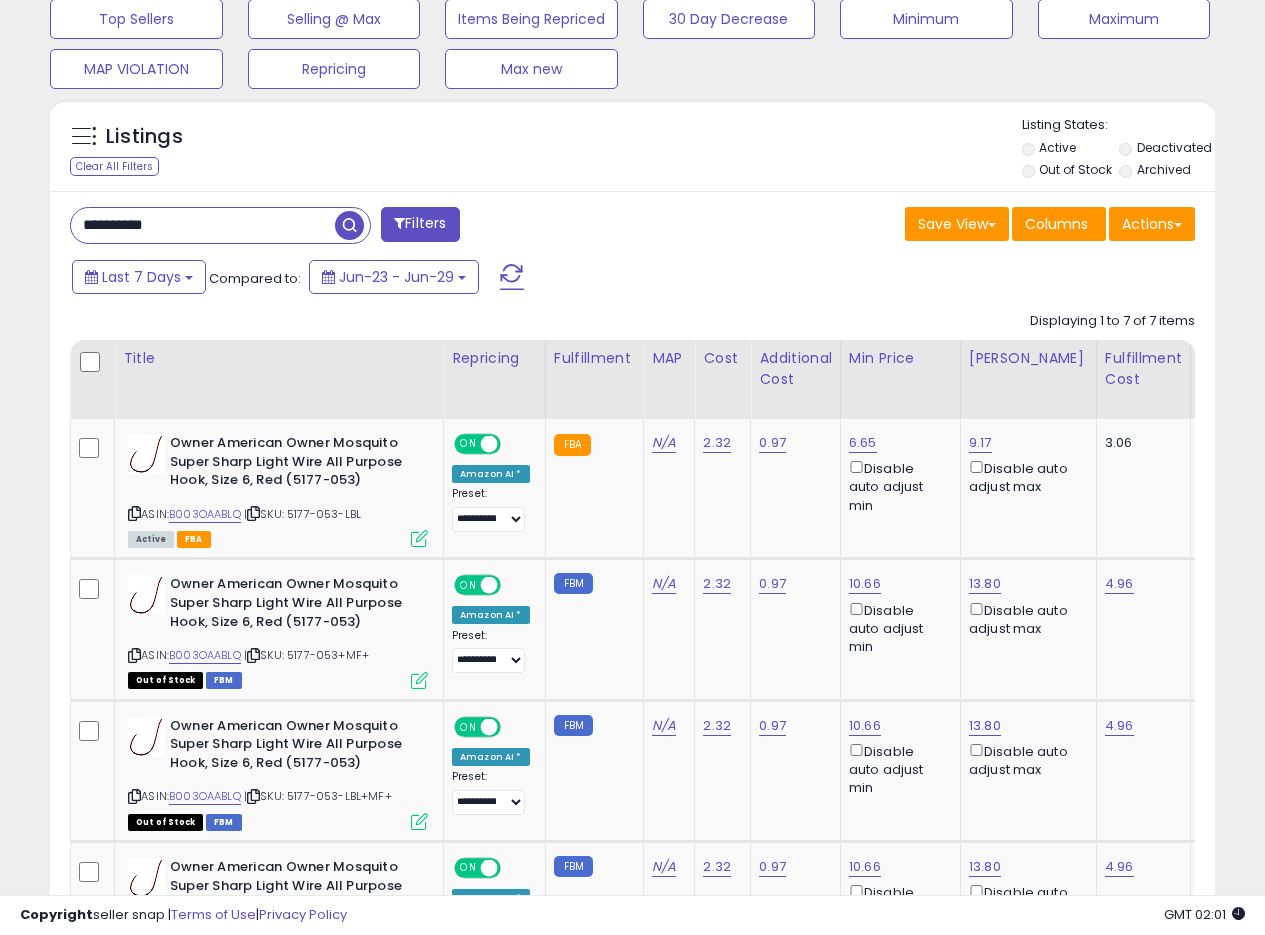 drag, startPoint x: 202, startPoint y: 218, endPoint x: 0, endPoint y: 210, distance: 202.15836 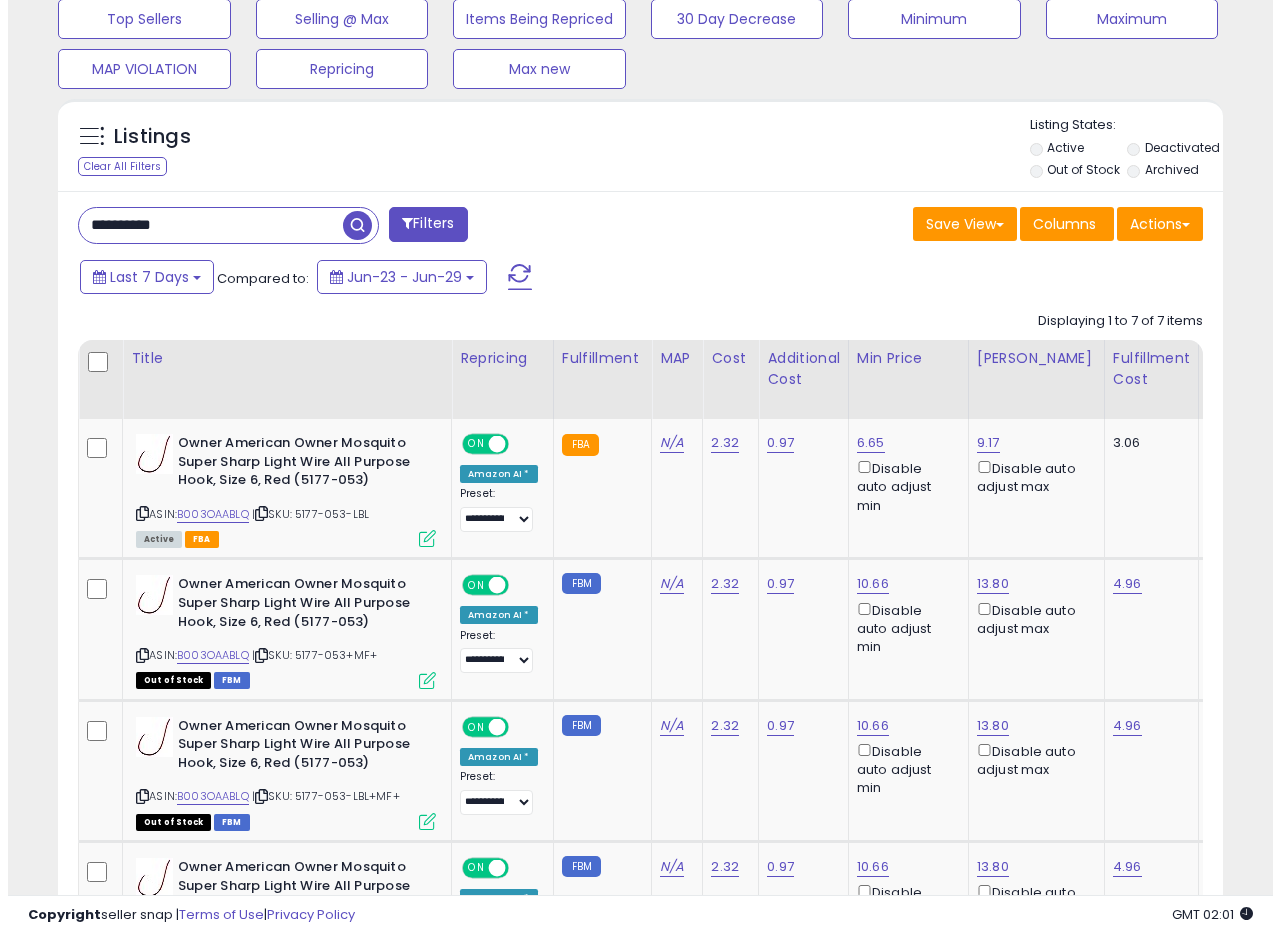 scroll, scrollTop: 335, scrollLeft: 0, axis: vertical 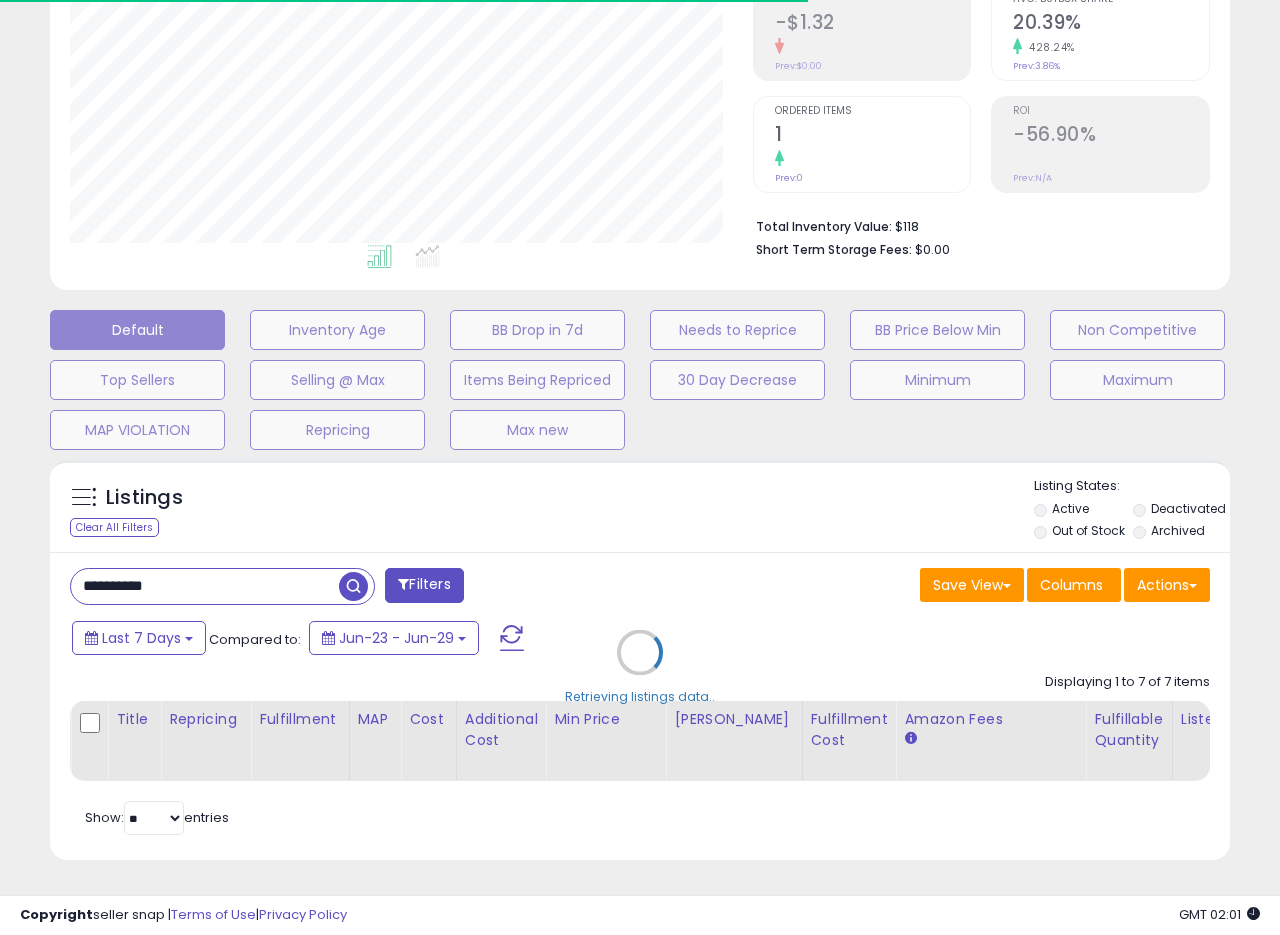 drag, startPoint x: 740, startPoint y: 541, endPoint x: 703, endPoint y: 516, distance: 44.65423 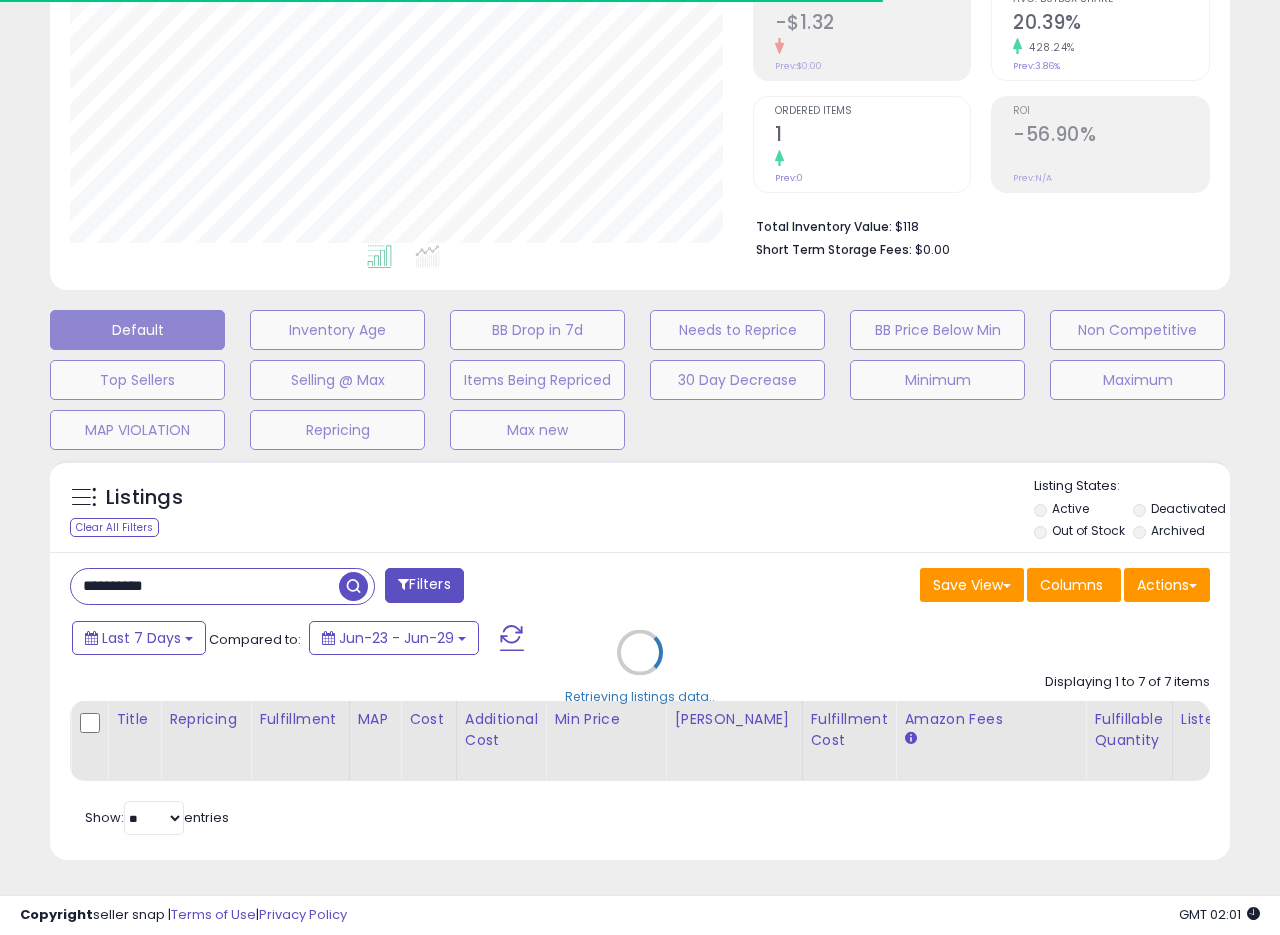 click on "Retrieving listings data.." at bounding box center [640, 667] 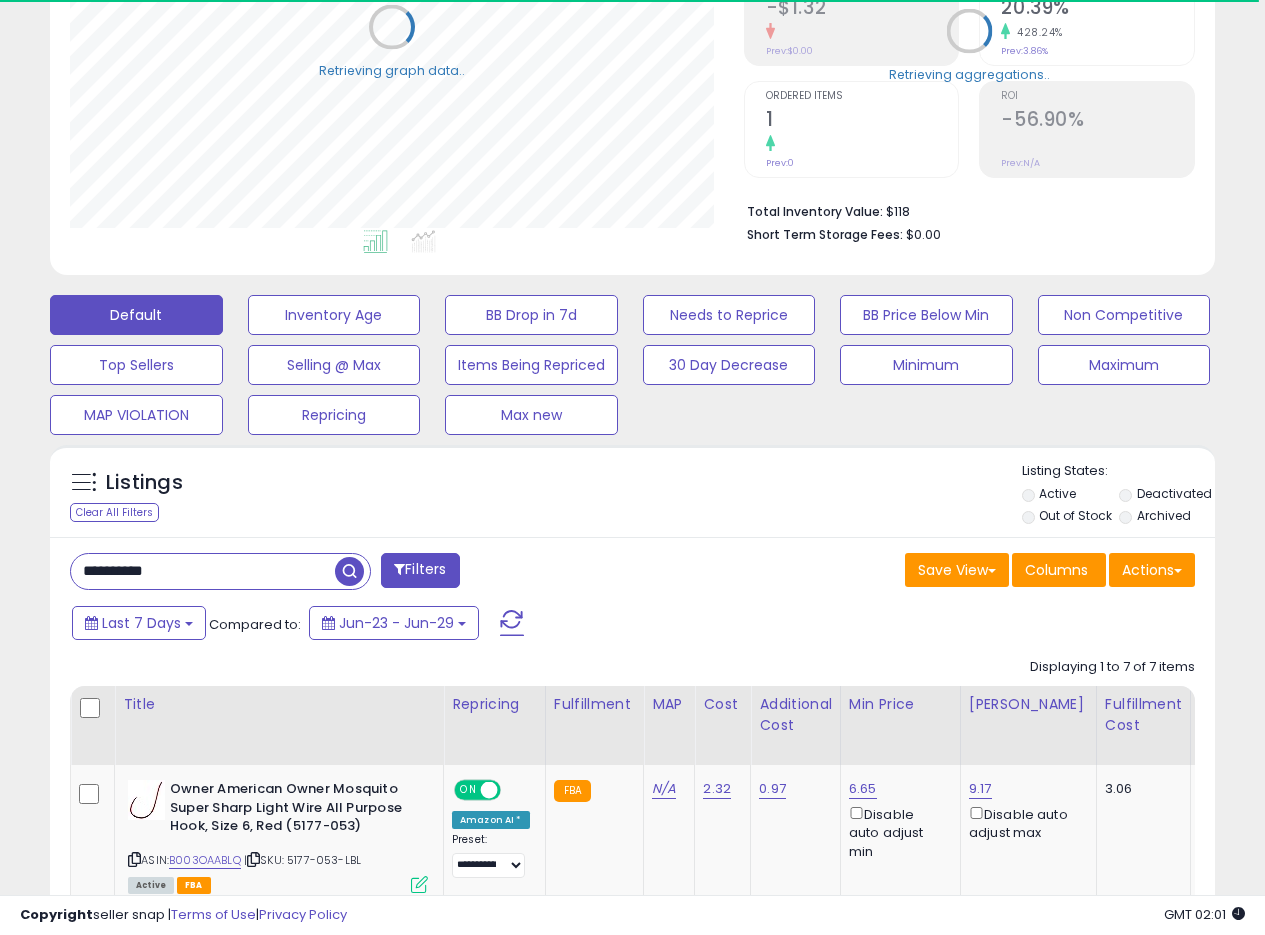 scroll, scrollTop: 410, scrollLeft: 674, axis: both 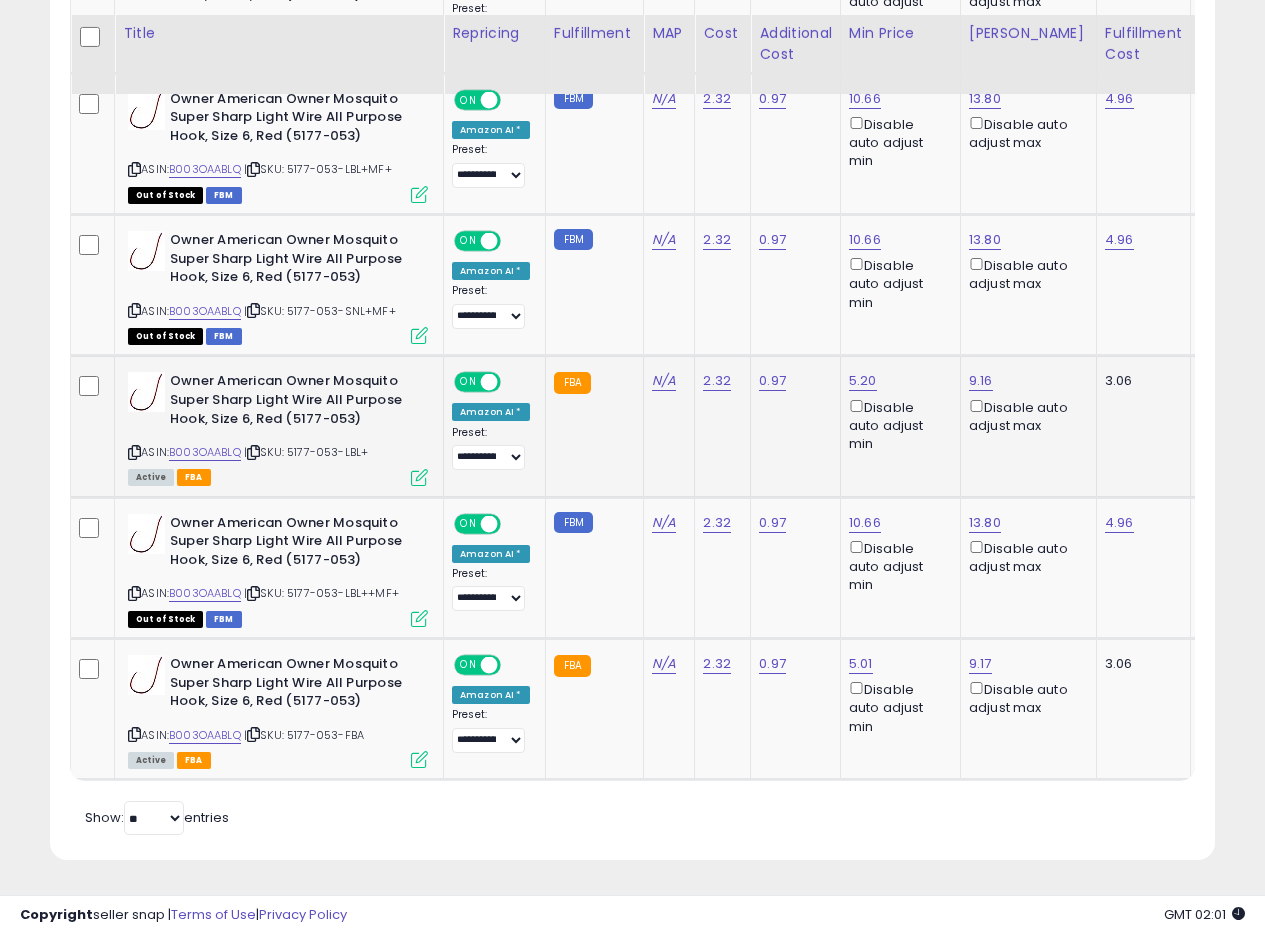 click at bounding box center [419, 477] 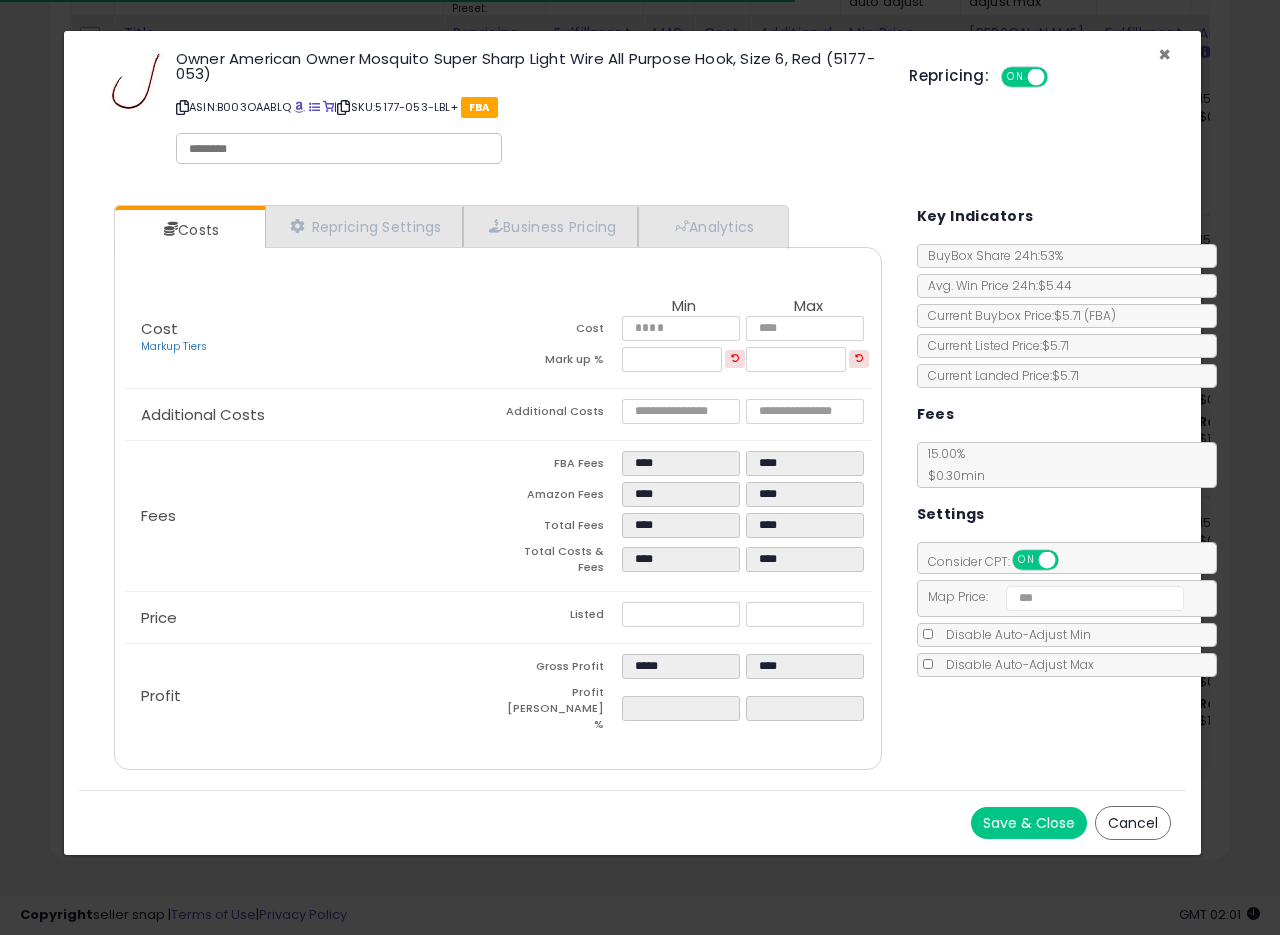 click on "×" at bounding box center [1164, 54] 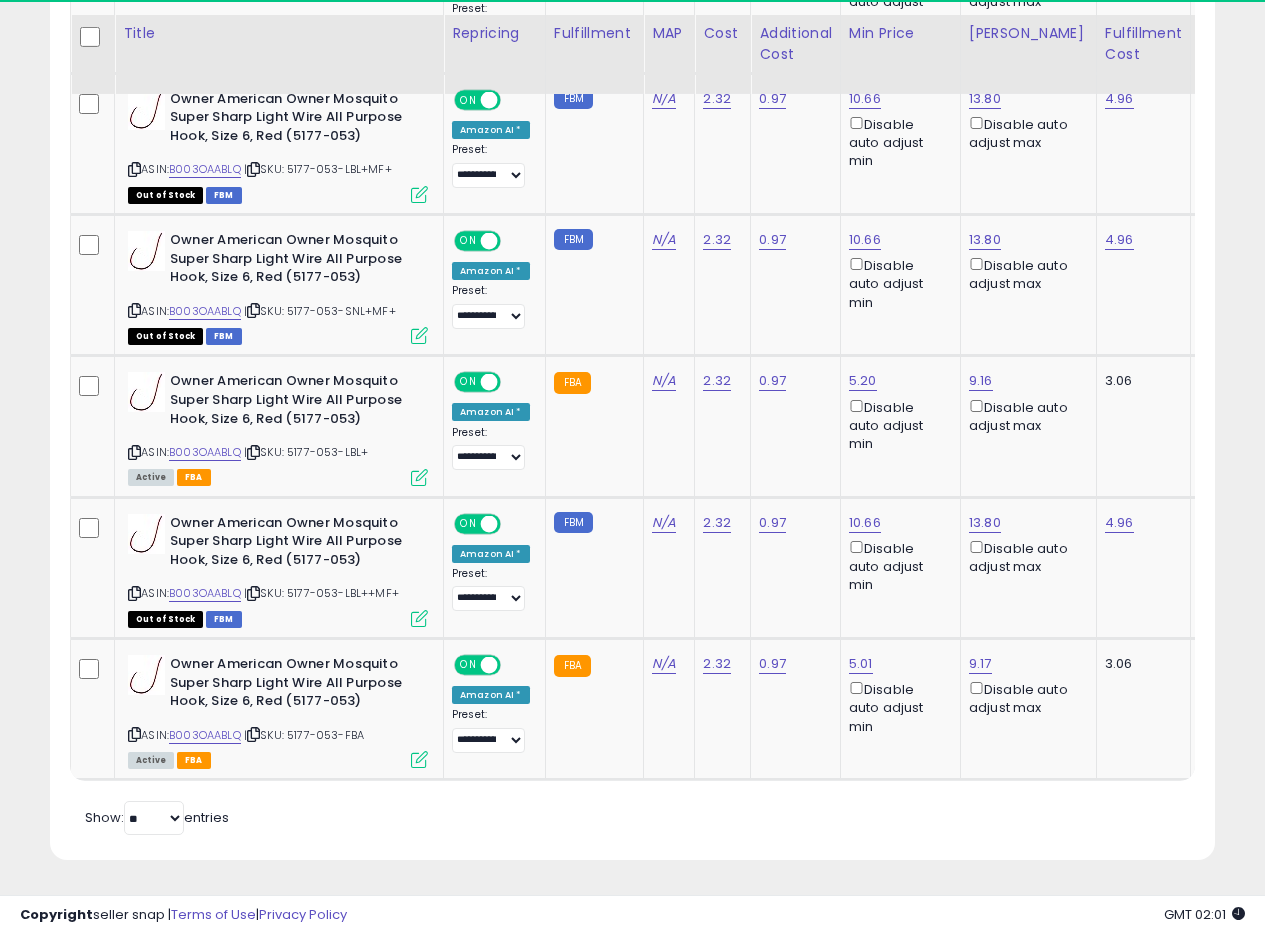 scroll, scrollTop: 410, scrollLeft: 674, axis: both 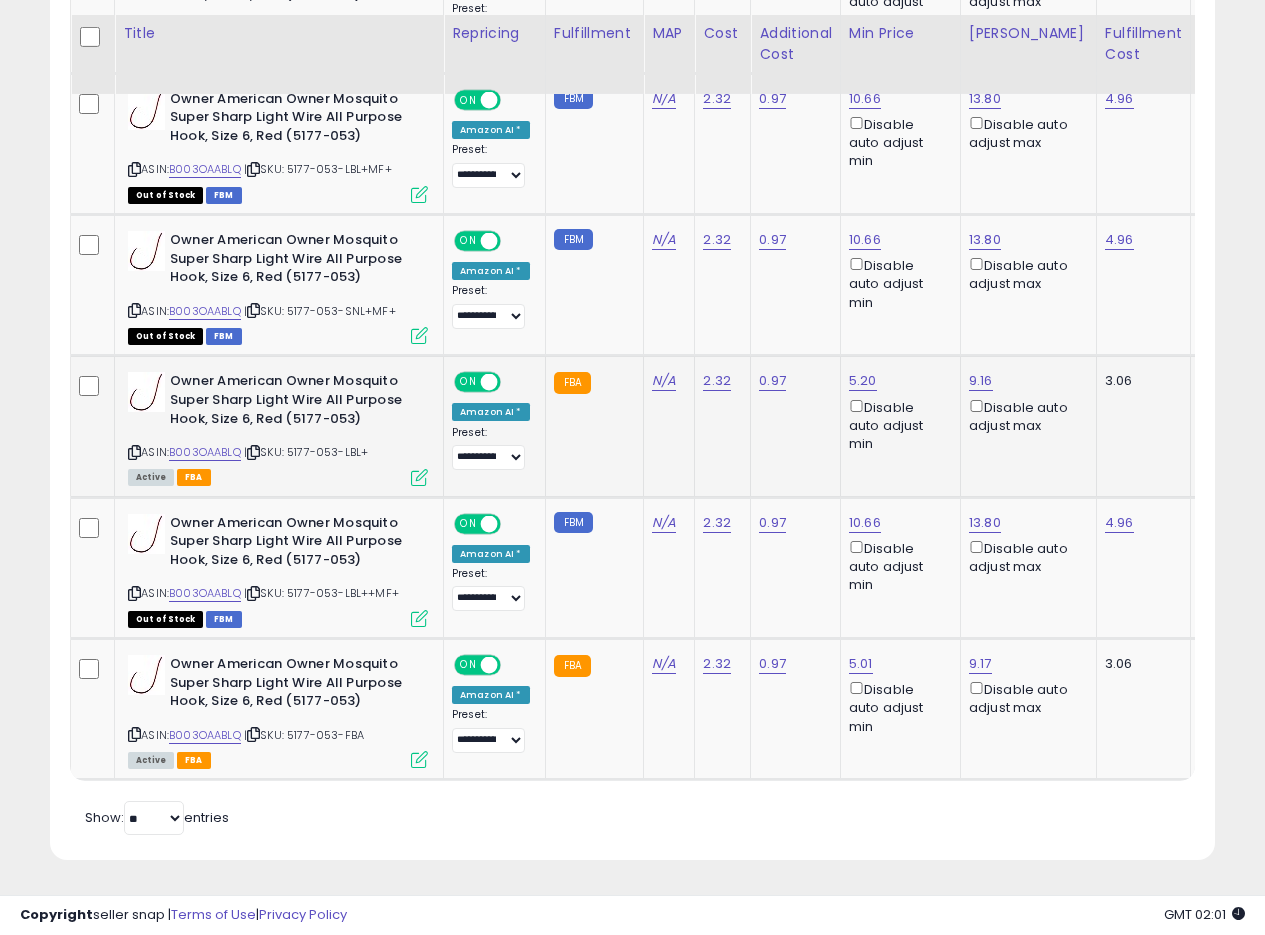 click at bounding box center [419, 477] 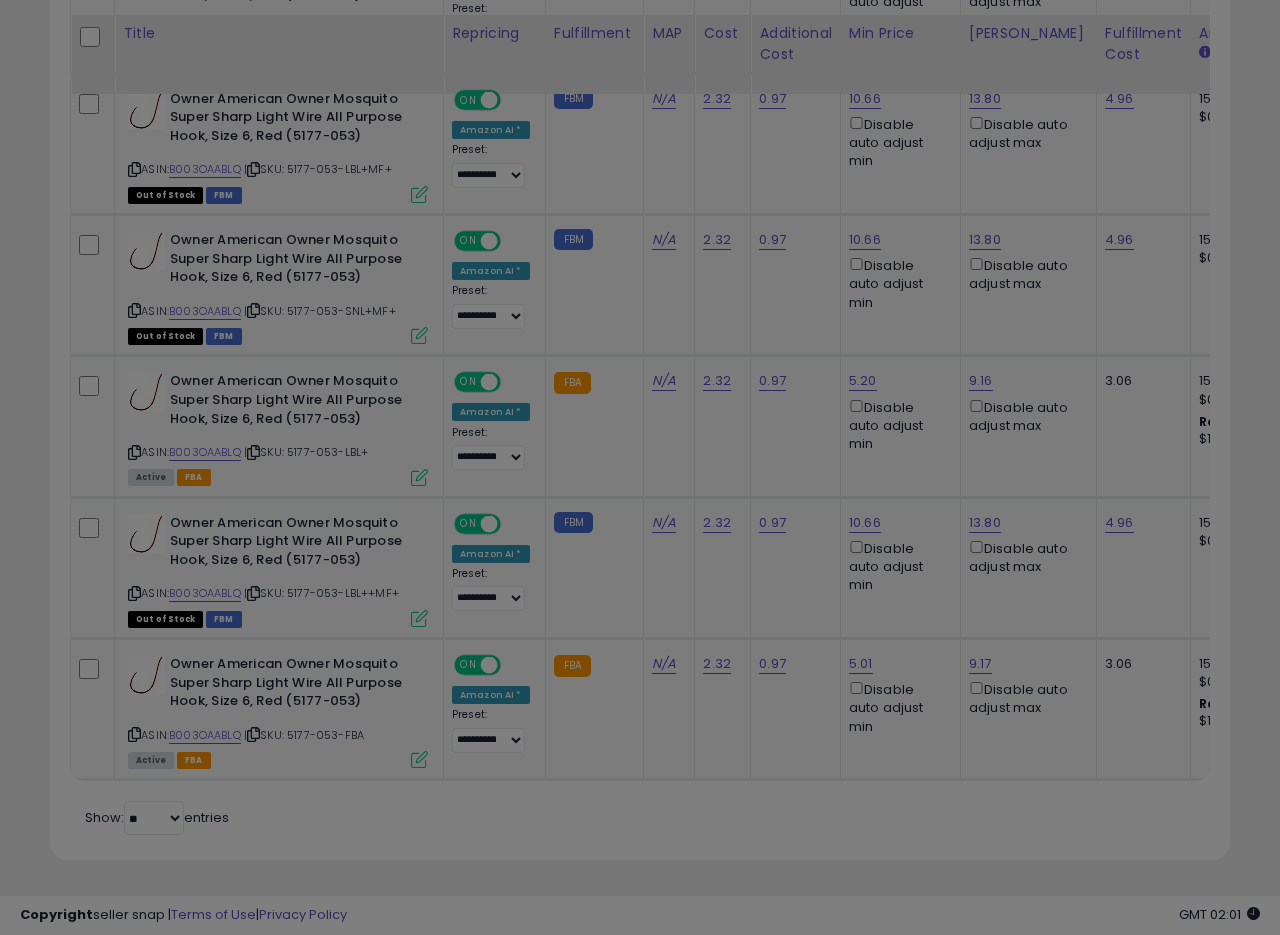 scroll, scrollTop: 999590, scrollLeft: 999317, axis: both 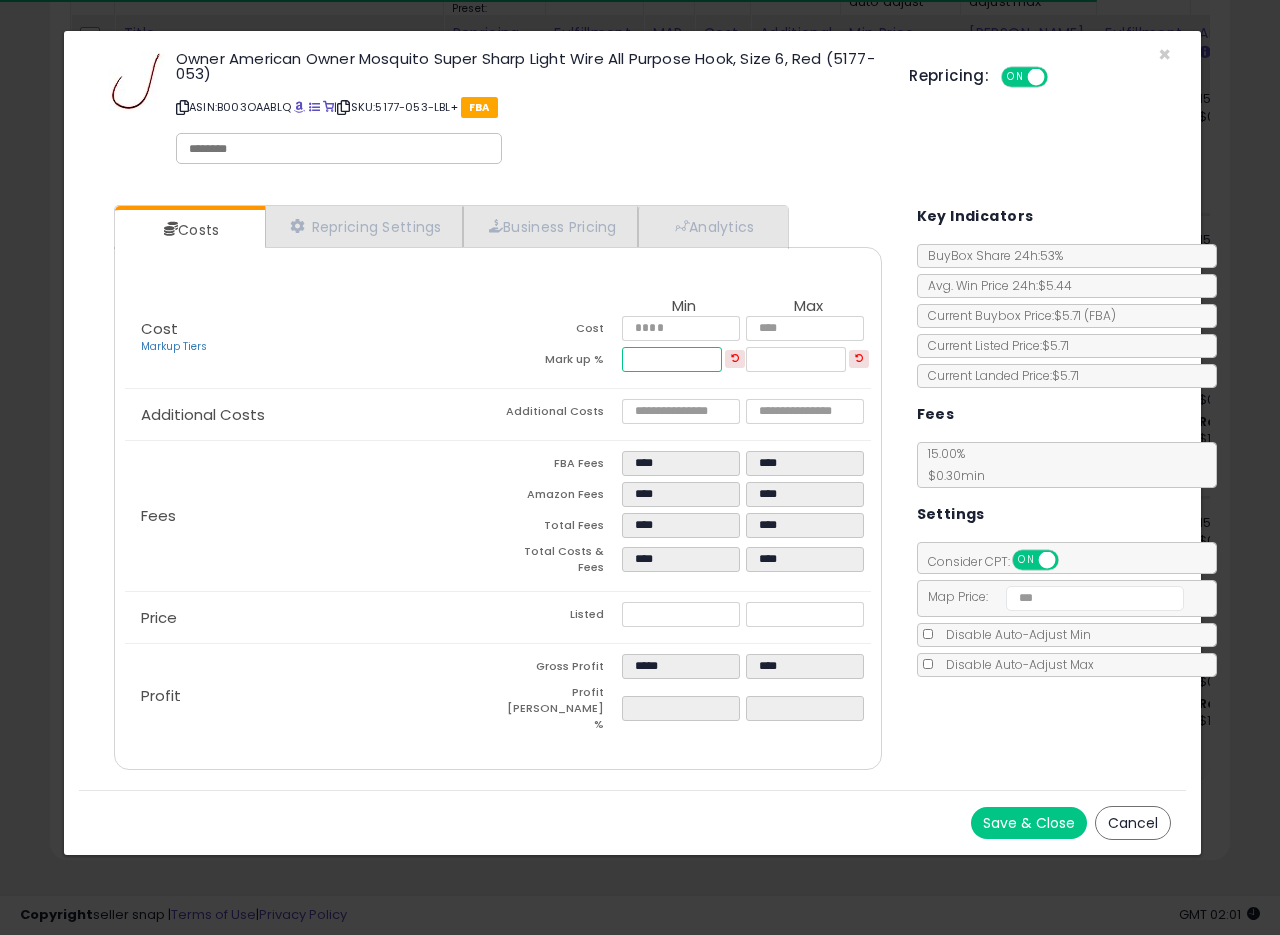 drag, startPoint x: 652, startPoint y: 355, endPoint x: 583, endPoint y: 358, distance: 69.065186 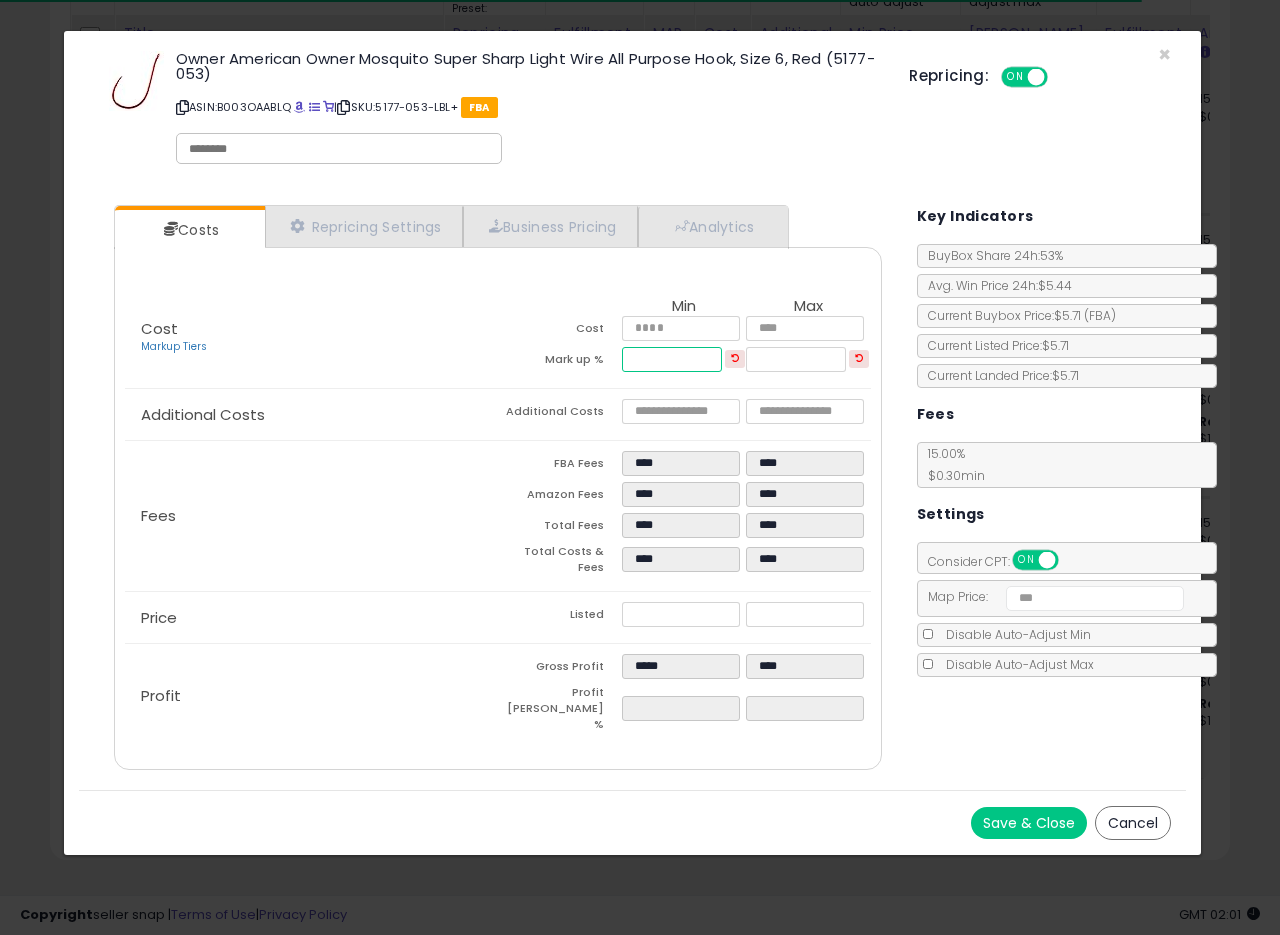 type on "*****" 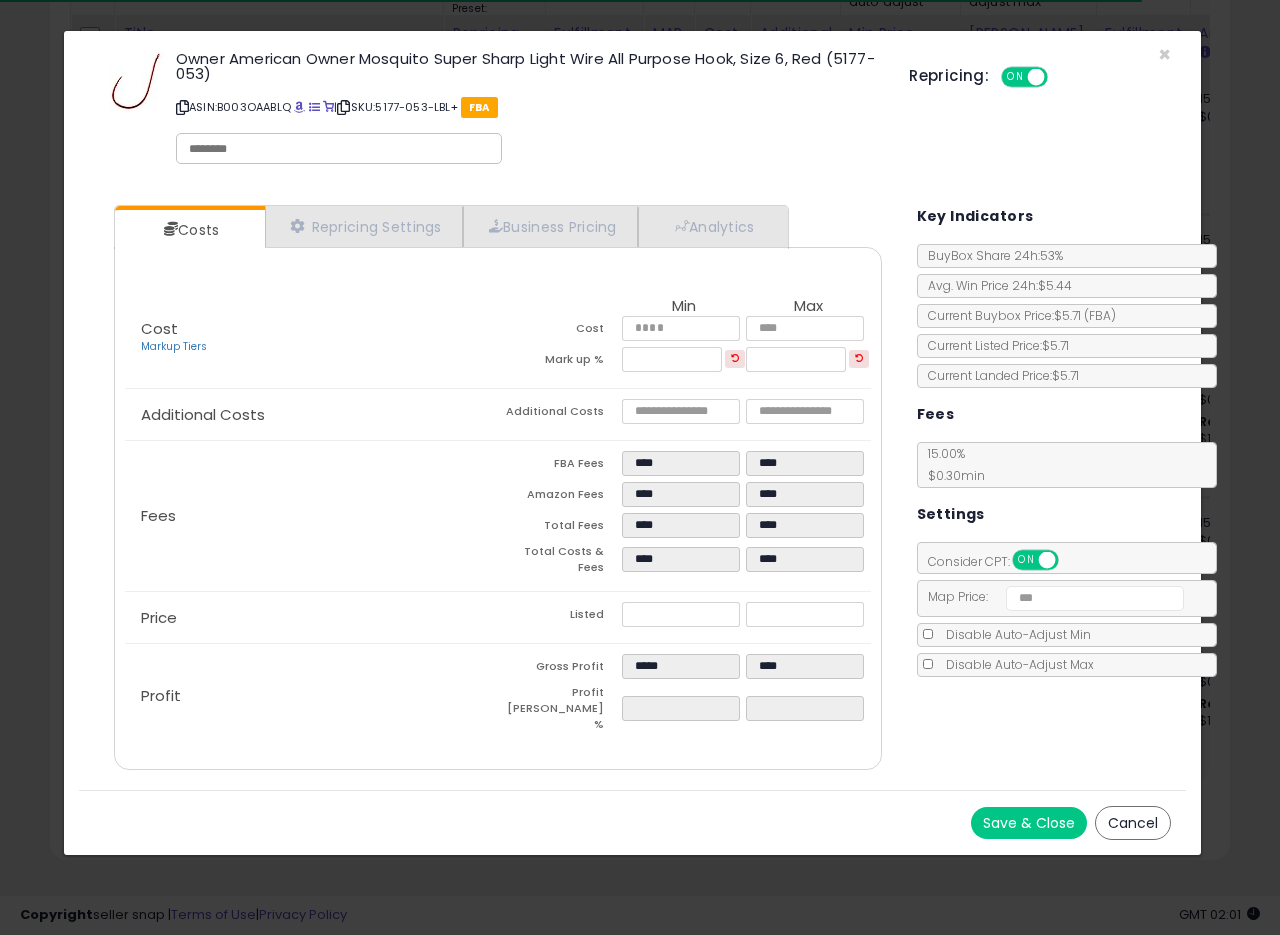 type on "****" 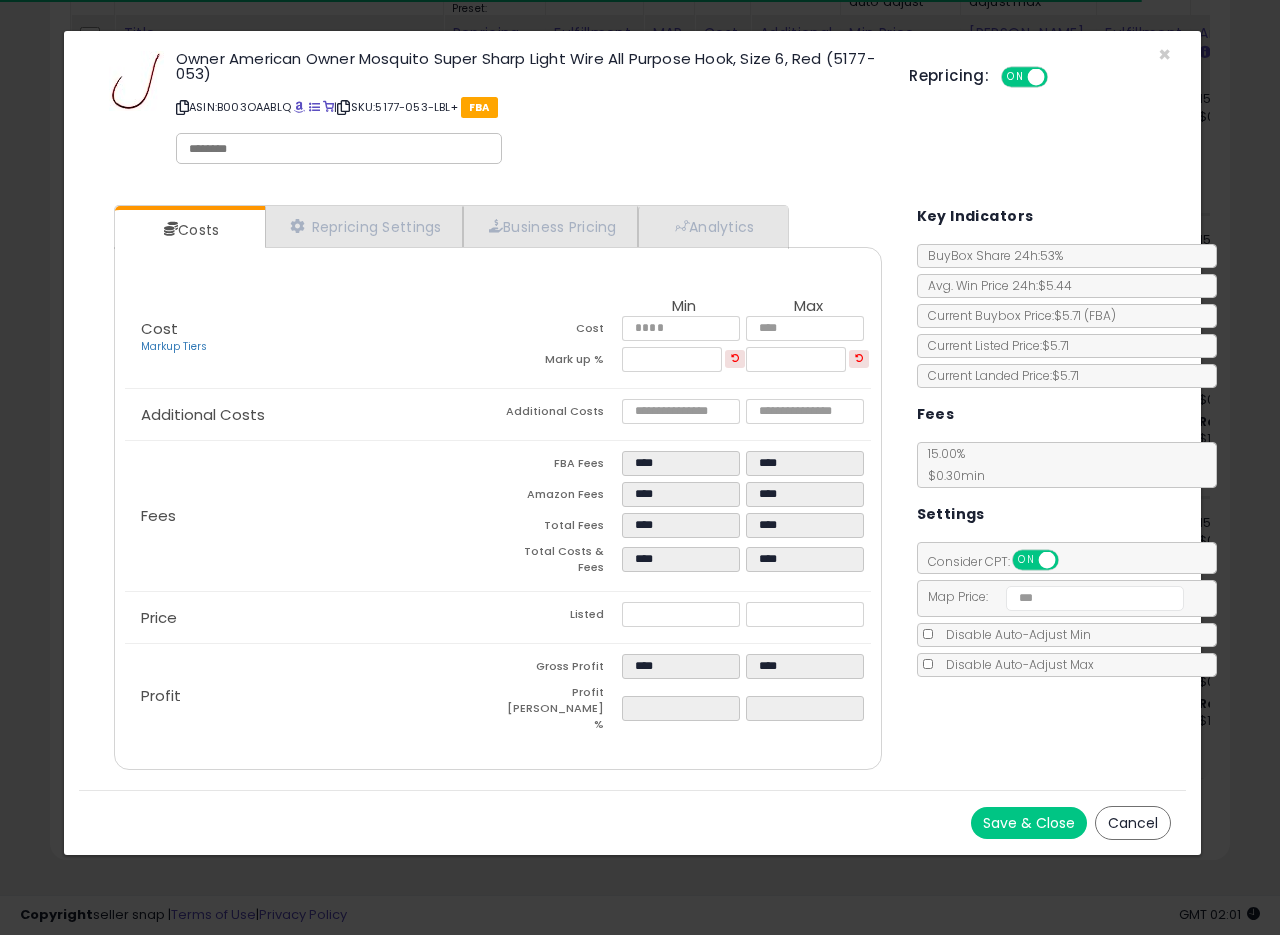 click on "Mark up %" at bounding box center (560, 362) 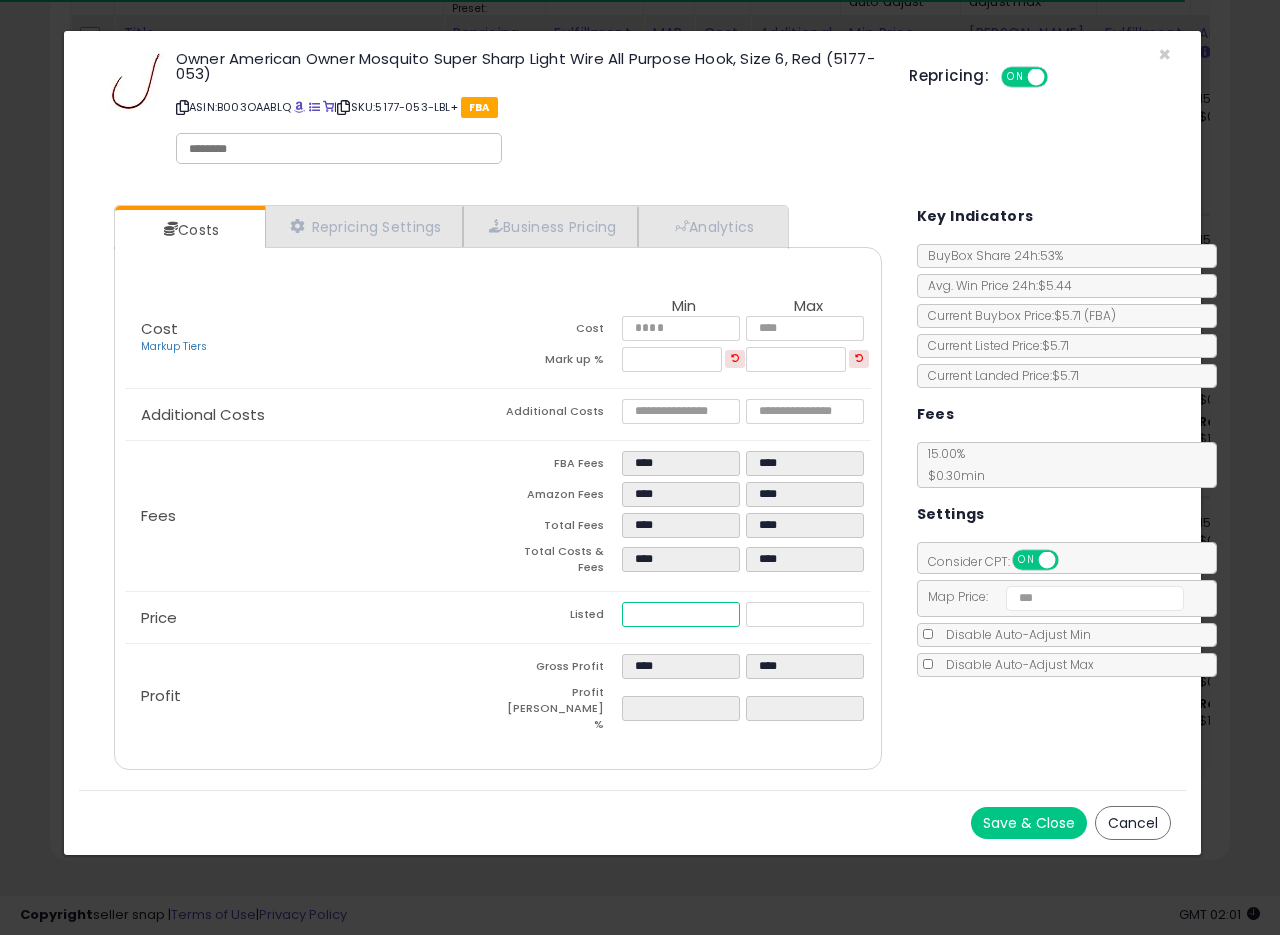 drag, startPoint x: 668, startPoint y: 613, endPoint x: 570, endPoint y: 596, distance: 99.46356 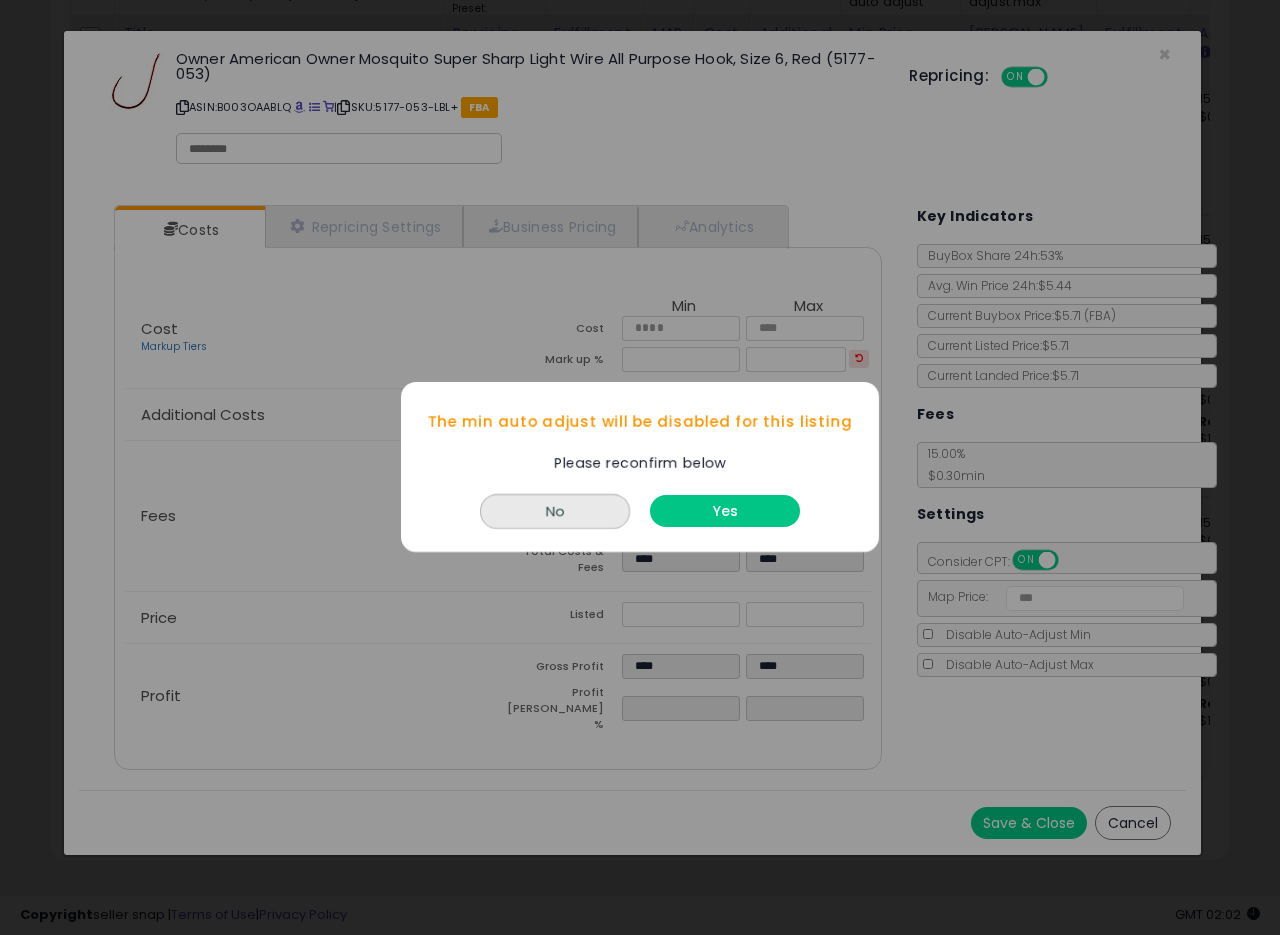 click on "Yes" at bounding box center [725, 512] 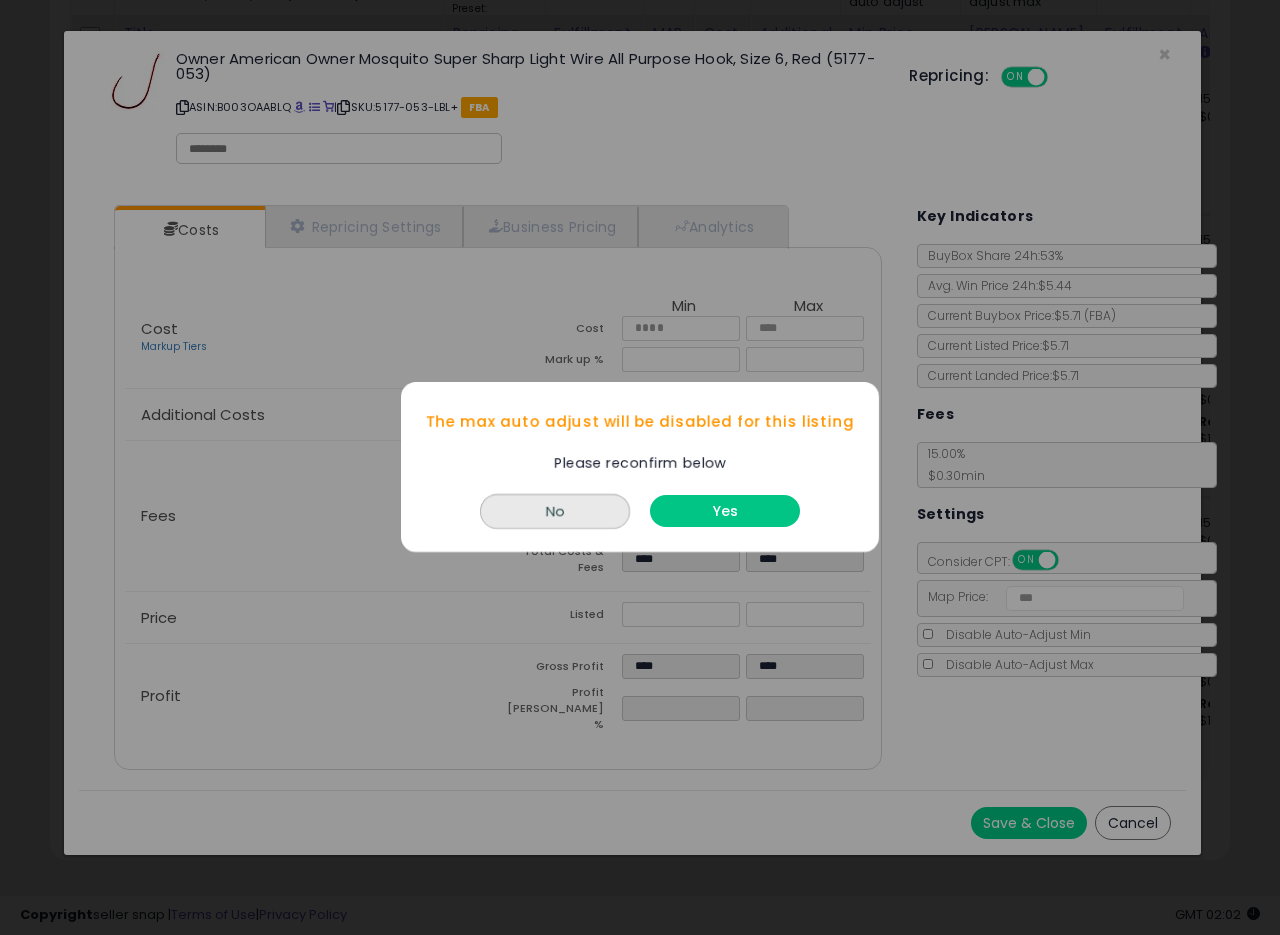 click on "Yes" at bounding box center (725, 512) 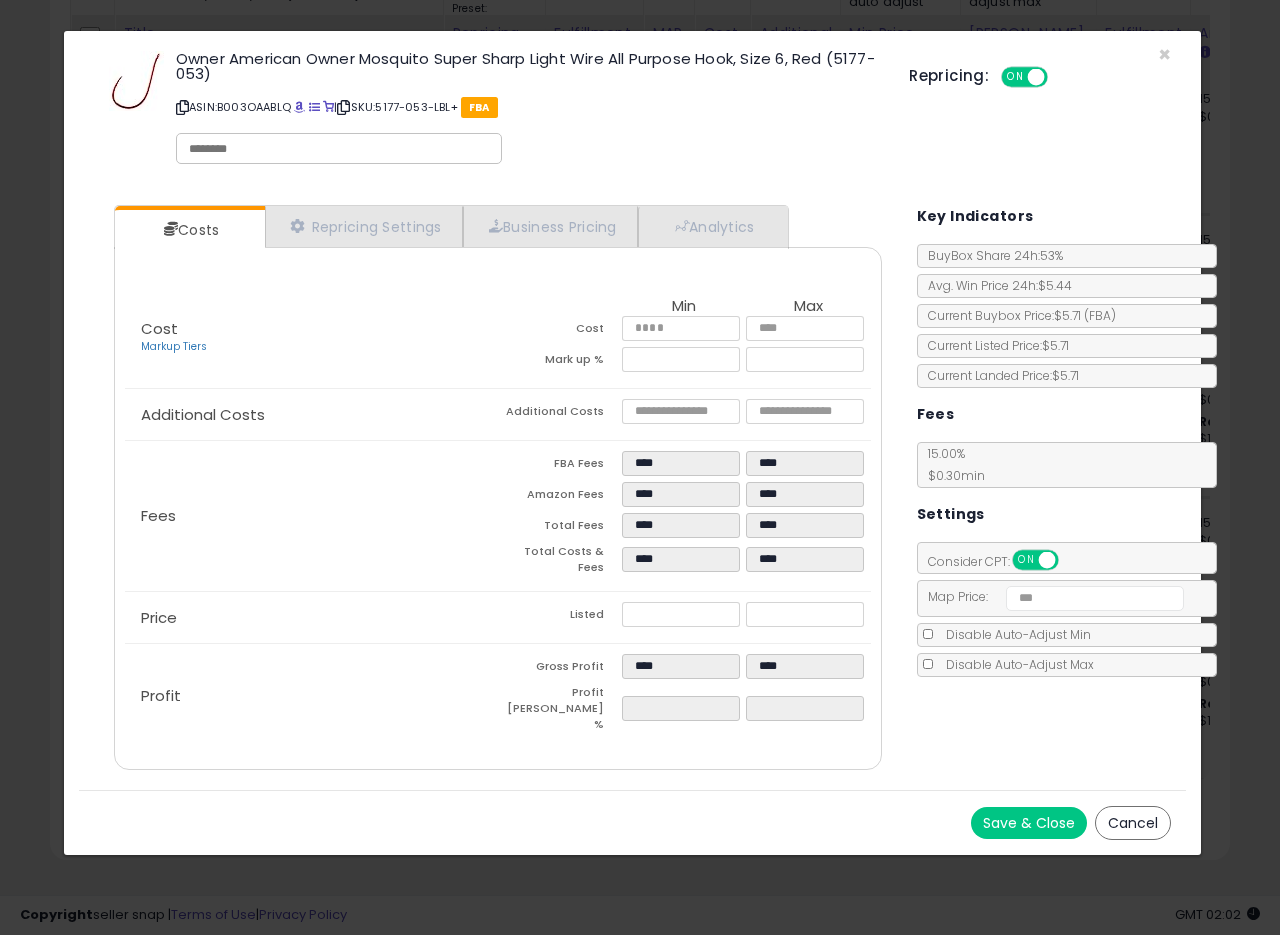 click on "Save & Close" at bounding box center (1029, 823) 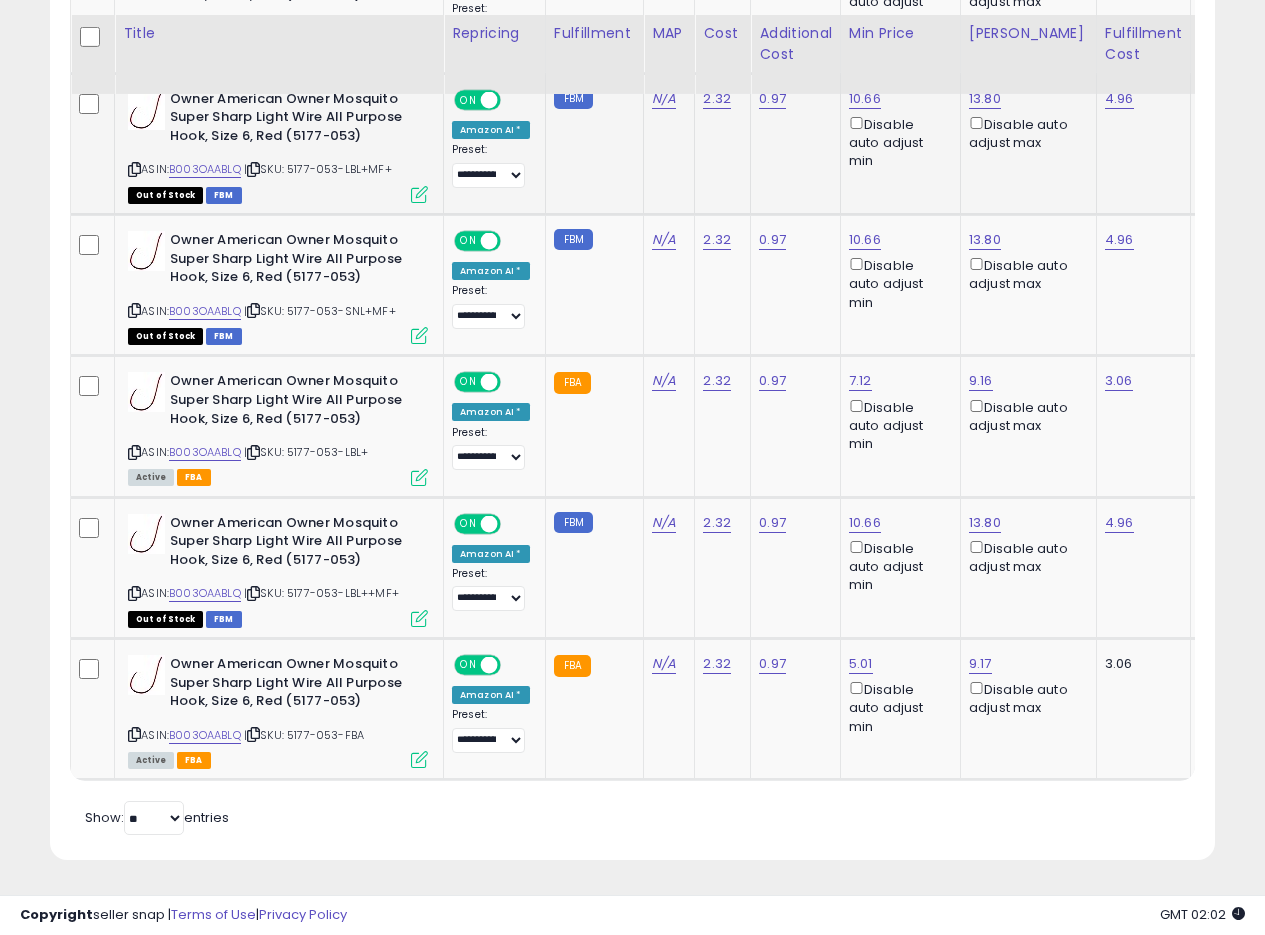 scroll, scrollTop: 410, scrollLeft: 674, axis: both 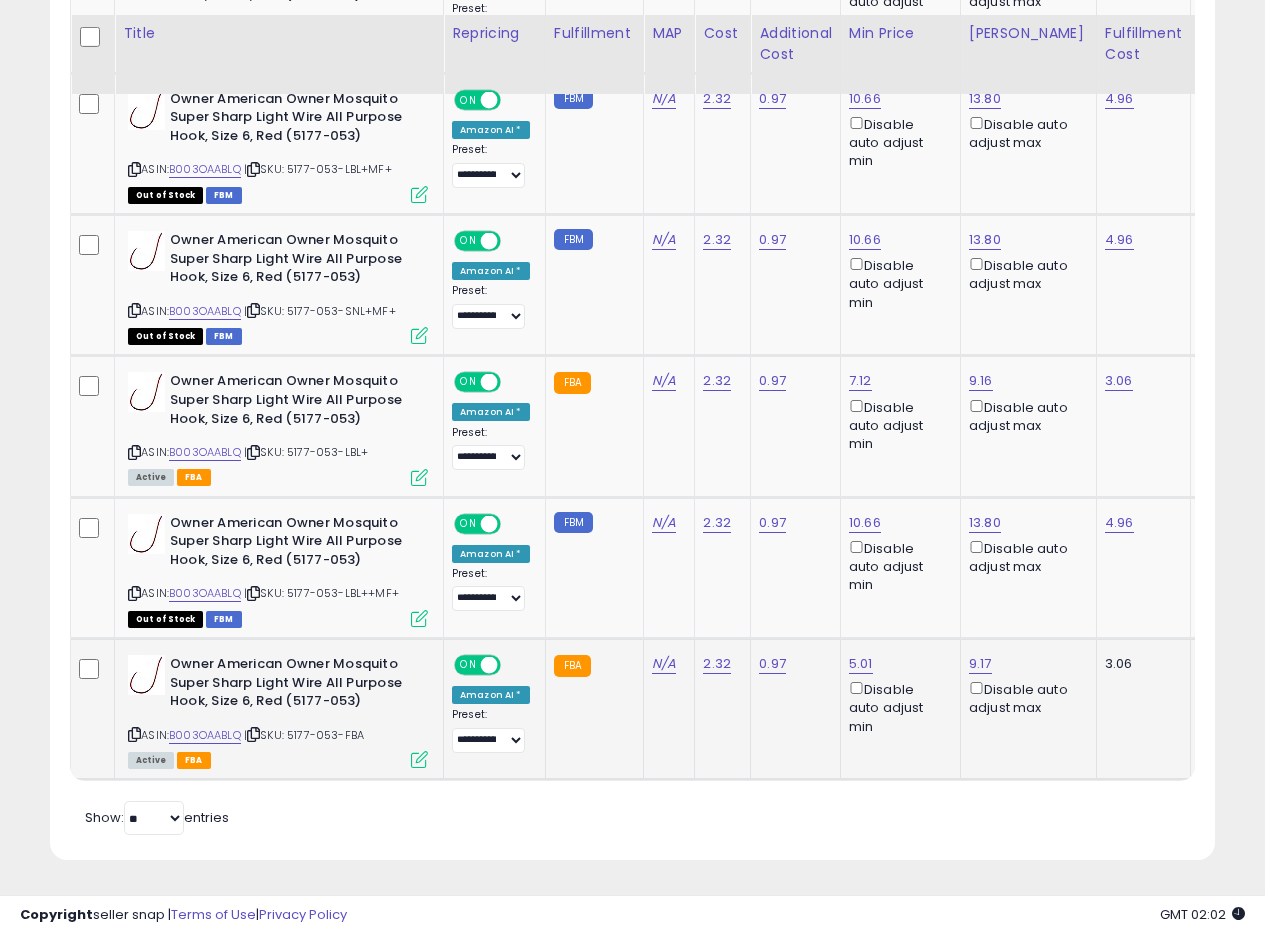 click on "ASIN:  B003OAABLQ    |   SKU: 5177-053-FBA Active FBA" at bounding box center (278, 710) 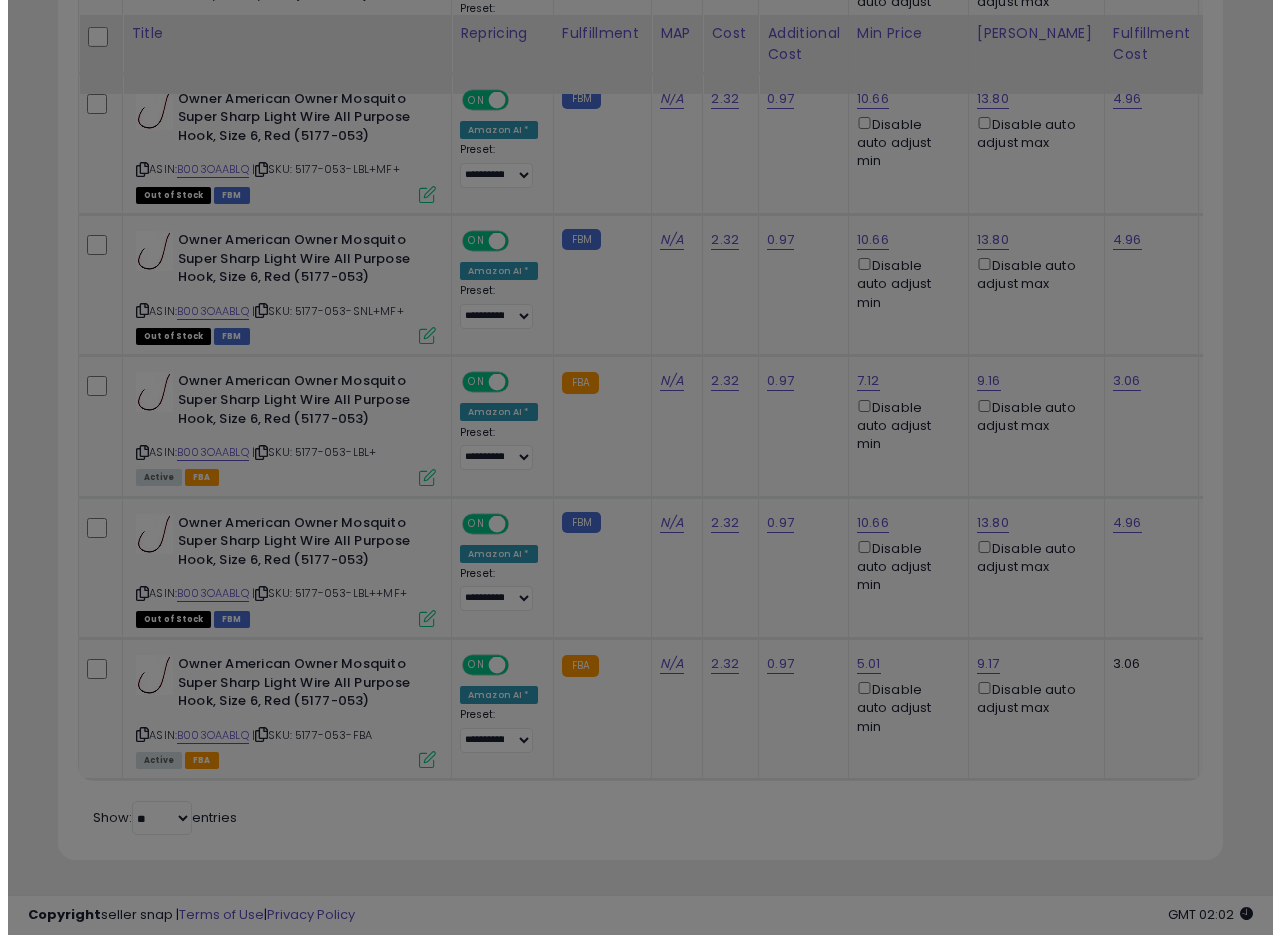 scroll, scrollTop: 999590, scrollLeft: 999317, axis: both 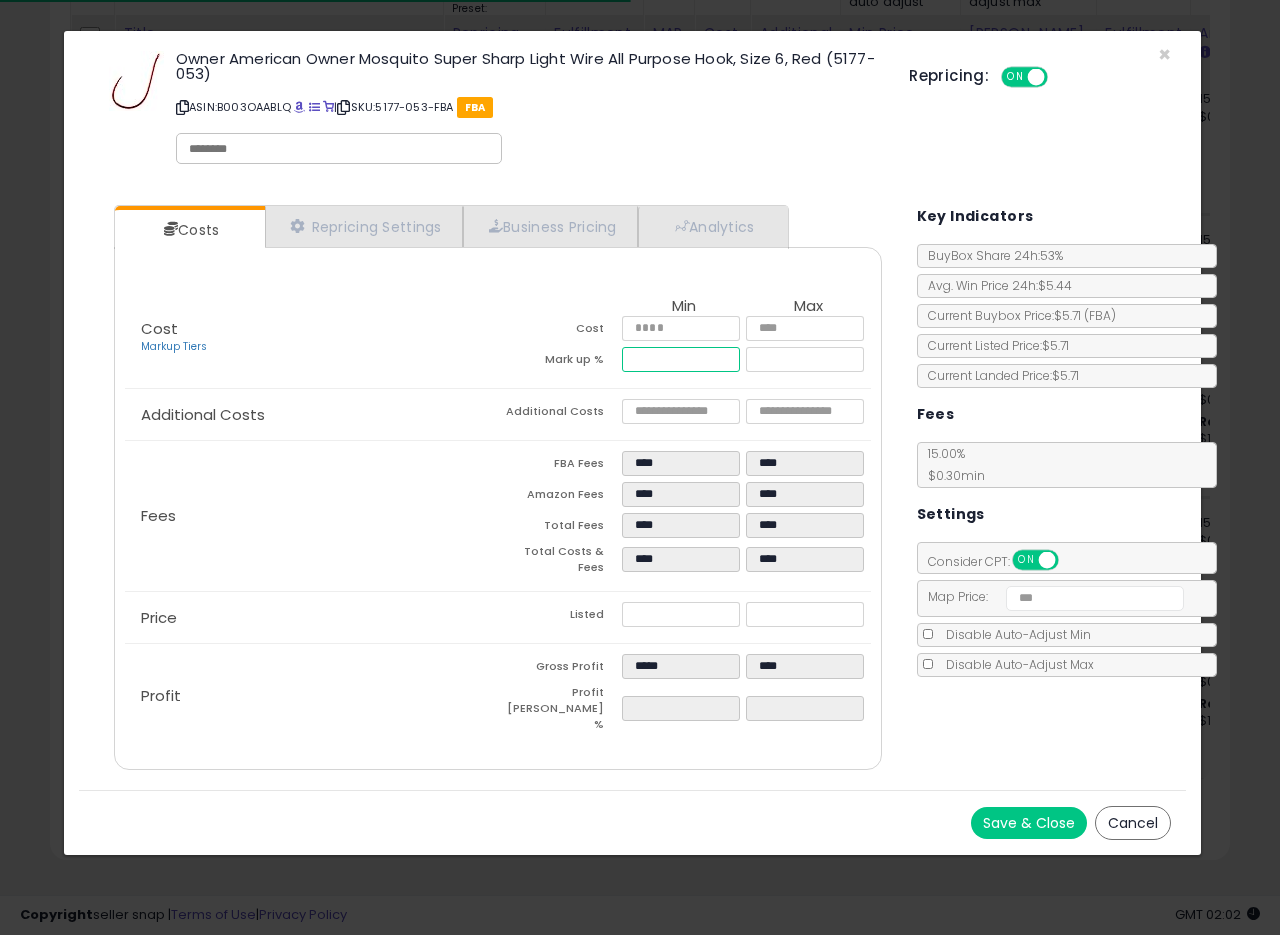 drag, startPoint x: 685, startPoint y: 356, endPoint x: 605, endPoint y: 362, distance: 80.224686 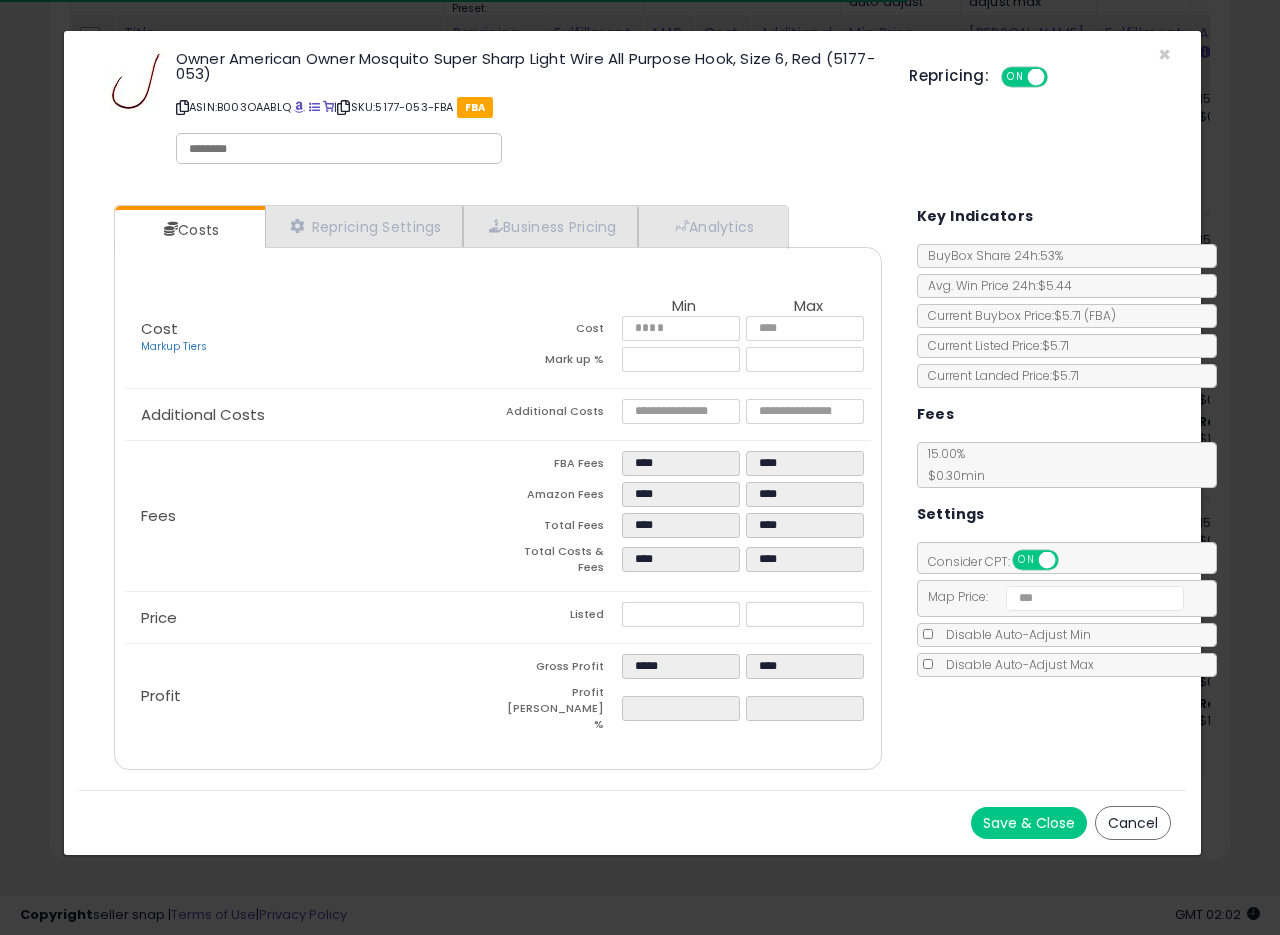 type on "*****" 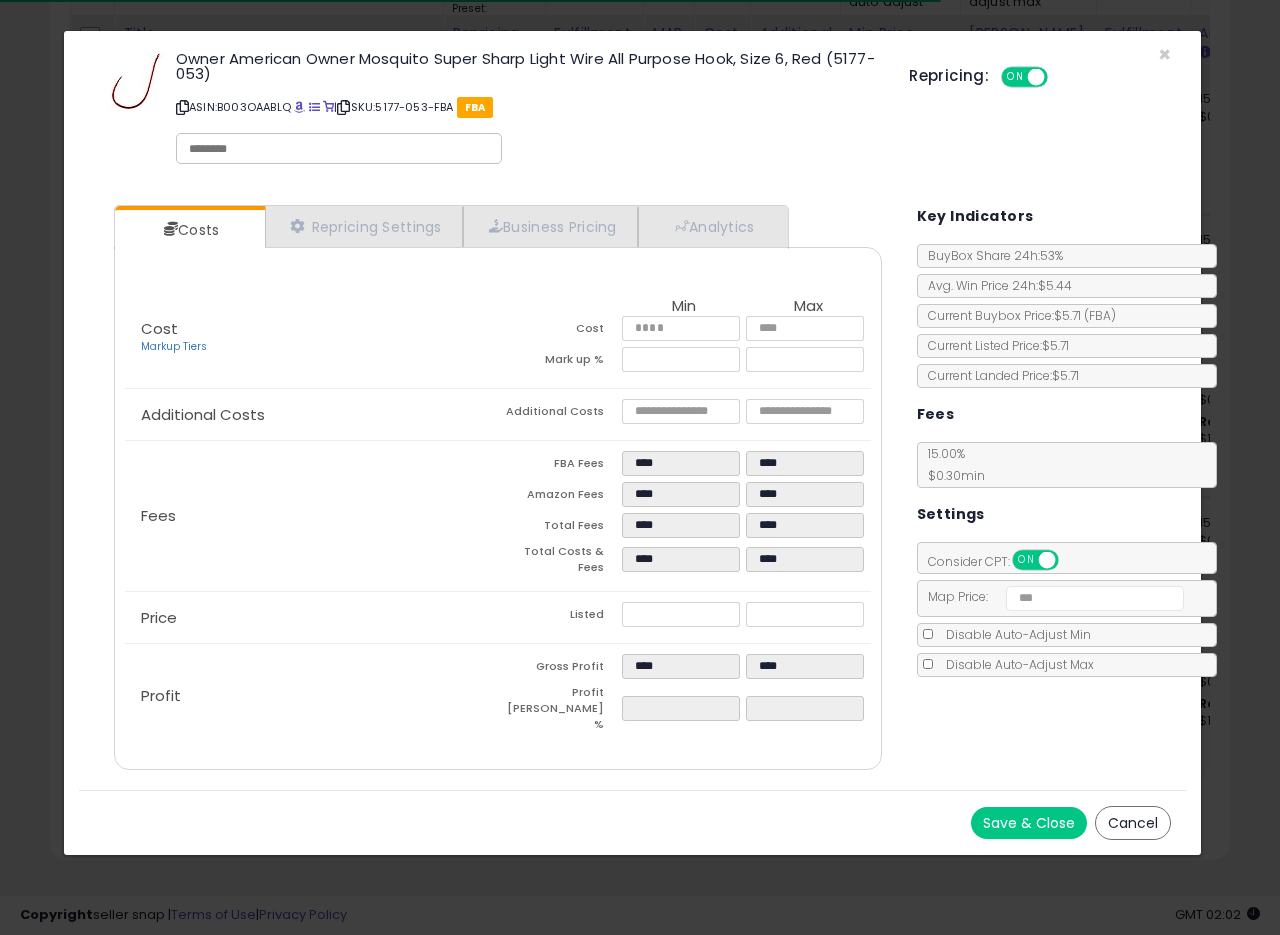click on "Fees" at bounding box center [311, 516] 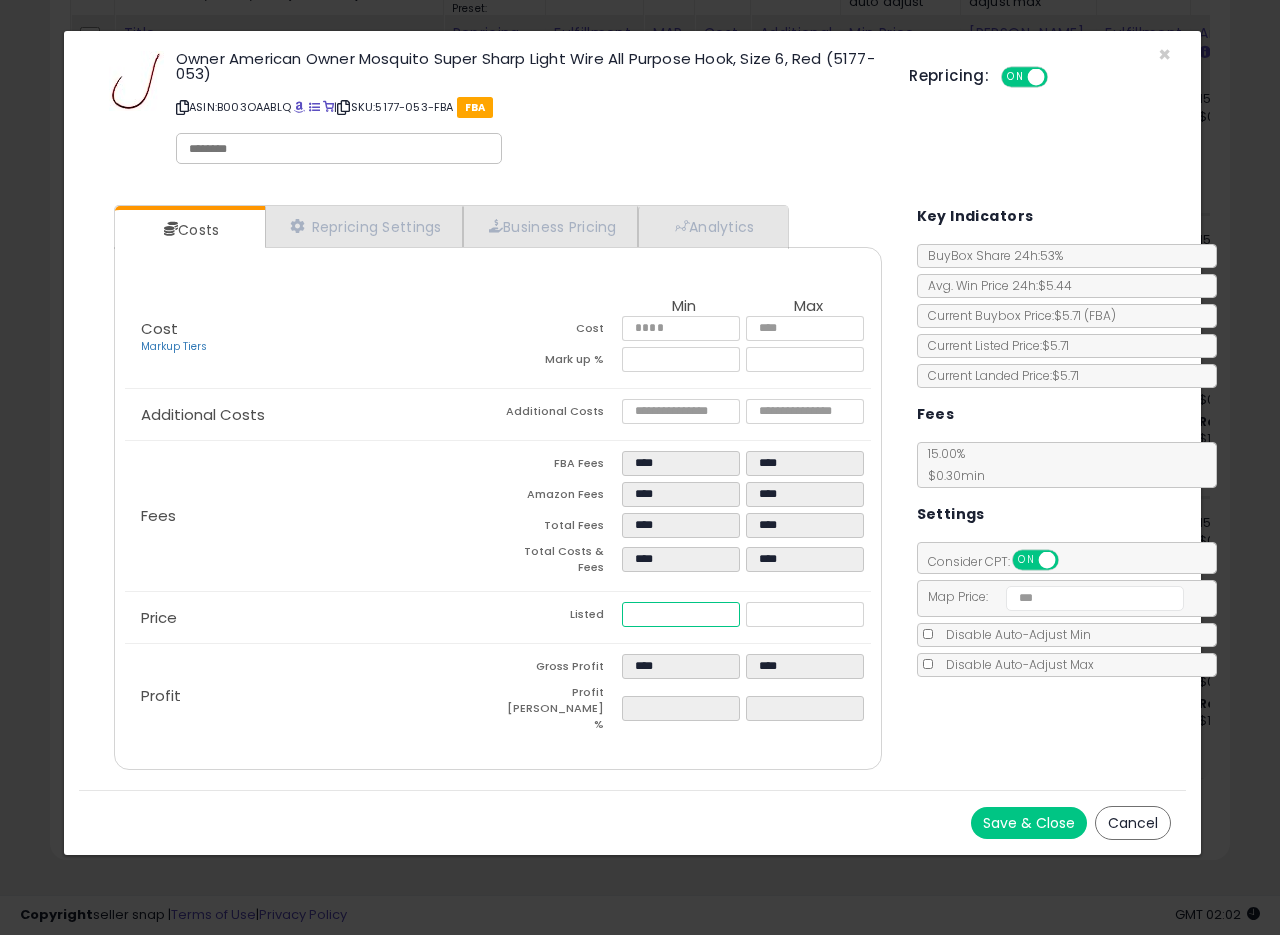 drag, startPoint x: 666, startPoint y: 607, endPoint x: 670, endPoint y: 458, distance: 149.05368 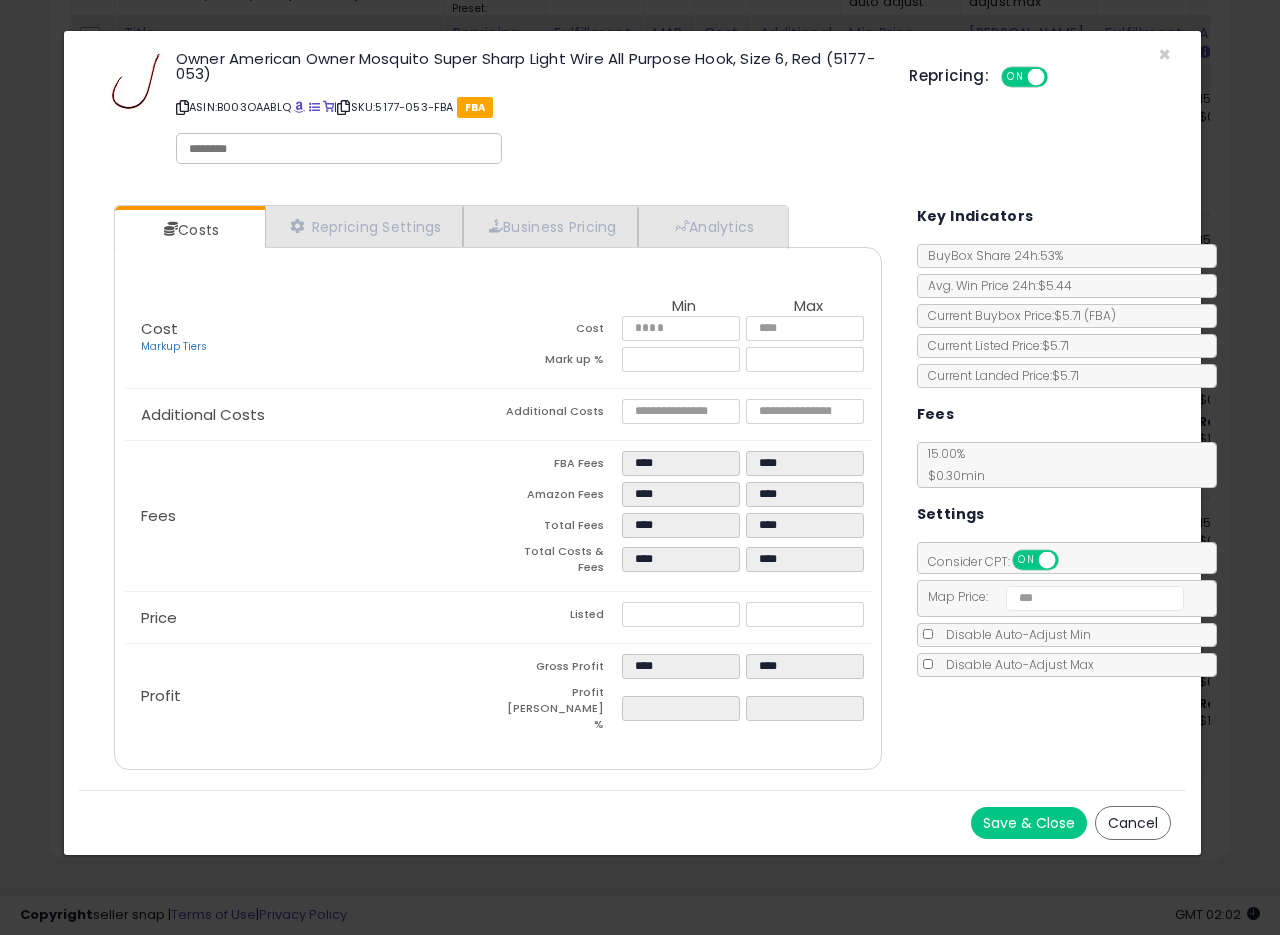 click on "Save & Close" at bounding box center (1029, 823) 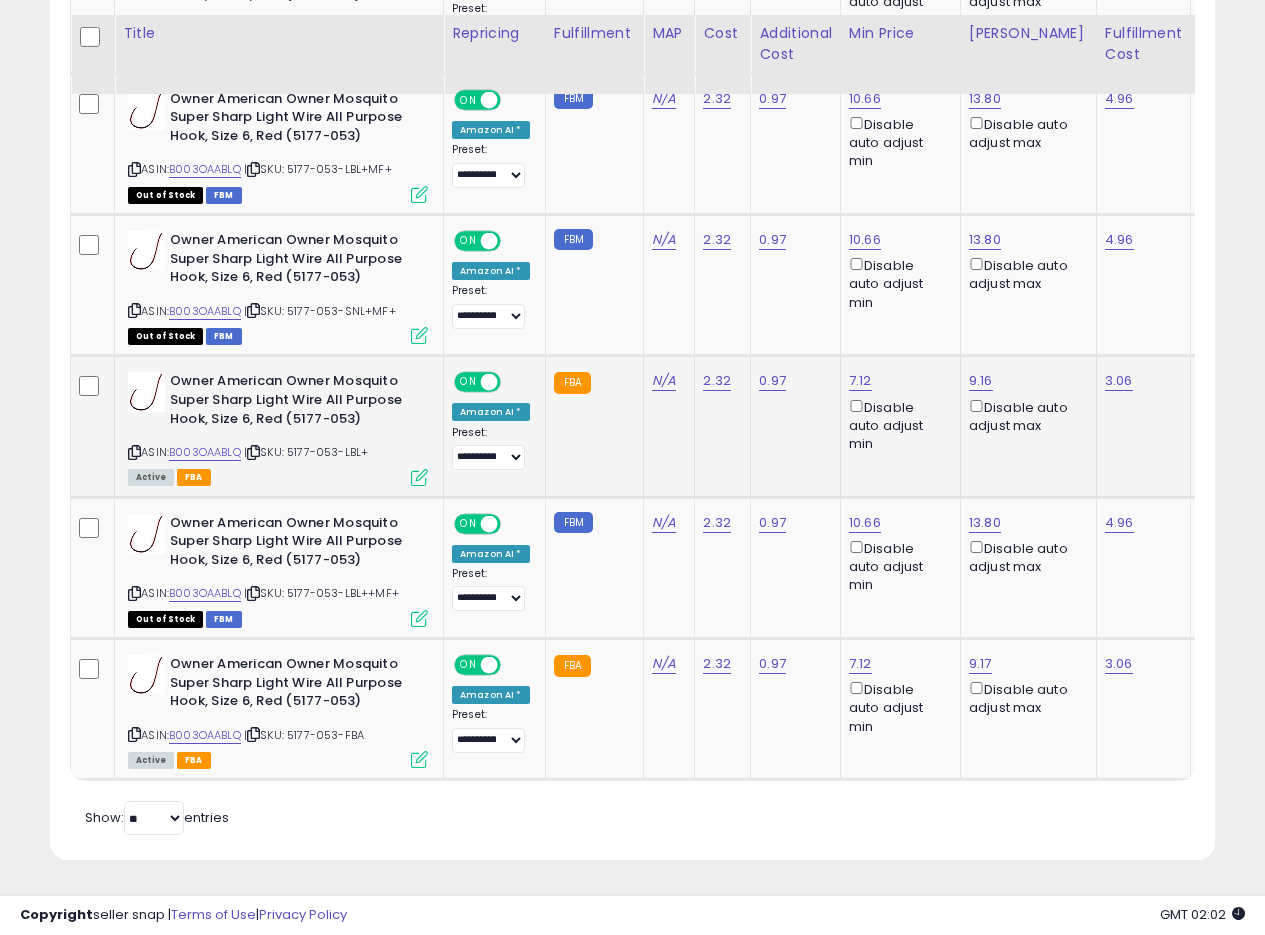 scroll, scrollTop: 410, scrollLeft: 674, axis: both 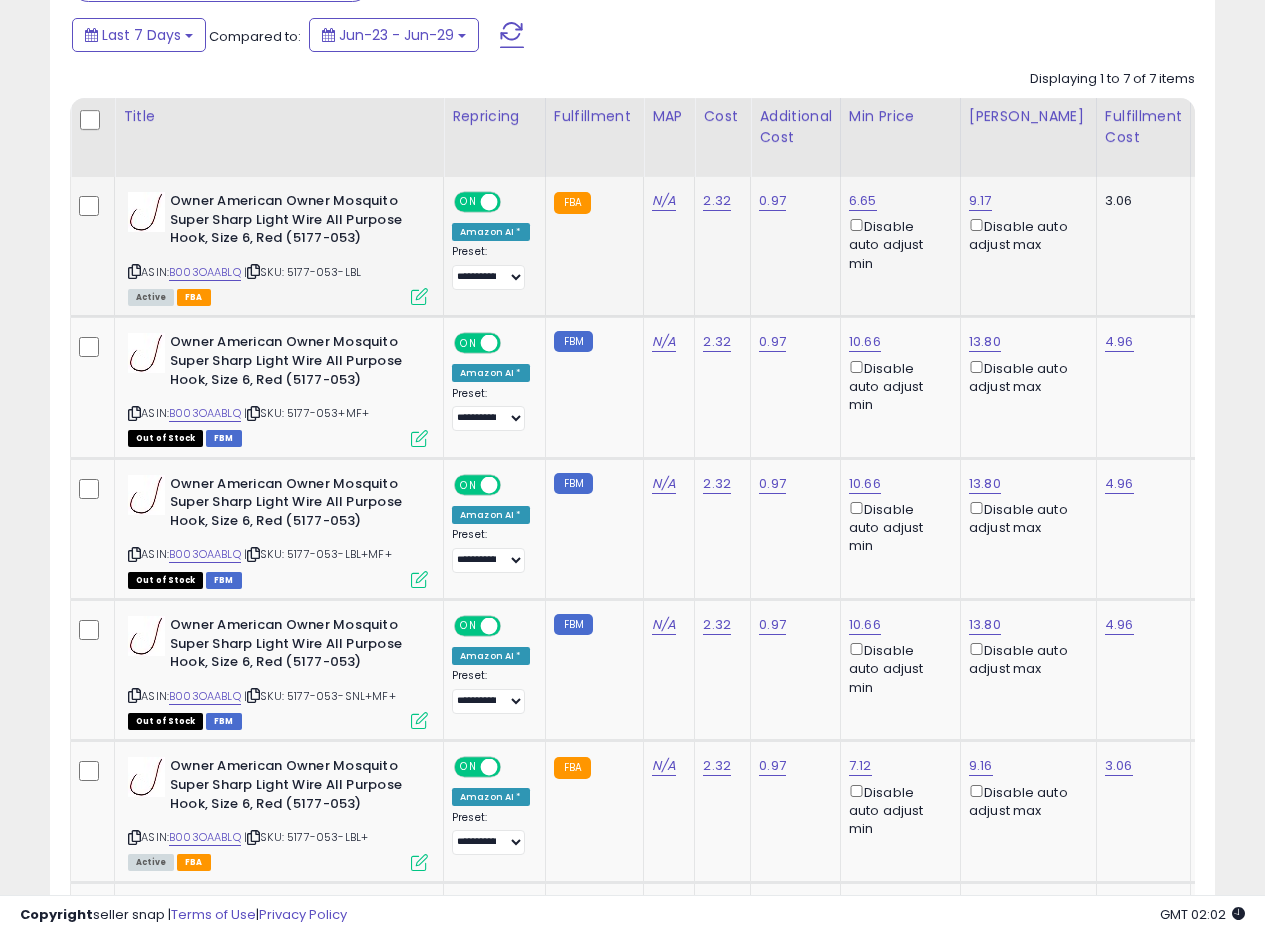 click at bounding box center [419, 296] 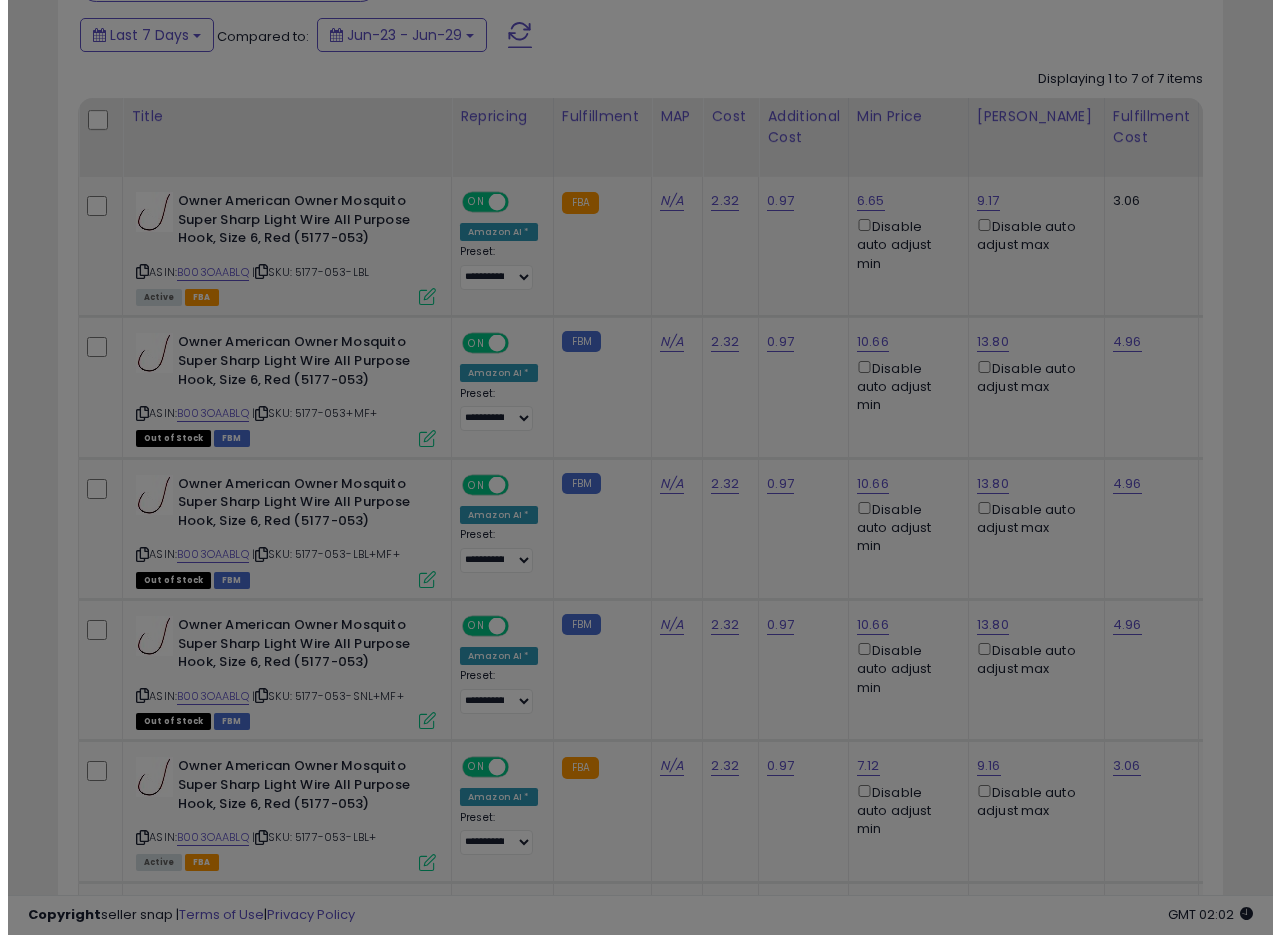 scroll, scrollTop: 999590, scrollLeft: 999317, axis: both 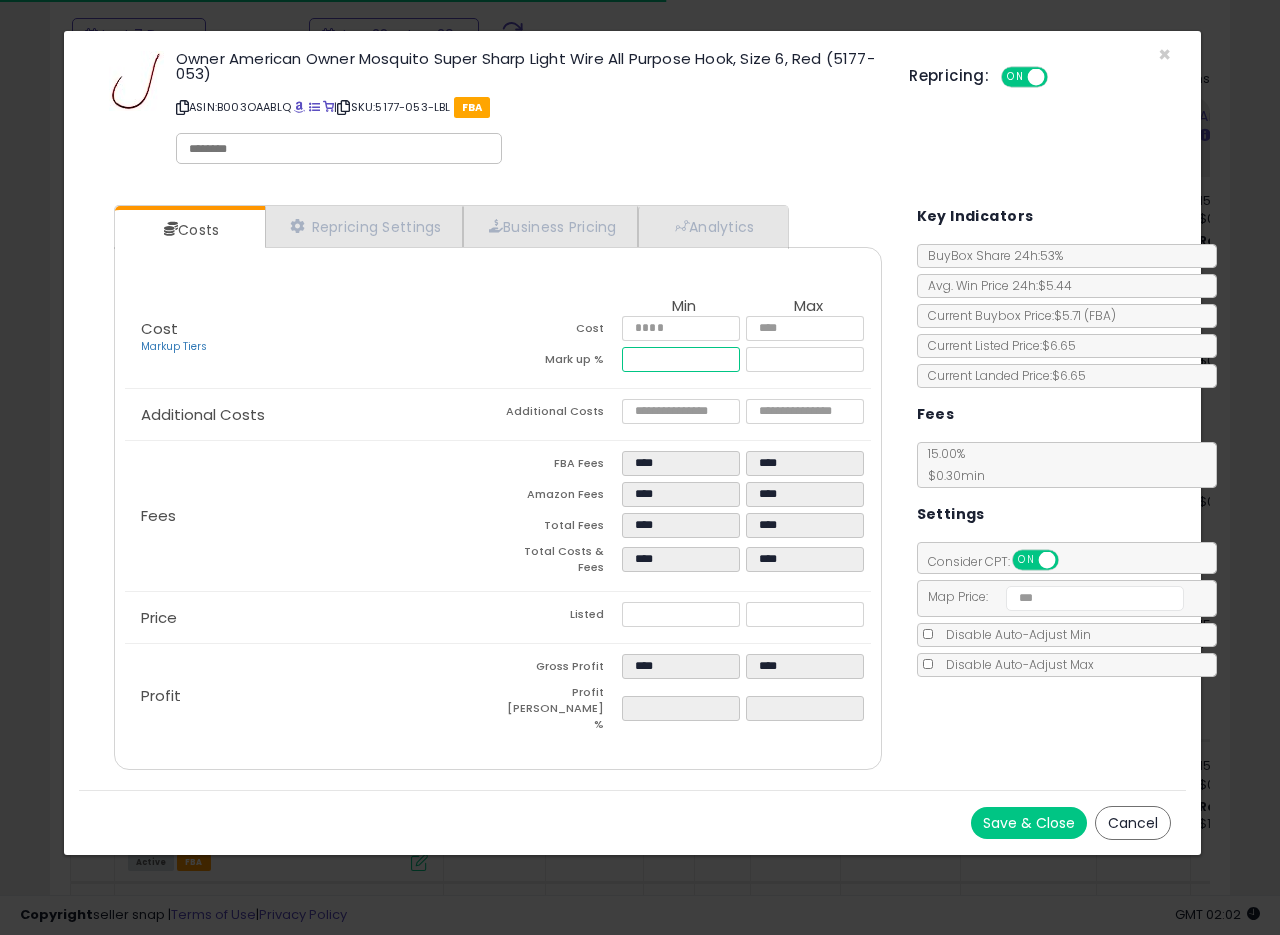 drag, startPoint x: 645, startPoint y: 354, endPoint x: 584, endPoint y: 348, distance: 61.294373 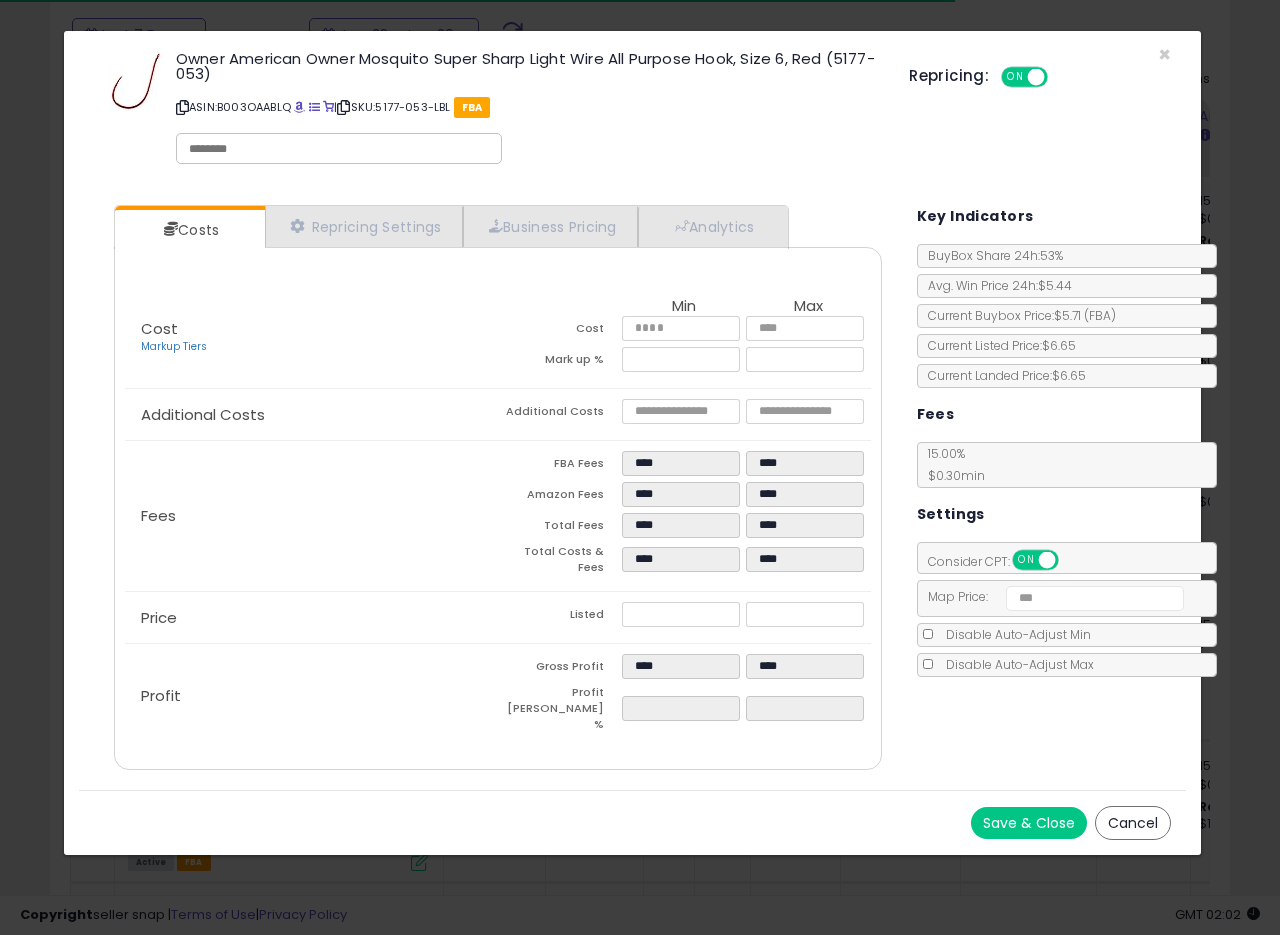 type on "*****" 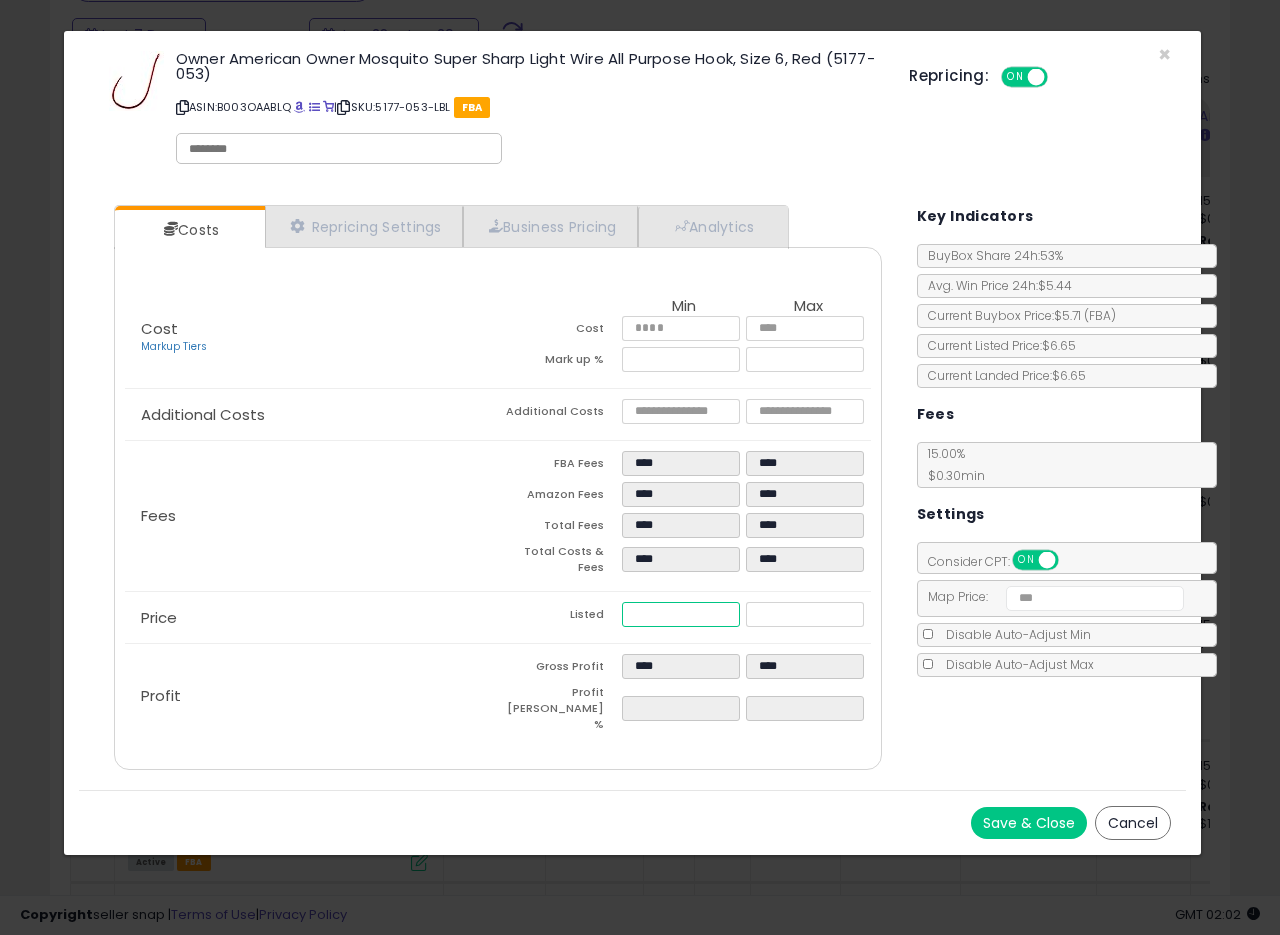 drag, startPoint x: 663, startPoint y: 605, endPoint x: 533, endPoint y: 581, distance: 132.19682 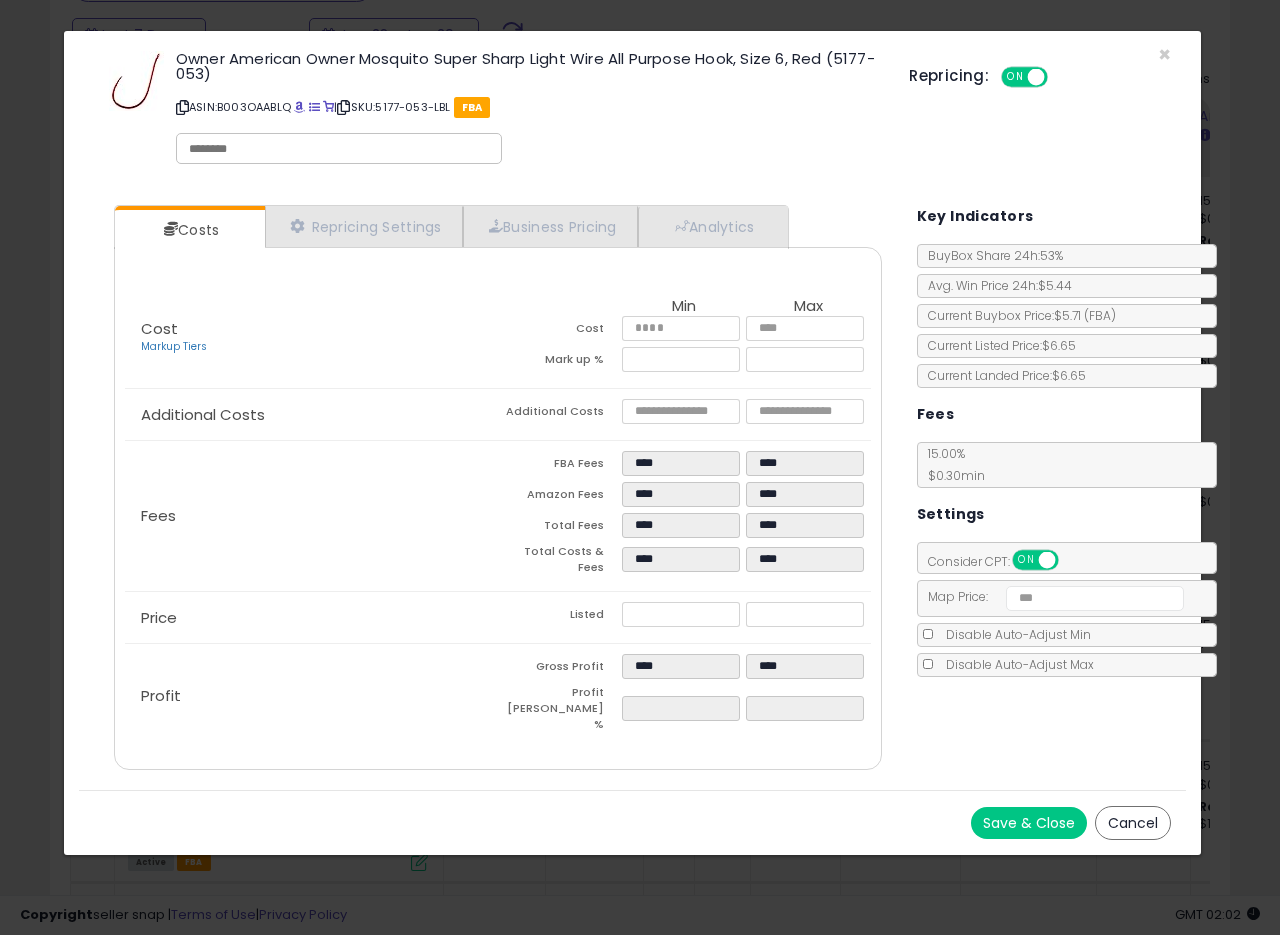 click on "Save & Close" at bounding box center [1029, 823] 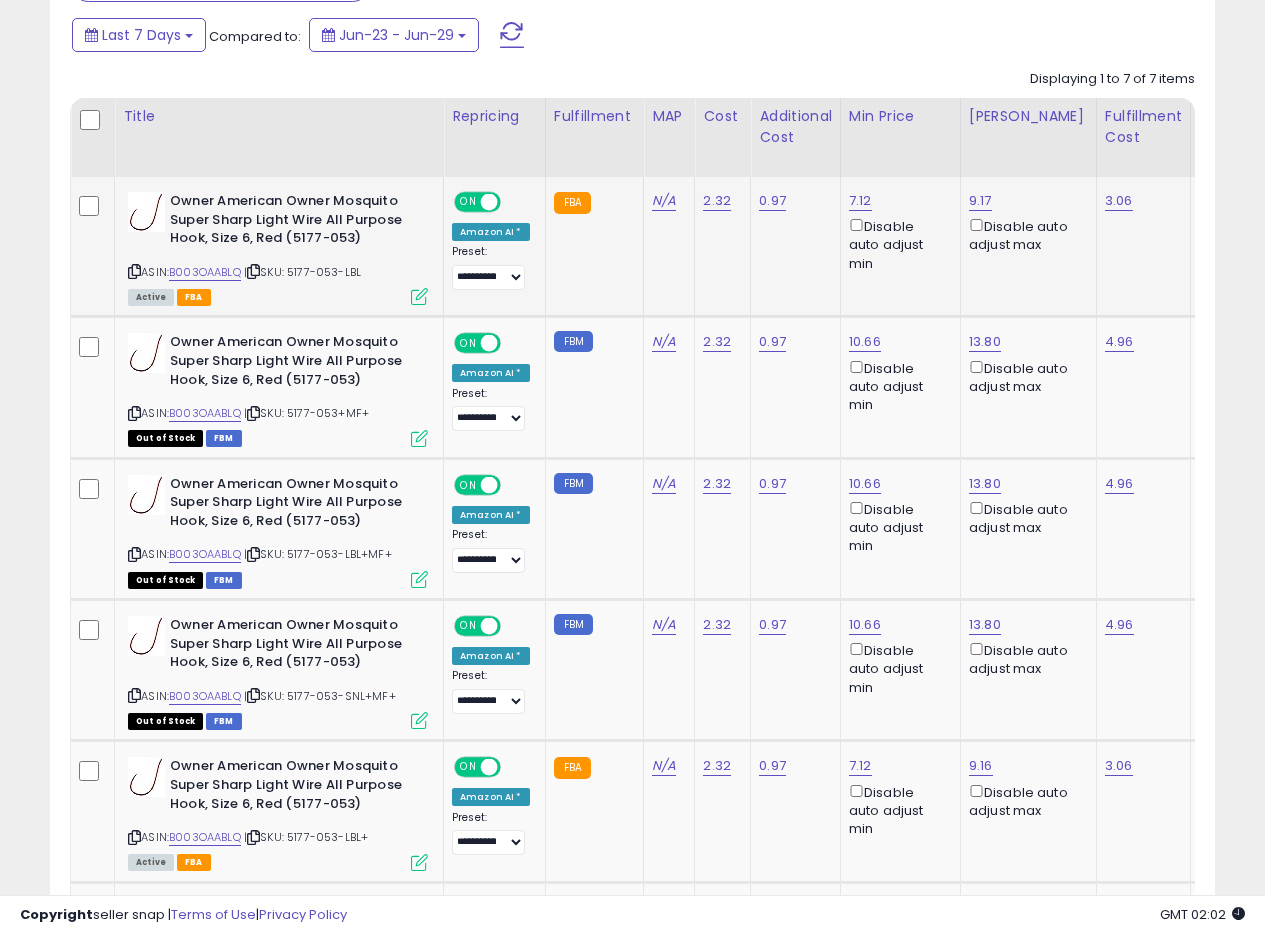 scroll, scrollTop: 410, scrollLeft: 674, axis: both 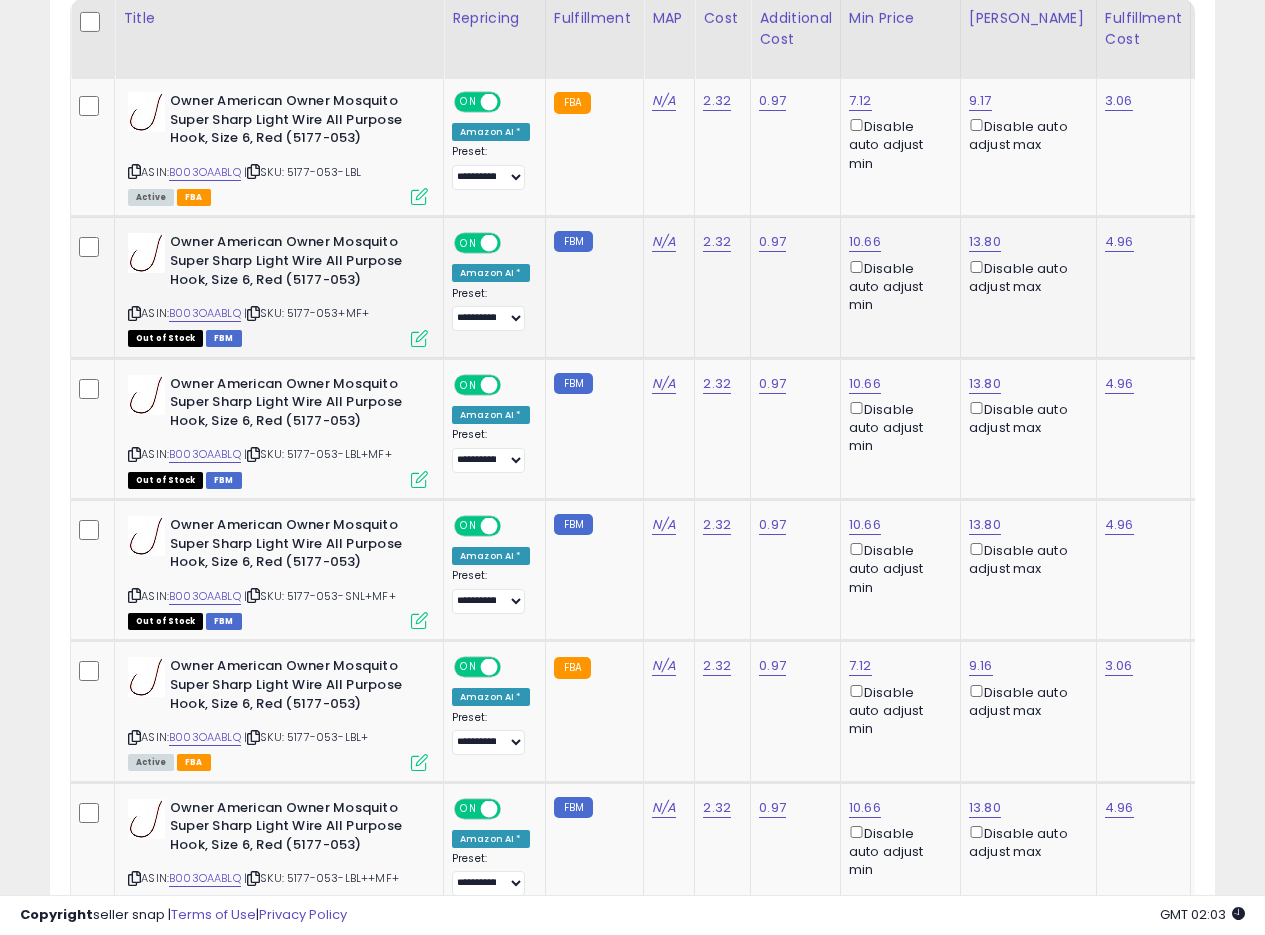 click at bounding box center (419, 338) 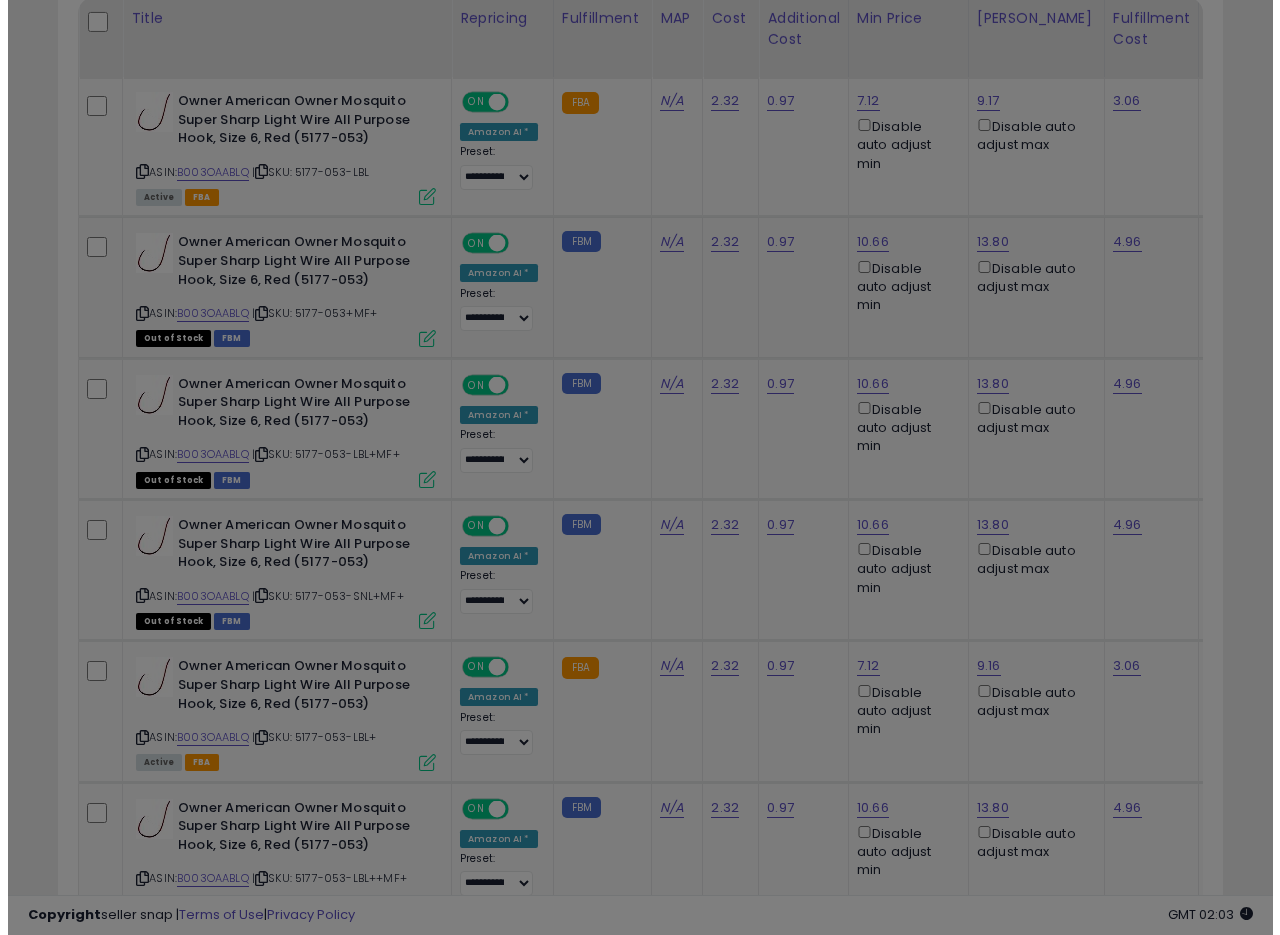 scroll, scrollTop: 999590, scrollLeft: 999317, axis: both 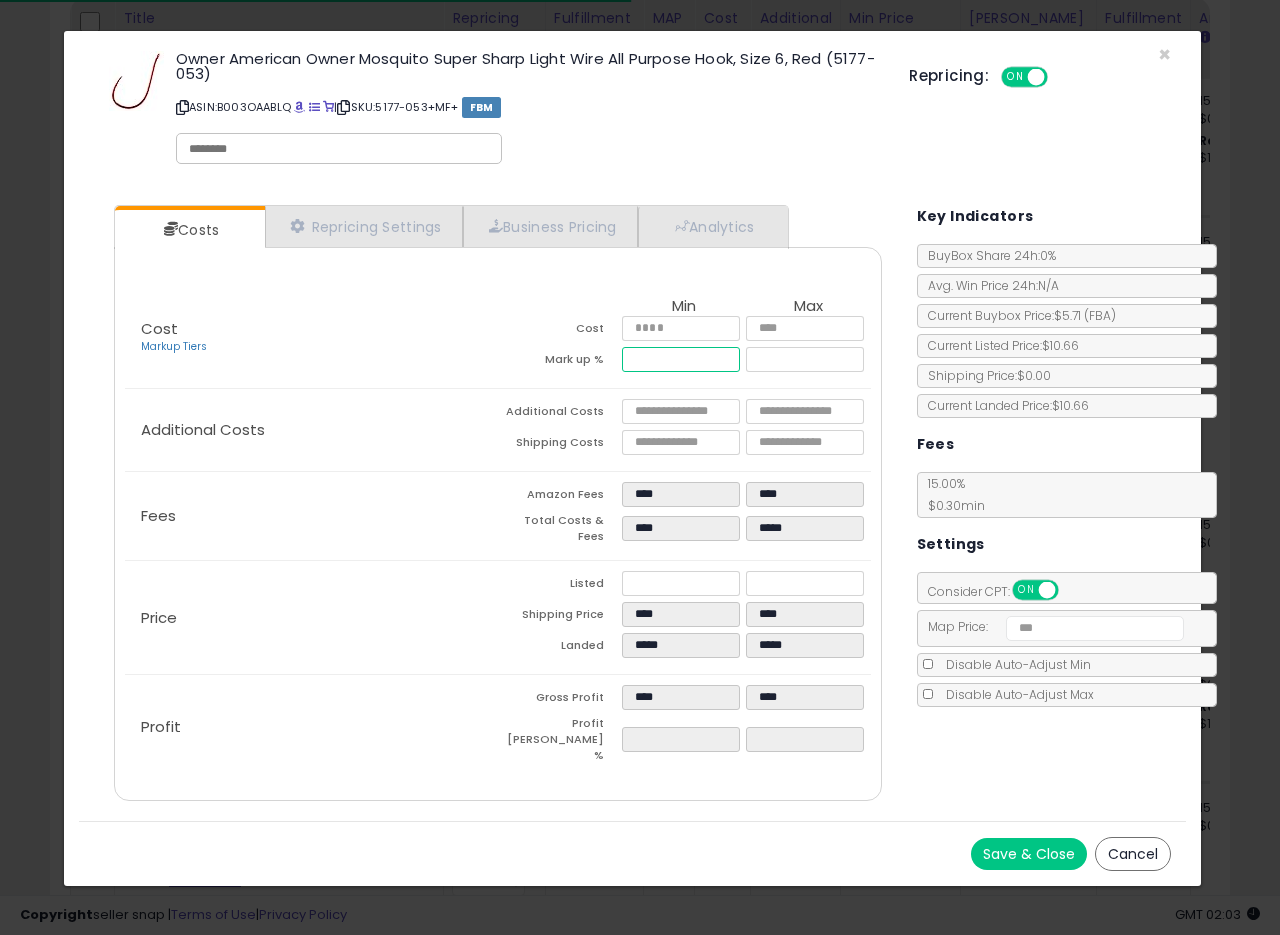 drag, startPoint x: 677, startPoint y: 358, endPoint x: 655, endPoint y: 355, distance: 22.203604 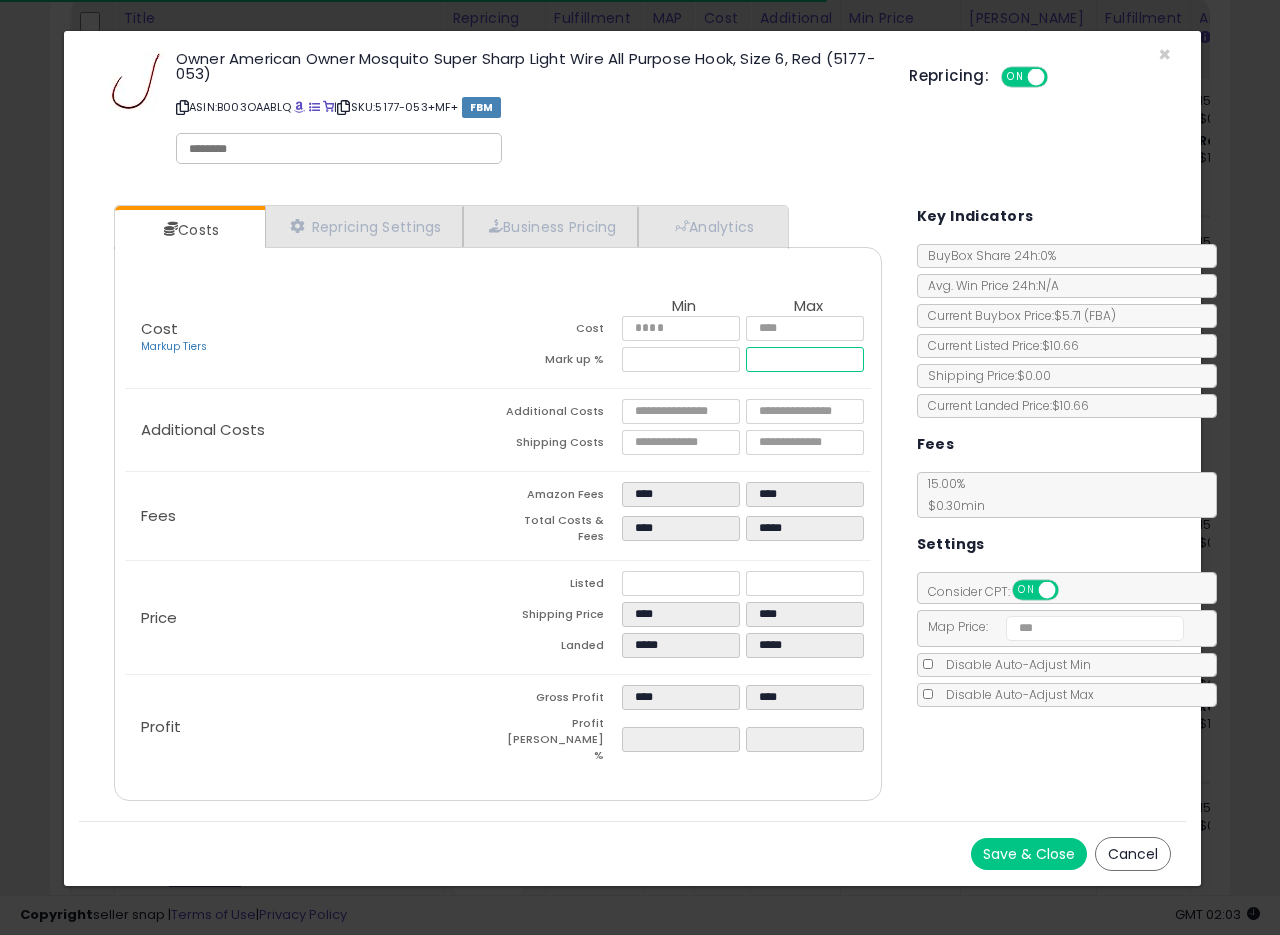type on "*****" 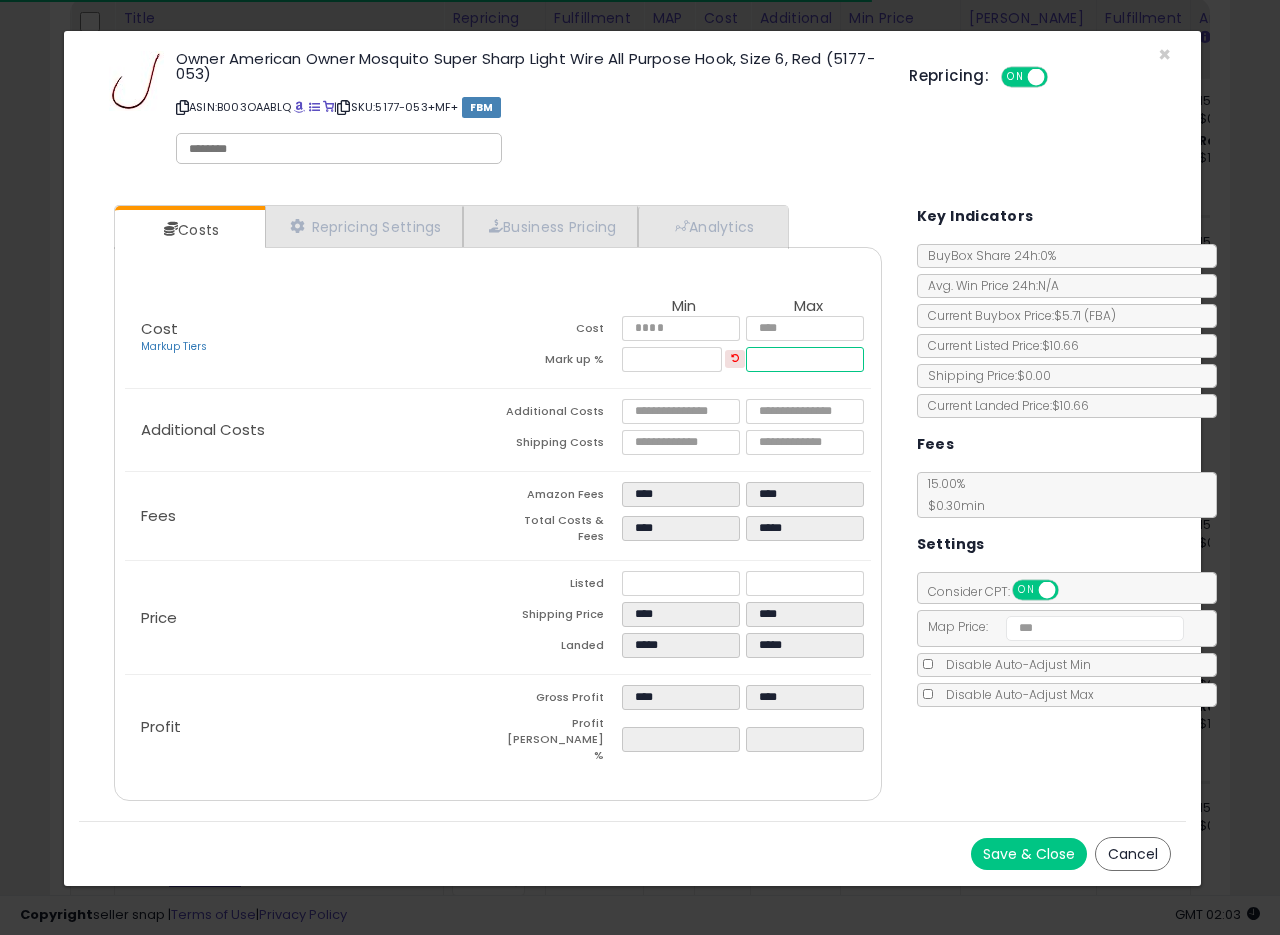 drag, startPoint x: 762, startPoint y: 356, endPoint x: 512, endPoint y: 329, distance: 251.45377 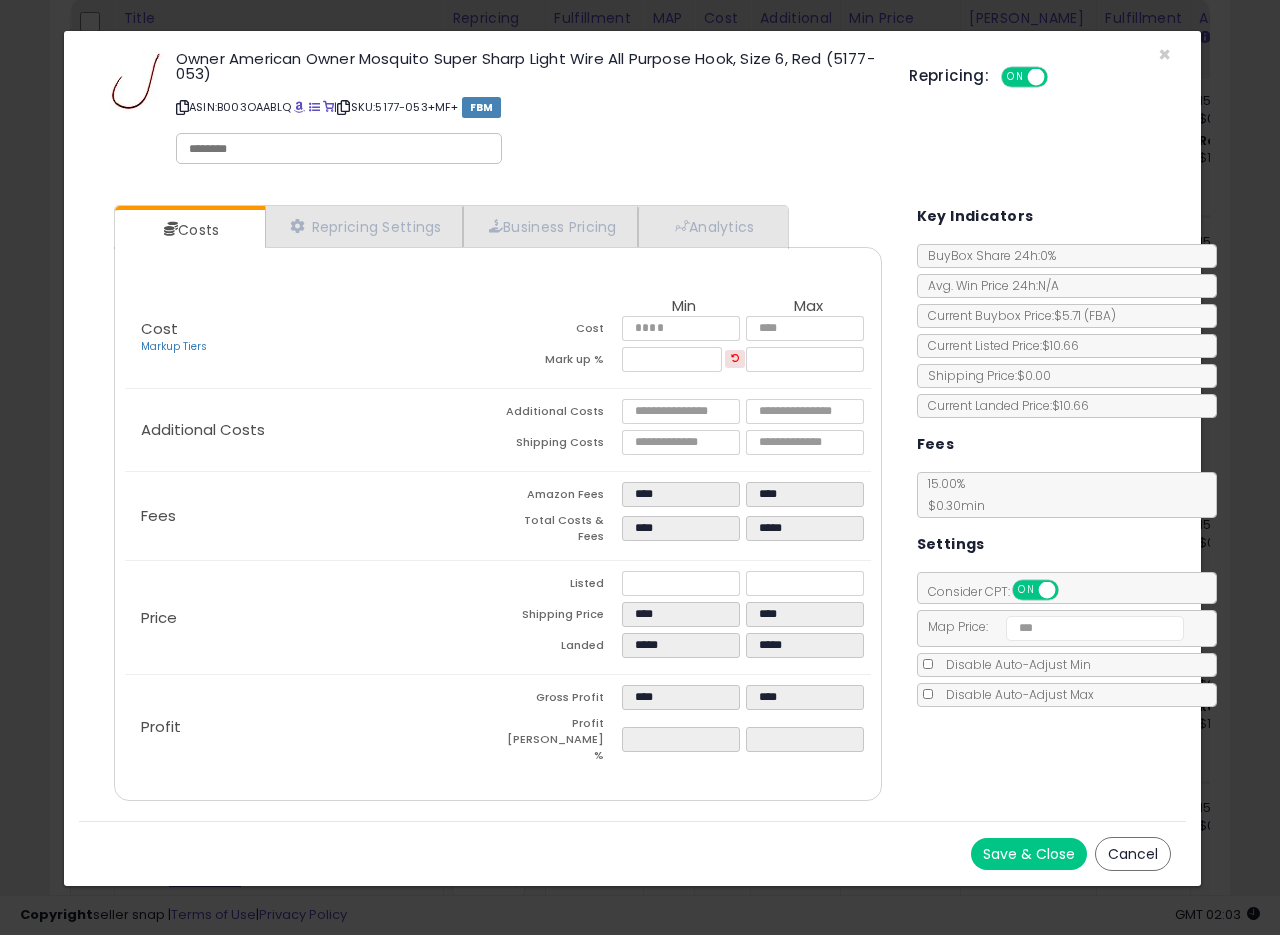 type on "*****" 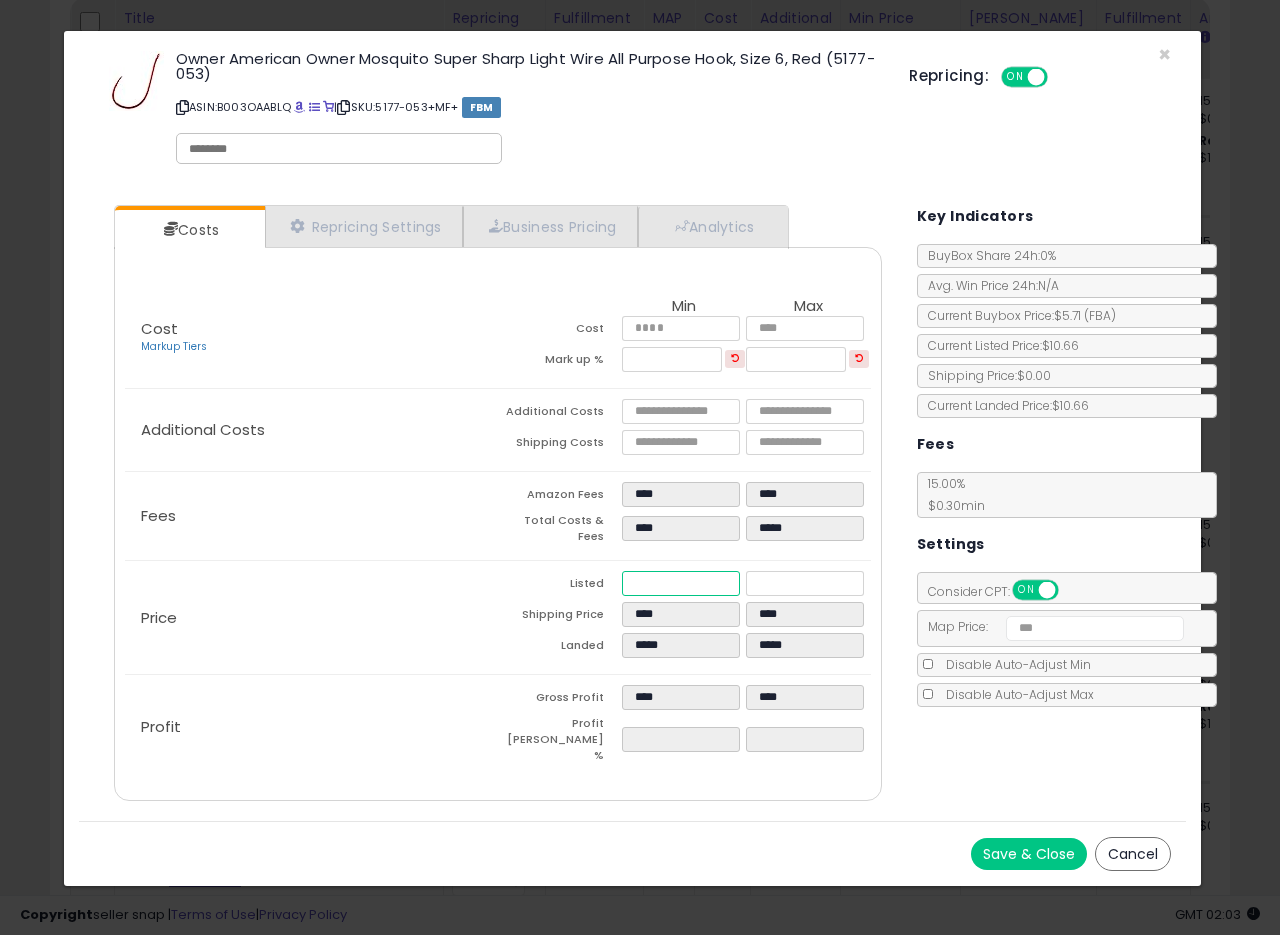 drag, startPoint x: 667, startPoint y: 575, endPoint x: 554, endPoint y: 557, distance: 114.424644 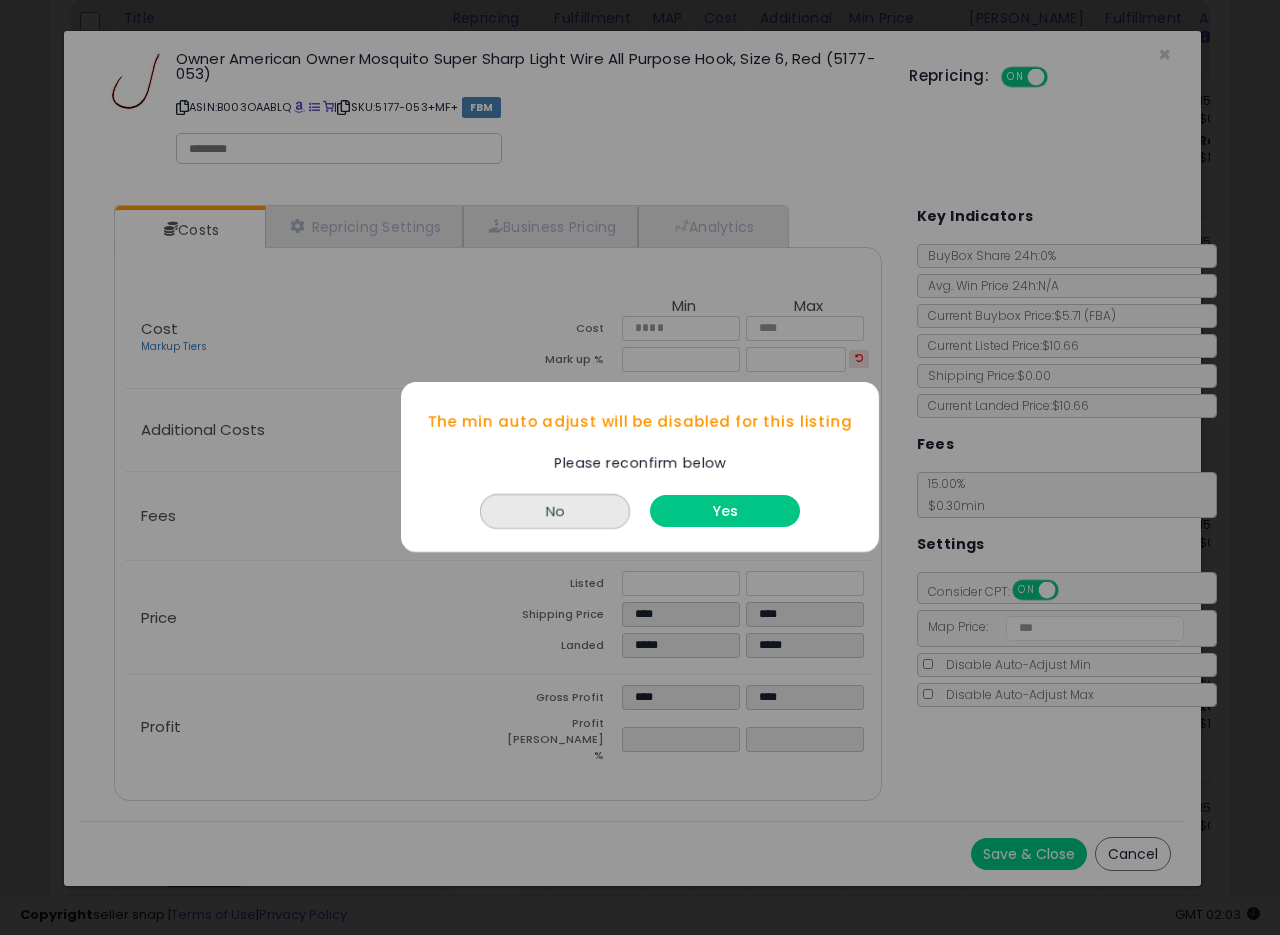 click on "Yes" at bounding box center (725, 512) 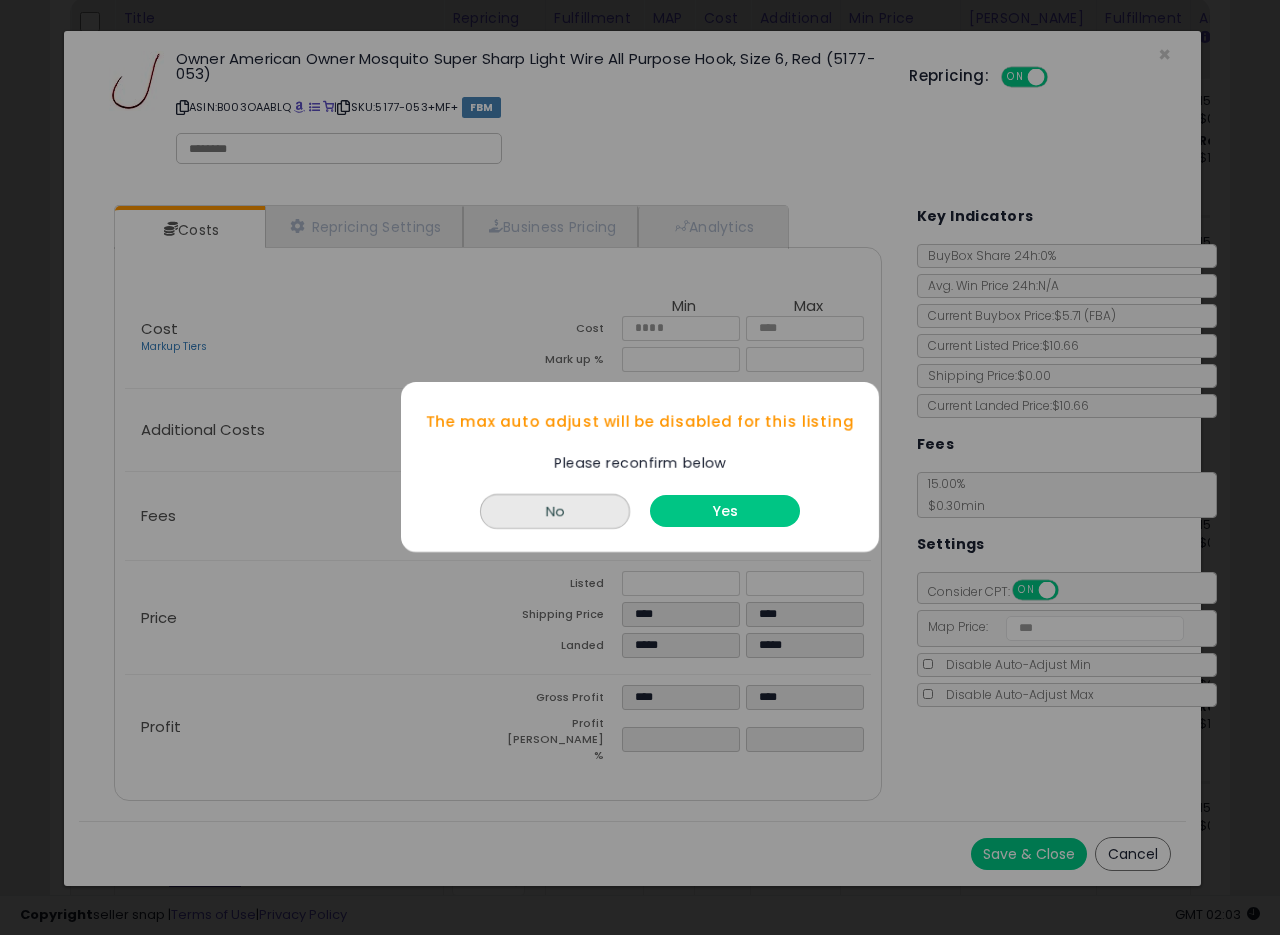 click on "Yes" at bounding box center [725, 512] 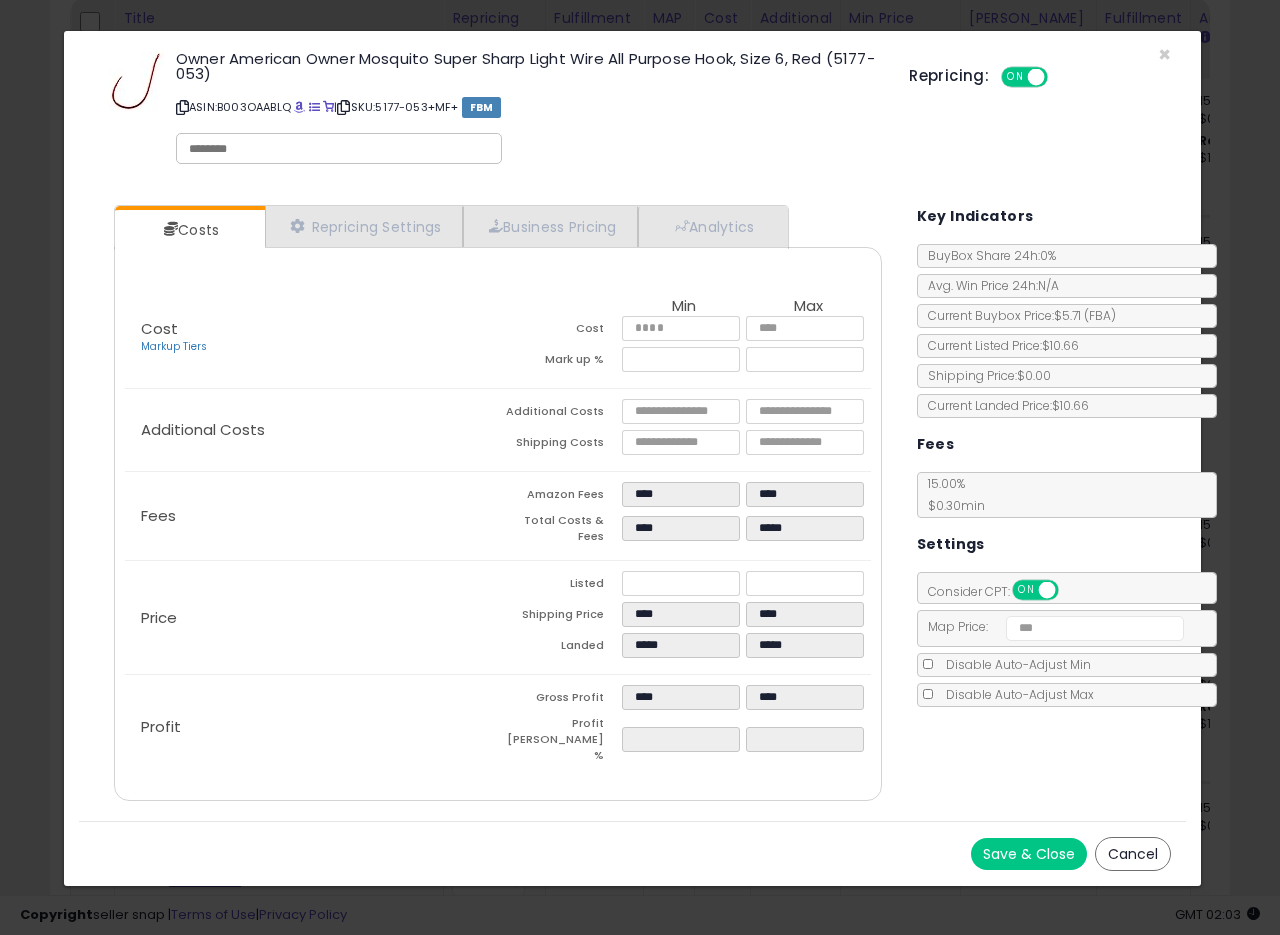 click on "Save & Close" at bounding box center [1029, 854] 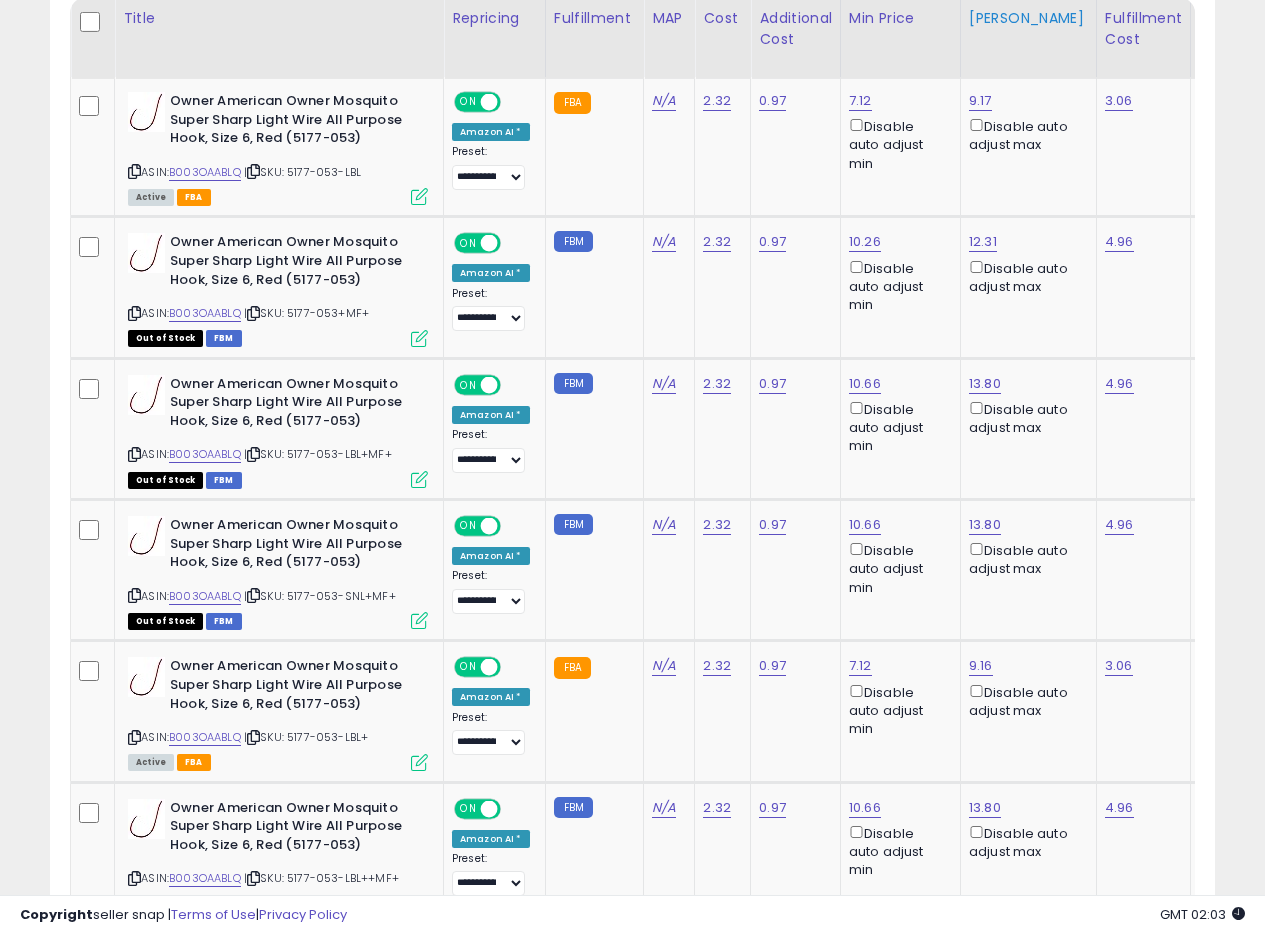 scroll, scrollTop: 410, scrollLeft: 674, axis: both 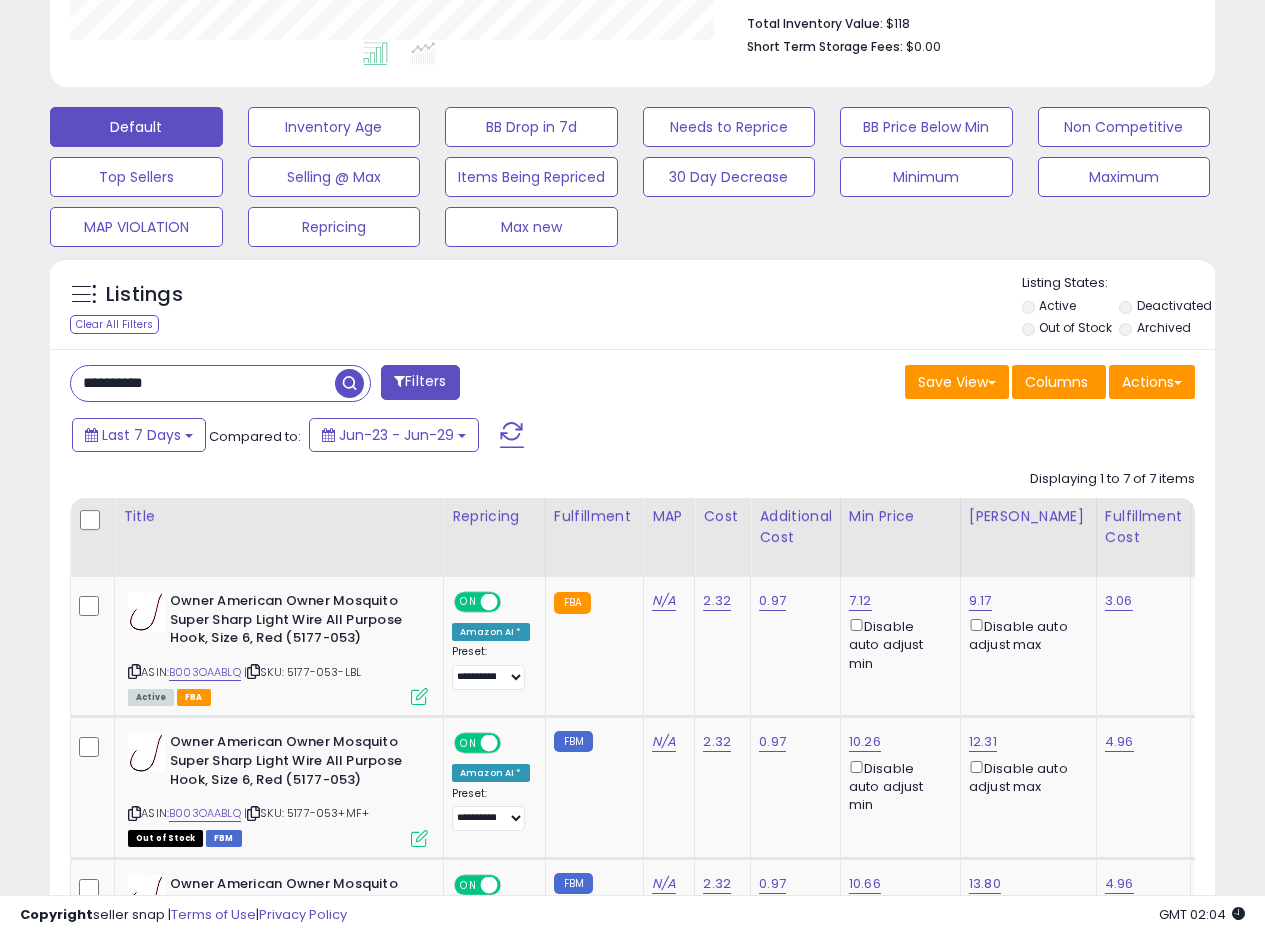 drag, startPoint x: 198, startPoint y: 387, endPoint x: 0, endPoint y: 347, distance: 202 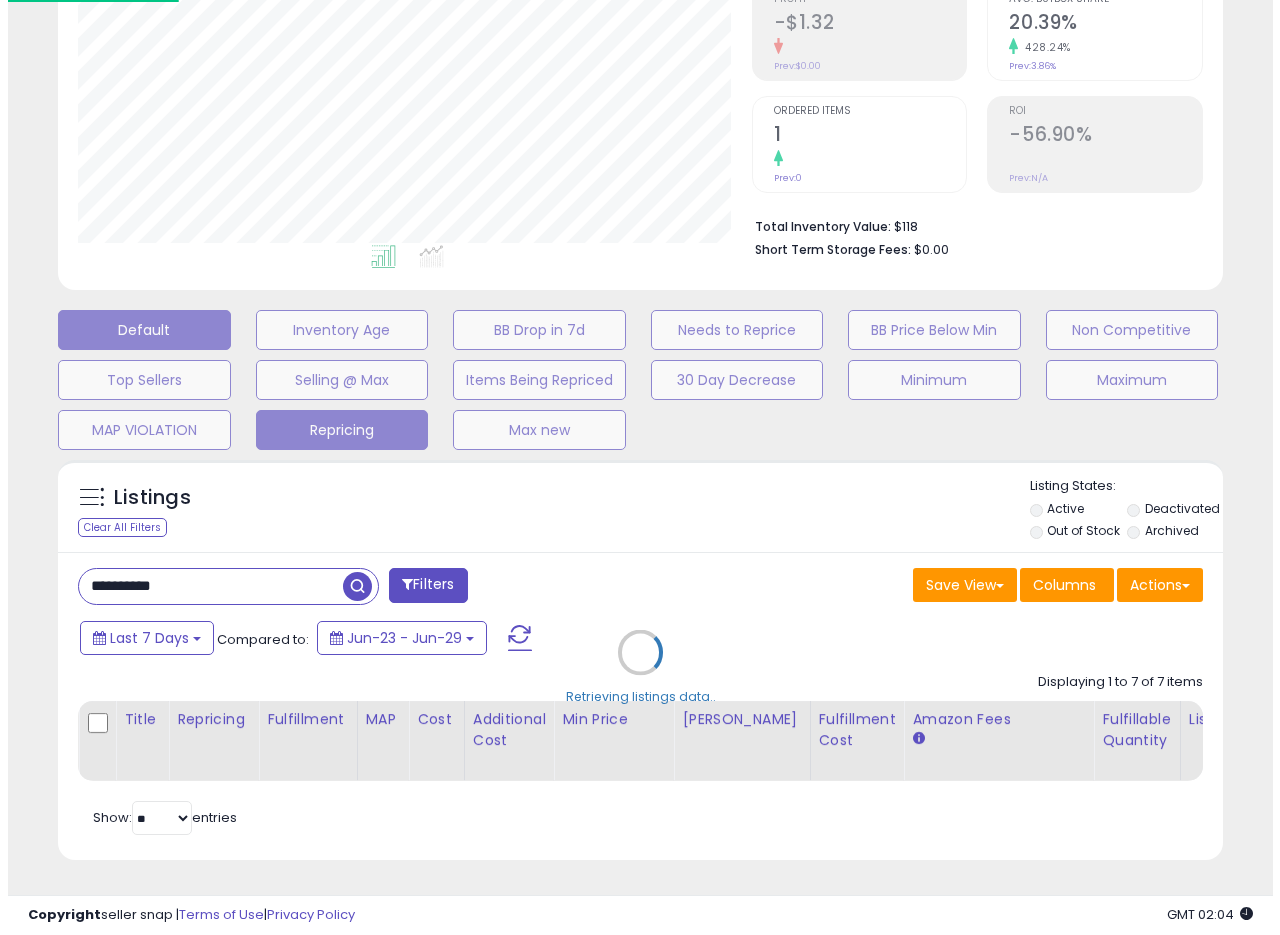 scroll, scrollTop: 335, scrollLeft: 0, axis: vertical 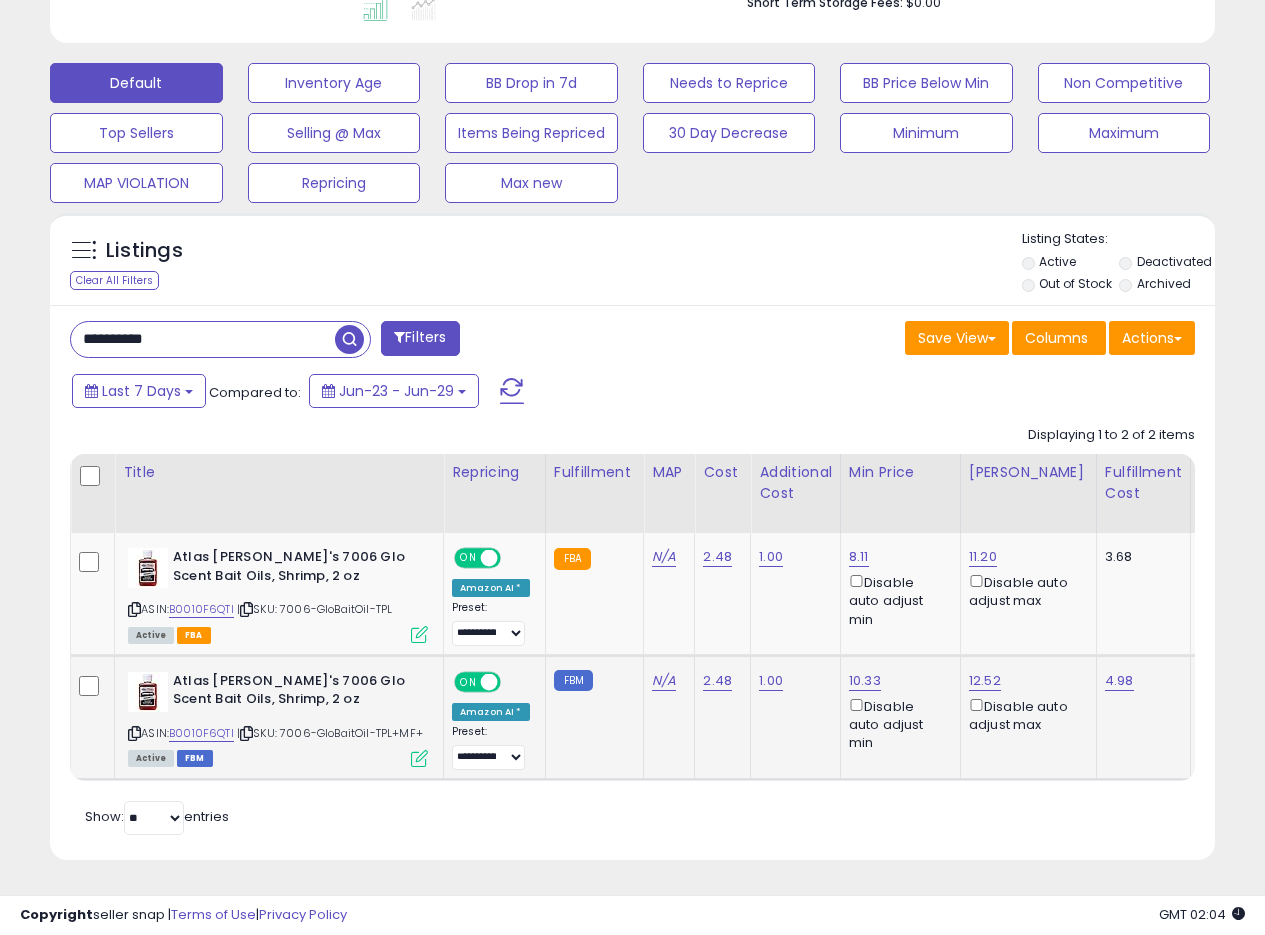 click at bounding box center [419, 758] 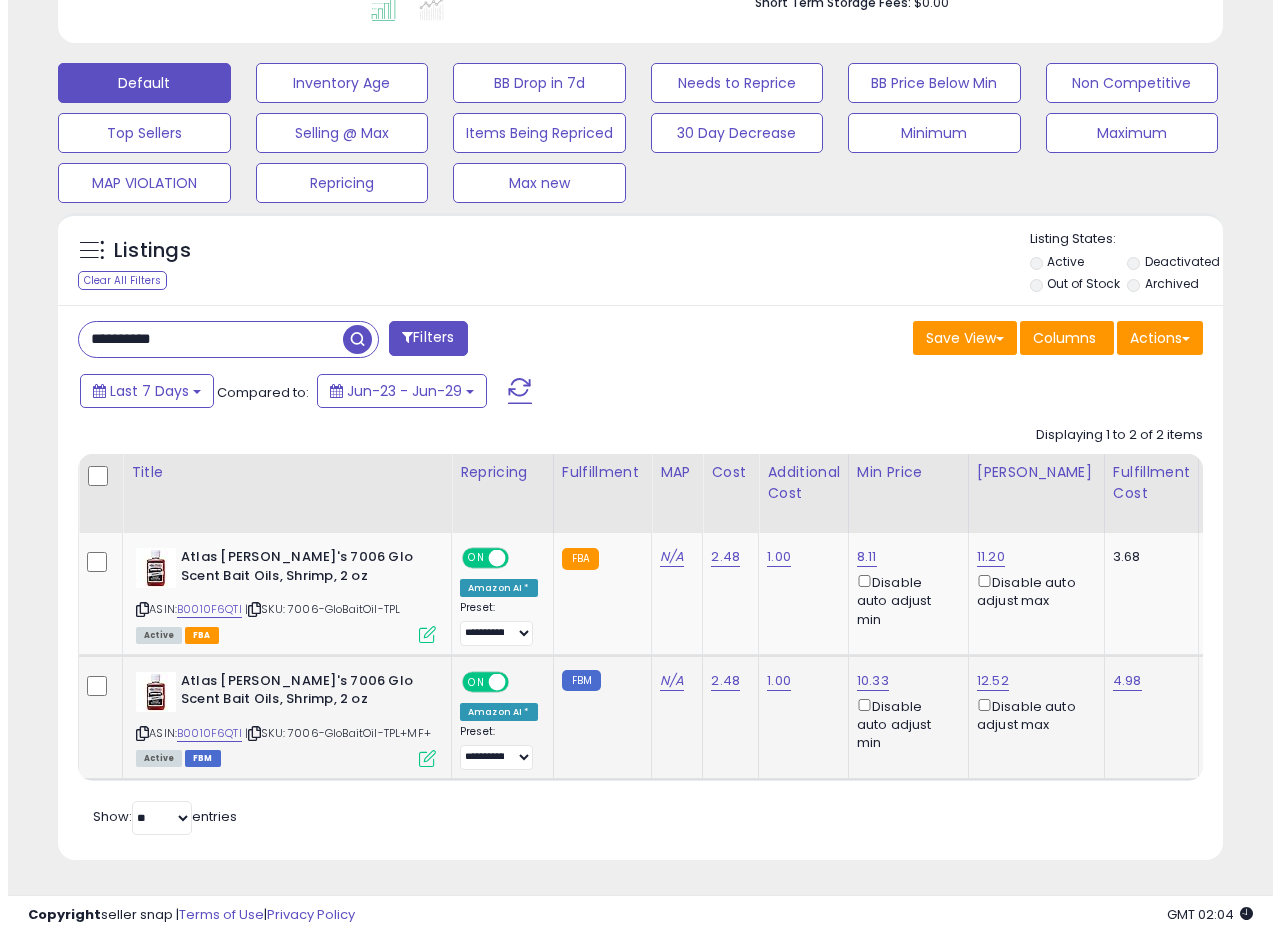 scroll, scrollTop: 999590, scrollLeft: 999317, axis: both 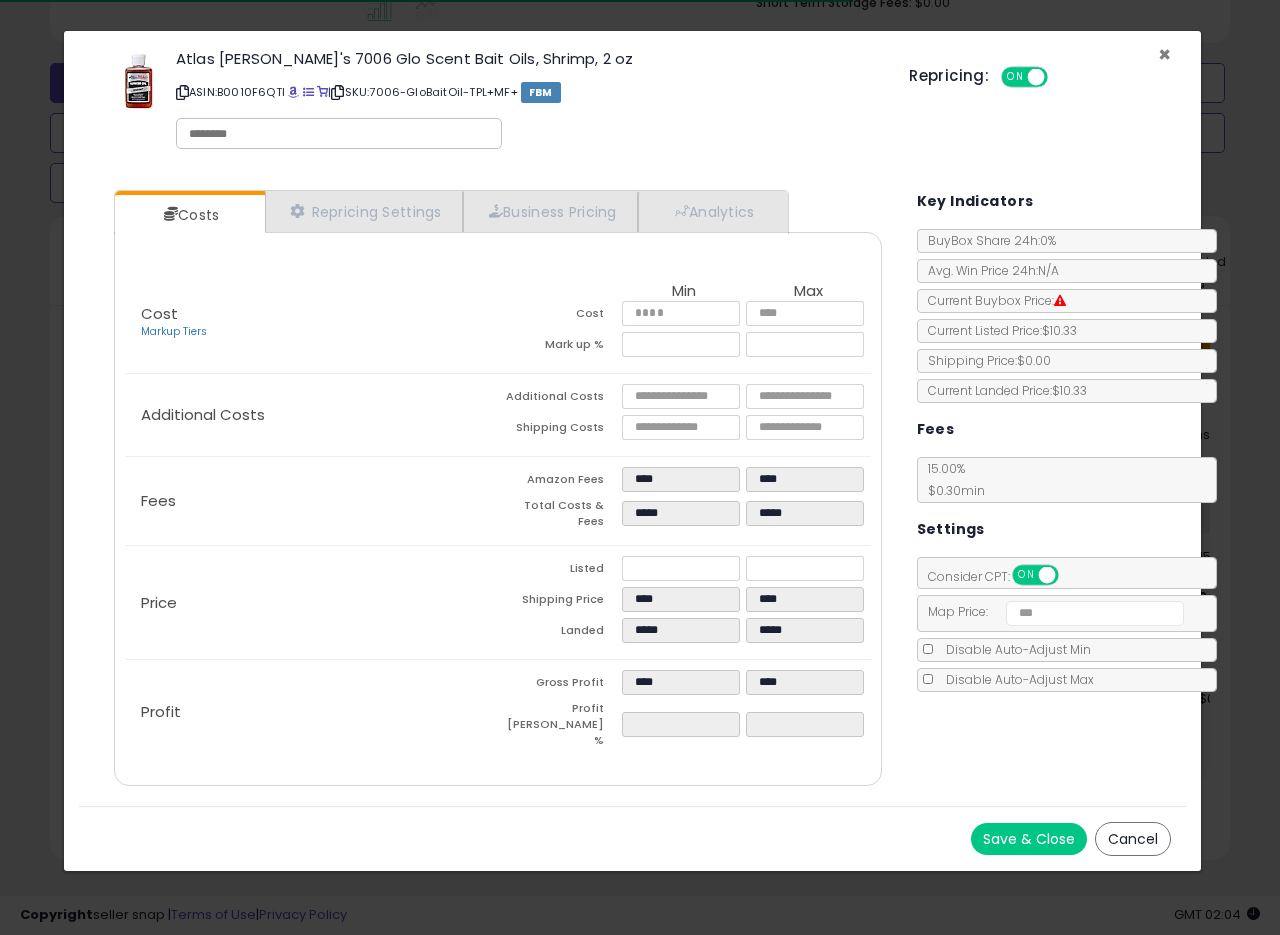 click on "×" at bounding box center (1164, 54) 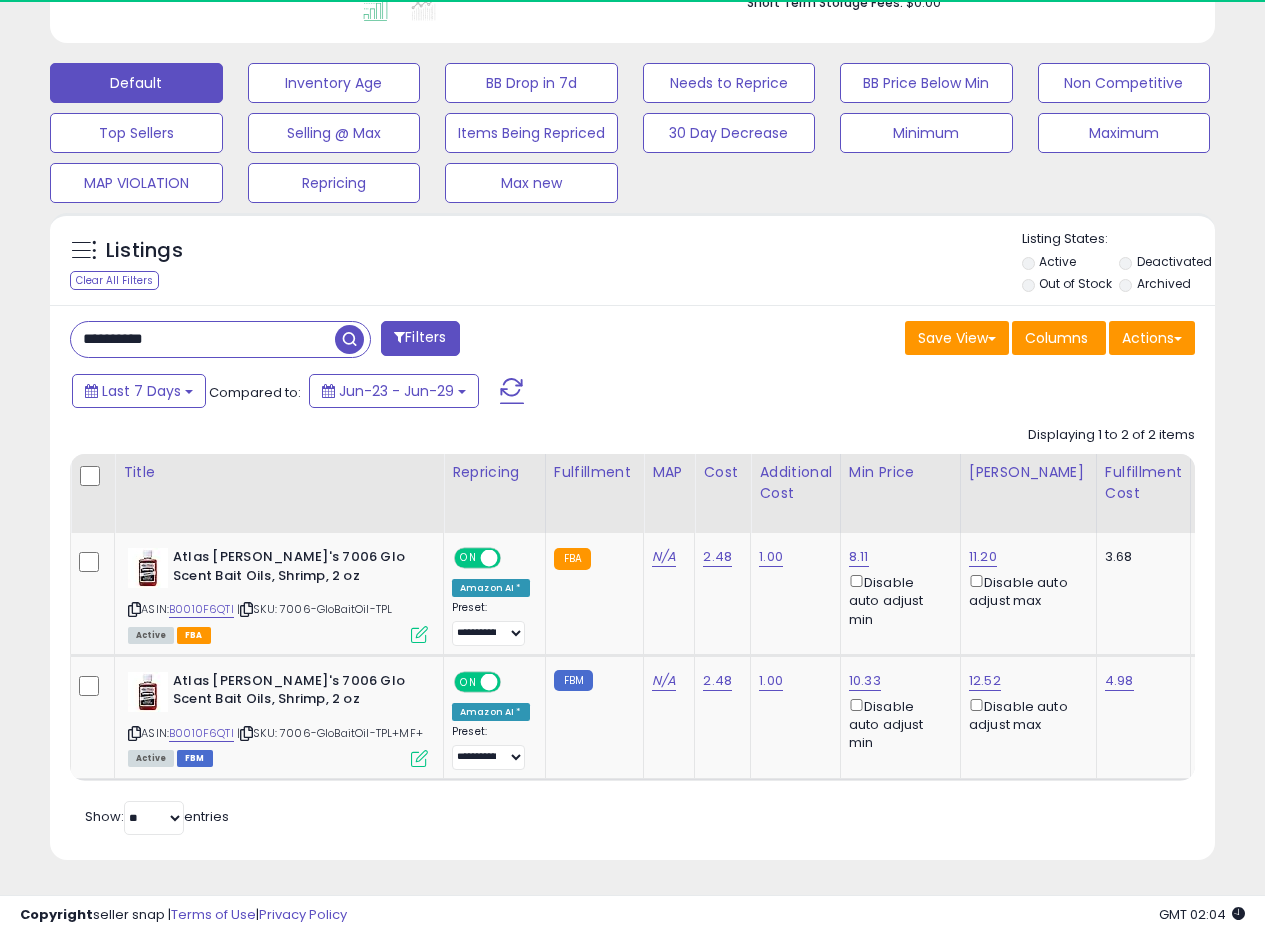 scroll, scrollTop: 410, scrollLeft: 674, axis: both 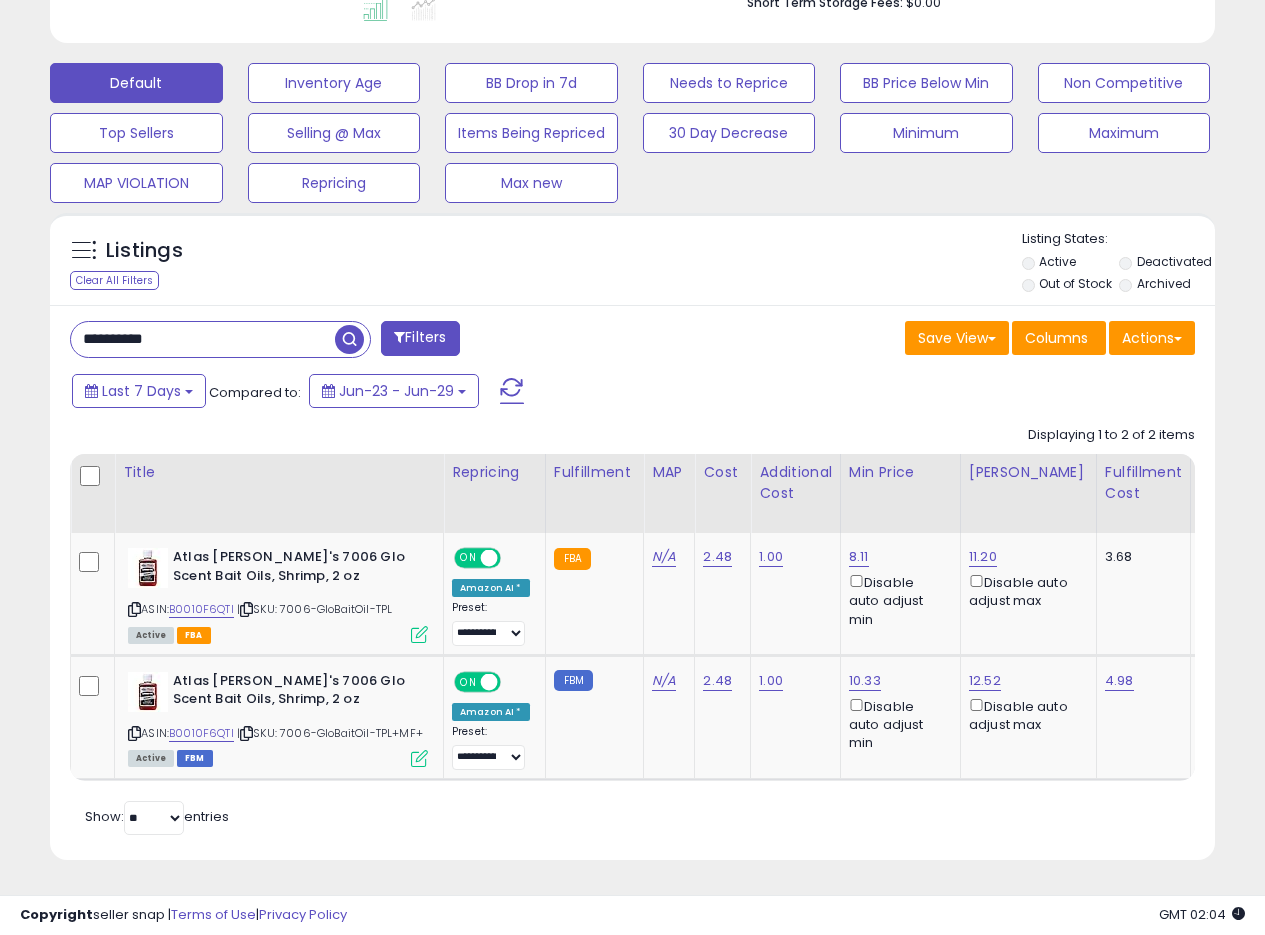 drag, startPoint x: 204, startPoint y: 330, endPoint x: 1, endPoint y: 293, distance: 206.34438 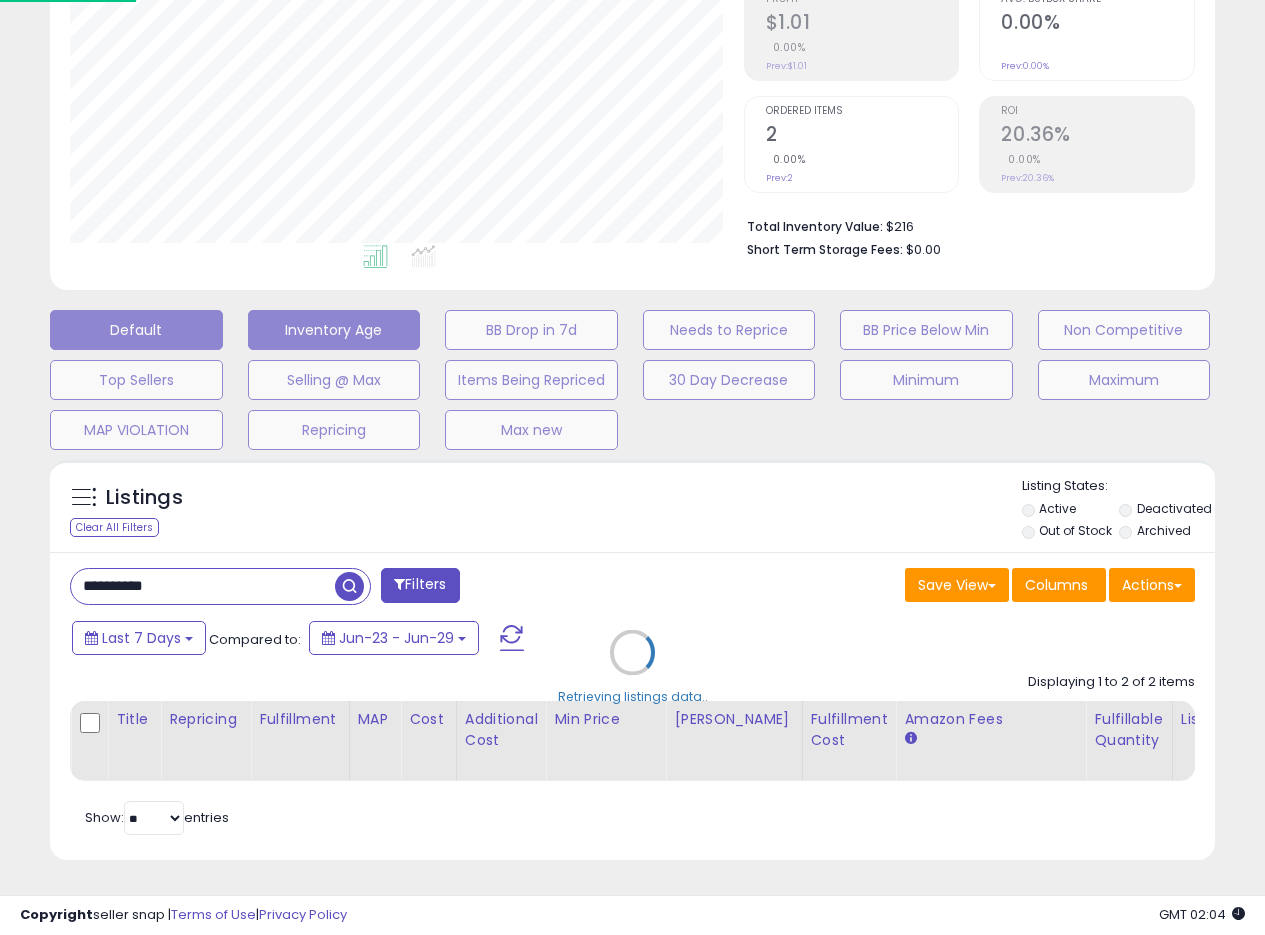 scroll, scrollTop: 999590, scrollLeft: 999317, axis: both 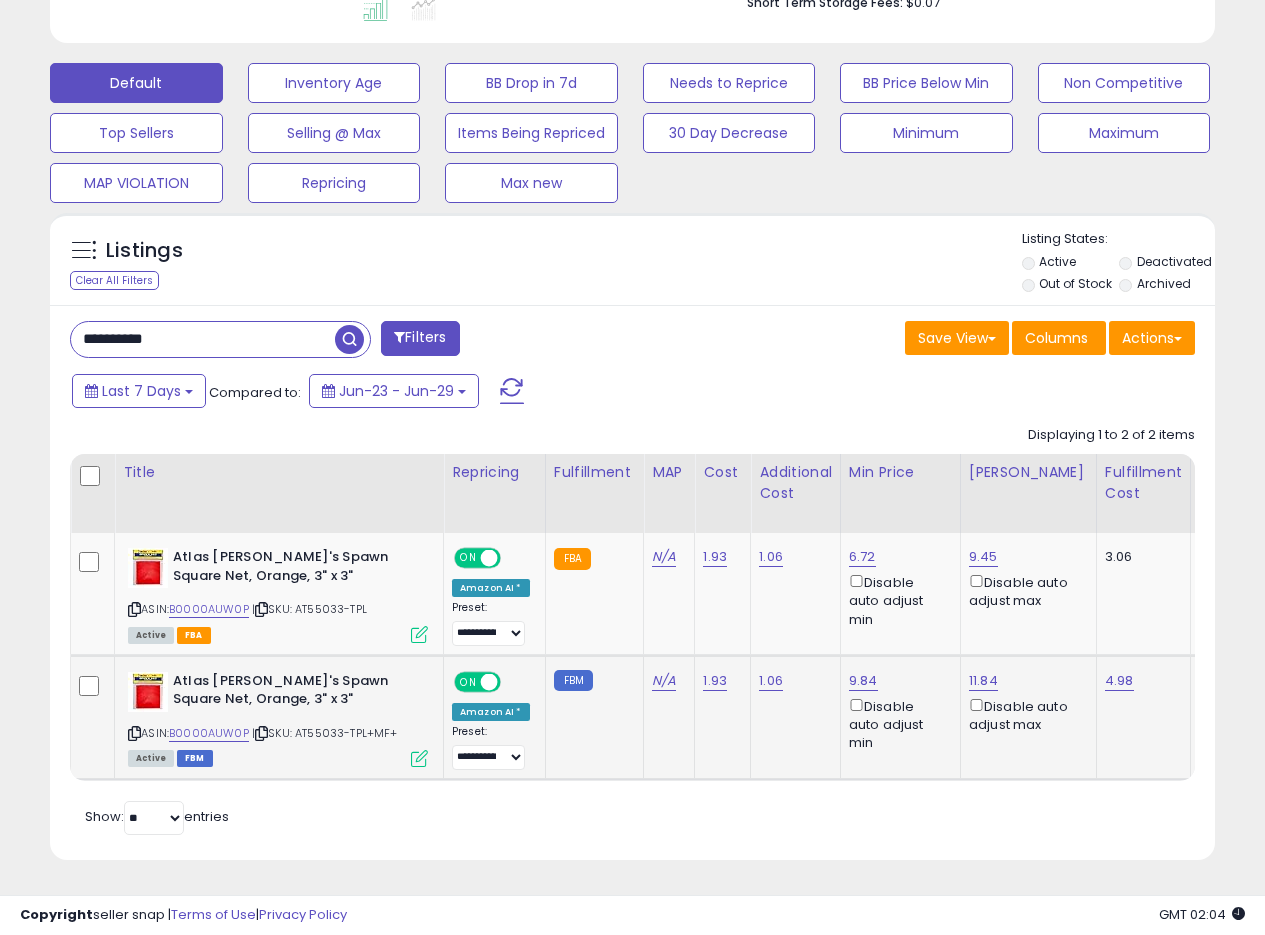 click at bounding box center (419, 758) 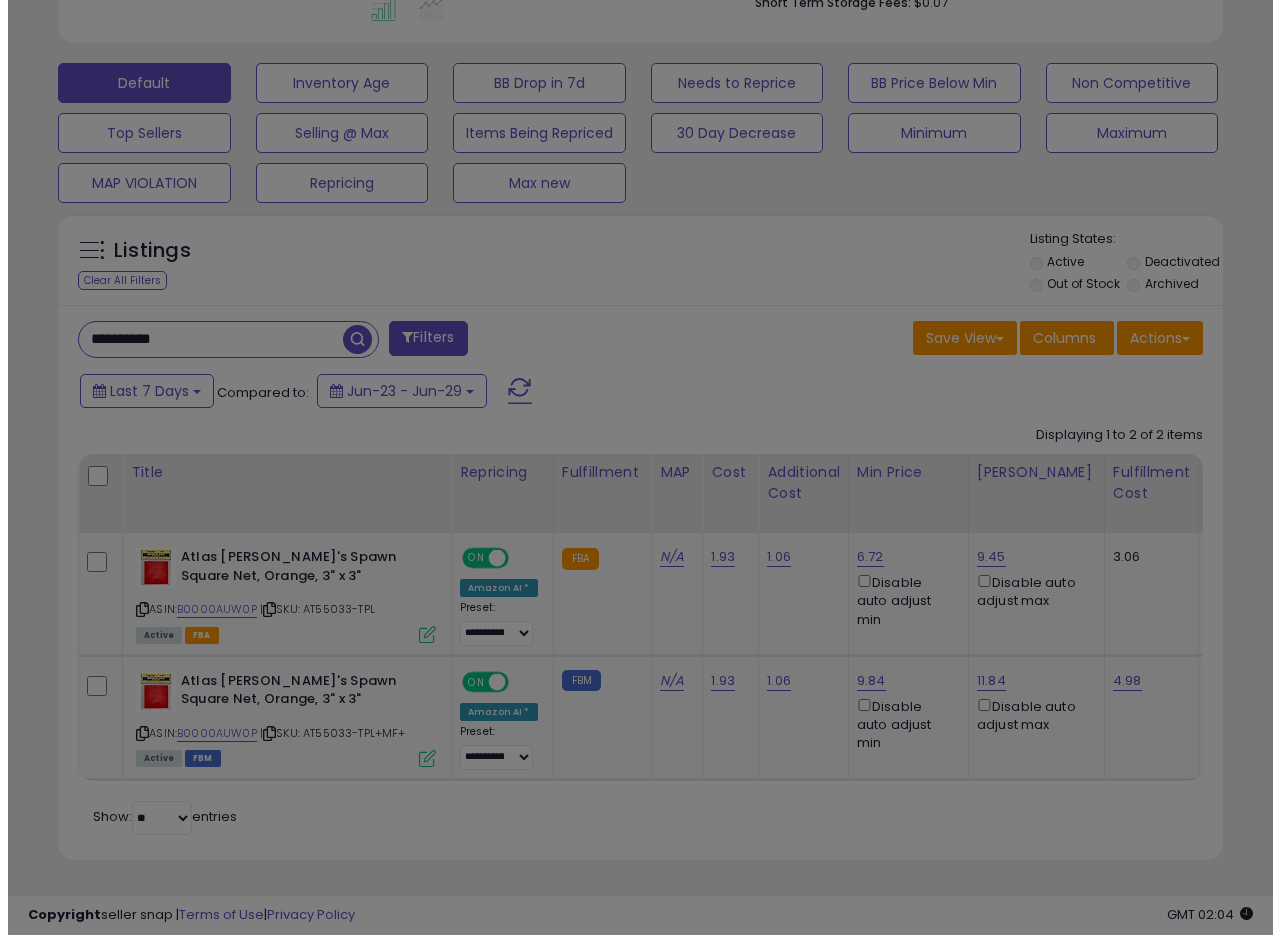 scroll, scrollTop: 999590, scrollLeft: 999317, axis: both 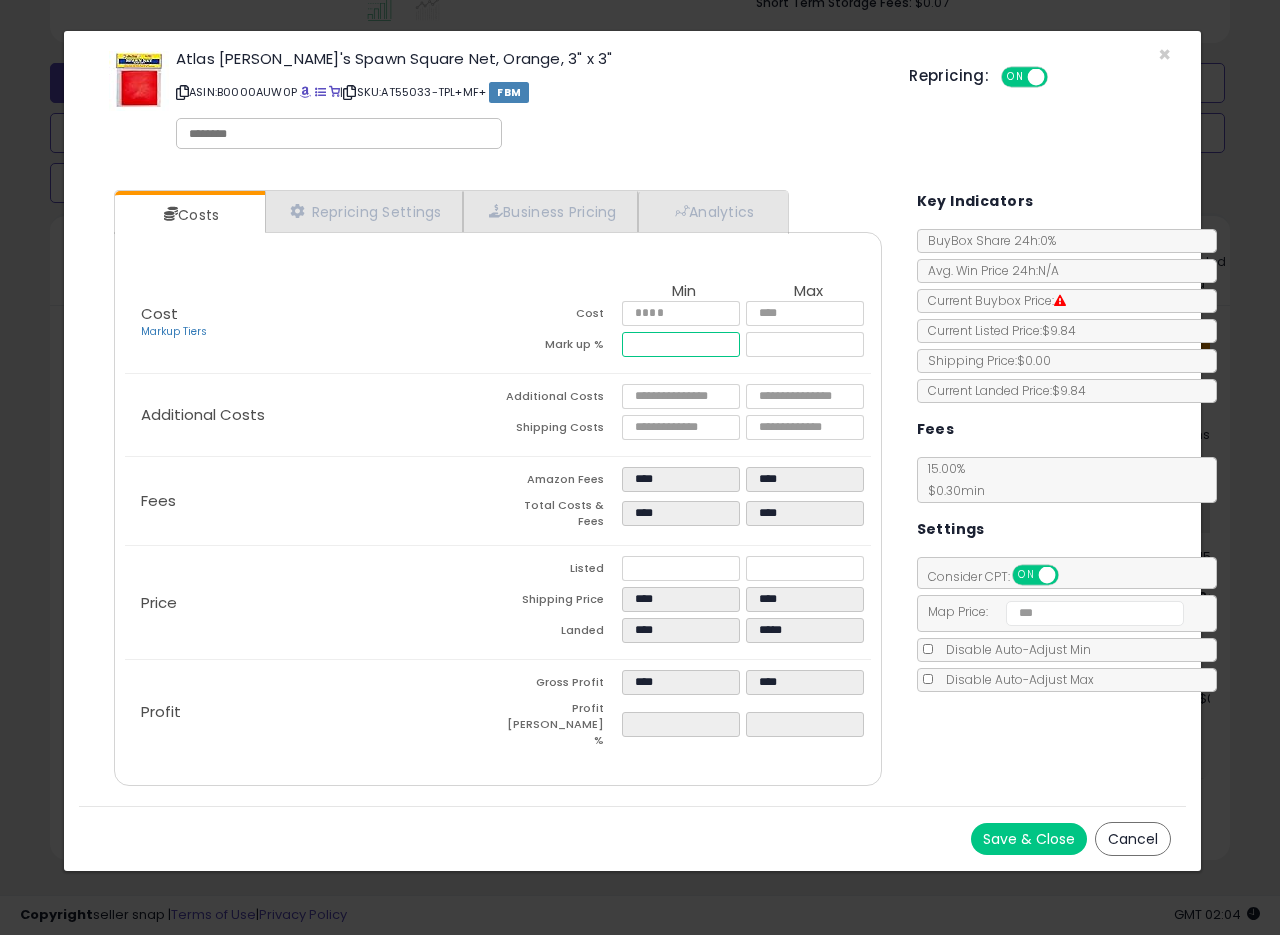 drag, startPoint x: 650, startPoint y: 344, endPoint x: 681, endPoint y: 343, distance: 31.016125 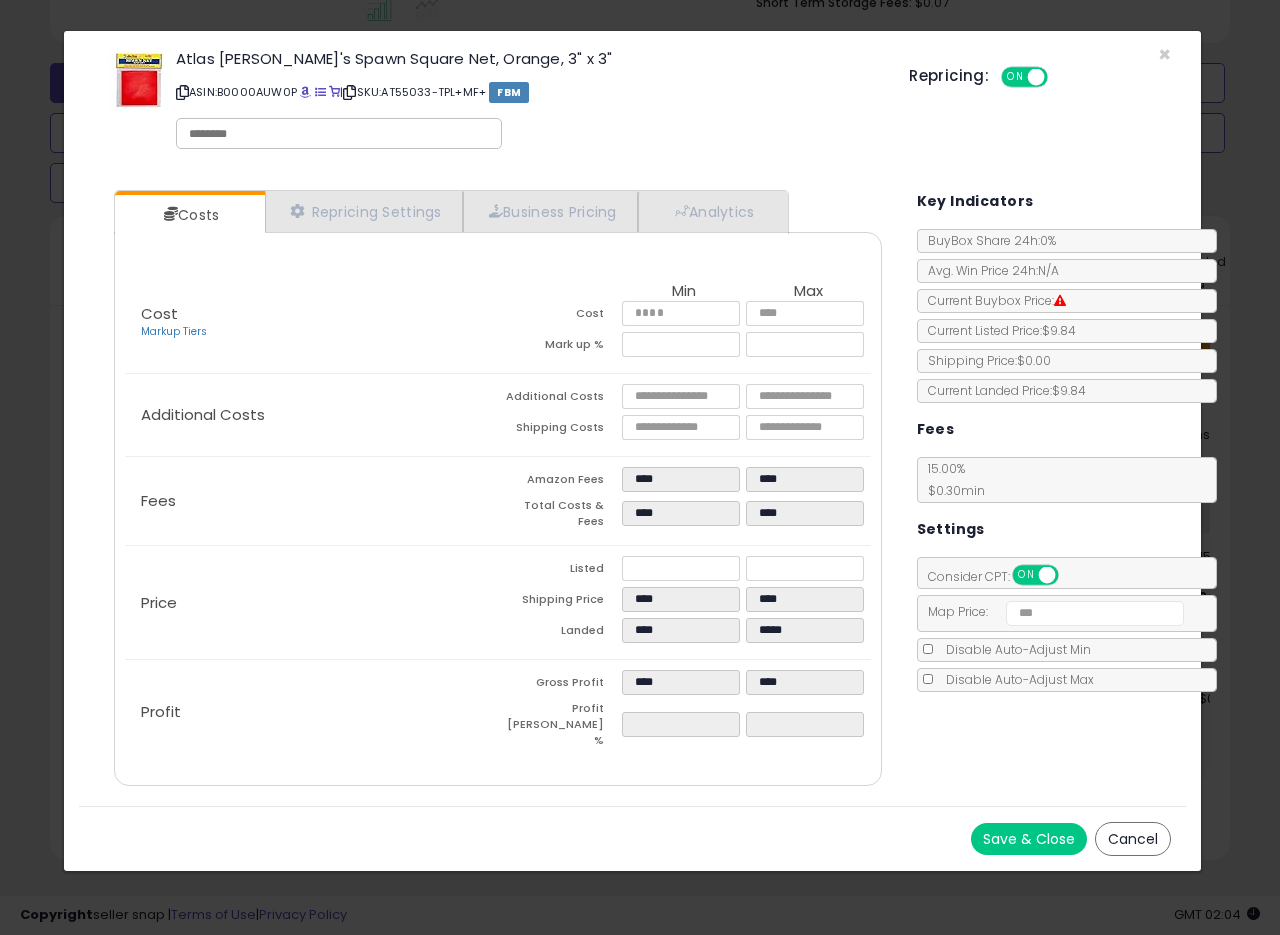 type on "*****" 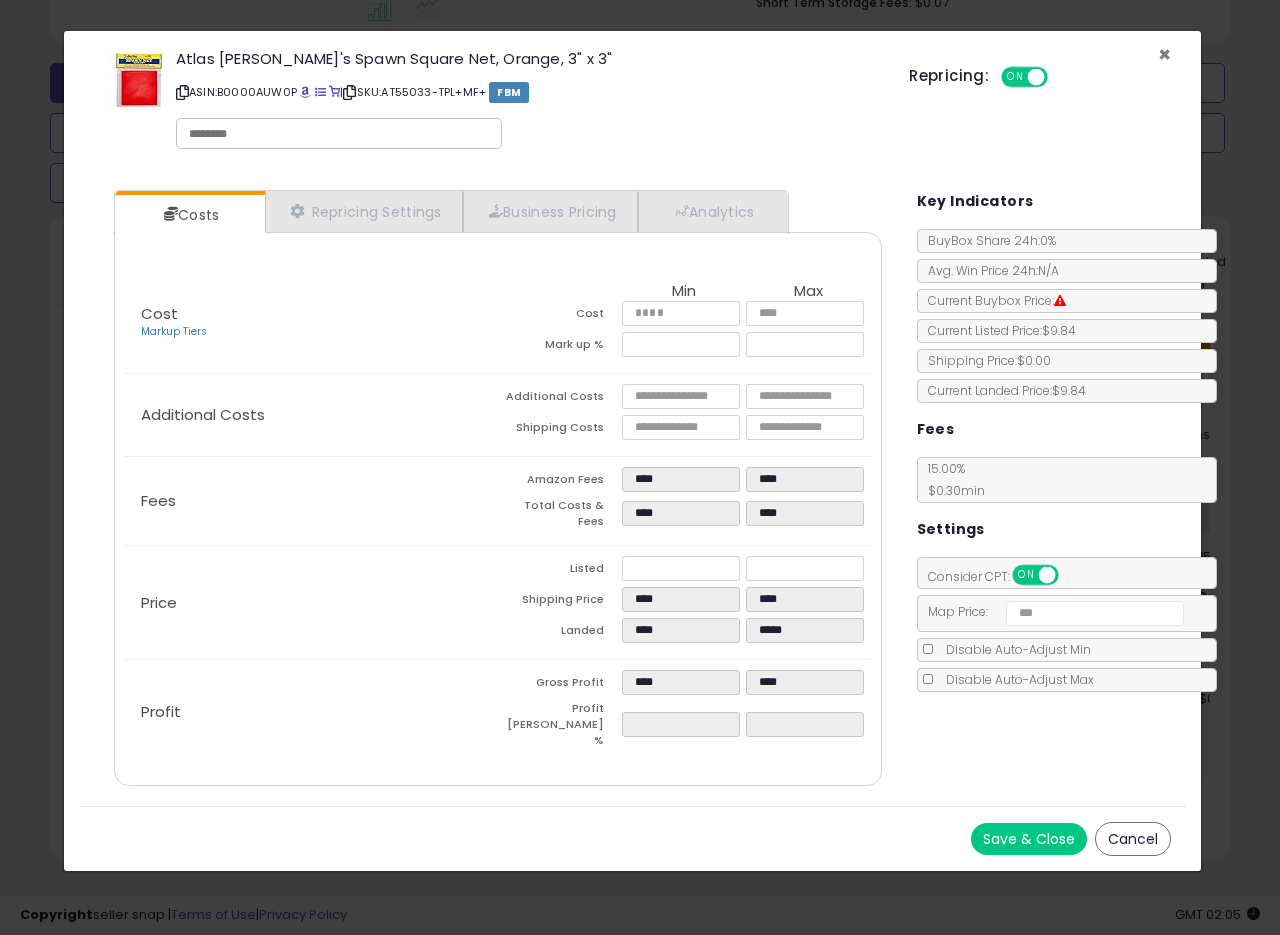 click on "×" at bounding box center (1164, 54) 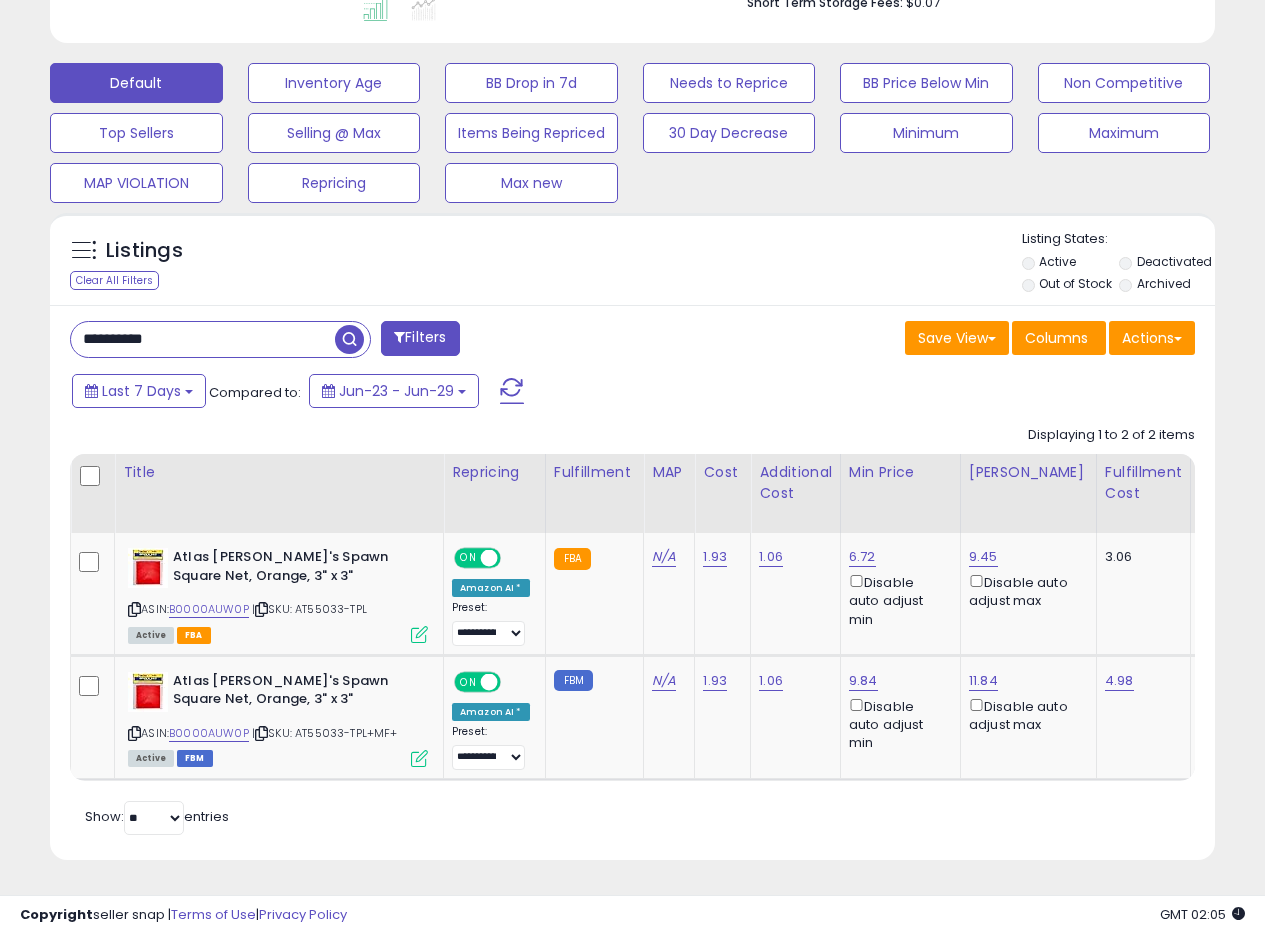 scroll, scrollTop: 410, scrollLeft: 674, axis: both 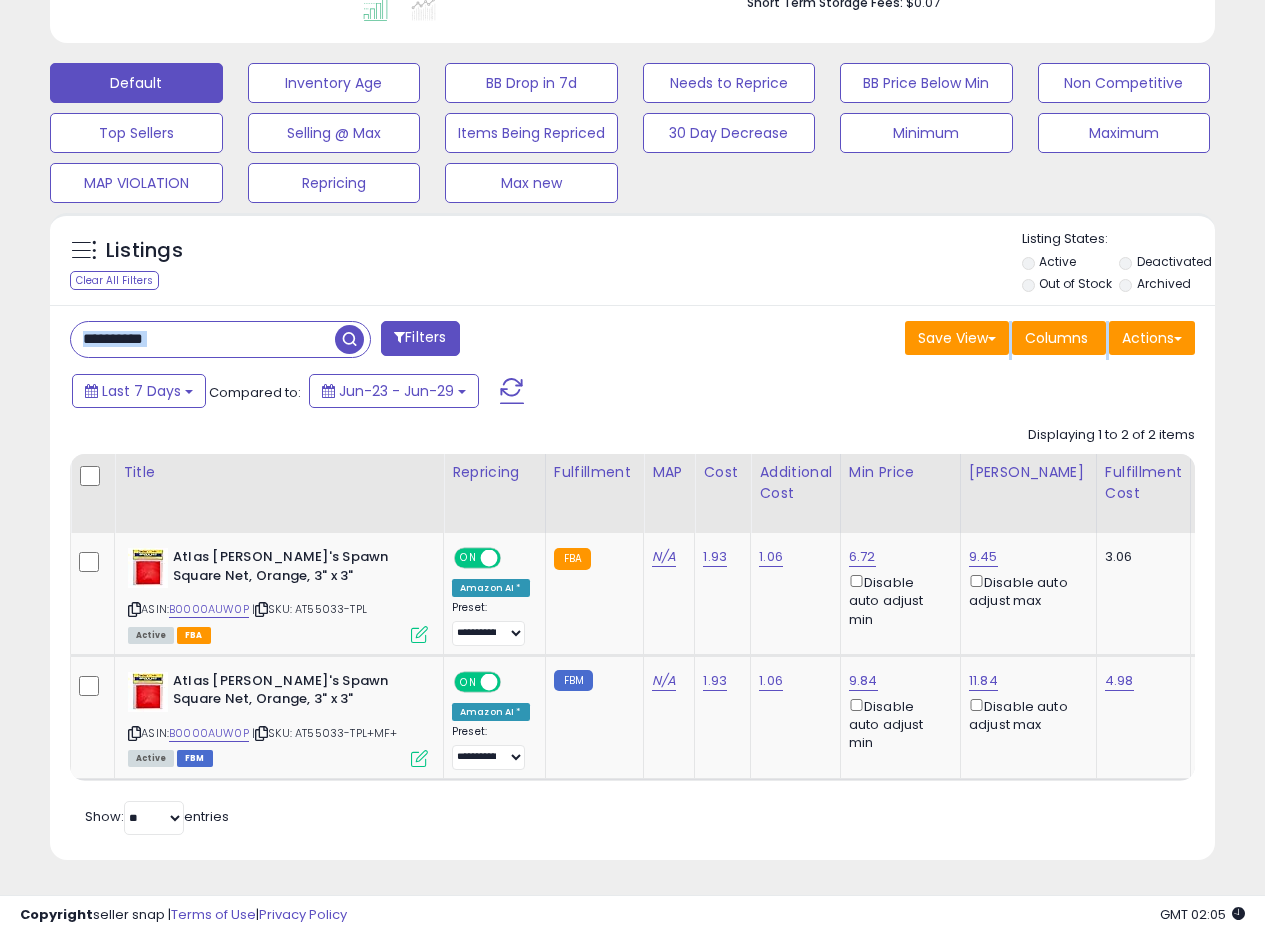 drag, startPoint x: 202, startPoint y: 346, endPoint x: 73, endPoint y: 329, distance: 130.11533 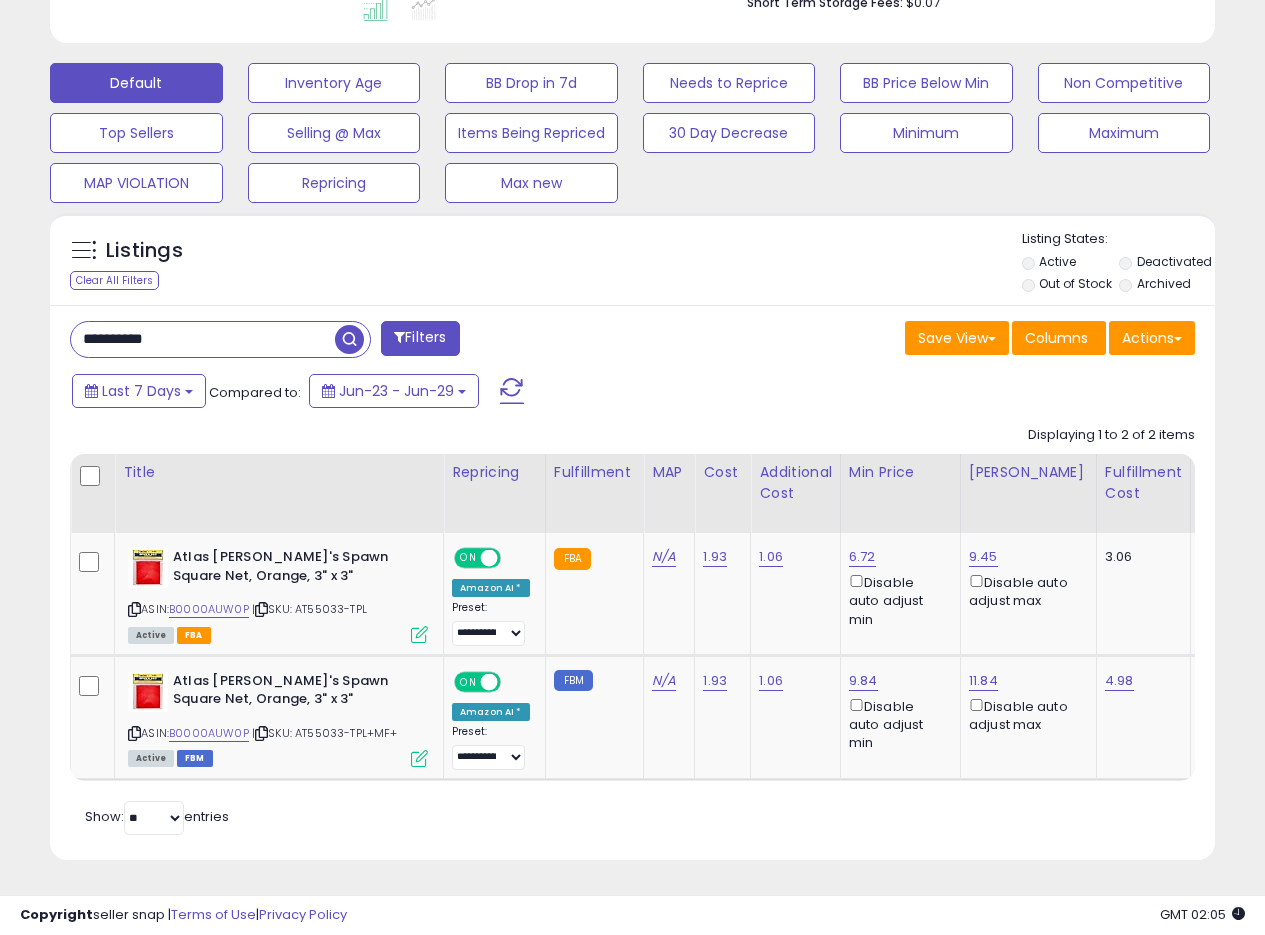 click on "Listings
Clear All Filters" at bounding box center [151, 263] 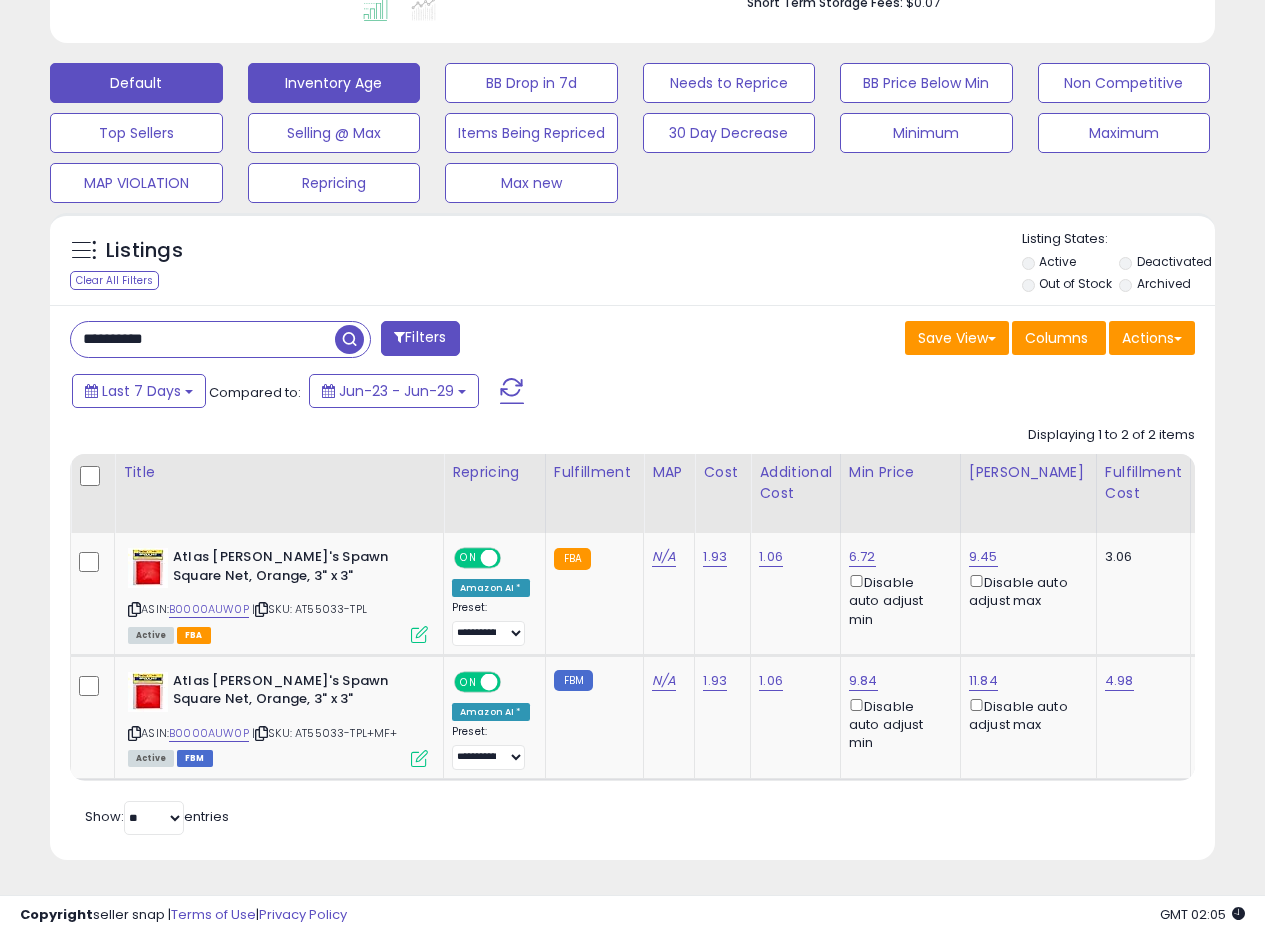 click at bounding box center [349, 339] 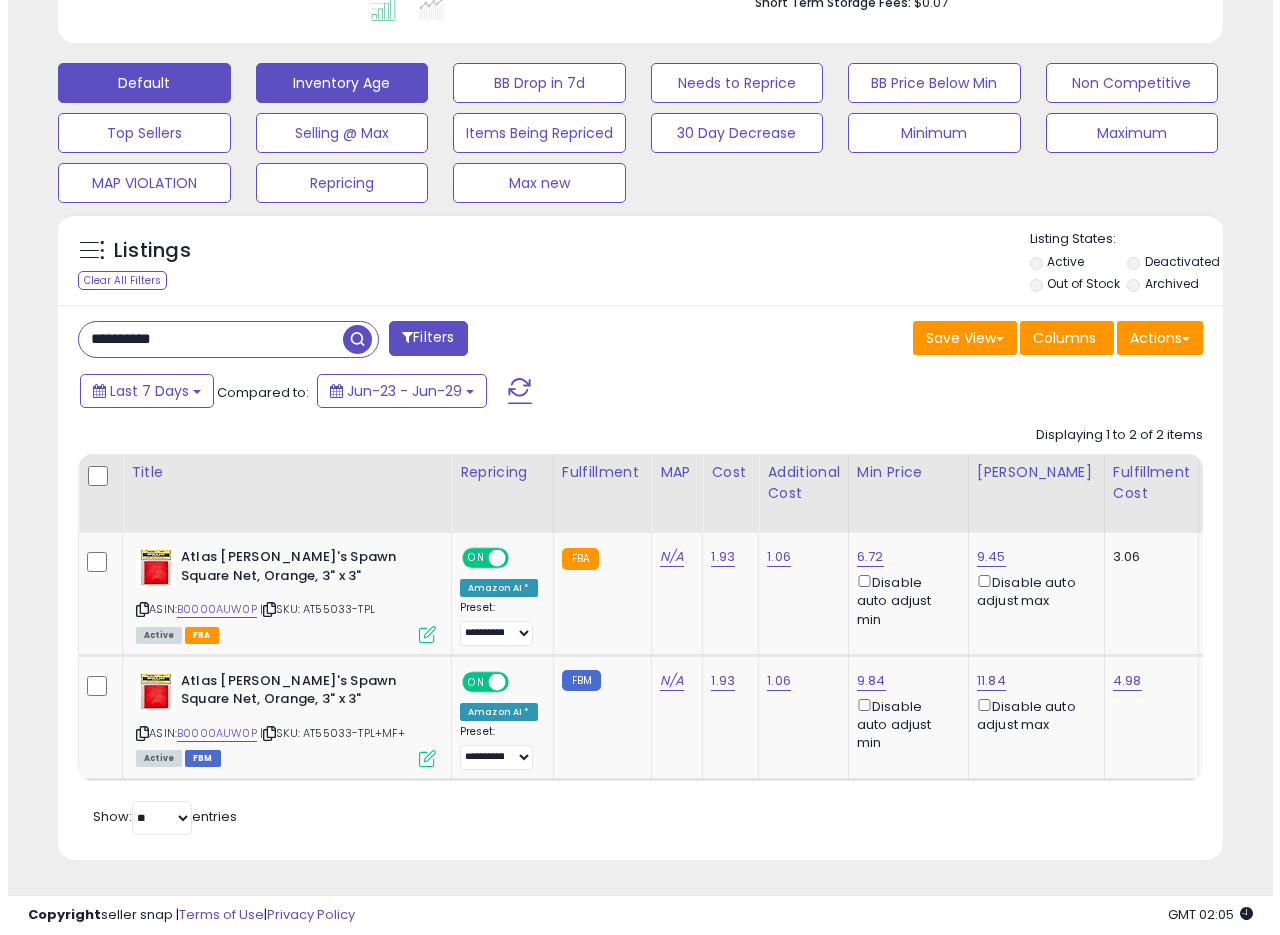 scroll, scrollTop: 335, scrollLeft: 0, axis: vertical 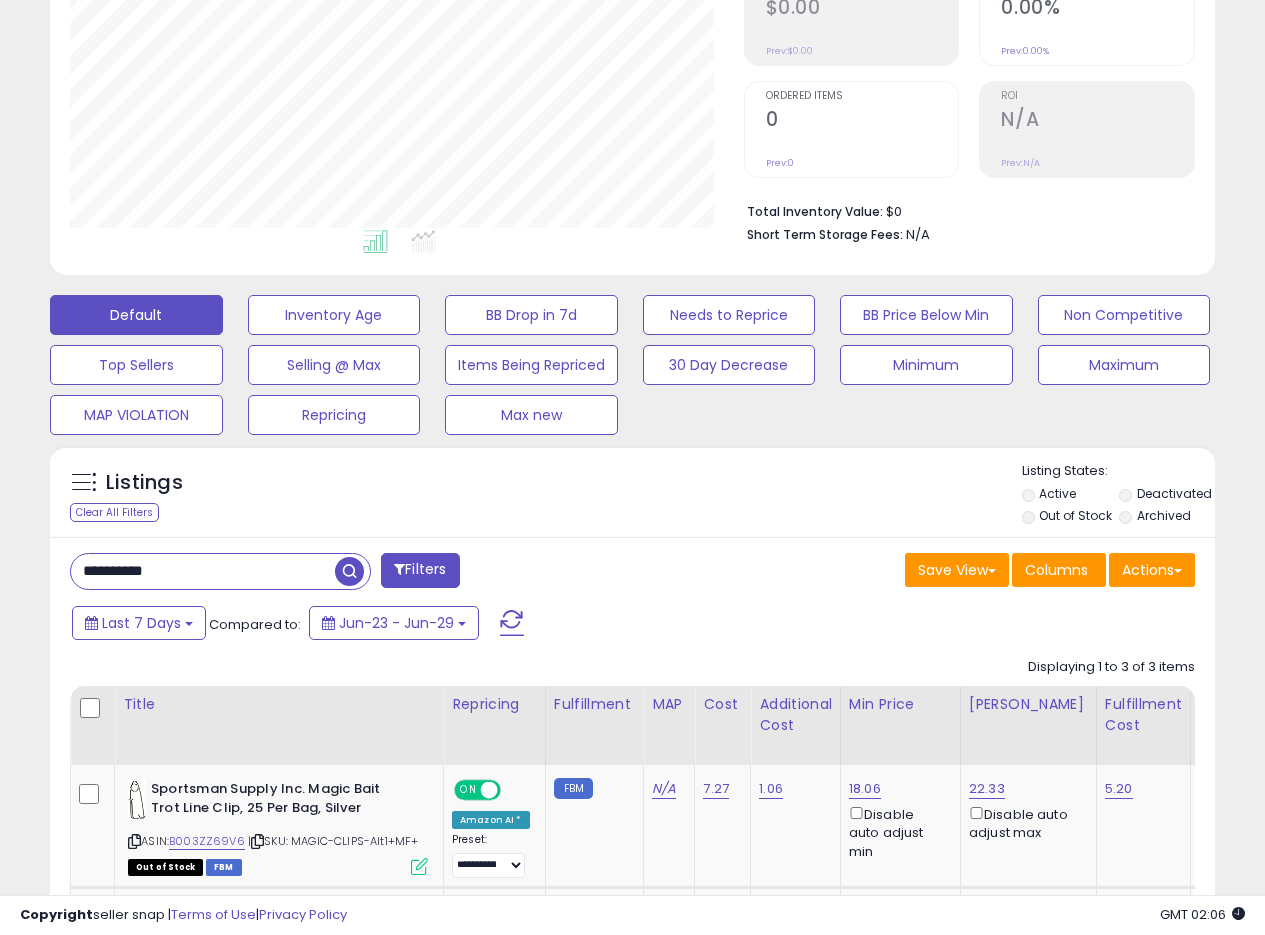 drag, startPoint x: 142, startPoint y: 565, endPoint x: 56, endPoint y: 559, distance: 86.209045 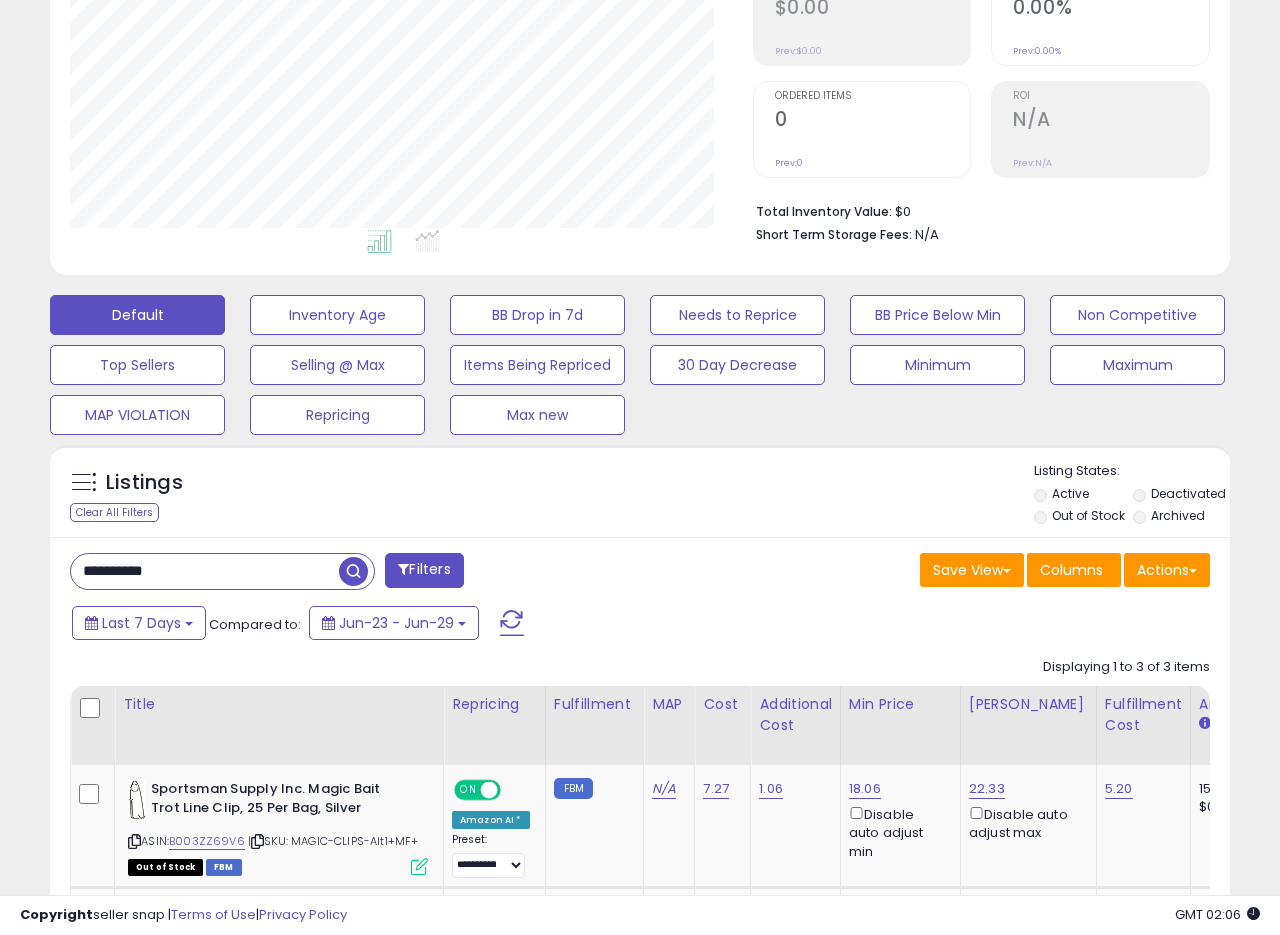 scroll, scrollTop: 999590, scrollLeft: 999317, axis: both 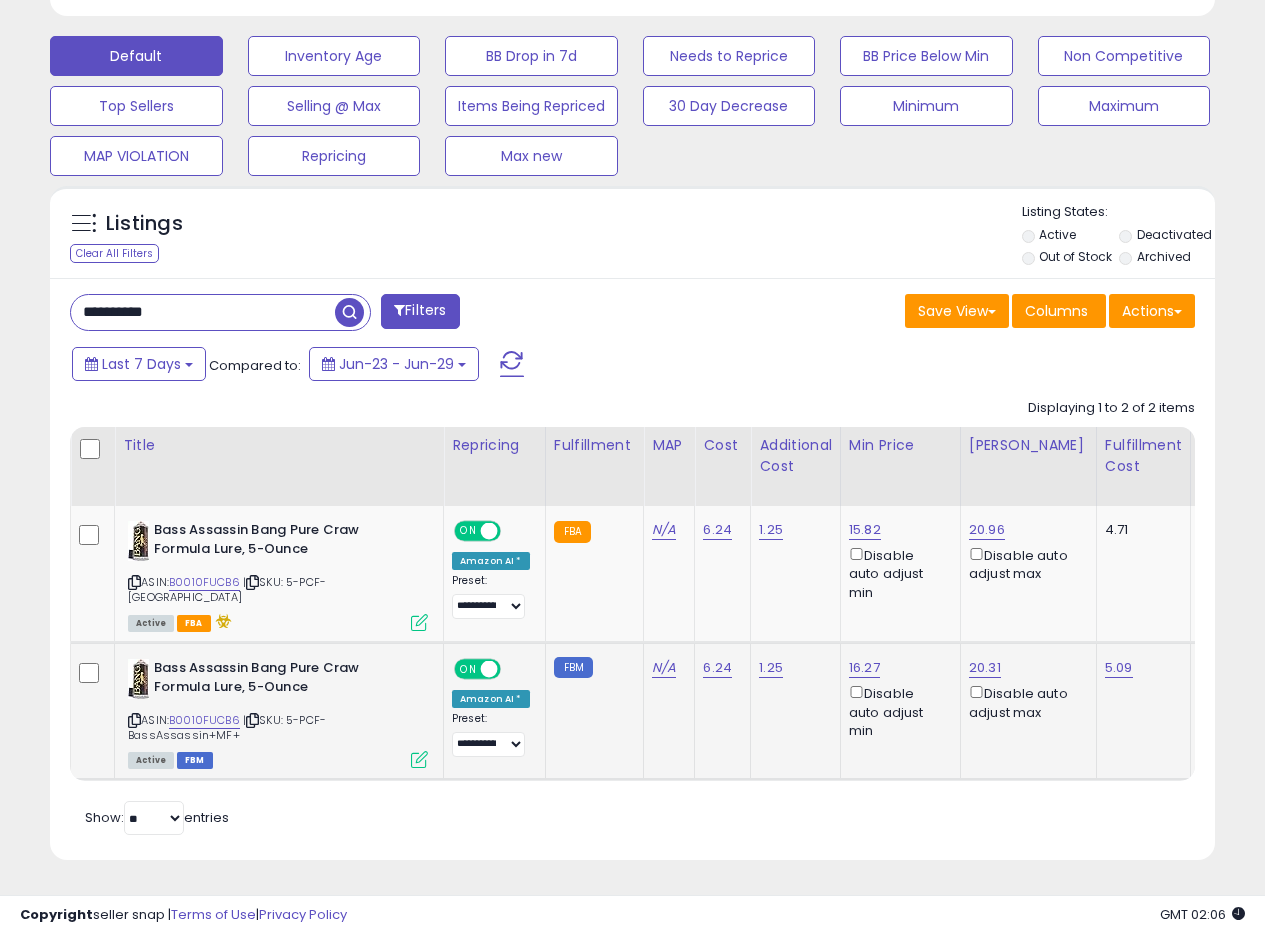 click at bounding box center [419, 759] 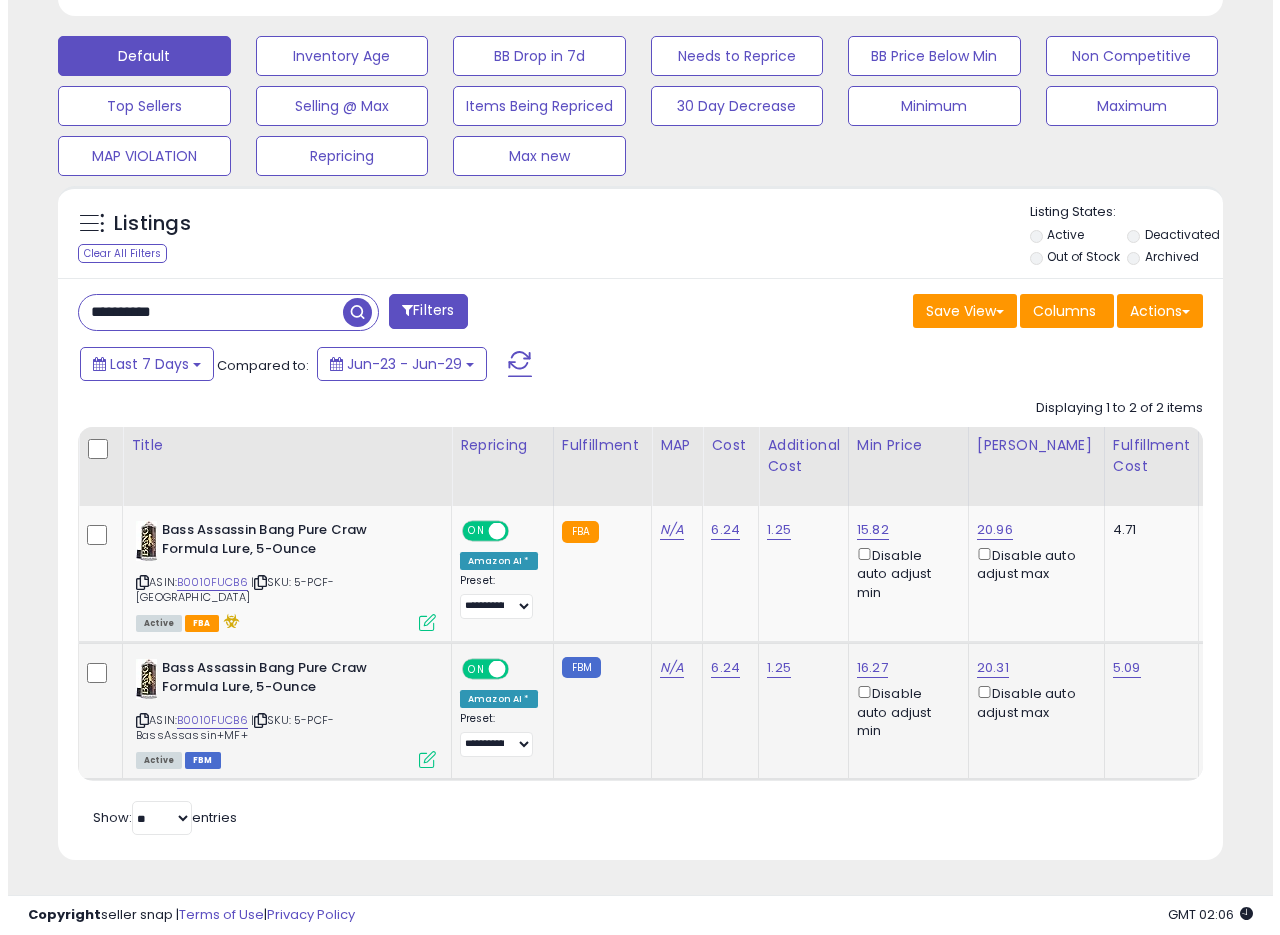 scroll, scrollTop: 999590, scrollLeft: 999317, axis: both 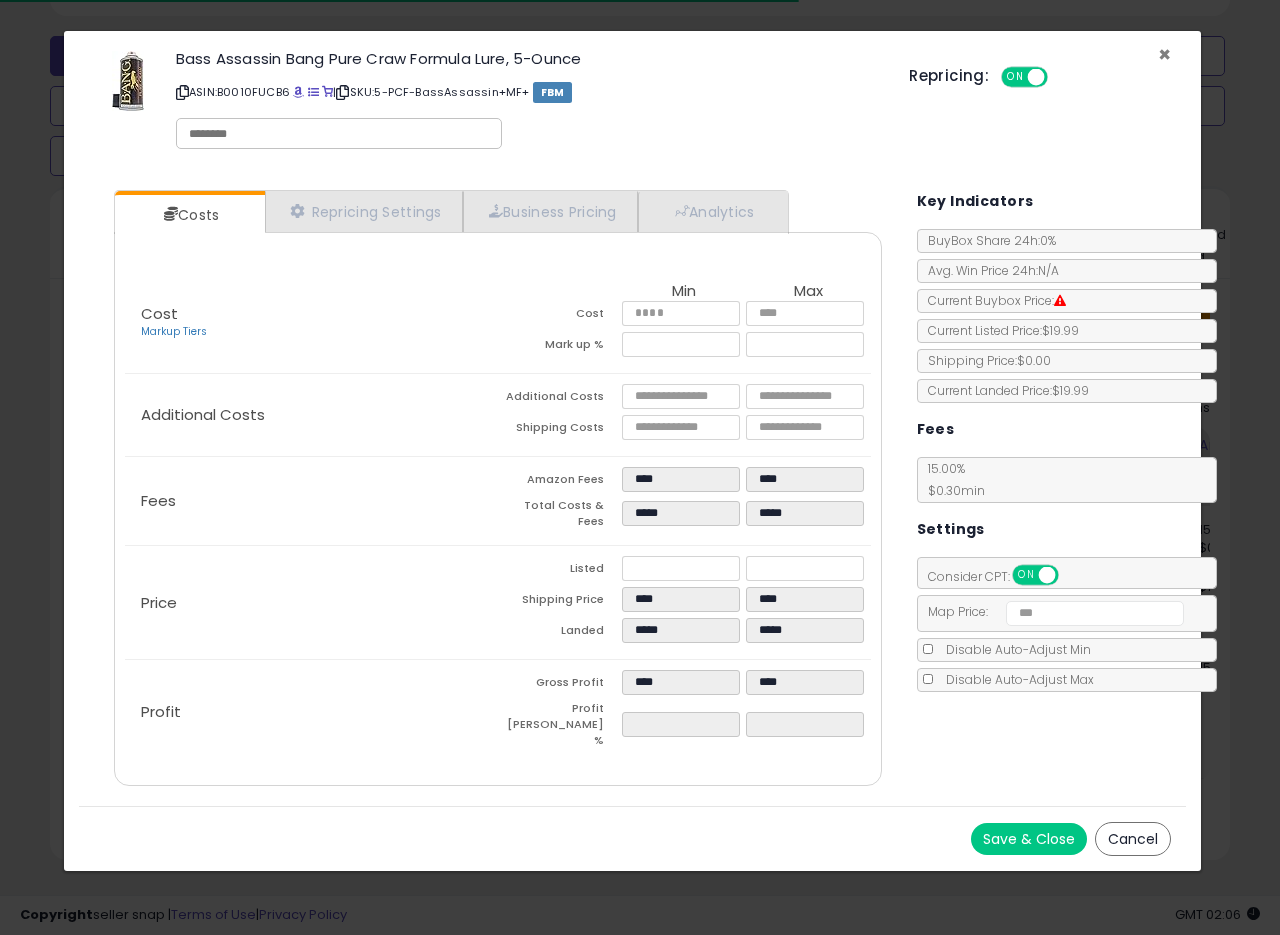 click on "×" at bounding box center (1164, 54) 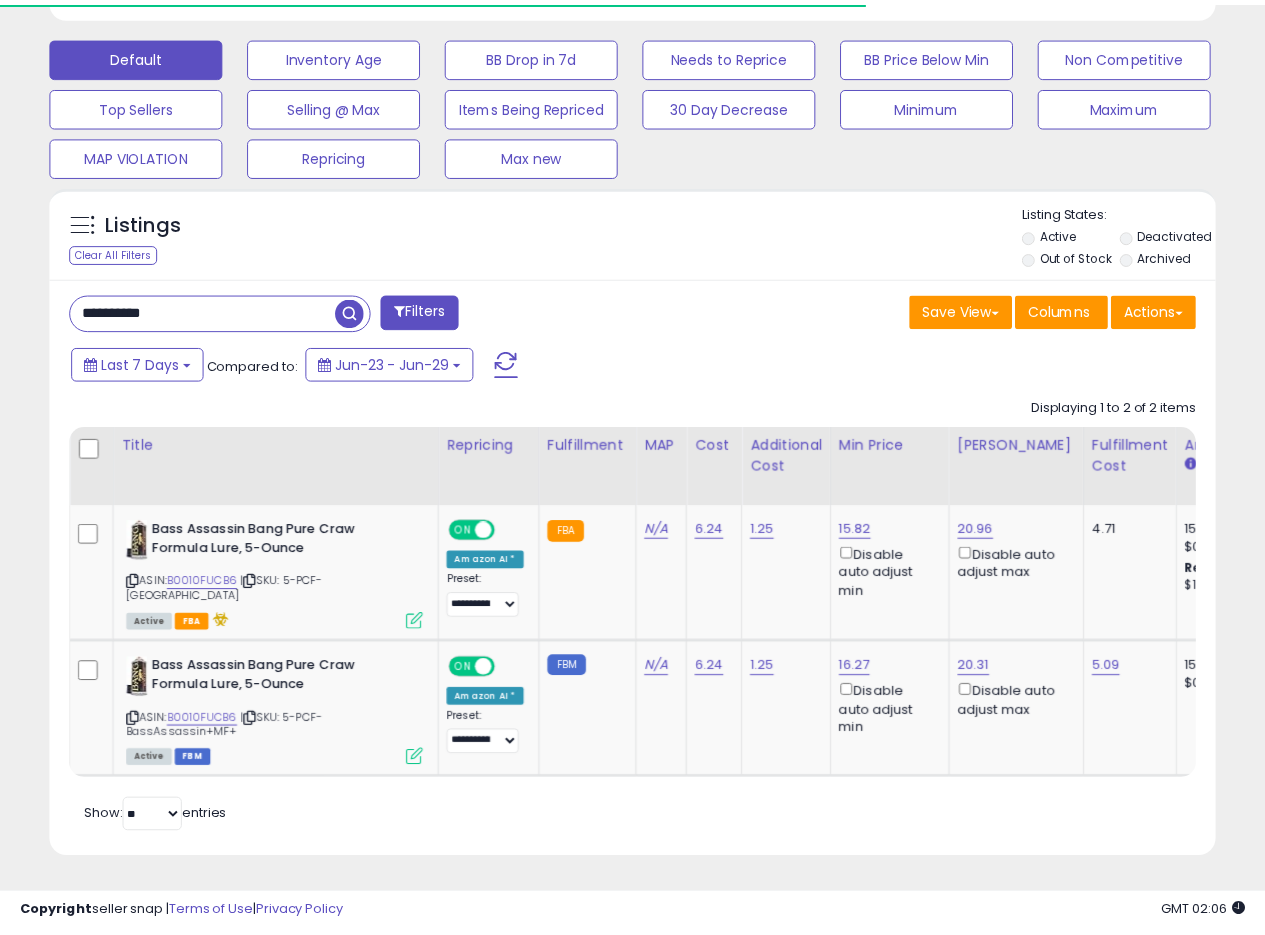 scroll, scrollTop: 410, scrollLeft: 674, axis: both 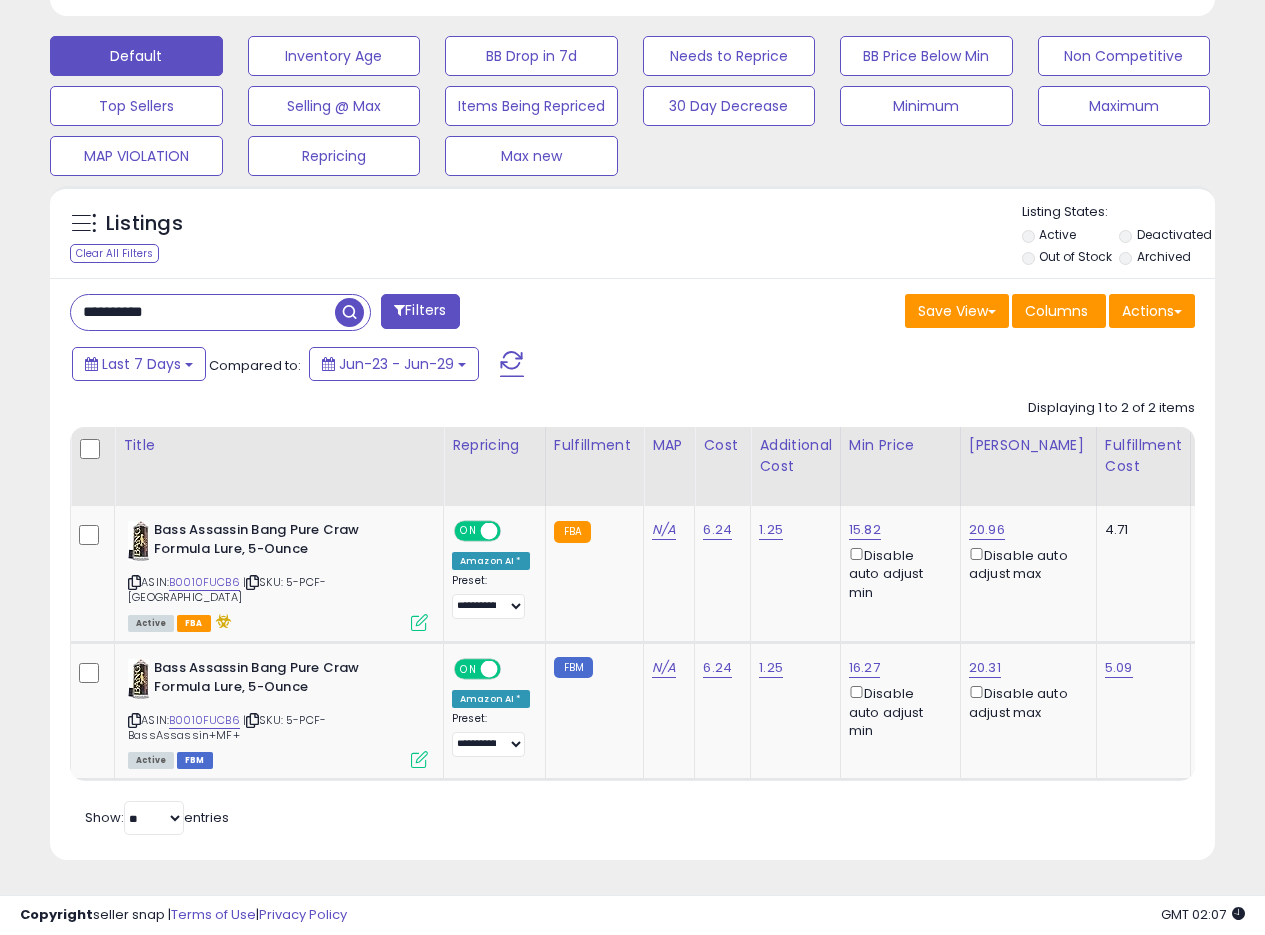 click on "**********" at bounding box center [632, 203] 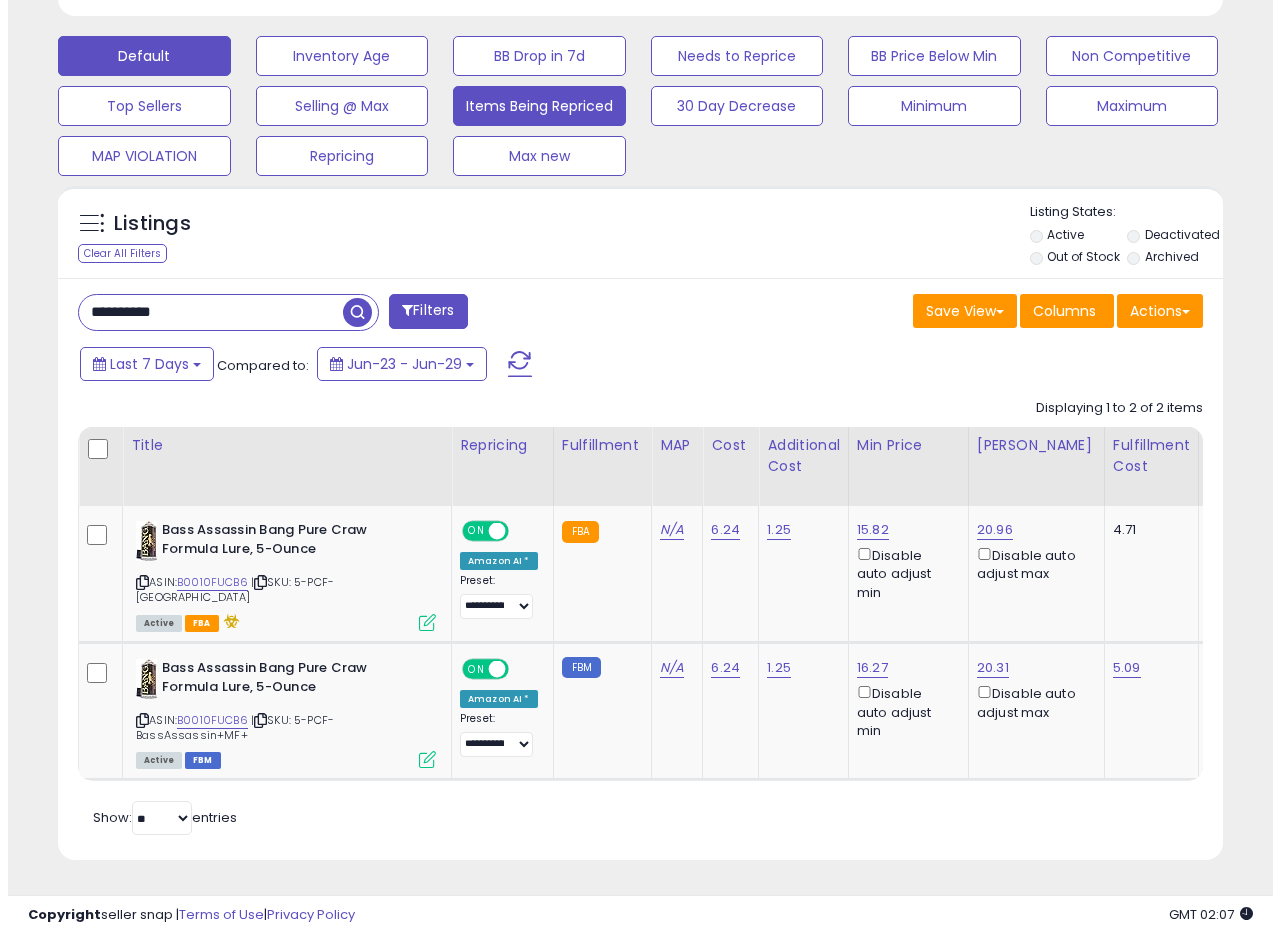 scroll, scrollTop: 335, scrollLeft: 0, axis: vertical 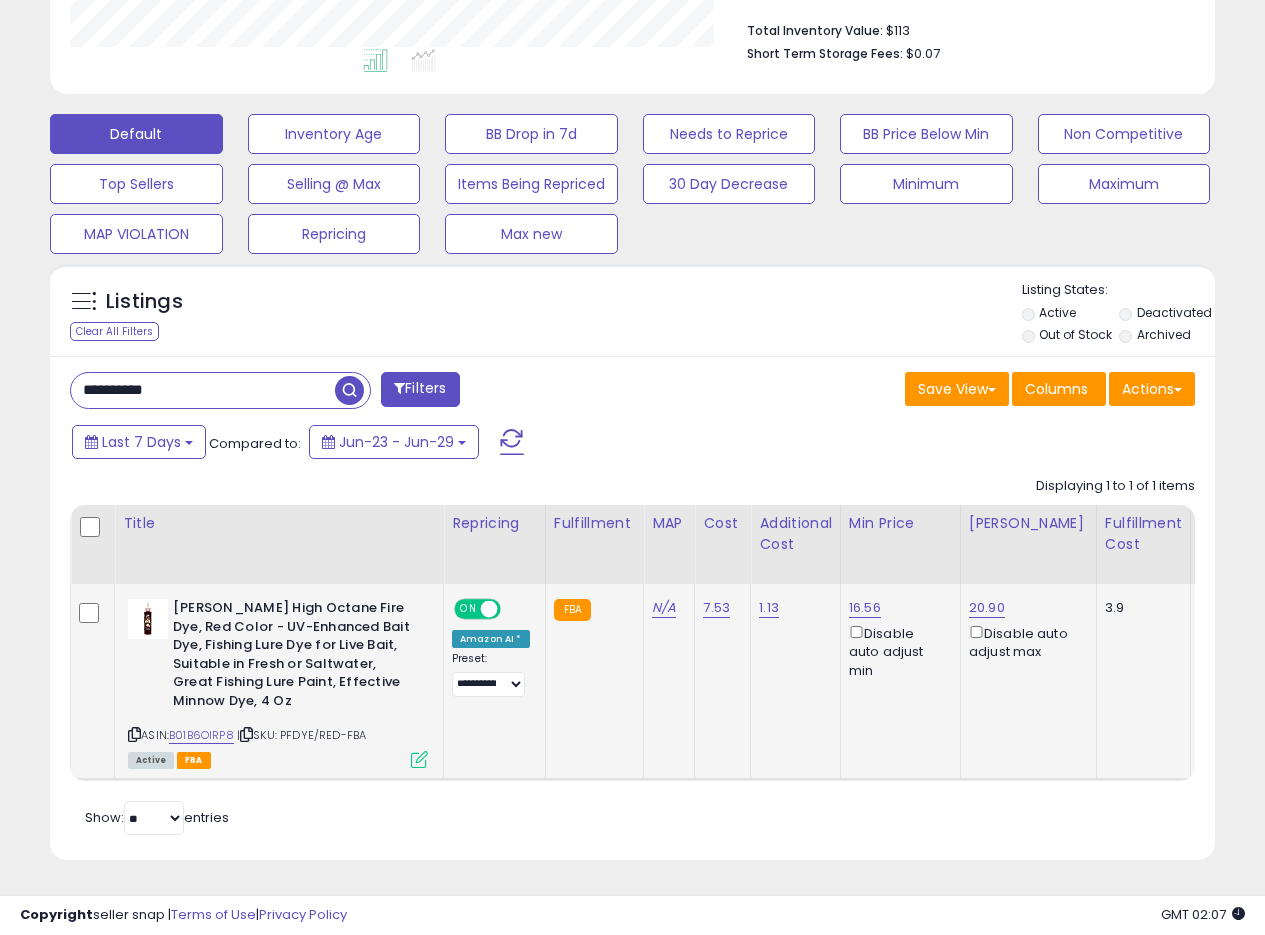 click at bounding box center (419, 759) 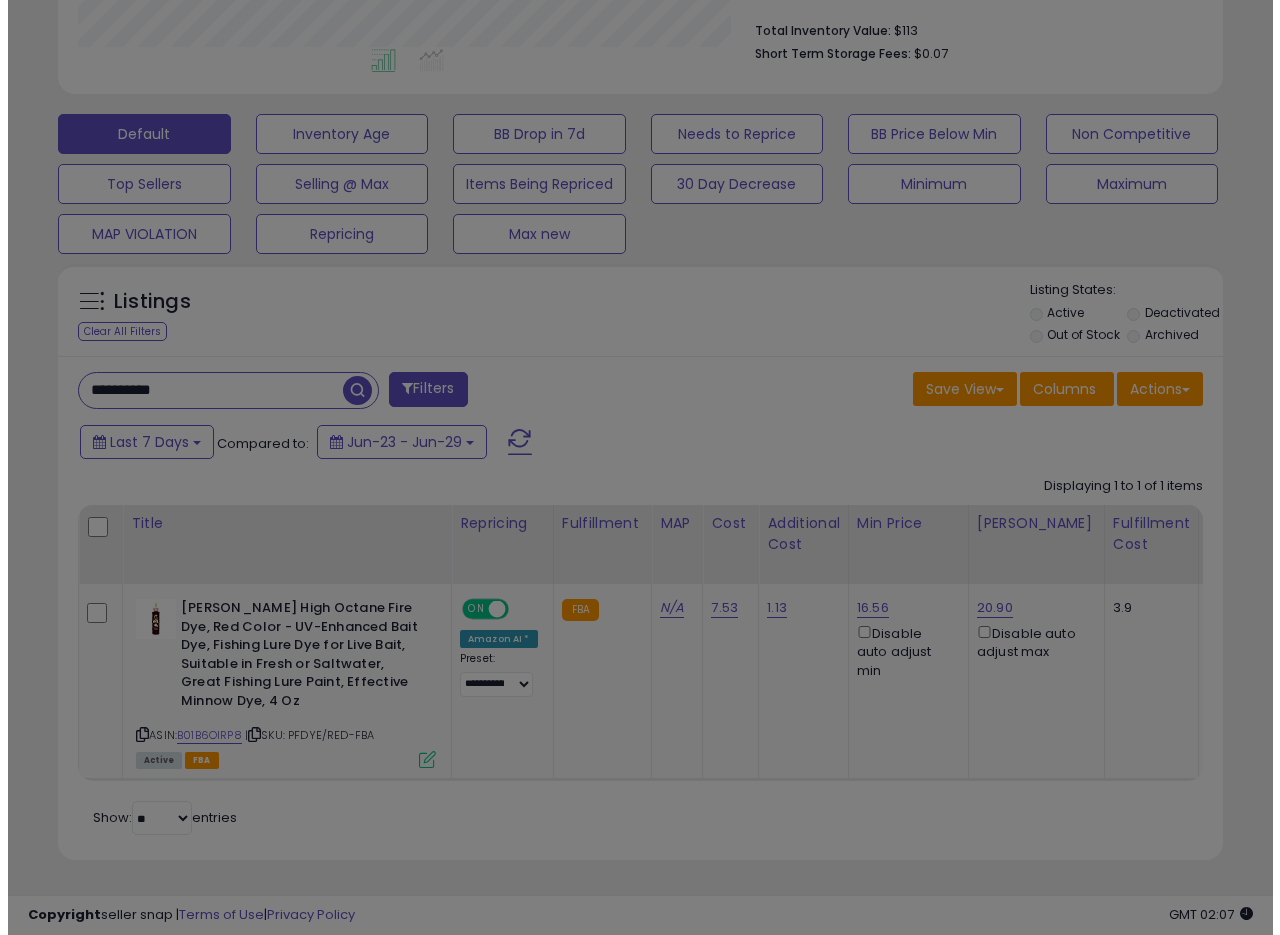 scroll, scrollTop: 999590, scrollLeft: 999317, axis: both 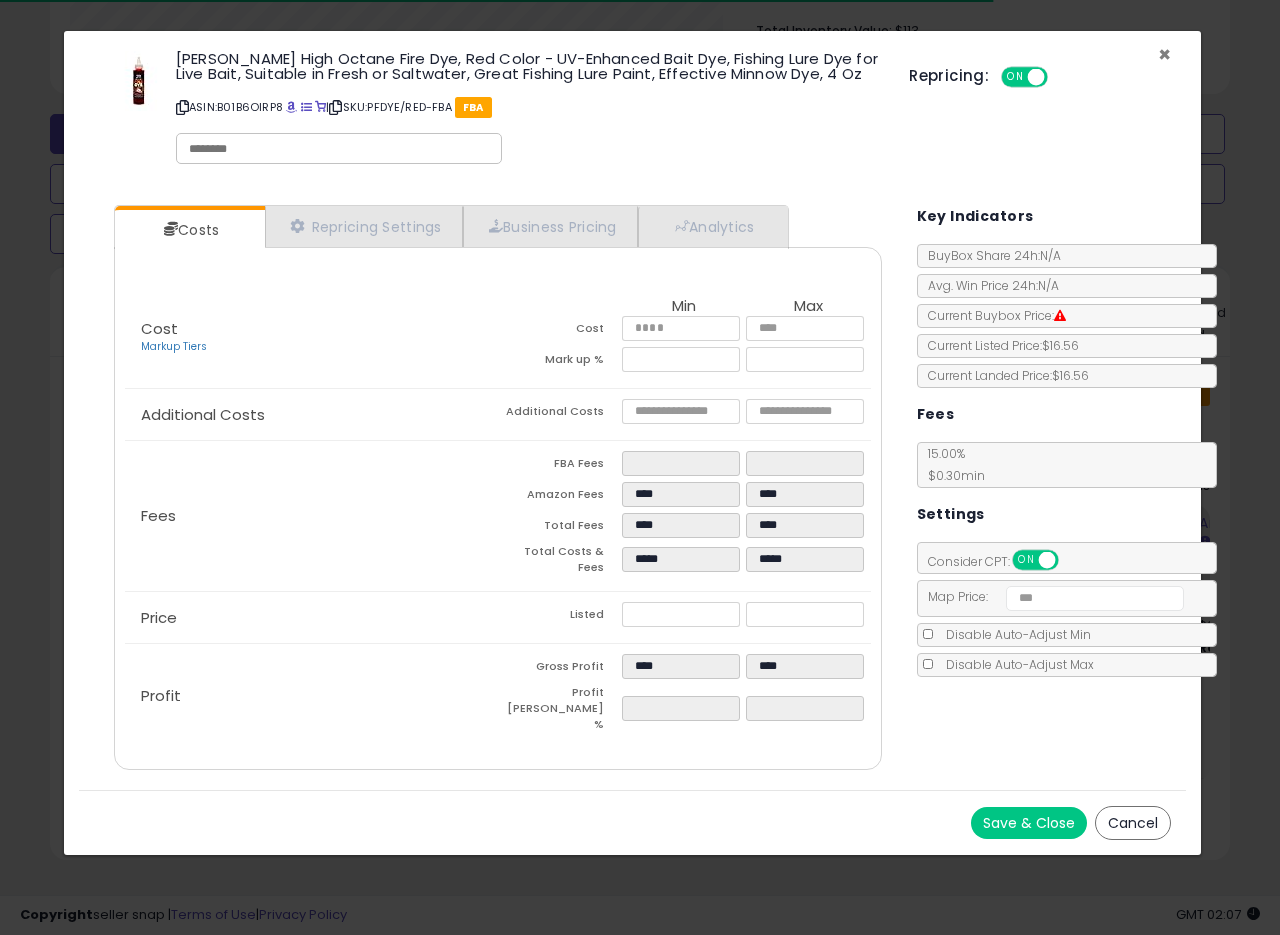 click on "×" at bounding box center (1164, 54) 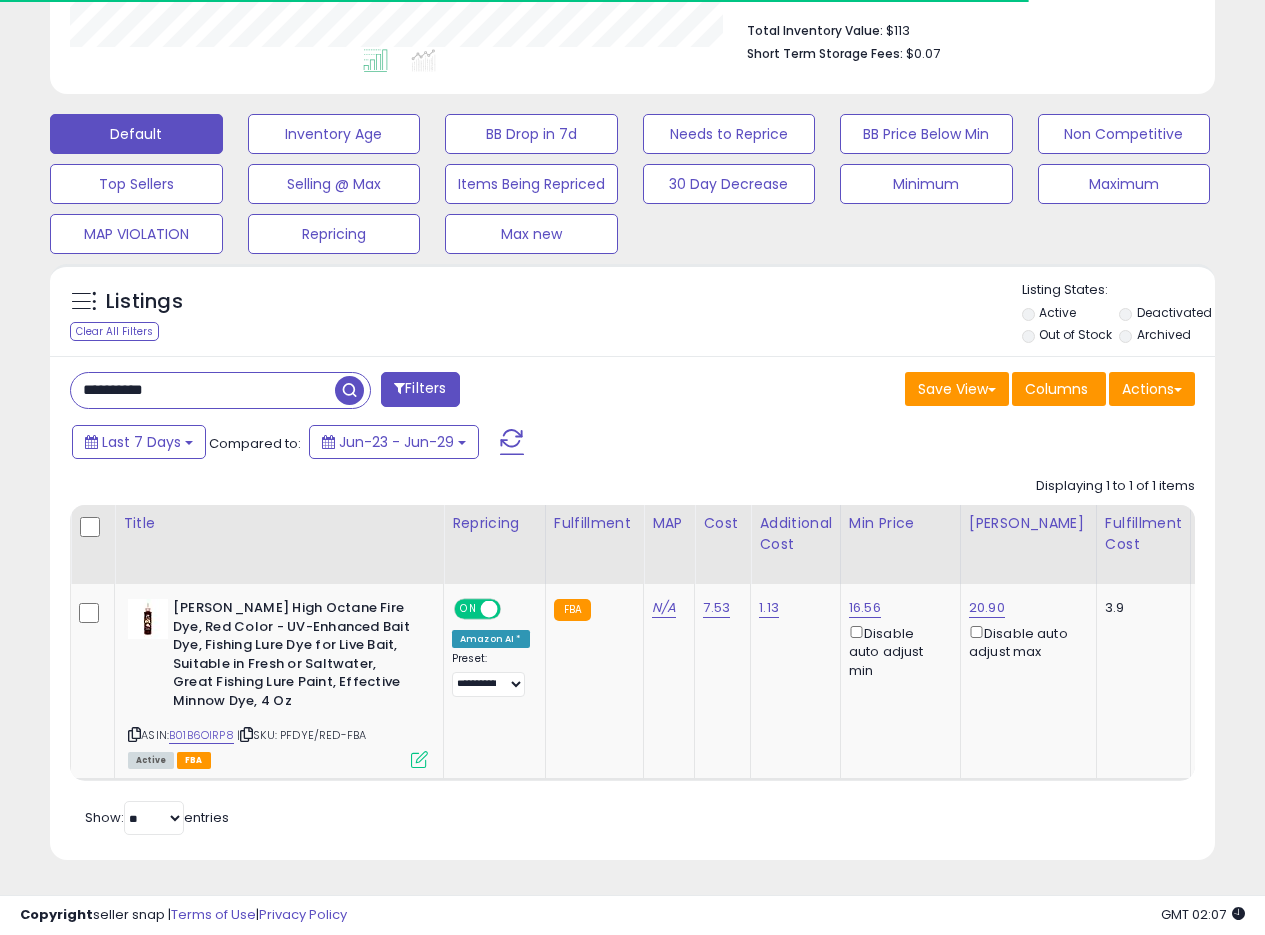 scroll, scrollTop: 410, scrollLeft: 674, axis: both 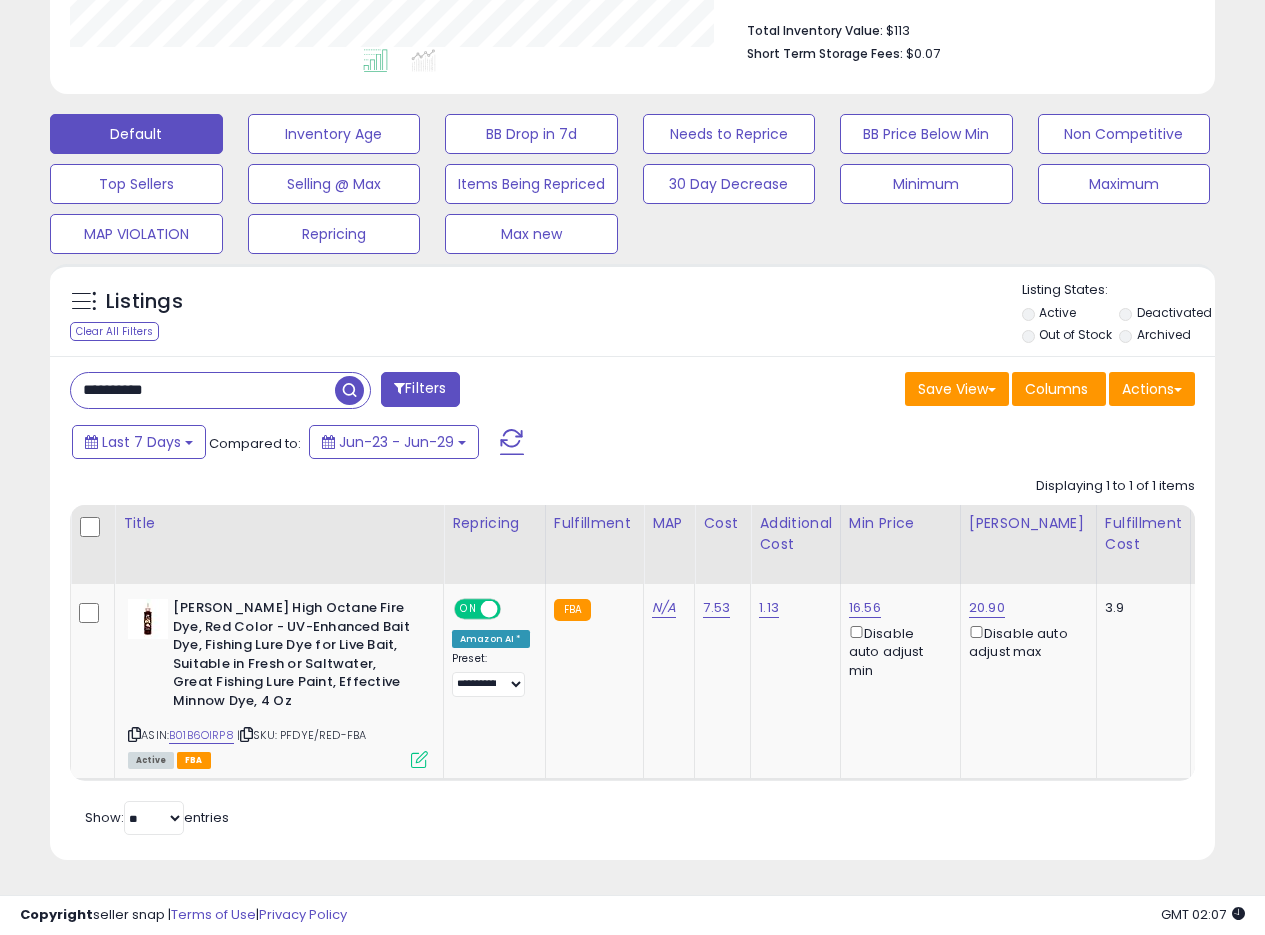 drag, startPoint x: 0, startPoint y: 371, endPoint x: 11, endPoint y: 370, distance: 11.045361 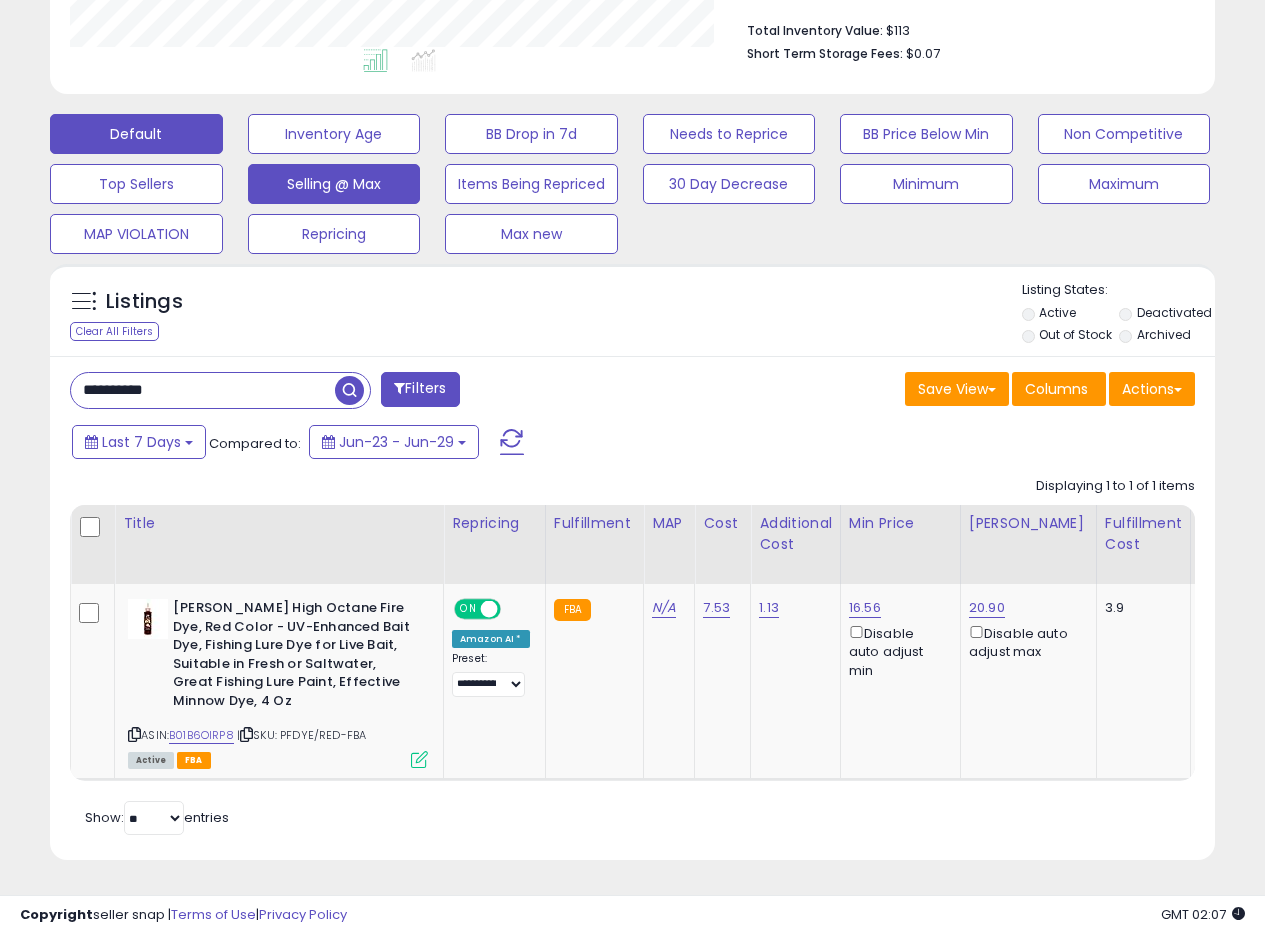 click at bounding box center (349, 390) 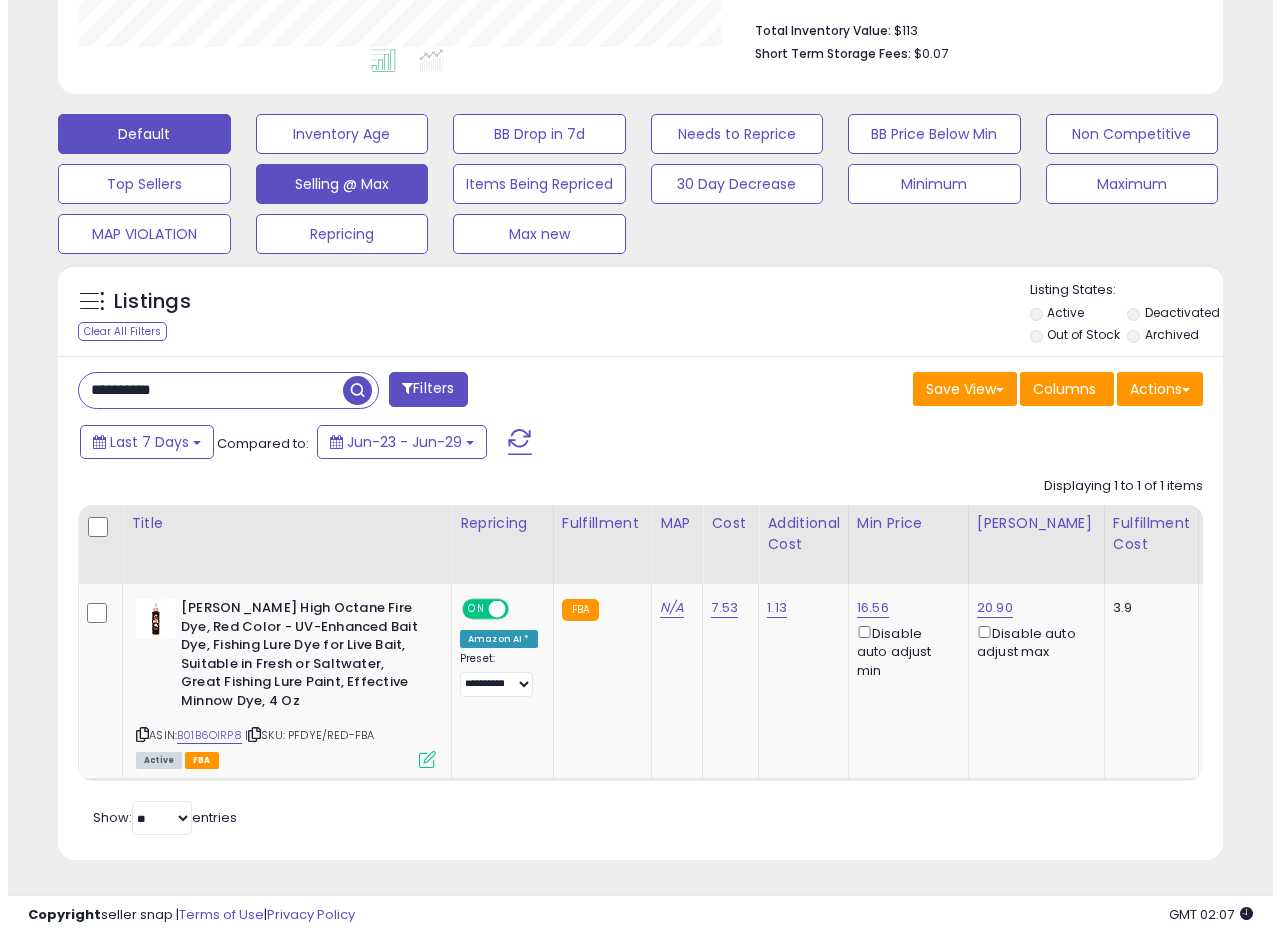 scroll, scrollTop: 335, scrollLeft: 0, axis: vertical 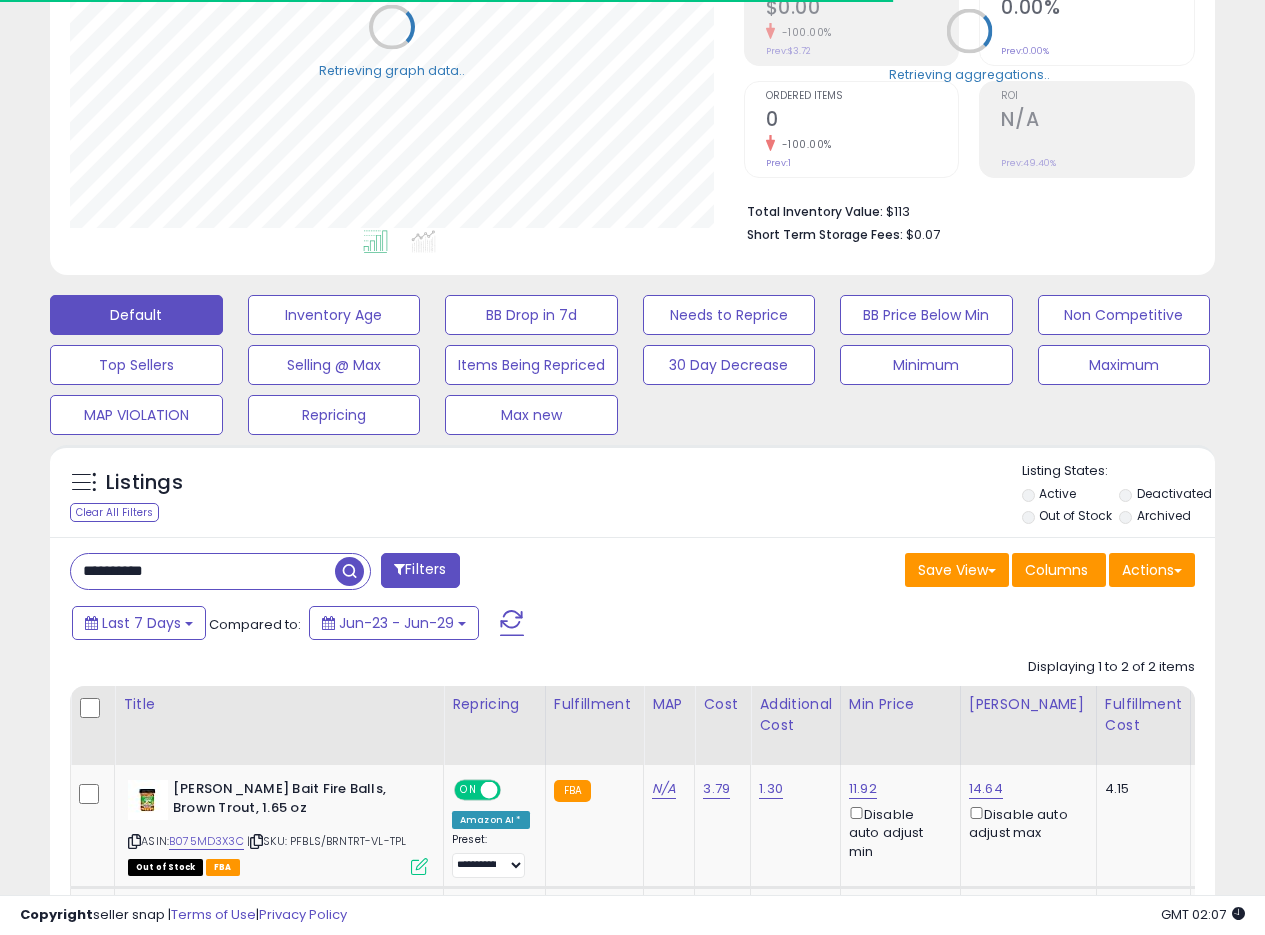 click on "Listings
Clear All Filters
Listing States:" at bounding box center (632, 496) 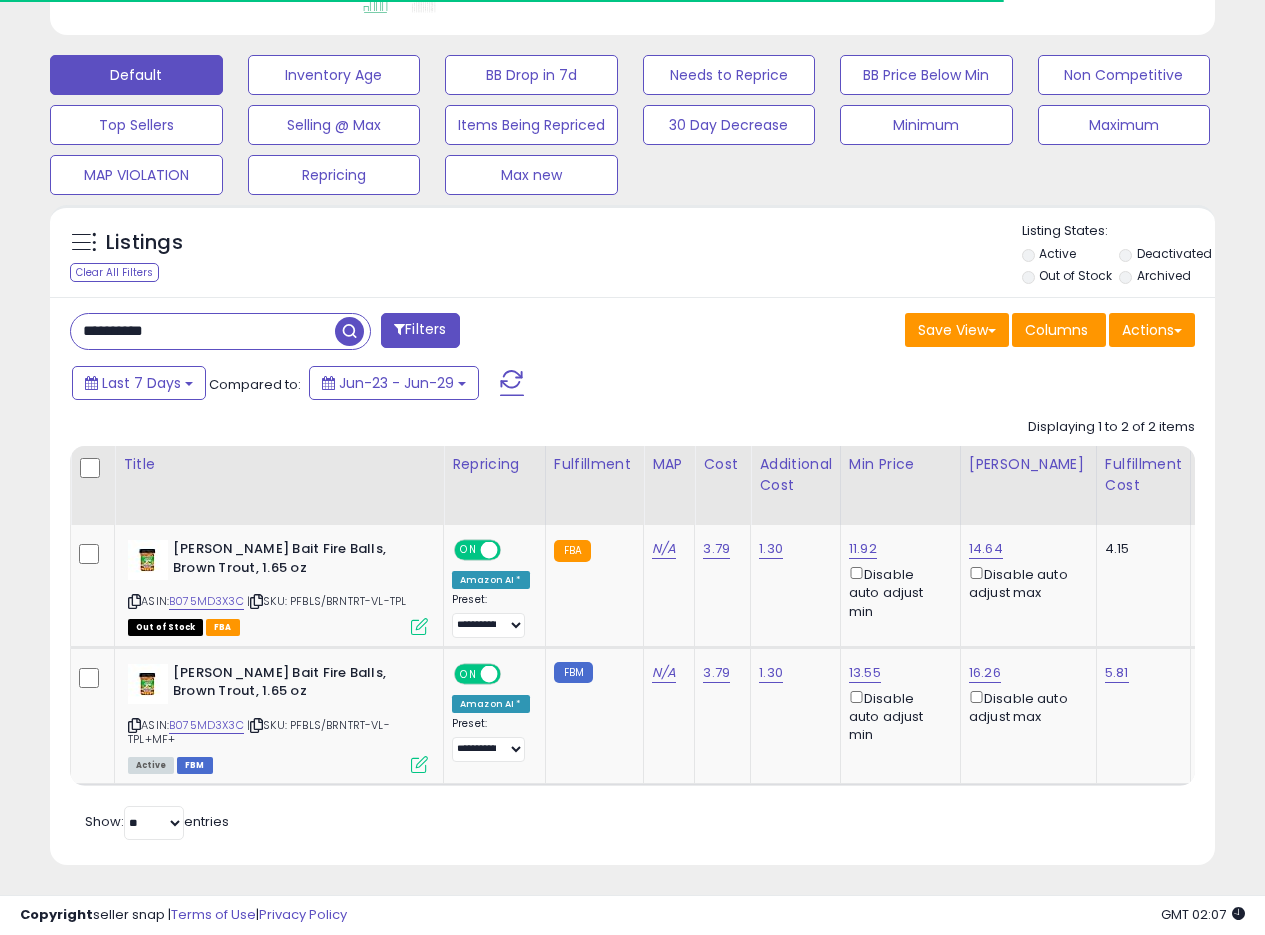 scroll, scrollTop: 595, scrollLeft: 0, axis: vertical 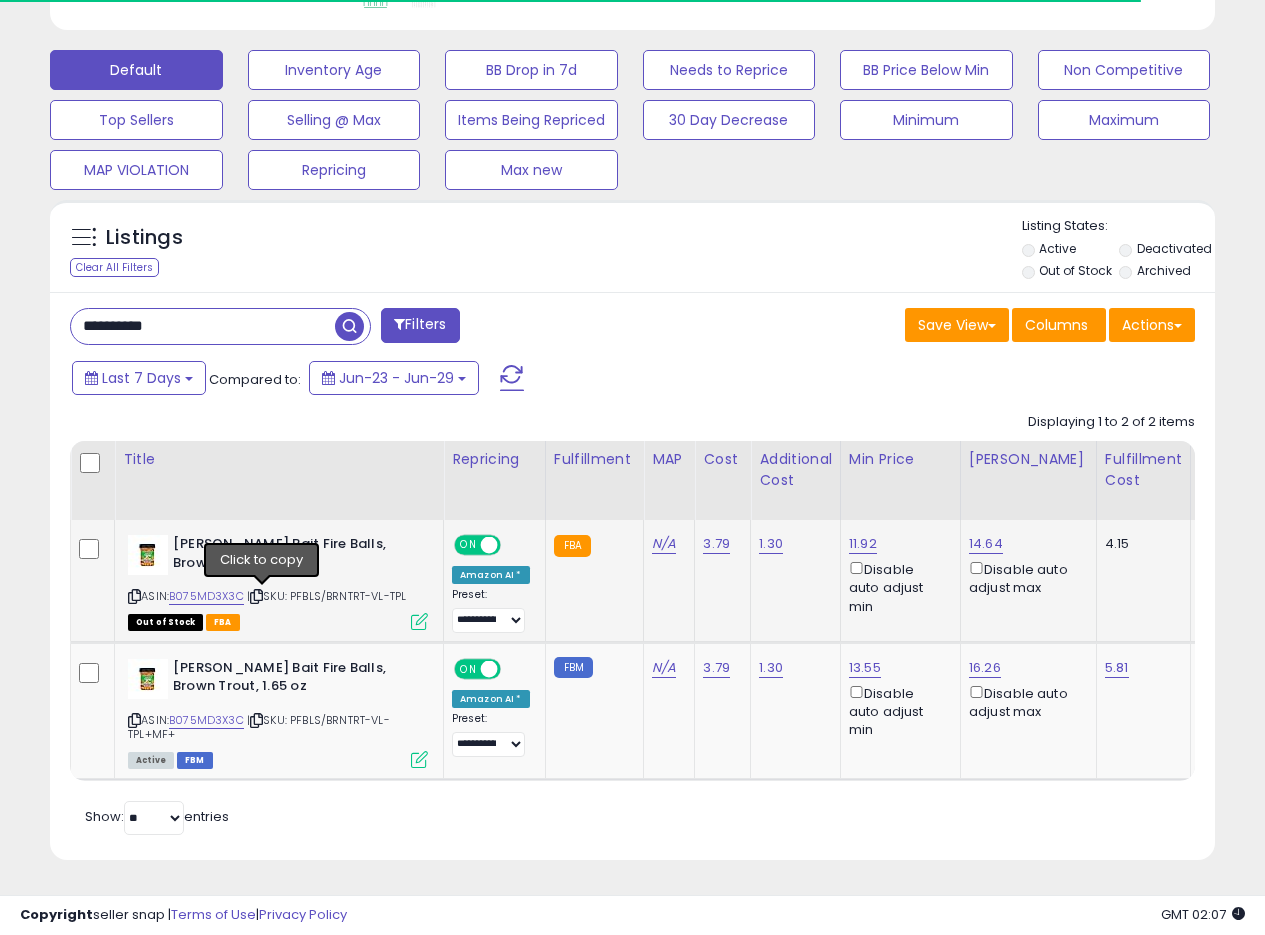 click at bounding box center (256, 596) 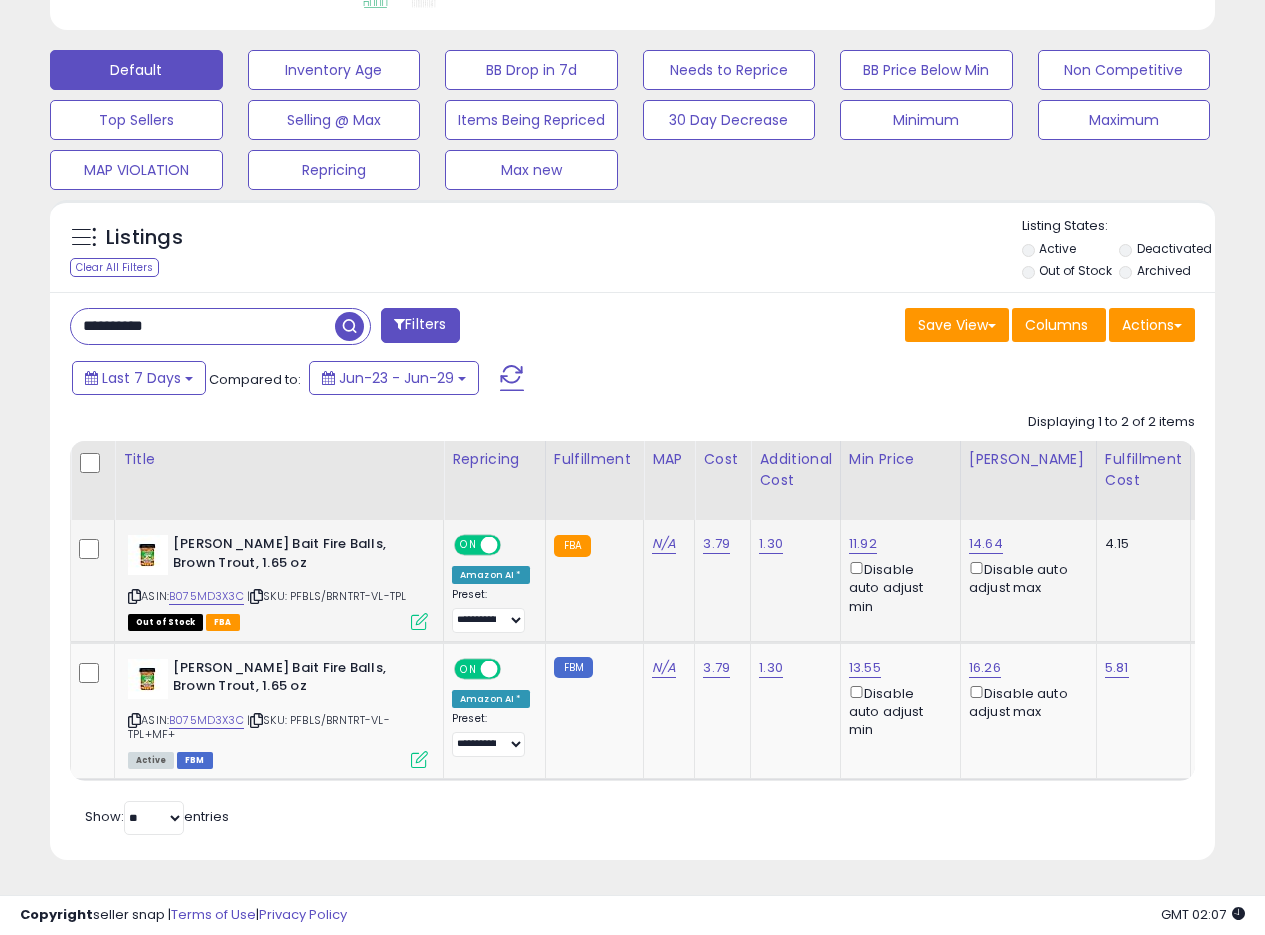 scroll, scrollTop: 999590, scrollLeft: 999326, axis: both 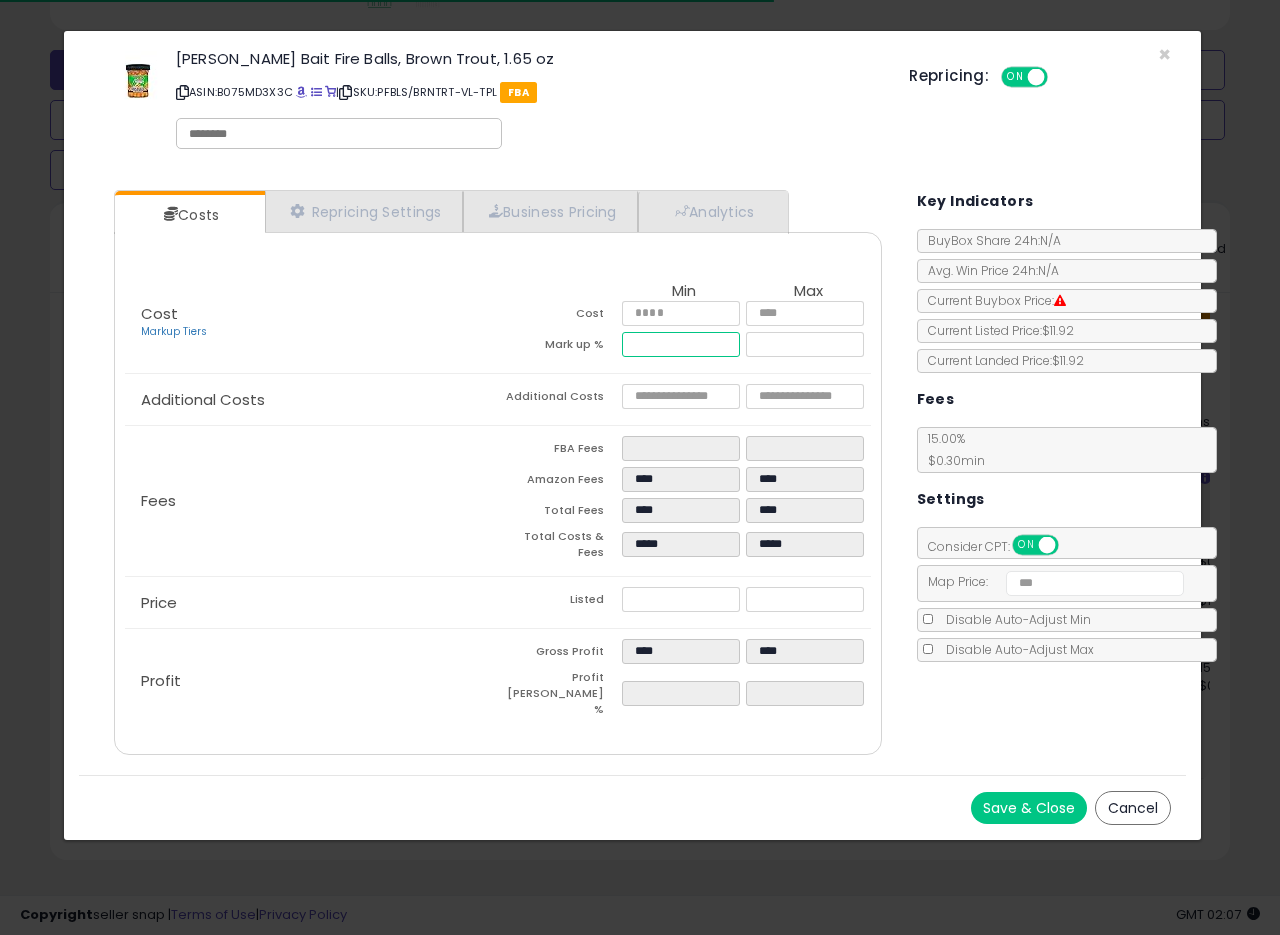 drag, startPoint x: 640, startPoint y: 348, endPoint x: 591, endPoint y: 348, distance: 49 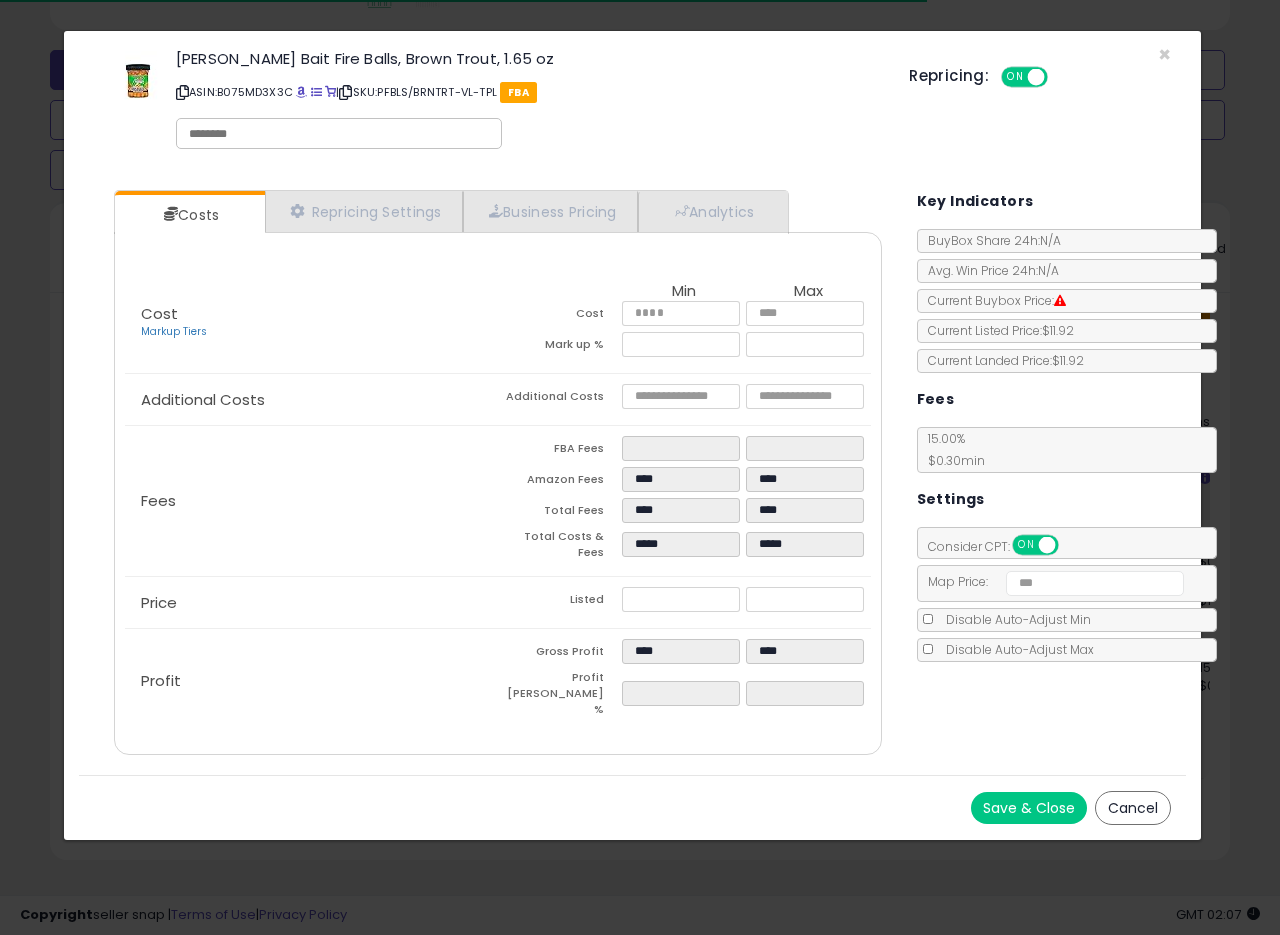 type on "*****" 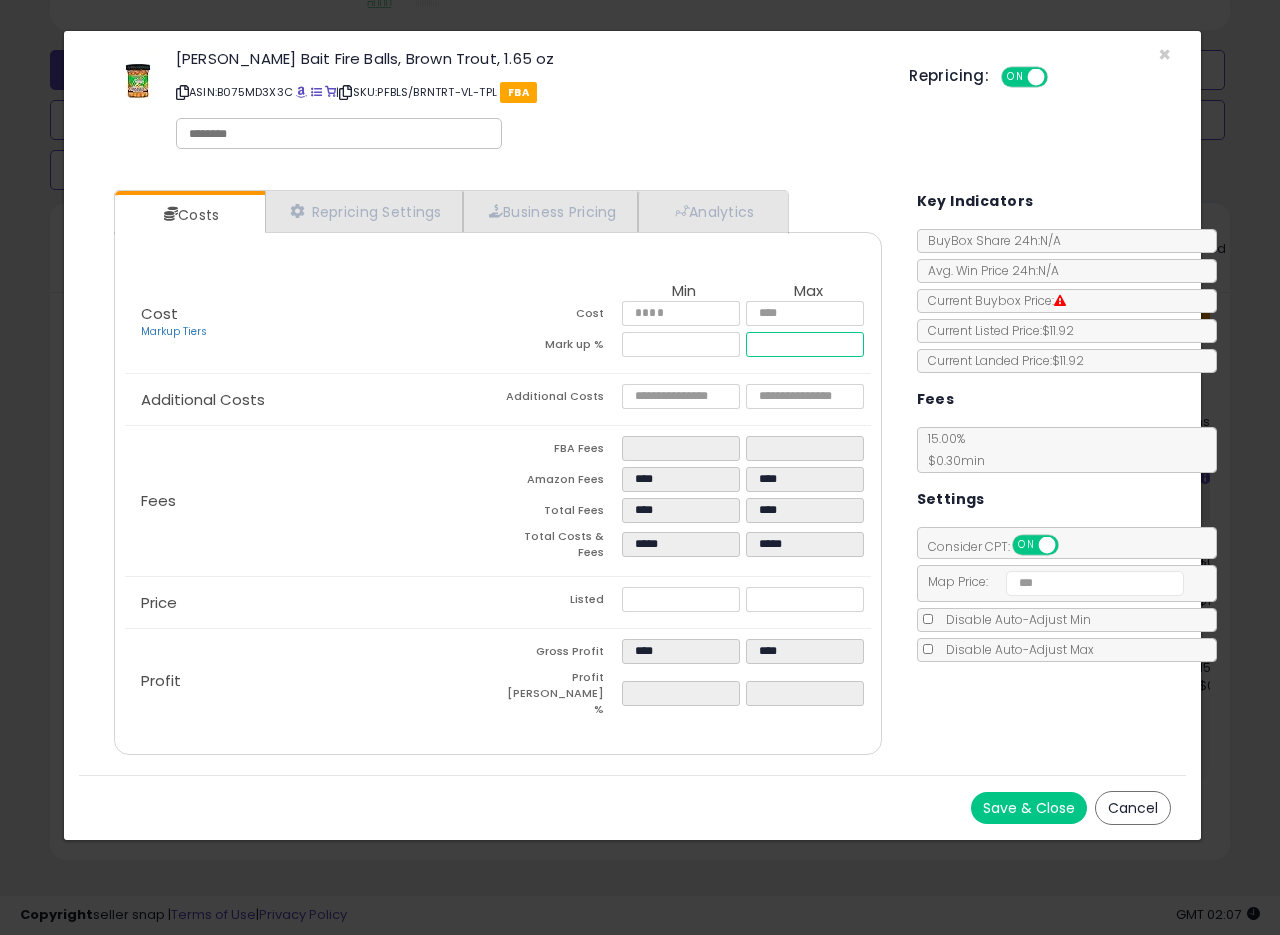 drag, startPoint x: 803, startPoint y: 337, endPoint x: 764, endPoint y: 345, distance: 39.812057 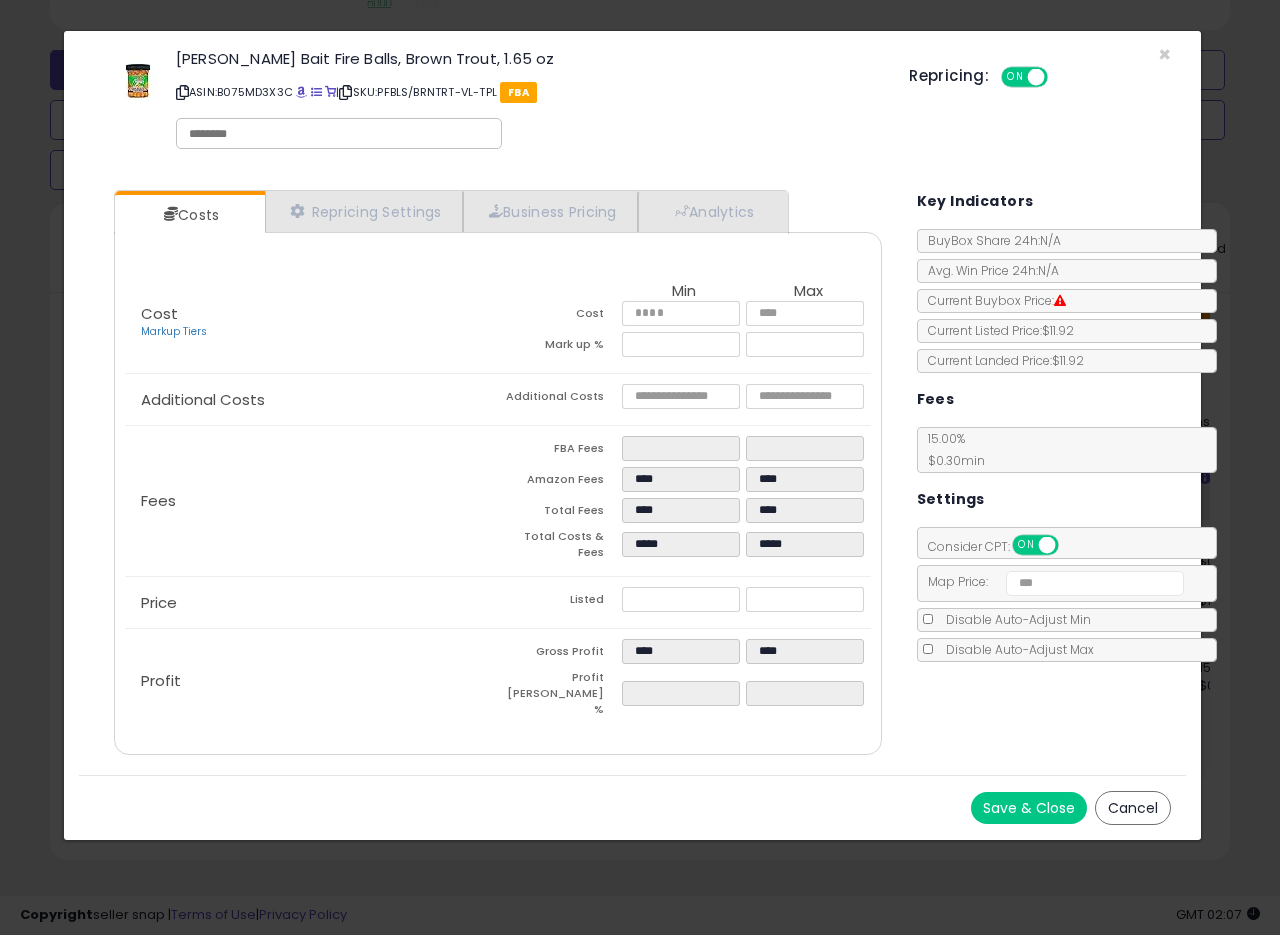 type on "*****" 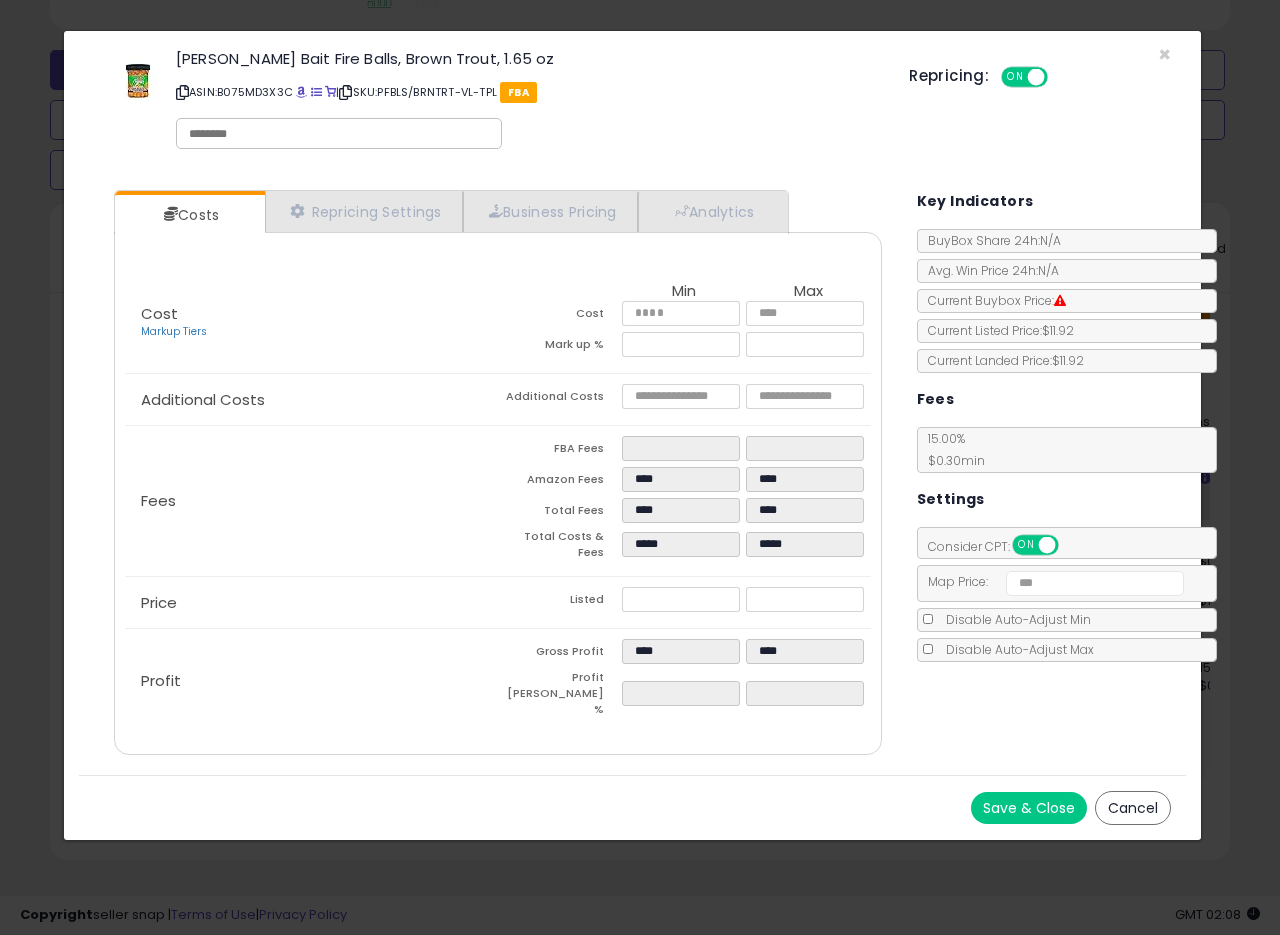 click on "Save & Close" at bounding box center (1029, 808) 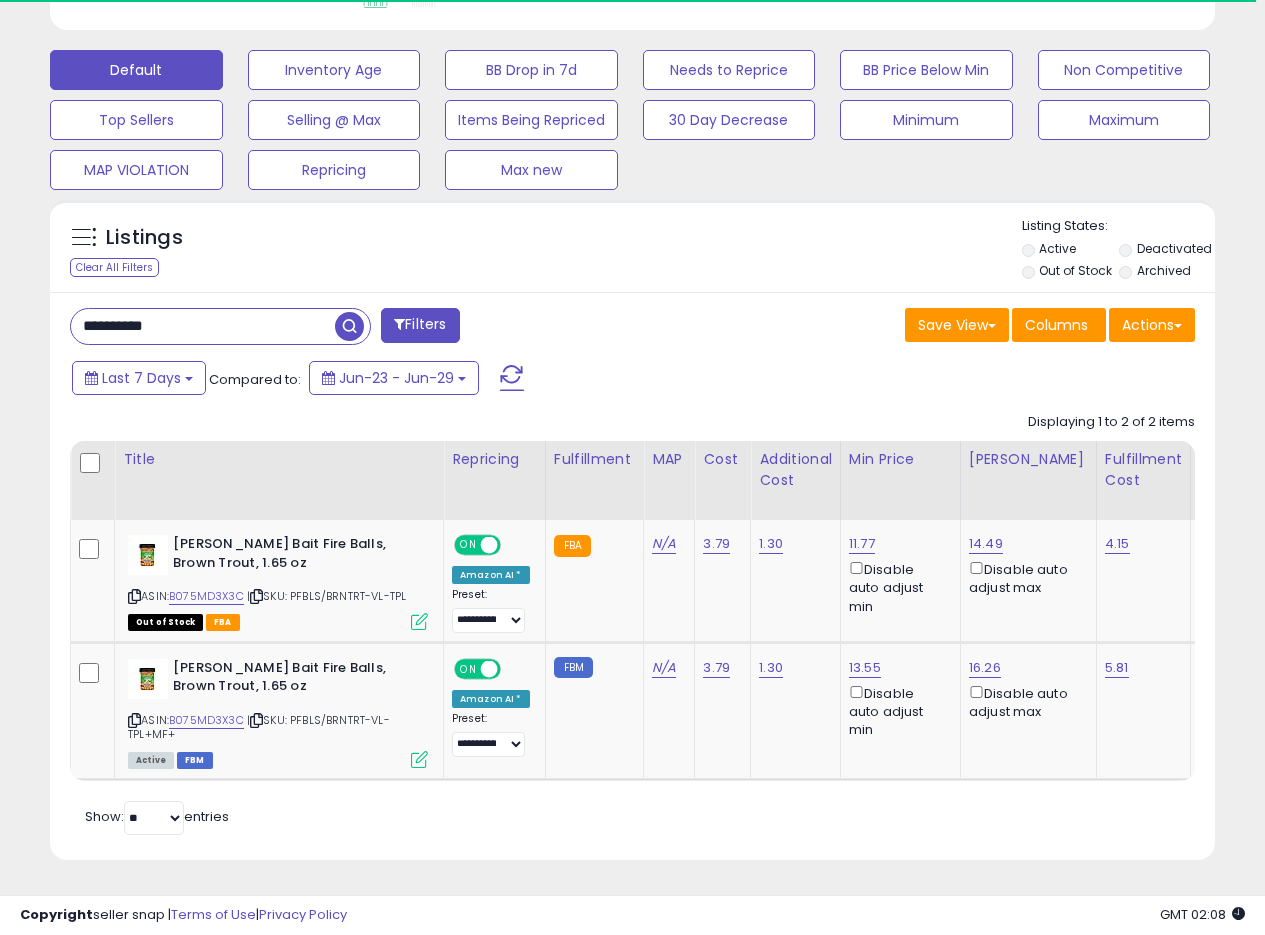 scroll, scrollTop: 410, scrollLeft: 674, axis: both 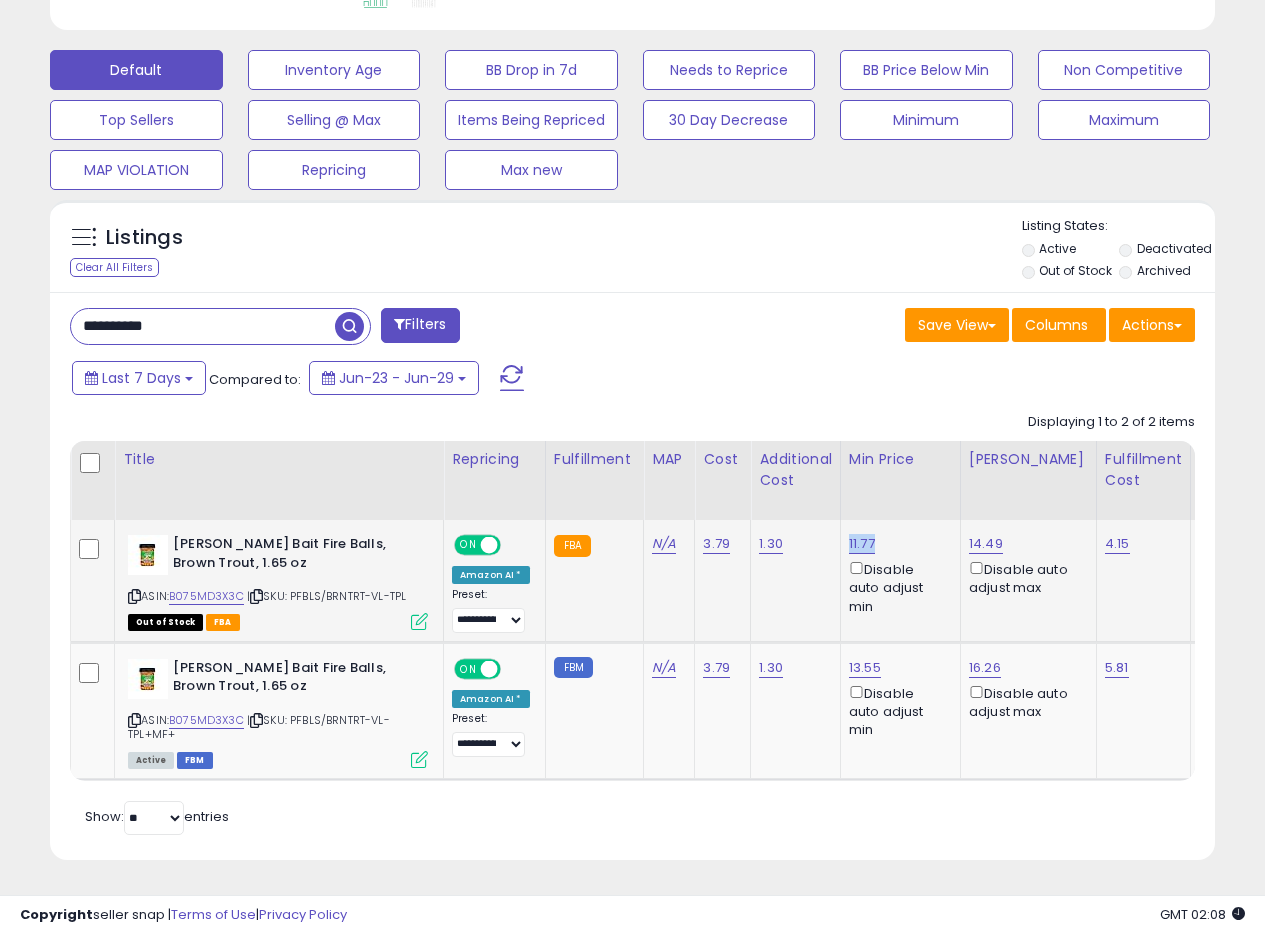 drag, startPoint x: 884, startPoint y: 529, endPoint x: 842, endPoint y: 527, distance: 42.047592 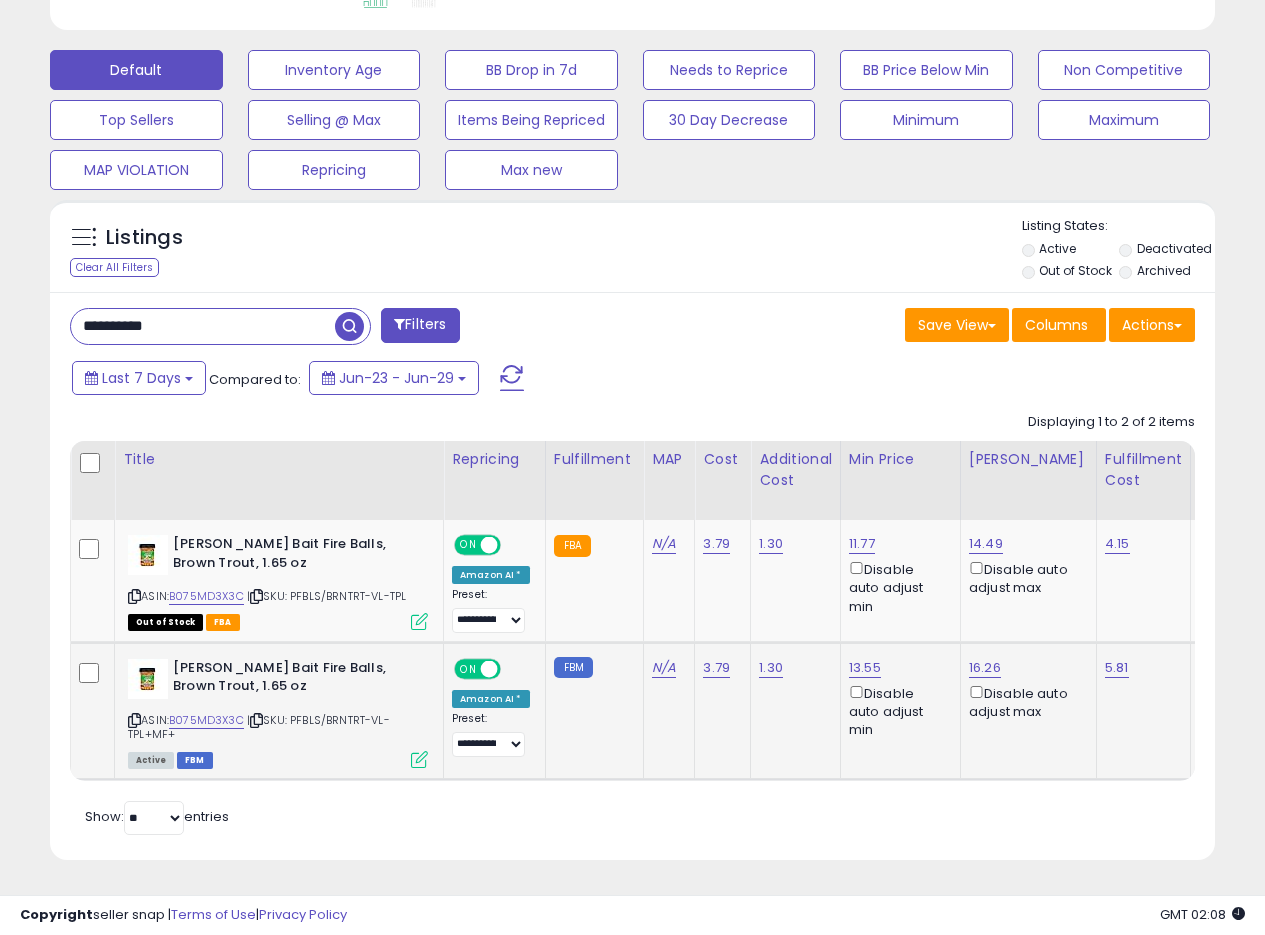 click at bounding box center (419, 759) 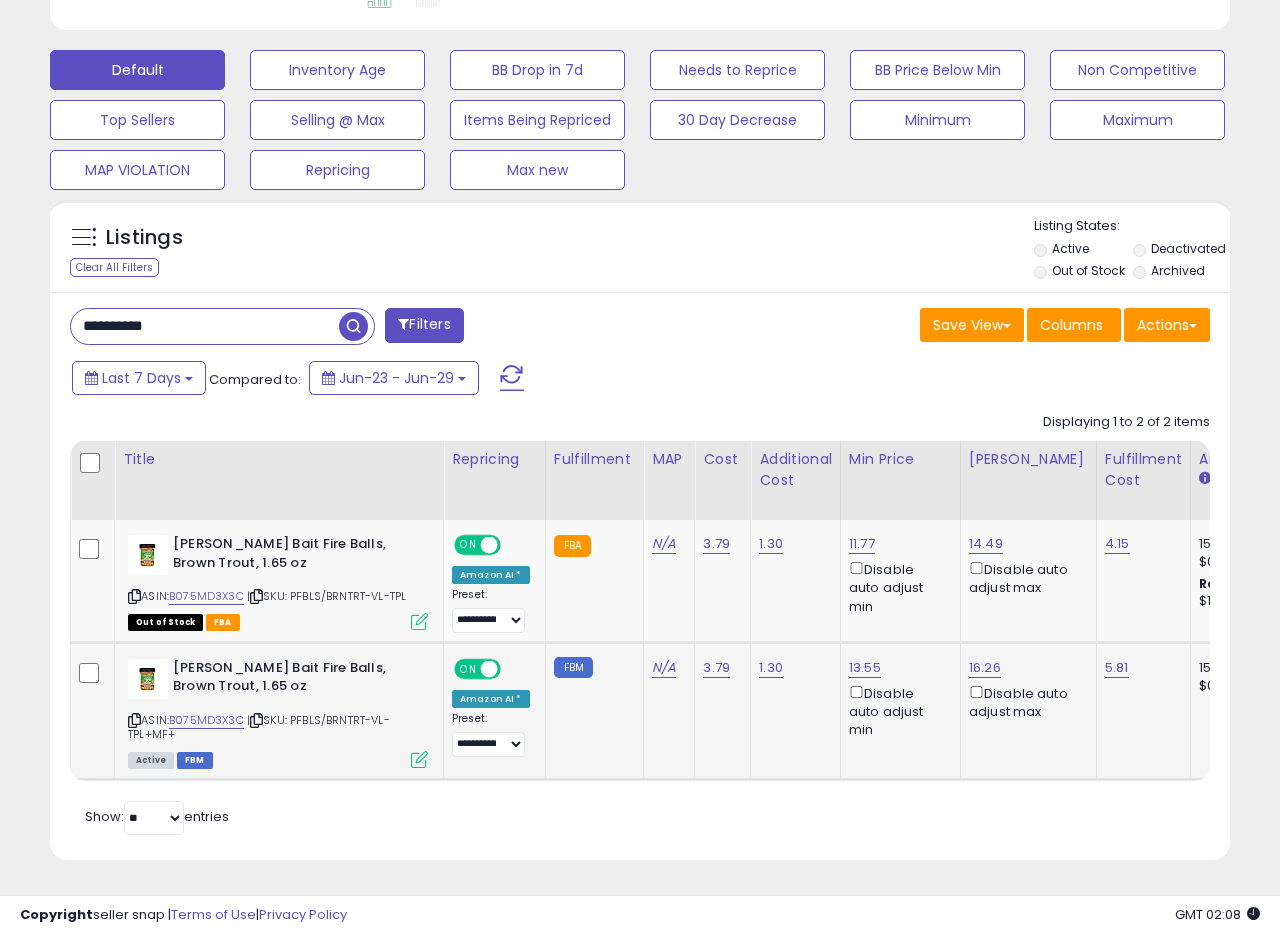 scroll, scrollTop: 999590, scrollLeft: 999317, axis: both 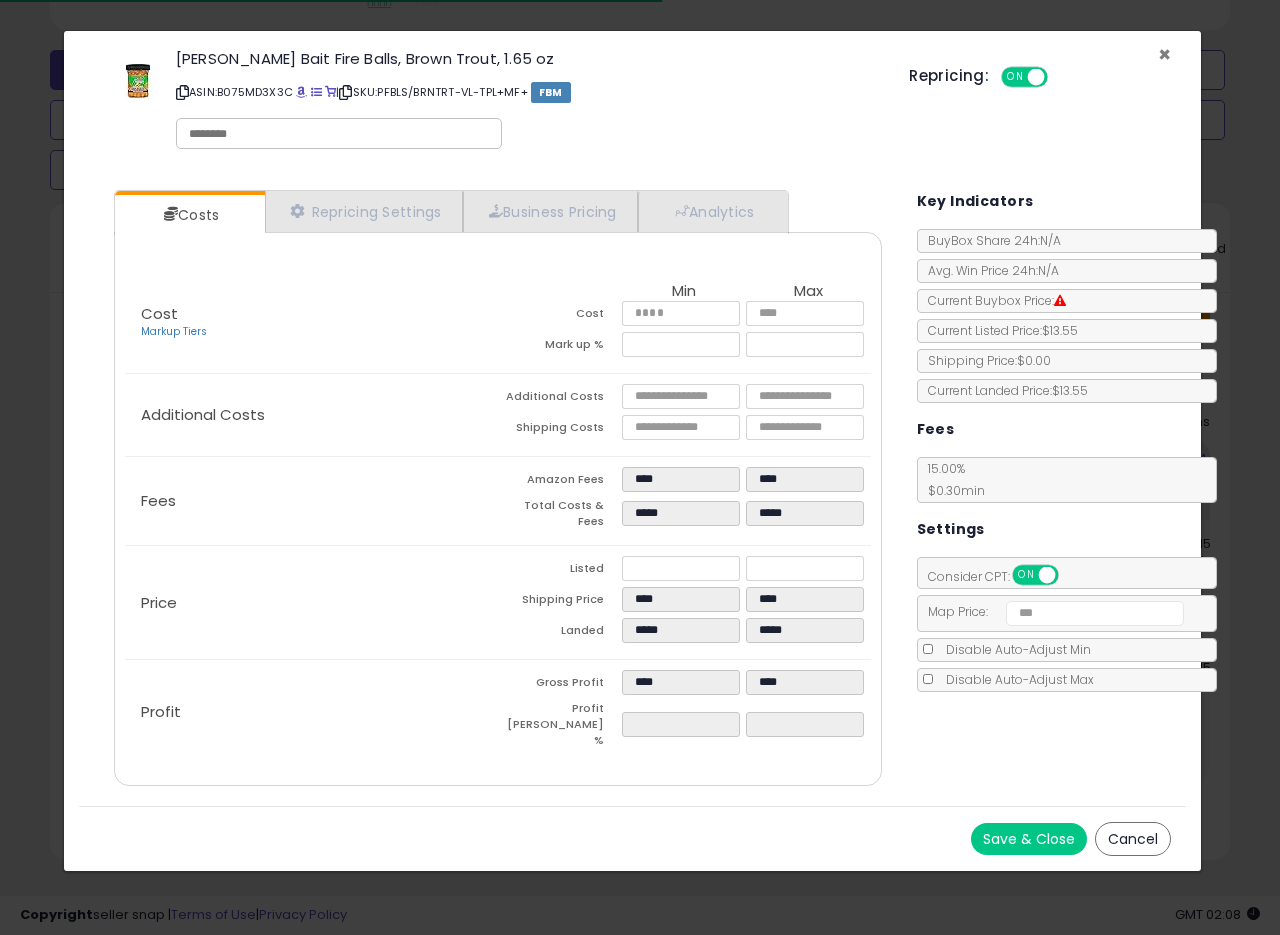 drag, startPoint x: 1162, startPoint y: 51, endPoint x: 1153, endPoint y: 10, distance: 41.976185 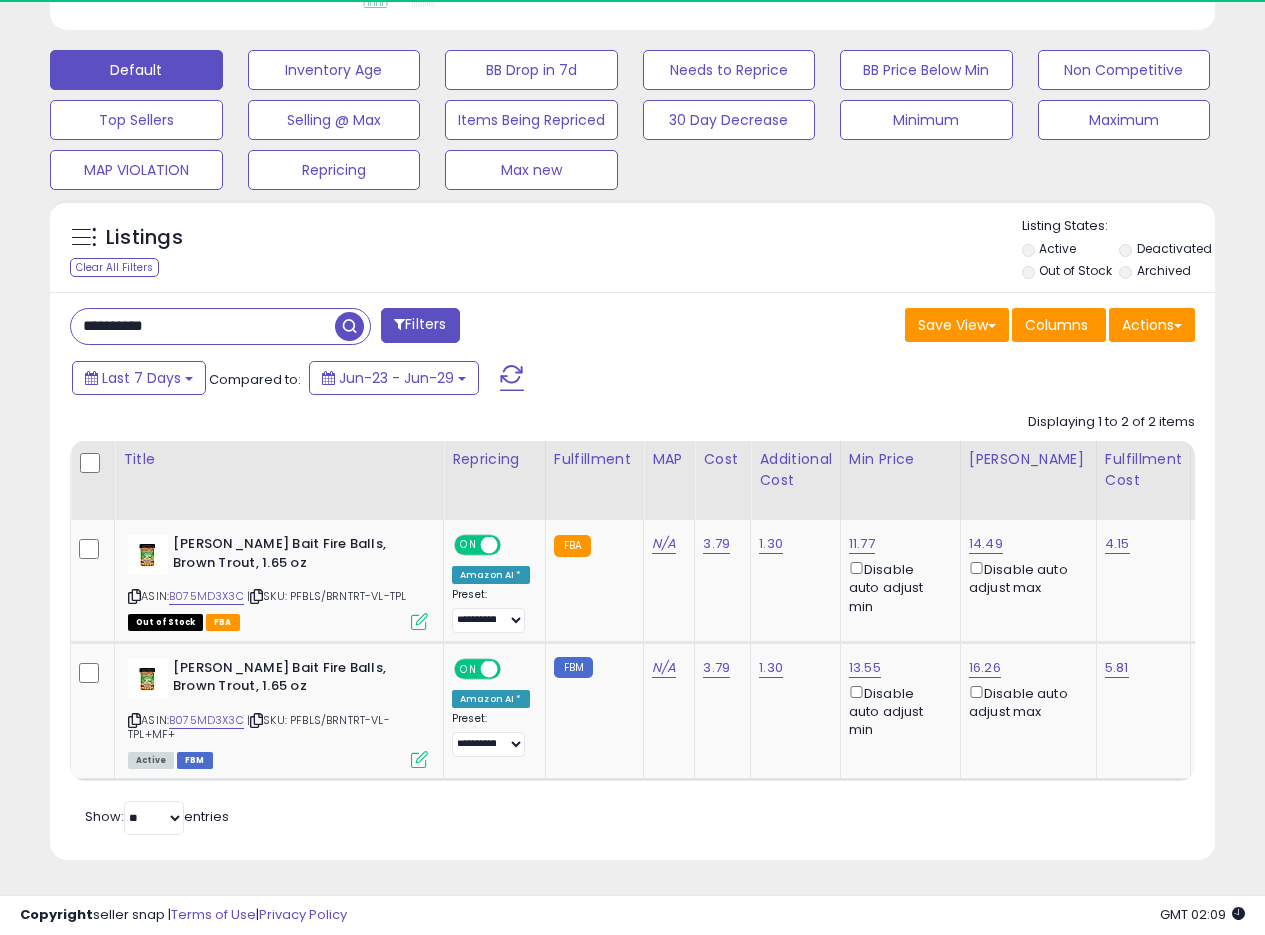 scroll, scrollTop: 410, scrollLeft: 674, axis: both 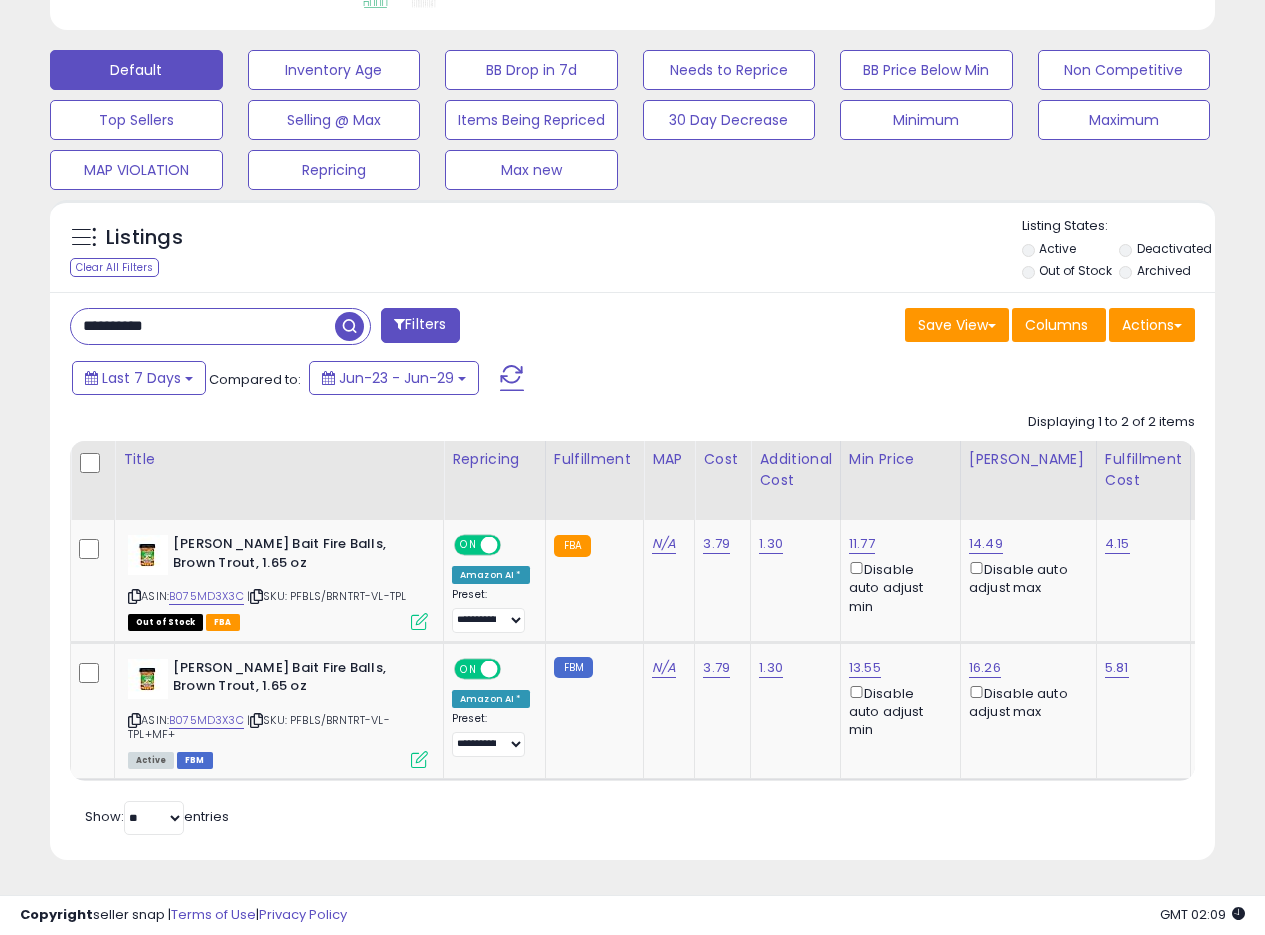 drag, startPoint x: 238, startPoint y: 325, endPoint x: 0, endPoint y: 305, distance: 238.83885 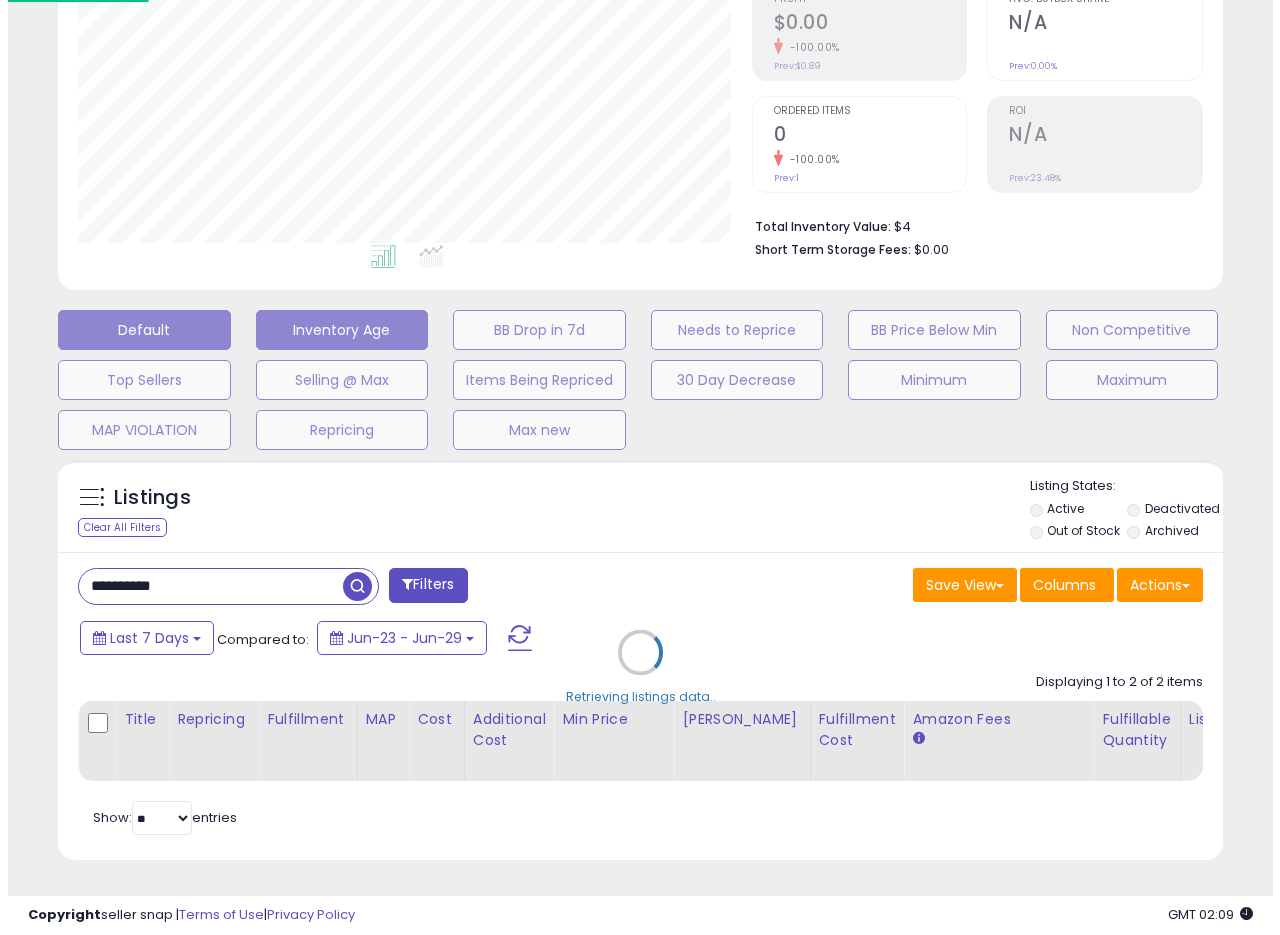 scroll, scrollTop: 335, scrollLeft: 0, axis: vertical 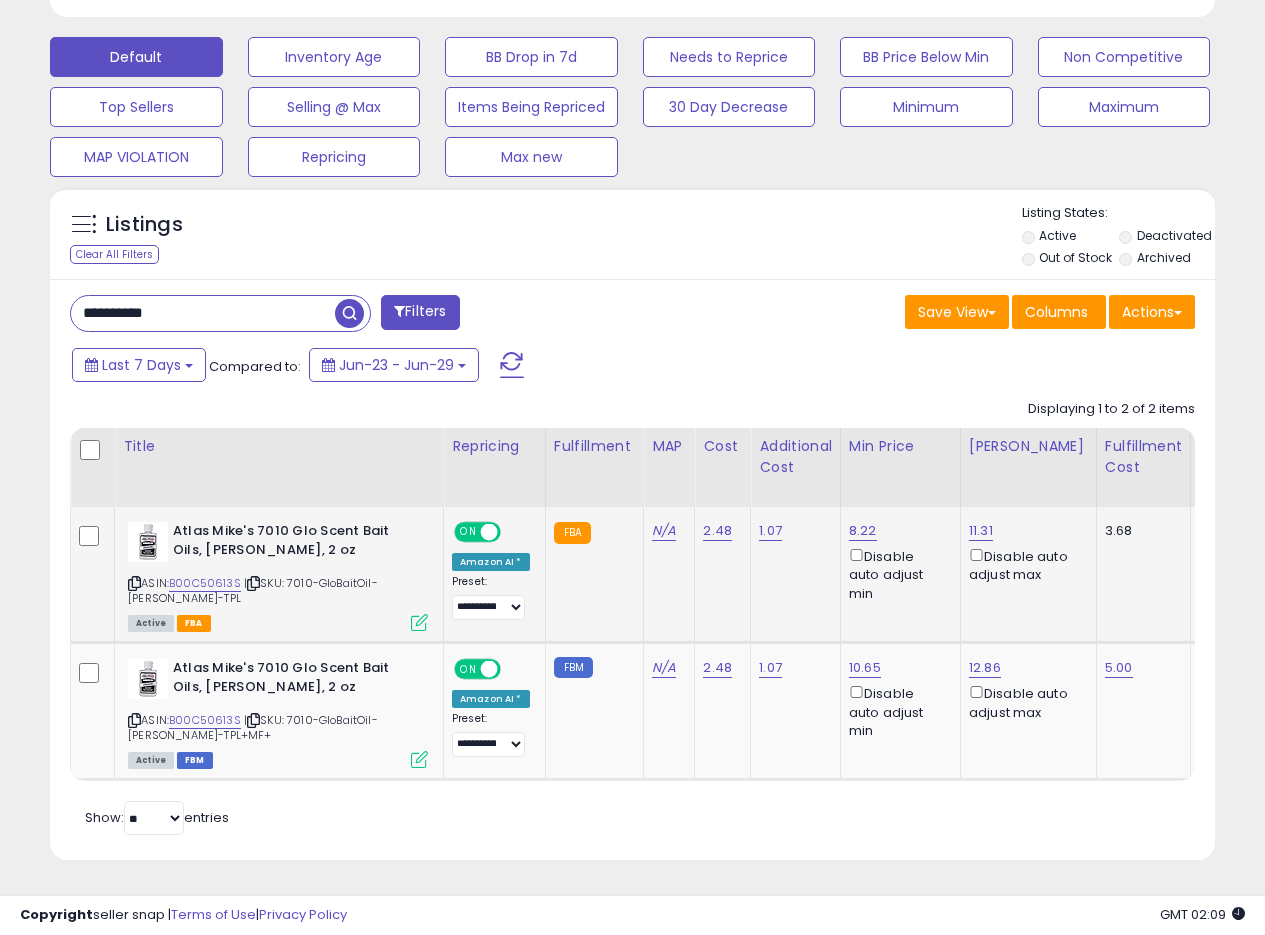 click at bounding box center (419, 622) 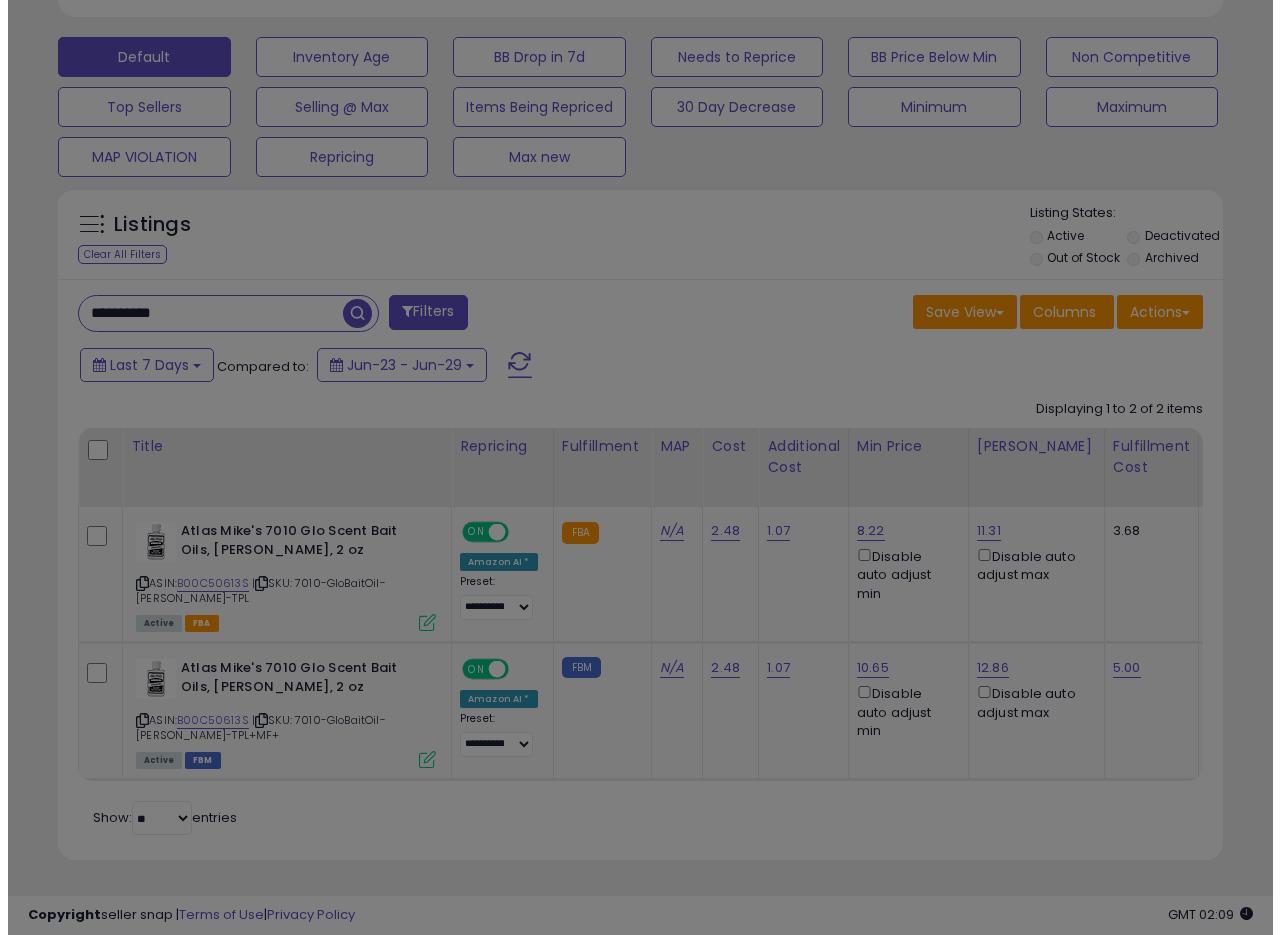 scroll, scrollTop: 999590, scrollLeft: 999317, axis: both 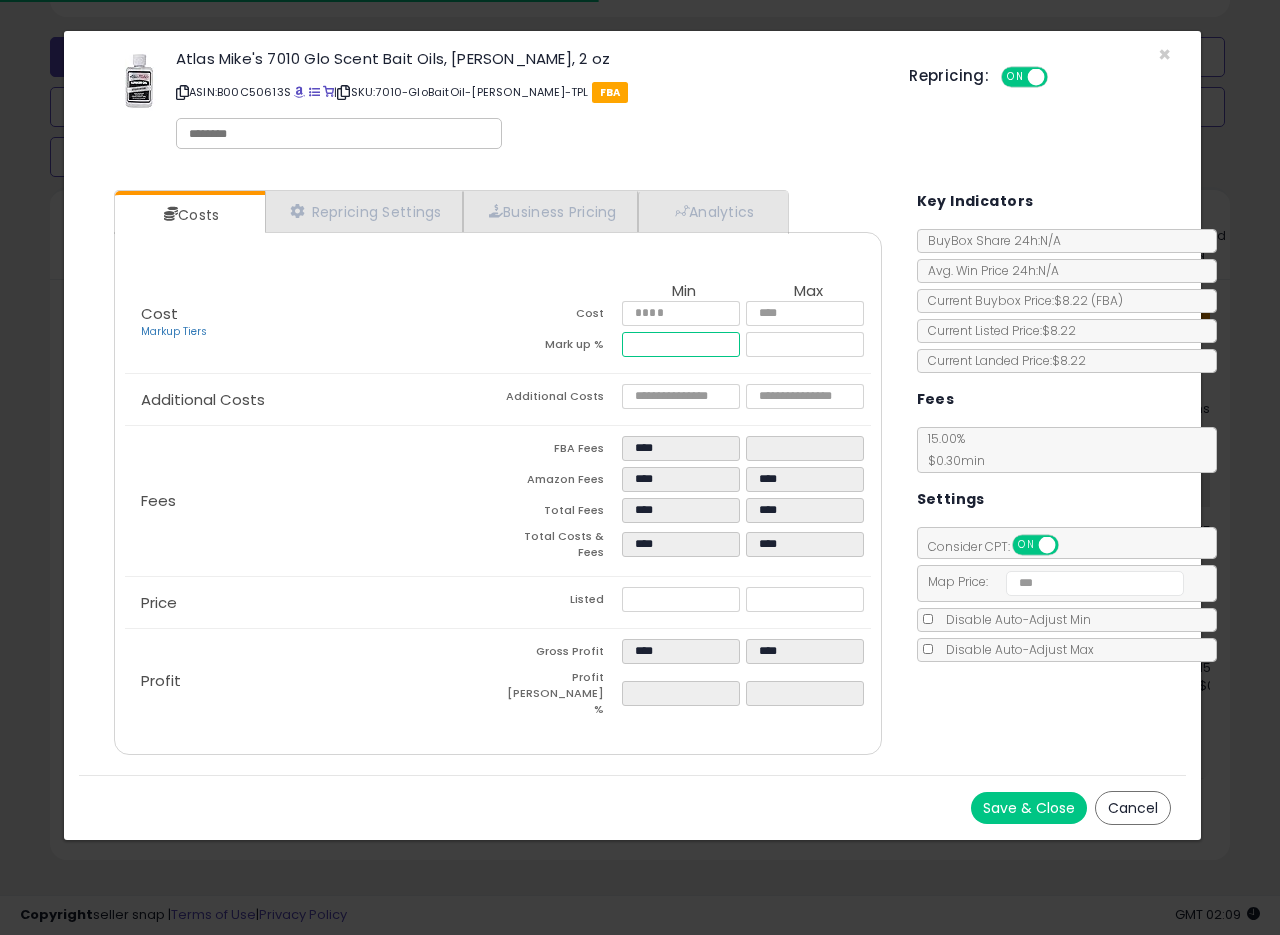 drag, startPoint x: 687, startPoint y: 342, endPoint x: 578, endPoint y: 361, distance: 110.64357 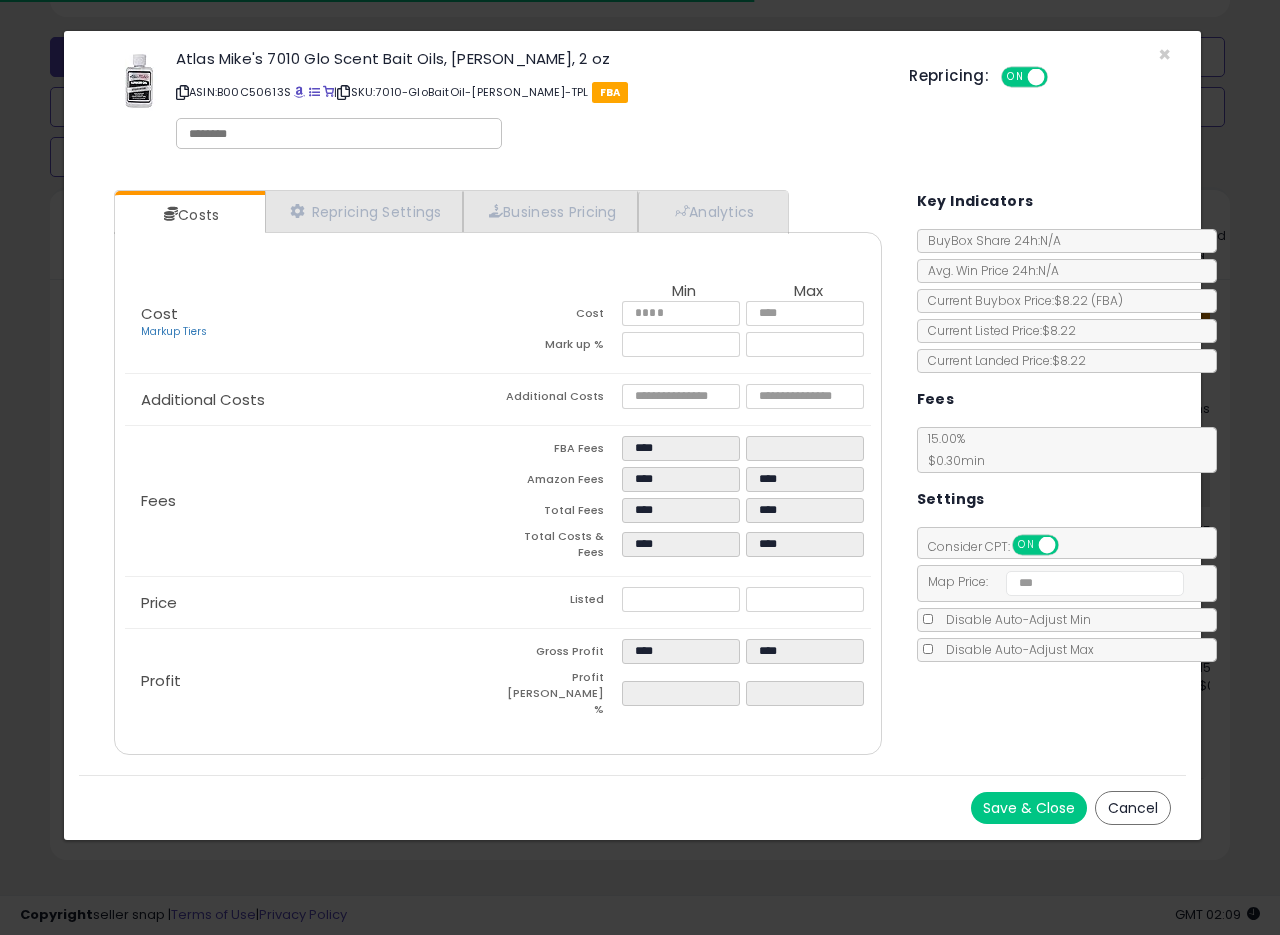 type on "*****" 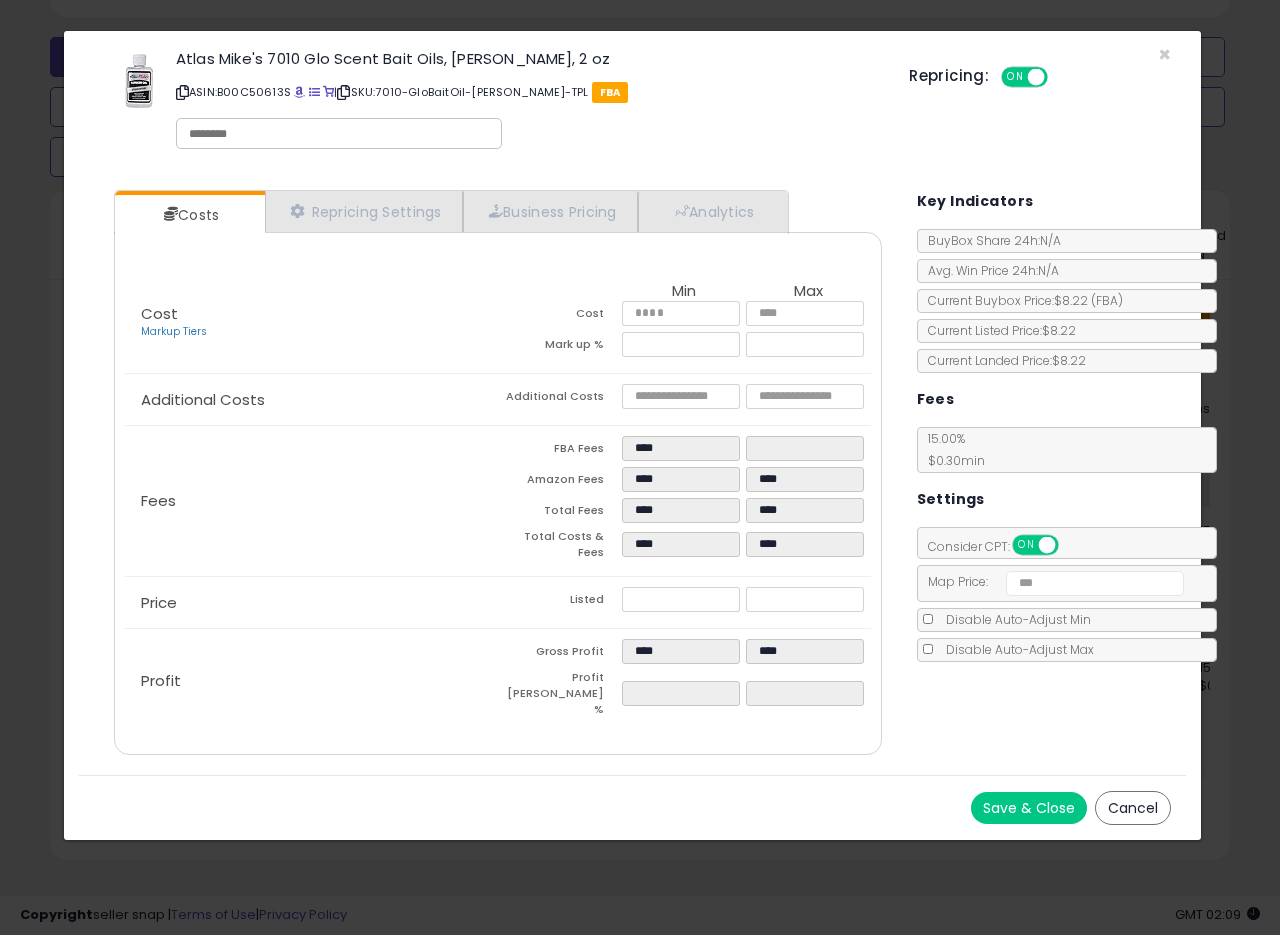 click on "Save & Close" at bounding box center (1029, 808) 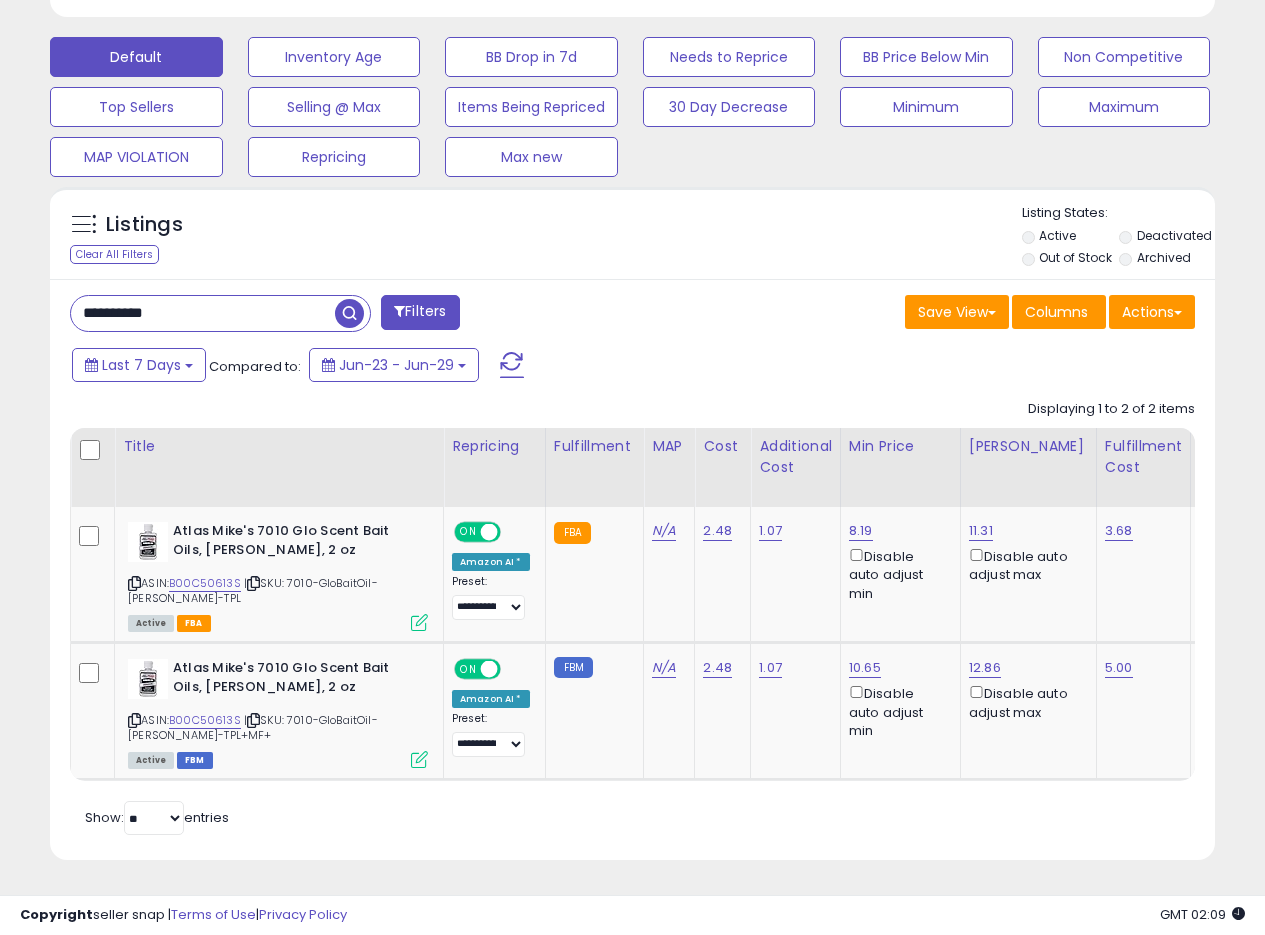 scroll, scrollTop: 410, scrollLeft: 674, axis: both 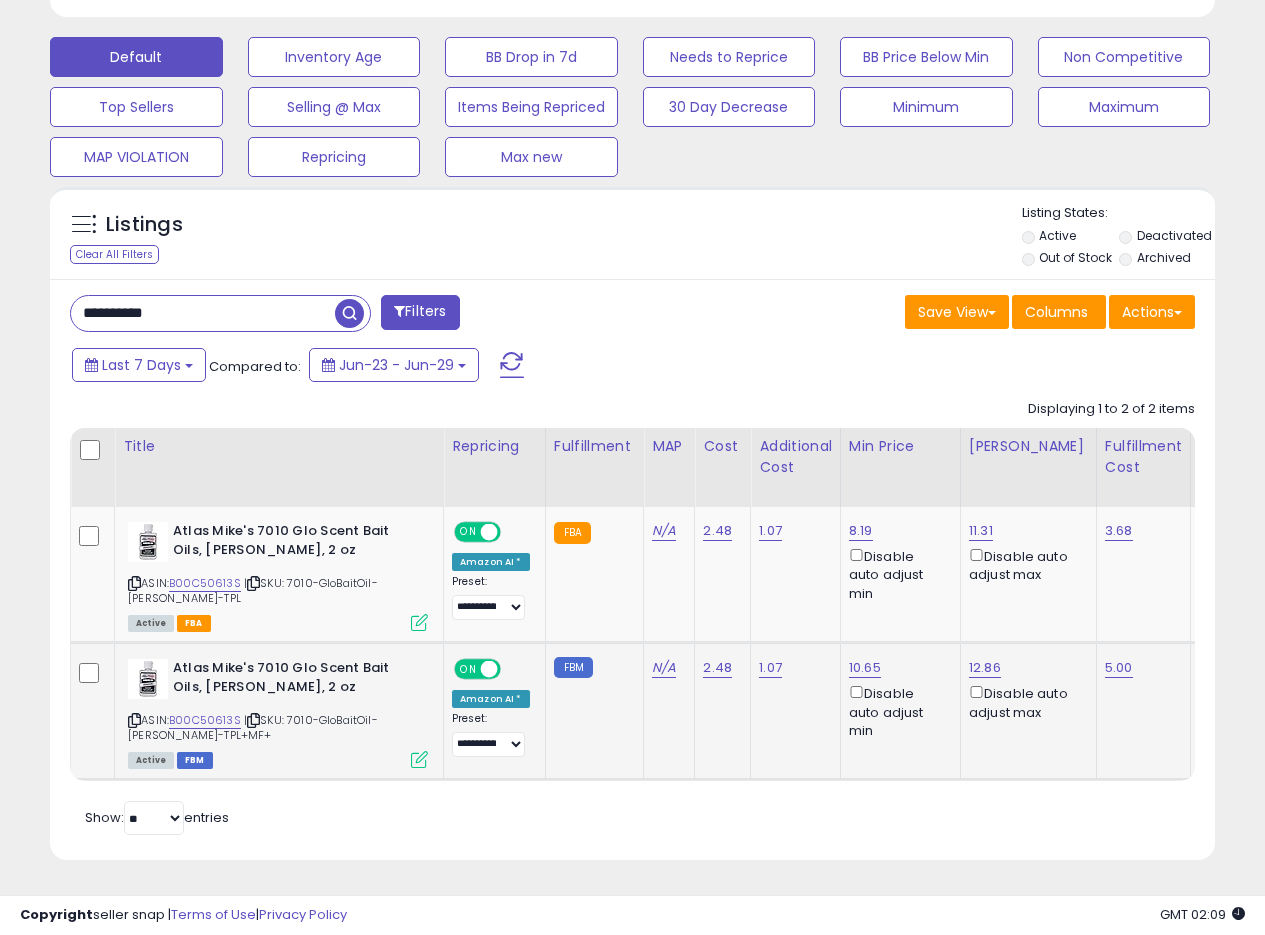 click at bounding box center (419, 759) 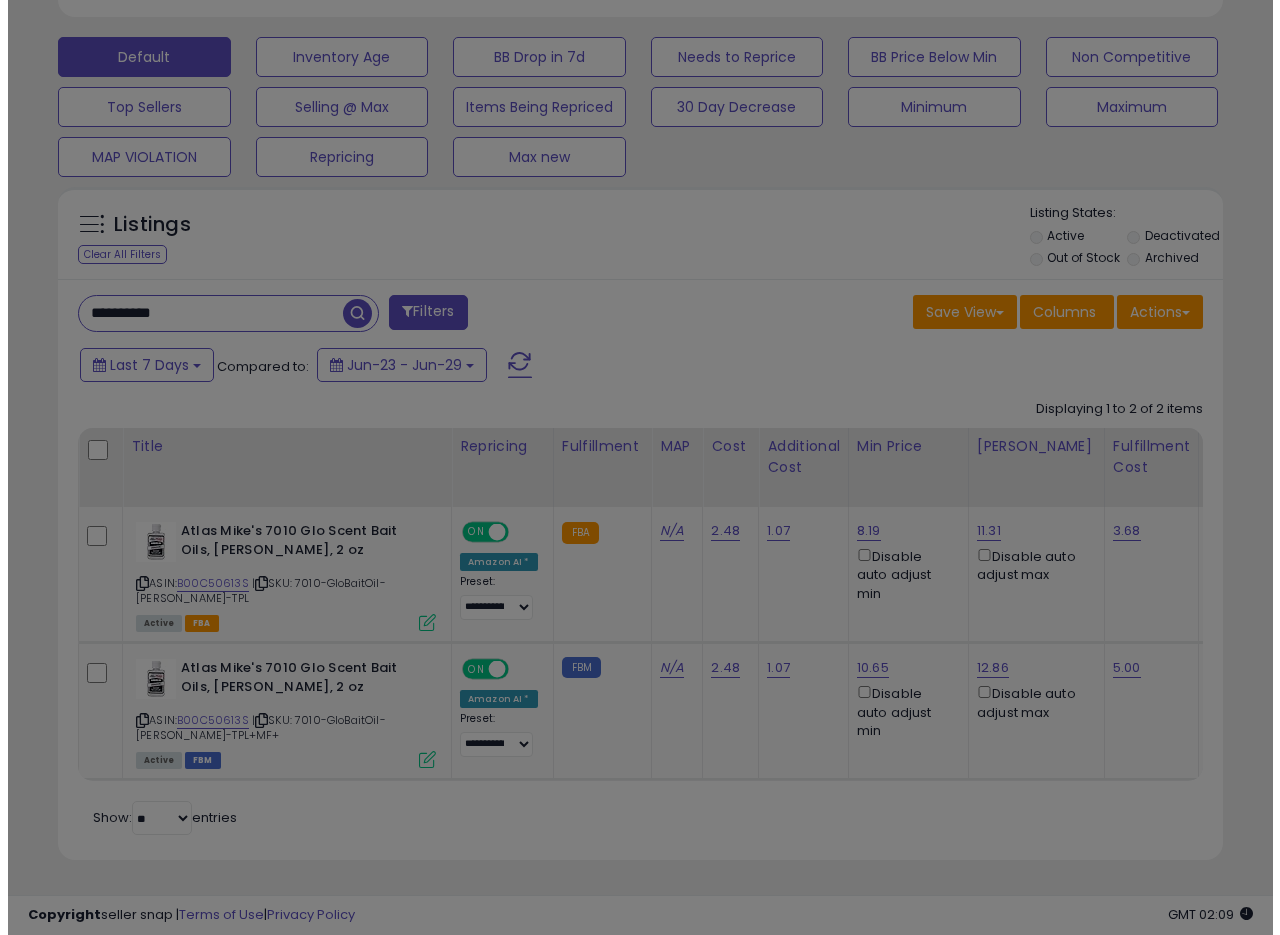 scroll, scrollTop: 999590, scrollLeft: 999317, axis: both 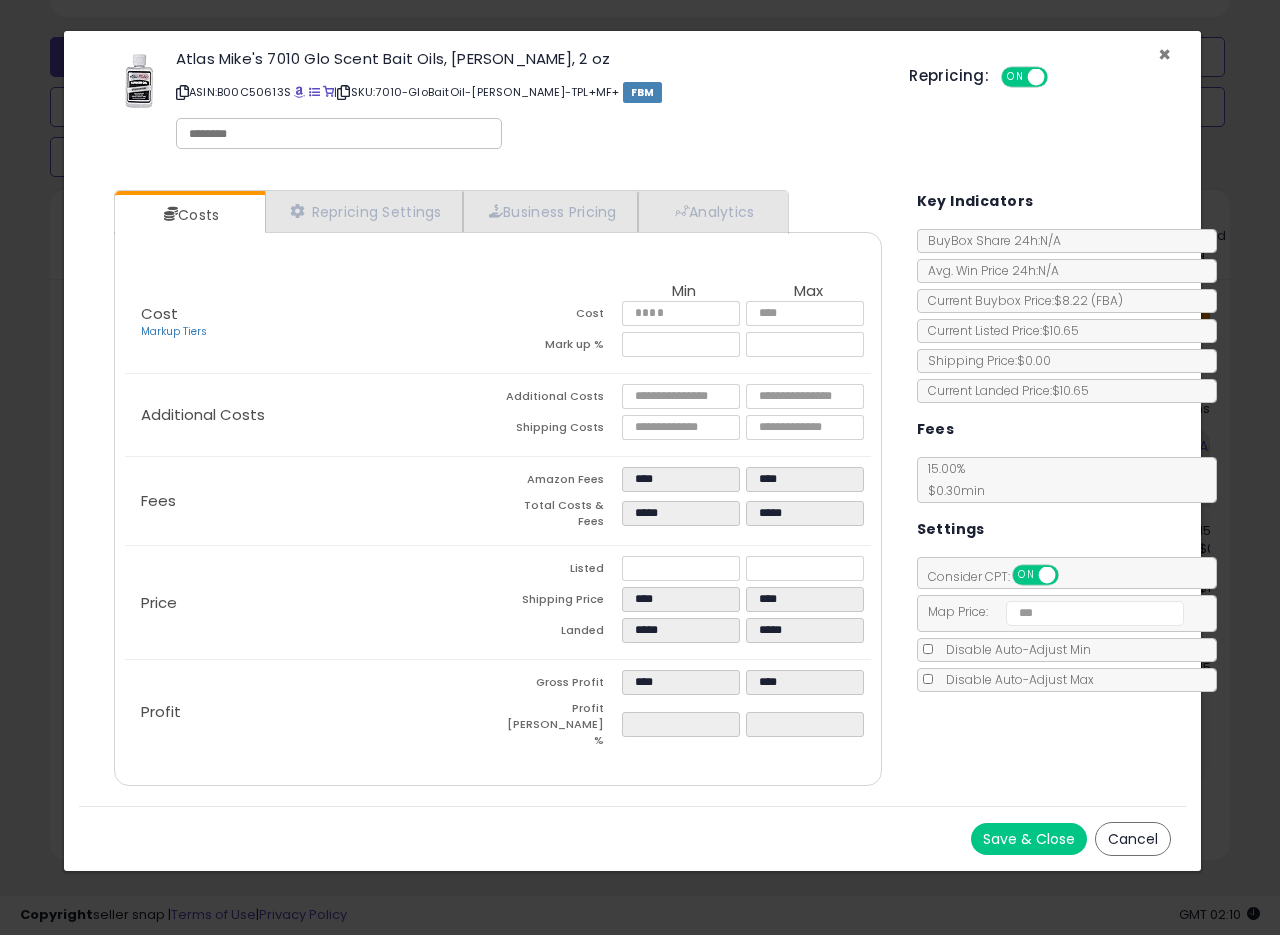 click on "×" at bounding box center [1164, 54] 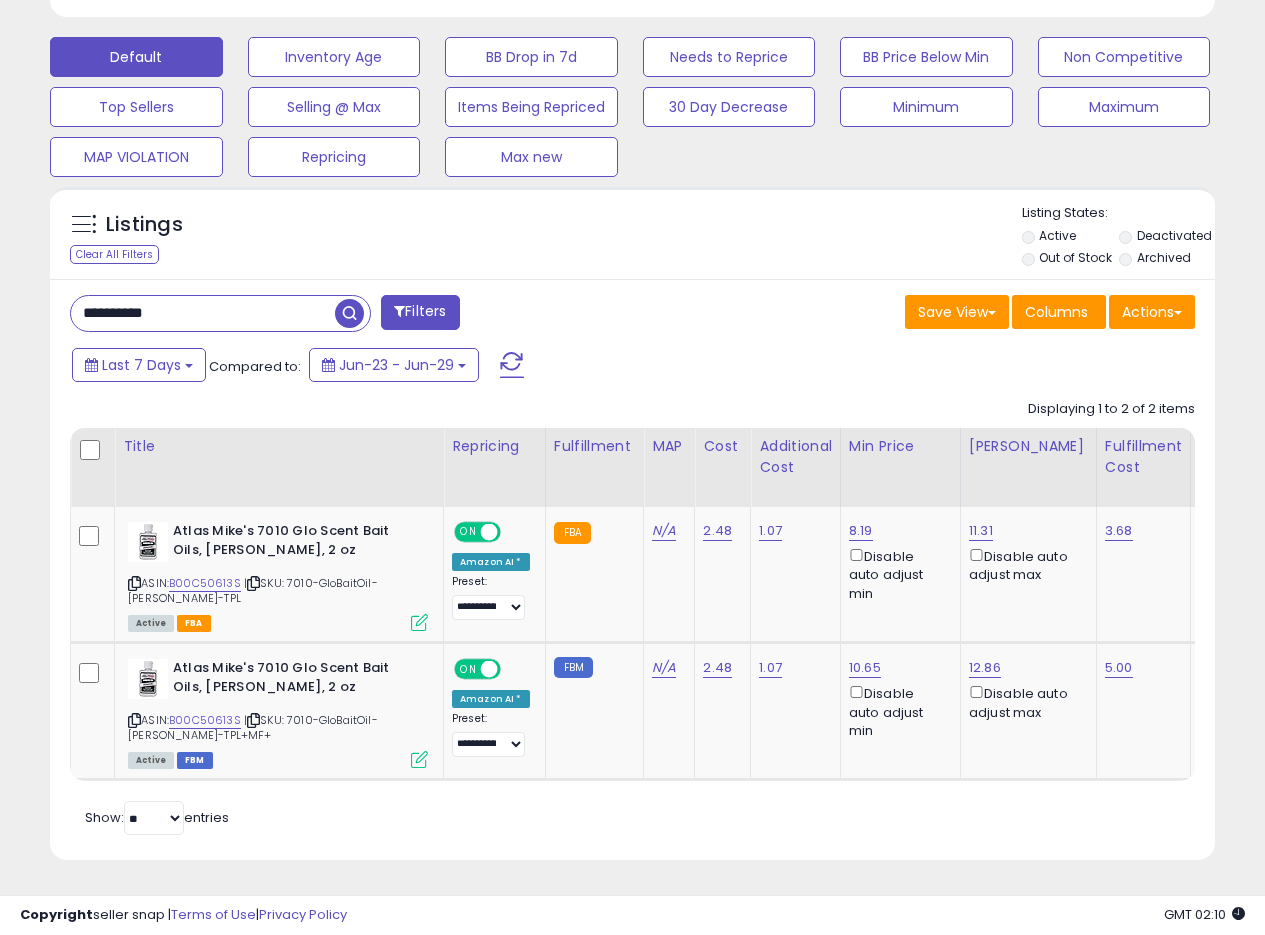 scroll, scrollTop: 539, scrollLeft: 0, axis: vertical 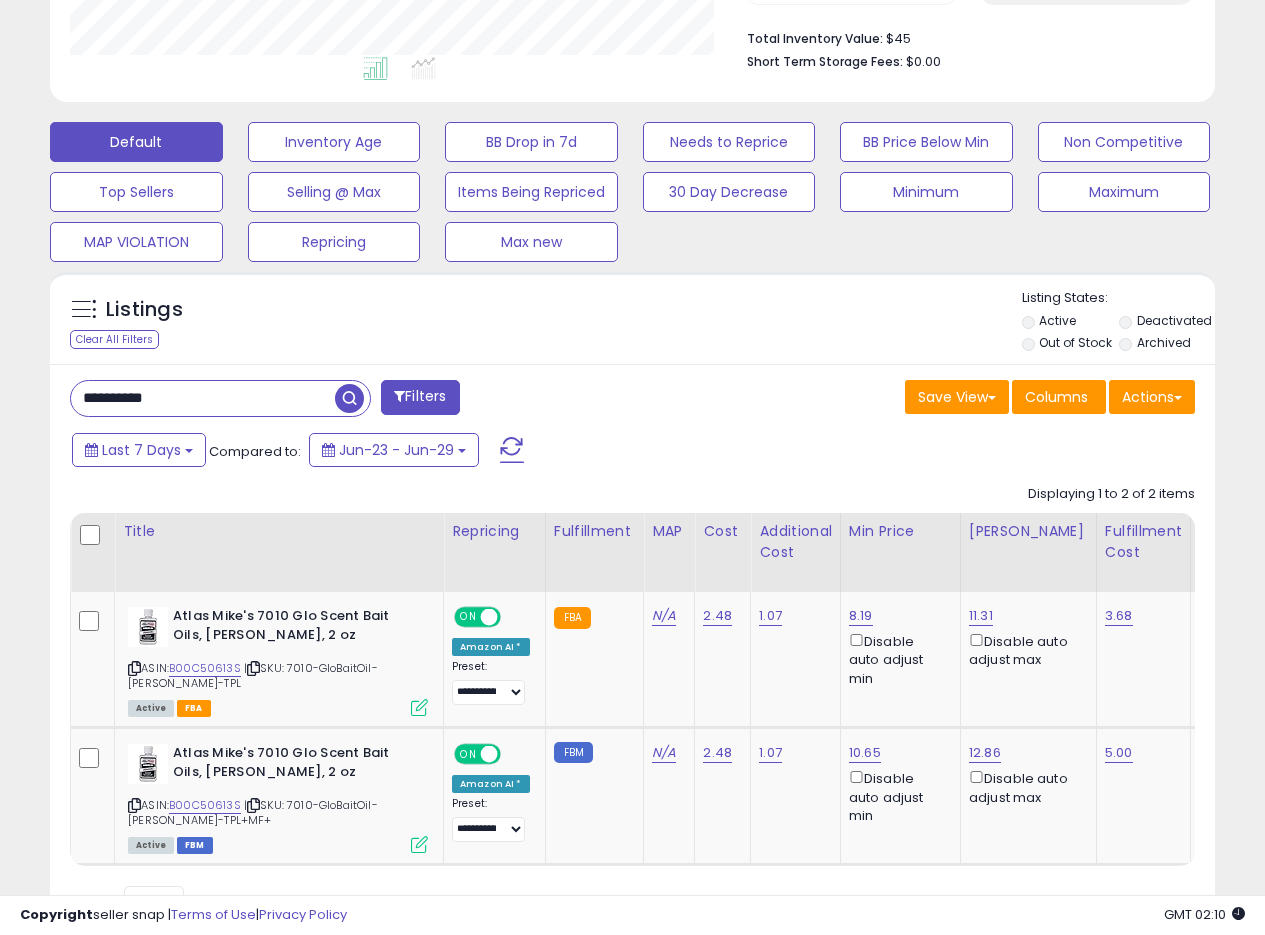 drag, startPoint x: 210, startPoint y: 399, endPoint x: 10, endPoint y: 384, distance: 200.5617 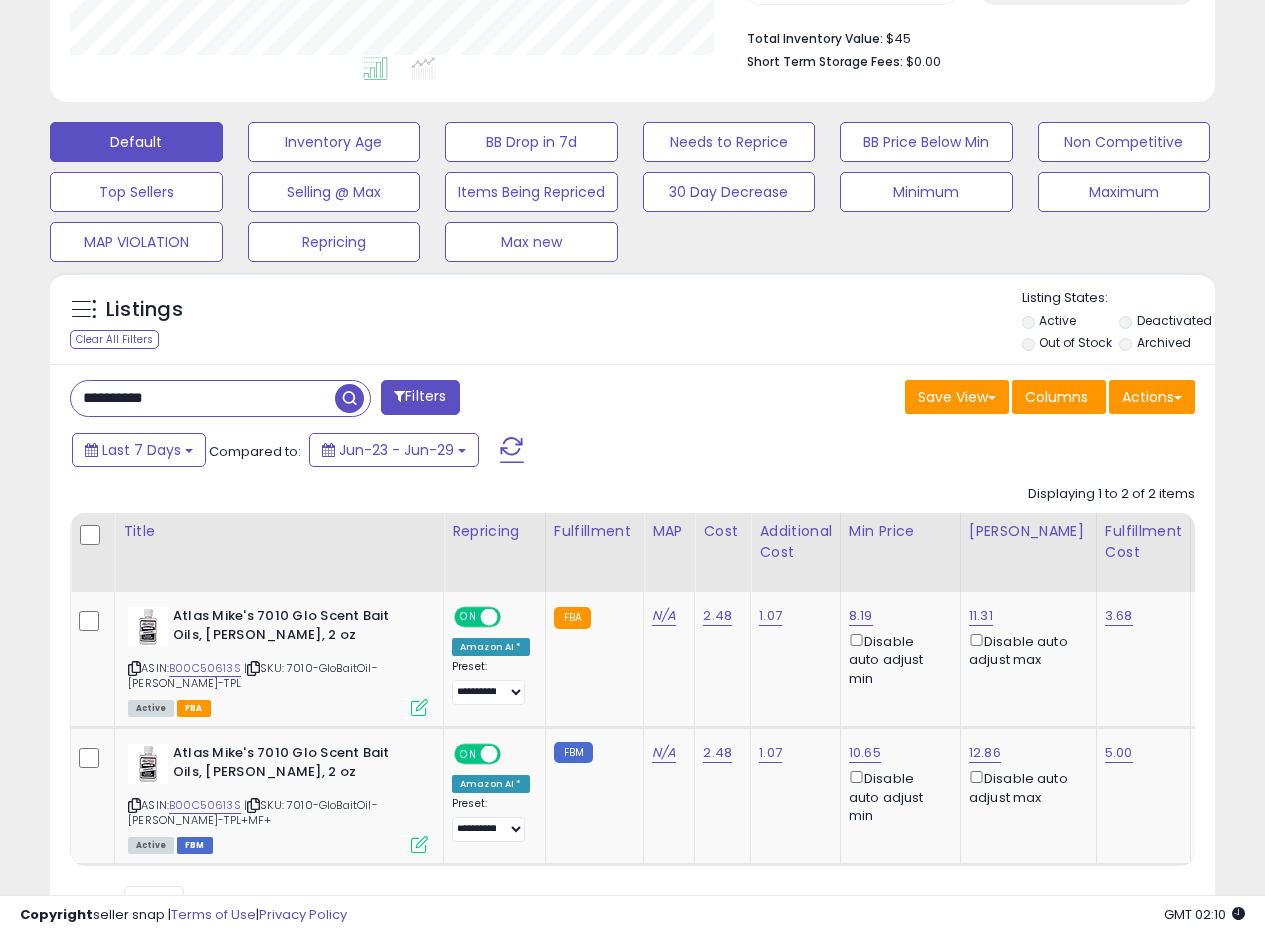 paste 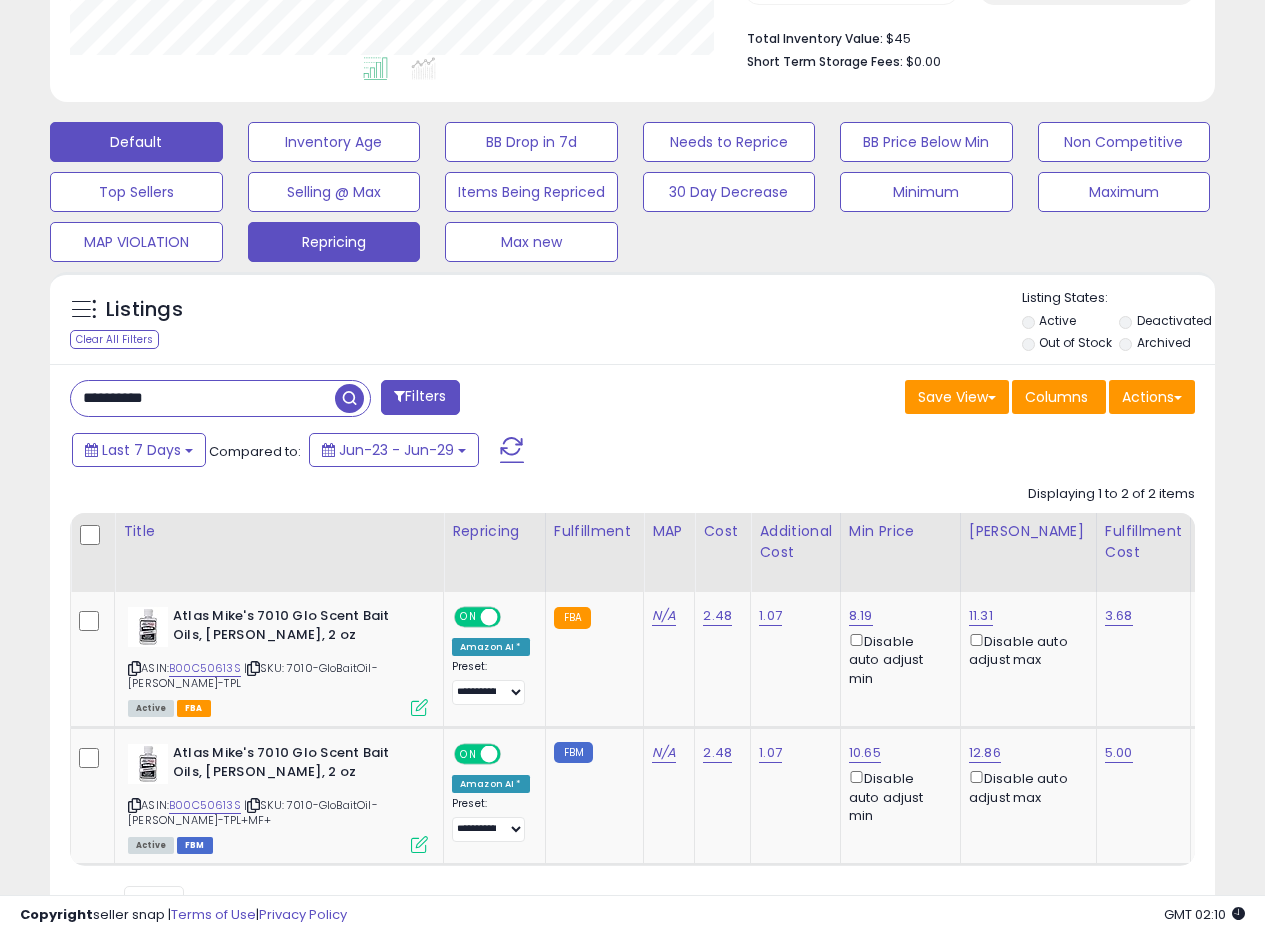 type on "**********" 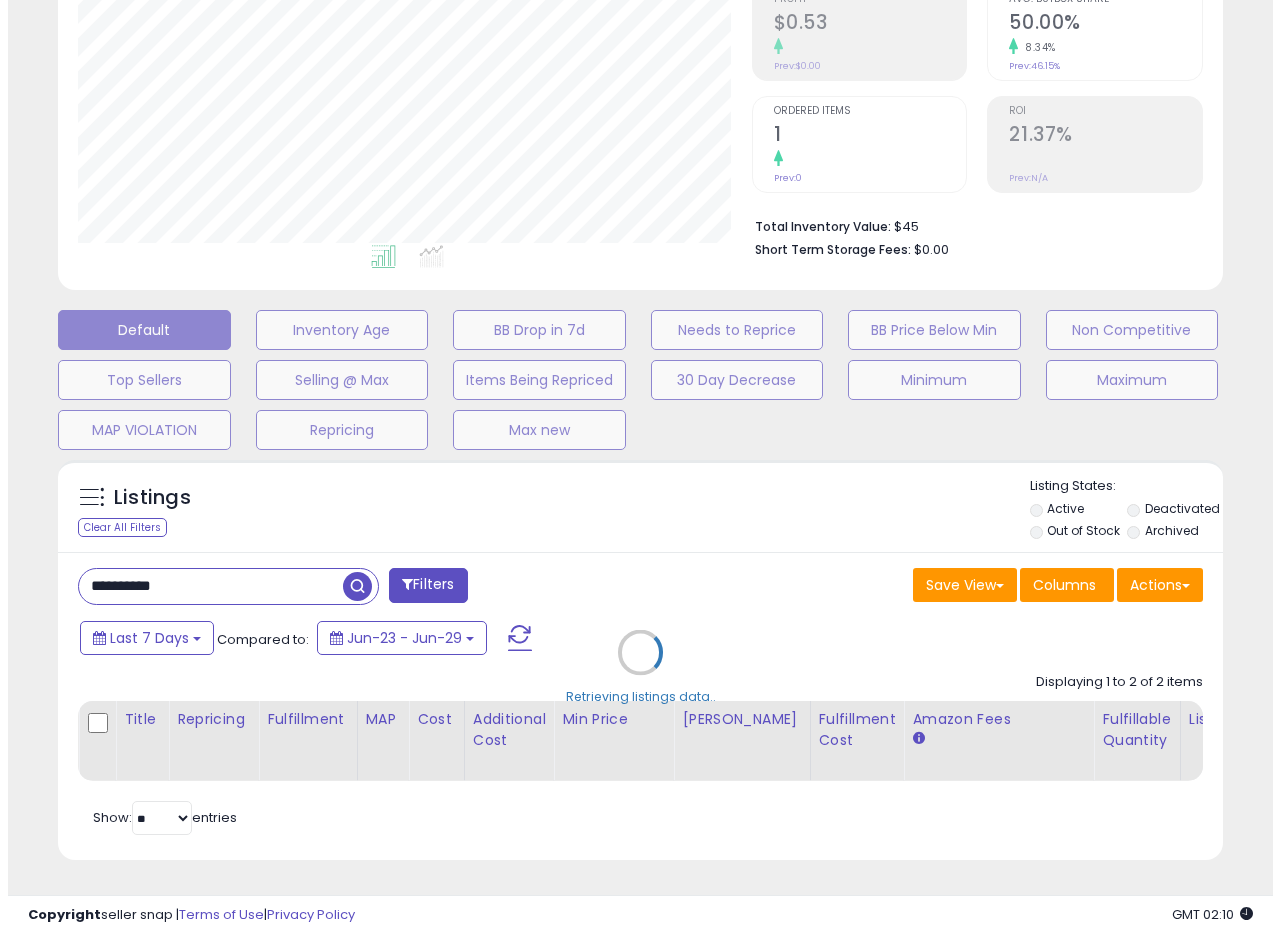 scroll, scrollTop: 335, scrollLeft: 0, axis: vertical 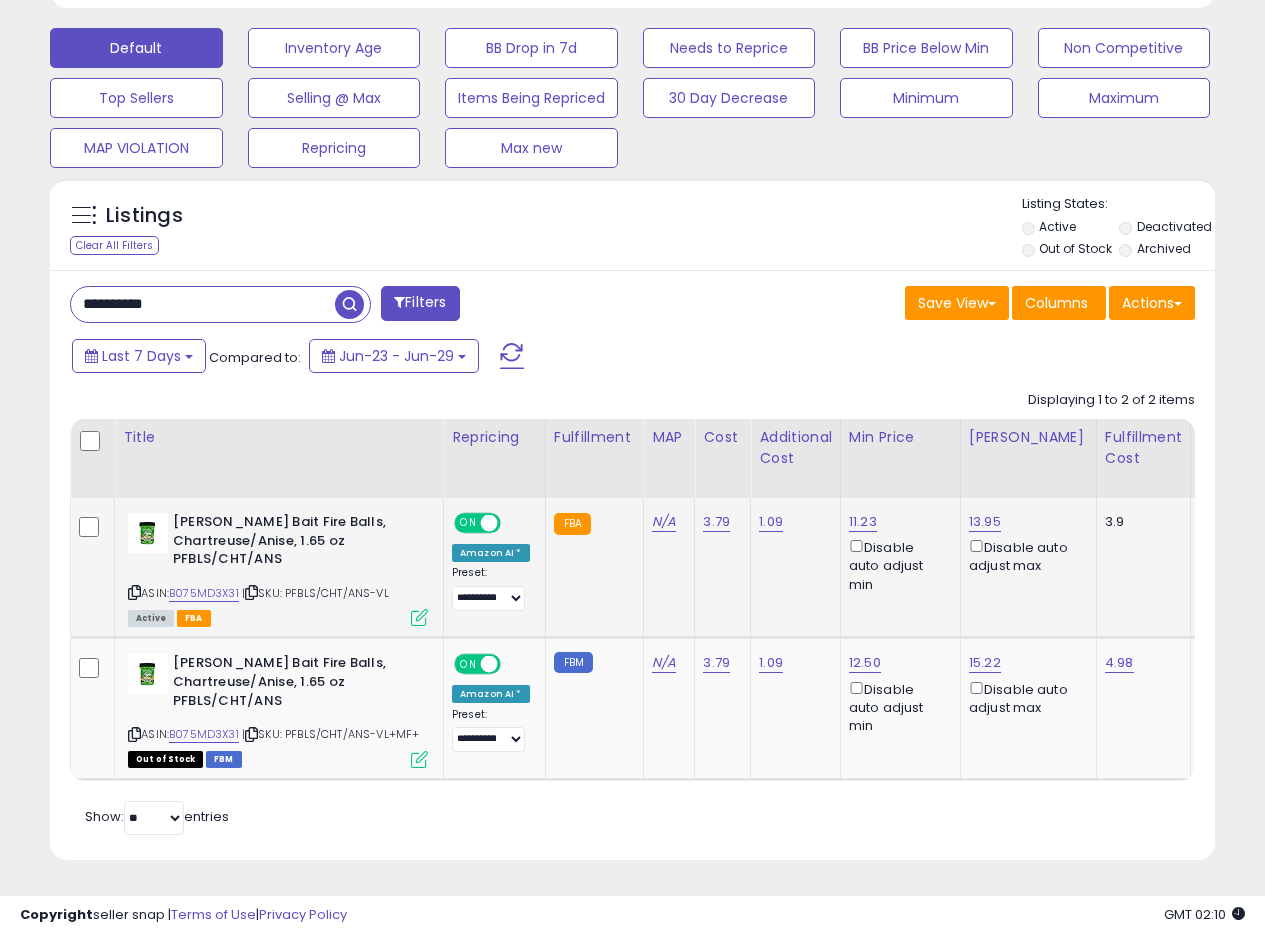 click at bounding box center (419, 617) 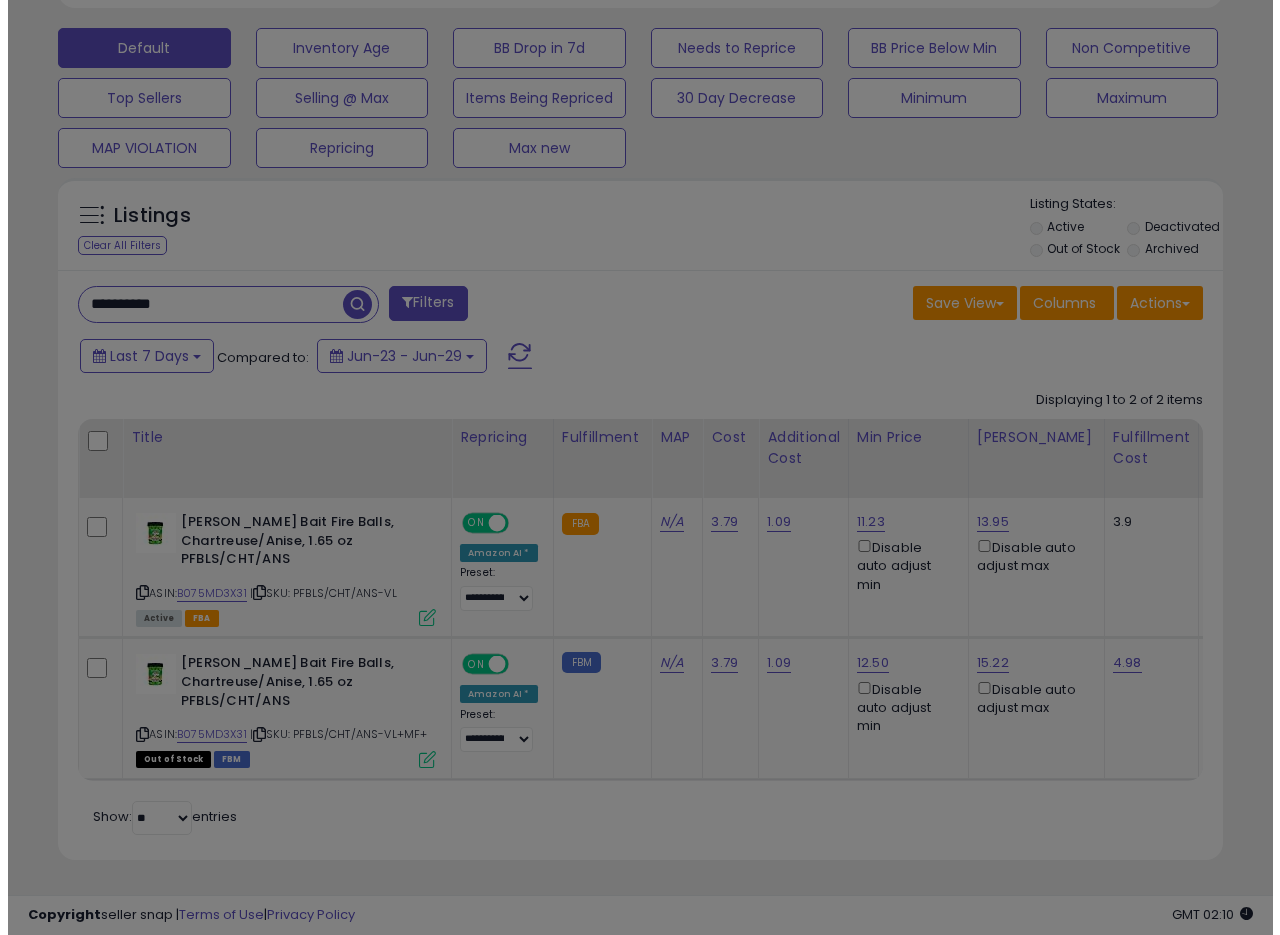 scroll, scrollTop: 999590, scrollLeft: 999317, axis: both 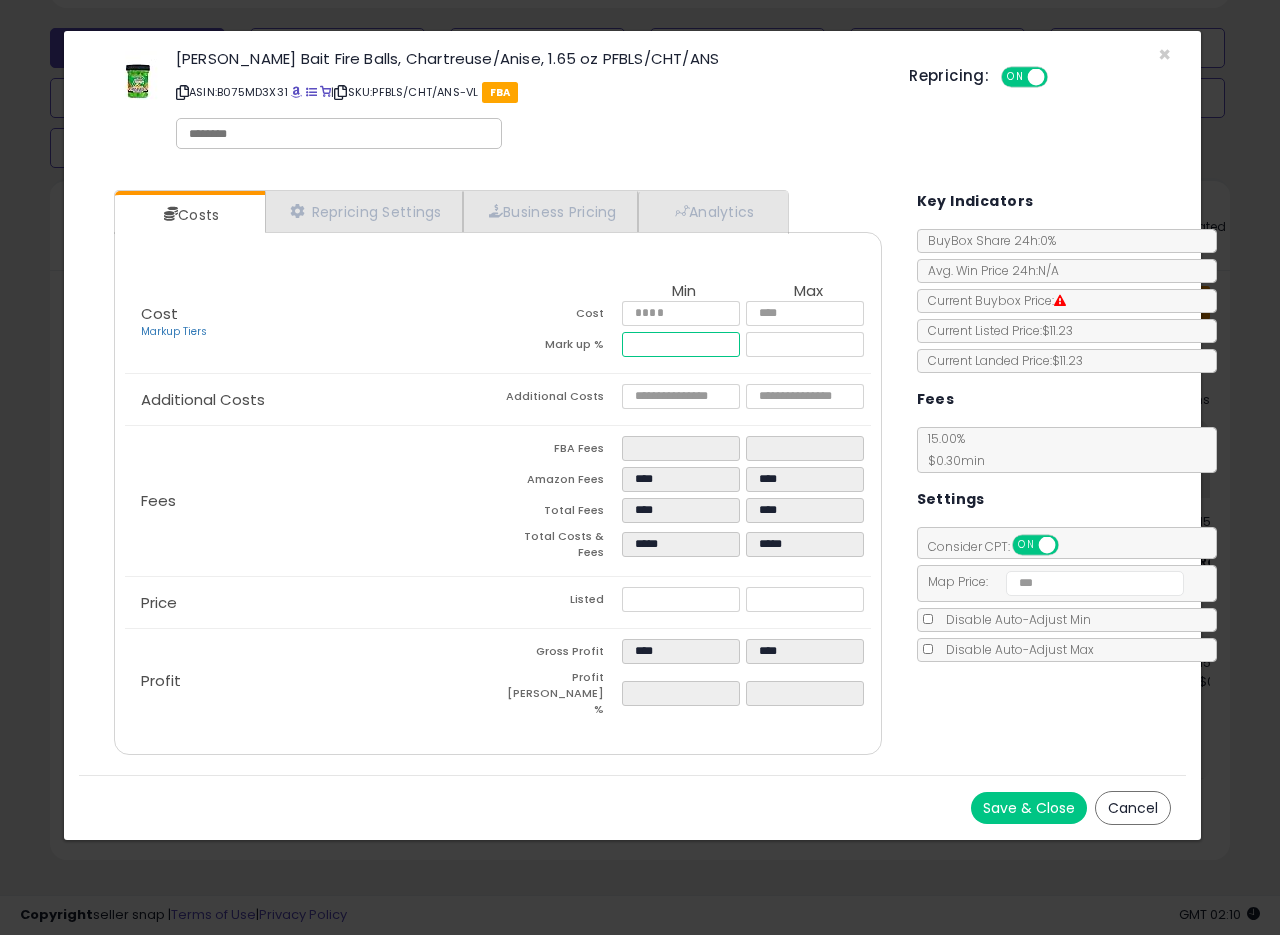 drag, startPoint x: 686, startPoint y: 336, endPoint x: 651, endPoint y: 344, distance: 35.902645 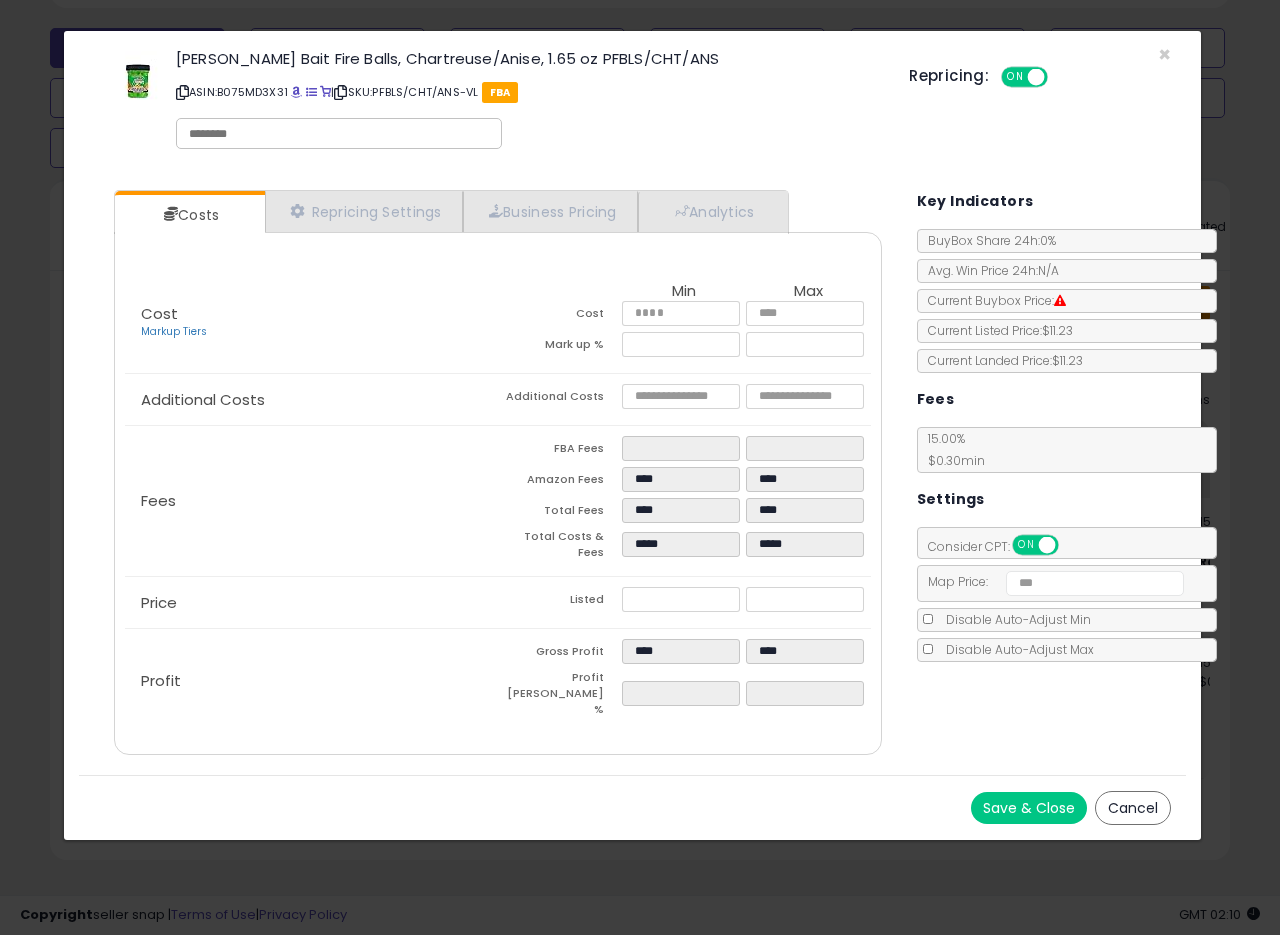 type on "*****" 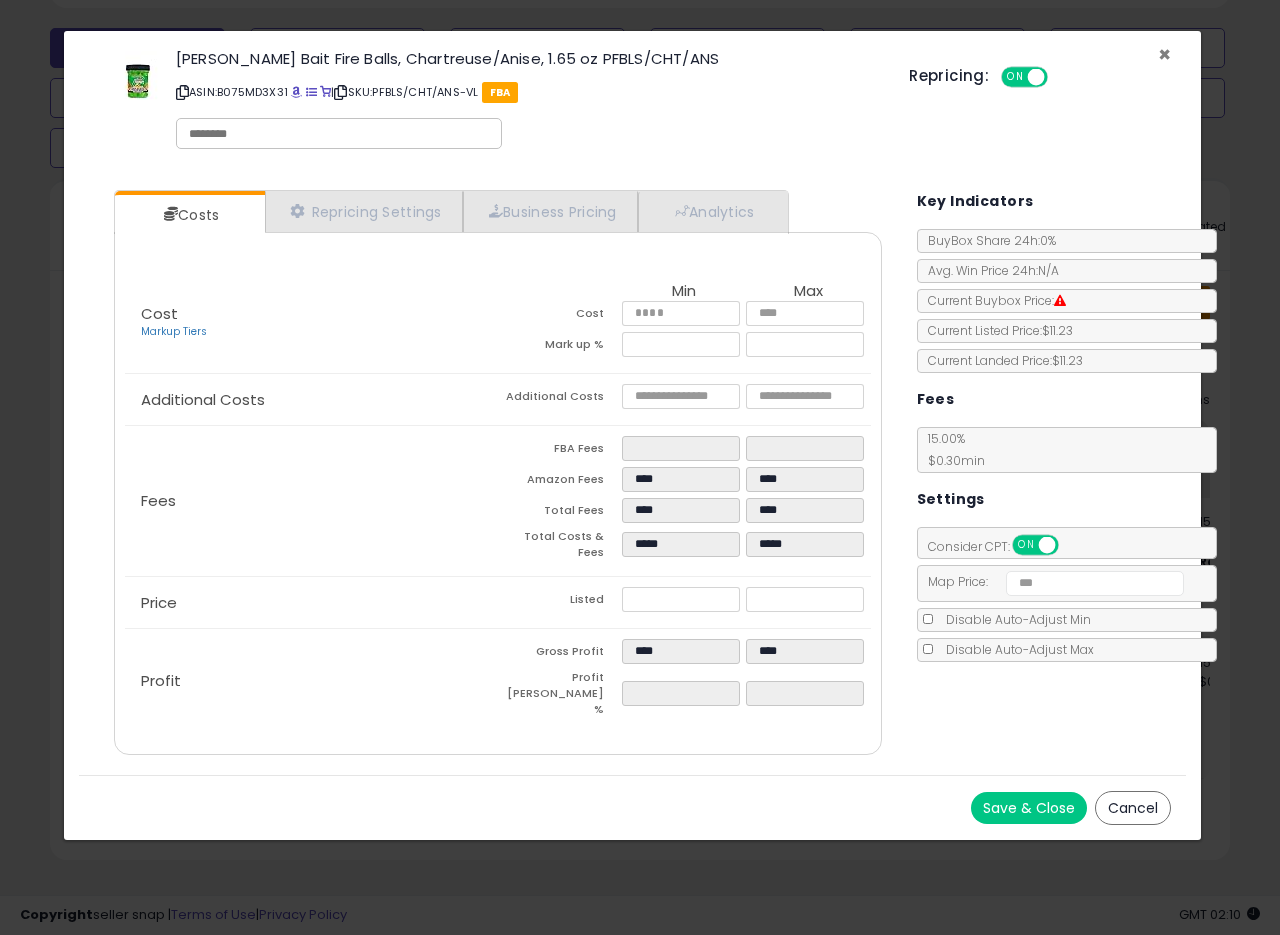 click on "×" at bounding box center [1164, 54] 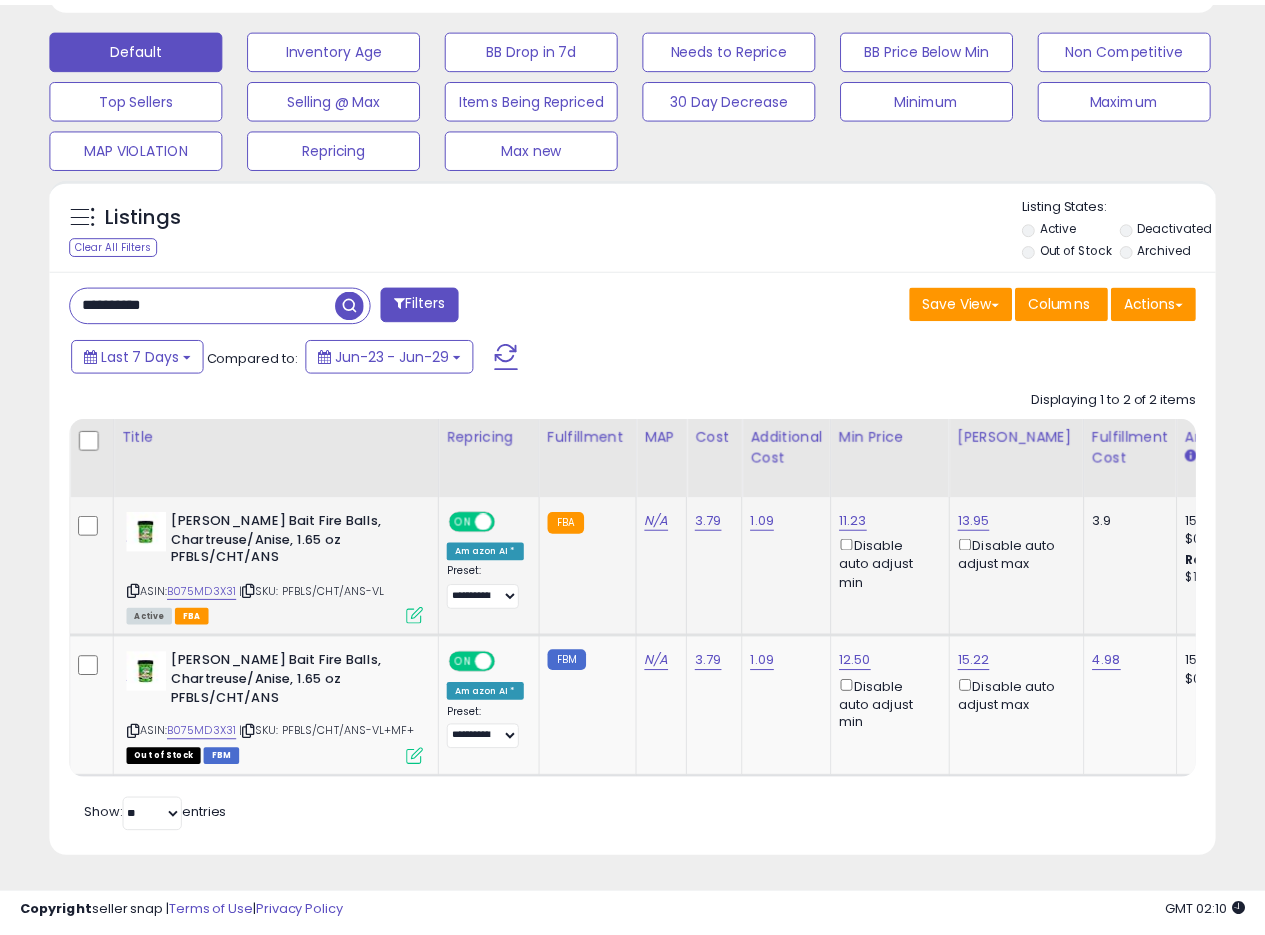 scroll, scrollTop: 410, scrollLeft: 674, axis: both 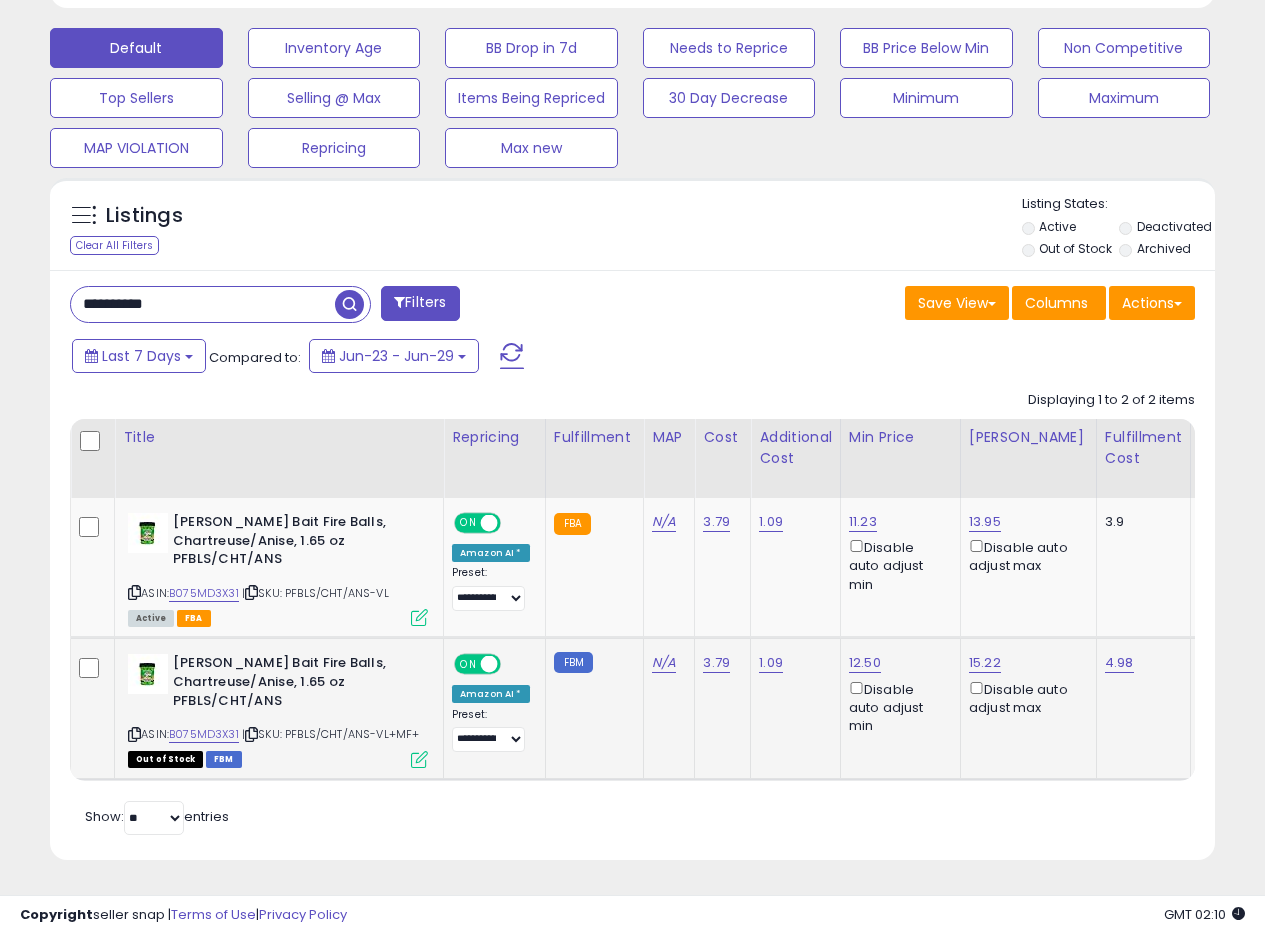 click at bounding box center [419, 759] 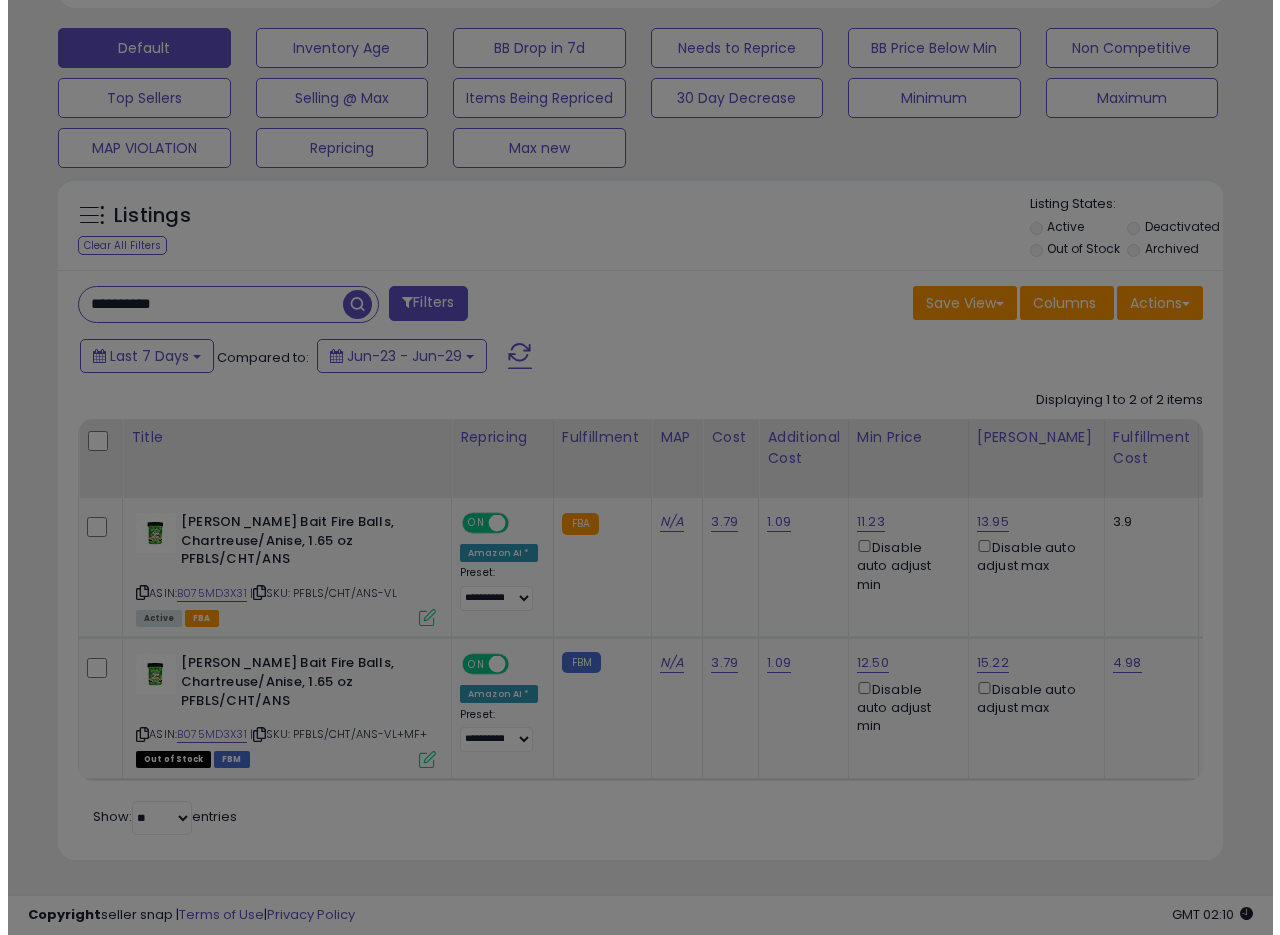 scroll, scrollTop: 999590, scrollLeft: 999317, axis: both 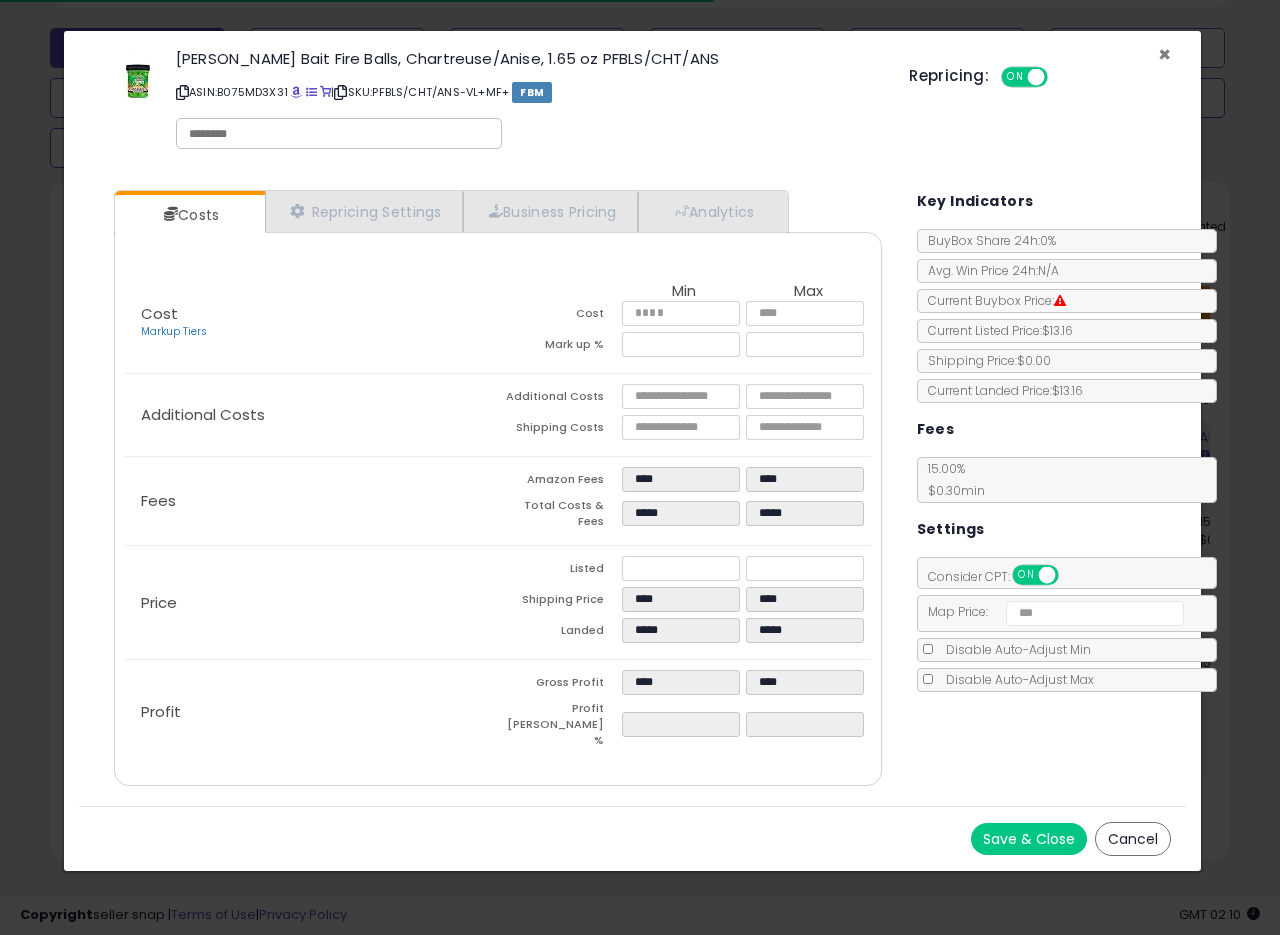 click on "×" at bounding box center (1164, 54) 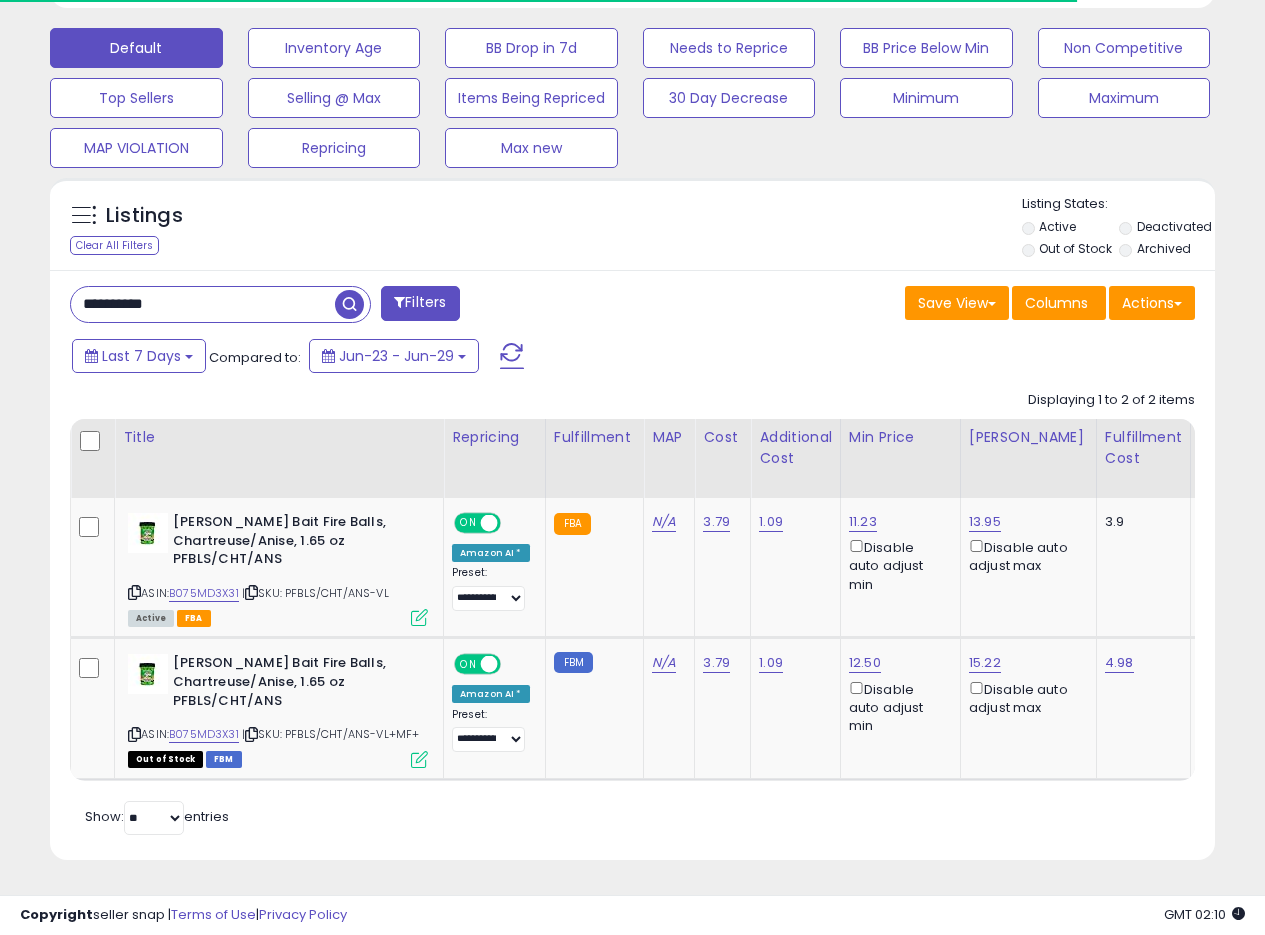 scroll, scrollTop: 410, scrollLeft: 674, axis: both 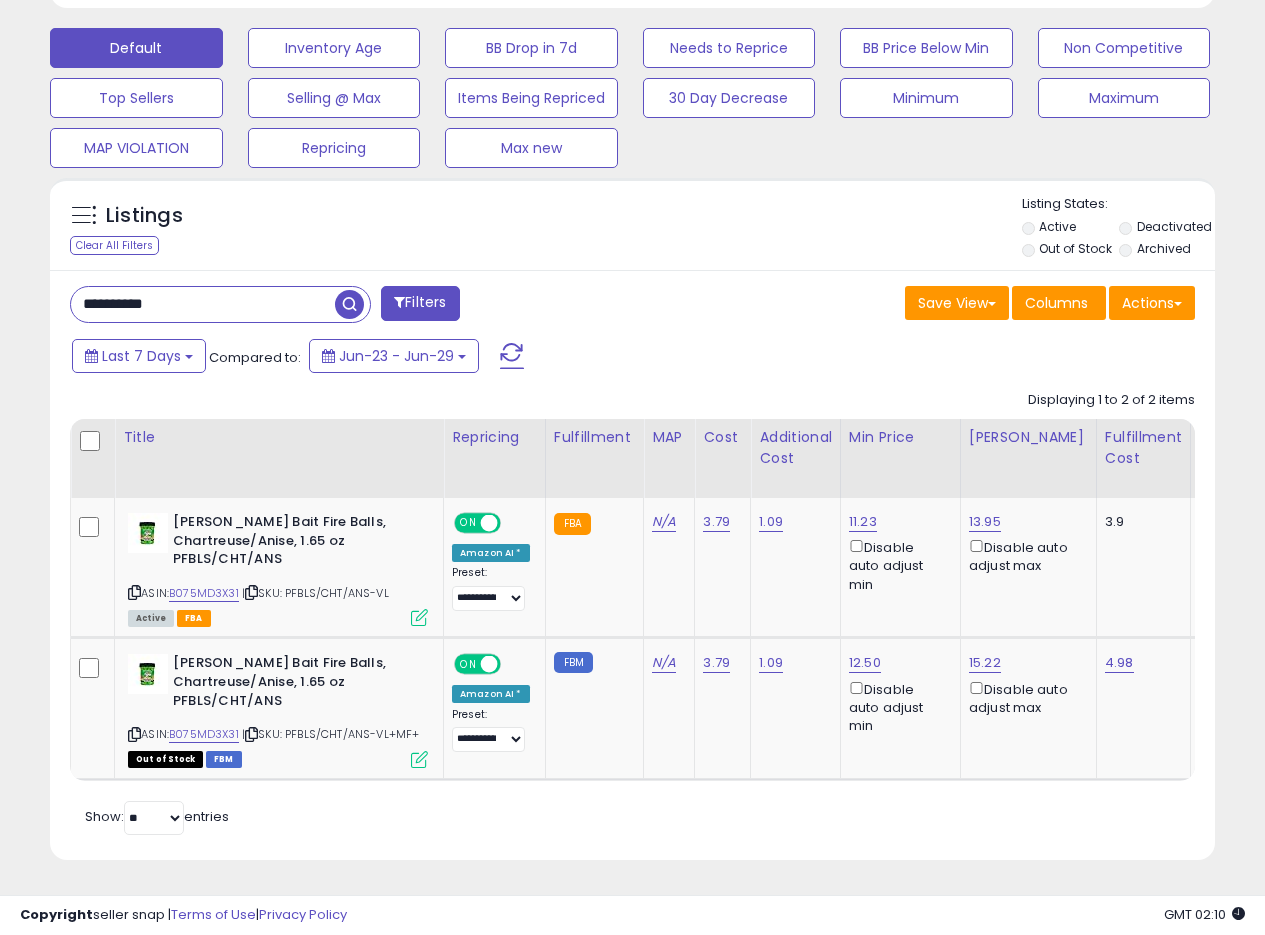 drag, startPoint x: 193, startPoint y: 291, endPoint x: 11, endPoint y: 264, distance: 183.99185 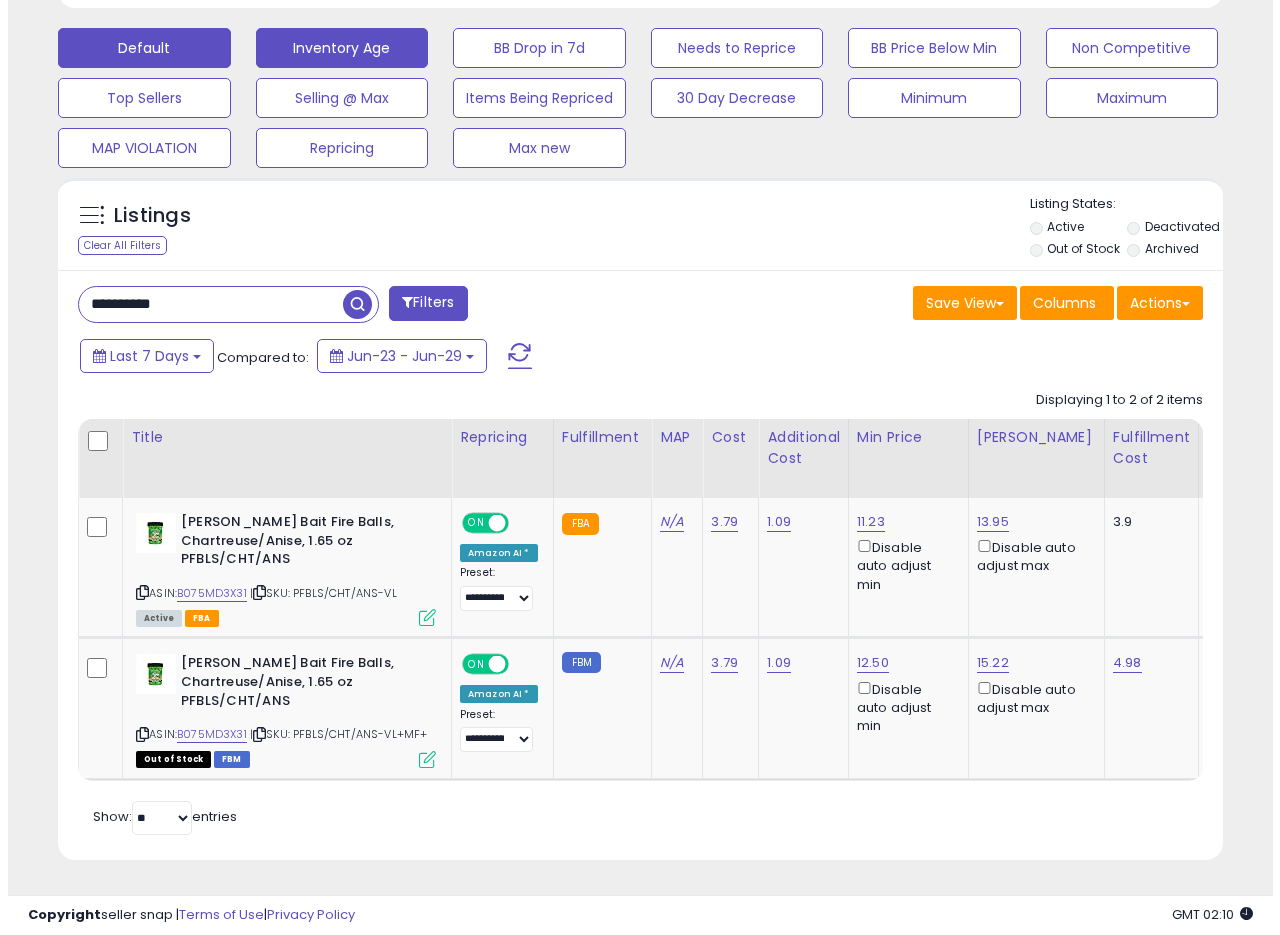 scroll, scrollTop: 335, scrollLeft: 0, axis: vertical 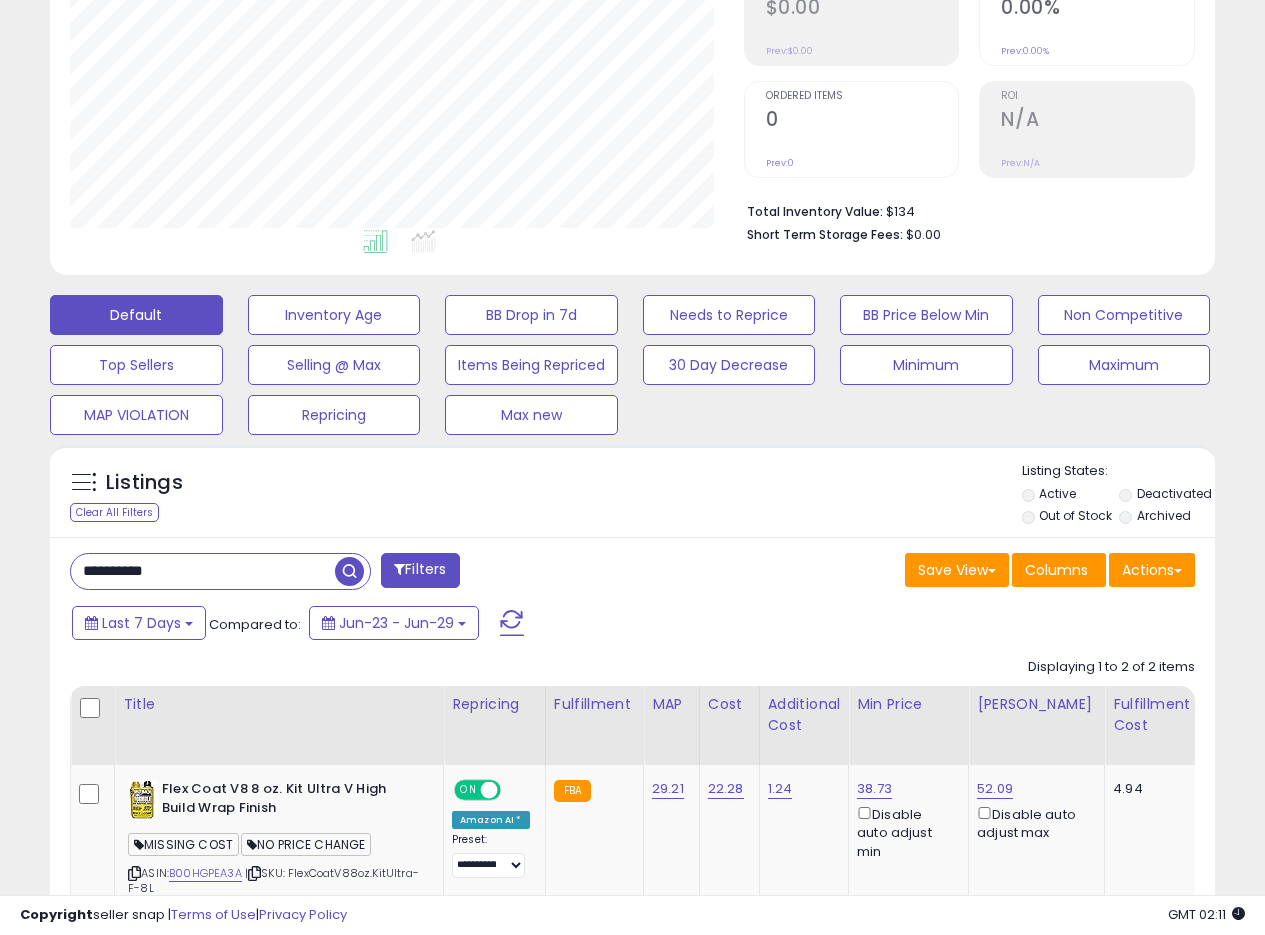 click on "**********" at bounding box center (632, 494) 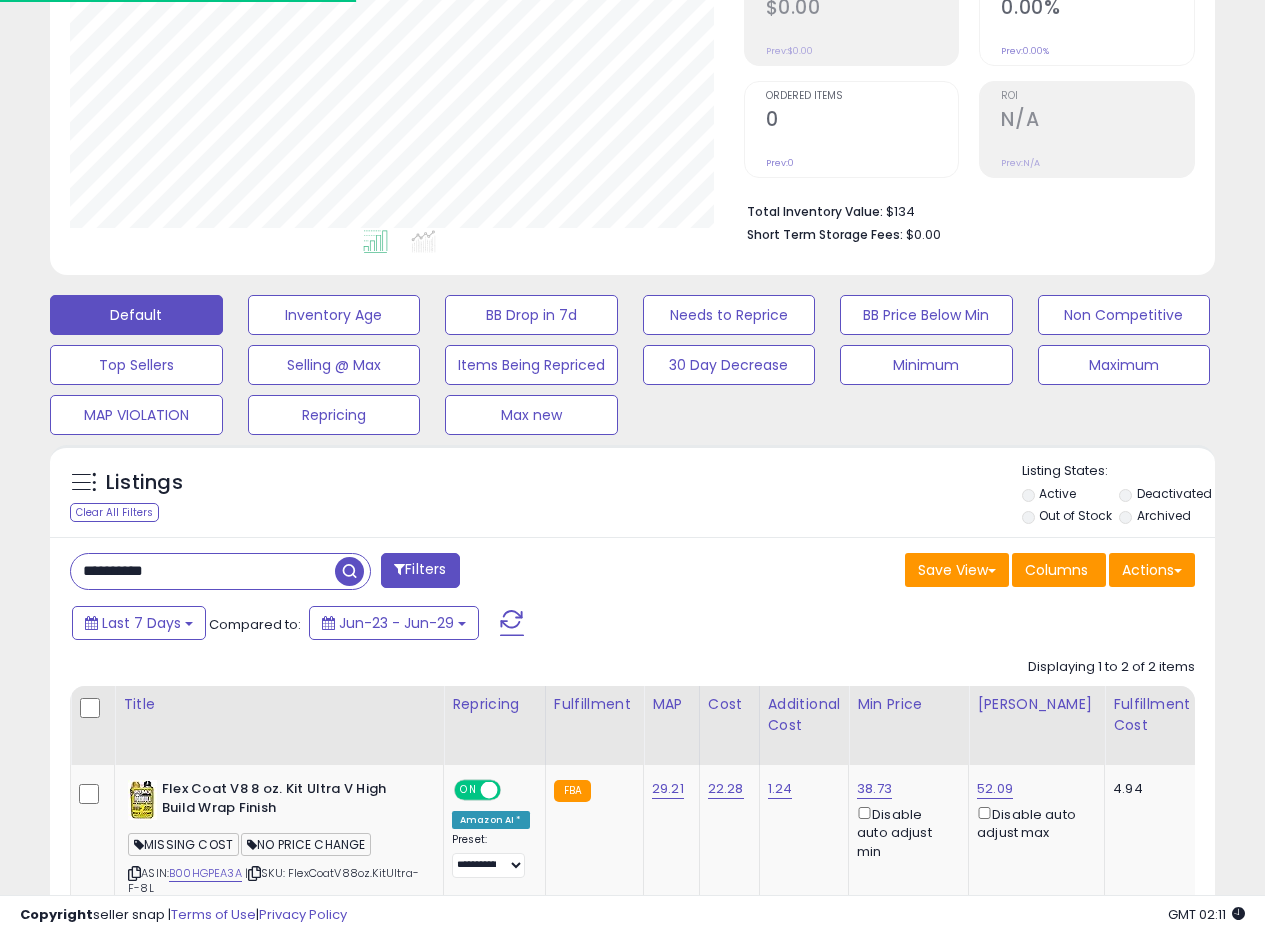 paste 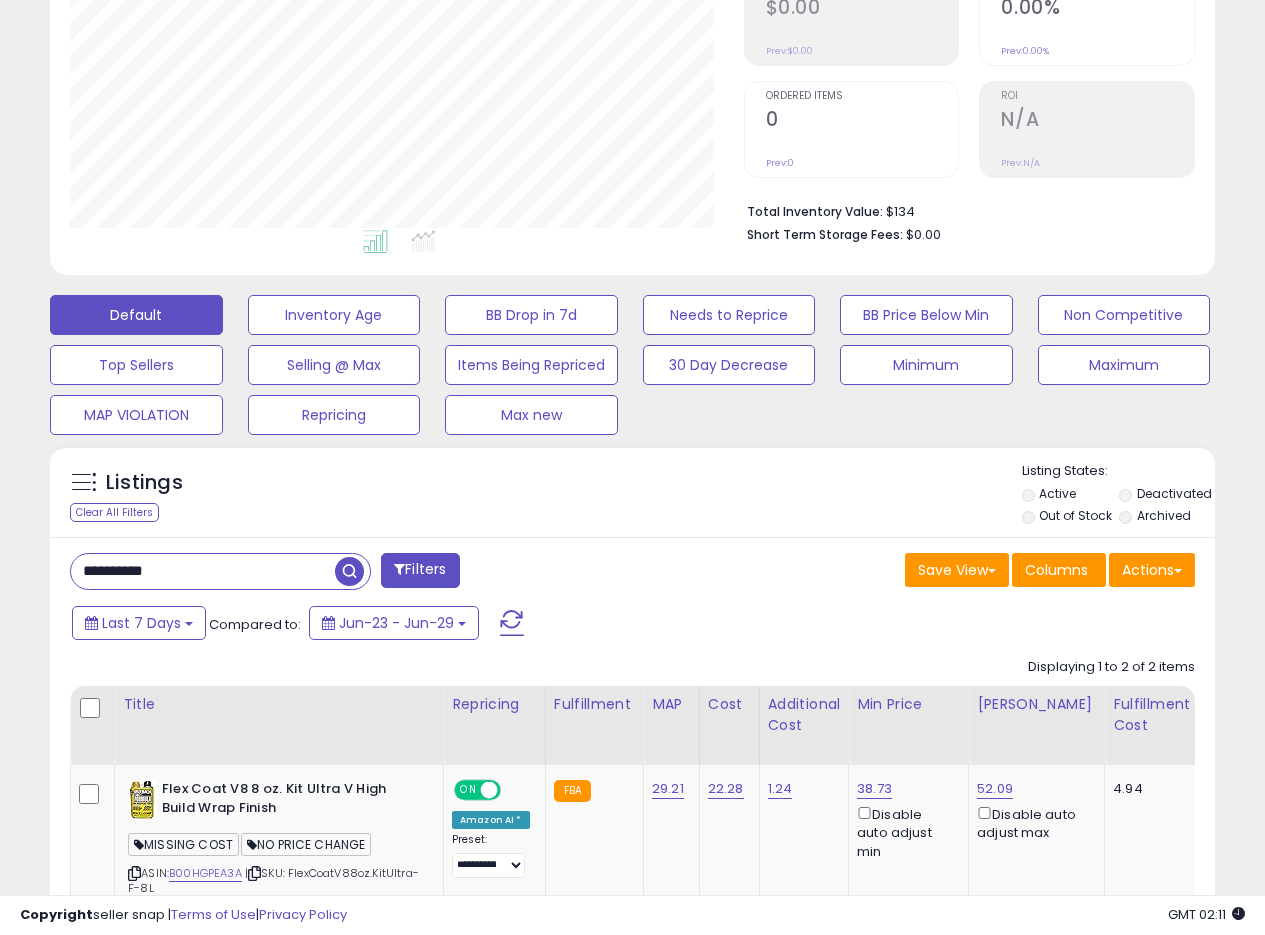 click at bounding box center [349, 571] 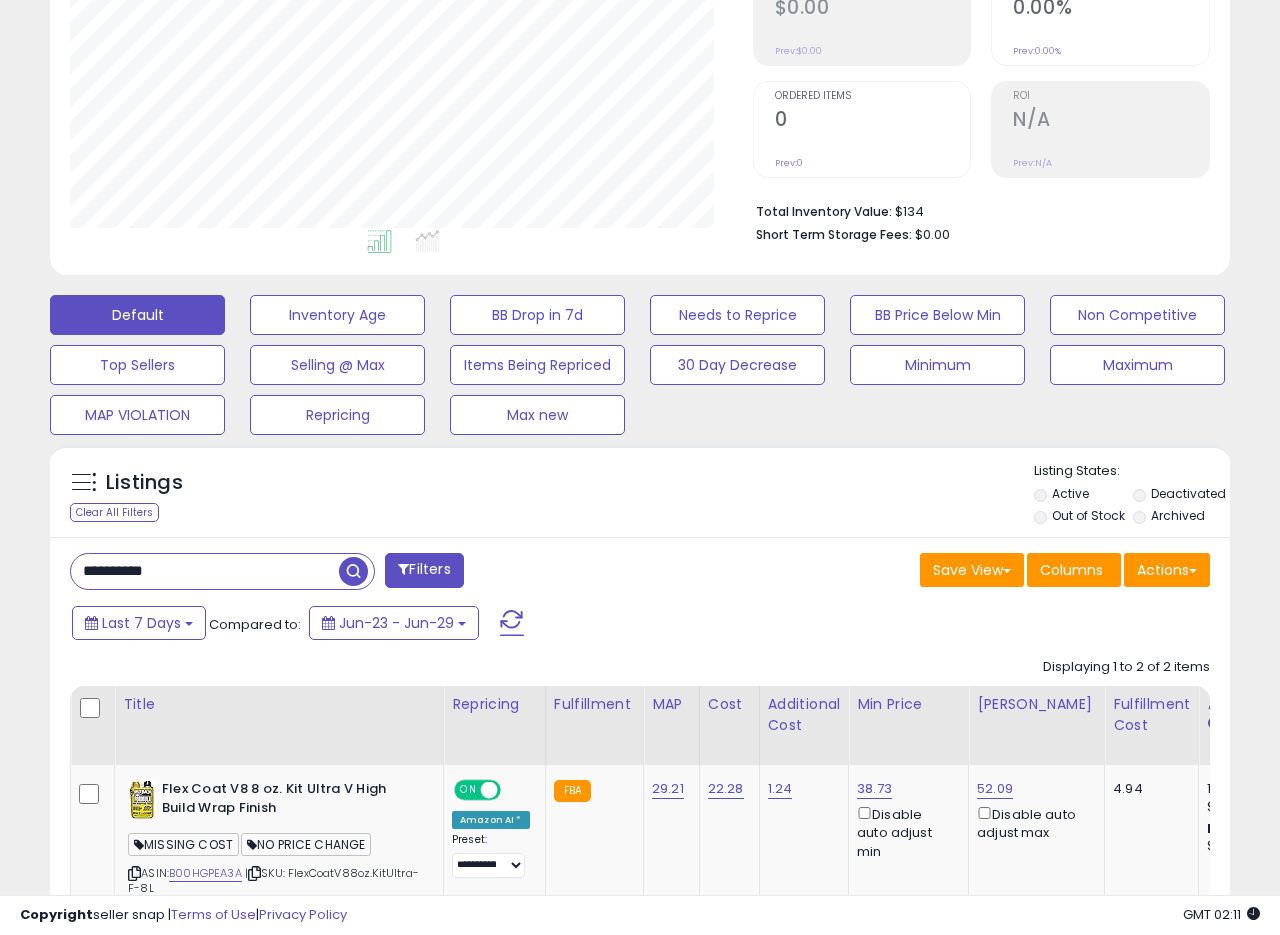 scroll, scrollTop: 999590, scrollLeft: 999317, axis: both 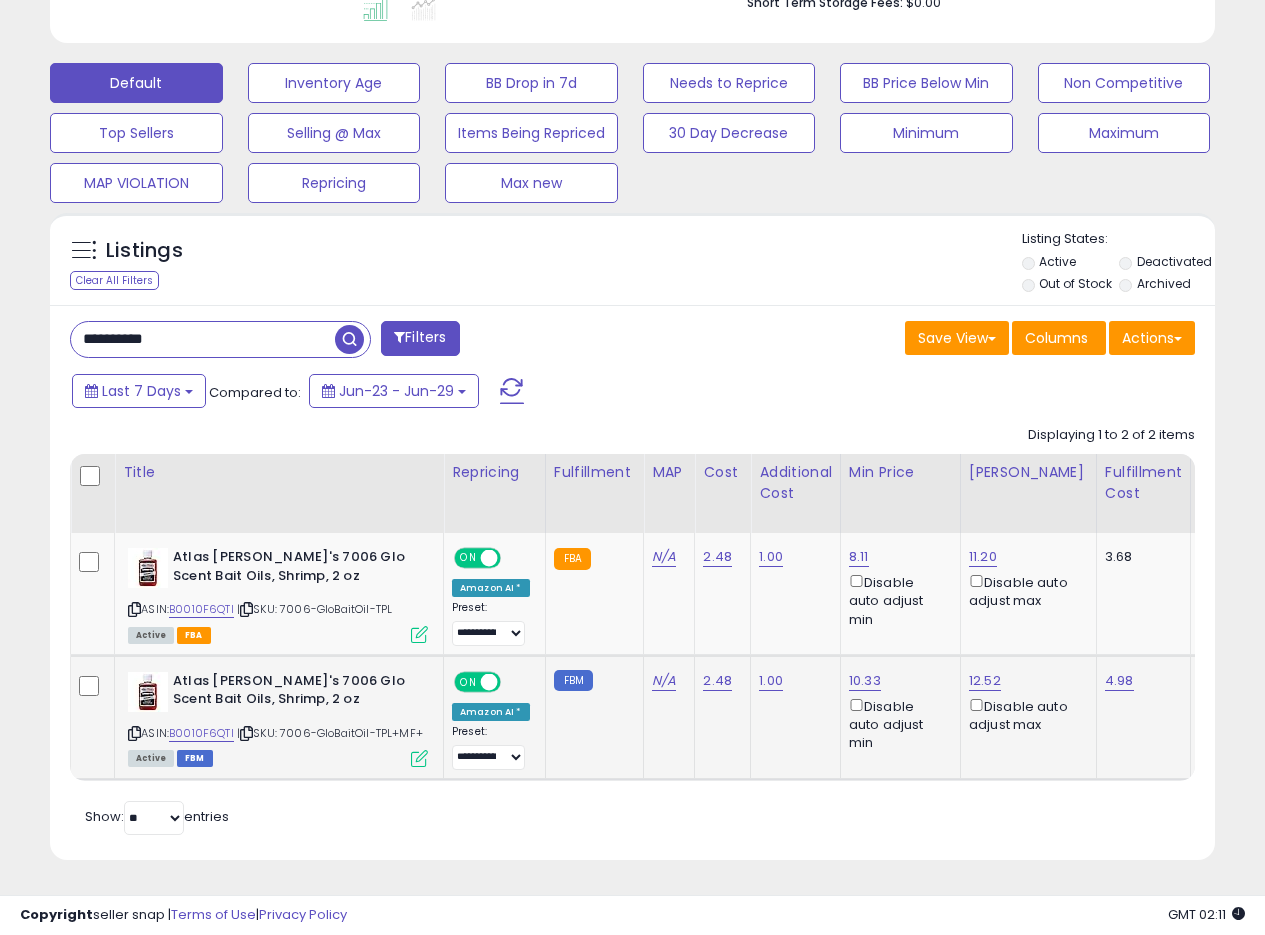 click at bounding box center [419, 758] 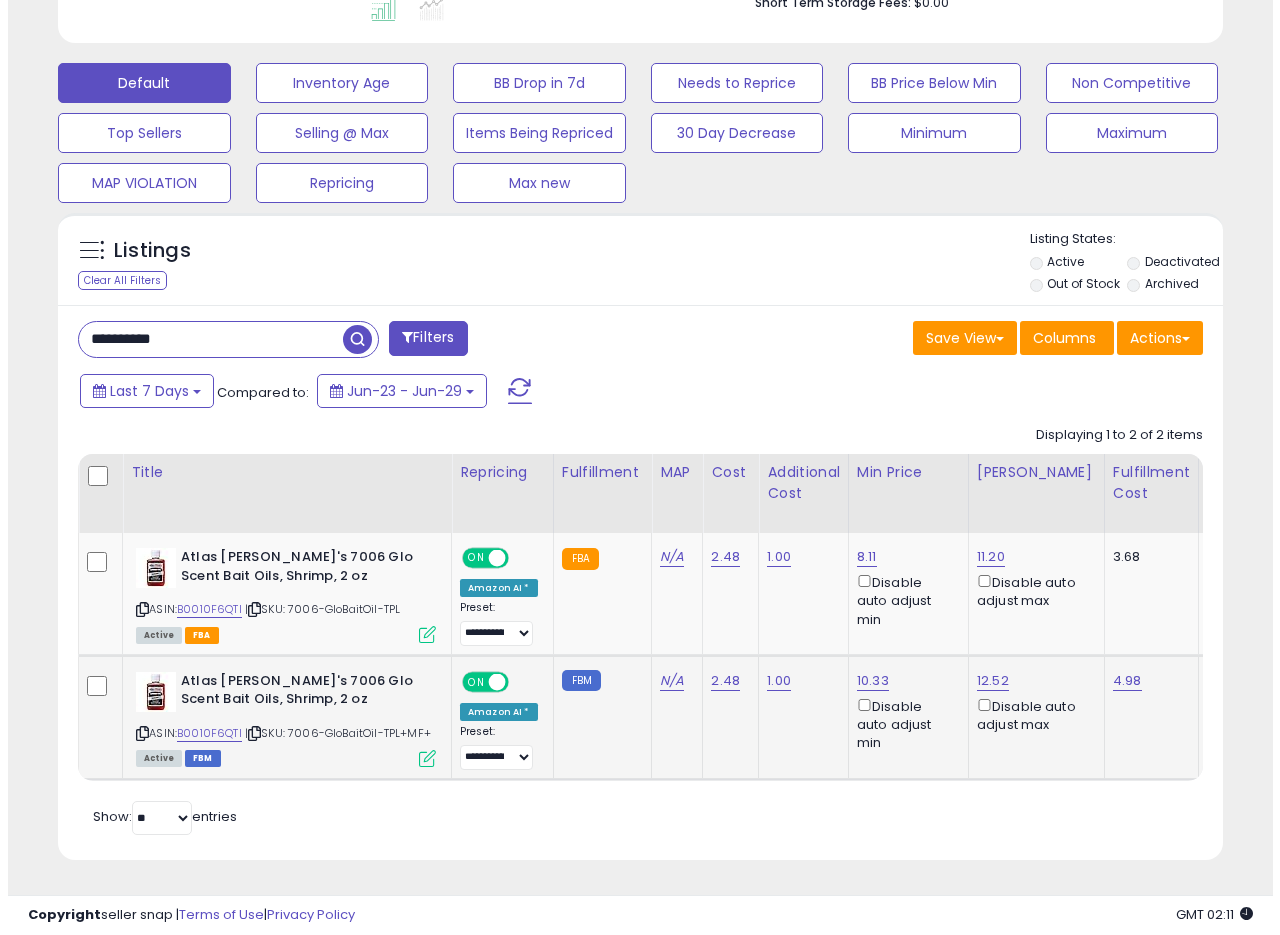 scroll, scrollTop: 999590, scrollLeft: 999317, axis: both 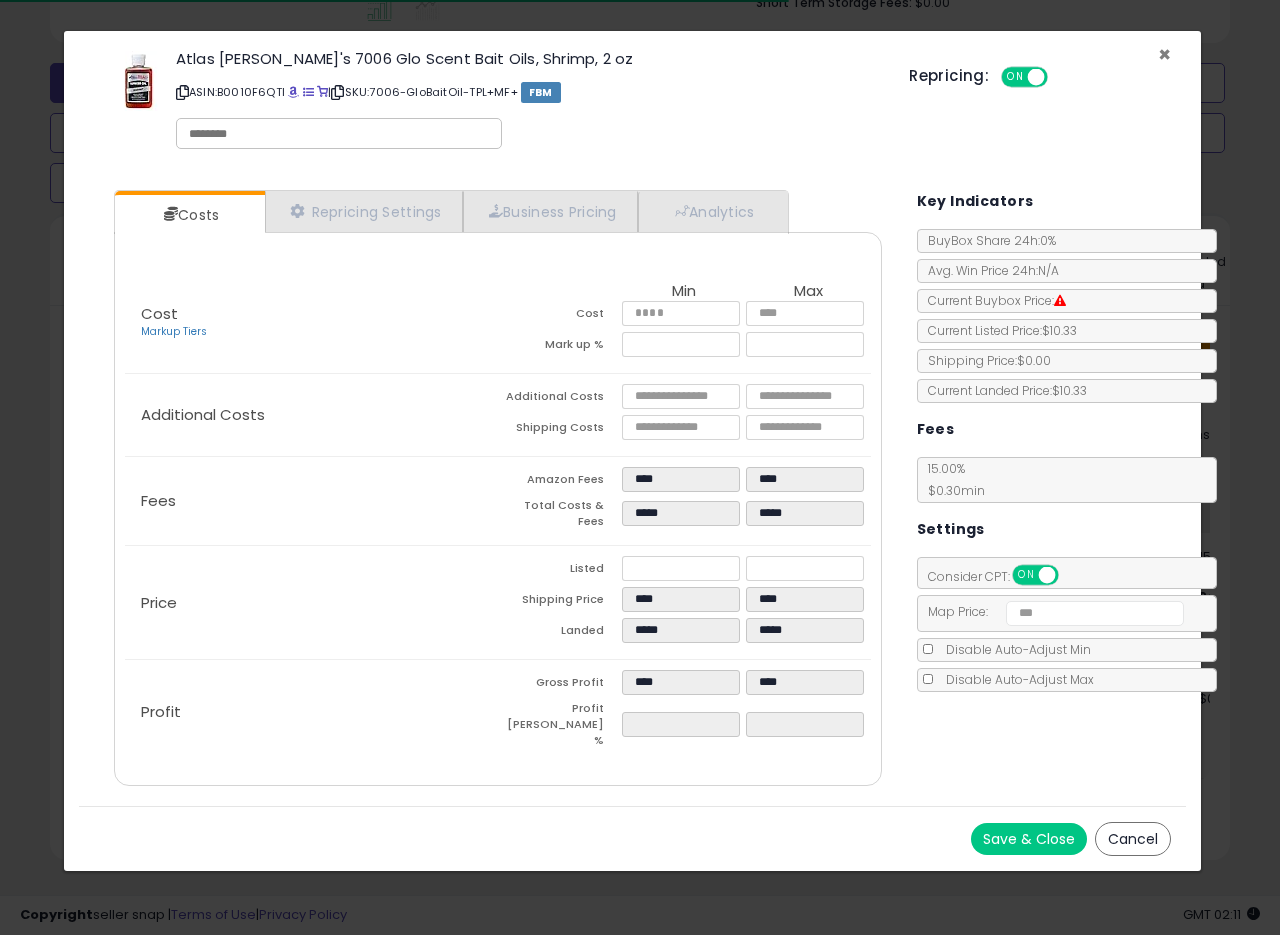 click on "×" at bounding box center (1164, 54) 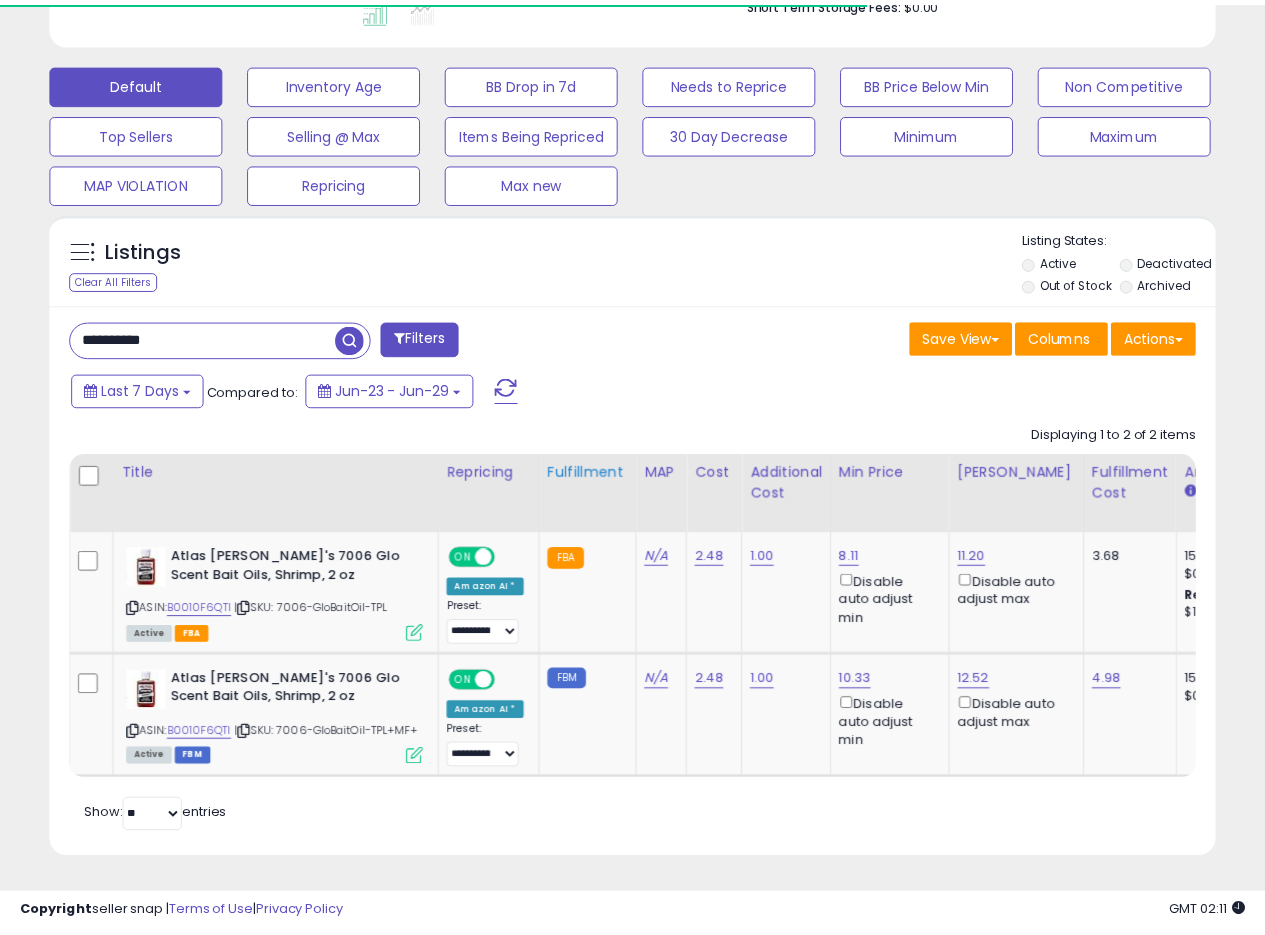 scroll, scrollTop: 410, scrollLeft: 674, axis: both 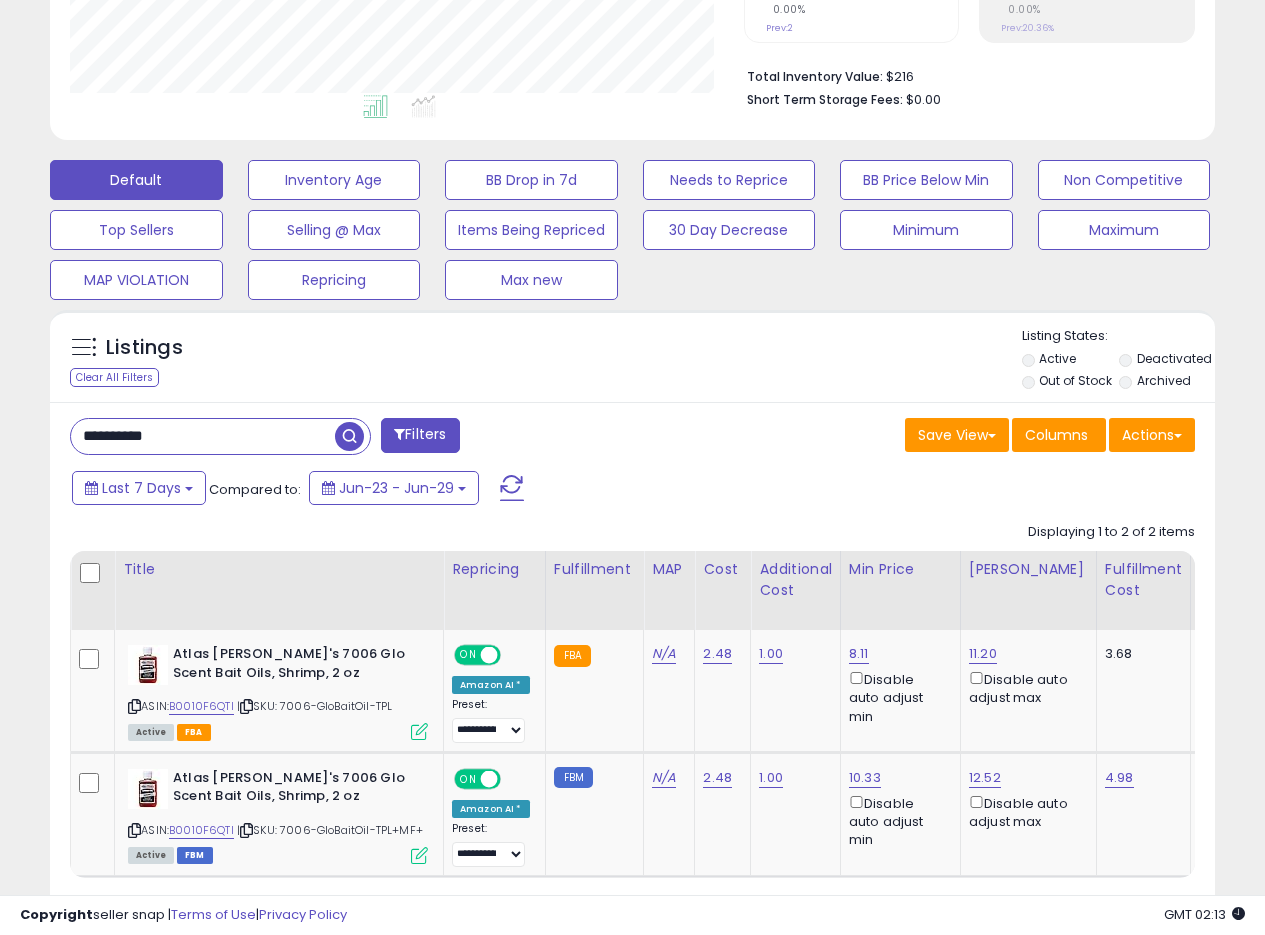 drag, startPoint x: 218, startPoint y: 438, endPoint x: 0, endPoint y: 435, distance: 218.02065 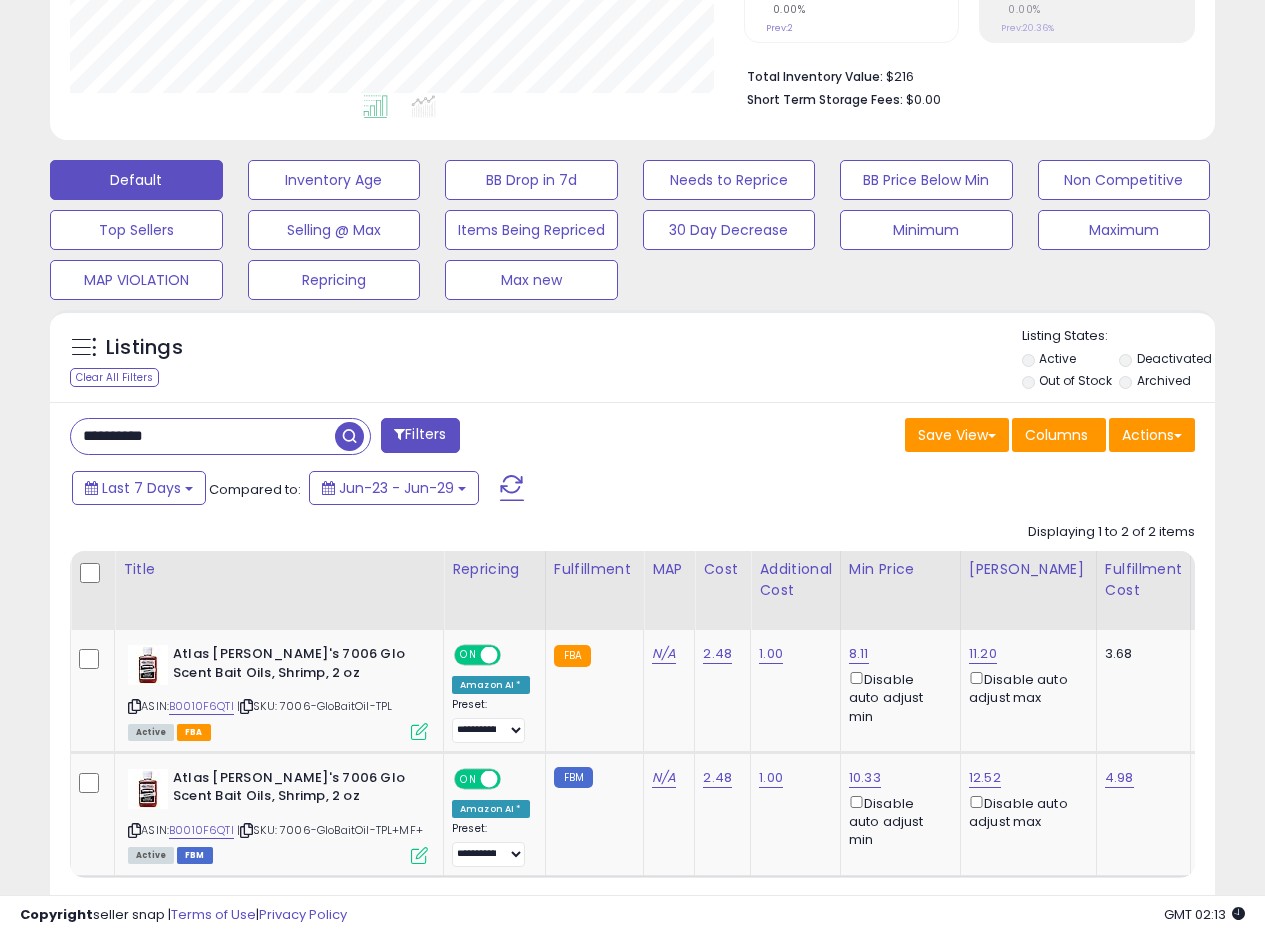 paste 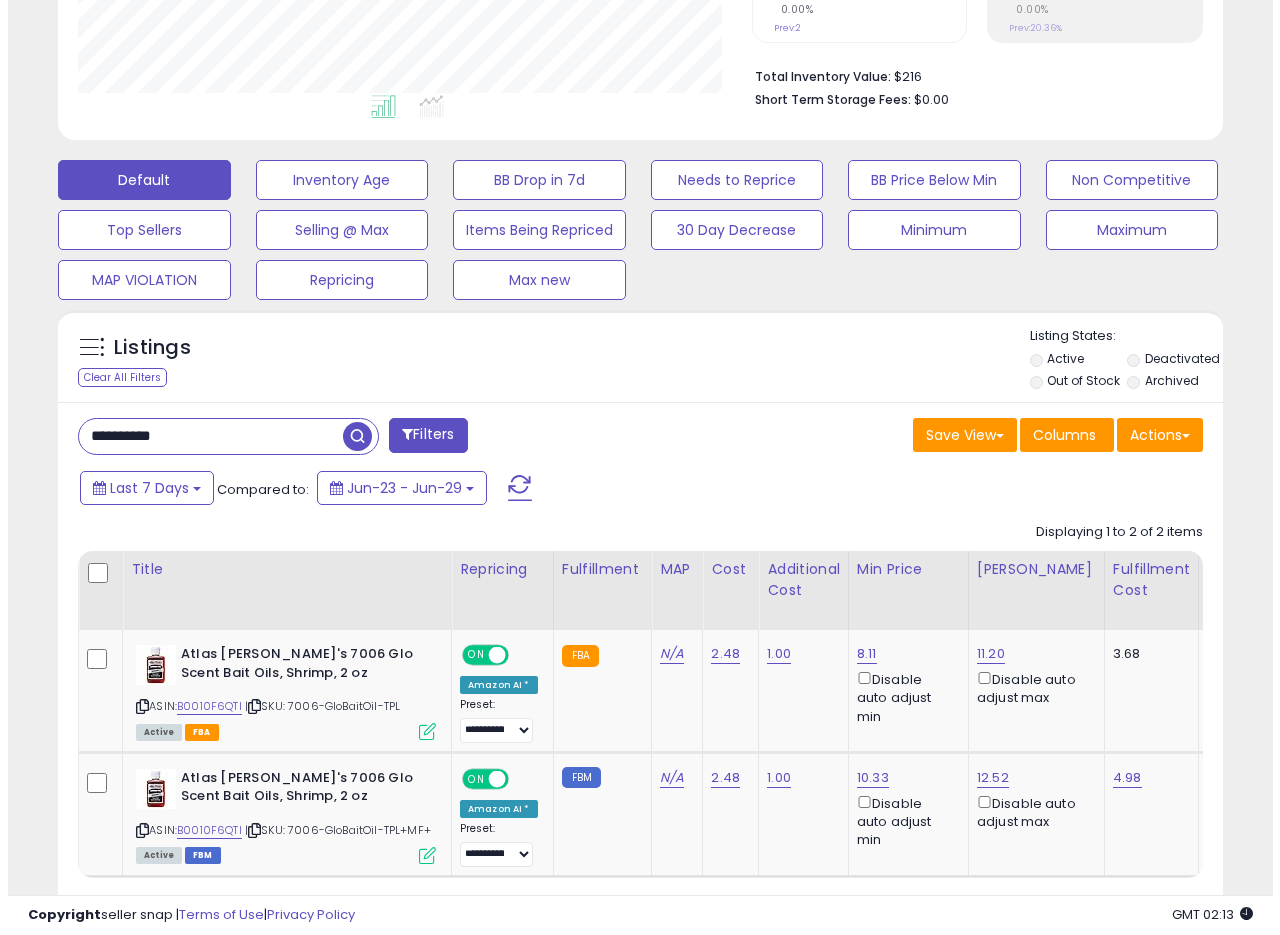 scroll, scrollTop: 335, scrollLeft: 0, axis: vertical 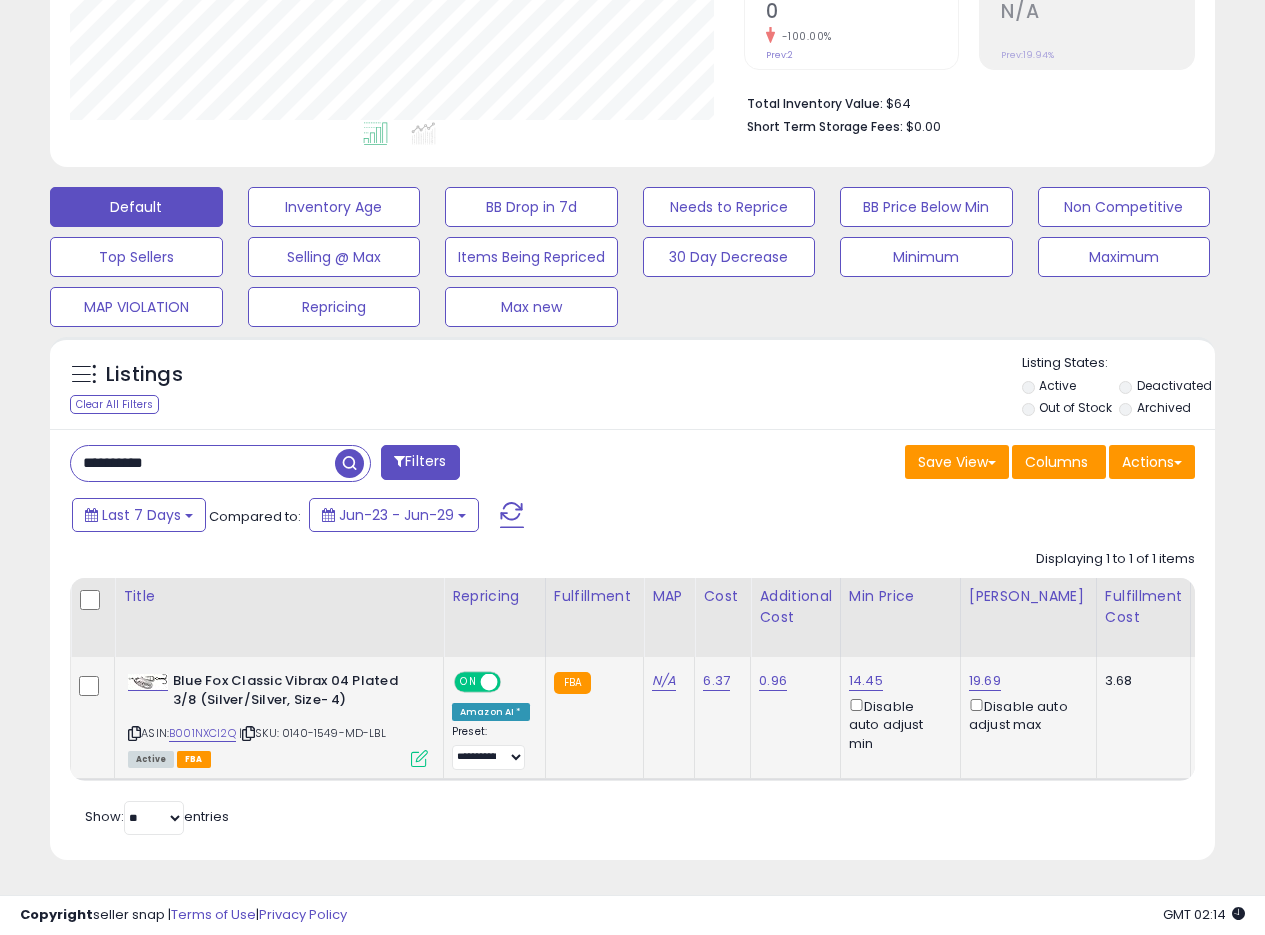 click at bounding box center (419, 758) 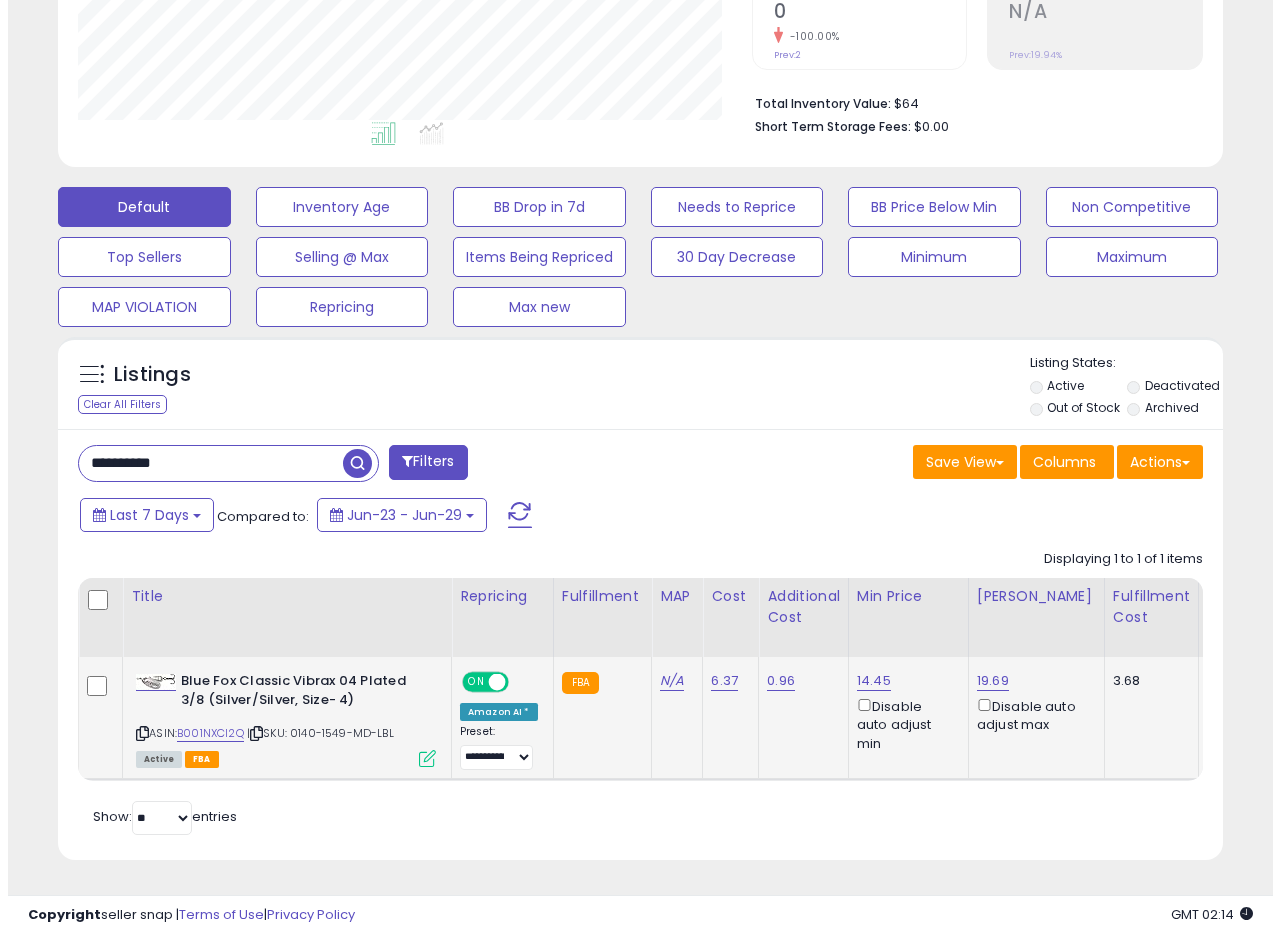 scroll, scrollTop: 999590, scrollLeft: 999317, axis: both 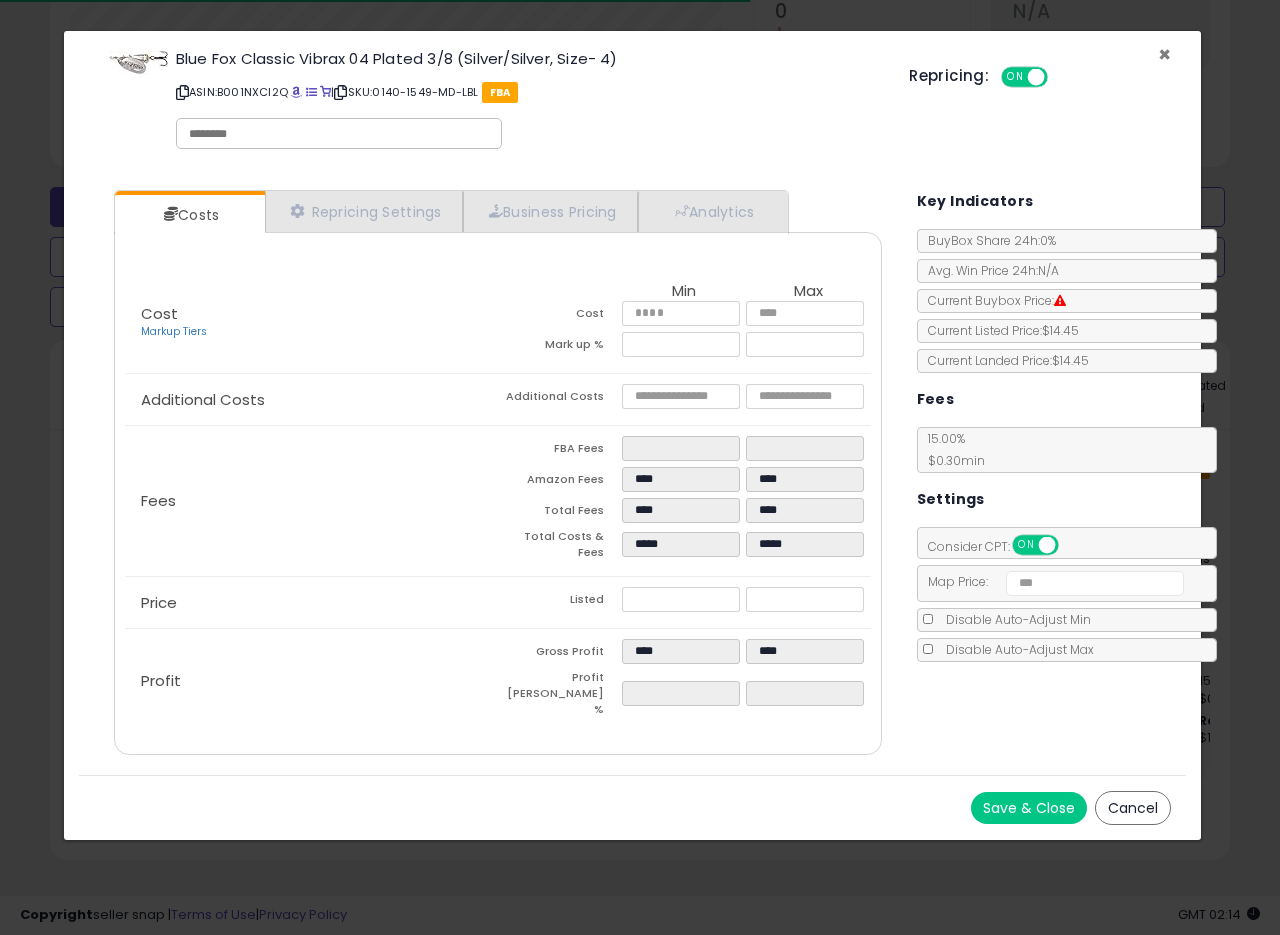 click on "×" at bounding box center (1164, 54) 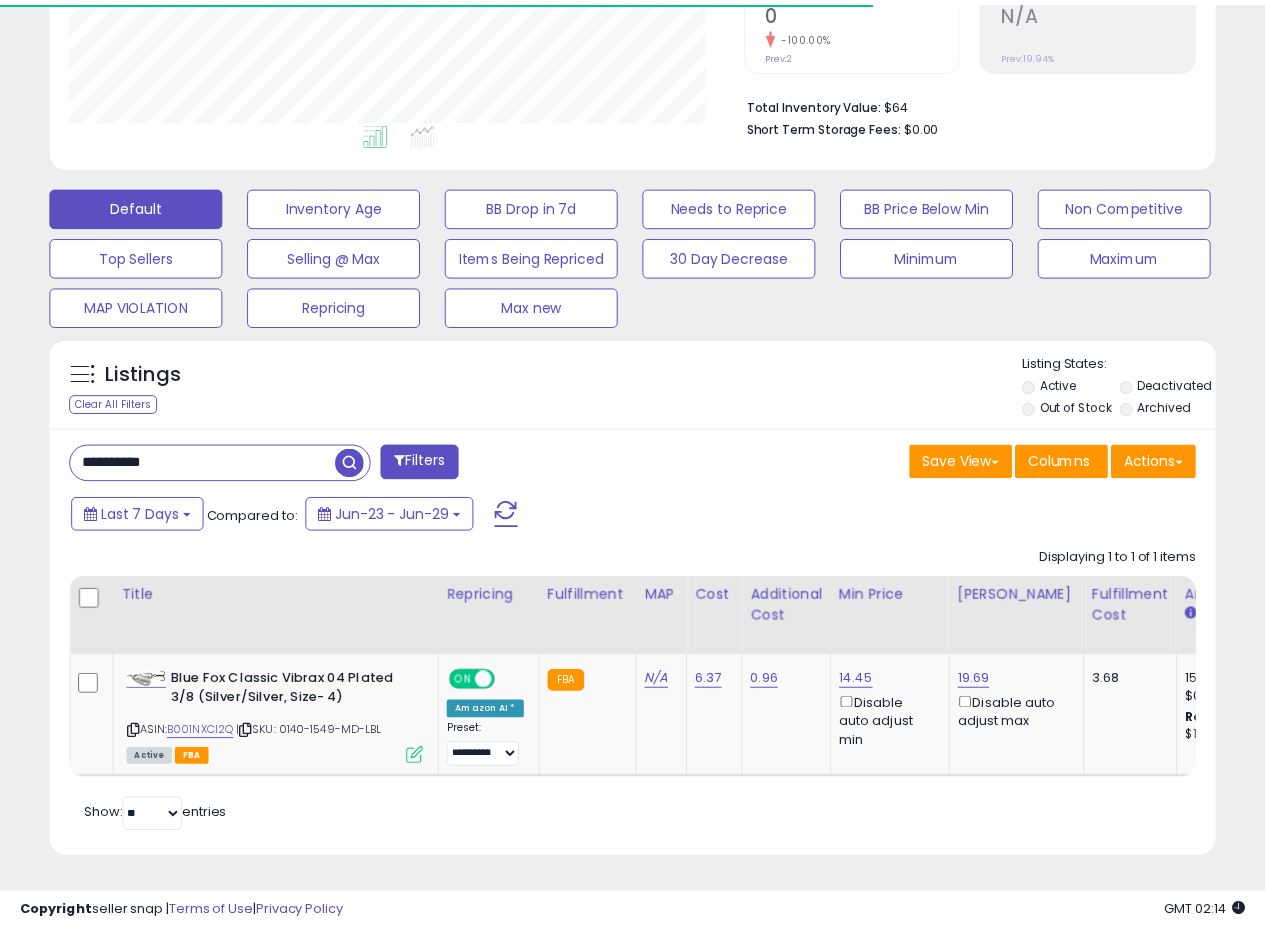 scroll, scrollTop: 457, scrollLeft: 0, axis: vertical 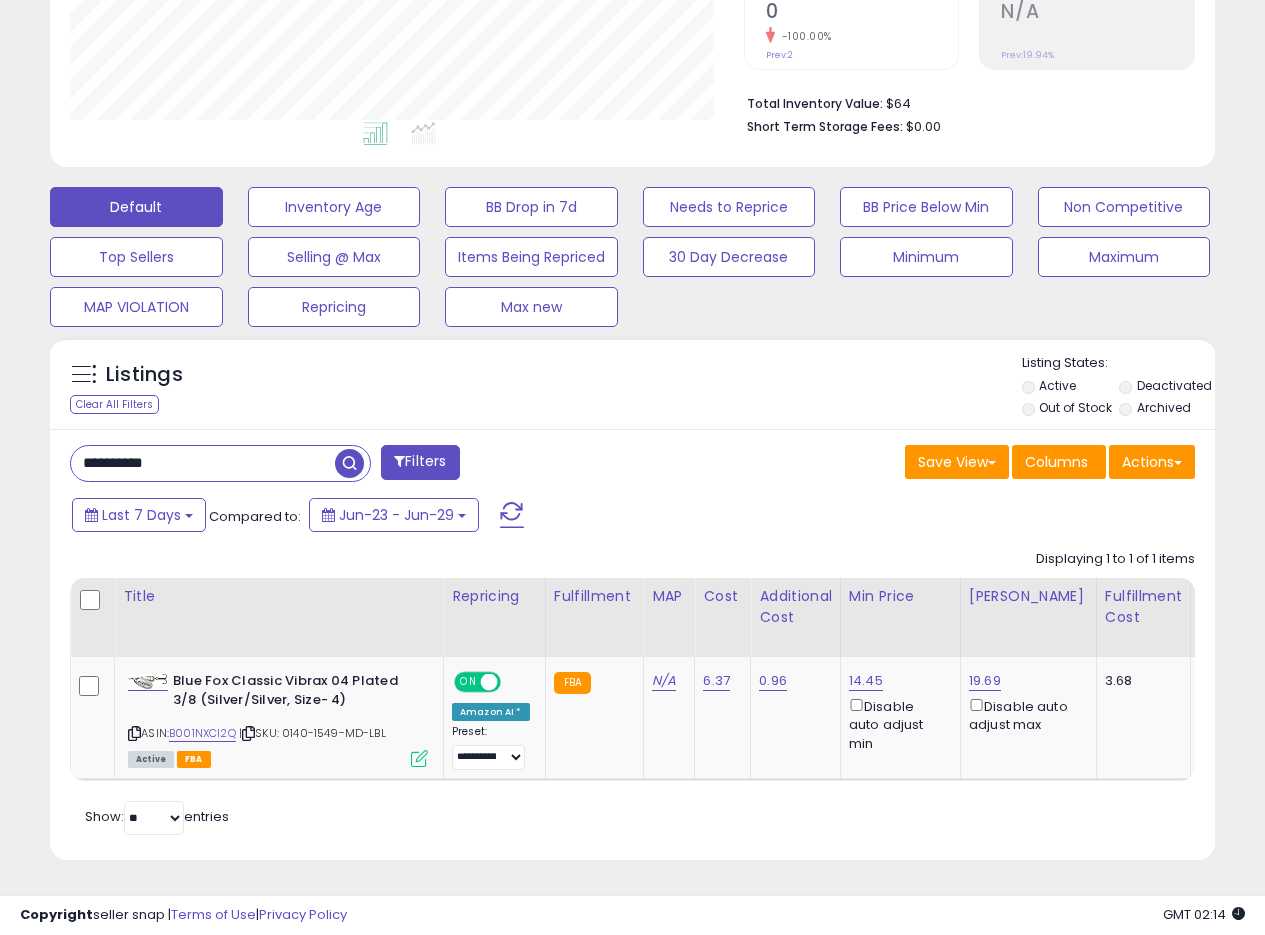 drag, startPoint x: 197, startPoint y: 440, endPoint x: 0, endPoint y: 420, distance: 198.01262 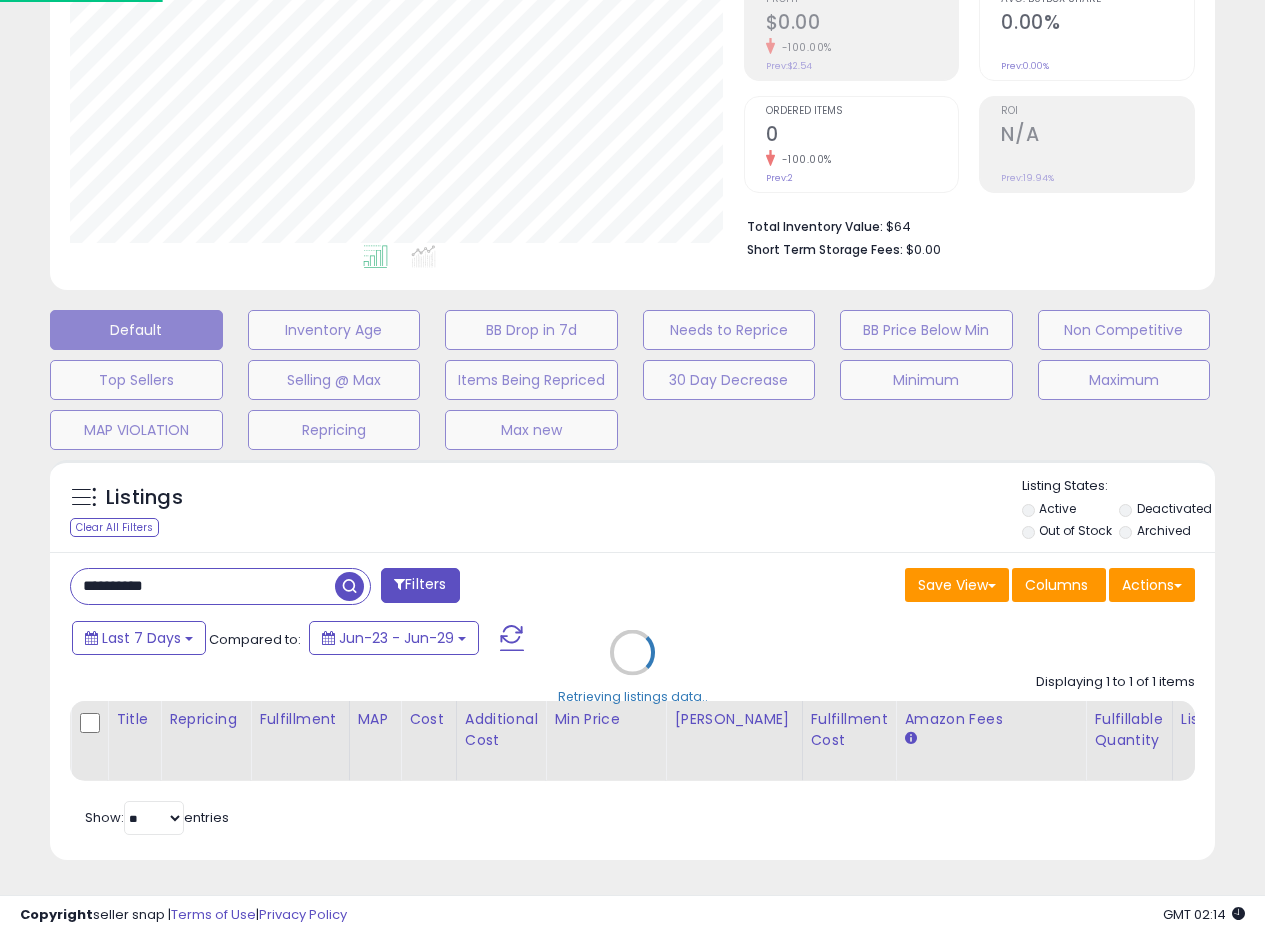 scroll, scrollTop: 999590, scrollLeft: 999317, axis: both 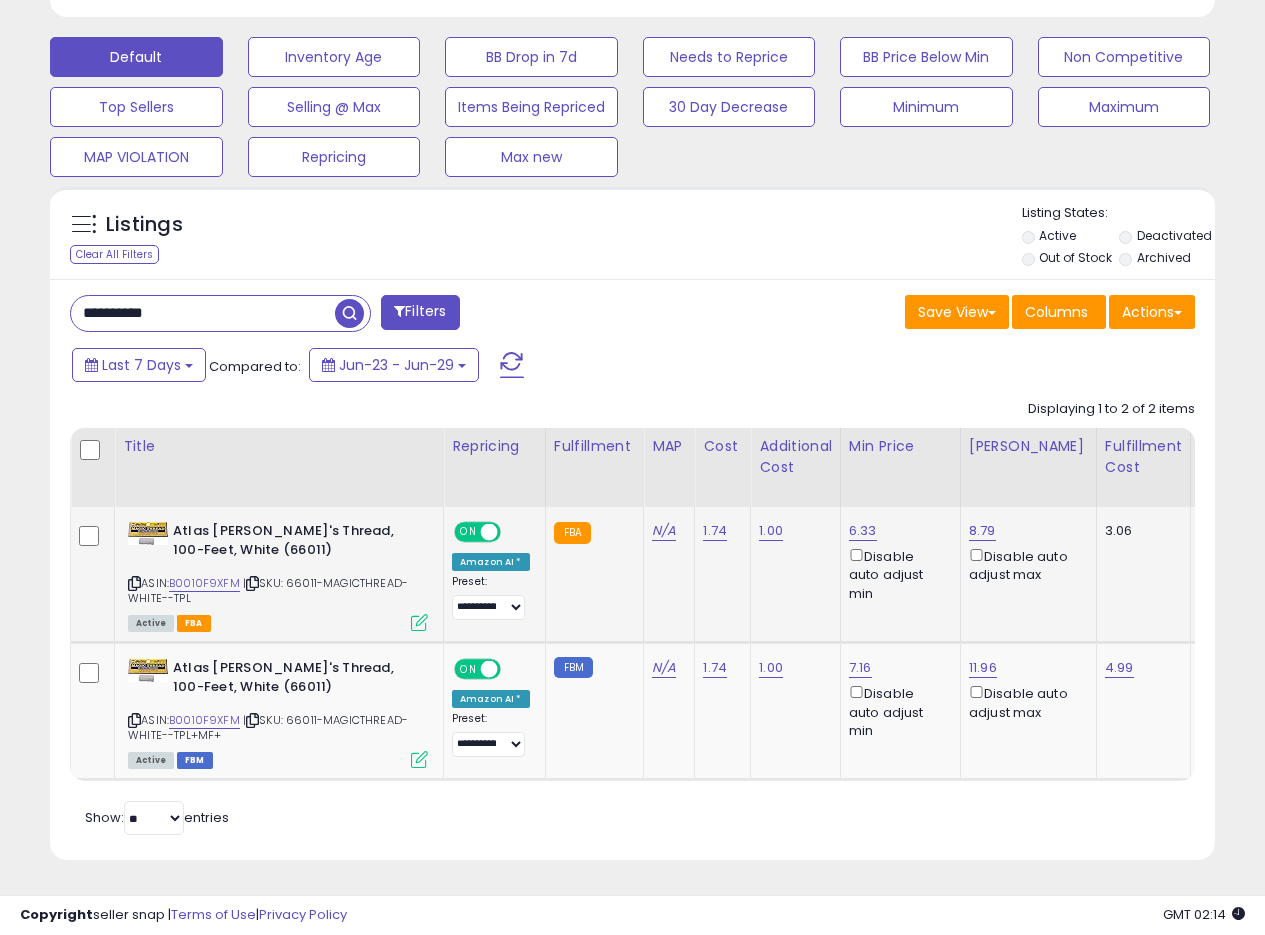 click at bounding box center (419, 622) 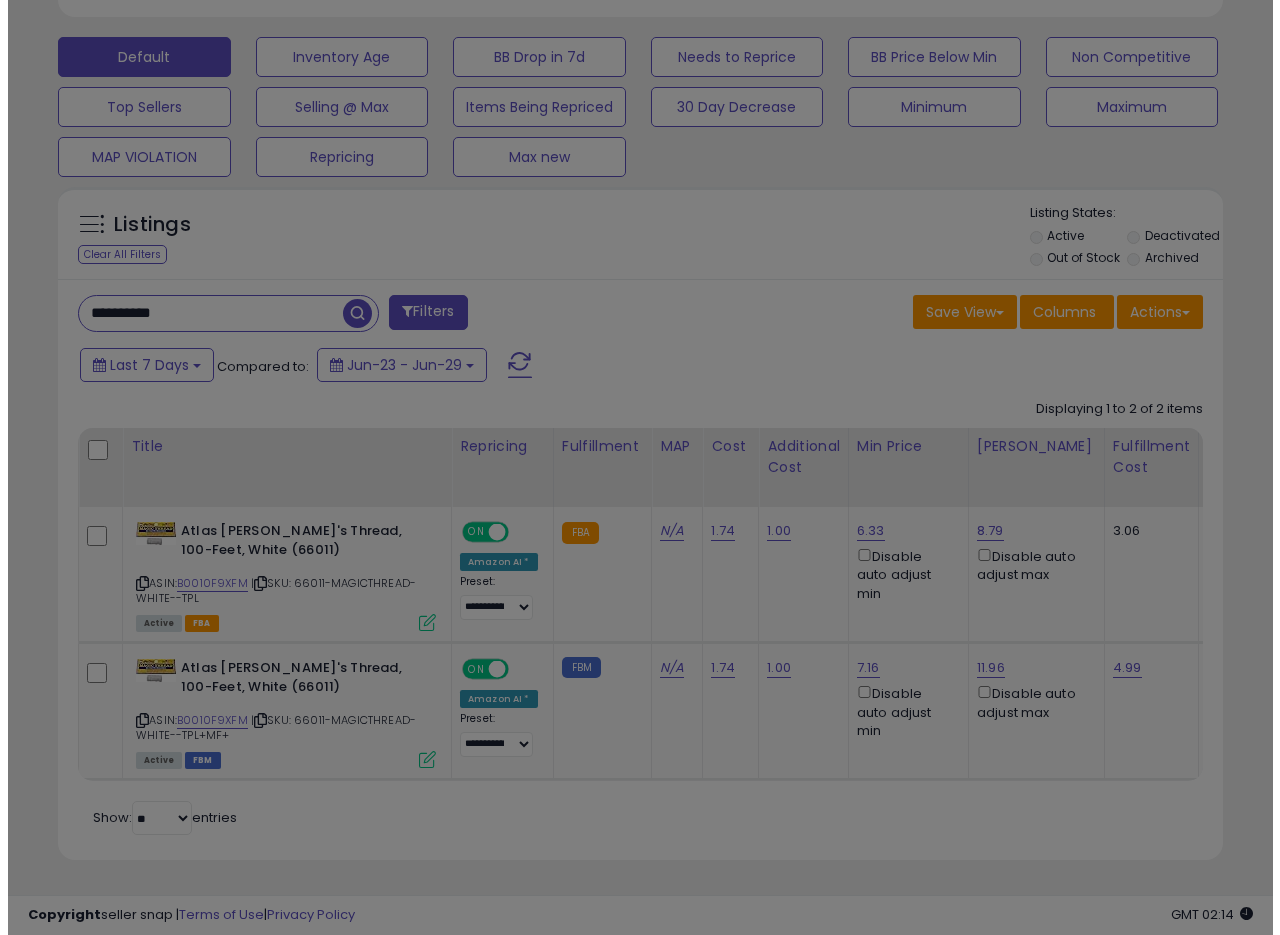 scroll, scrollTop: 999590, scrollLeft: 999317, axis: both 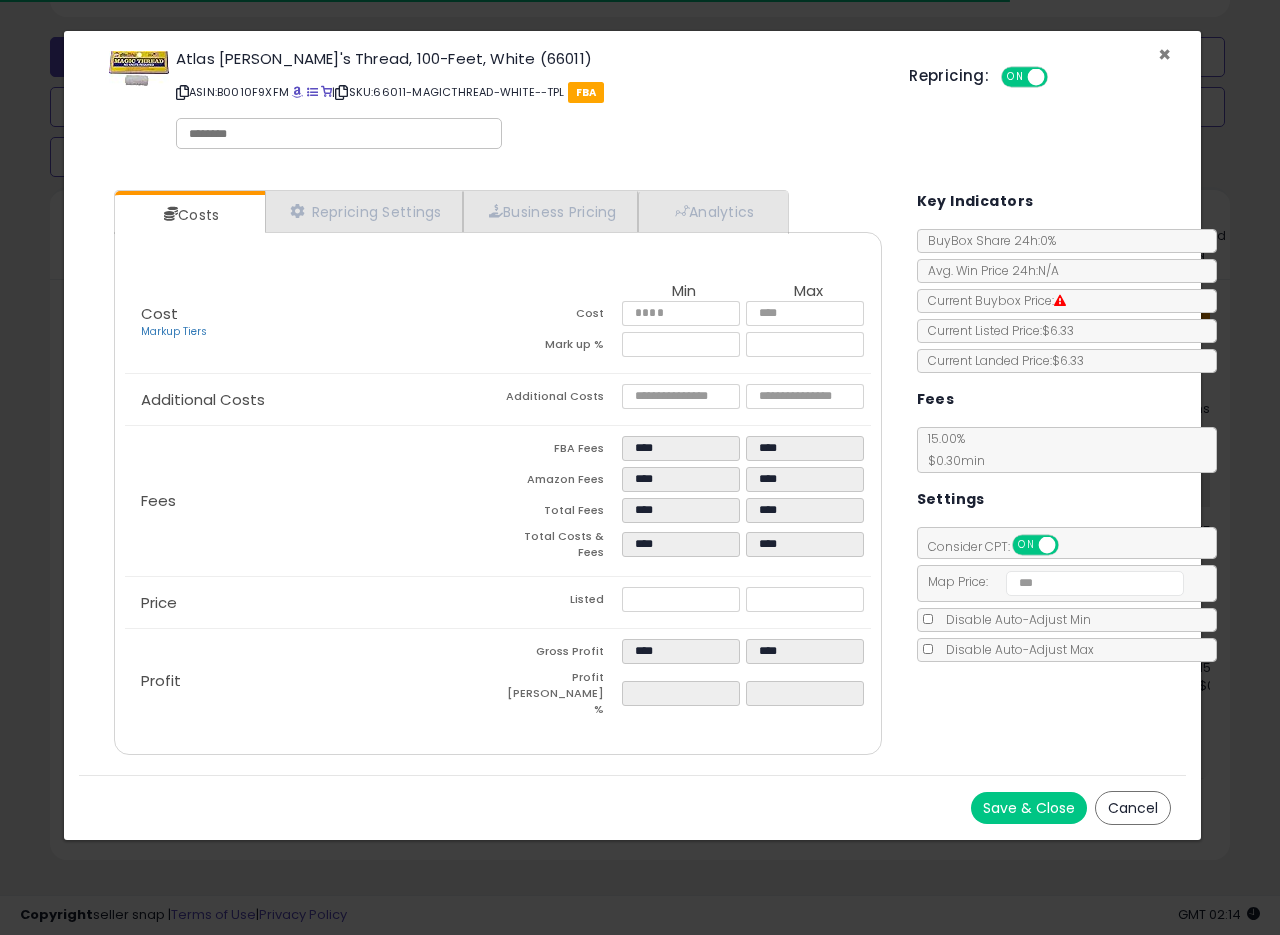 click on "×" at bounding box center [1164, 54] 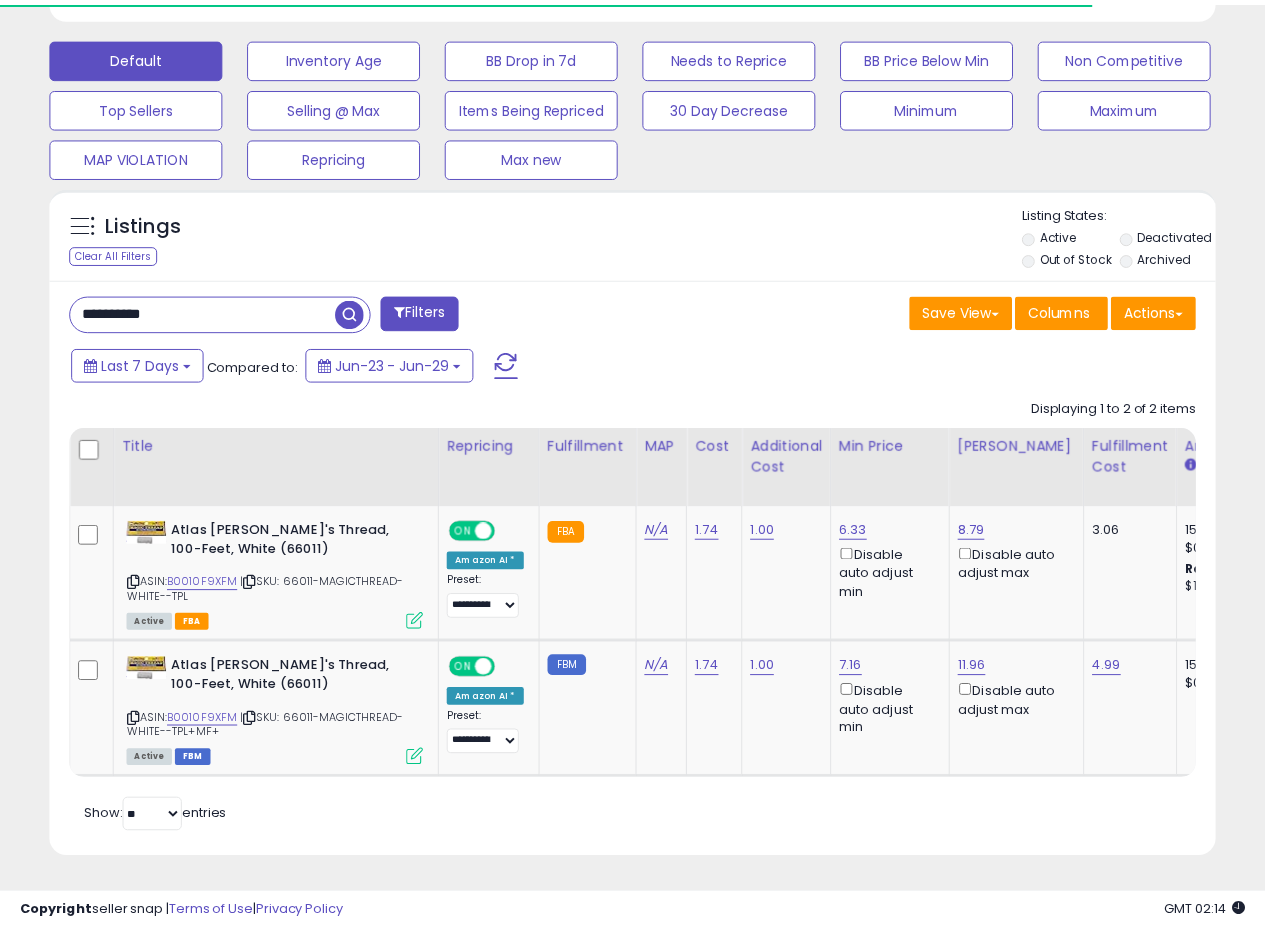 scroll, scrollTop: 410, scrollLeft: 674, axis: both 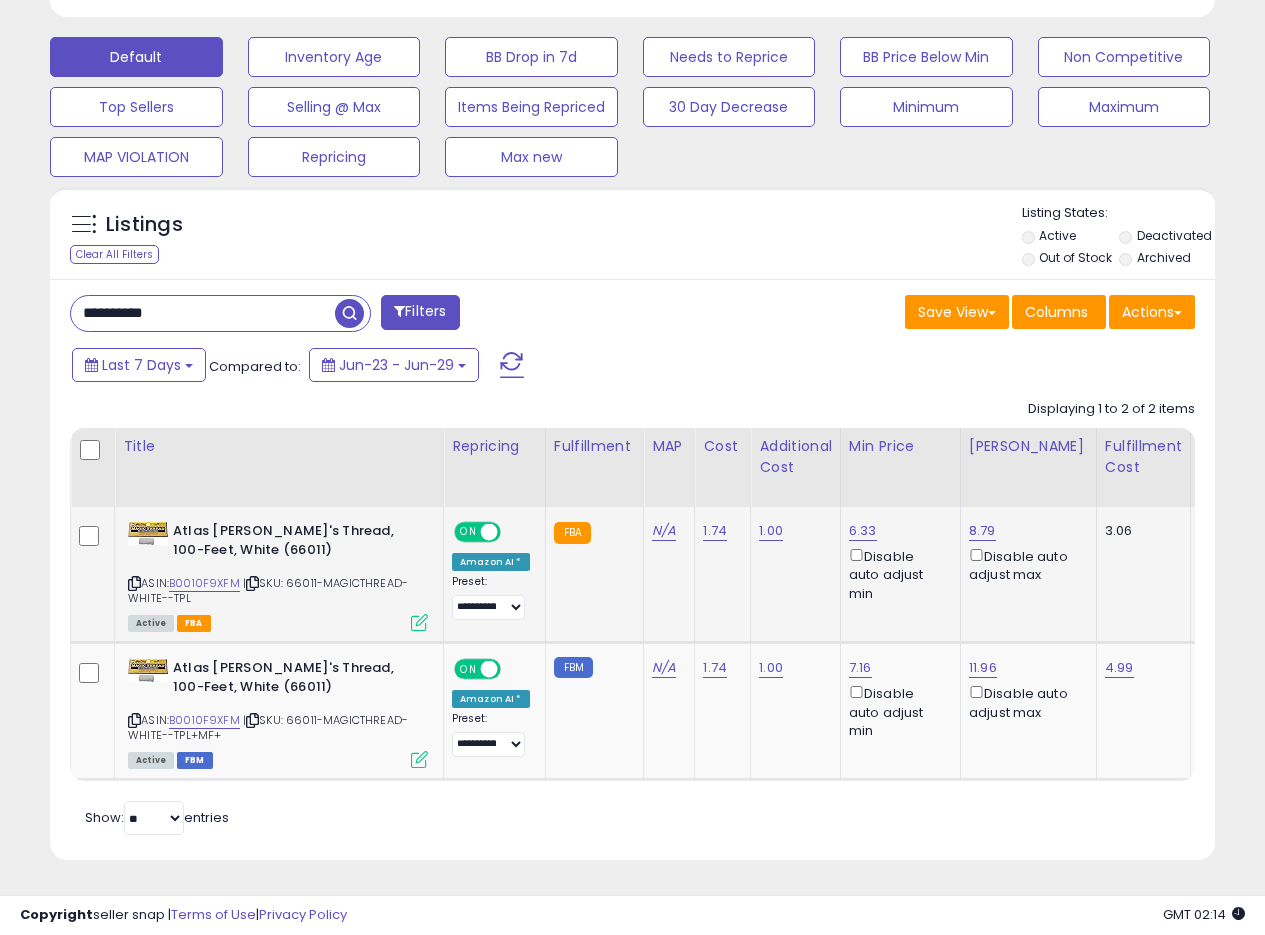 click on "N/A" 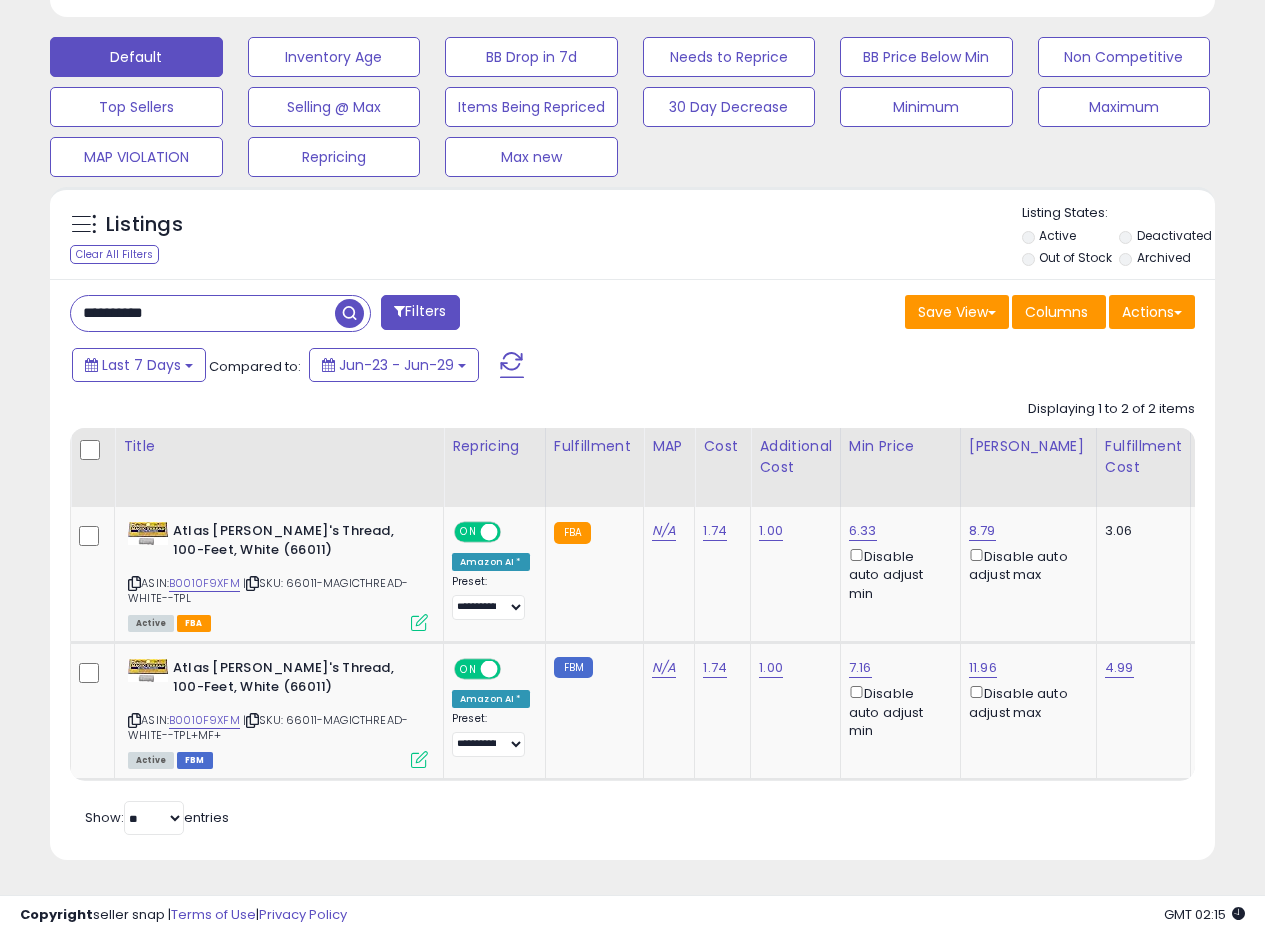 drag, startPoint x: 216, startPoint y: 294, endPoint x: 1, endPoint y: 283, distance: 215.2812 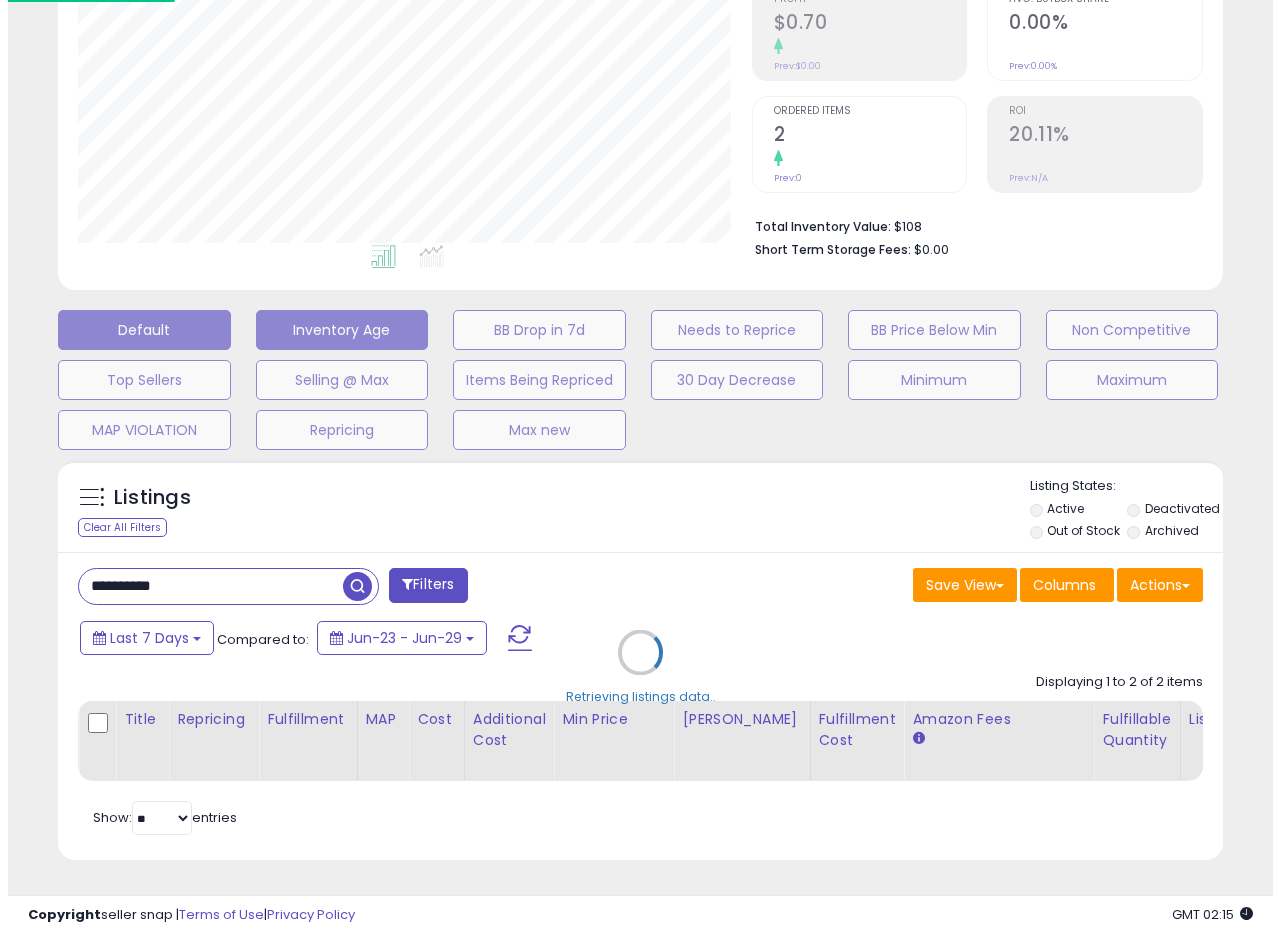 scroll, scrollTop: 335, scrollLeft: 0, axis: vertical 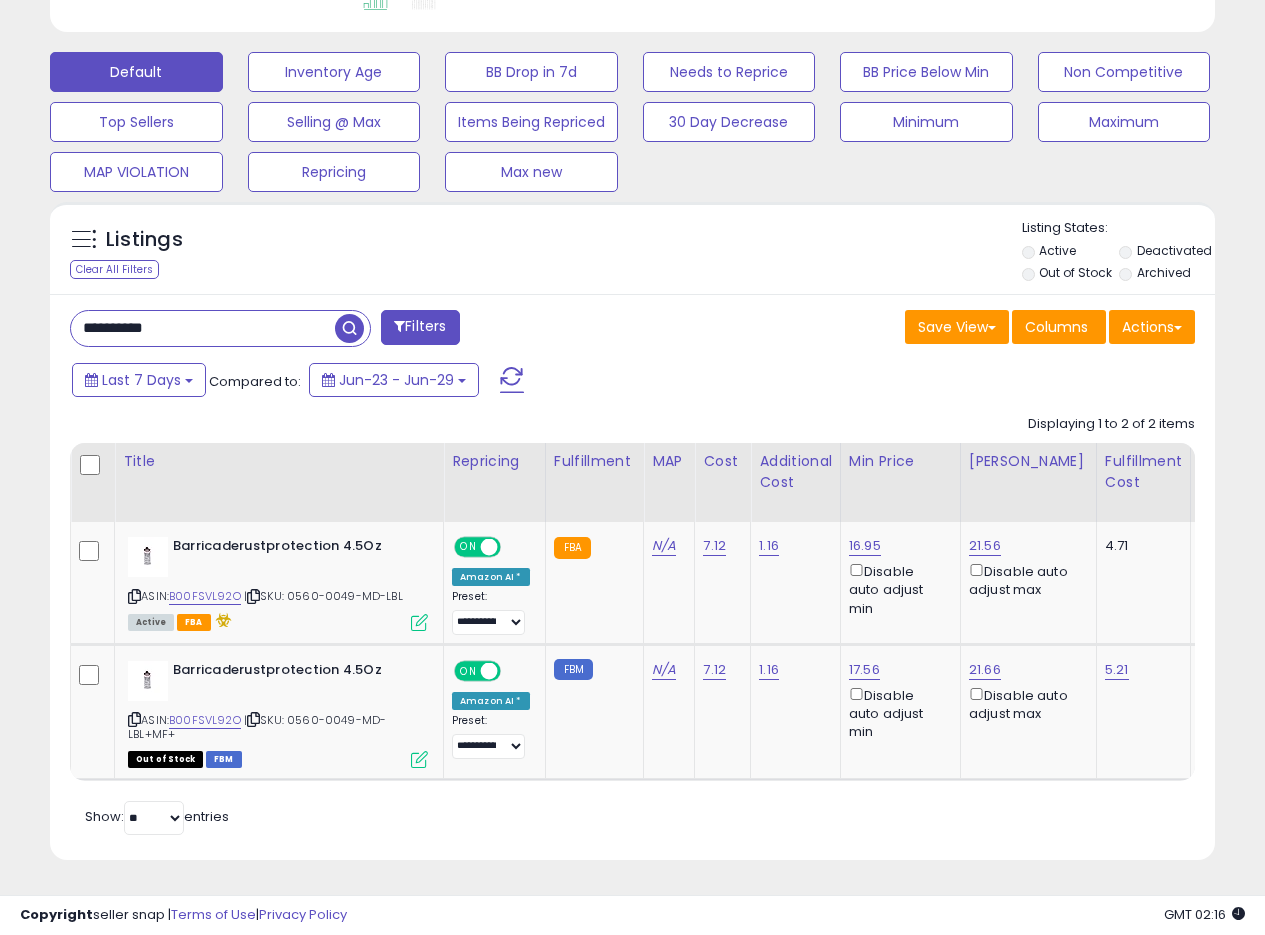 drag, startPoint x: 234, startPoint y: 324, endPoint x: 0, endPoint y: 302, distance: 235.0319 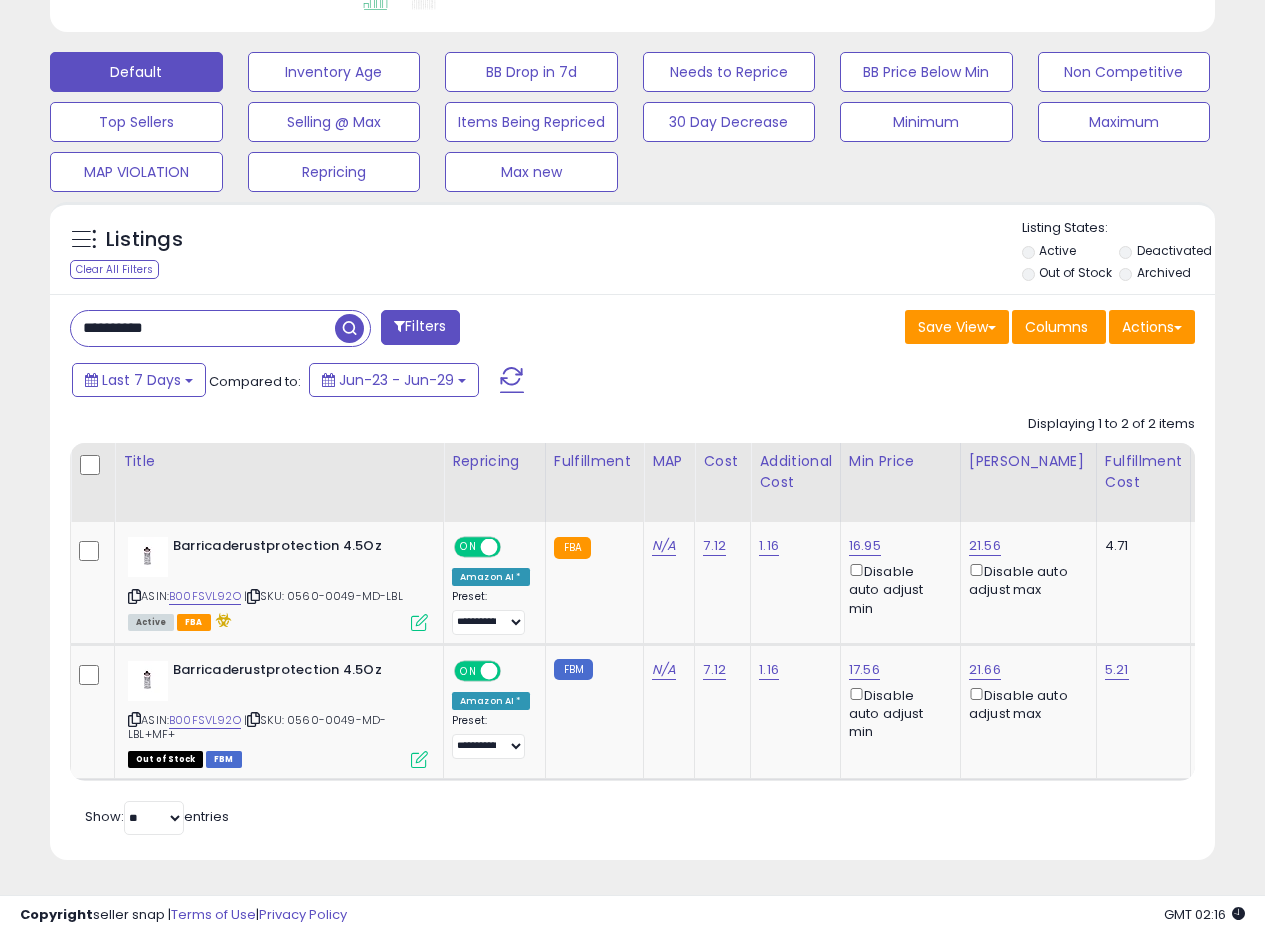 paste 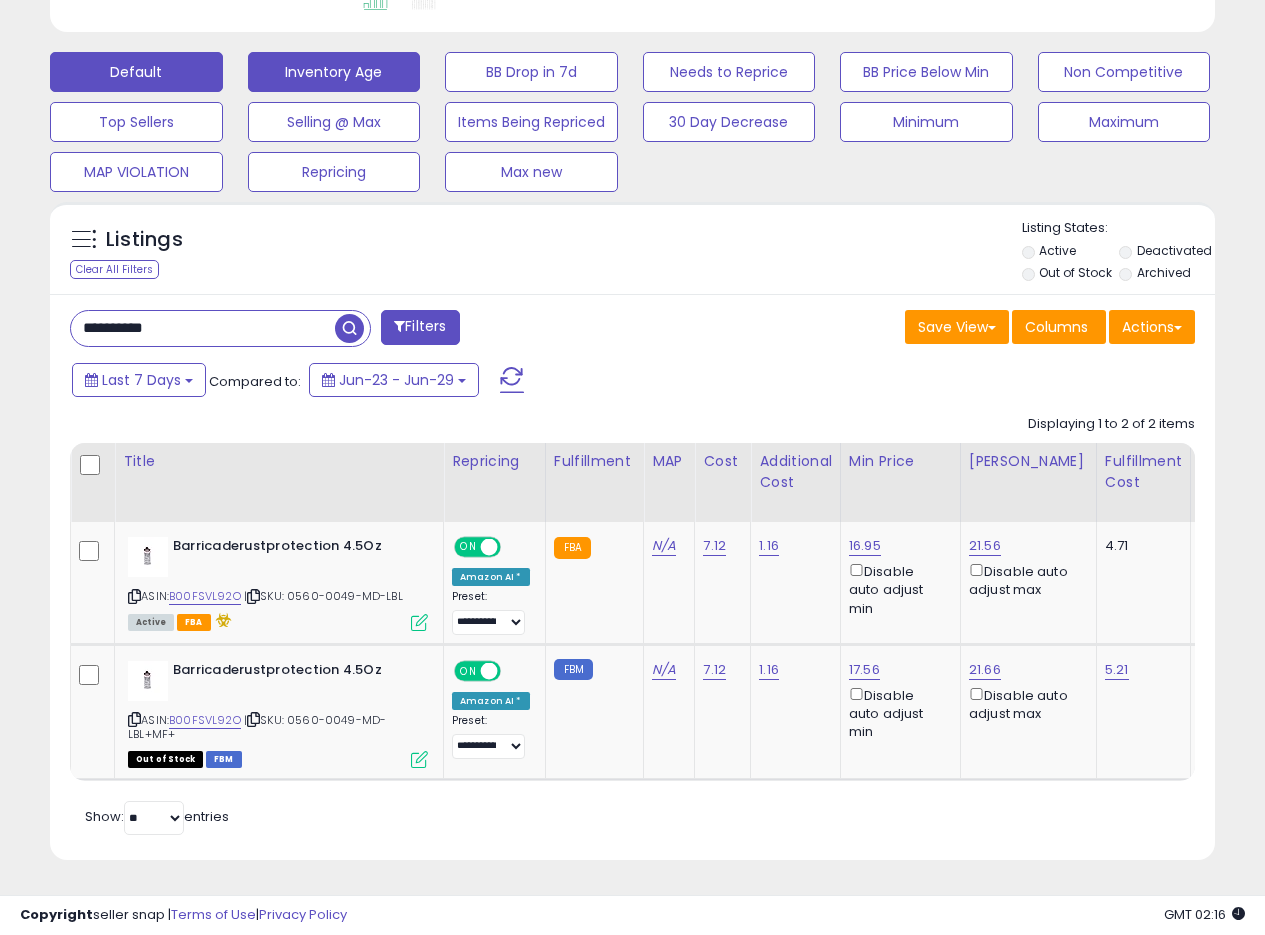 scroll, scrollTop: 999590, scrollLeft: 999317, axis: both 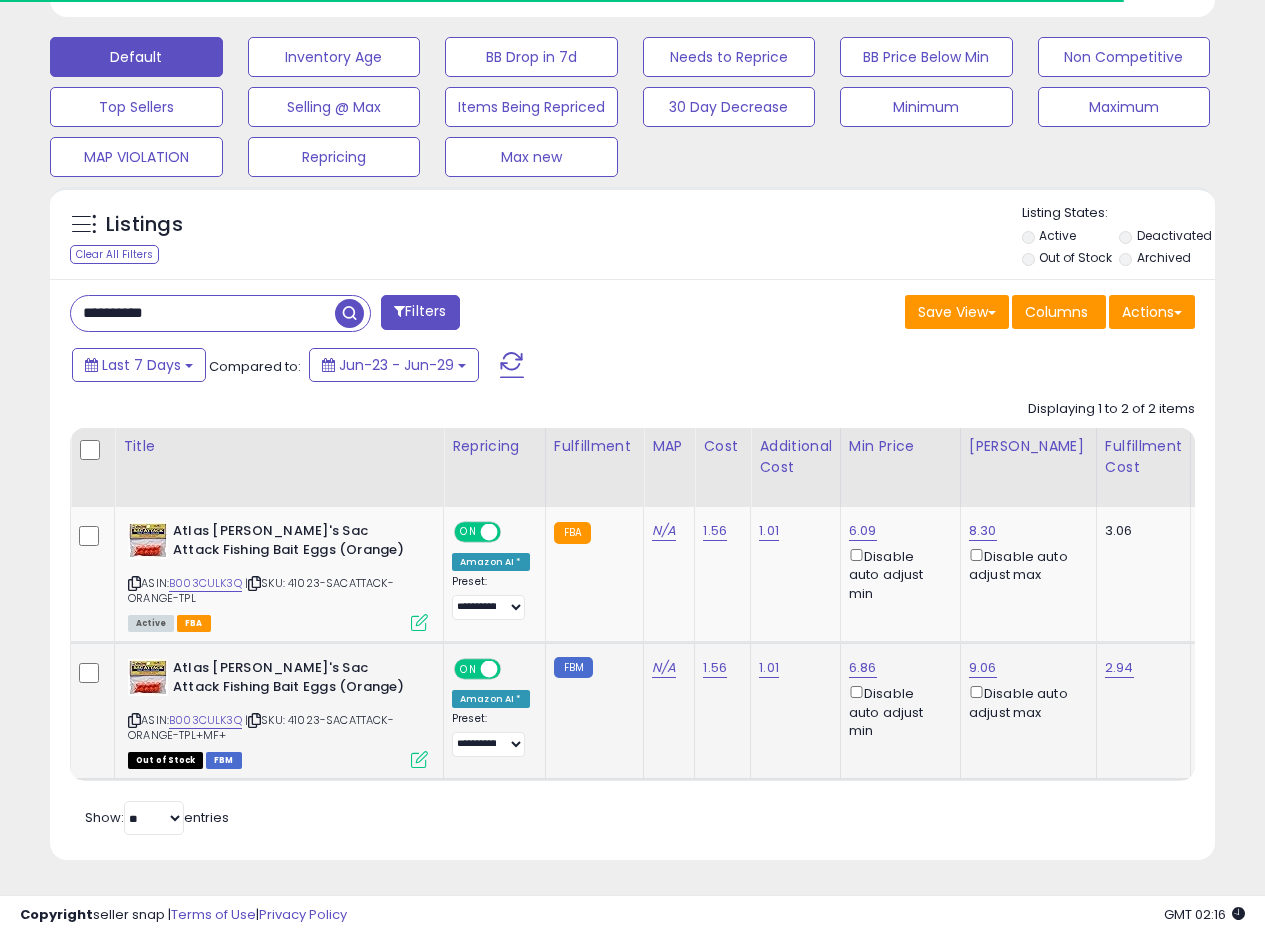 click on "Out of Stock FBM" at bounding box center (278, 759) 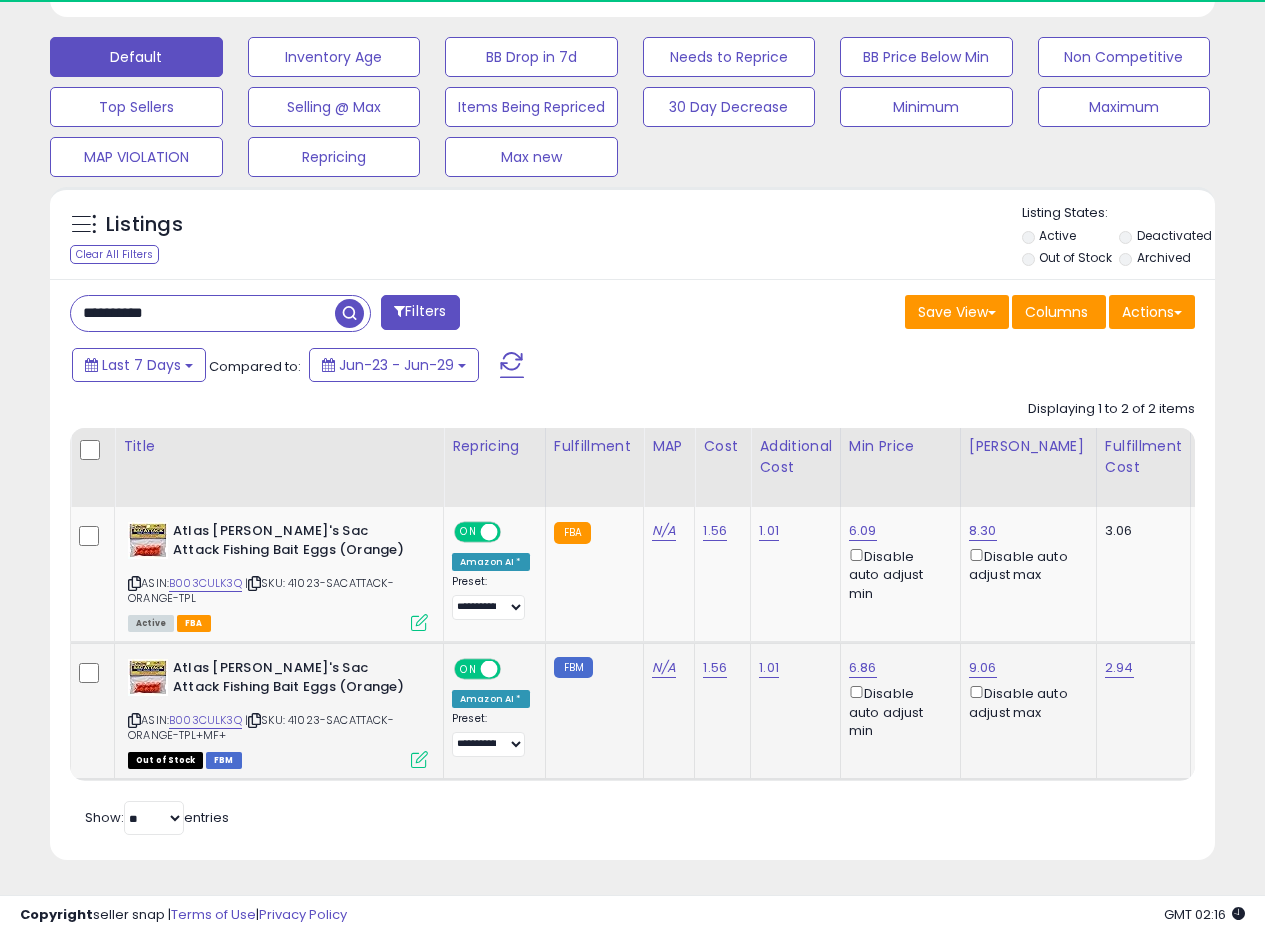 scroll, scrollTop: 999590, scrollLeft: 999326, axis: both 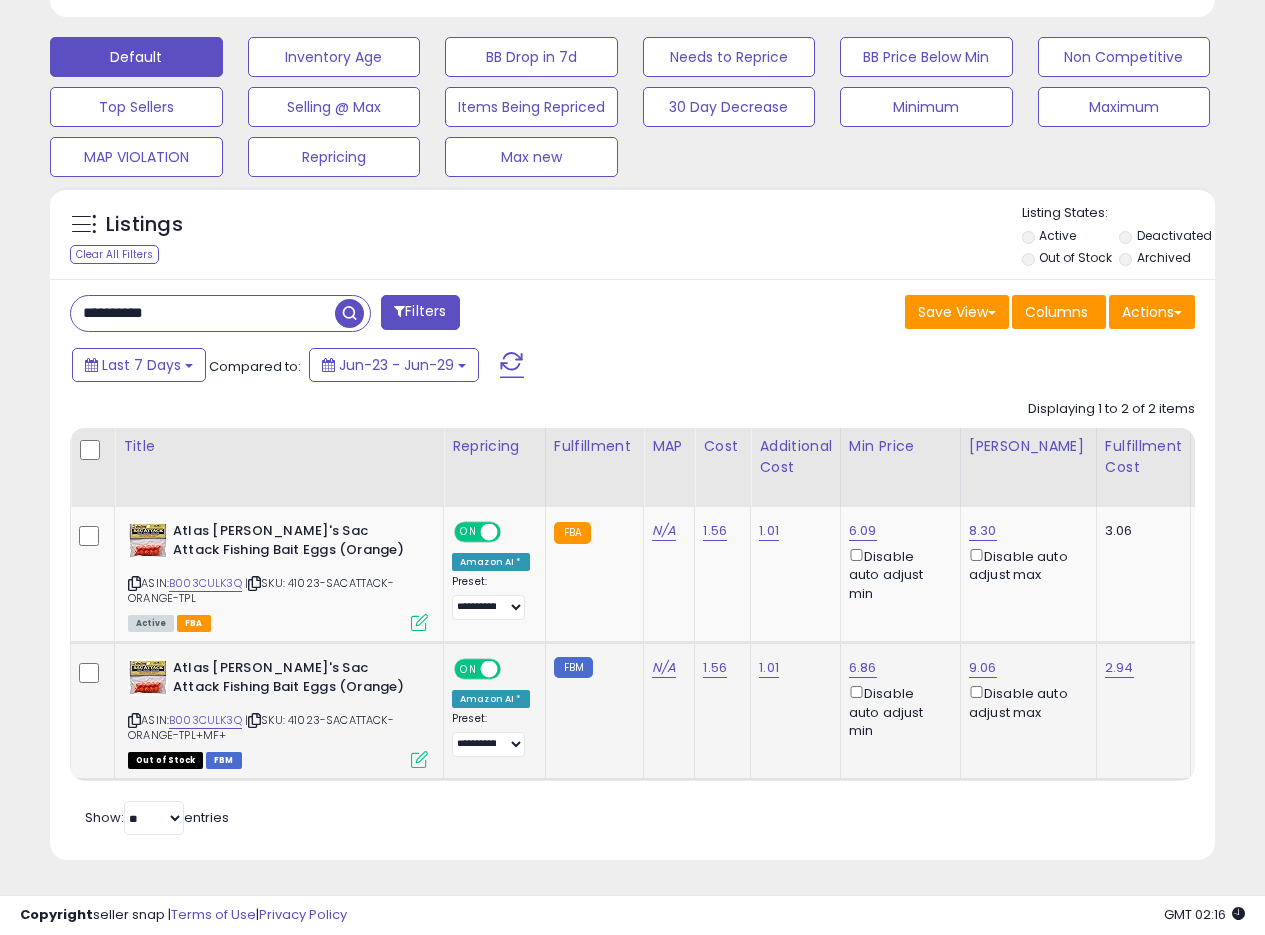 click at bounding box center (419, 759) 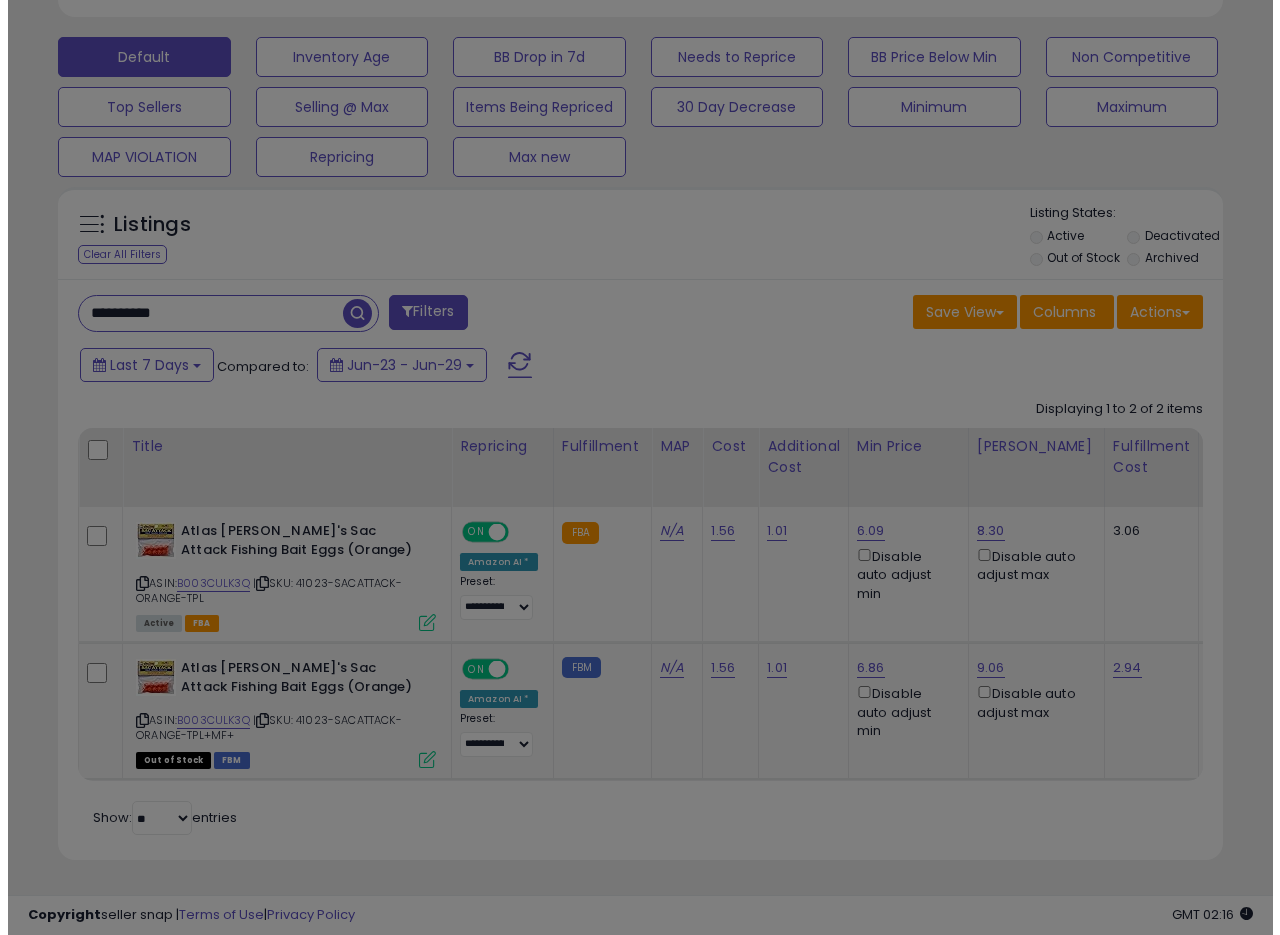 scroll, scrollTop: 999590, scrollLeft: 999317, axis: both 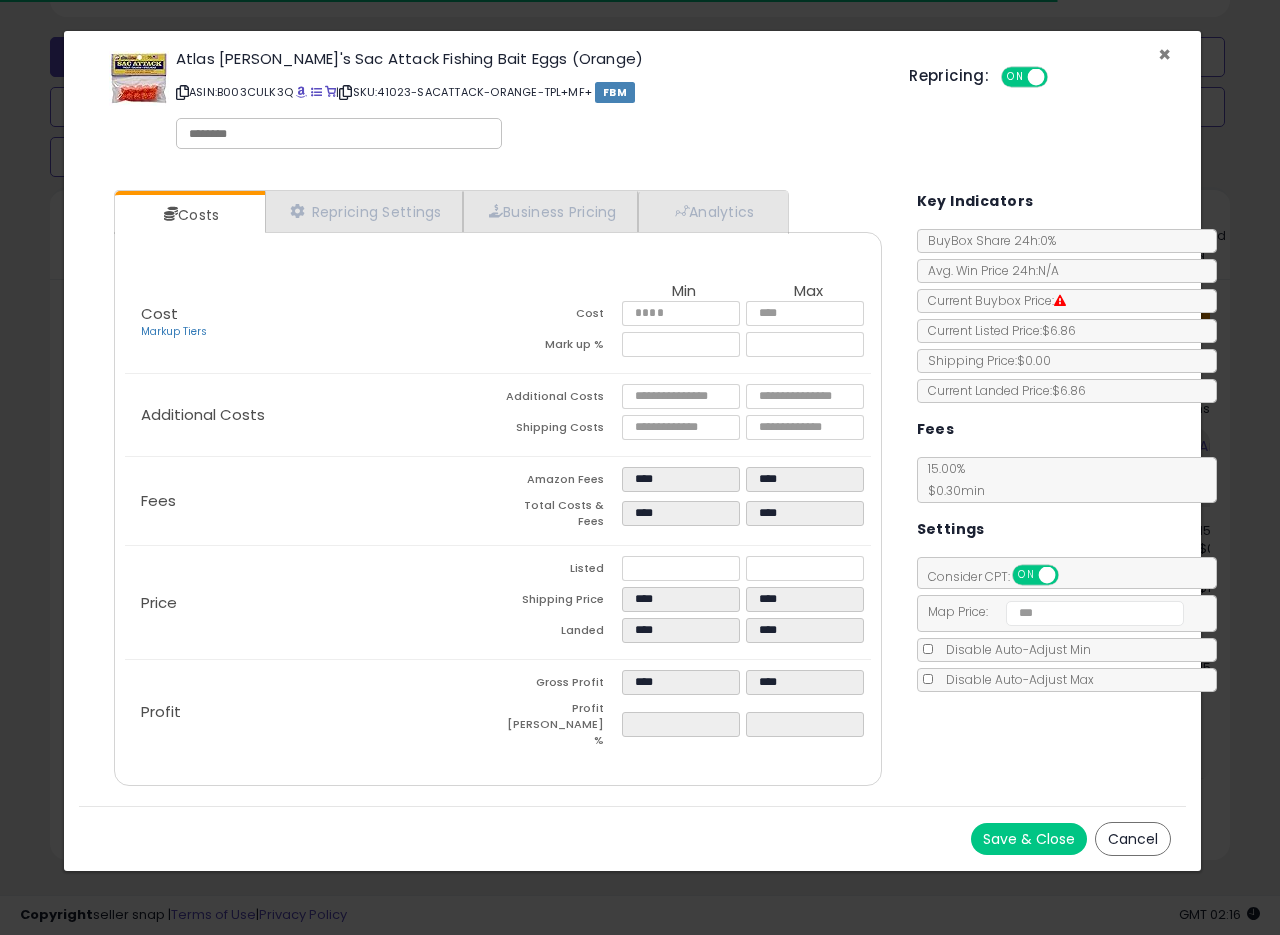 click on "×" at bounding box center [1164, 54] 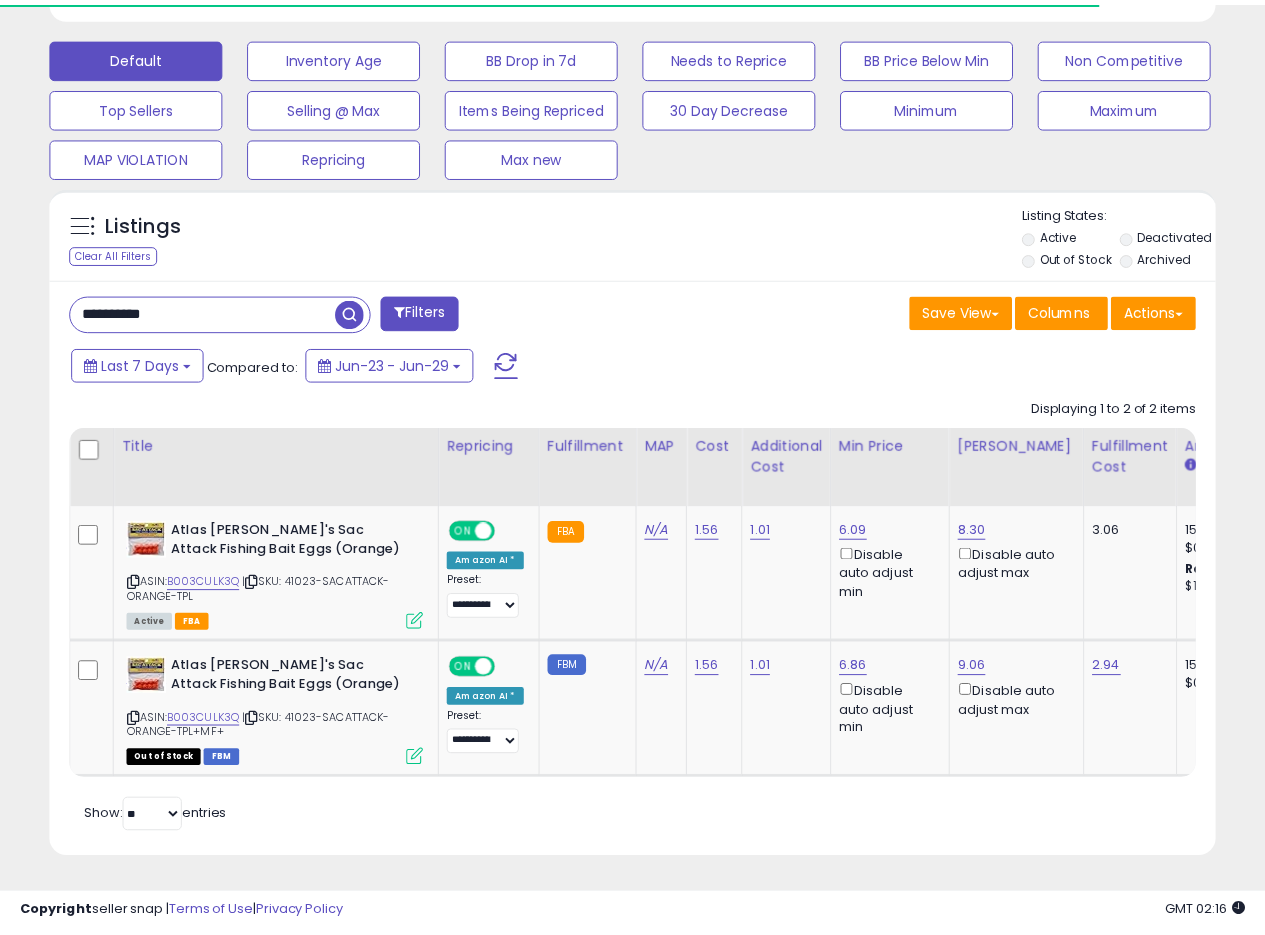scroll, scrollTop: 410, scrollLeft: 674, axis: both 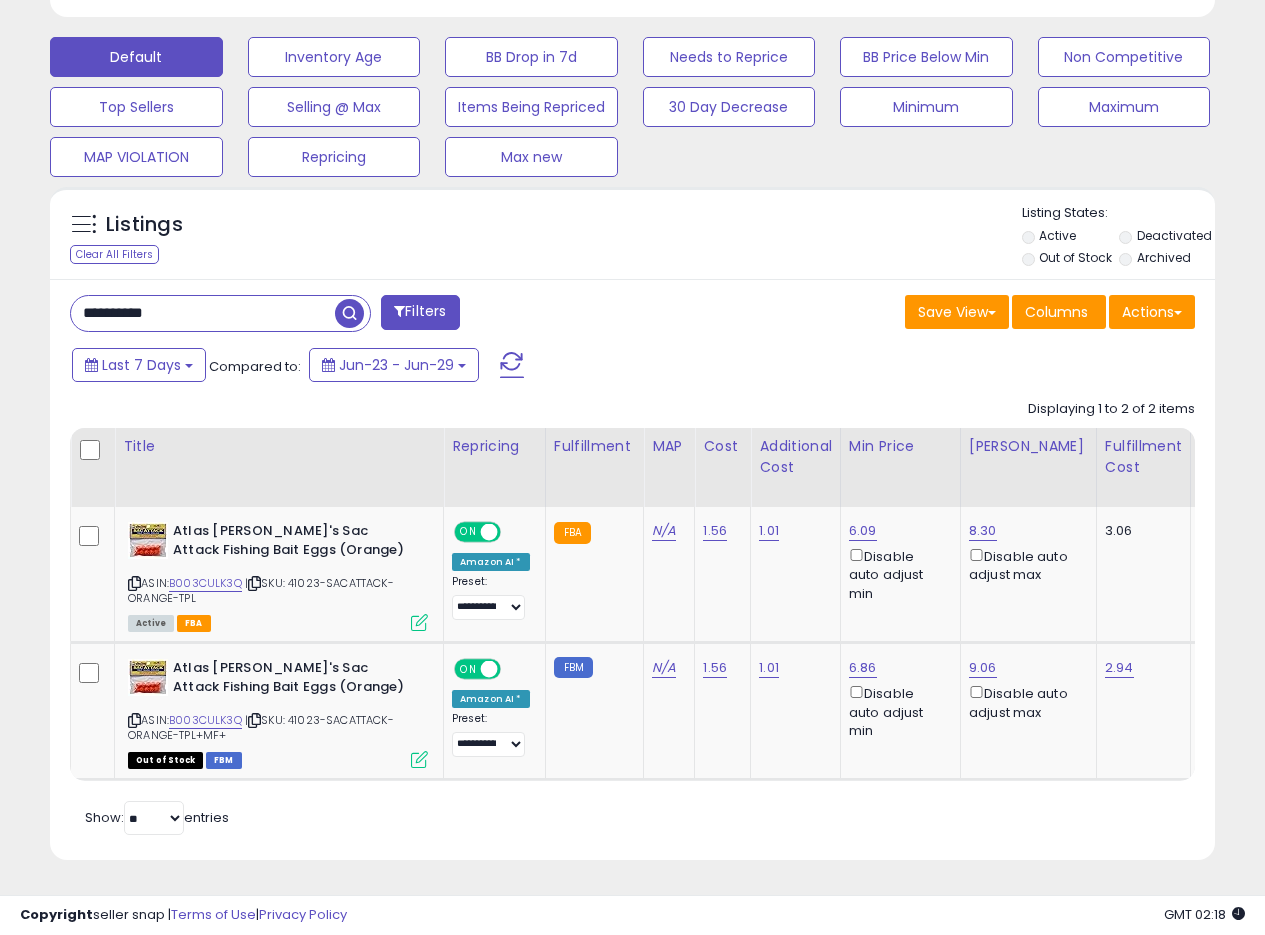 drag, startPoint x: 192, startPoint y: 296, endPoint x: 1, endPoint y: 288, distance: 191.16747 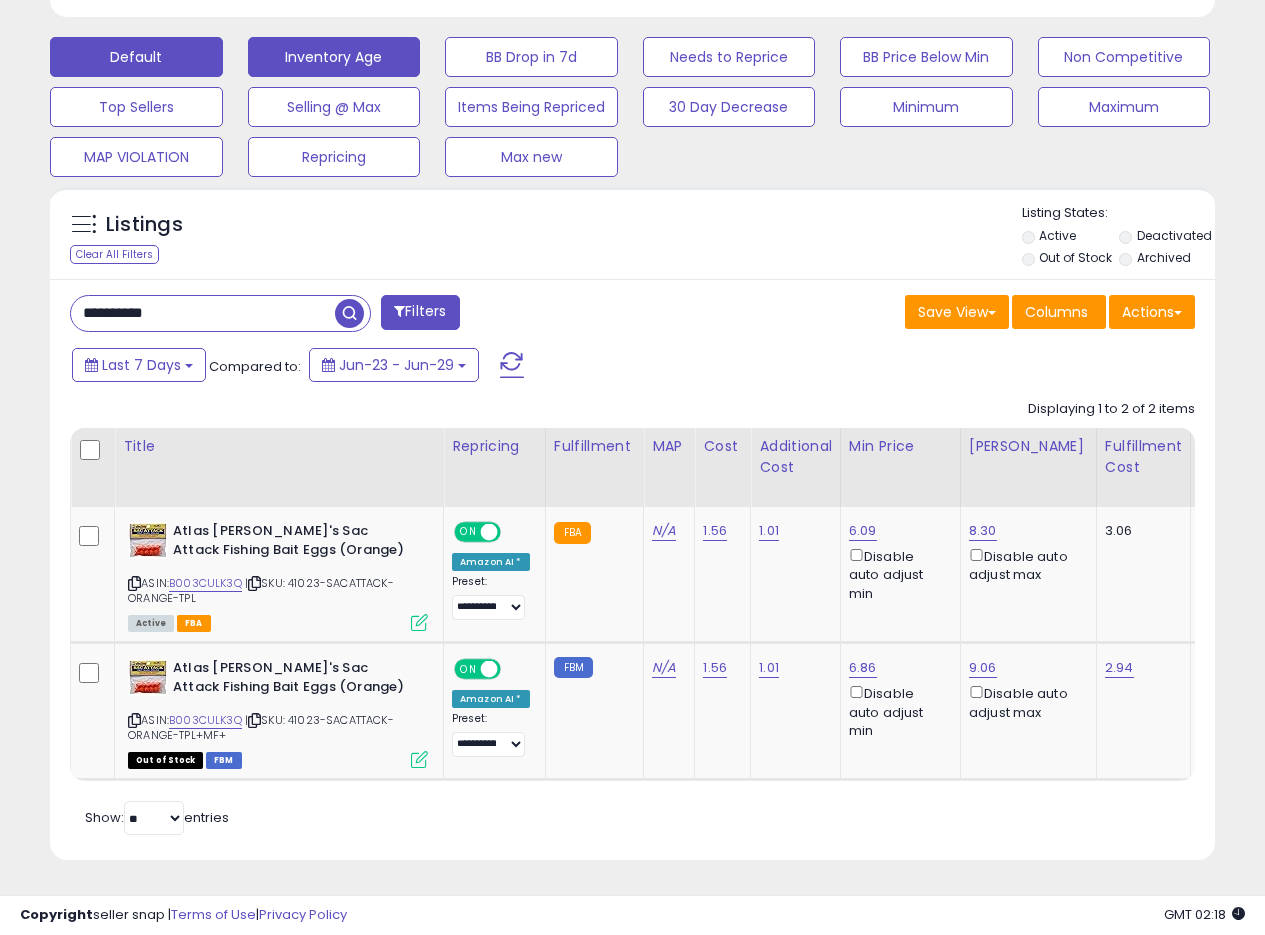 click at bounding box center (349, 313) 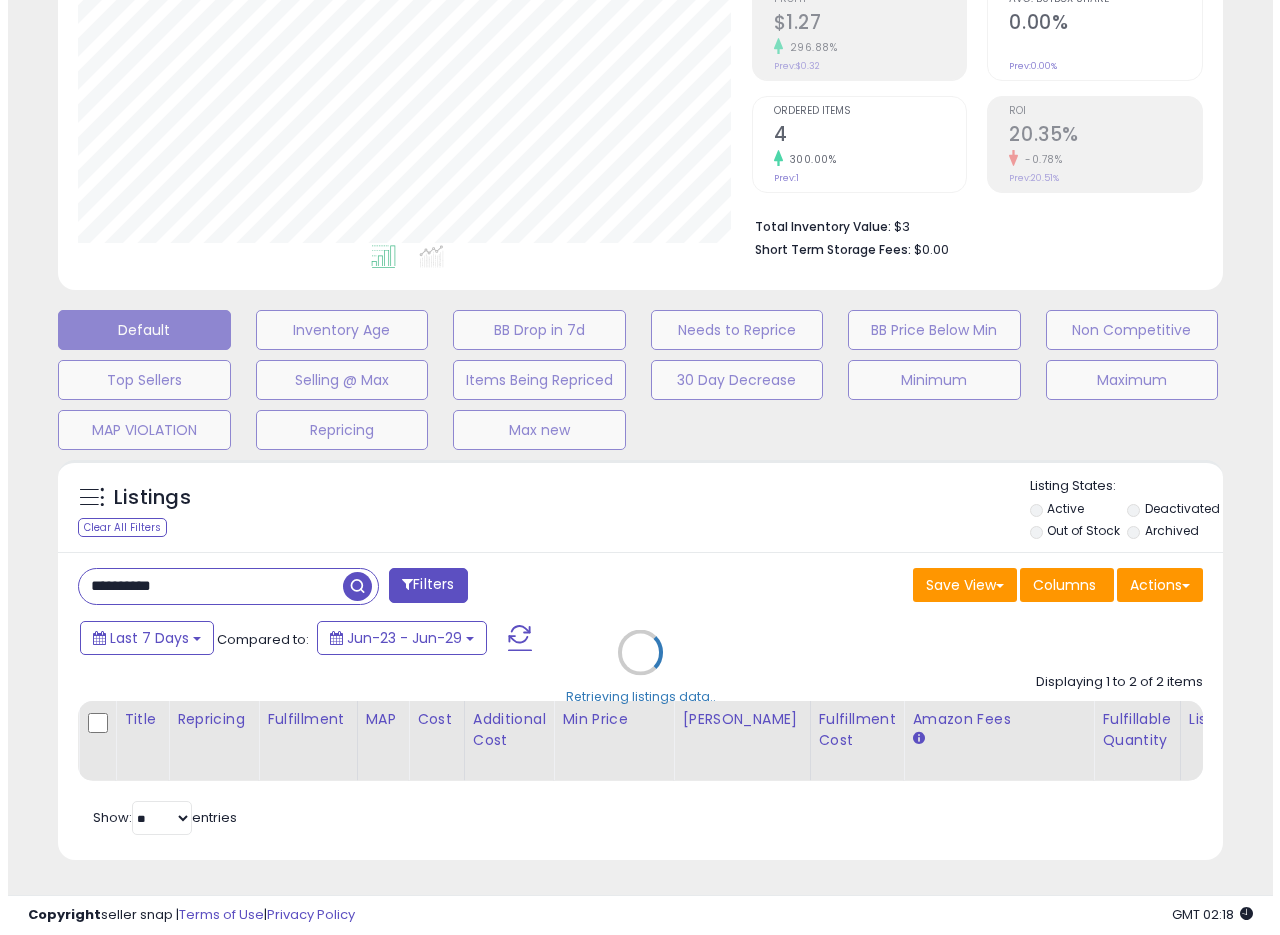 scroll, scrollTop: 335, scrollLeft: 0, axis: vertical 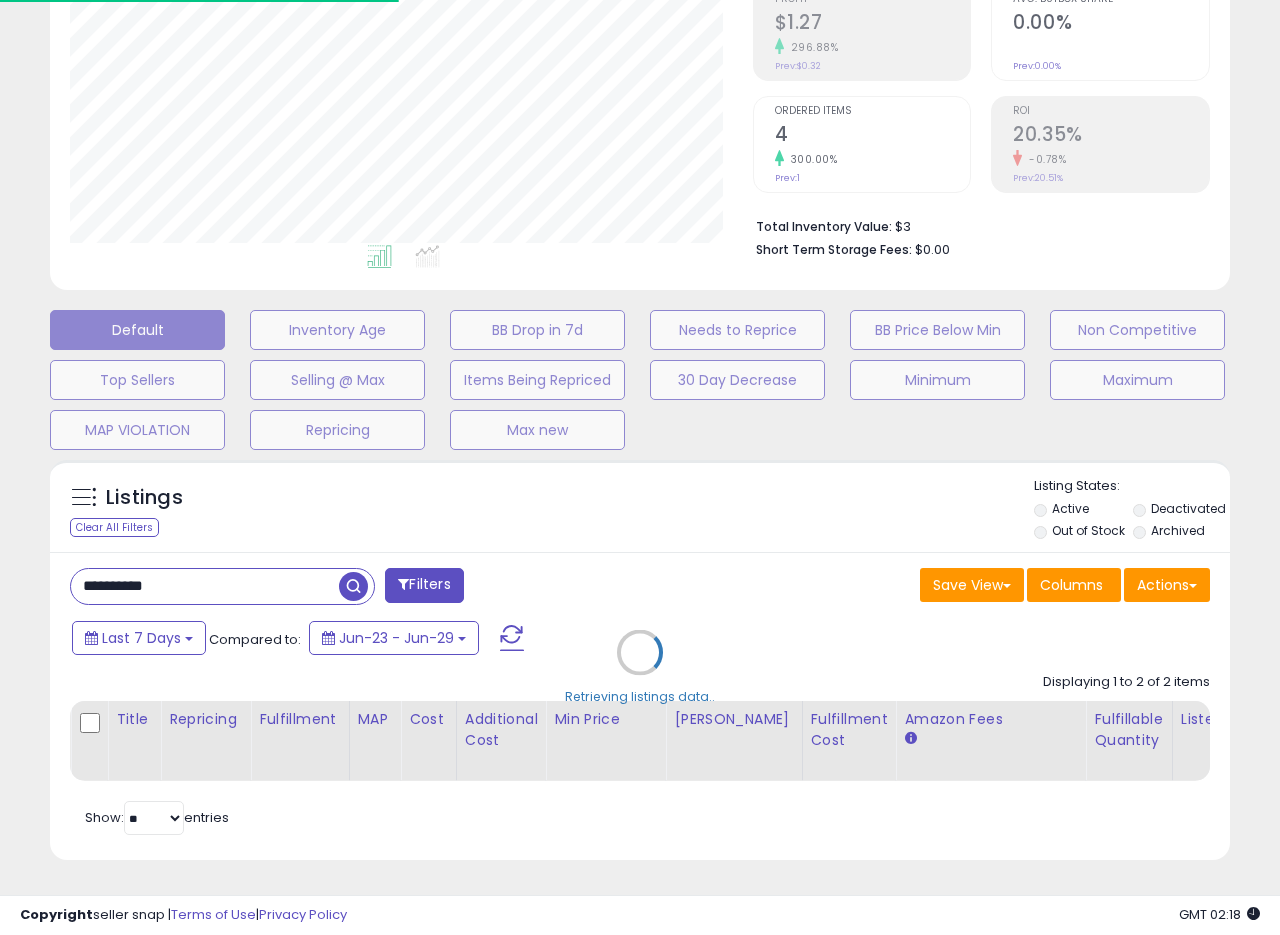 click on "Retrieving listings data.." at bounding box center (640, 667) 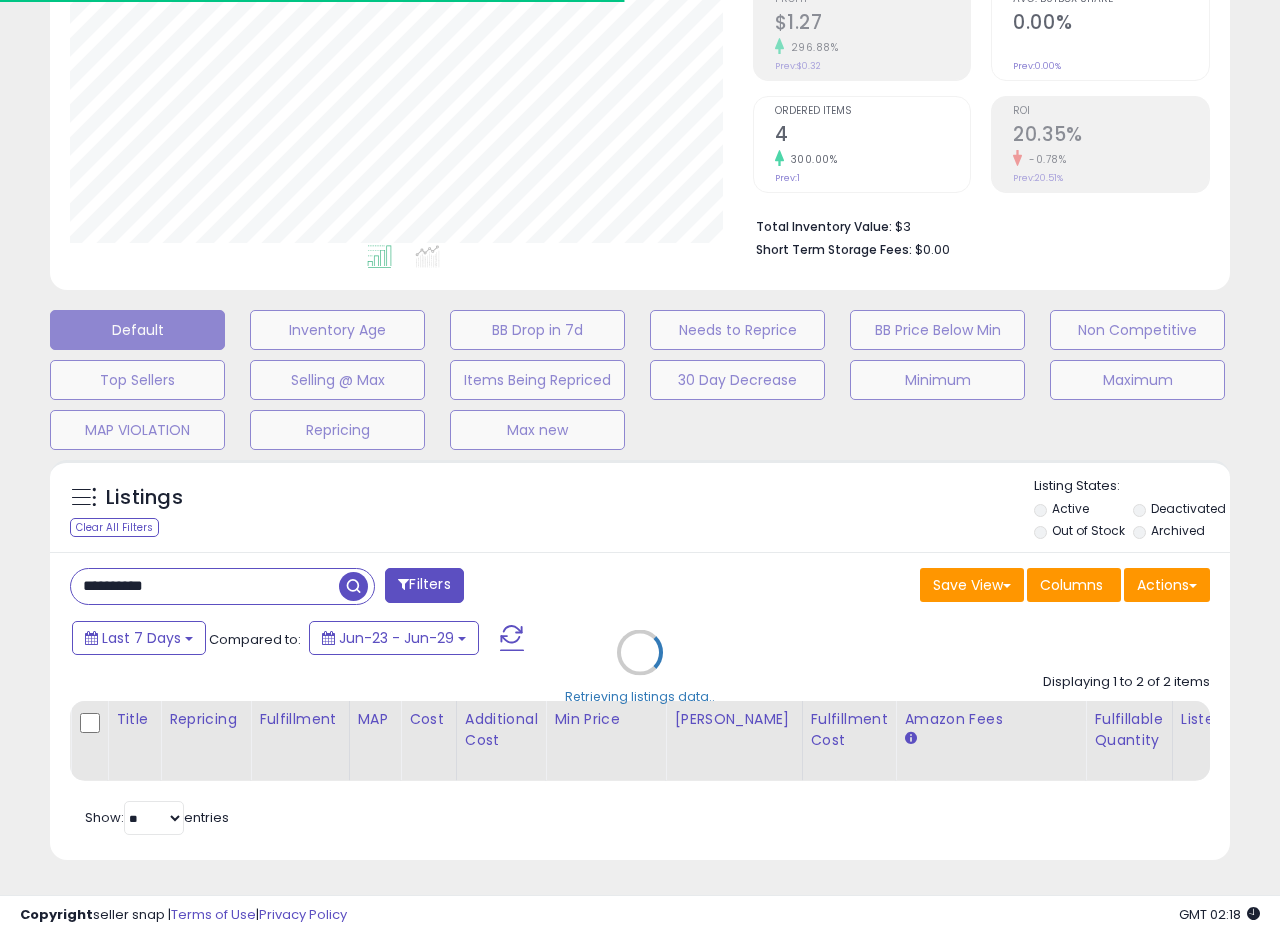 click on "Retrieving listings data.." at bounding box center (640, 667) 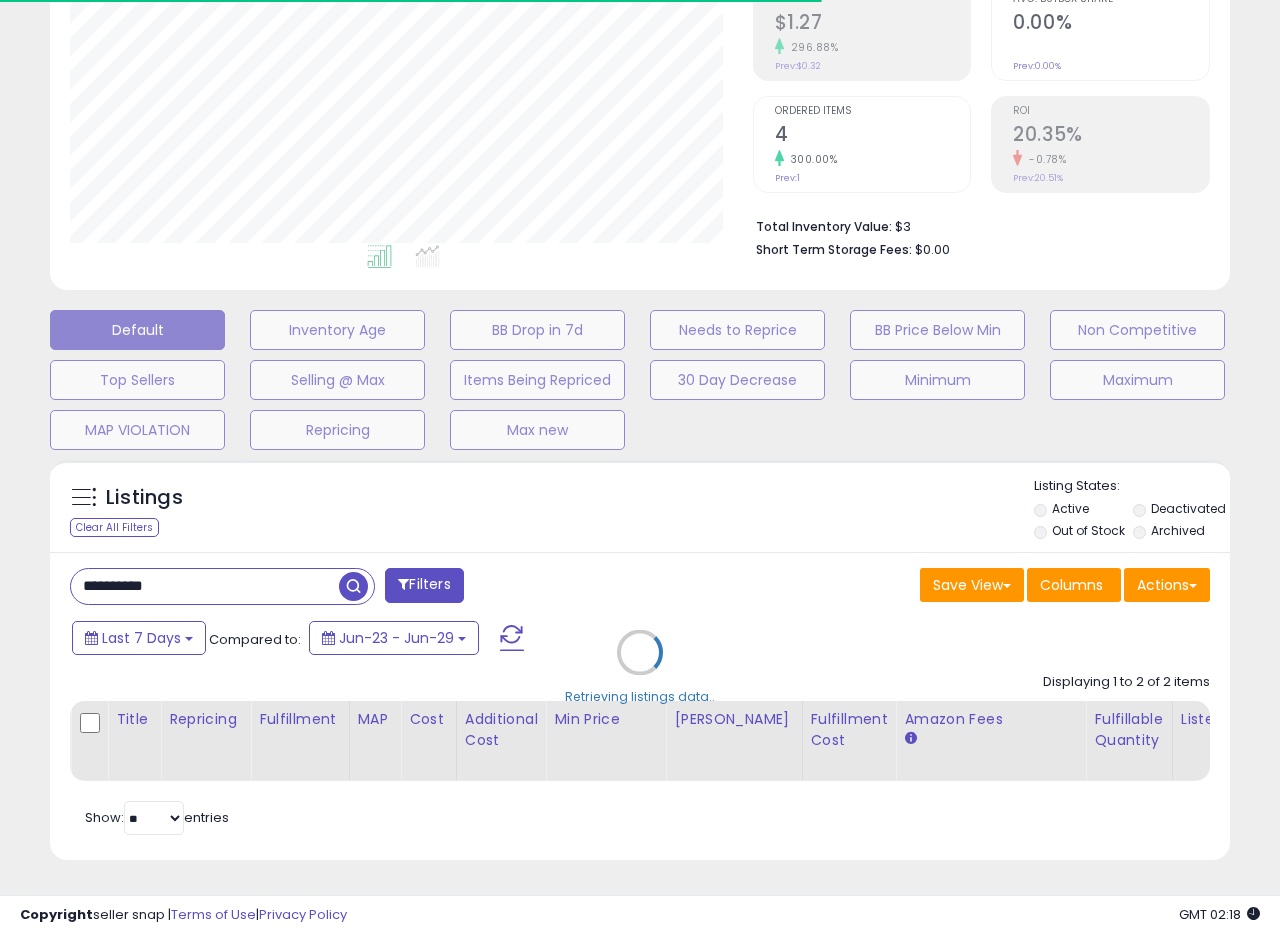 click on "Retrieving listings data.." at bounding box center (640, 667) 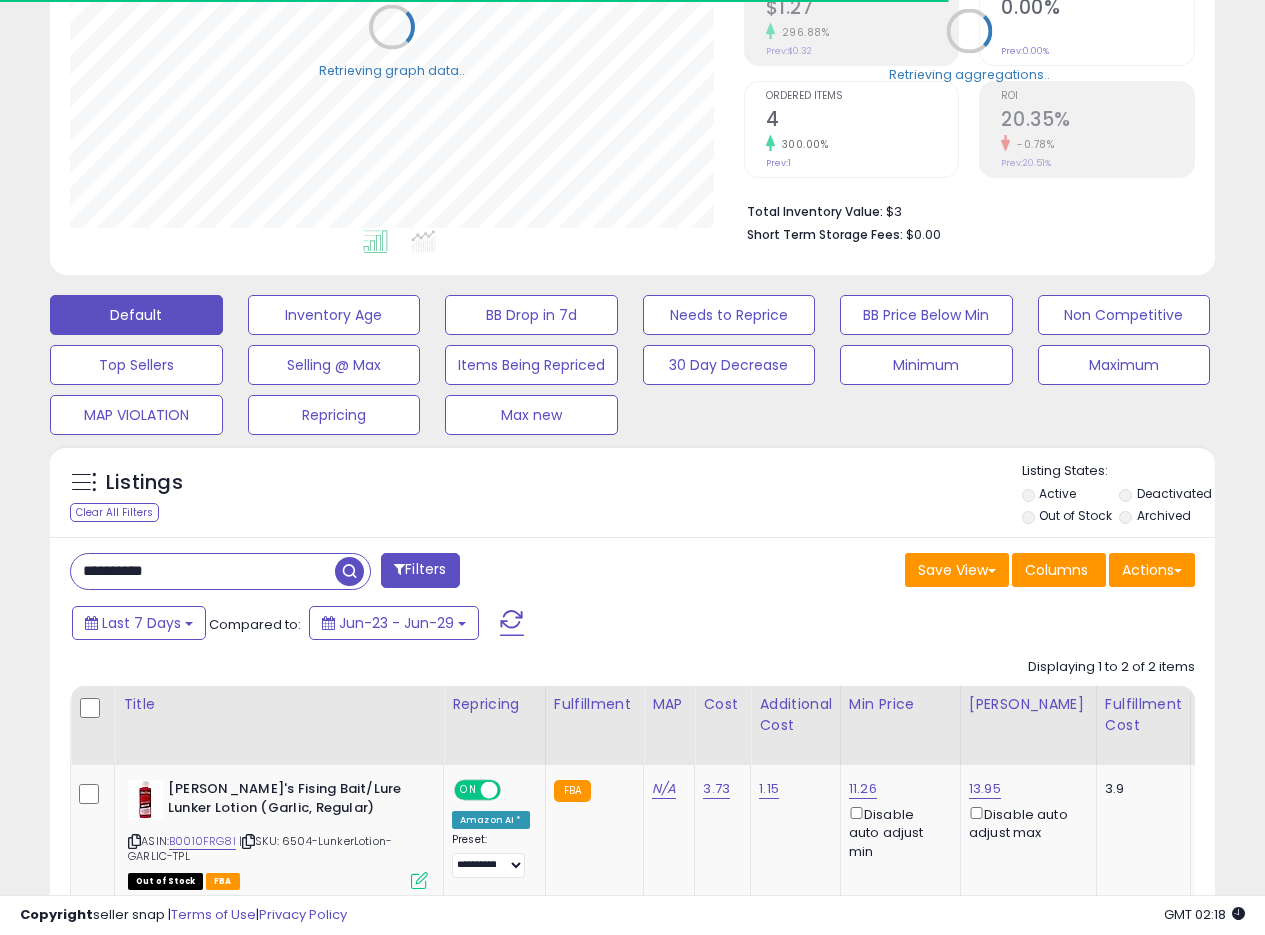 scroll, scrollTop: 410, scrollLeft: 674, axis: both 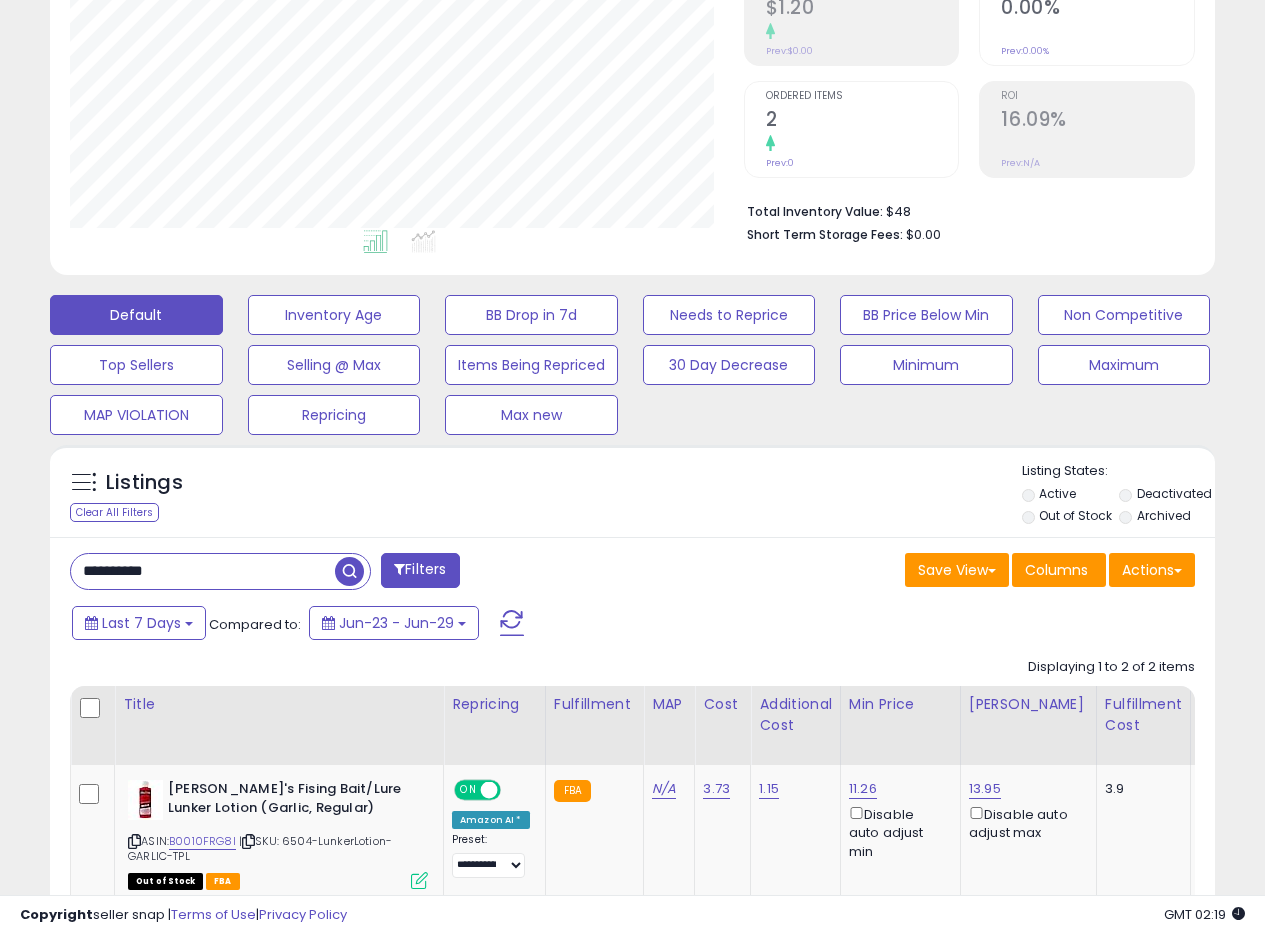 drag, startPoint x: 181, startPoint y: 573, endPoint x: 88, endPoint y: 557, distance: 94.36631 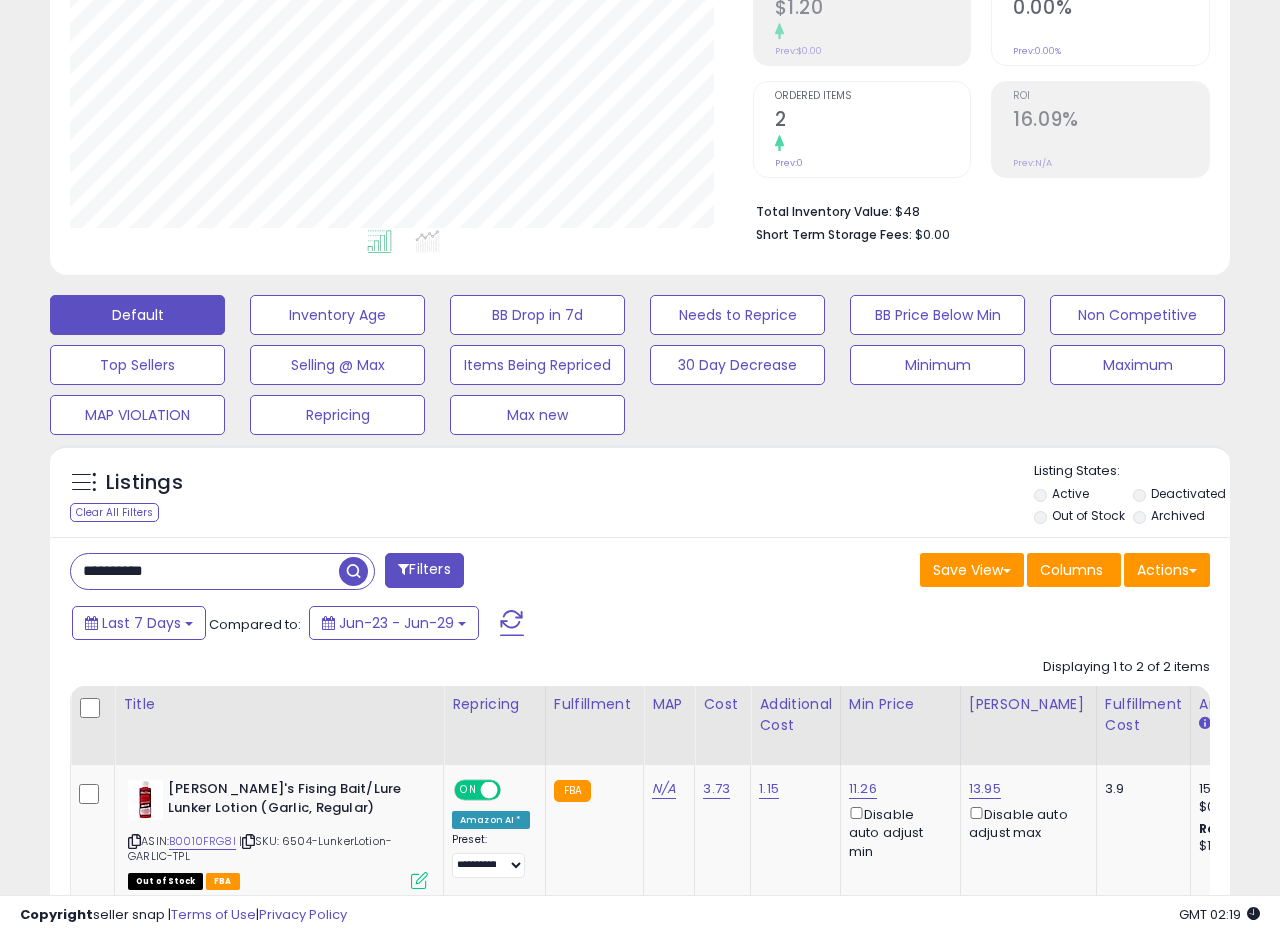 scroll, scrollTop: 999590, scrollLeft: 999317, axis: both 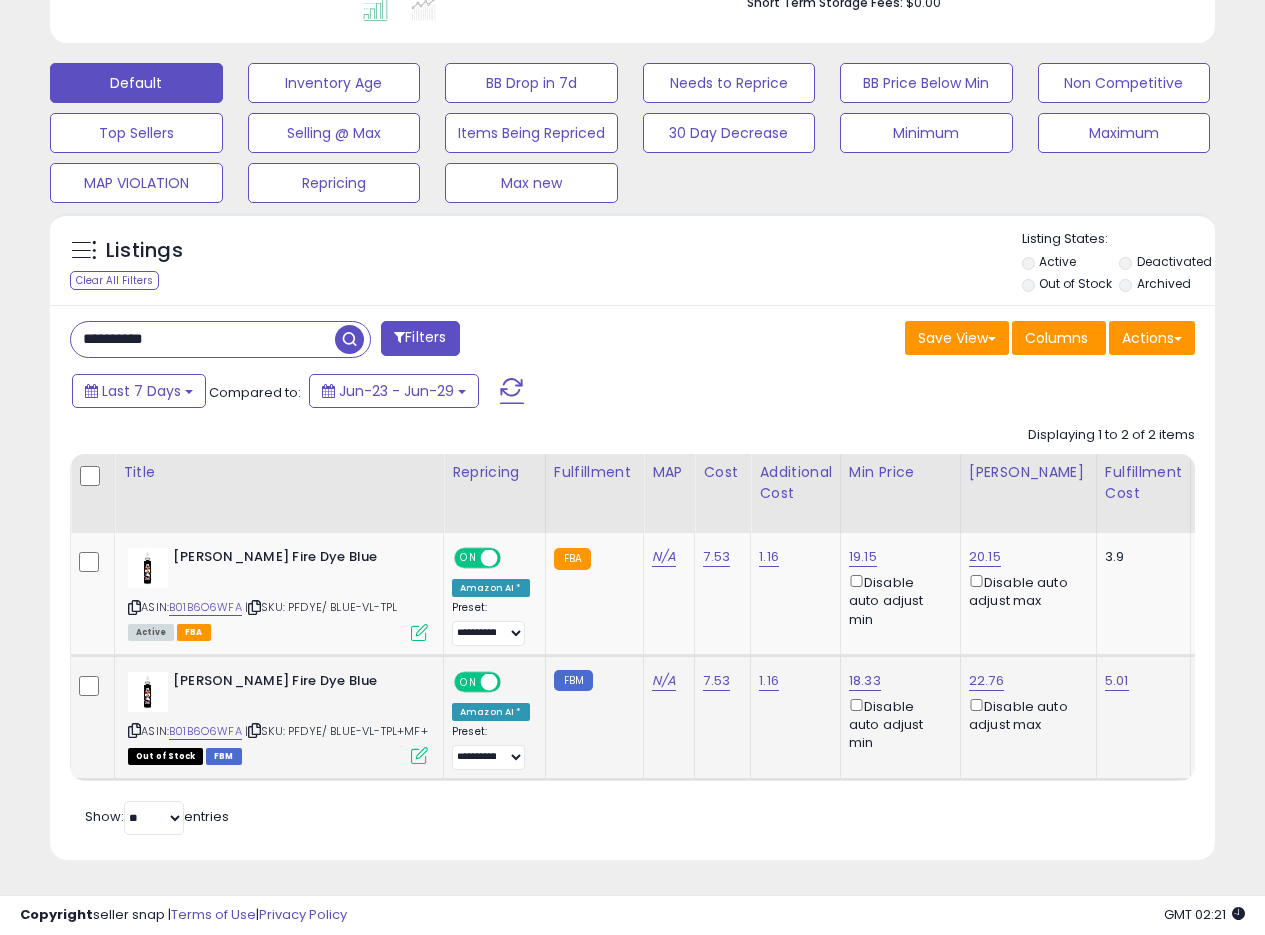 click at bounding box center (419, 755) 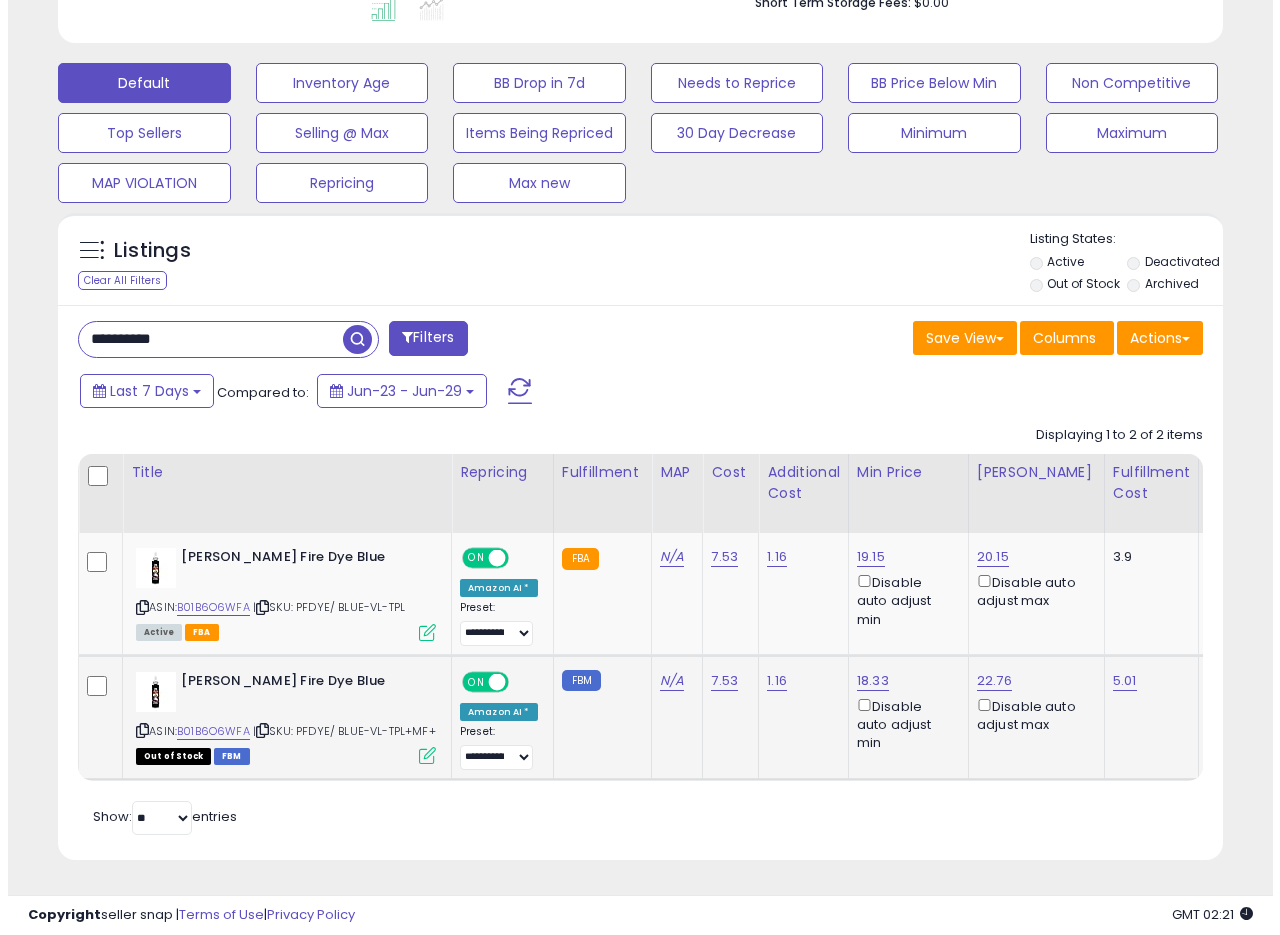 scroll, scrollTop: 999590, scrollLeft: 999317, axis: both 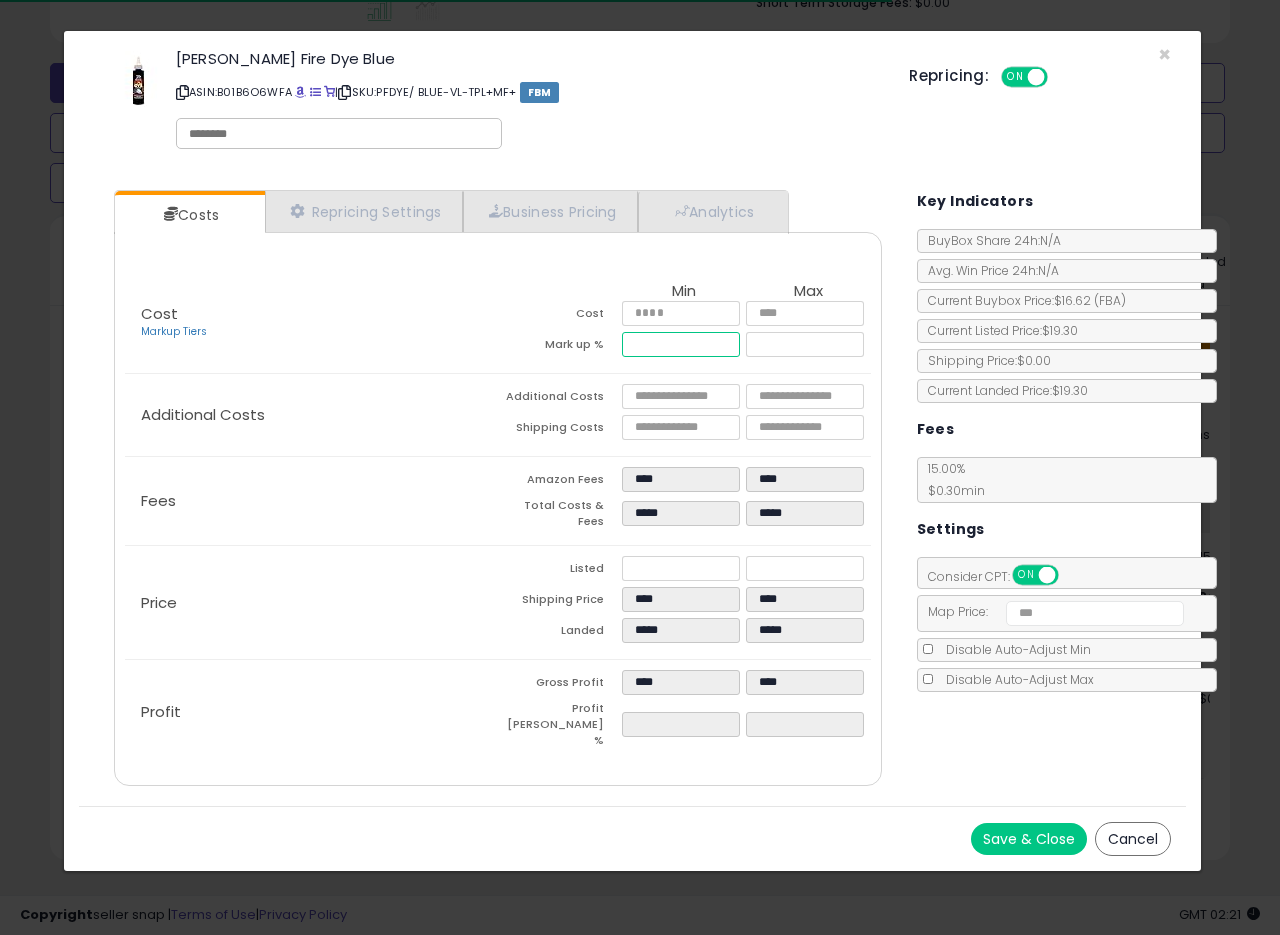 drag, startPoint x: 709, startPoint y: 341, endPoint x: 666, endPoint y: 341, distance: 43 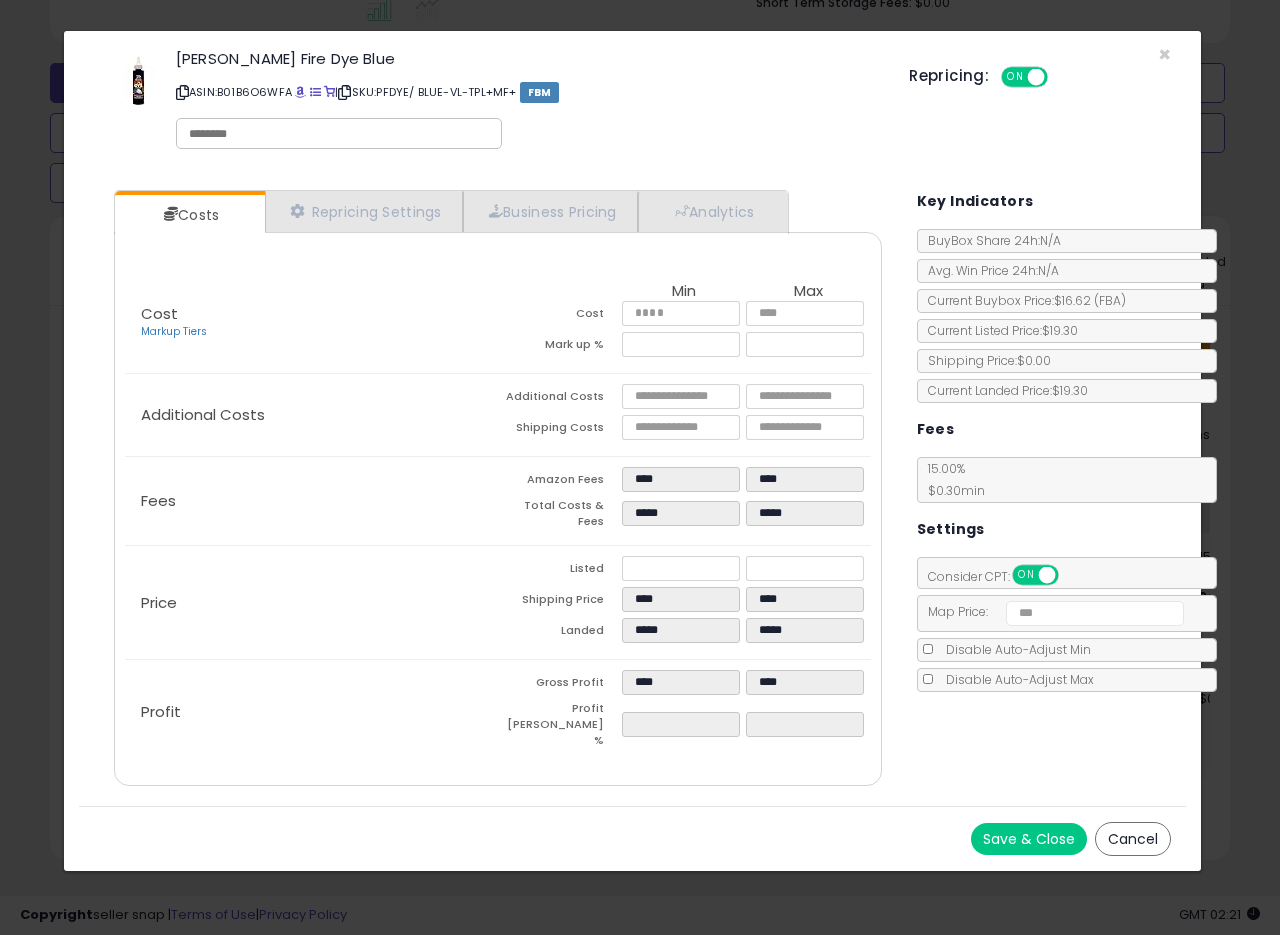 type on "*****" 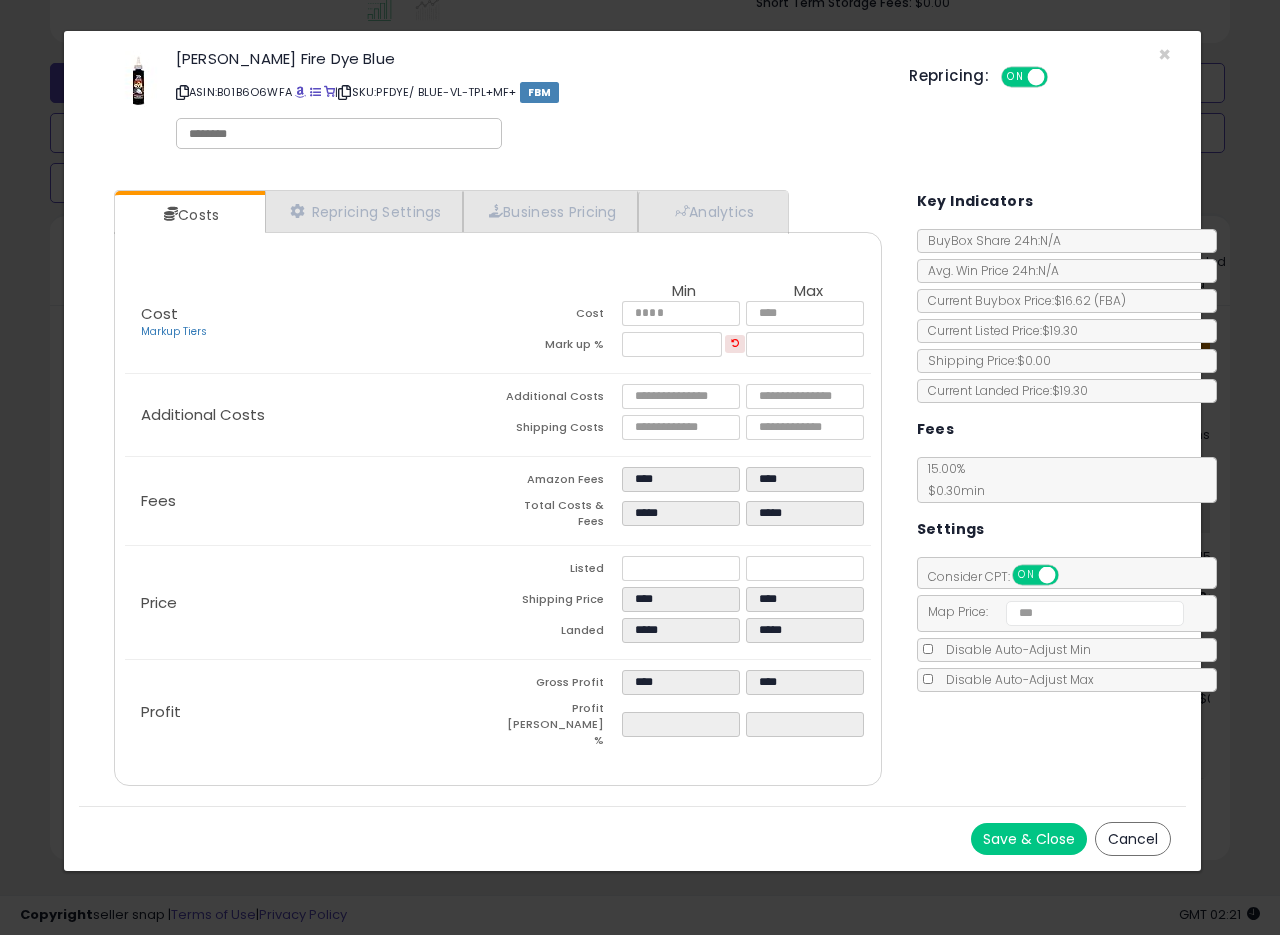 click on "Additional Costs
Additional Costs
****
****
Shipping Costs
****
****" 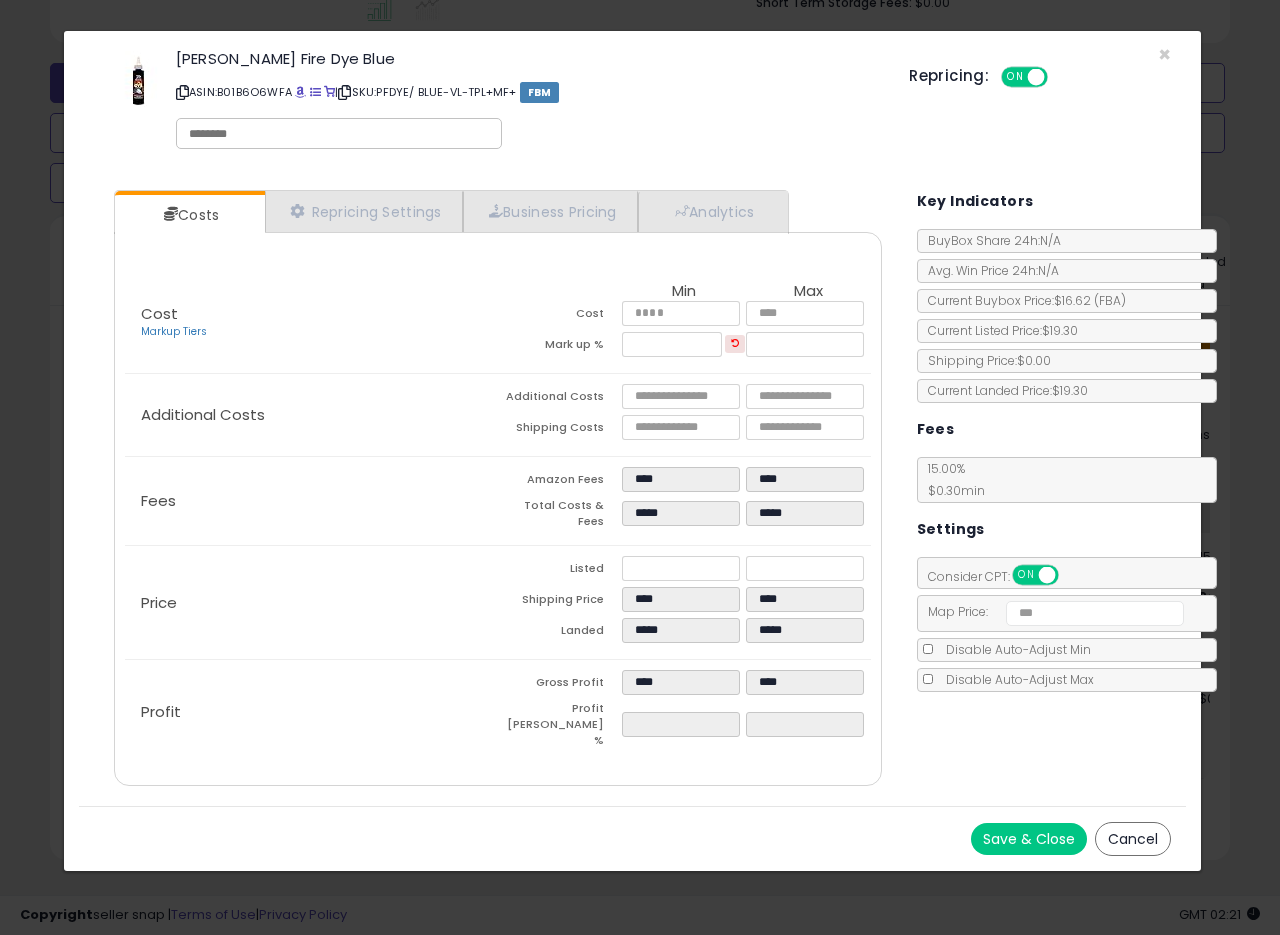 click on "Disable Auto-Adjust Min" 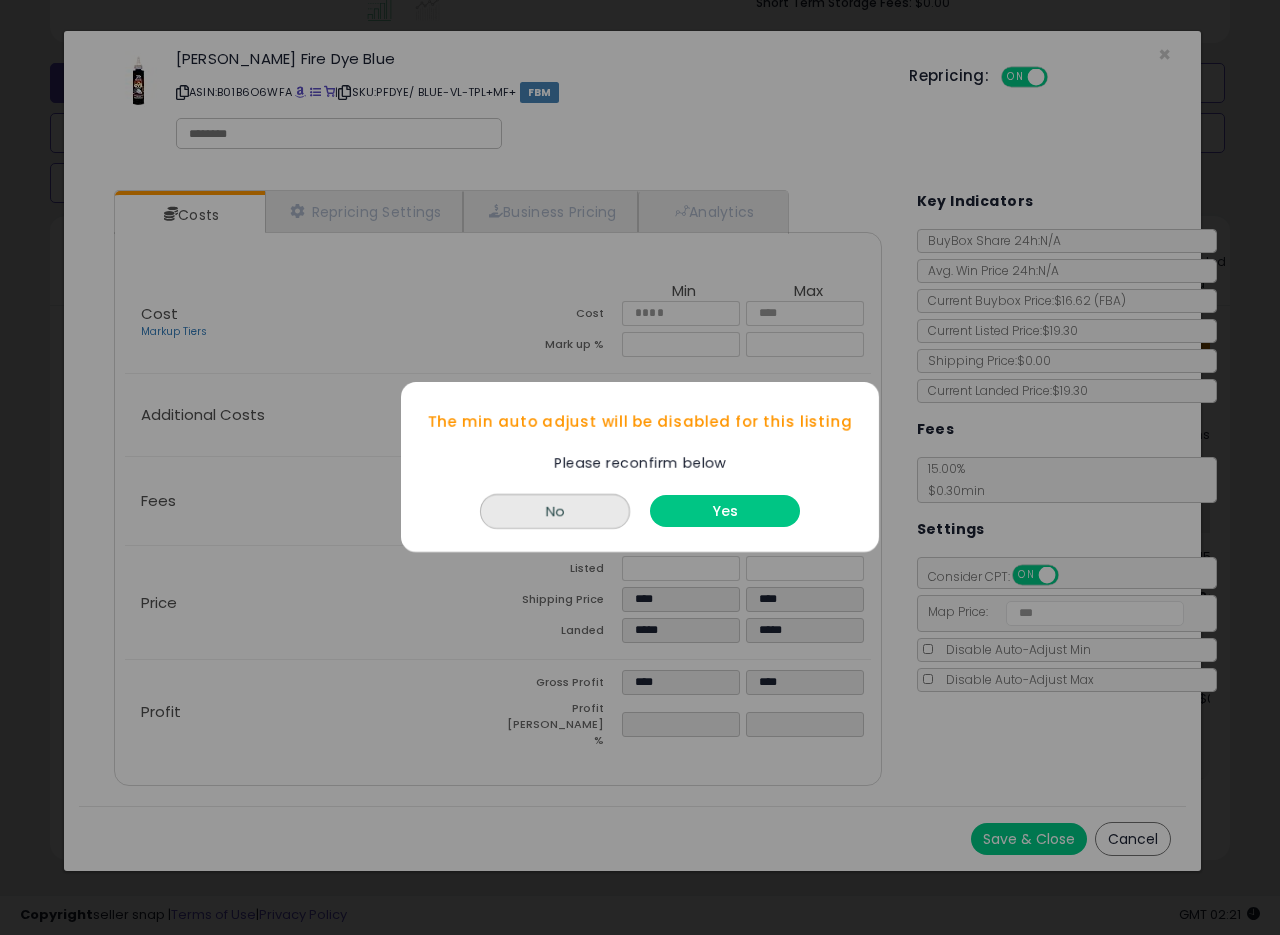 click on "Yes" at bounding box center (725, 512) 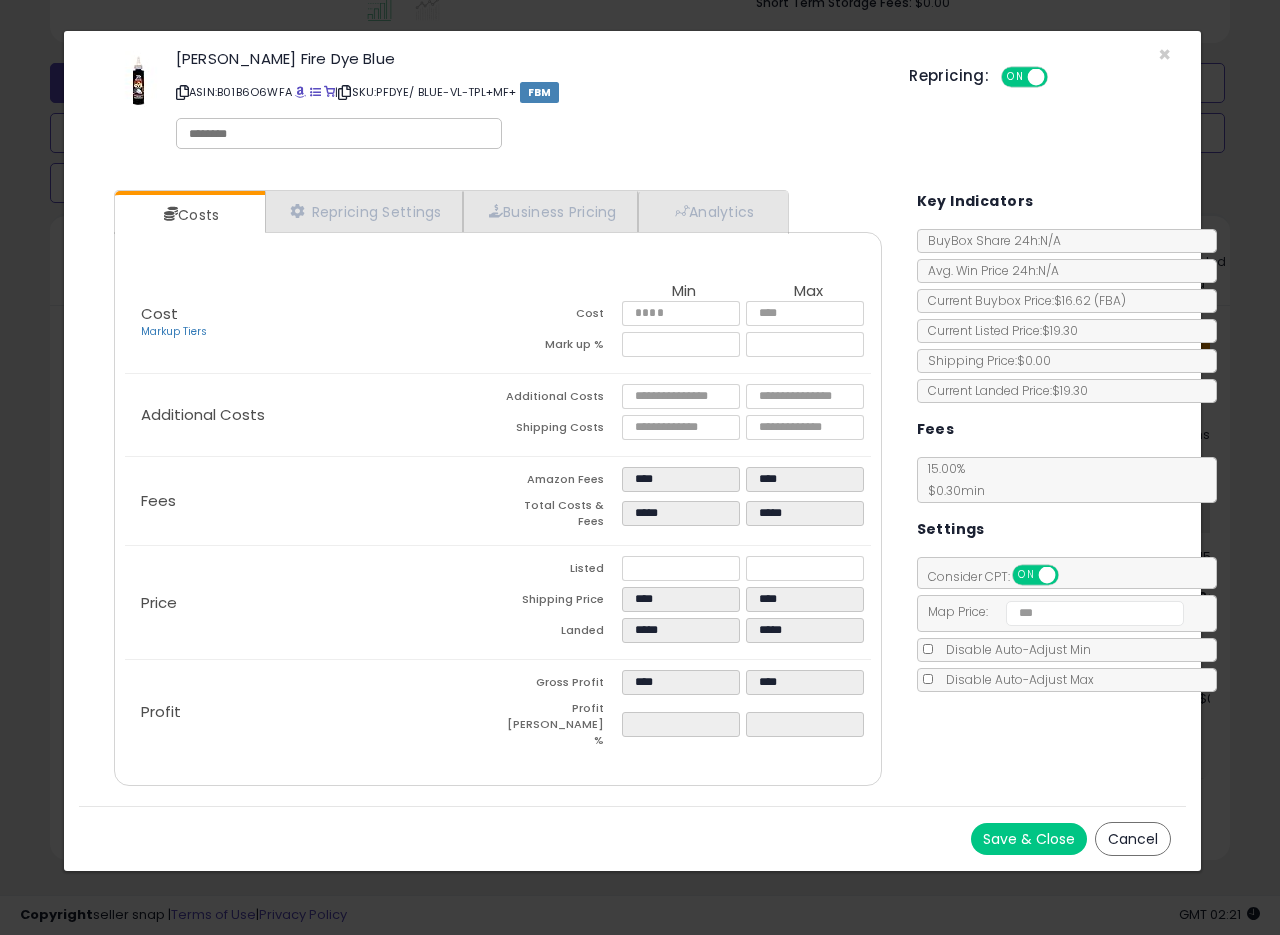 click on "Disable Auto-Adjust Max" 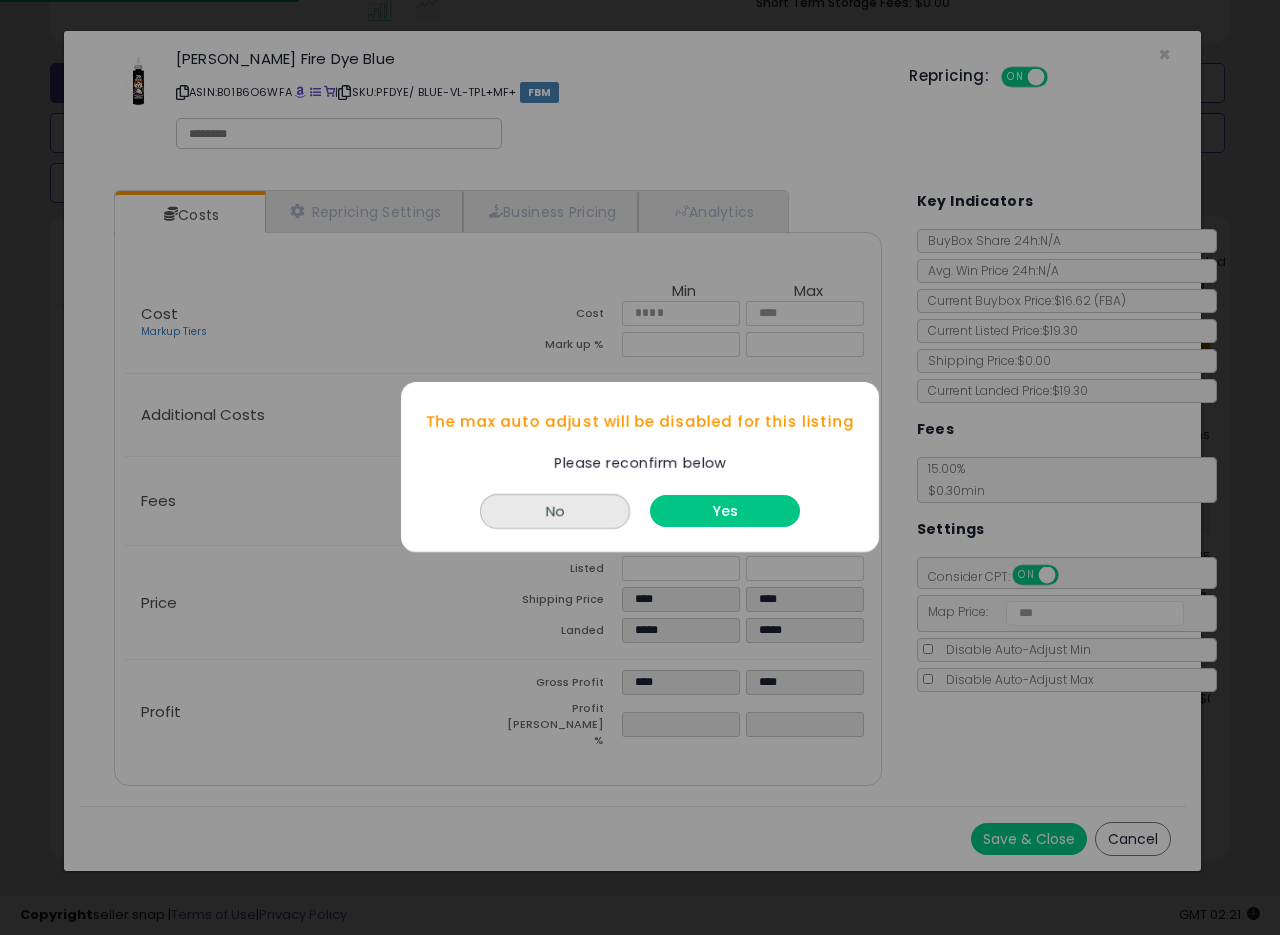 click on "Yes" at bounding box center (725, 512) 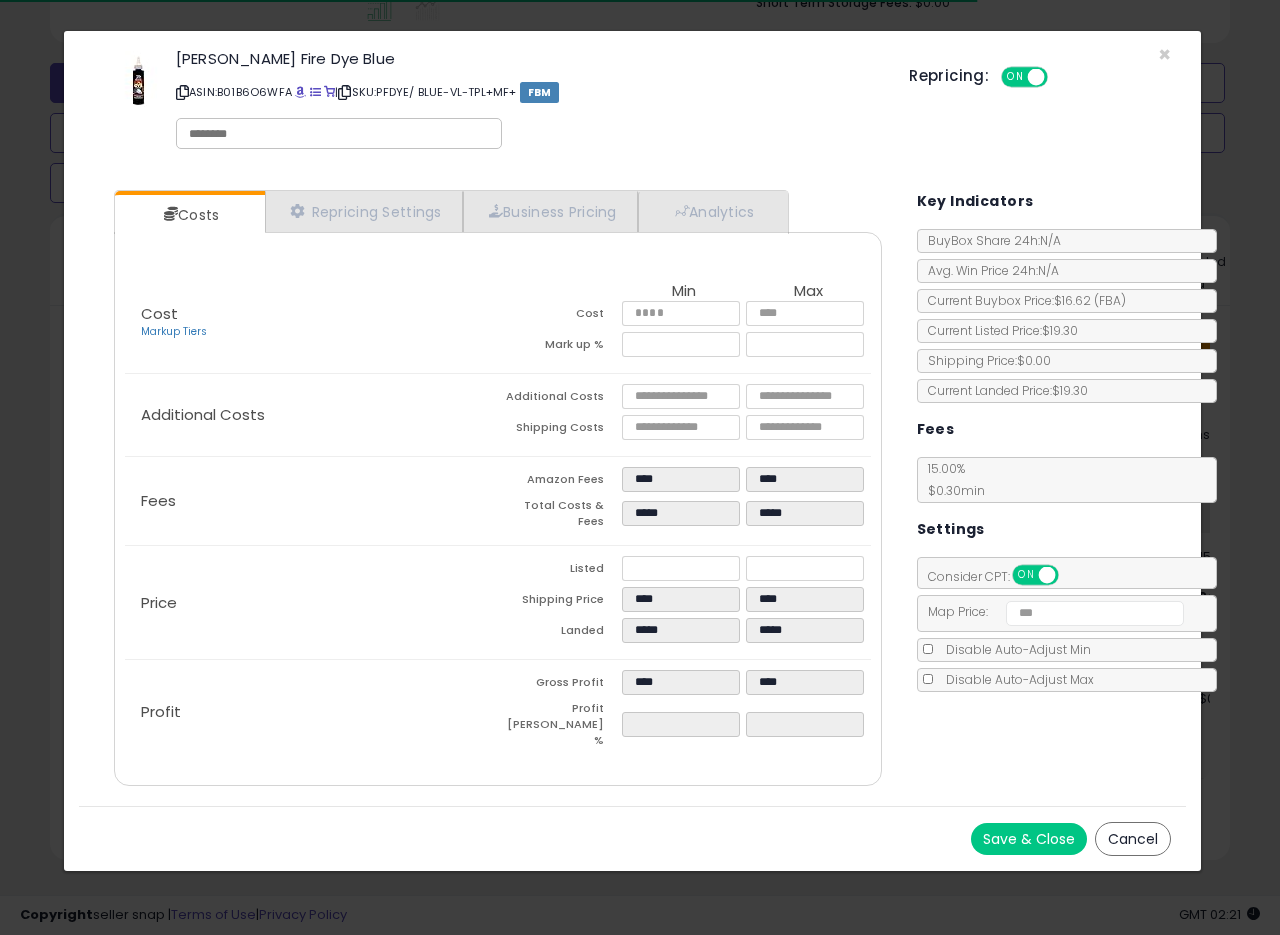click on "Save & Close" at bounding box center (1029, 839) 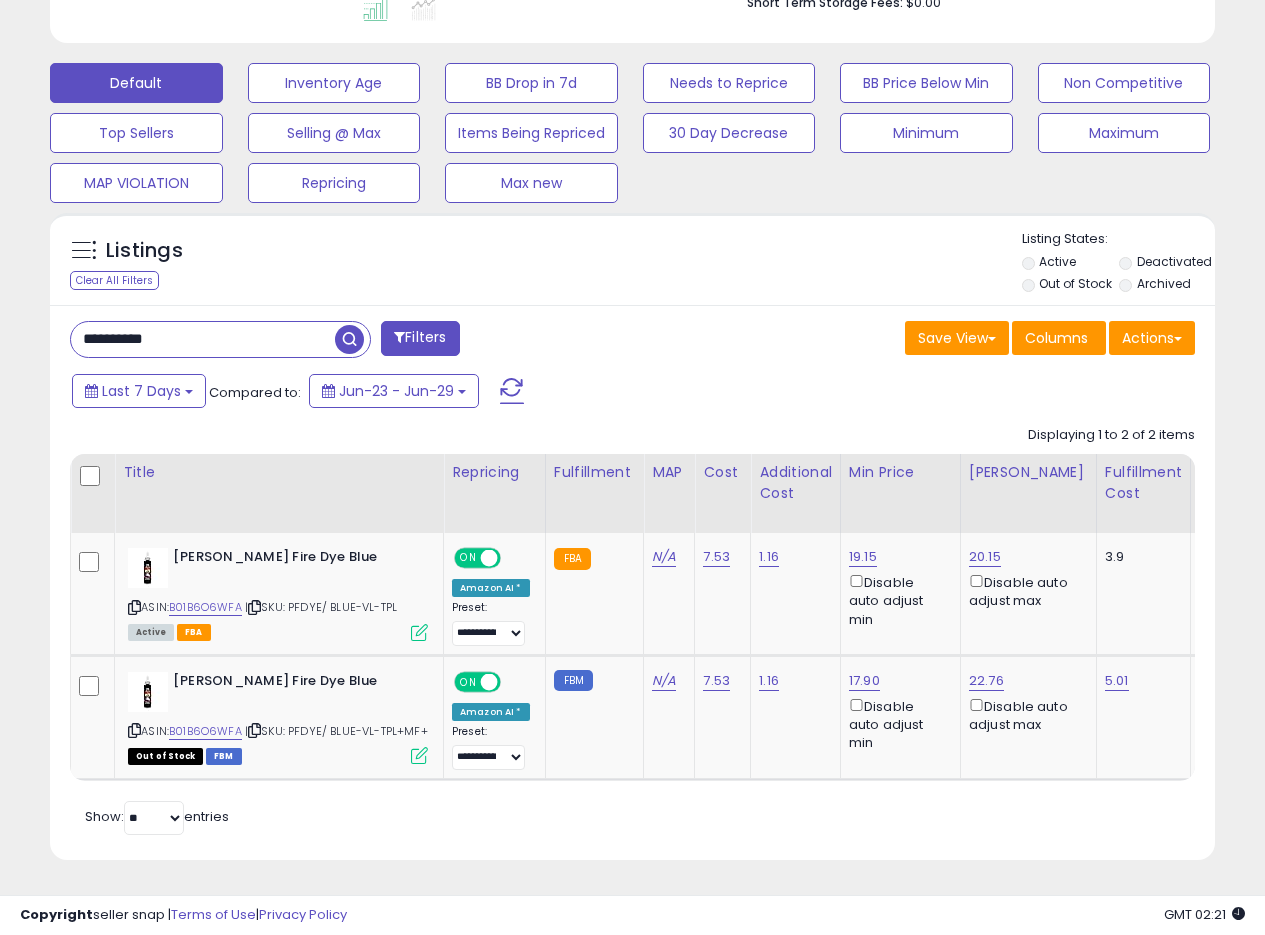 scroll, scrollTop: 410, scrollLeft: 674, axis: both 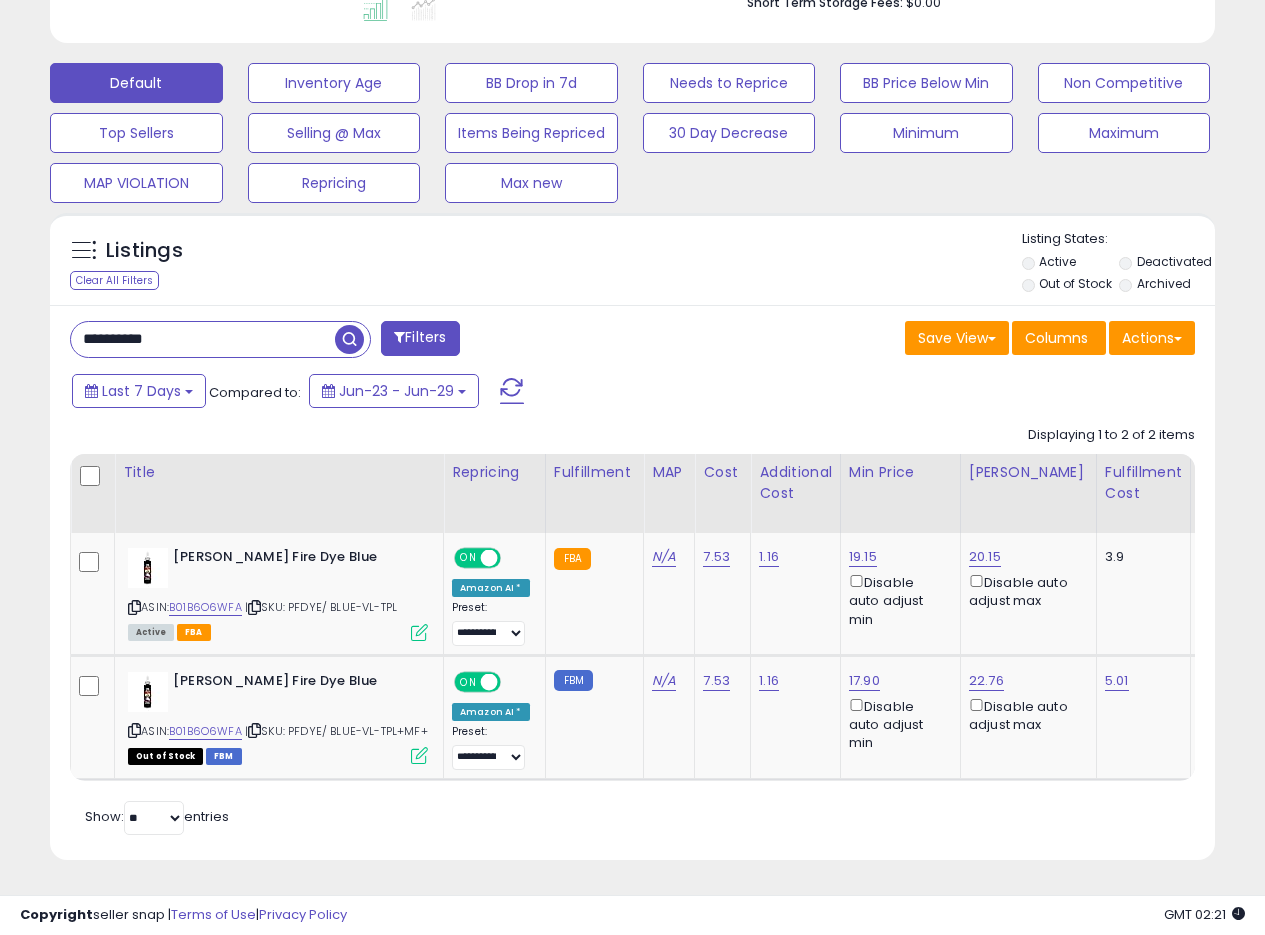 click on "**********" at bounding box center (203, 339) 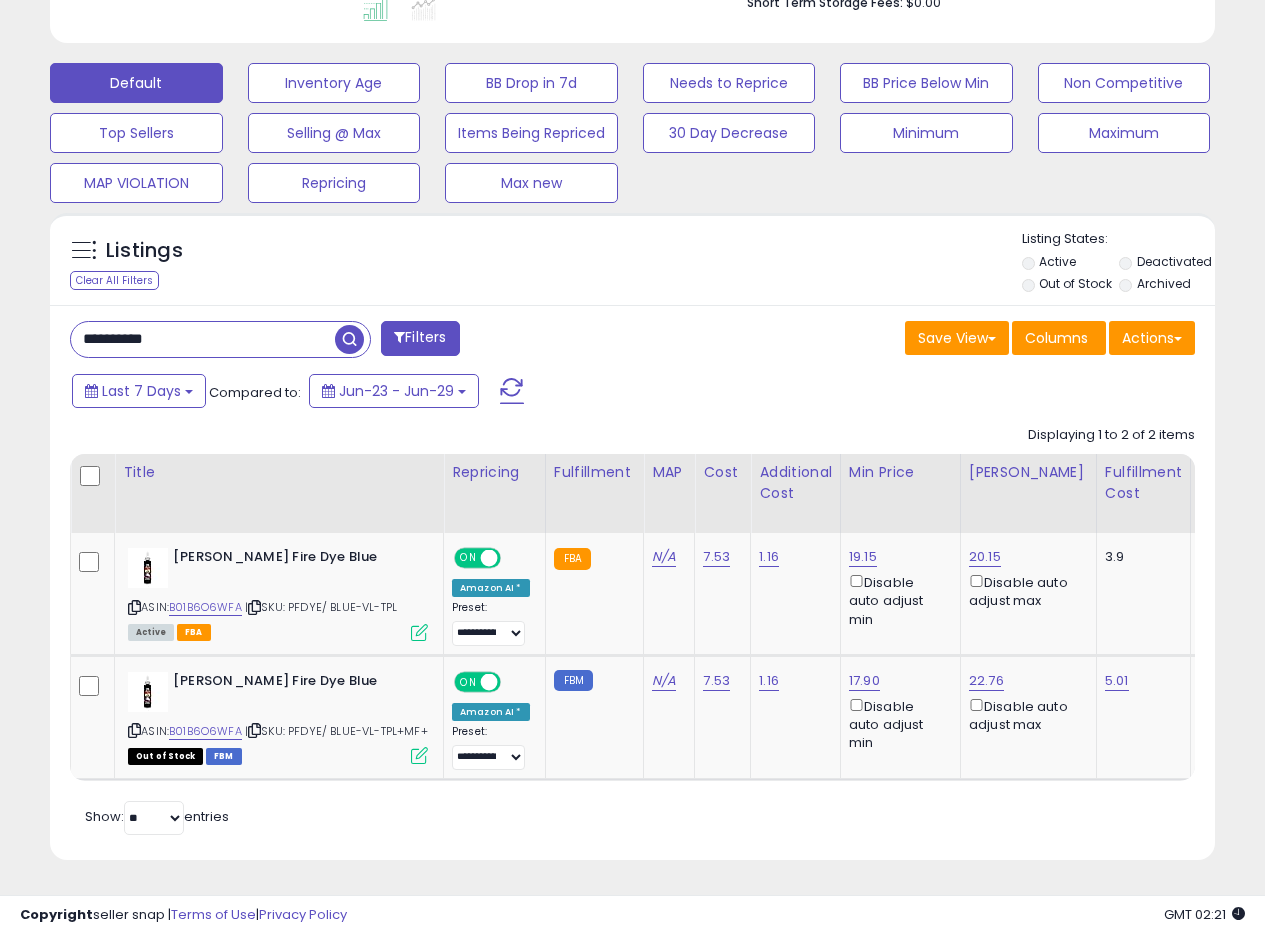 paste 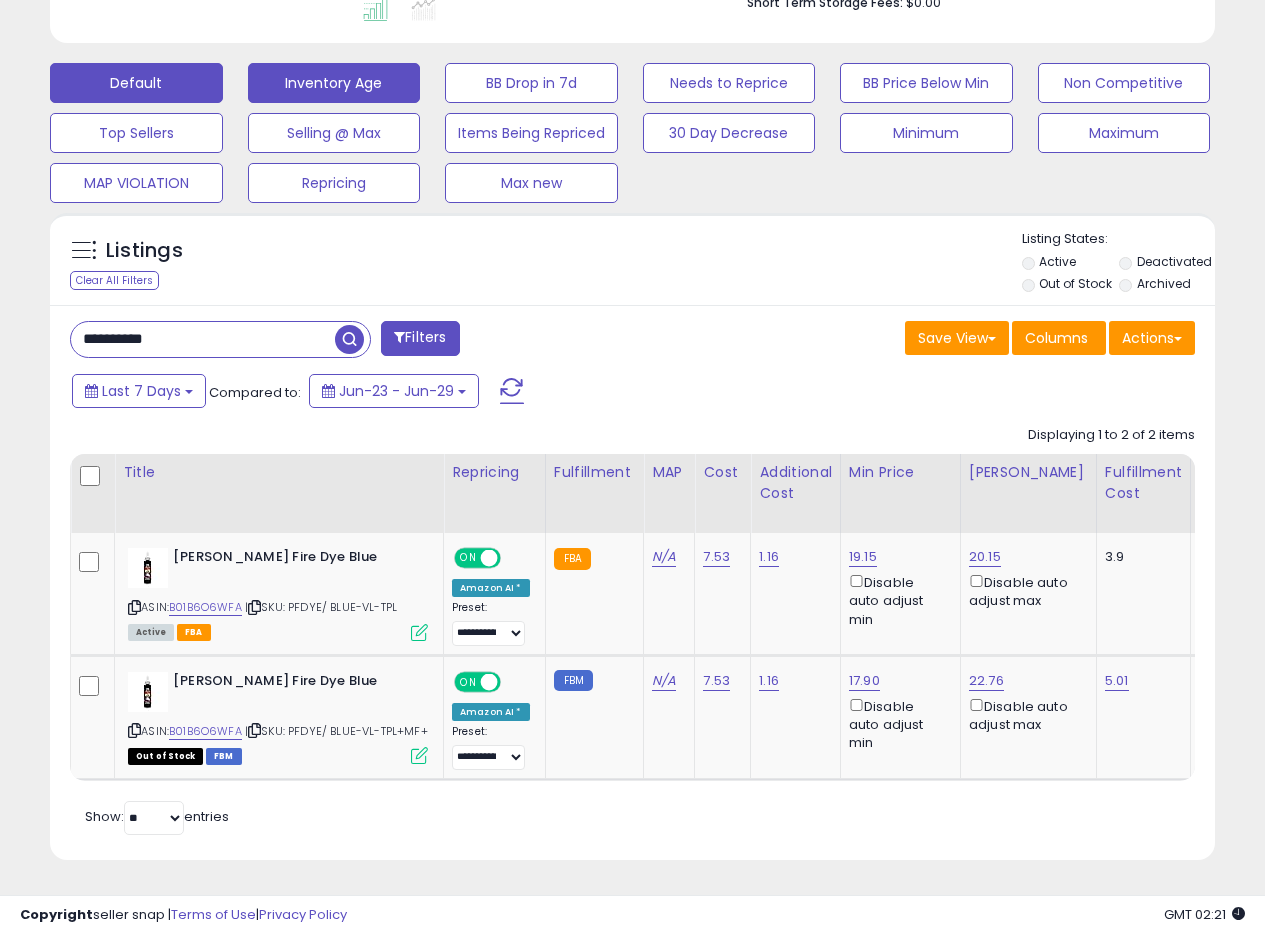 click at bounding box center [352, 337] 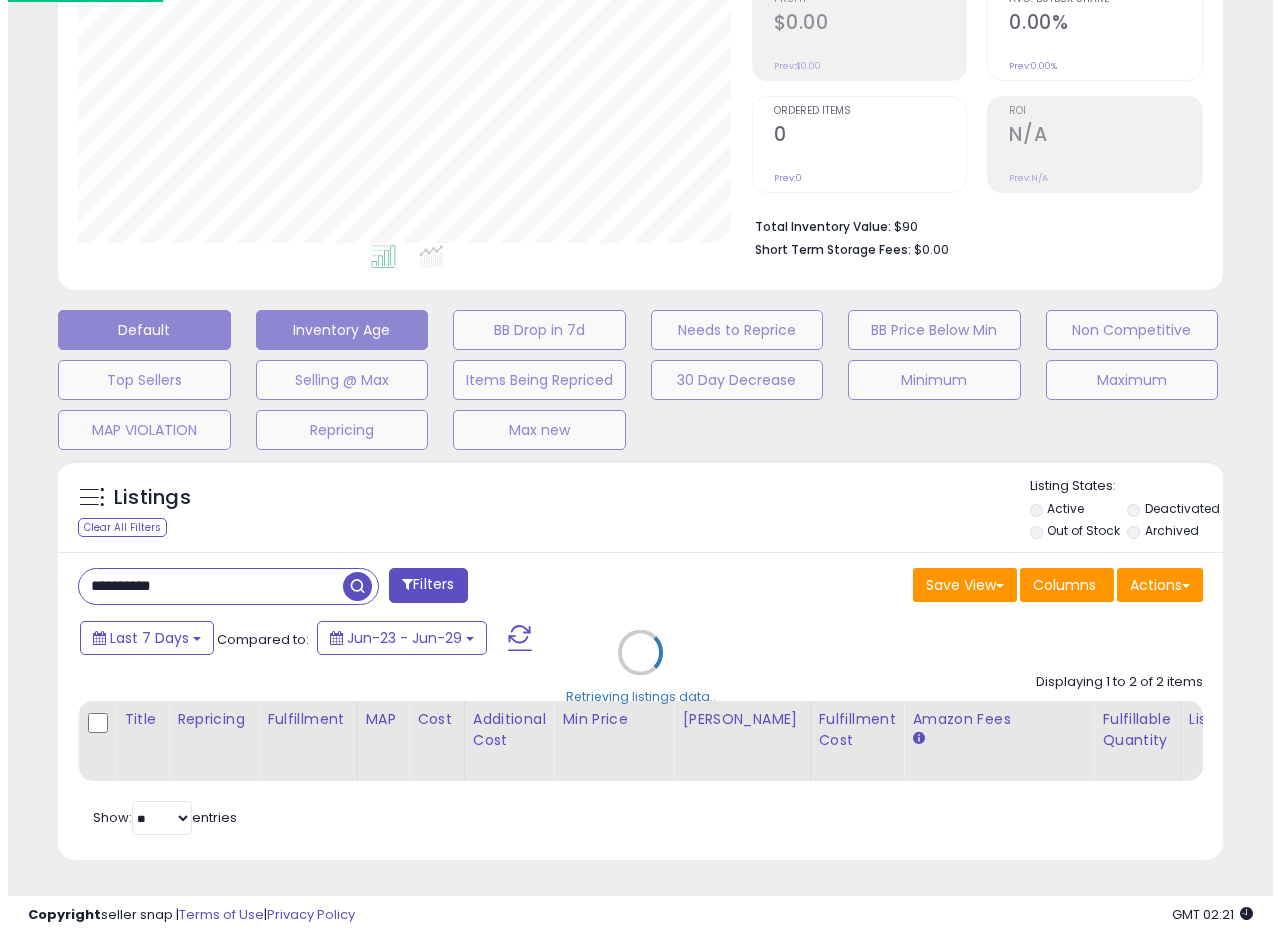 scroll, scrollTop: 335, scrollLeft: 0, axis: vertical 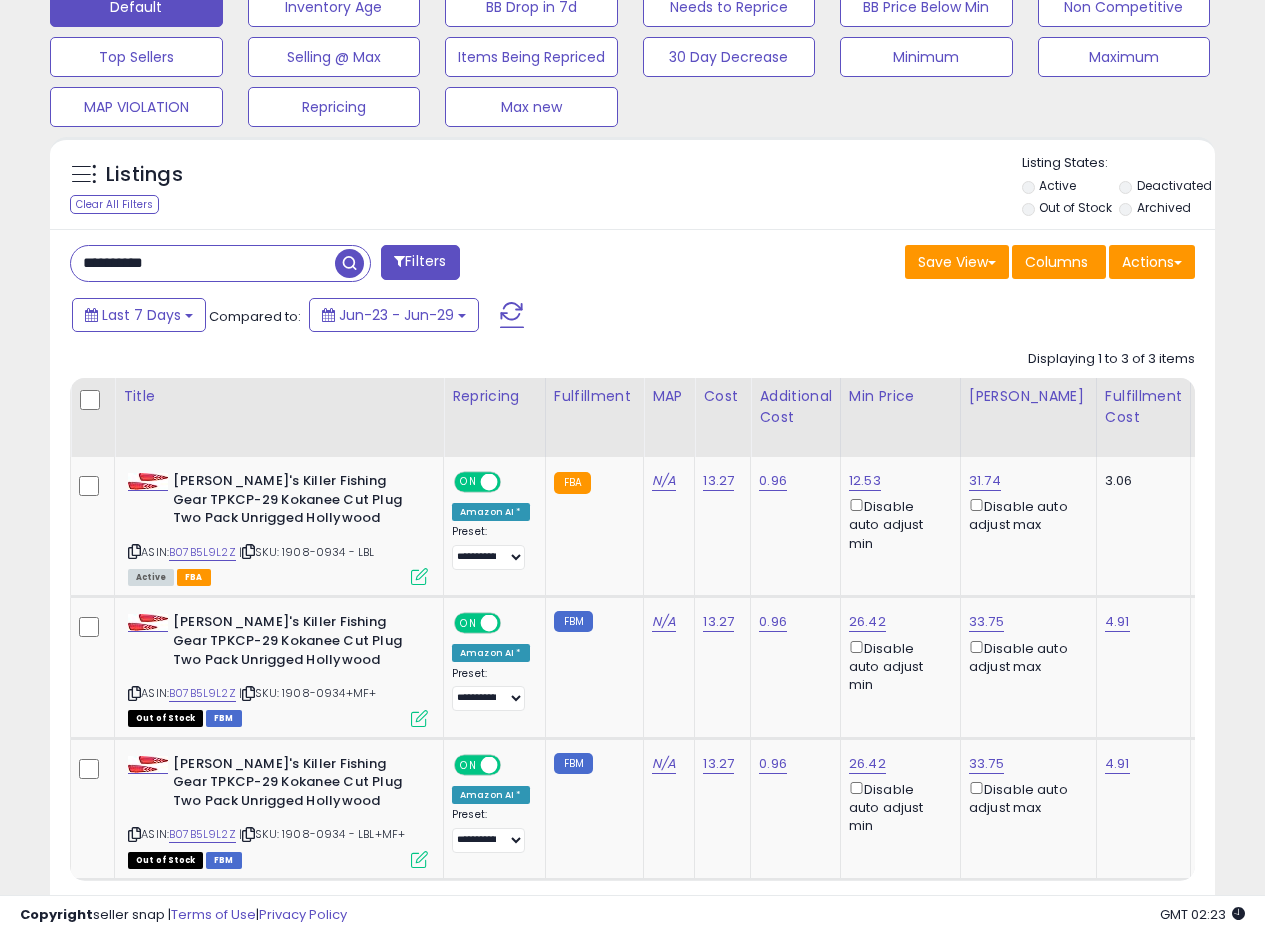 click on "Save View
Save As New View
Update Current View
Columns
Actions
Import  Export Visible Columns" at bounding box center (922, 264) 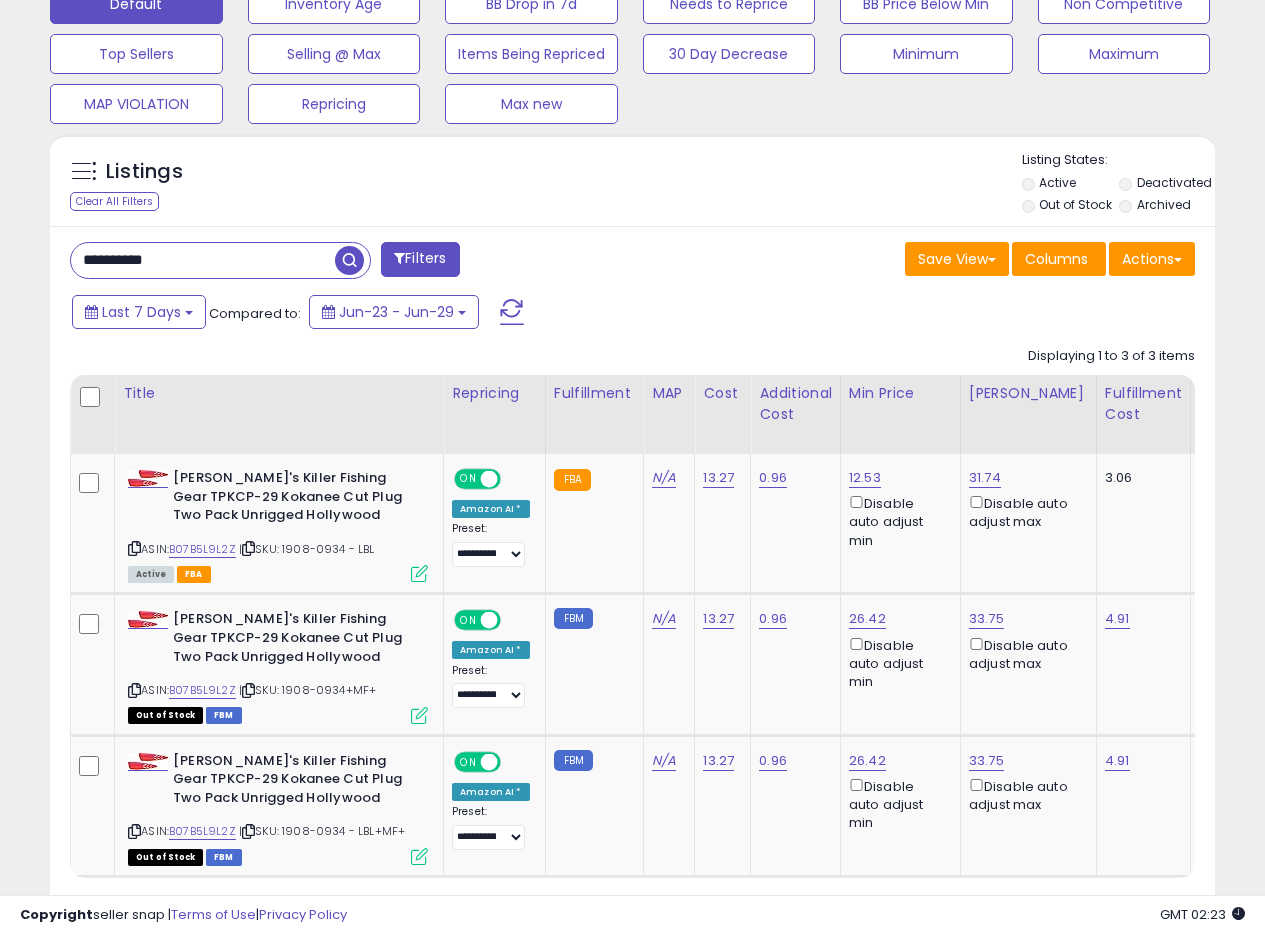 scroll, scrollTop: 643, scrollLeft: 0, axis: vertical 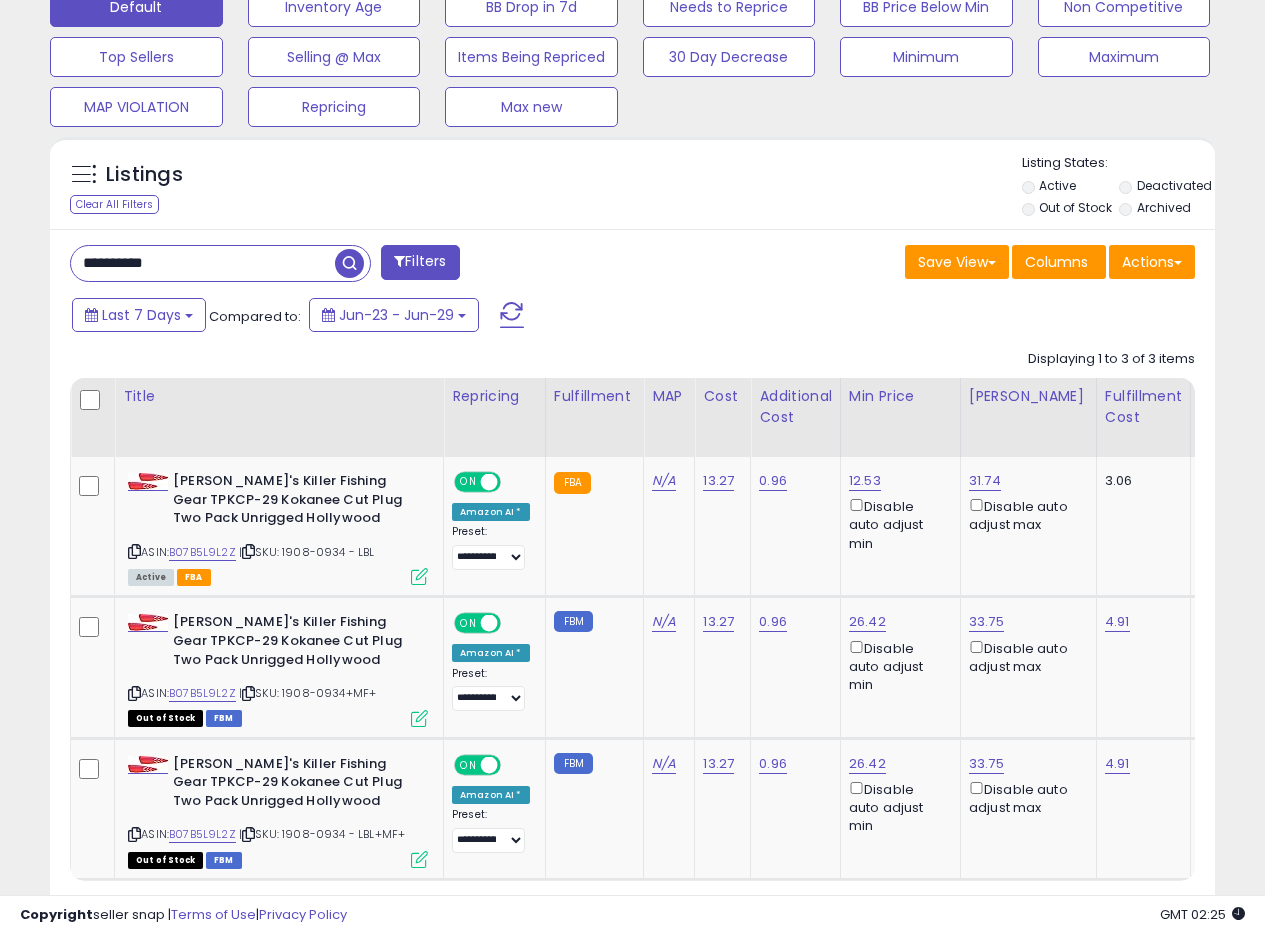drag, startPoint x: 221, startPoint y: 260, endPoint x: 0, endPoint y: 220, distance: 224.59074 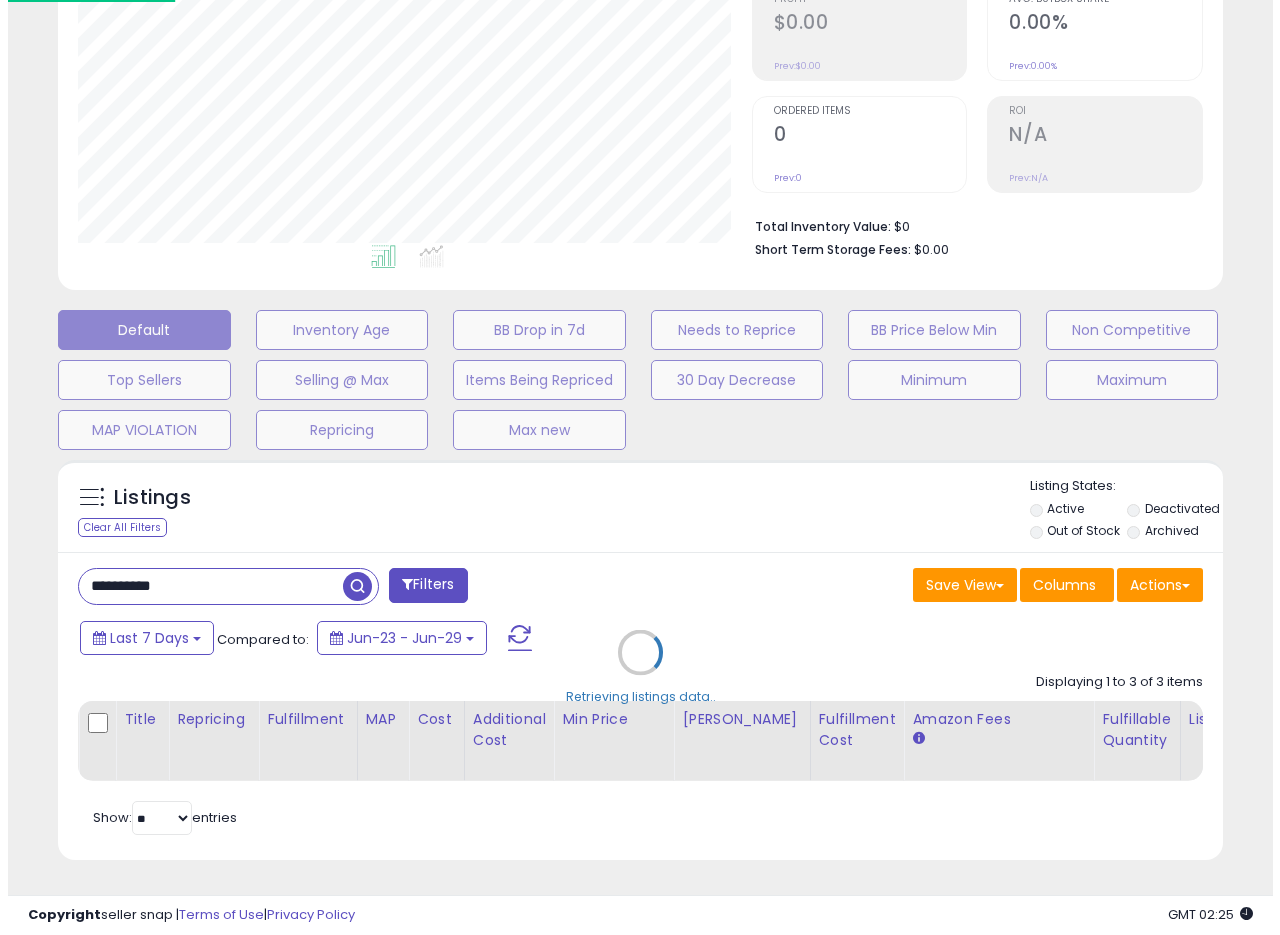 scroll, scrollTop: 335, scrollLeft: 0, axis: vertical 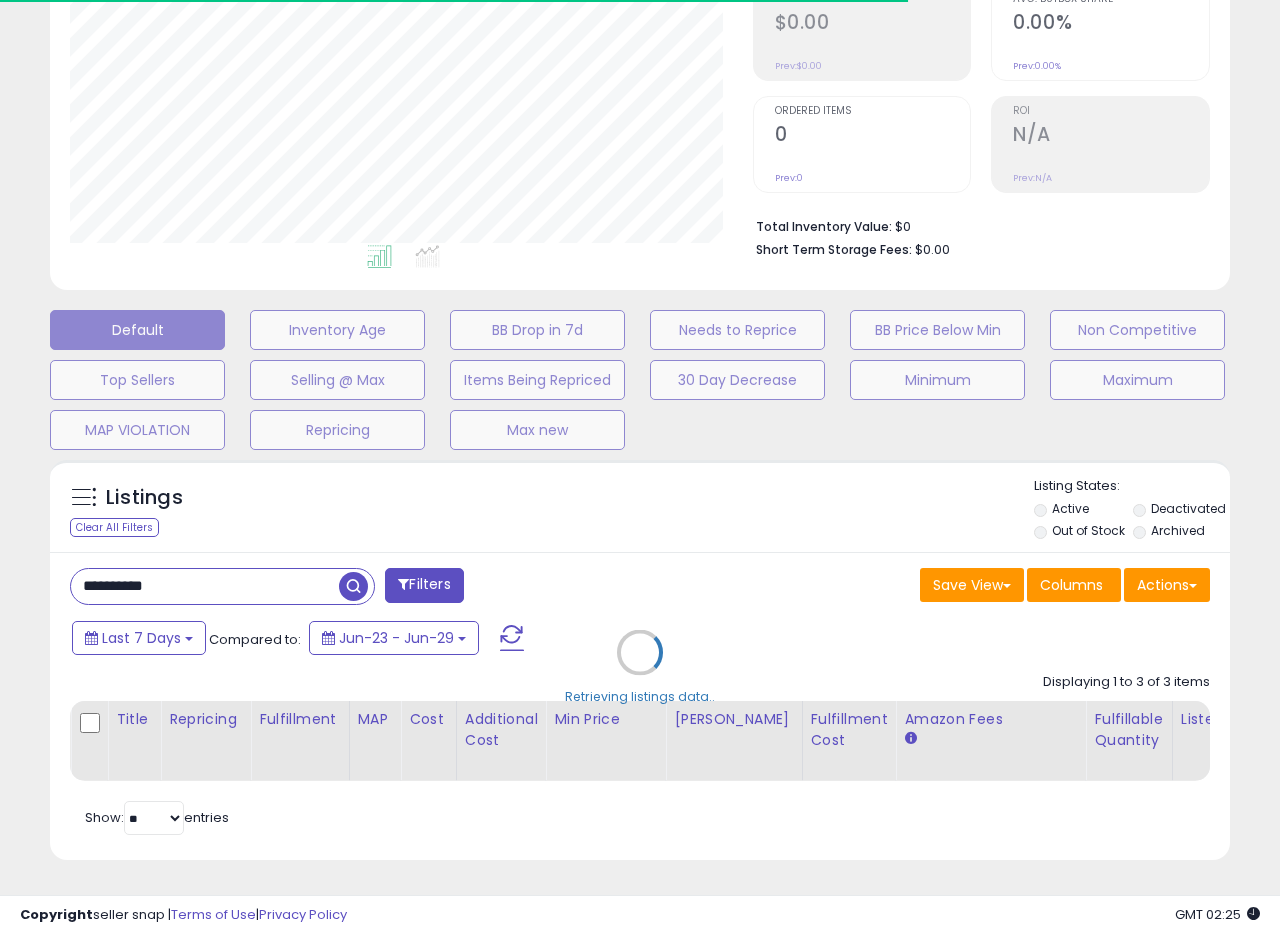 click on "Retrieving listings data.." at bounding box center [640, 667] 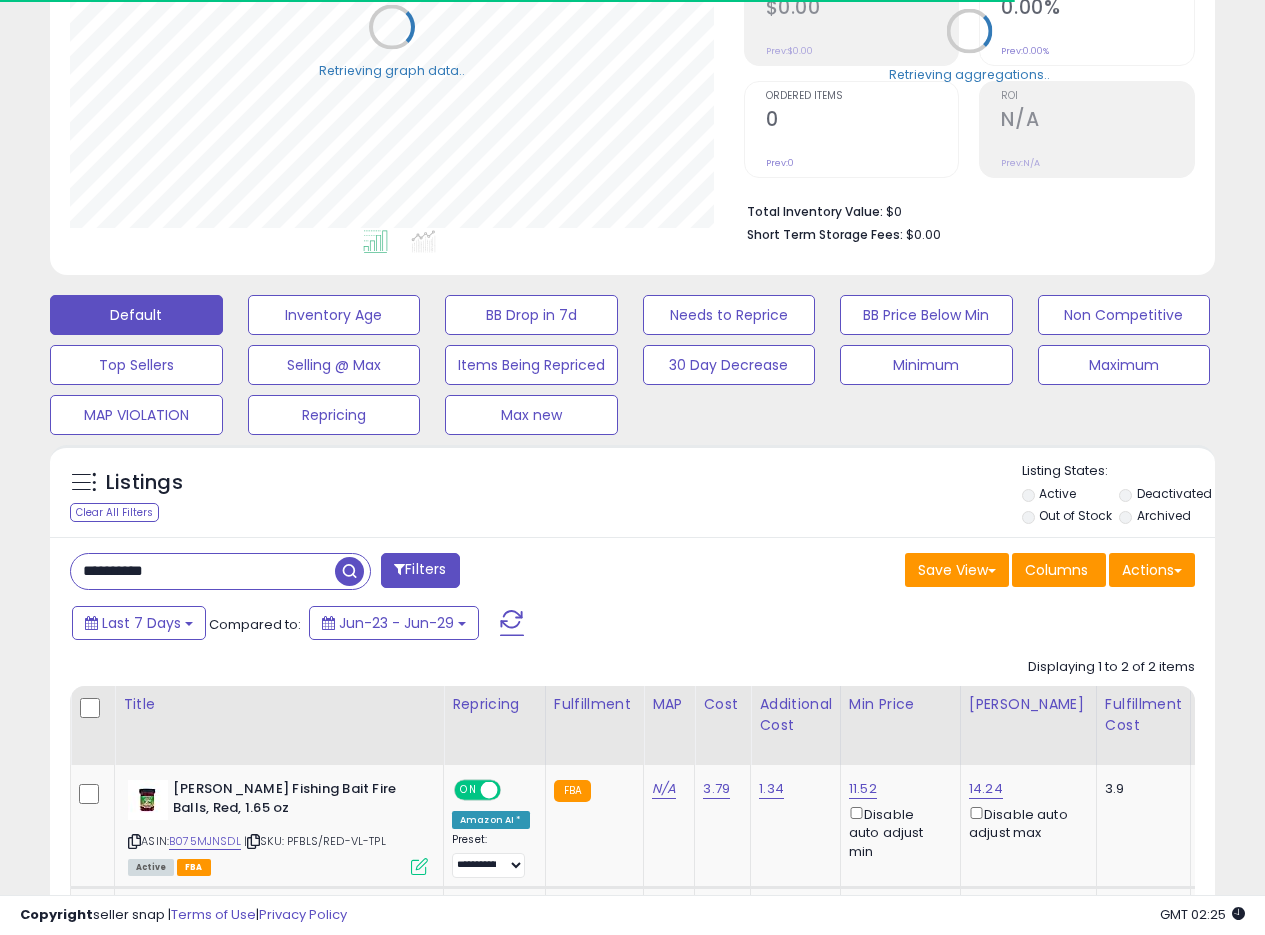scroll, scrollTop: 410, scrollLeft: 674, axis: both 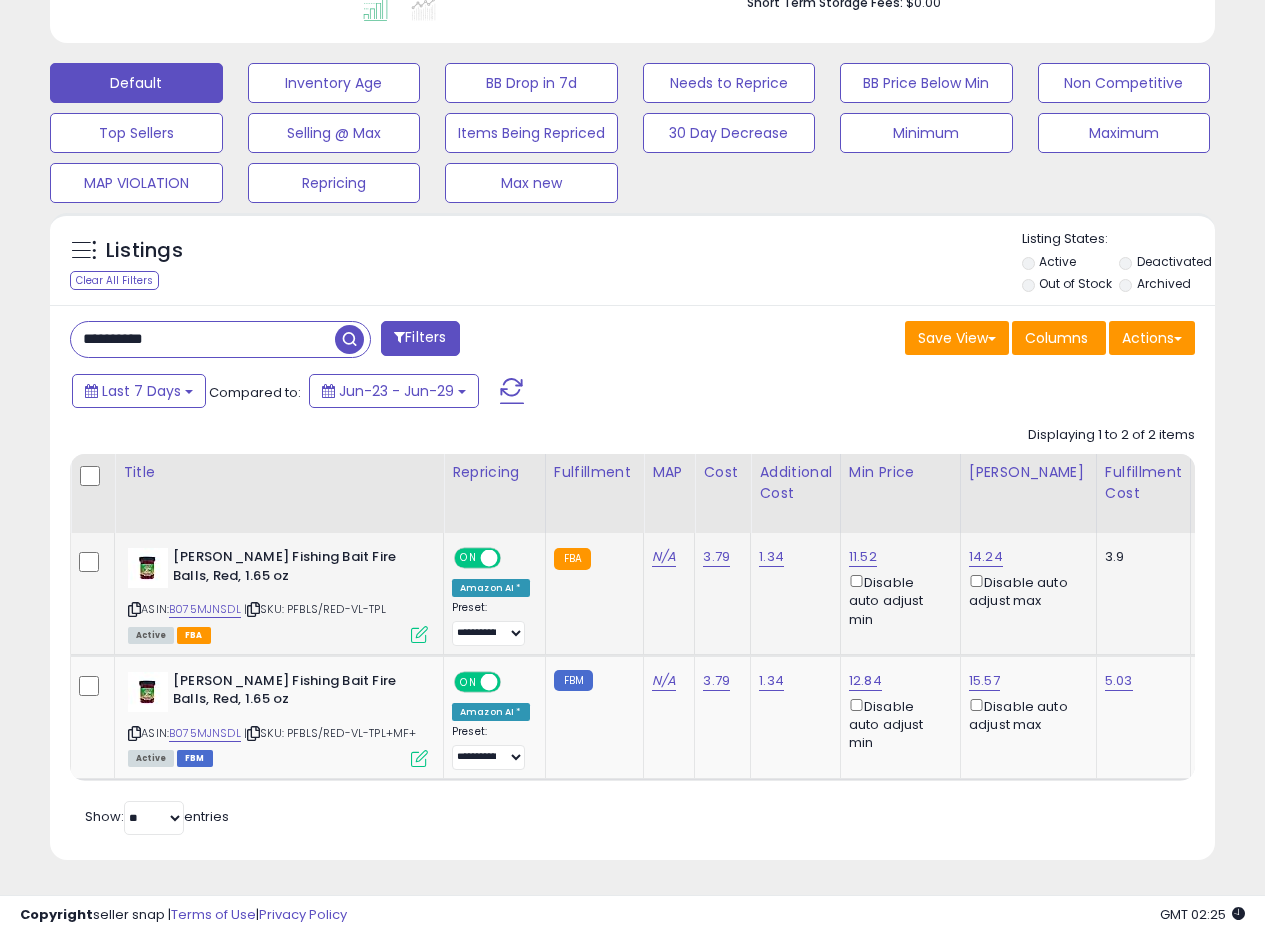 click at bounding box center [419, 634] 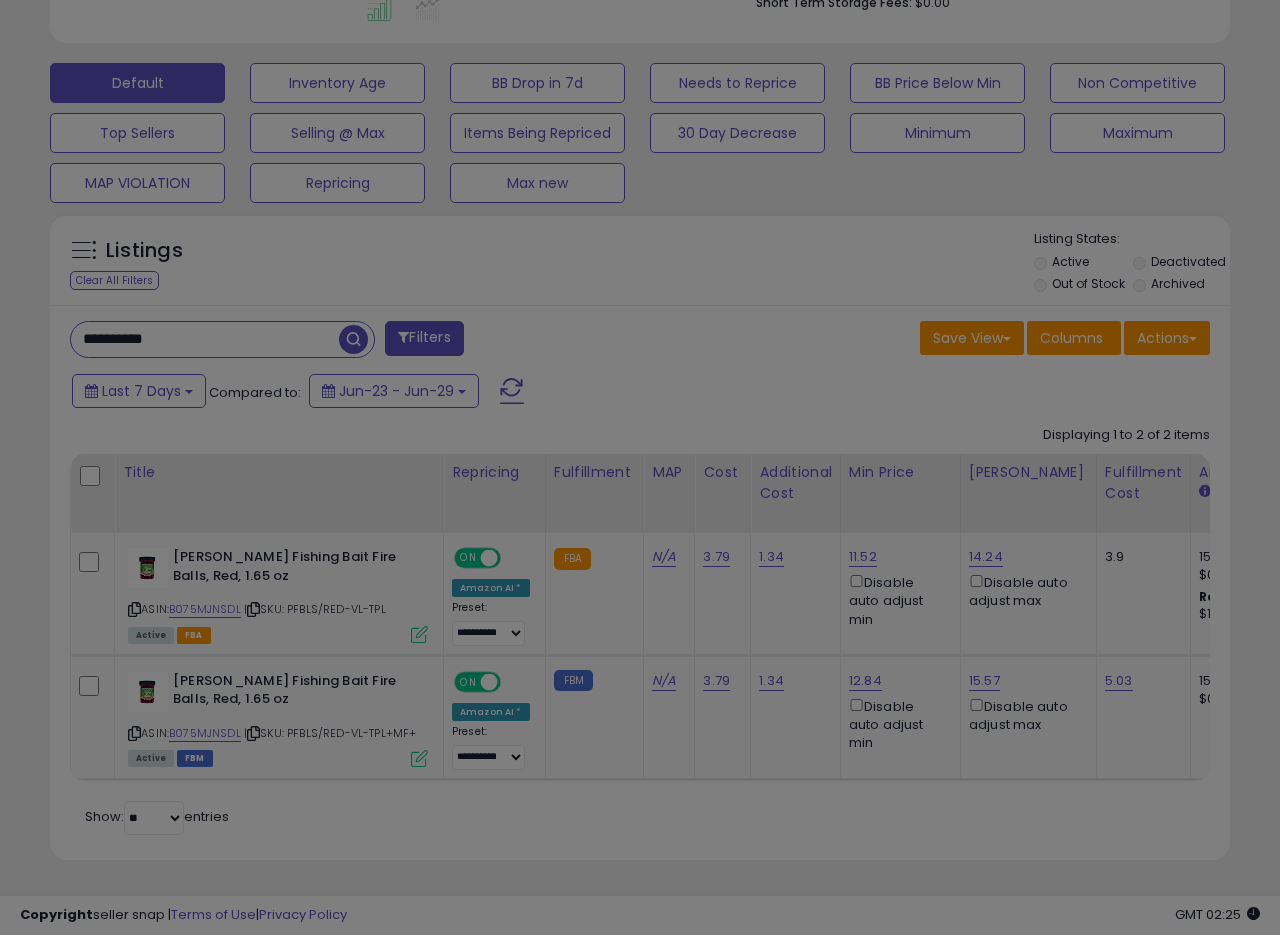 scroll, scrollTop: 999590, scrollLeft: 999317, axis: both 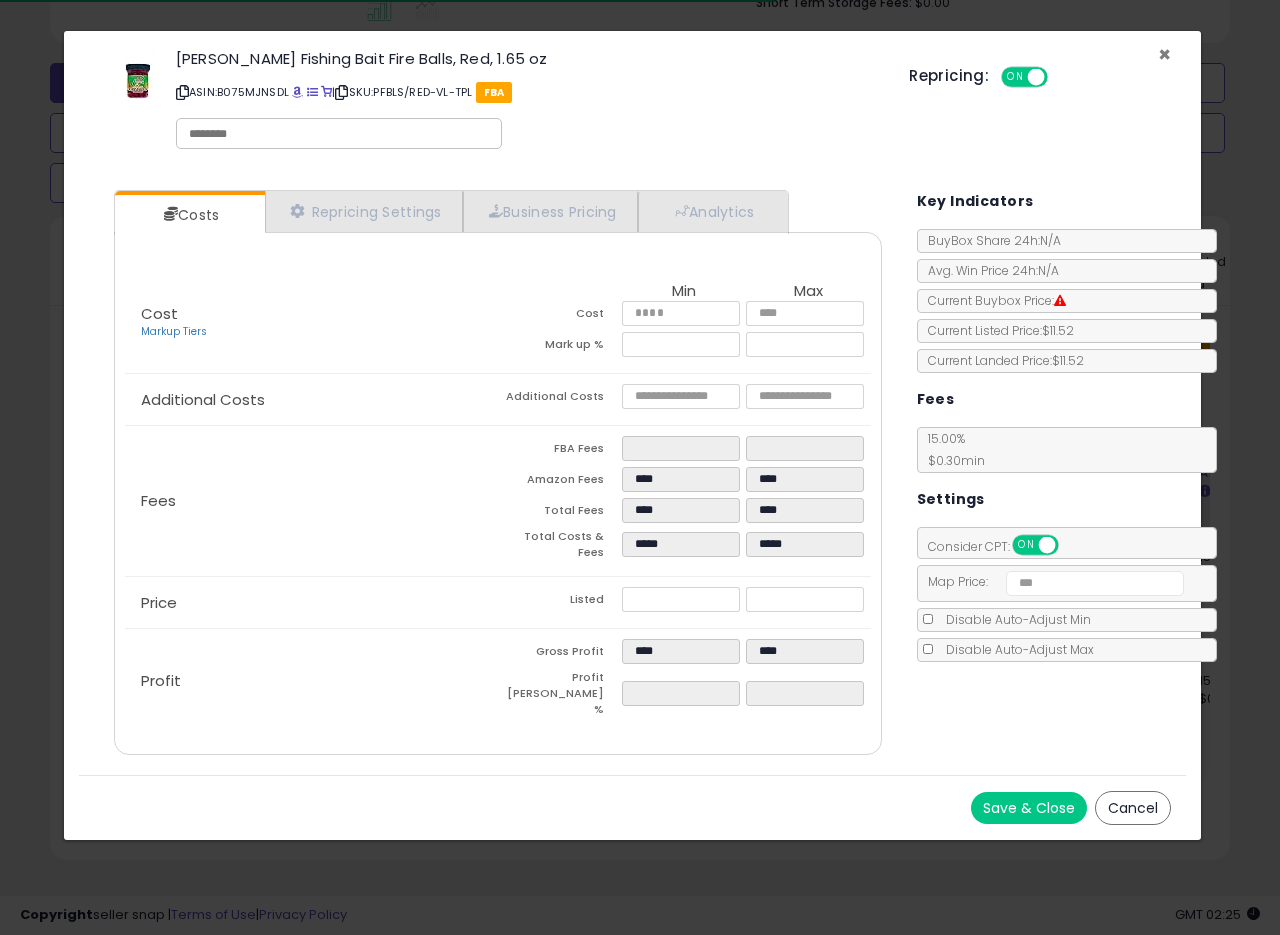 click on "×" at bounding box center (1164, 54) 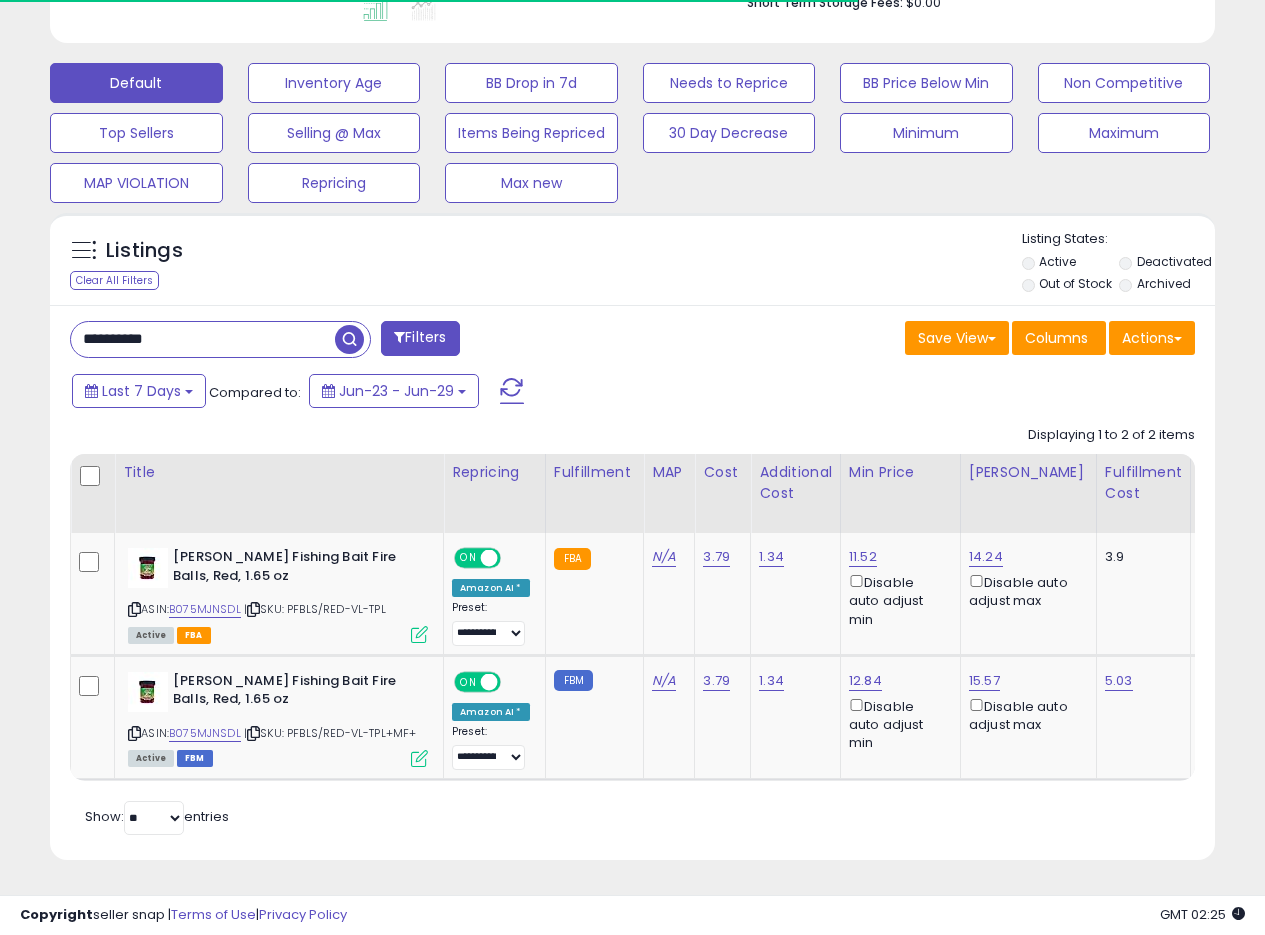 scroll, scrollTop: 410, scrollLeft: 674, axis: both 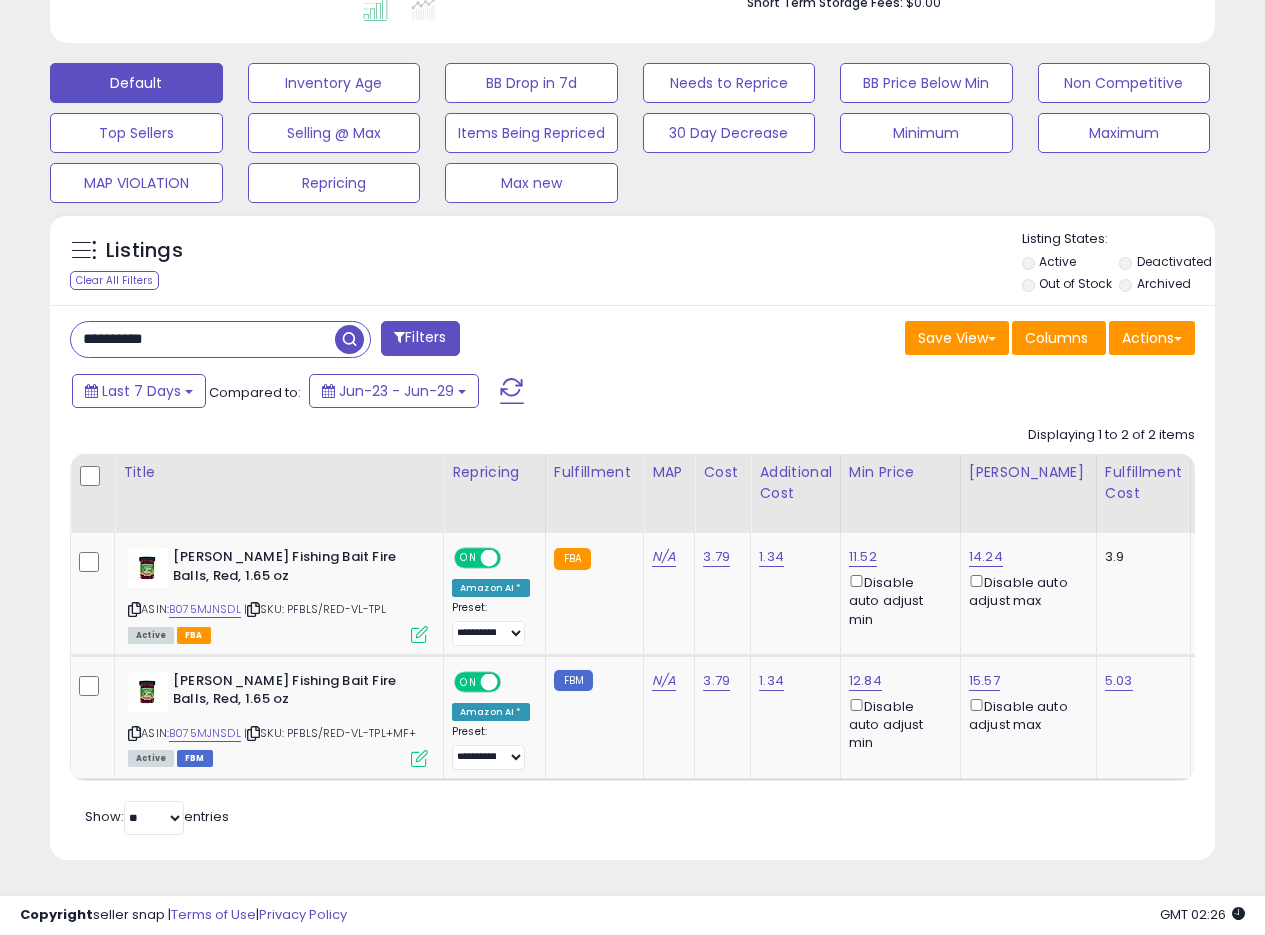 drag, startPoint x: 256, startPoint y: 324, endPoint x: 49, endPoint y: 261, distance: 216.37468 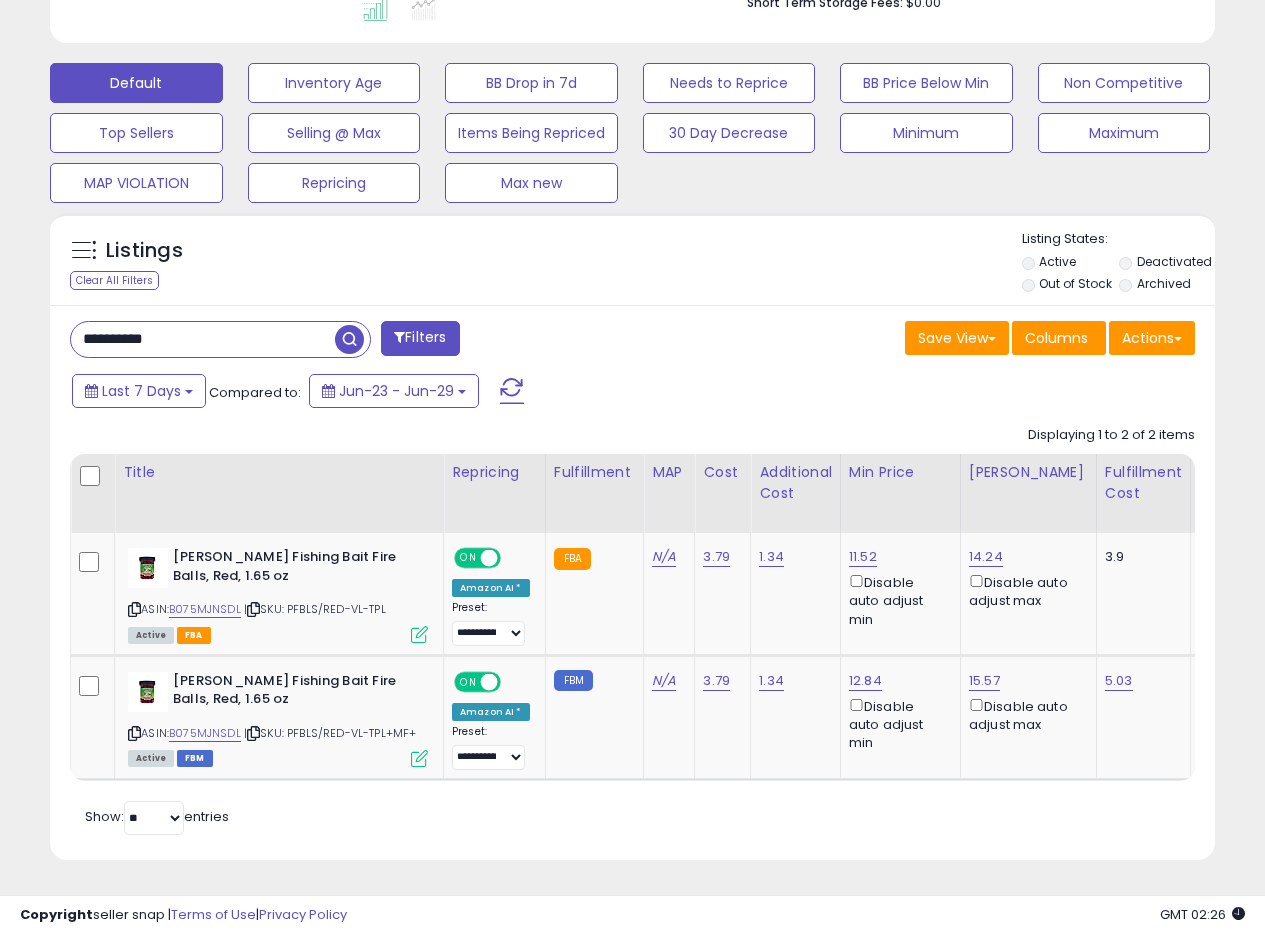 paste 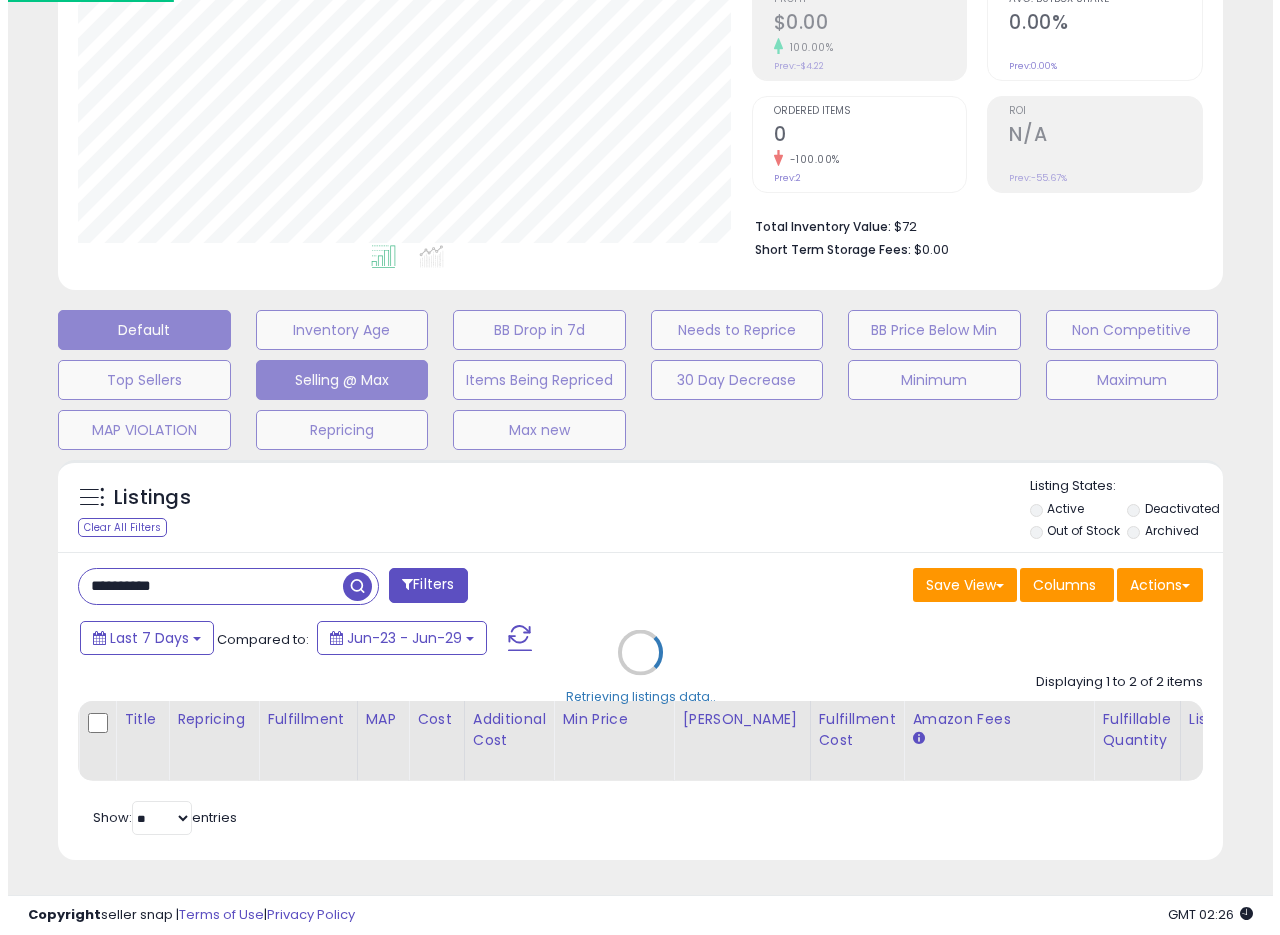 scroll, scrollTop: 335, scrollLeft: 0, axis: vertical 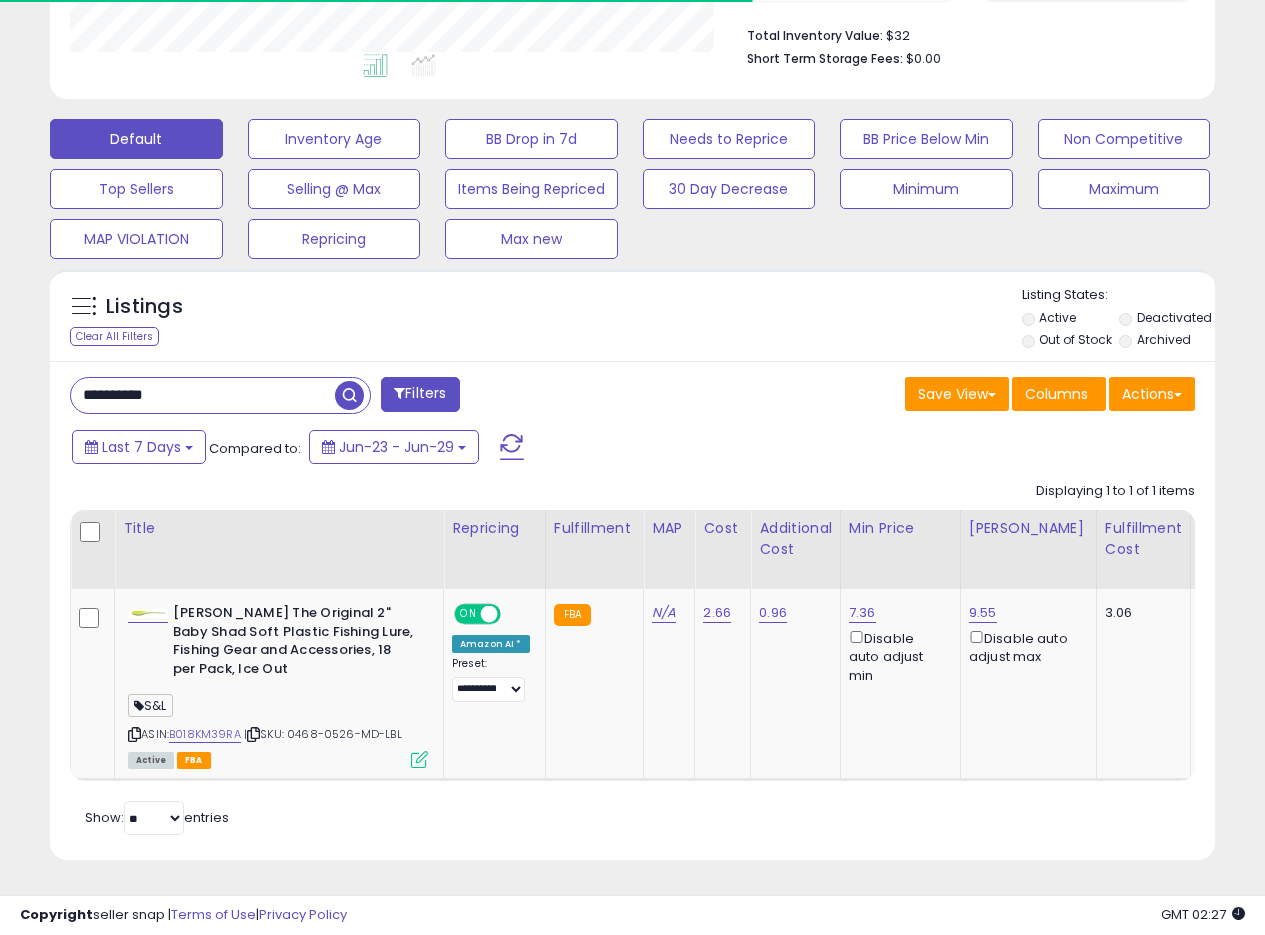 drag, startPoint x: 634, startPoint y: 350, endPoint x: 758, endPoint y: 383, distance: 128.31601 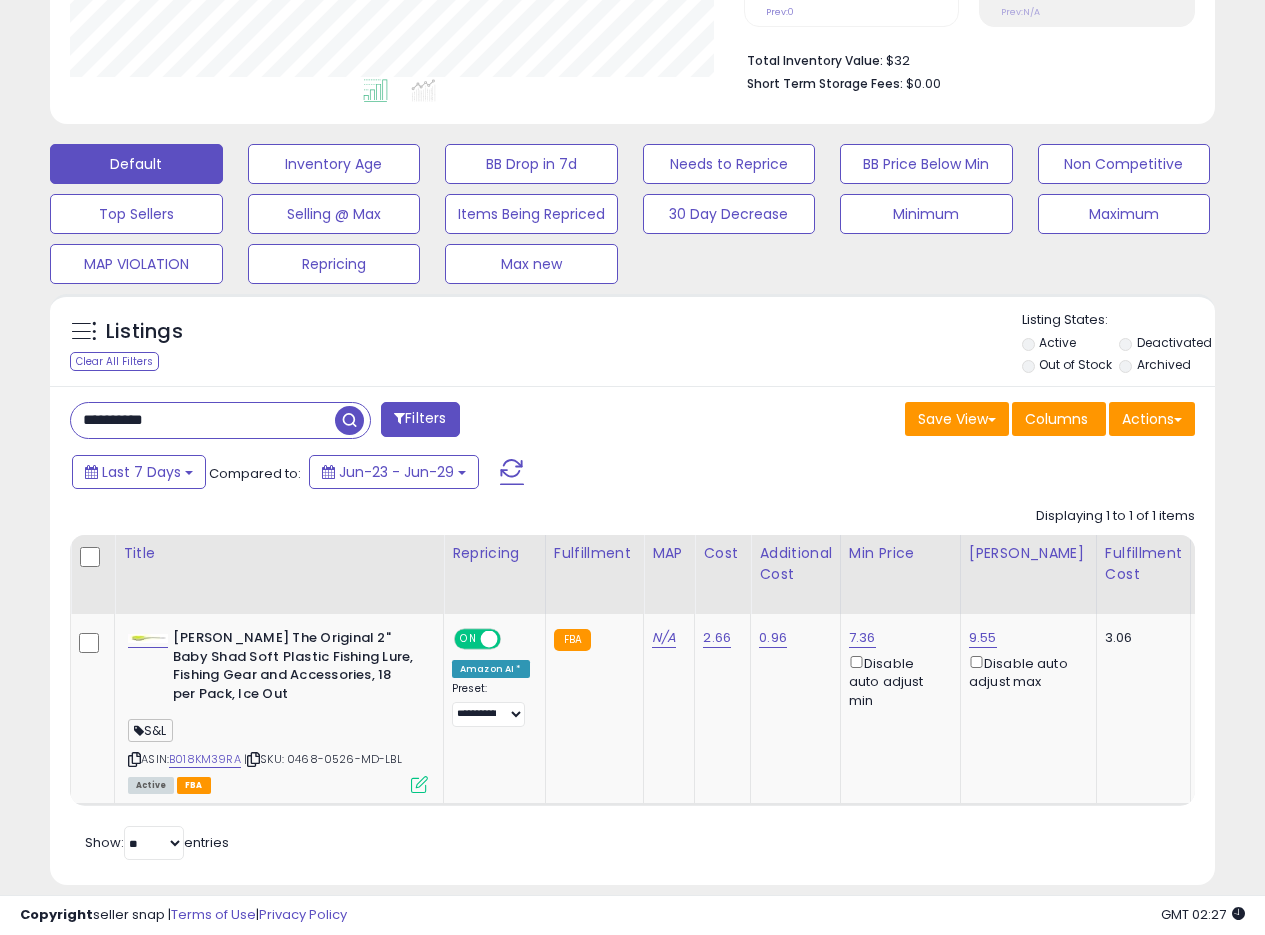 scroll, scrollTop: 526, scrollLeft: 0, axis: vertical 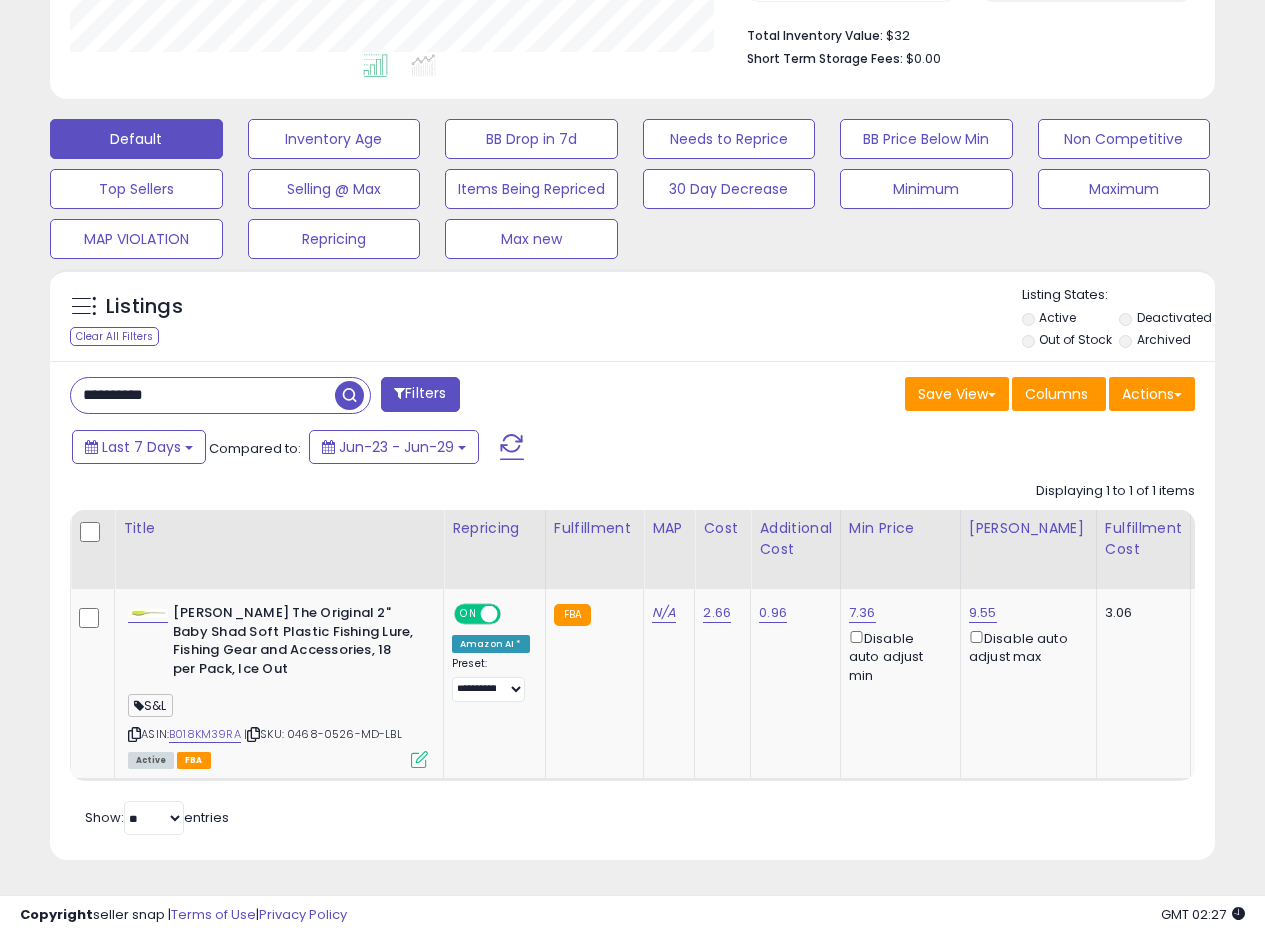 click on "Listings
Clear All Filters" at bounding box center [632, 315] 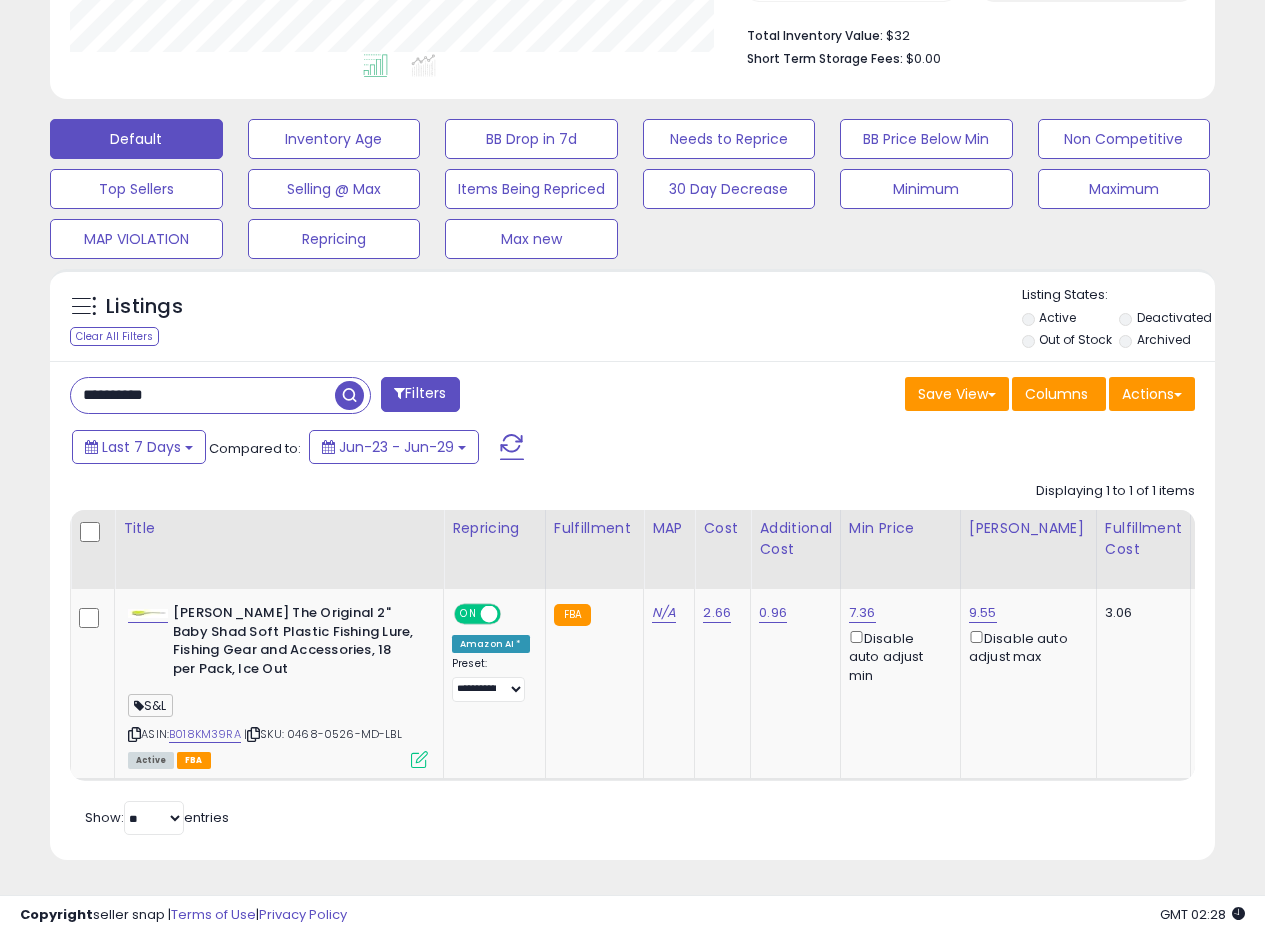 drag, startPoint x: 213, startPoint y: 387, endPoint x: 0, endPoint y: 380, distance: 213.11499 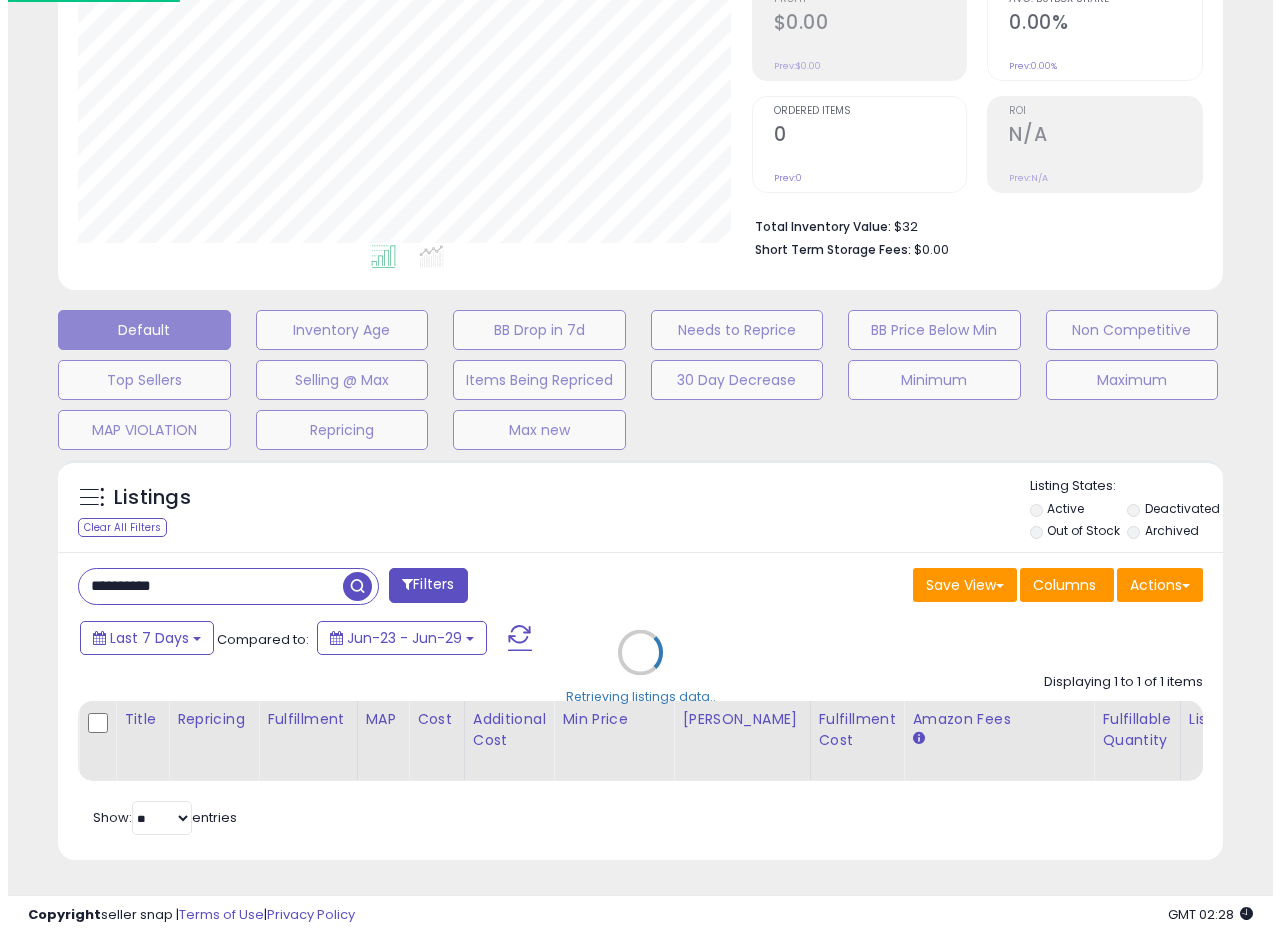 scroll, scrollTop: 335, scrollLeft: 0, axis: vertical 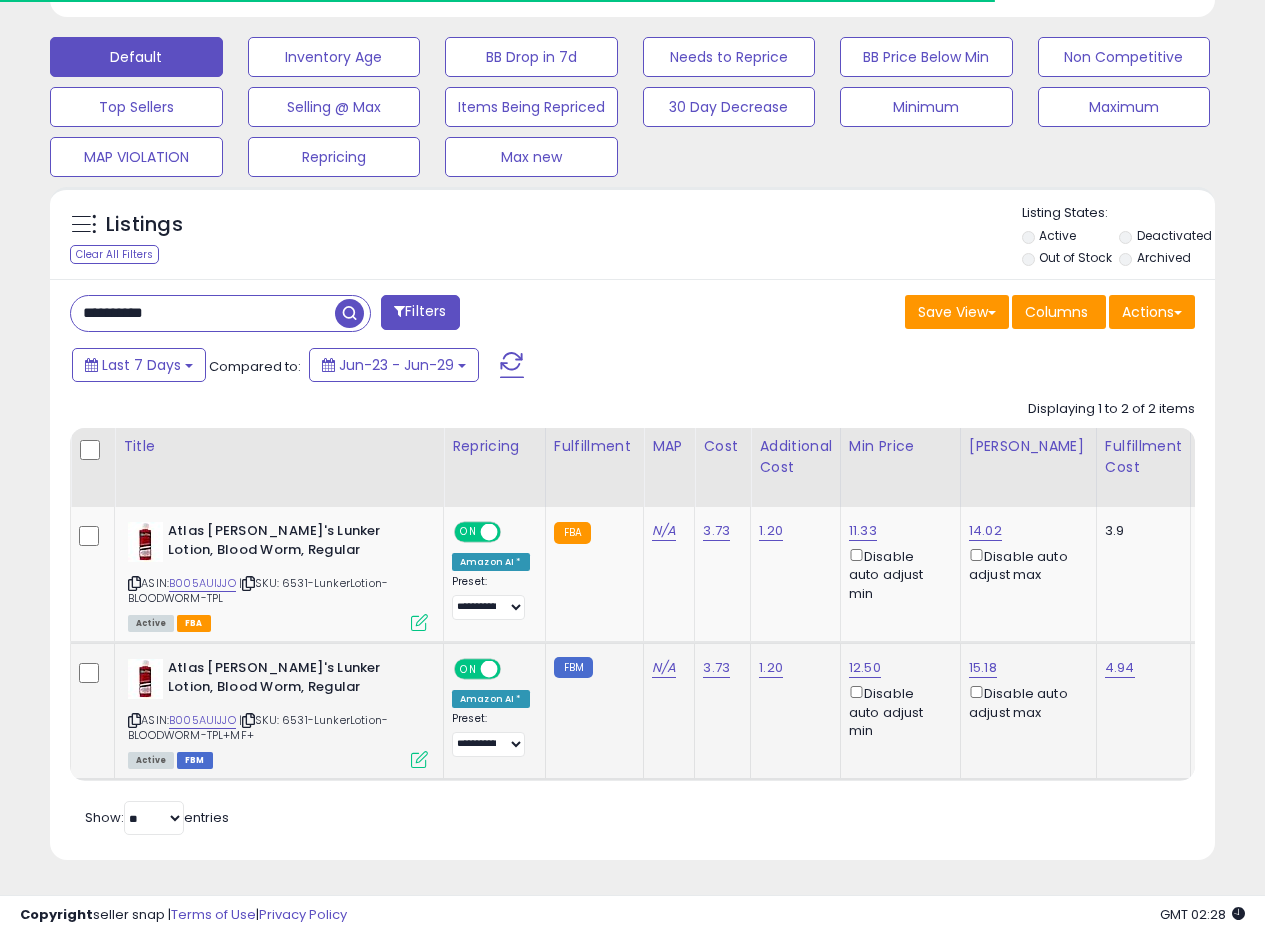 click at bounding box center [419, 759] 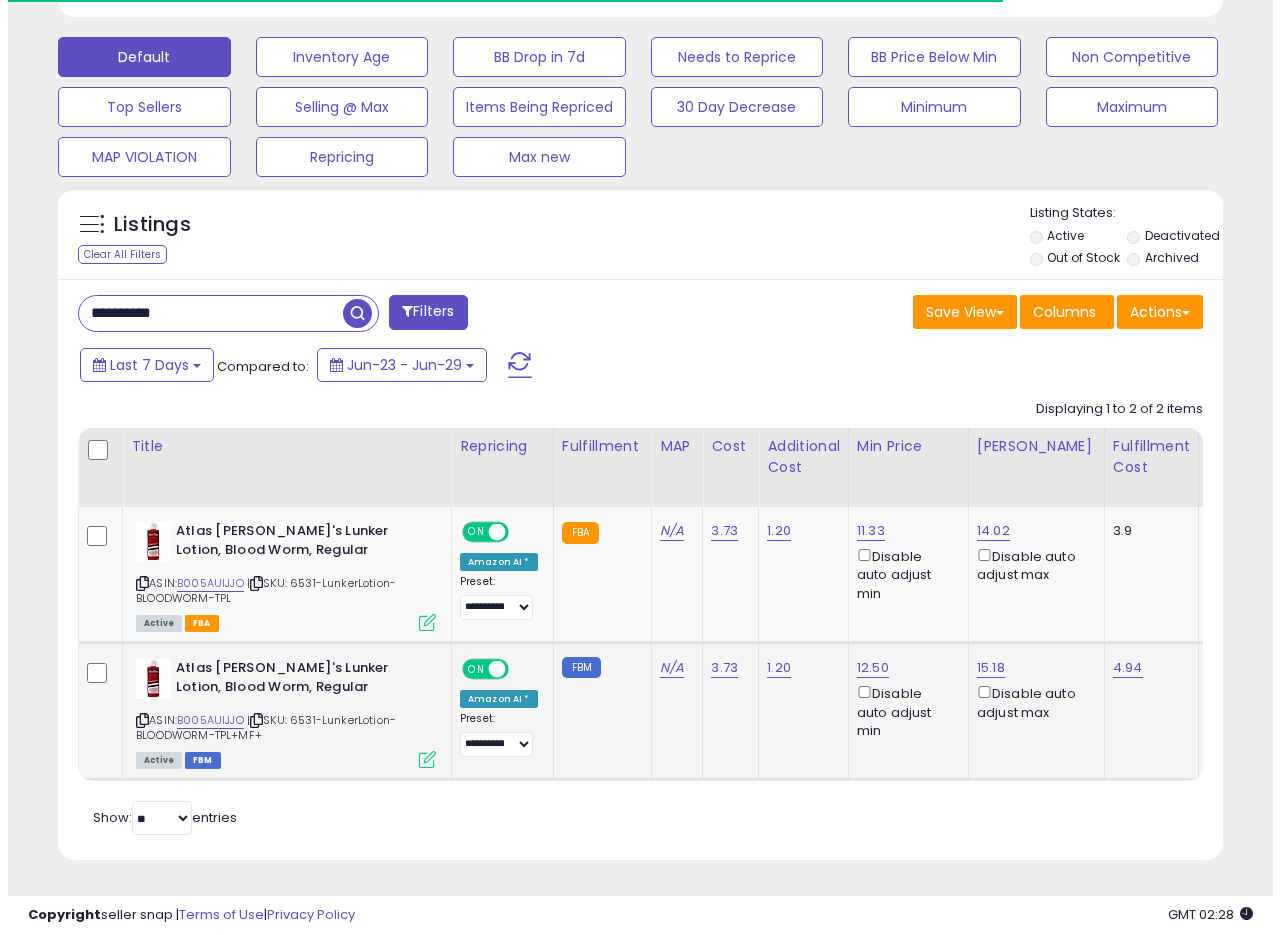 scroll, scrollTop: 999590, scrollLeft: 999317, axis: both 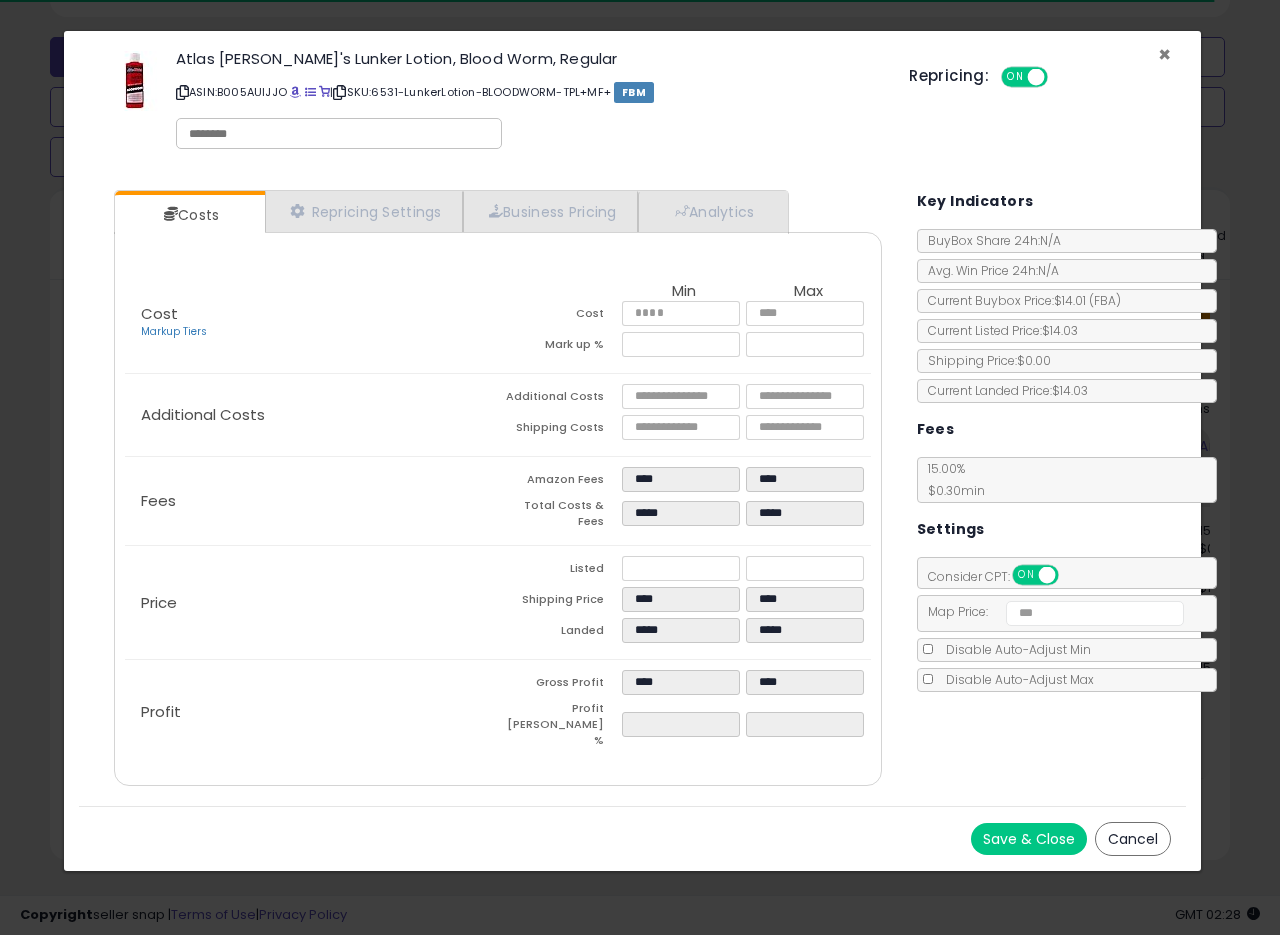 click on "×" at bounding box center (1164, 54) 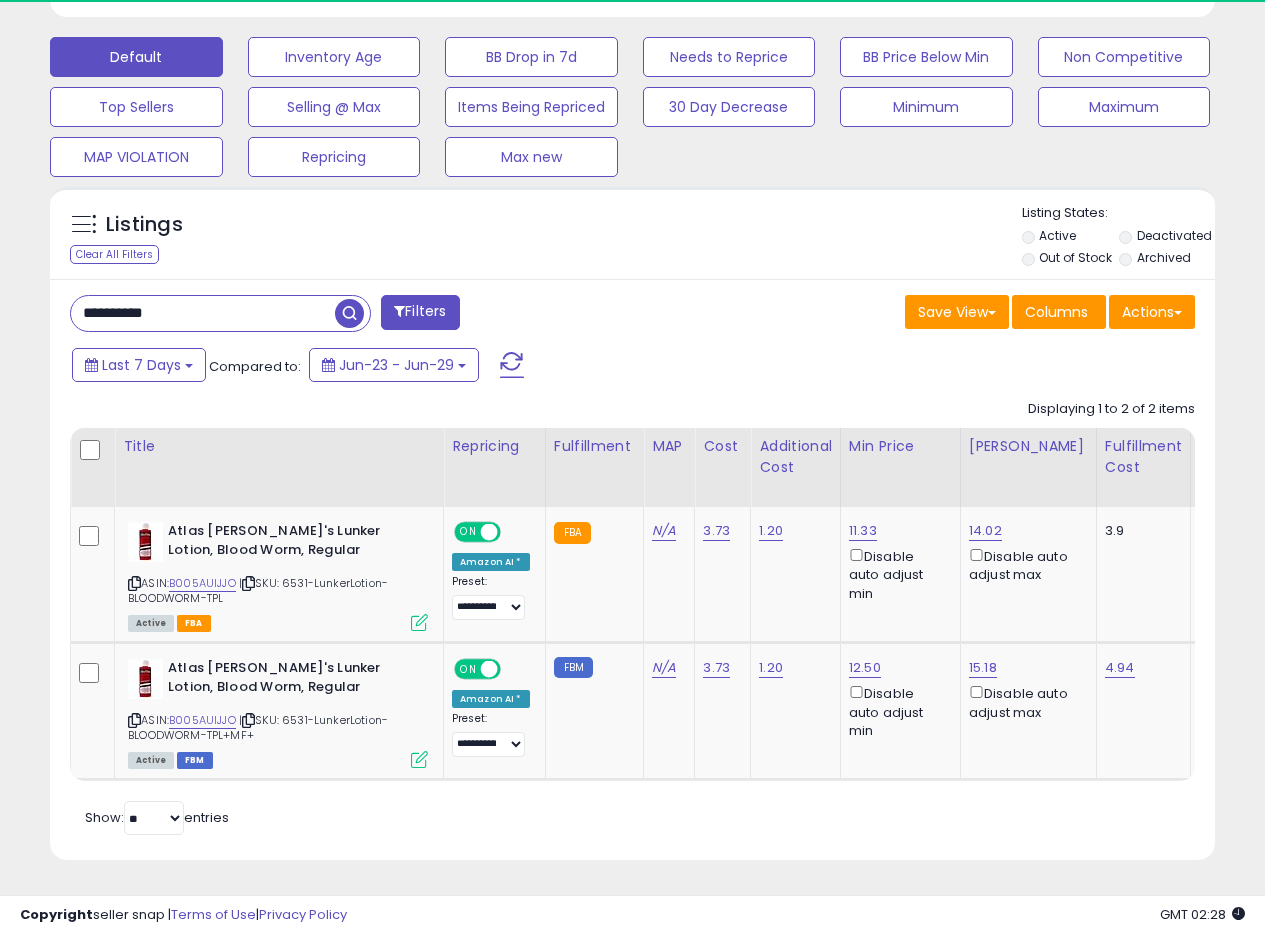 scroll, scrollTop: 410, scrollLeft: 674, axis: both 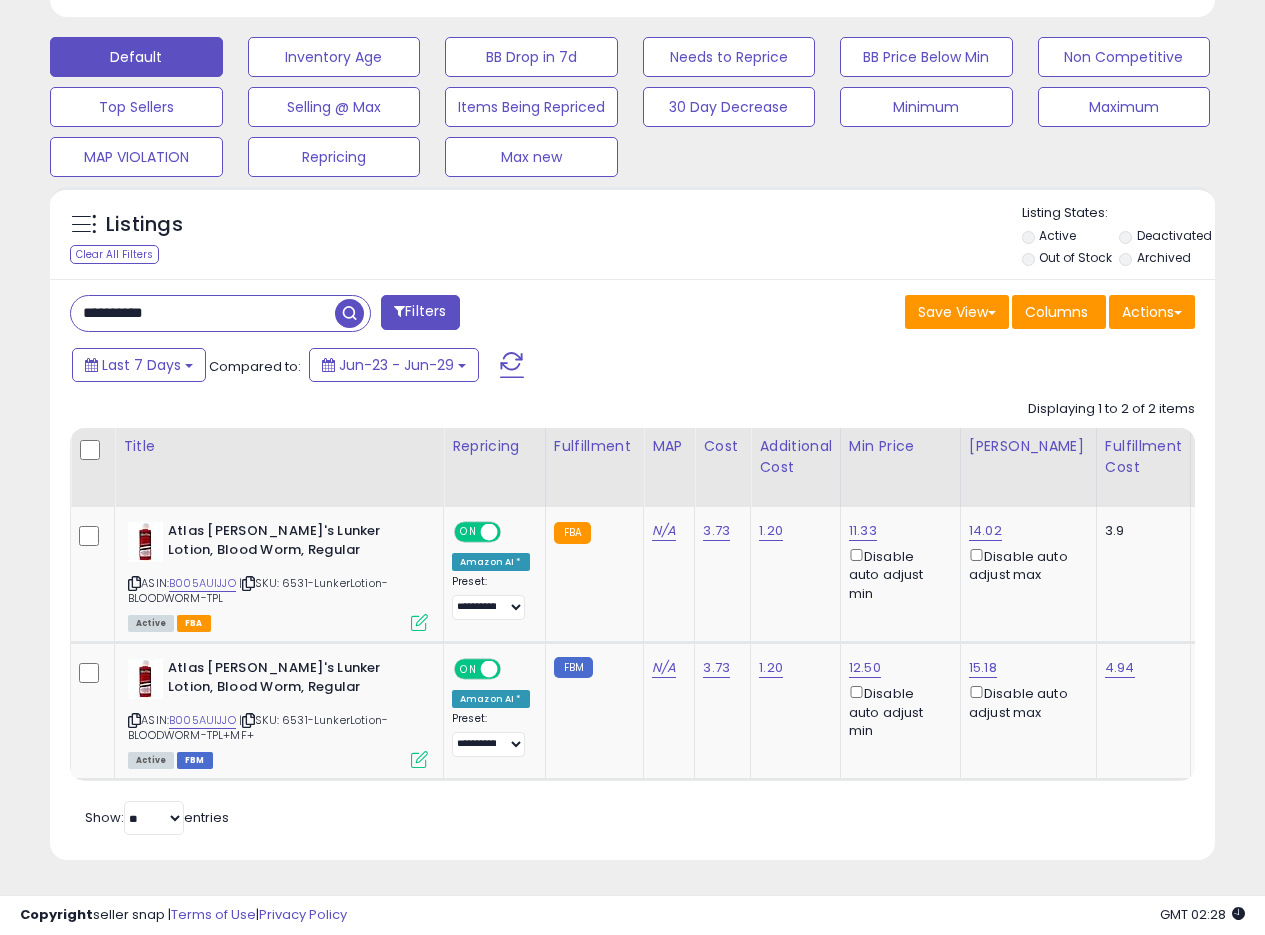 drag, startPoint x: 217, startPoint y: 299, endPoint x: 0, endPoint y: 287, distance: 217.33154 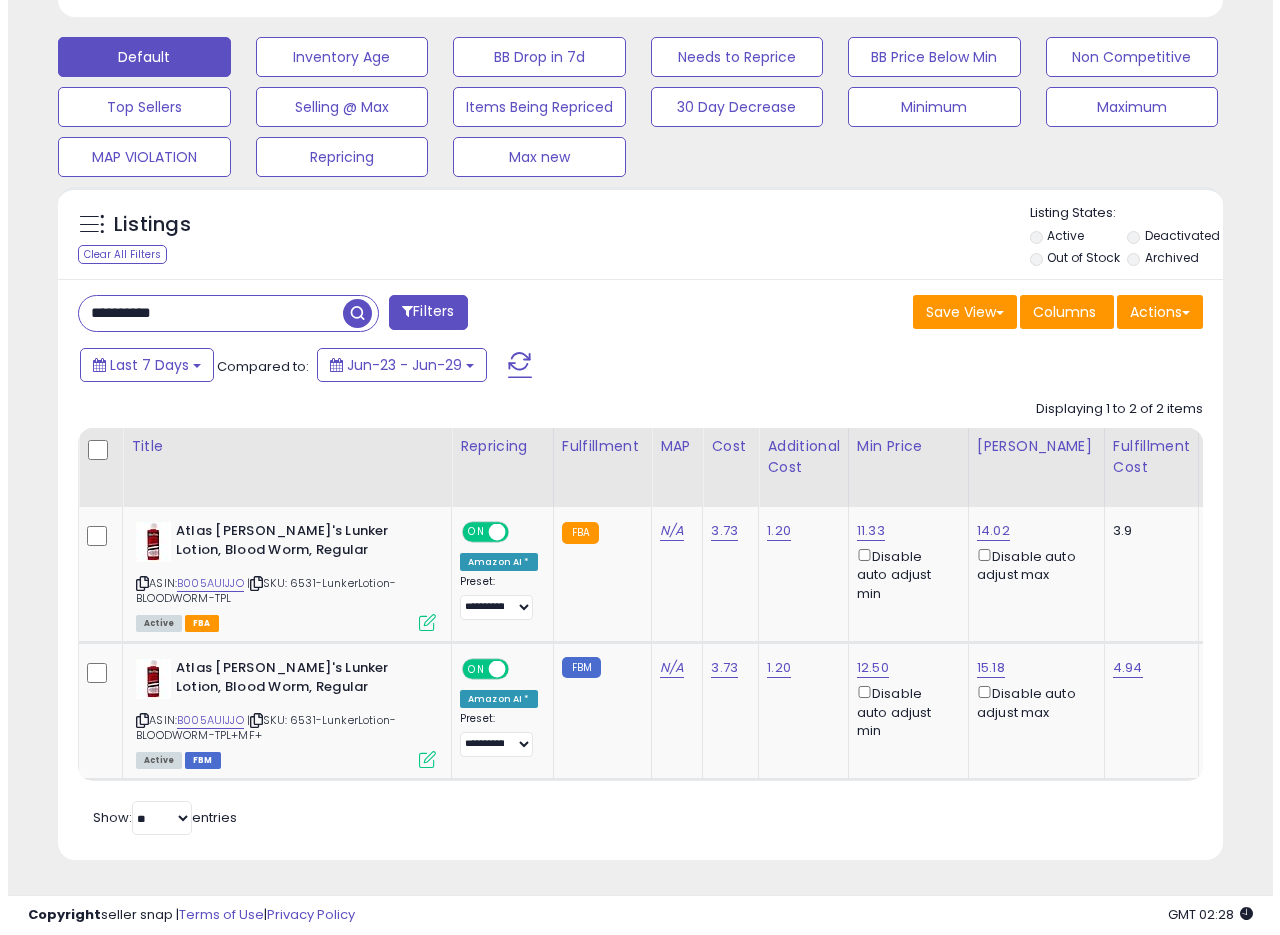 scroll, scrollTop: 335, scrollLeft: 0, axis: vertical 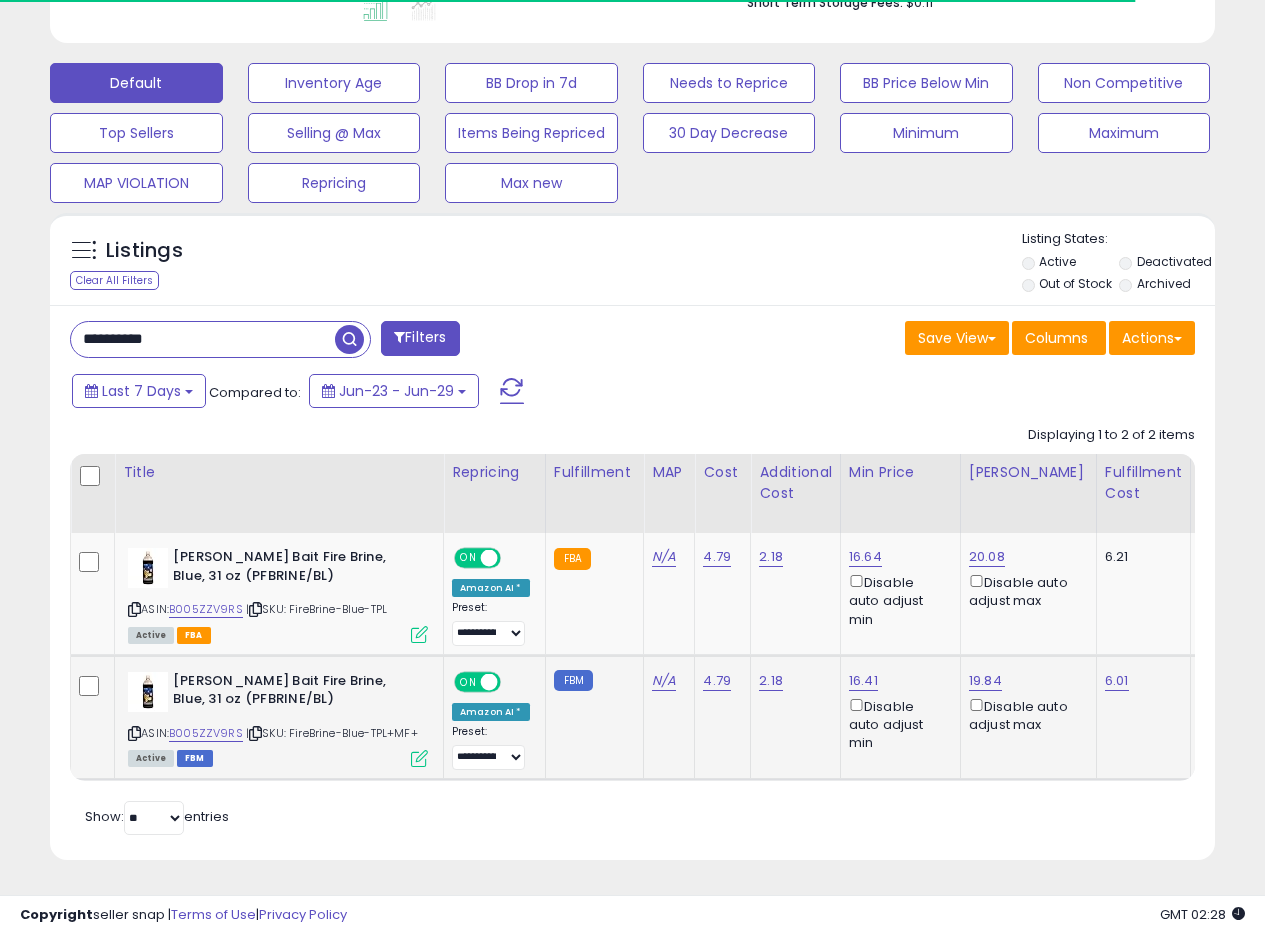 click at bounding box center [419, 758] 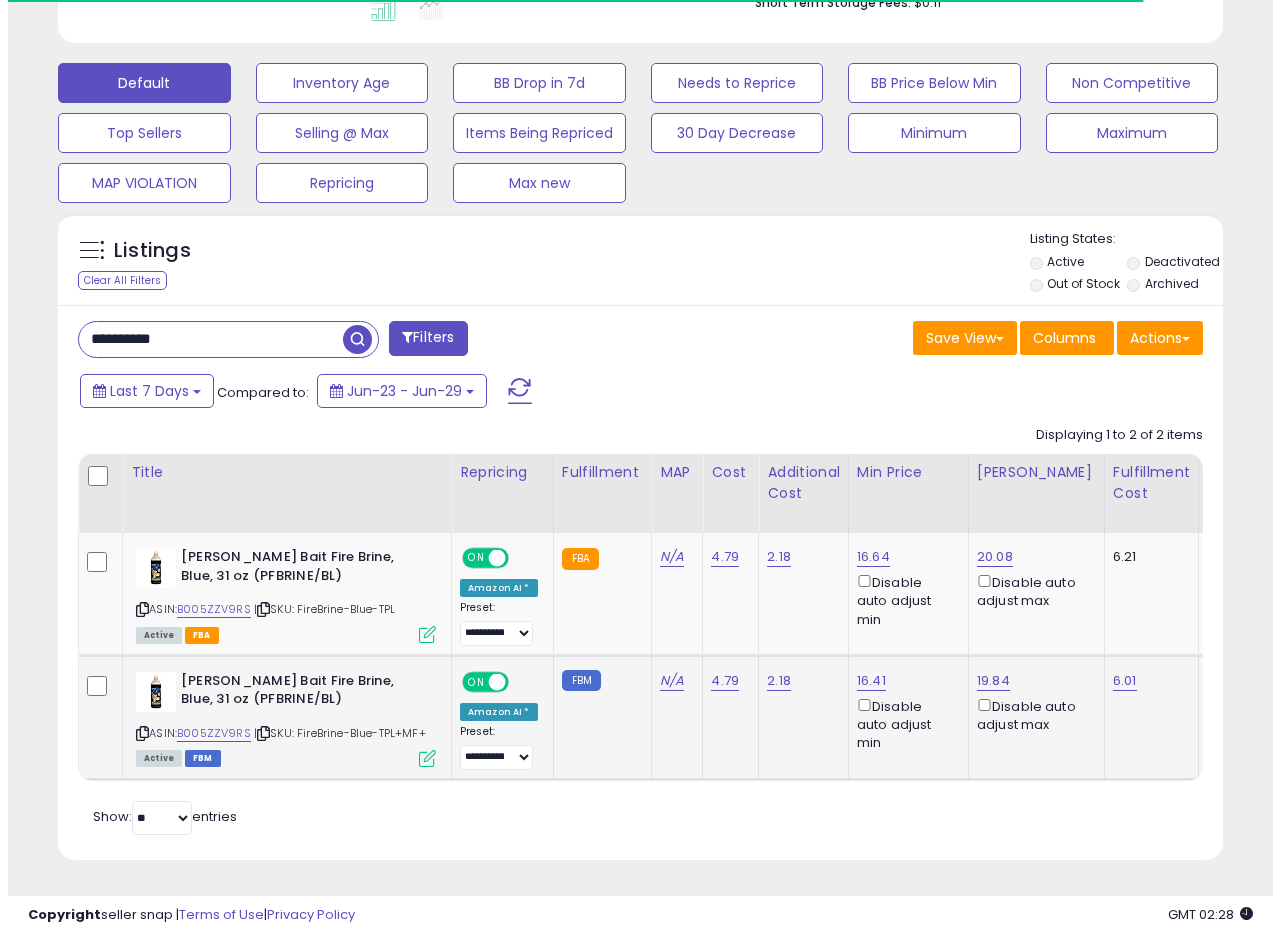 scroll, scrollTop: 999590, scrollLeft: 999317, axis: both 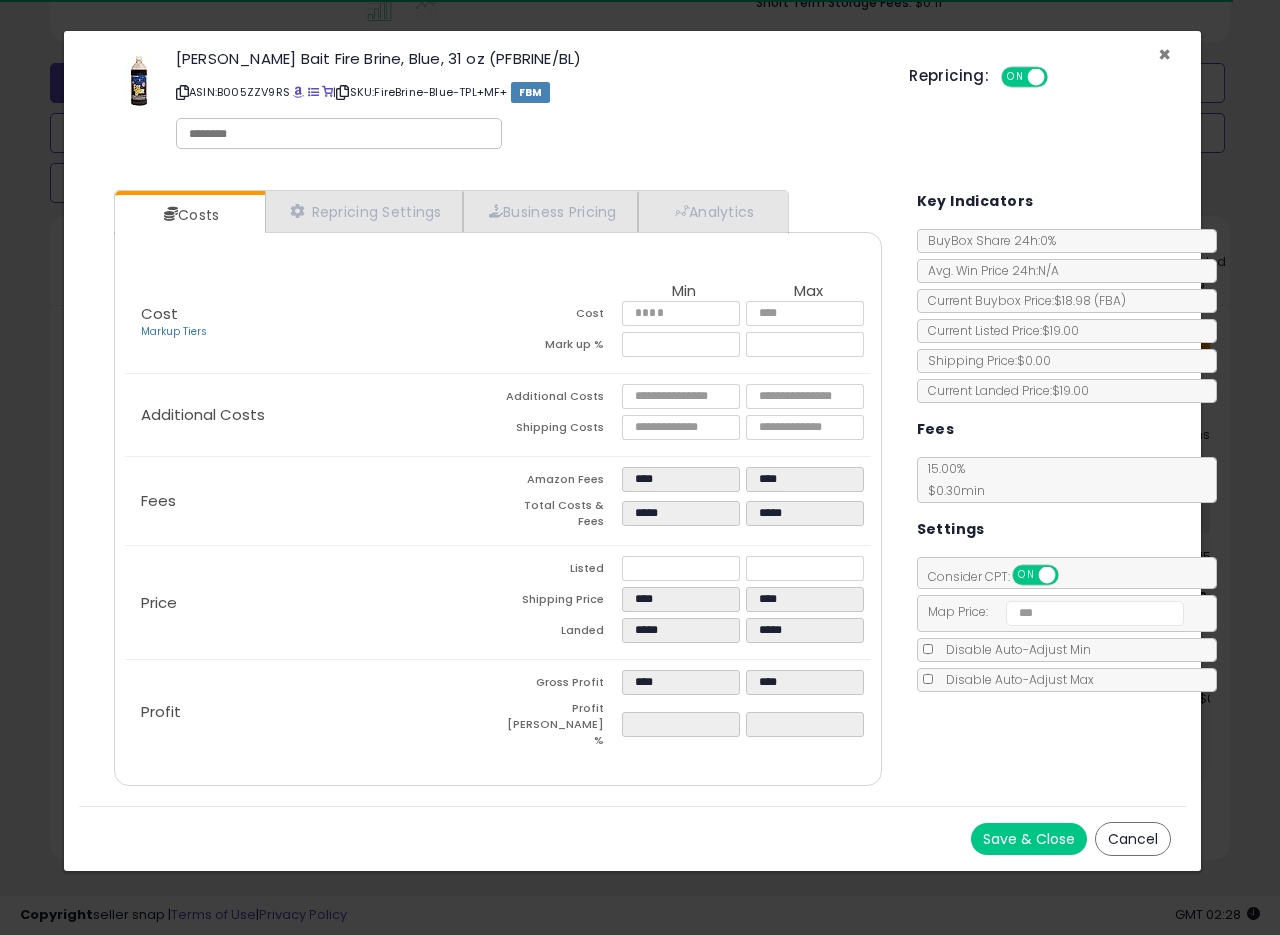 click on "×" at bounding box center (1164, 54) 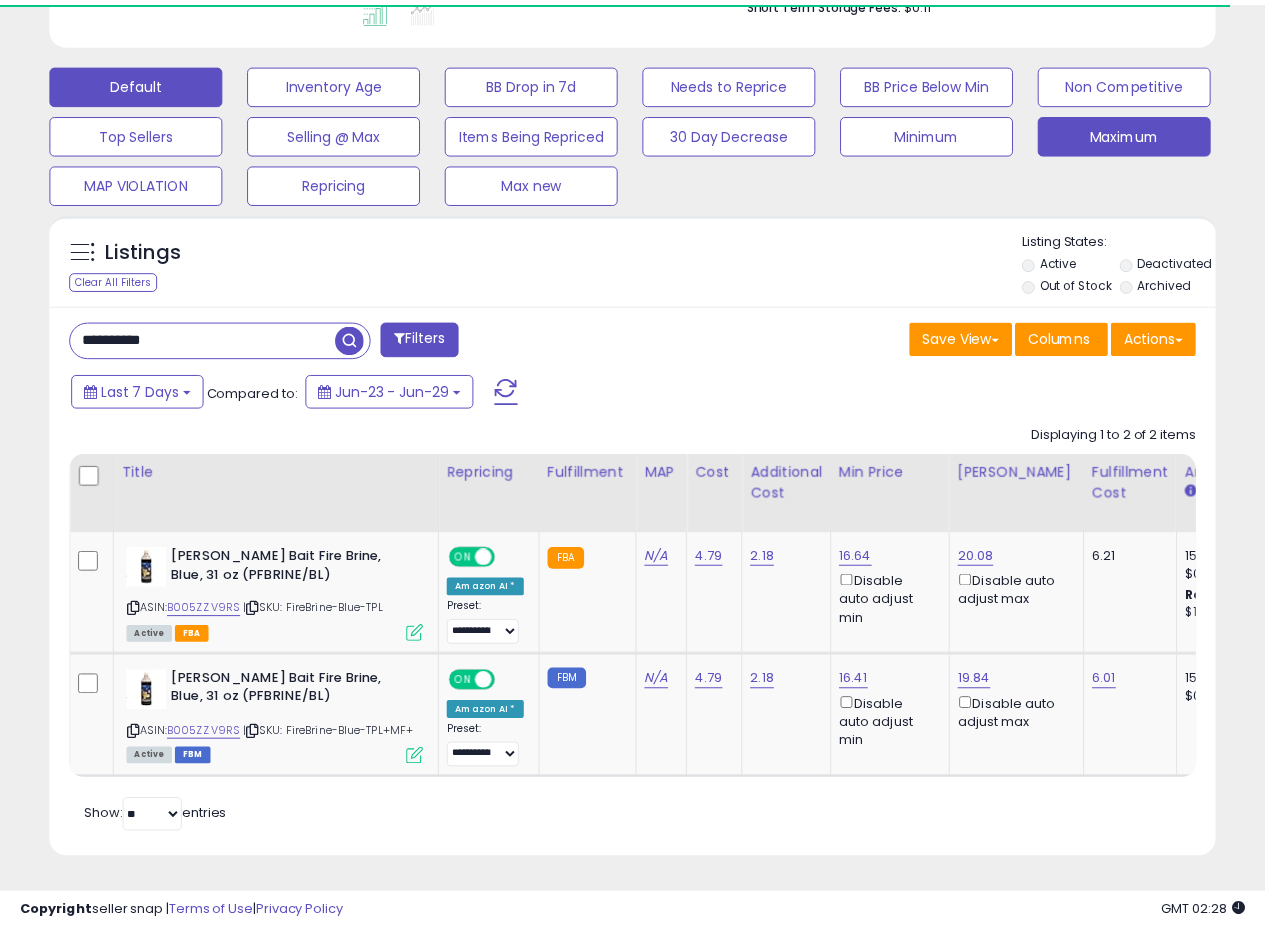 scroll, scrollTop: 410, scrollLeft: 674, axis: both 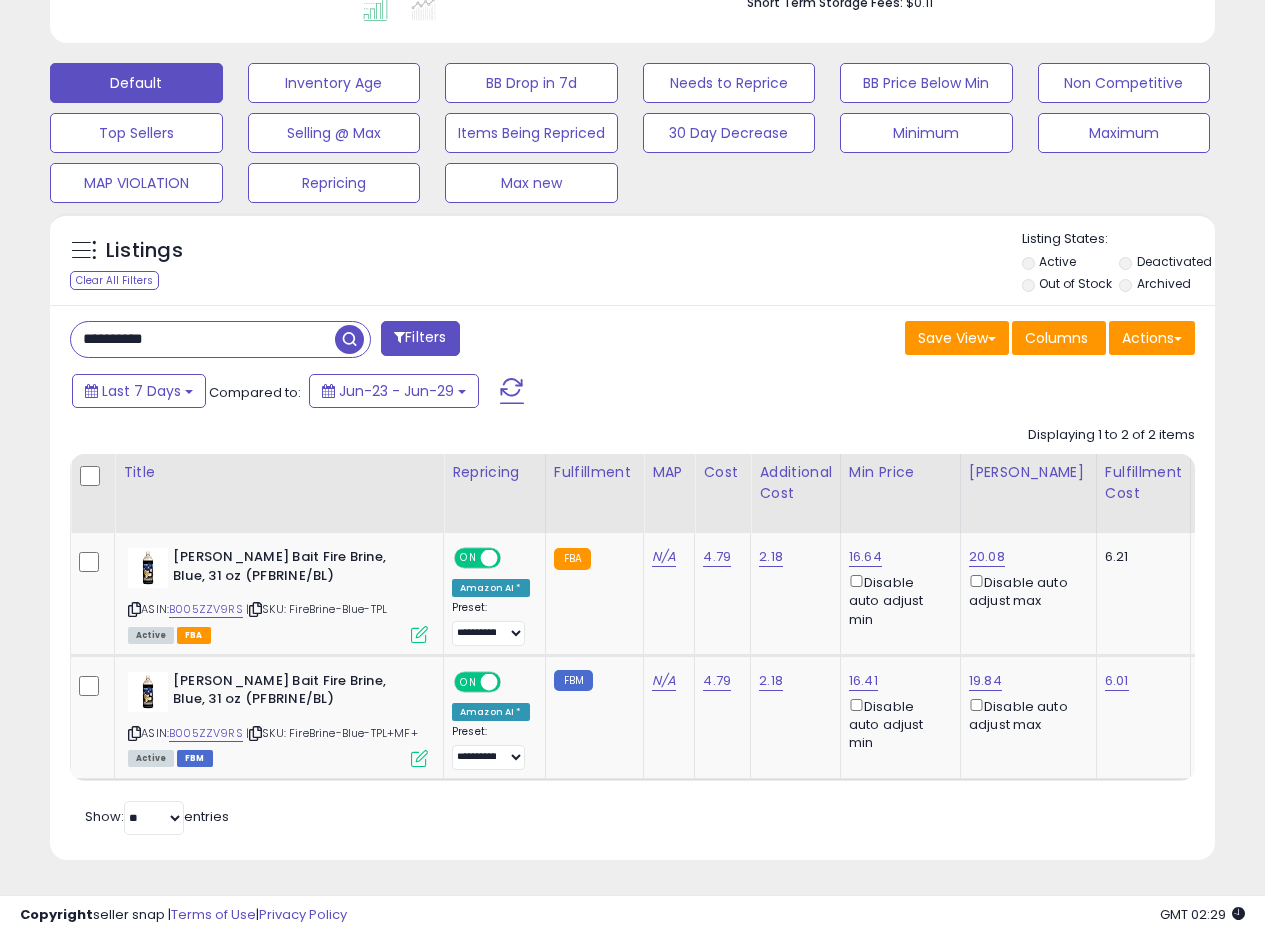 drag, startPoint x: 240, startPoint y: 325, endPoint x: 0, endPoint y: 292, distance: 242.25813 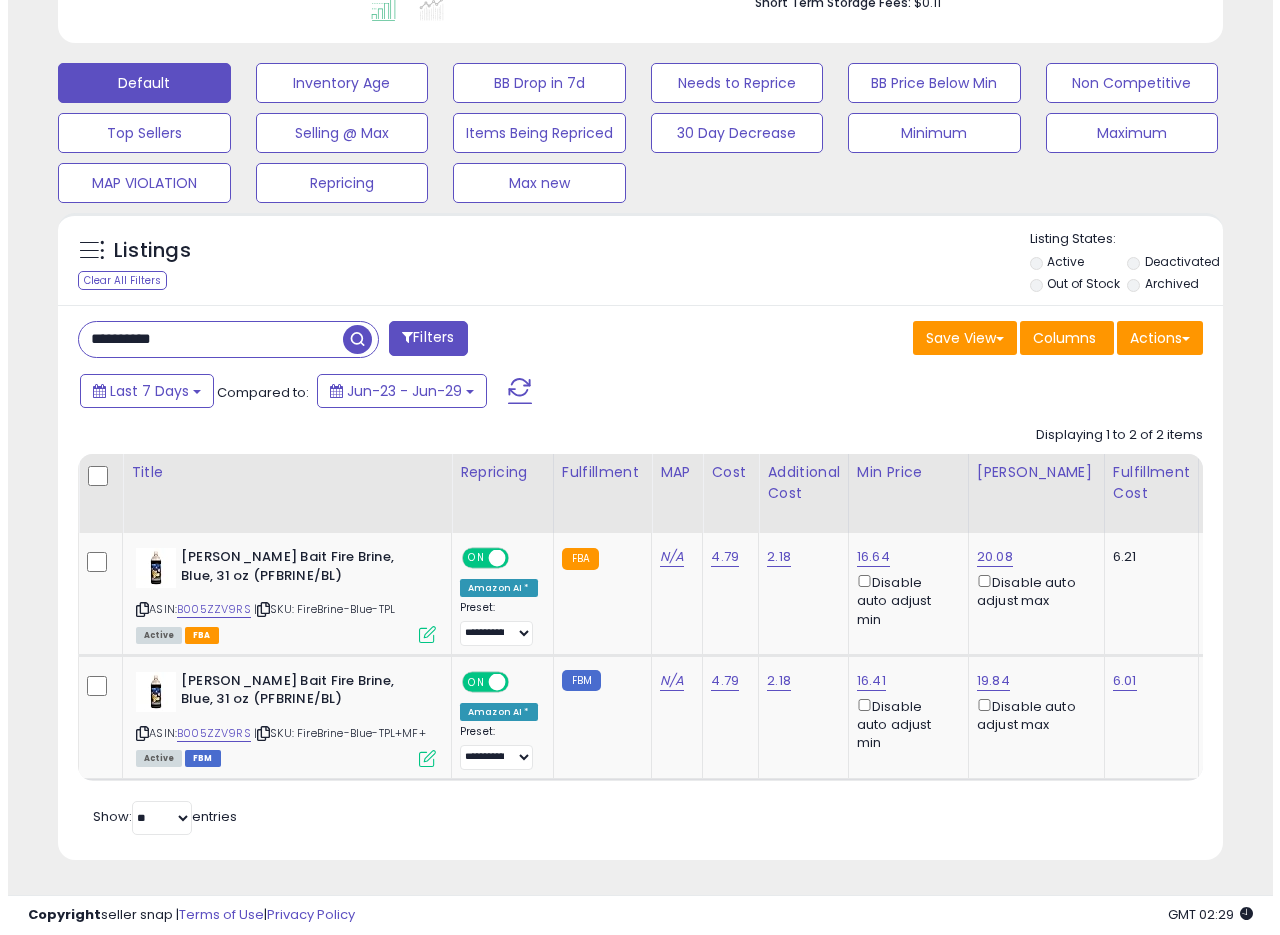 scroll, scrollTop: 335, scrollLeft: 0, axis: vertical 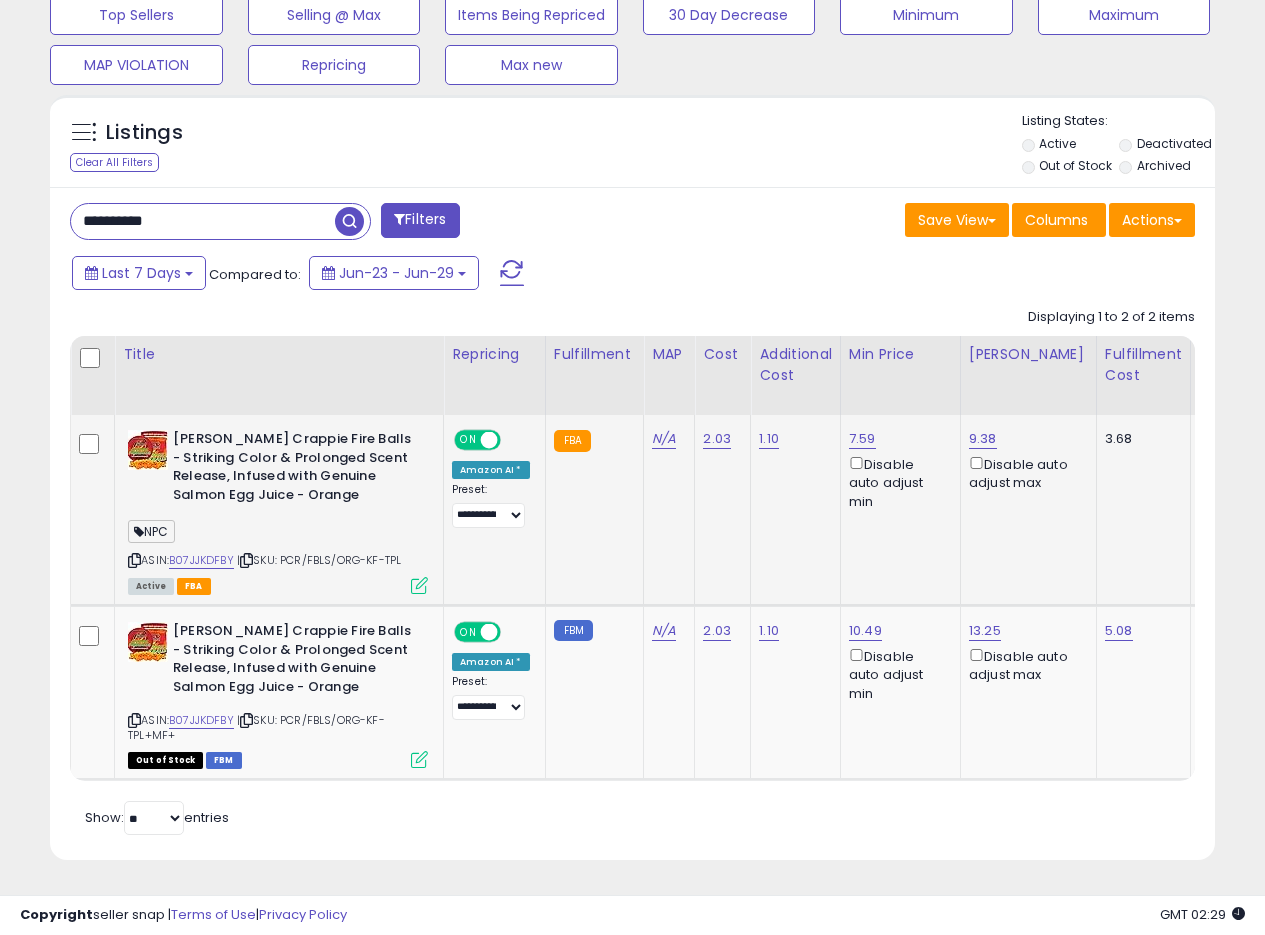 click at bounding box center (419, 585) 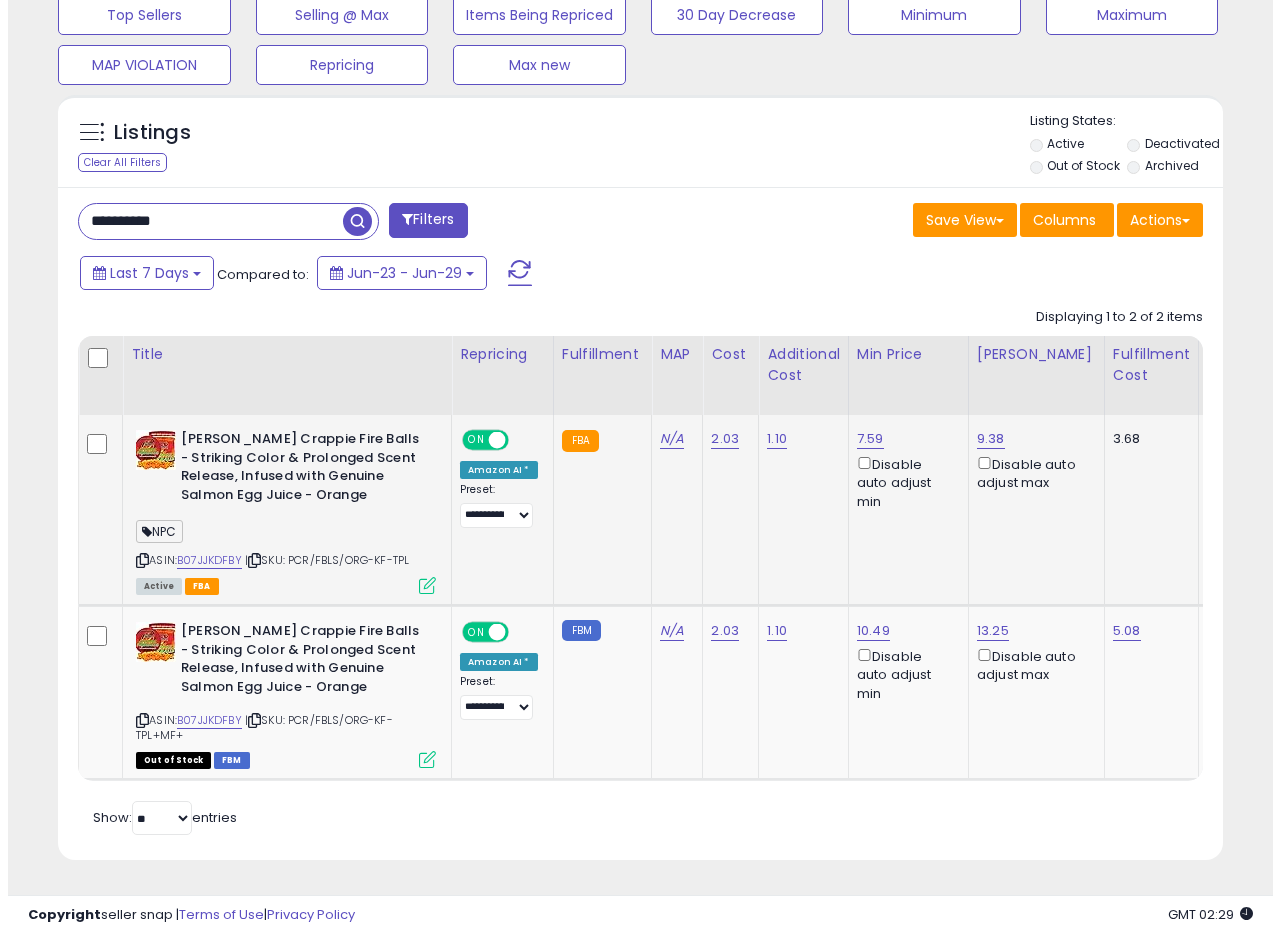 scroll, scrollTop: 999590, scrollLeft: 999317, axis: both 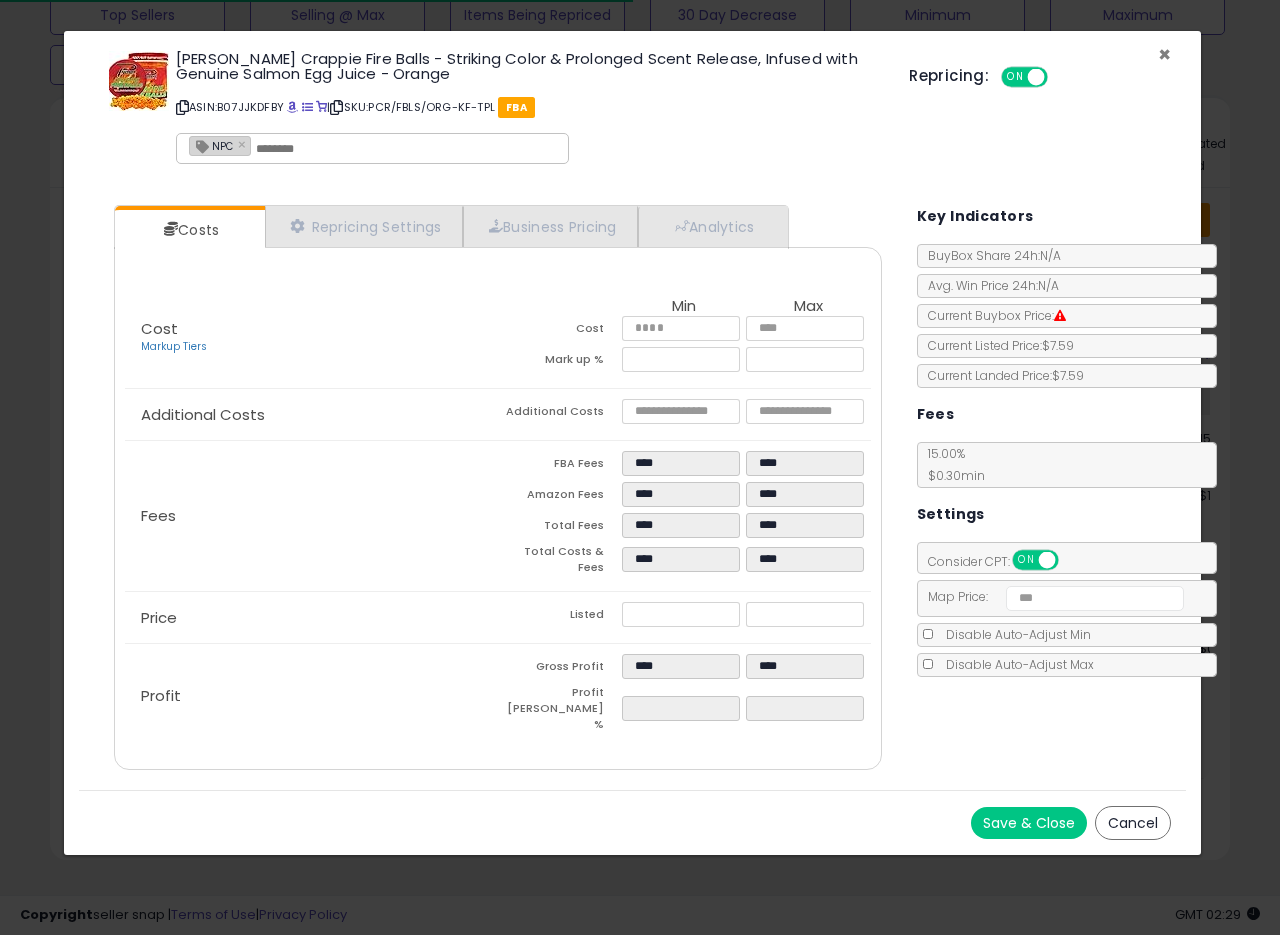 click on "×" at bounding box center (1164, 54) 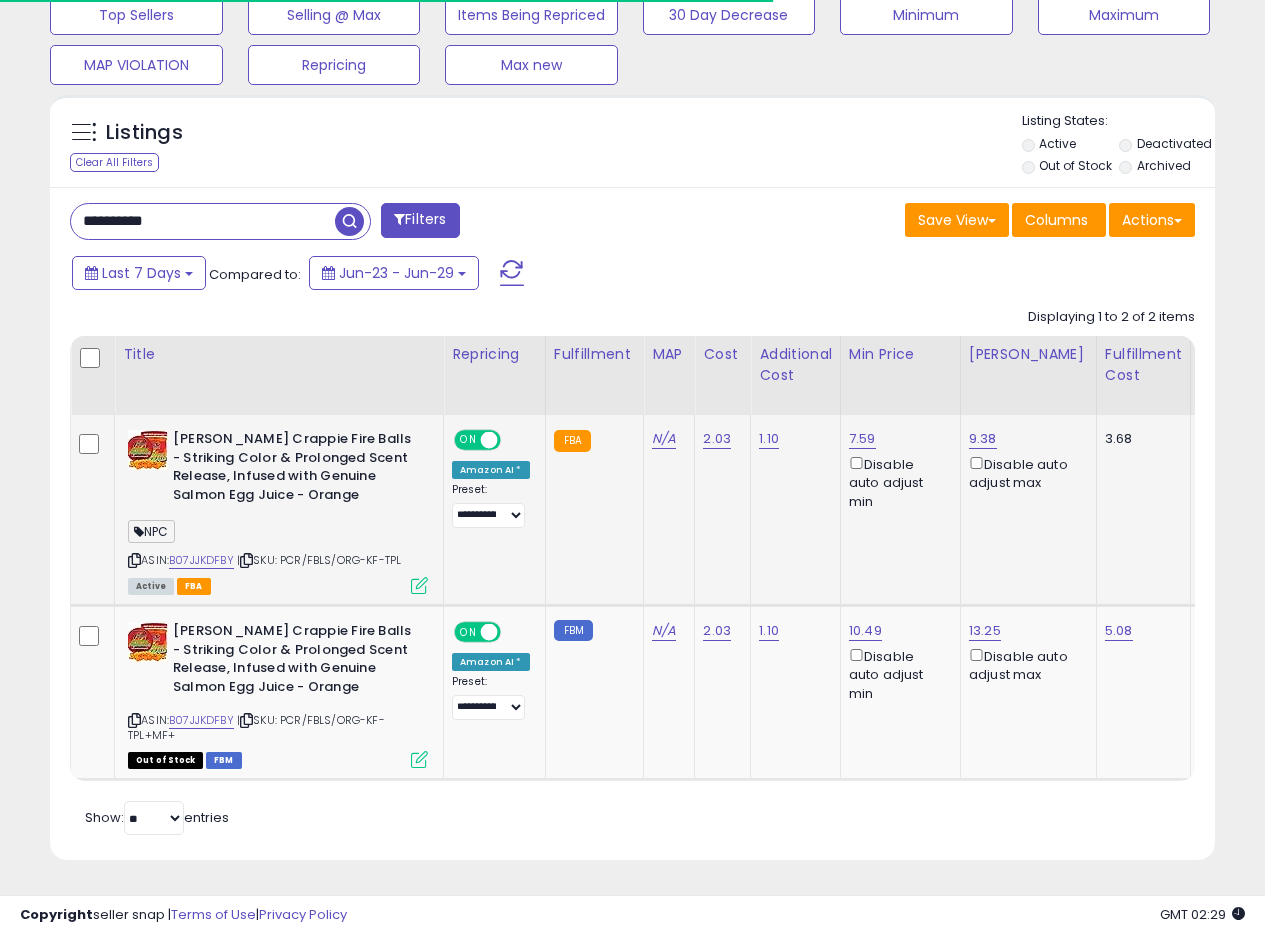 scroll, scrollTop: 410, scrollLeft: 674, axis: both 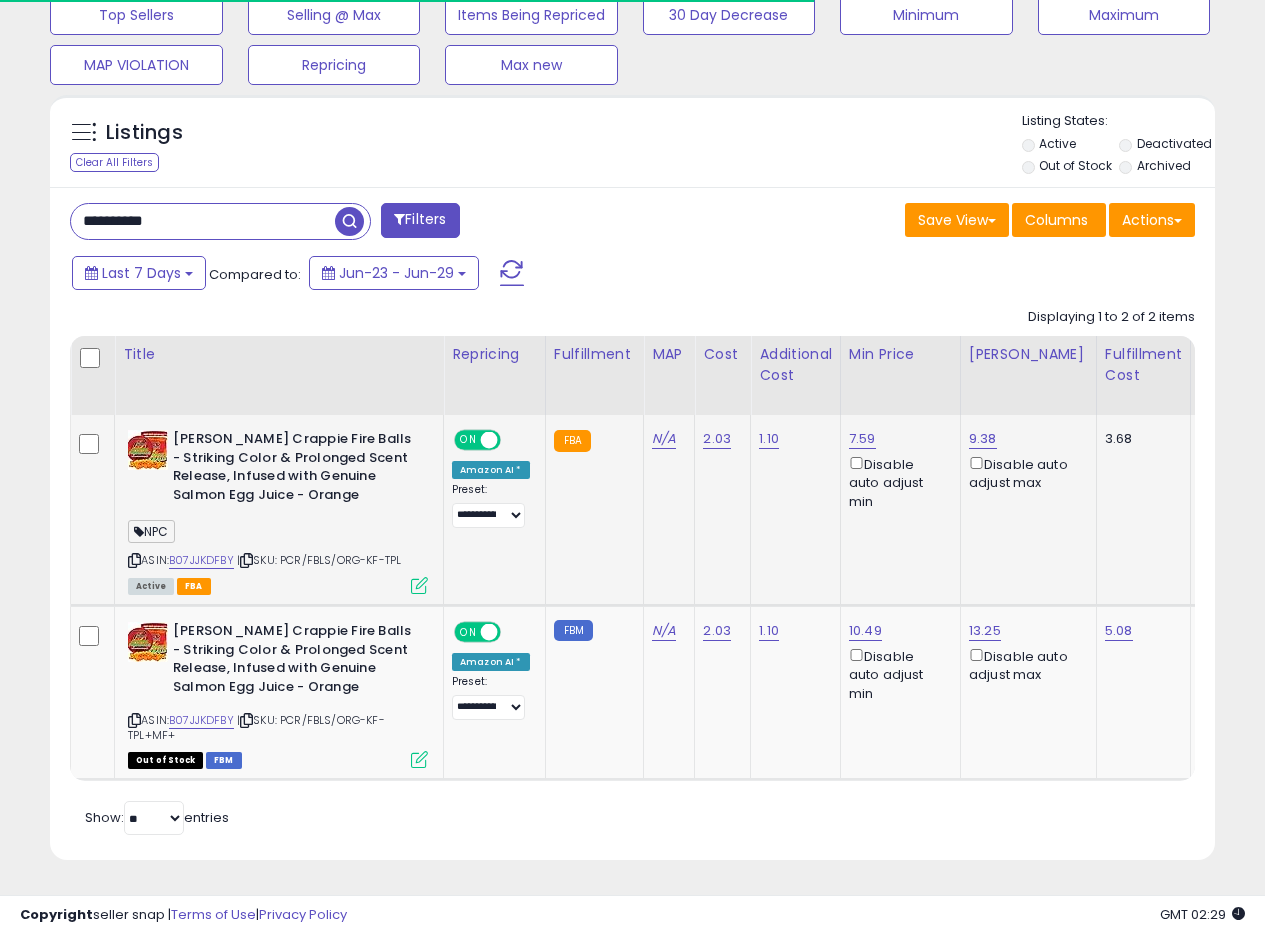 drag, startPoint x: 710, startPoint y: 529, endPoint x: 786, endPoint y: 452, distance: 108.18965 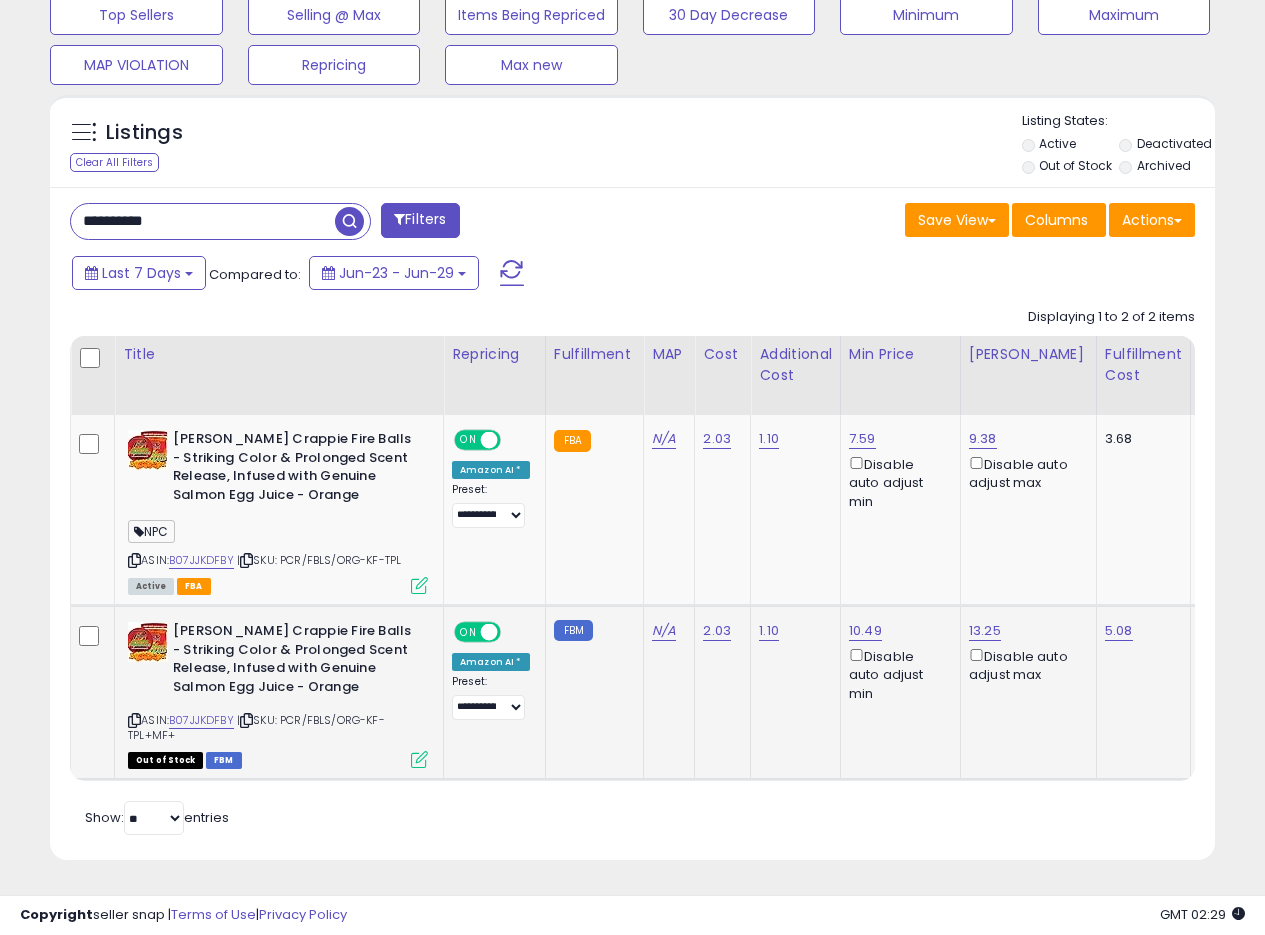 click at bounding box center (246, 720) 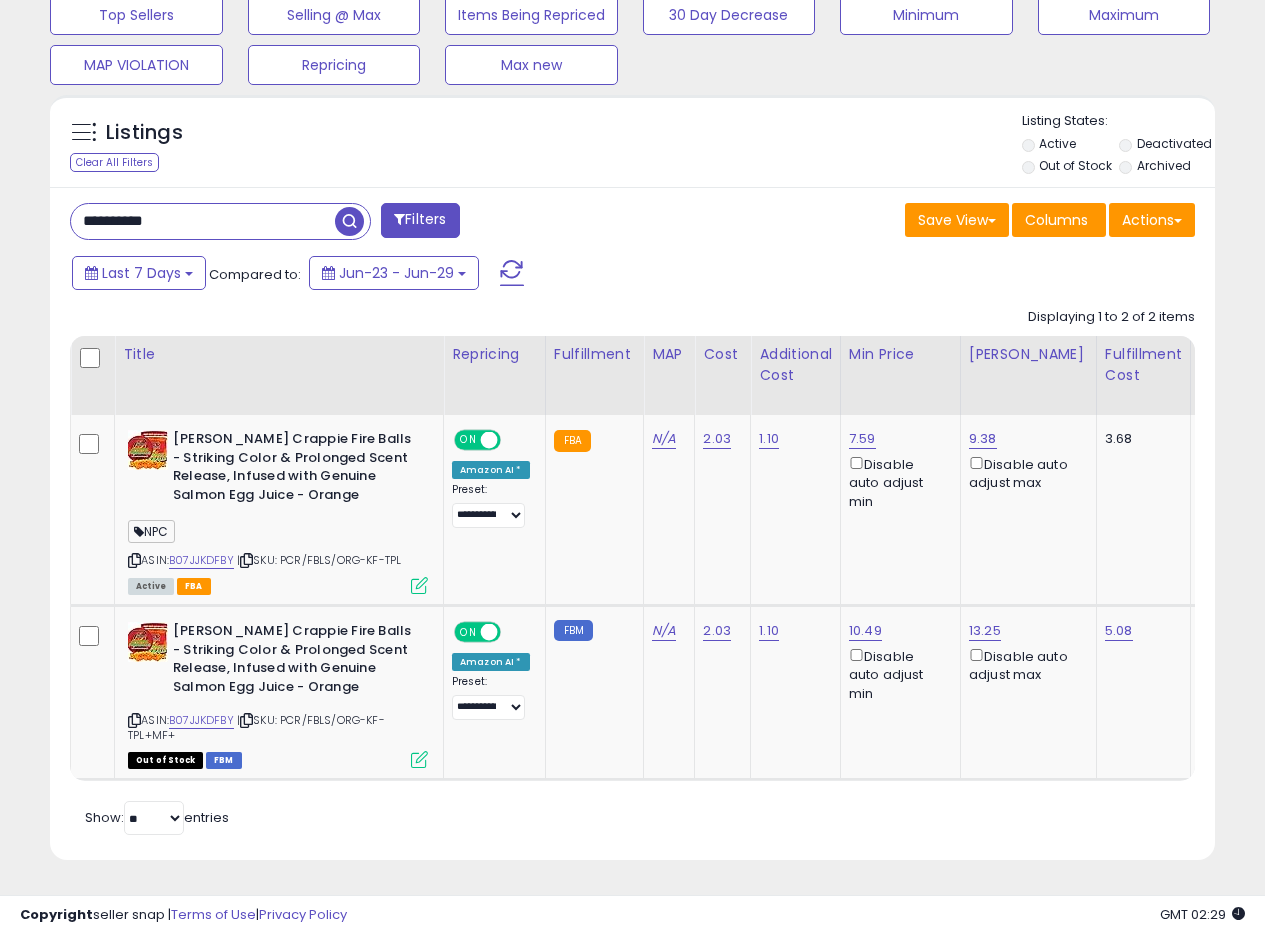 scroll, scrollTop: 700, scrollLeft: 0, axis: vertical 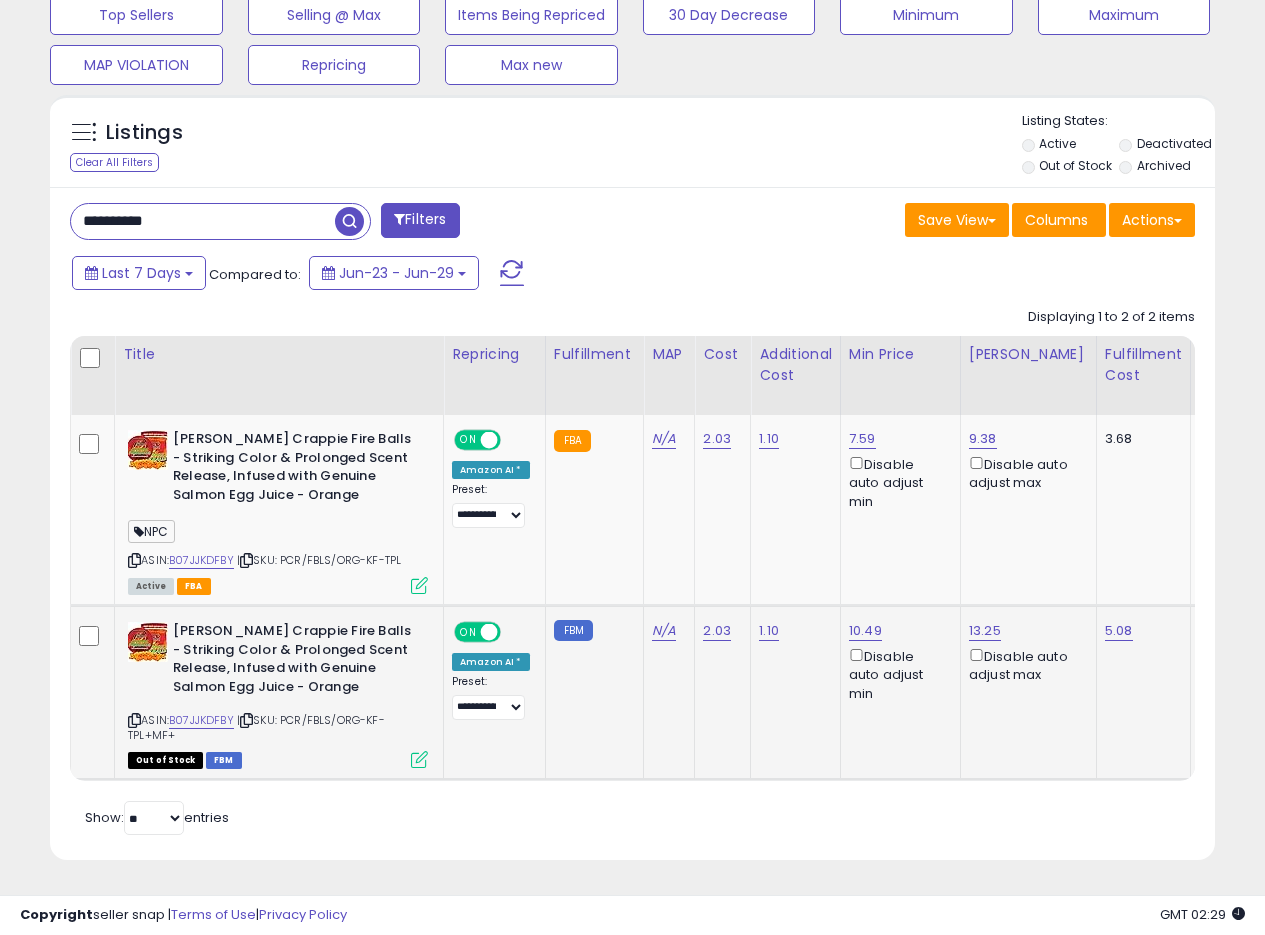click at bounding box center (419, 759) 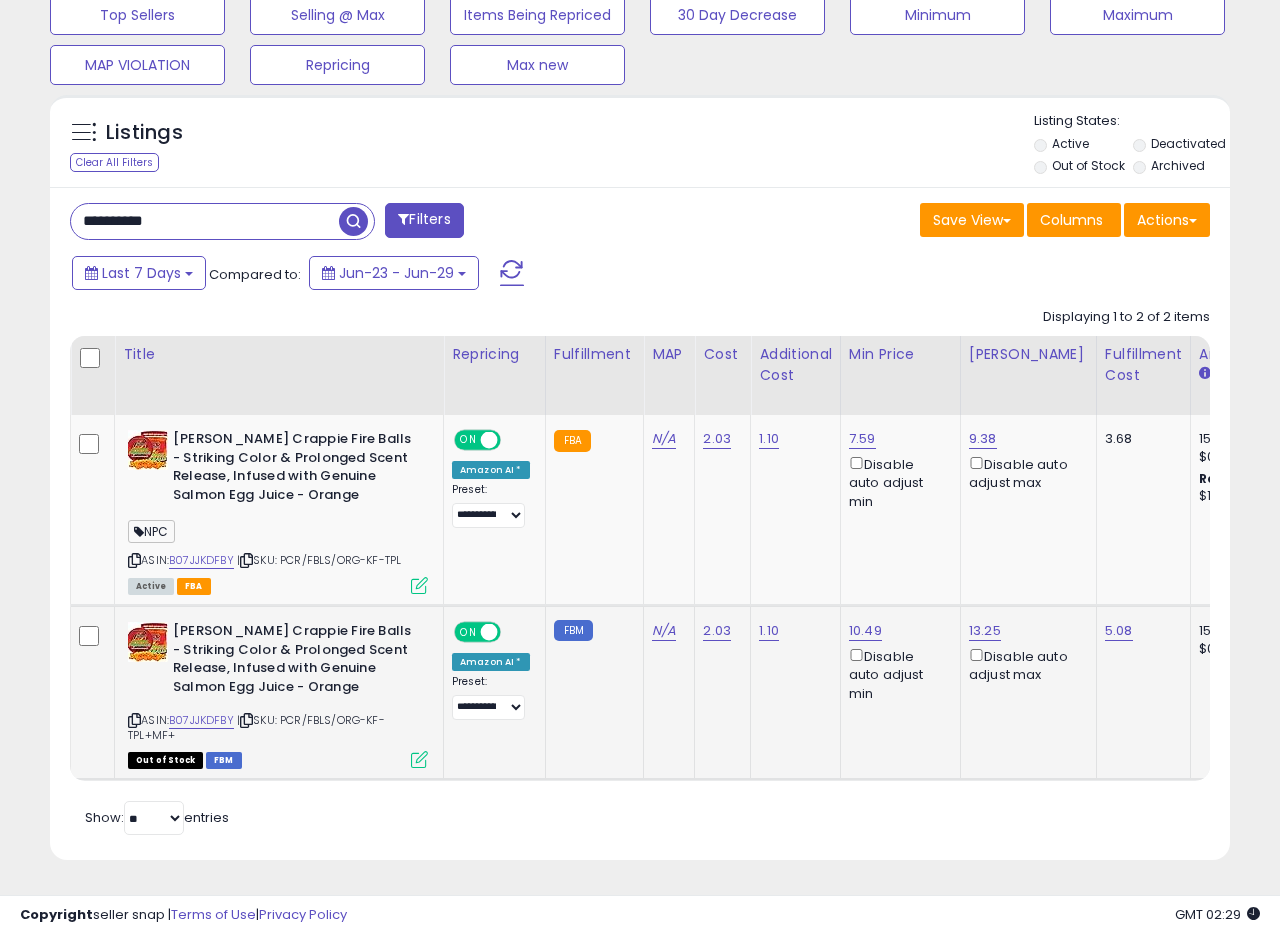 scroll, scrollTop: 999590, scrollLeft: 999317, axis: both 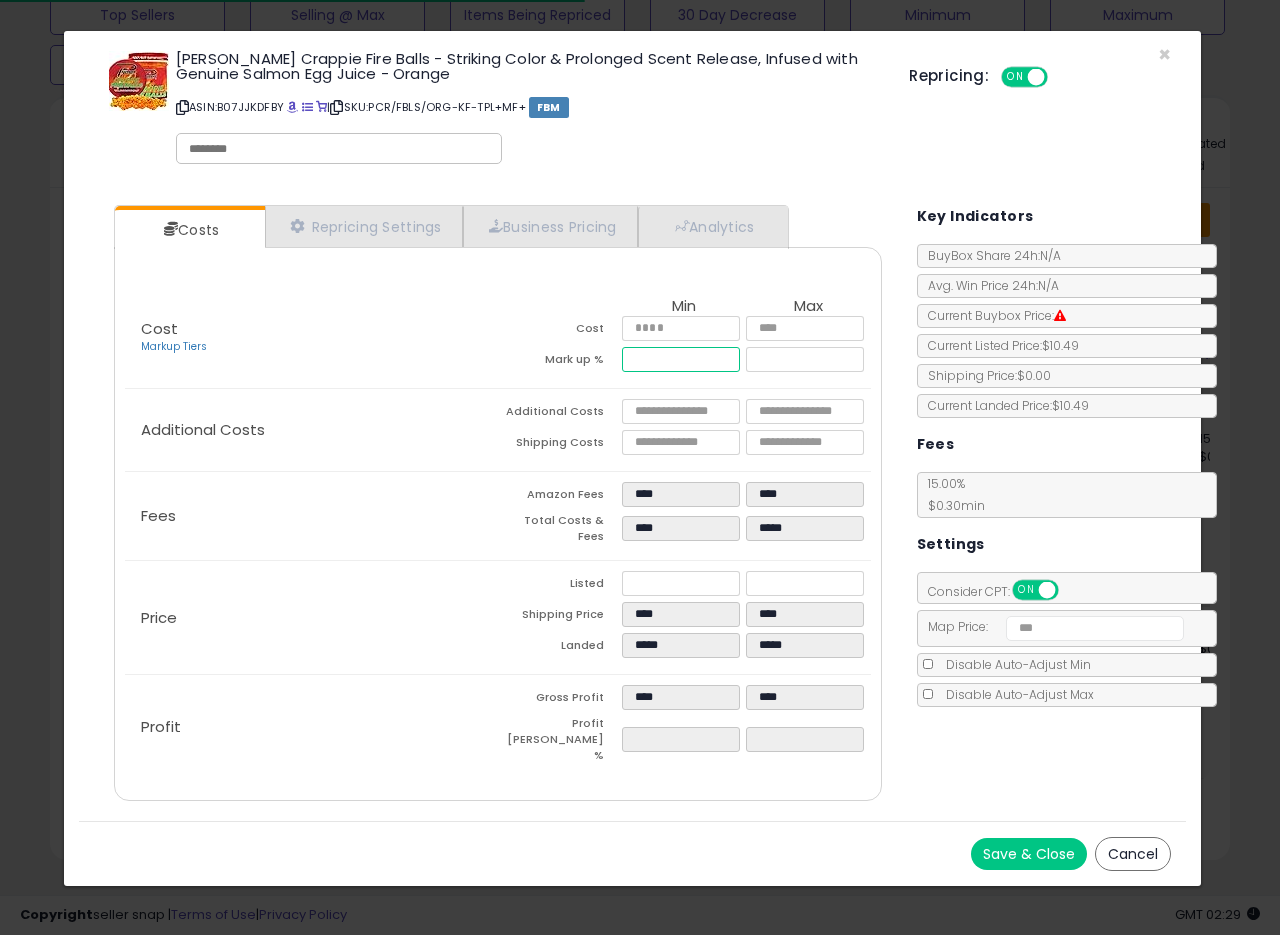 drag, startPoint x: 676, startPoint y: 354, endPoint x: 569, endPoint y: 349, distance: 107.11676 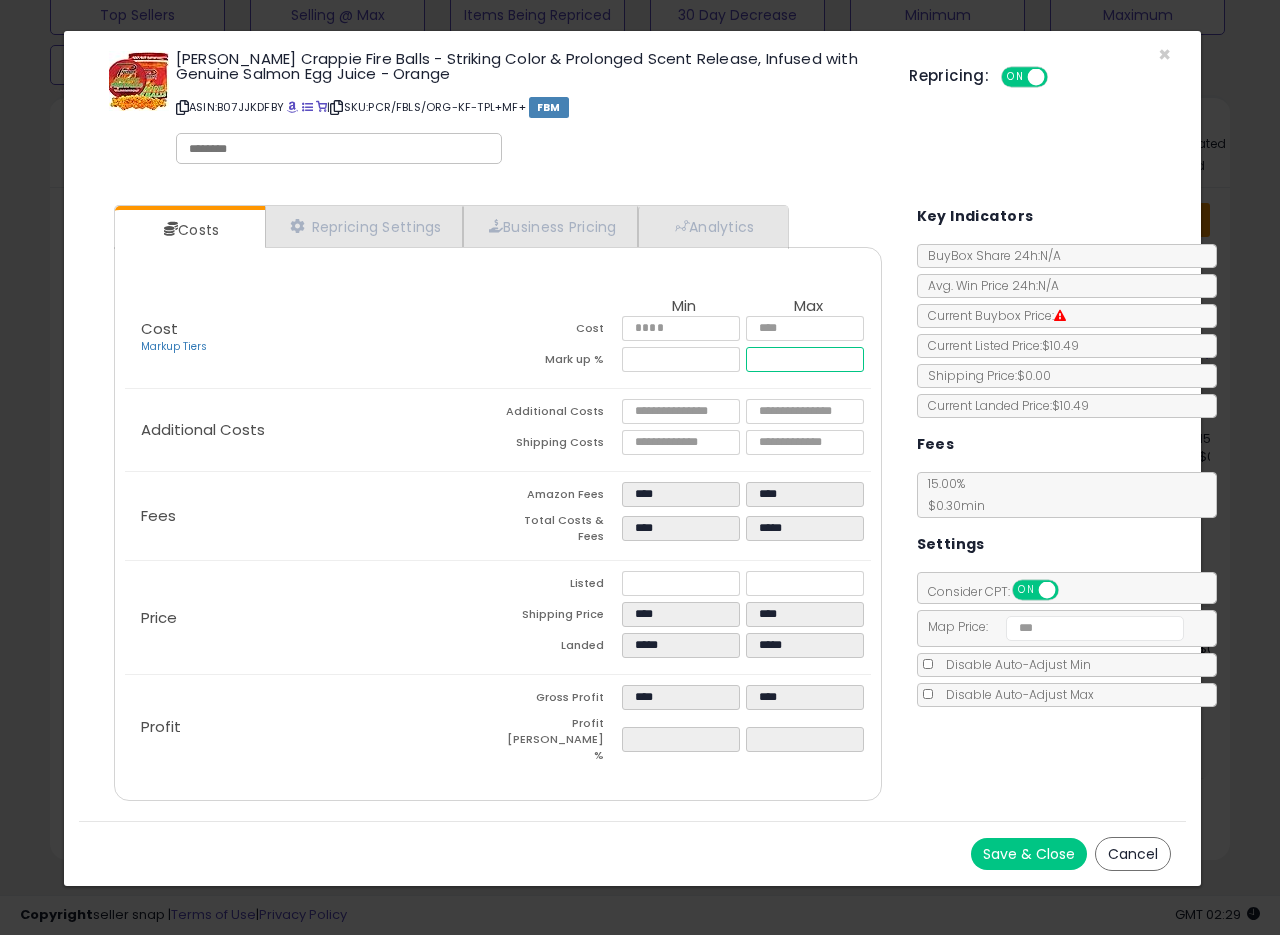 type on "*****" 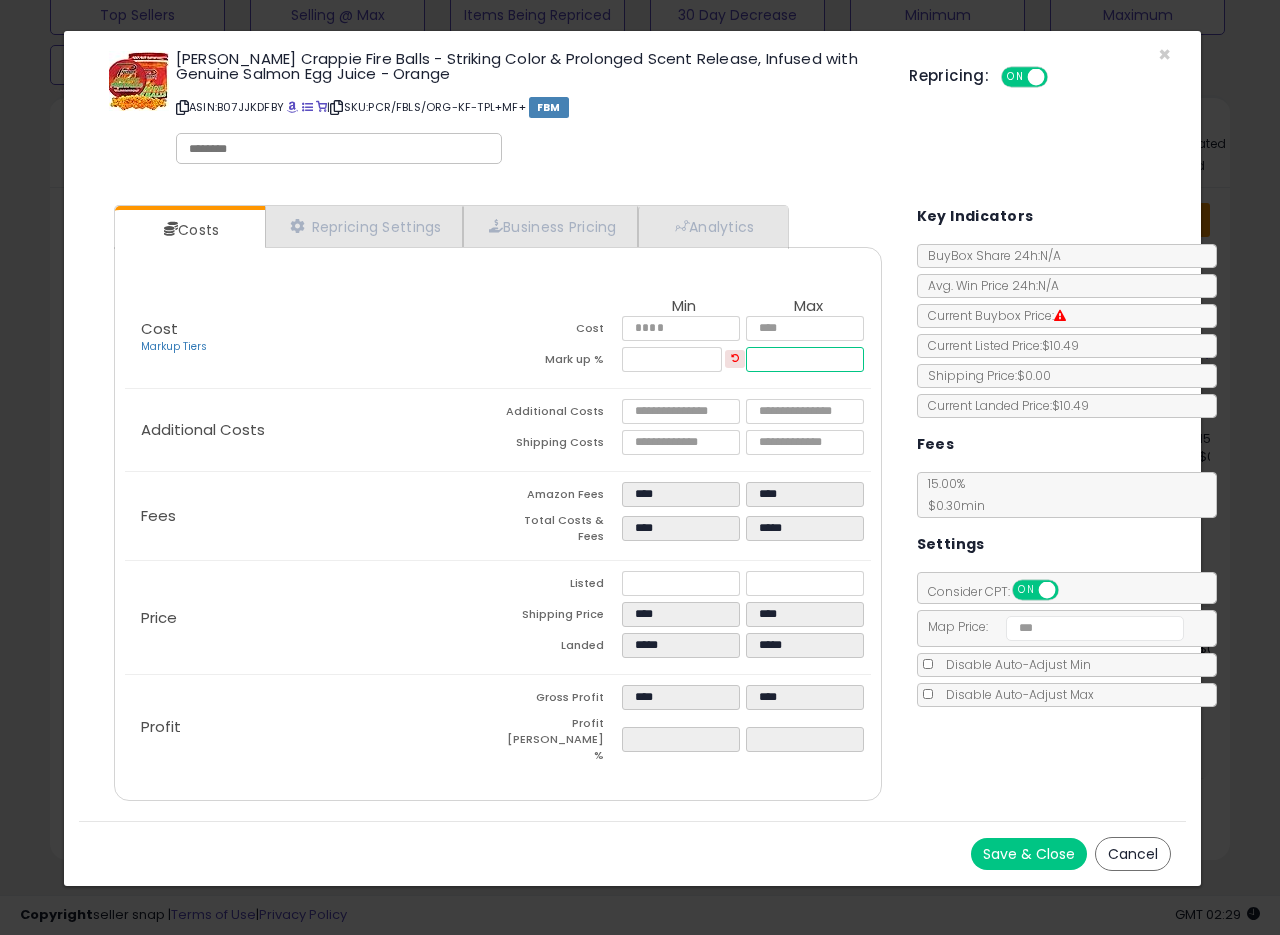 drag, startPoint x: 807, startPoint y: 361, endPoint x: 545, endPoint y: 357, distance: 262.03052 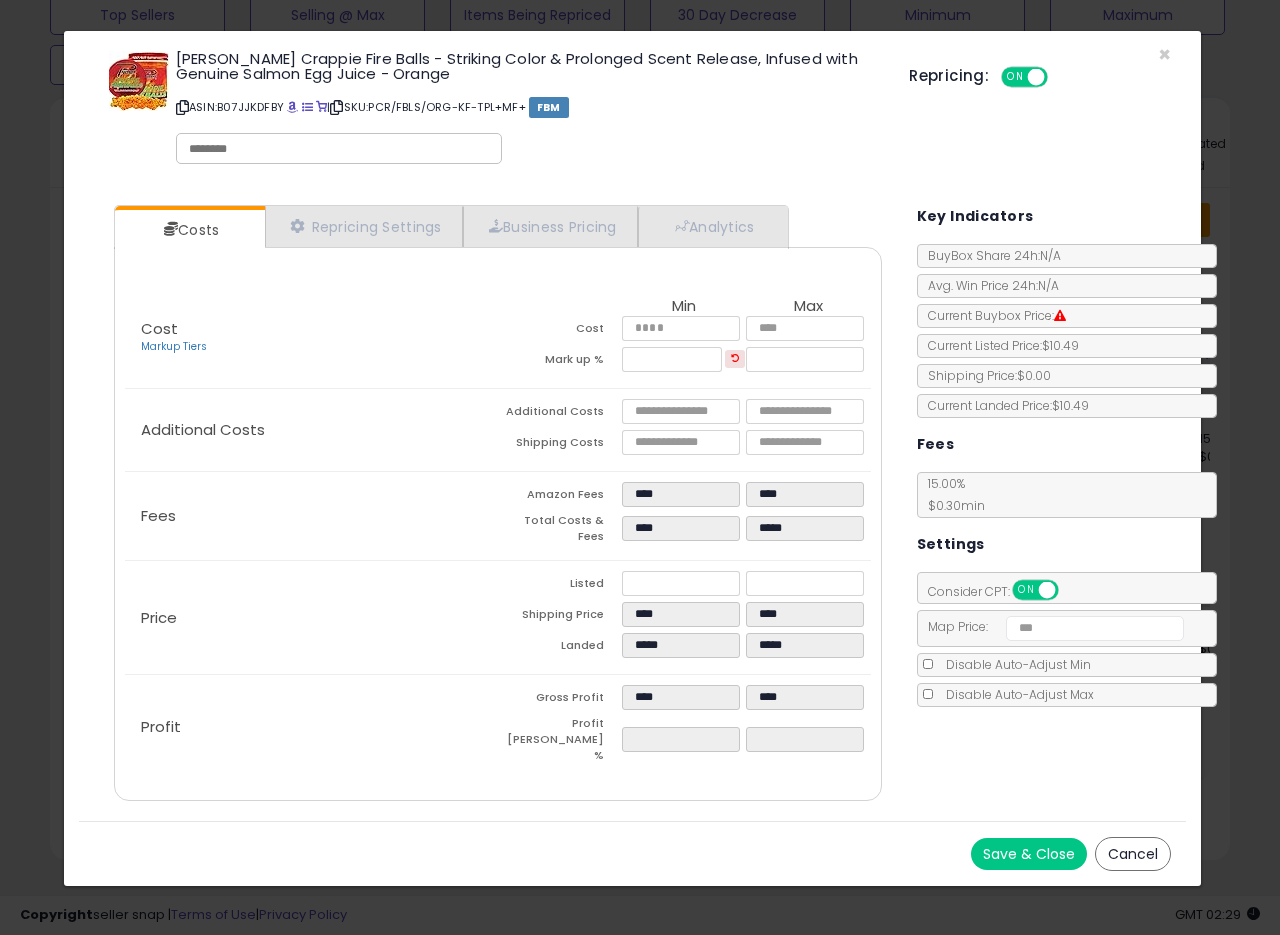 type on "*****" 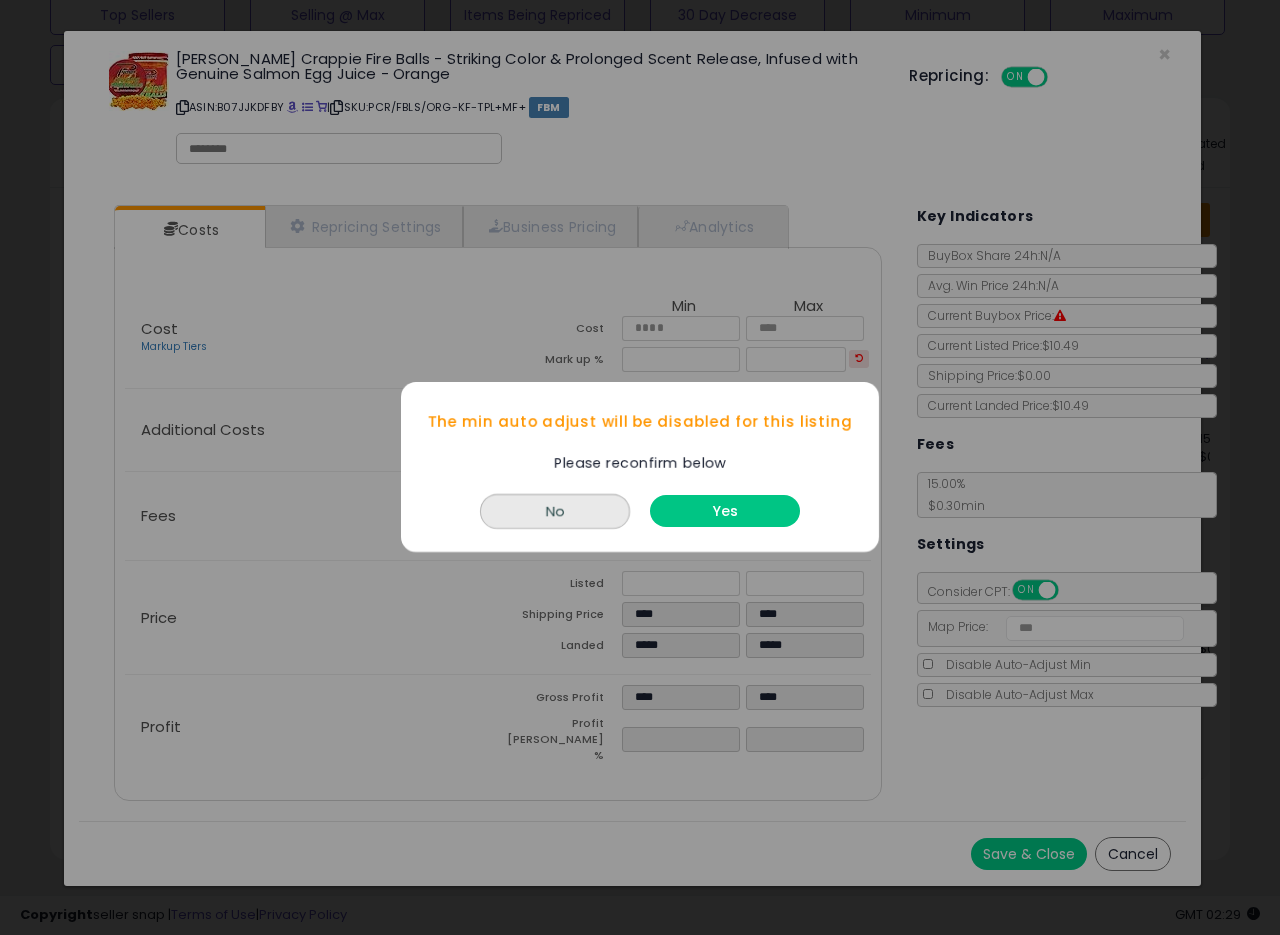 click on "Yes" at bounding box center (725, 512) 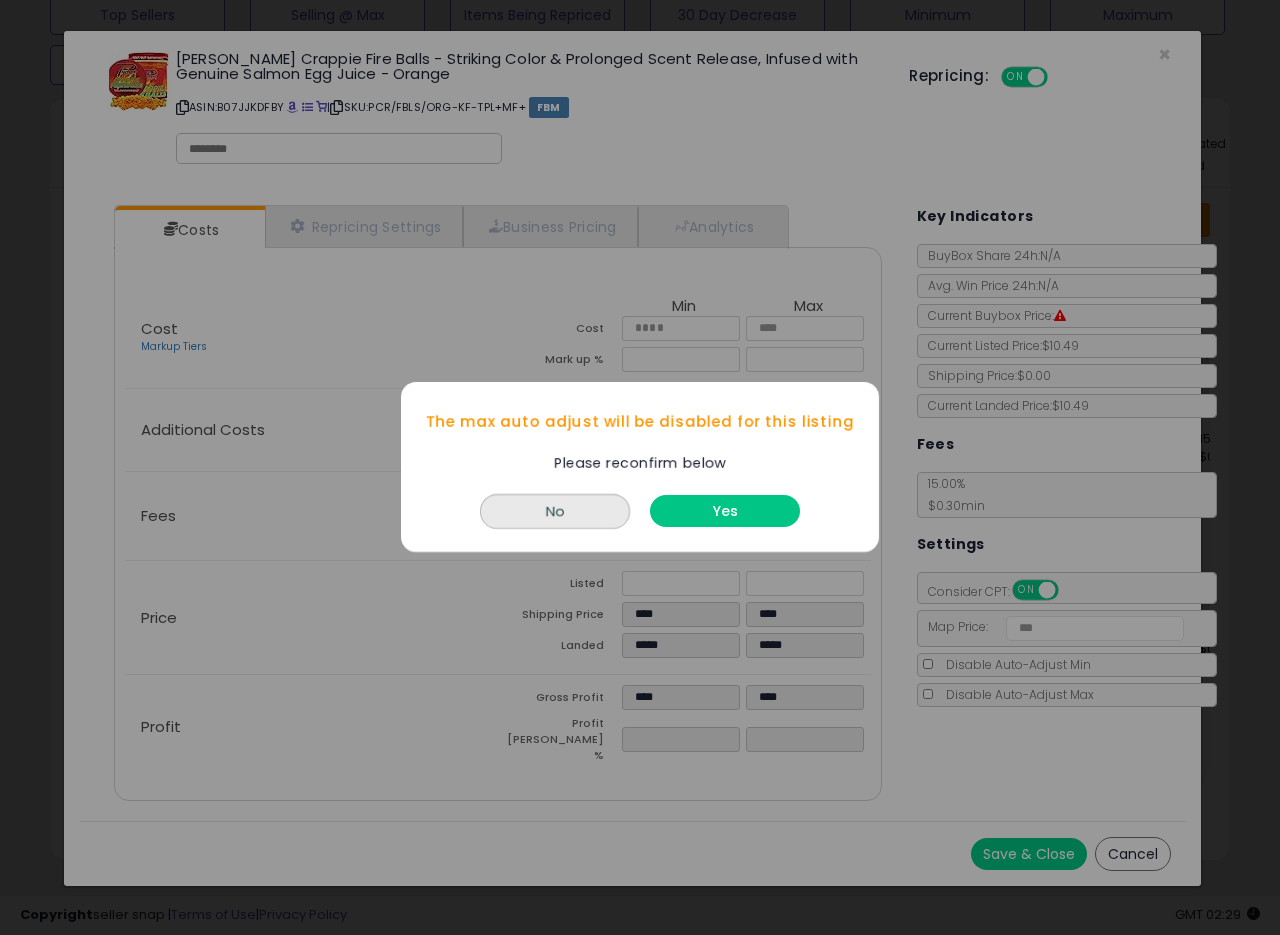 click on "Yes" at bounding box center (725, 512) 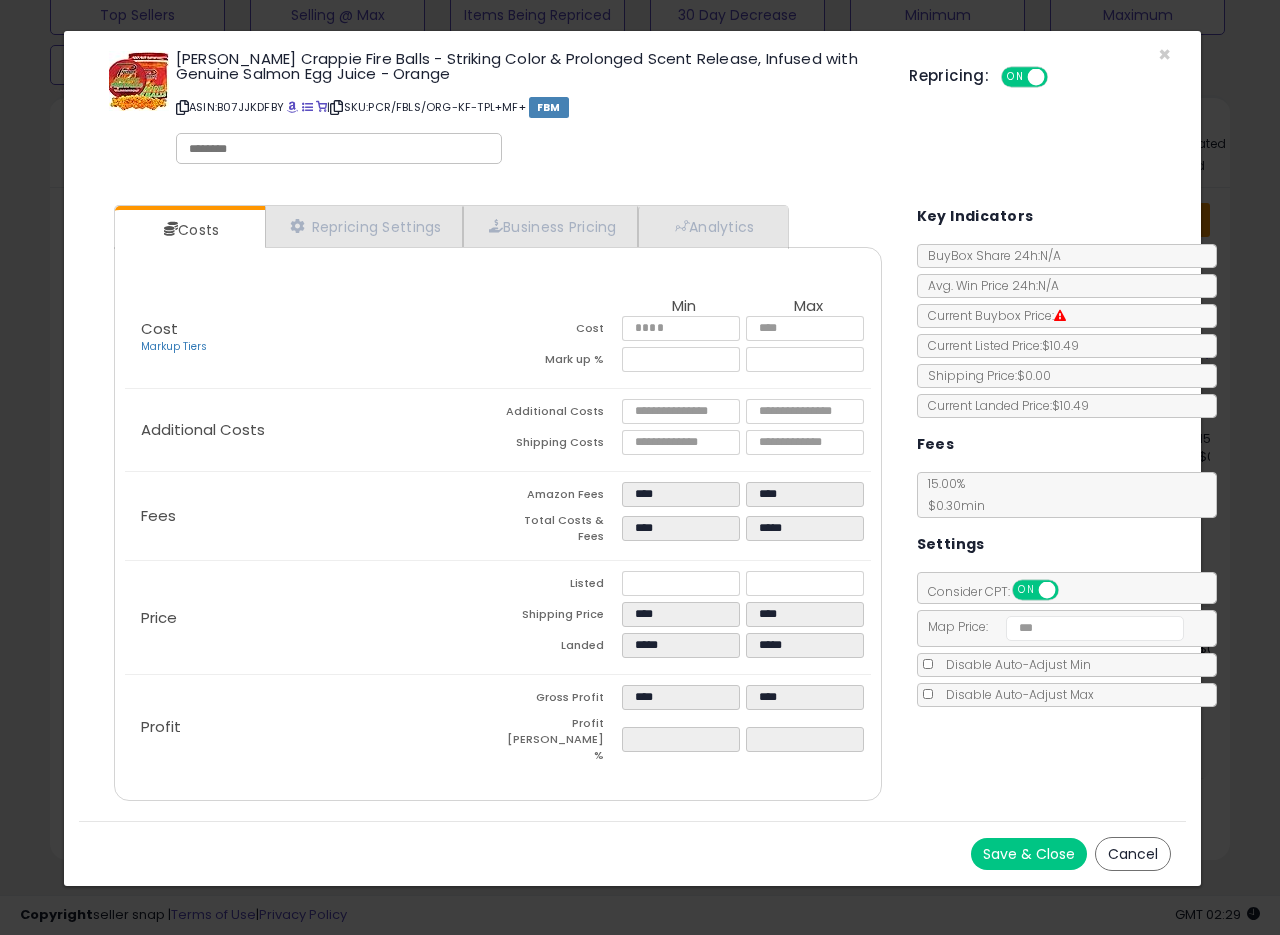 click on "Save & Close
Cancel" at bounding box center (632, 853) 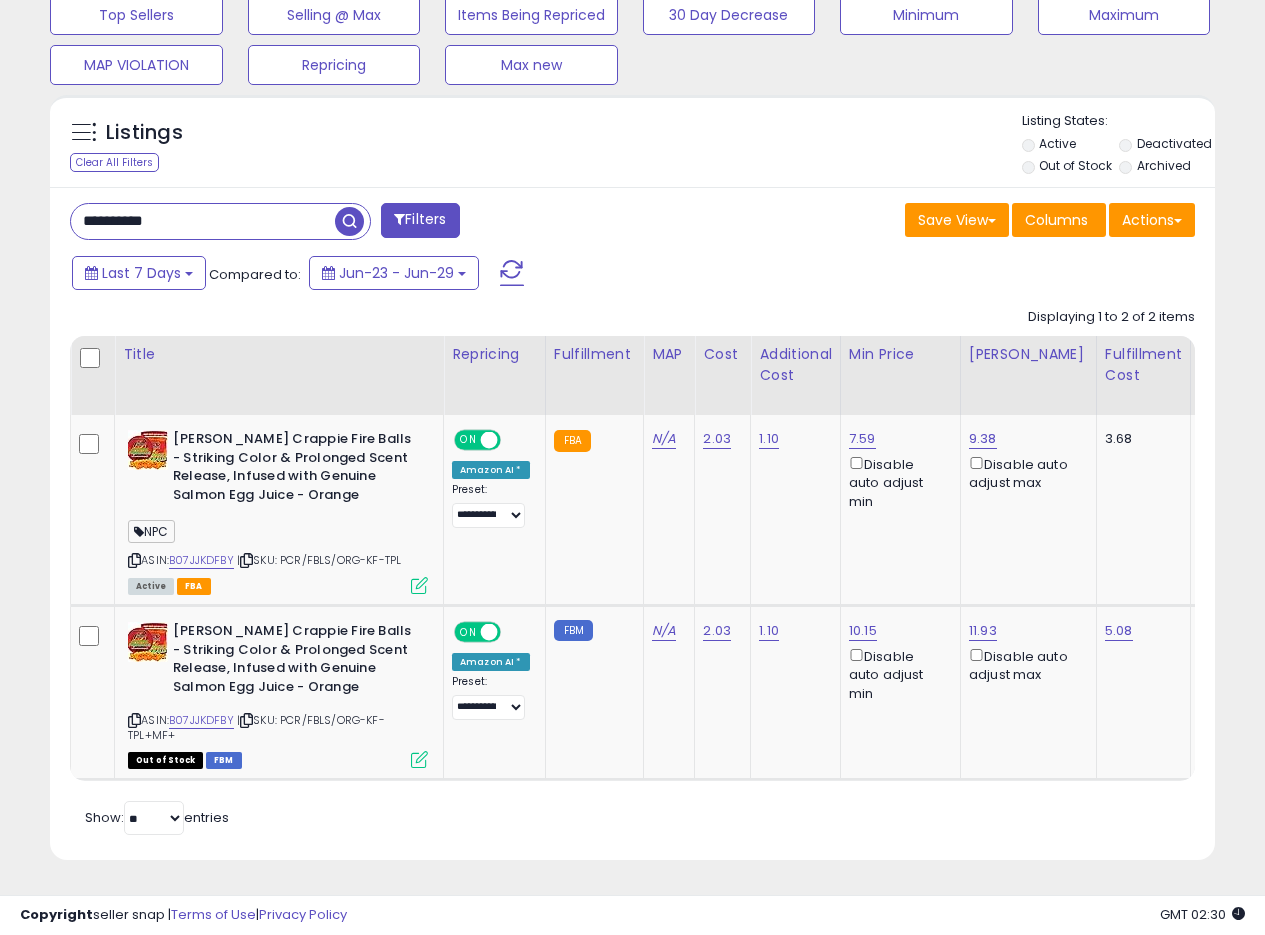 scroll, scrollTop: 410, scrollLeft: 674, axis: both 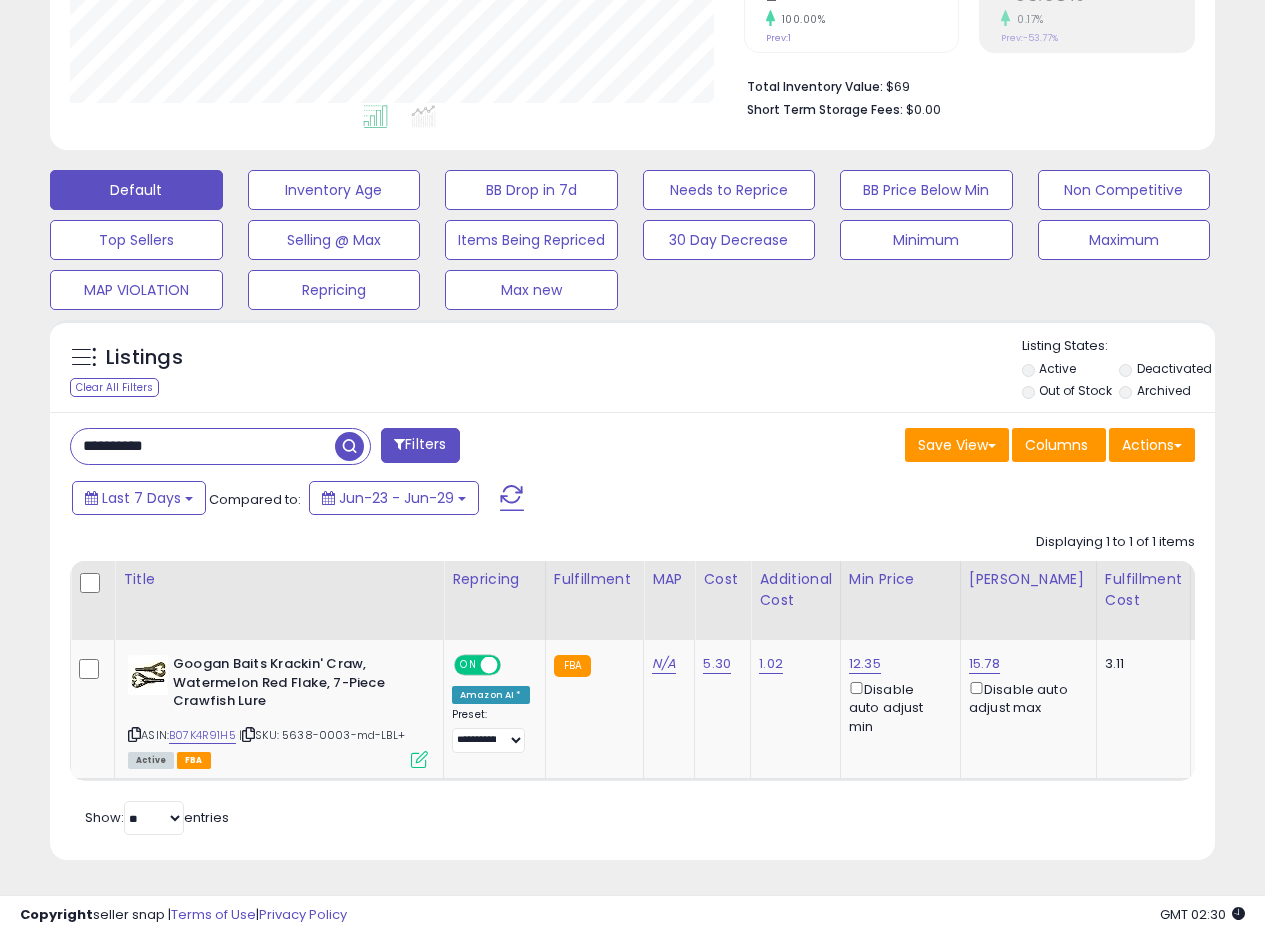 drag, startPoint x: 690, startPoint y: 400, endPoint x: 736, endPoint y: 402, distance: 46.043457 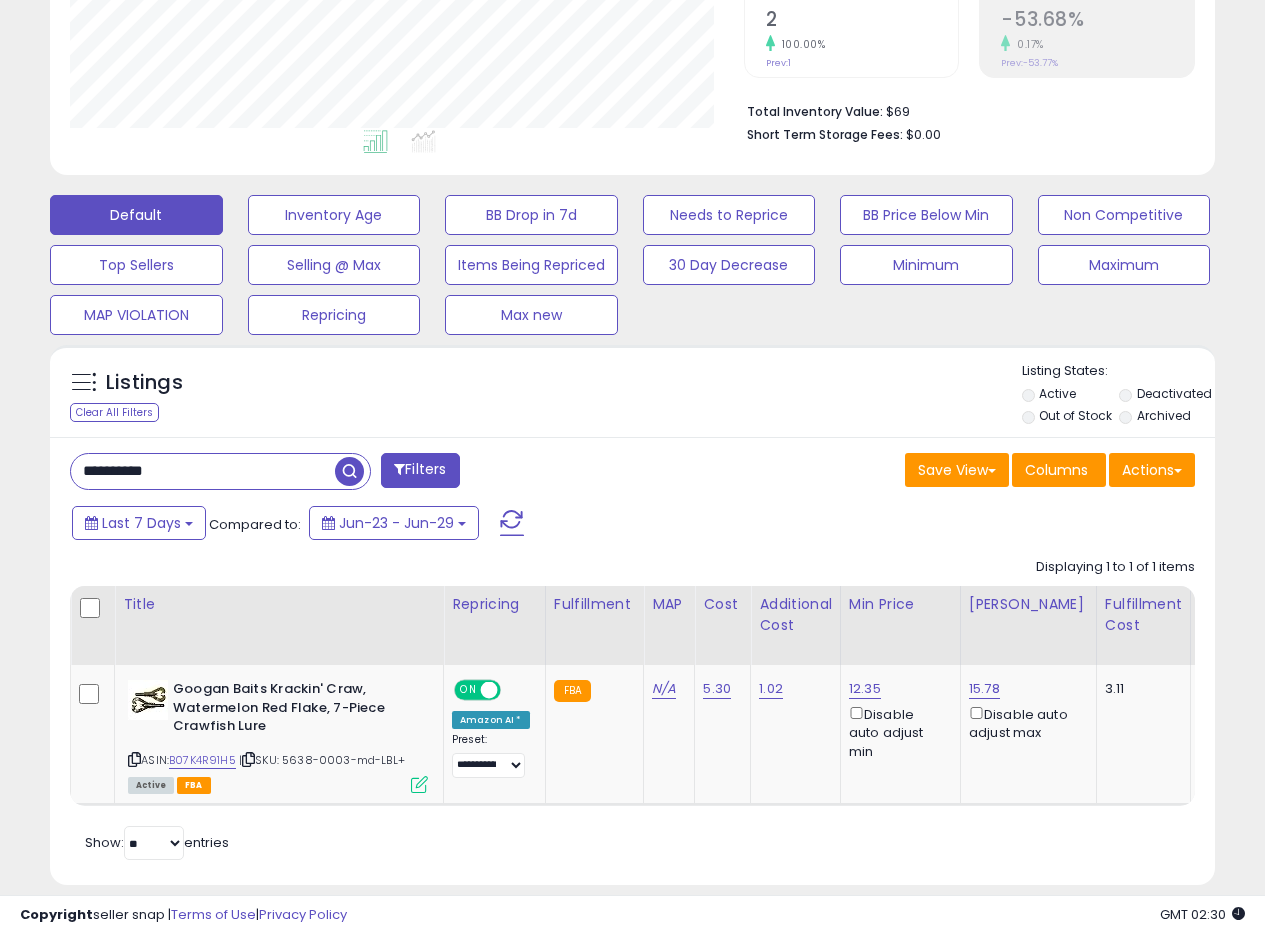 drag, startPoint x: 197, startPoint y: 473, endPoint x: 15, endPoint y: 443, distance: 184.45596 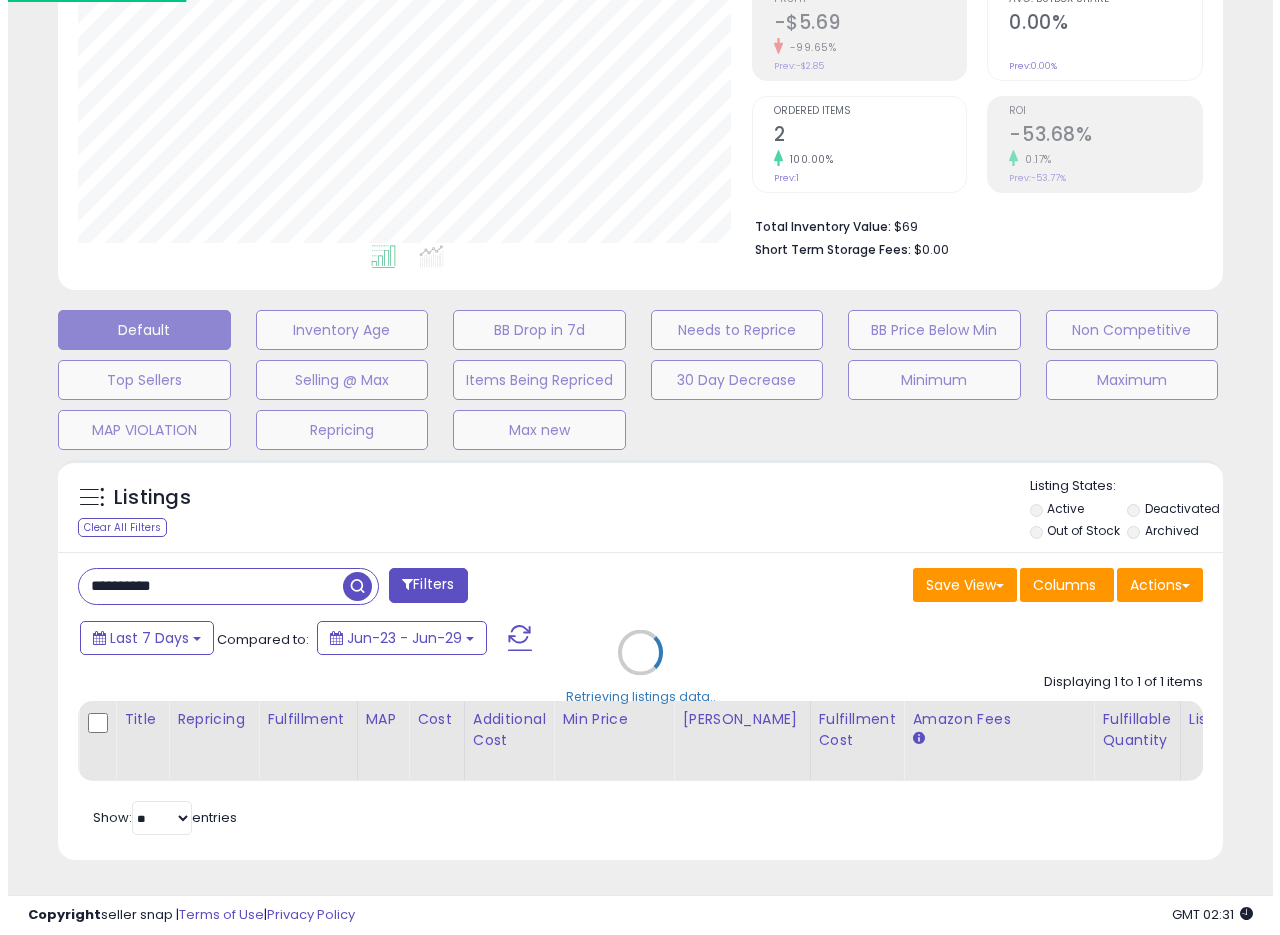 scroll, scrollTop: 335, scrollLeft: 0, axis: vertical 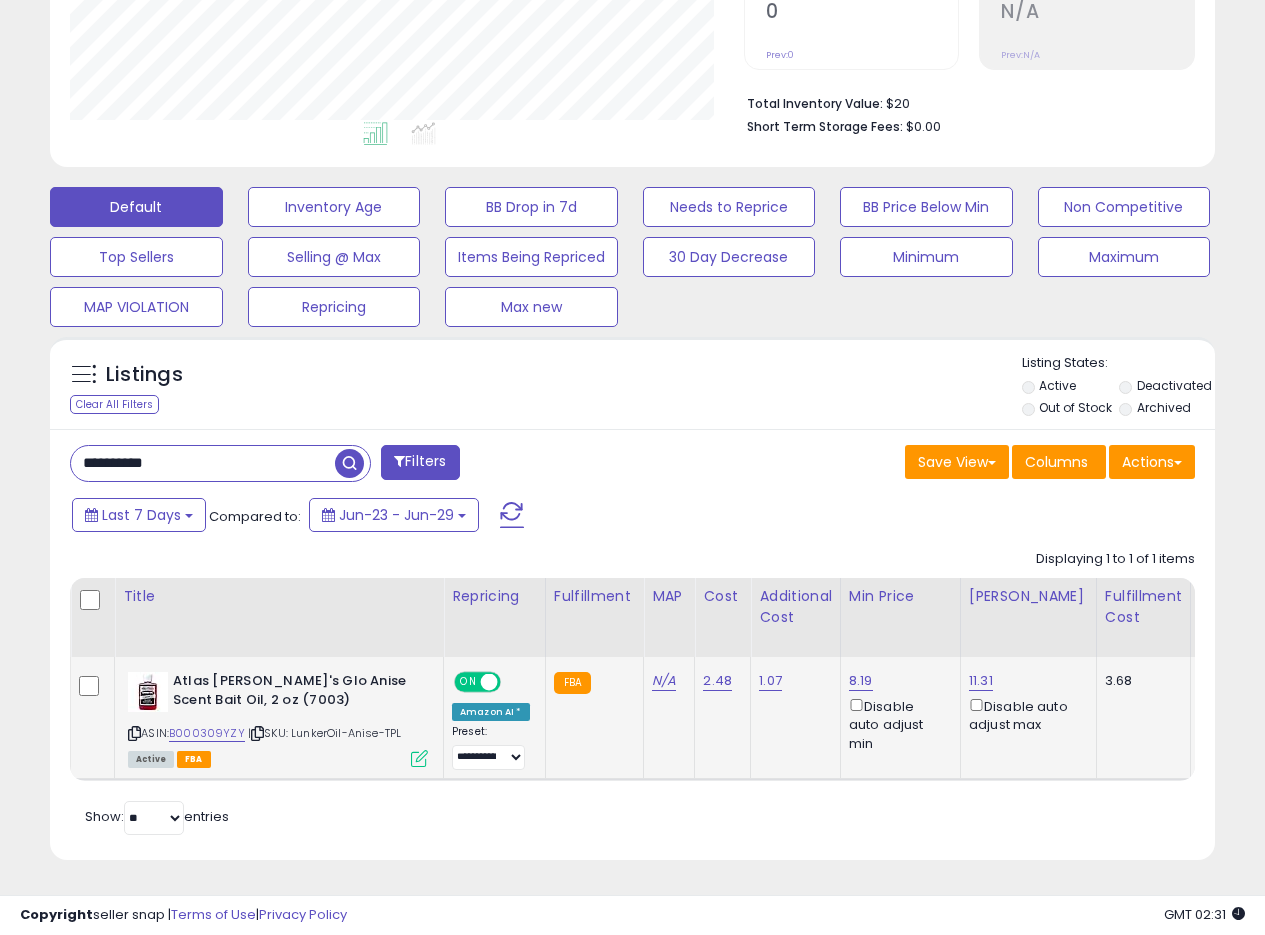 click at bounding box center [419, 758] 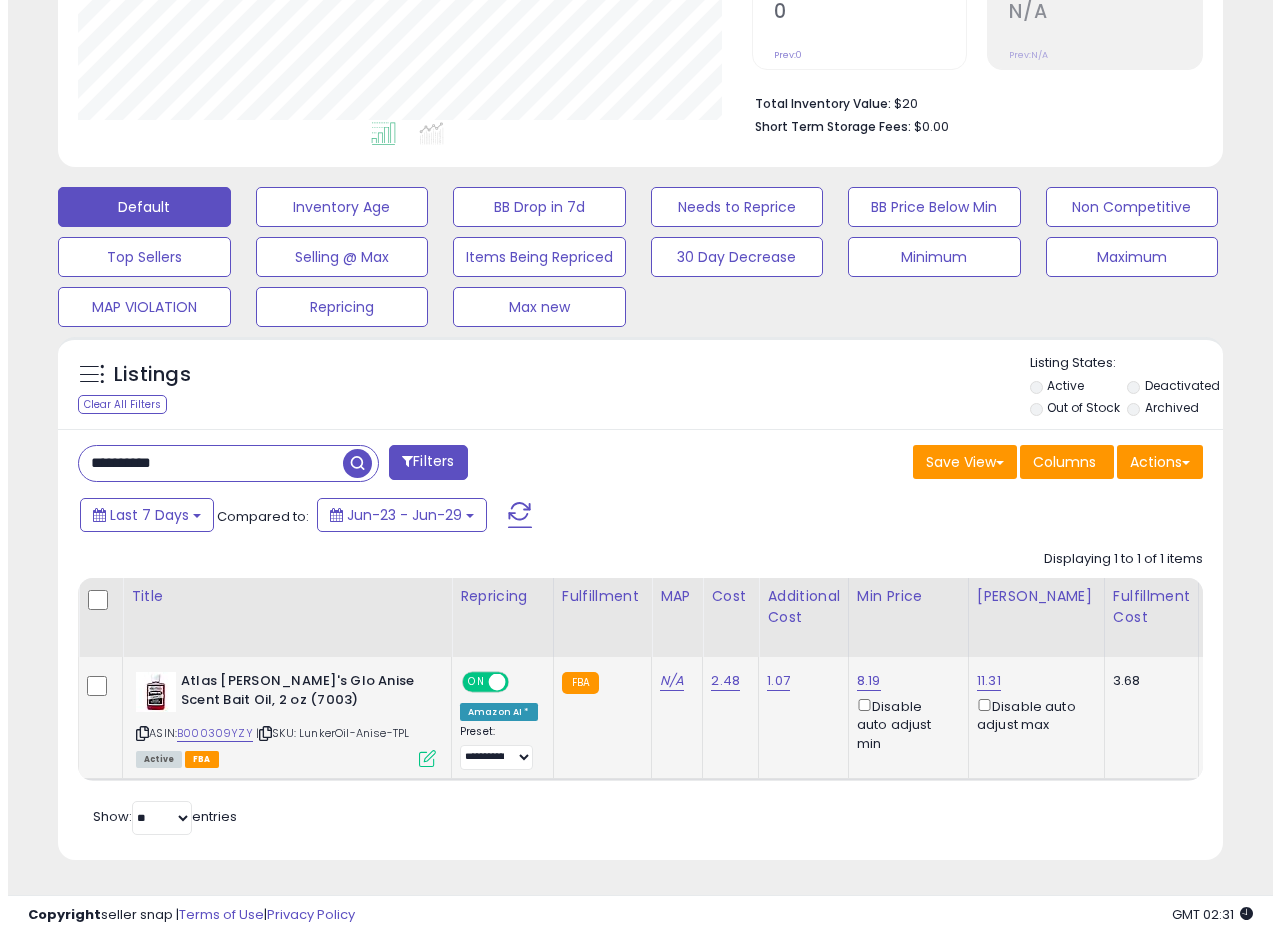 scroll, scrollTop: 999590, scrollLeft: 999317, axis: both 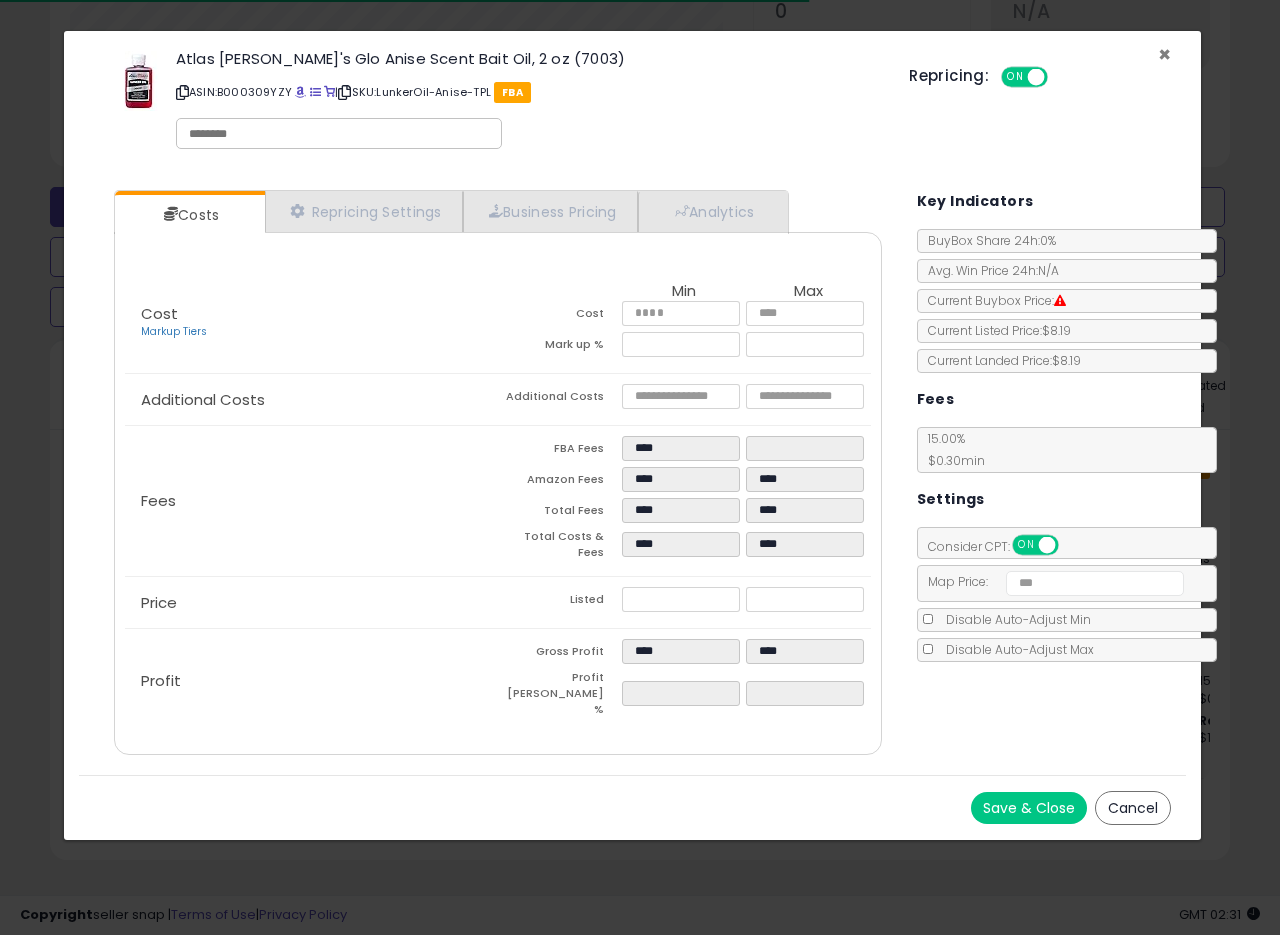click on "×" at bounding box center (1164, 54) 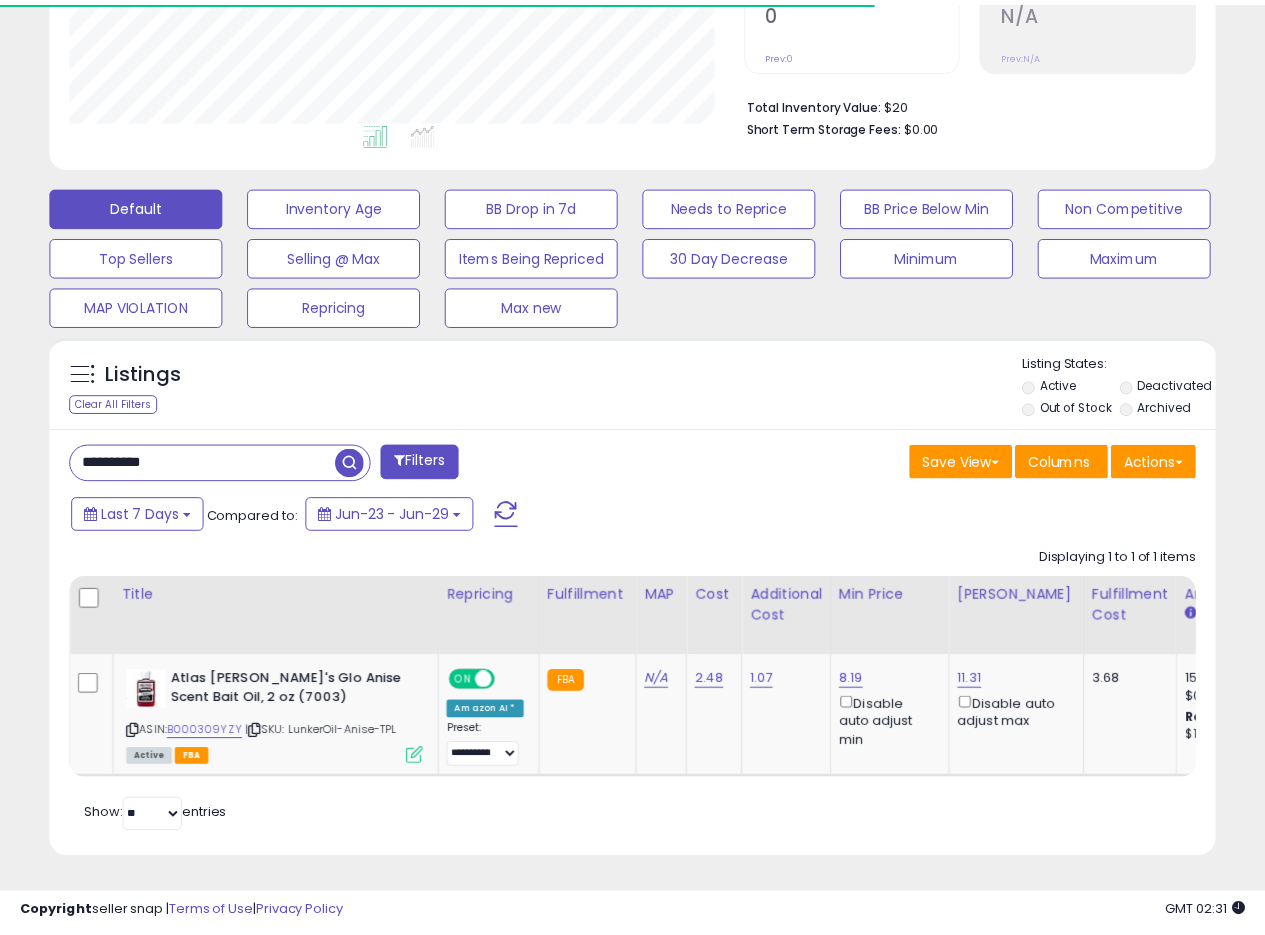 scroll, scrollTop: 410, scrollLeft: 674, axis: both 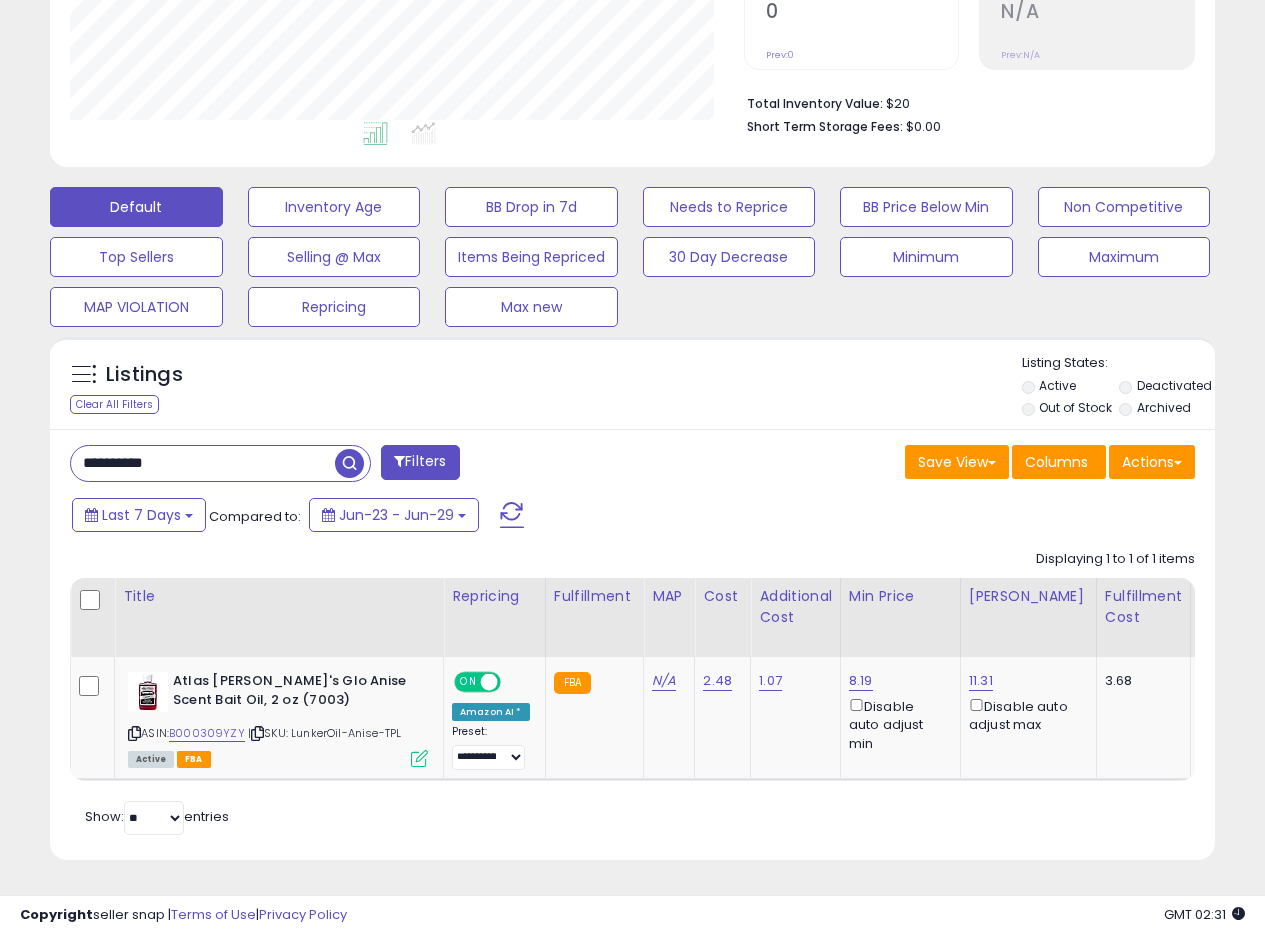 drag, startPoint x: 0, startPoint y: 450, endPoint x: 37, endPoint y: 432, distance: 41.14608 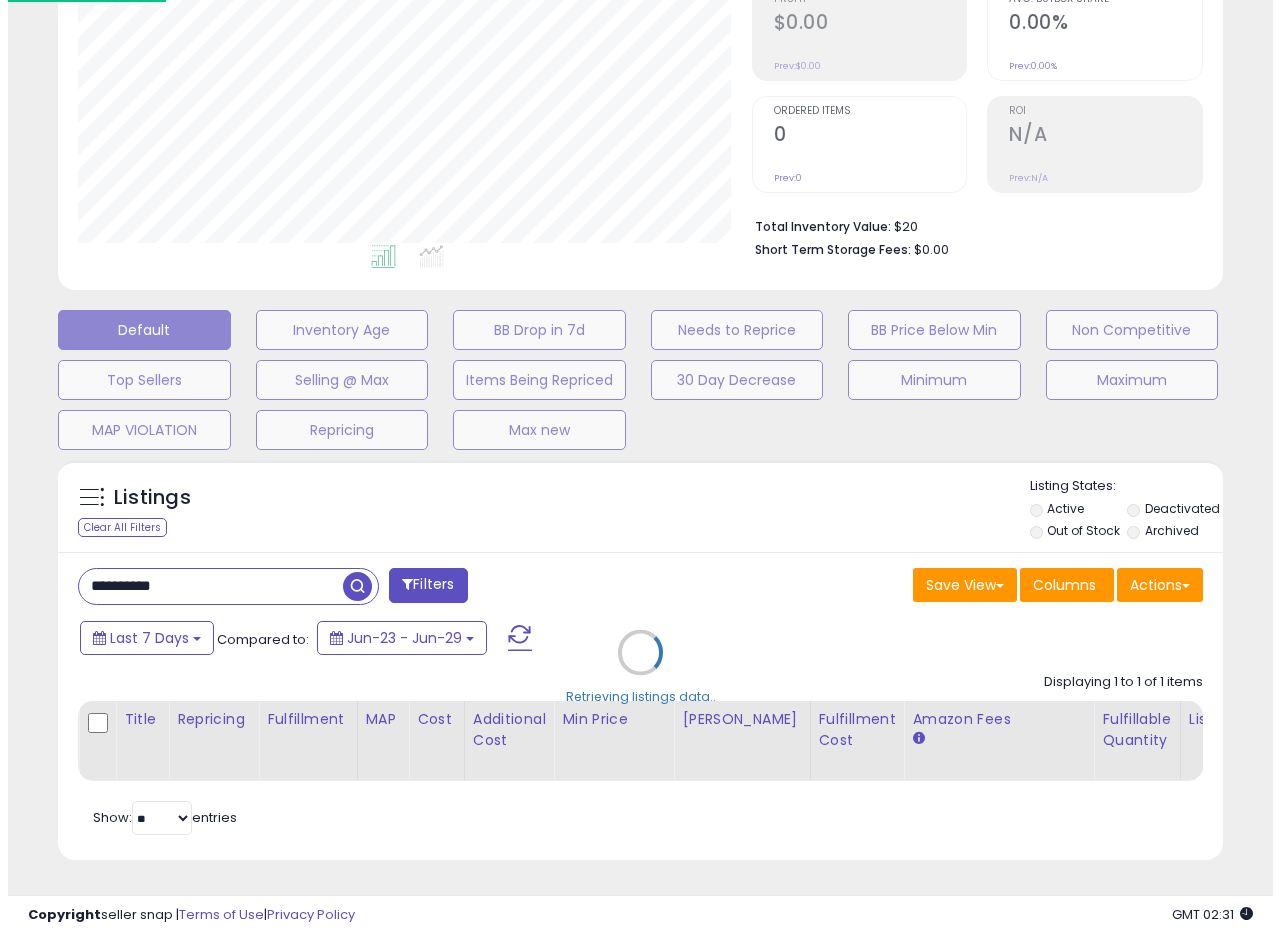 scroll, scrollTop: 335, scrollLeft: 0, axis: vertical 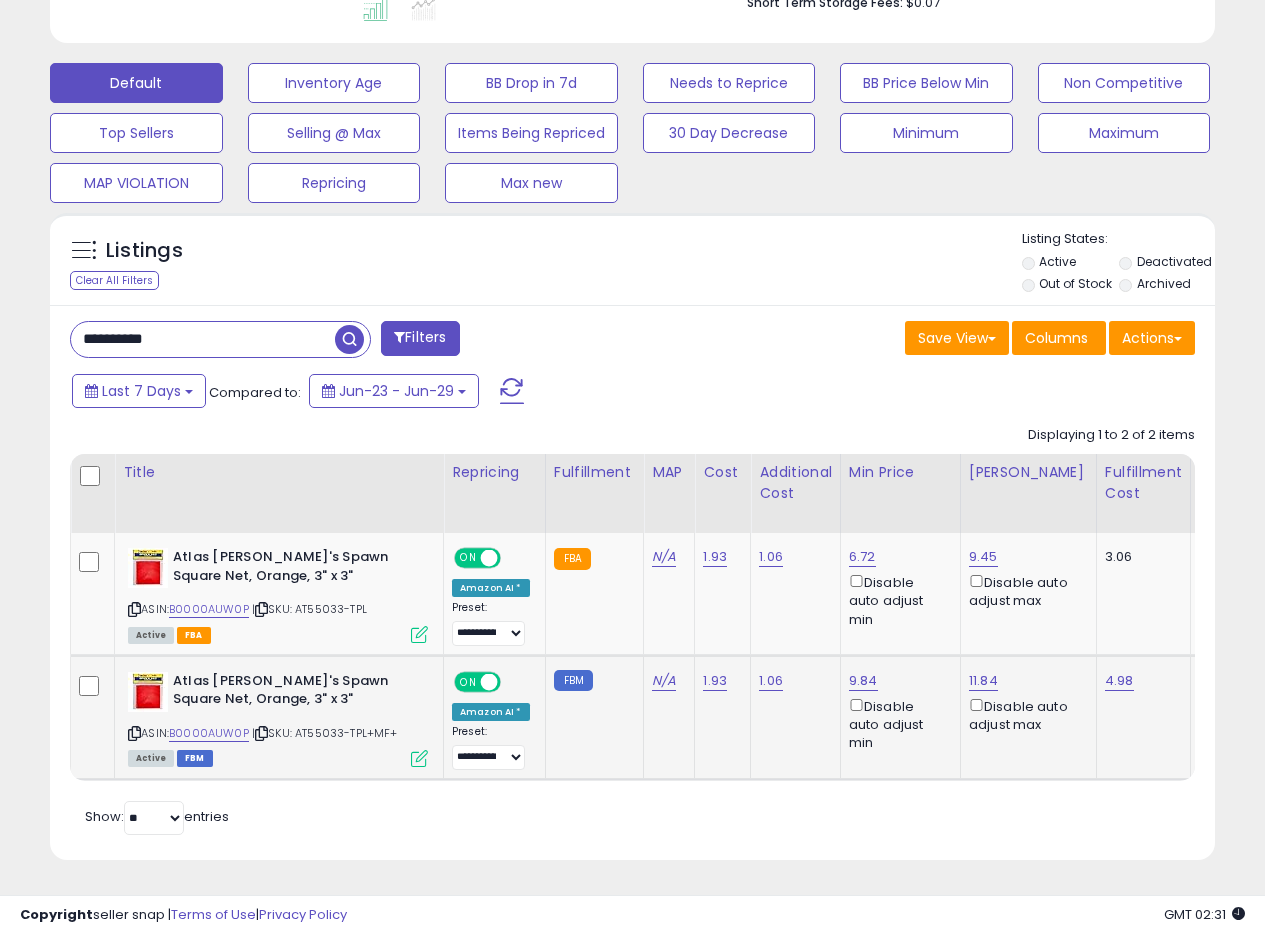 click at bounding box center (419, 758) 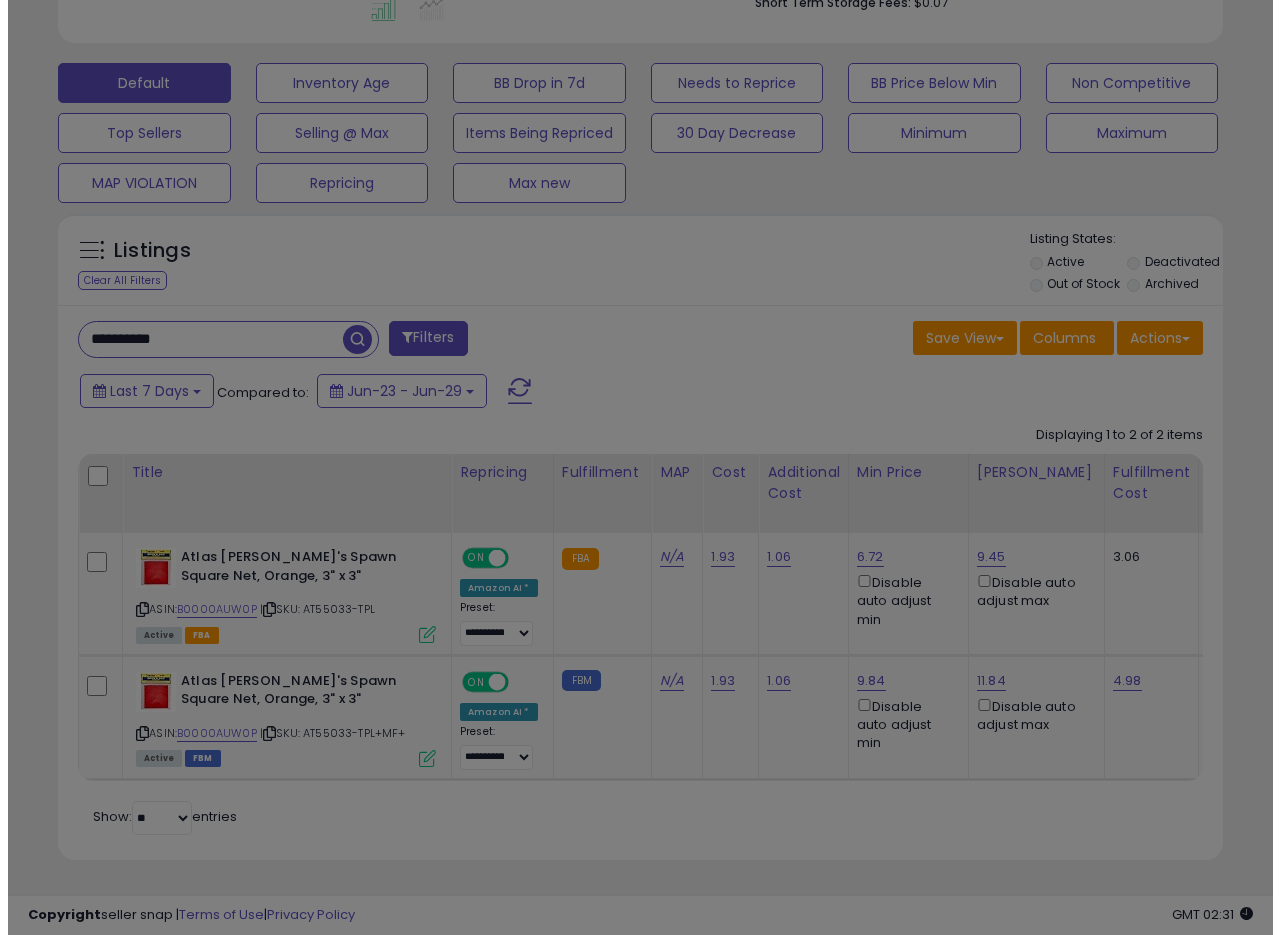 scroll, scrollTop: 999590, scrollLeft: 999317, axis: both 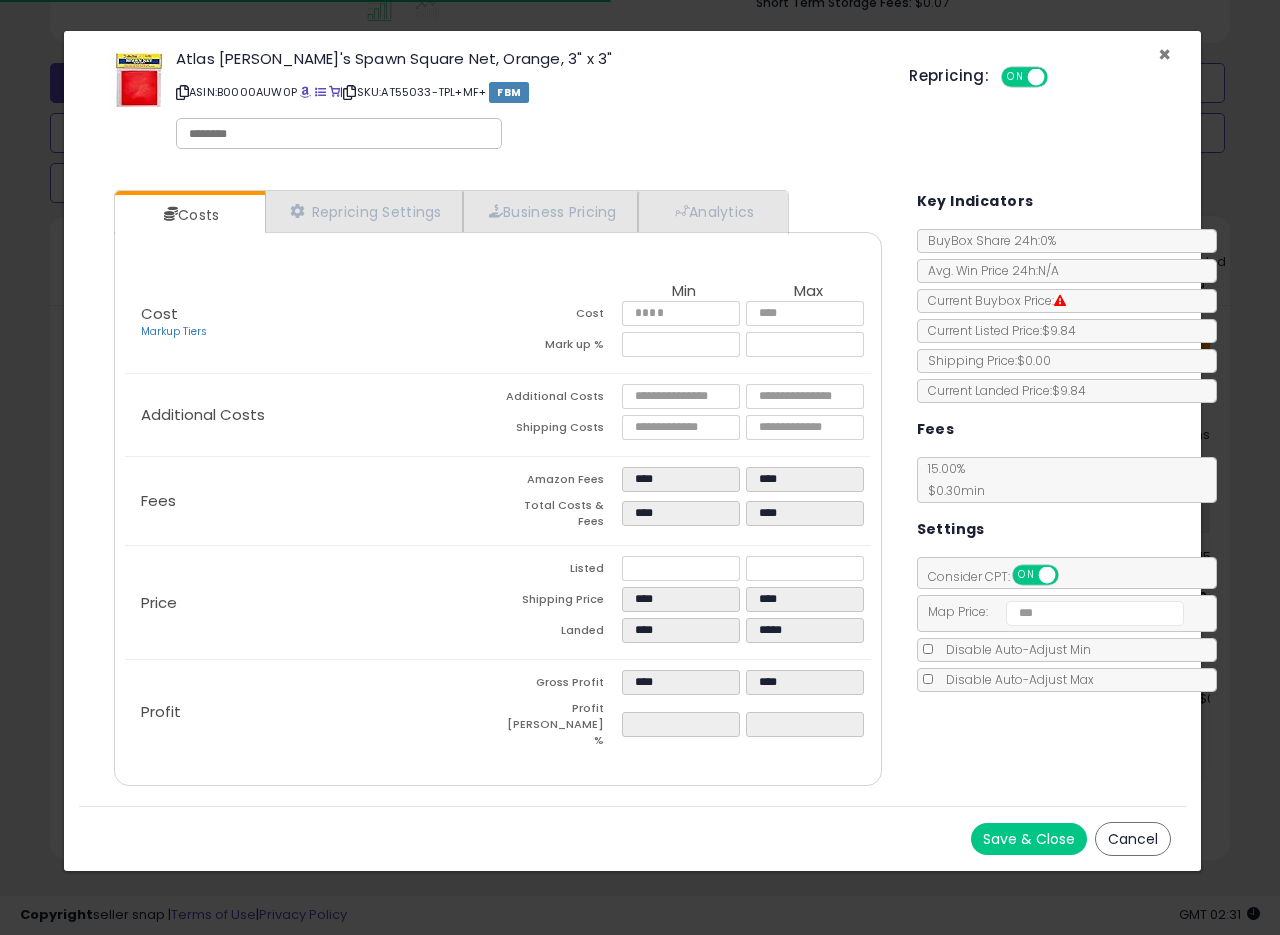click on "×" at bounding box center [1164, 54] 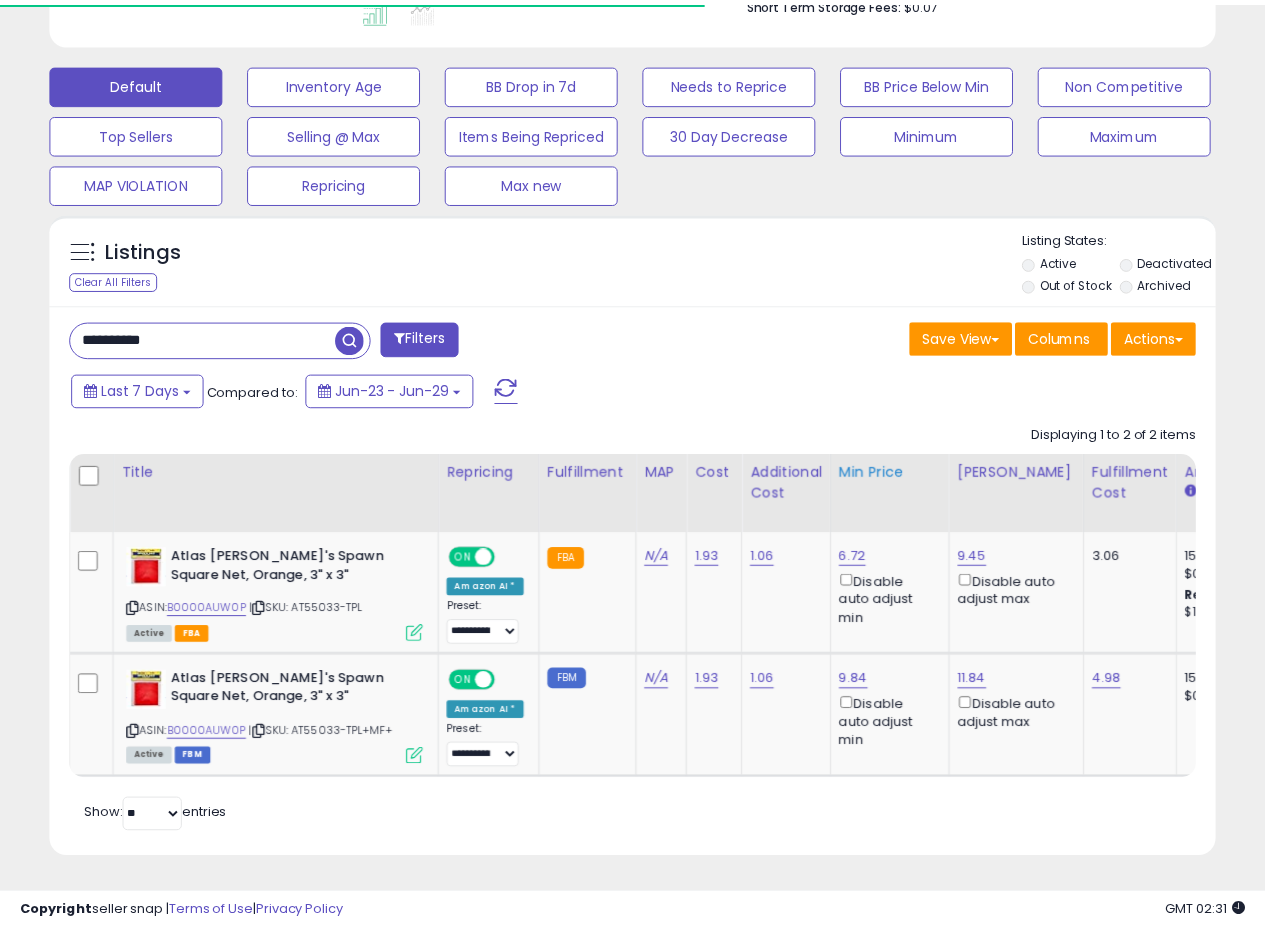 scroll, scrollTop: 410, scrollLeft: 674, axis: both 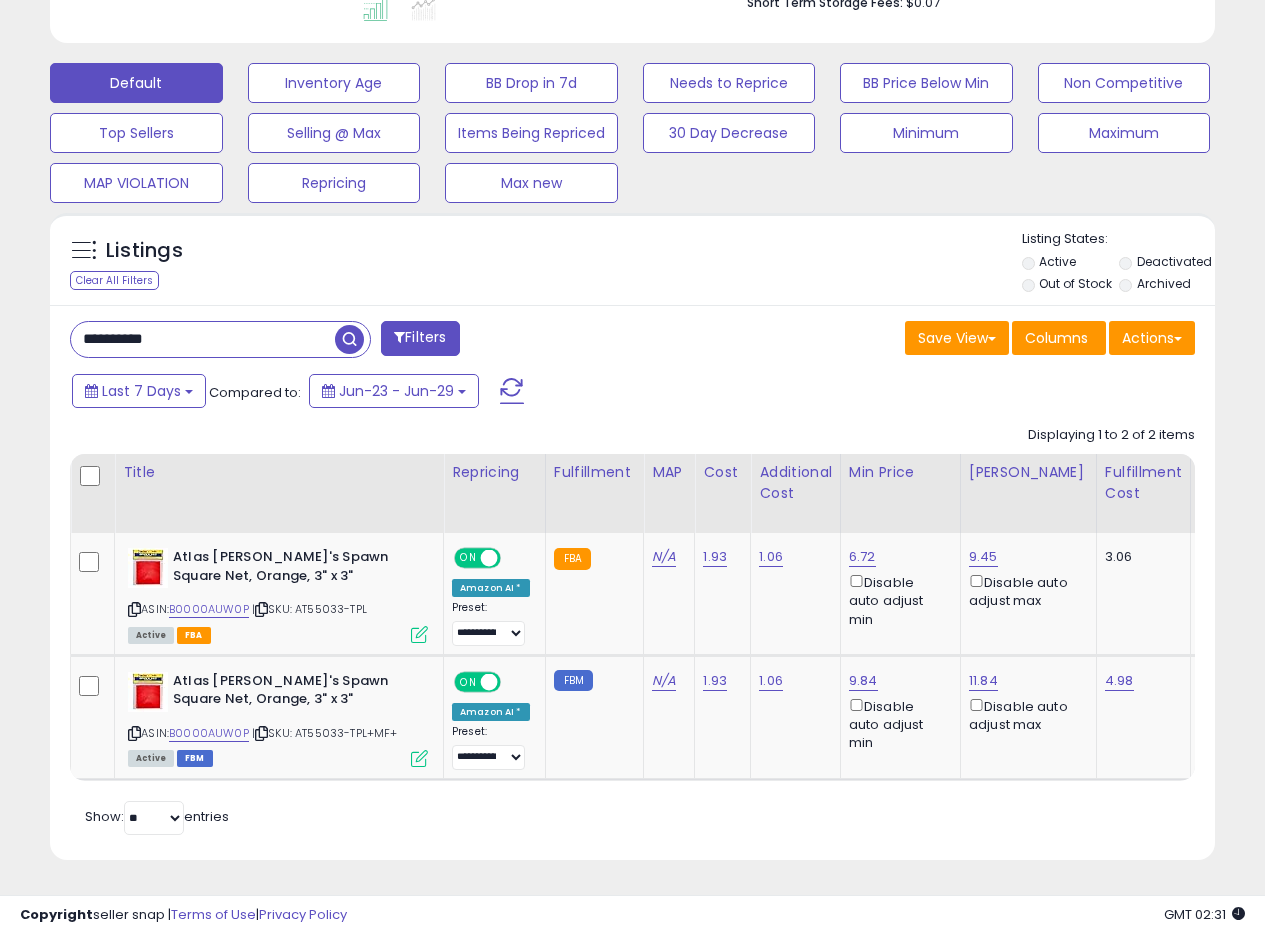 drag, startPoint x: 141, startPoint y: 317, endPoint x: 0, endPoint y: 272, distance: 148.00676 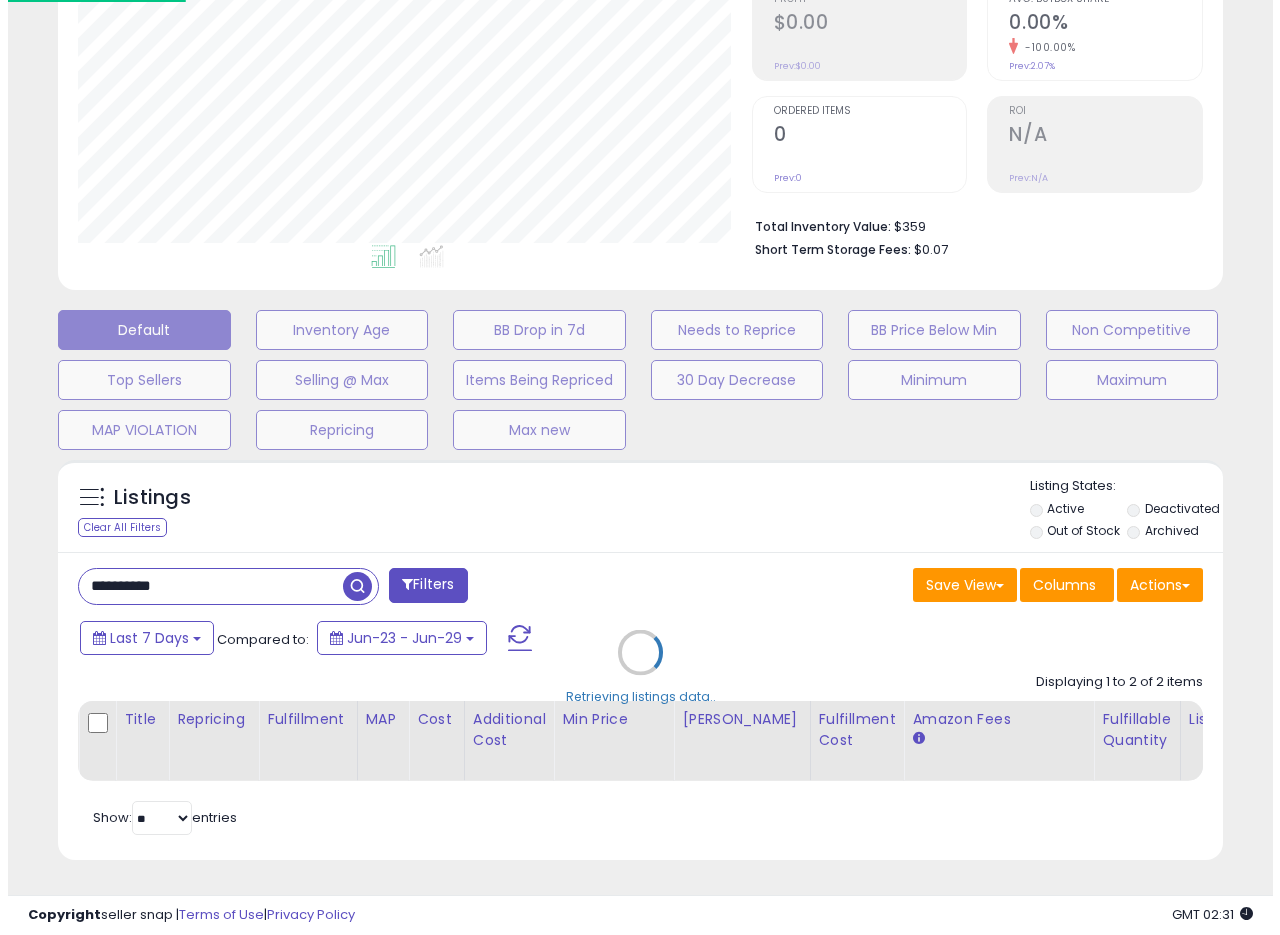 scroll, scrollTop: 335, scrollLeft: 0, axis: vertical 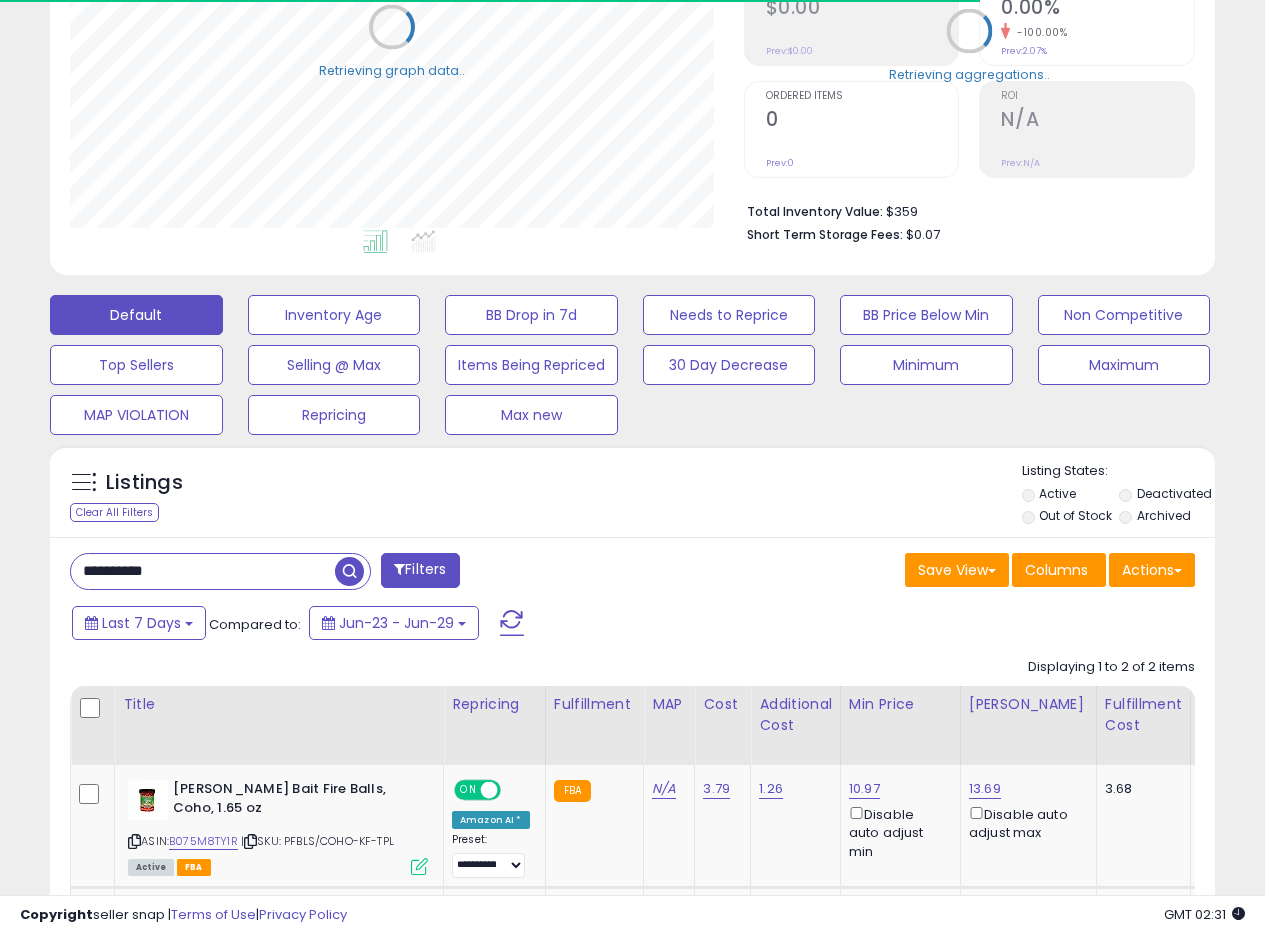 type 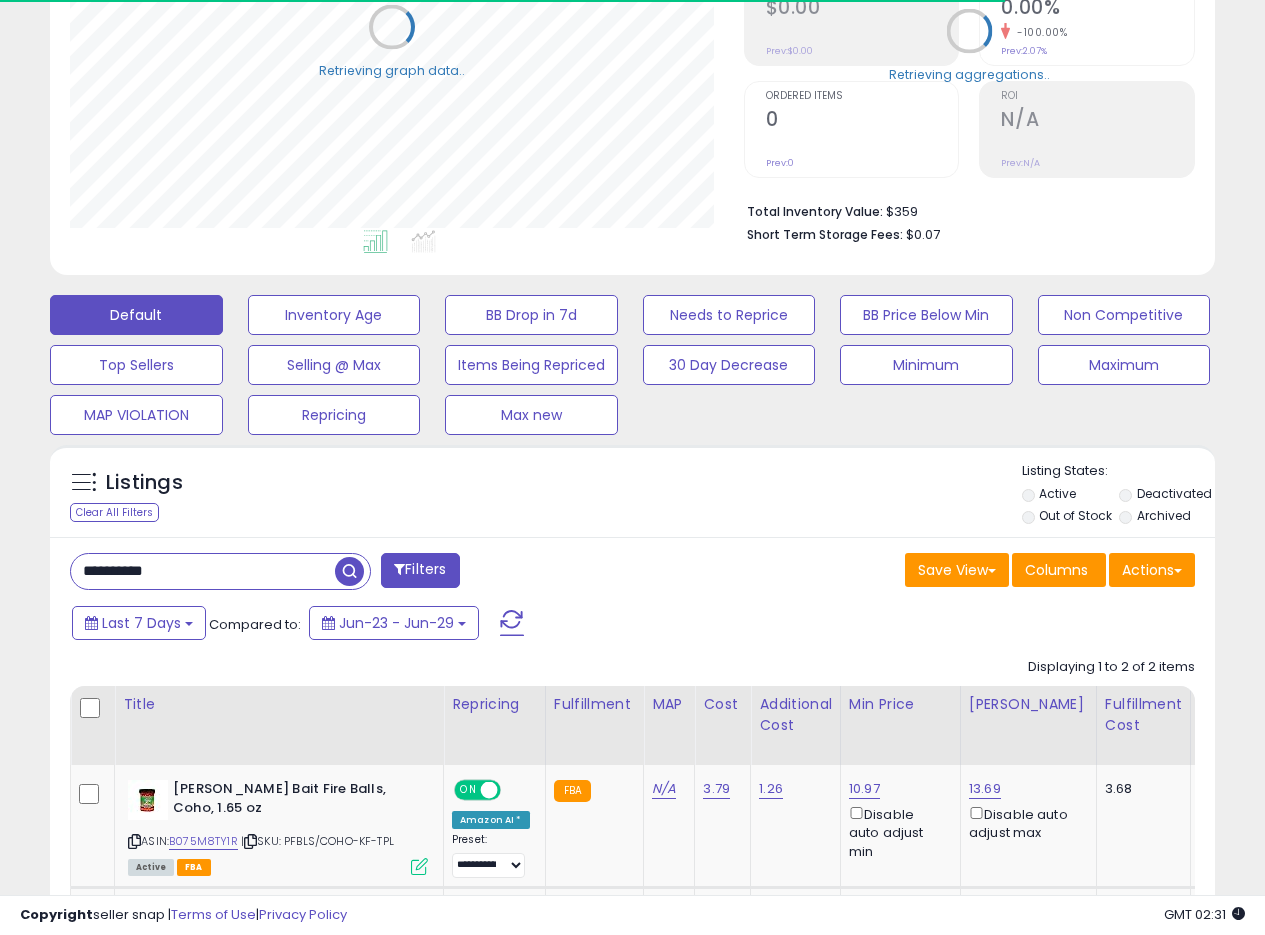 scroll, scrollTop: 295, scrollLeft: 0, axis: vertical 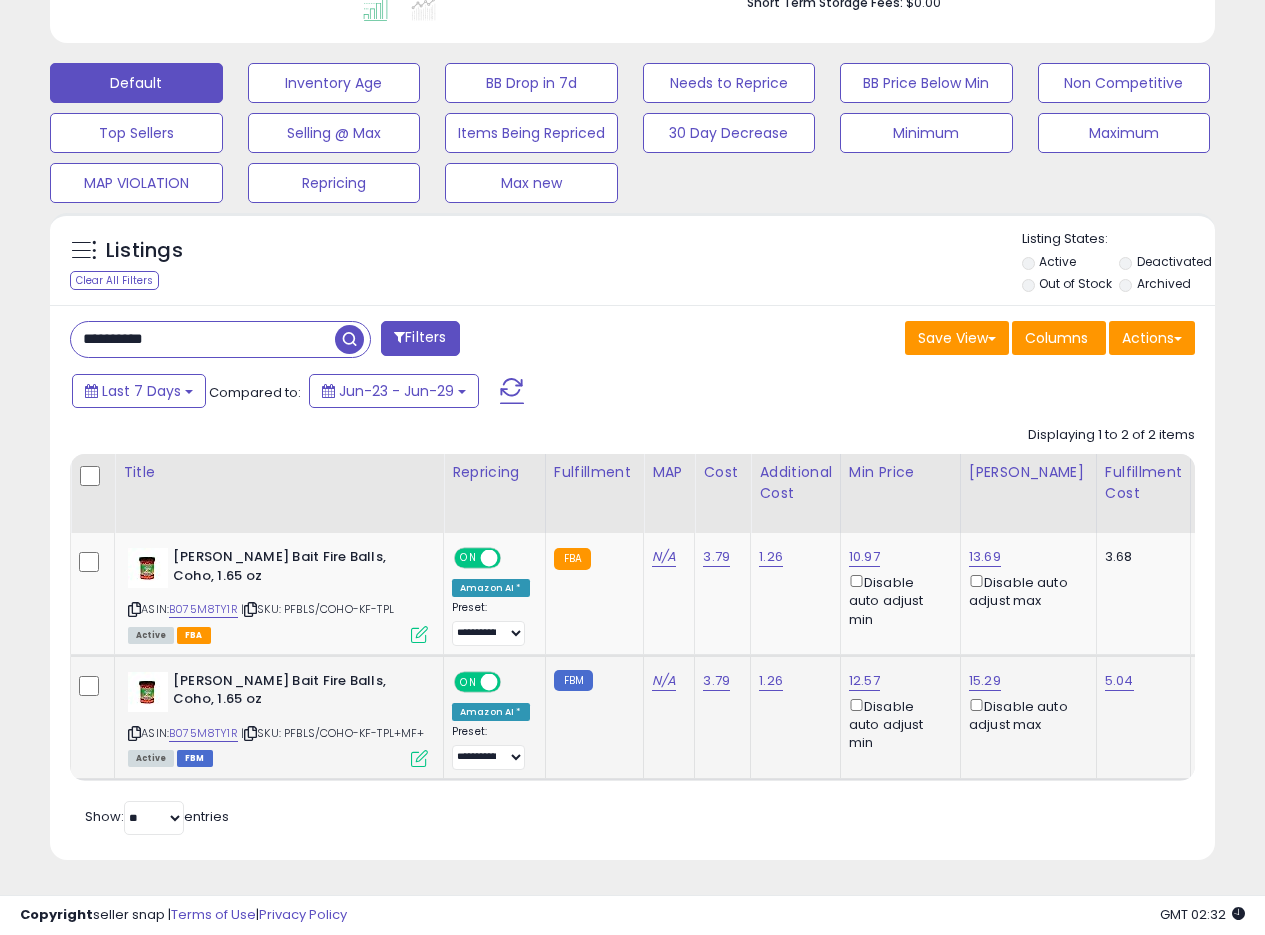 click at bounding box center [419, 758] 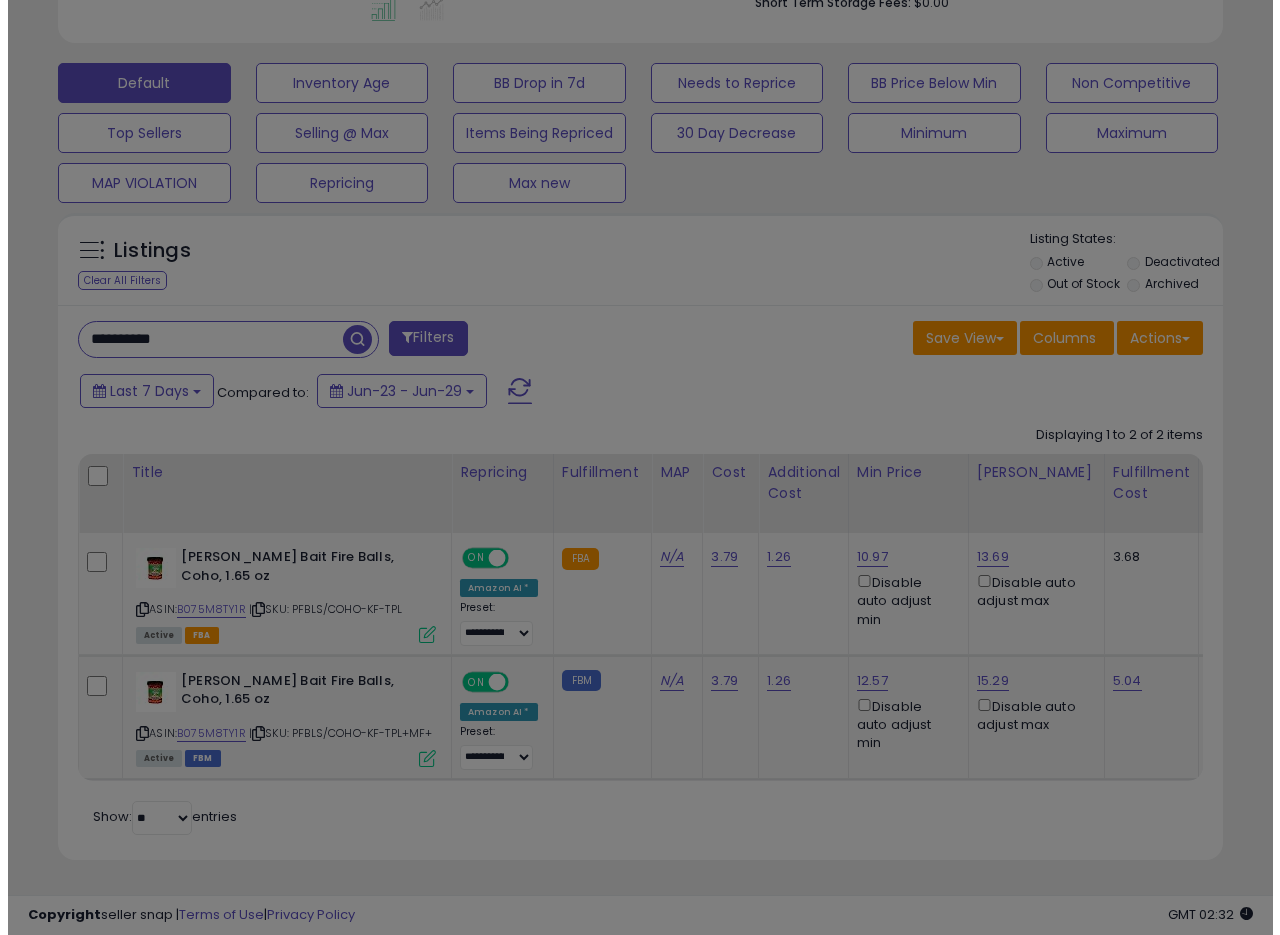 scroll, scrollTop: 999590, scrollLeft: 999317, axis: both 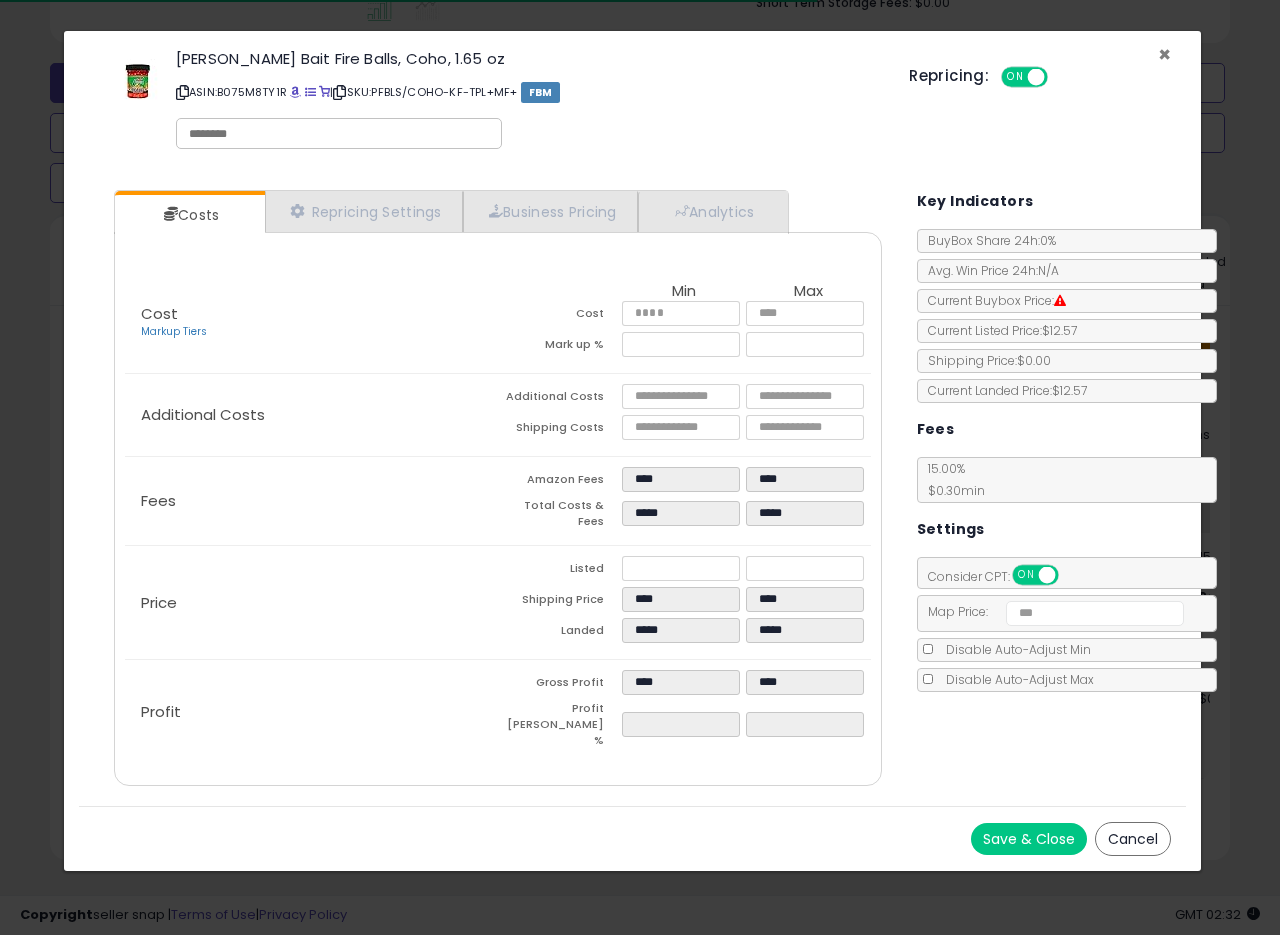 click on "×" at bounding box center [1164, 54] 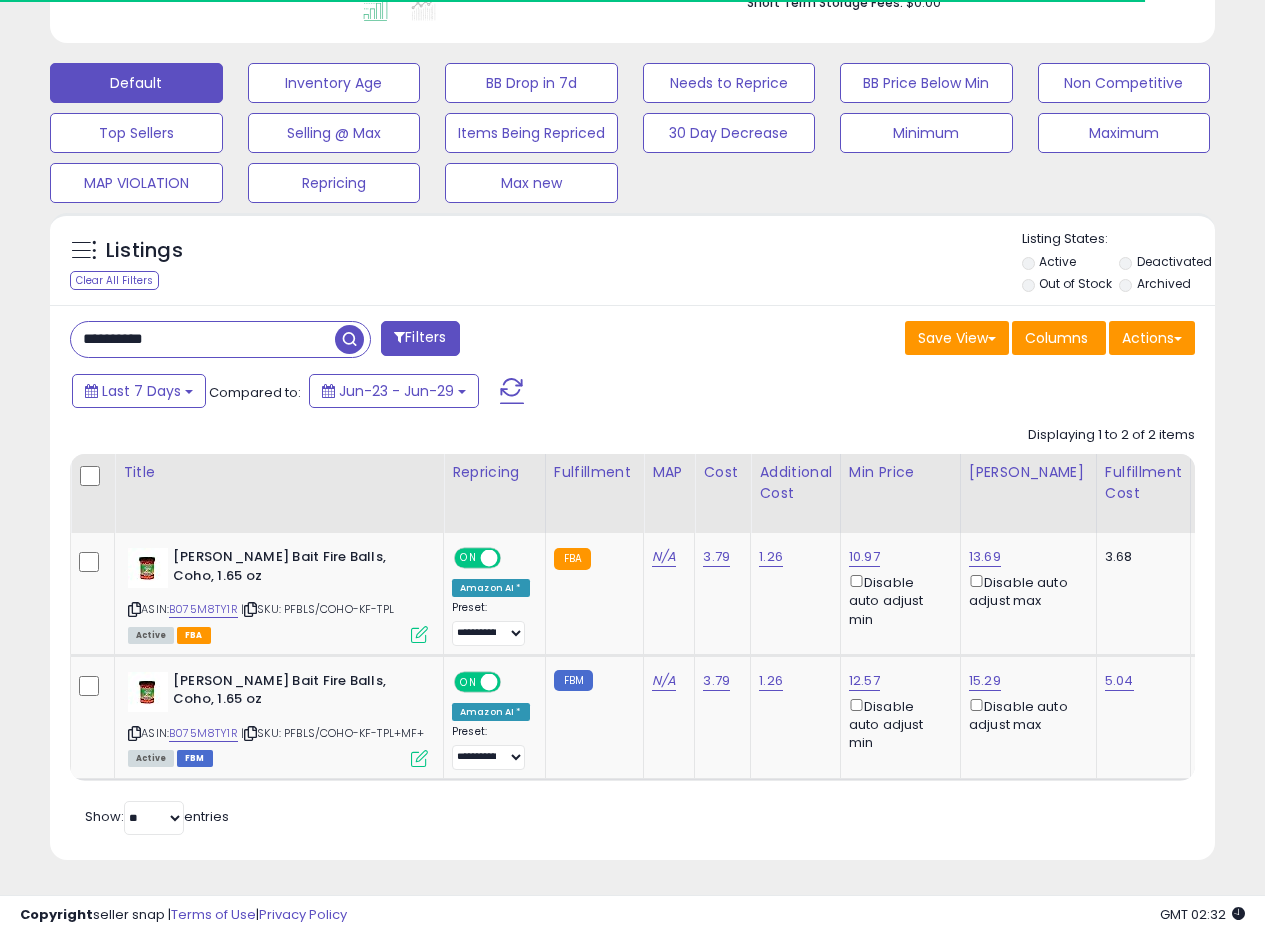scroll, scrollTop: 410, scrollLeft: 674, axis: both 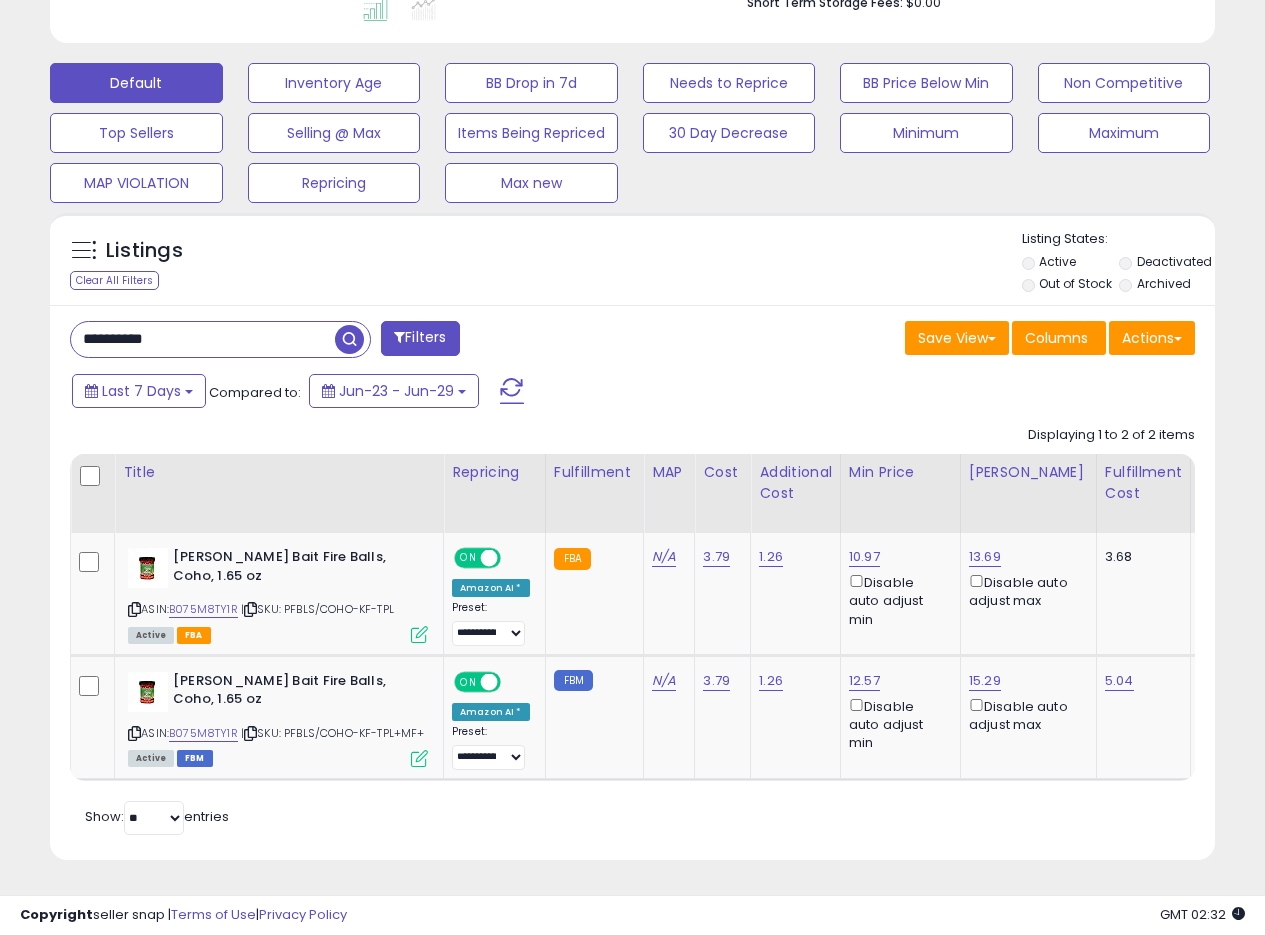 drag, startPoint x: 195, startPoint y: 314, endPoint x: 0, endPoint y: 298, distance: 195.6553 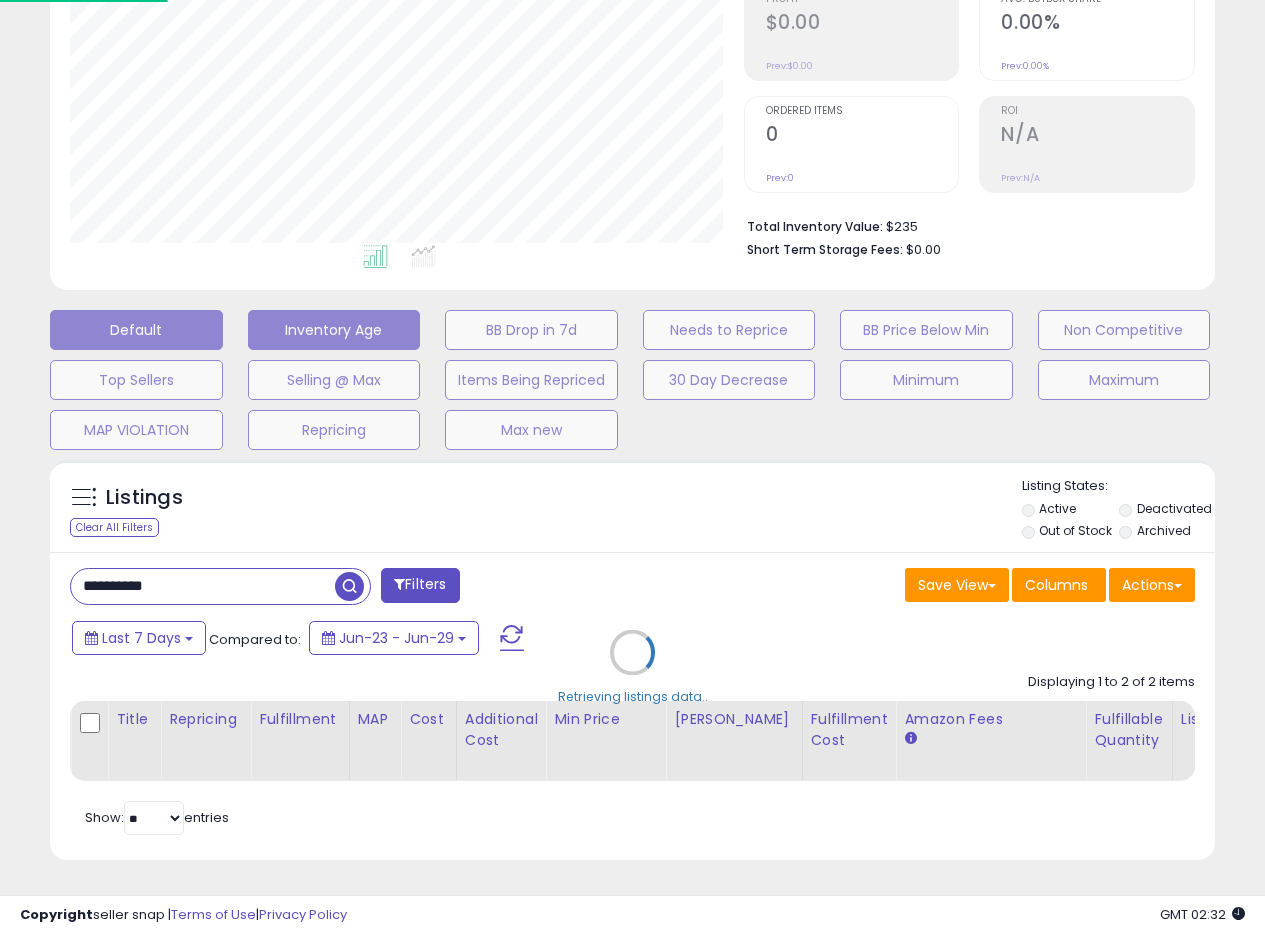 scroll, scrollTop: 999590, scrollLeft: 999317, axis: both 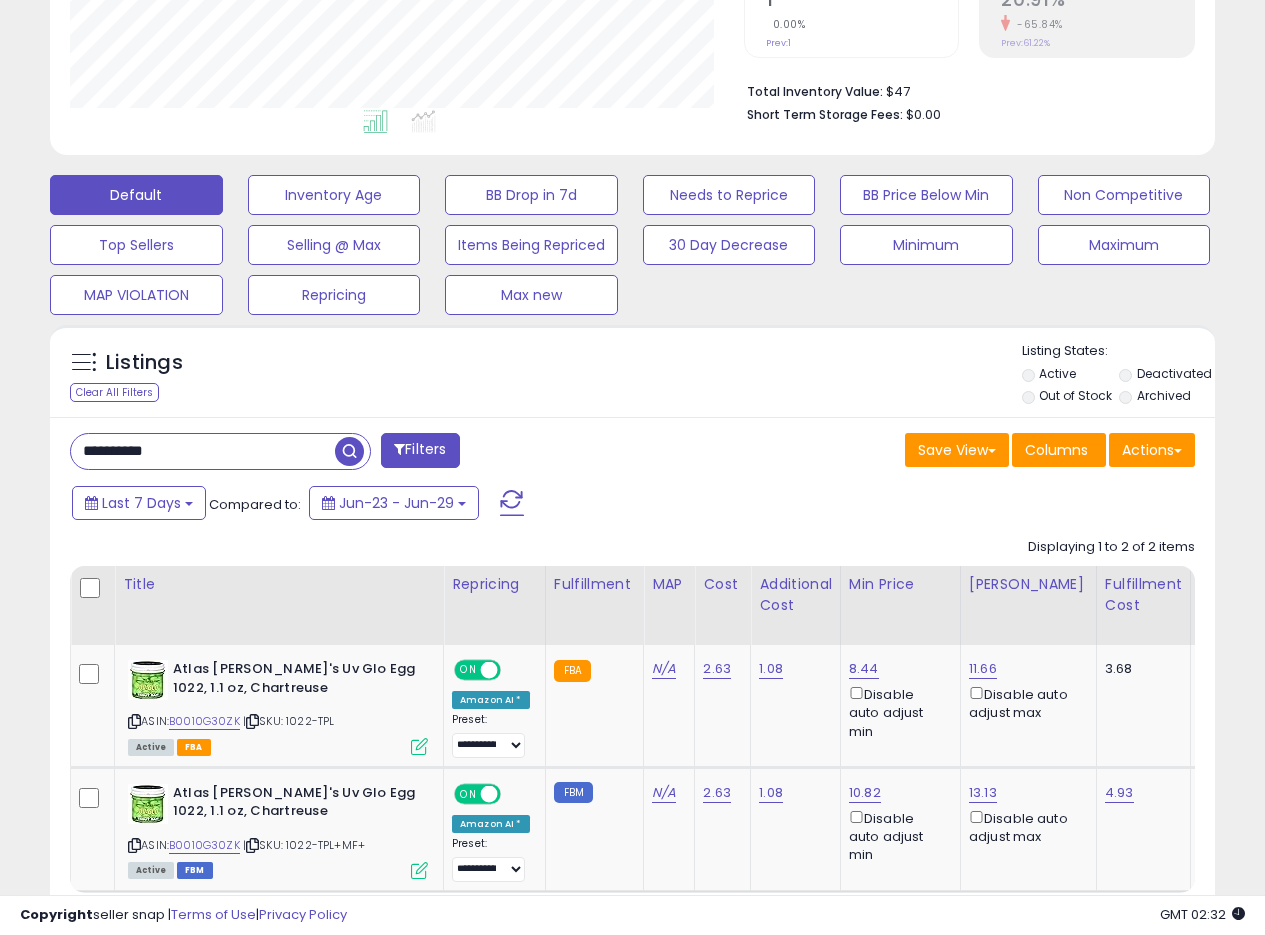 click on "Listings
Clear All Filters
Listing States:" at bounding box center (632, 376) 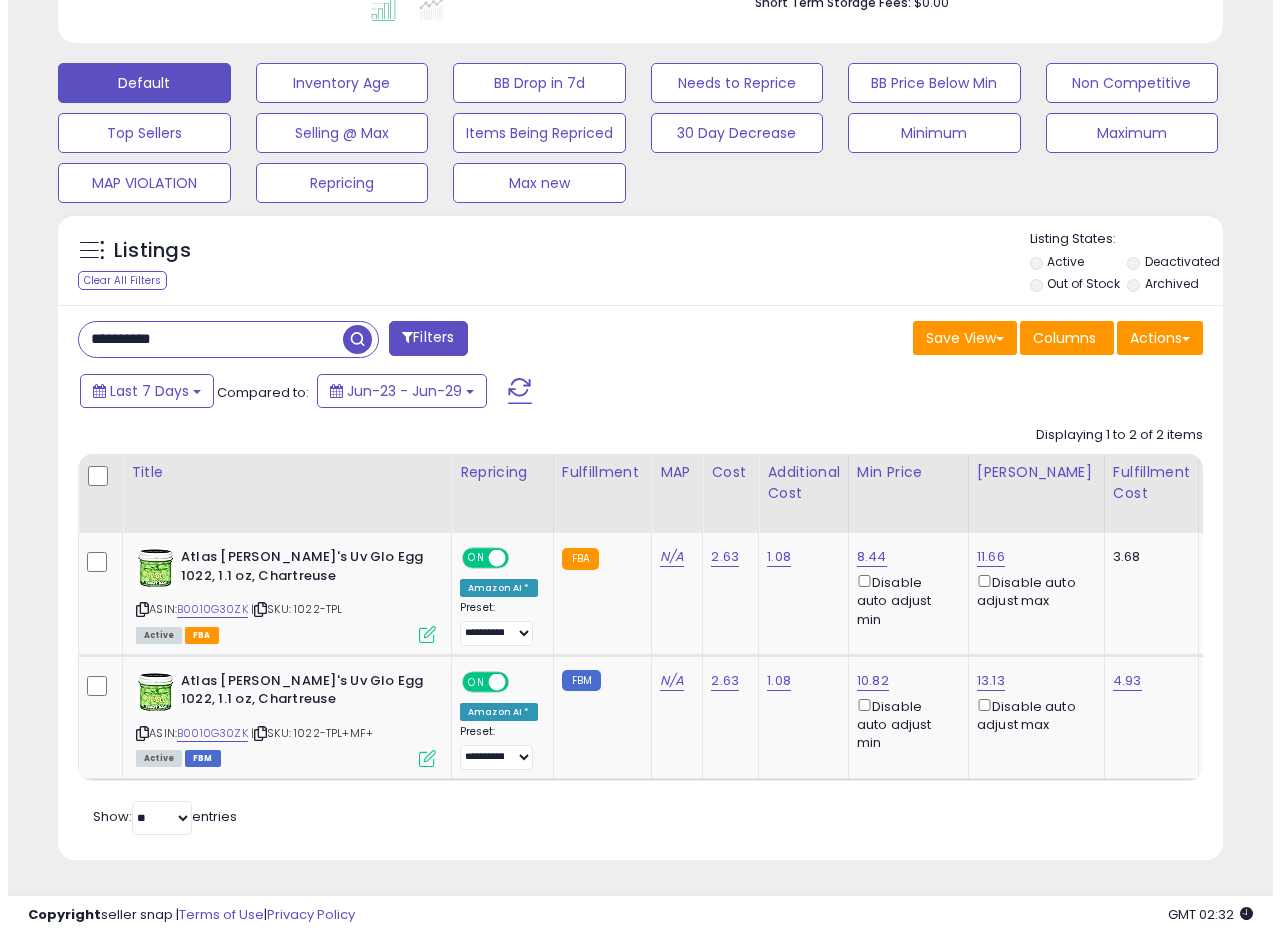 scroll, scrollTop: 582, scrollLeft: 0, axis: vertical 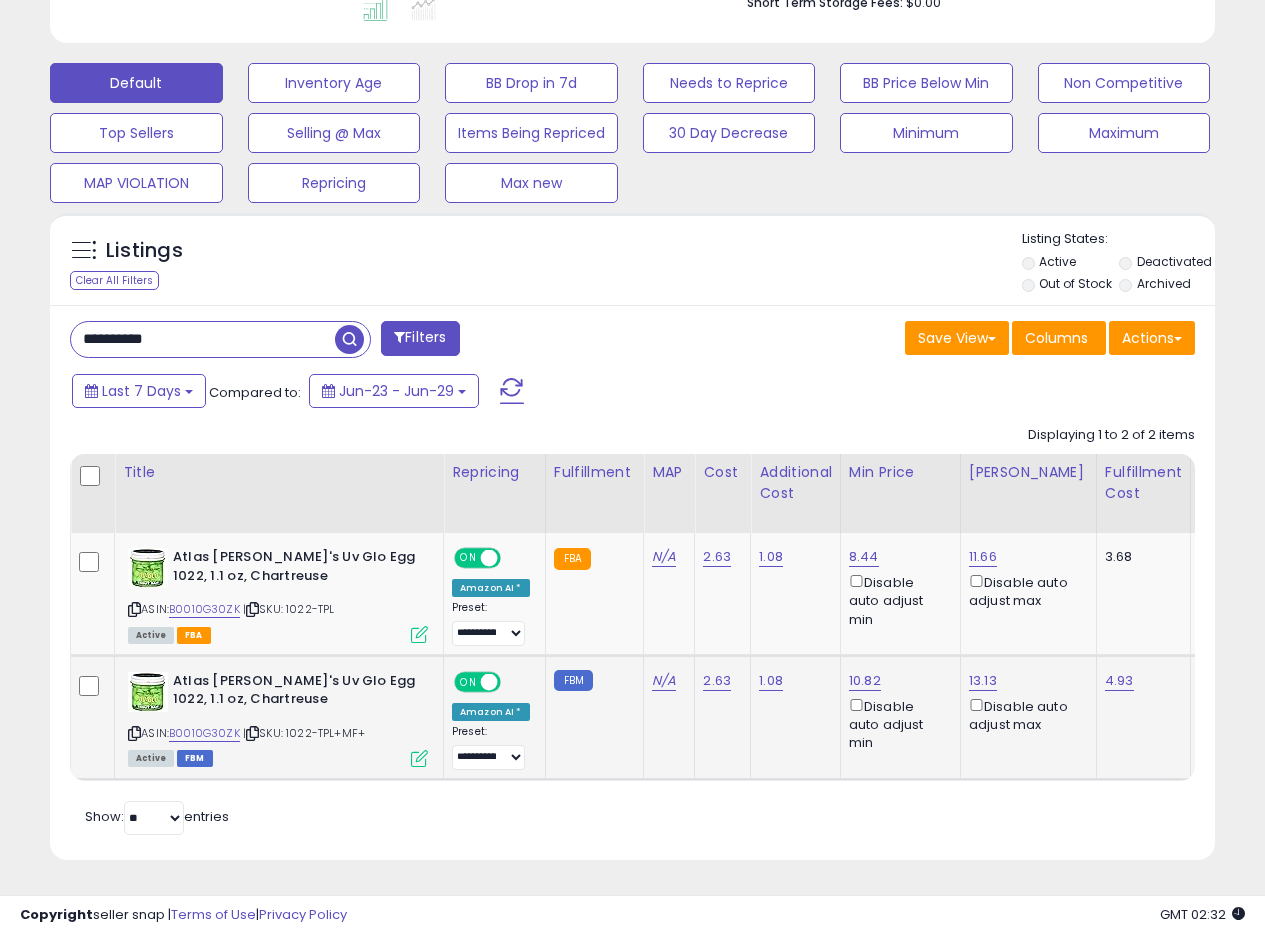 click at bounding box center (419, 758) 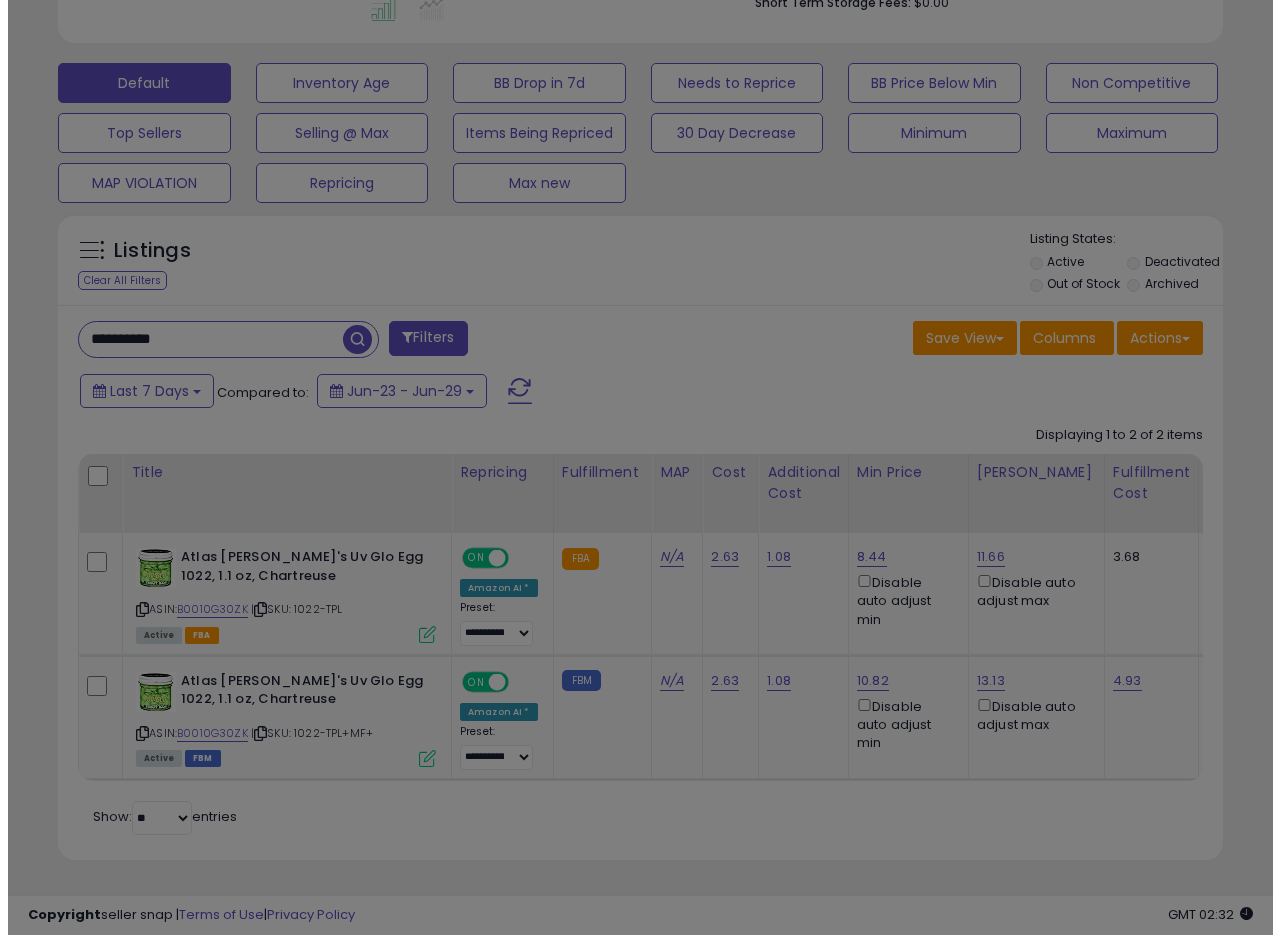 scroll, scrollTop: 999590, scrollLeft: 999317, axis: both 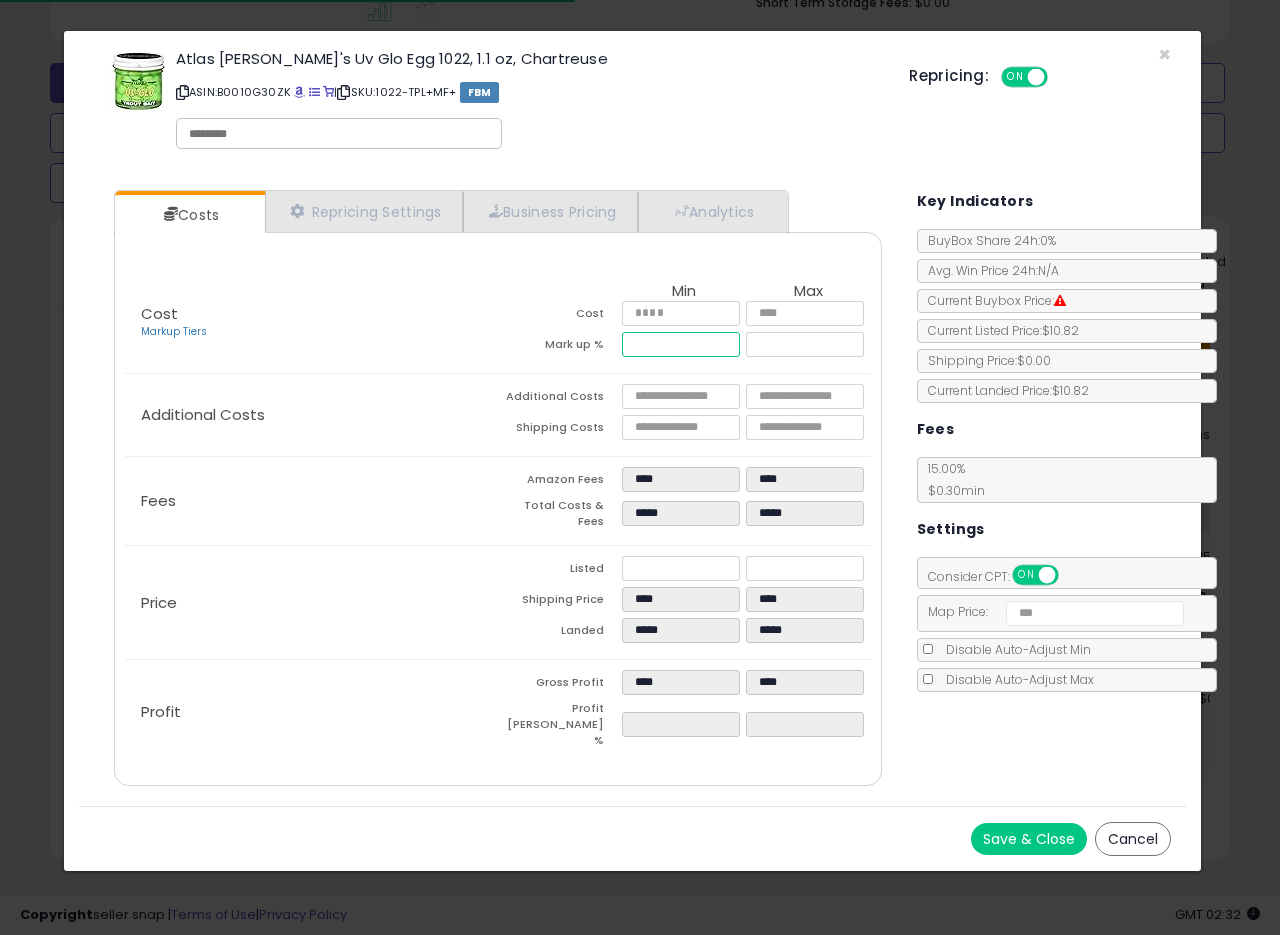 drag, startPoint x: 693, startPoint y: 348, endPoint x: 574, endPoint y: 346, distance: 119.01681 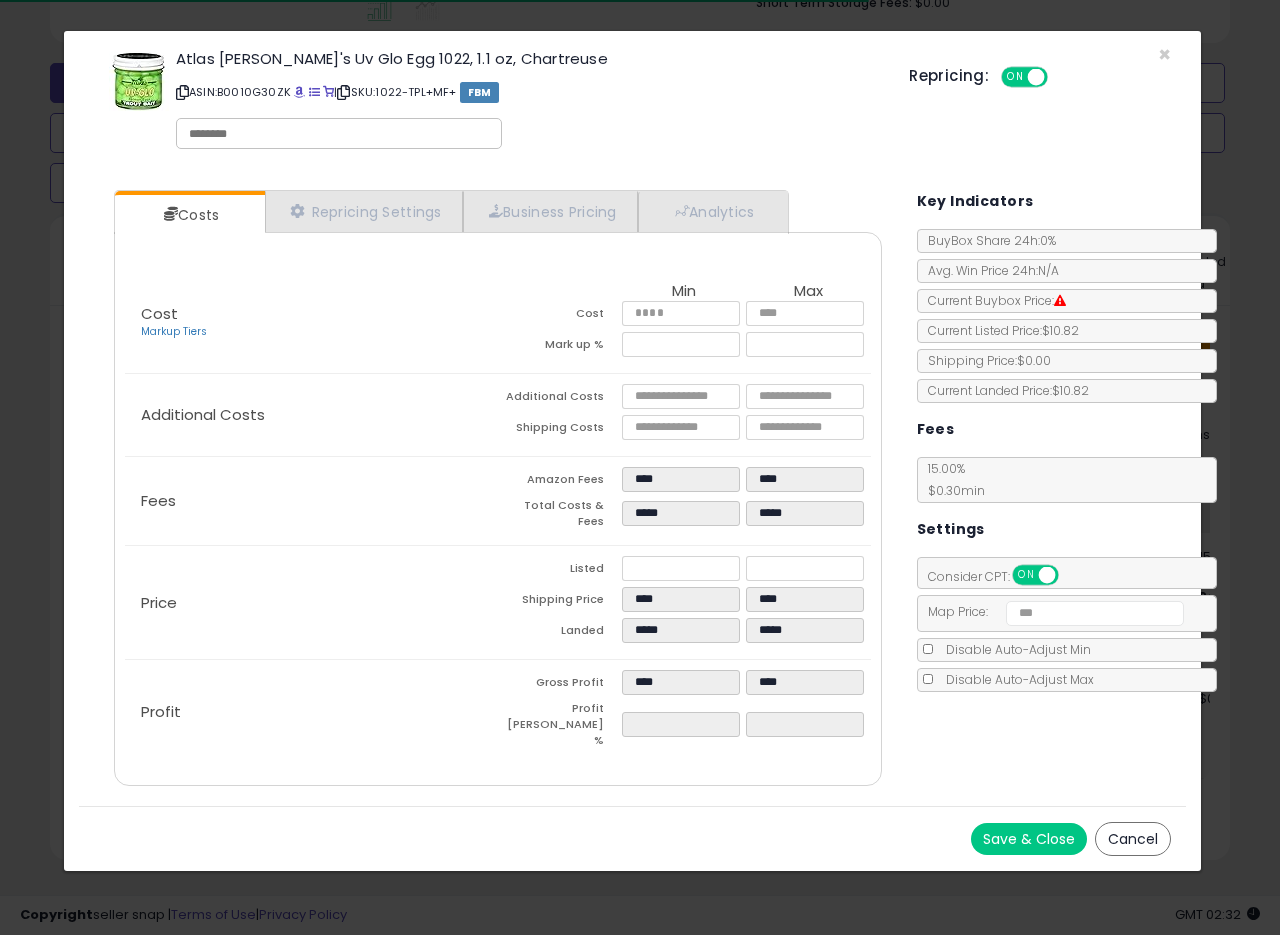 type on "*****" 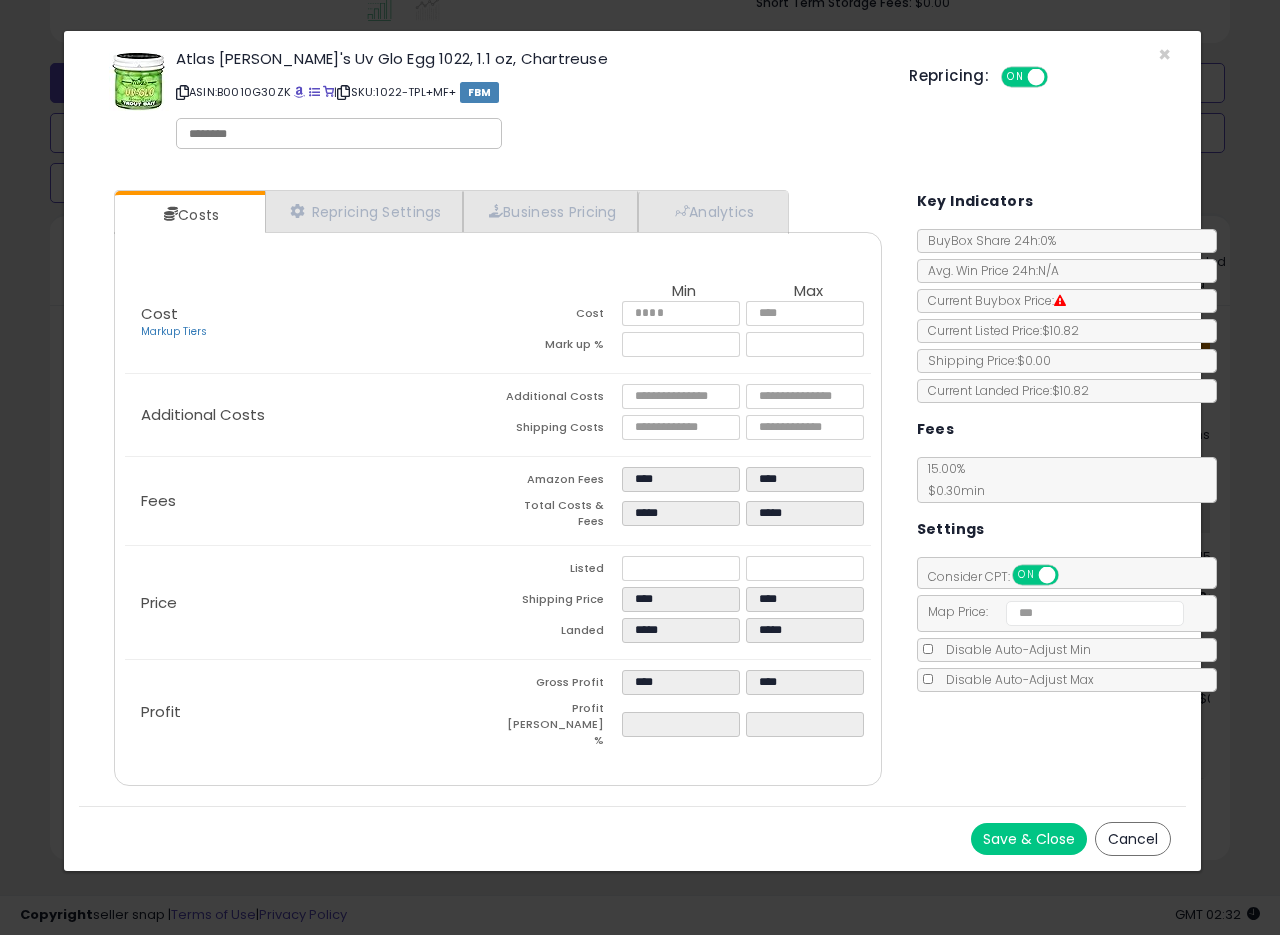 click on "Save & Close" at bounding box center (1029, 839) 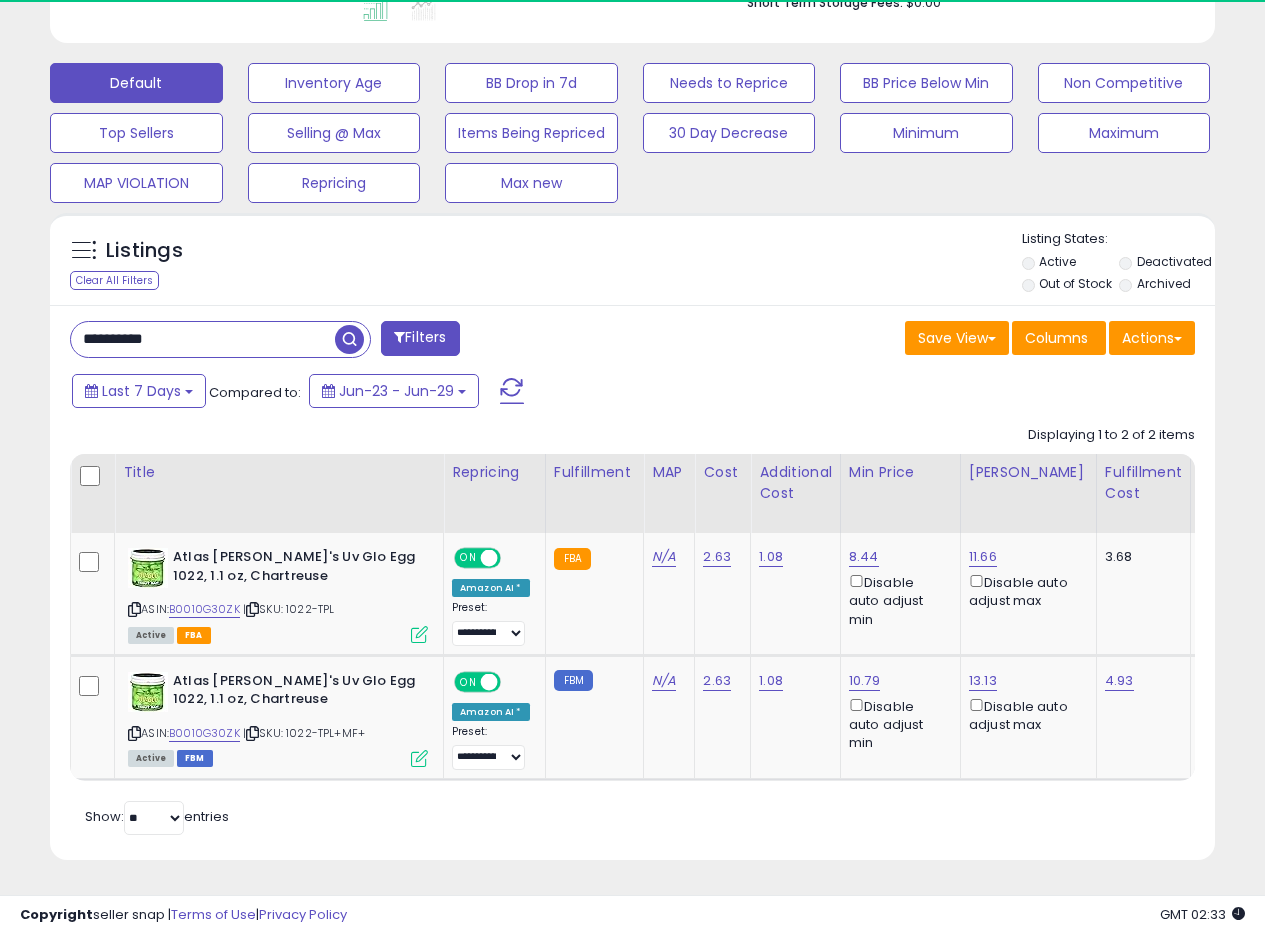 scroll, scrollTop: 410, scrollLeft: 674, axis: both 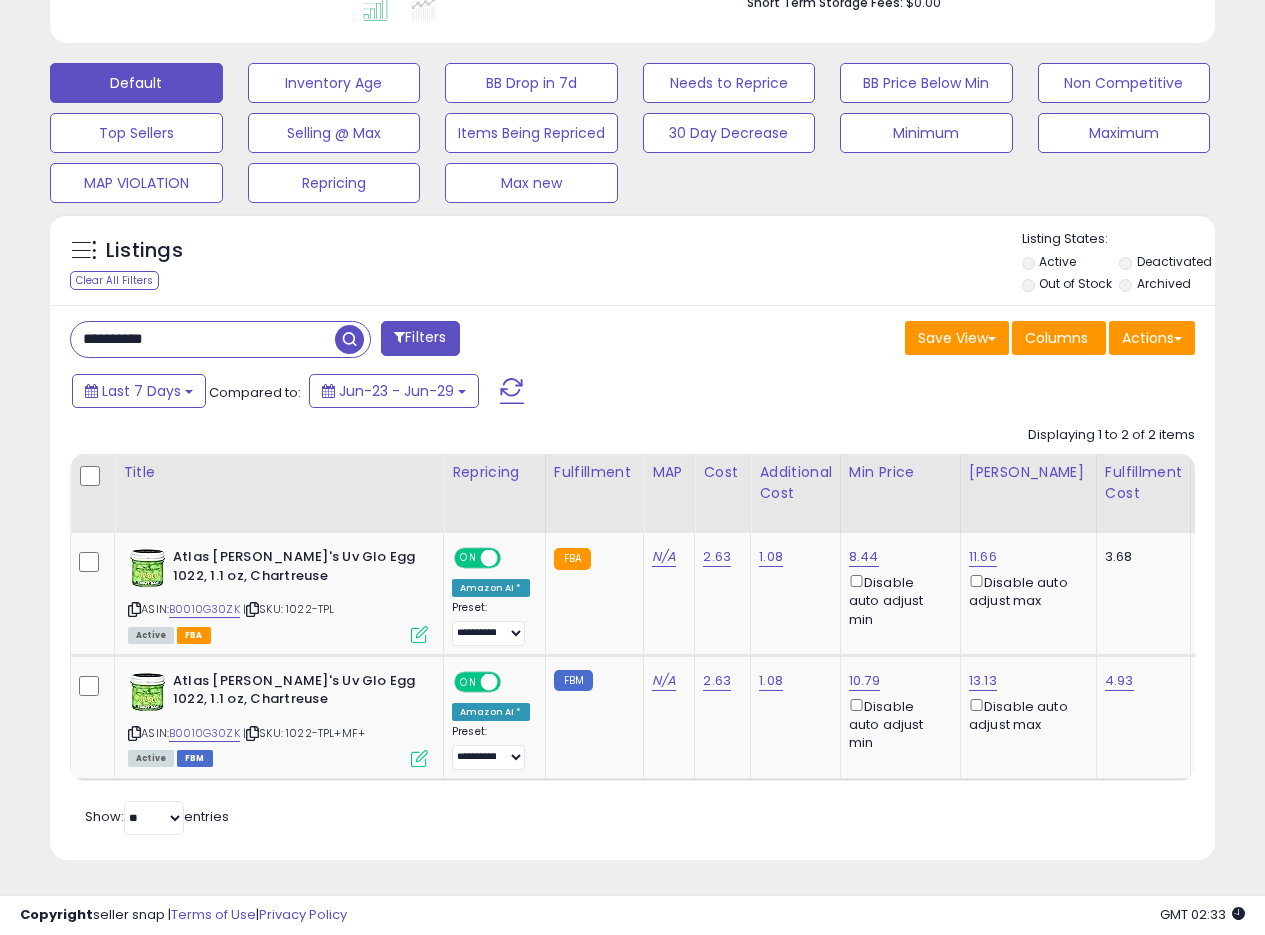 drag, startPoint x: 224, startPoint y: 322, endPoint x: 27, endPoint y: 258, distance: 207.13522 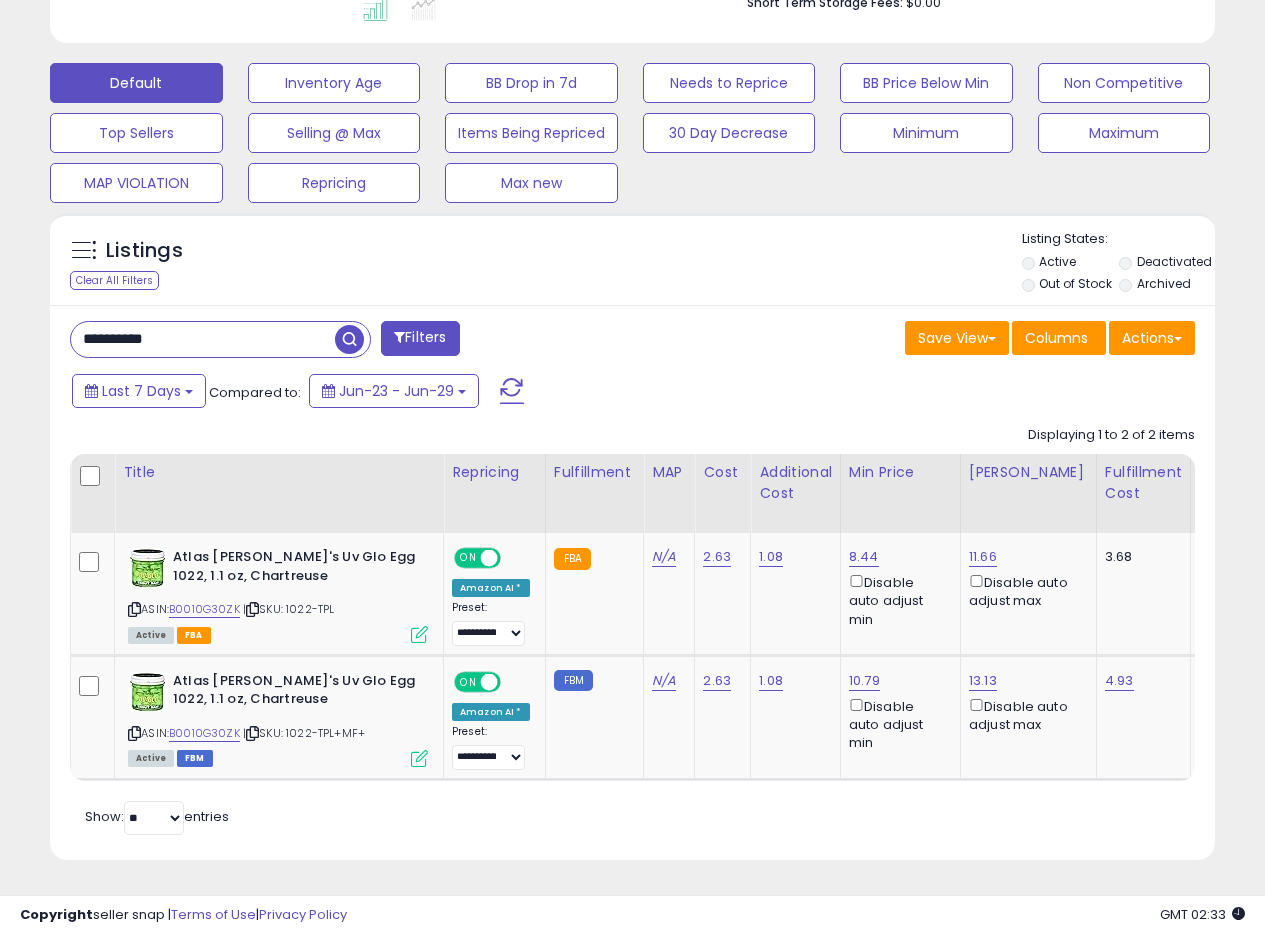 paste 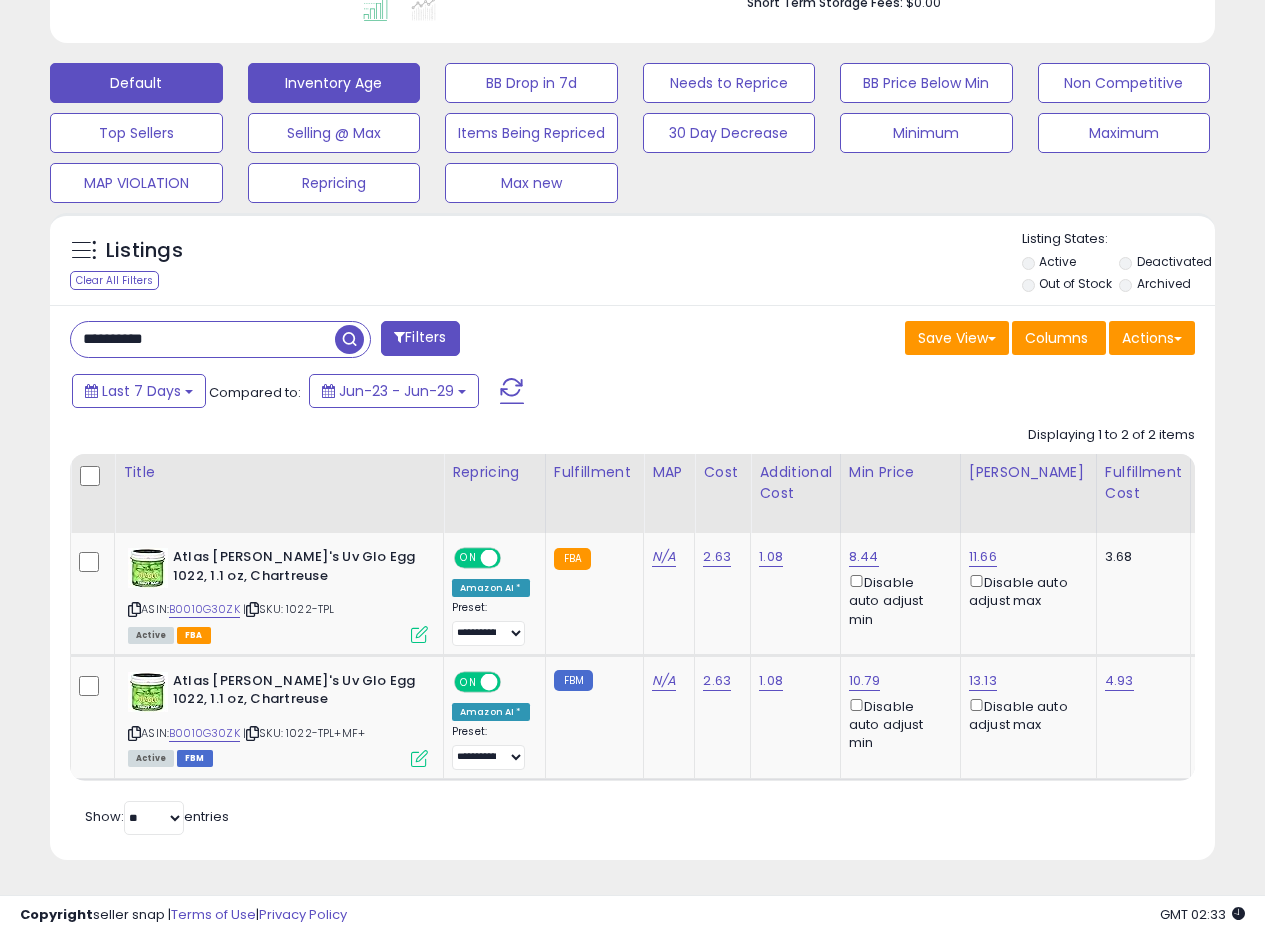 scroll, scrollTop: 999590, scrollLeft: 999317, axis: both 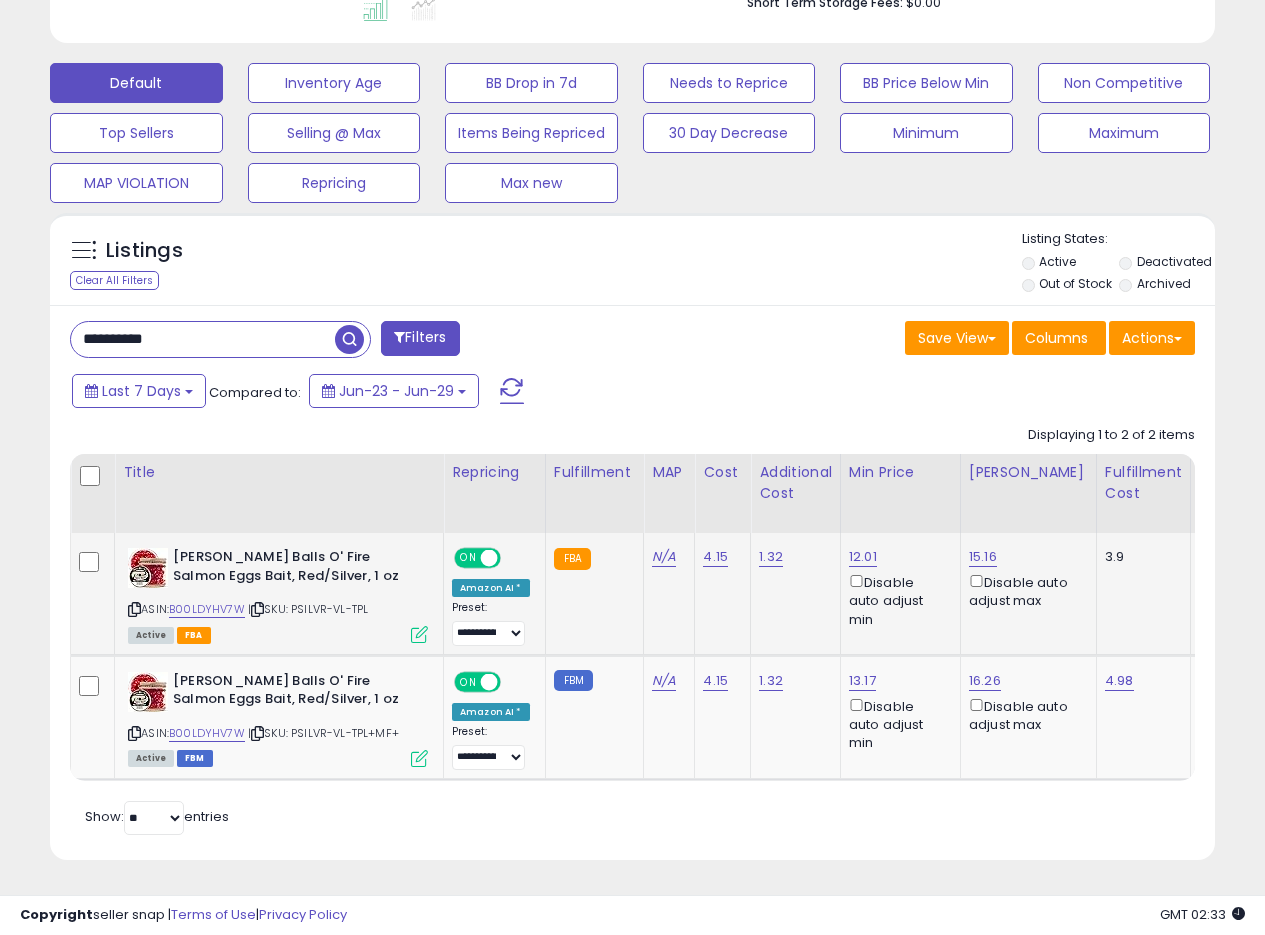 click at bounding box center (419, 634) 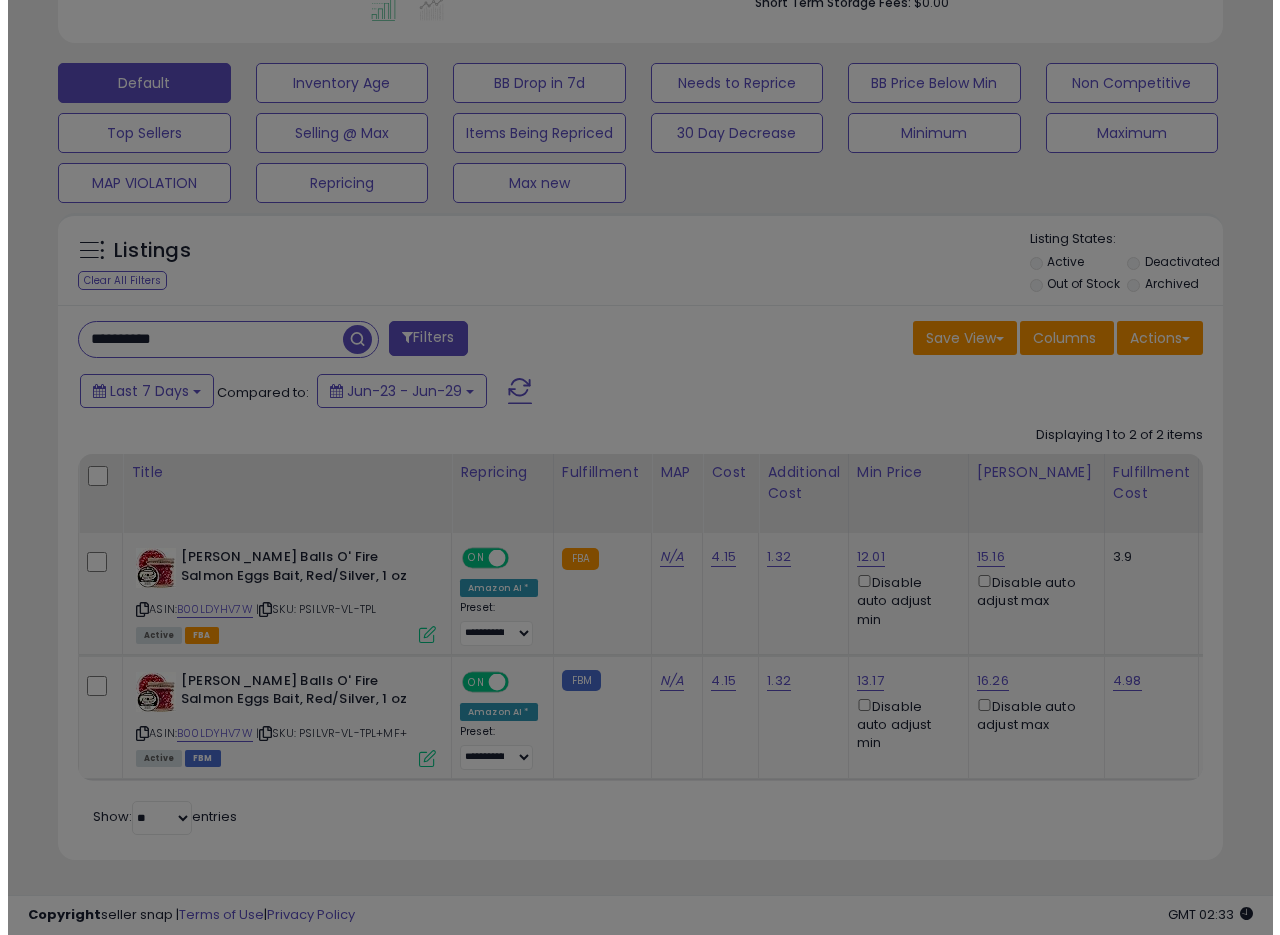 scroll, scrollTop: 999590, scrollLeft: 999317, axis: both 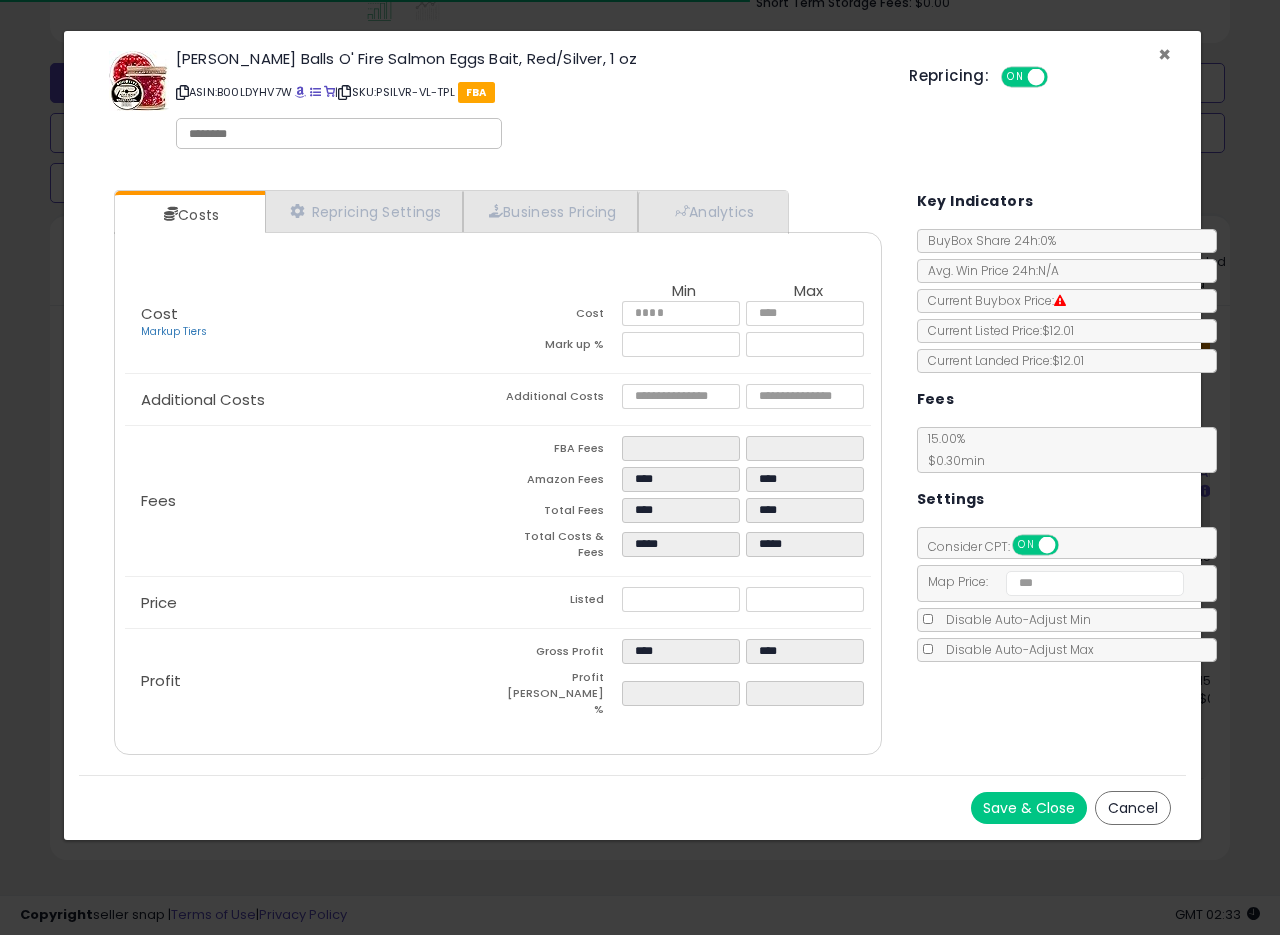 click on "×" at bounding box center (1164, 54) 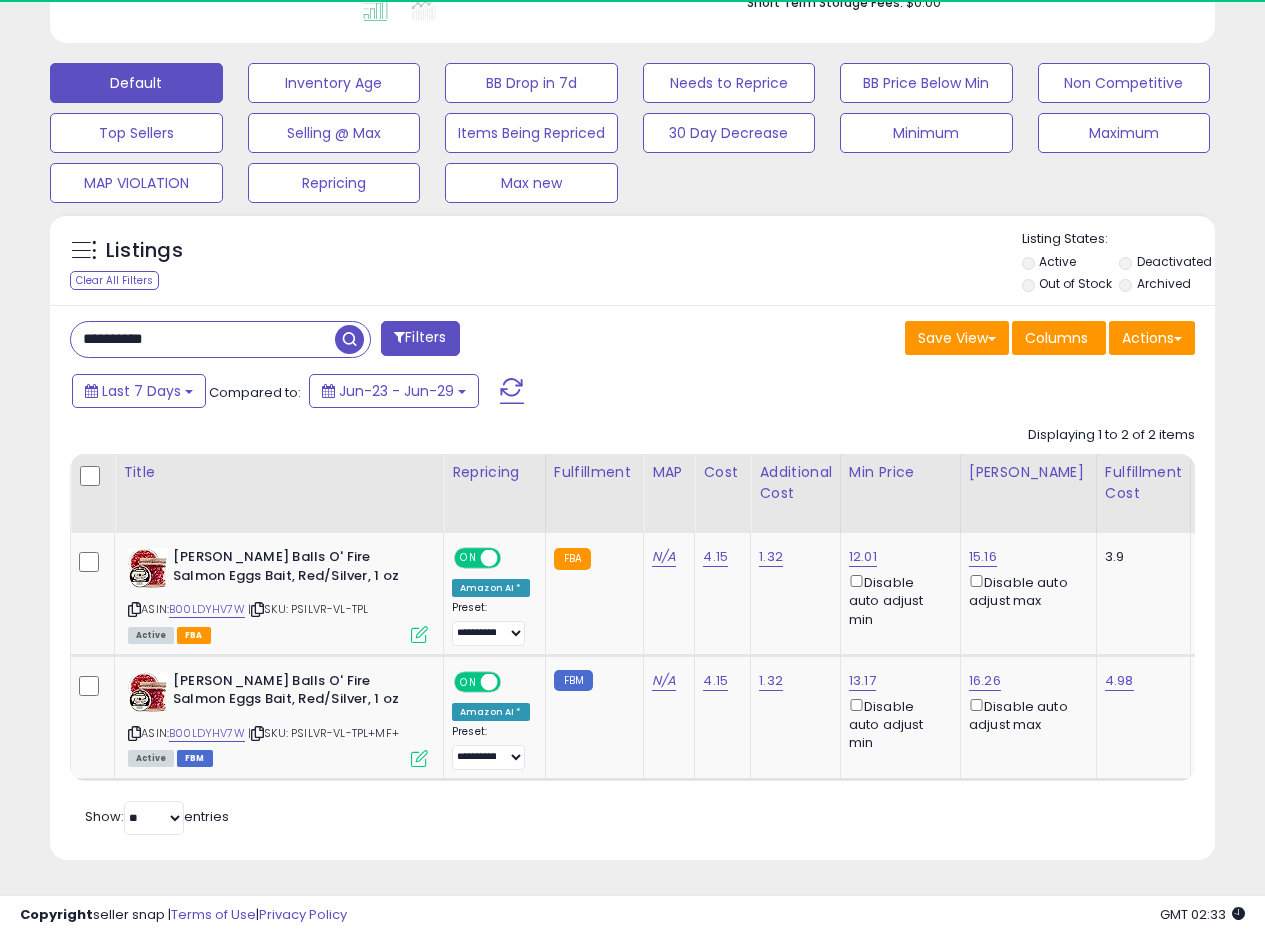 scroll, scrollTop: 410, scrollLeft: 674, axis: both 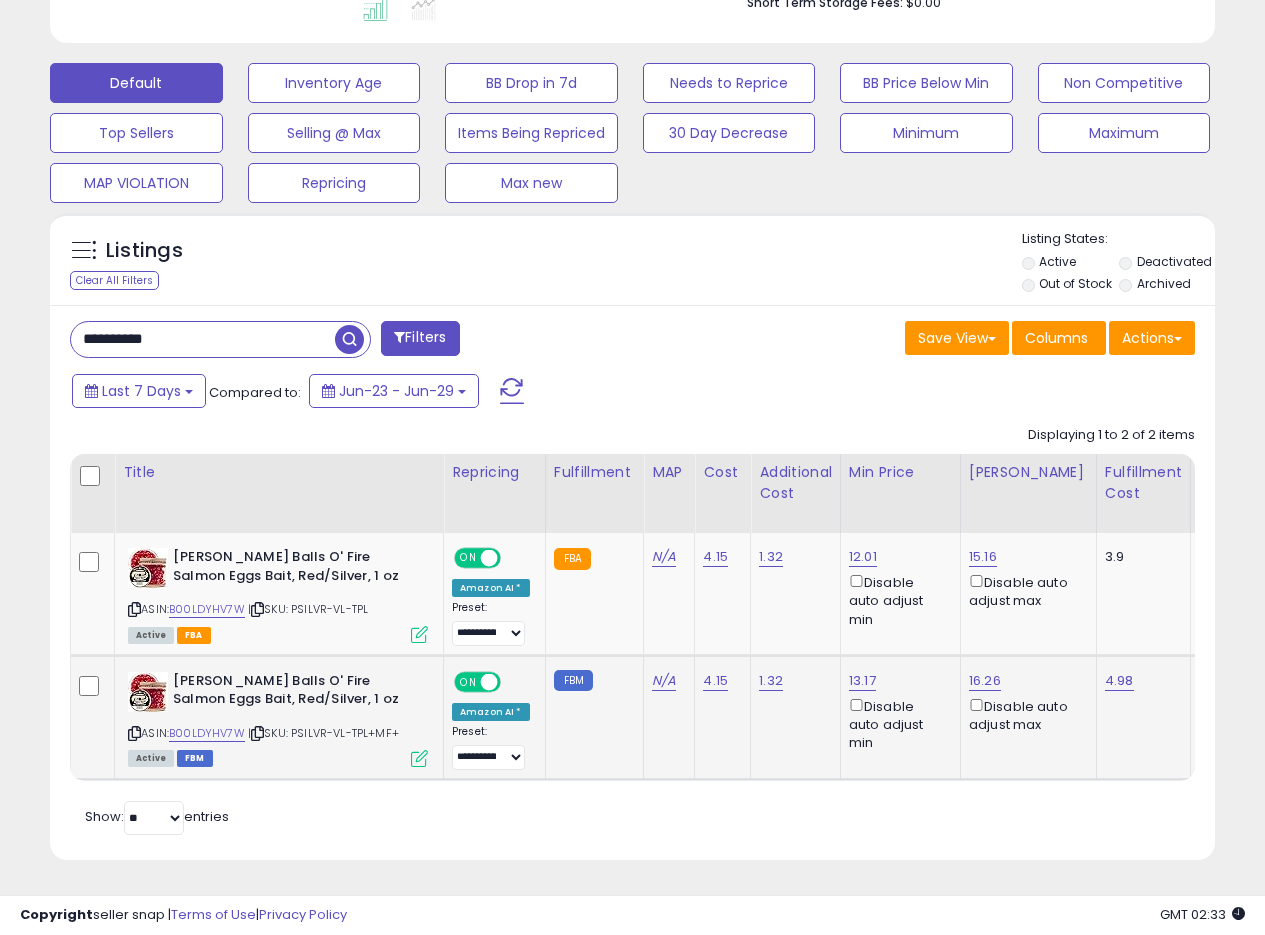 click at bounding box center (419, 758) 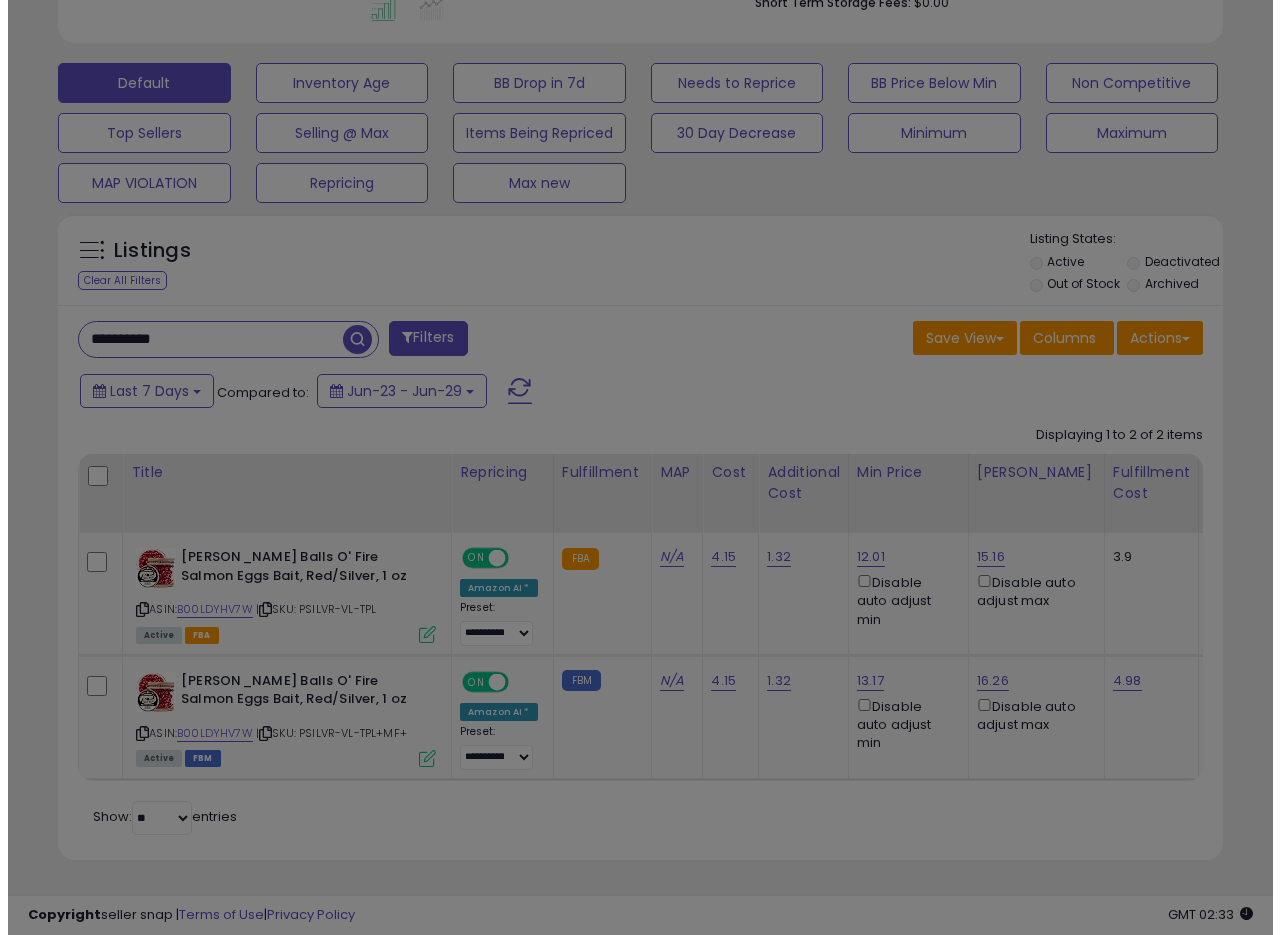 scroll, scrollTop: 999590, scrollLeft: 999317, axis: both 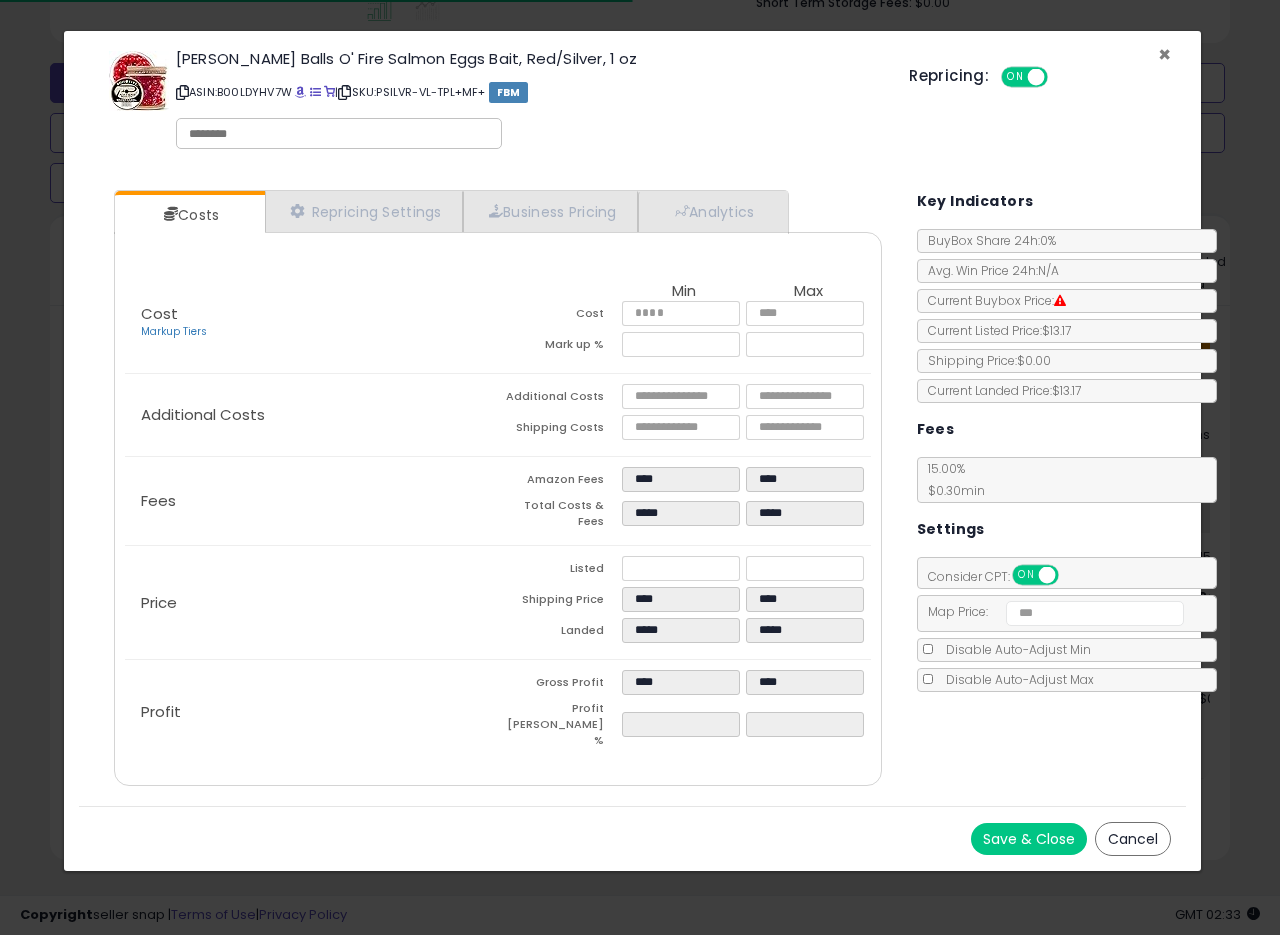 click on "×" at bounding box center (1164, 54) 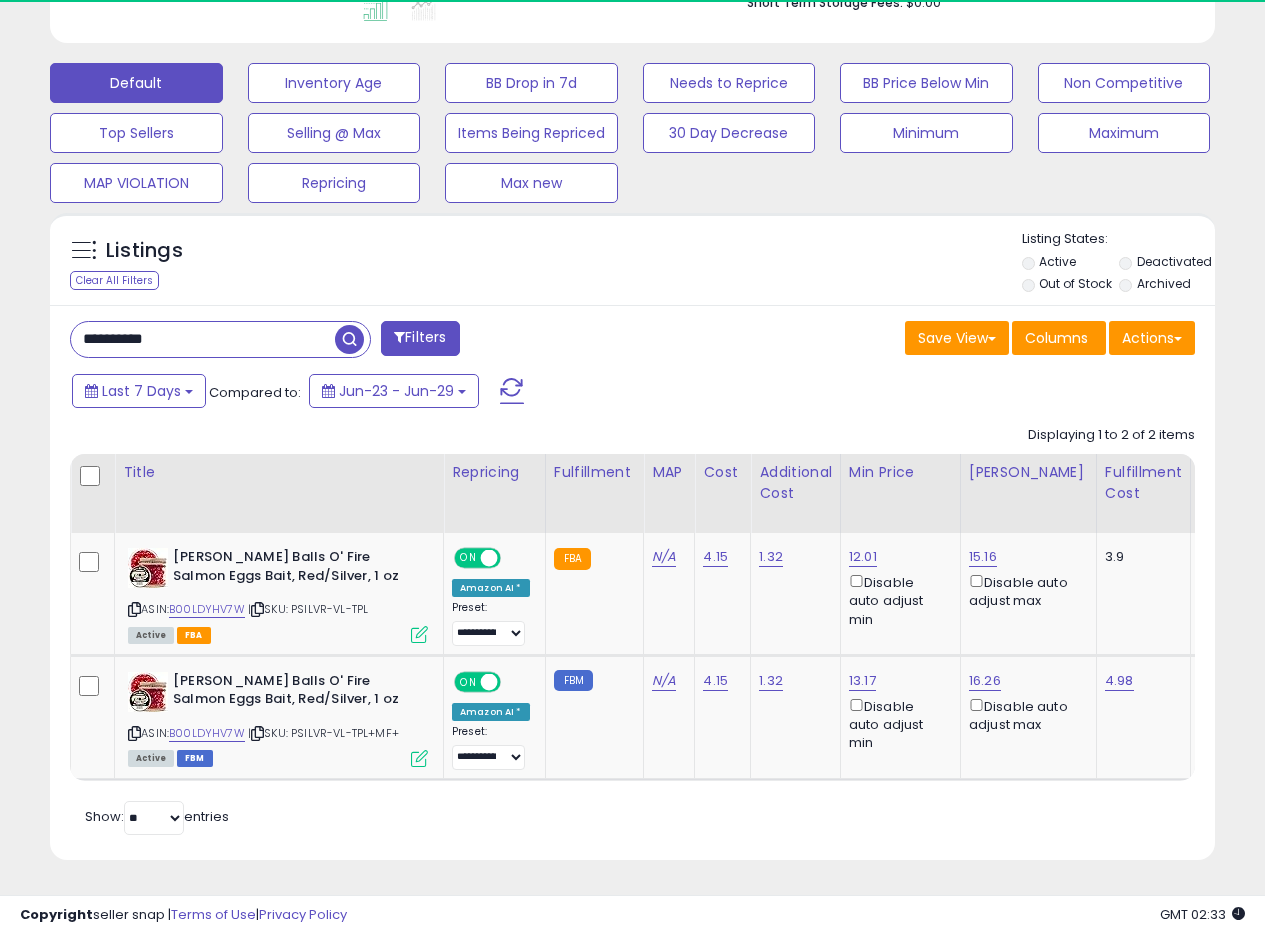 scroll, scrollTop: 410, scrollLeft: 674, axis: both 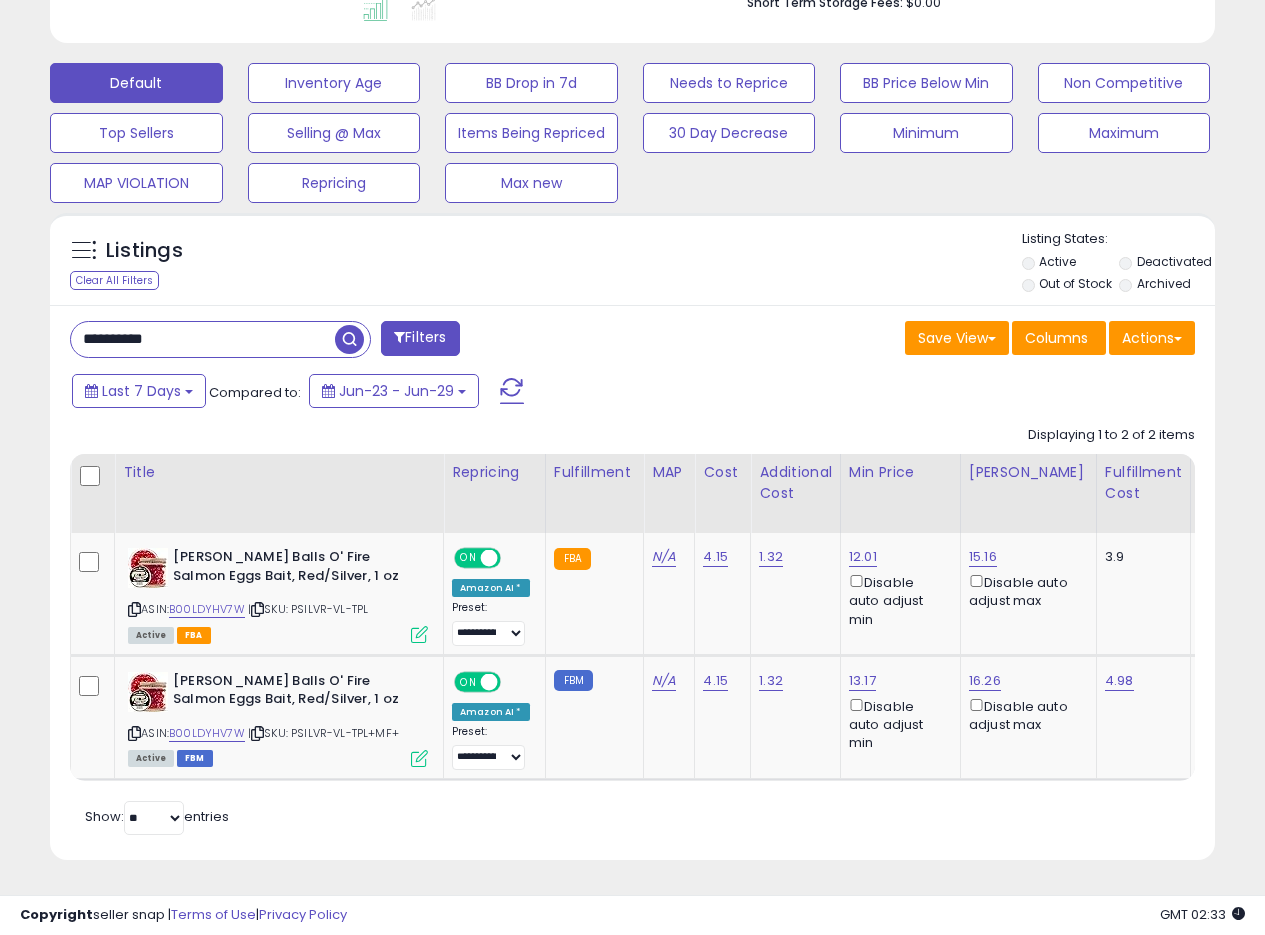 drag, startPoint x: 215, startPoint y: 323, endPoint x: 0, endPoint y: 296, distance: 216.68872 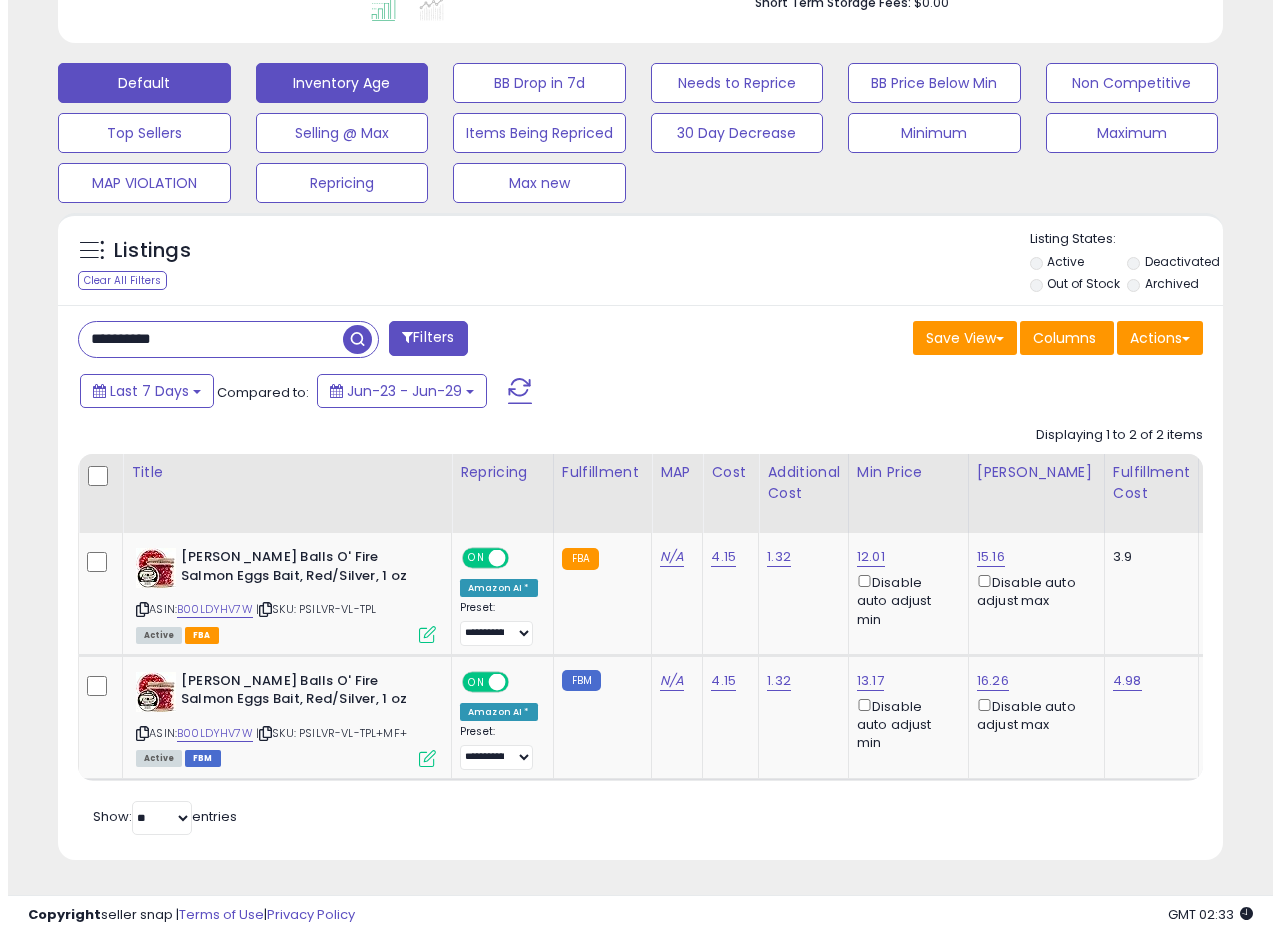 scroll, scrollTop: 335, scrollLeft: 0, axis: vertical 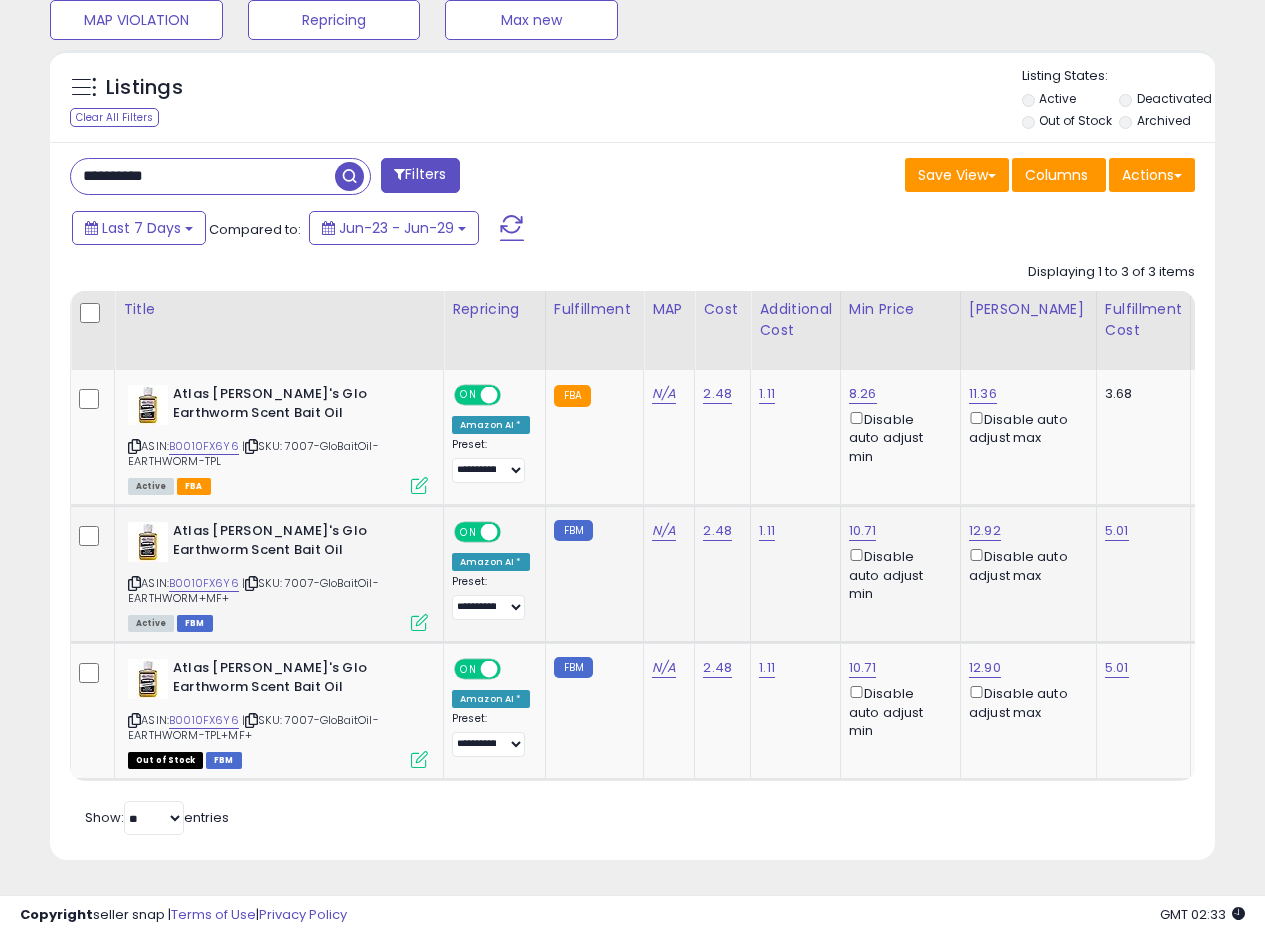 click at bounding box center (419, 622) 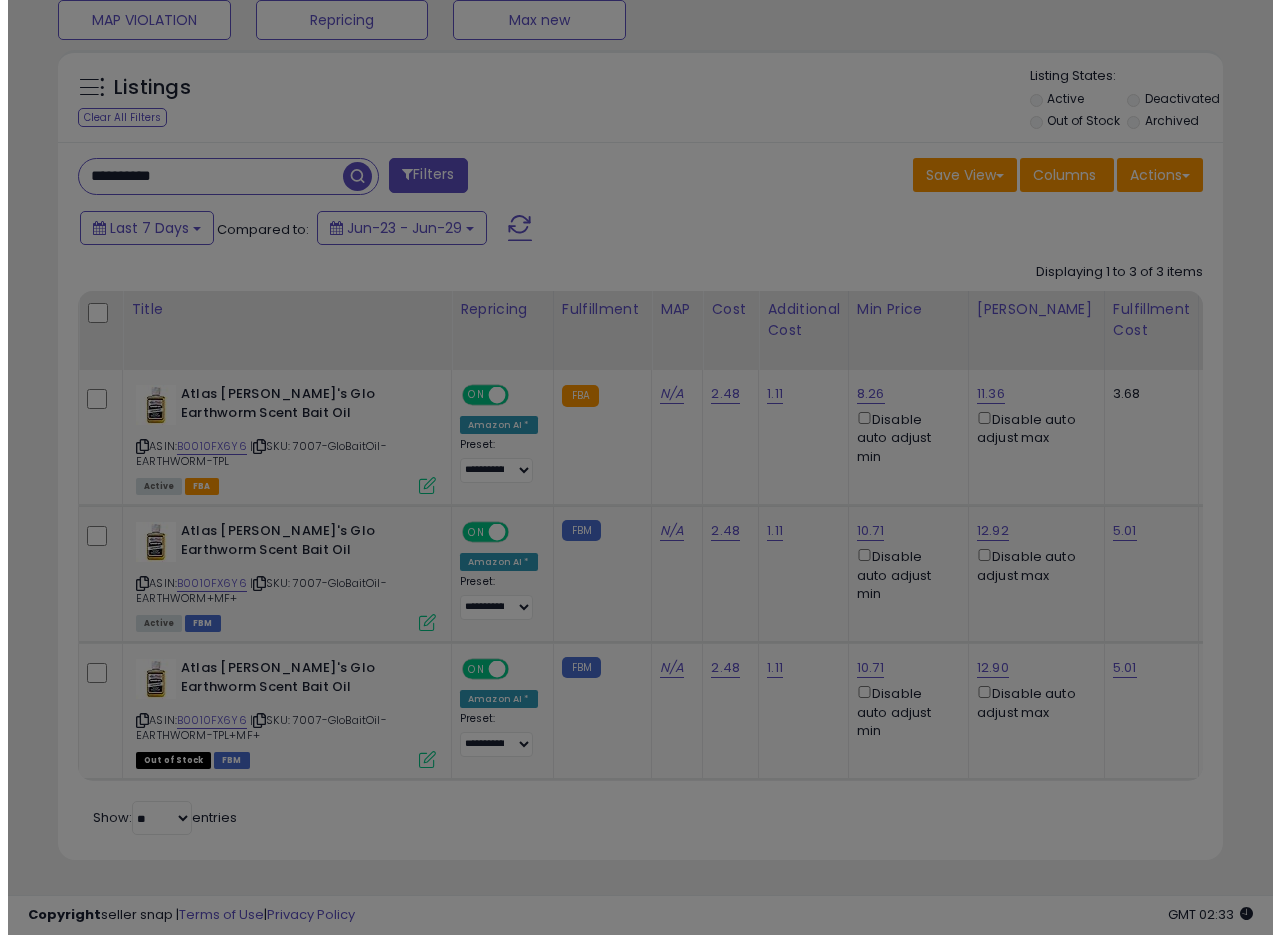 scroll, scrollTop: 999590, scrollLeft: 999317, axis: both 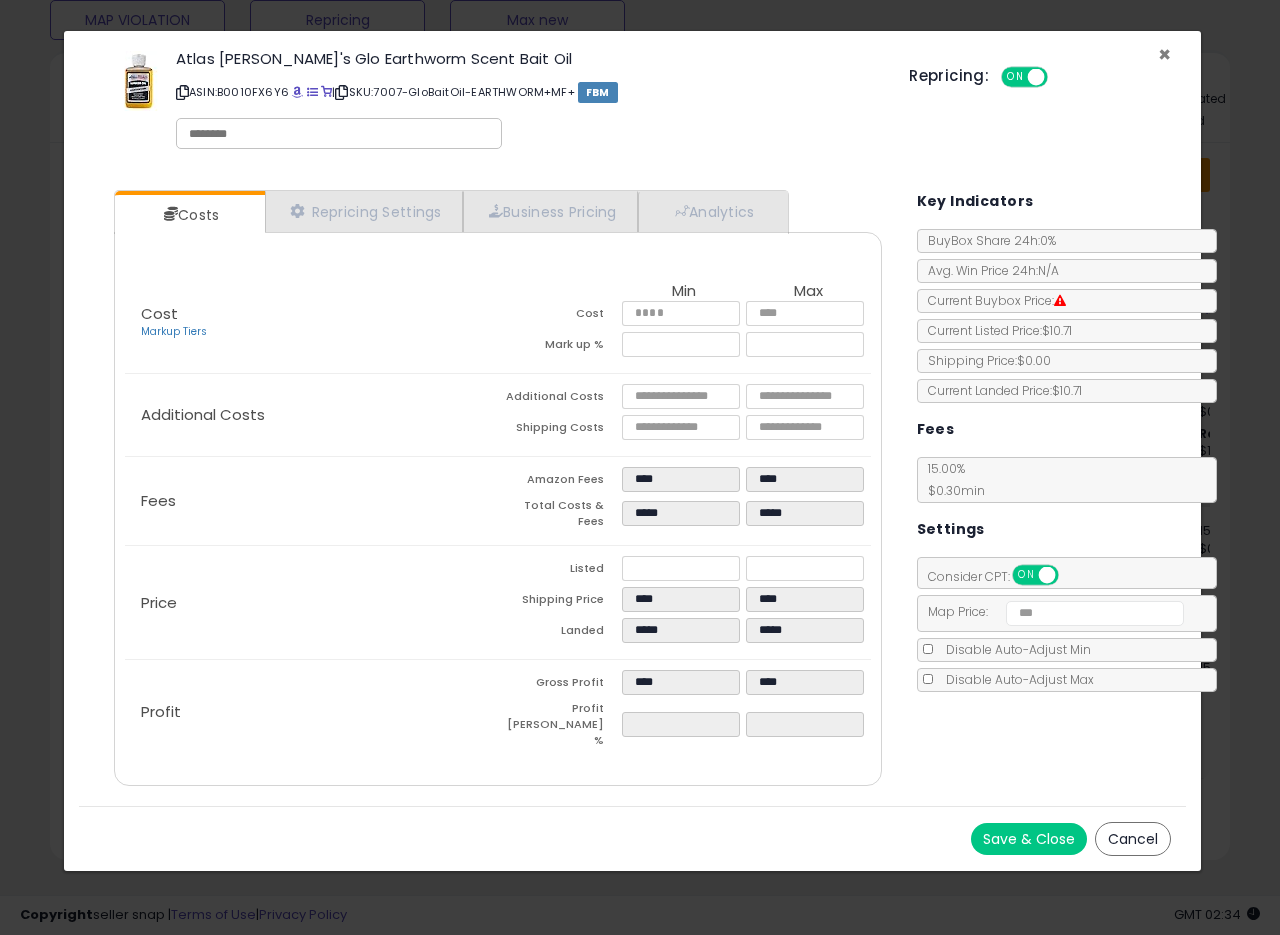 click on "×" at bounding box center [1164, 54] 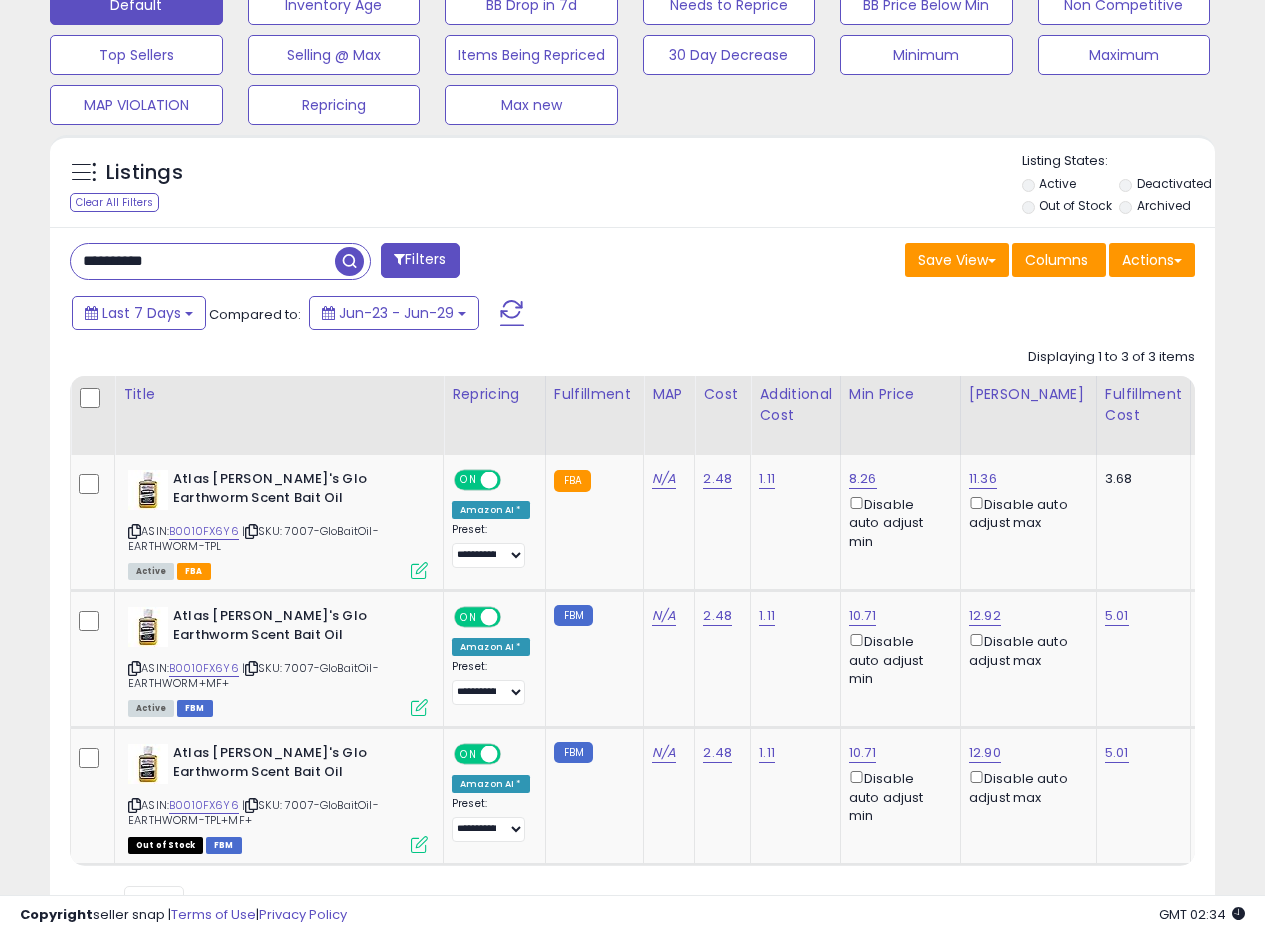 drag, startPoint x: 203, startPoint y: 259, endPoint x: 0, endPoint y: 205, distance: 210.05951 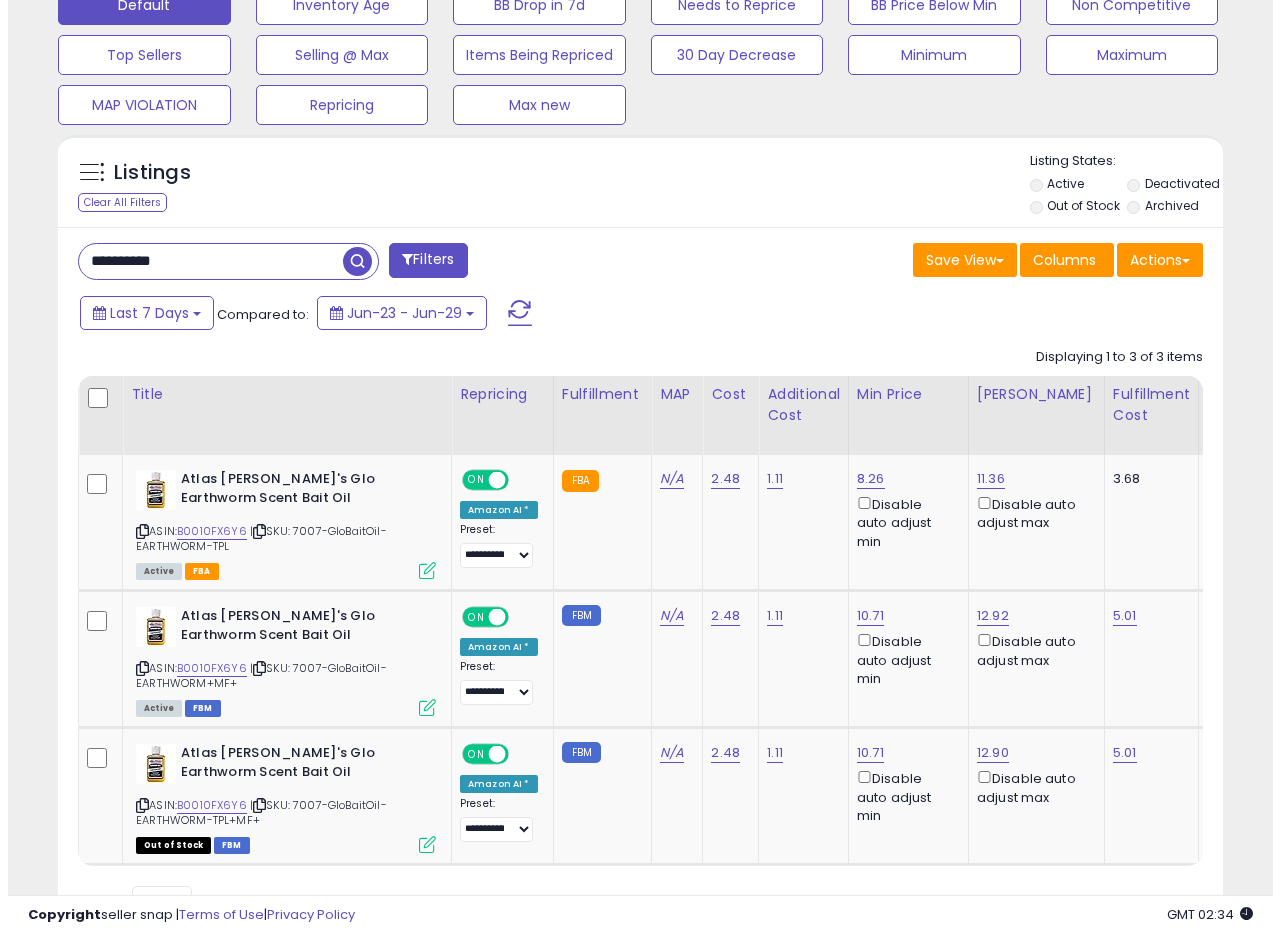 scroll, scrollTop: 335, scrollLeft: 0, axis: vertical 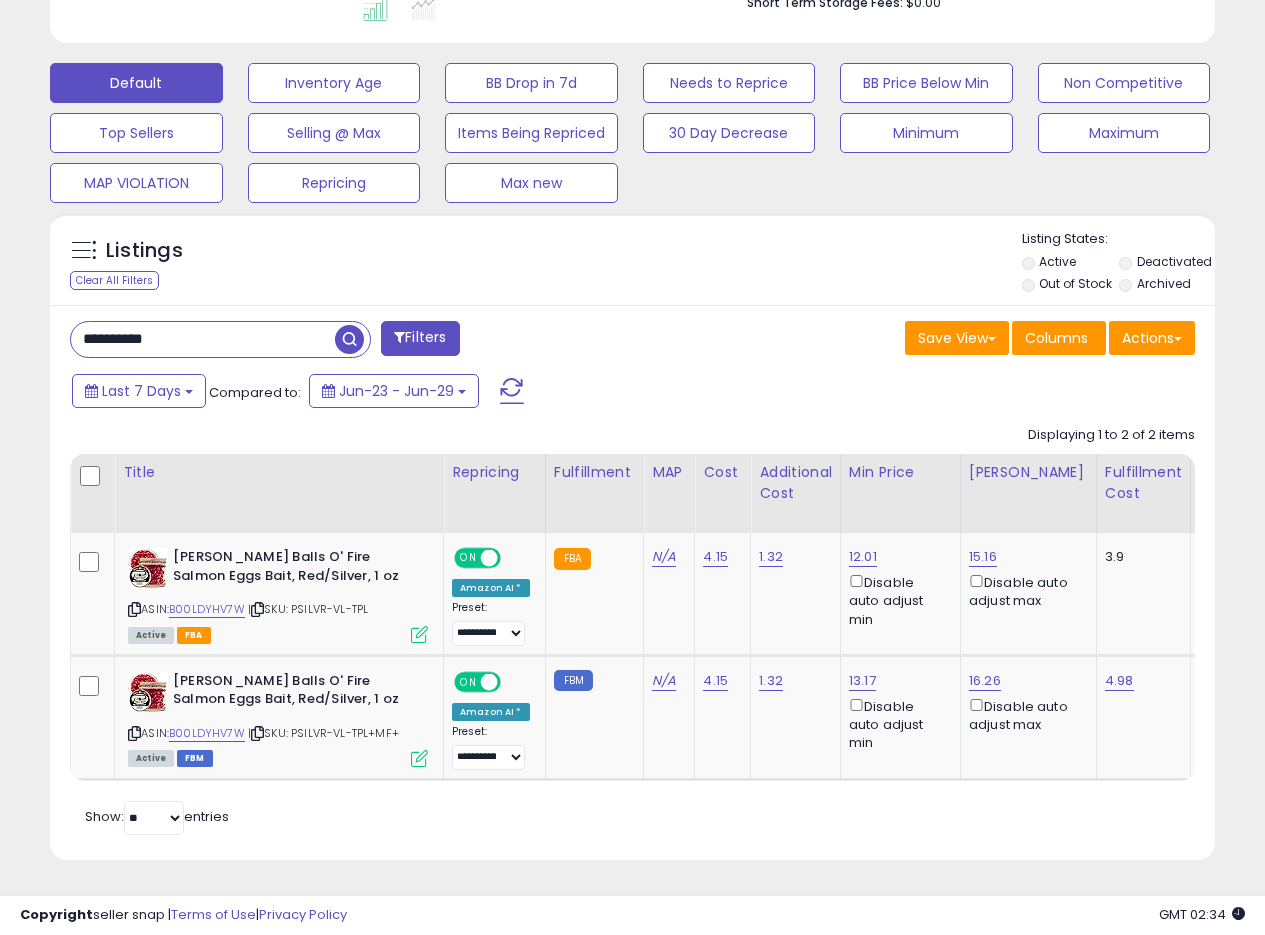drag, startPoint x: 227, startPoint y: 308, endPoint x: 0, endPoint y: 295, distance: 227.37195 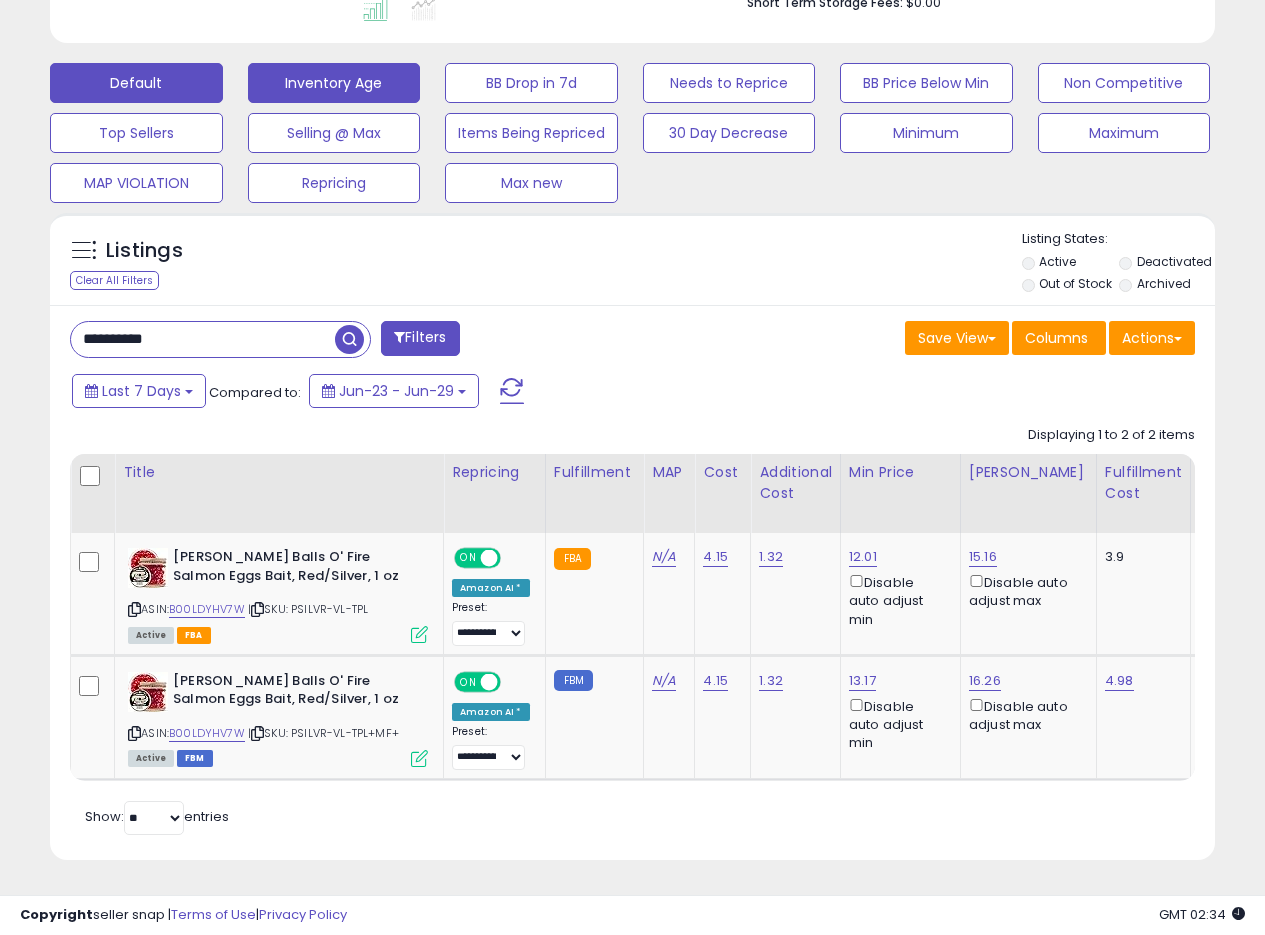 click at bounding box center [349, 339] 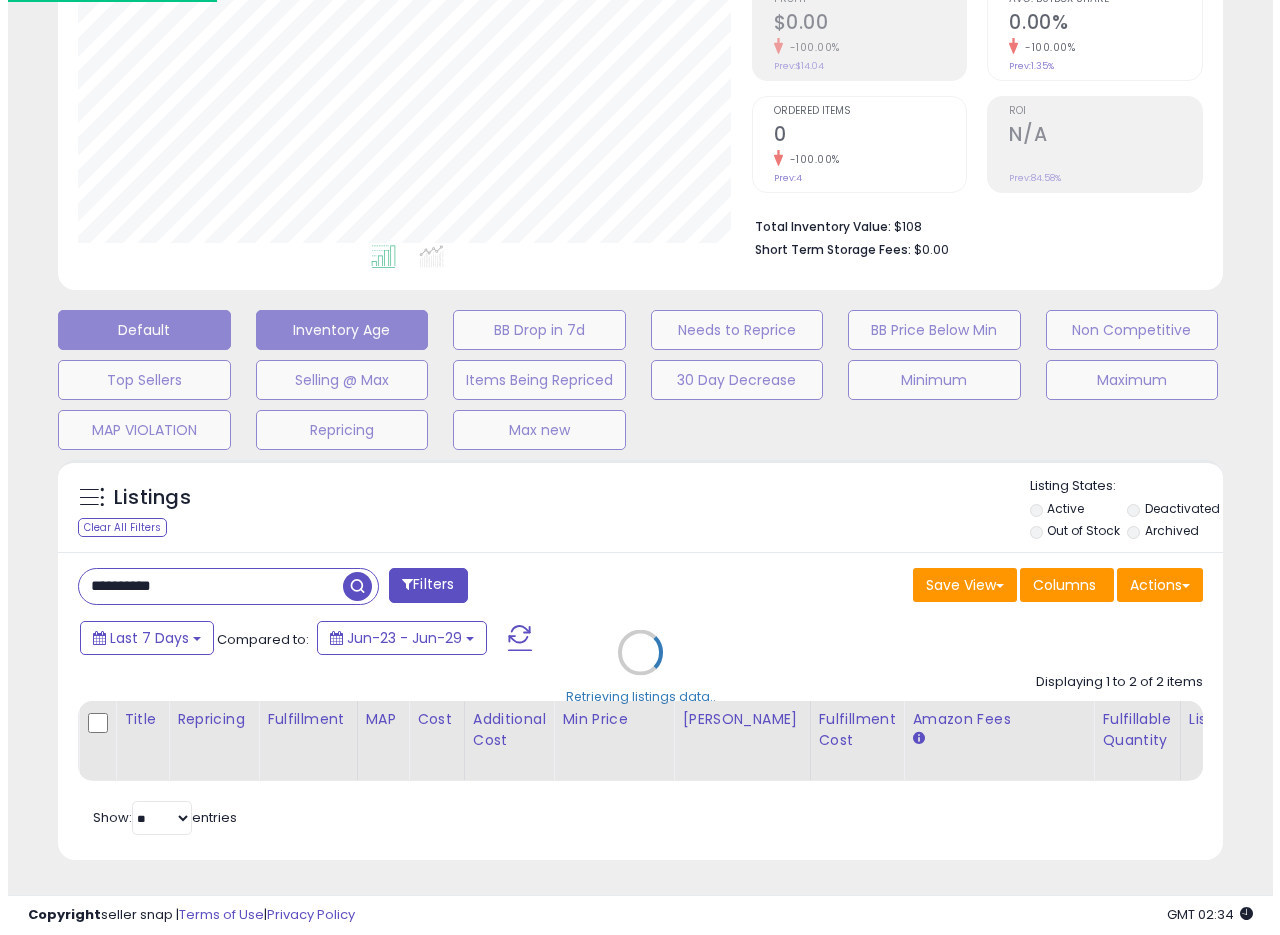 scroll, scrollTop: 335, scrollLeft: 0, axis: vertical 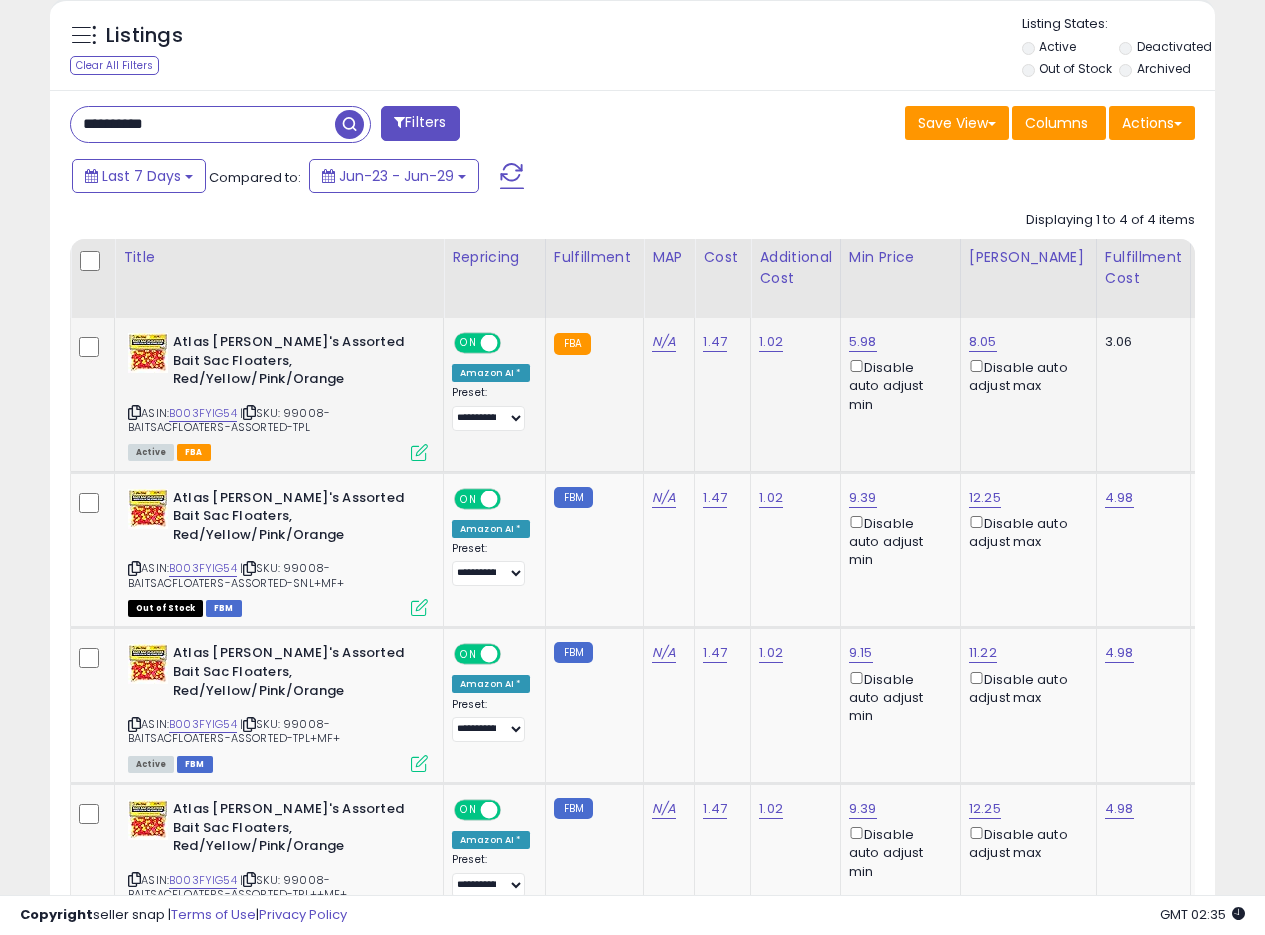 click on "**********" 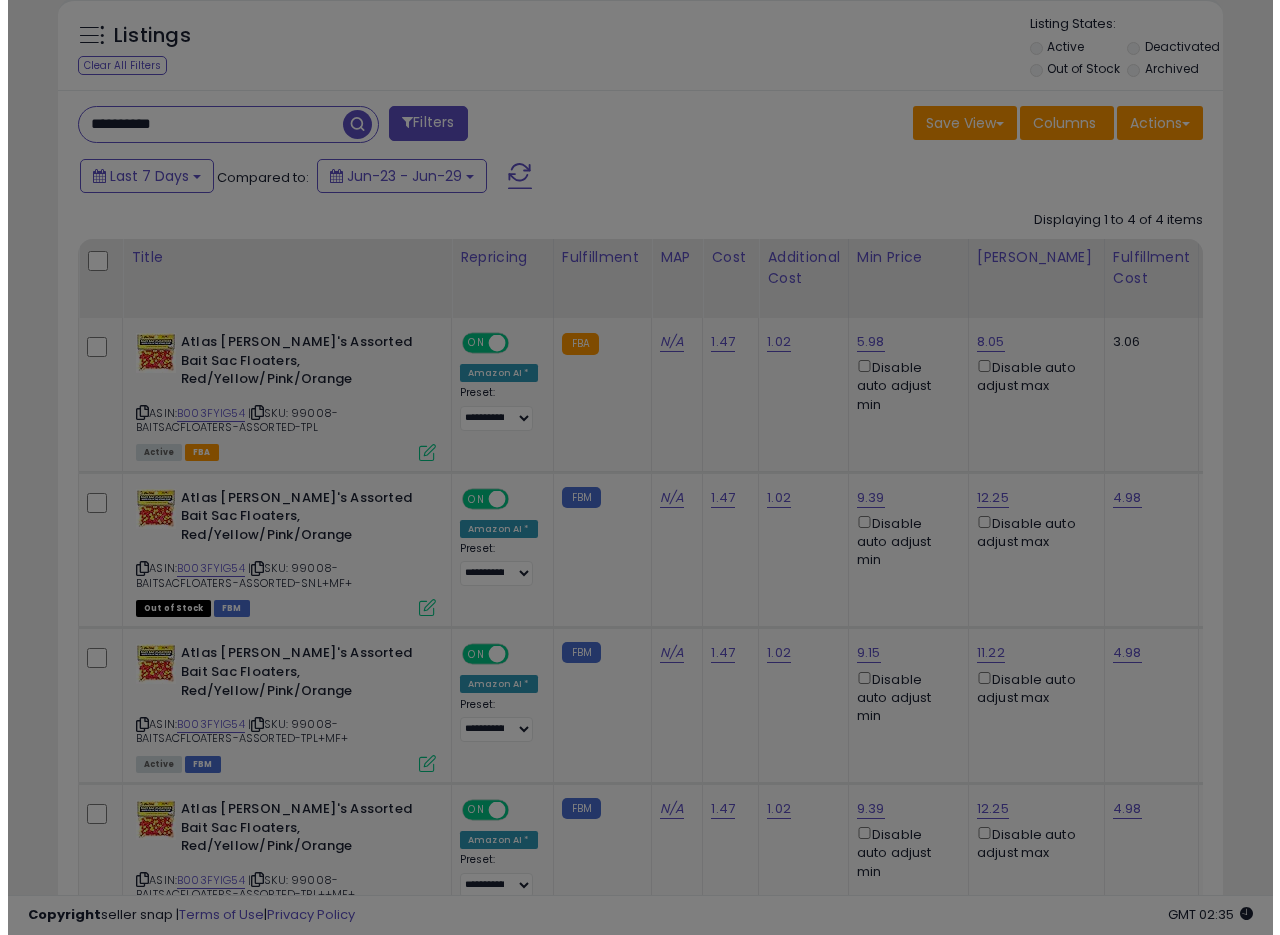 scroll, scrollTop: 999590, scrollLeft: 999317, axis: both 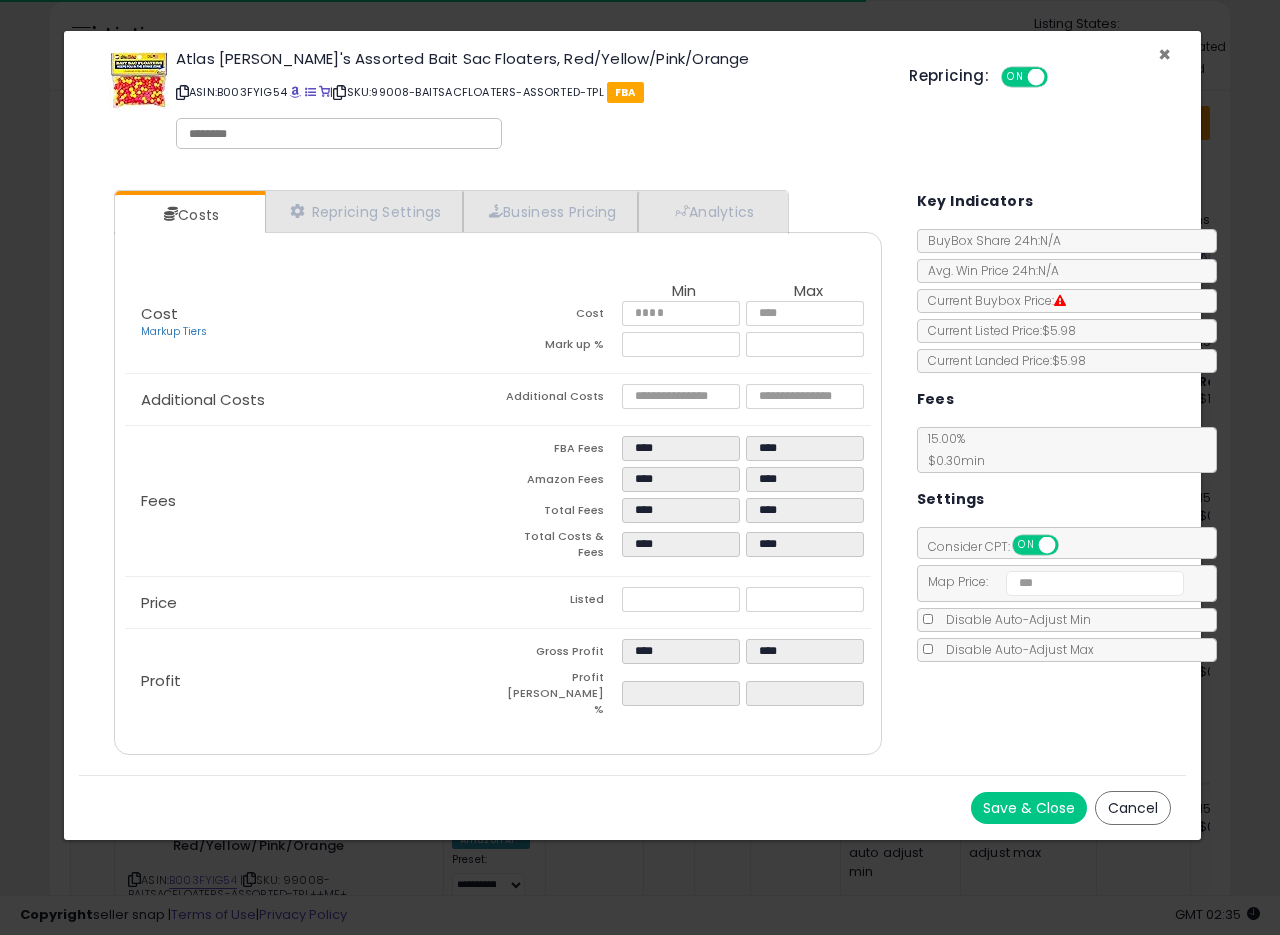 click on "×" at bounding box center (1164, 54) 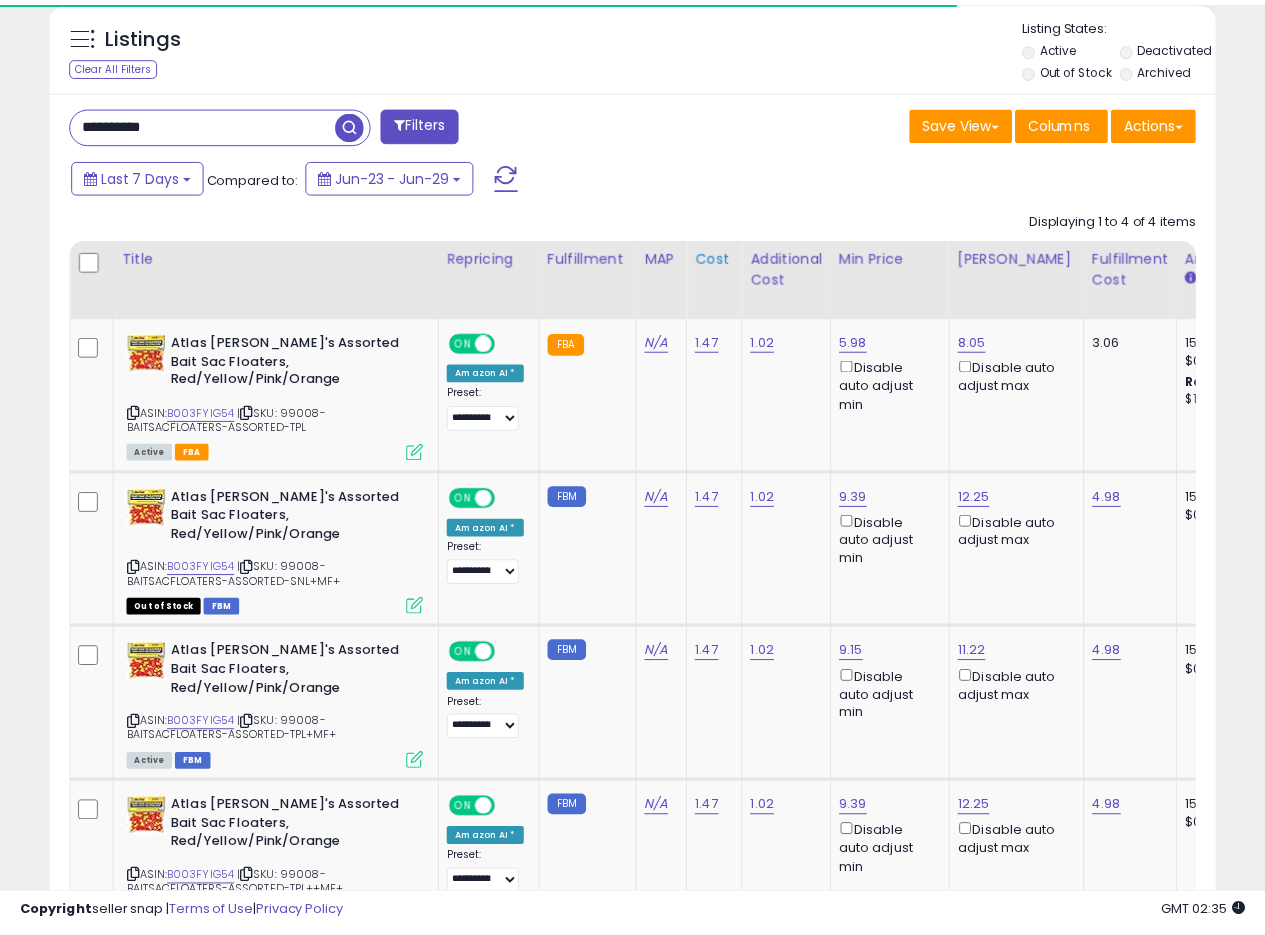 scroll, scrollTop: 410, scrollLeft: 674, axis: both 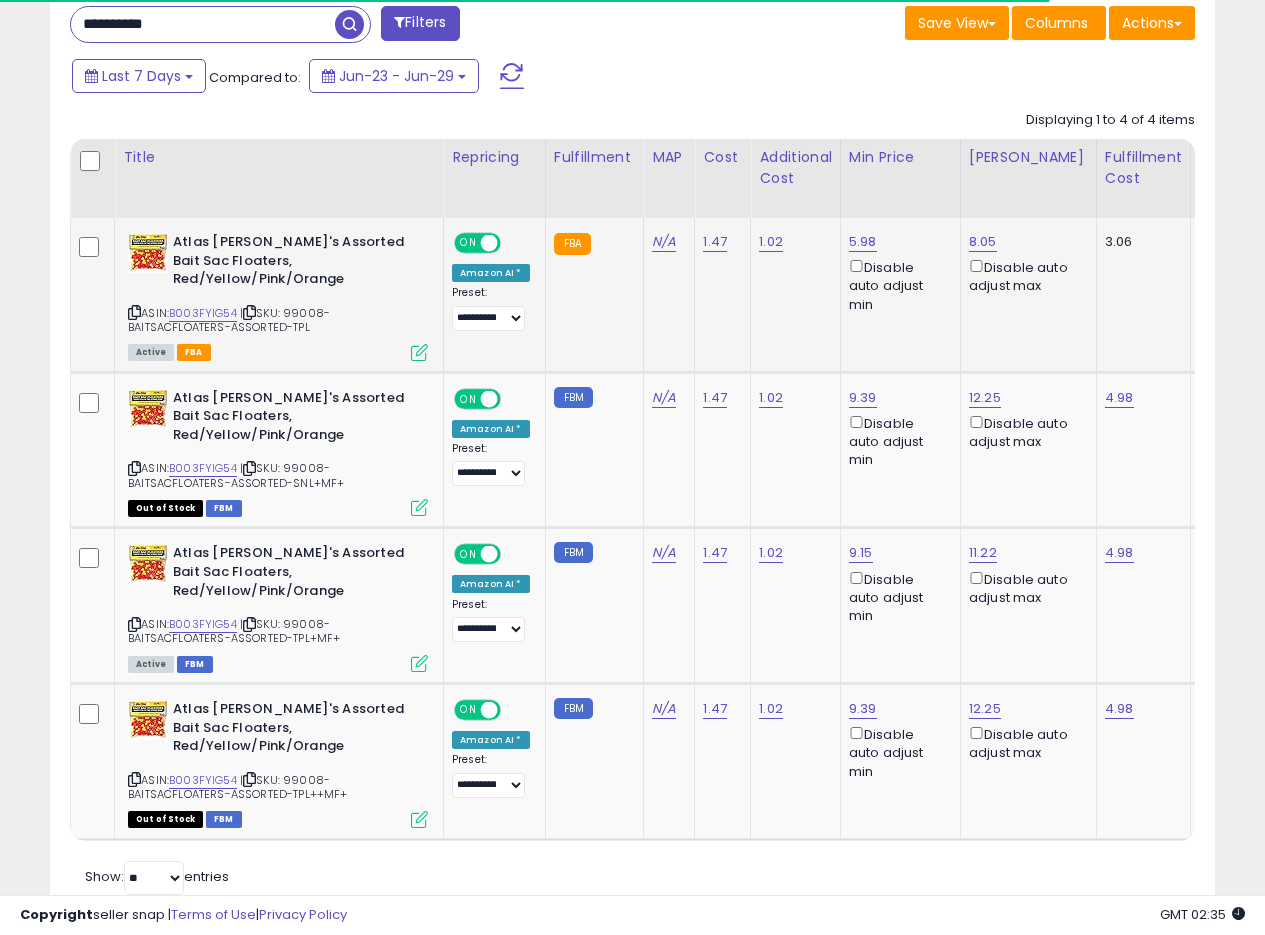 click on "N/A" 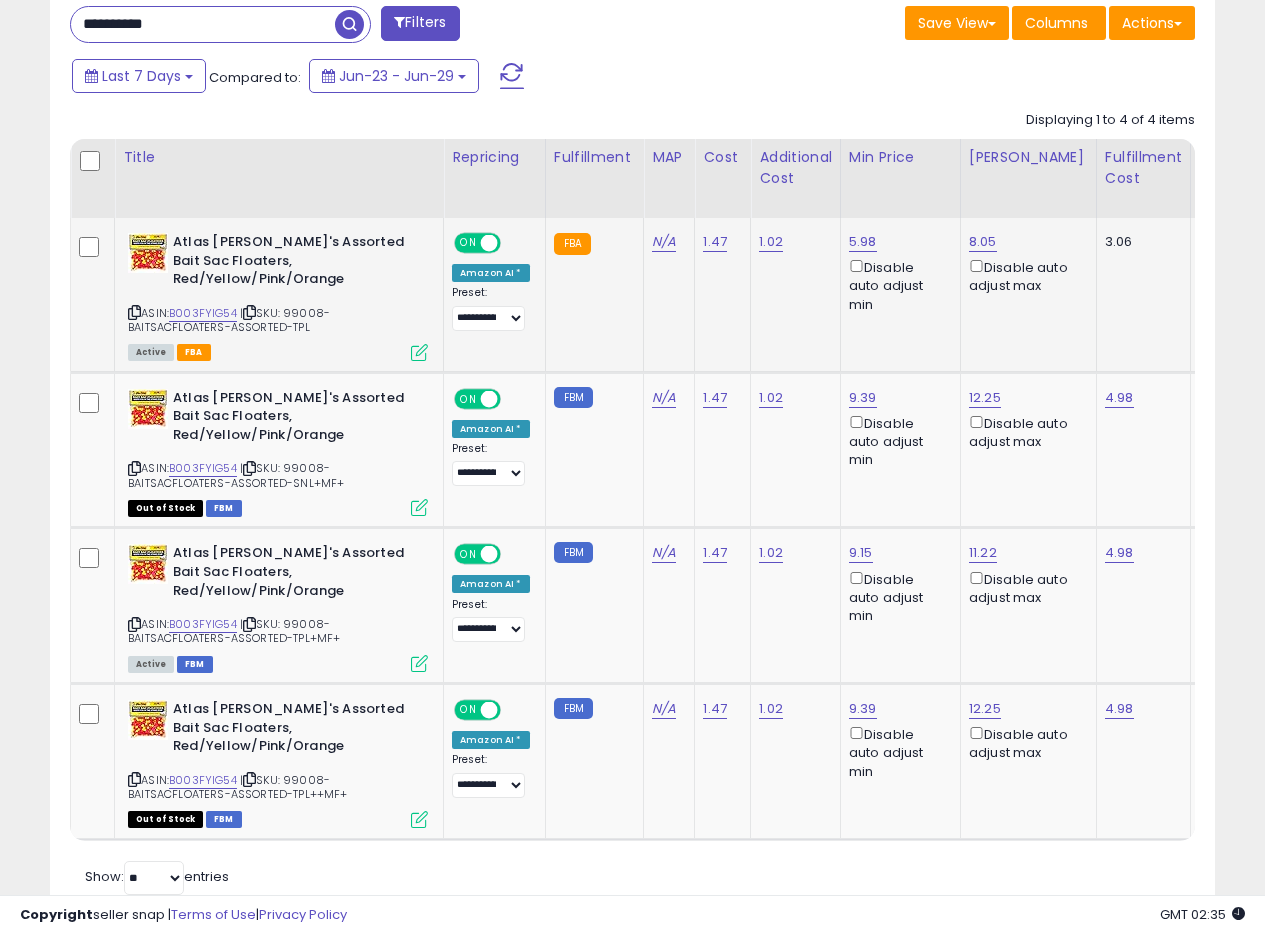 scroll, scrollTop: 782, scrollLeft: 0, axis: vertical 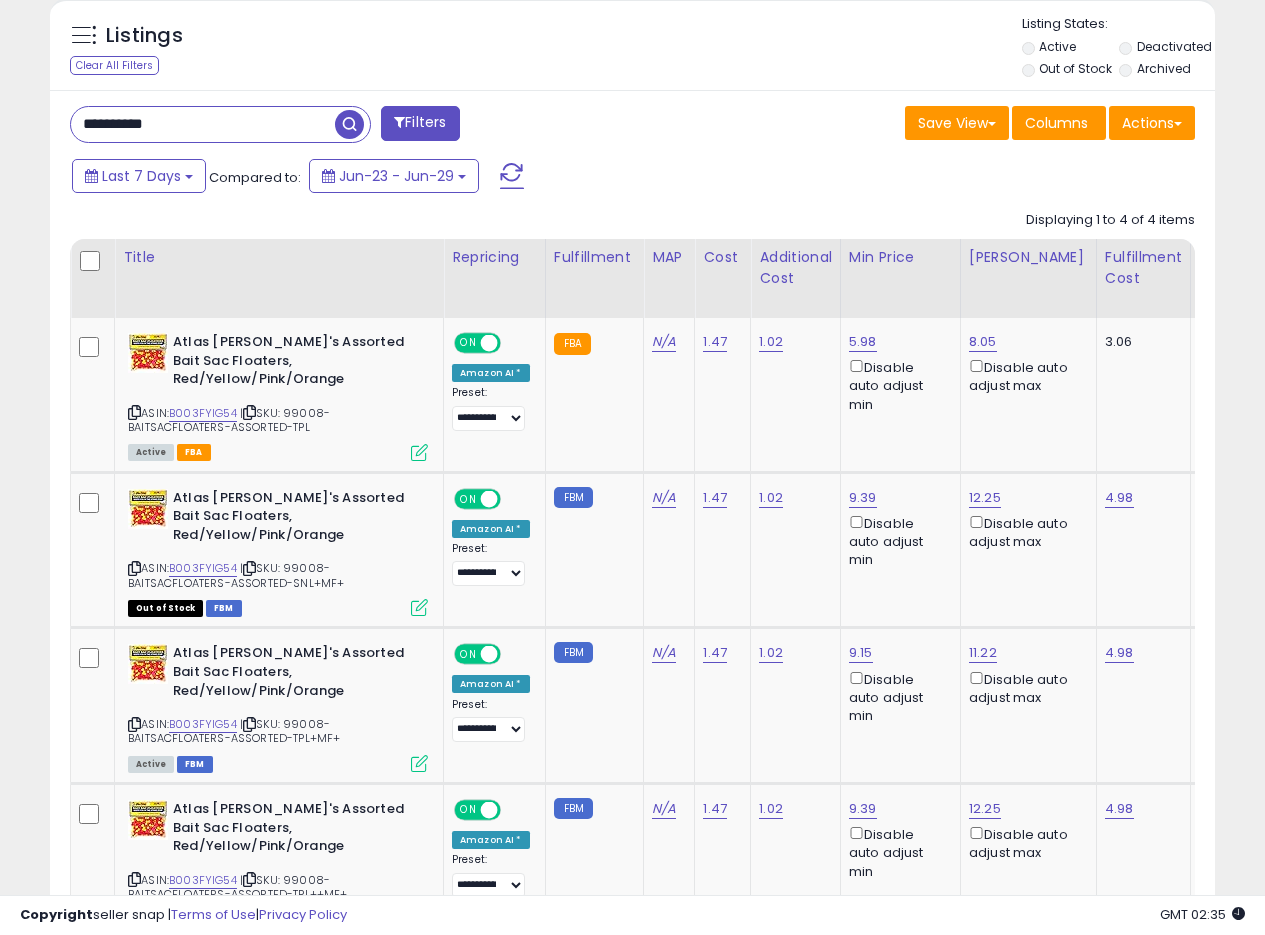 drag, startPoint x: 194, startPoint y: 133, endPoint x: 0, endPoint y: 144, distance: 194.3116 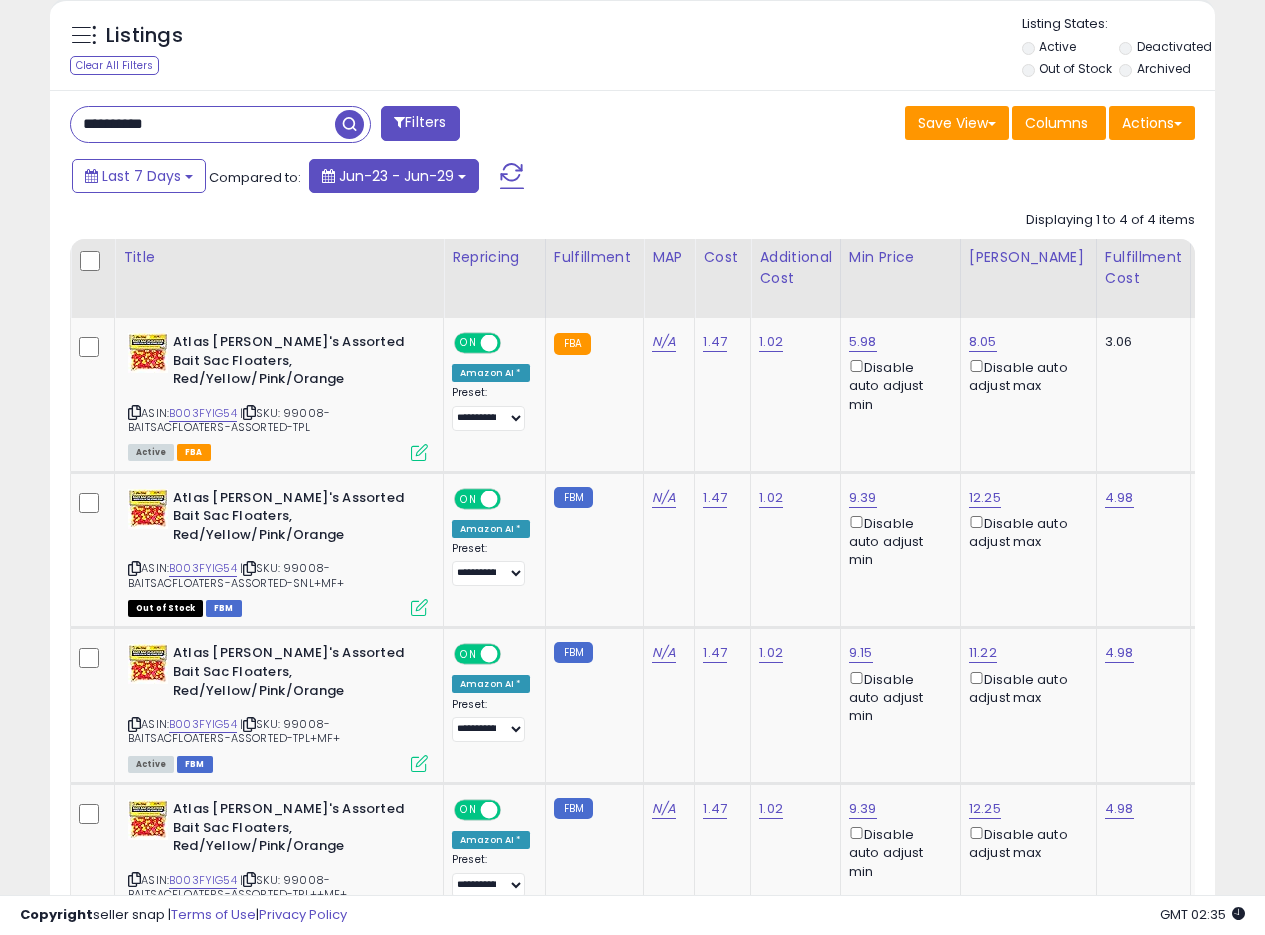 paste 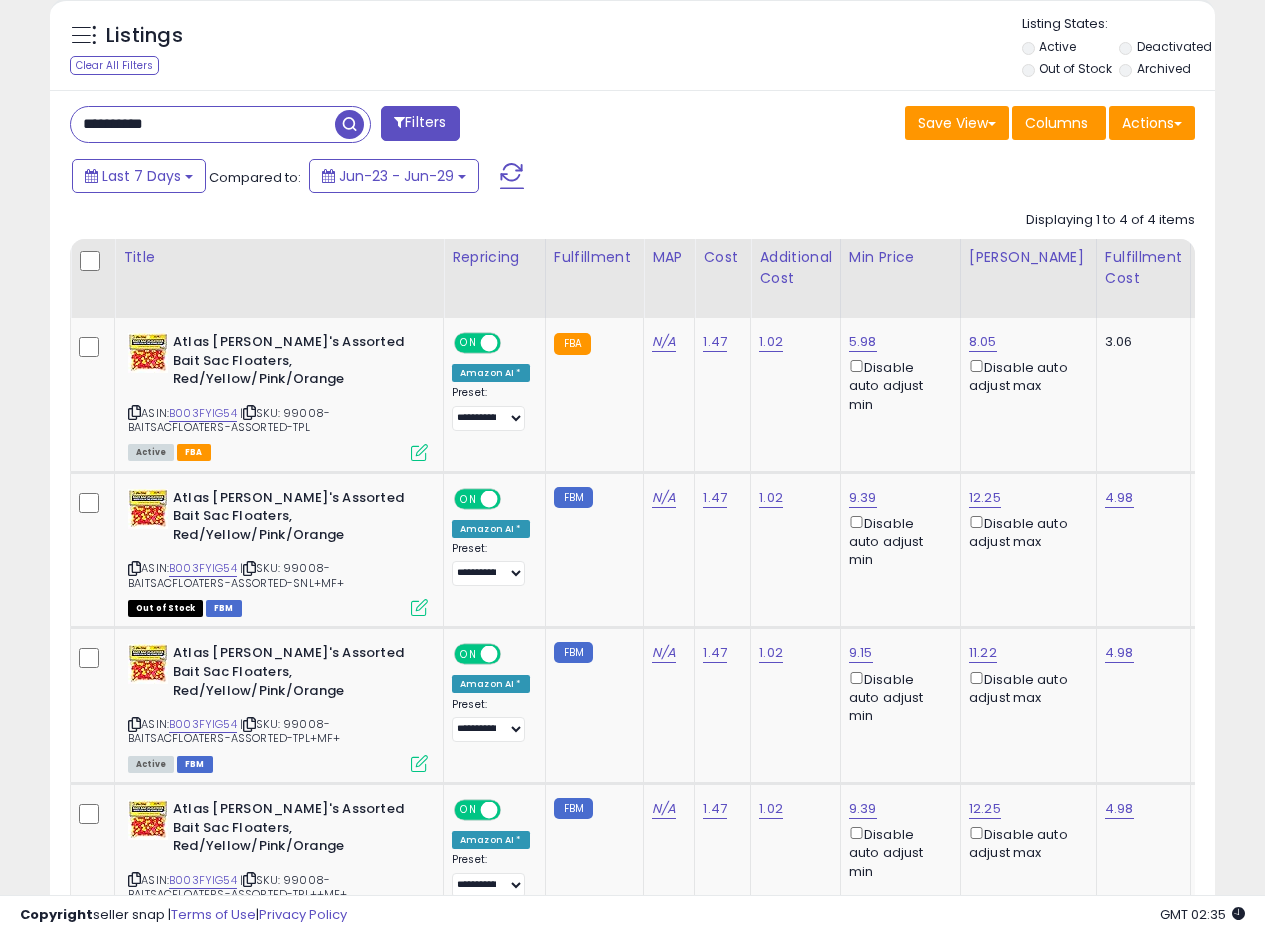 click at bounding box center [349, 124] 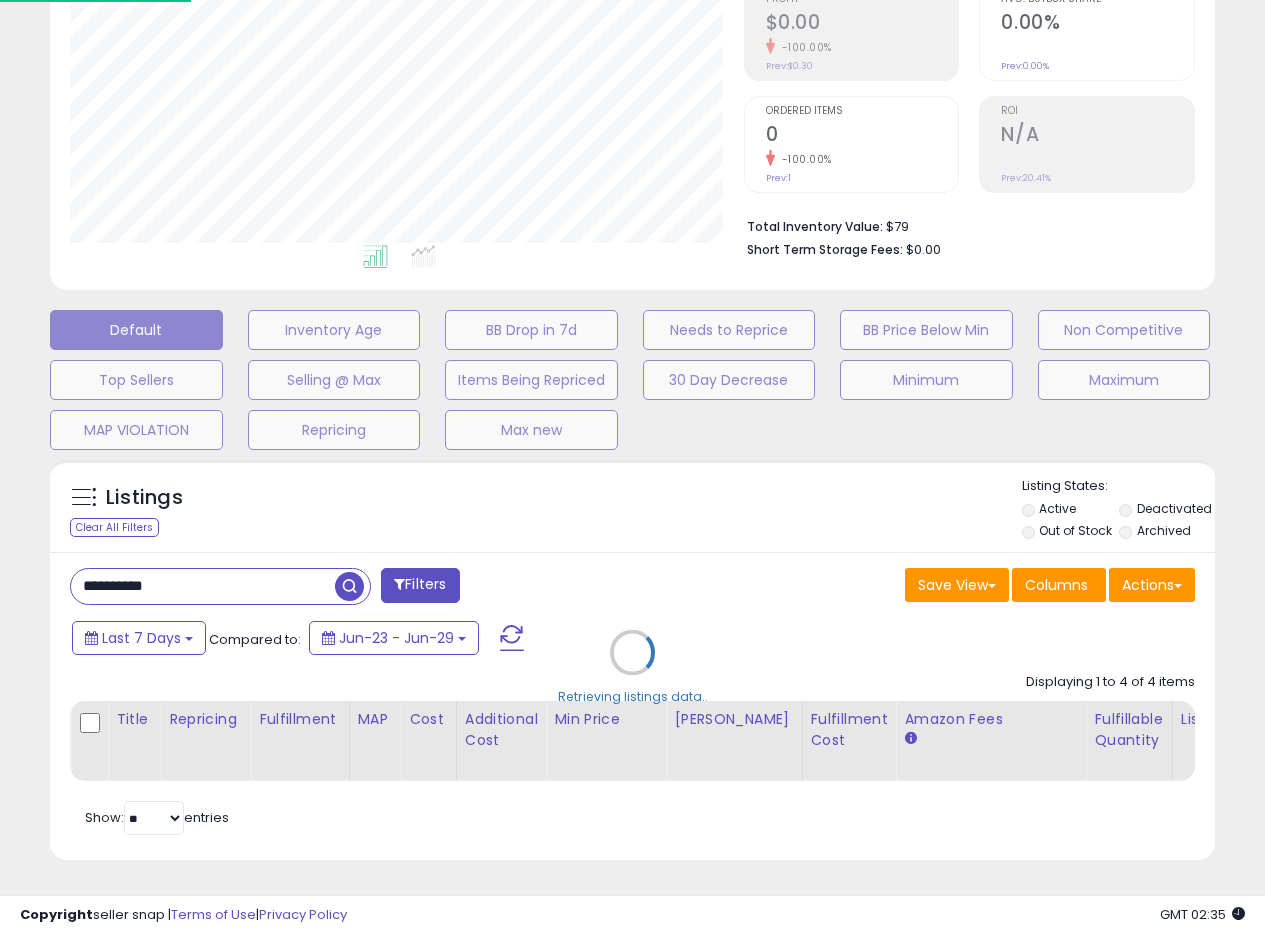 scroll, scrollTop: 999590, scrollLeft: 999317, axis: both 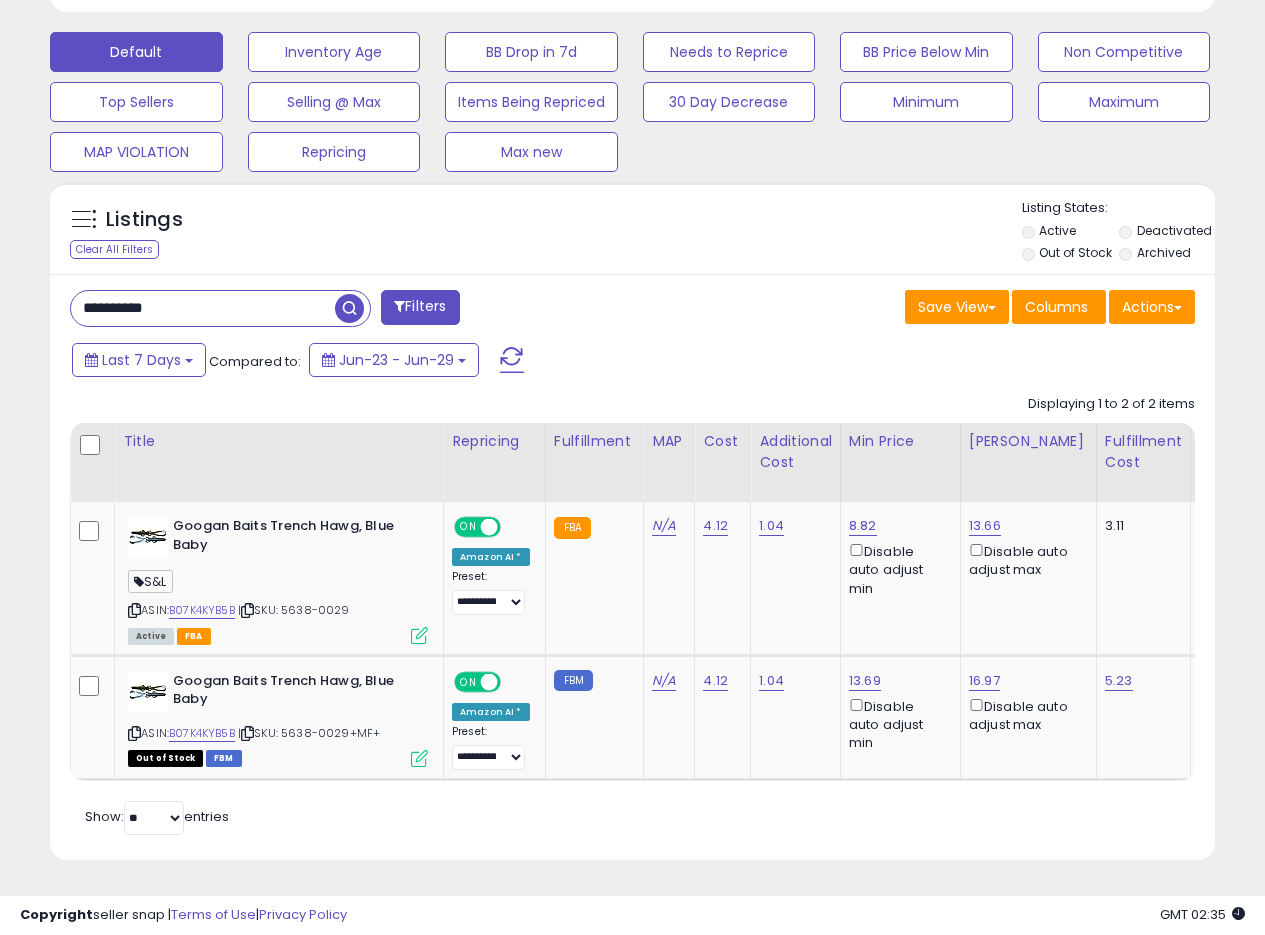 click on "Save View
Save As New View
Update Current View
Columns
Actions
Import  Export Visible Columns" at bounding box center (922, 309) 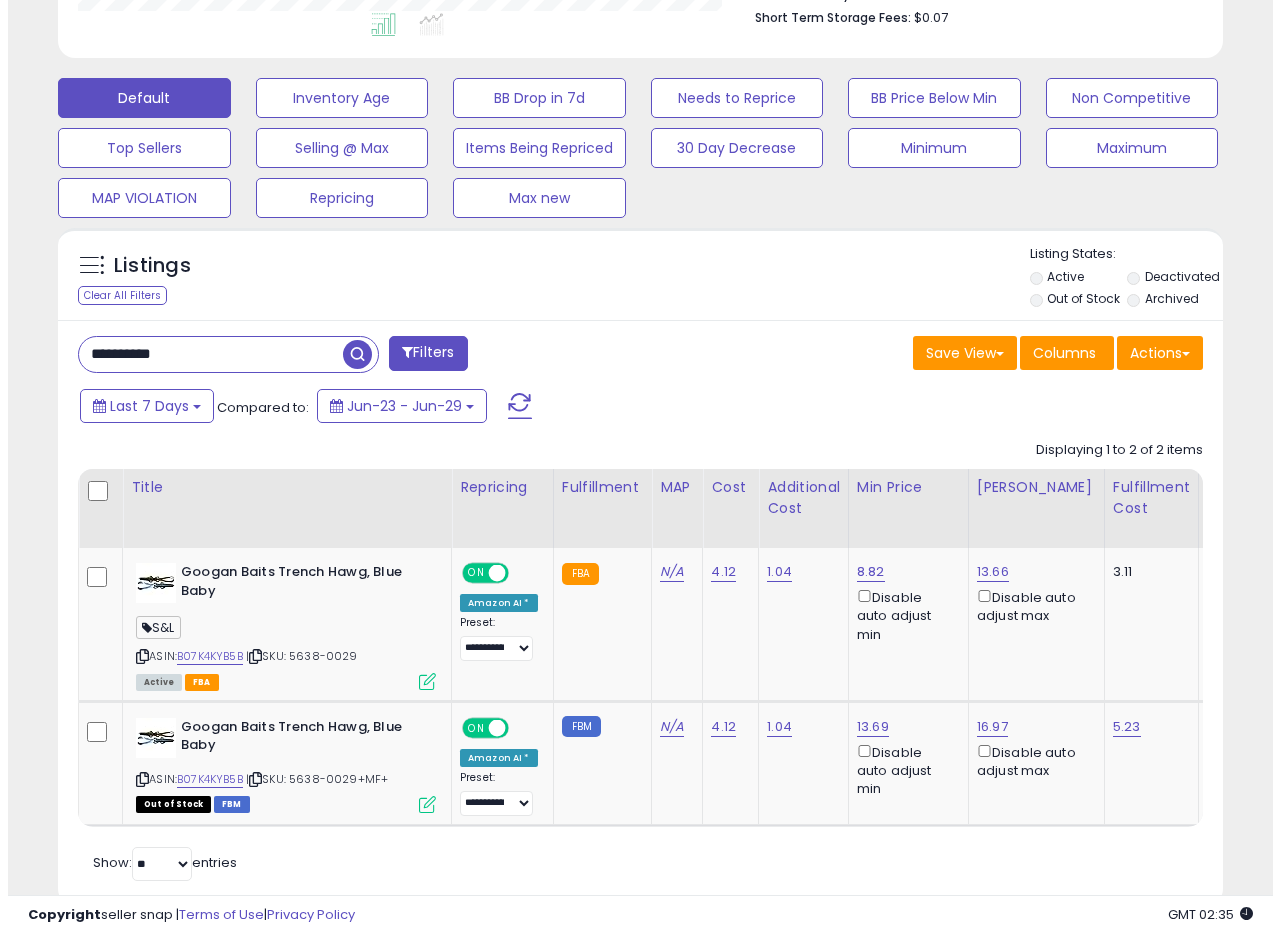 scroll, scrollTop: 613, scrollLeft: 0, axis: vertical 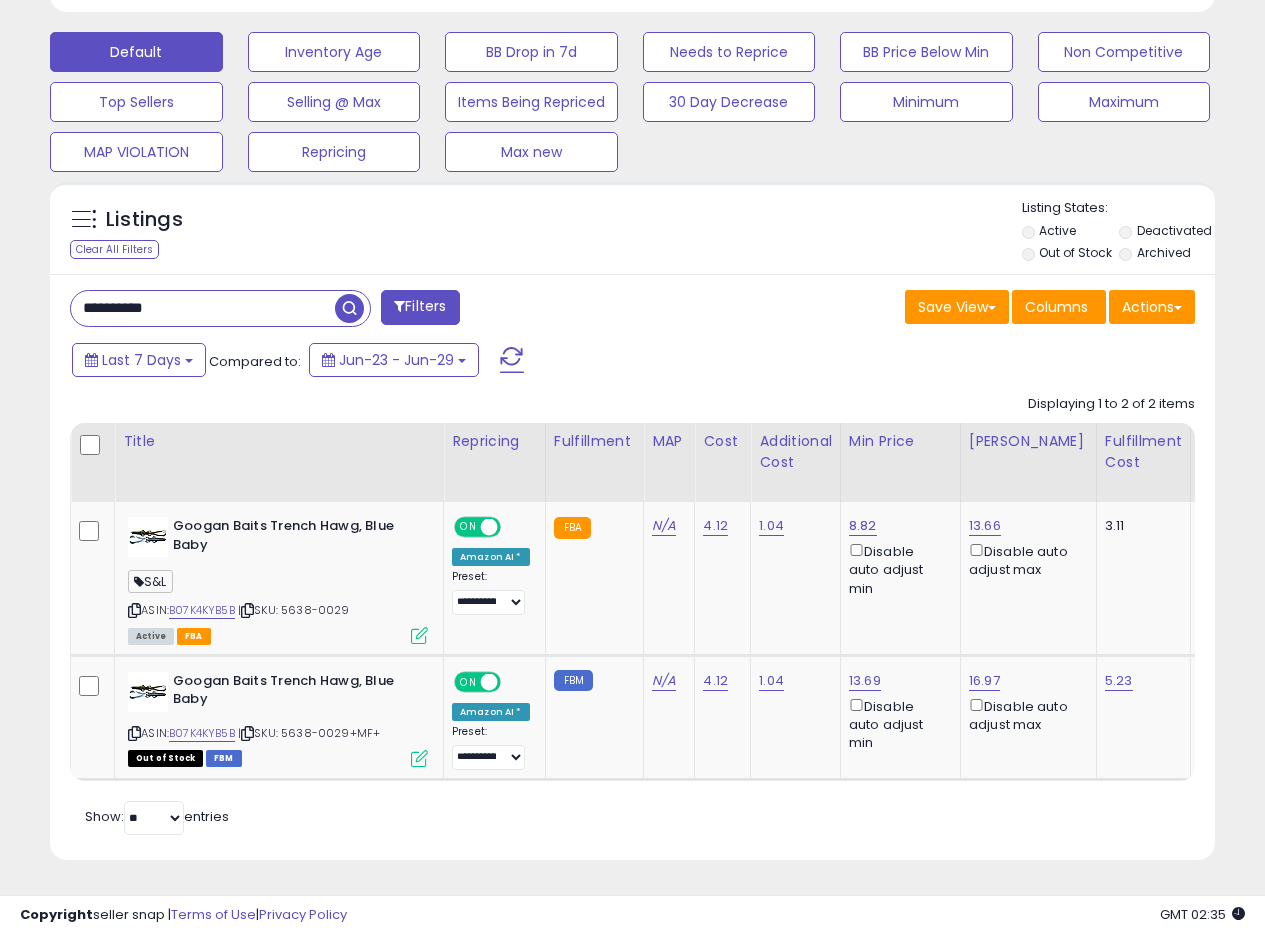 click on "**********" at bounding box center (632, 567) 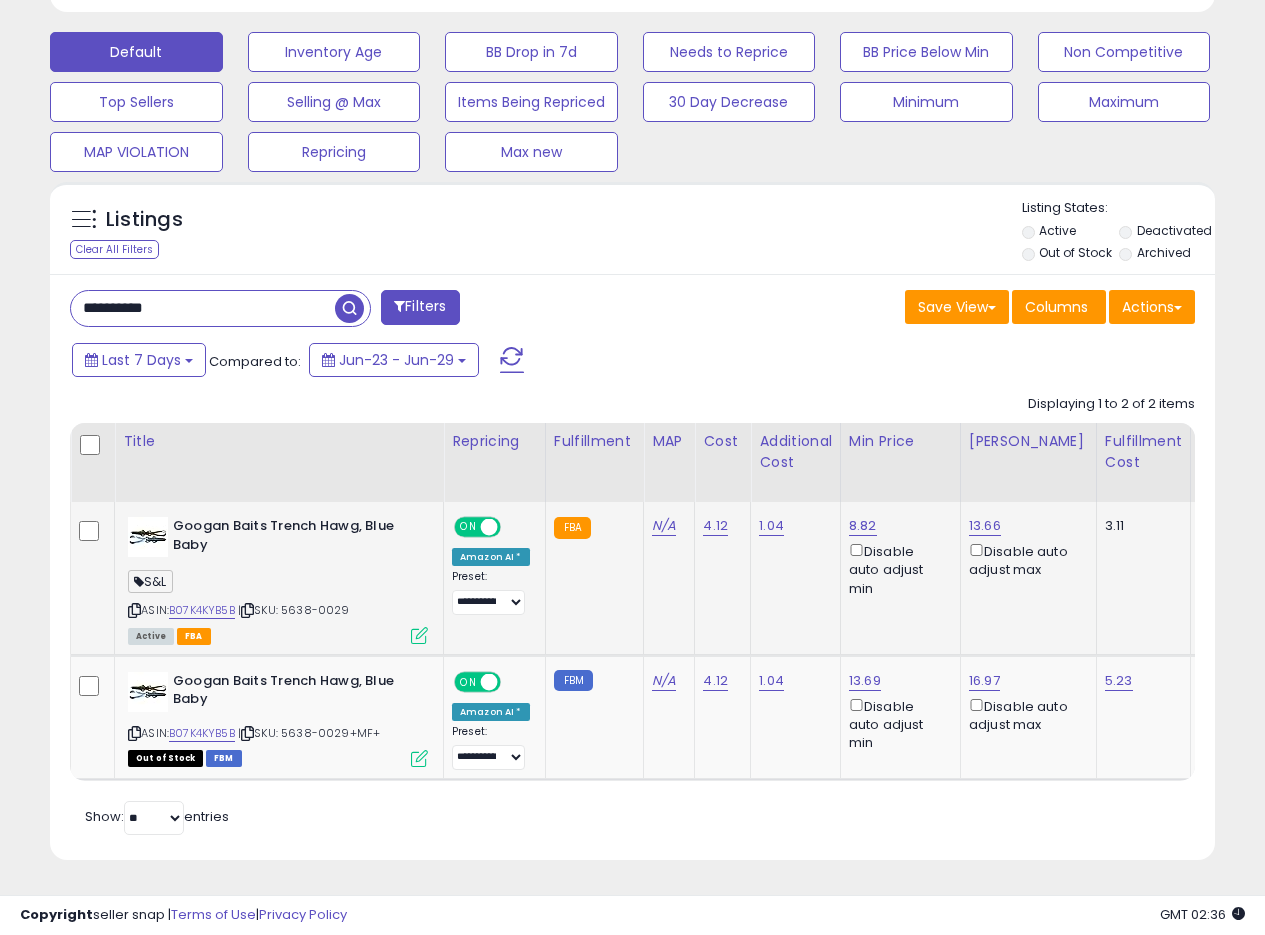 click at bounding box center [419, 635] 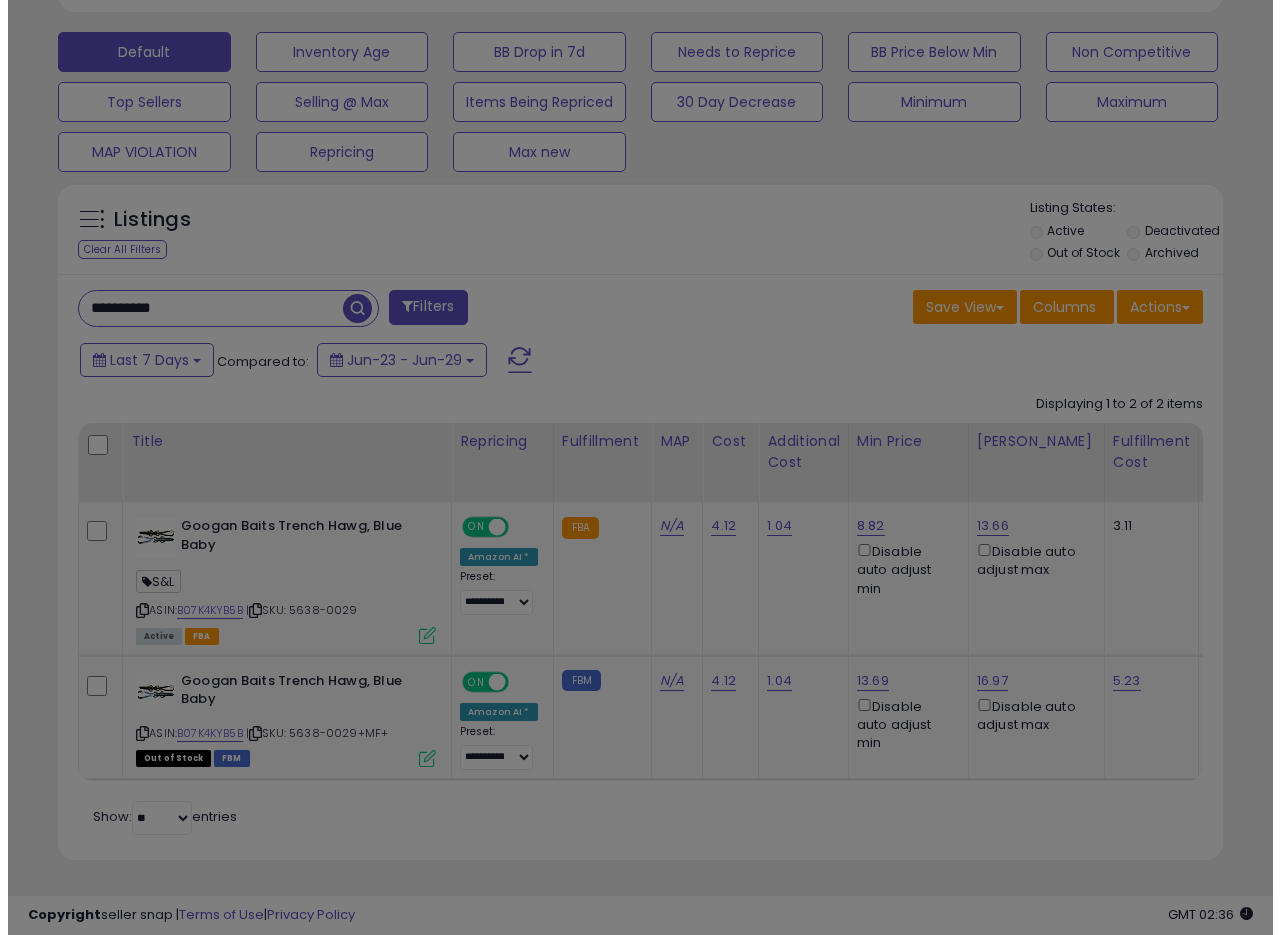 scroll, scrollTop: 999590, scrollLeft: 999317, axis: both 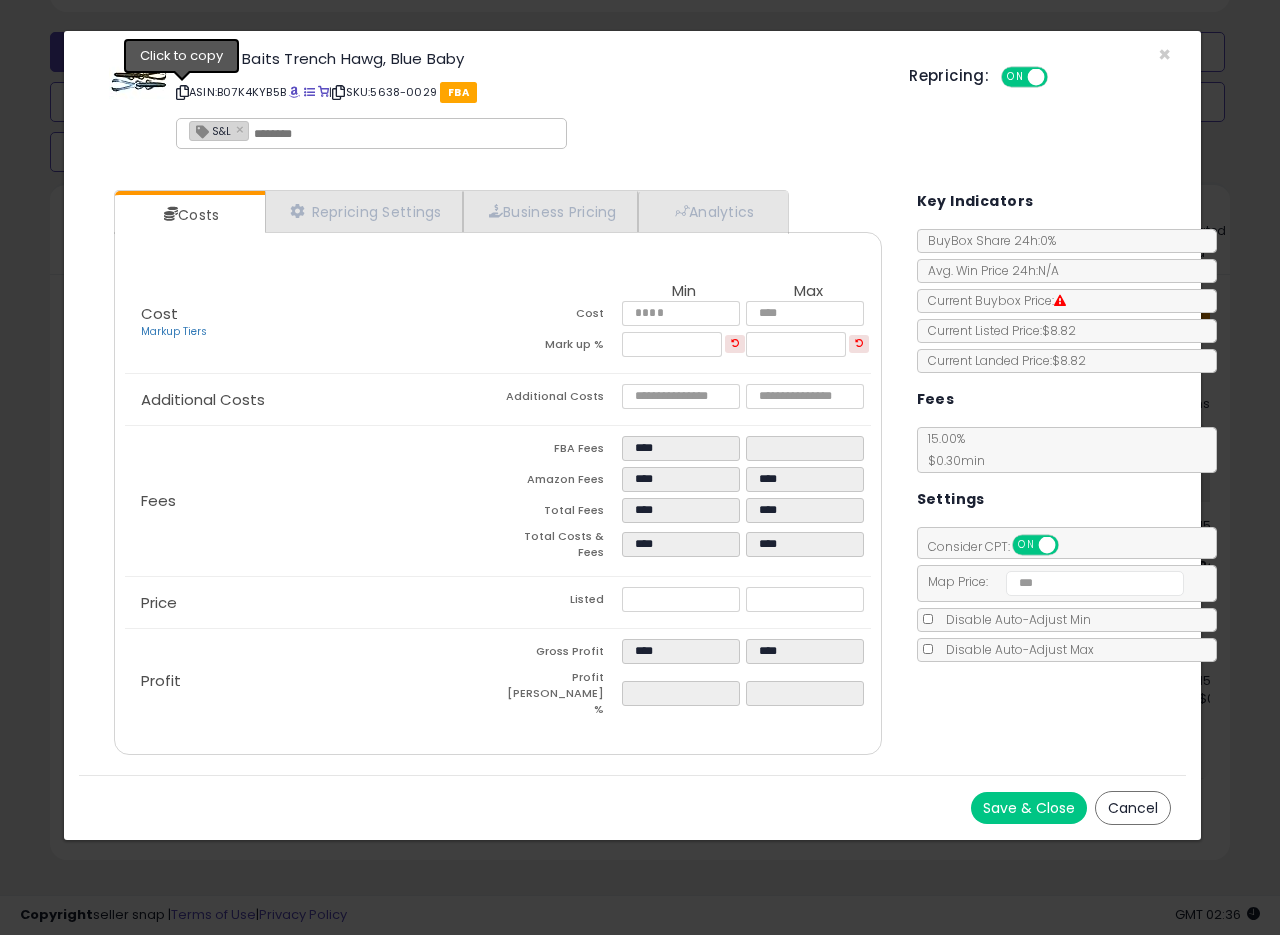 click at bounding box center (182, 92) 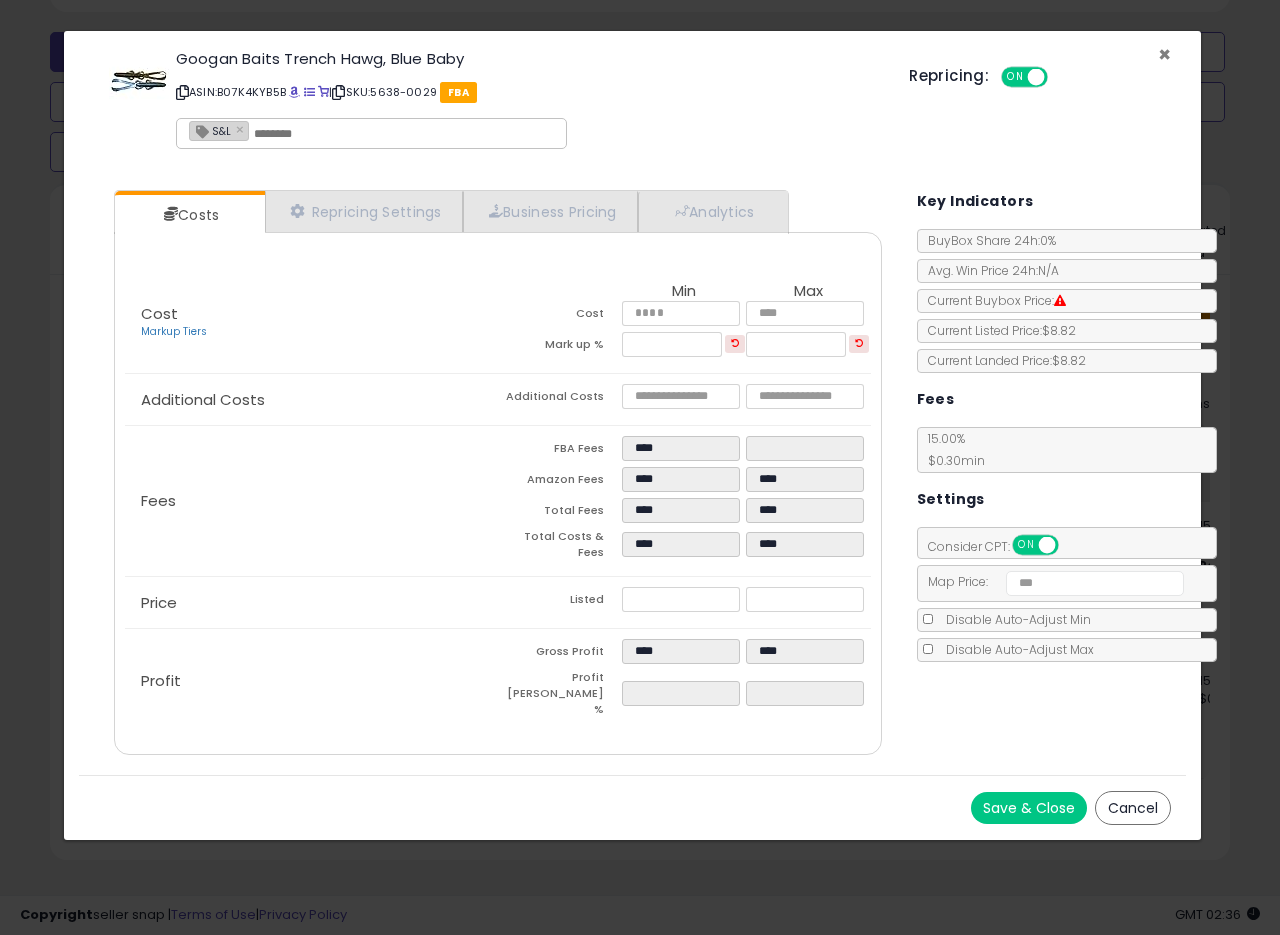 click on "×" at bounding box center (1164, 54) 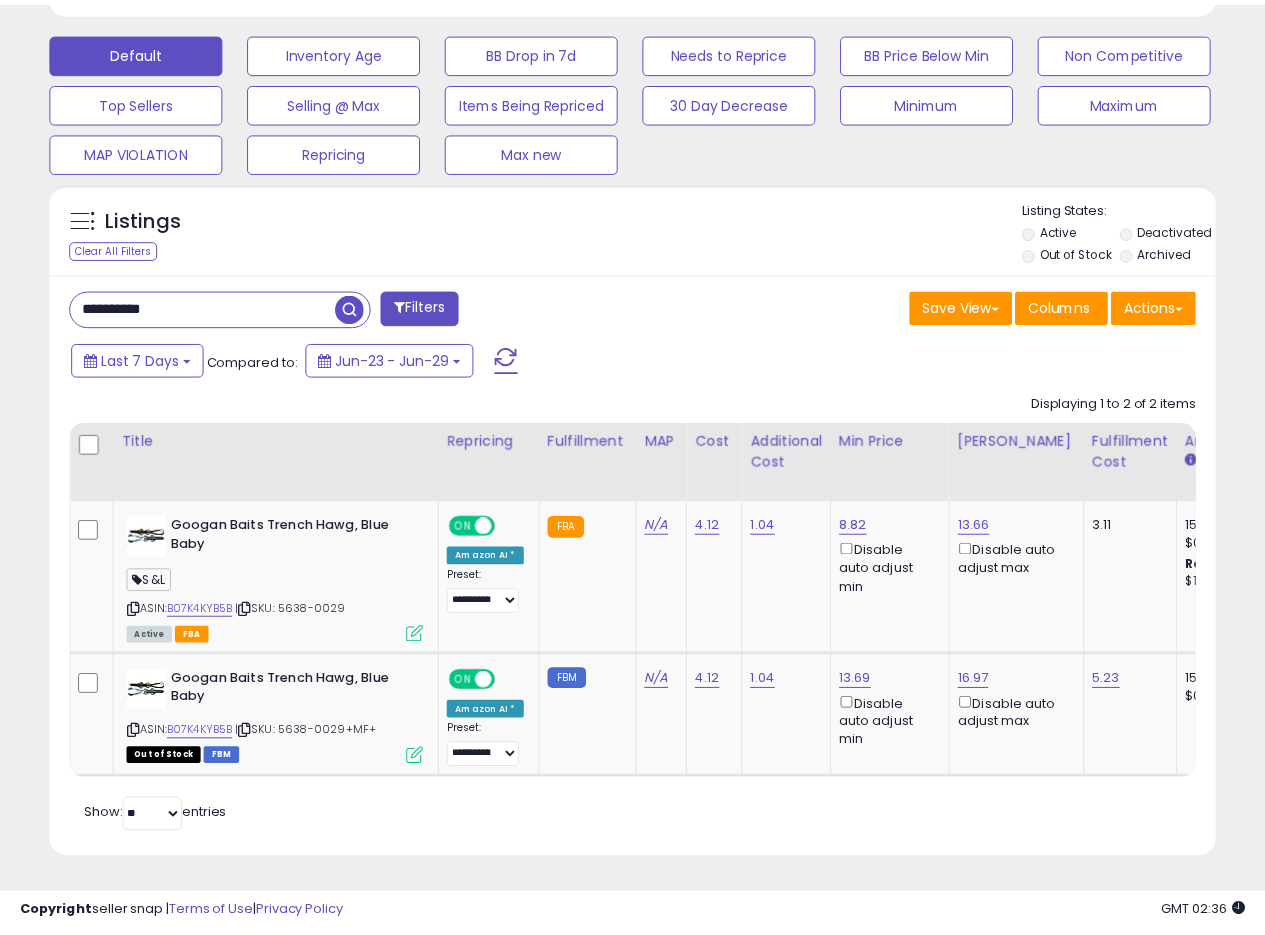 scroll, scrollTop: 410, scrollLeft: 674, axis: both 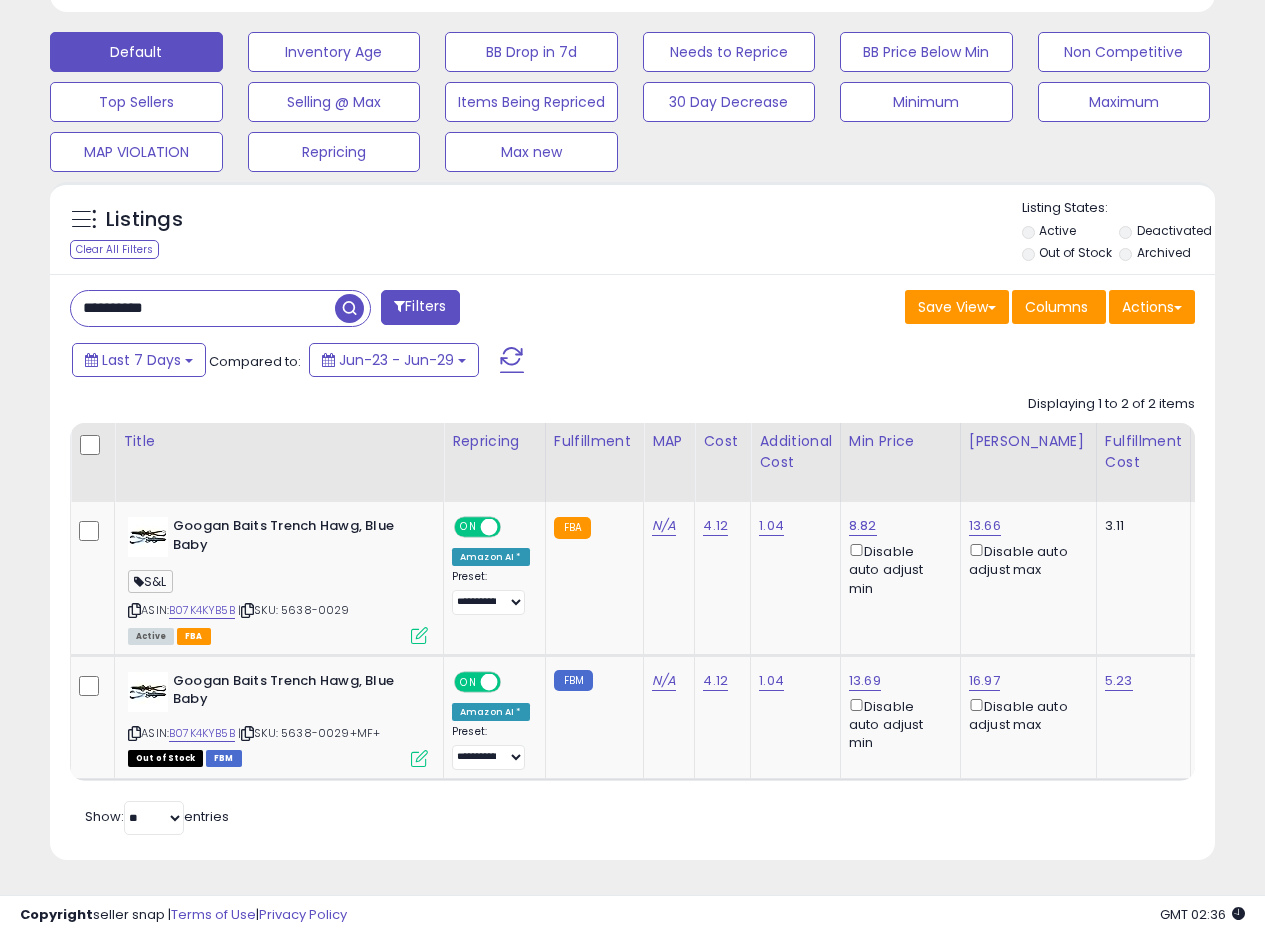 drag, startPoint x: 210, startPoint y: 297, endPoint x: 2, endPoint y: 262, distance: 210.92416 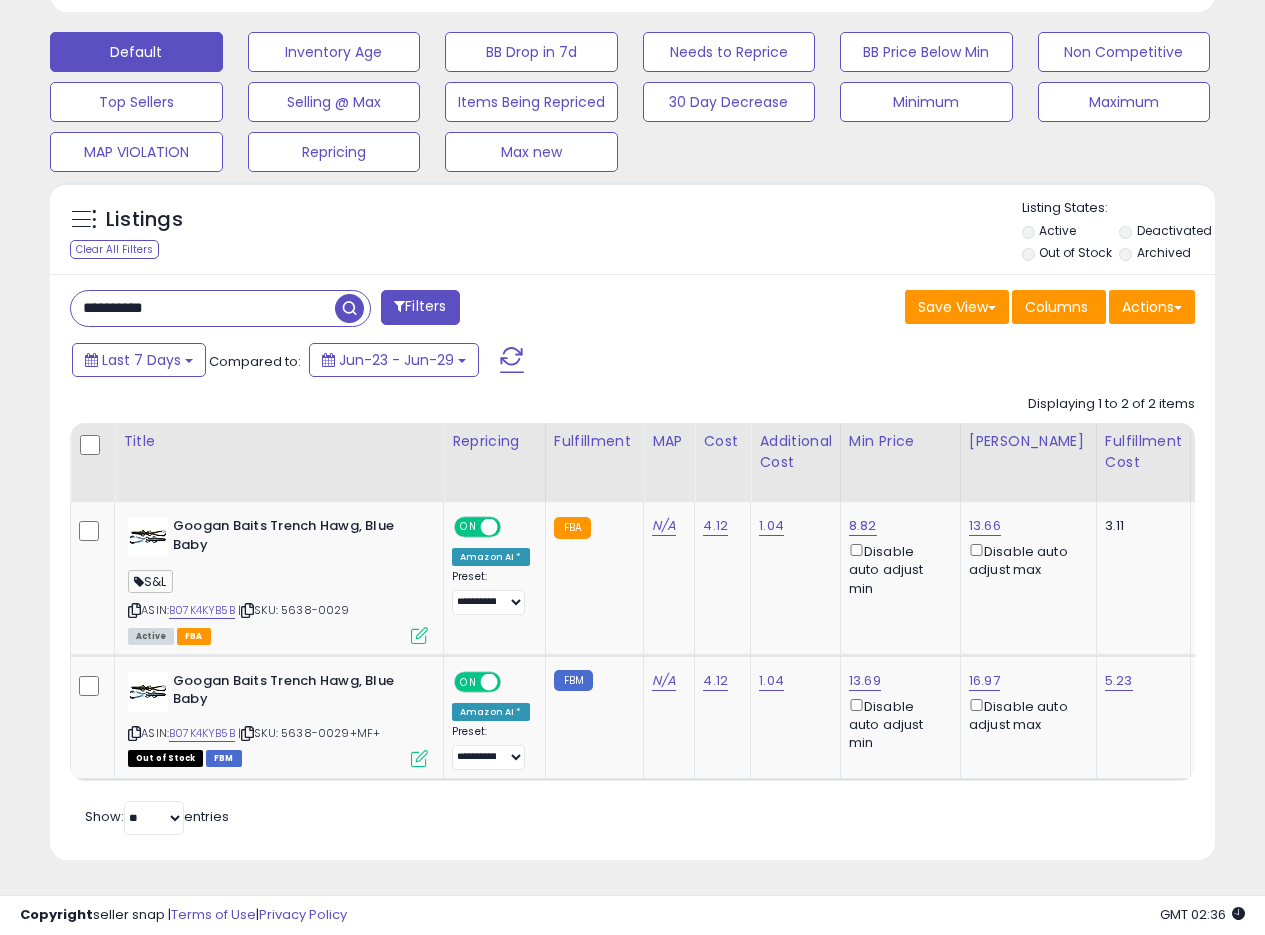 paste 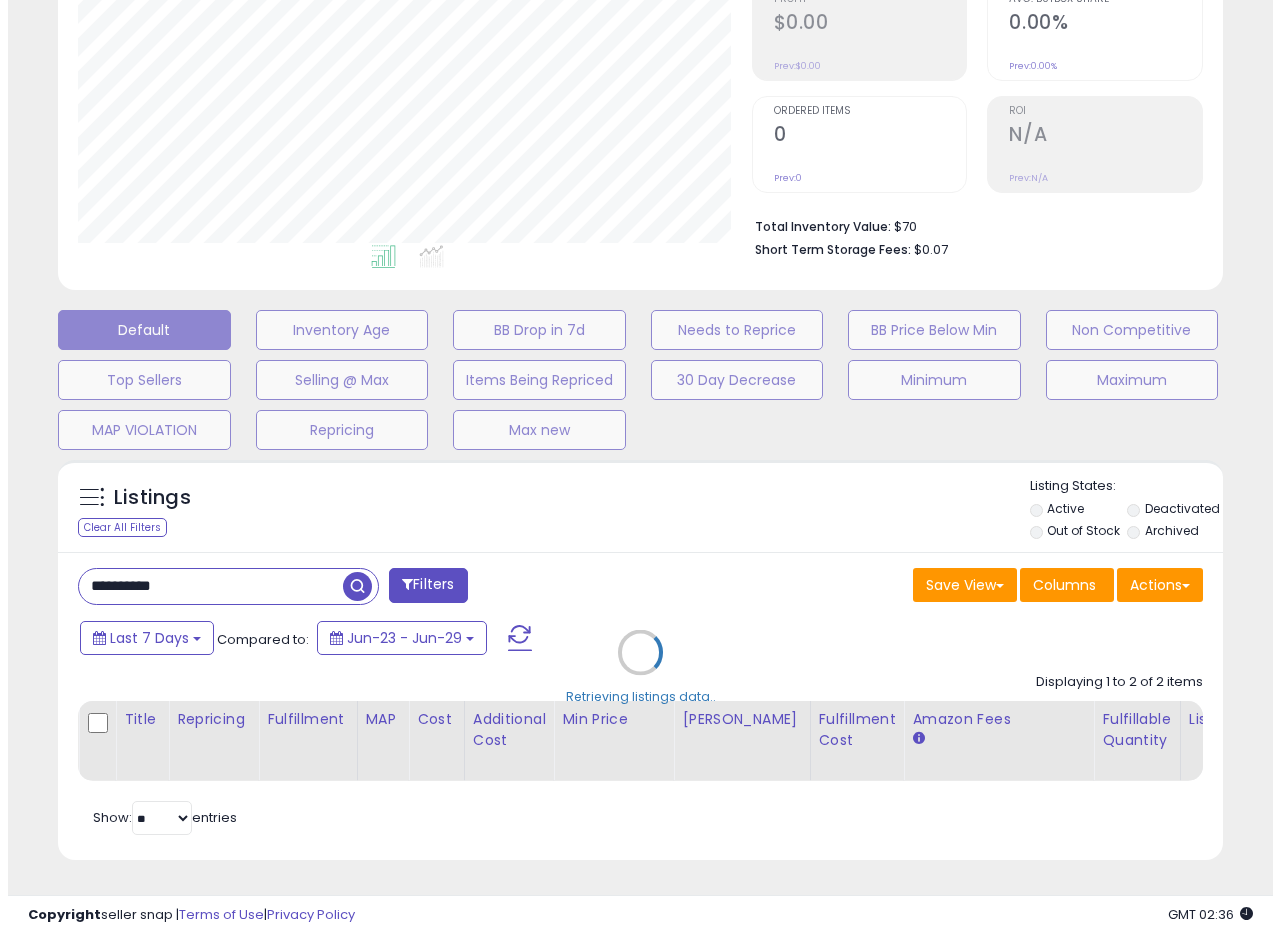 scroll, scrollTop: 335, scrollLeft: 0, axis: vertical 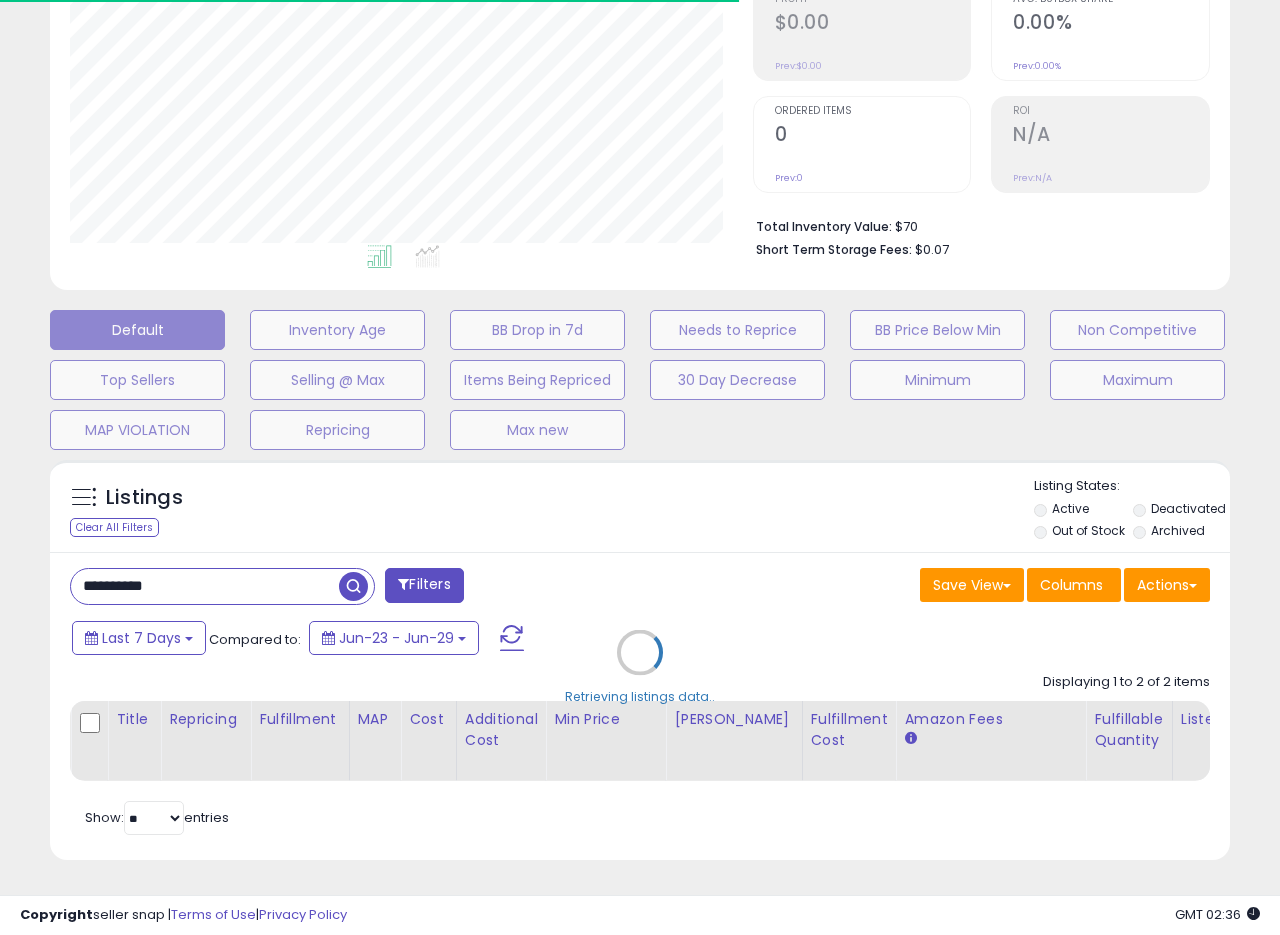 drag, startPoint x: 620, startPoint y: 477, endPoint x: 635, endPoint y: 482, distance: 15.811388 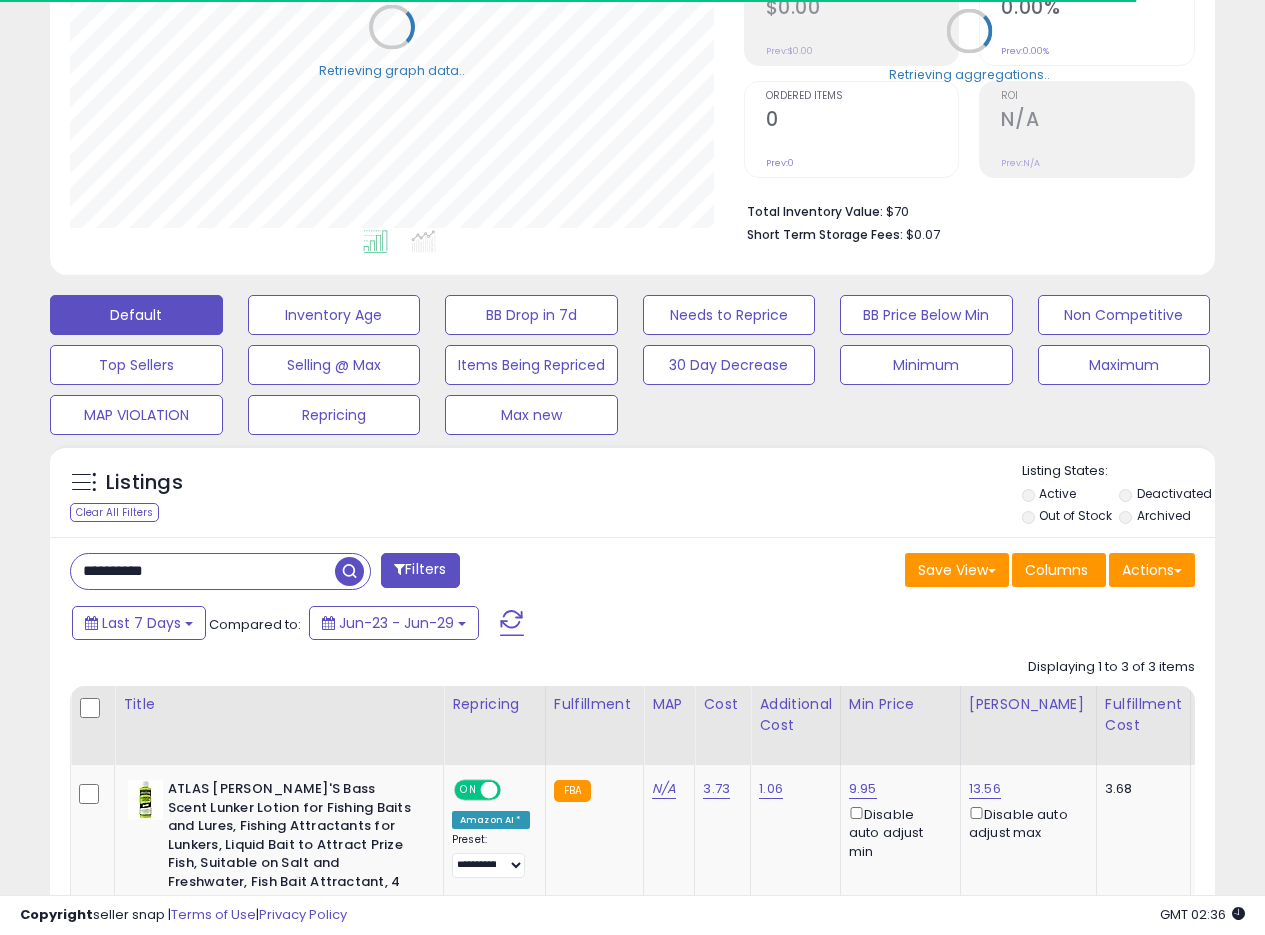 scroll, scrollTop: 410, scrollLeft: 674, axis: both 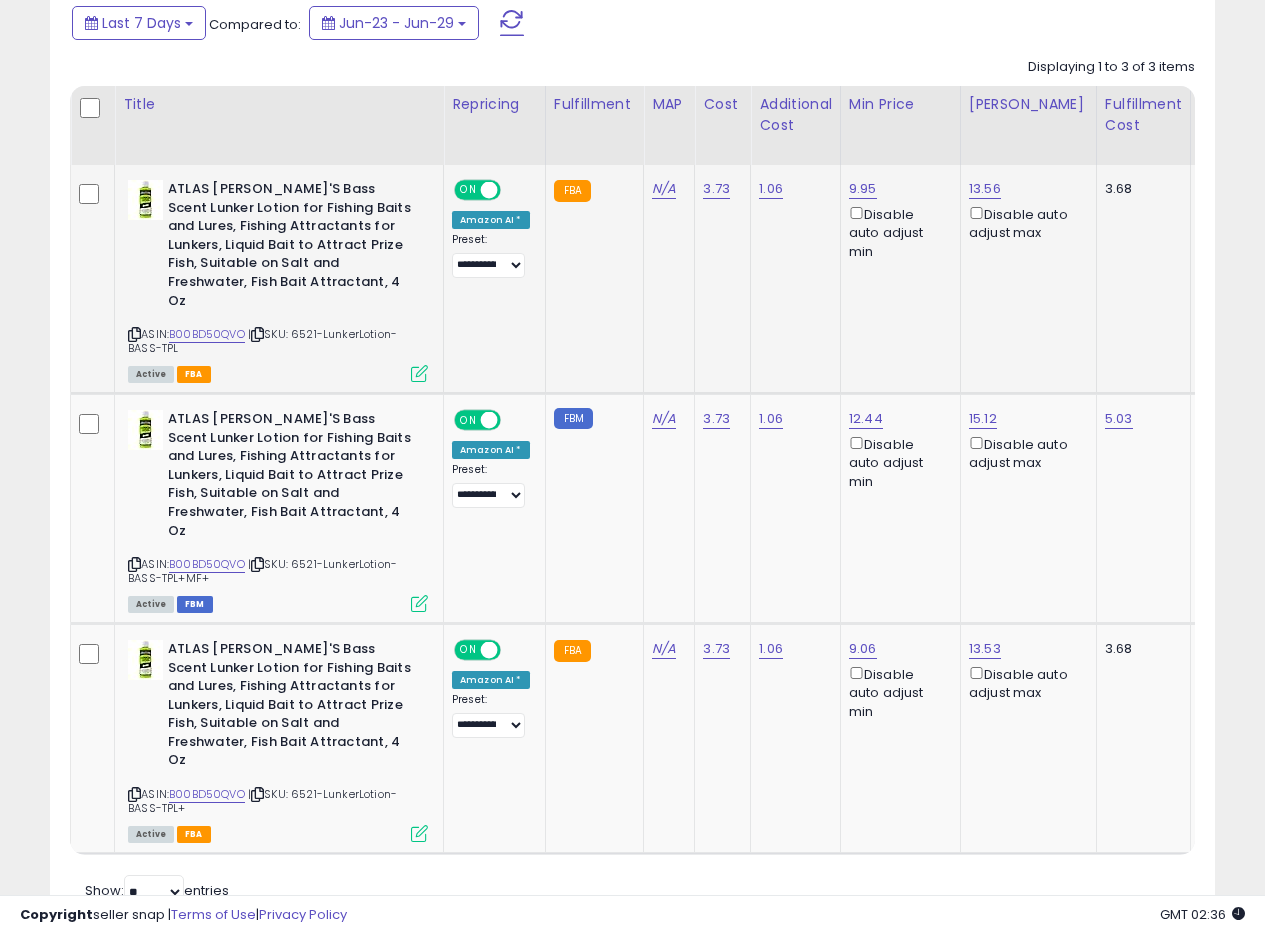 click at bounding box center (419, 373) 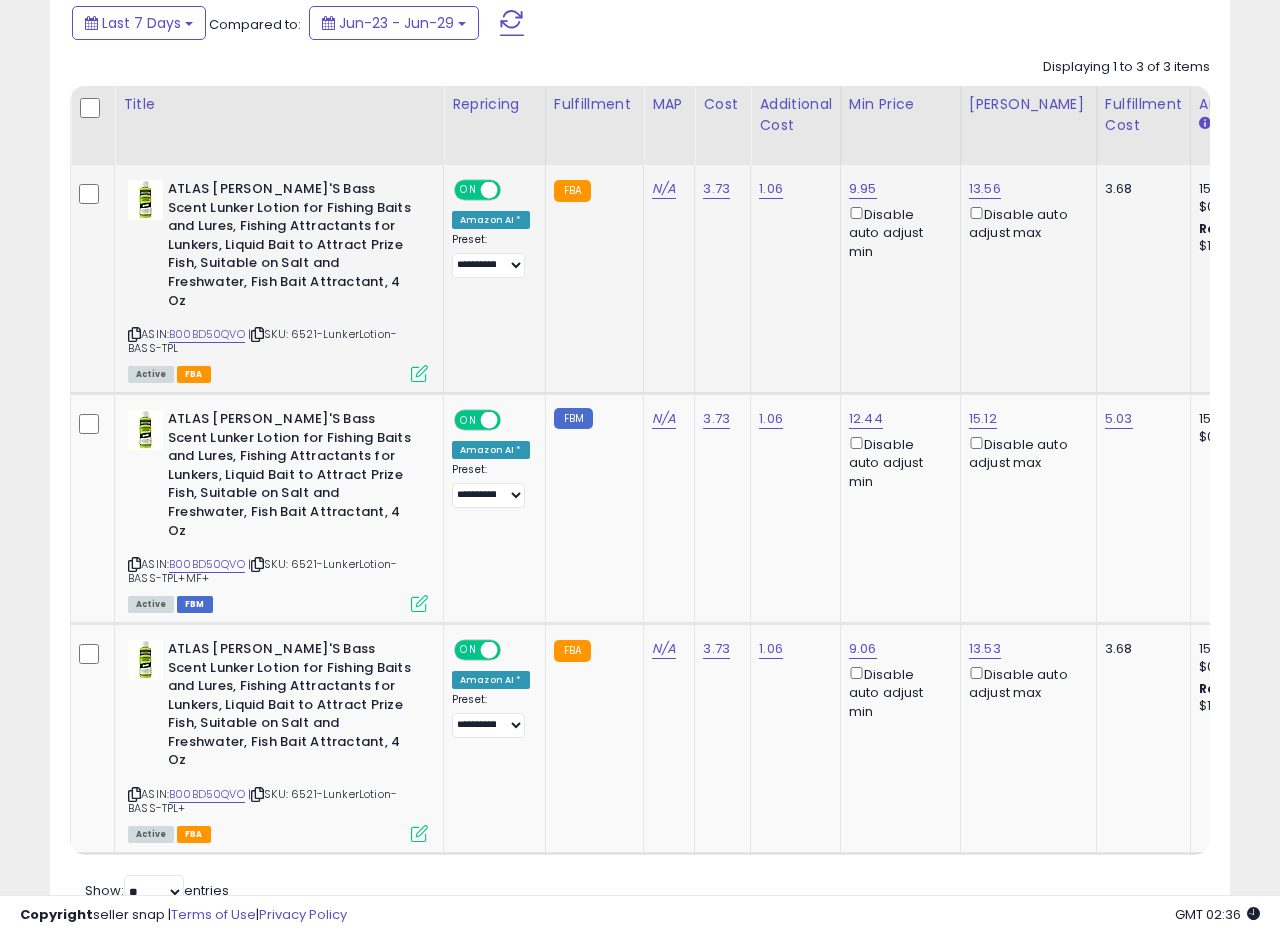 scroll, scrollTop: 999590, scrollLeft: 999317, axis: both 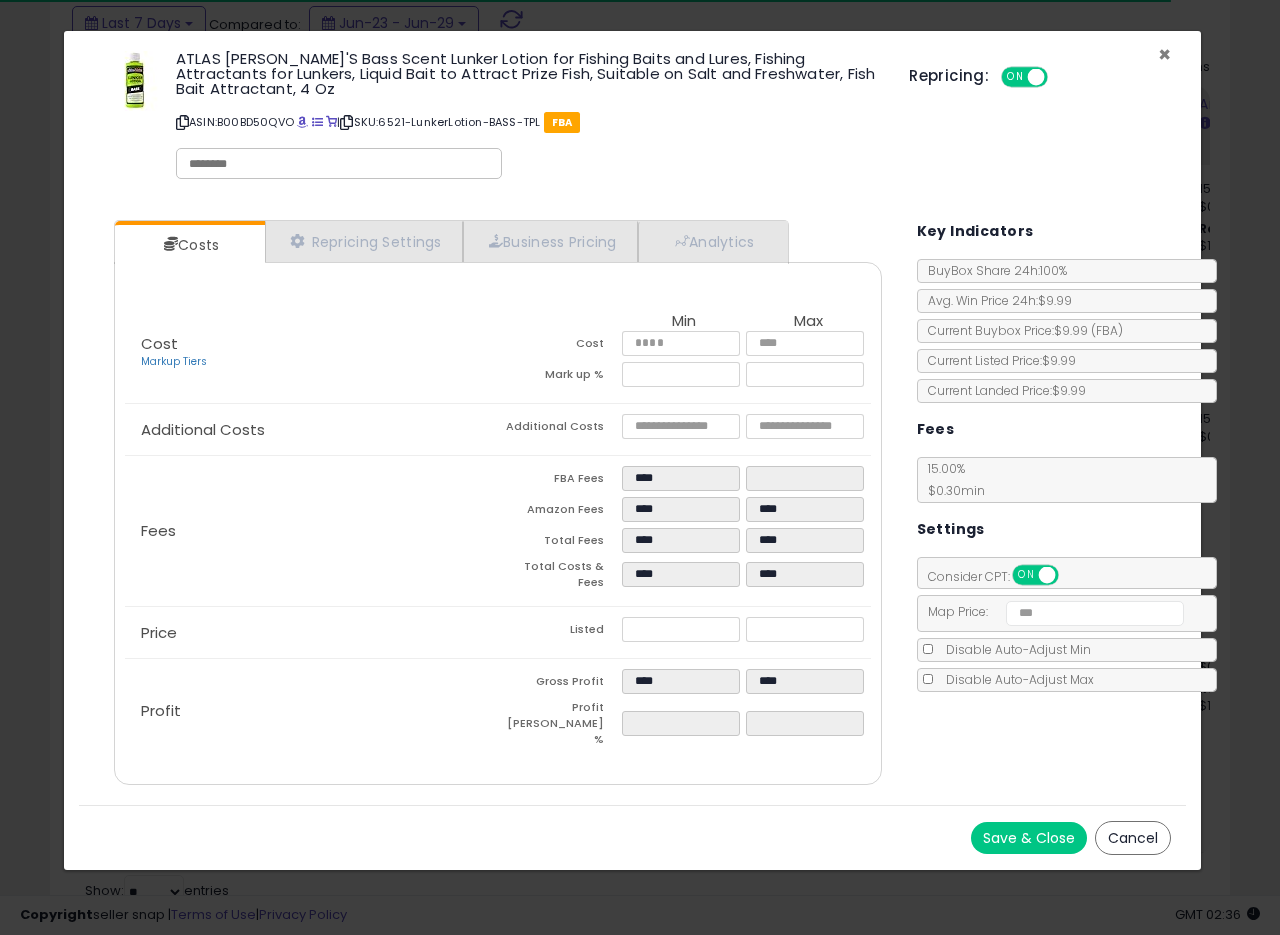 drag, startPoint x: 1164, startPoint y: 51, endPoint x: 1138, endPoint y: 65, distance: 29.529646 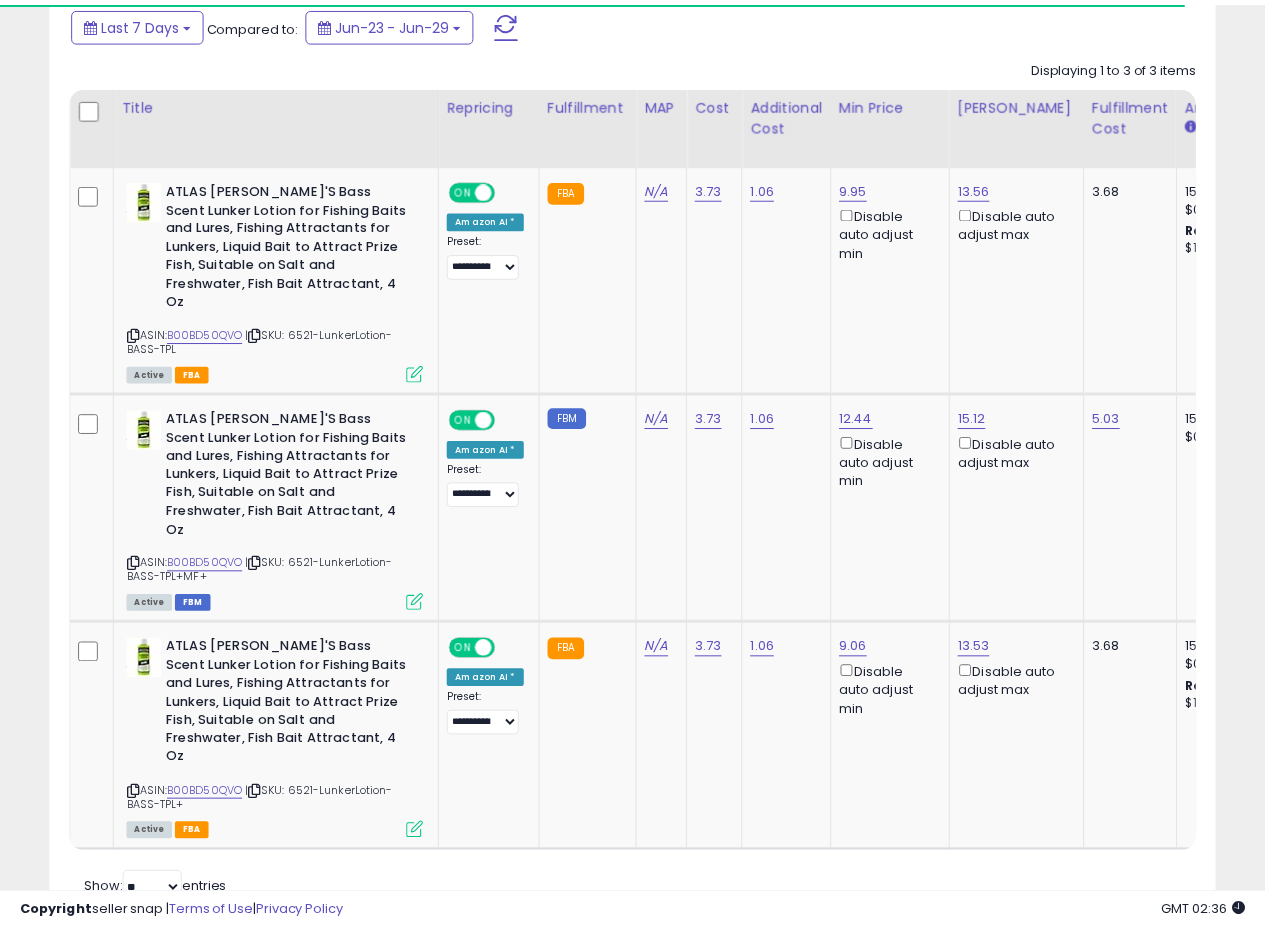scroll, scrollTop: 410, scrollLeft: 674, axis: both 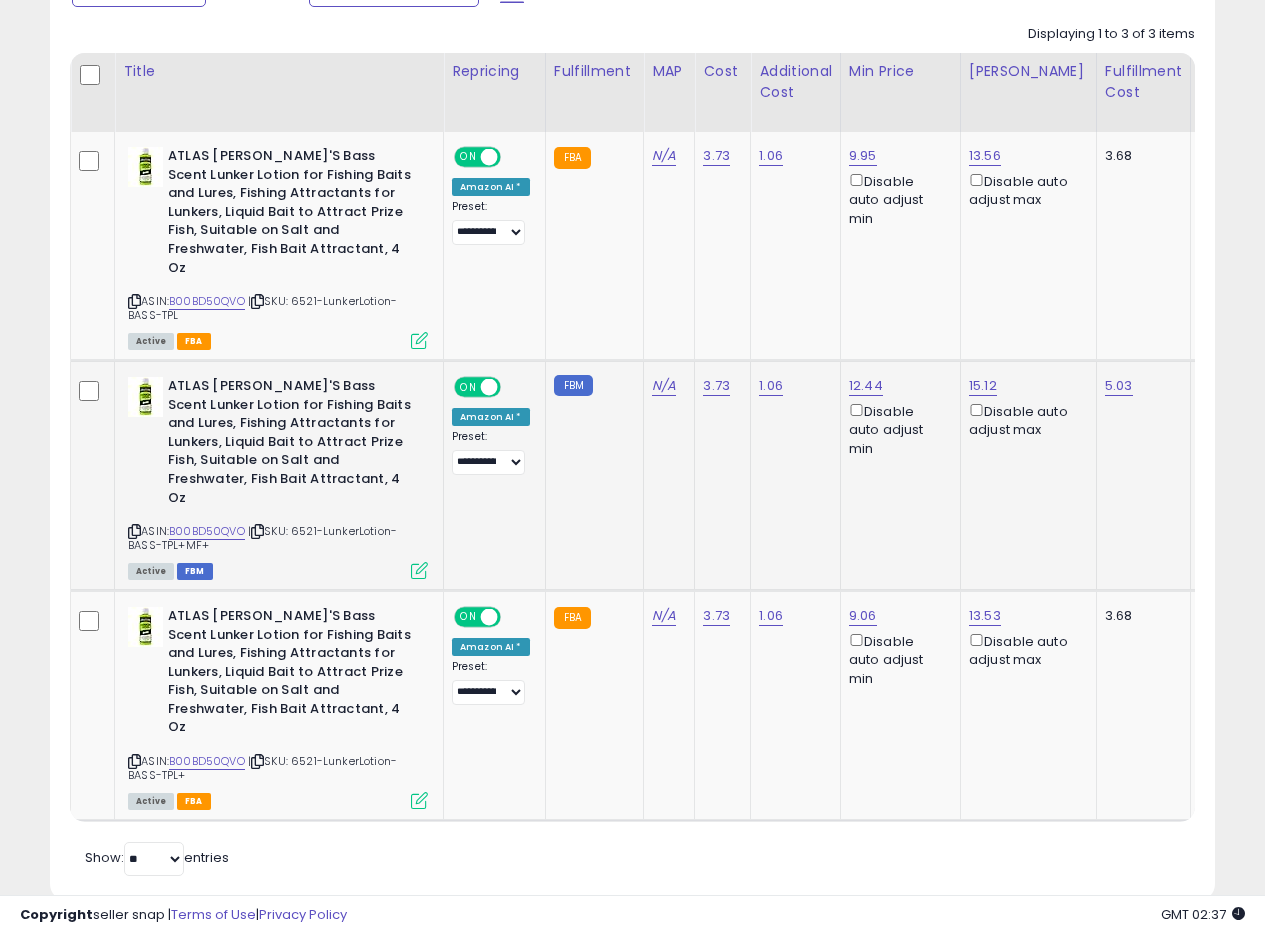click at bounding box center (419, 570) 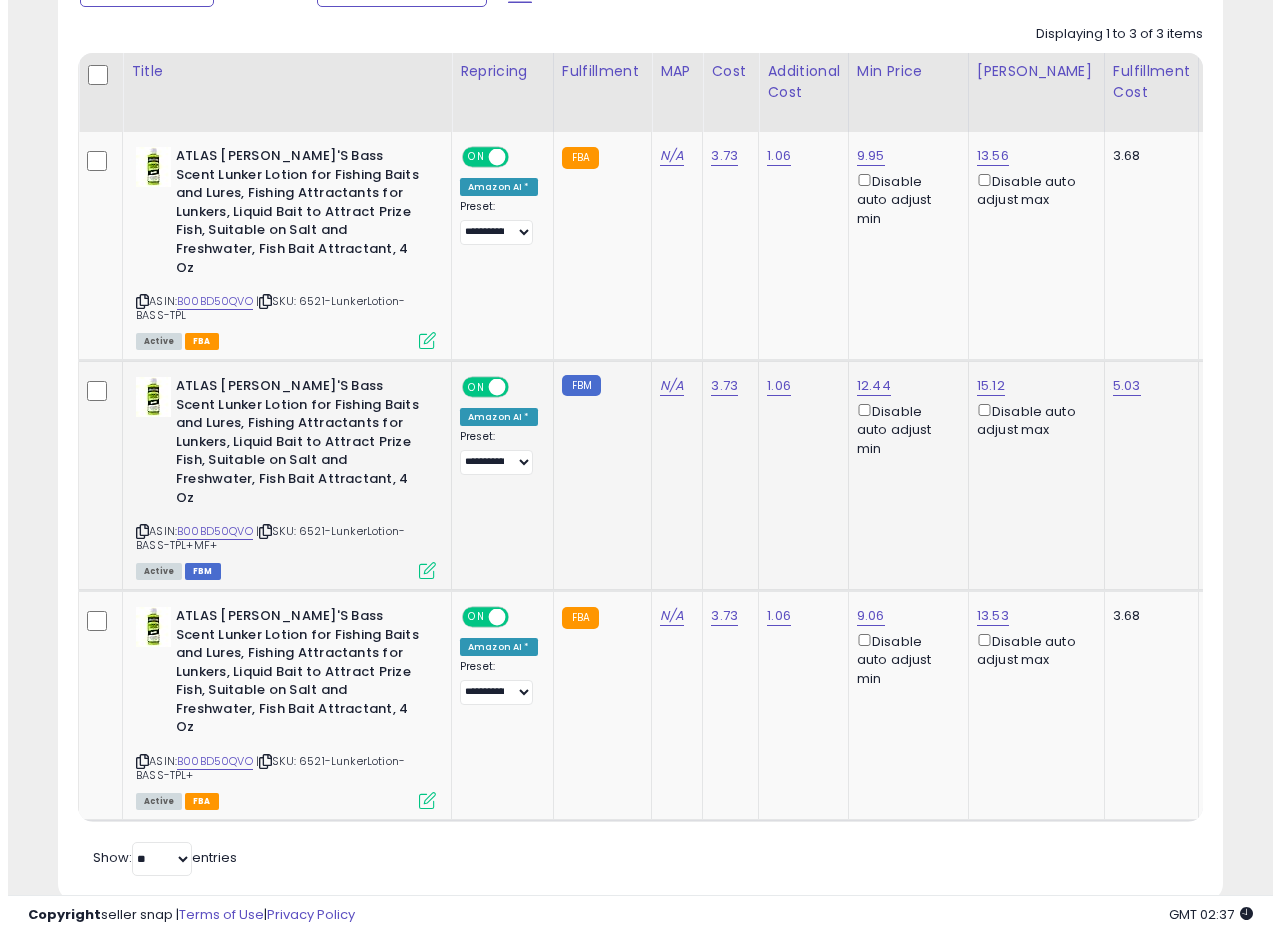 scroll, scrollTop: 999590, scrollLeft: 999317, axis: both 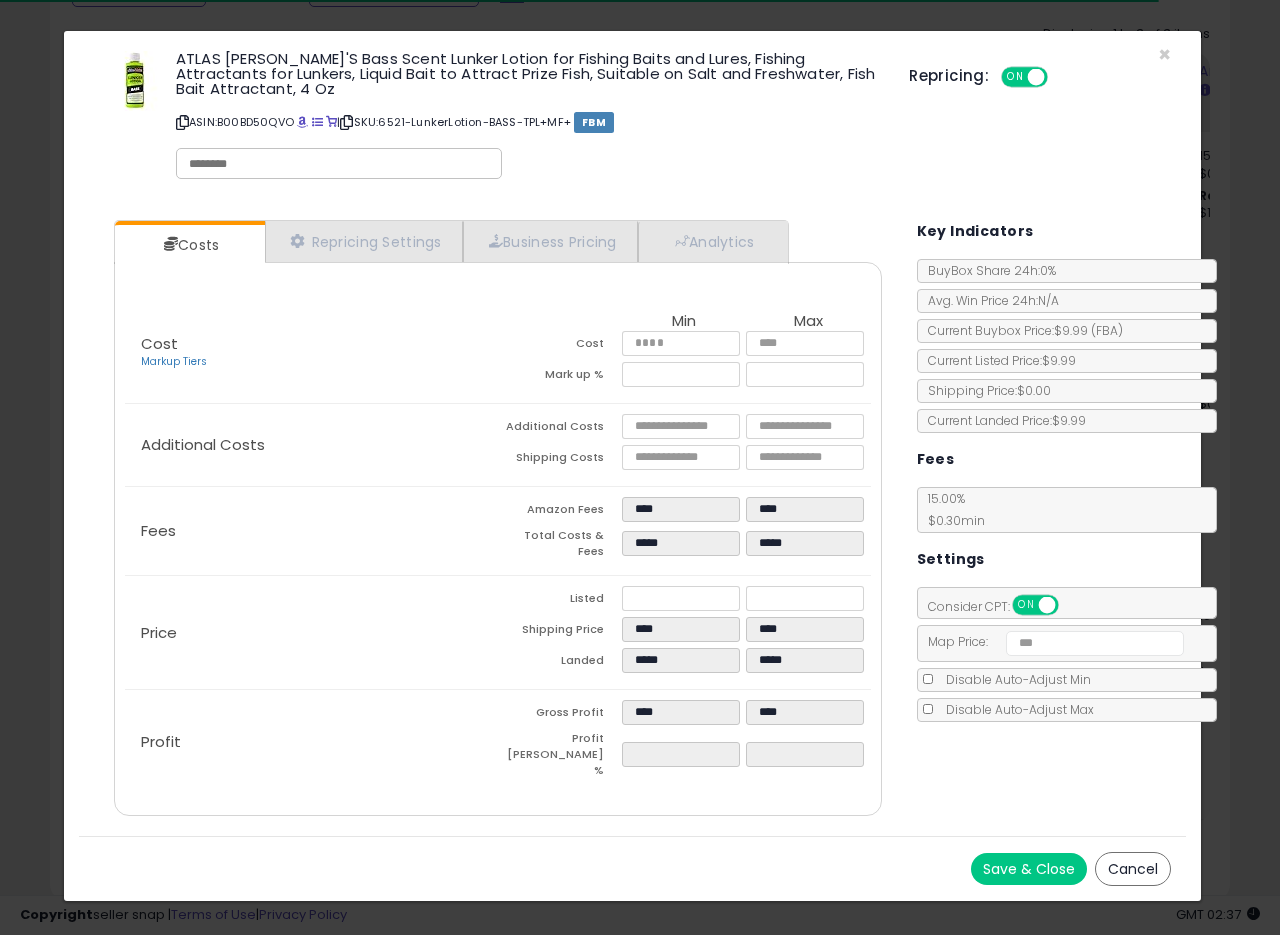 click on "ATLAS [PERSON_NAME]'S Bass Scent Lunker Lotion for Fishing Baits and Lures, Fishing Attractants for Lunkers, Liquid Bait to Attract Prize Fish, Suitable on Salt and Freshwater, Fish Bait Attractant, 4 Oz
ASIN:  B00BD50QVO
|
SKU:  6521-LunkerLotion-BASS-TPL+MF+
FBM
Repricing:
ON   OFF" at bounding box center [632, 118] 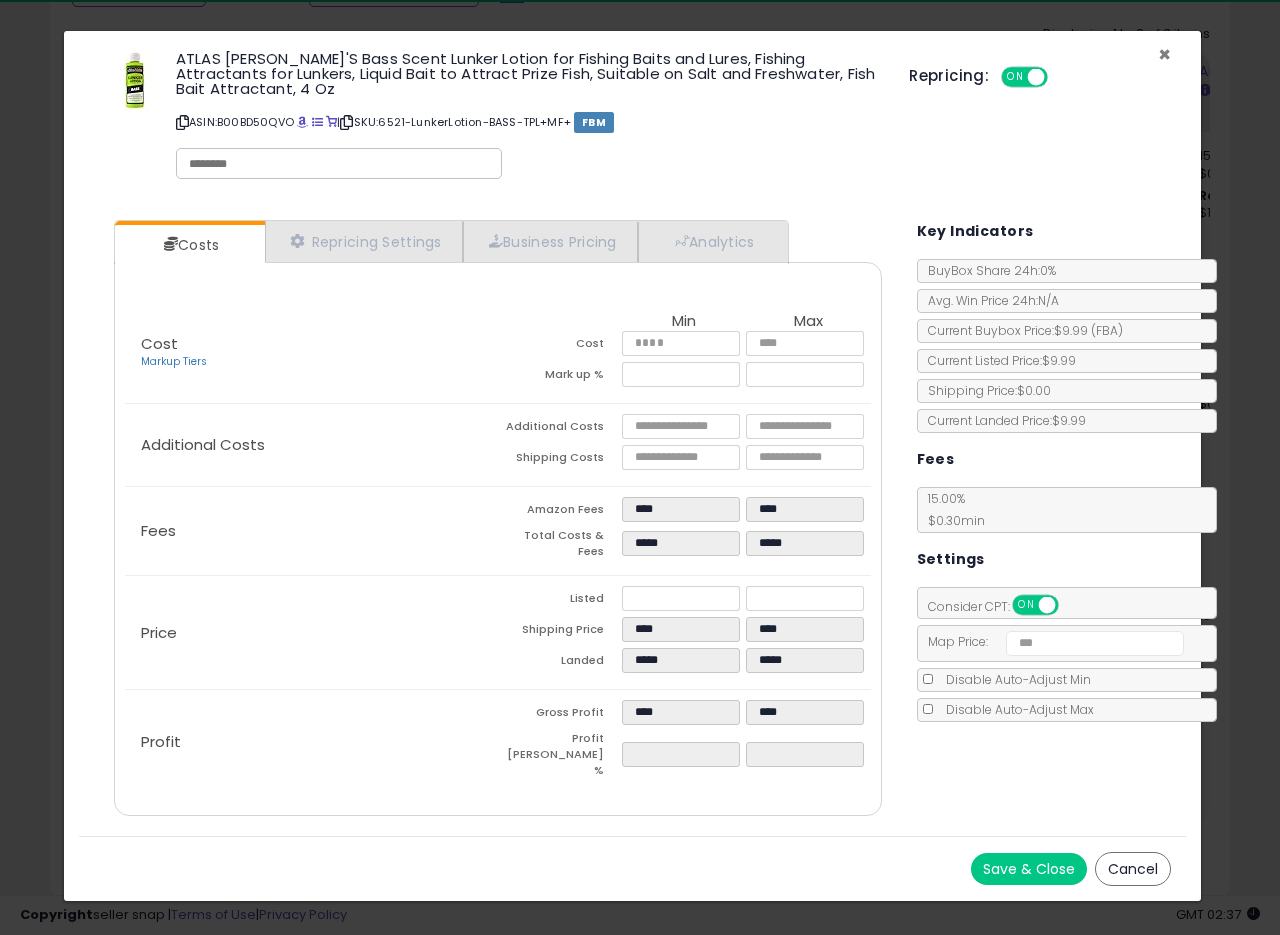 click on "×" at bounding box center (1164, 54) 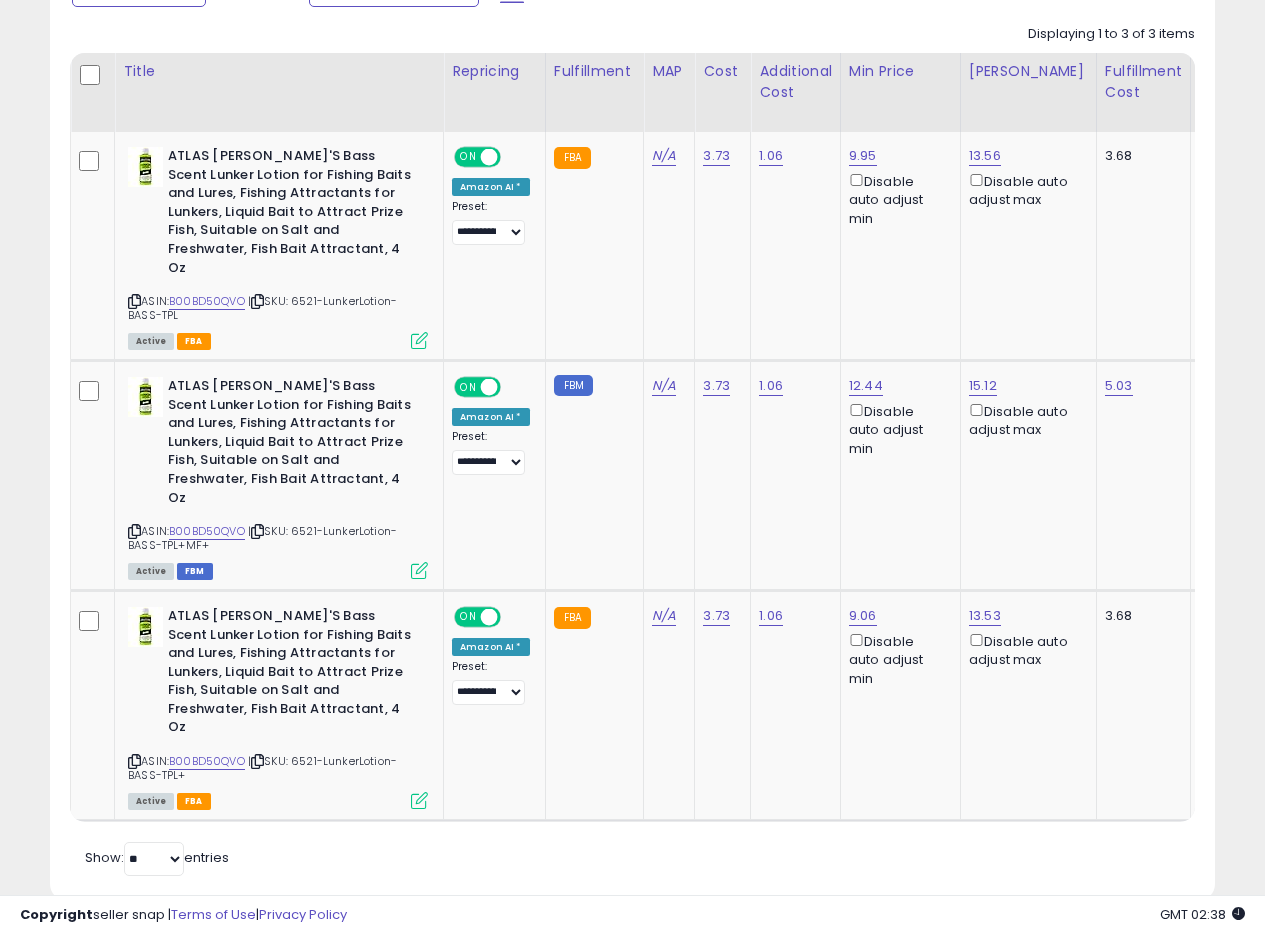 scroll, scrollTop: 410, scrollLeft: 674, axis: both 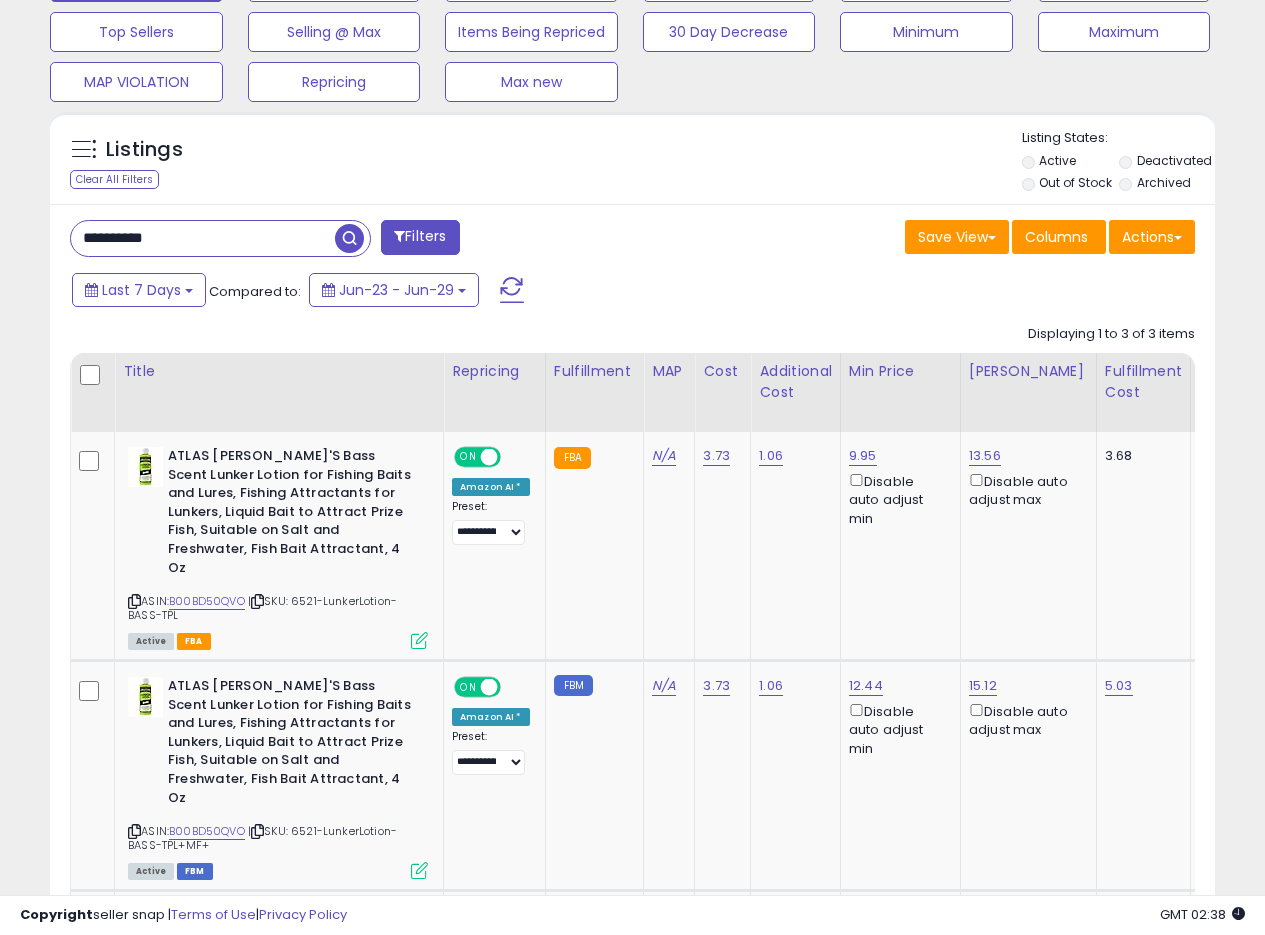 drag, startPoint x: 87, startPoint y: 236, endPoint x: 0, endPoint y: 211, distance: 90.52071 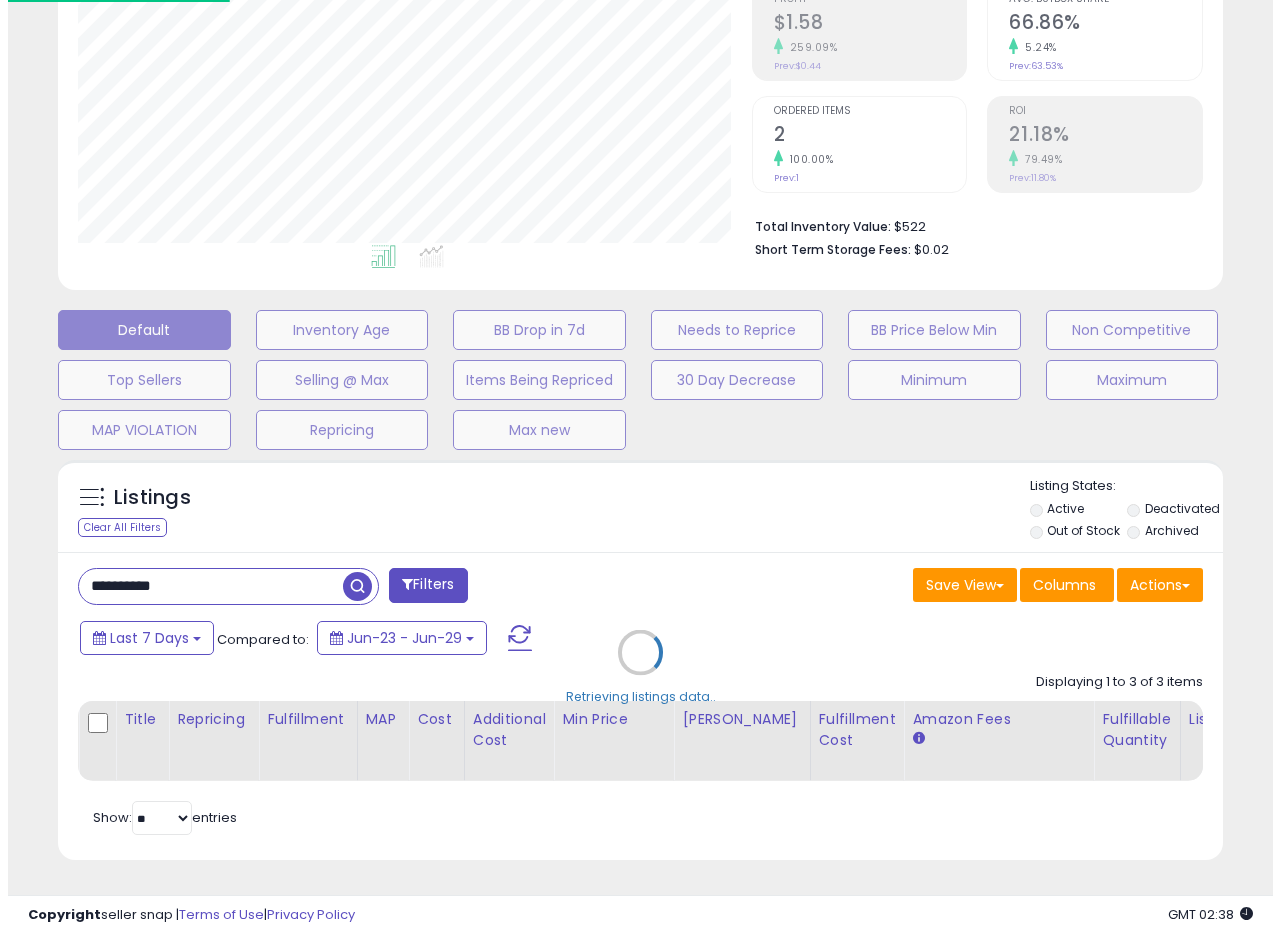 scroll, scrollTop: 335, scrollLeft: 0, axis: vertical 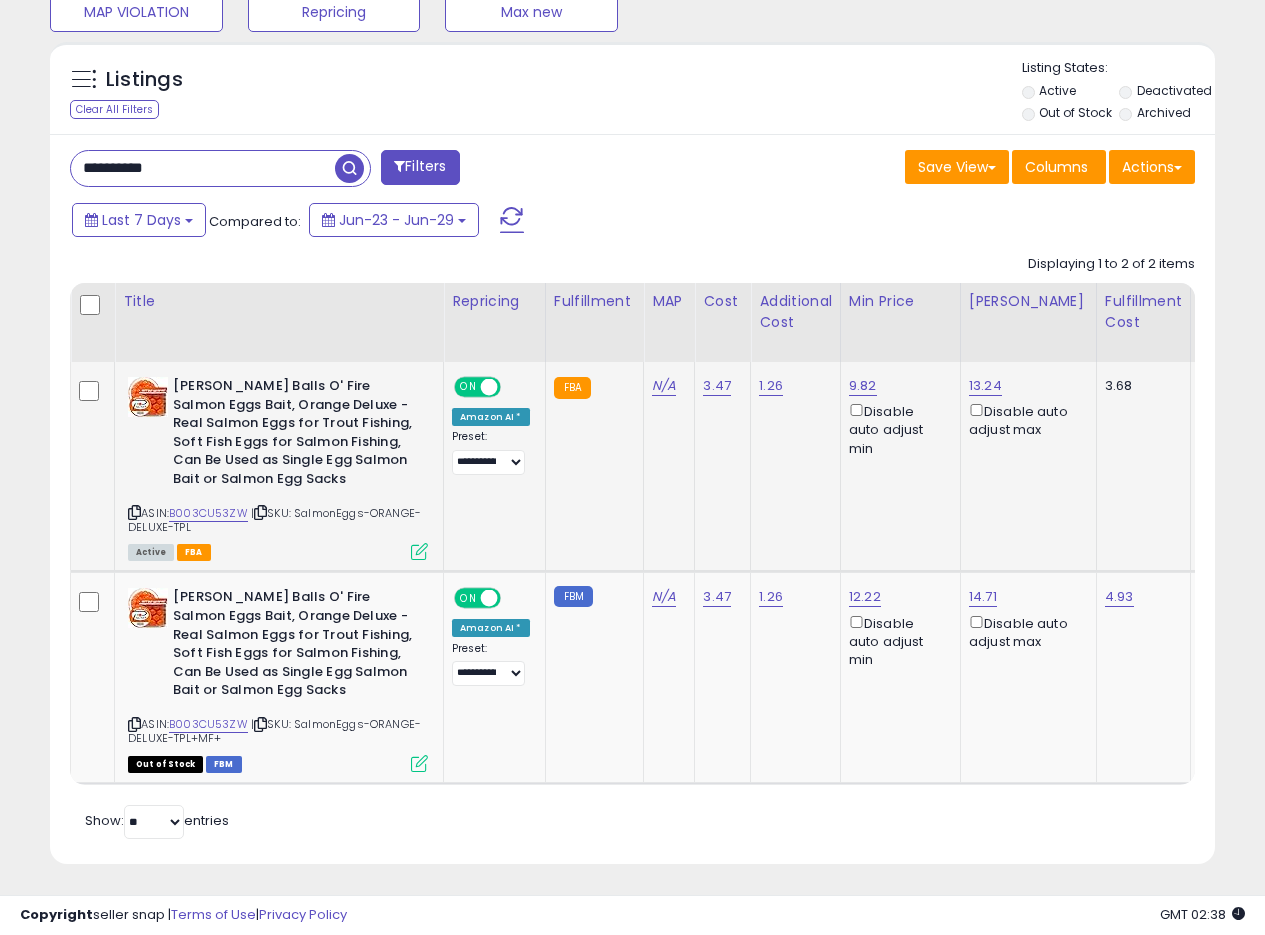 click at bounding box center (419, 551) 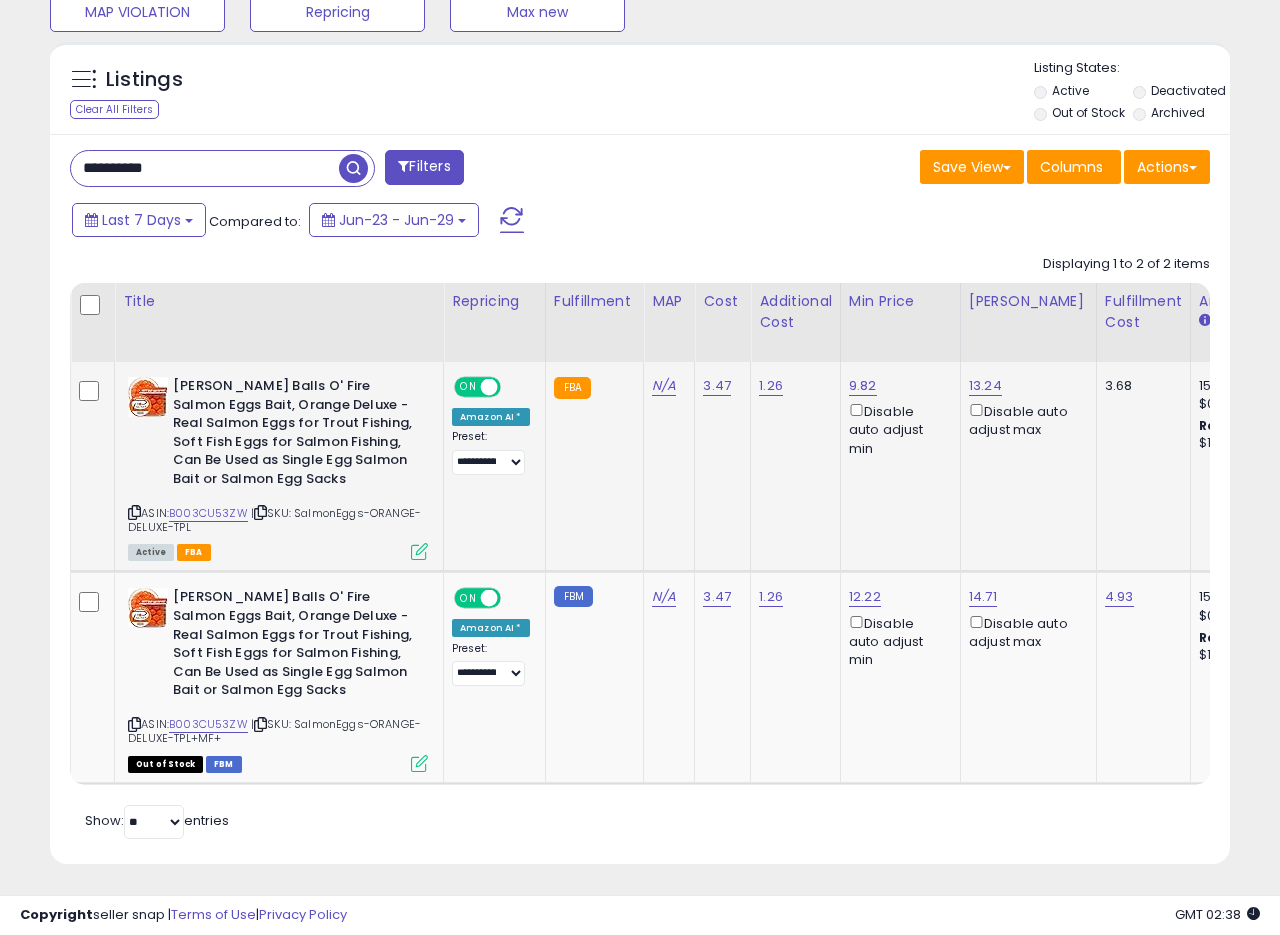 scroll, scrollTop: 999590, scrollLeft: 999317, axis: both 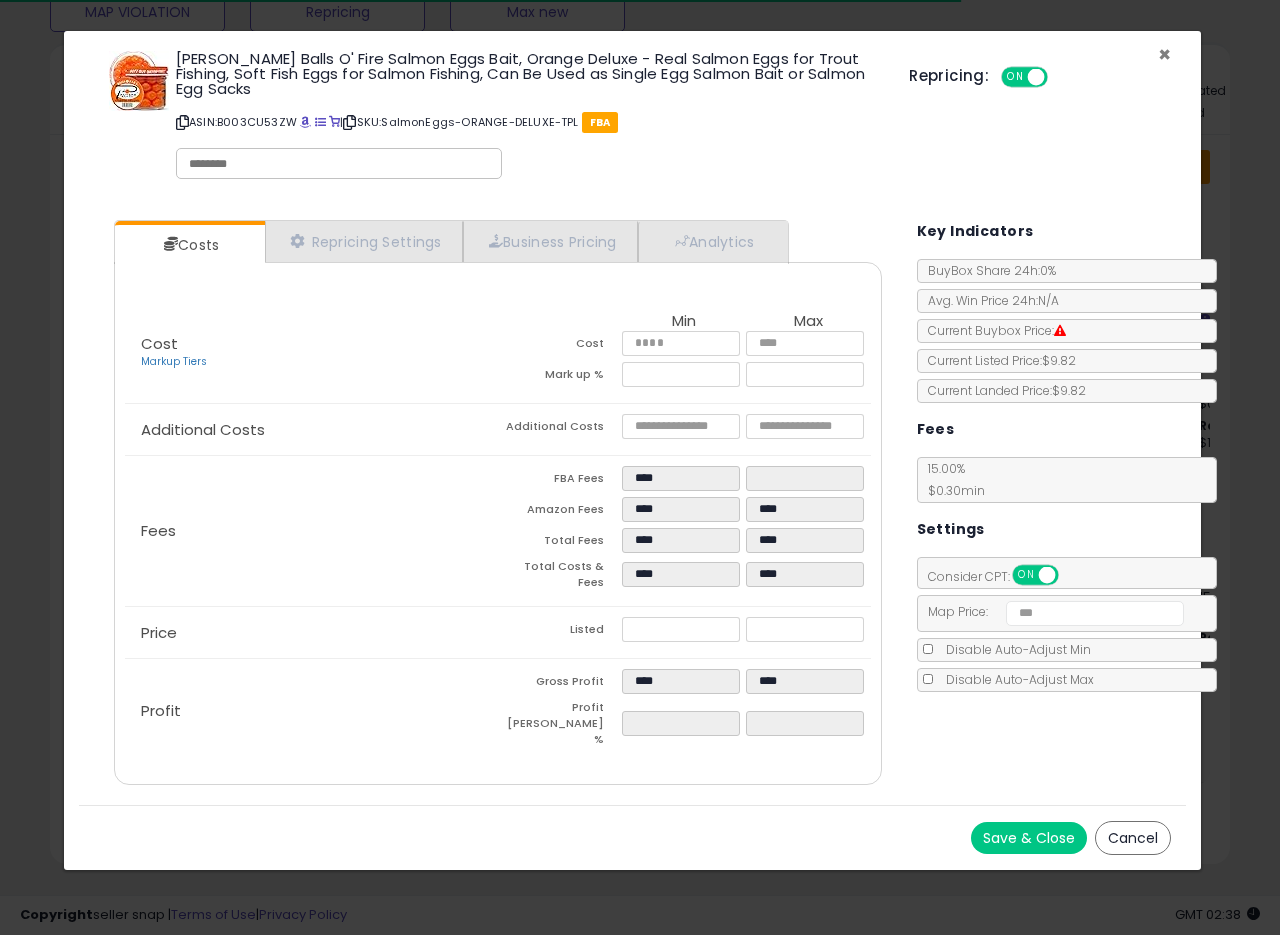 click on "×" at bounding box center (1164, 54) 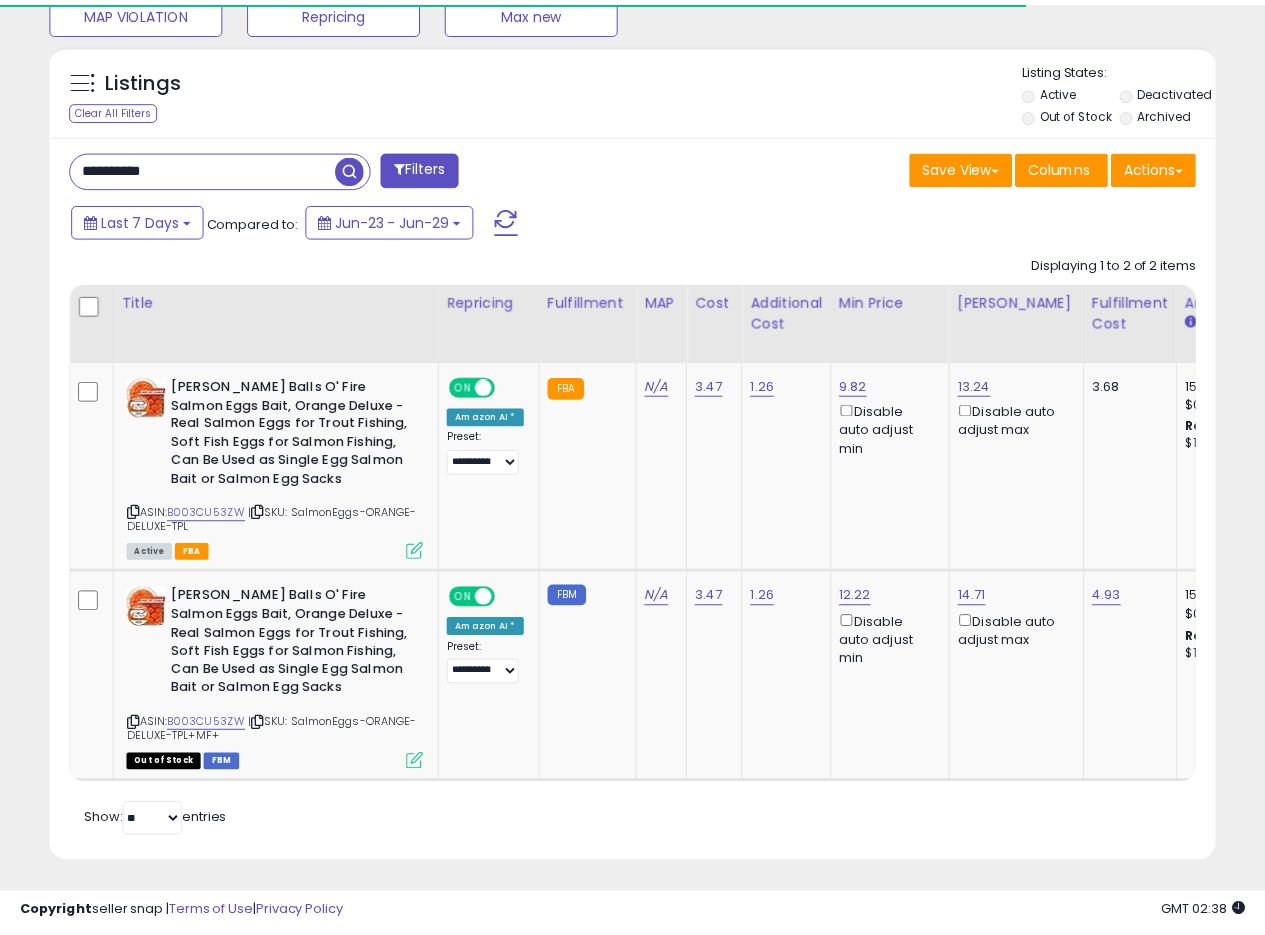 scroll, scrollTop: 410, scrollLeft: 674, axis: both 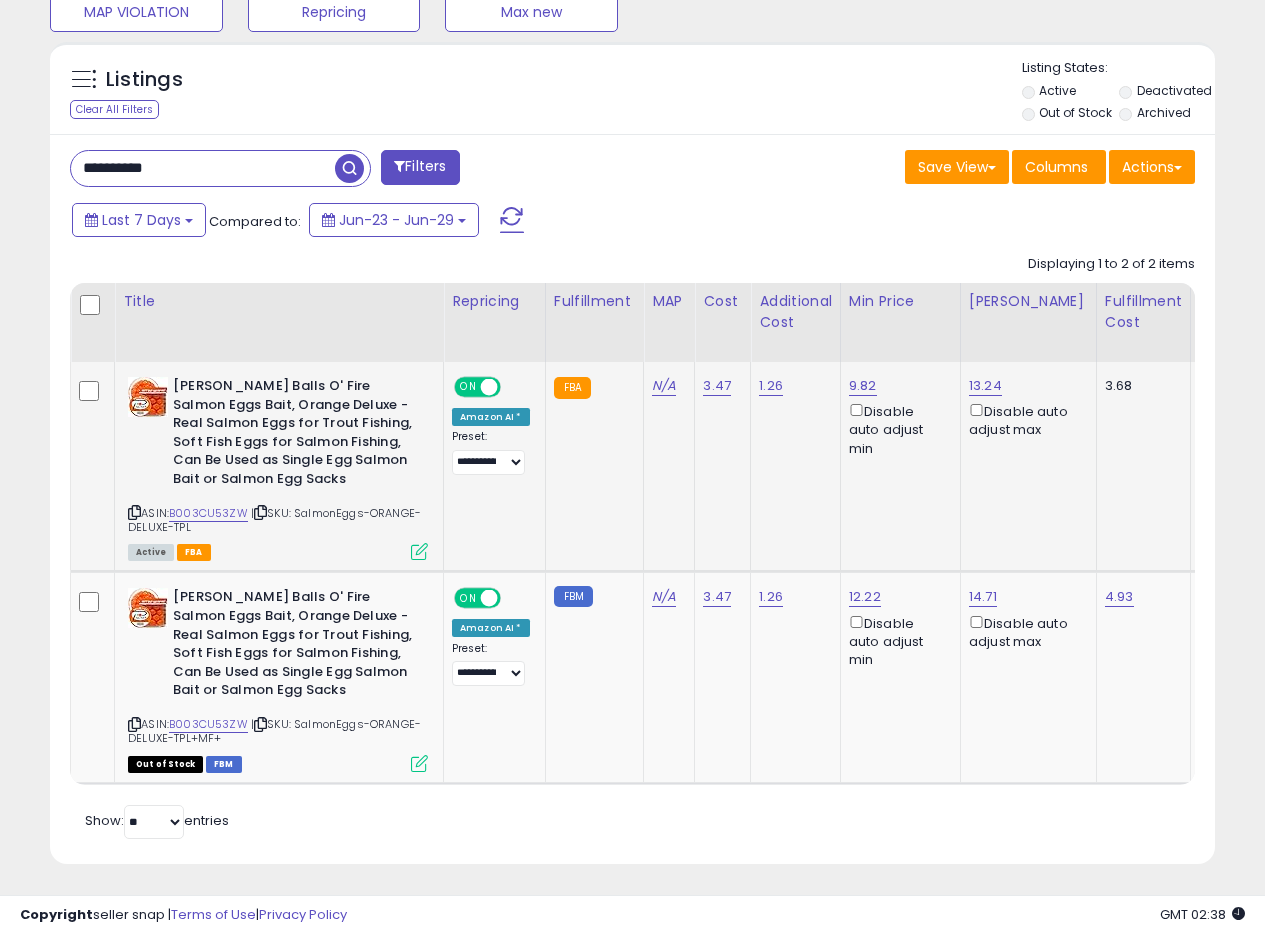 click at bounding box center [419, 551] 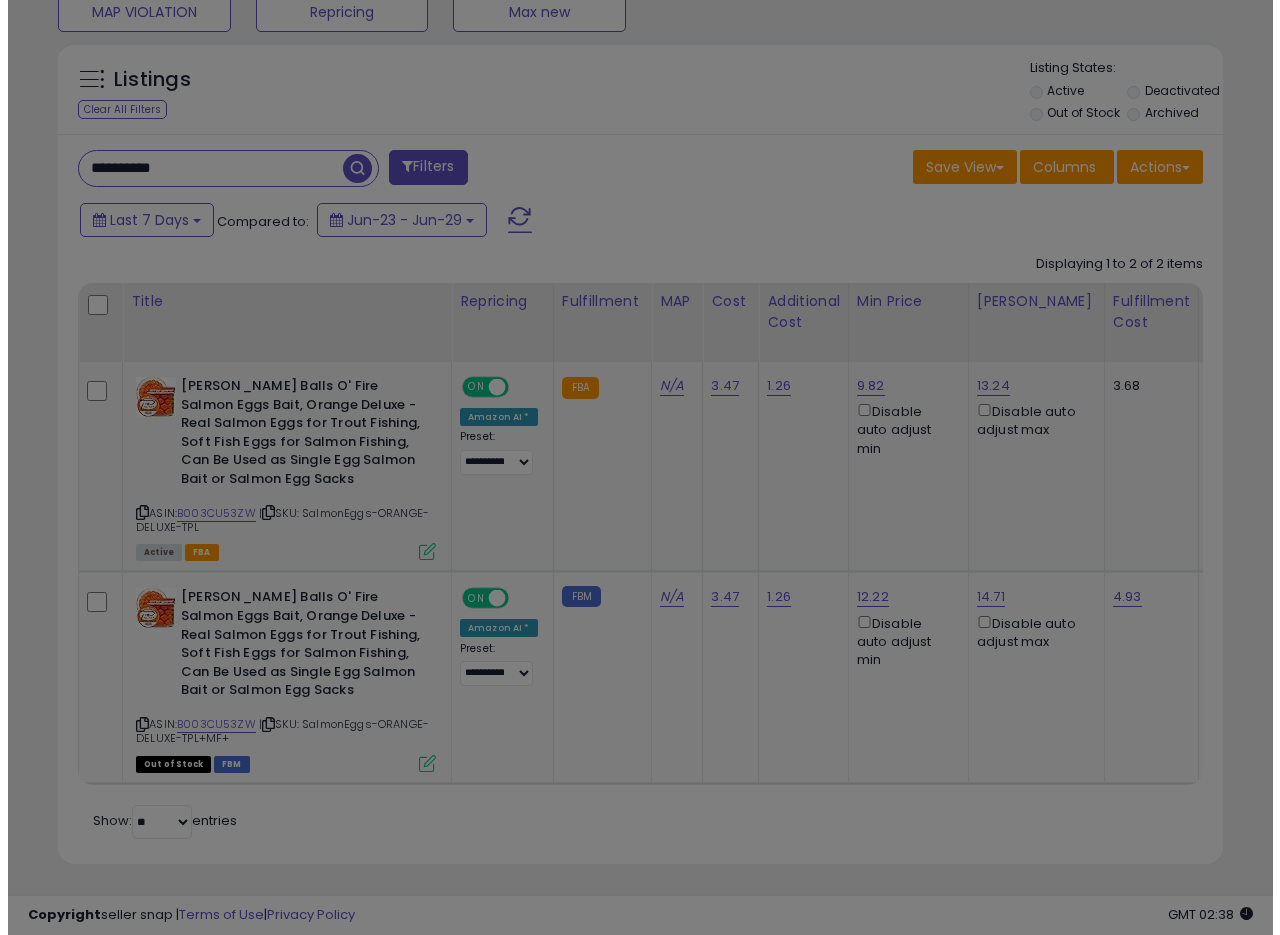 scroll, scrollTop: 999590, scrollLeft: 999317, axis: both 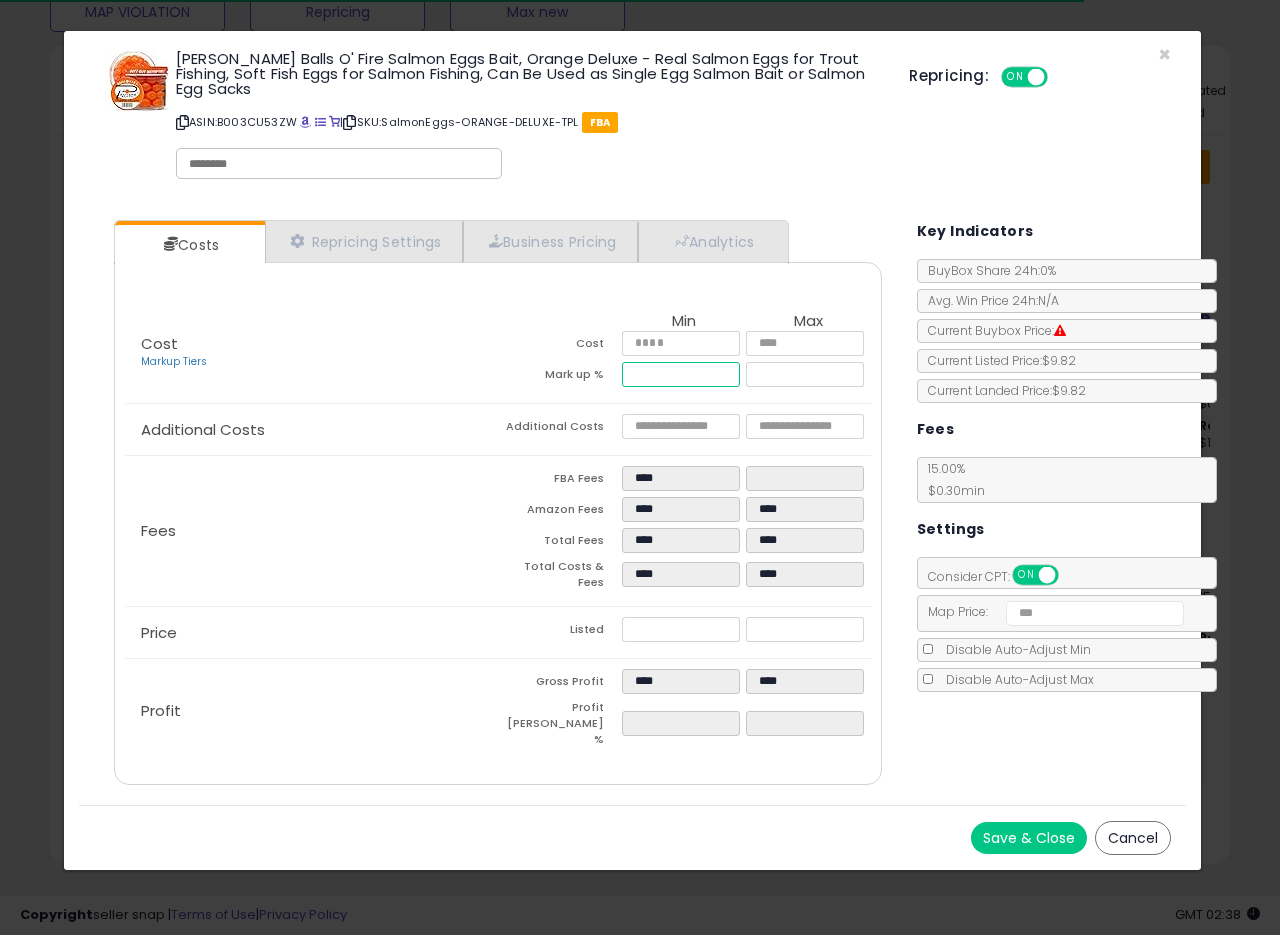 drag, startPoint x: 649, startPoint y: 377, endPoint x: 701, endPoint y: 378, distance: 52.009613 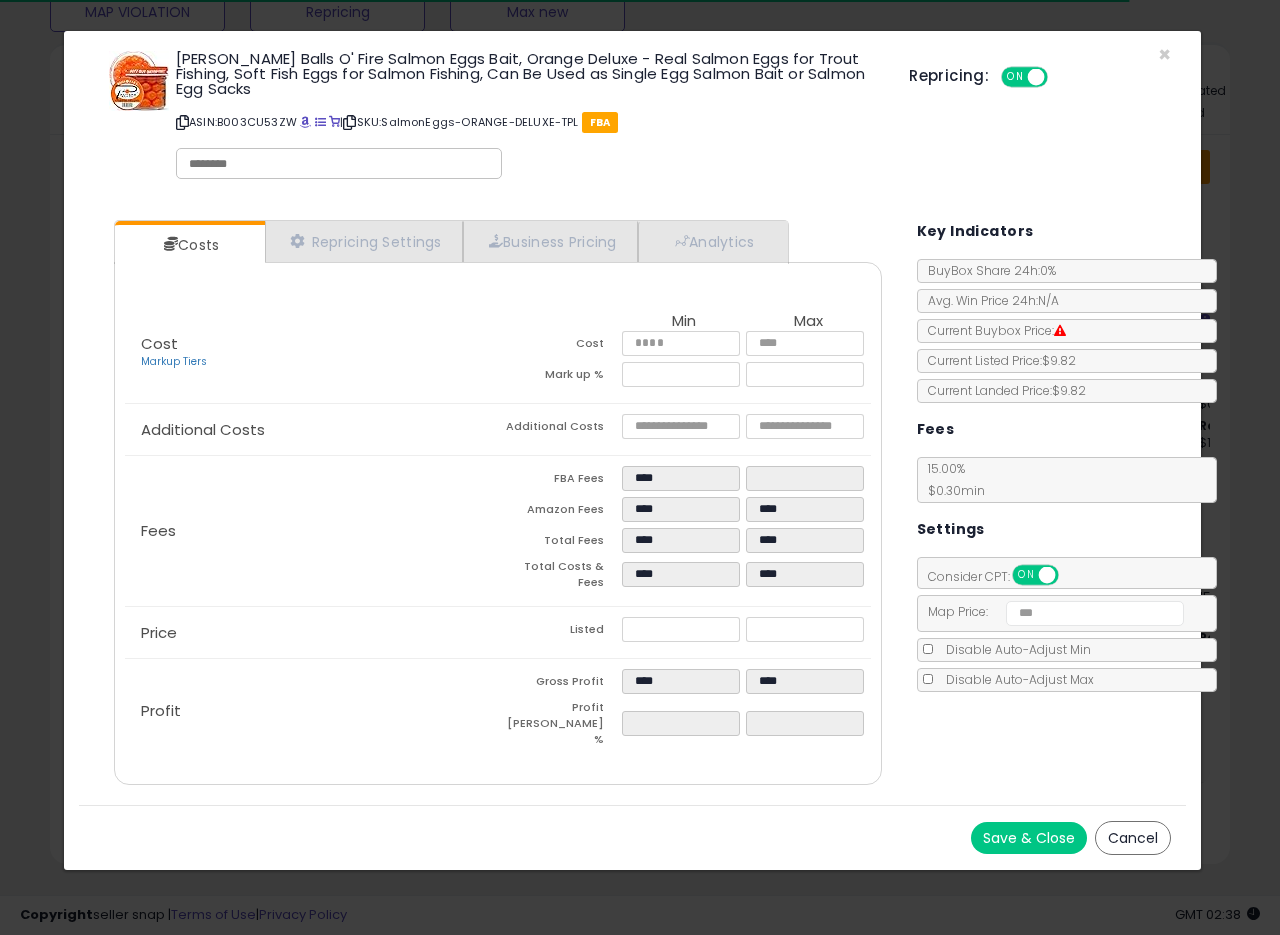 type on "*****" 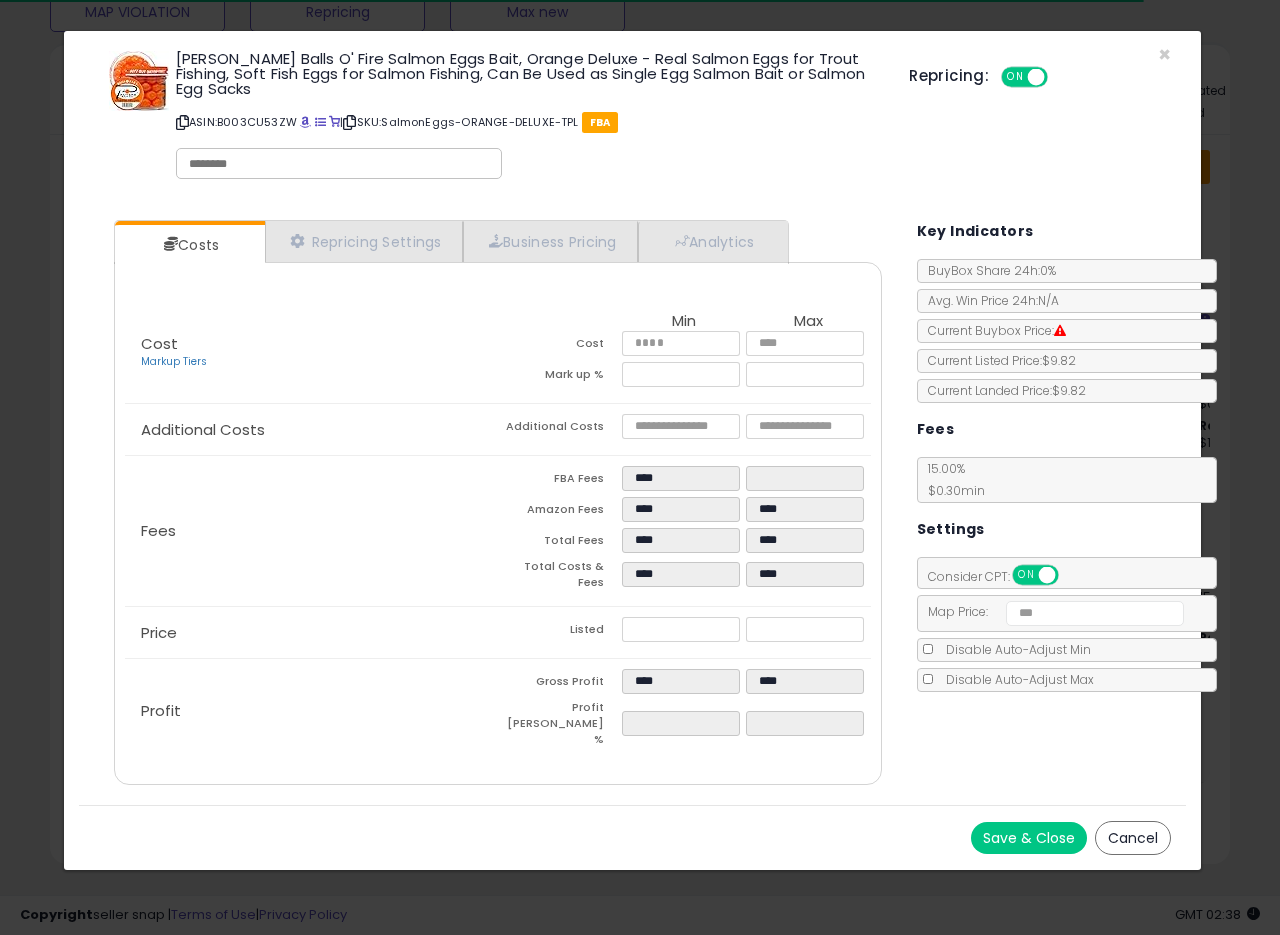 click on "Additional Costs
Additional Costs
****
****" 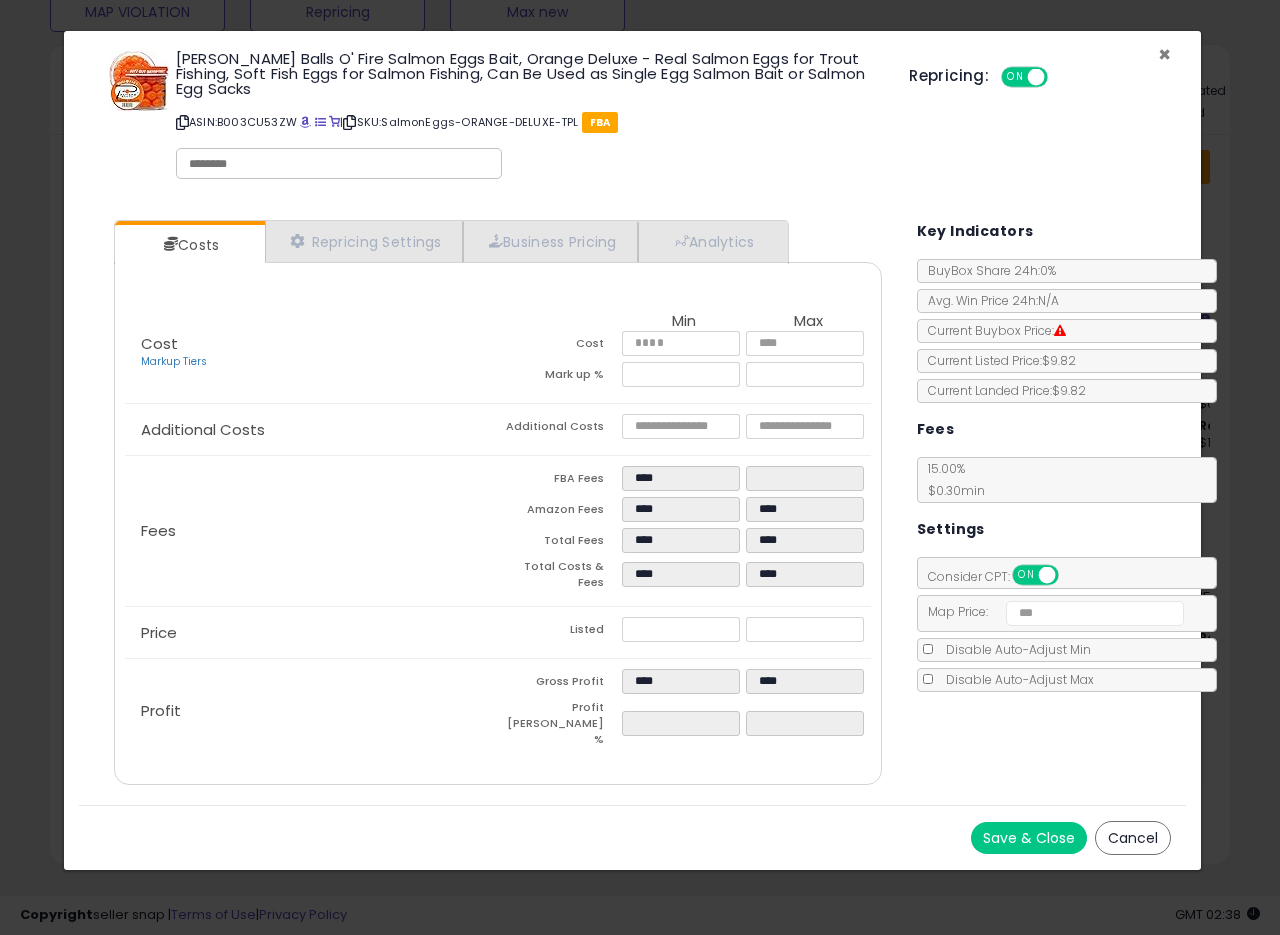 click on "×" at bounding box center [1164, 54] 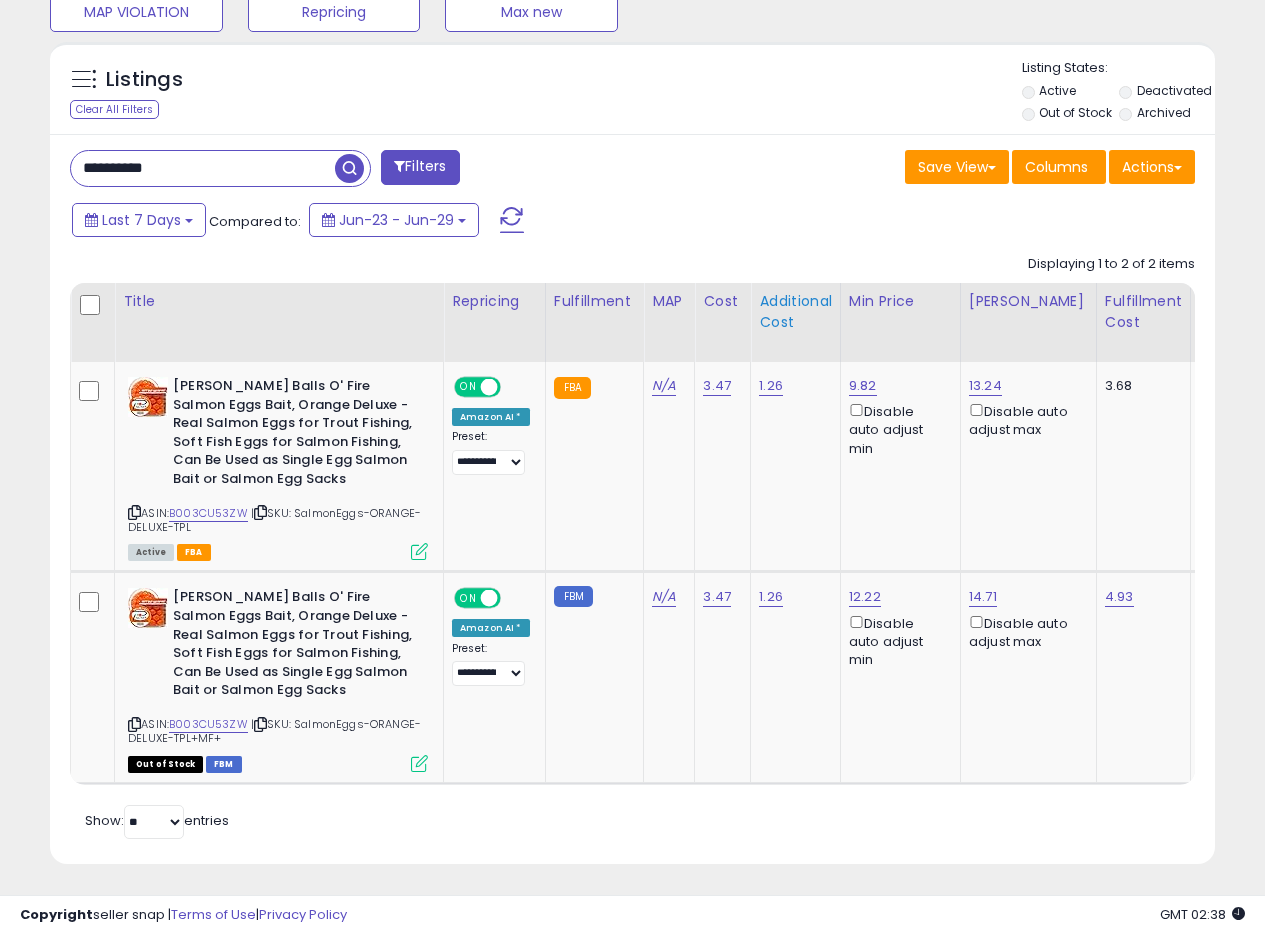 scroll, scrollTop: 410, scrollLeft: 674, axis: both 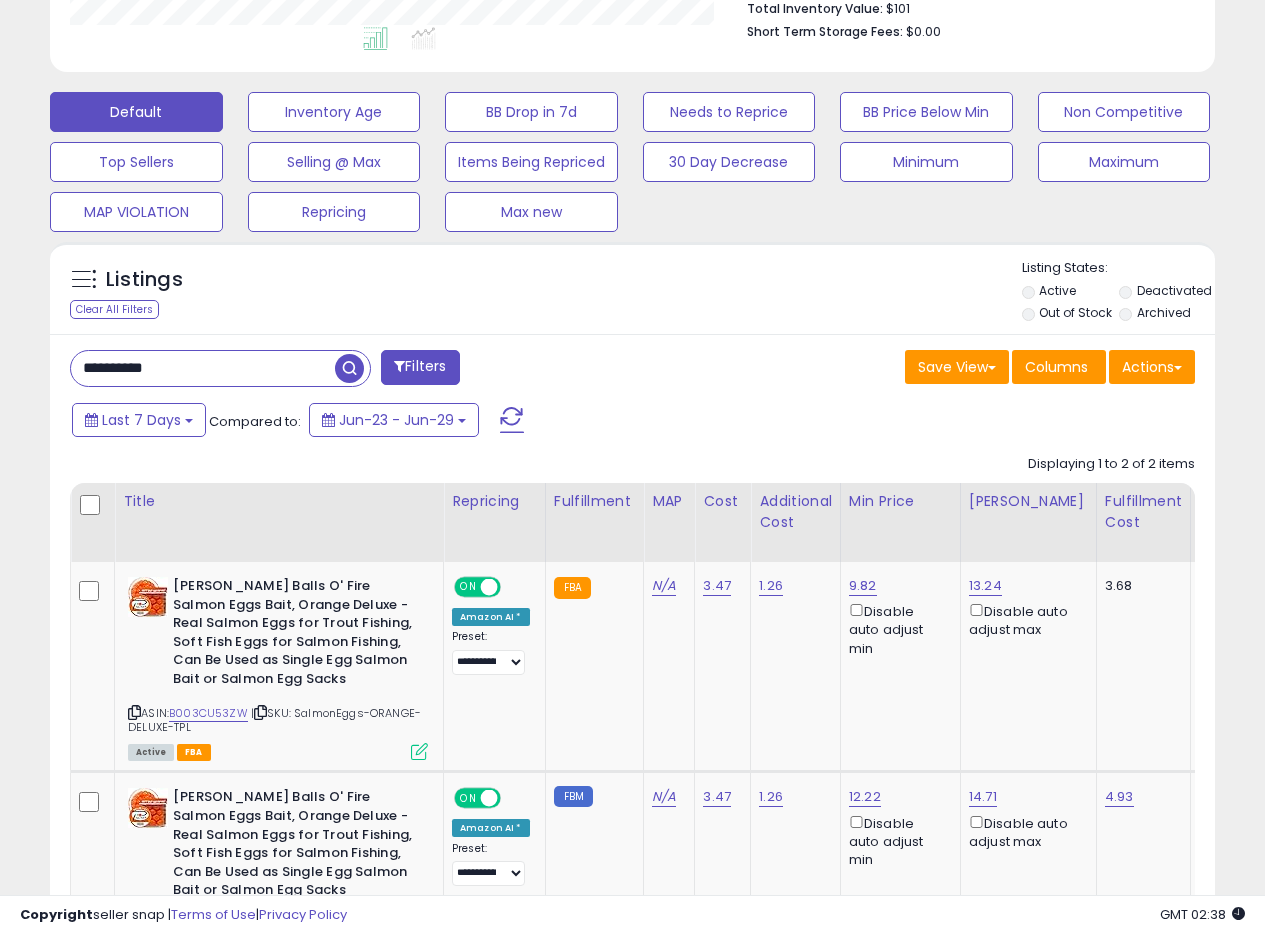 click on "**********" at bounding box center (632, 699) 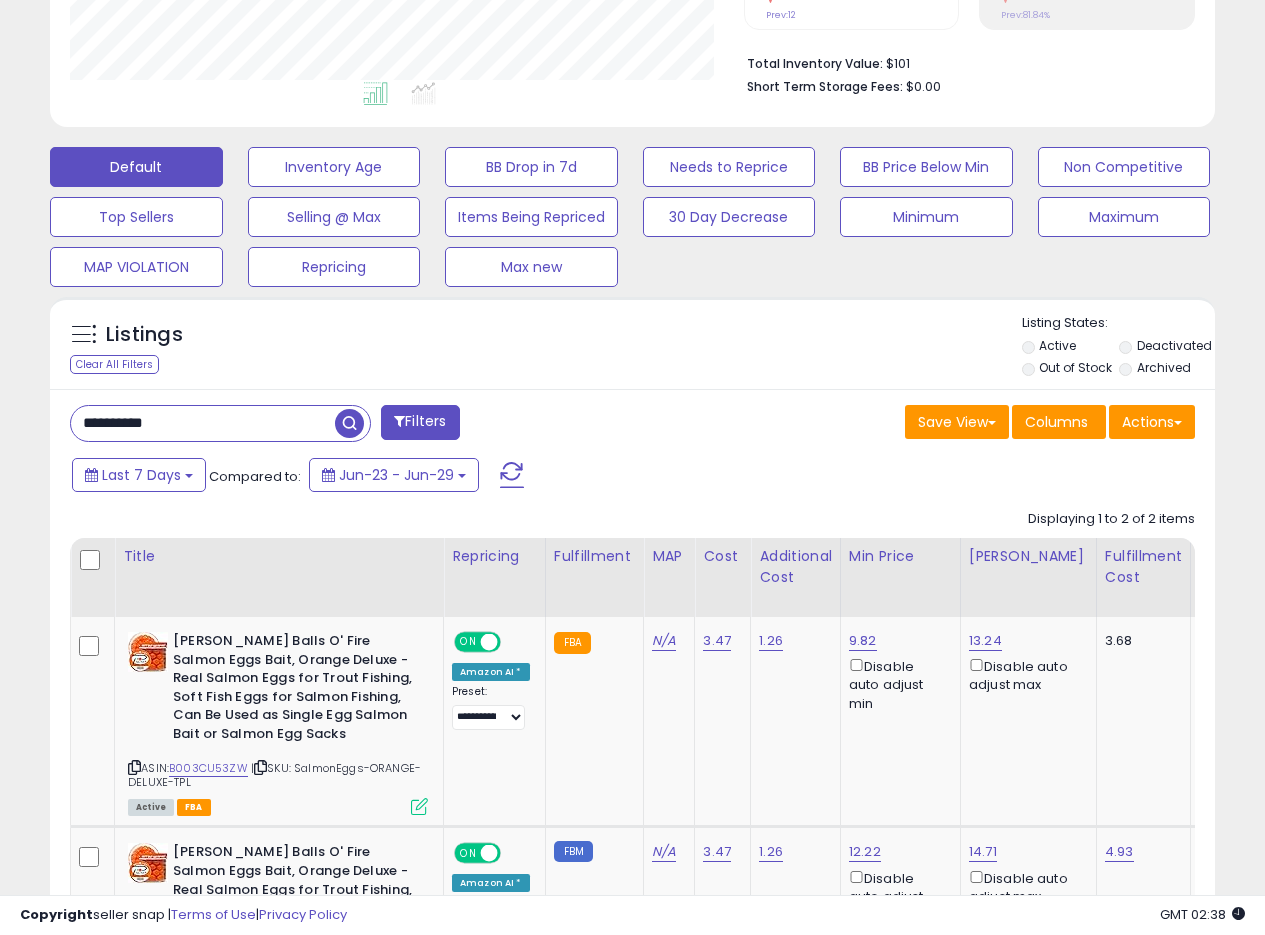 scroll, scrollTop: 518, scrollLeft: 0, axis: vertical 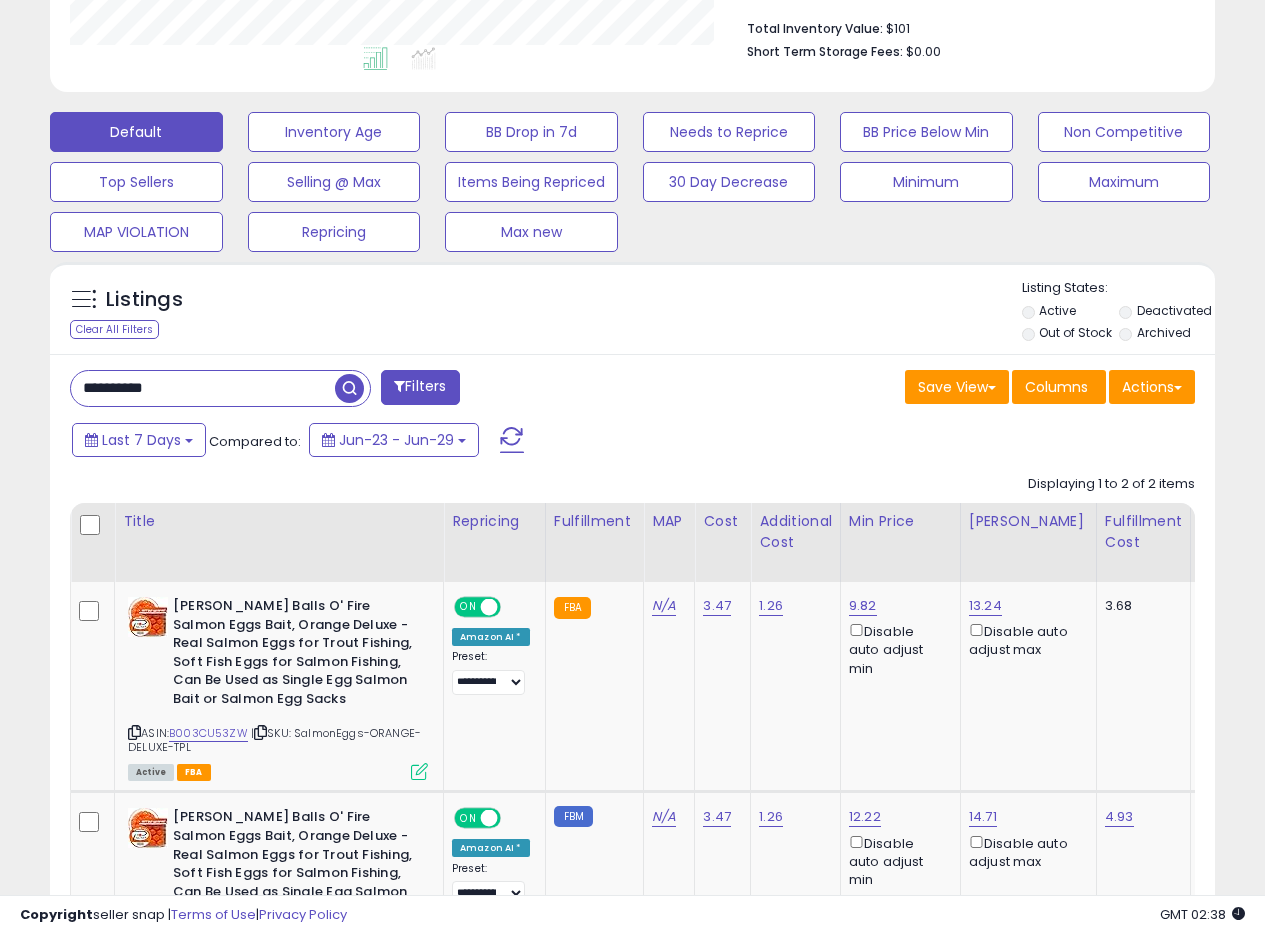 click on "Listings
Clear All Filters
Listing States:" at bounding box center (632, 313) 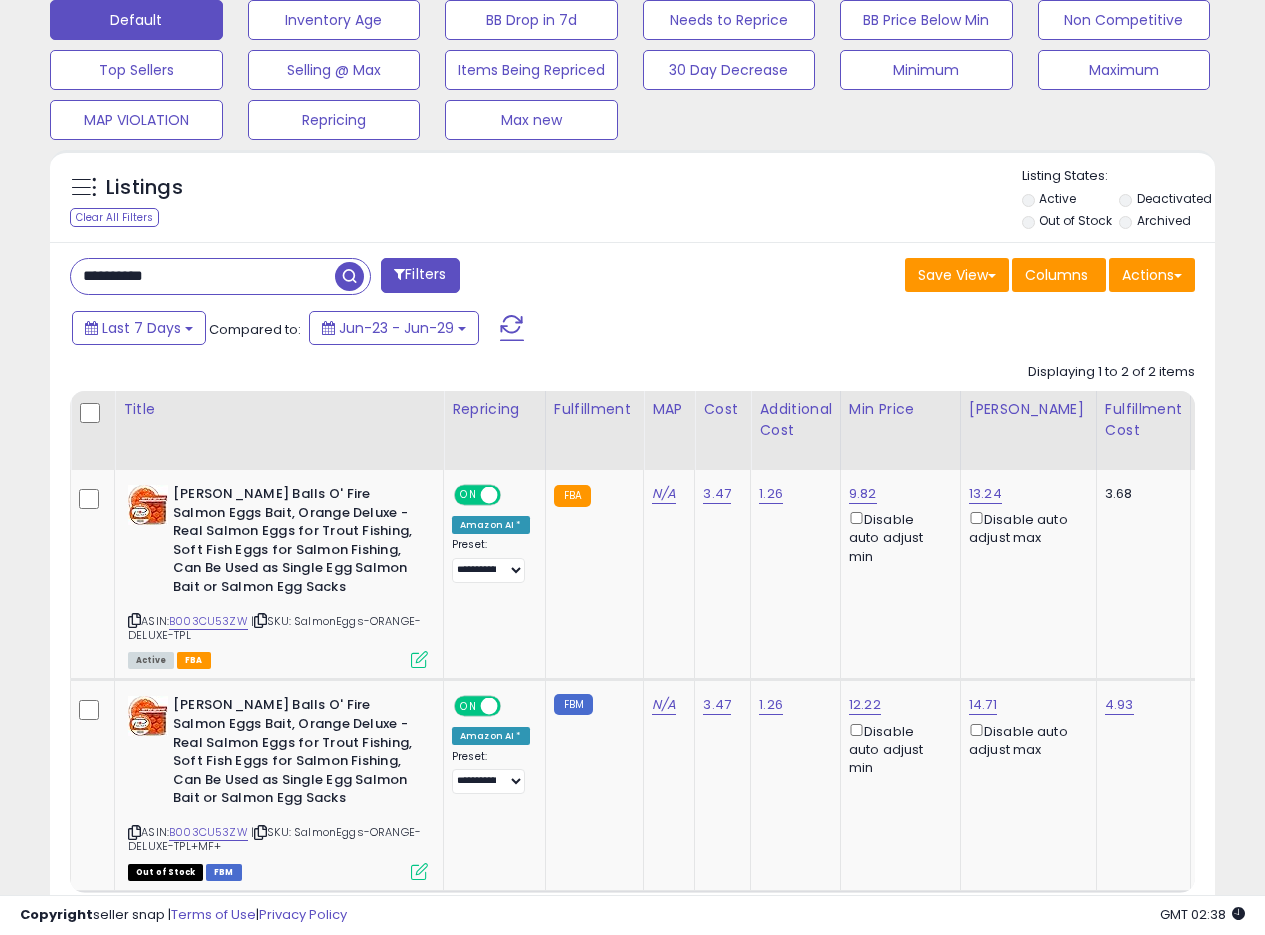 scroll, scrollTop: 757, scrollLeft: 0, axis: vertical 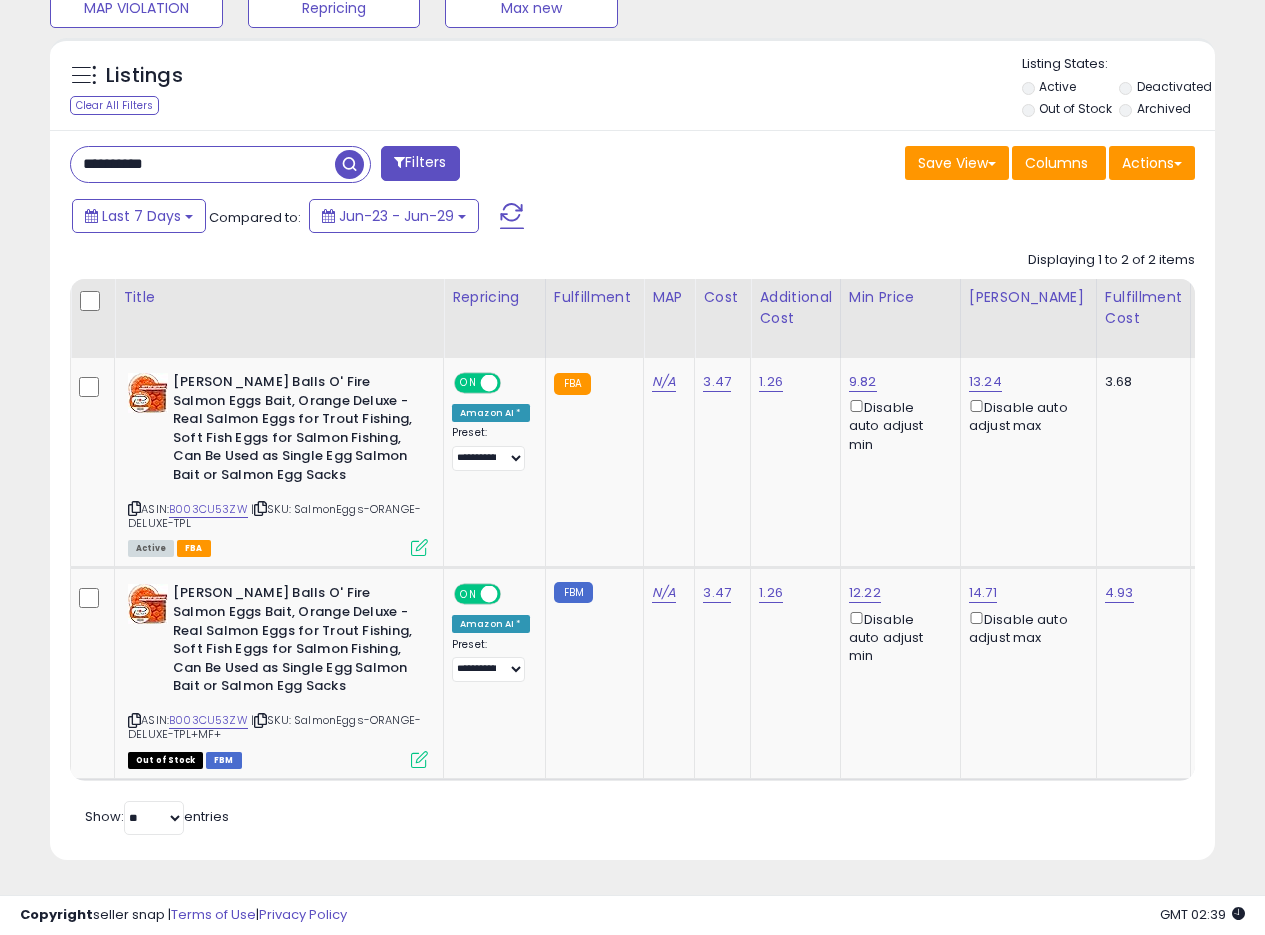 drag, startPoint x: 177, startPoint y: 158, endPoint x: 9, endPoint y: 128, distance: 170.65755 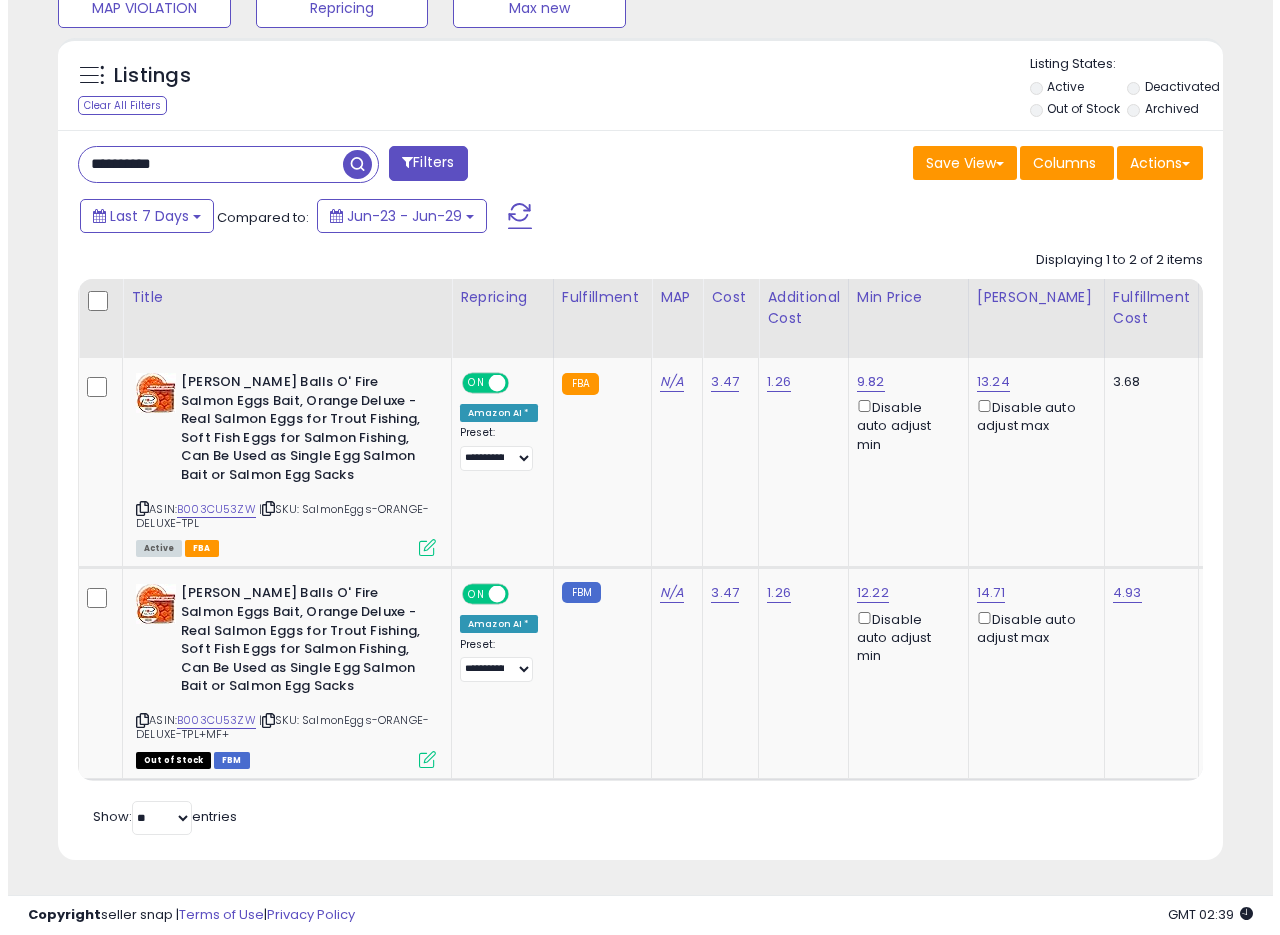 scroll, scrollTop: 335, scrollLeft: 0, axis: vertical 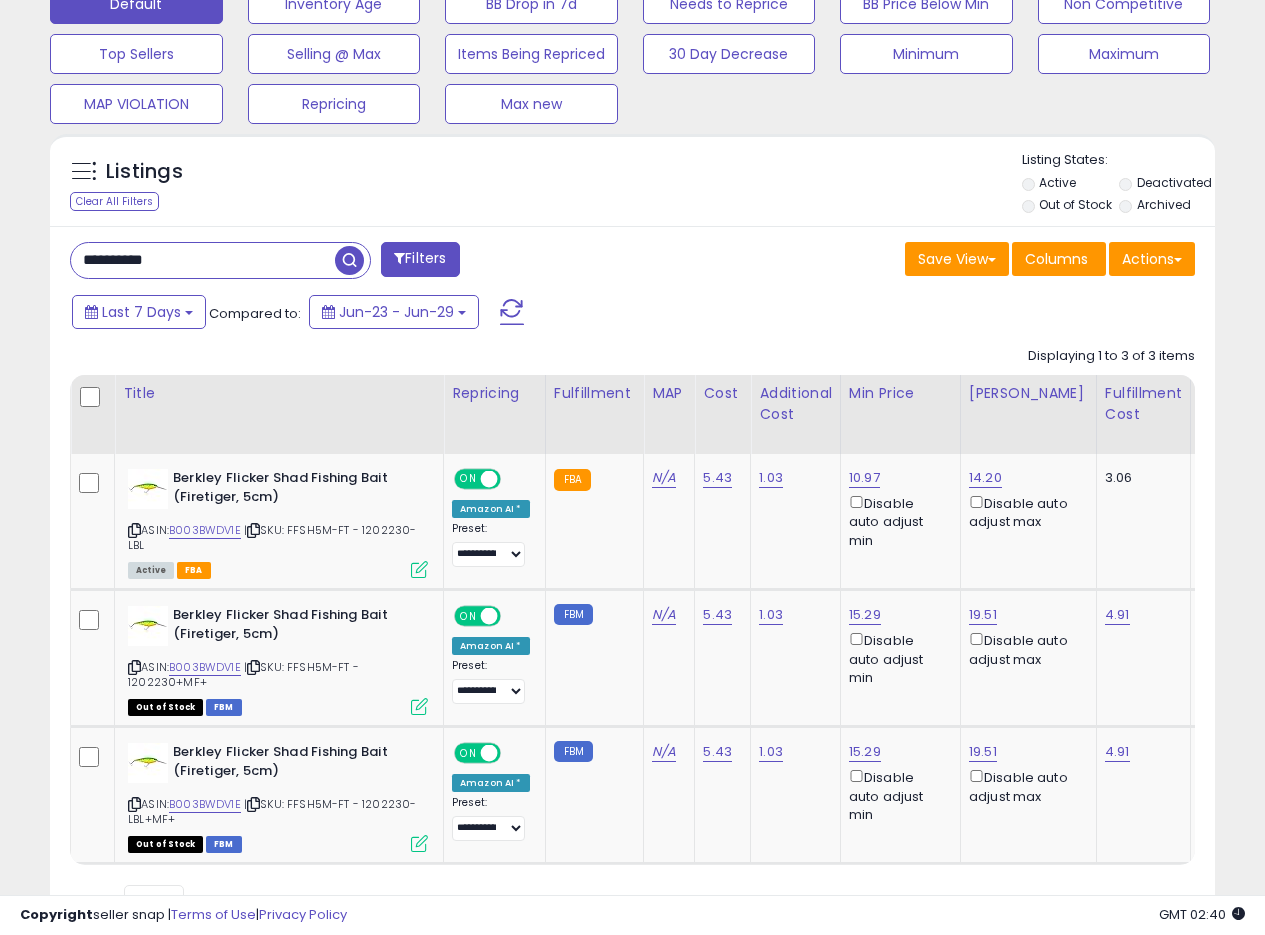 drag, startPoint x: 194, startPoint y: 256, endPoint x: 3, endPoint y: 243, distance: 191.4419 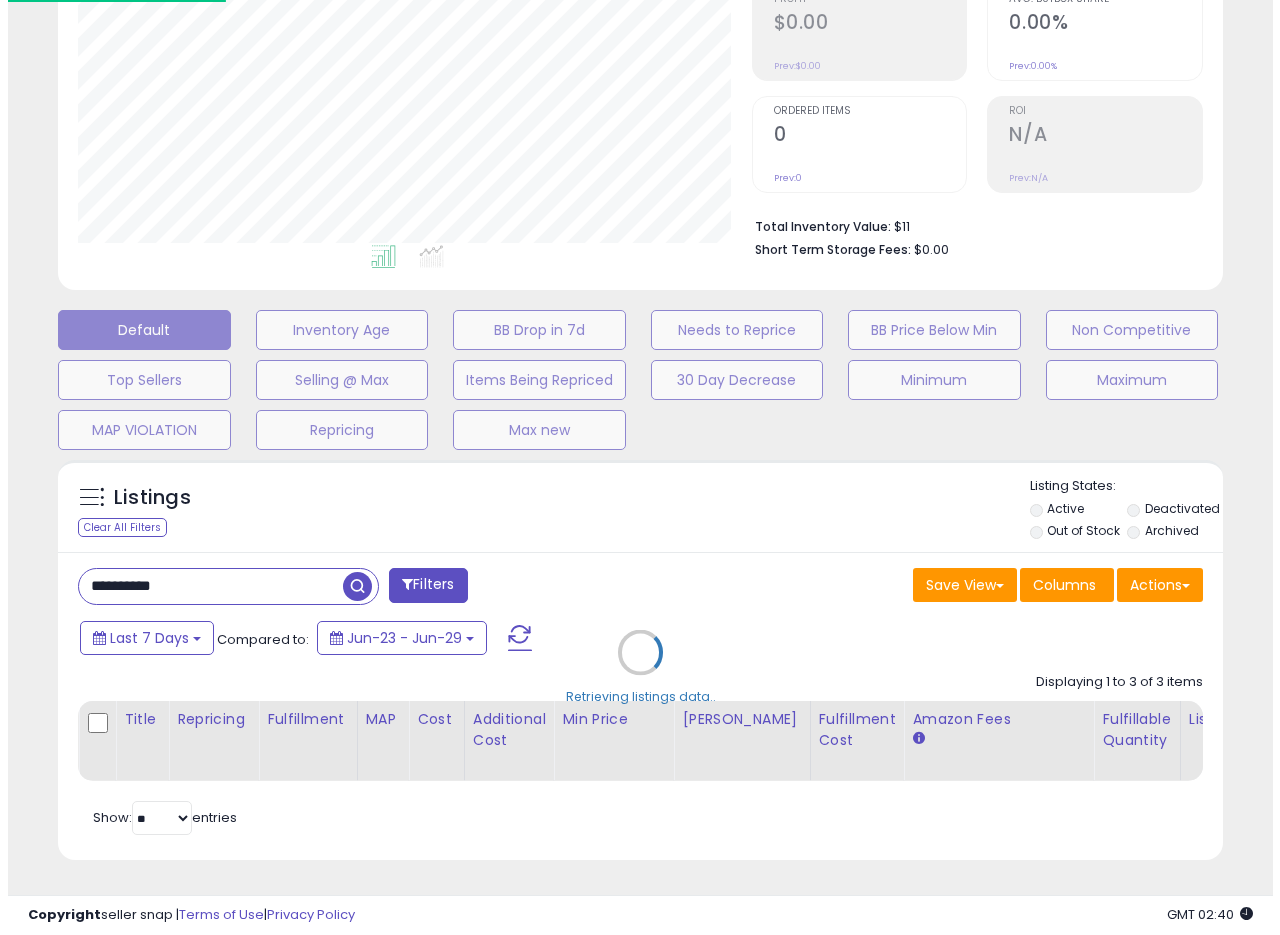 scroll, scrollTop: 335, scrollLeft: 0, axis: vertical 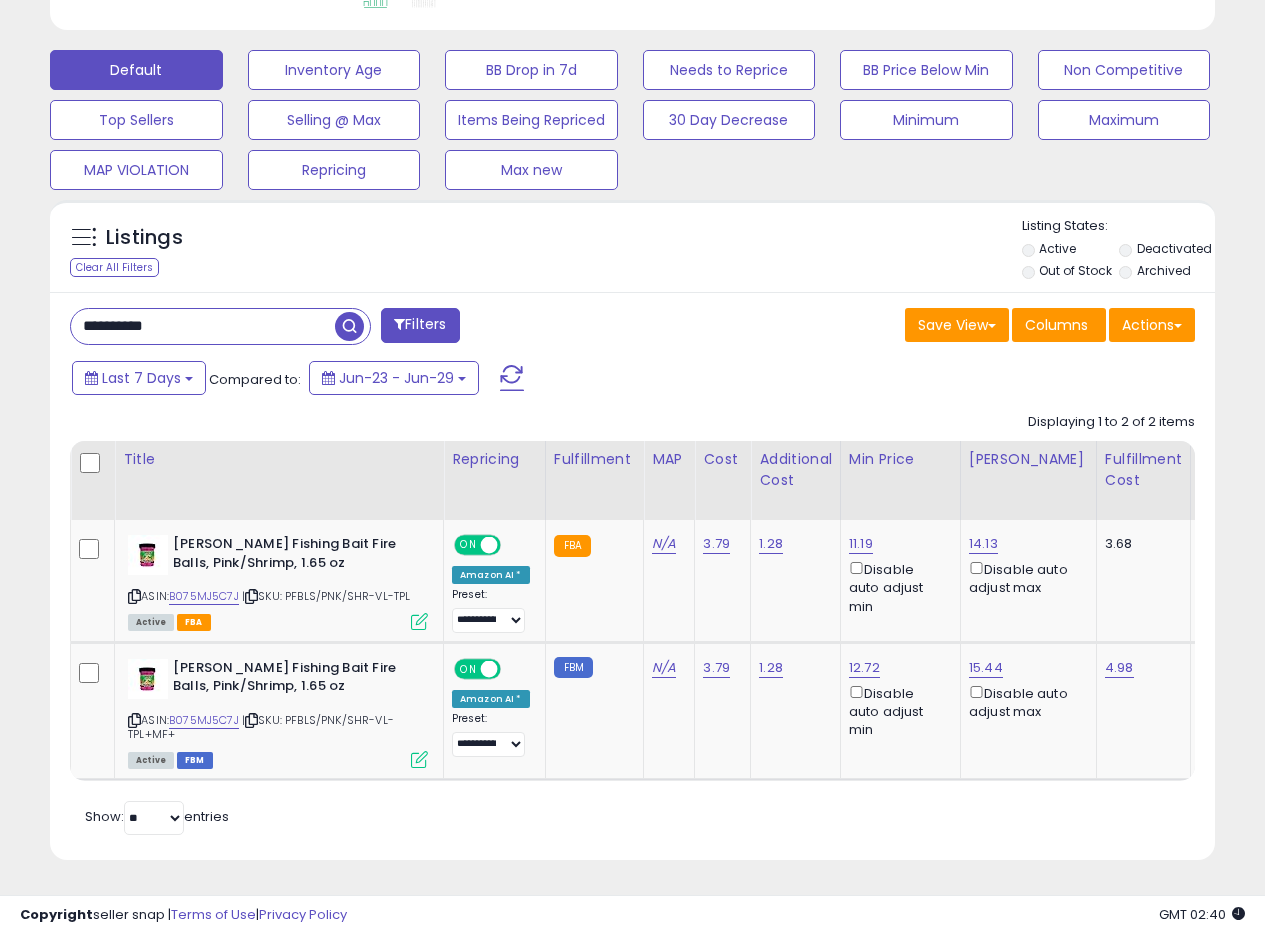 drag, startPoint x: 206, startPoint y: 308, endPoint x: 0, endPoint y: 269, distance: 209.65924 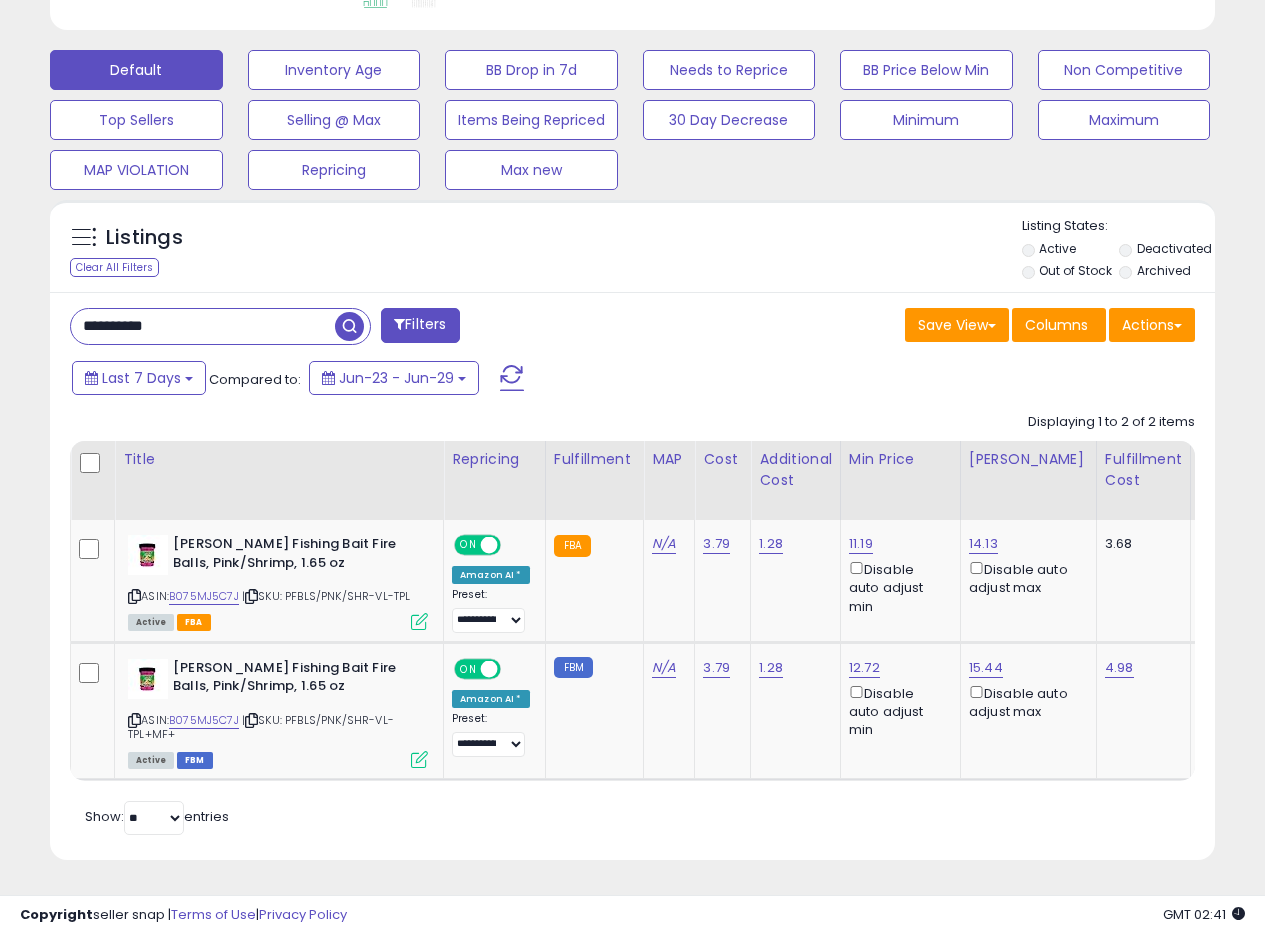 drag, startPoint x: 350, startPoint y: 316, endPoint x: 713, endPoint y: 516, distance: 414.45023 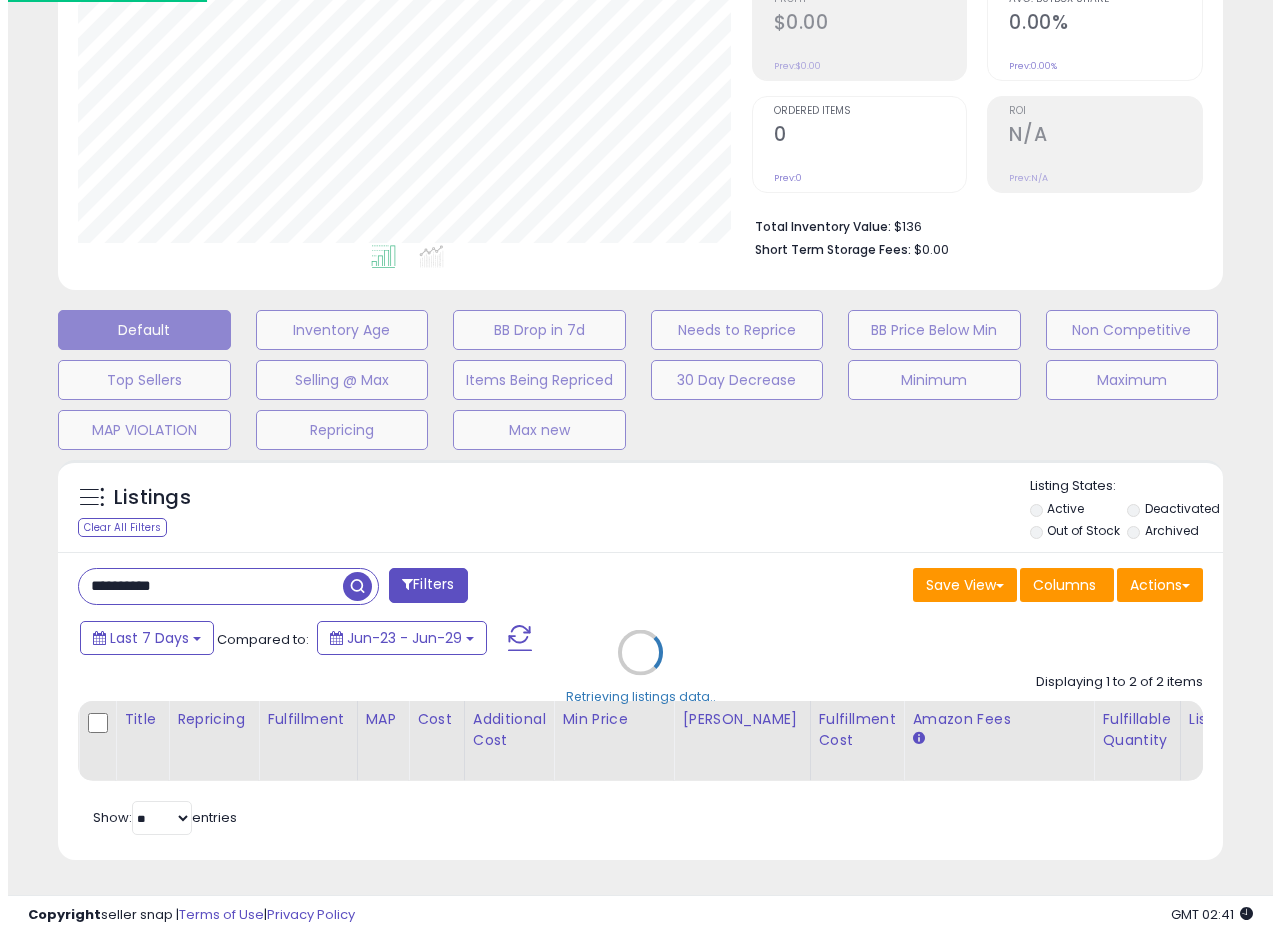 scroll, scrollTop: 335, scrollLeft: 0, axis: vertical 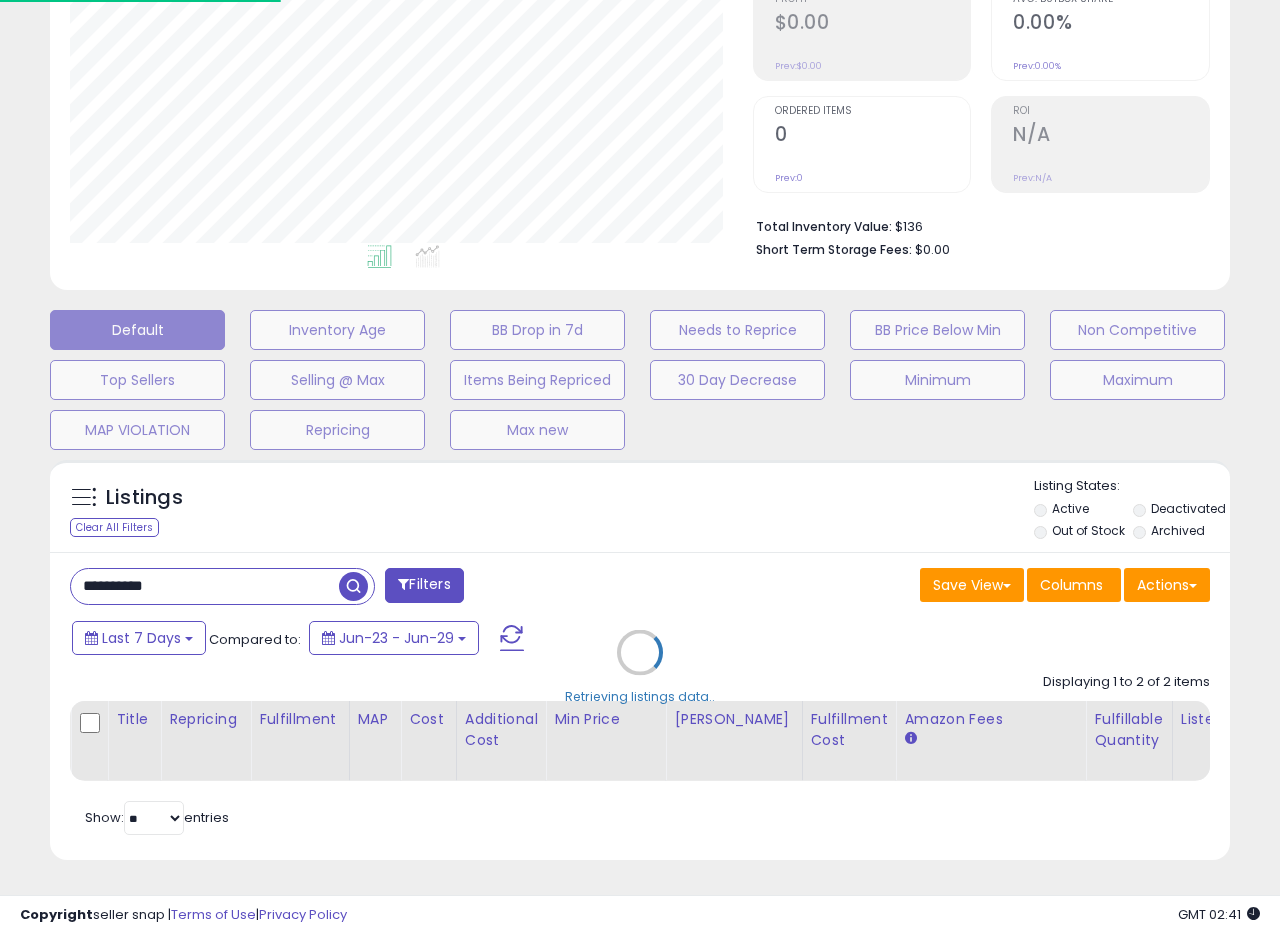 click on "Retrieving listings data.." at bounding box center (640, 667) 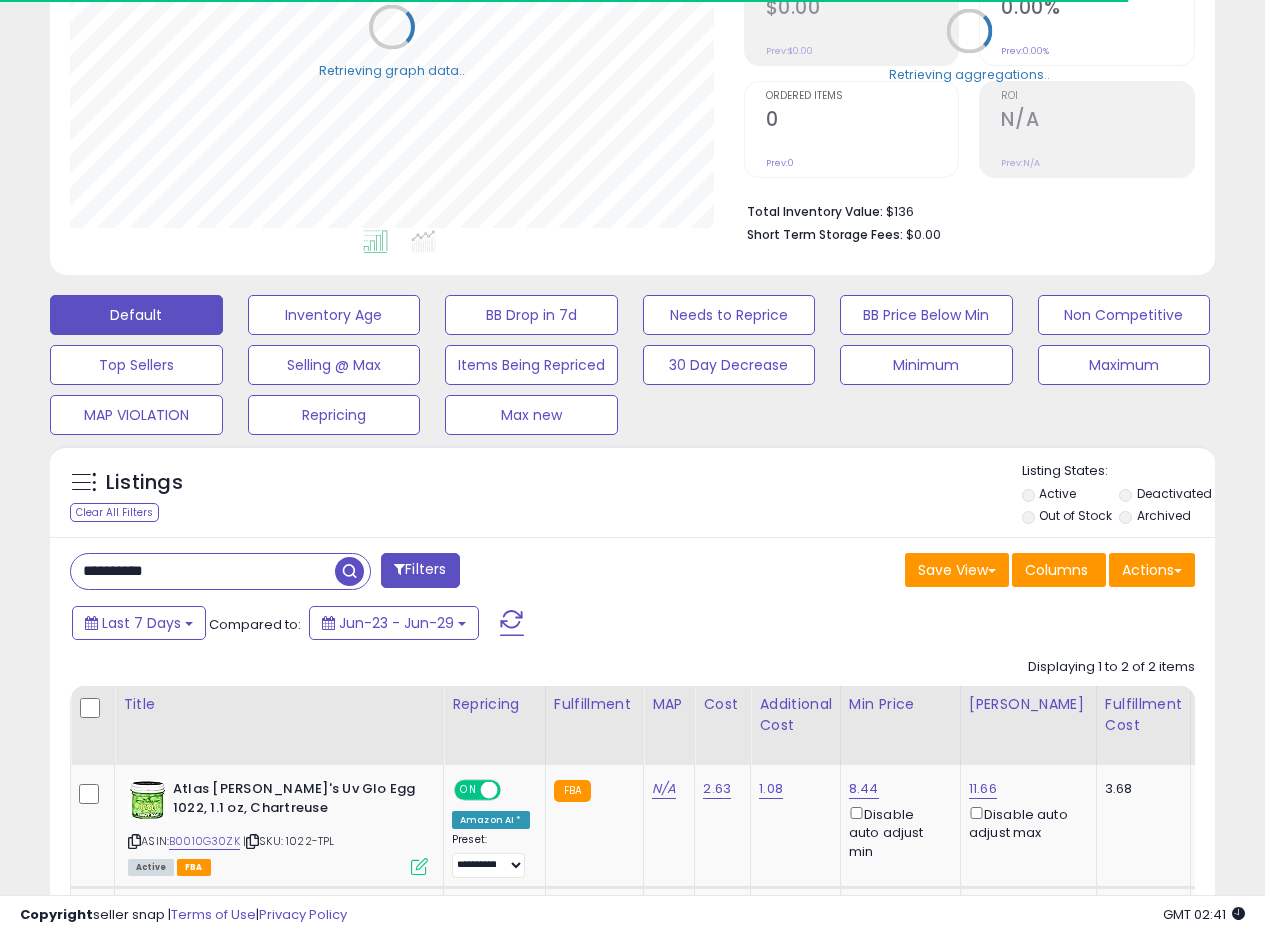 scroll, scrollTop: 410, scrollLeft: 674, axis: both 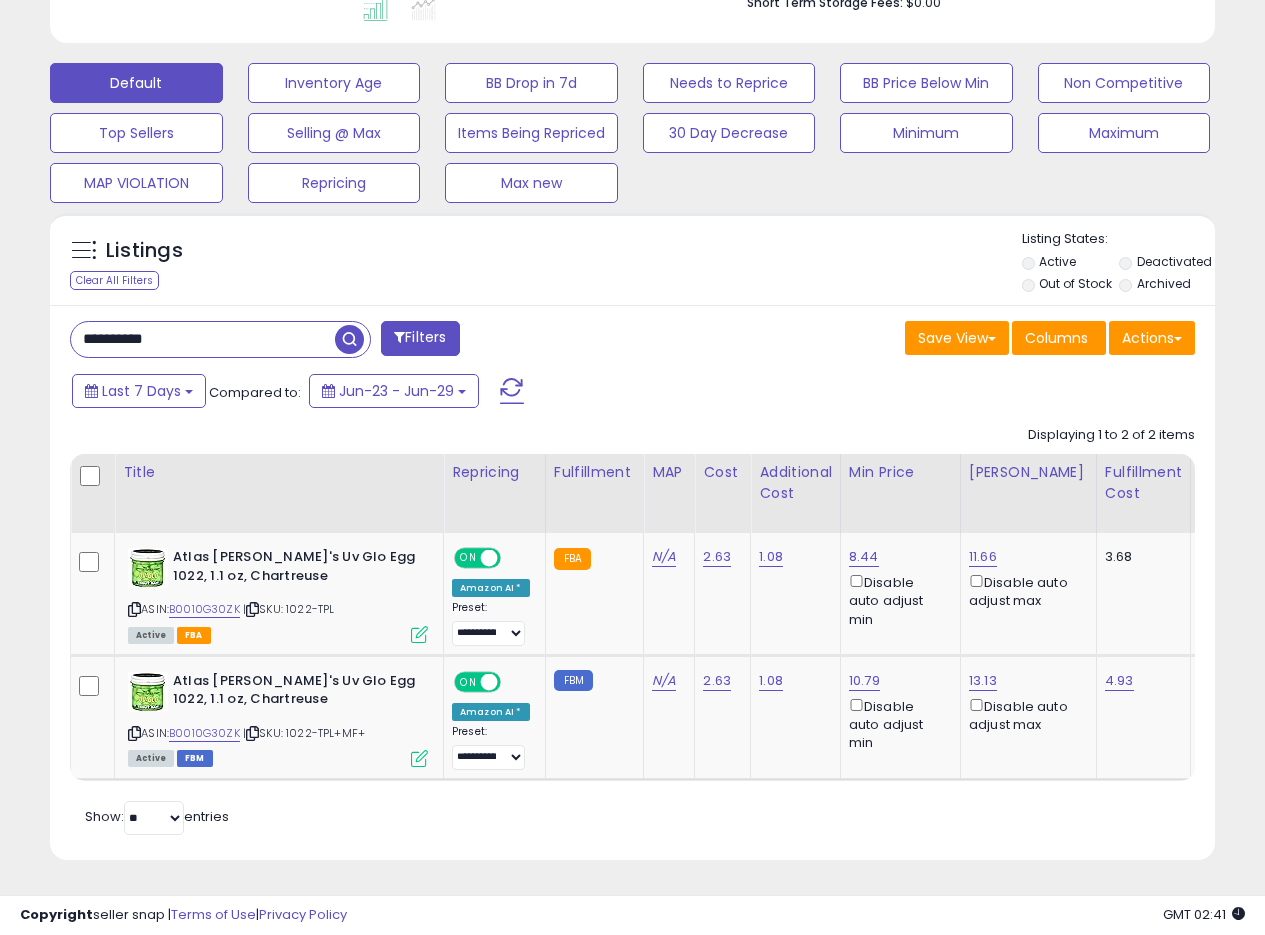 click on "**********" at bounding box center (632, 582) 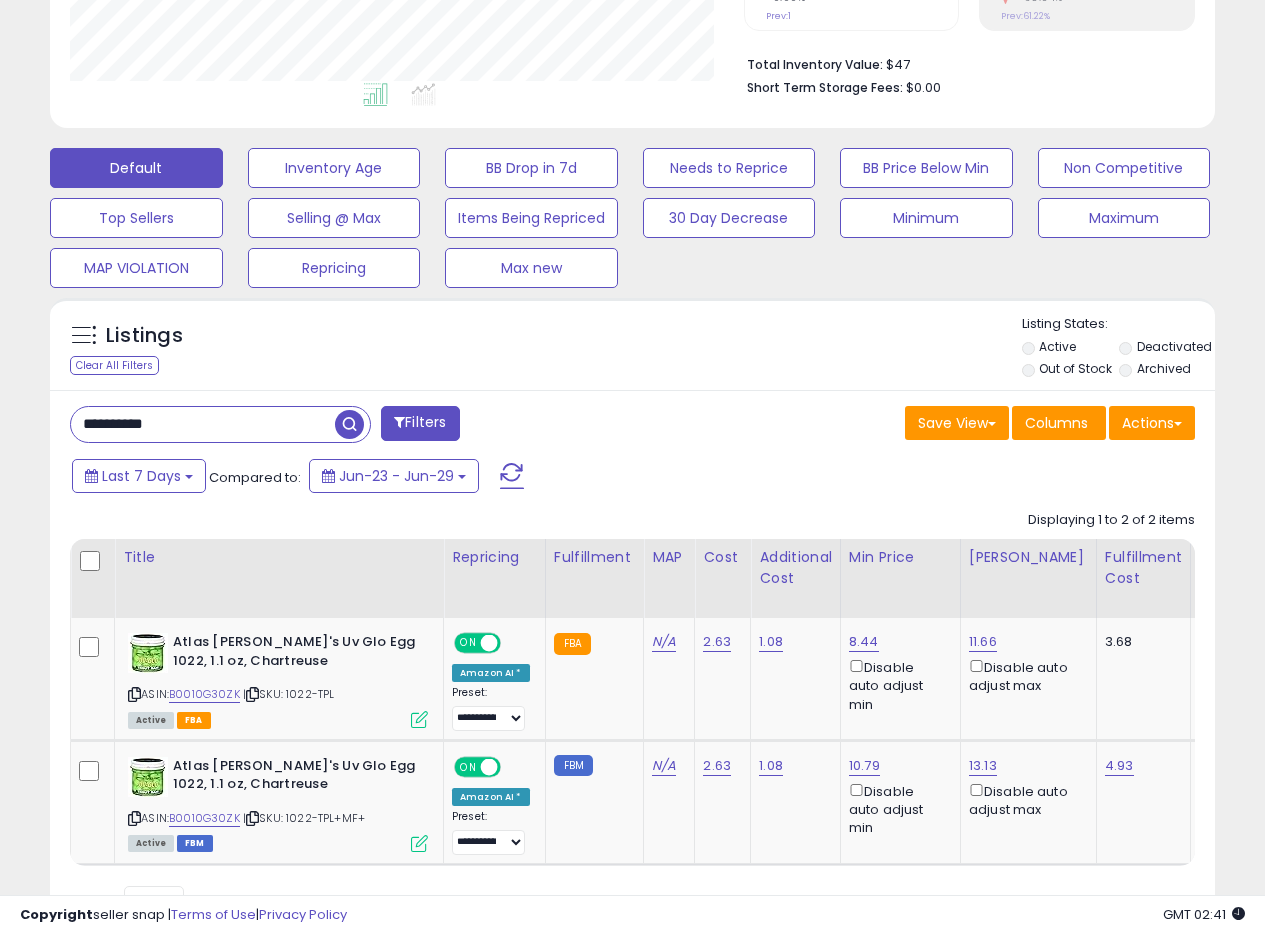 scroll, scrollTop: 582, scrollLeft: 0, axis: vertical 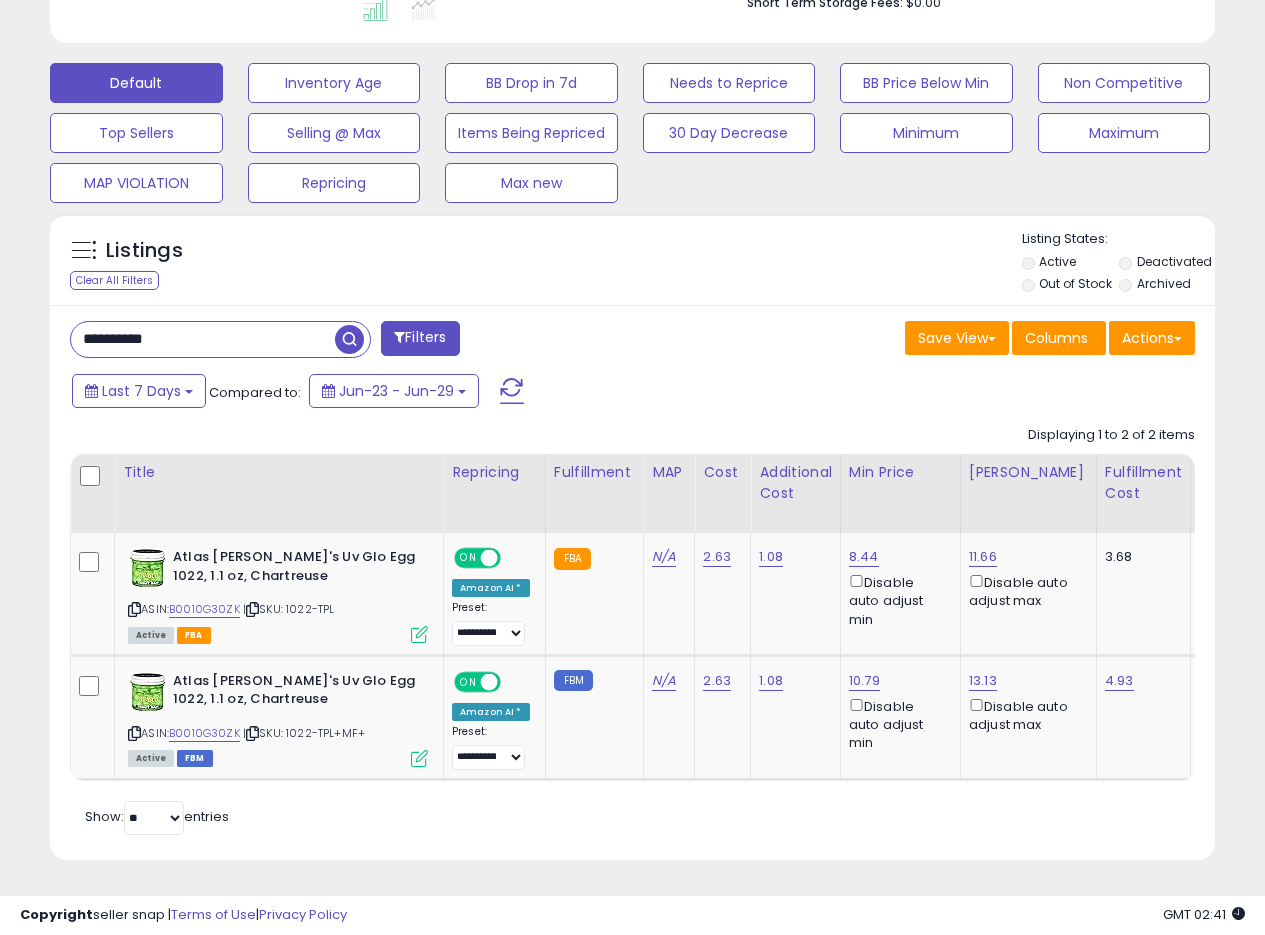 click on "**********" at bounding box center [632, 582] 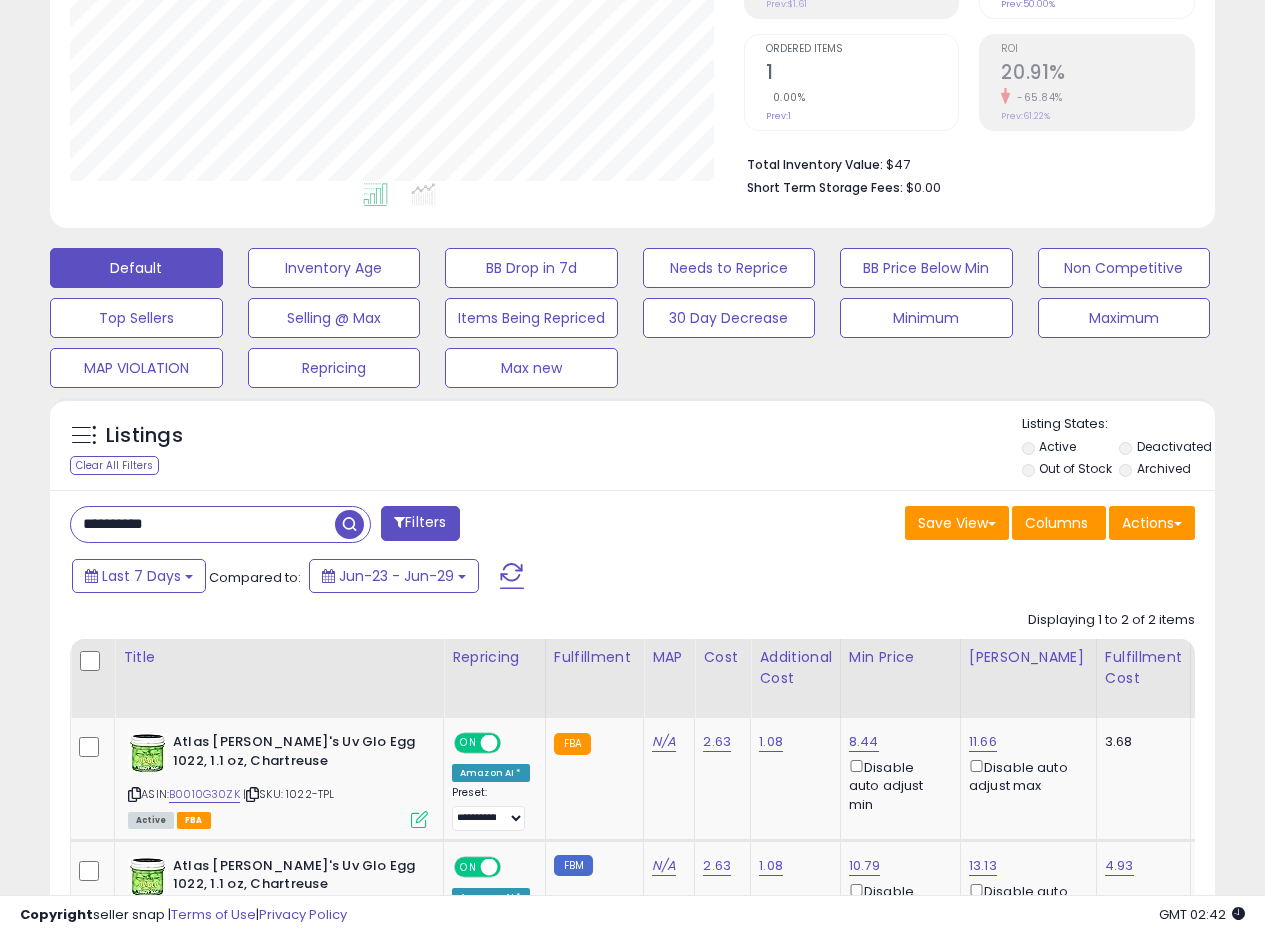 drag, startPoint x: 201, startPoint y: 532, endPoint x: 0, endPoint y: 524, distance: 201.15913 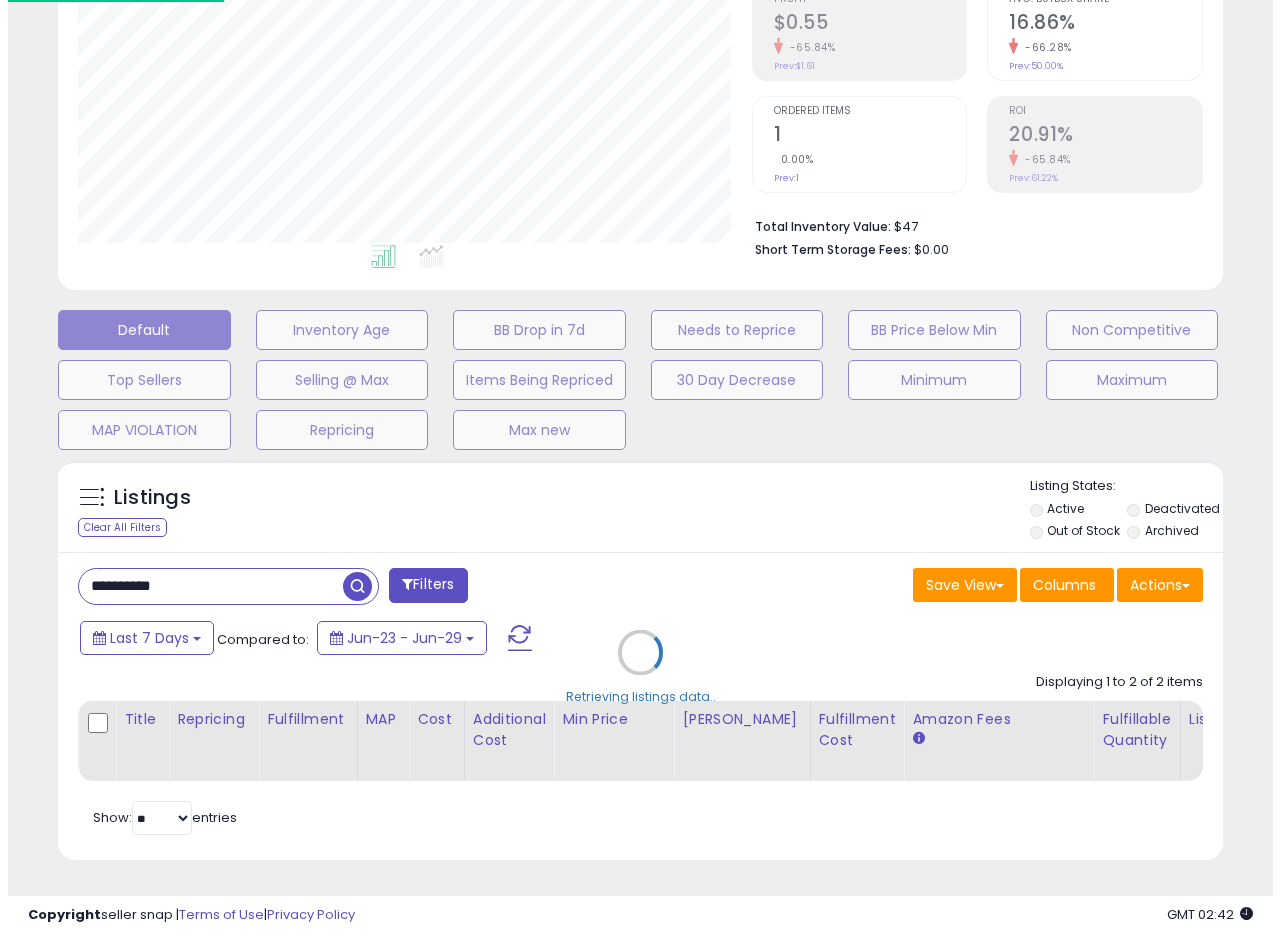 scroll, scrollTop: 335, scrollLeft: 0, axis: vertical 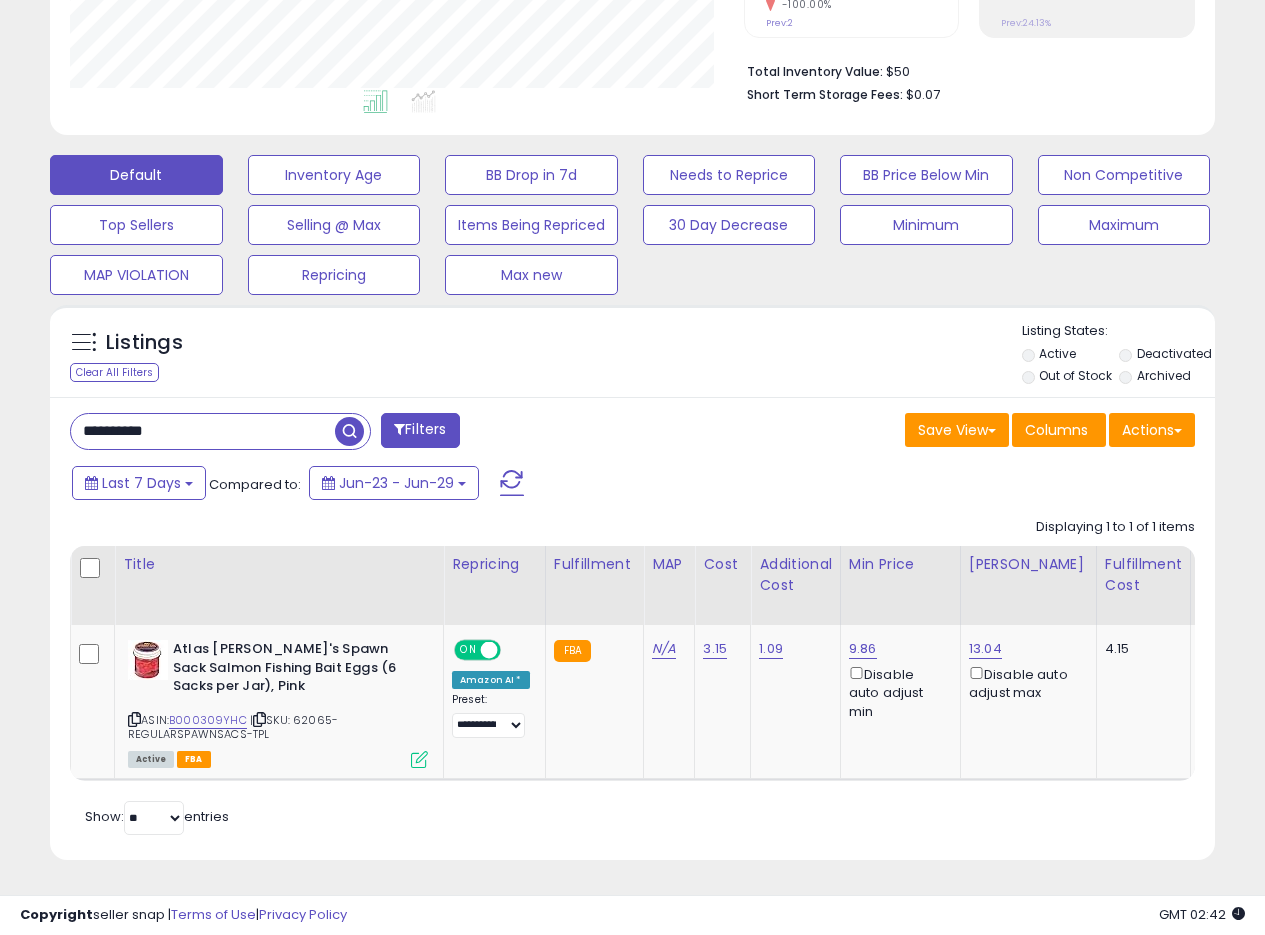 click on "Listings
Clear All Filters
Listing States:" at bounding box center (632, 356) 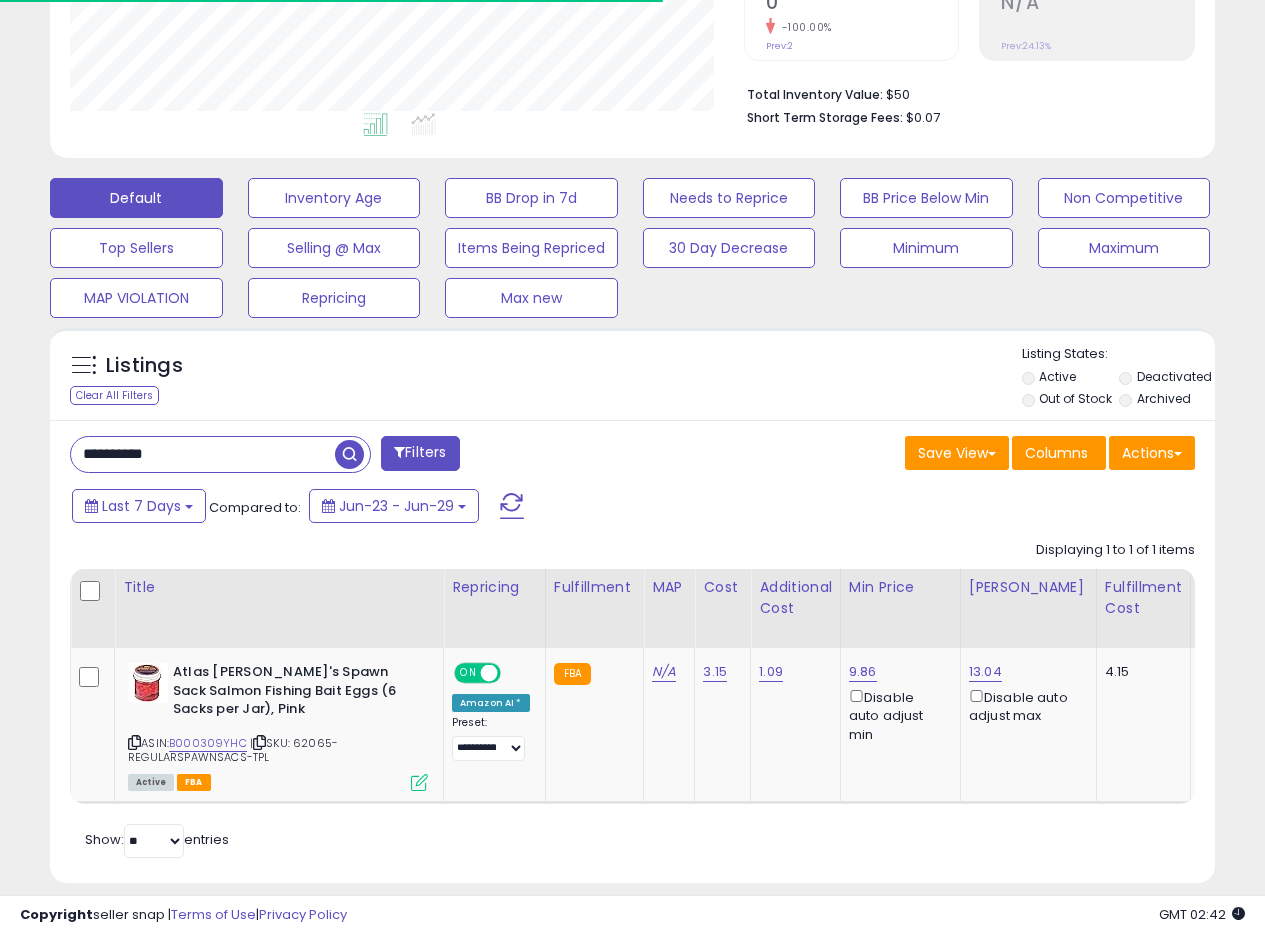 click on "**********" at bounding box center (632, 651) 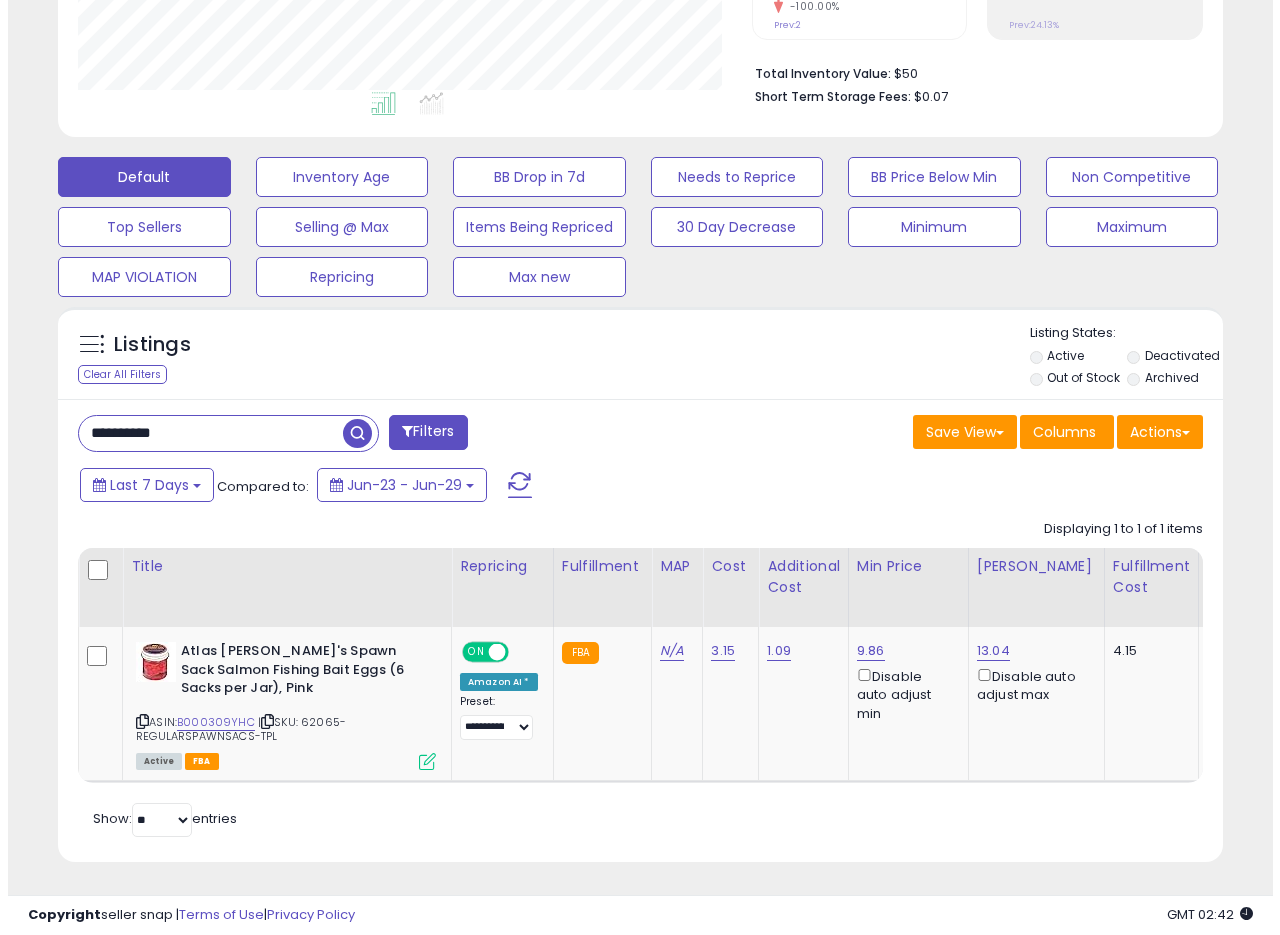 scroll, scrollTop: 476, scrollLeft: 0, axis: vertical 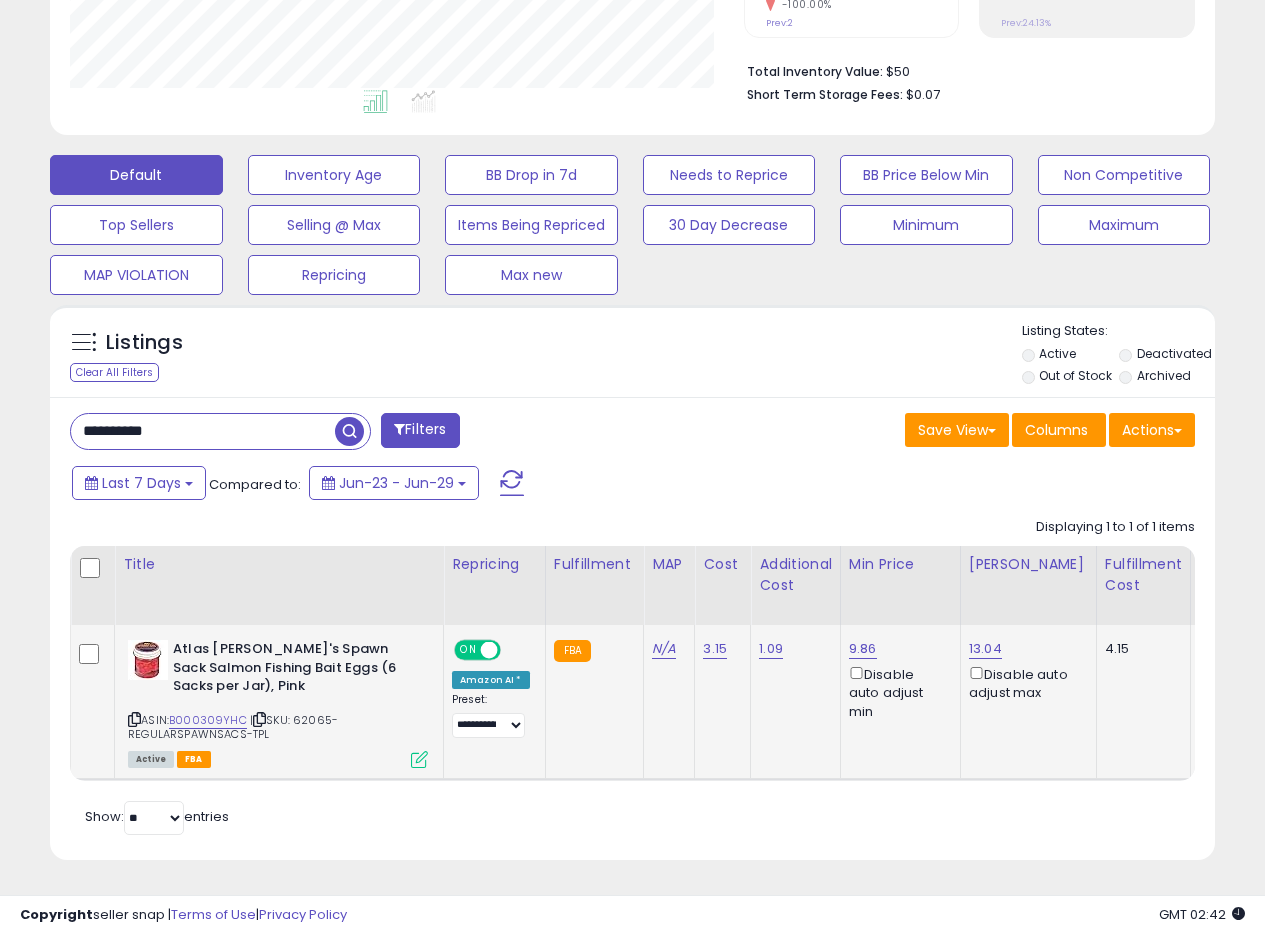 click at bounding box center [419, 759] 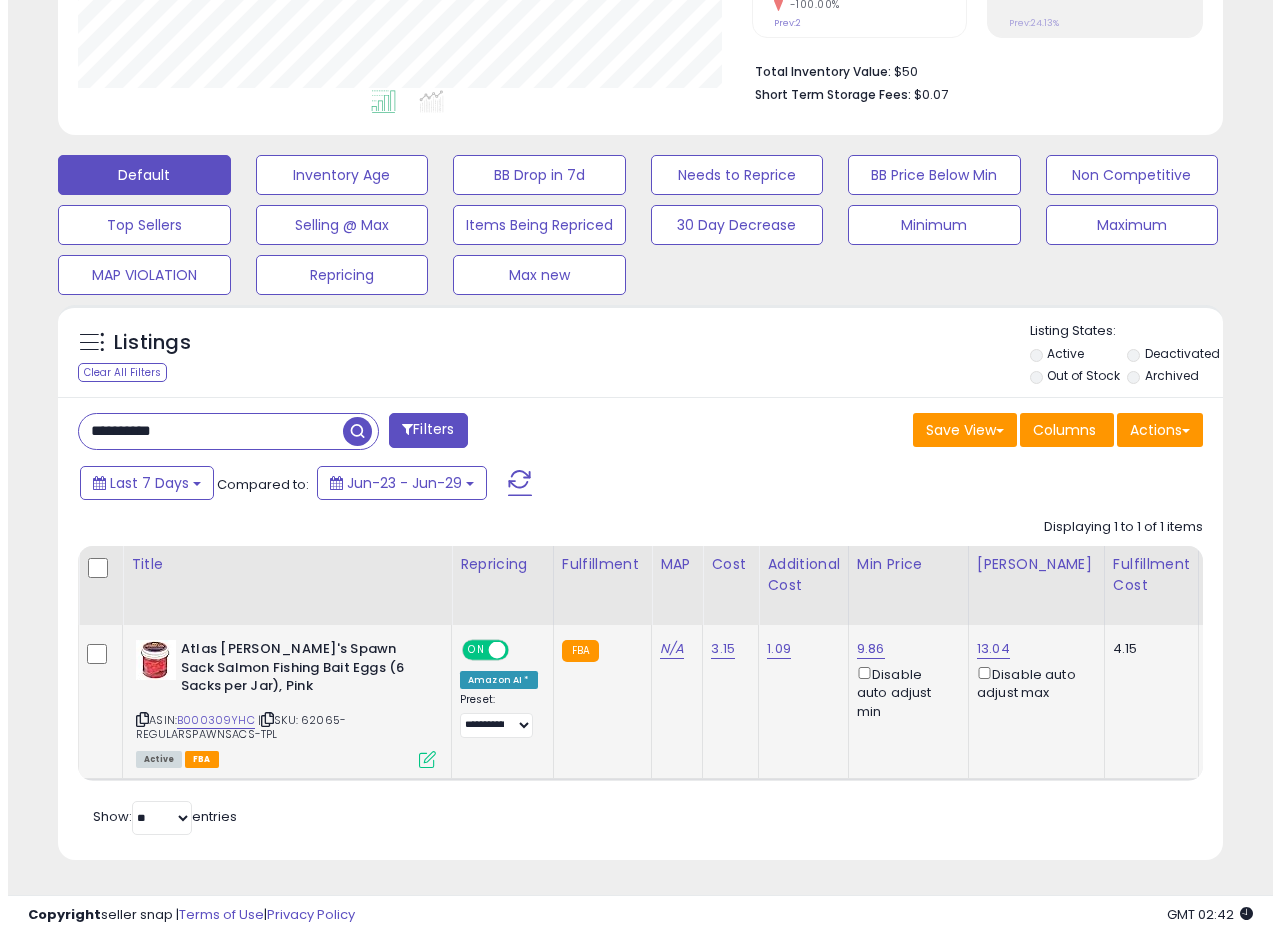 scroll, scrollTop: 999590, scrollLeft: 999317, axis: both 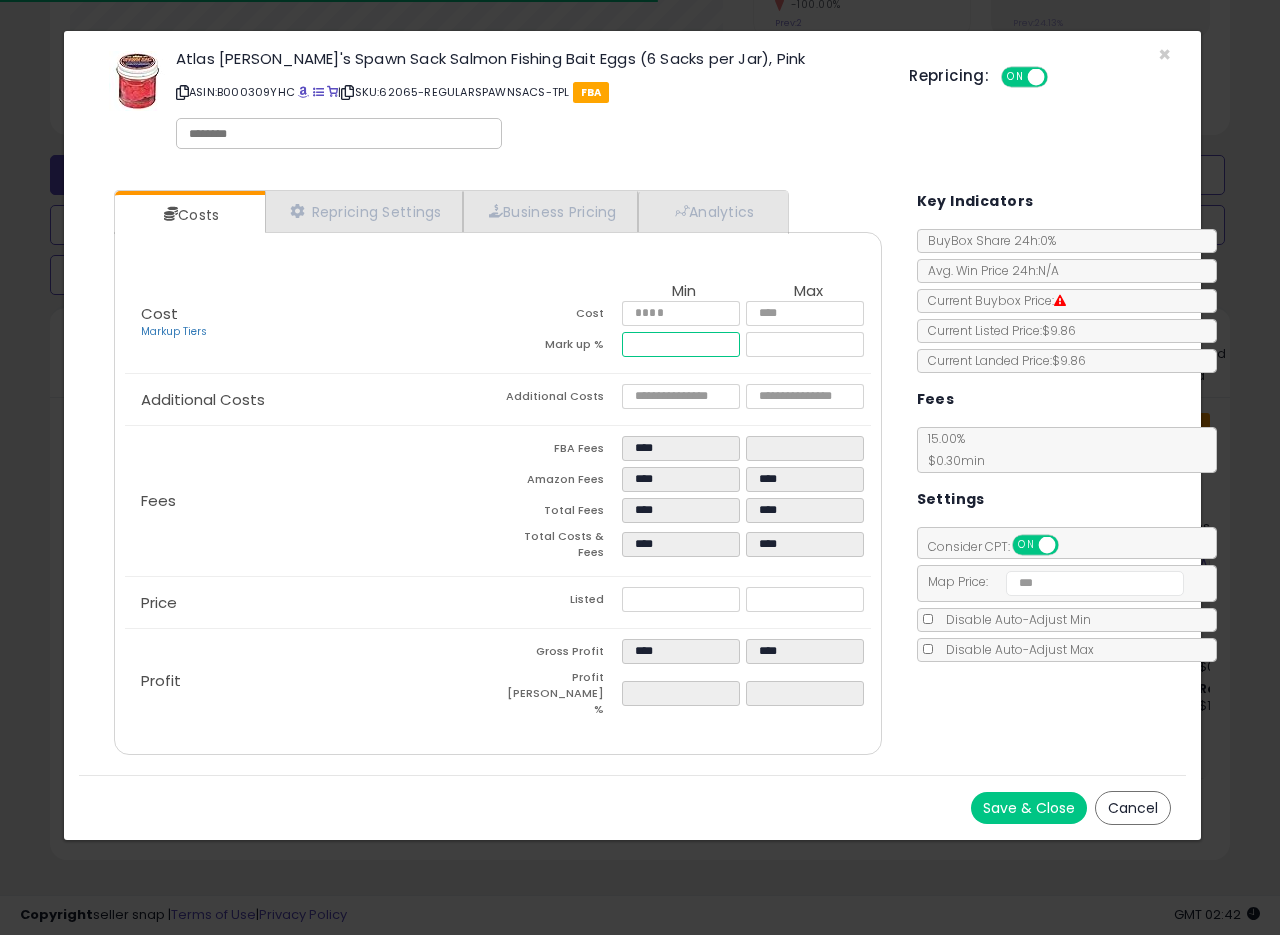 drag, startPoint x: 672, startPoint y: 336, endPoint x: 615, endPoint y: 348, distance: 58.249462 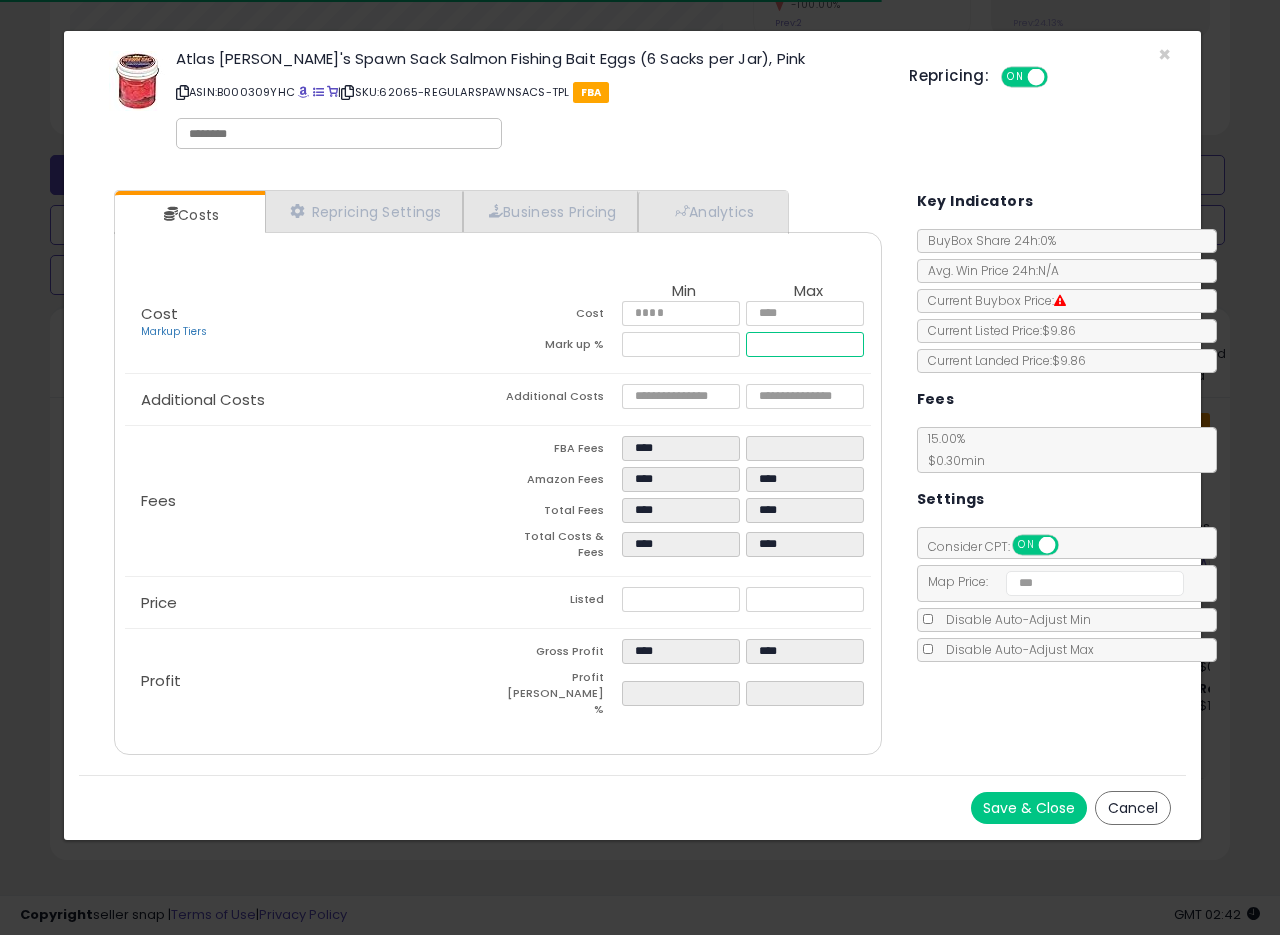 type on "*****" 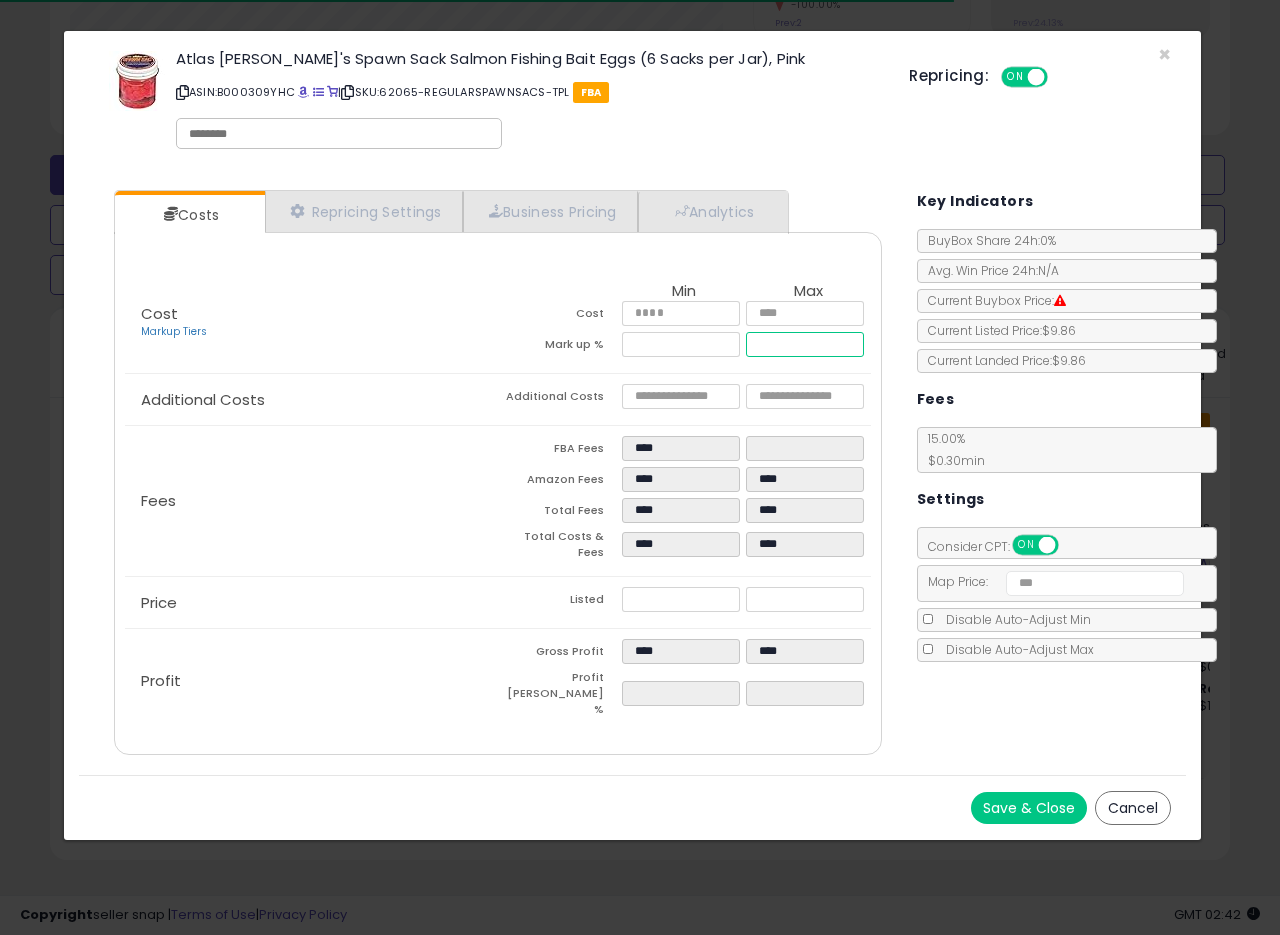 drag, startPoint x: 797, startPoint y: 346, endPoint x: 770, endPoint y: 349, distance: 27.166155 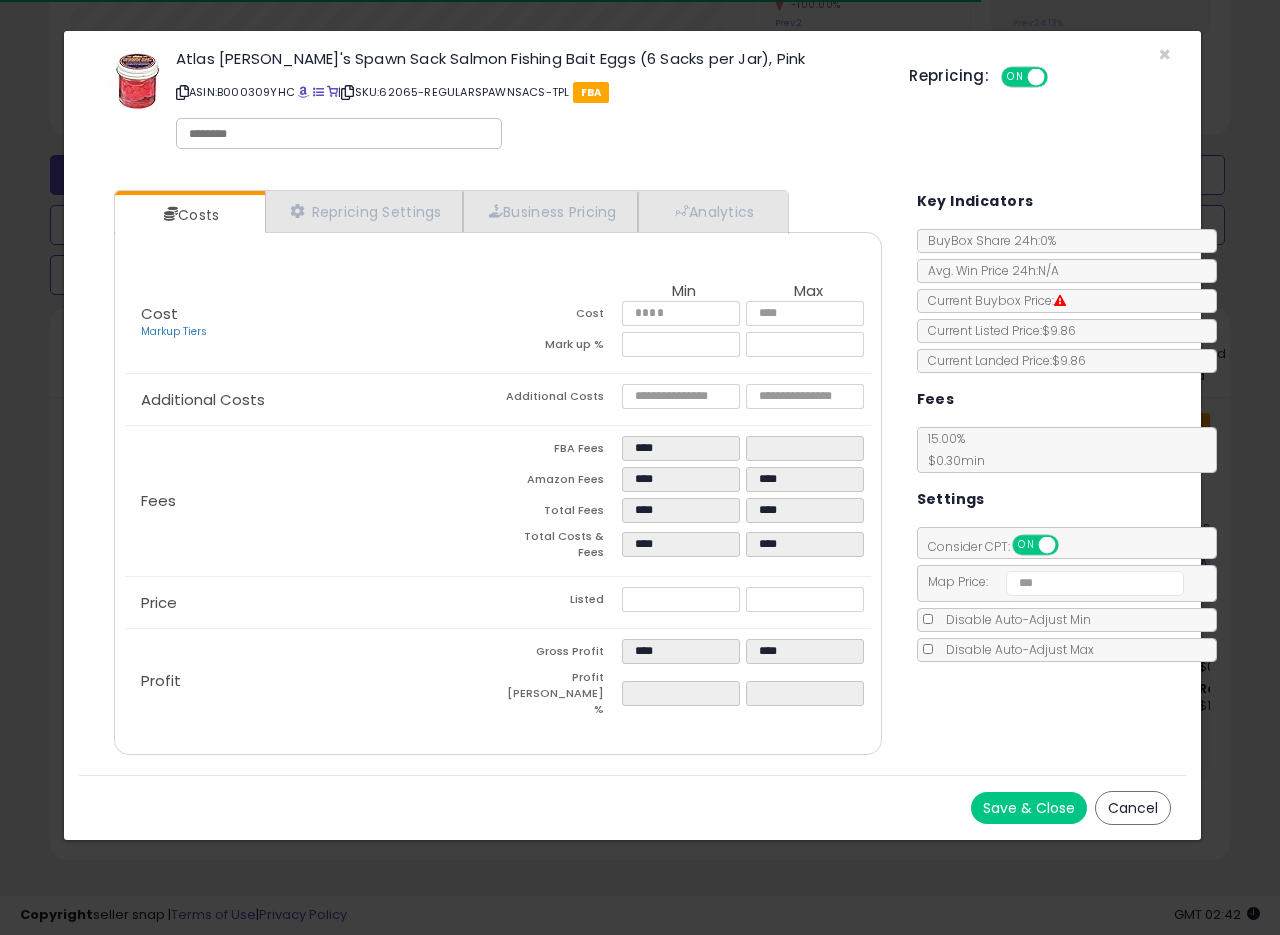 type on "*****" 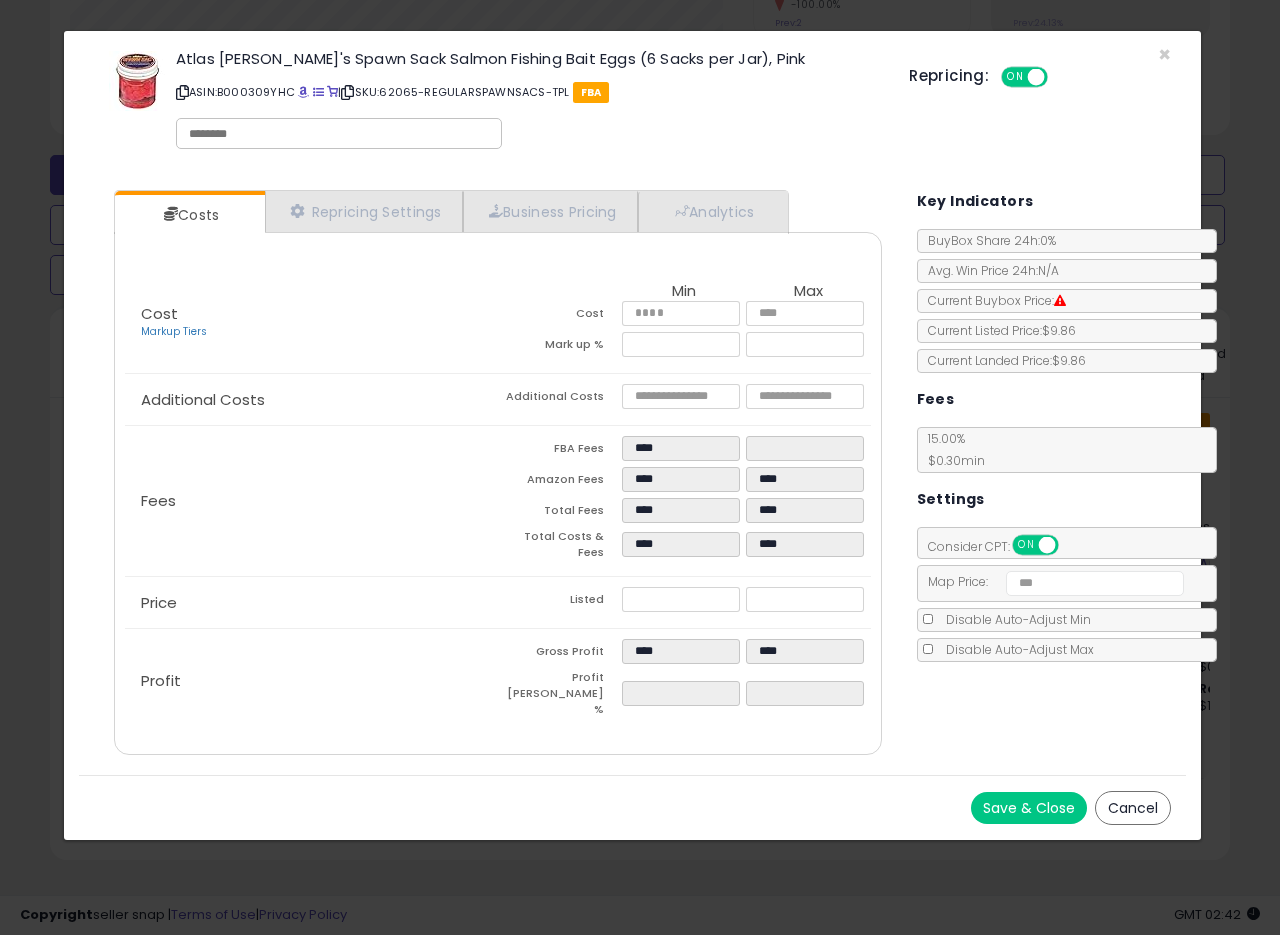 click on "Save & Close" at bounding box center (1029, 808) 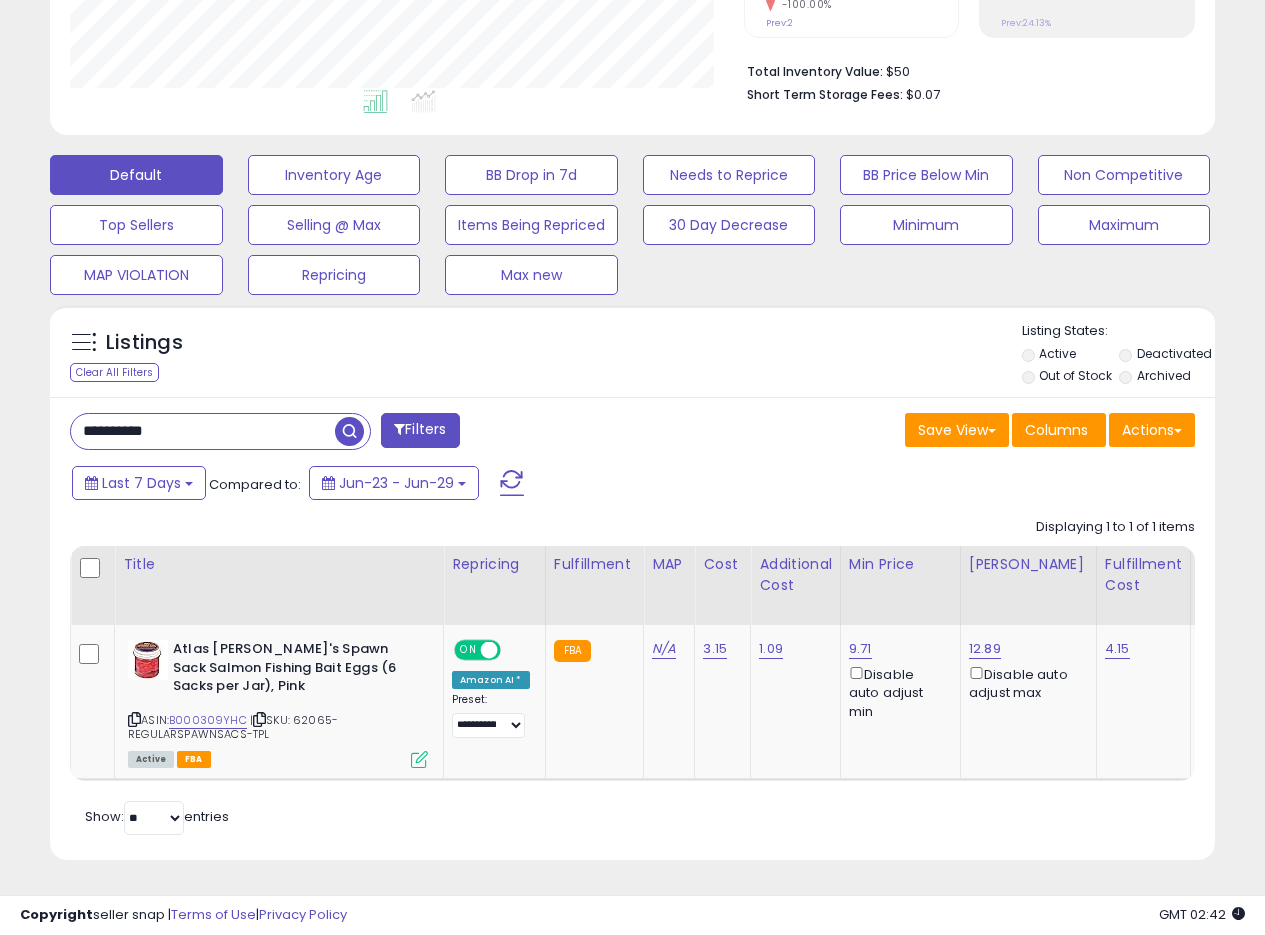 scroll, scrollTop: 410, scrollLeft: 674, axis: both 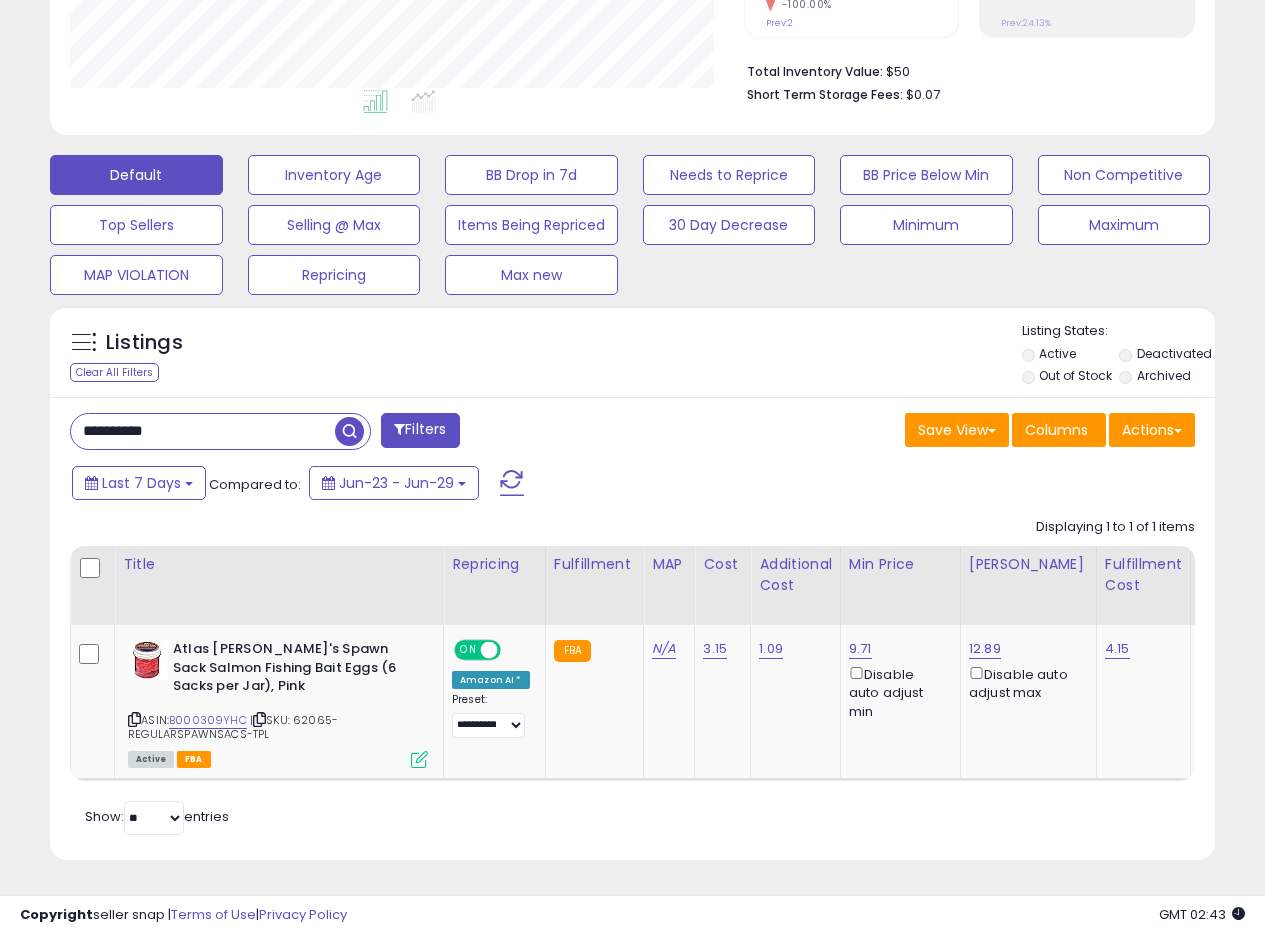 drag, startPoint x: 203, startPoint y: 418, endPoint x: 0, endPoint y: 415, distance: 203.02217 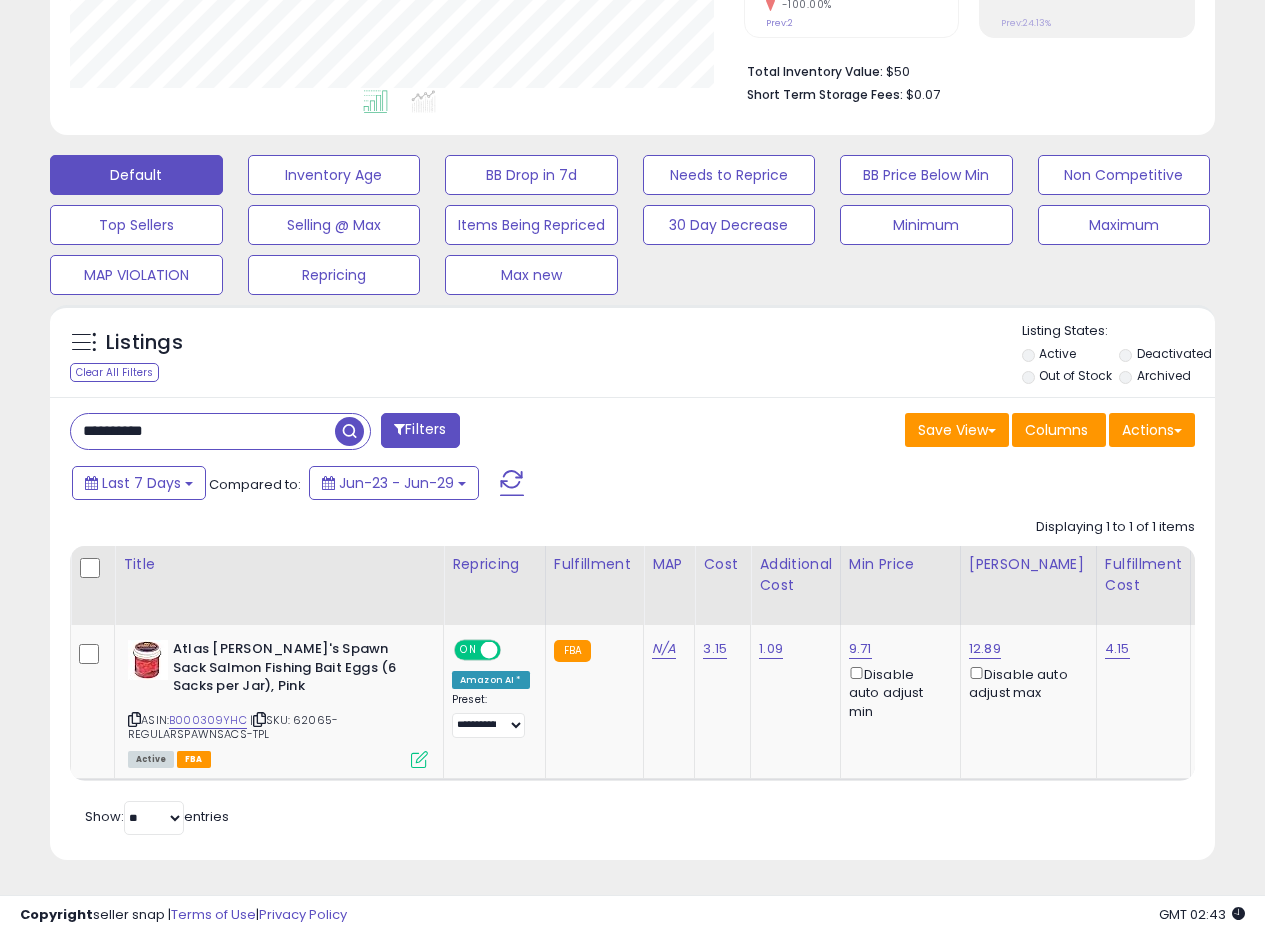 paste 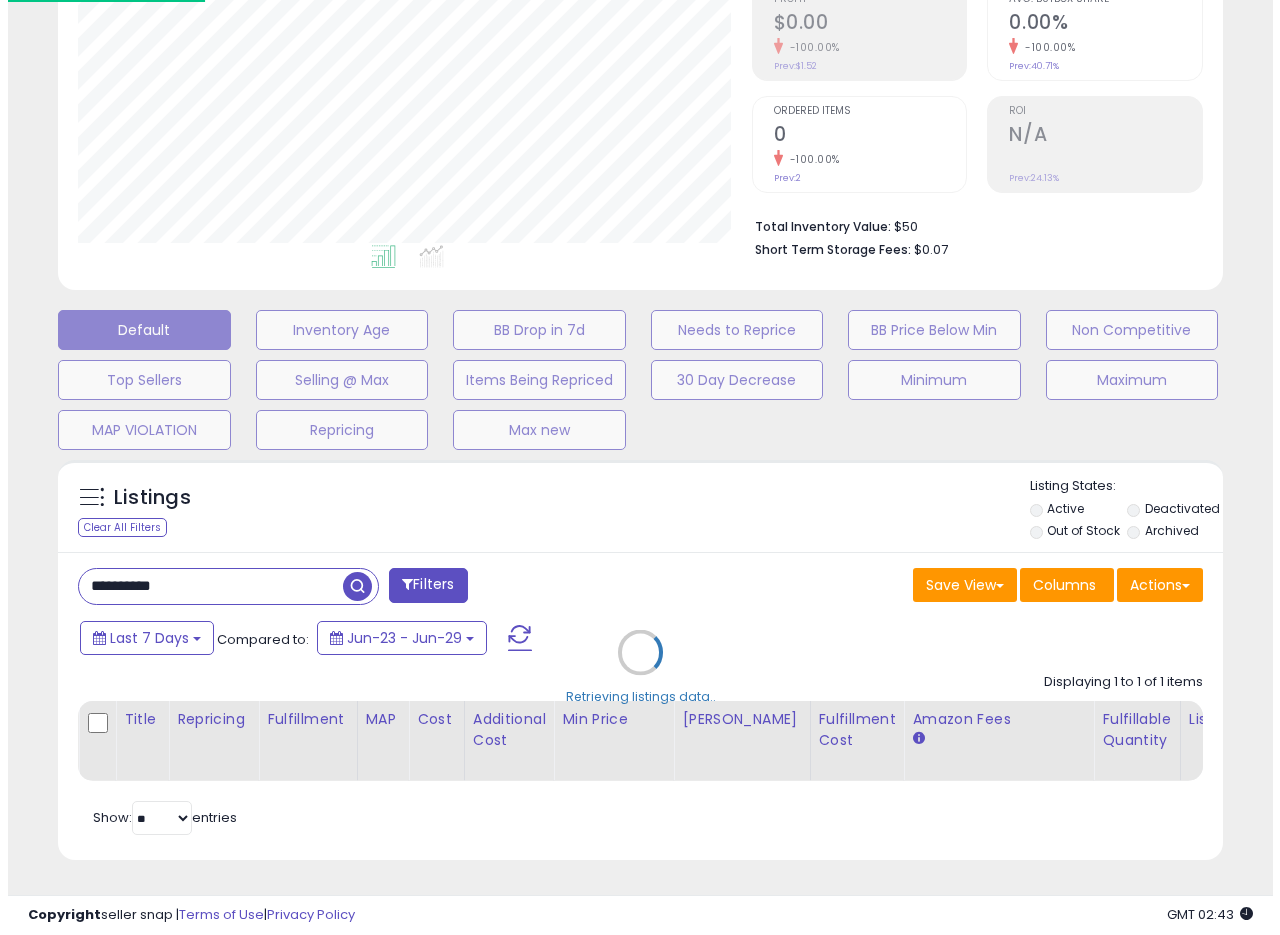 scroll, scrollTop: 335, scrollLeft: 0, axis: vertical 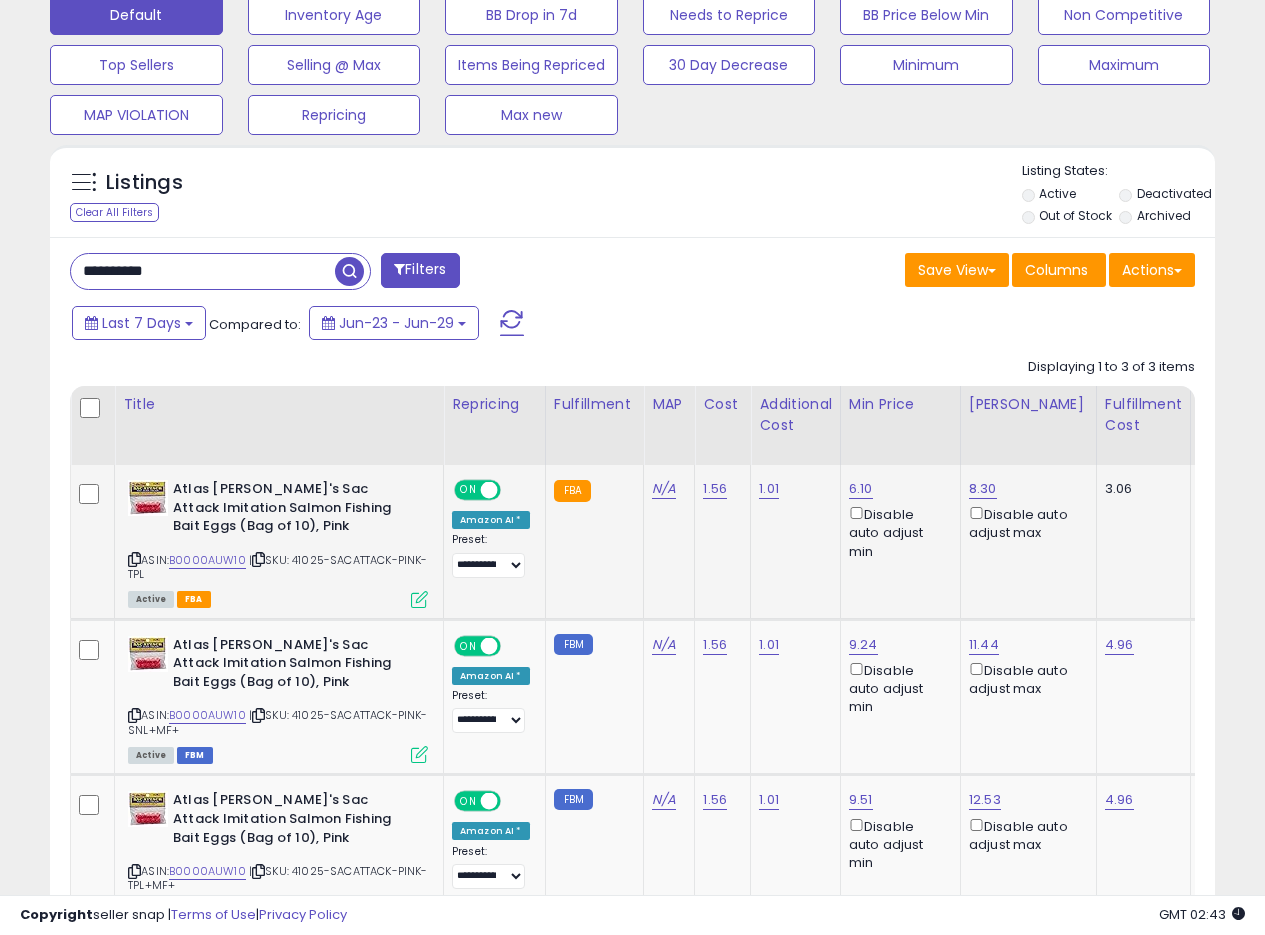 click at bounding box center (419, 599) 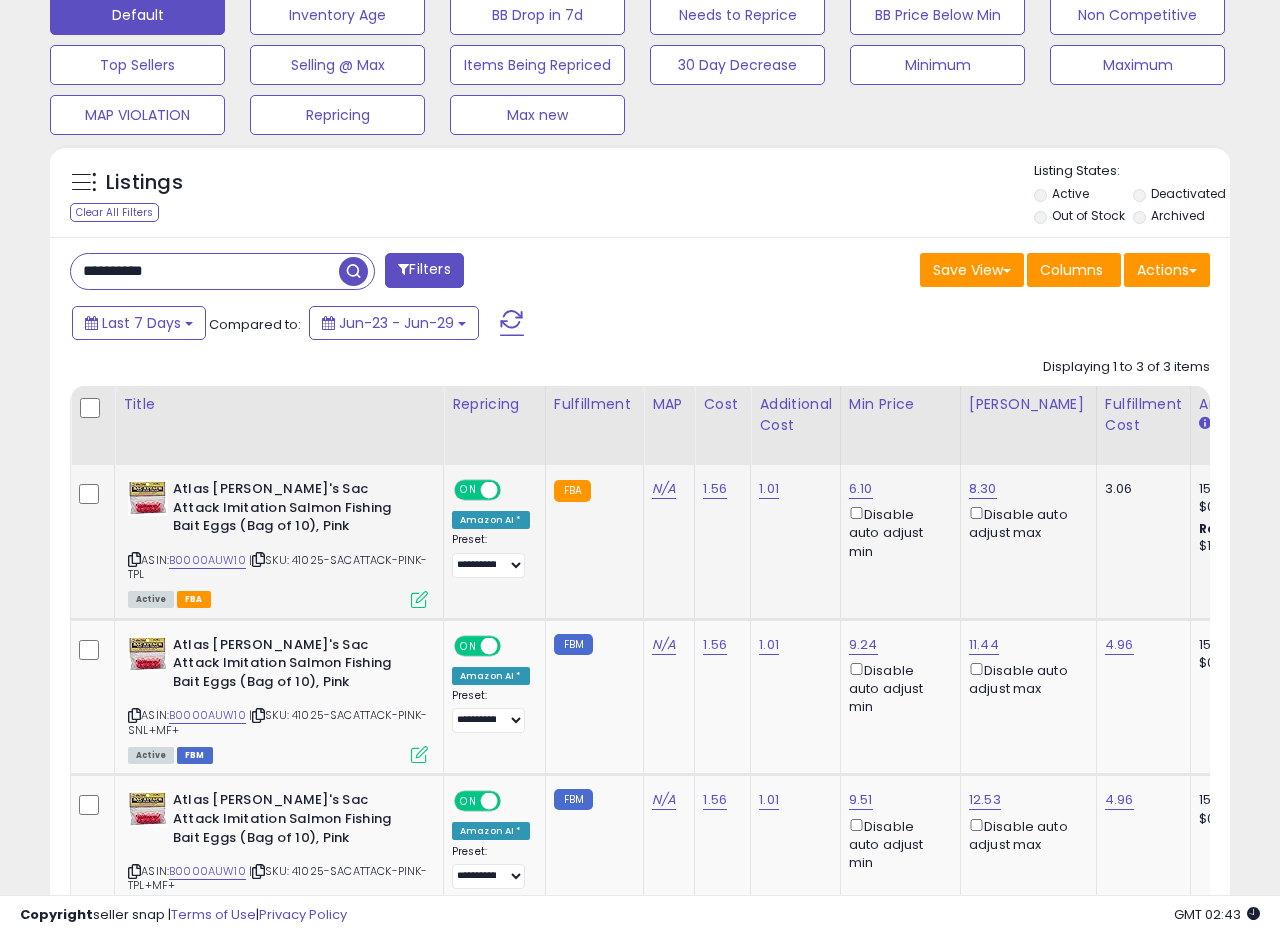 scroll, scrollTop: 999590, scrollLeft: 999317, axis: both 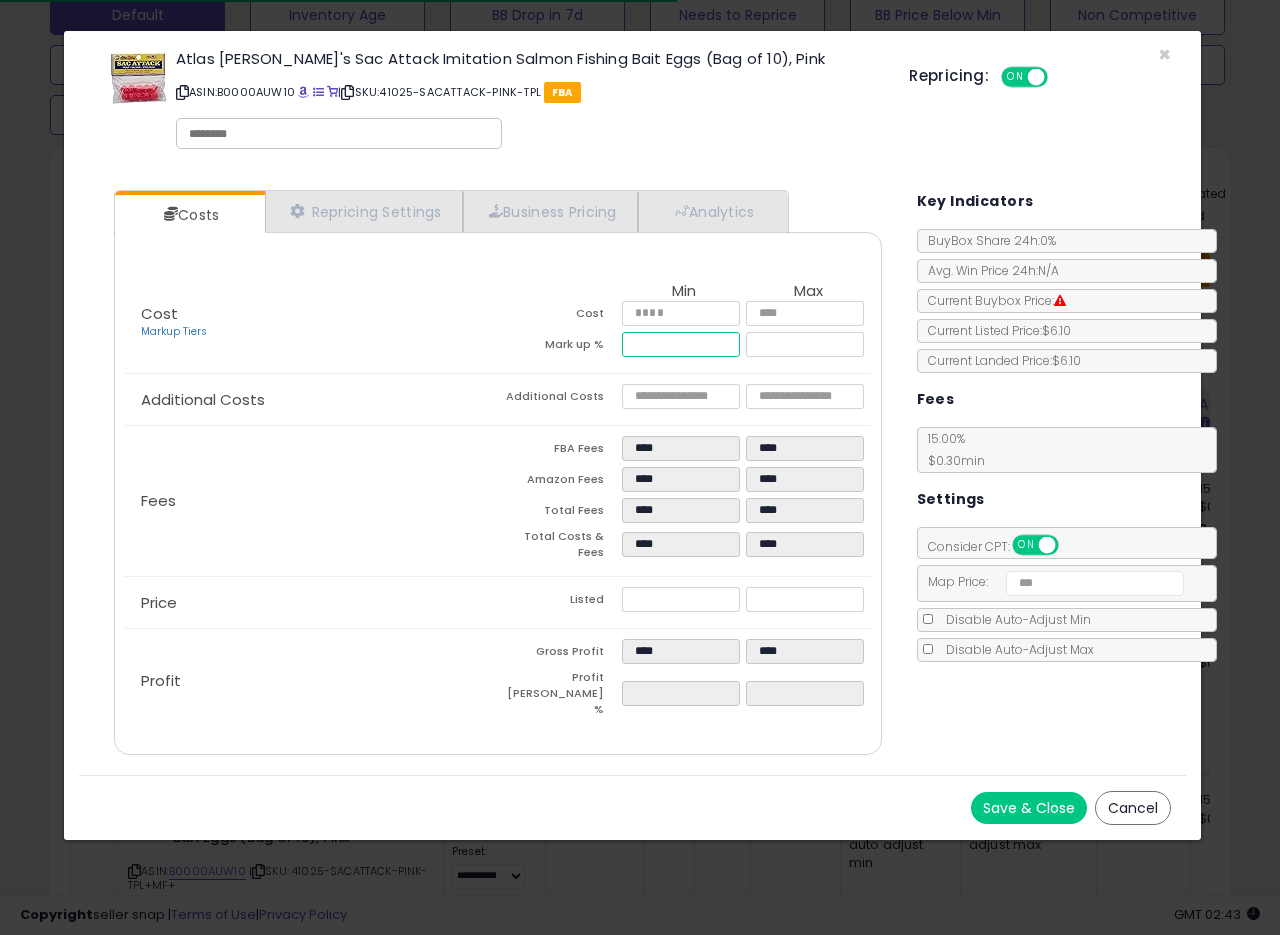 drag, startPoint x: 681, startPoint y: 344, endPoint x: 608, endPoint y: 346, distance: 73.02739 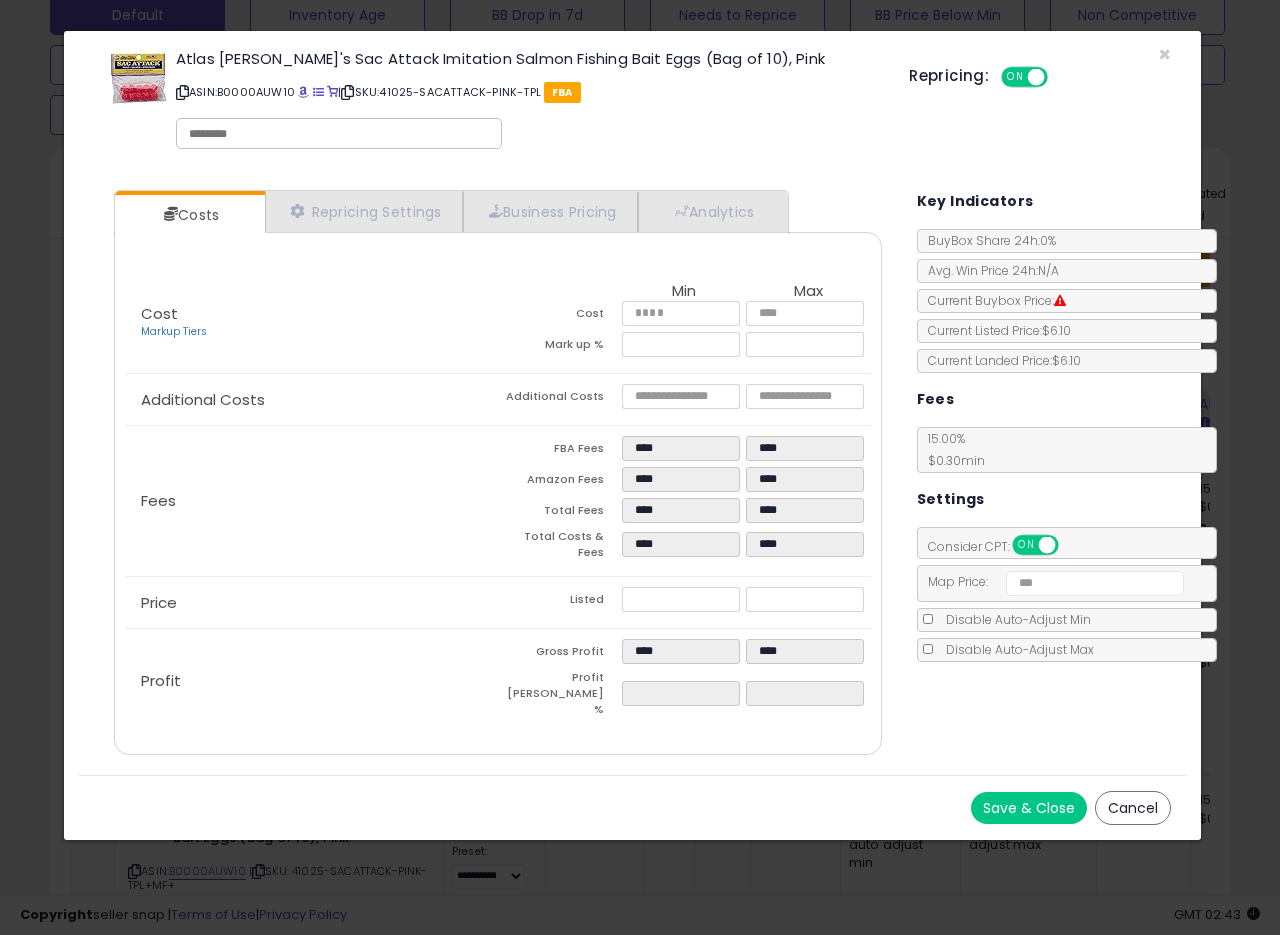 type on "*****" 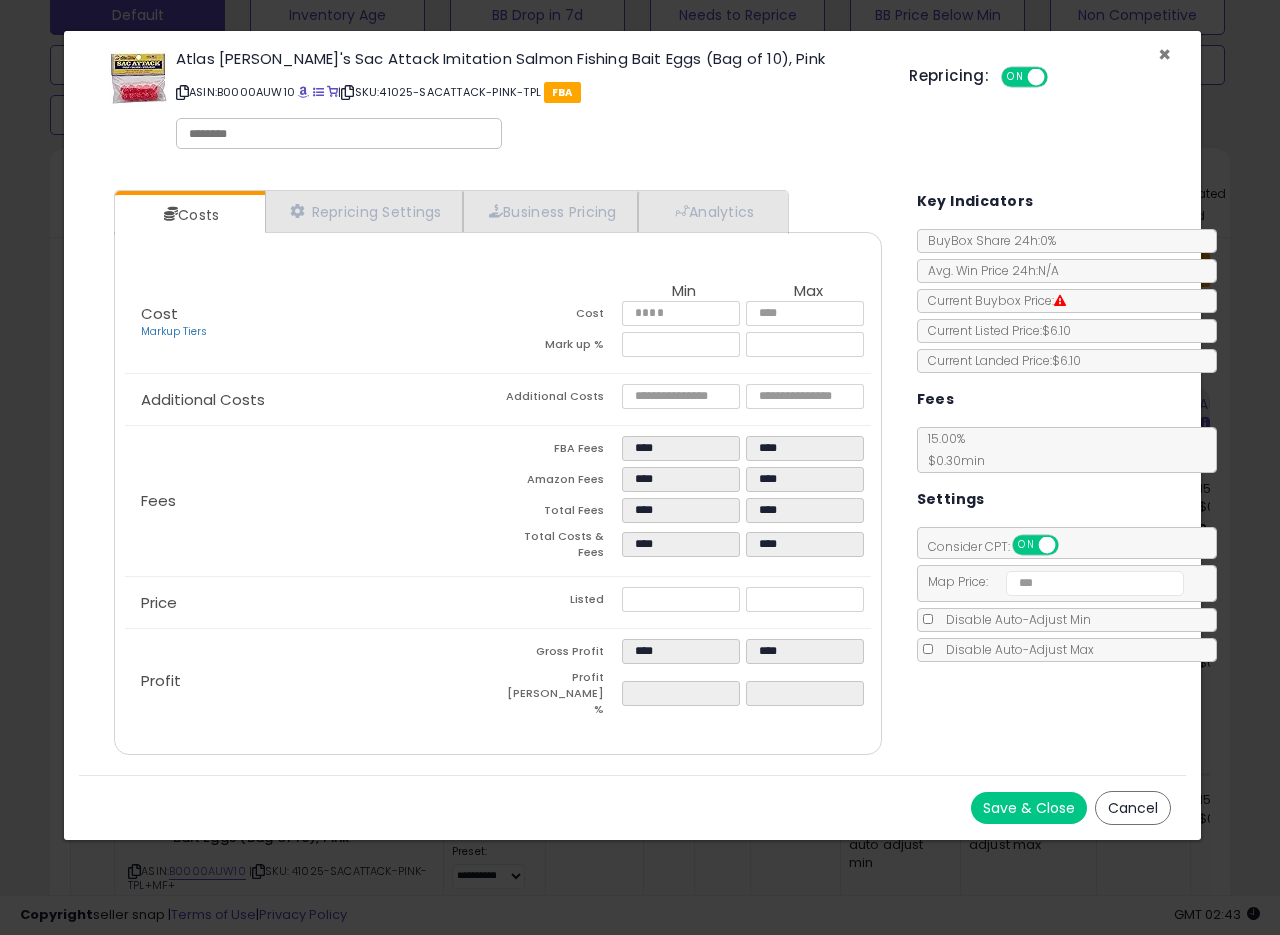 click on "×" at bounding box center (1164, 54) 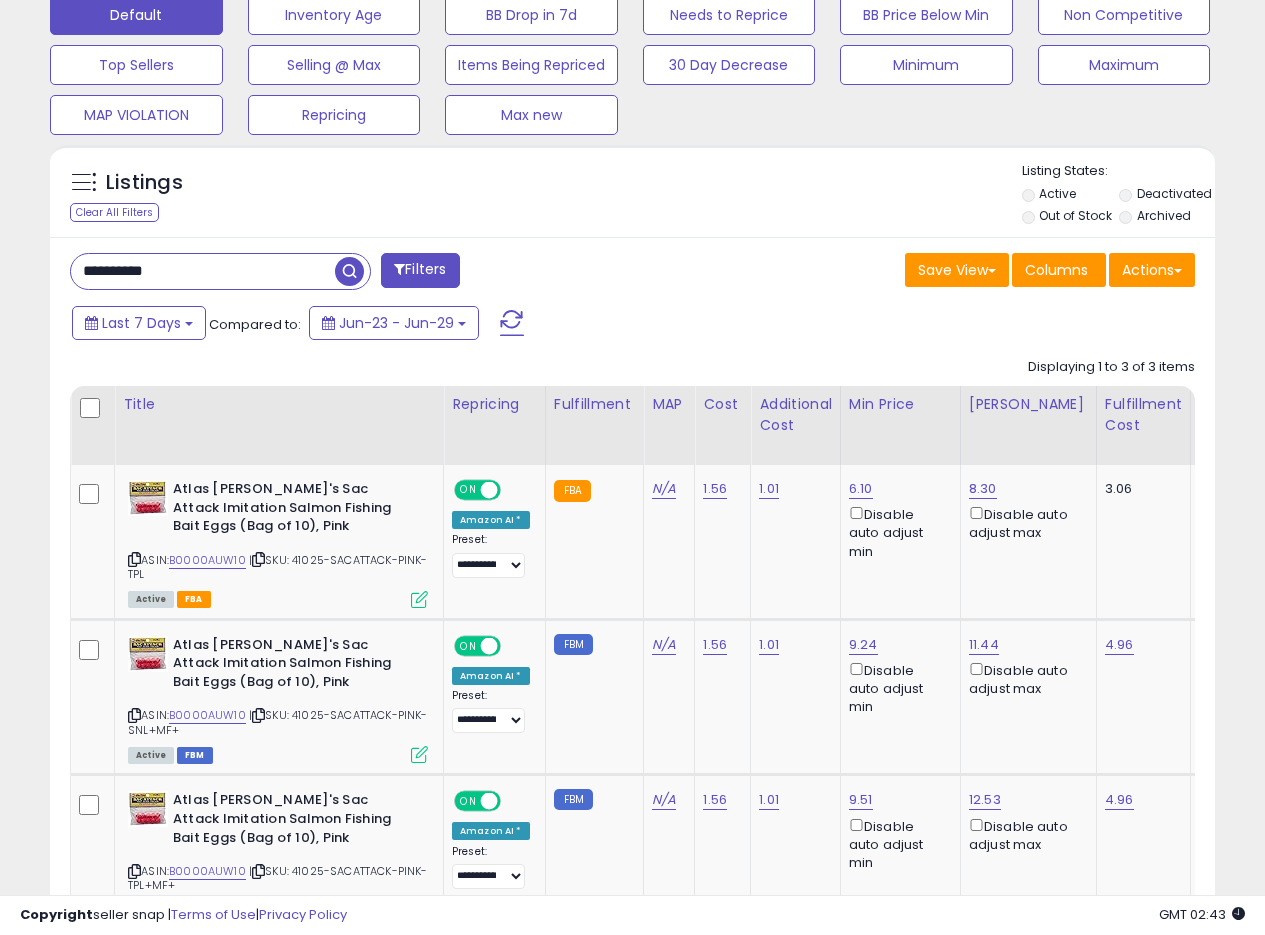 scroll, scrollTop: 410, scrollLeft: 674, axis: both 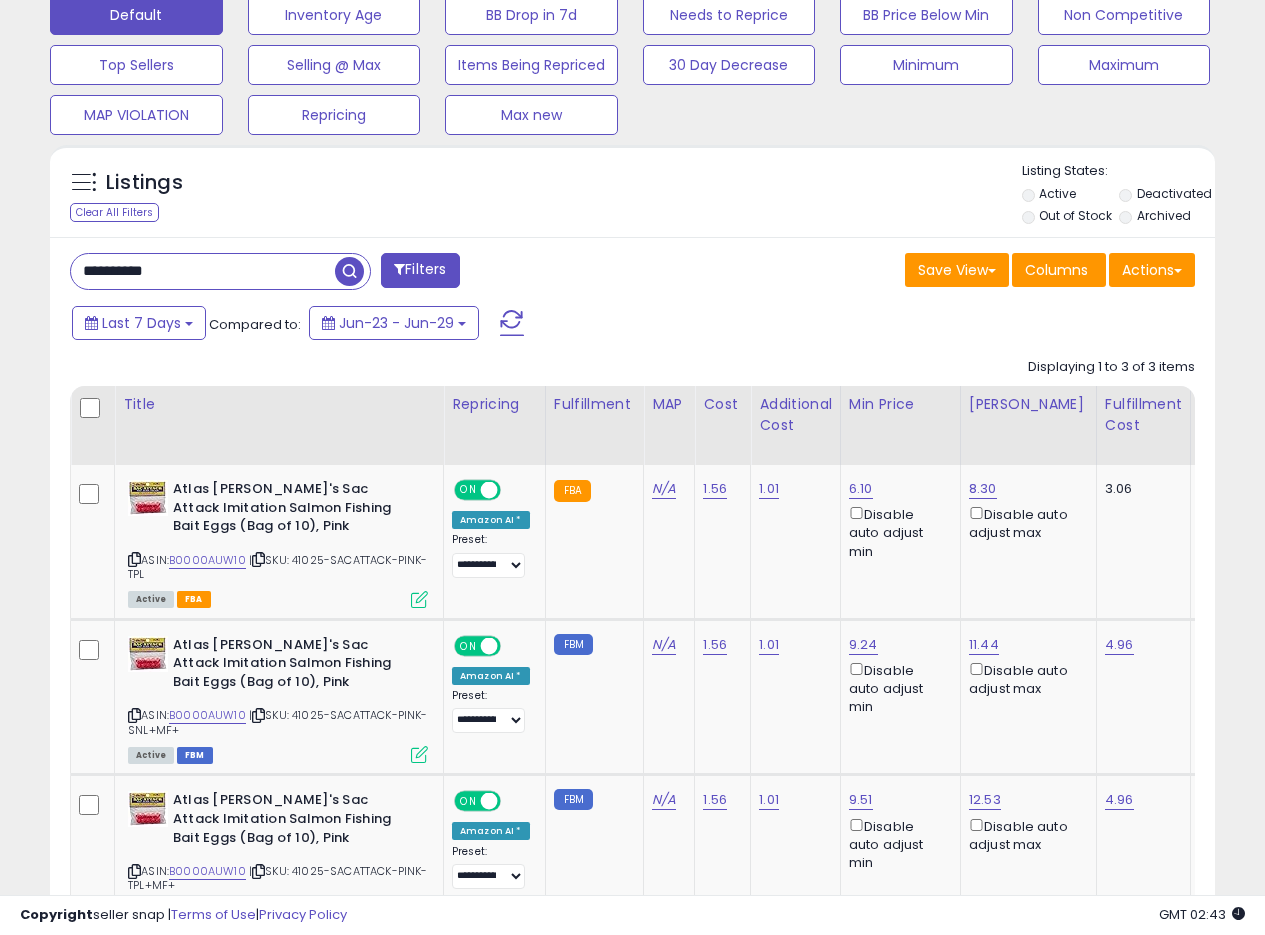 drag, startPoint x: 201, startPoint y: 258, endPoint x: 0, endPoint y: 245, distance: 201.41995 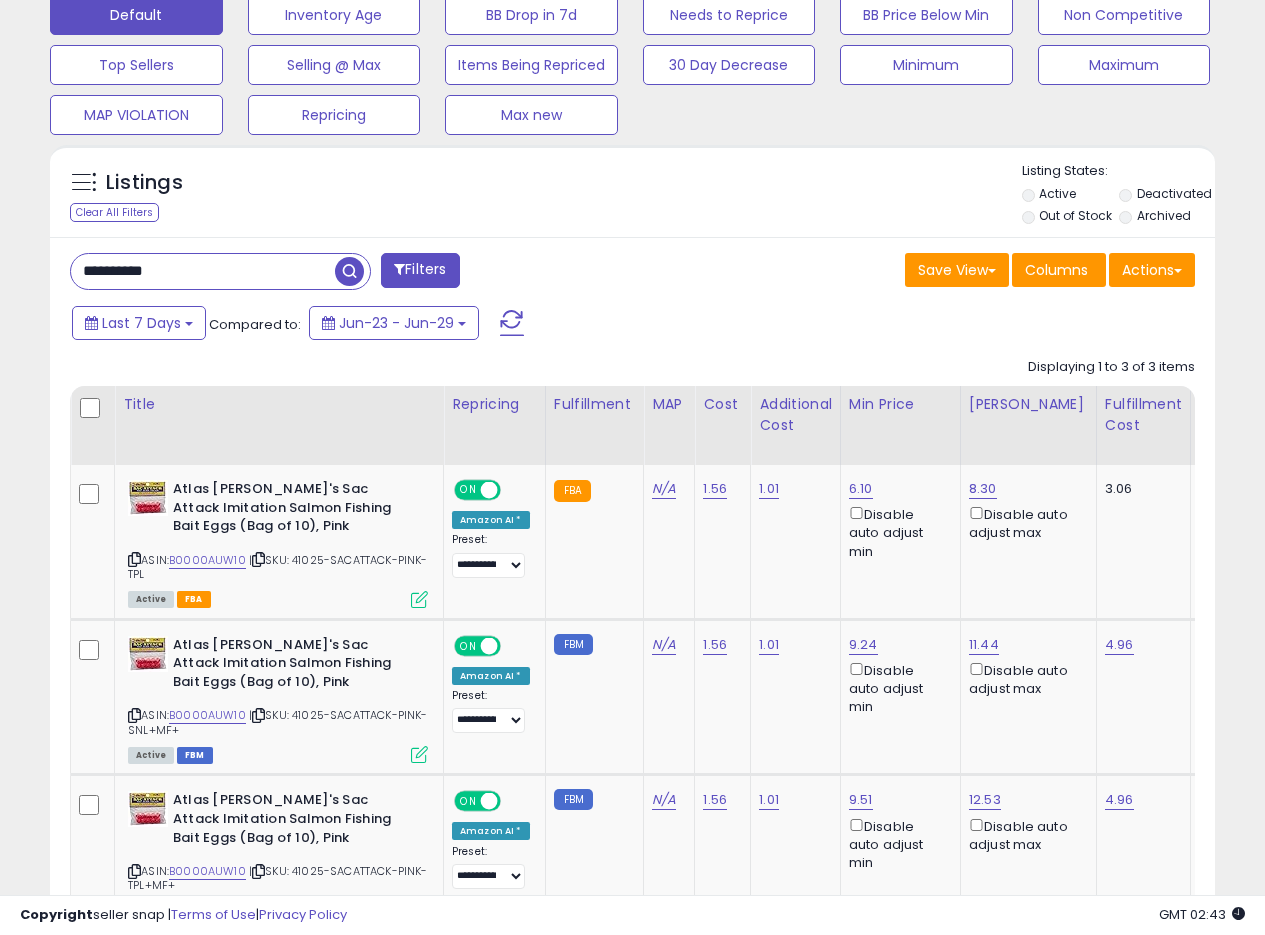 paste 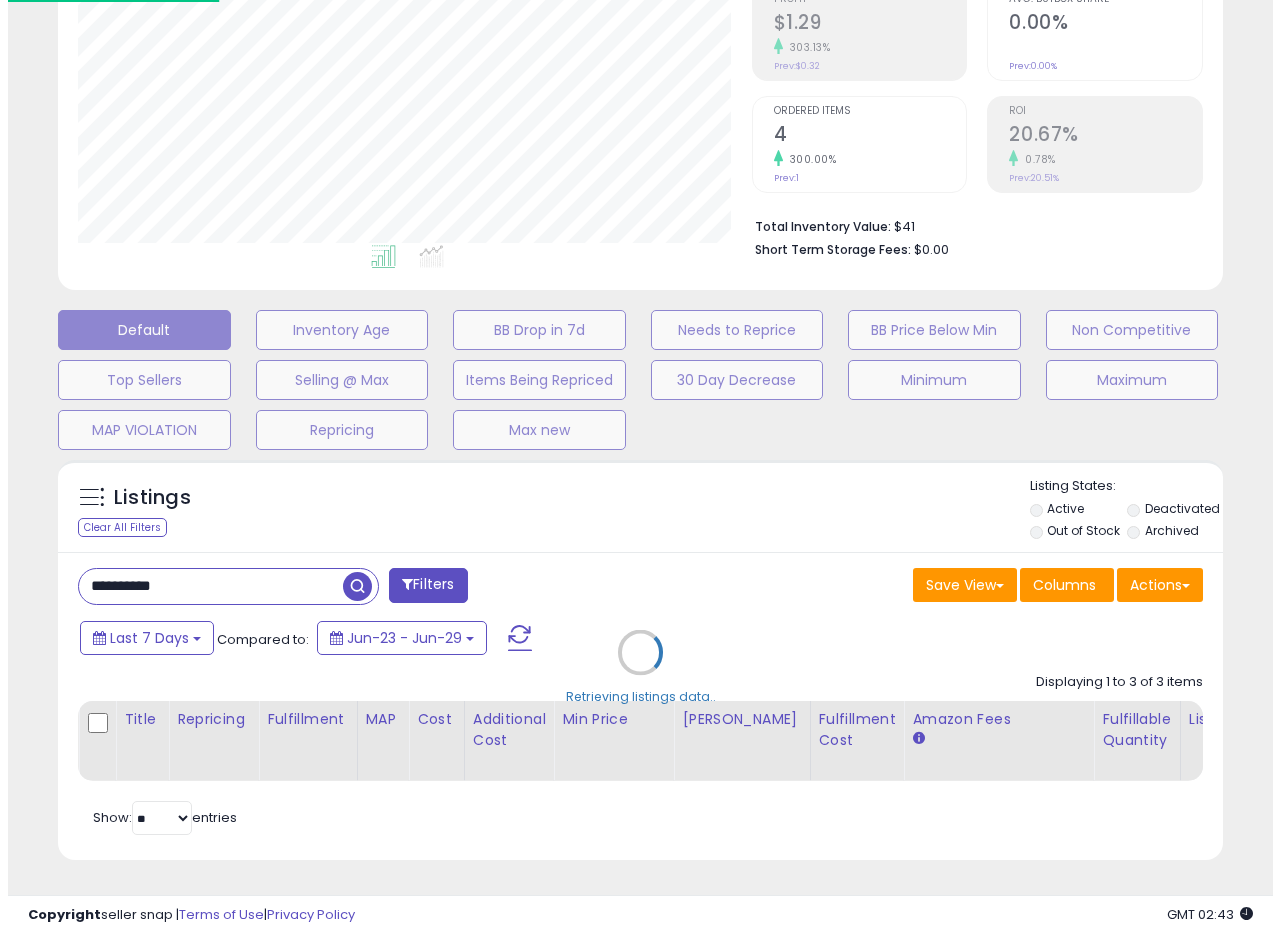 scroll, scrollTop: 335, scrollLeft: 0, axis: vertical 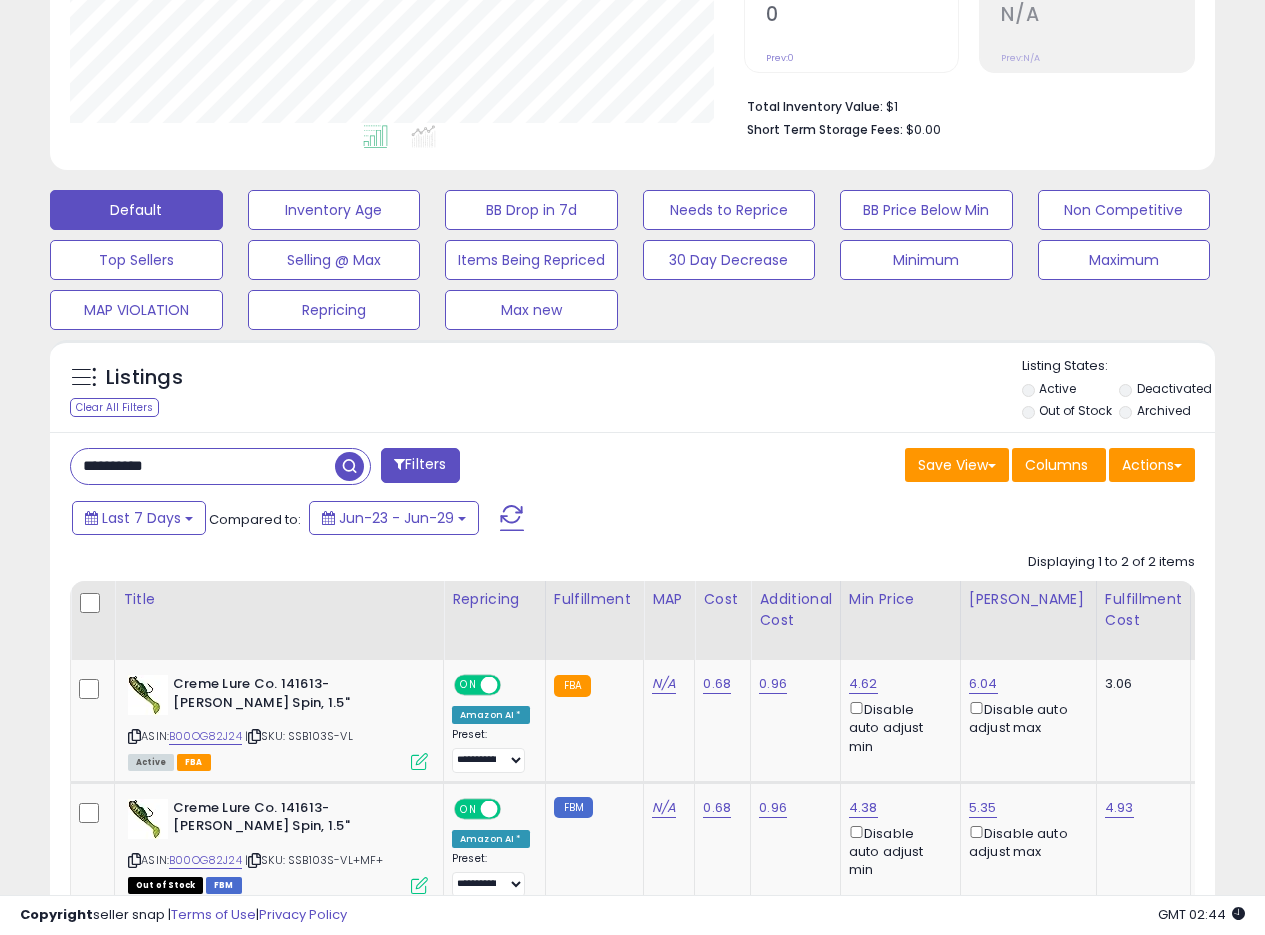 drag, startPoint x: 242, startPoint y: 456, endPoint x: 0, endPoint y: 443, distance: 242.34892 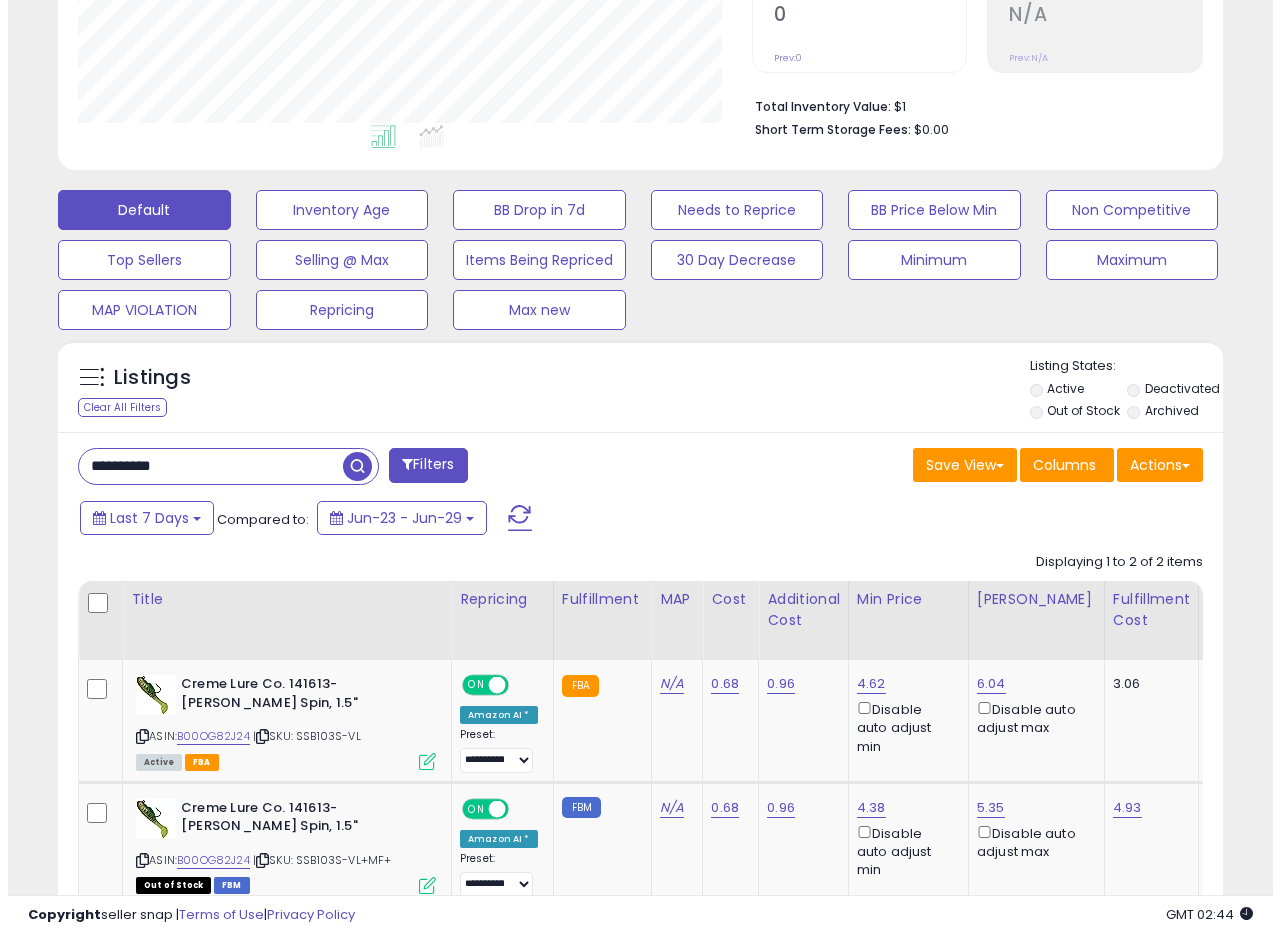 scroll, scrollTop: 335, scrollLeft: 0, axis: vertical 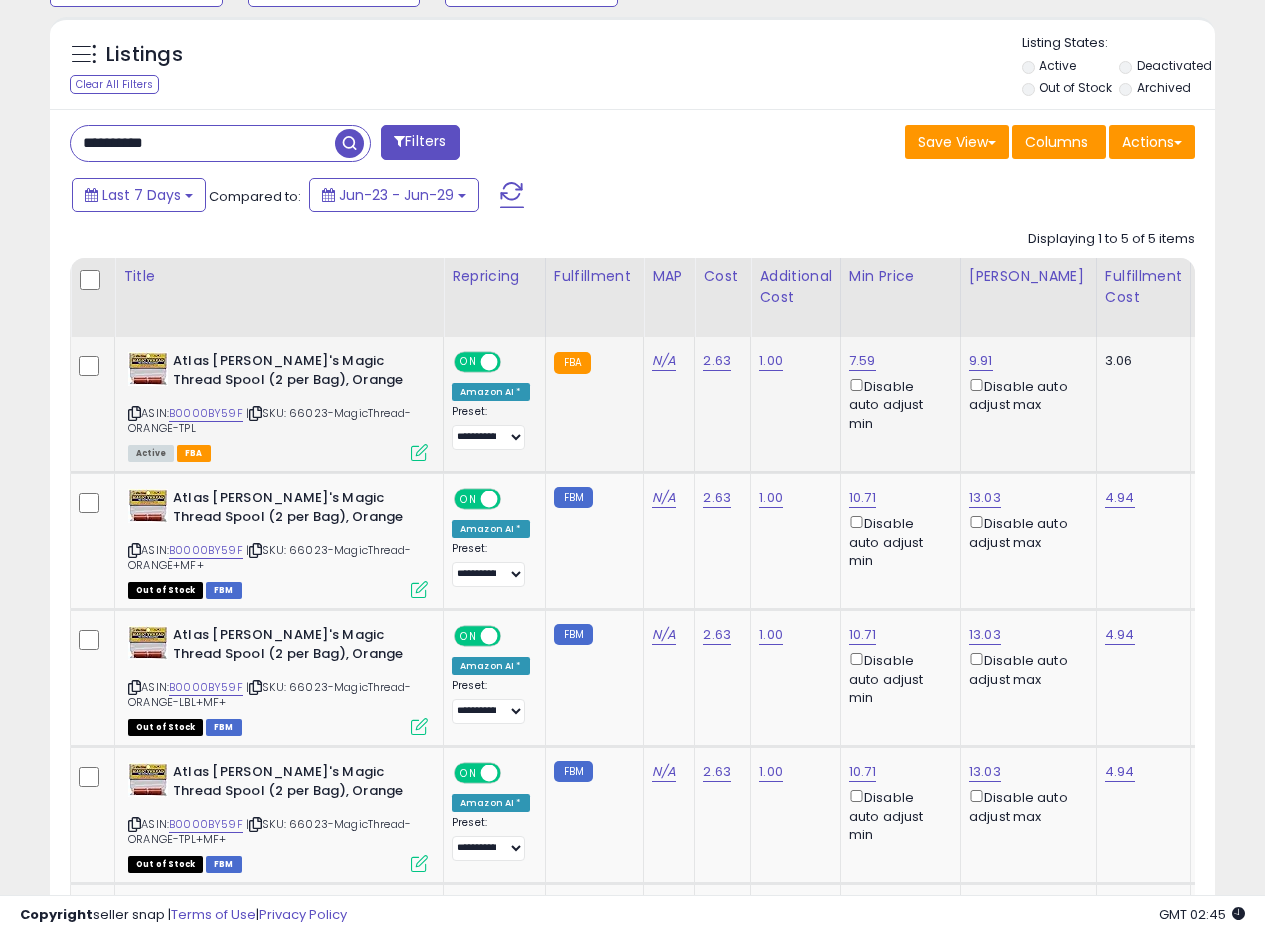 click on "Atlas [PERSON_NAME]'s Magic Thread Spool (2 per Bag), Orange  ASIN:  B0000BY59F    |   SKU: 66023-MagicThread-ORANGE-TPL Active FBA" 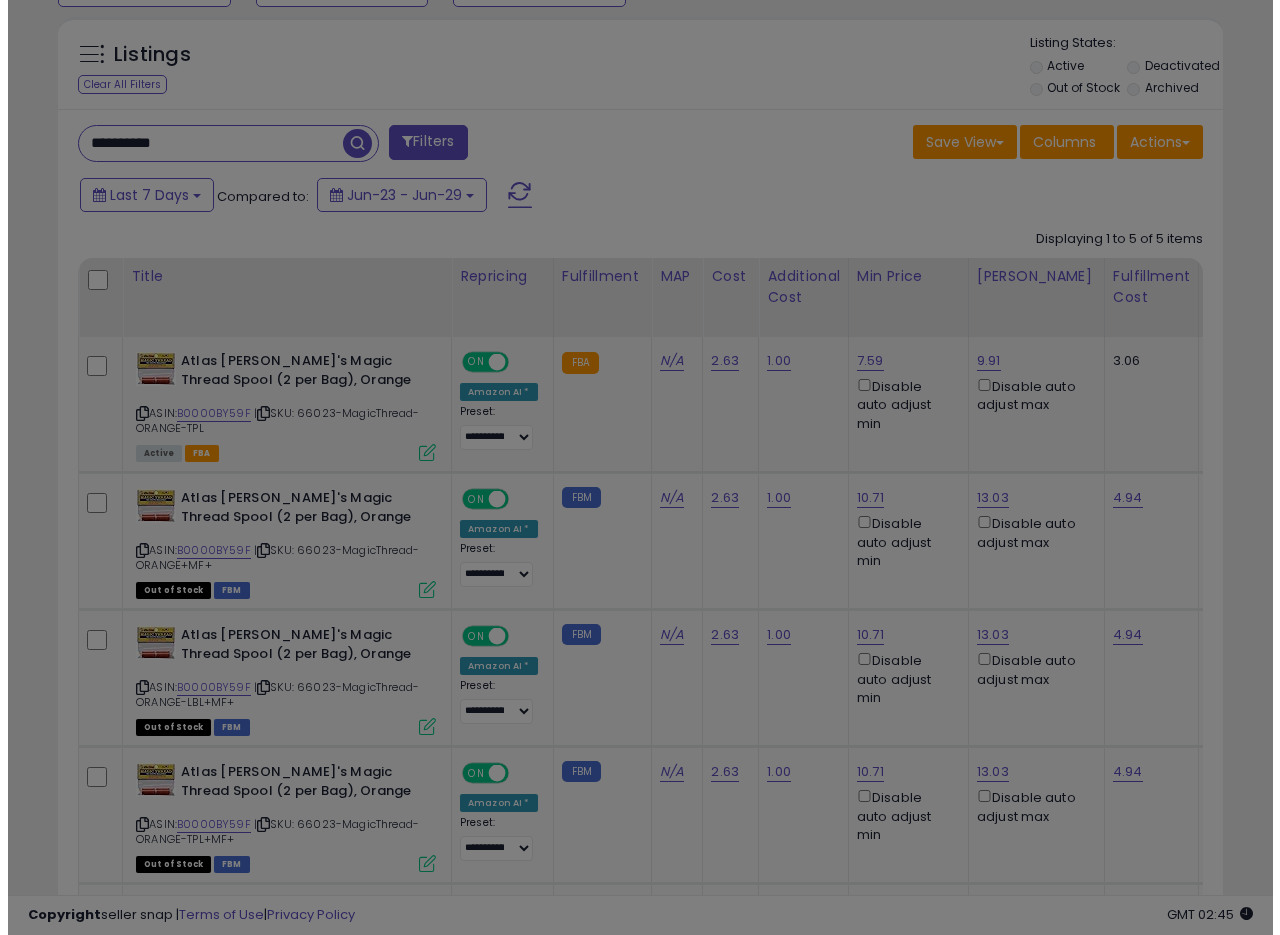 scroll, scrollTop: 999590, scrollLeft: 999317, axis: both 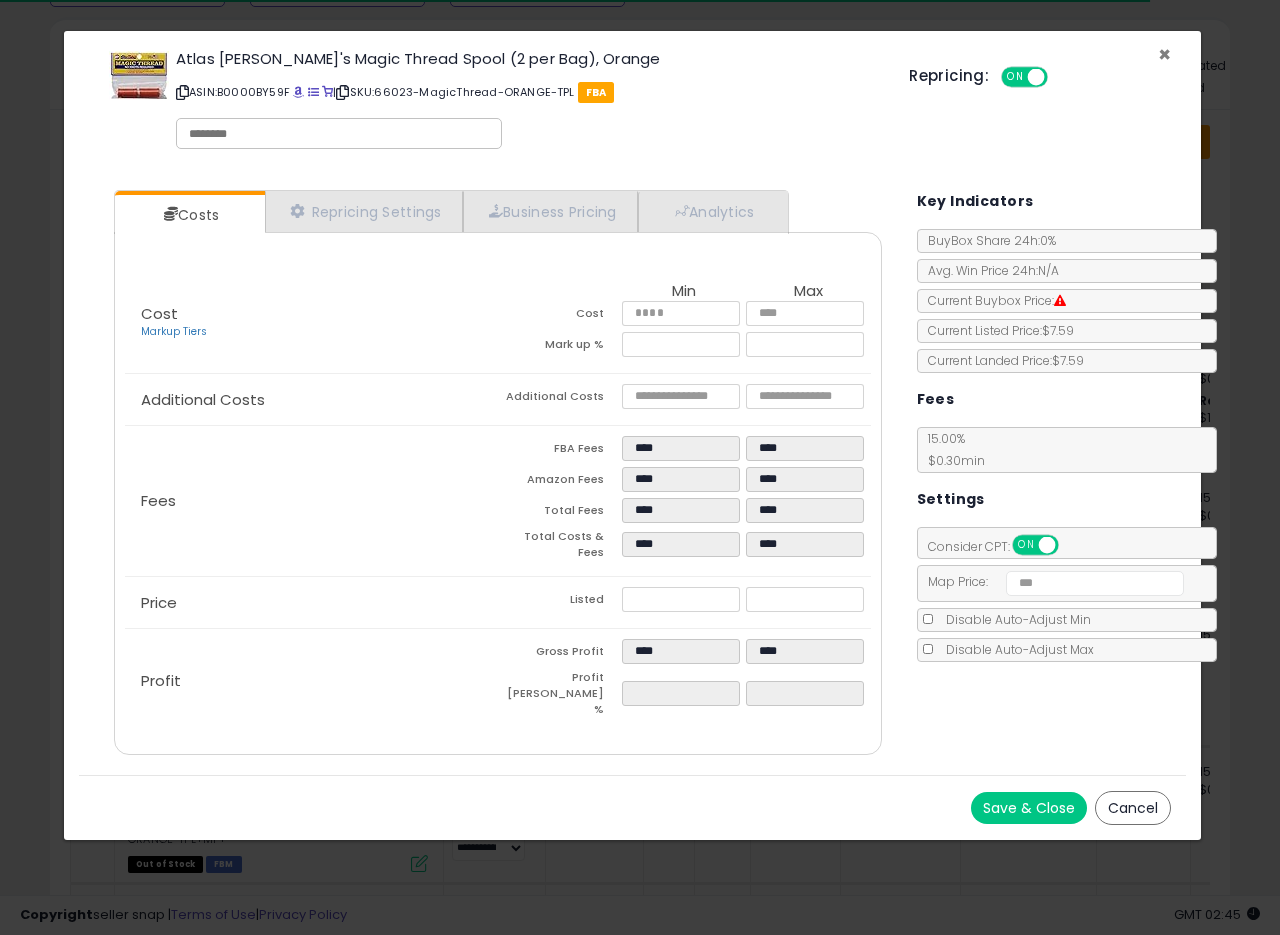 click on "×" at bounding box center (1164, 54) 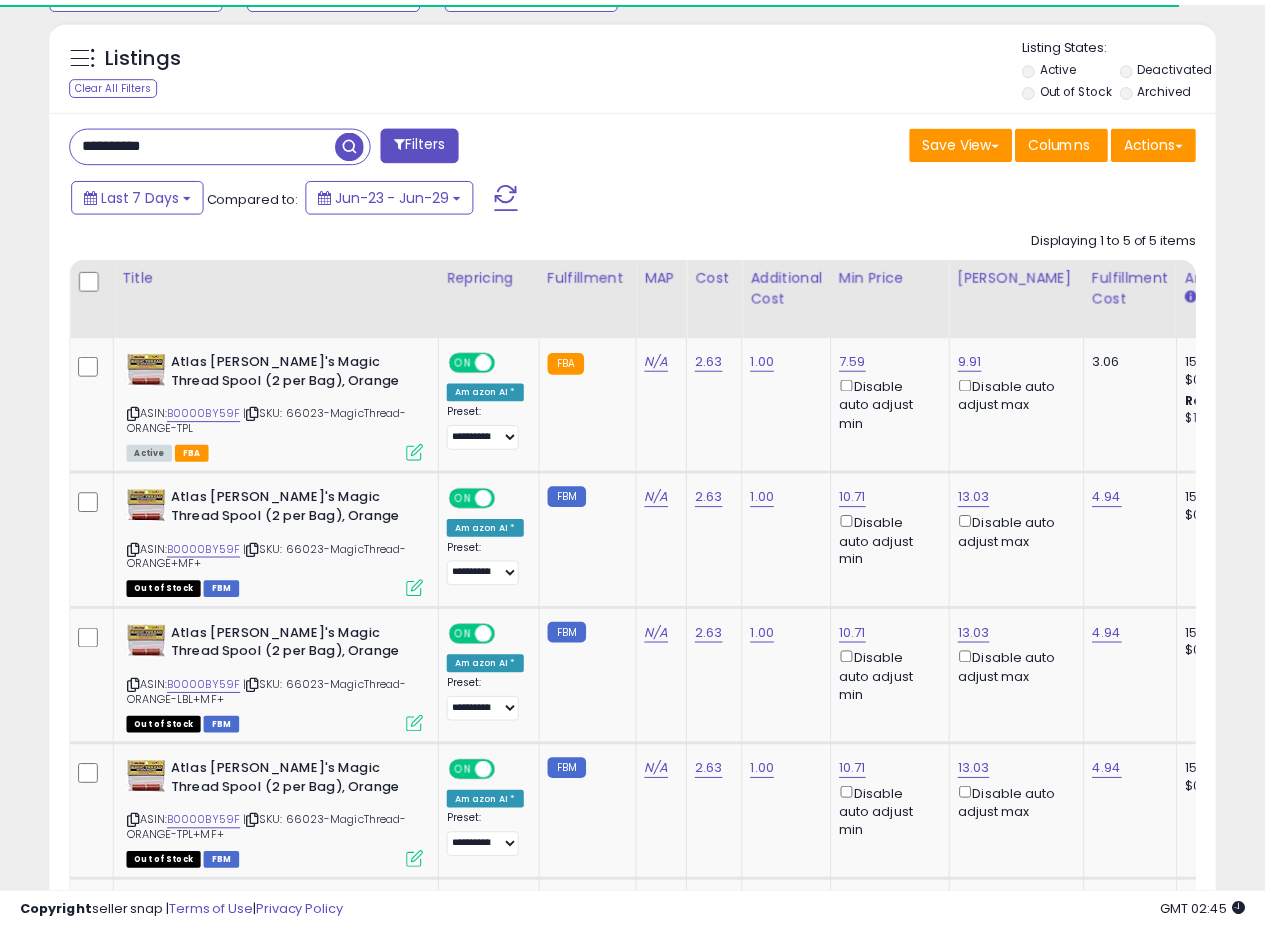 scroll, scrollTop: 410, scrollLeft: 674, axis: both 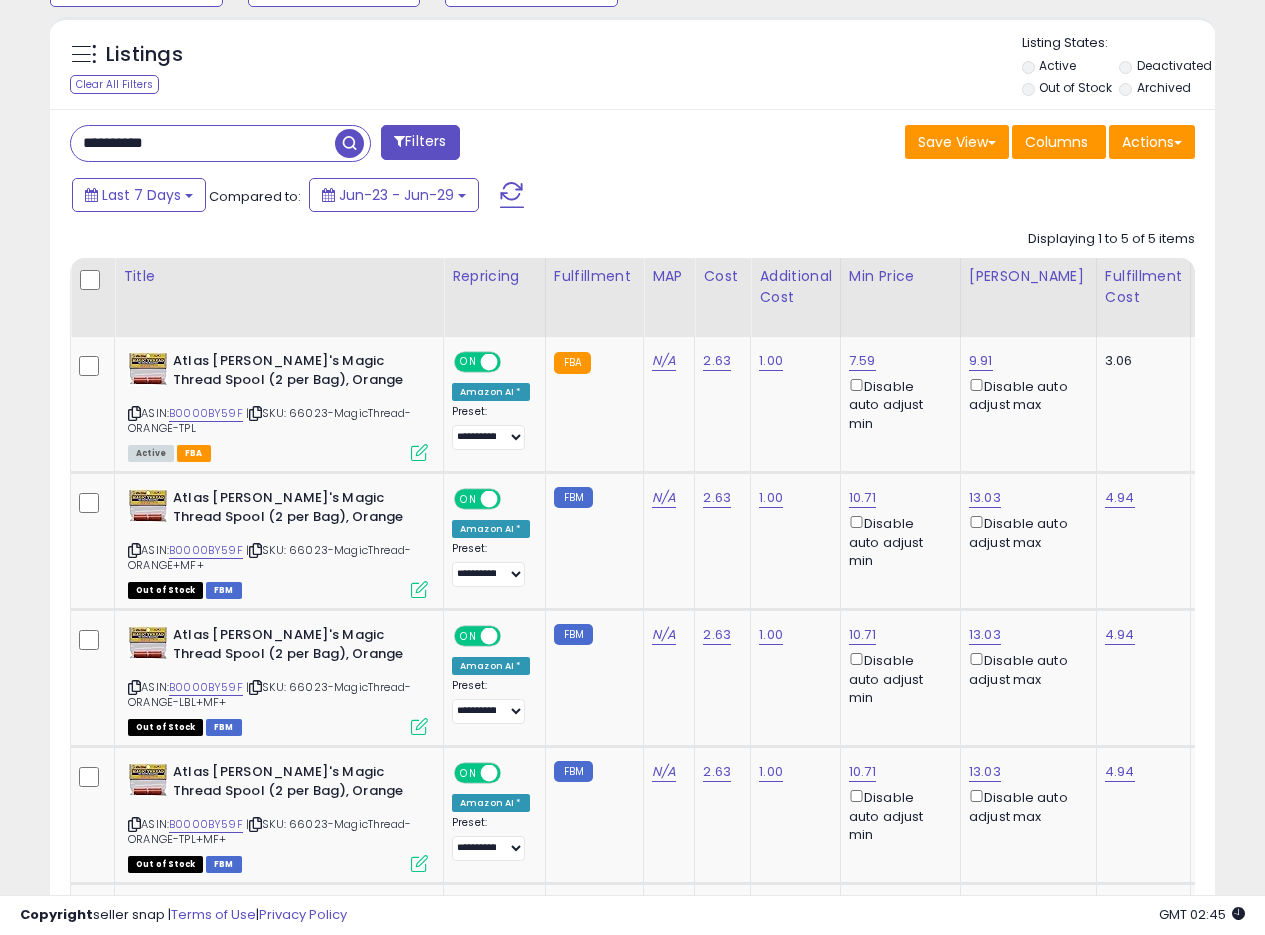 drag, startPoint x: 219, startPoint y: 150, endPoint x: 0, endPoint y: 135, distance: 219.51309 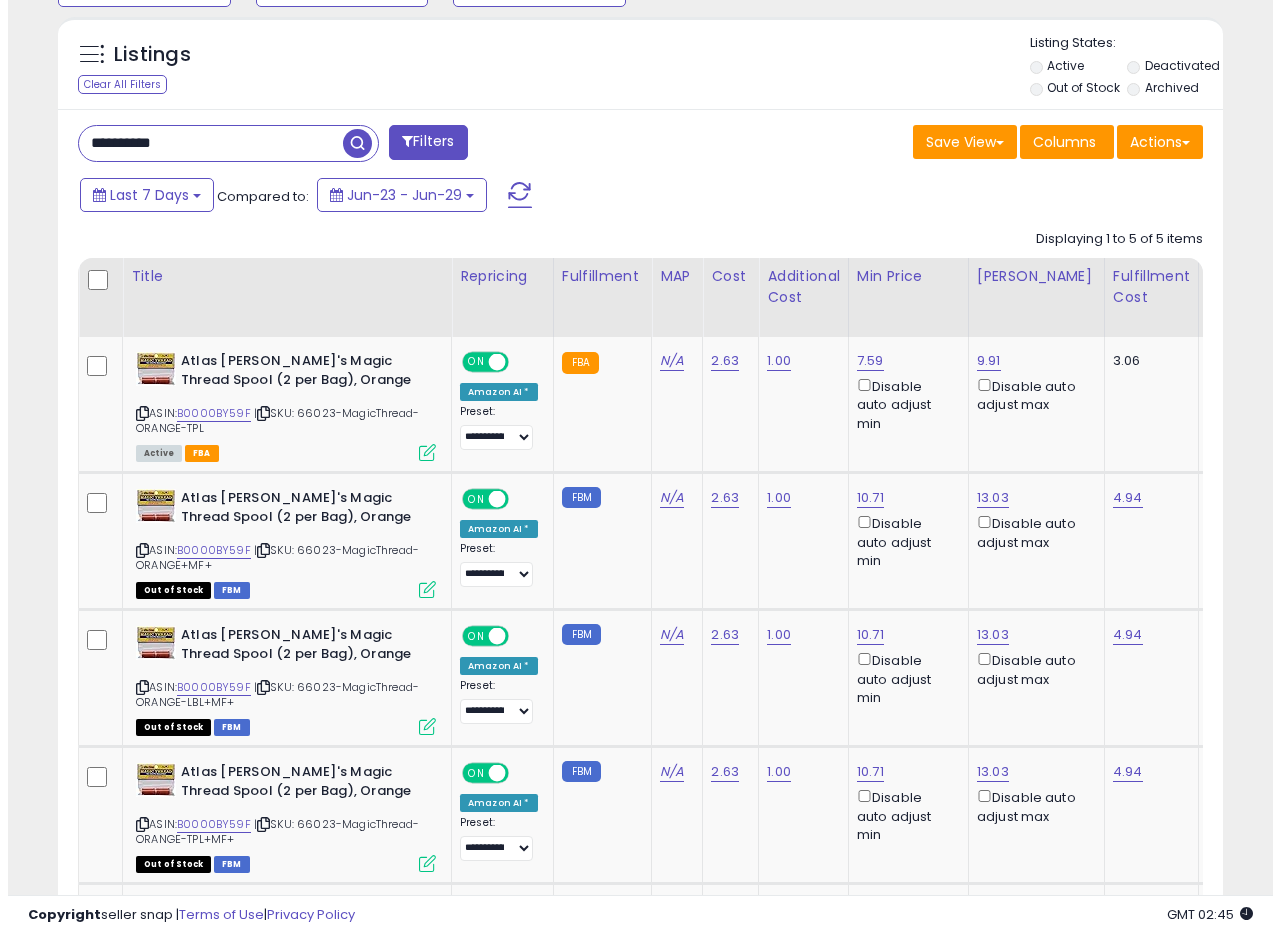 scroll, scrollTop: 335, scrollLeft: 0, axis: vertical 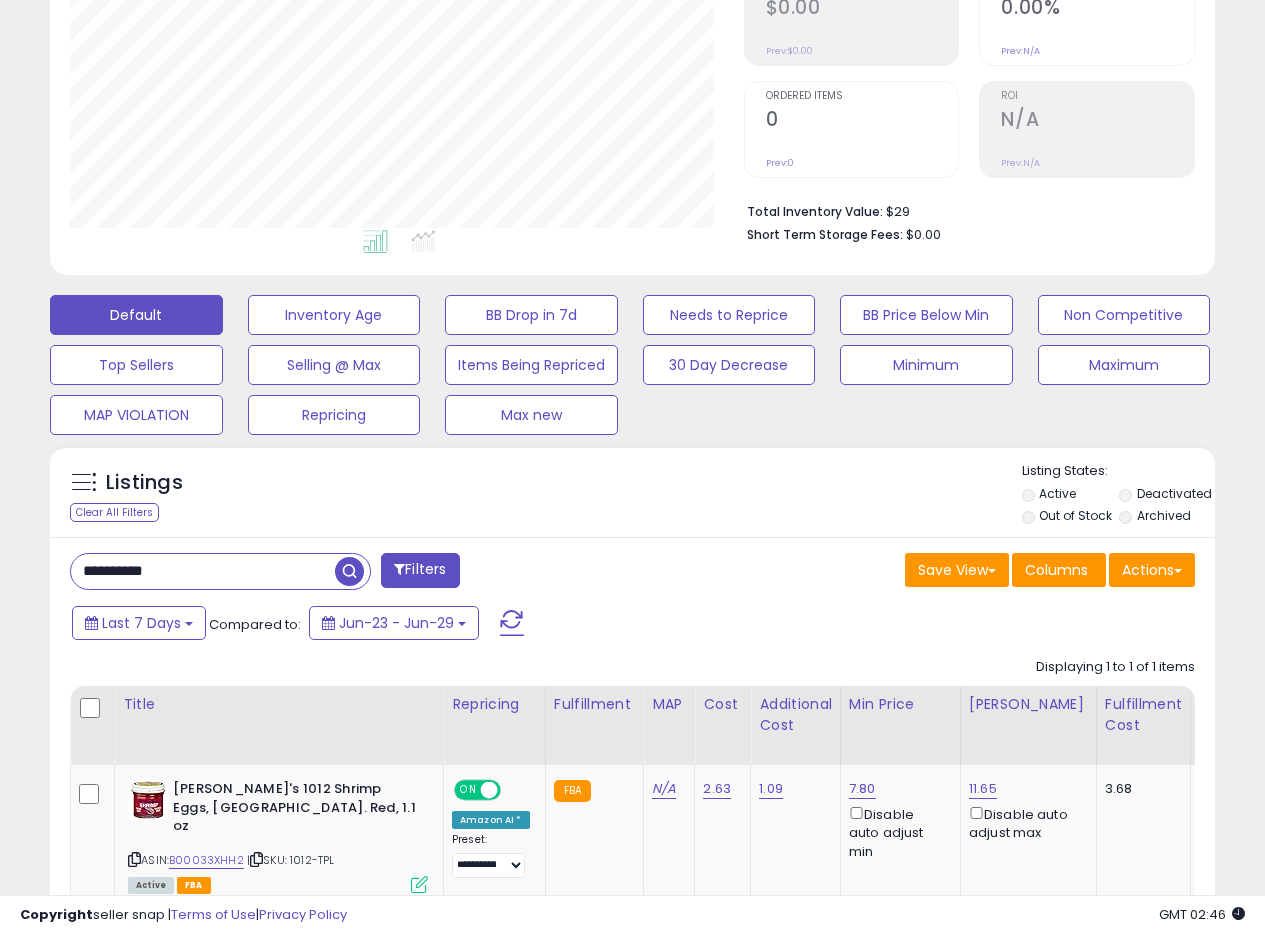 drag, startPoint x: 218, startPoint y: 567, endPoint x: 106, endPoint y: 560, distance: 112.21854 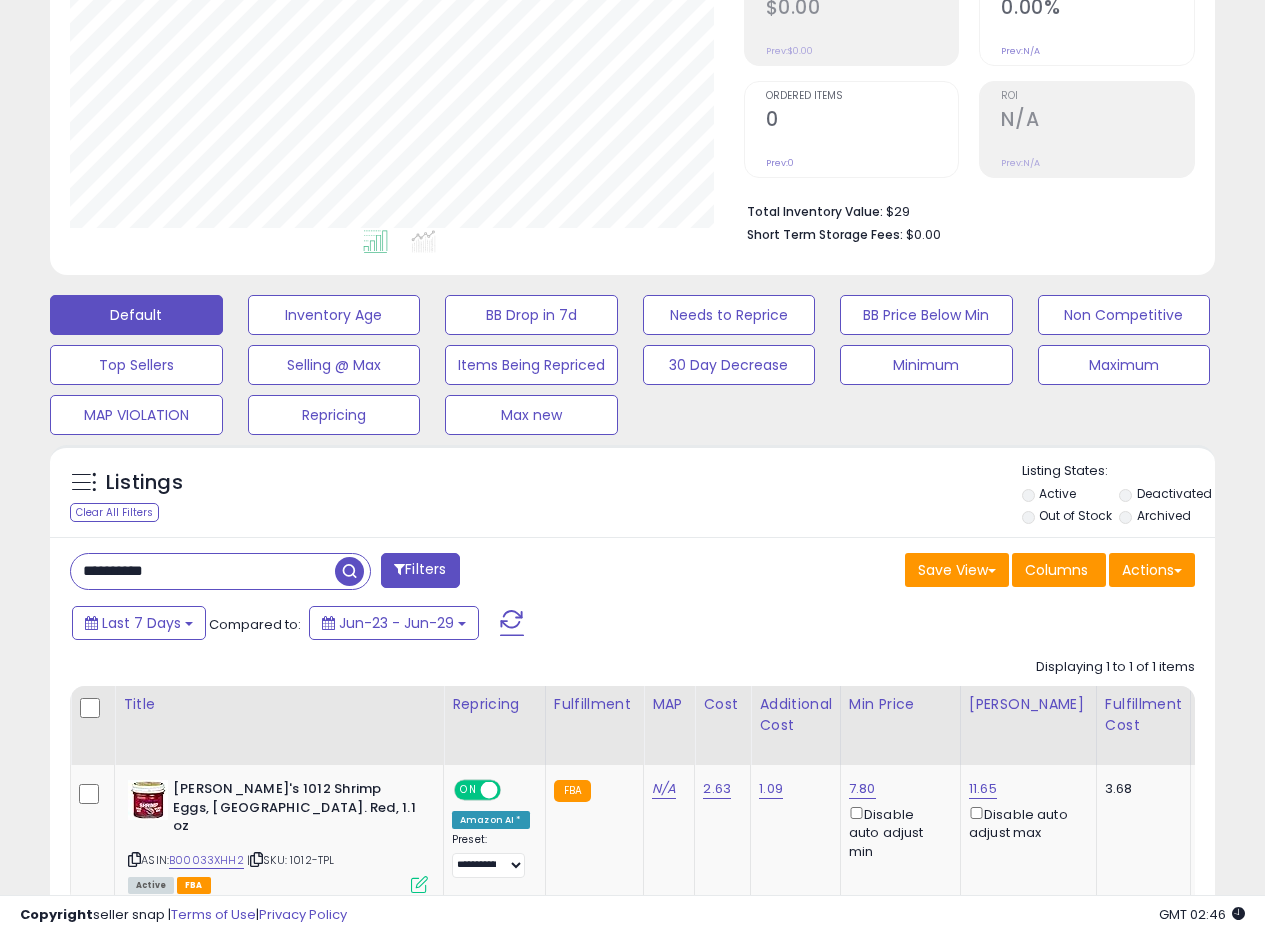 paste on "*" 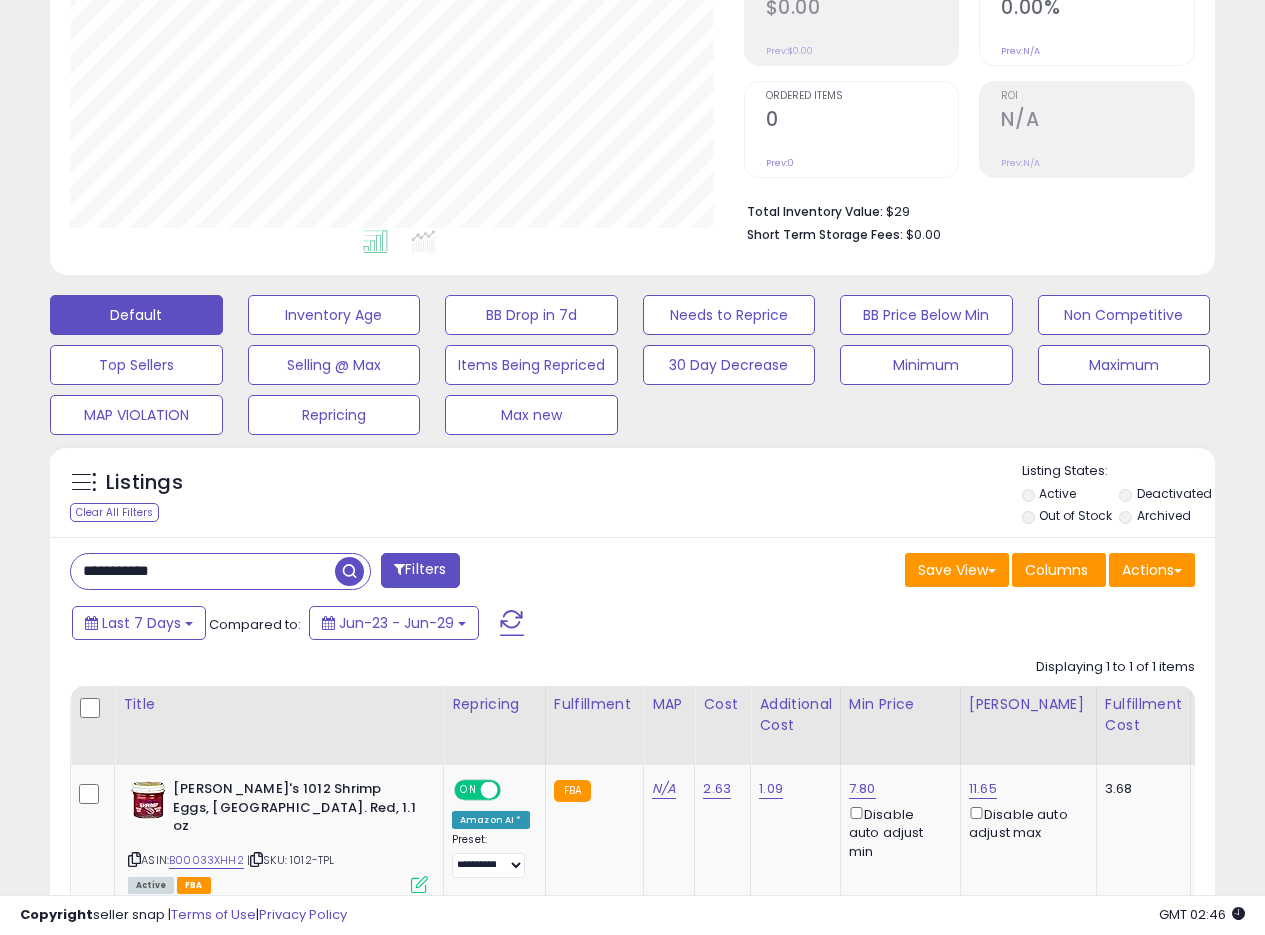 paste 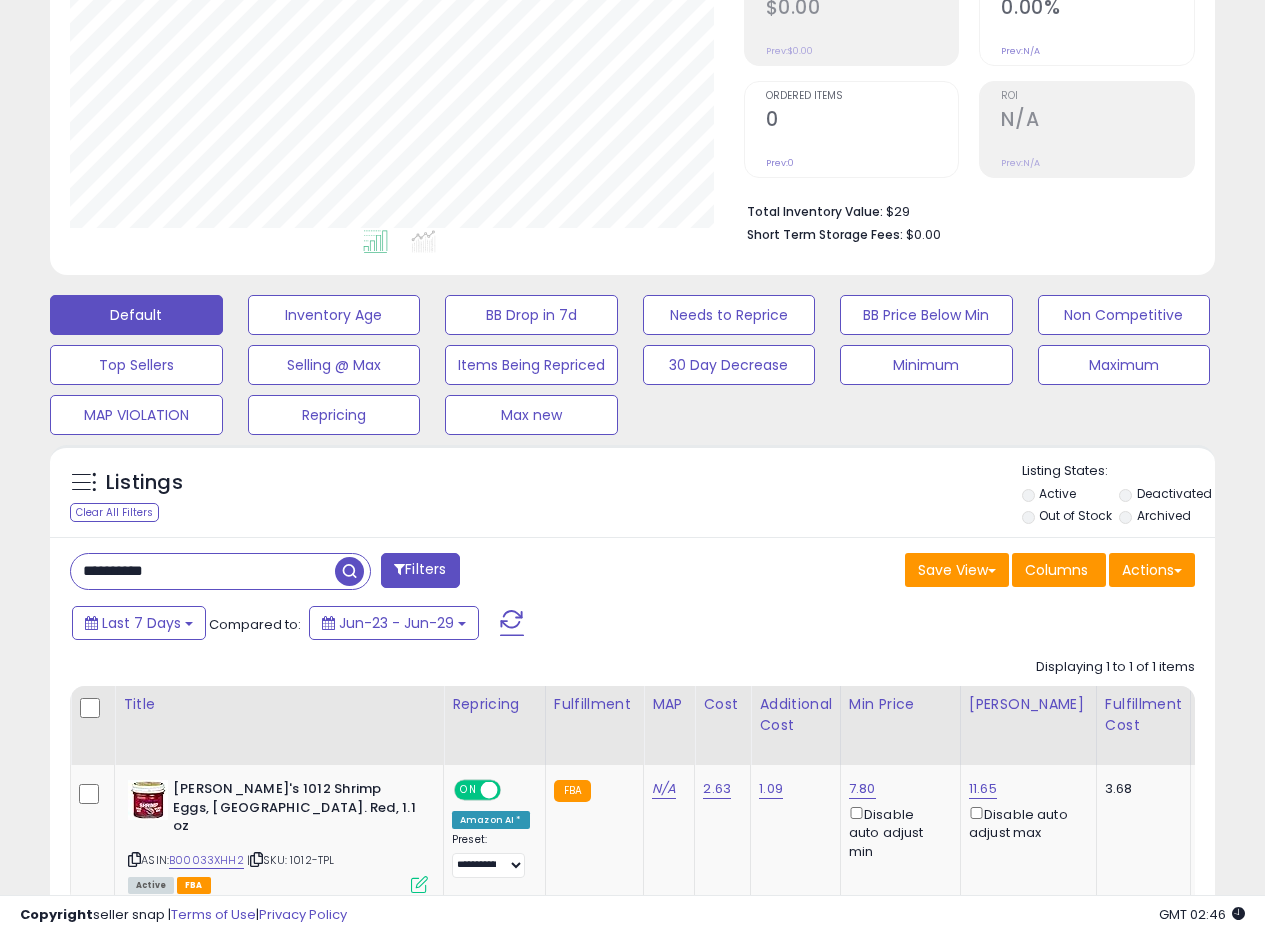 click at bounding box center [349, 571] 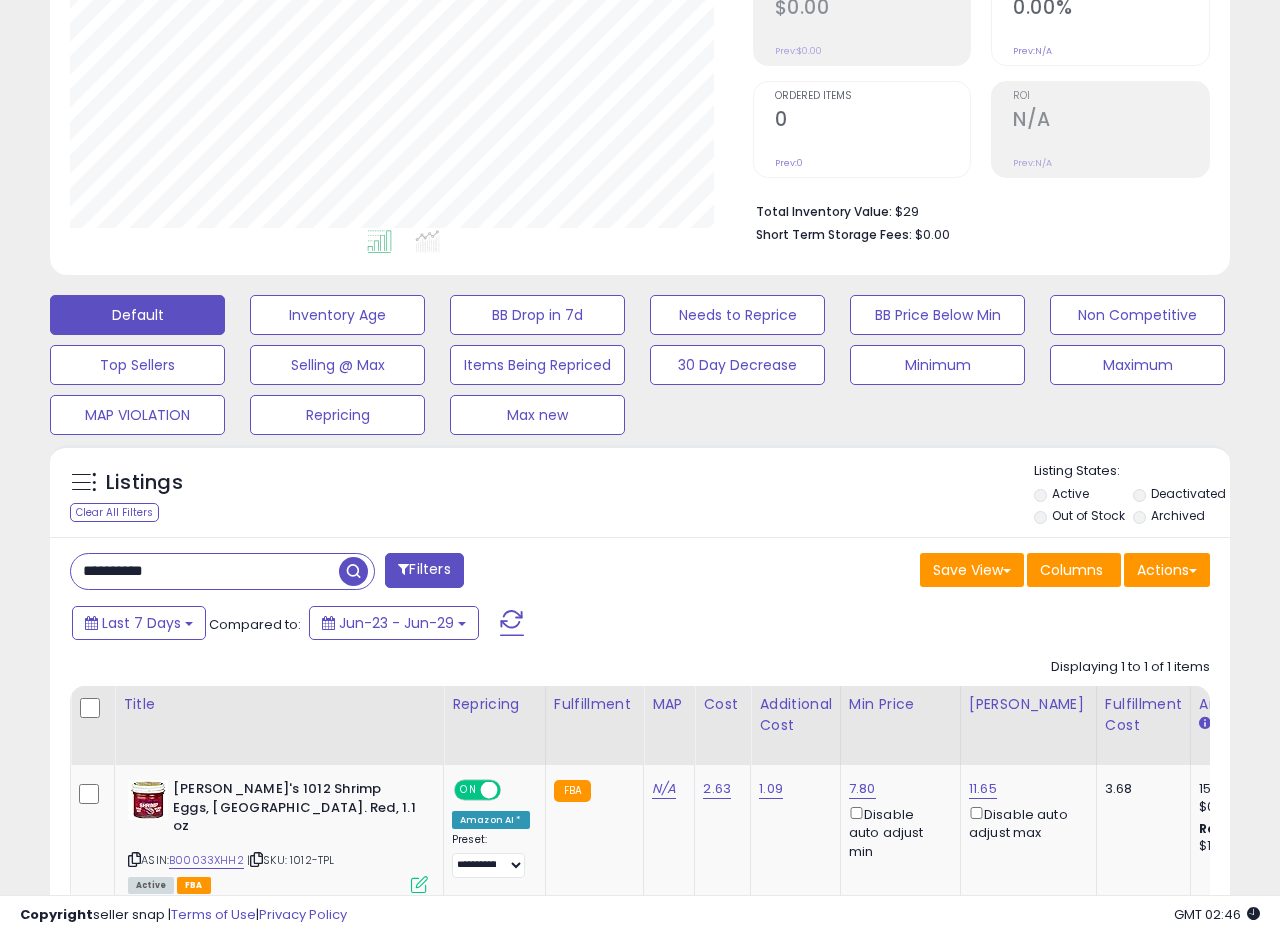 scroll, scrollTop: 999590, scrollLeft: 999317, axis: both 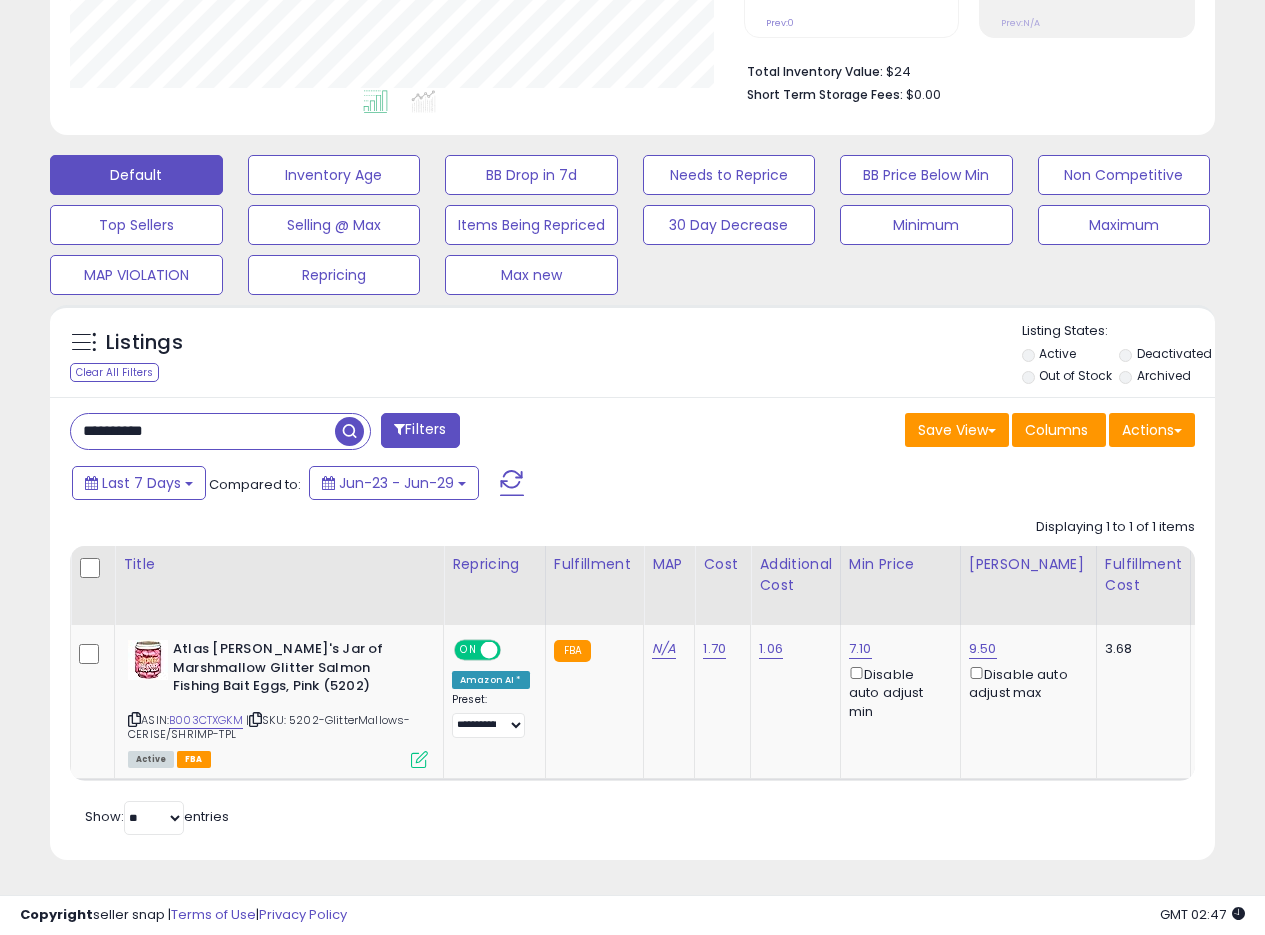 drag, startPoint x: 209, startPoint y: 414, endPoint x: 7, endPoint y: 407, distance: 202.12125 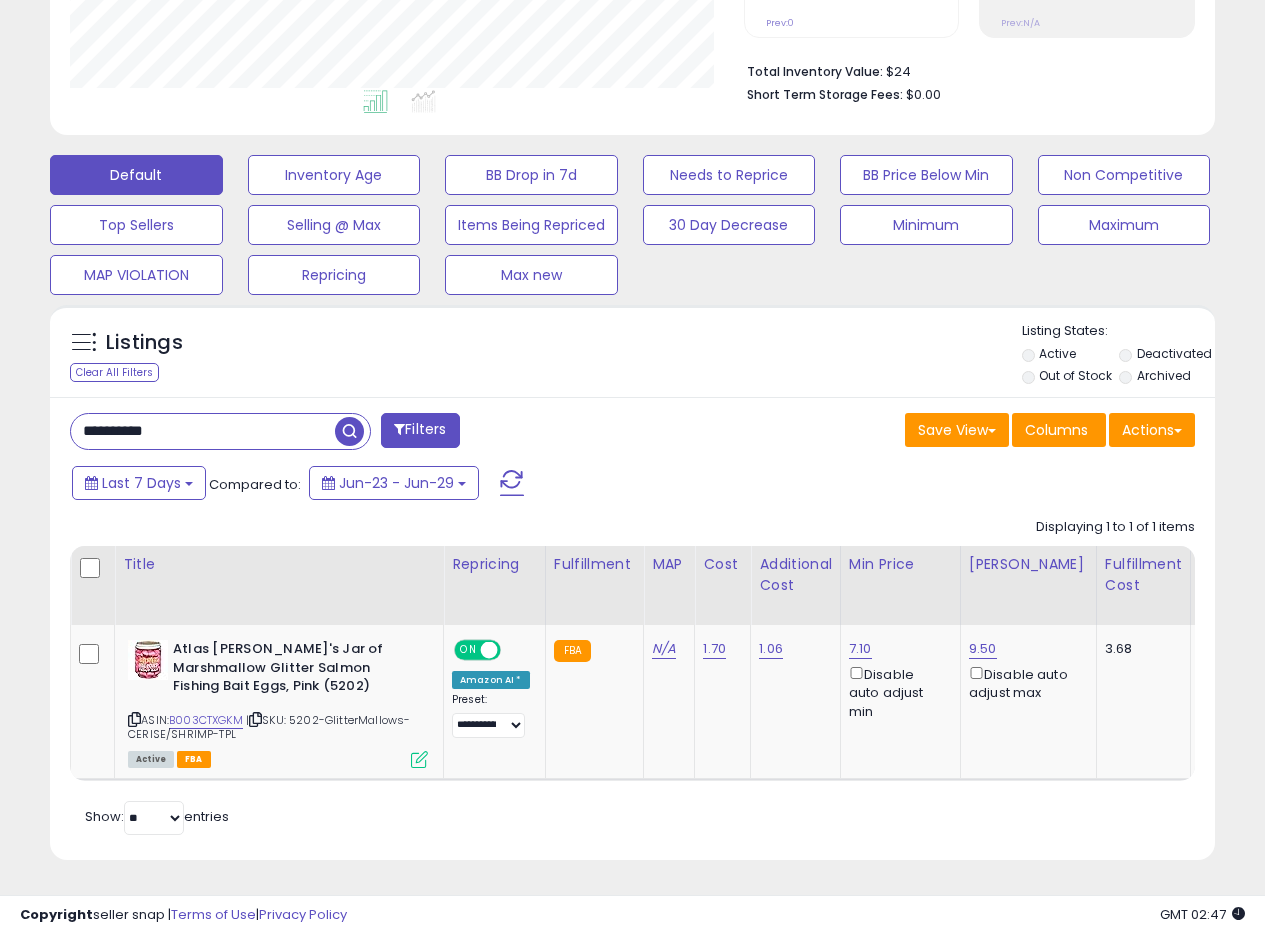 paste 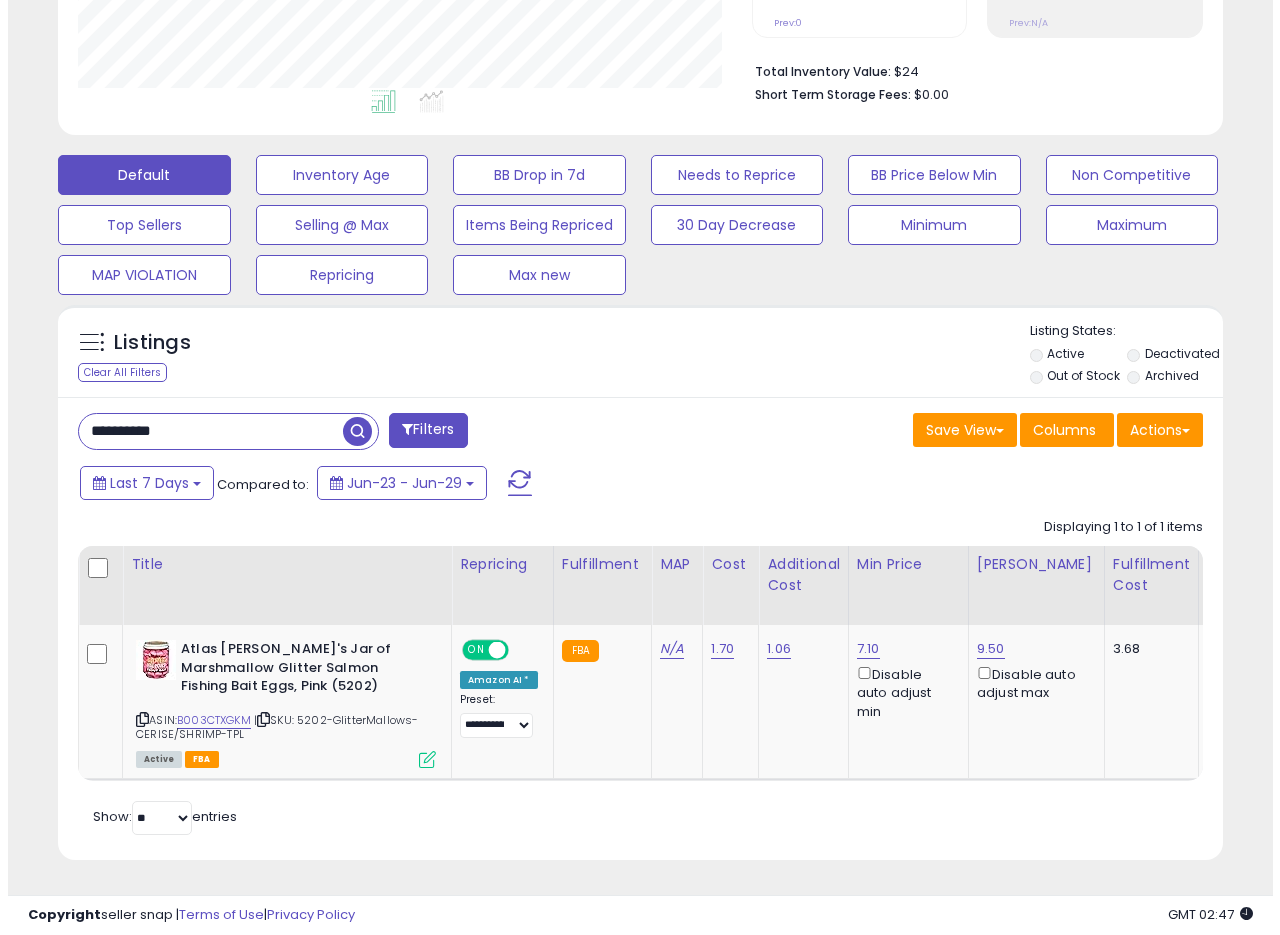 scroll, scrollTop: 335, scrollLeft: 0, axis: vertical 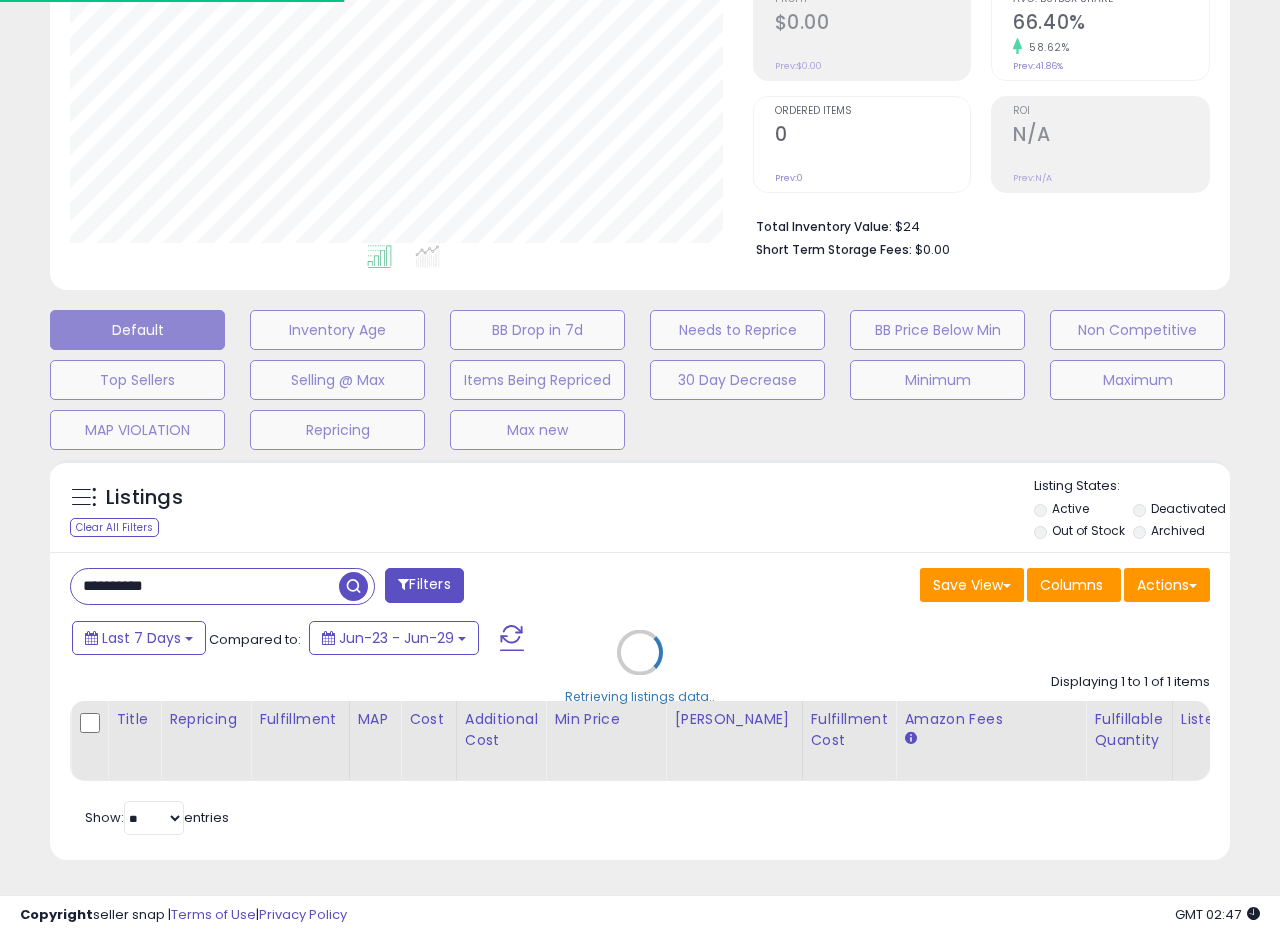 click on "Retrieving listings data.." at bounding box center (640, 667) 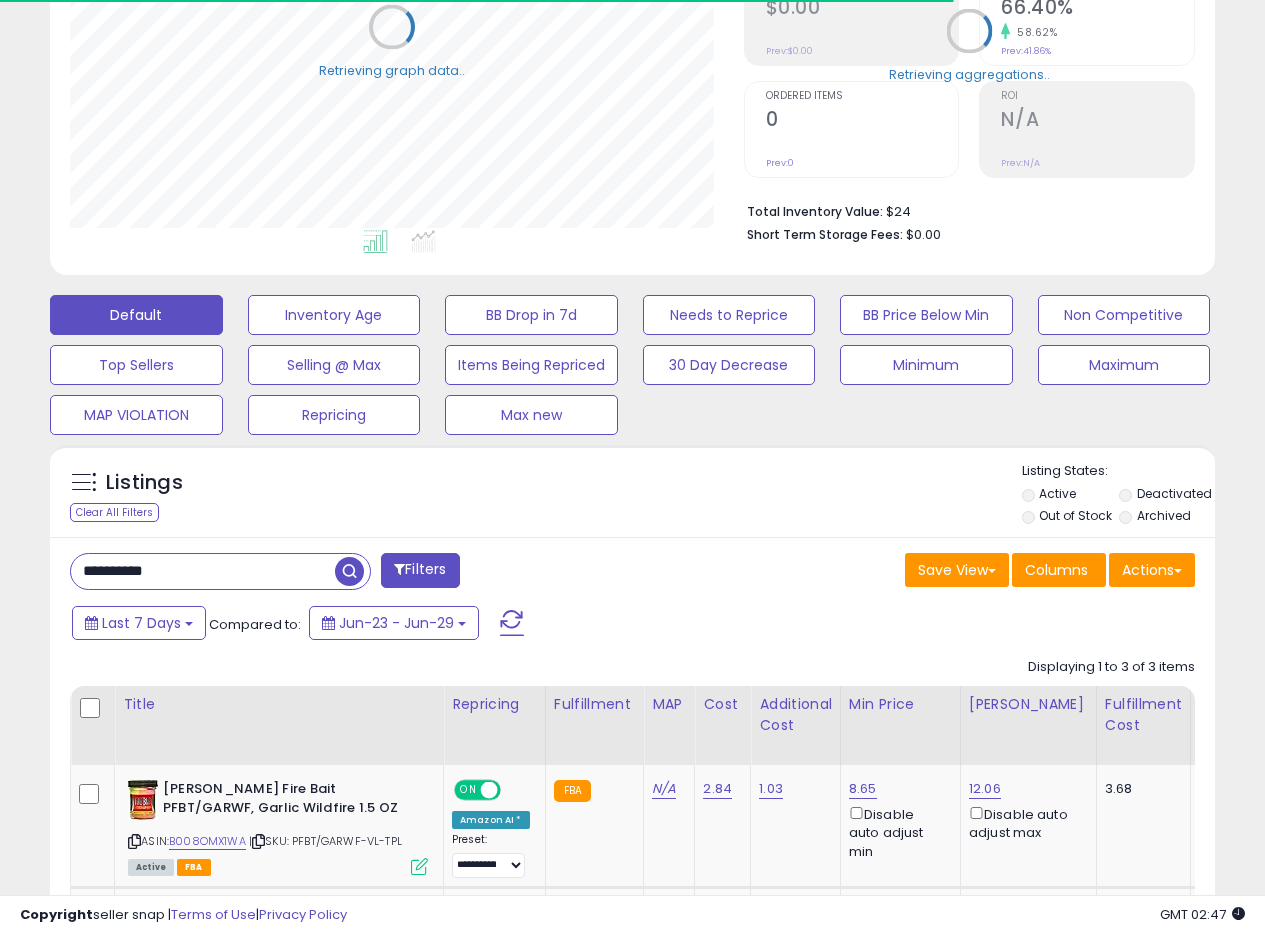 scroll, scrollTop: 410, scrollLeft: 674, axis: both 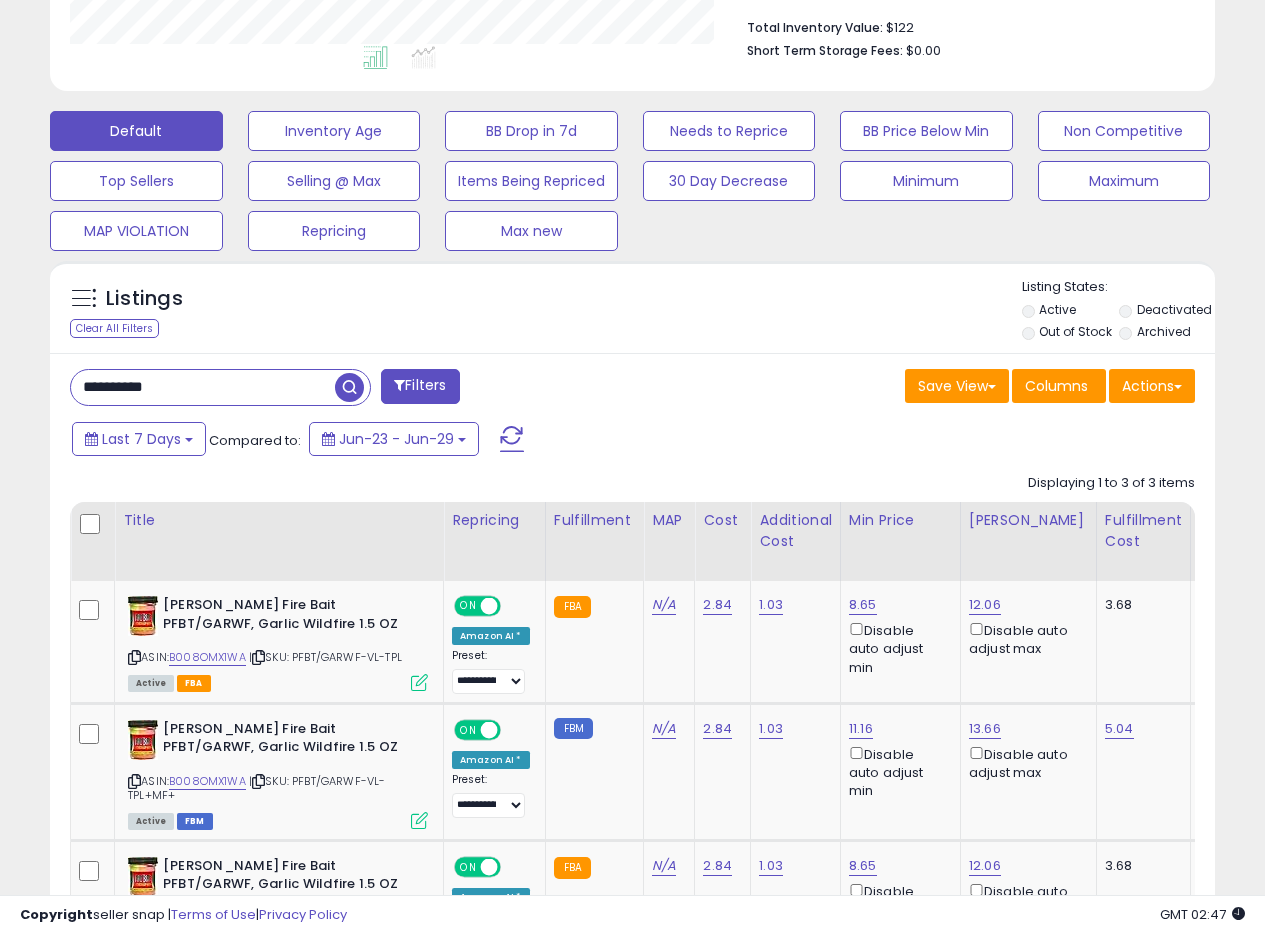 click on "Last 7 Days
Compared to:
Jun-23 - Jun-29" at bounding box center (489, 441) 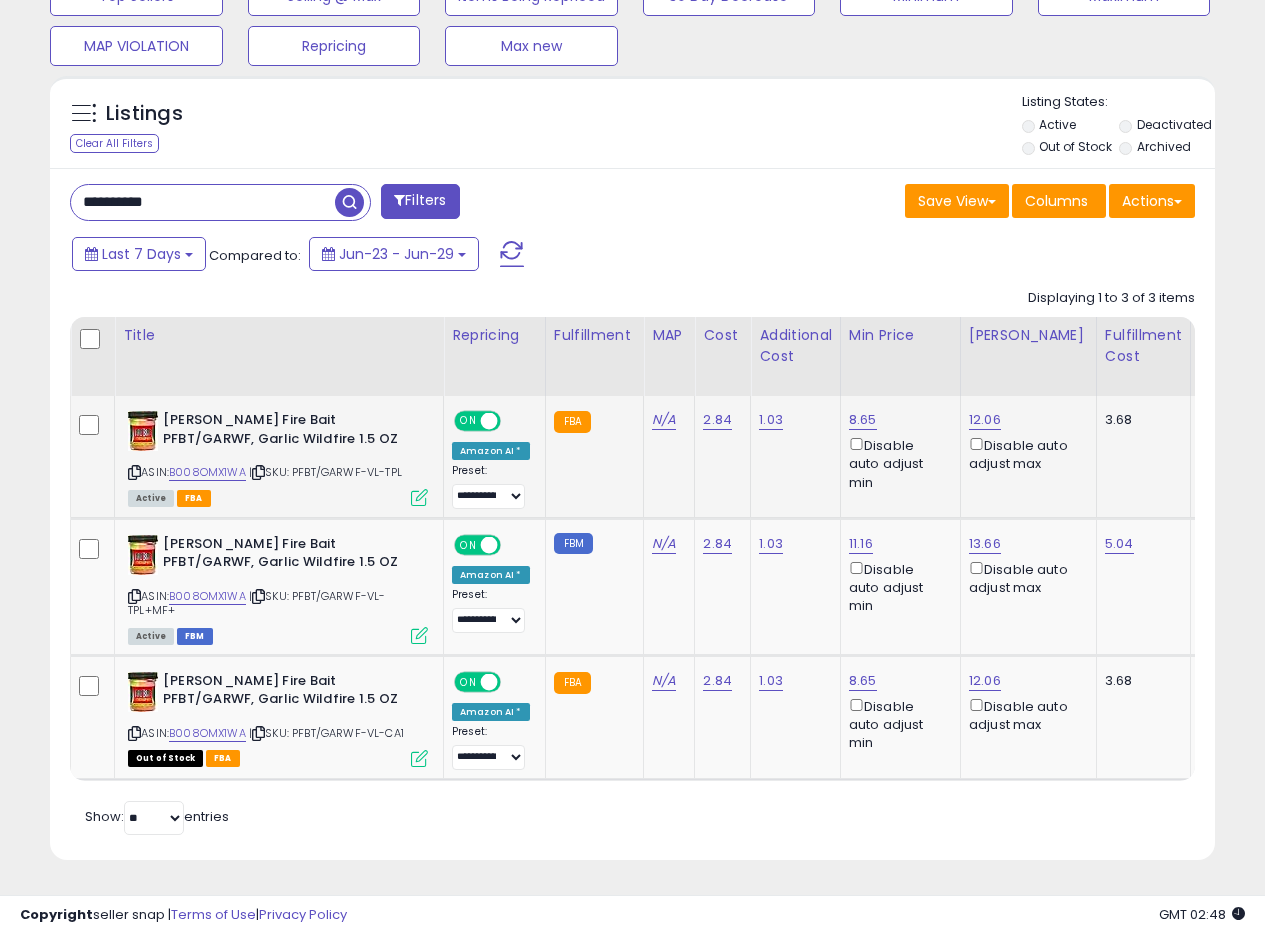 scroll, scrollTop: 719, scrollLeft: 0, axis: vertical 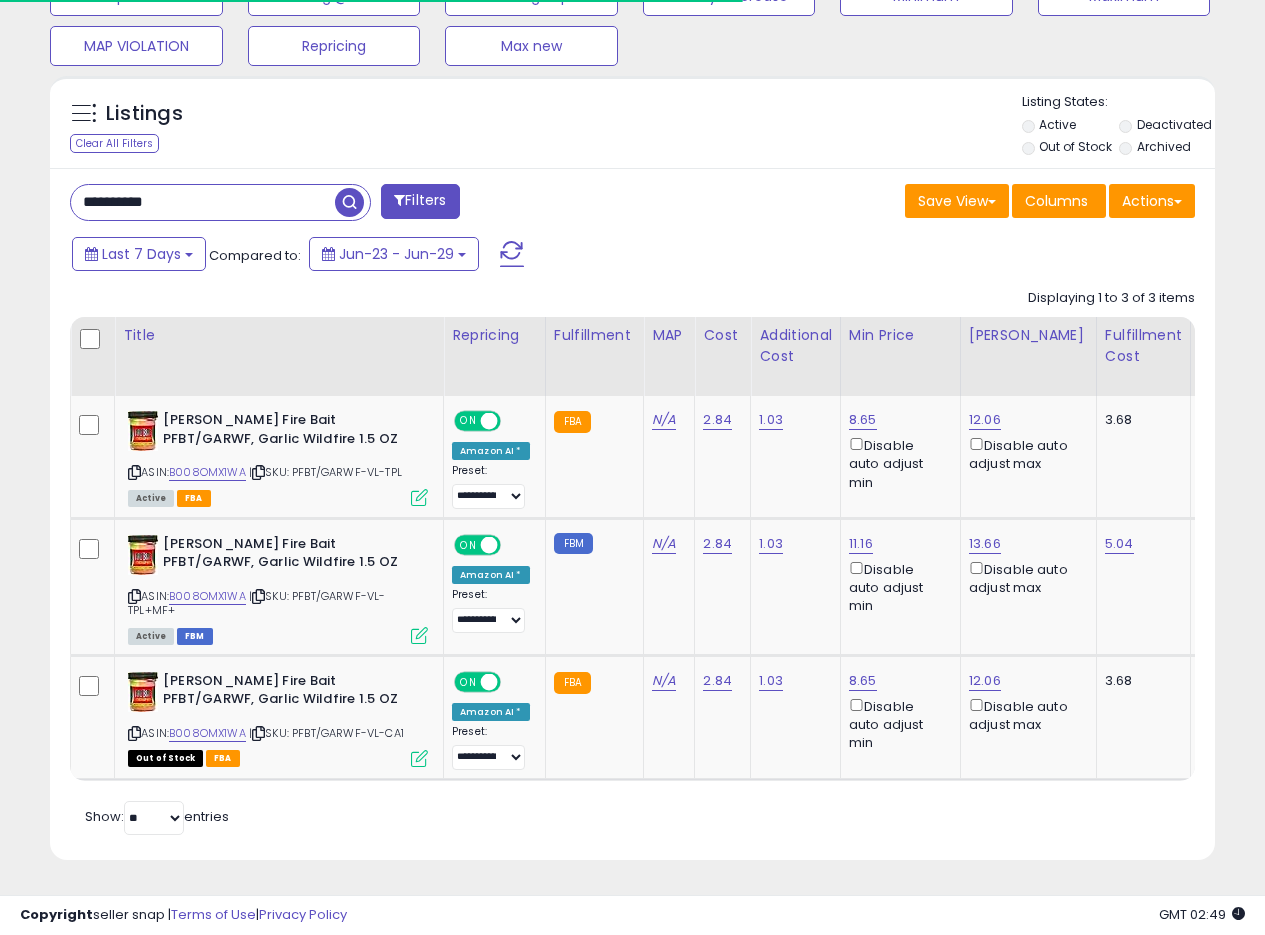 drag, startPoint x: 214, startPoint y: 188, endPoint x: 0, endPoint y: 177, distance: 214.28252 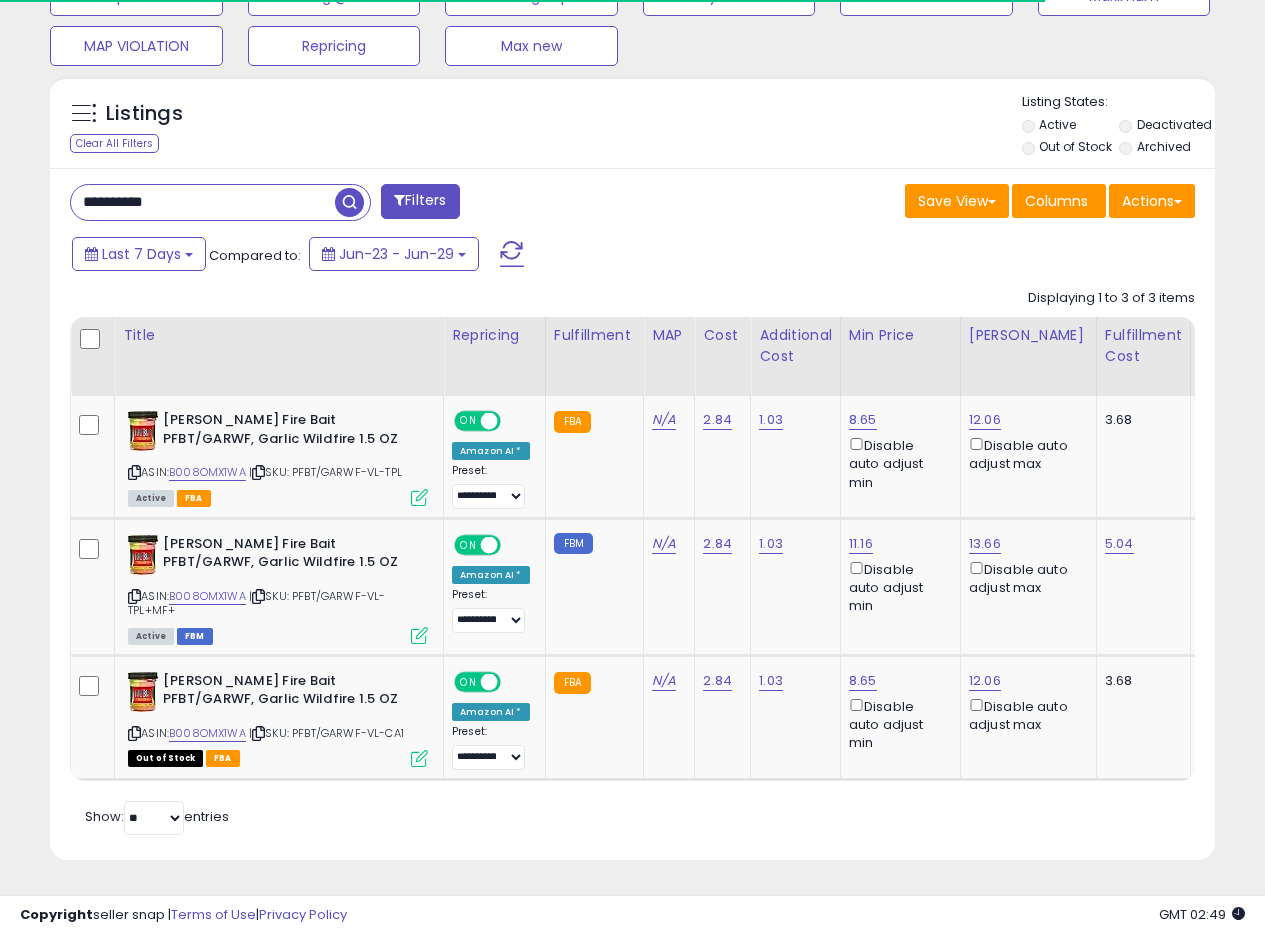 paste 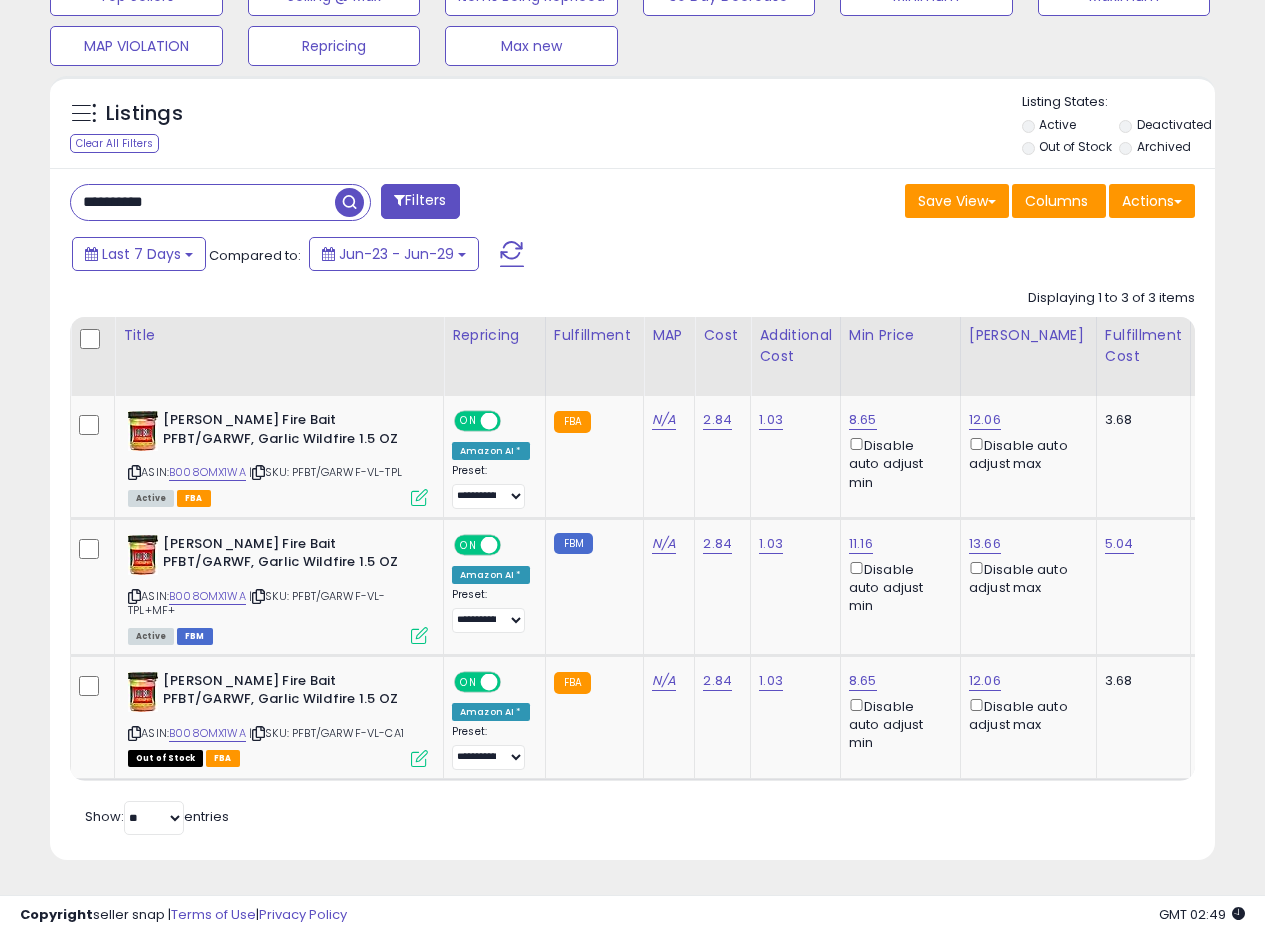 click at bounding box center (349, 202) 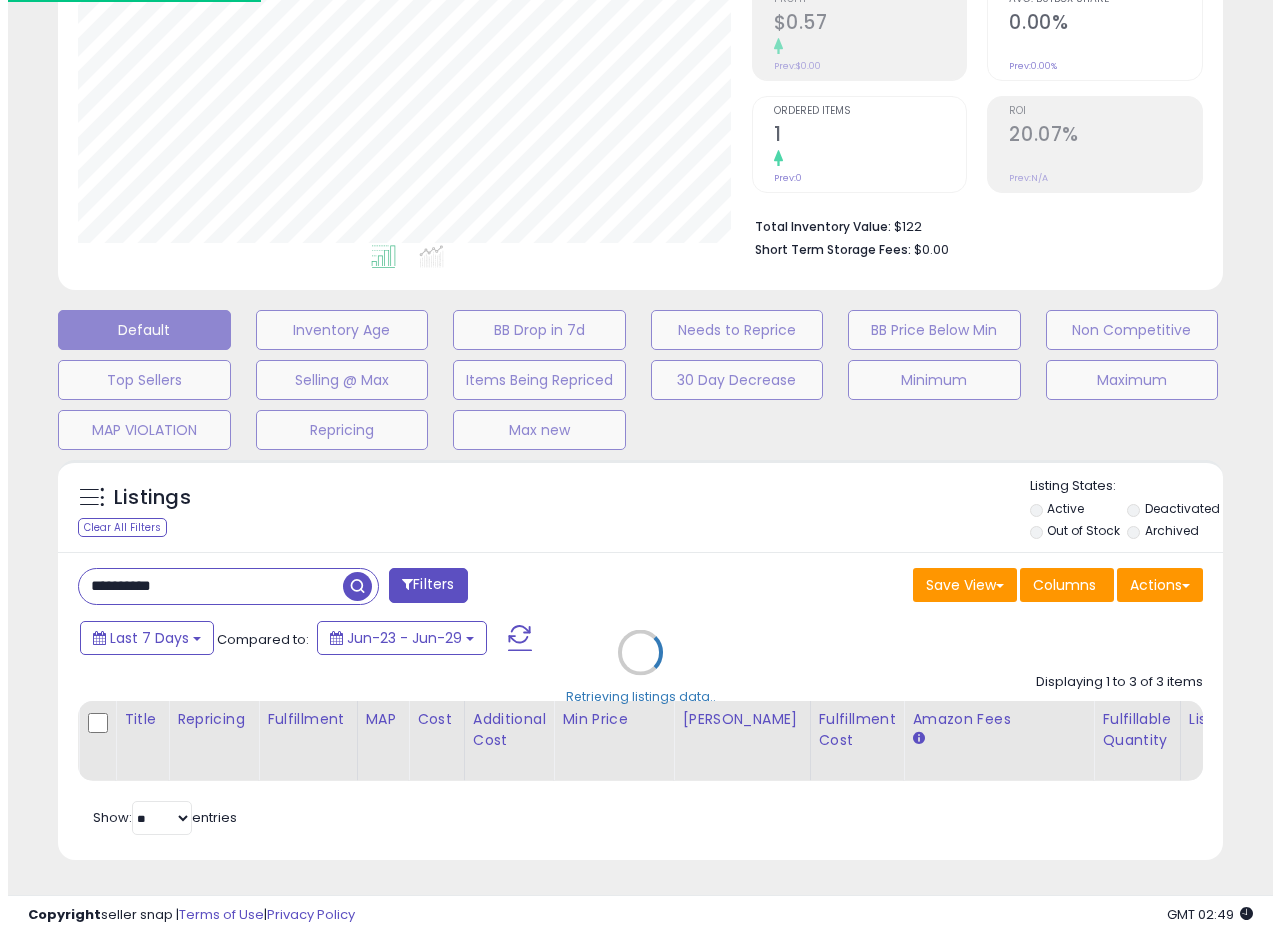 scroll, scrollTop: 335, scrollLeft: 0, axis: vertical 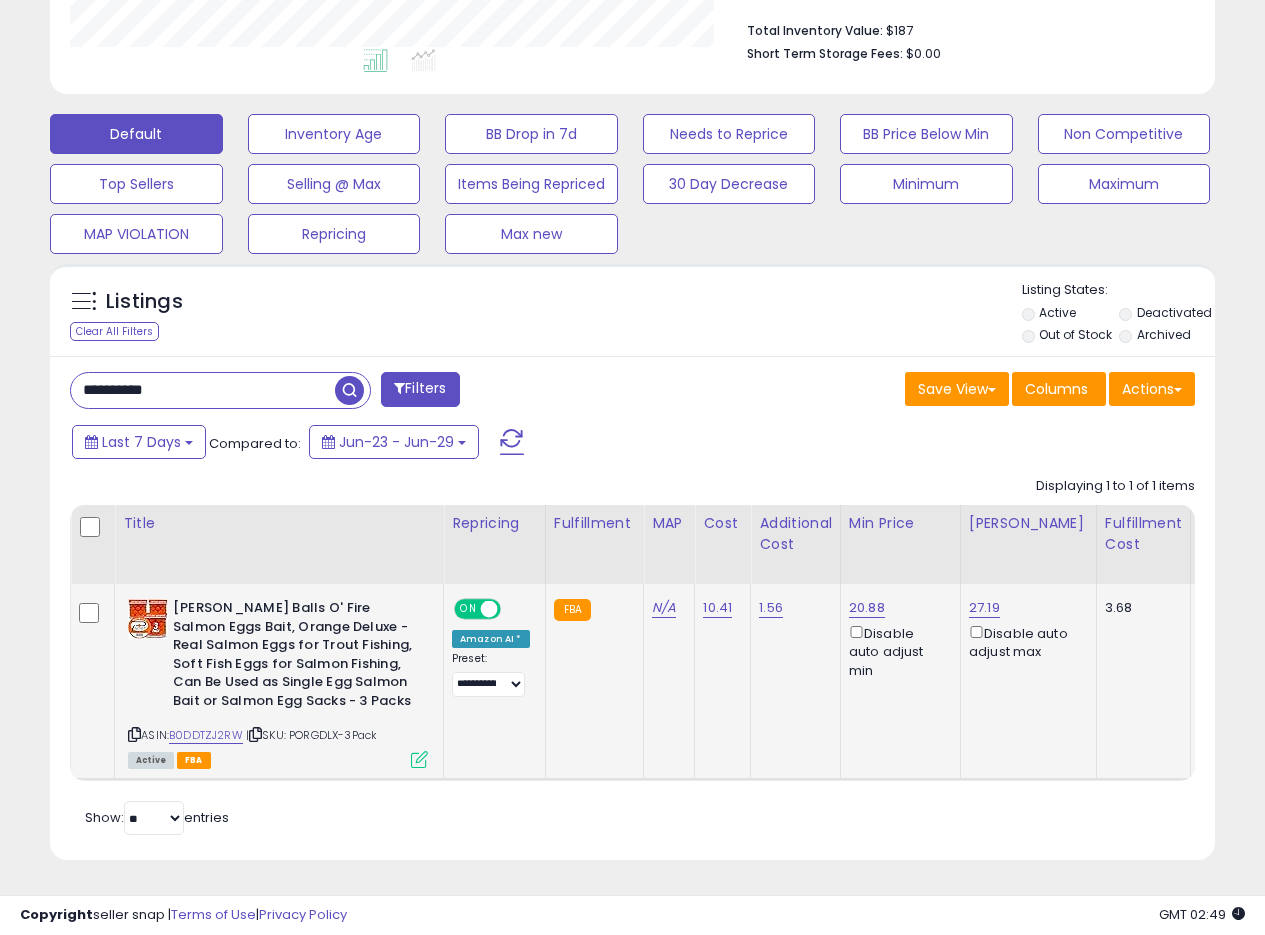 click on "ASIN:  B0DDTZJ2RW    |   SKU: PORGDLX-3Pack Active FBA" at bounding box center (278, 682) 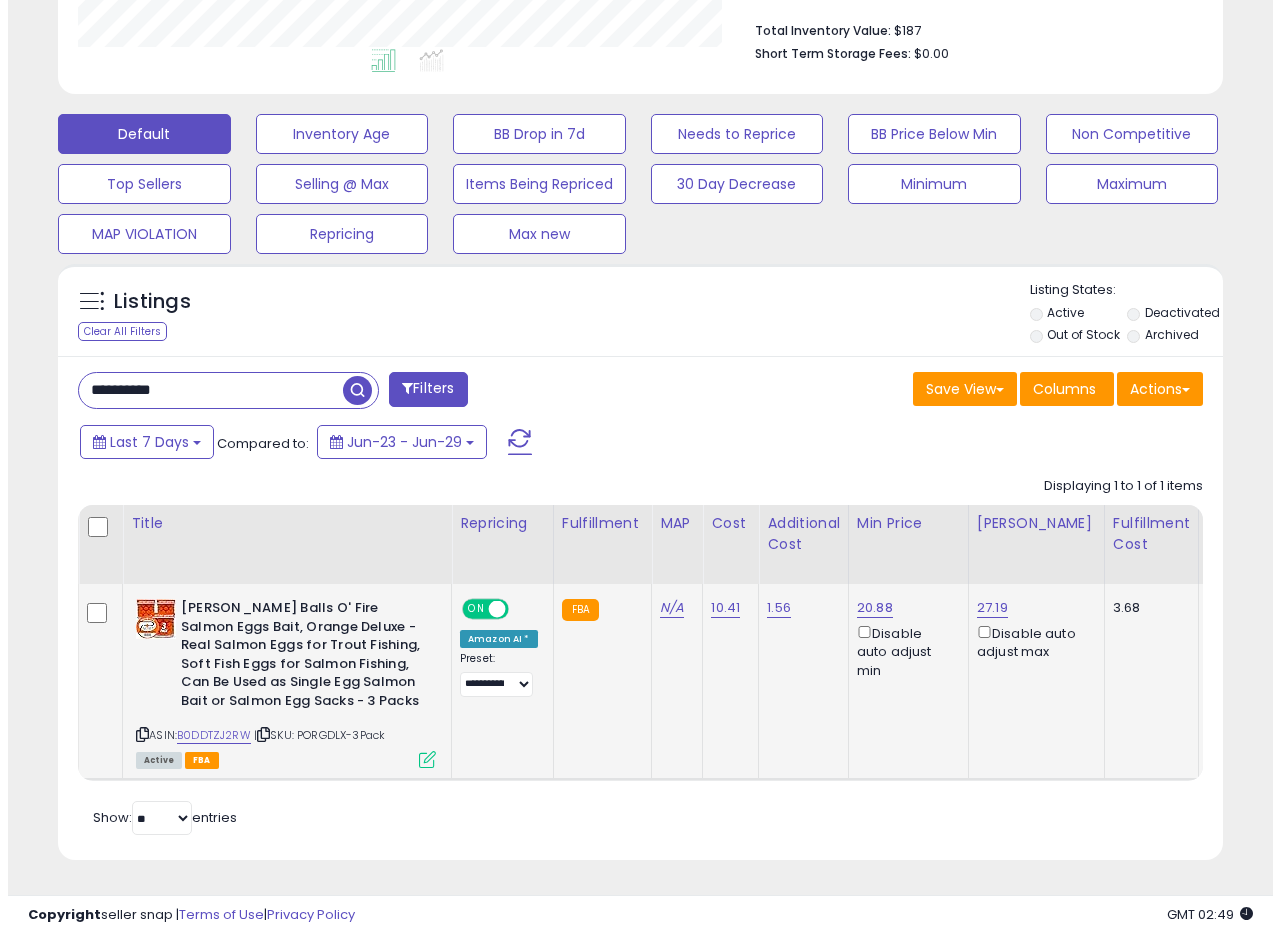scroll, scrollTop: 999590, scrollLeft: 999317, axis: both 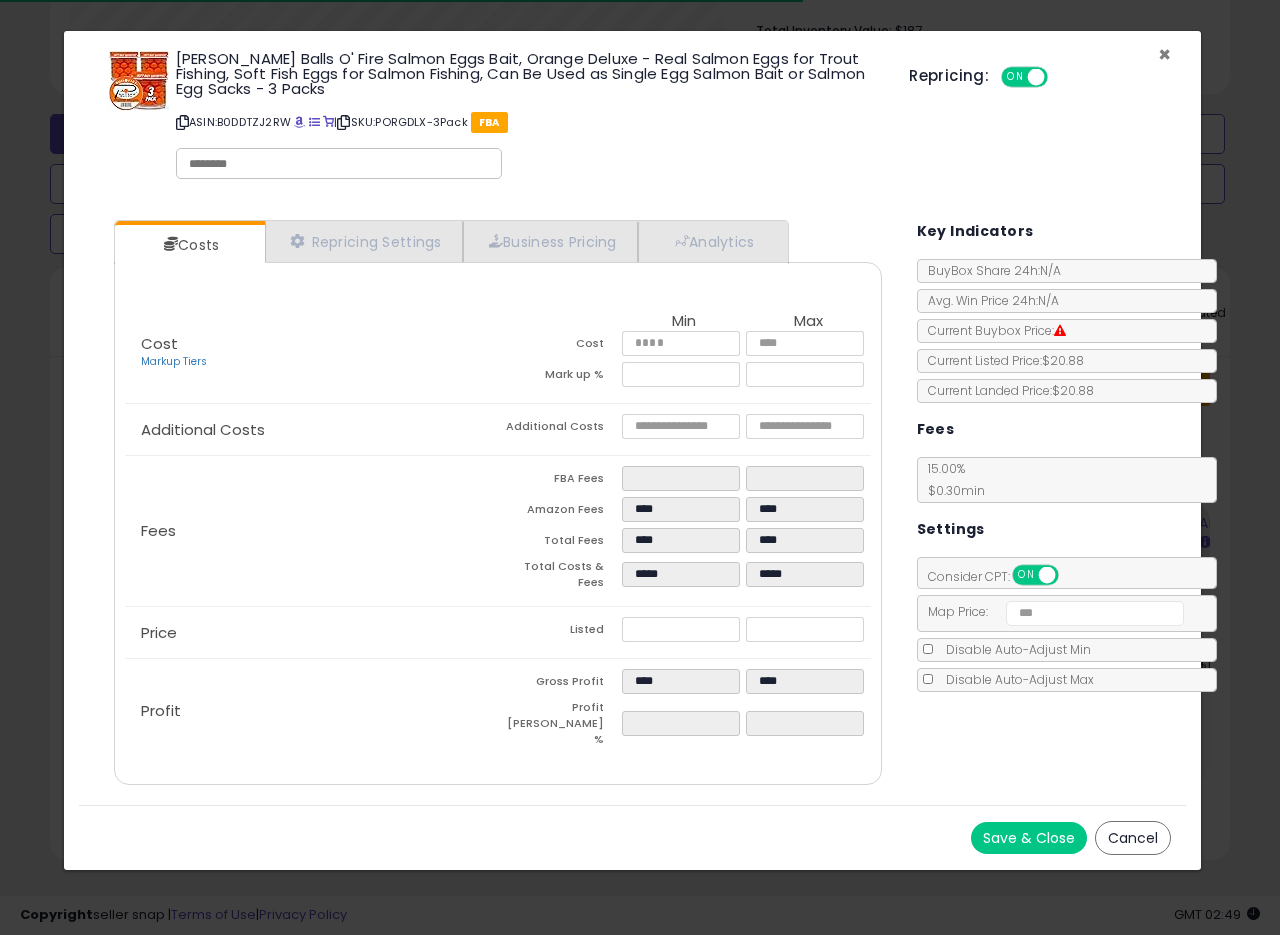 click on "×" at bounding box center (1164, 54) 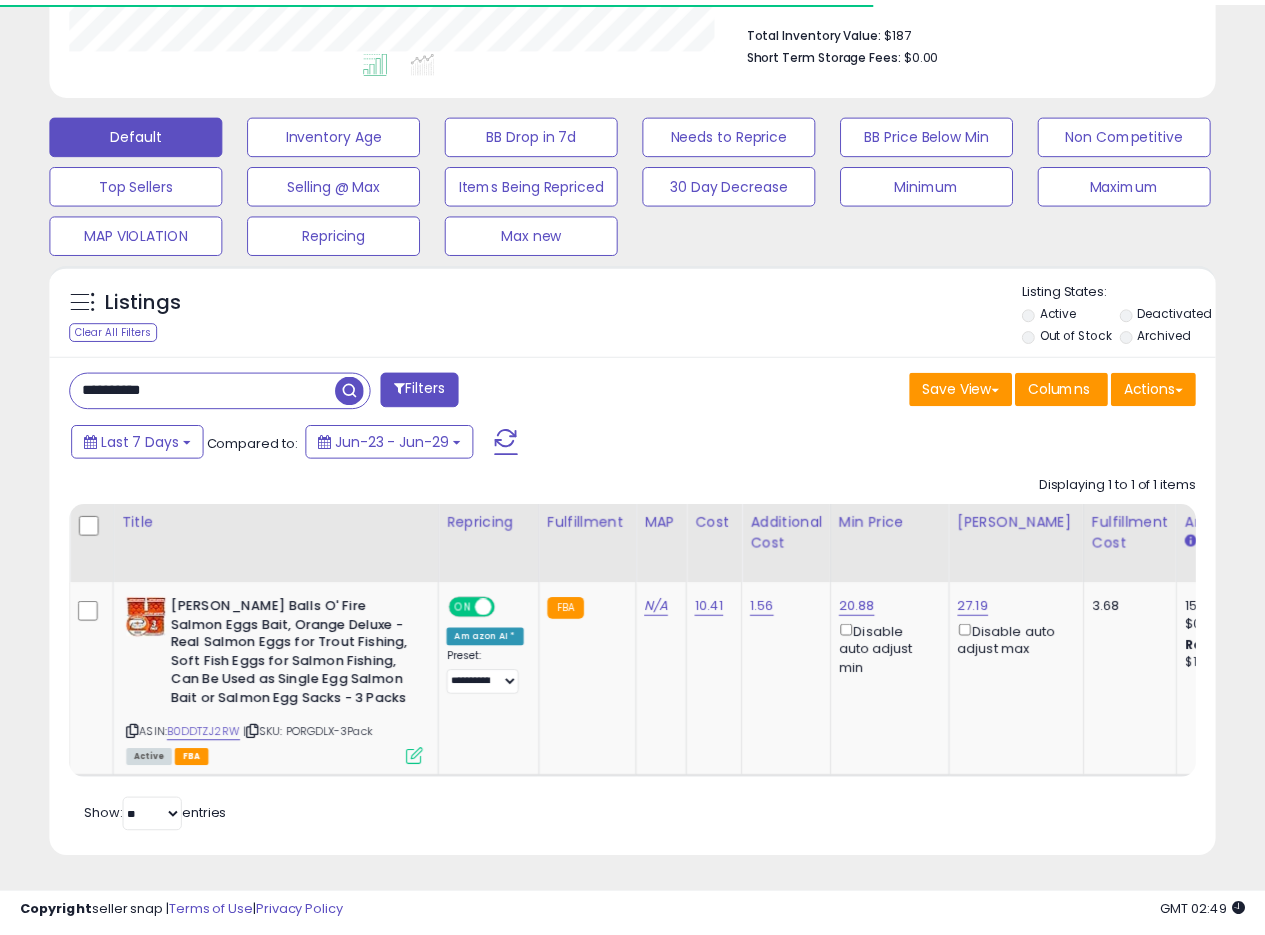 scroll, scrollTop: 410, scrollLeft: 674, axis: both 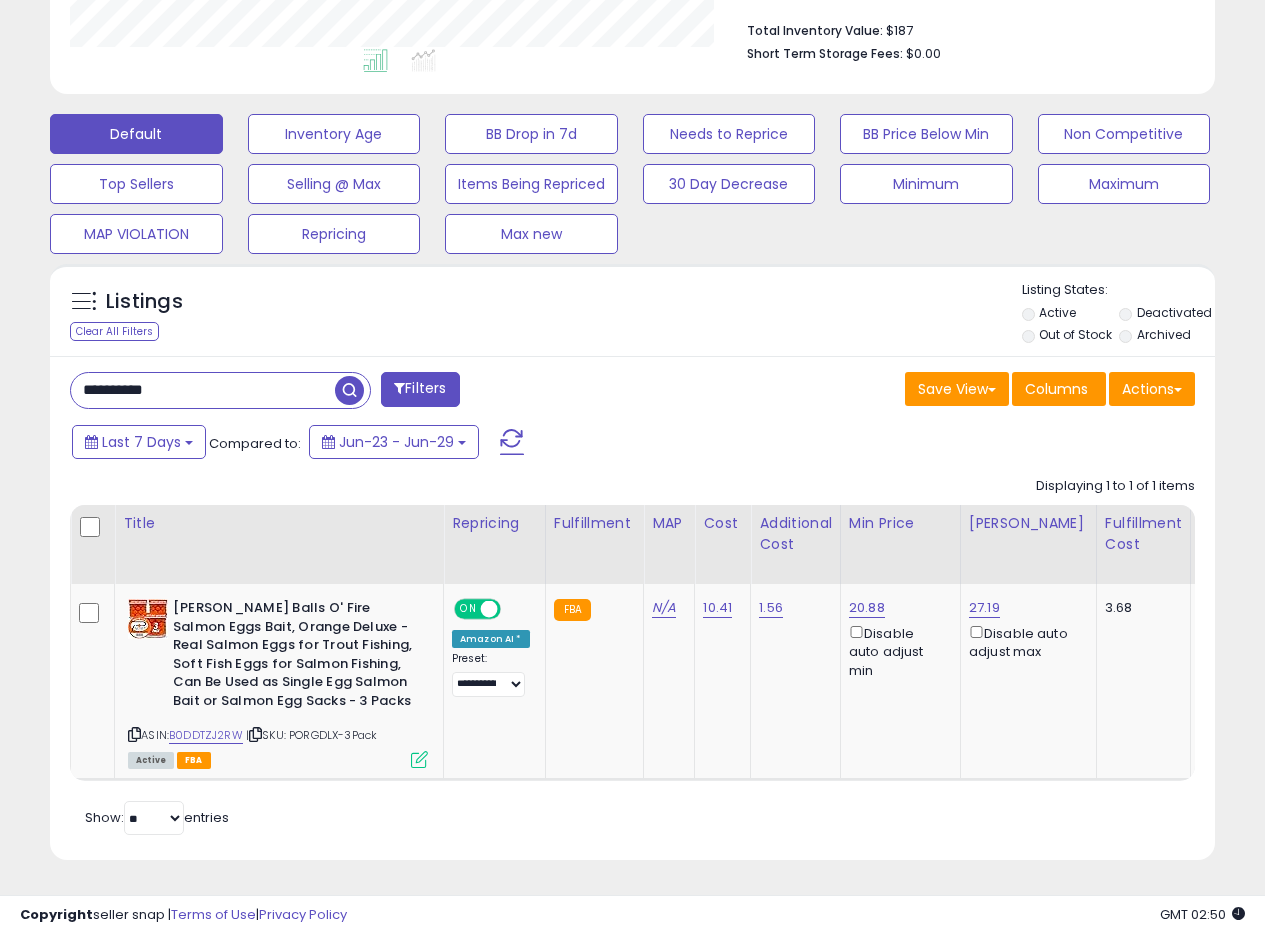 drag, startPoint x: 214, startPoint y: 378, endPoint x: 0, endPoint y: 373, distance: 214.05841 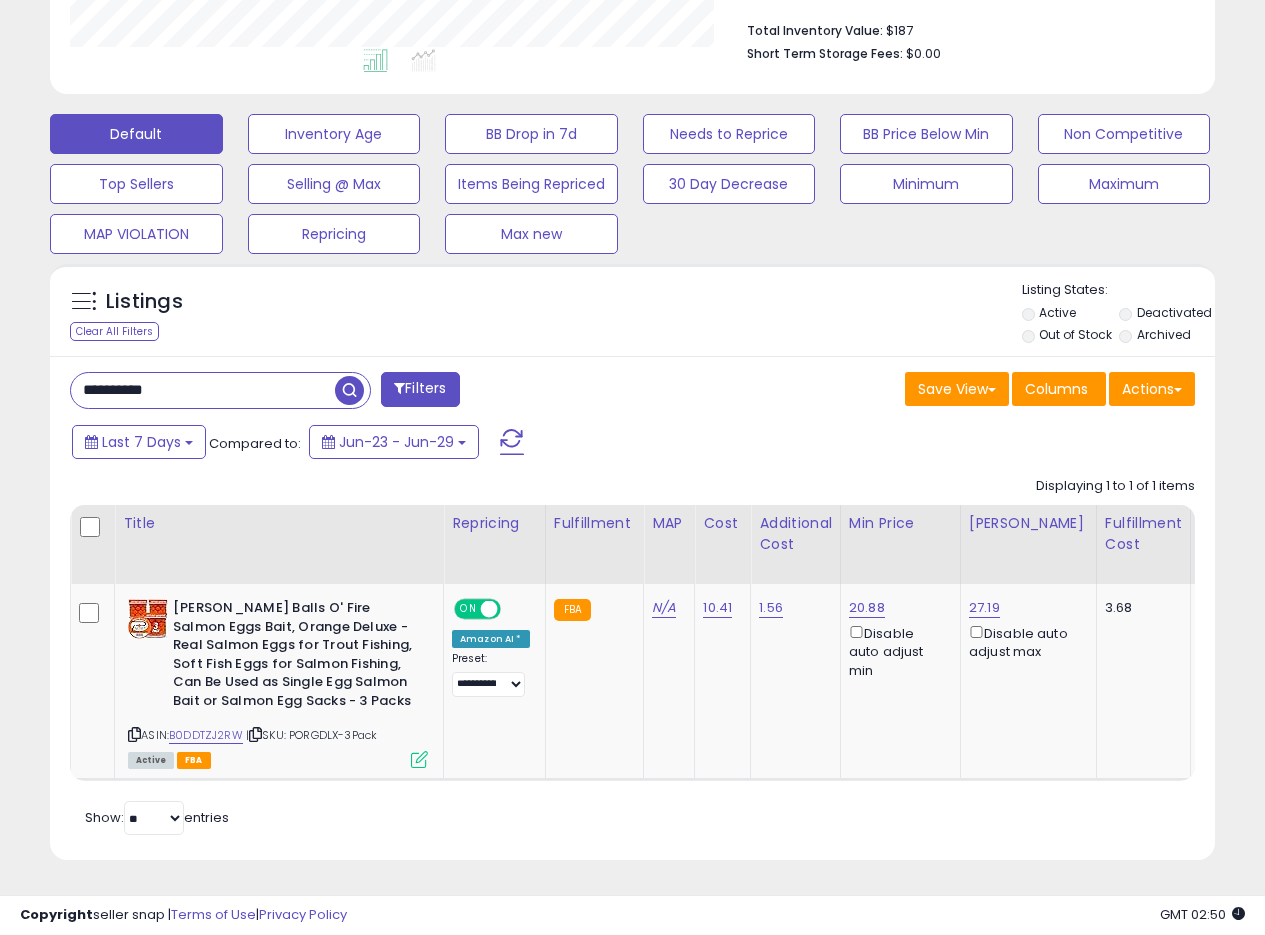 paste 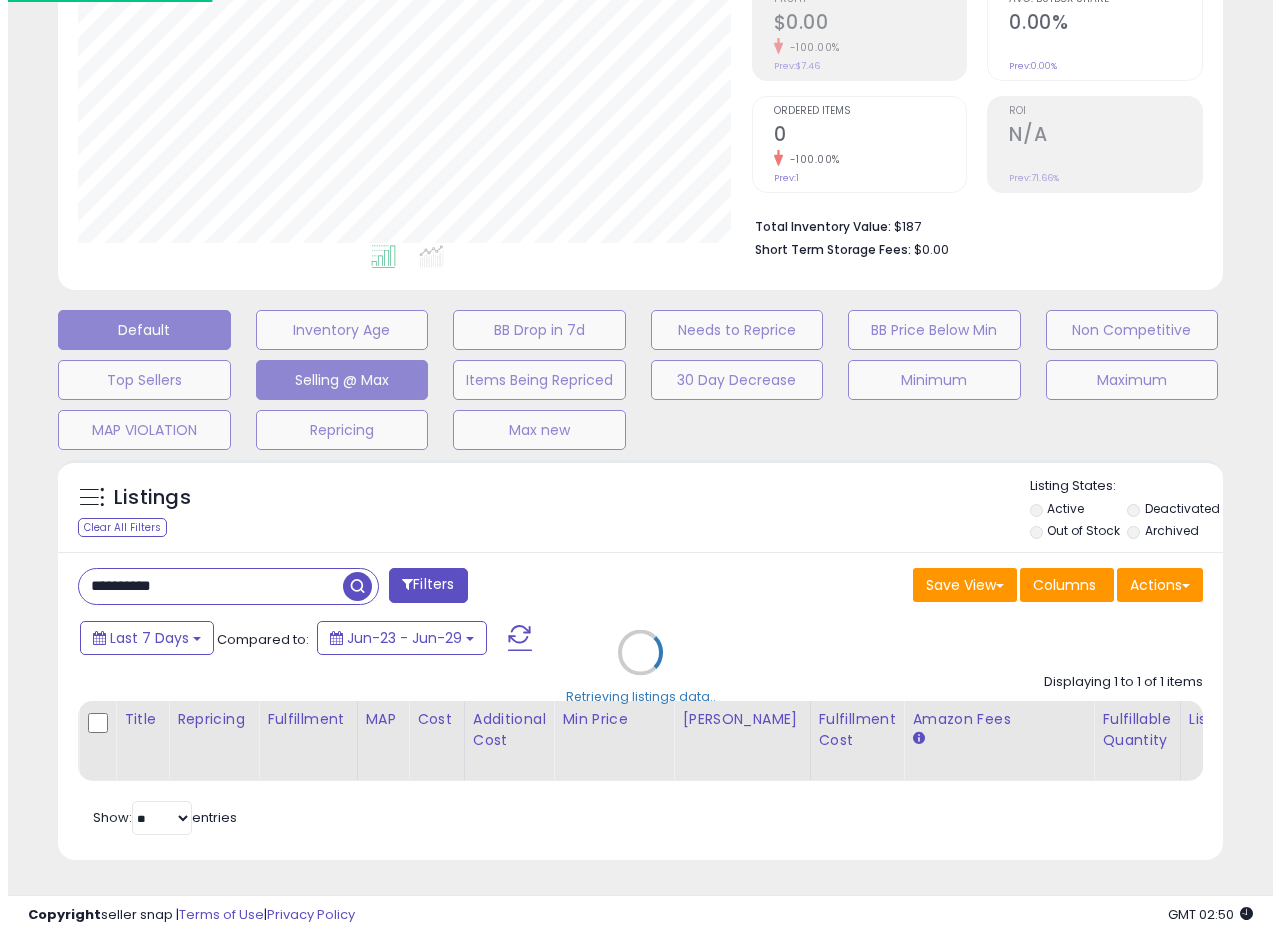 scroll, scrollTop: 335, scrollLeft: 0, axis: vertical 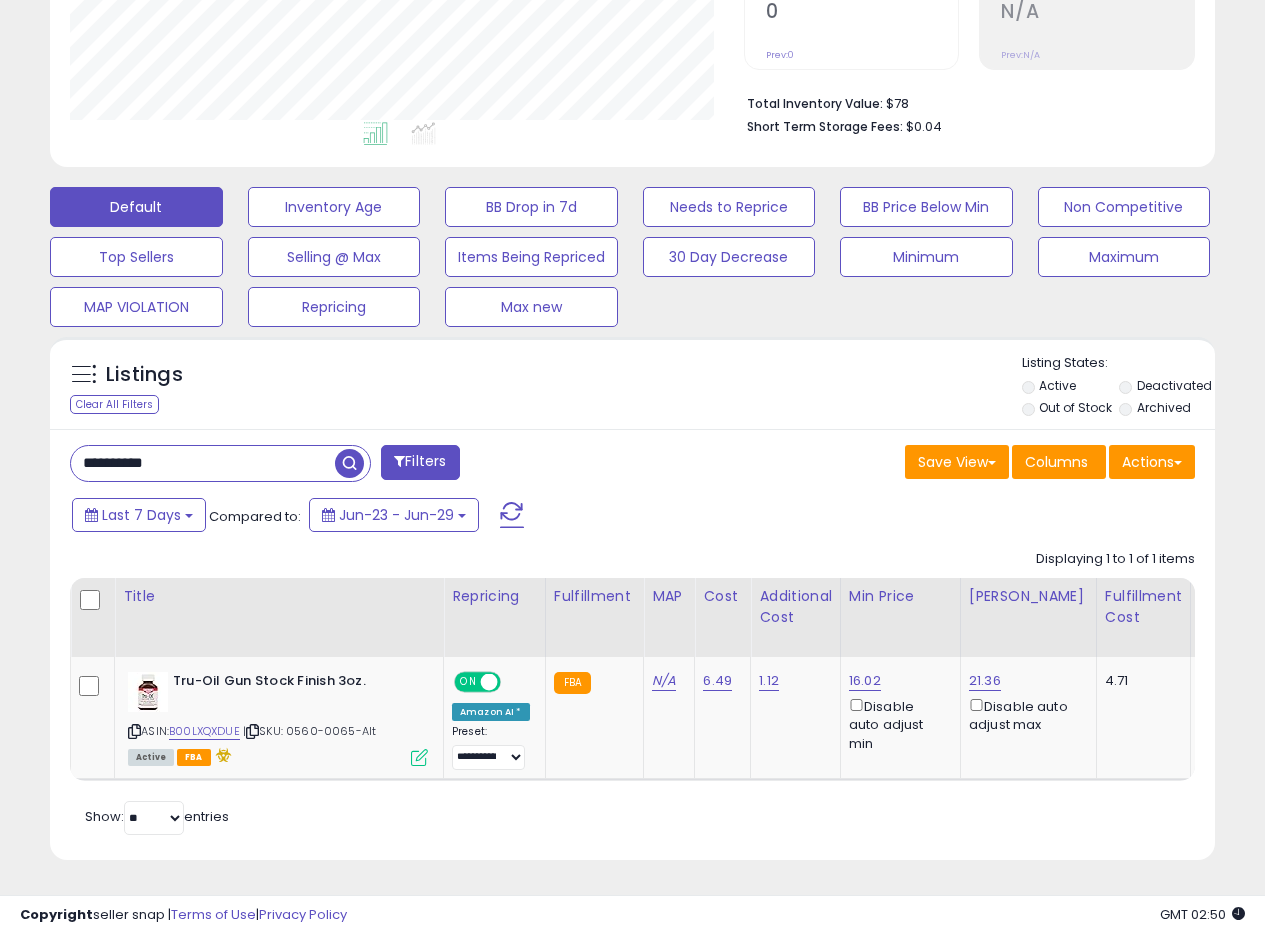 click on "Save View
Save As New View
Update Current View
Columns
Actions
Import  Export Visible Columns" at bounding box center (922, 464) 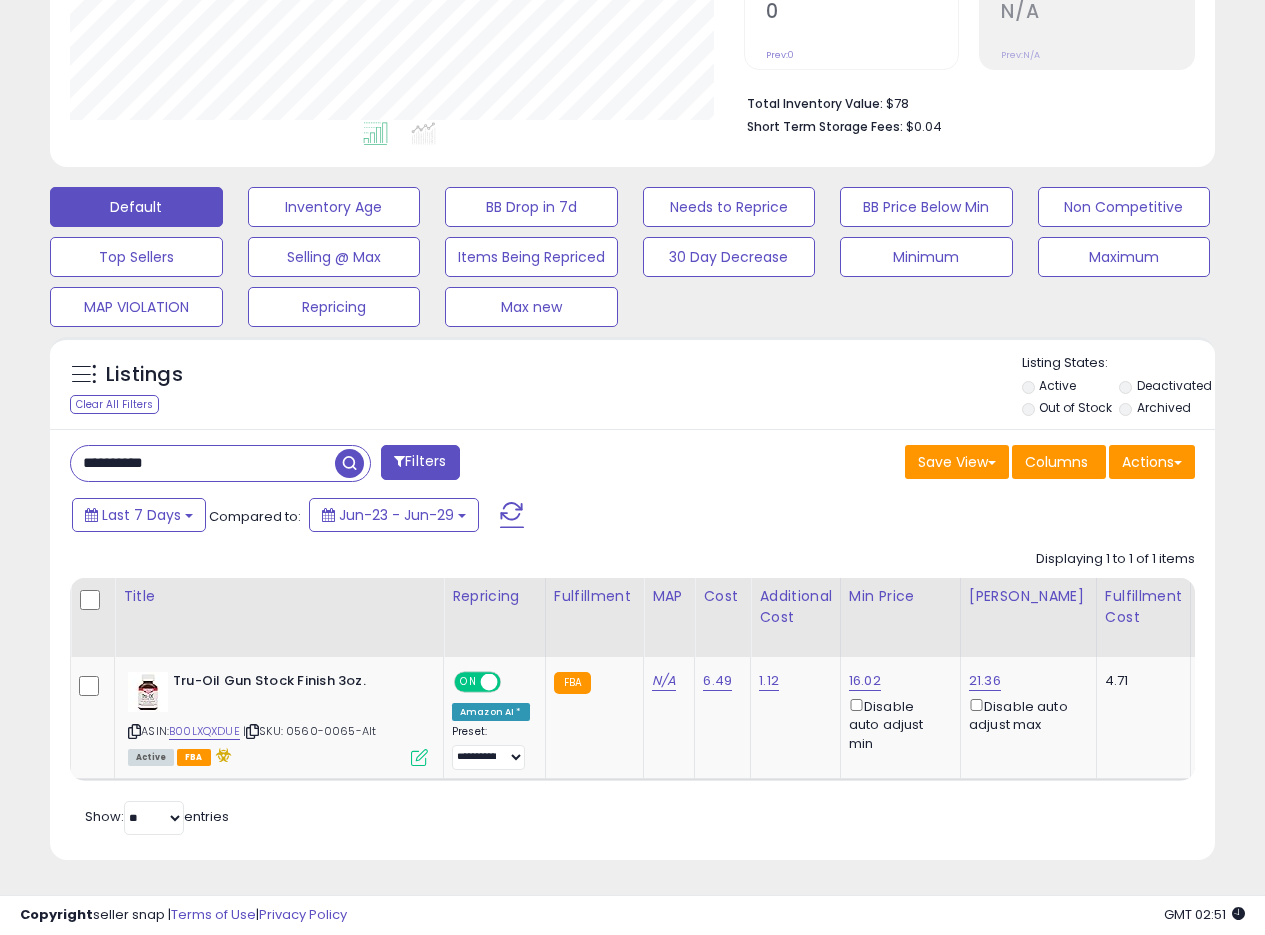 drag, startPoint x: 211, startPoint y: 437, endPoint x: 0, endPoint y: 424, distance: 211.4001 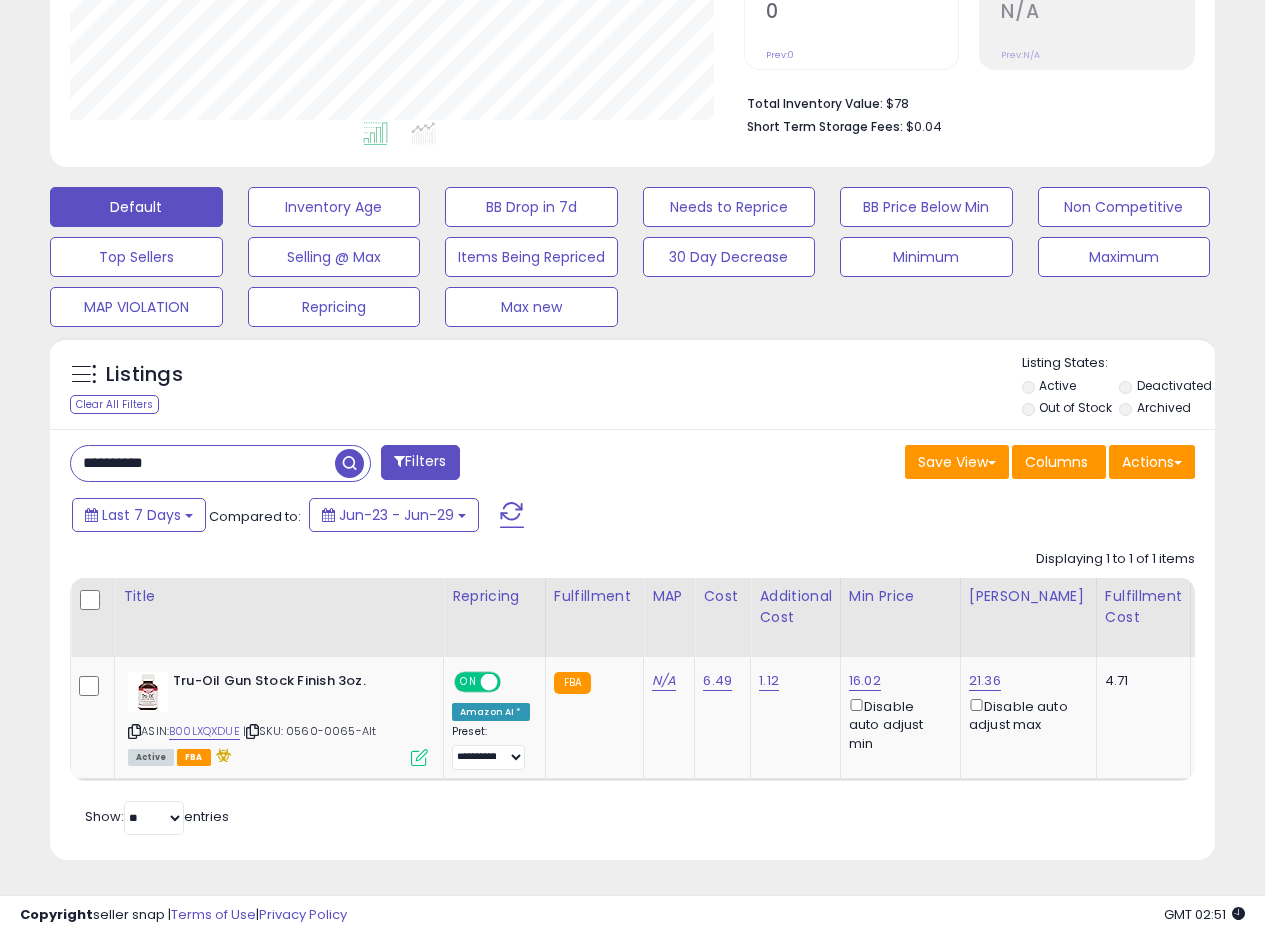 paste 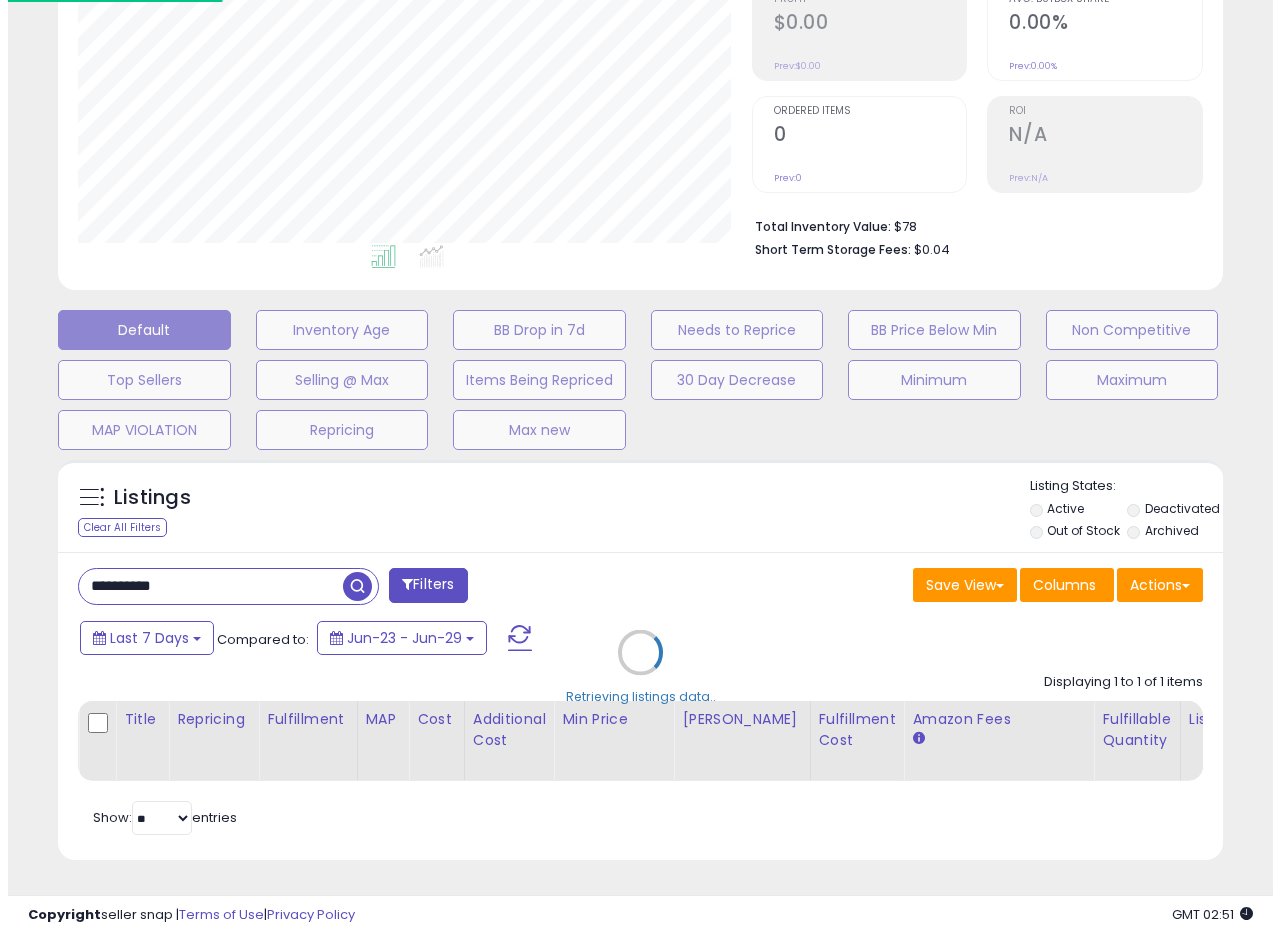 scroll, scrollTop: 335, scrollLeft: 0, axis: vertical 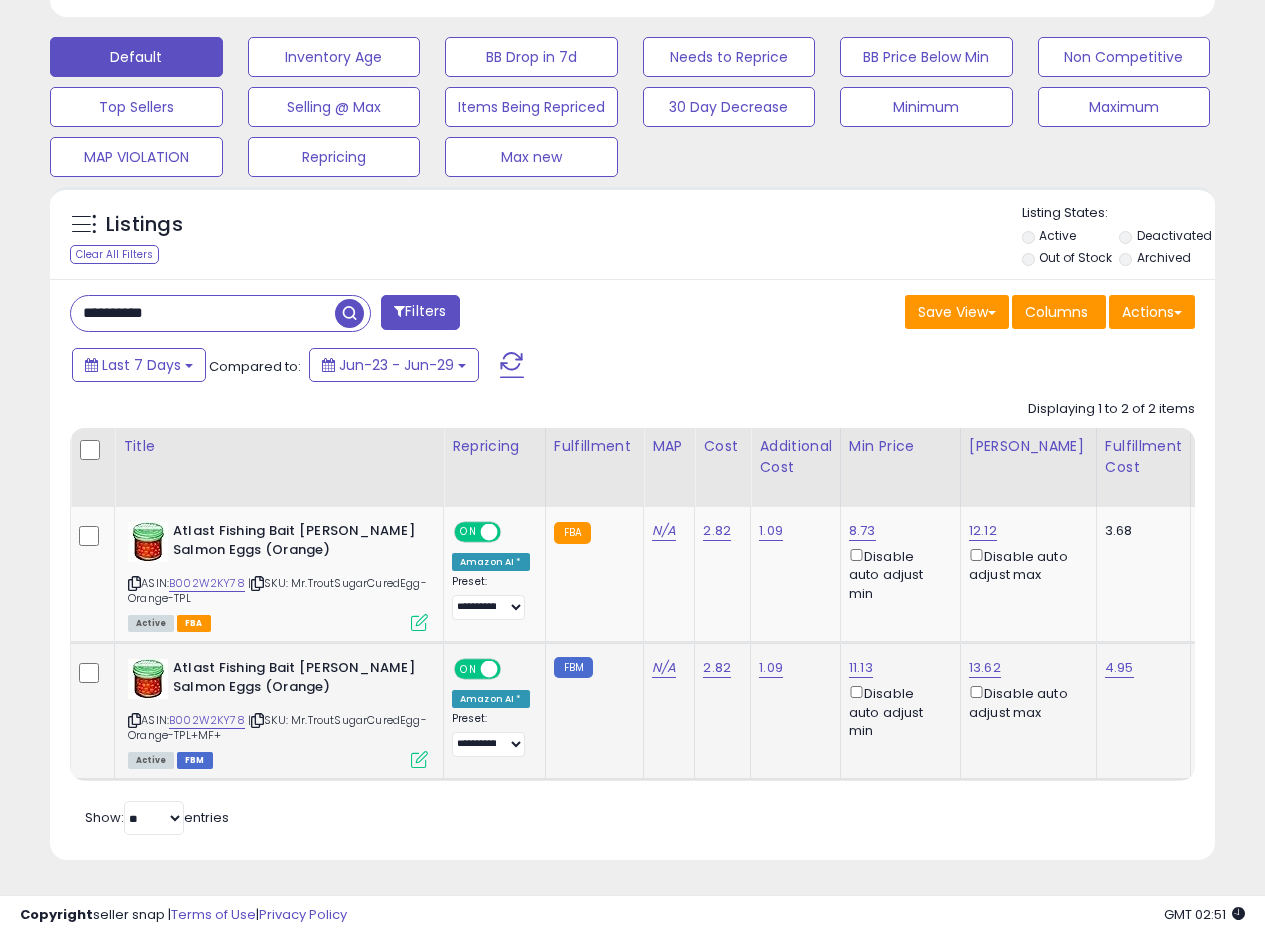 click at bounding box center [419, 759] 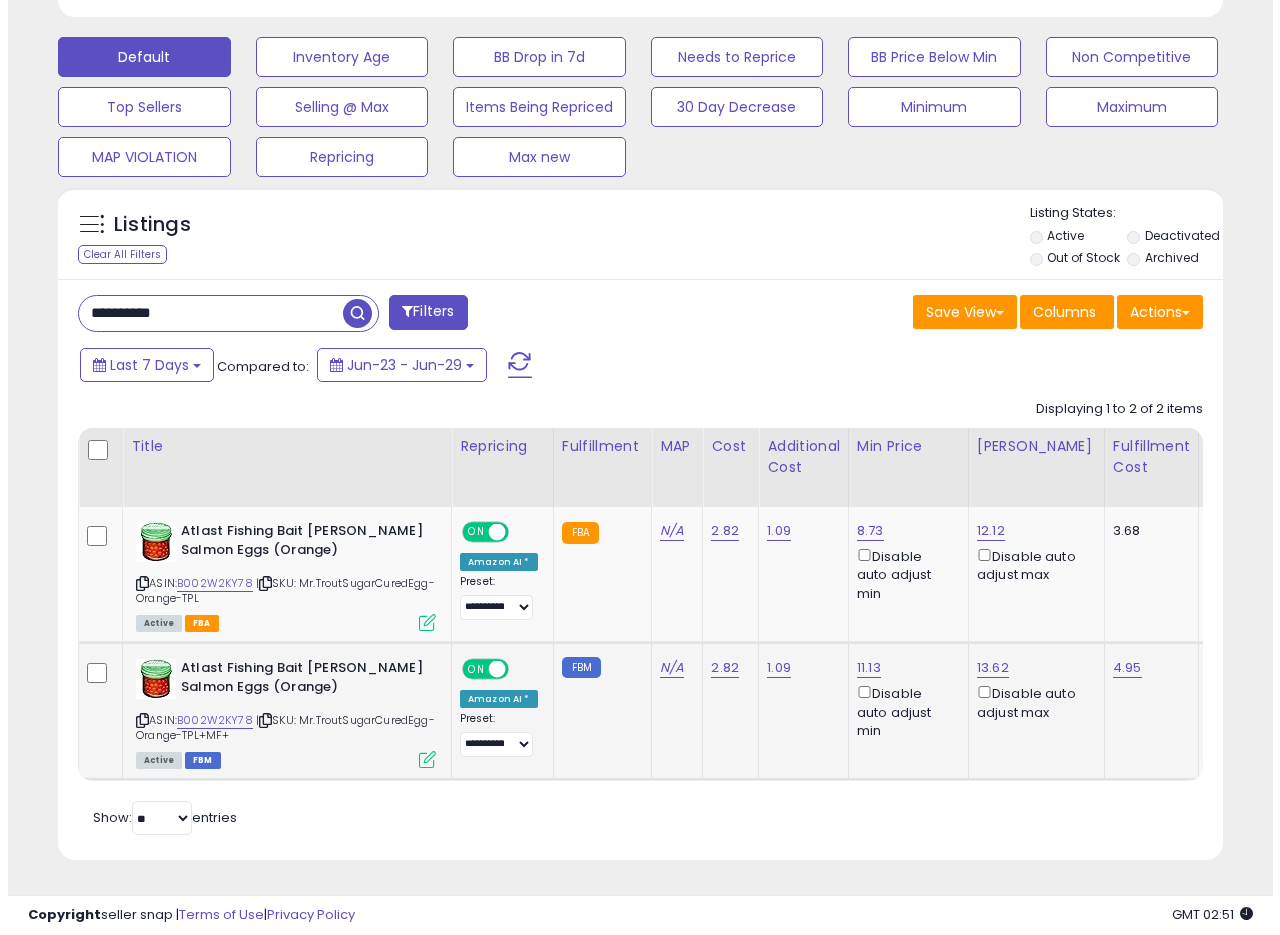 scroll, scrollTop: 999590, scrollLeft: 999317, axis: both 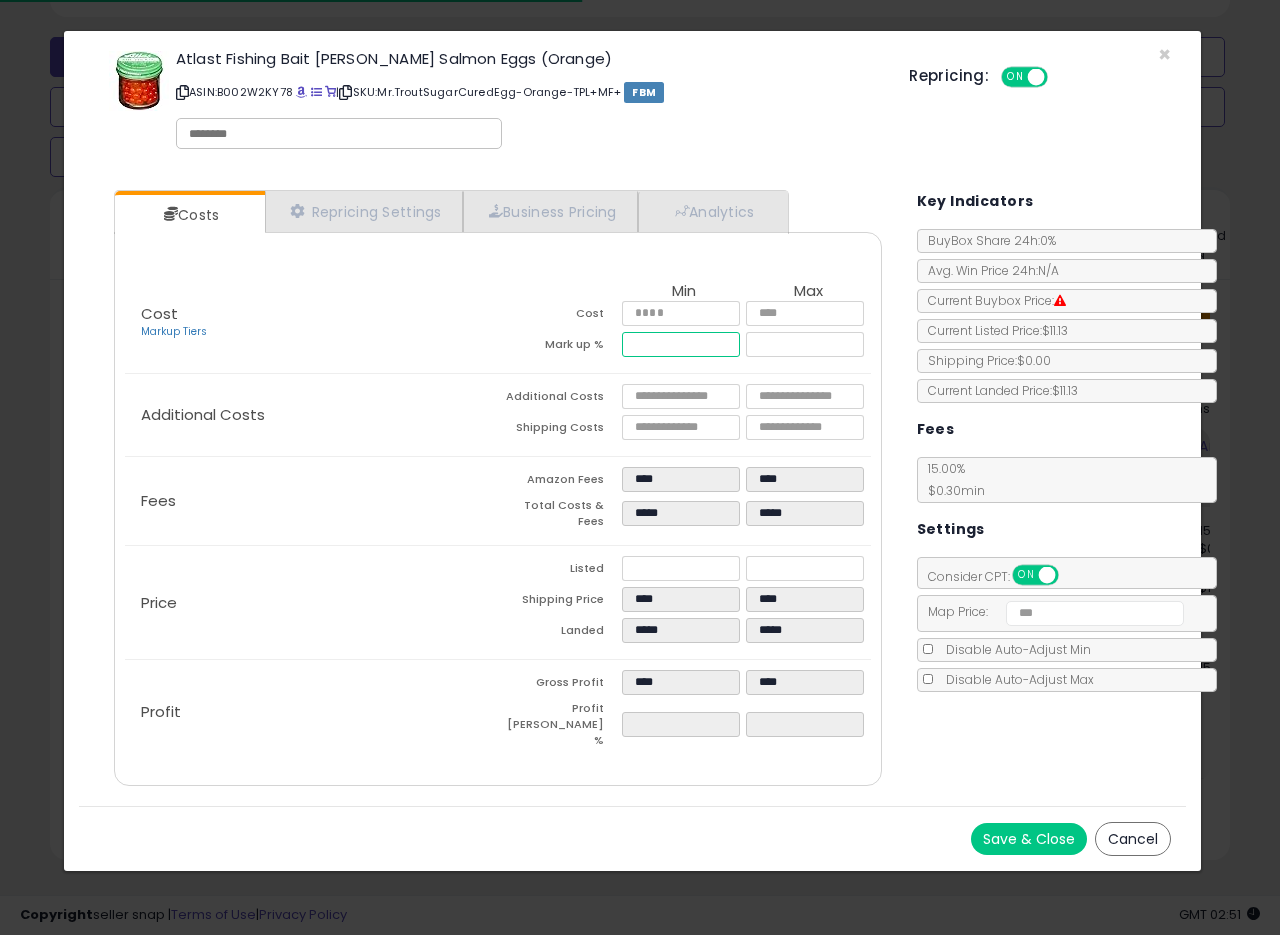 drag, startPoint x: 677, startPoint y: 347, endPoint x: 619, endPoint y: 336, distance: 59.03389 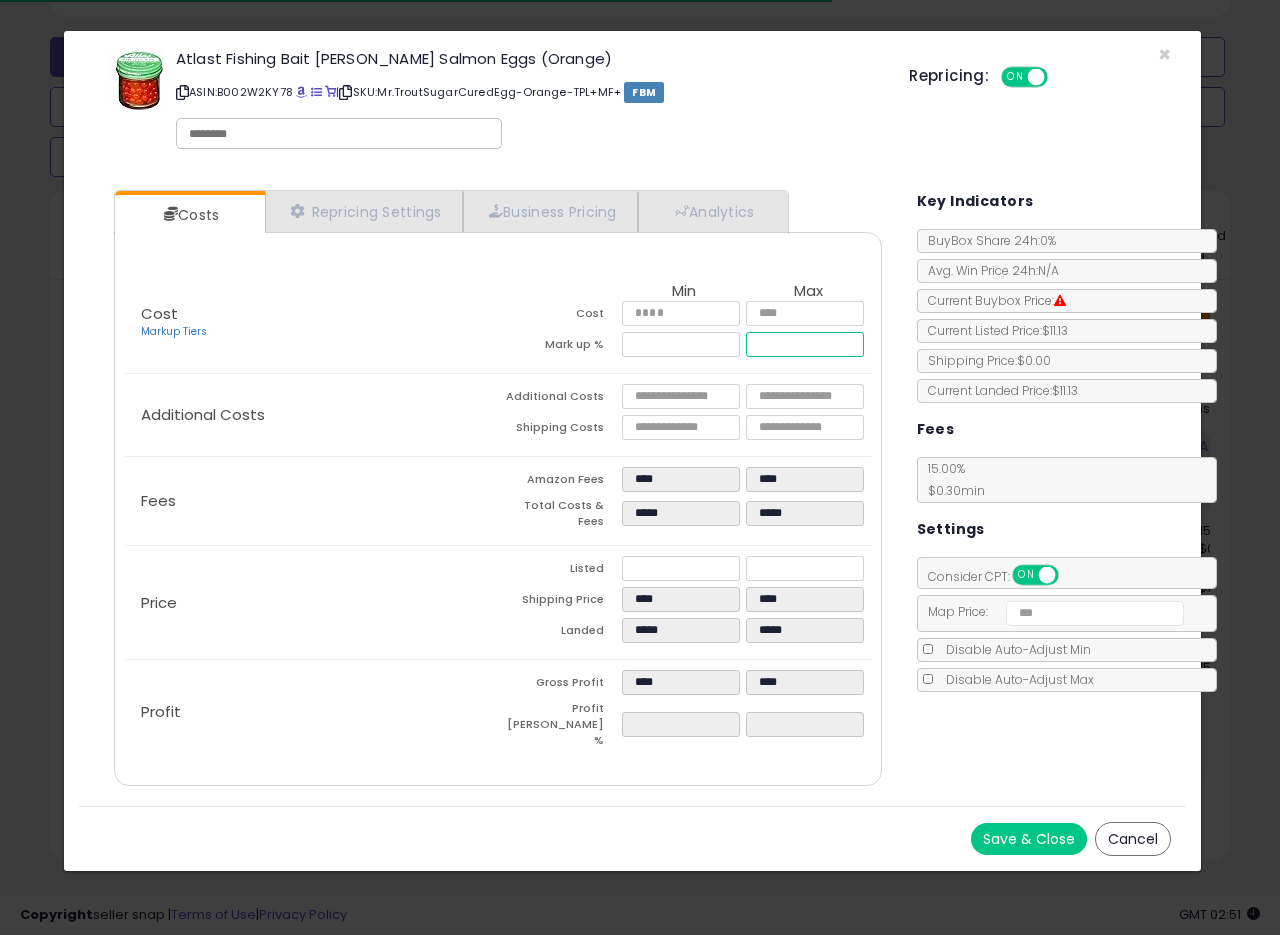 type on "*****" 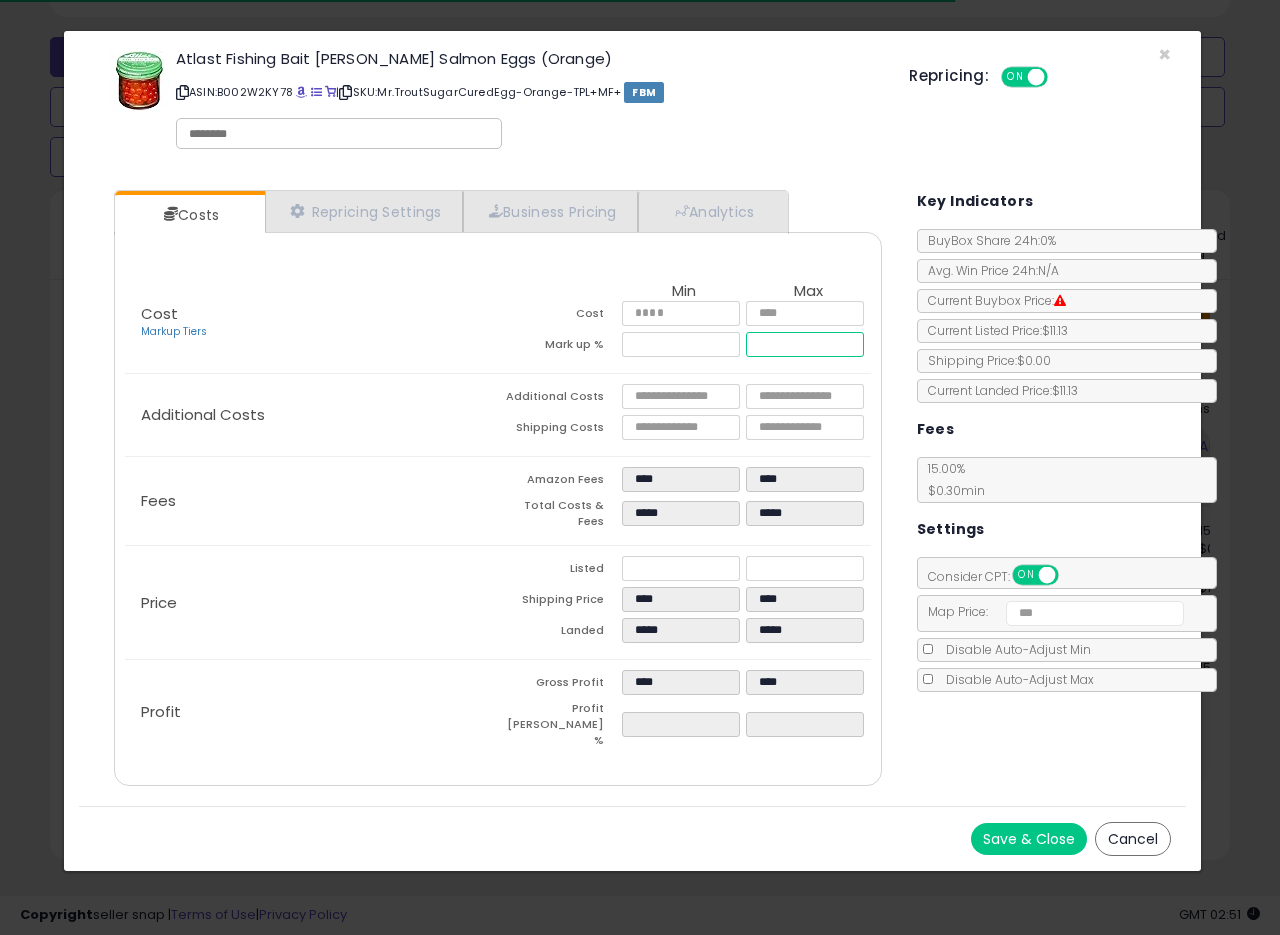 drag, startPoint x: 805, startPoint y: 347, endPoint x: 767, endPoint y: 347, distance: 38 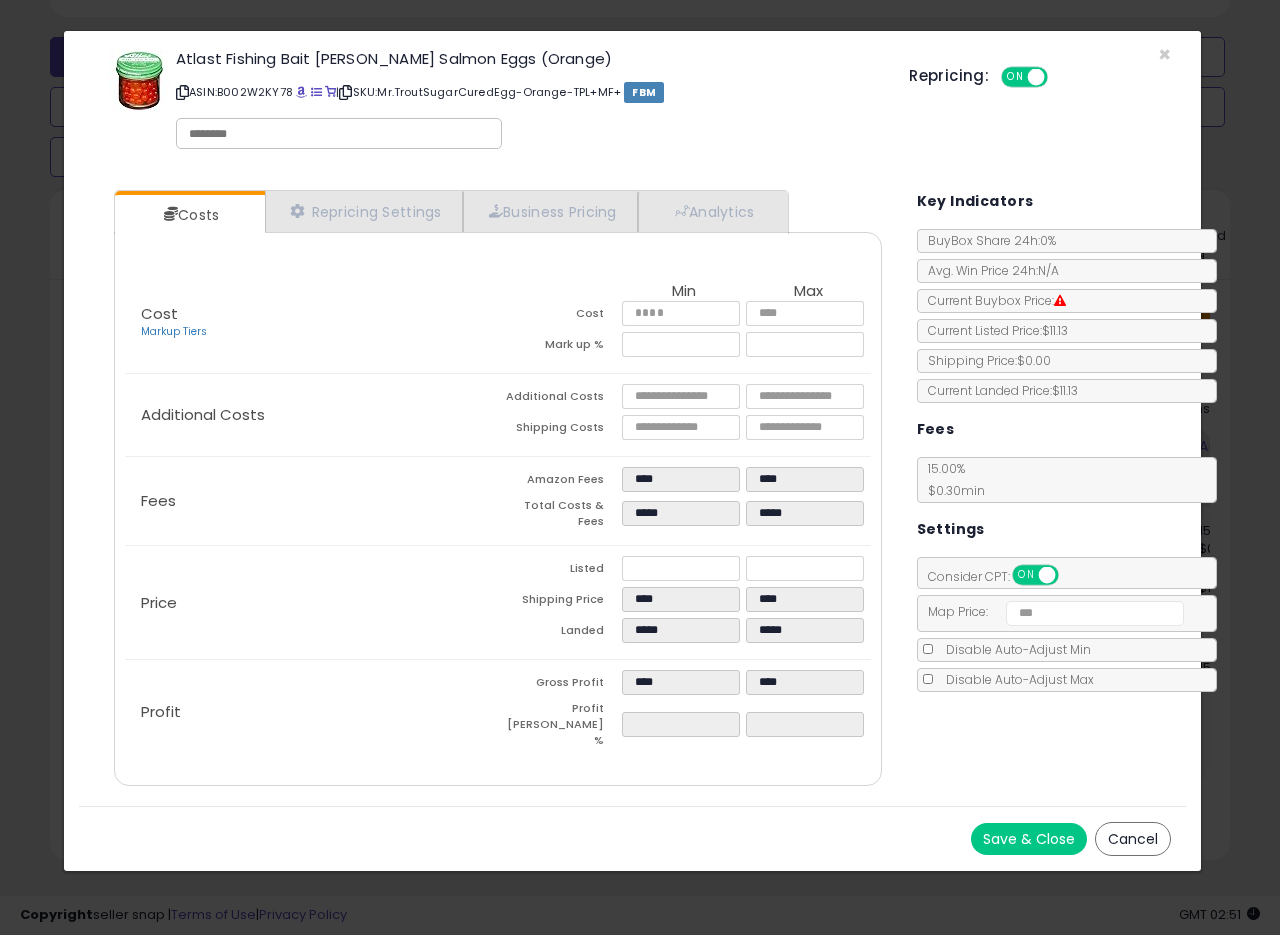 type on "*****" 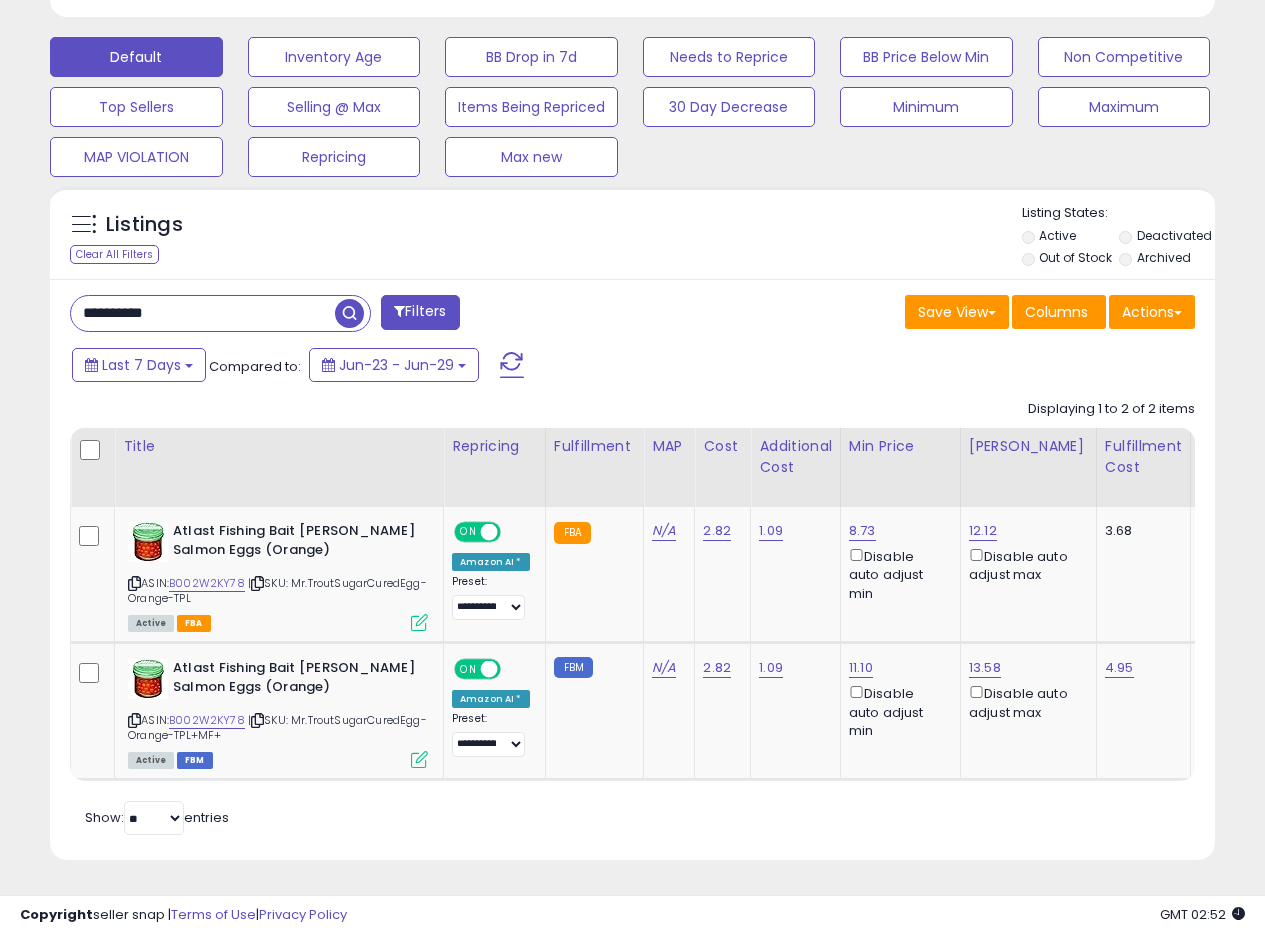 scroll, scrollTop: 410, scrollLeft: 674, axis: both 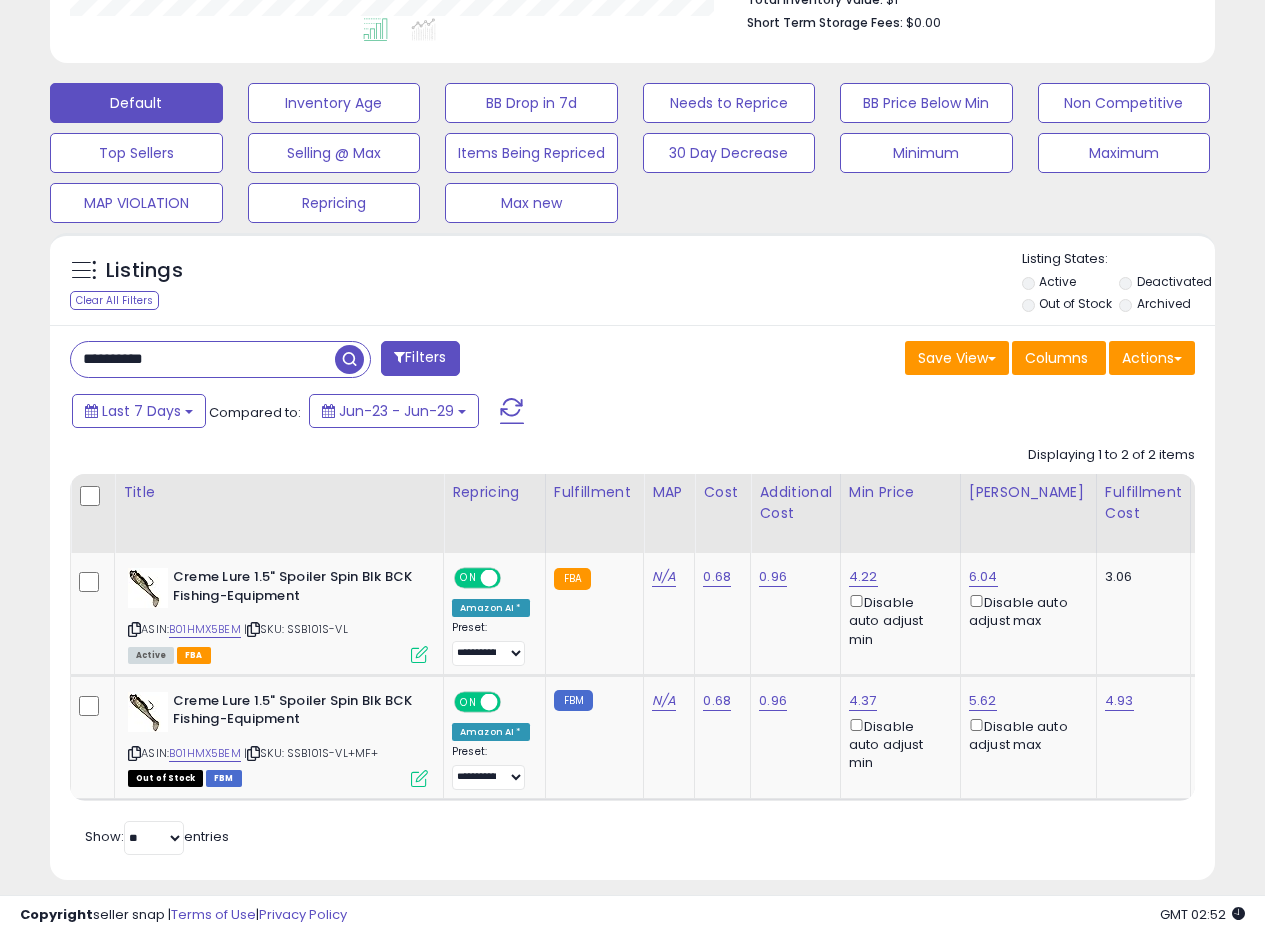 click on "Listings
Clear All Filters
Listing States:" at bounding box center [632, 284] 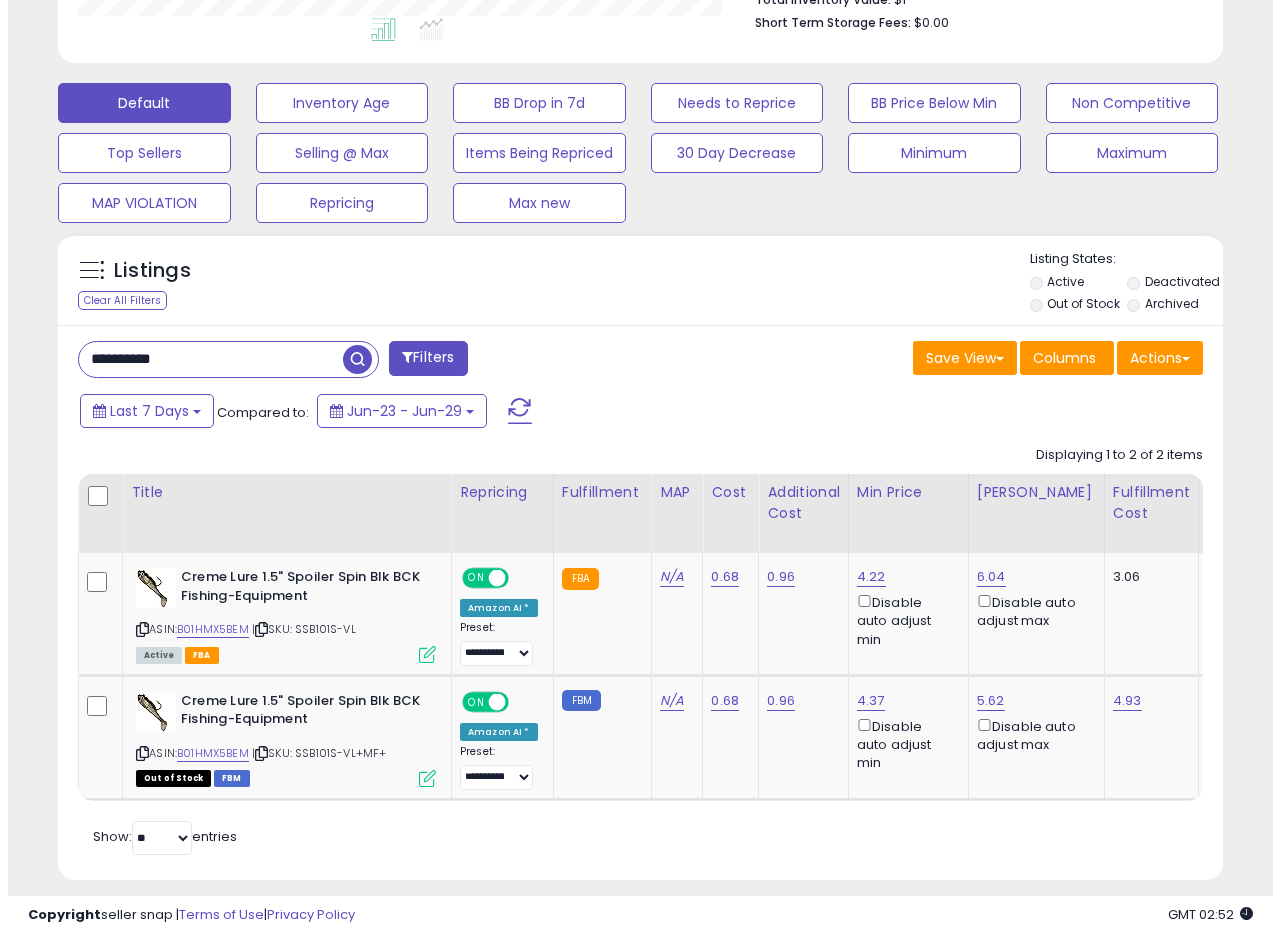 scroll, scrollTop: 582, scrollLeft: 0, axis: vertical 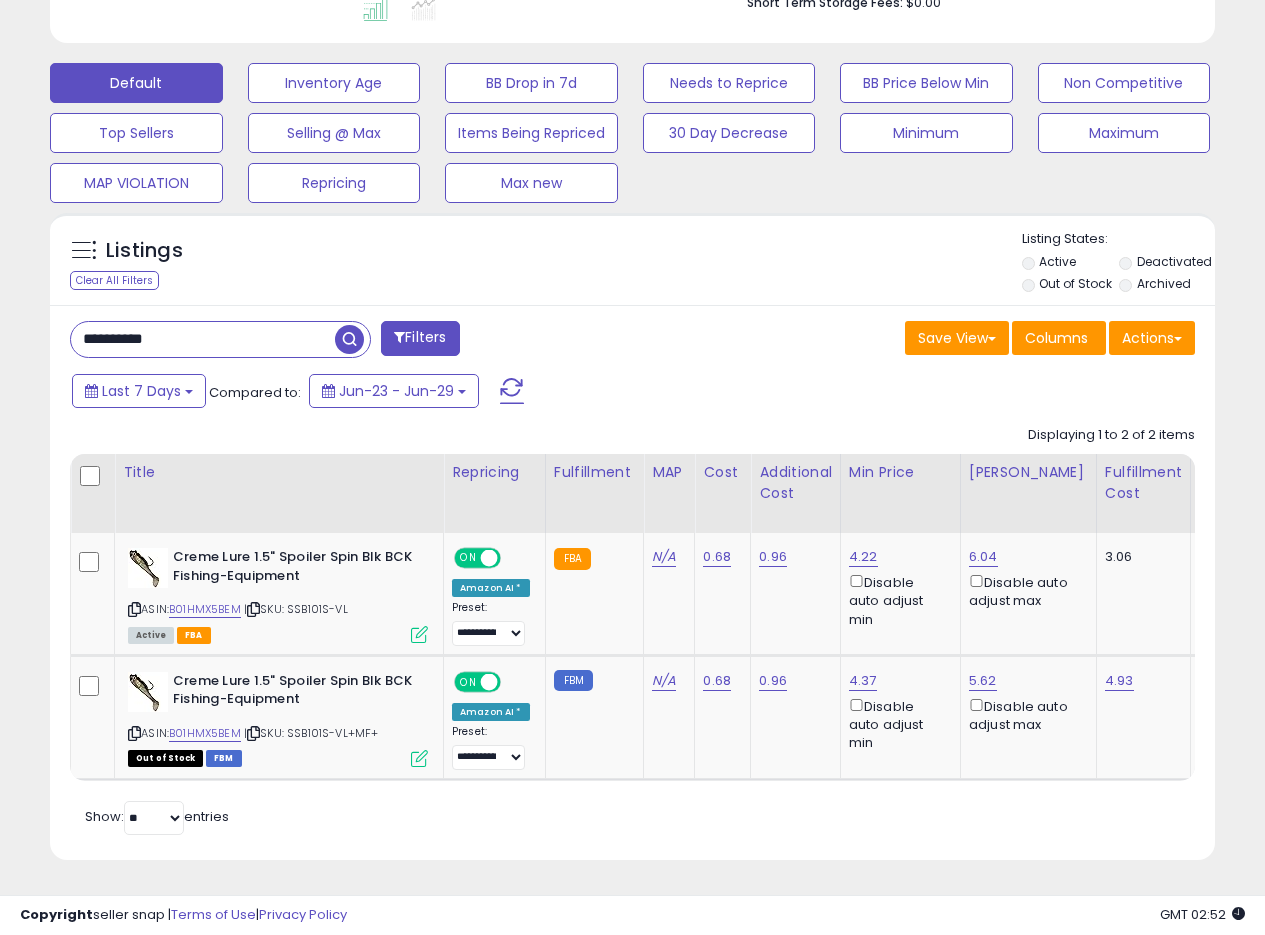 click on "Listings
Clear All Filters
Listing States:" at bounding box center [632, 264] 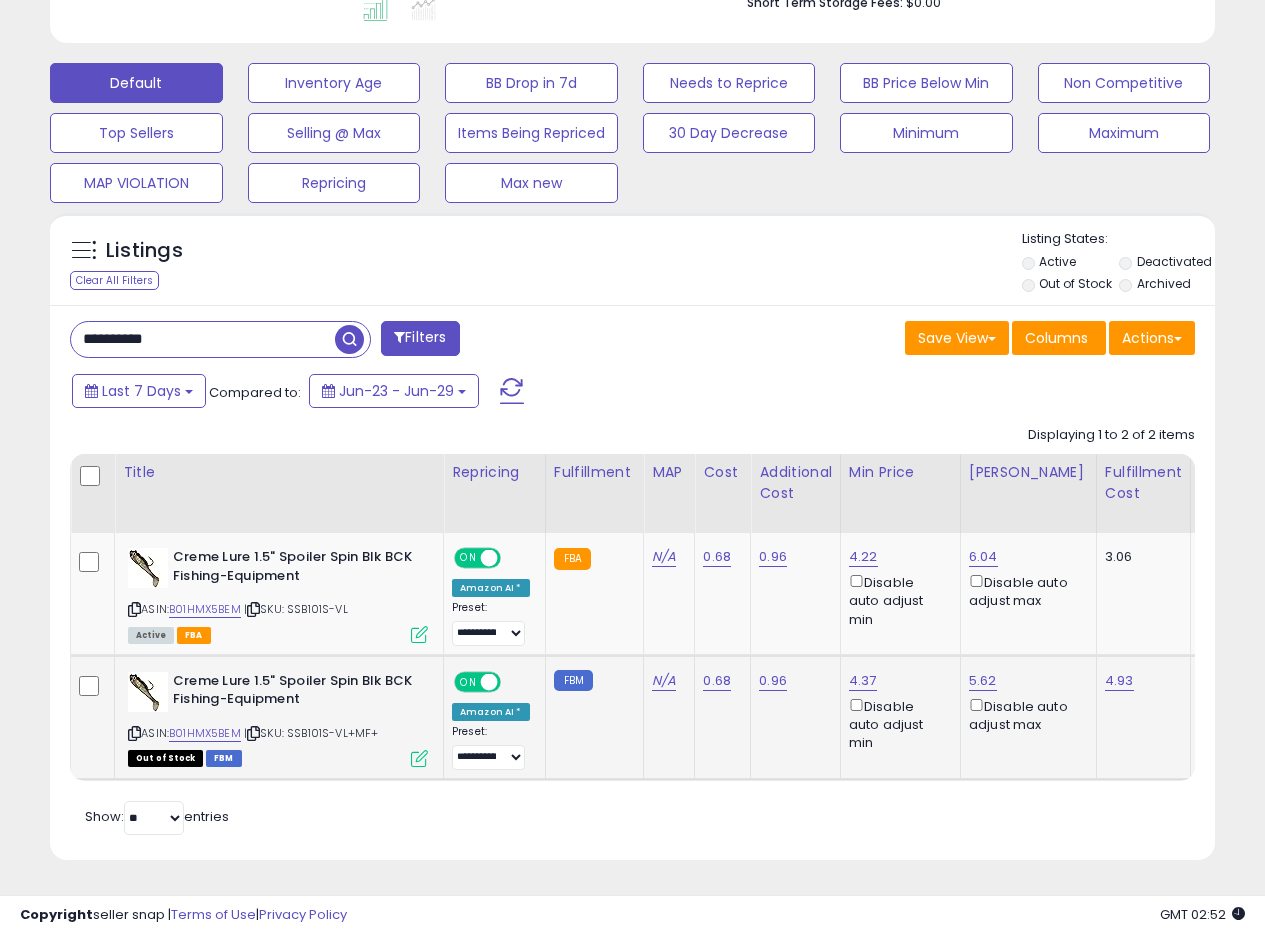 click at bounding box center (419, 758) 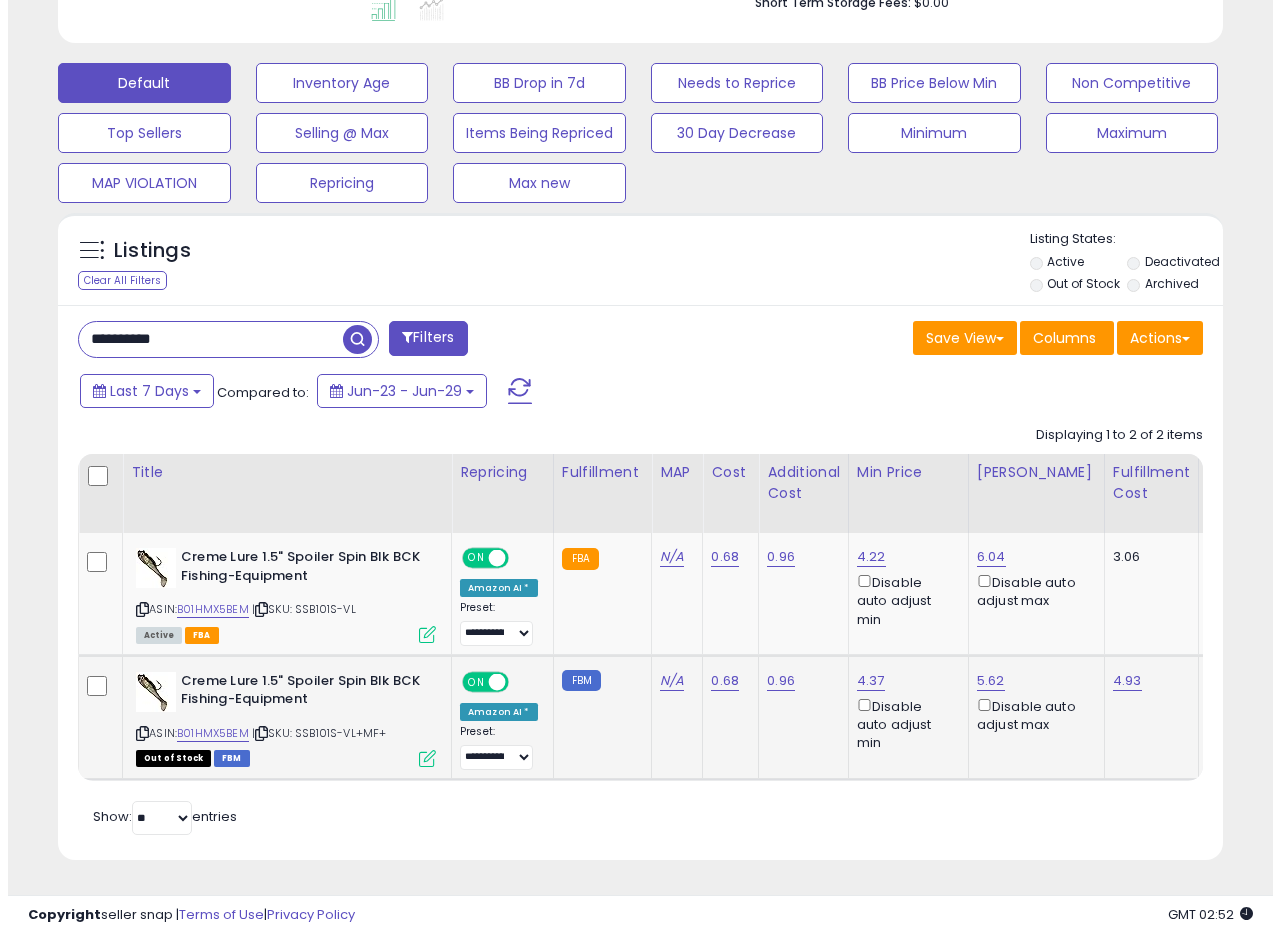 scroll, scrollTop: 999590, scrollLeft: 999317, axis: both 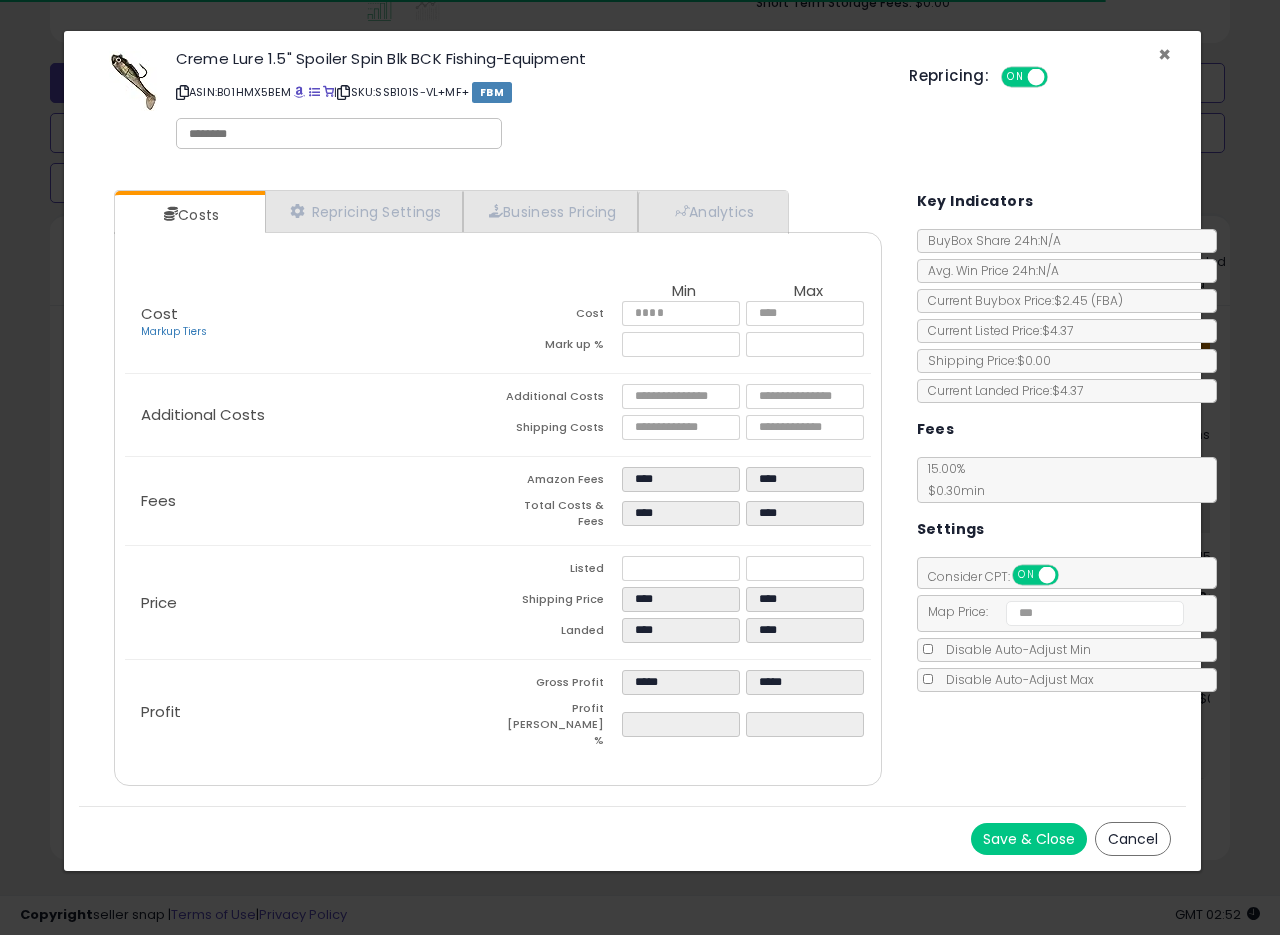 click on "×" at bounding box center (1164, 54) 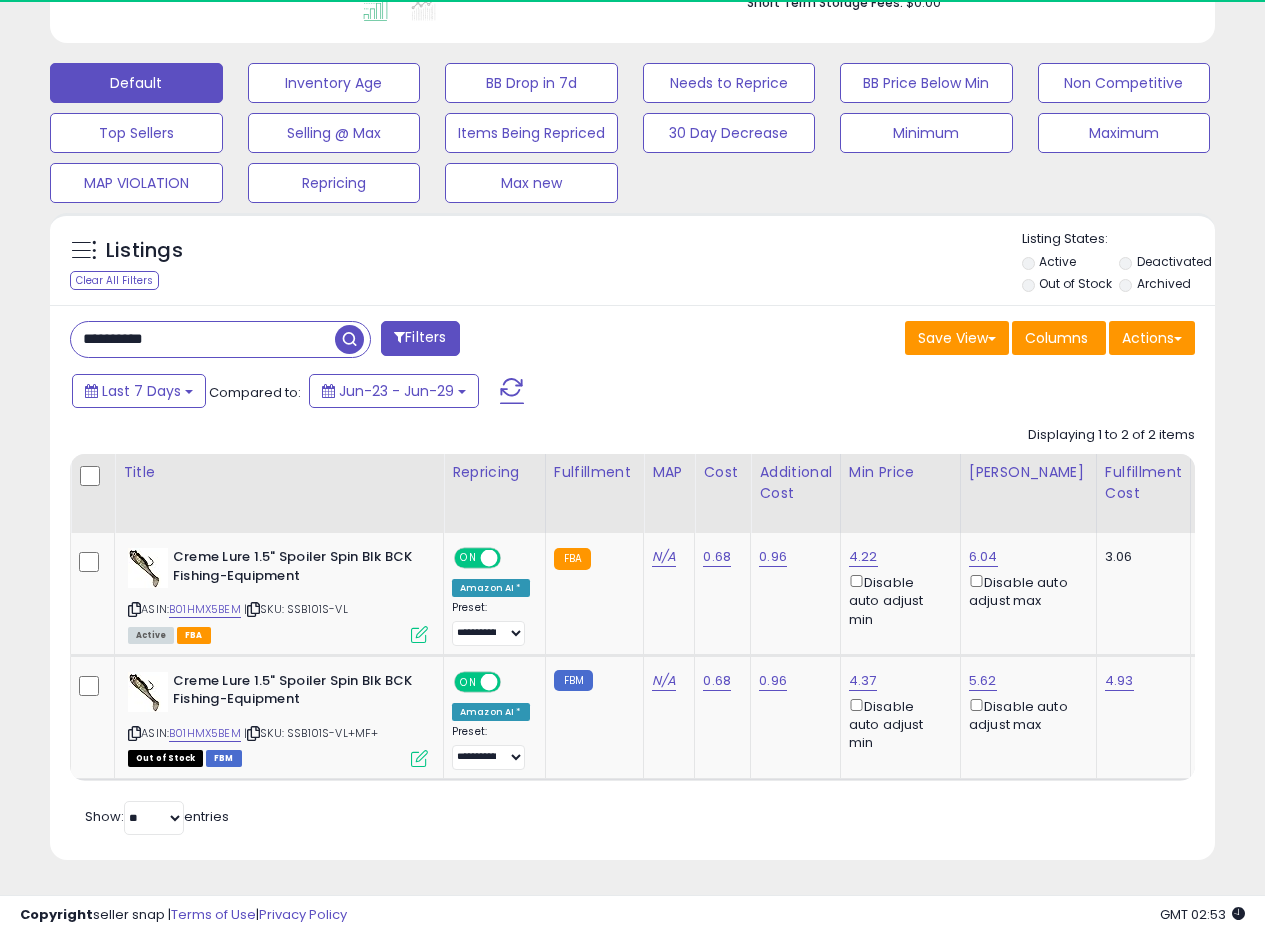 scroll, scrollTop: 410, scrollLeft: 674, axis: both 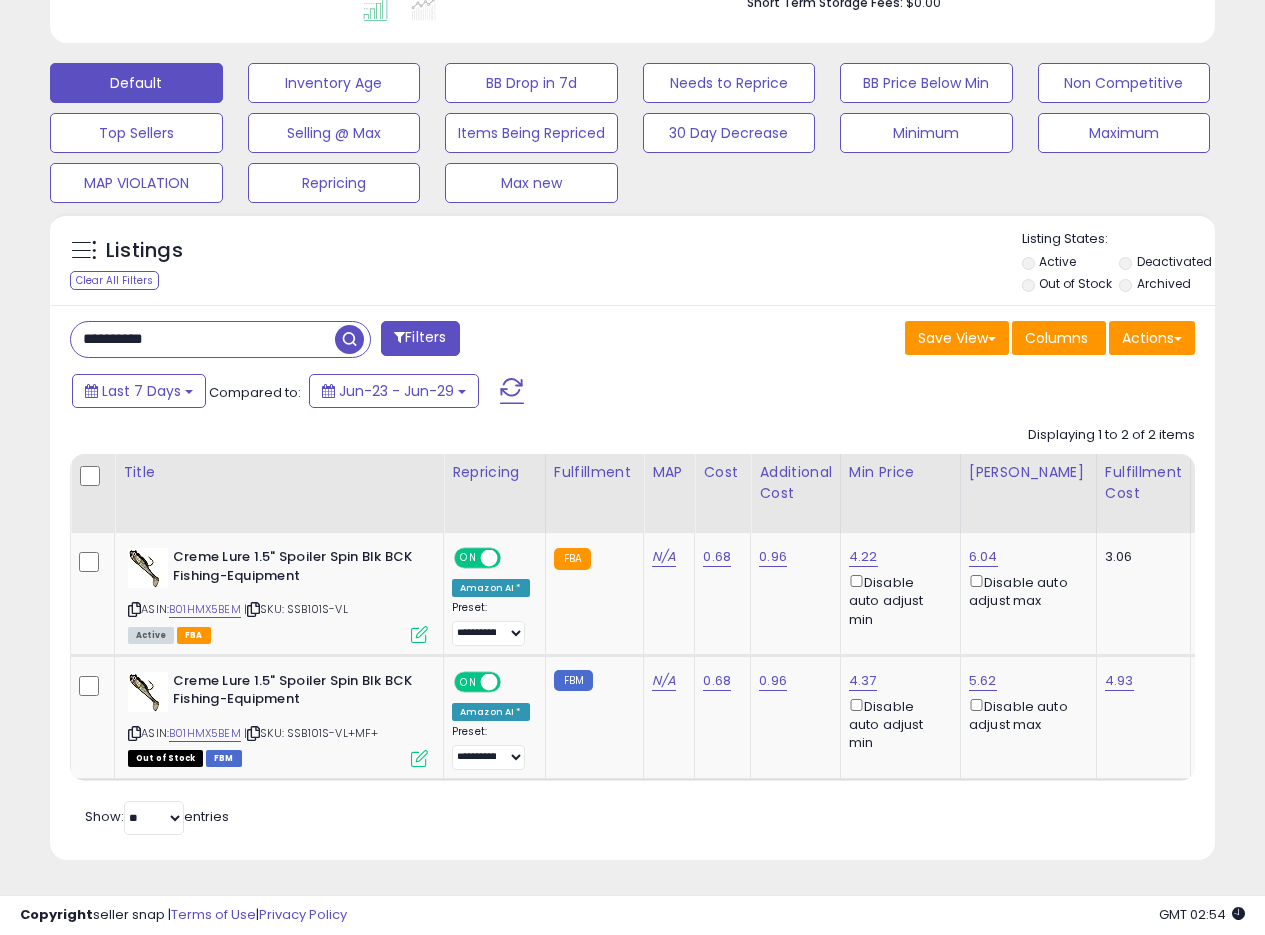 drag, startPoint x: 224, startPoint y: 306, endPoint x: 0, endPoint y: 281, distance: 225.39078 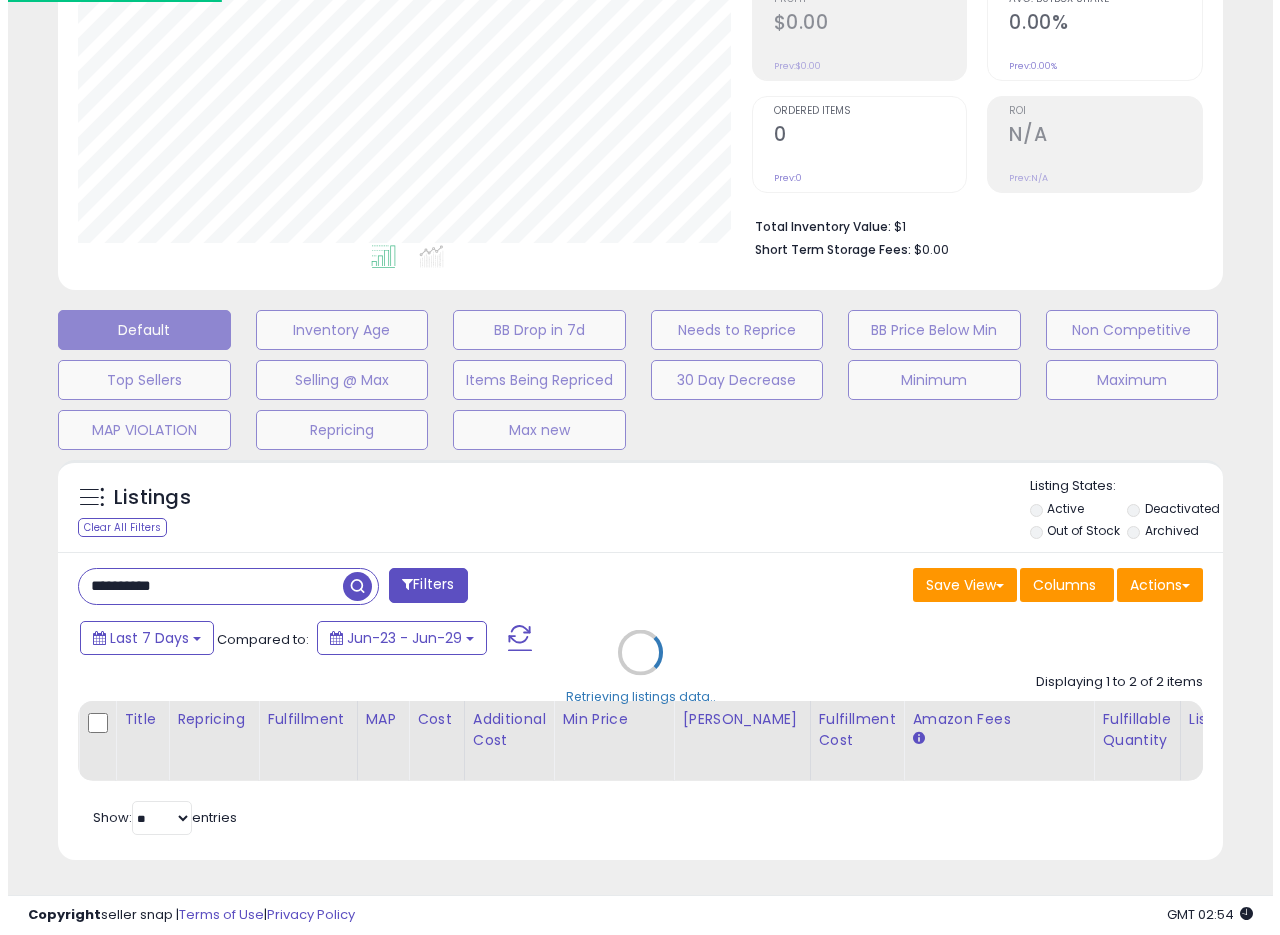 scroll, scrollTop: 335, scrollLeft: 0, axis: vertical 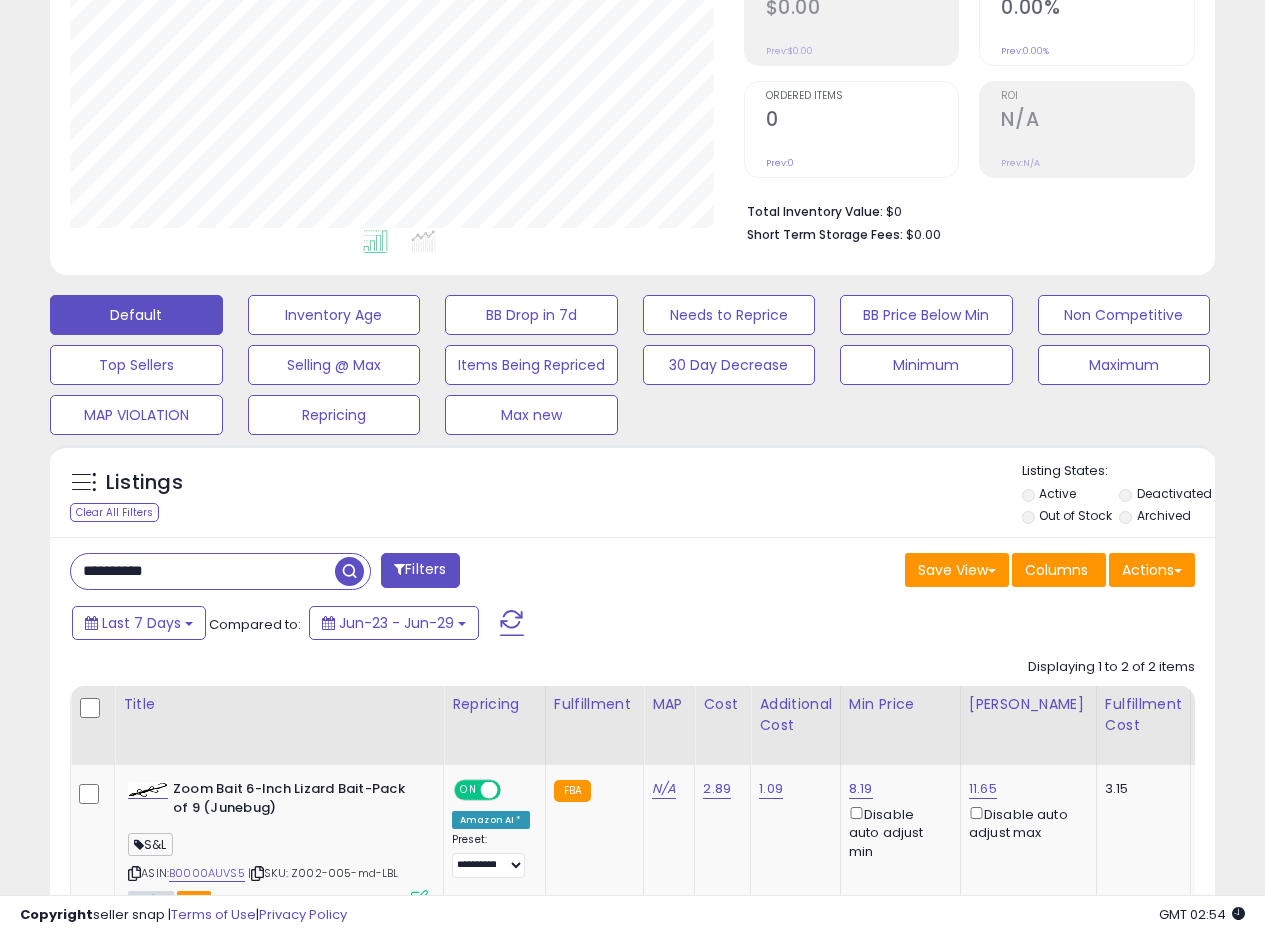 drag, startPoint x: 8, startPoint y: 568, endPoint x: 277, endPoint y: 585, distance: 269.53665 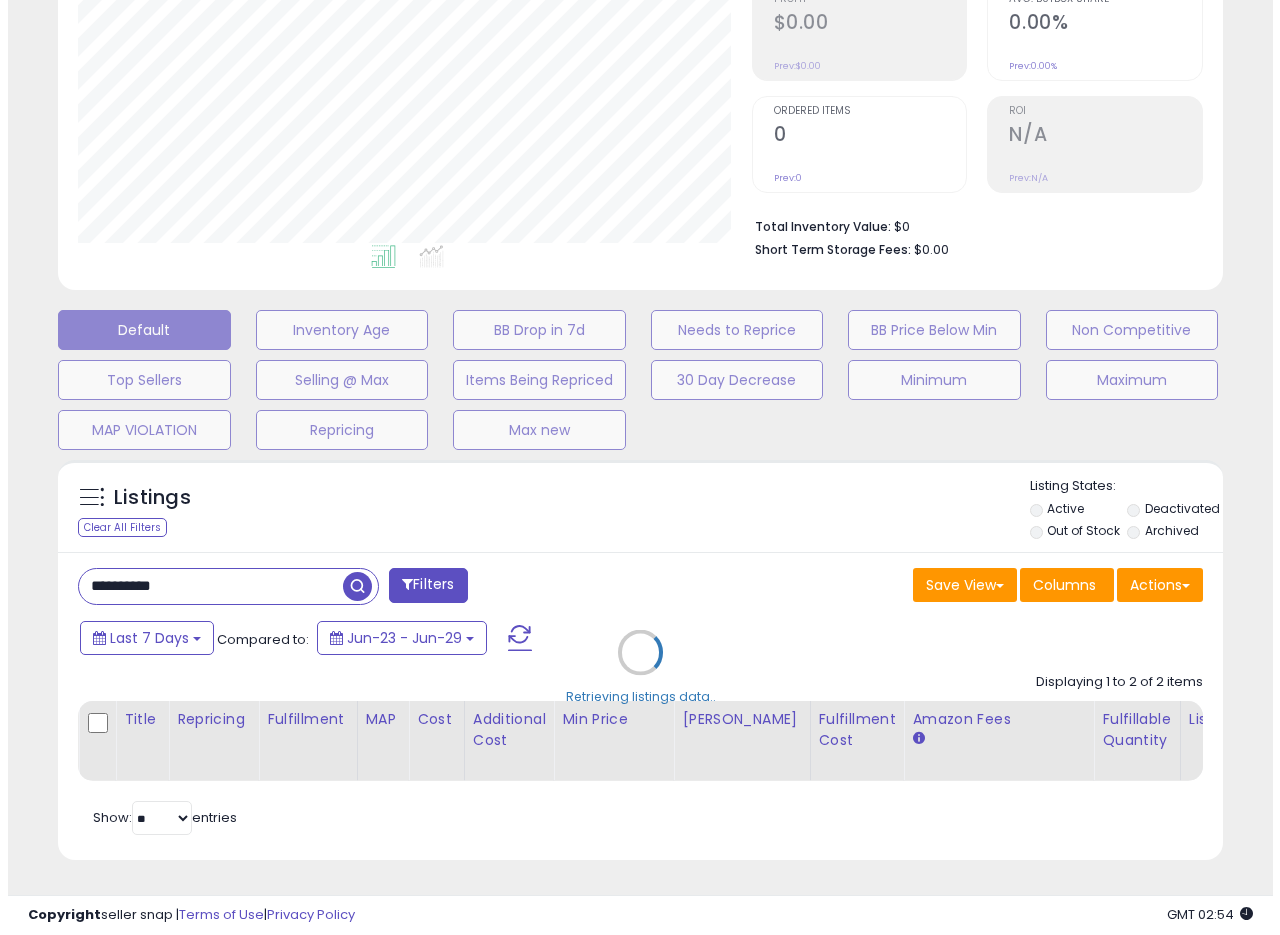 scroll, scrollTop: 999590, scrollLeft: 999317, axis: both 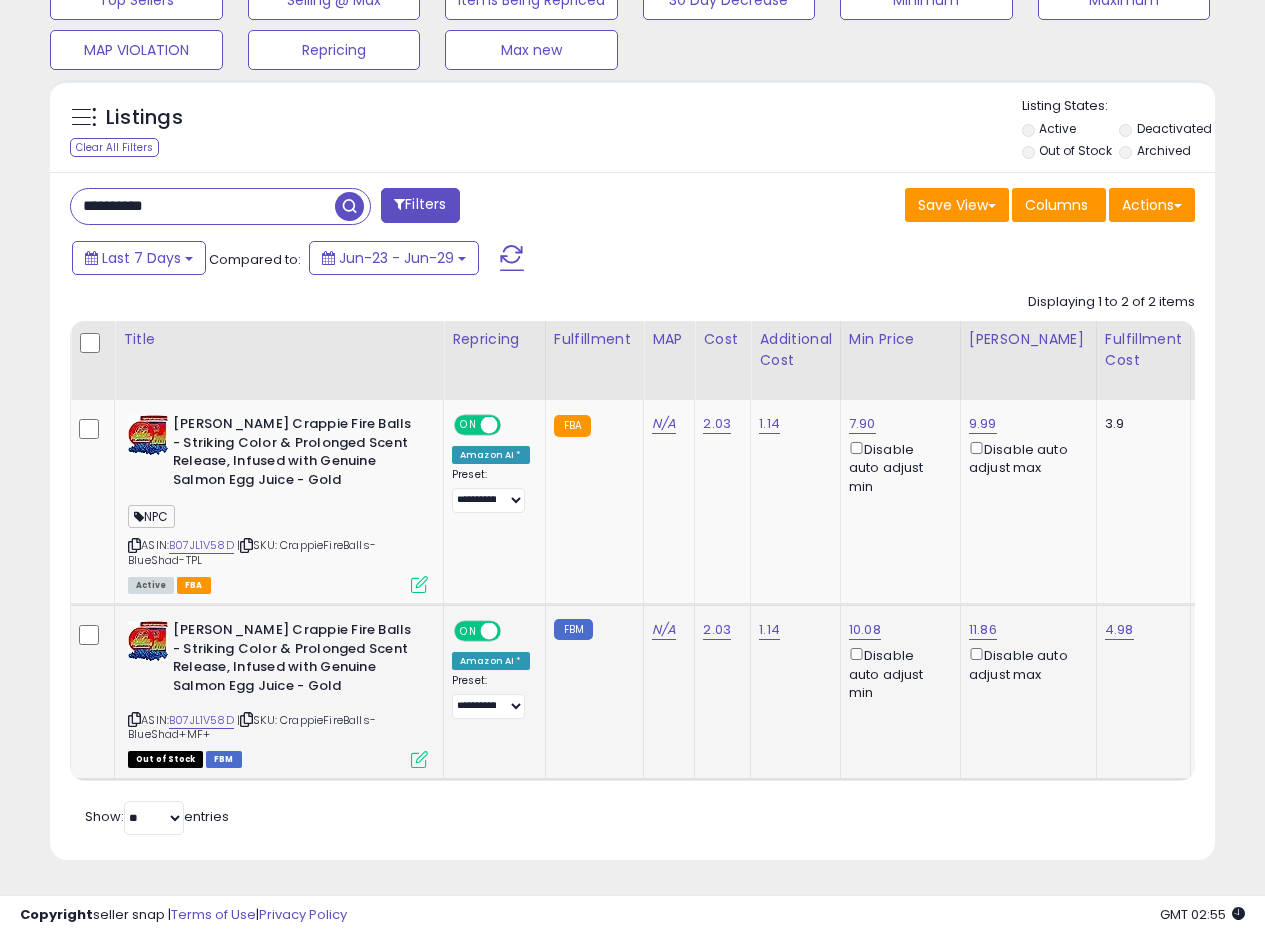 click at bounding box center (419, 759) 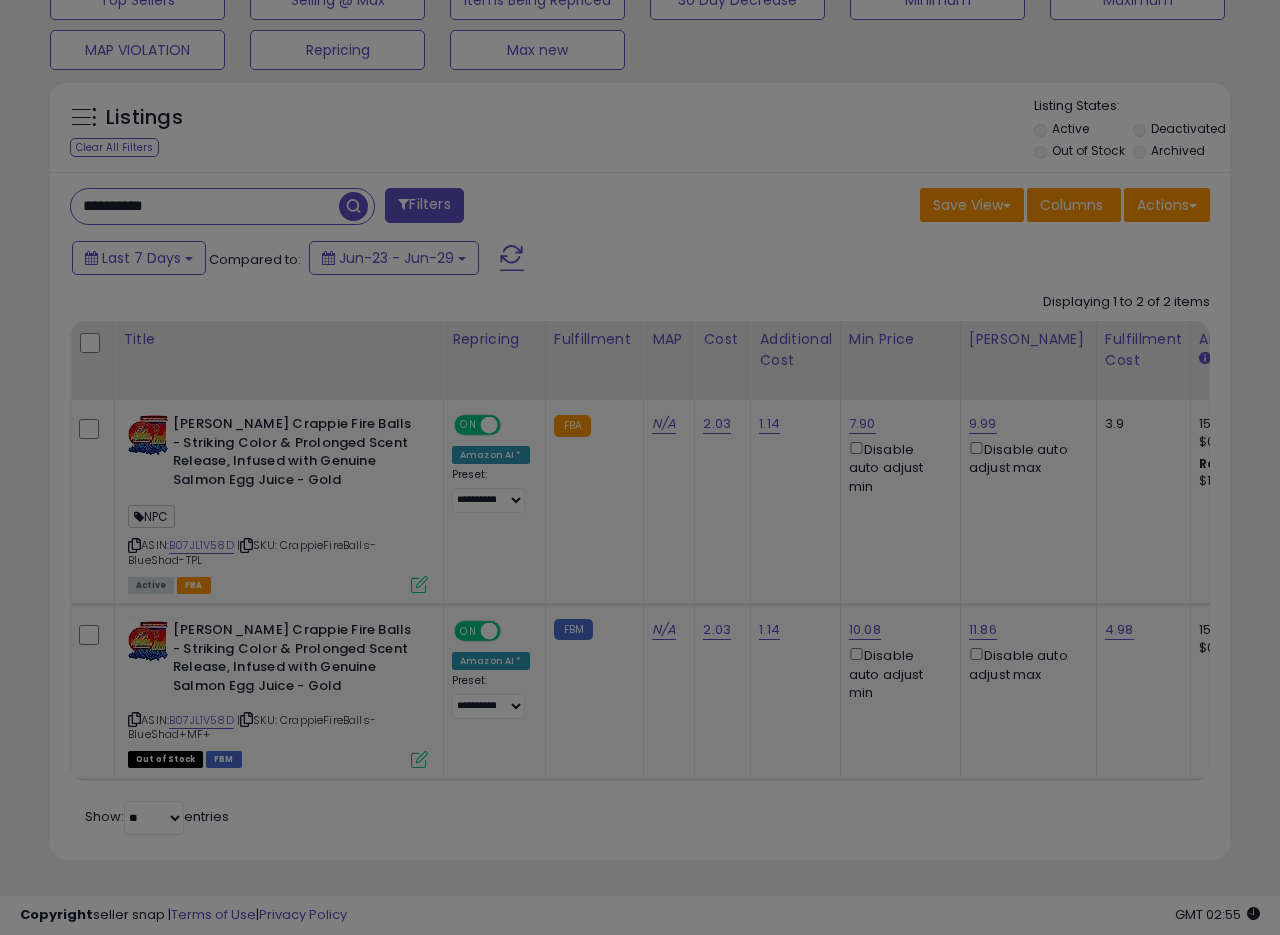 scroll, scrollTop: 999590, scrollLeft: 999317, axis: both 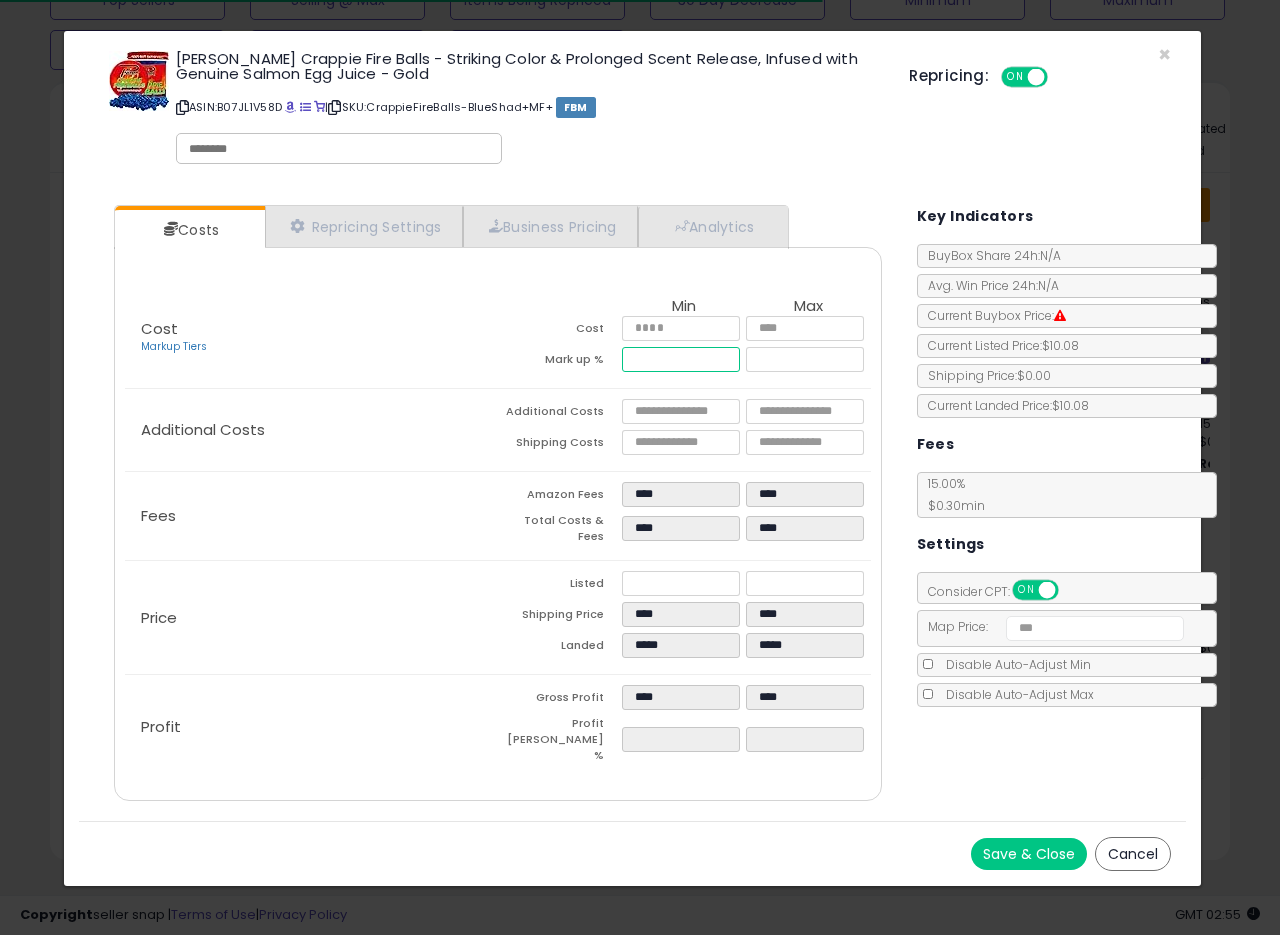 drag, startPoint x: 683, startPoint y: 353, endPoint x: 649, endPoint y: 361, distance: 34.928497 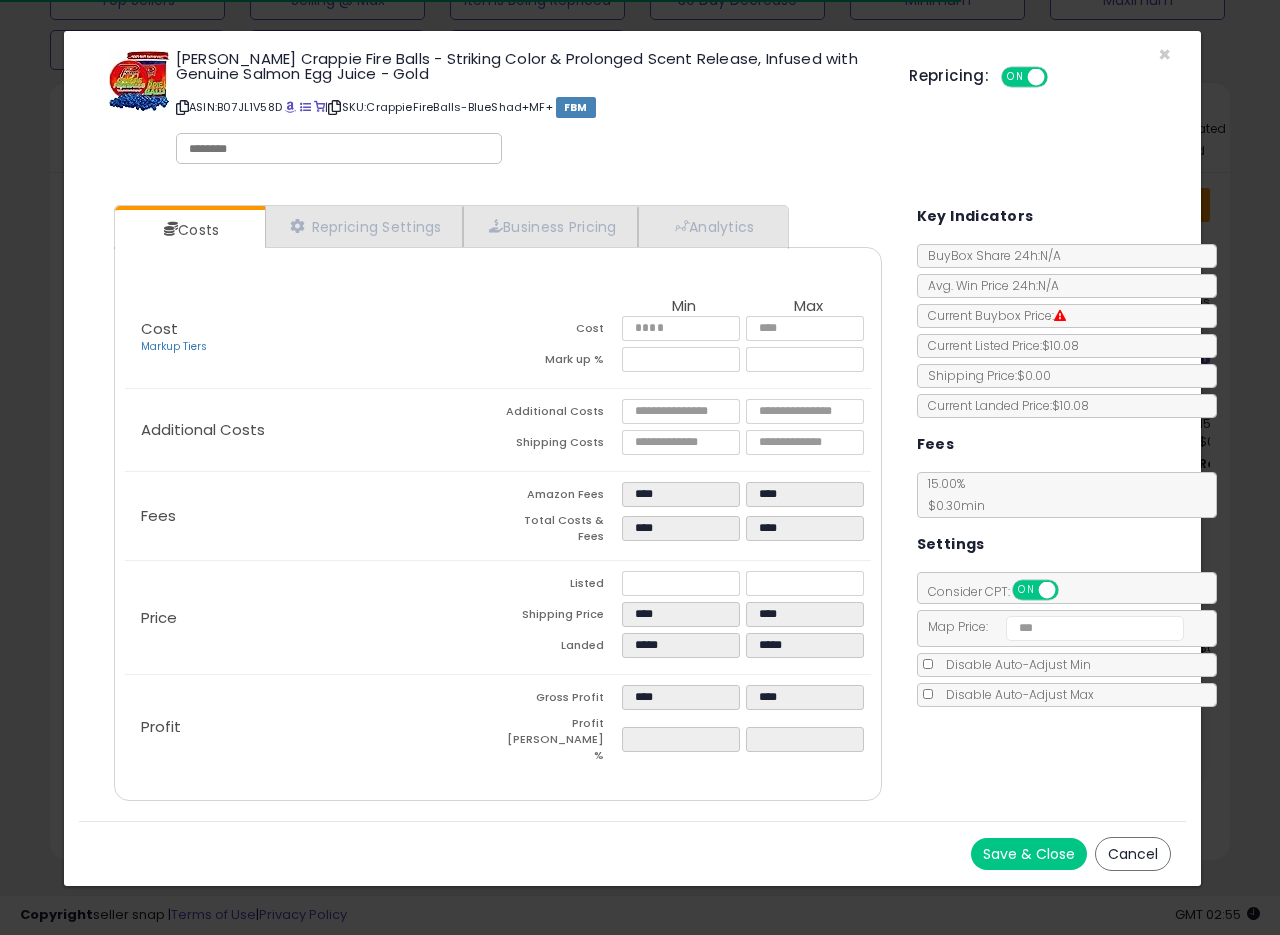type on "*****" 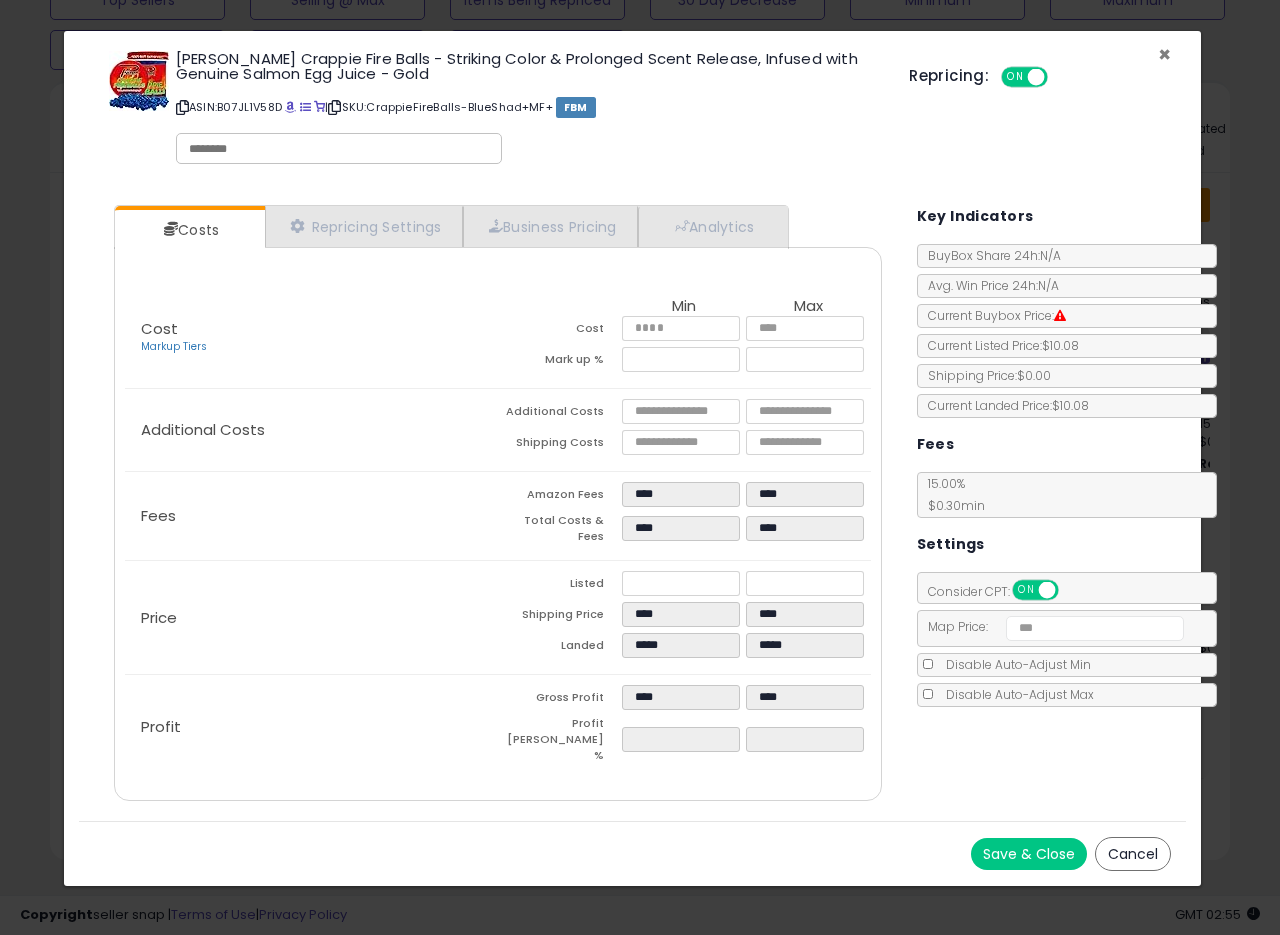 click on "×" at bounding box center (1164, 54) 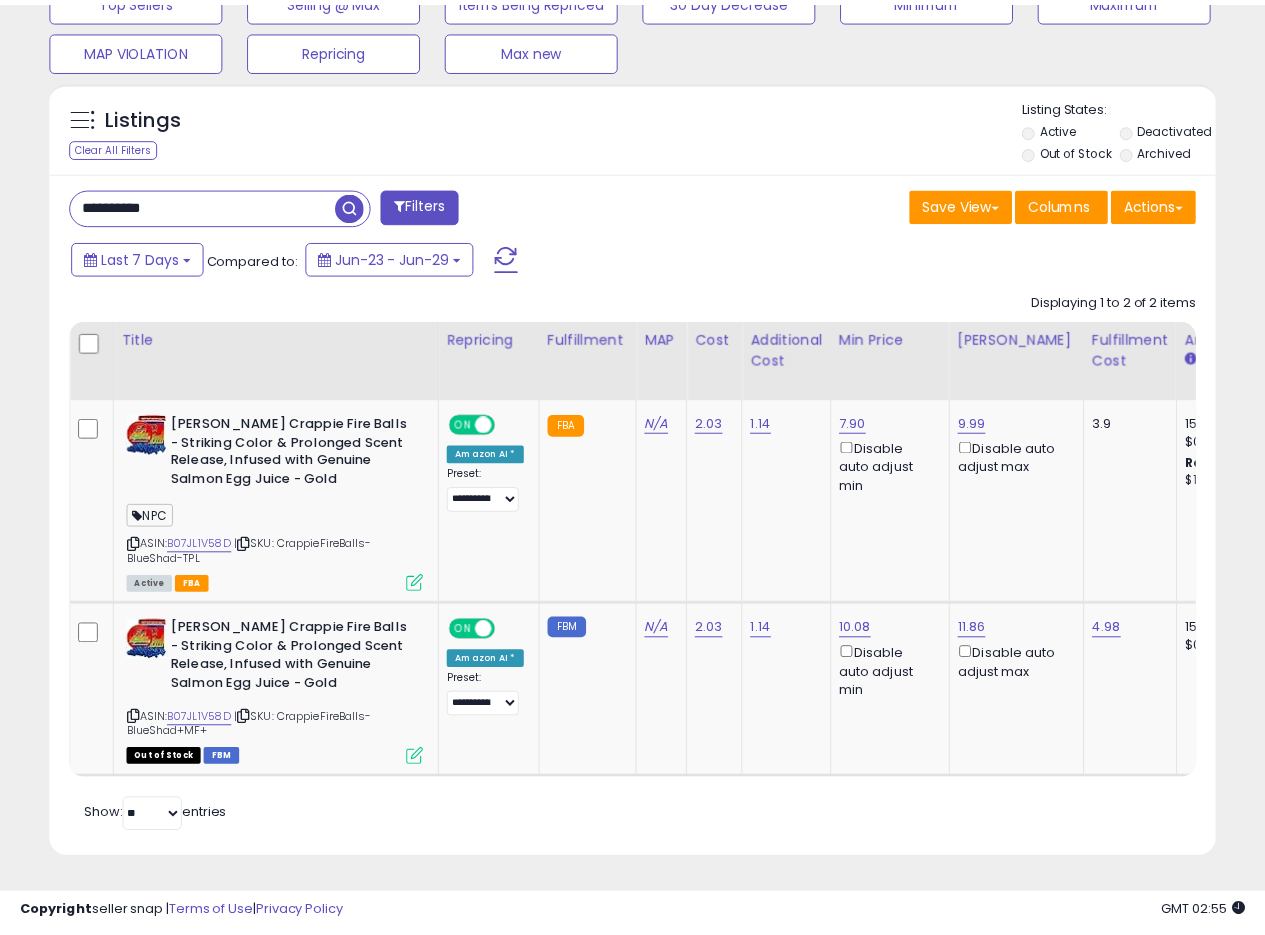 scroll, scrollTop: 410, scrollLeft: 674, axis: both 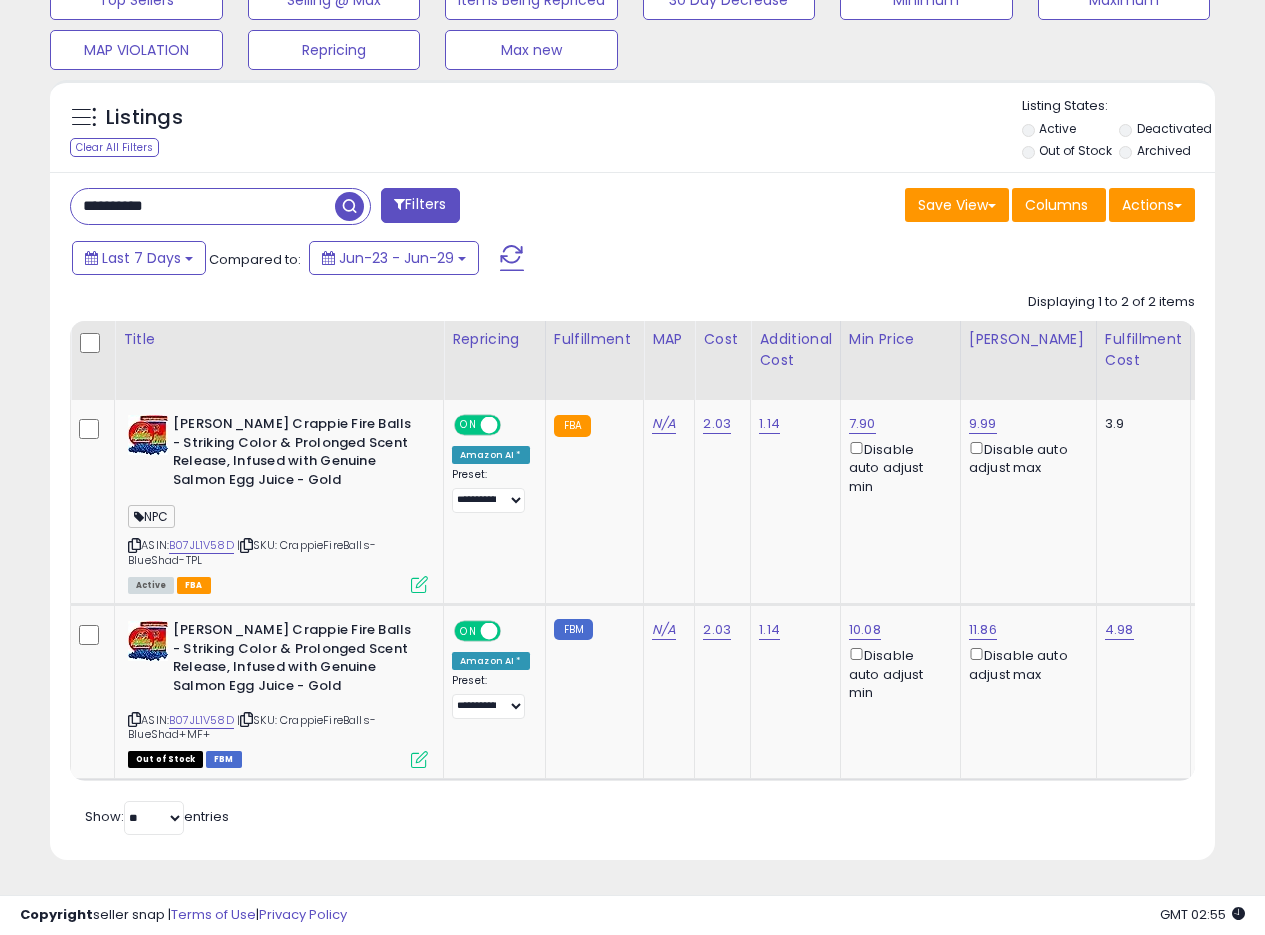 drag, startPoint x: 90, startPoint y: 198, endPoint x: 0, endPoint y: 184, distance: 91.08238 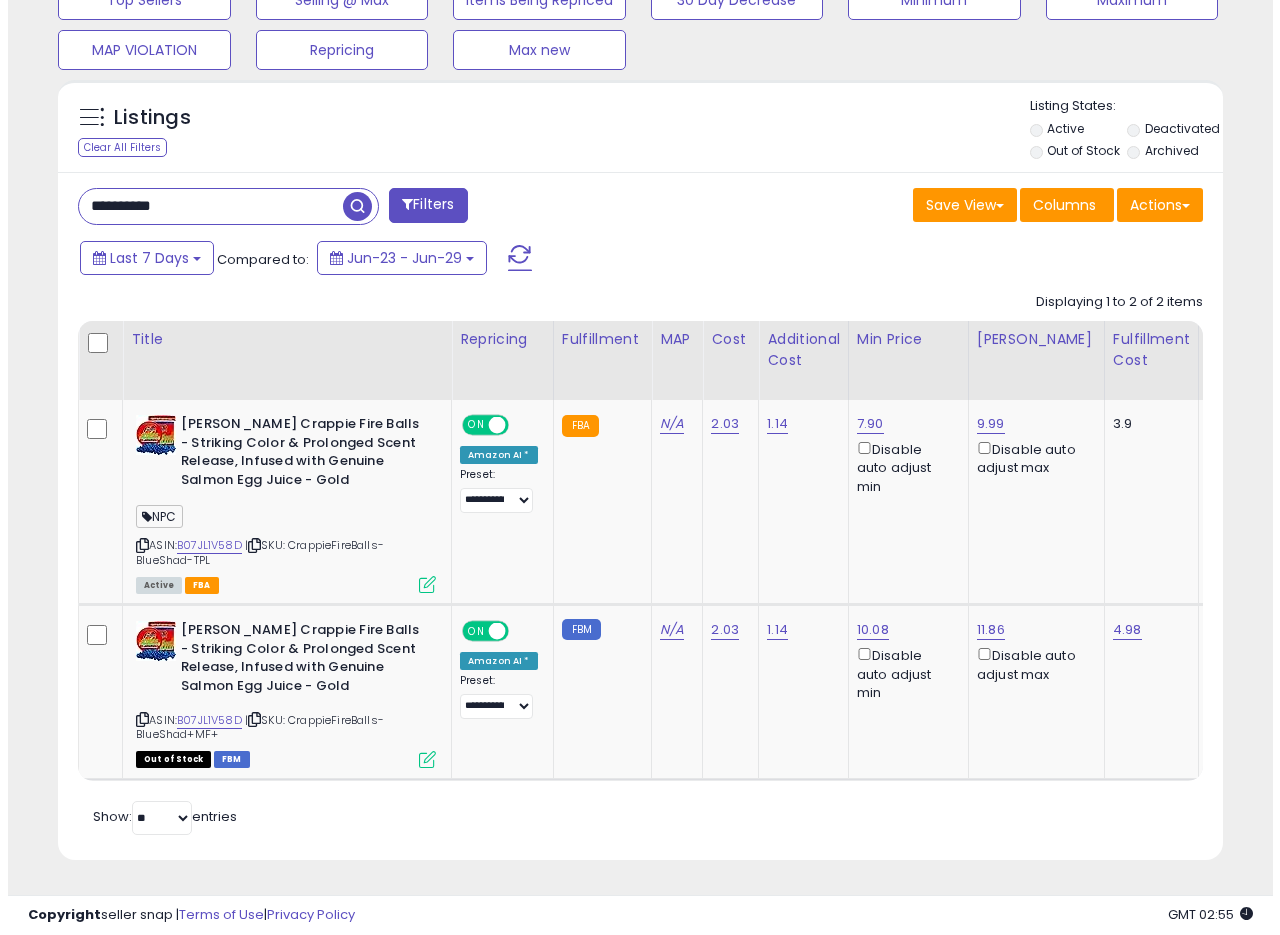 scroll, scrollTop: 335, scrollLeft: 0, axis: vertical 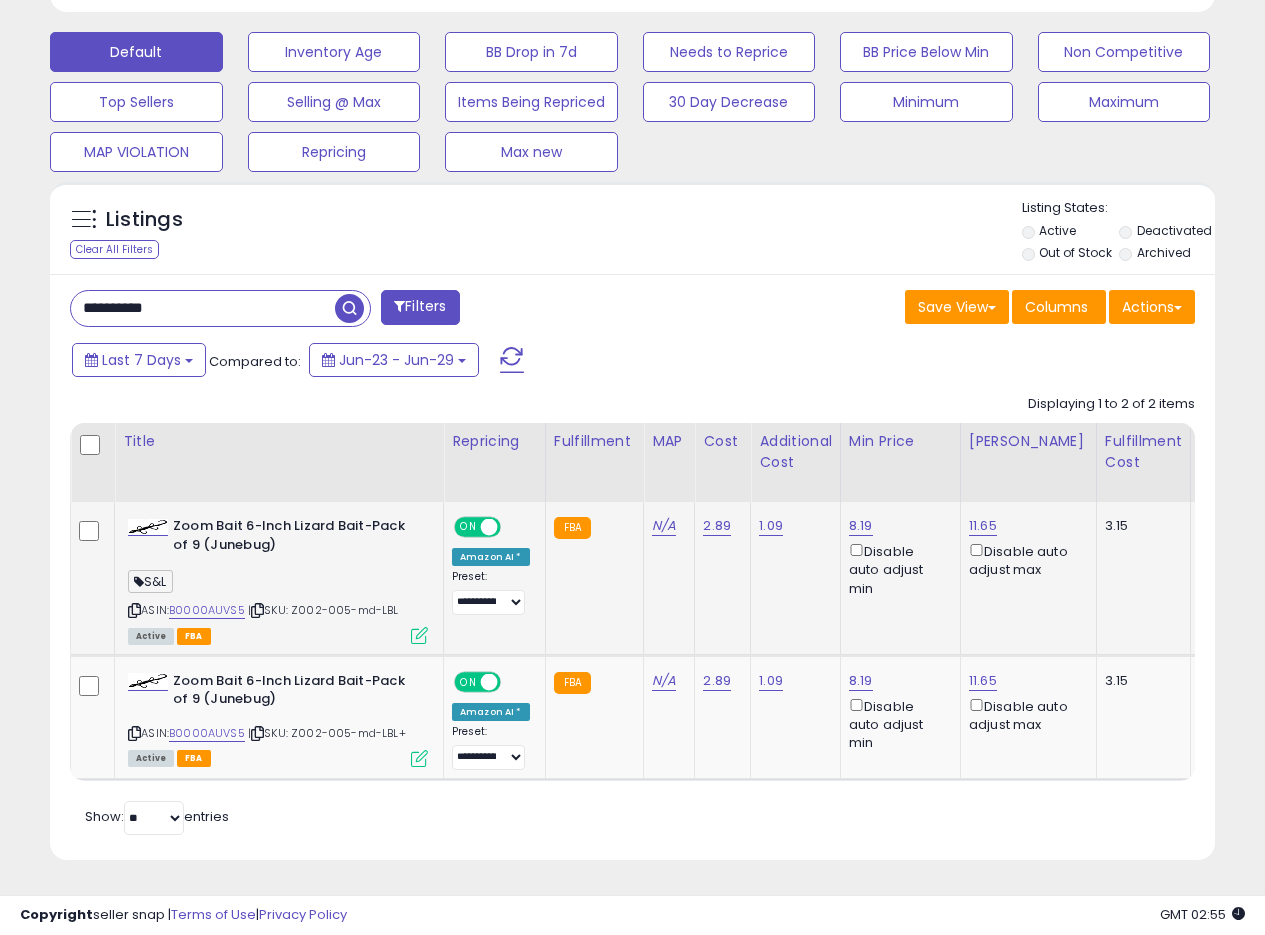 click at bounding box center (419, 635) 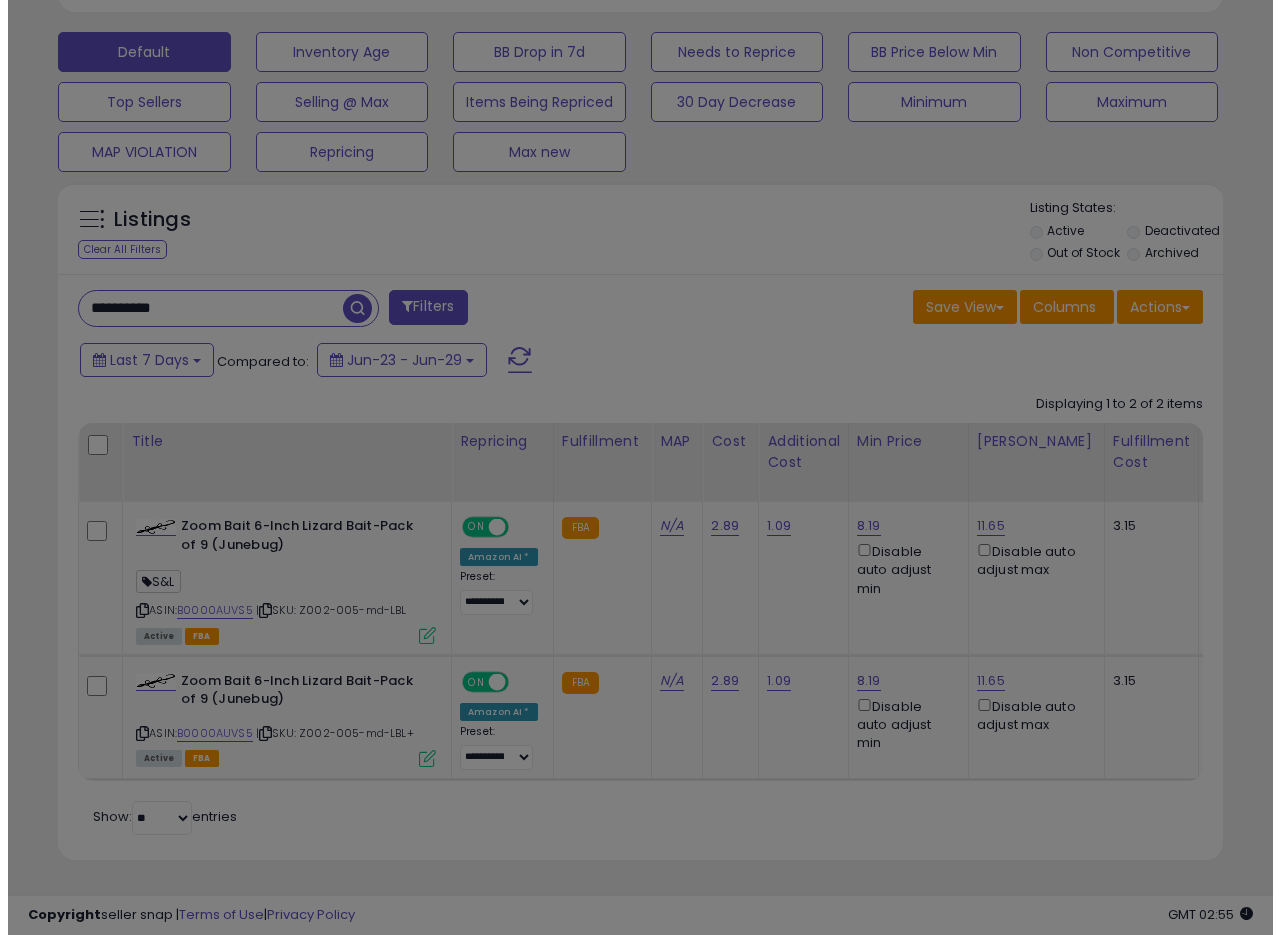 scroll, scrollTop: 999590, scrollLeft: 999317, axis: both 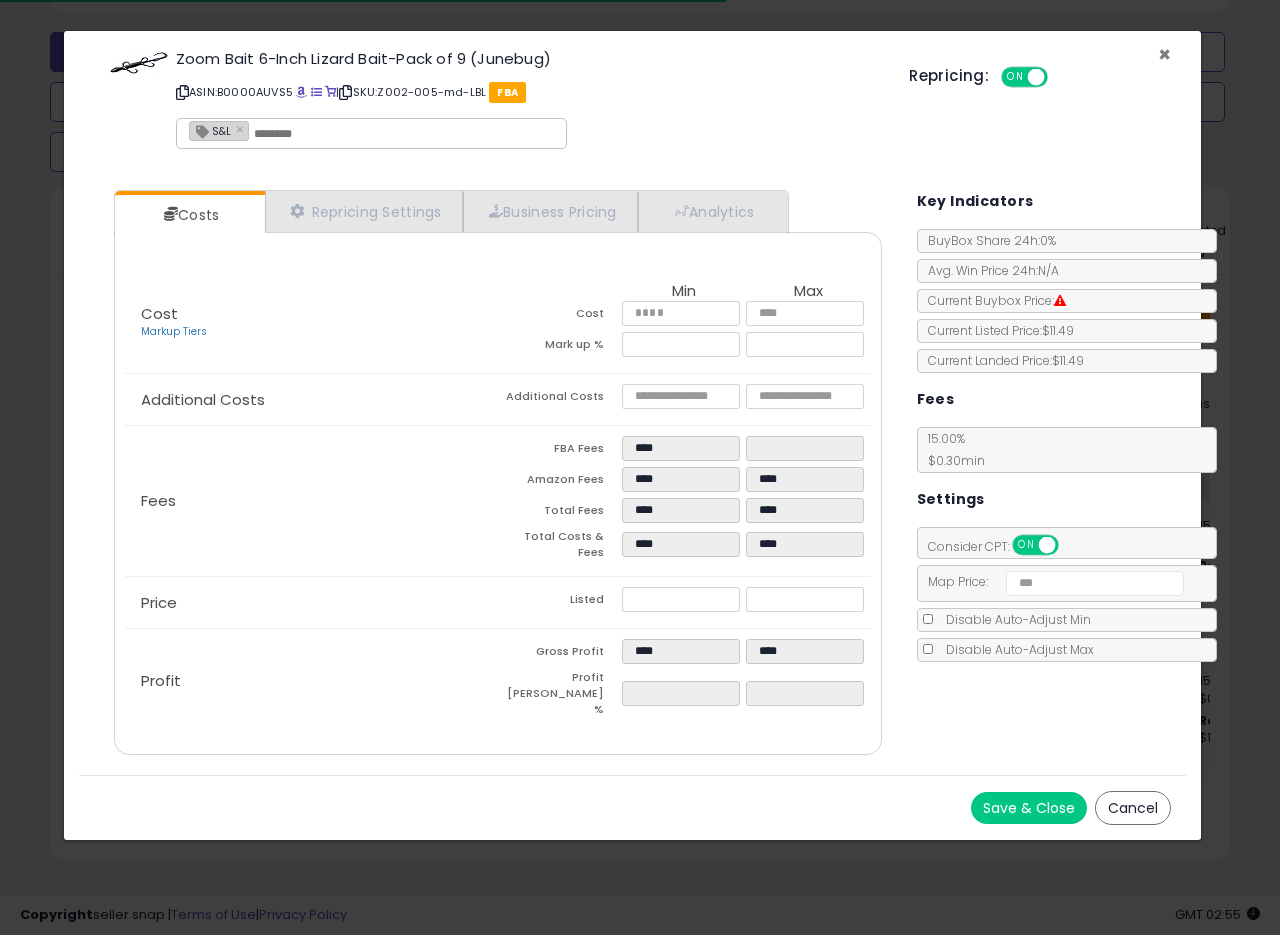 click on "×" at bounding box center [1164, 54] 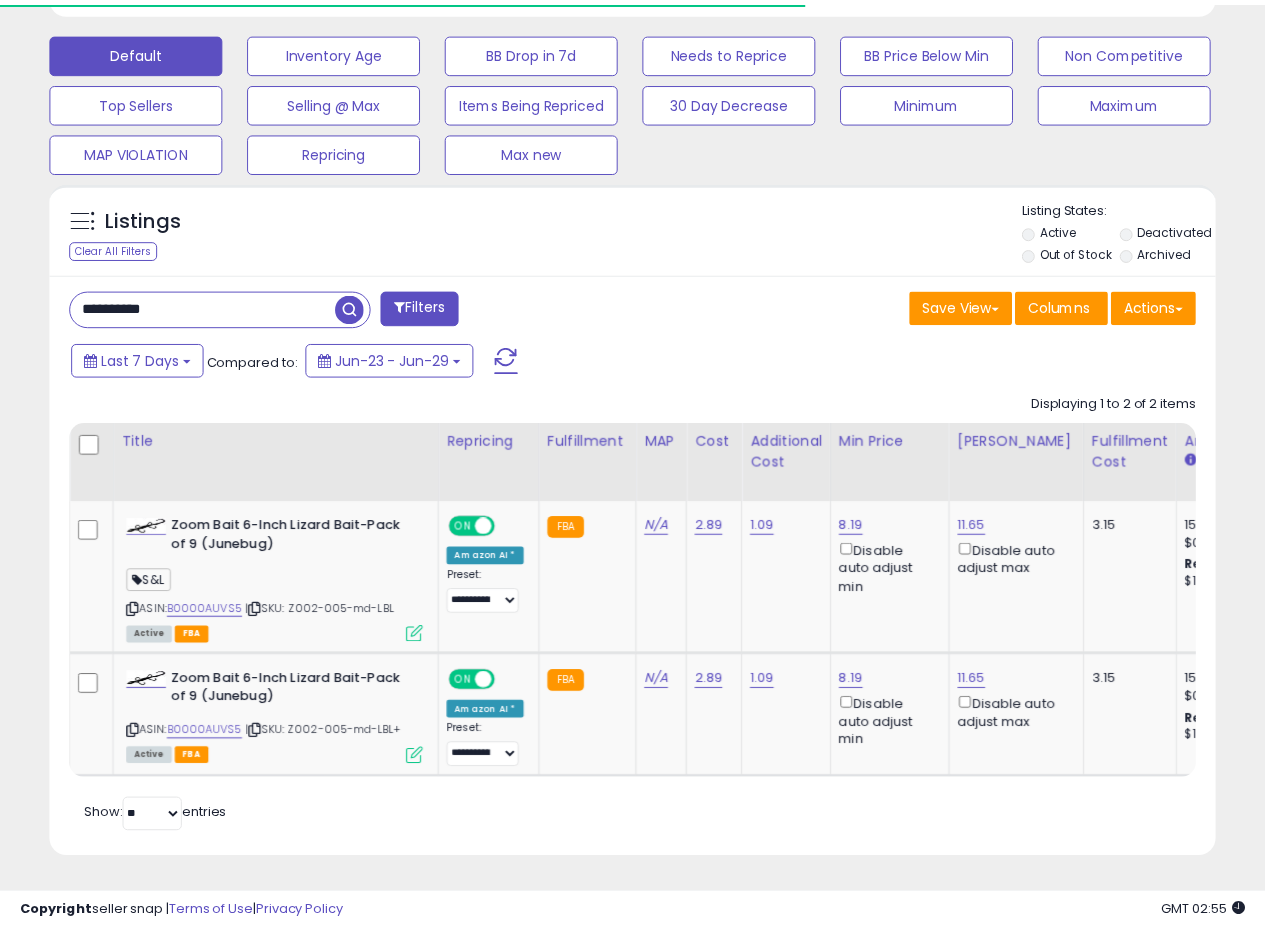 scroll, scrollTop: 410, scrollLeft: 674, axis: both 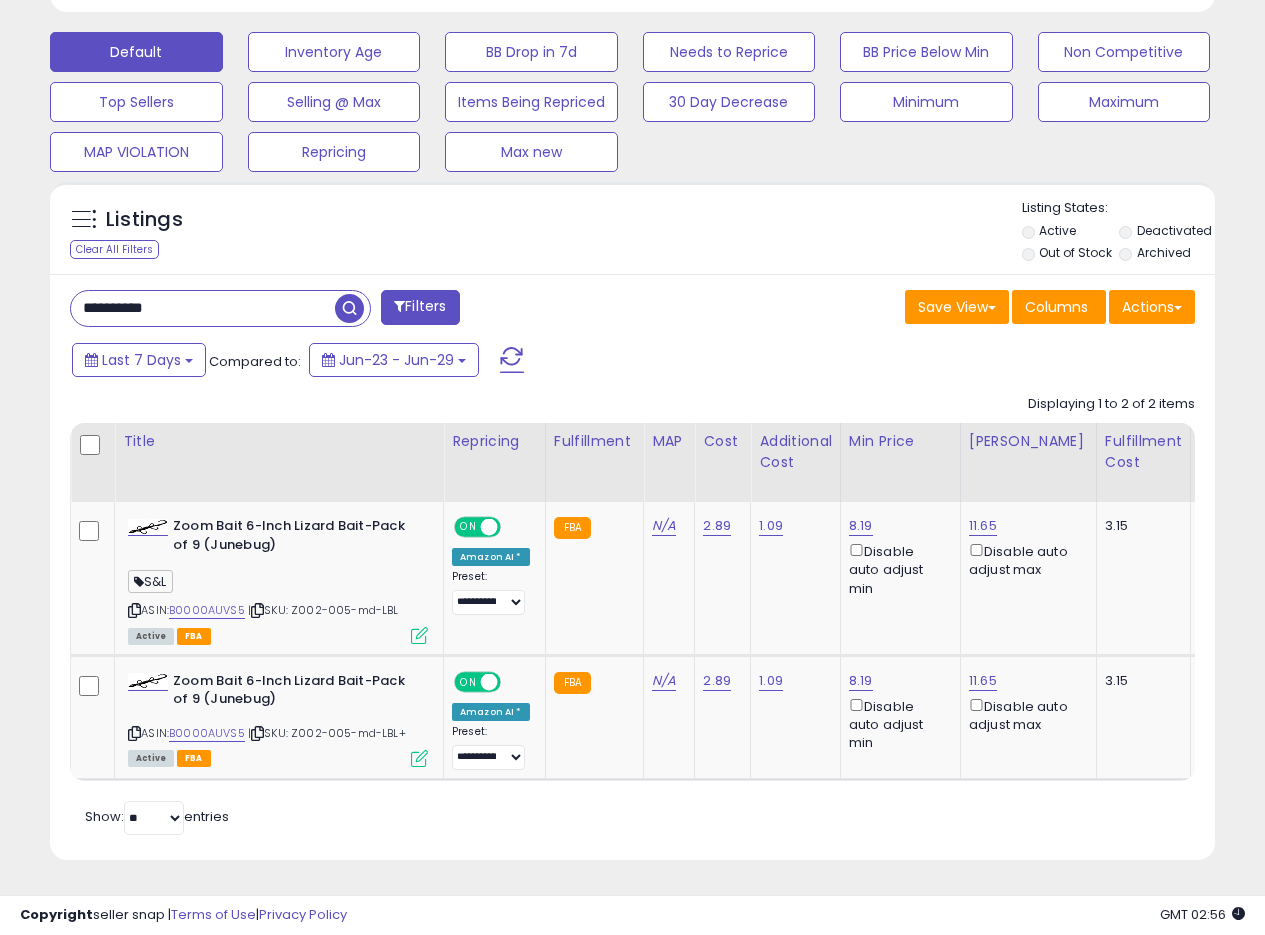 drag, startPoint x: 204, startPoint y: 304, endPoint x: 0, endPoint y: 271, distance: 206.65189 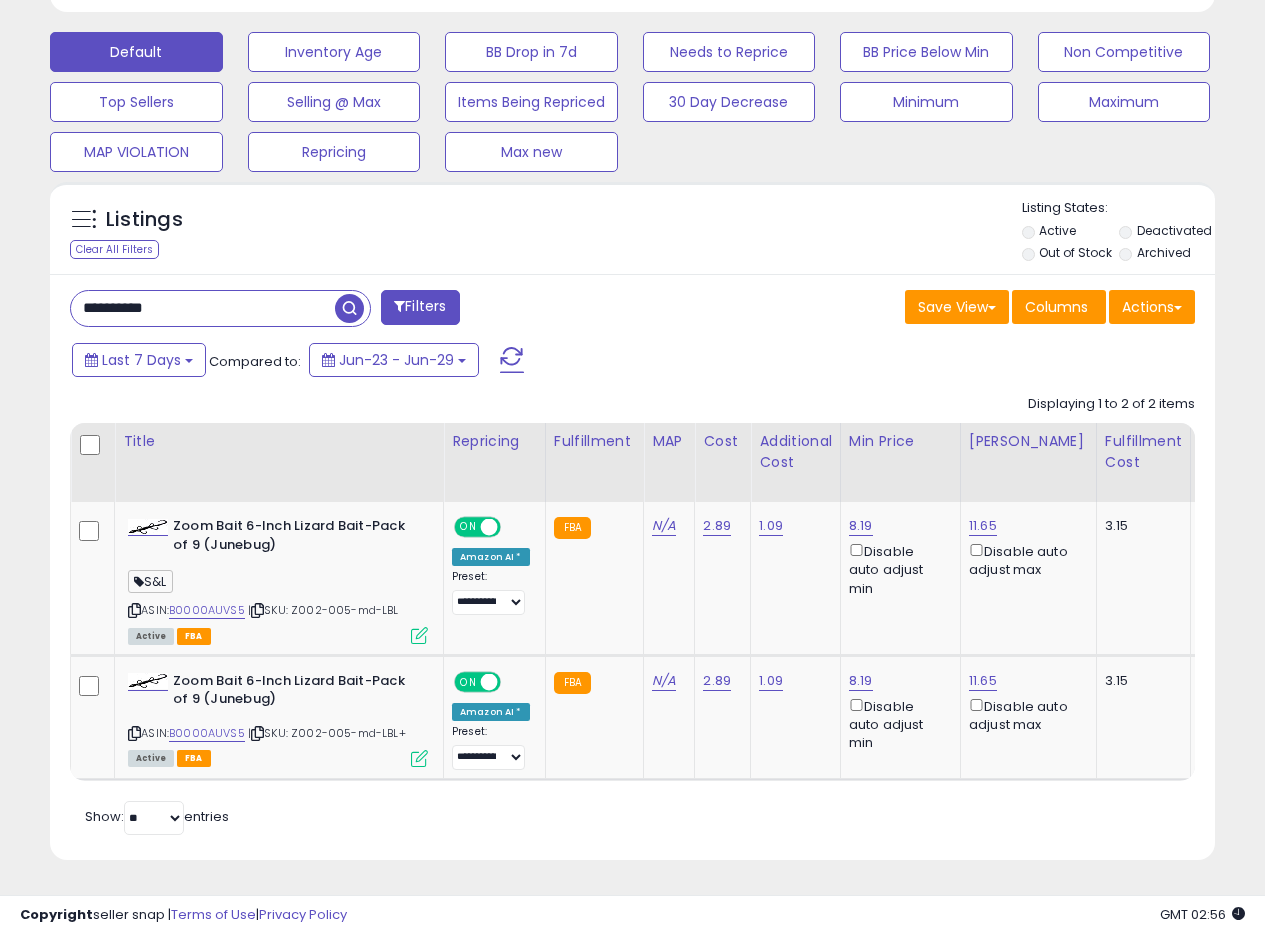 paste 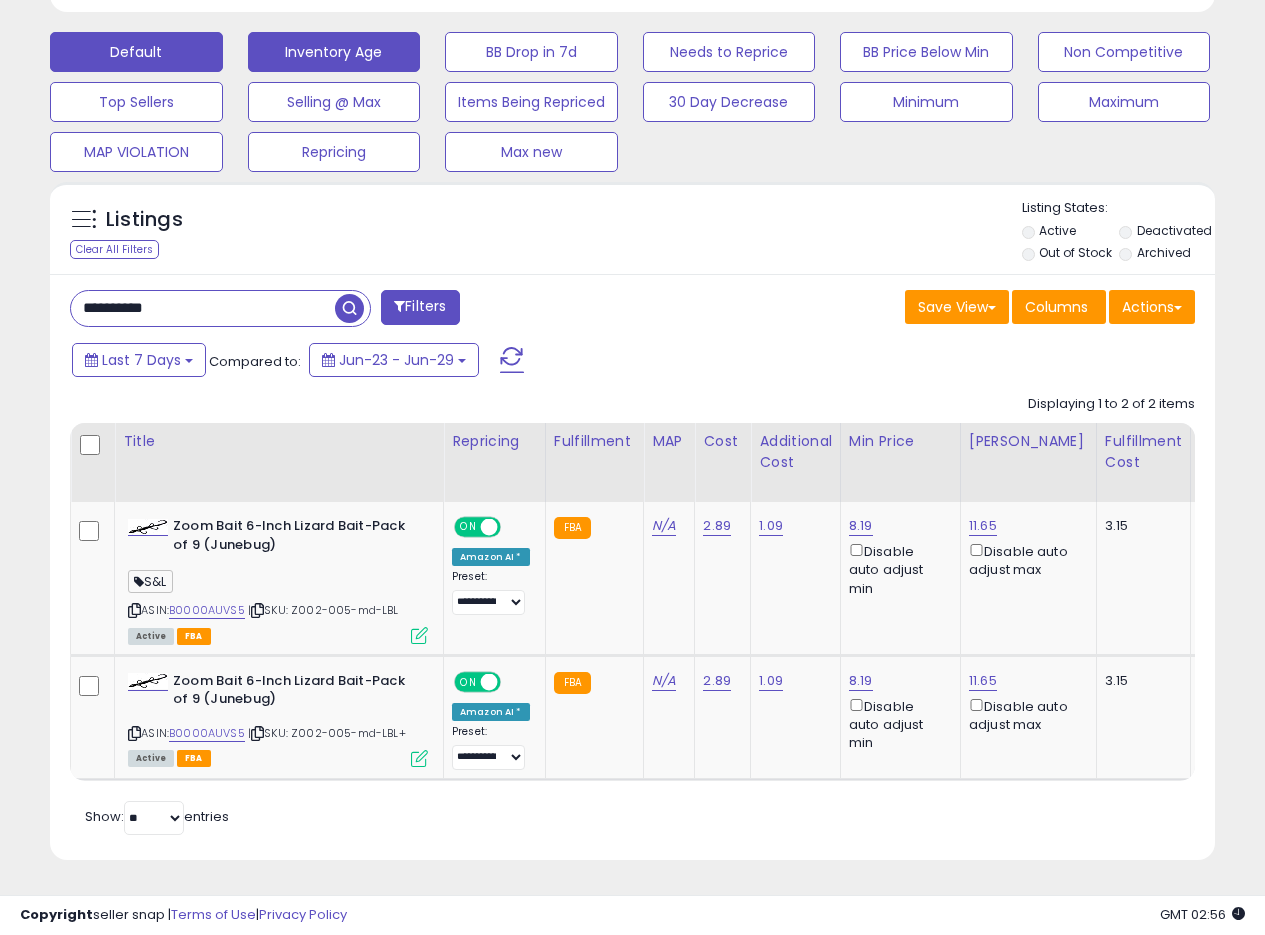 drag, startPoint x: 344, startPoint y: 293, endPoint x: 358, endPoint y: 299, distance: 15.231546 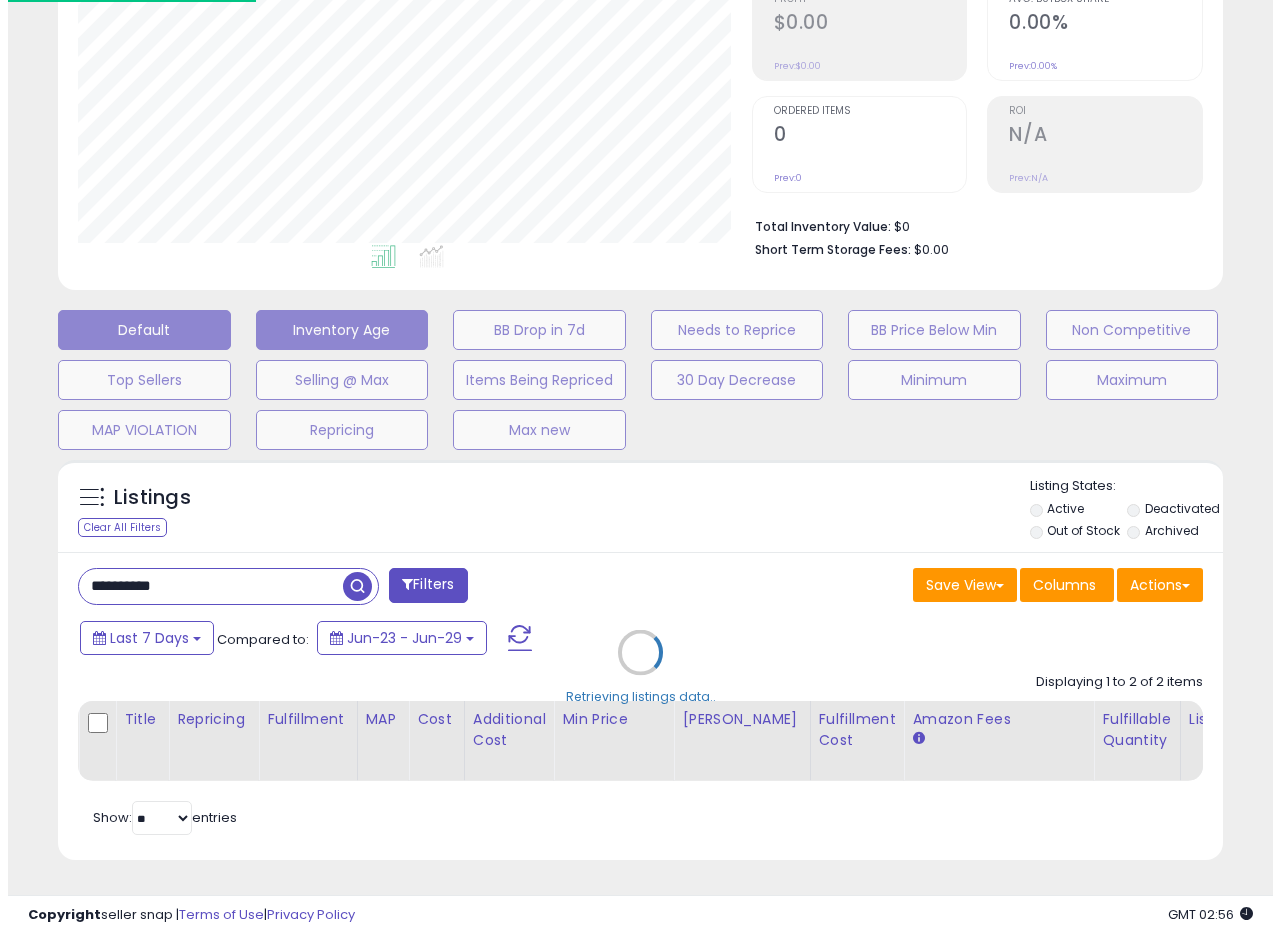 scroll, scrollTop: 335, scrollLeft: 0, axis: vertical 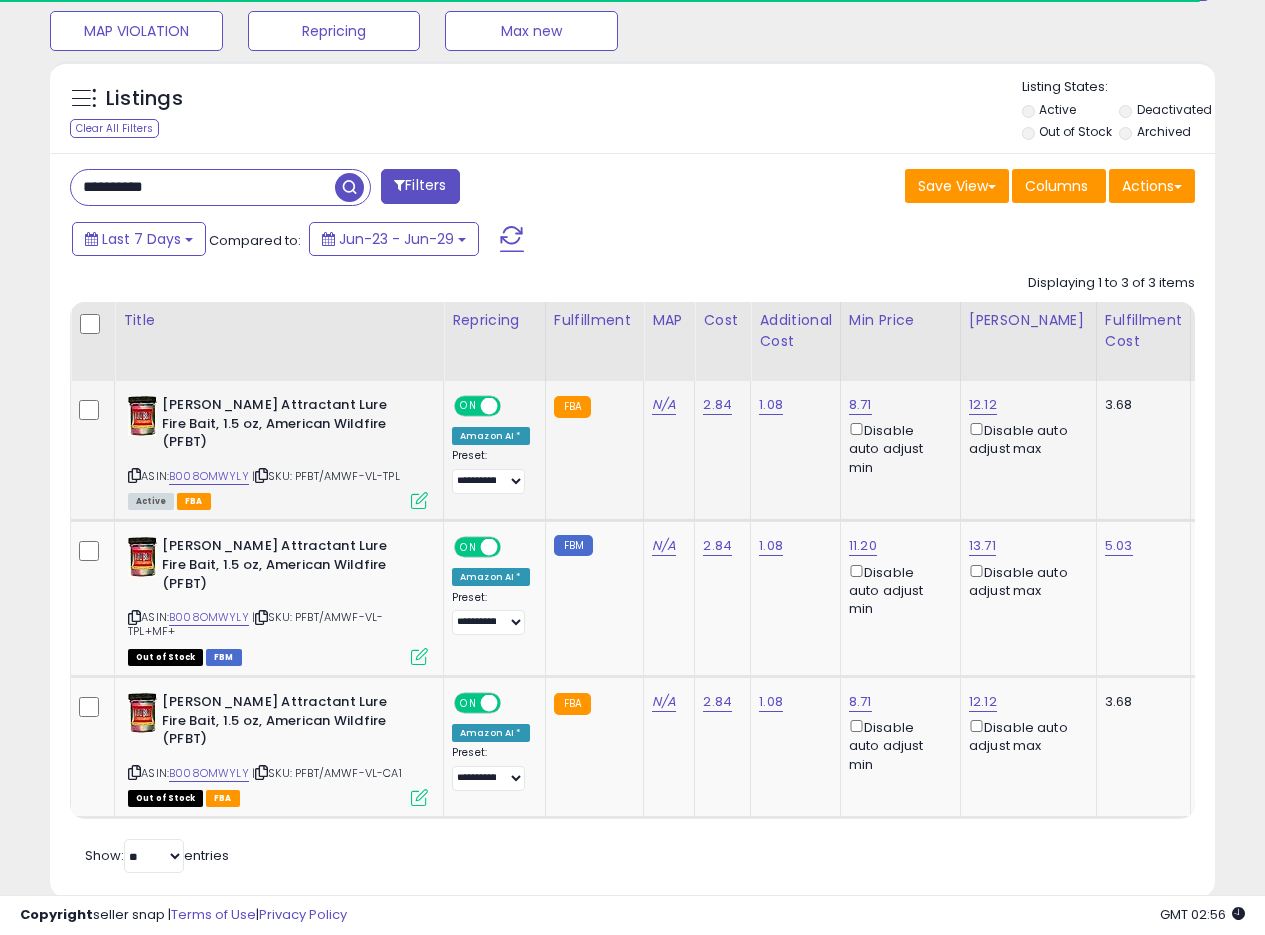 drag, startPoint x: 624, startPoint y: 456, endPoint x: 613, endPoint y: 464, distance: 13.601471 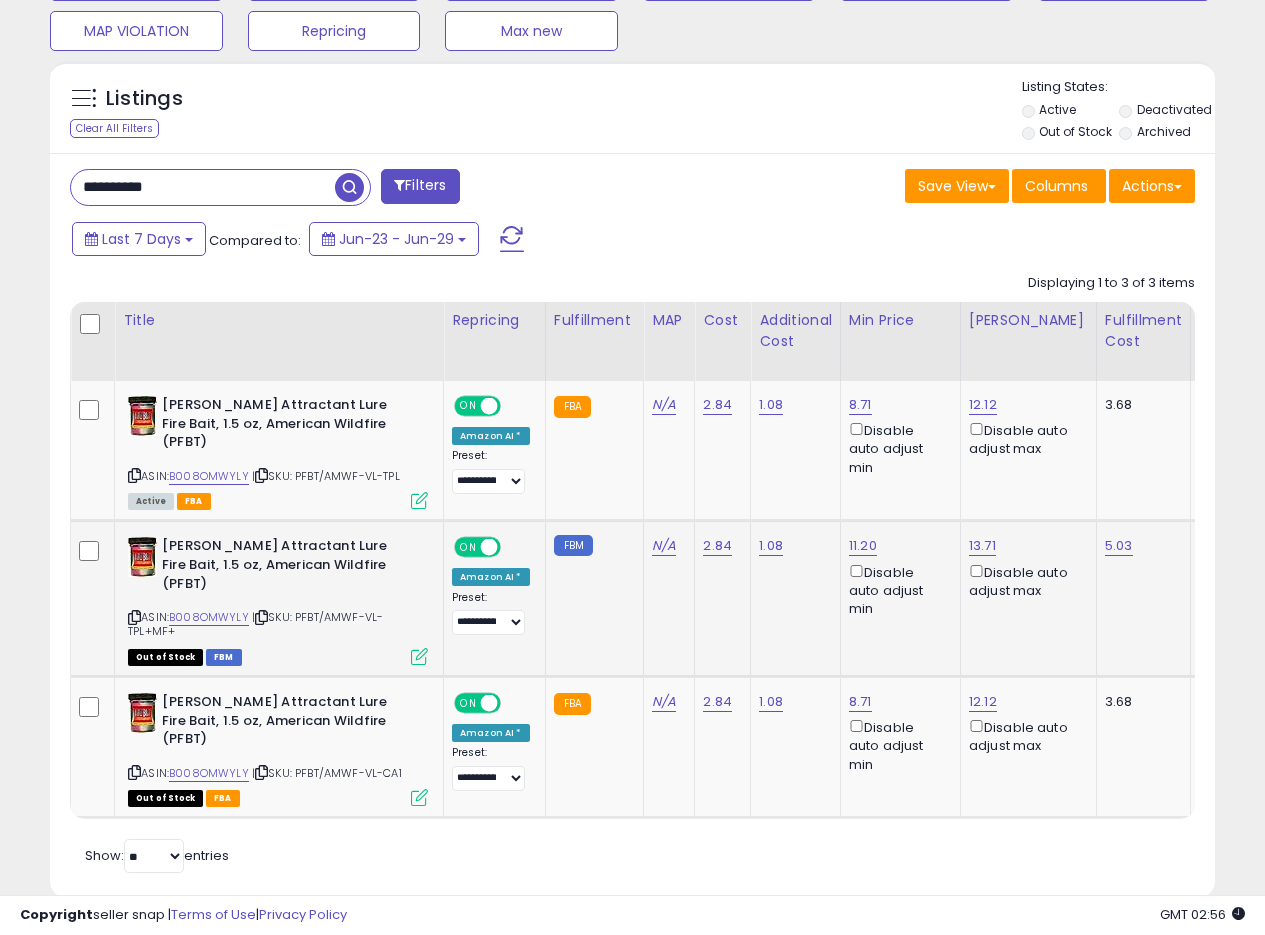 scroll, scrollTop: 999590, scrollLeft: 999326, axis: both 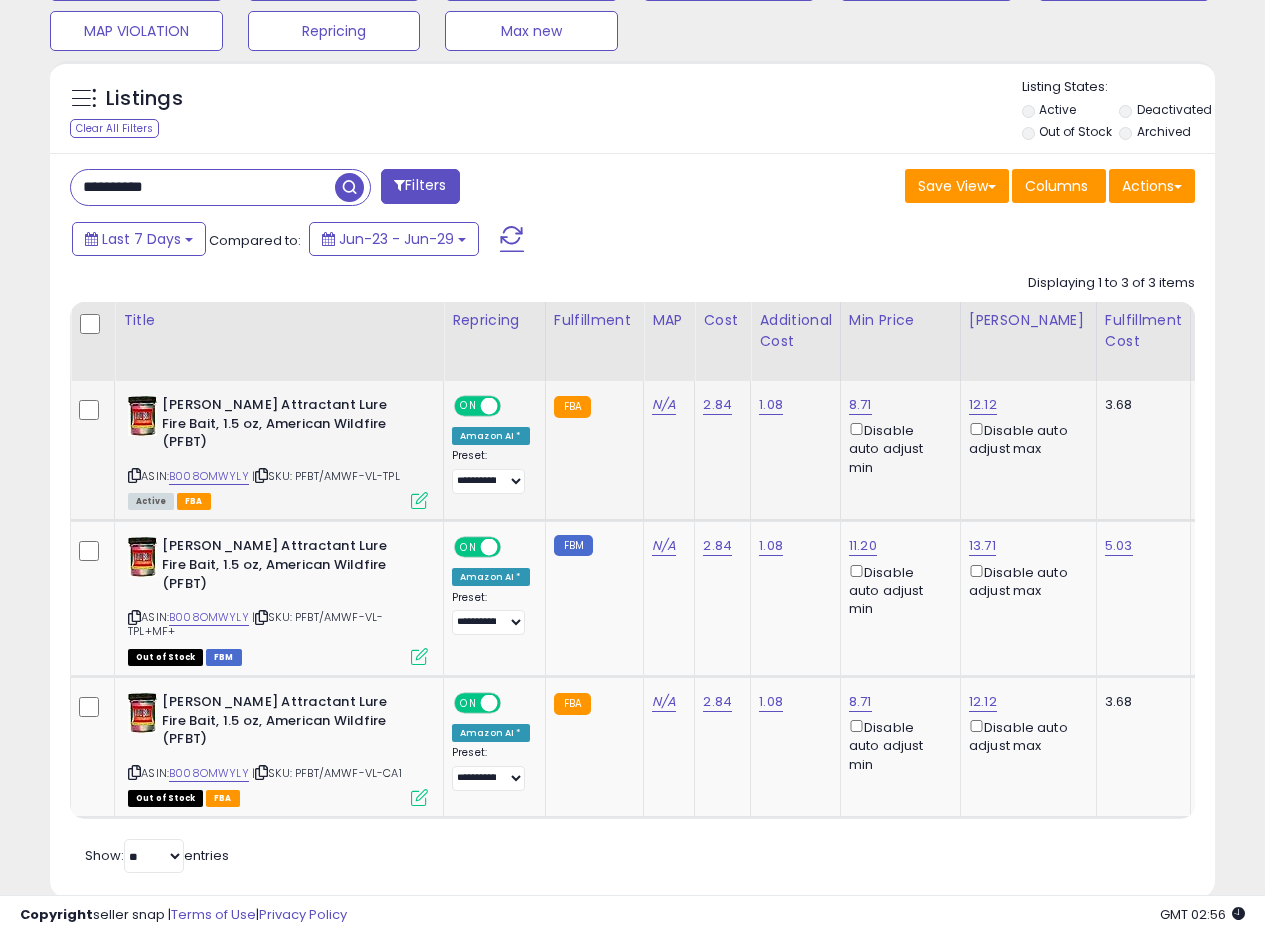 click at bounding box center (419, 500) 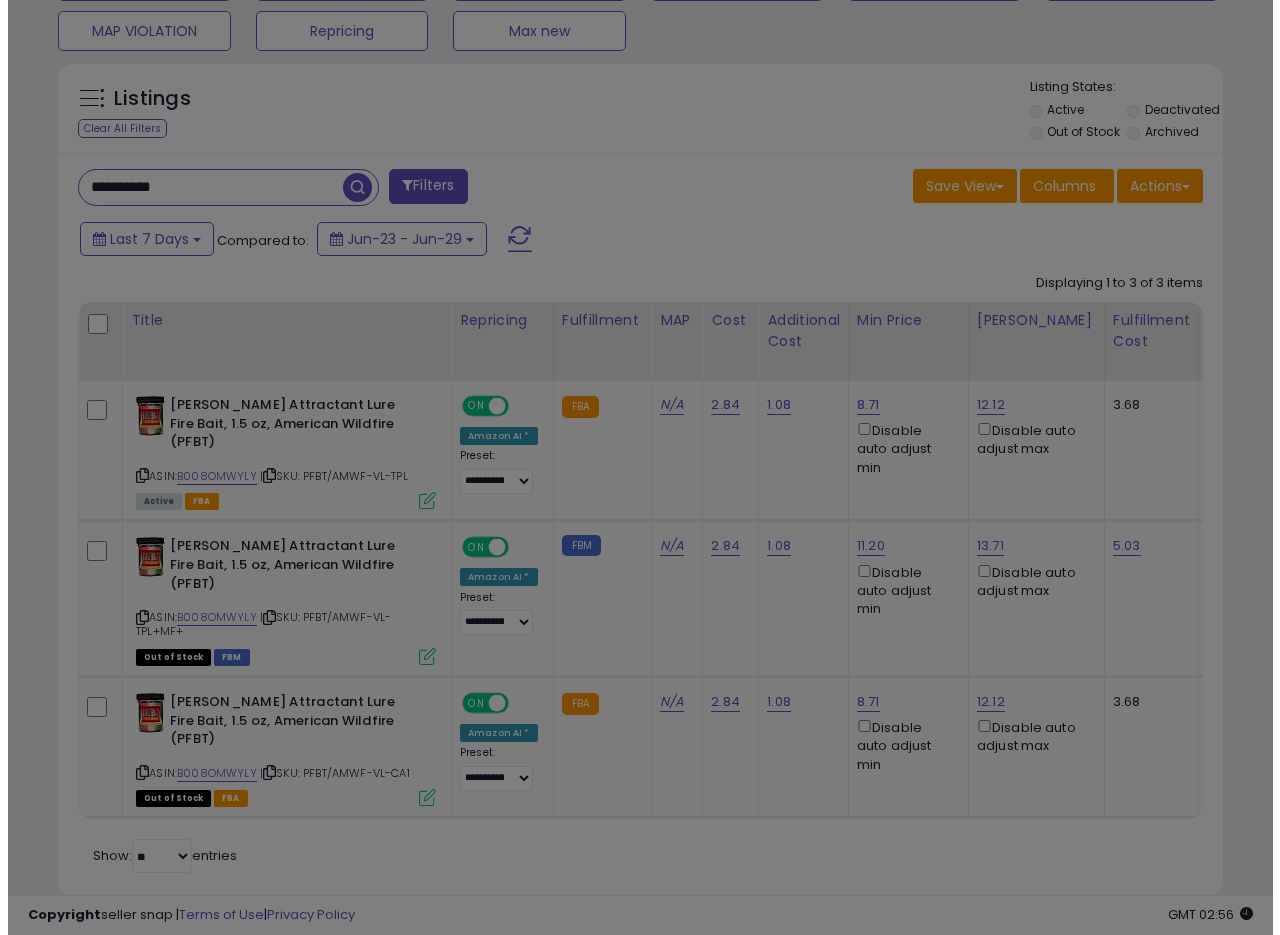 scroll, scrollTop: 999590, scrollLeft: 999317, axis: both 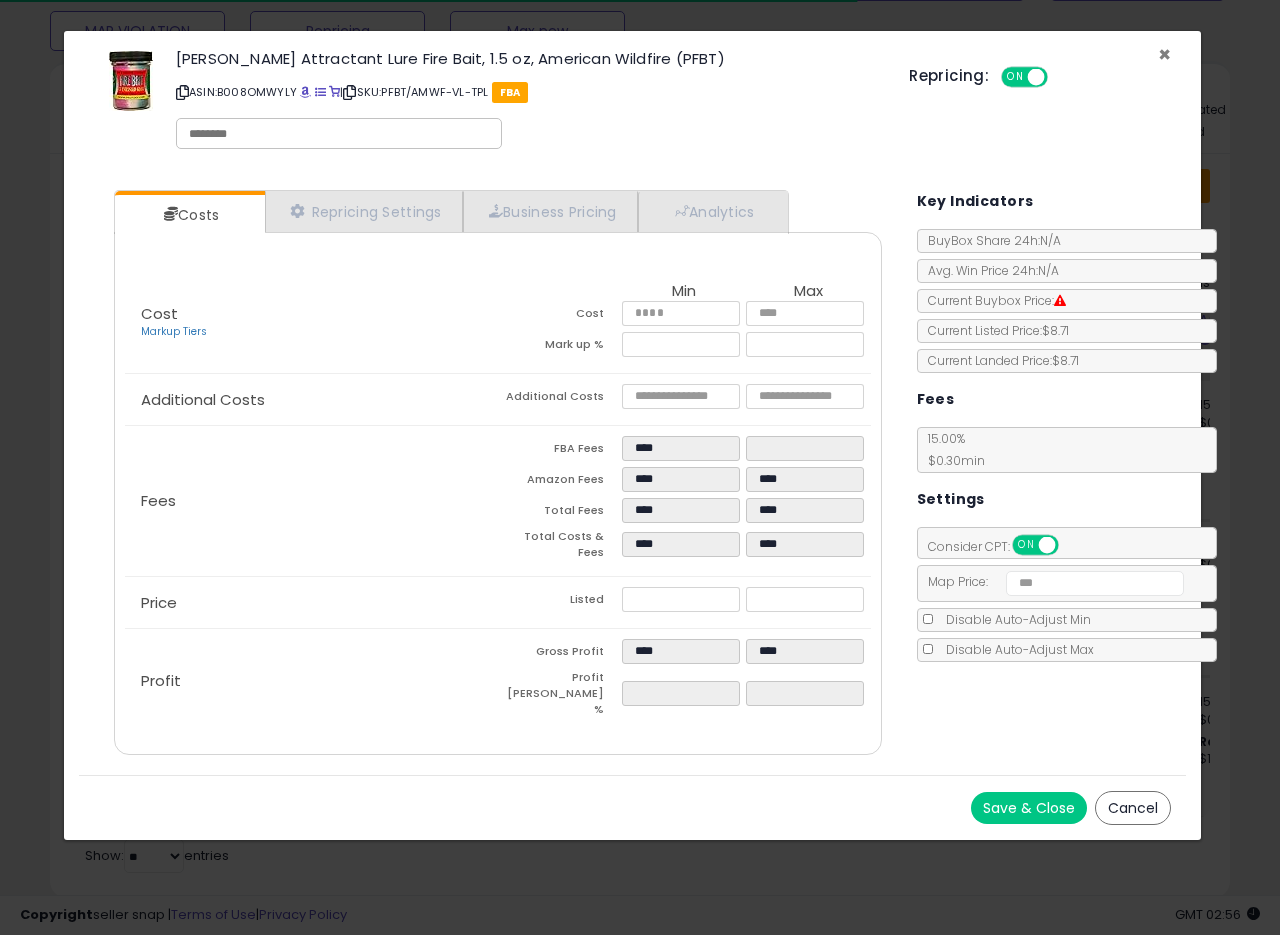 click on "×" at bounding box center (1164, 54) 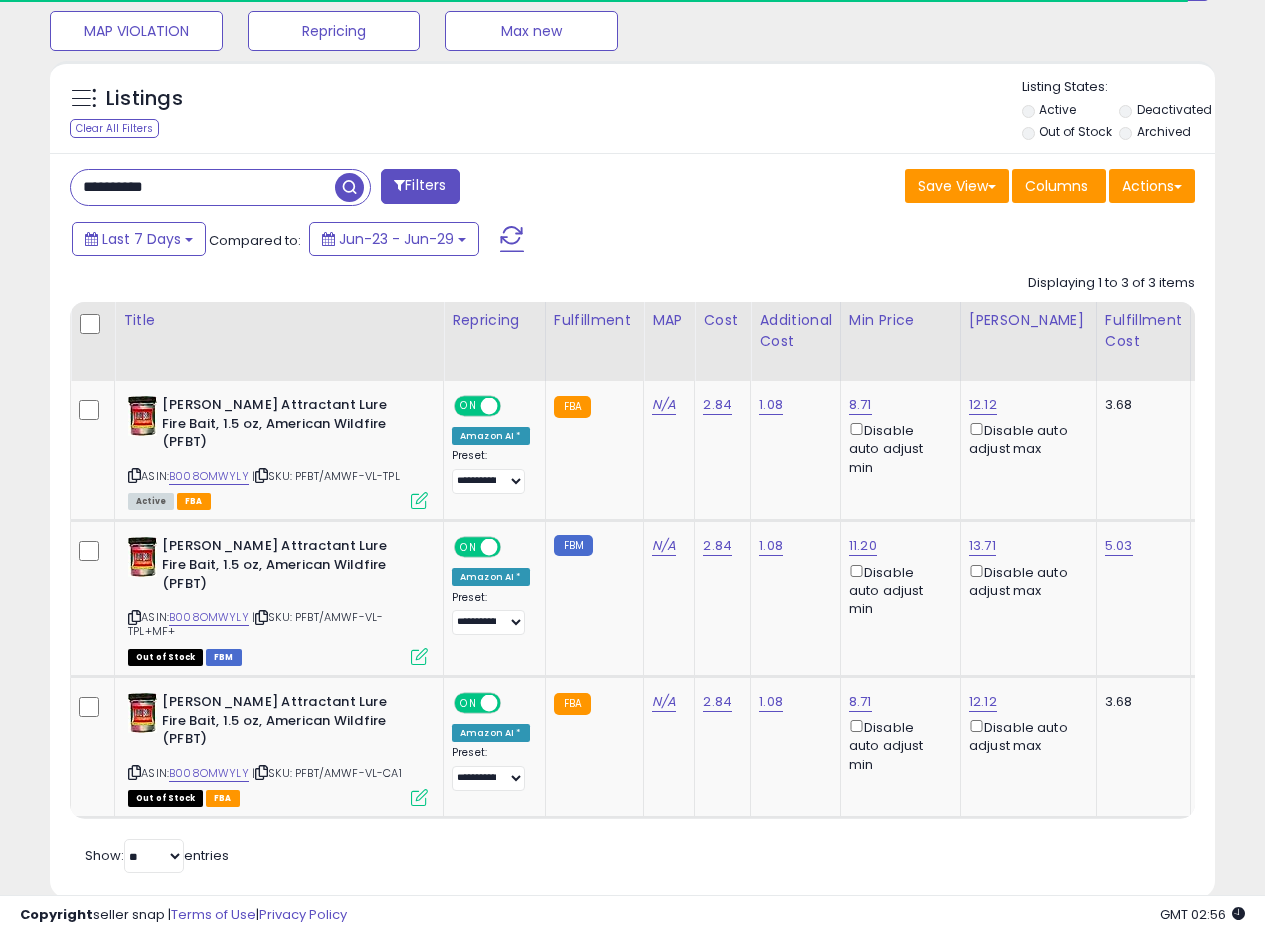 scroll, scrollTop: 410, scrollLeft: 674, axis: both 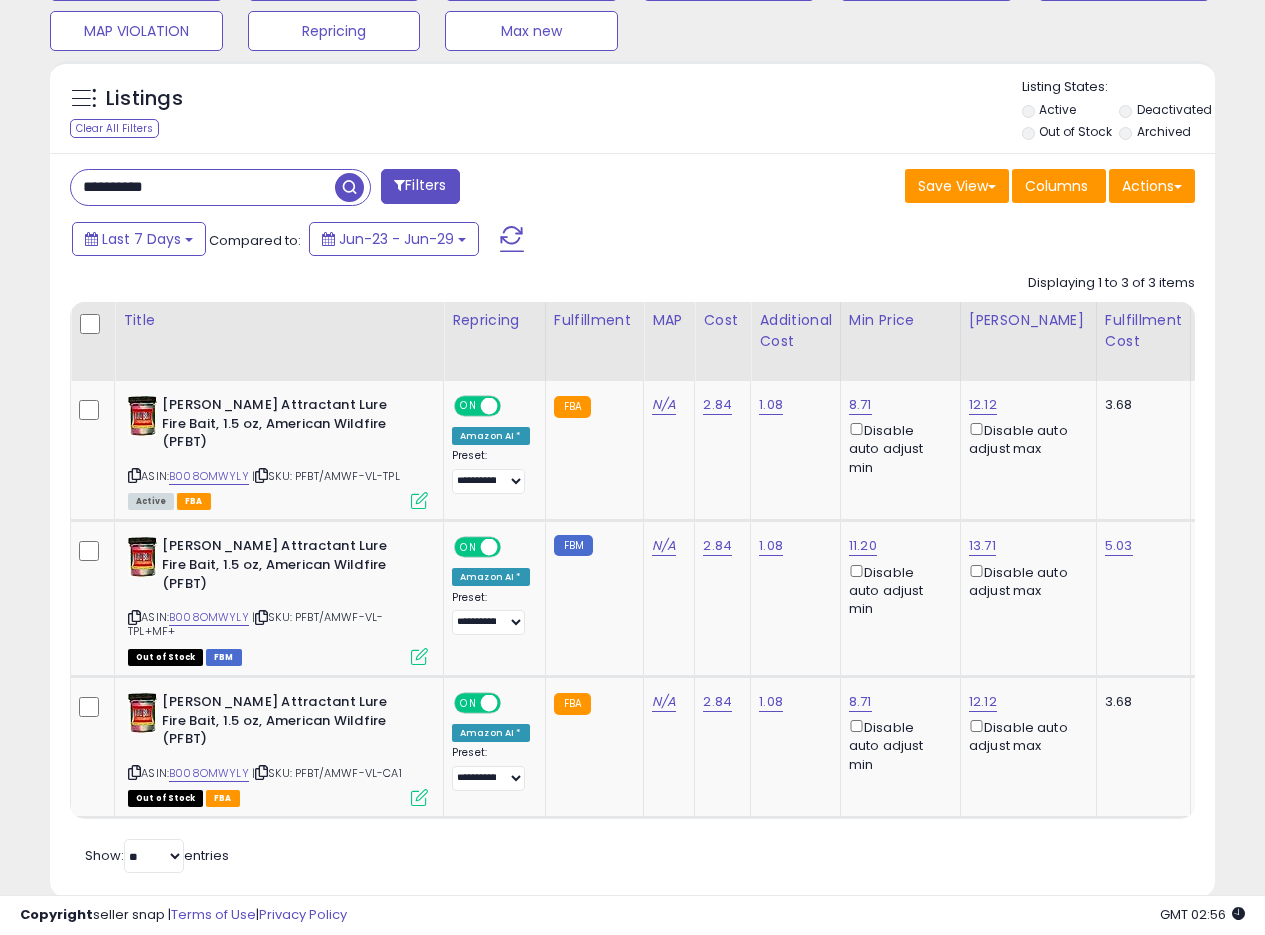 drag, startPoint x: 93, startPoint y: 188, endPoint x: 15, endPoint y: 140, distance: 91.58602 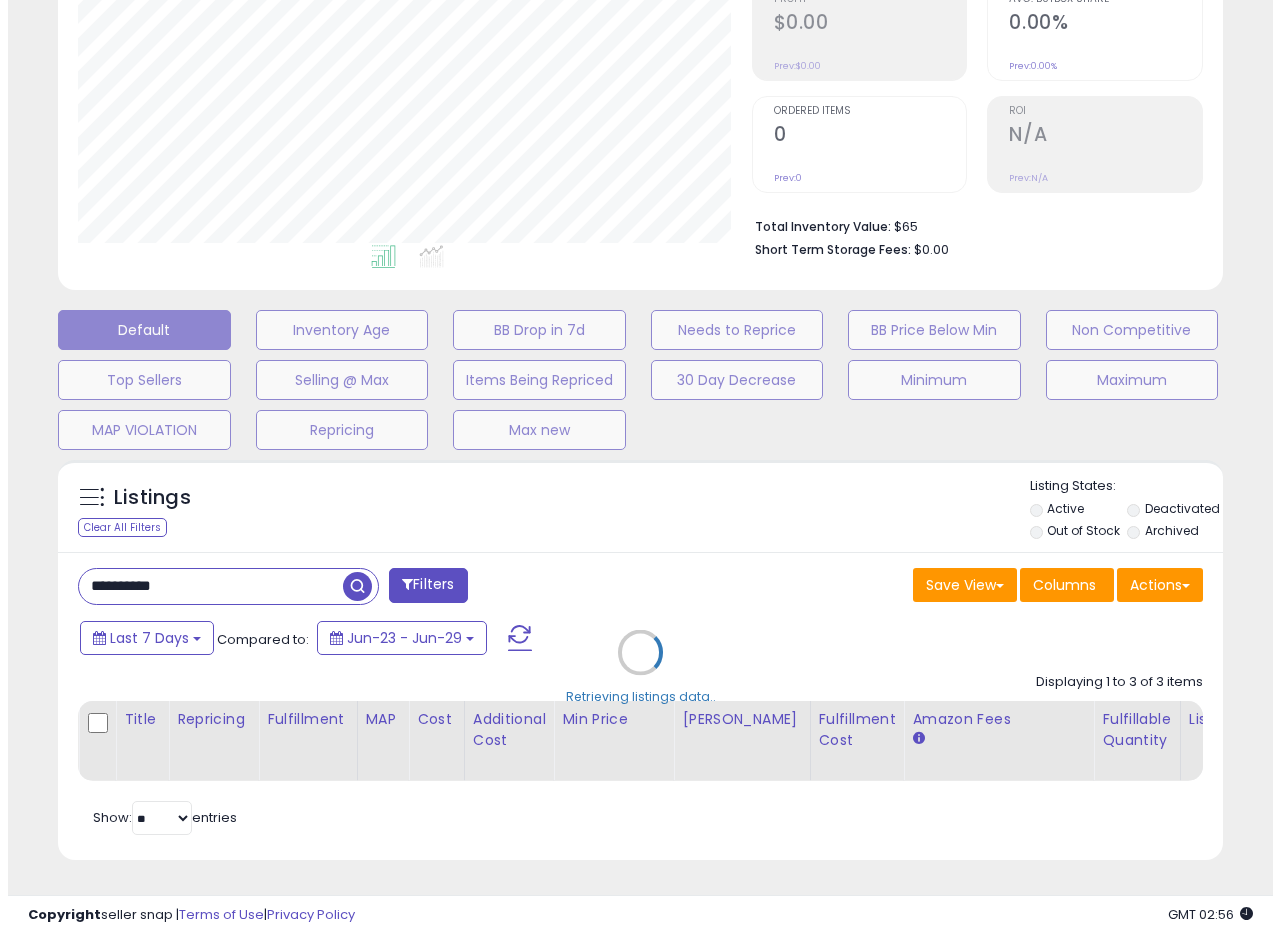 scroll, scrollTop: 335, scrollLeft: 0, axis: vertical 